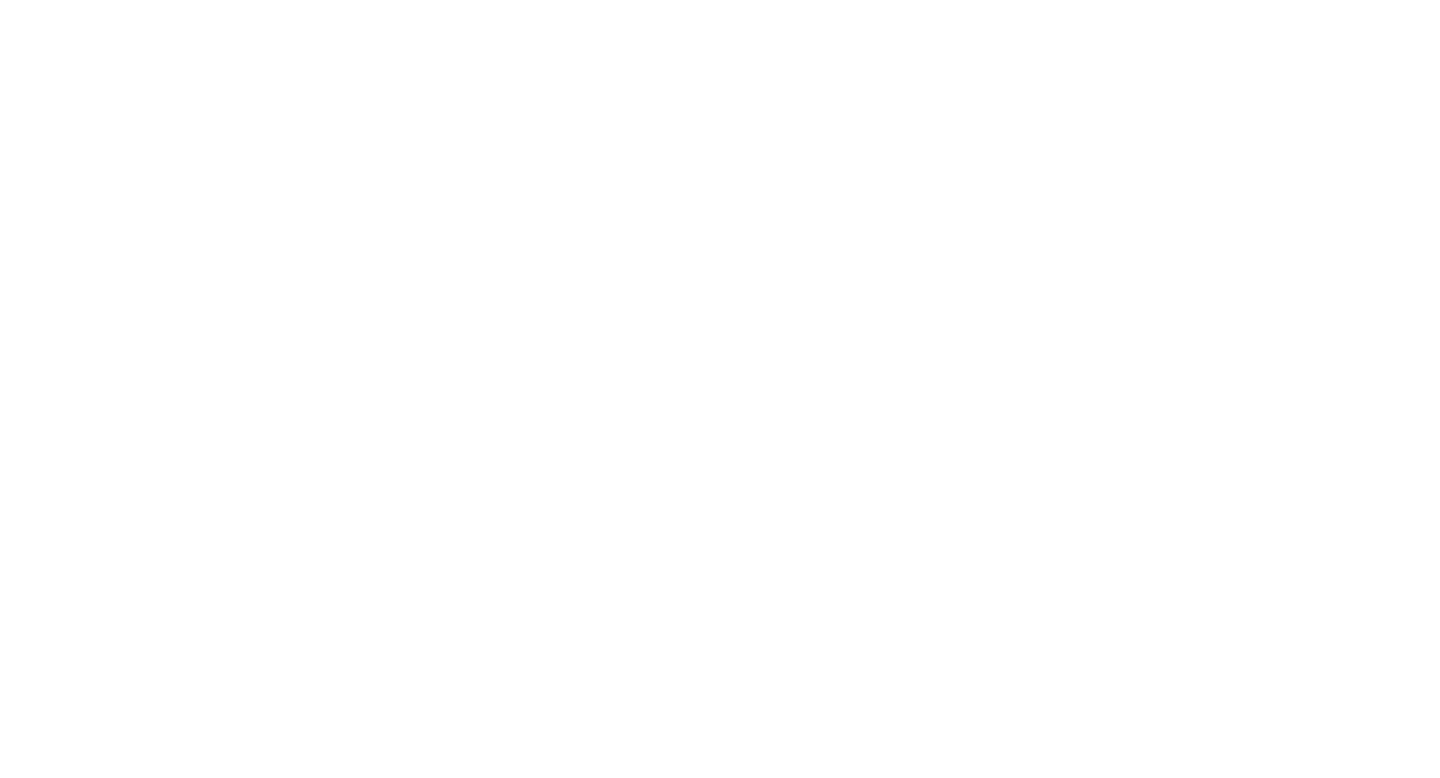 scroll, scrollTop: 0, scrollLeft: 0, axis: both 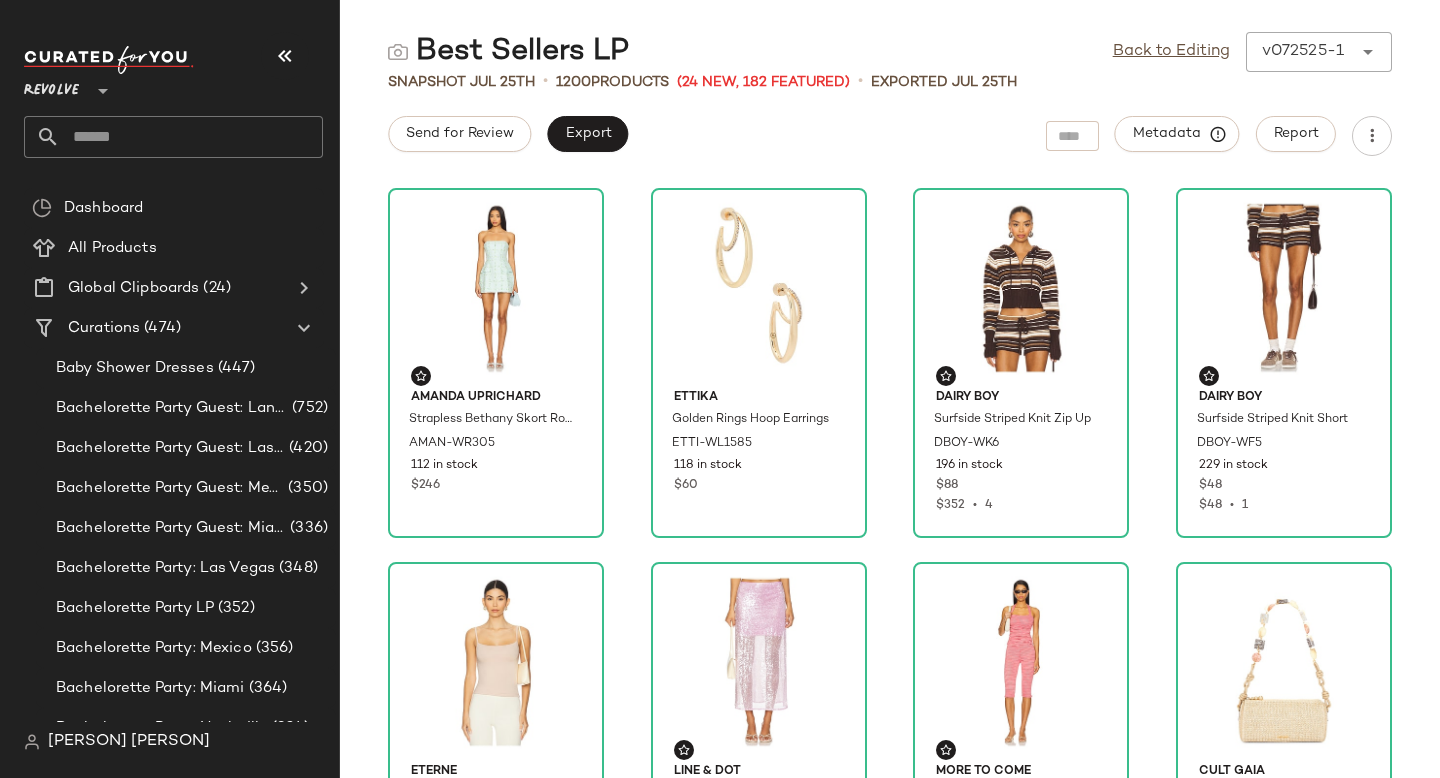 click 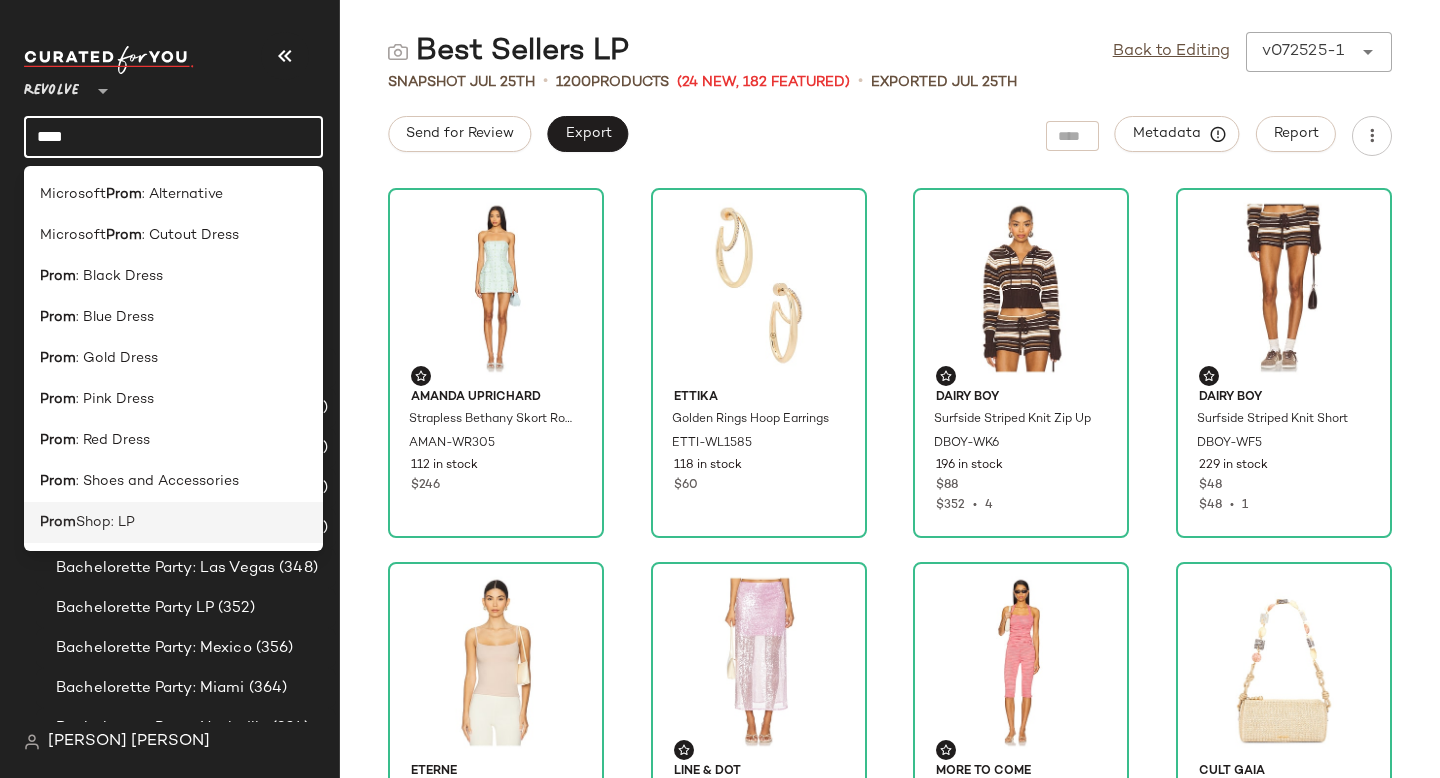 type on "****" 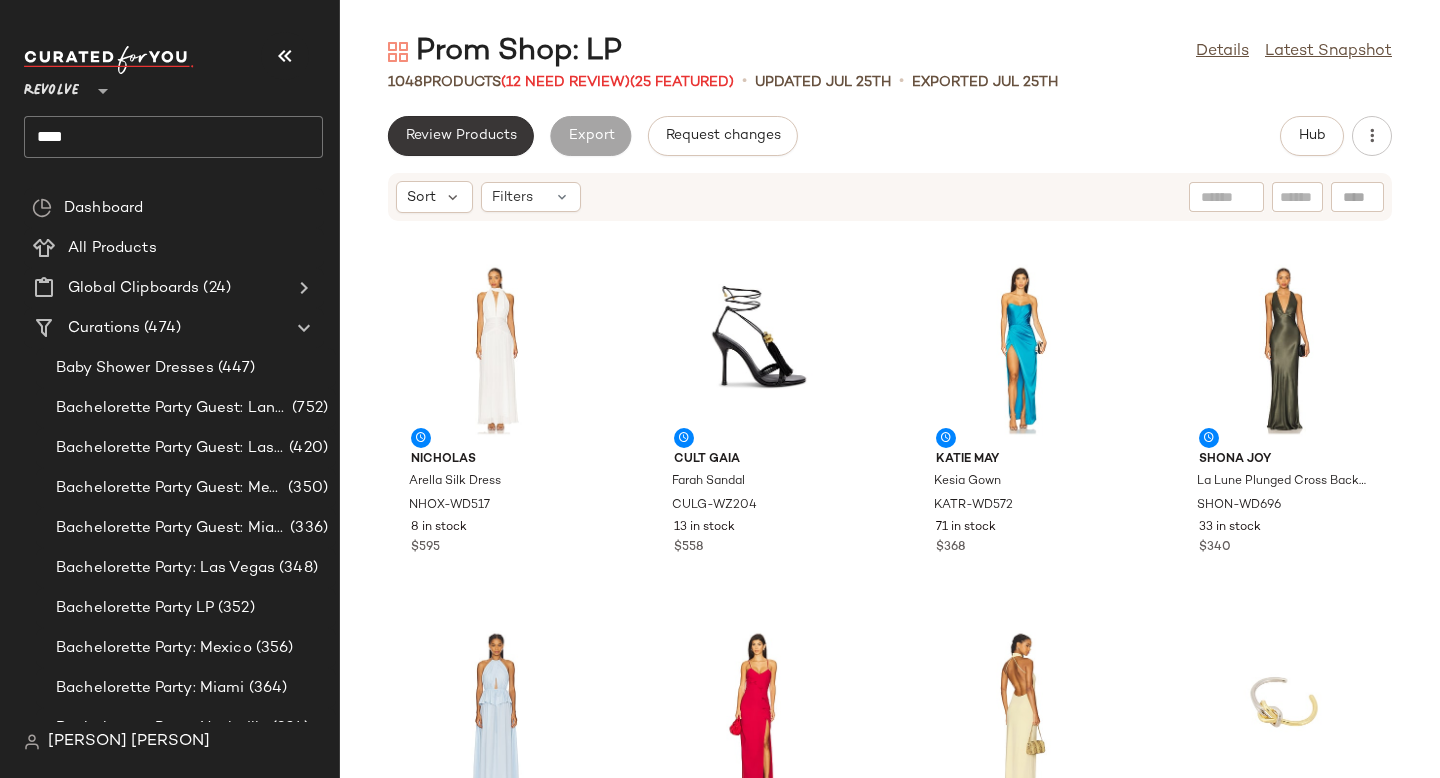 click on "Review Products" at bounding box center (461, 136) 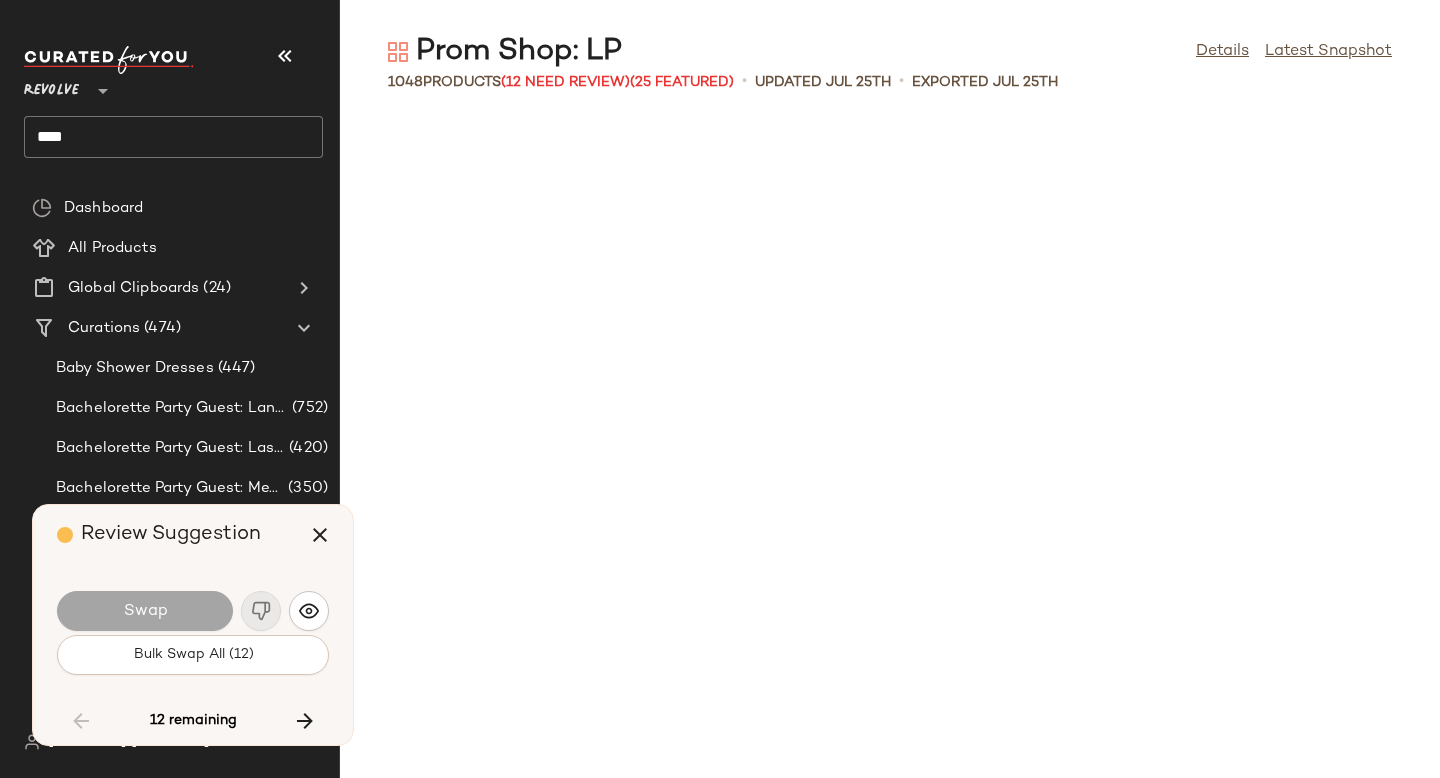 scroll, scrollTop: 11712, scrollLeft: 0, axis: vertical 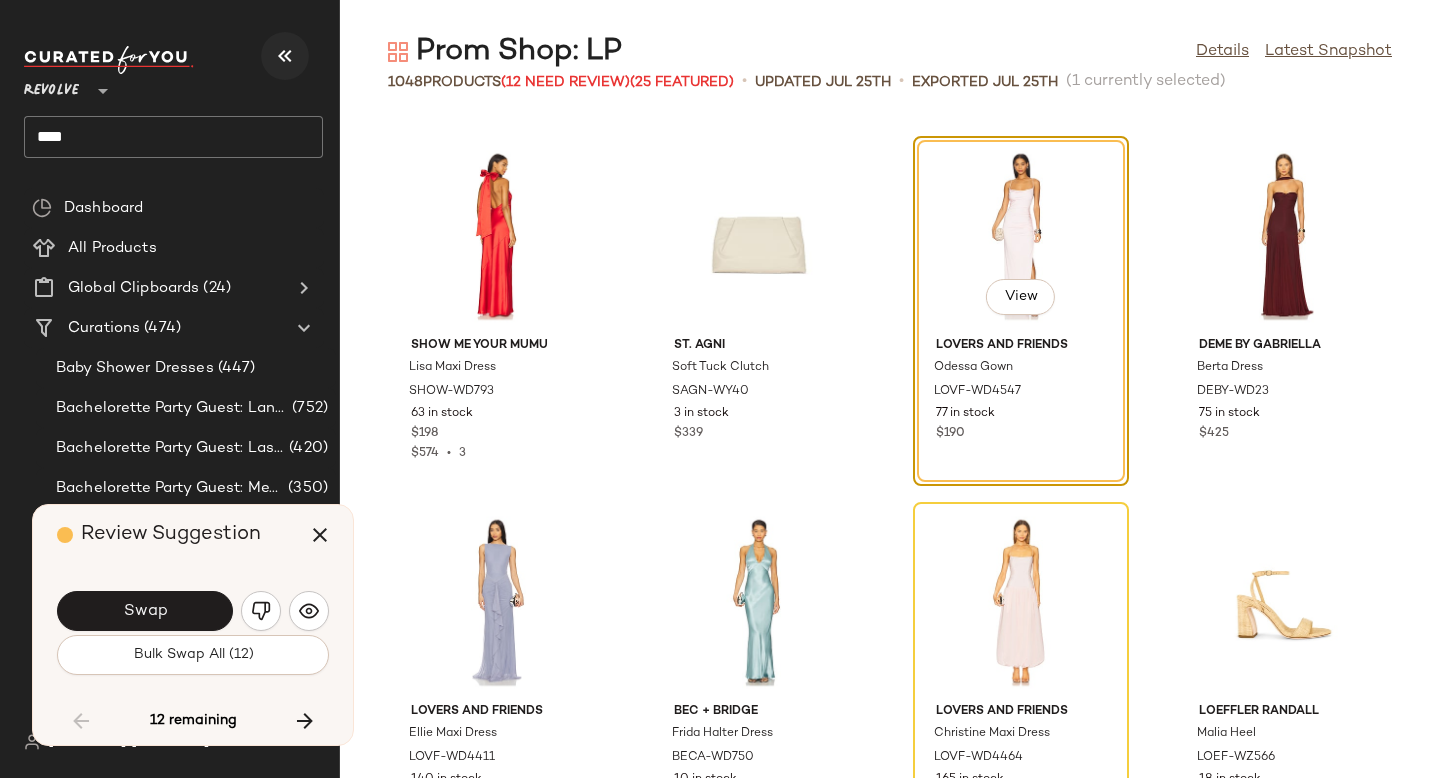 click at bounding box center (285, 56) 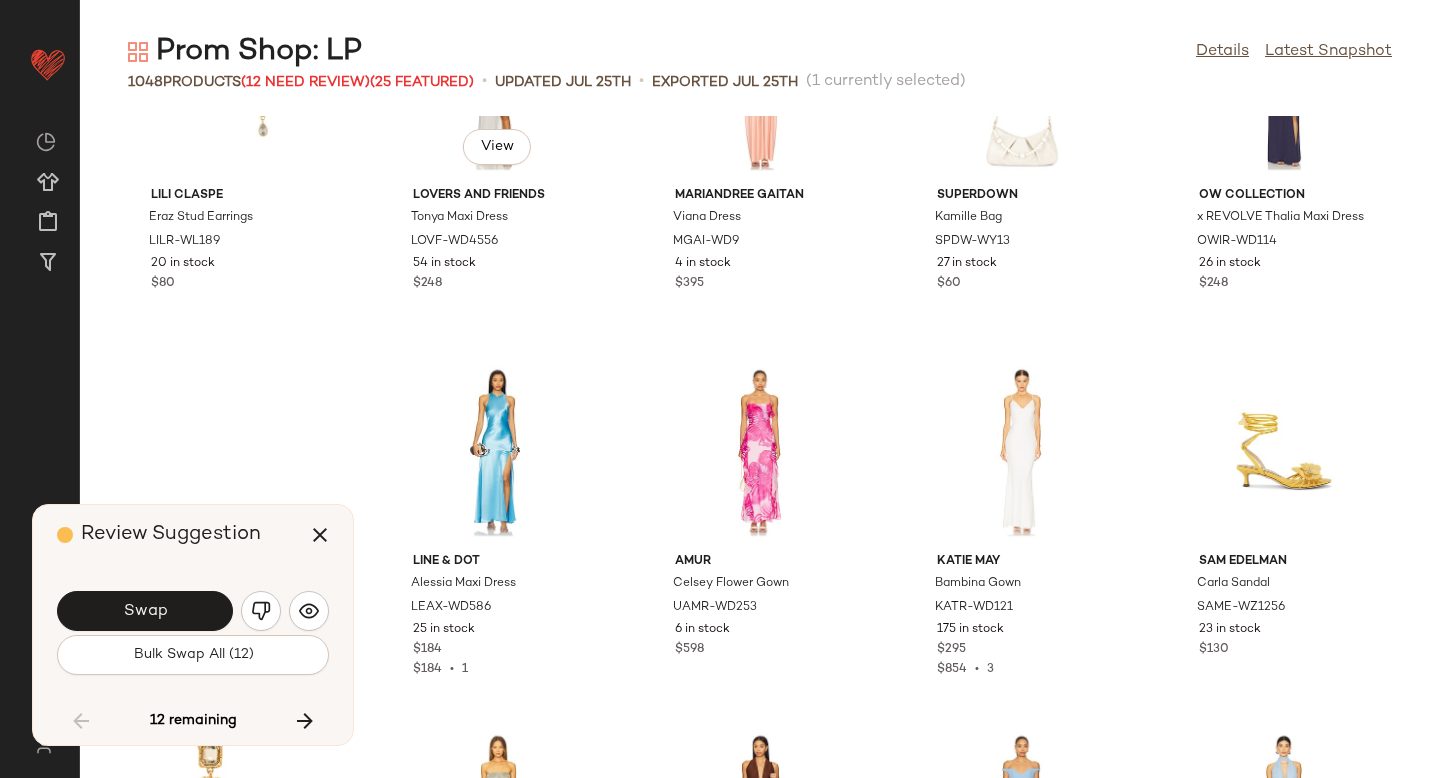 scroll, scrollTop: 11076, scrollLeft: 0, axis: vertical 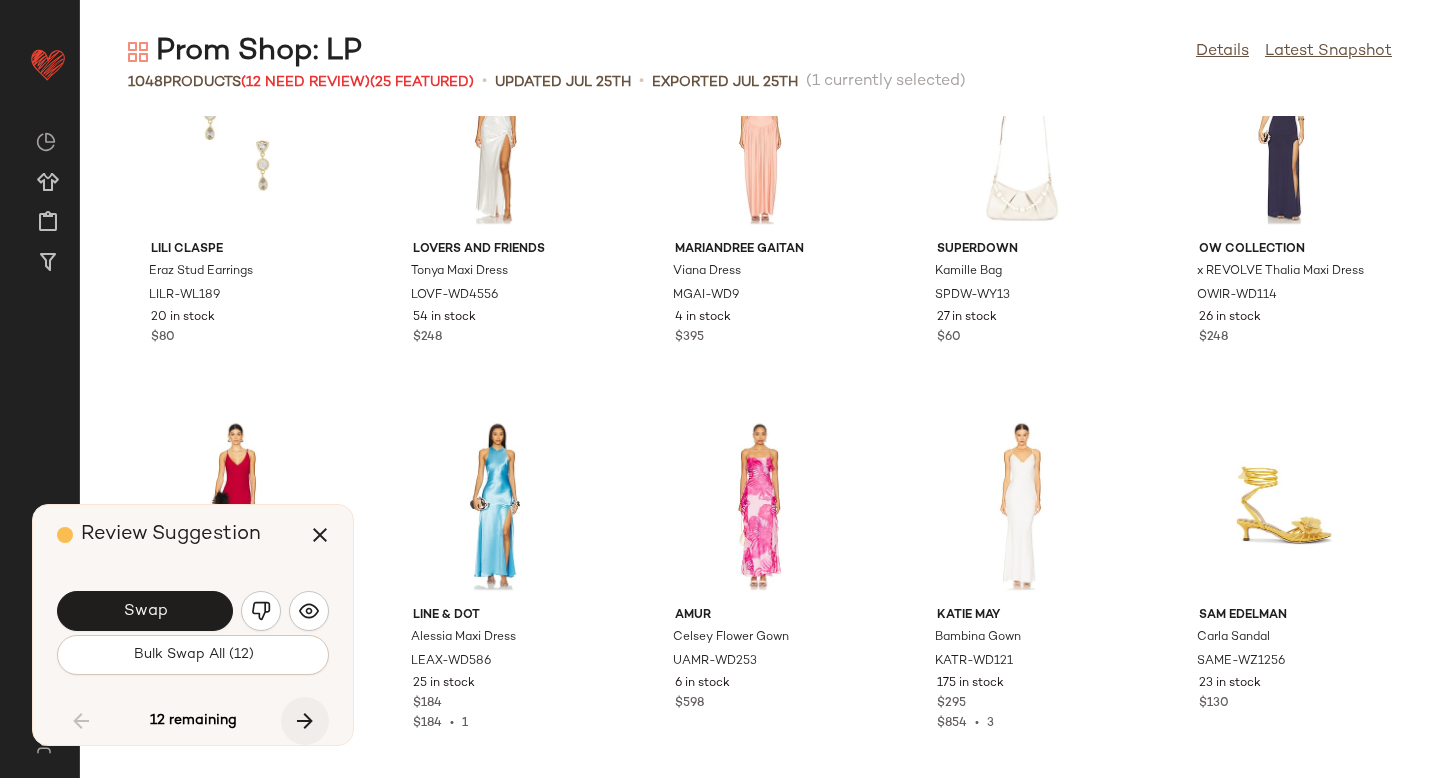 click at bounding box center [305, 721] 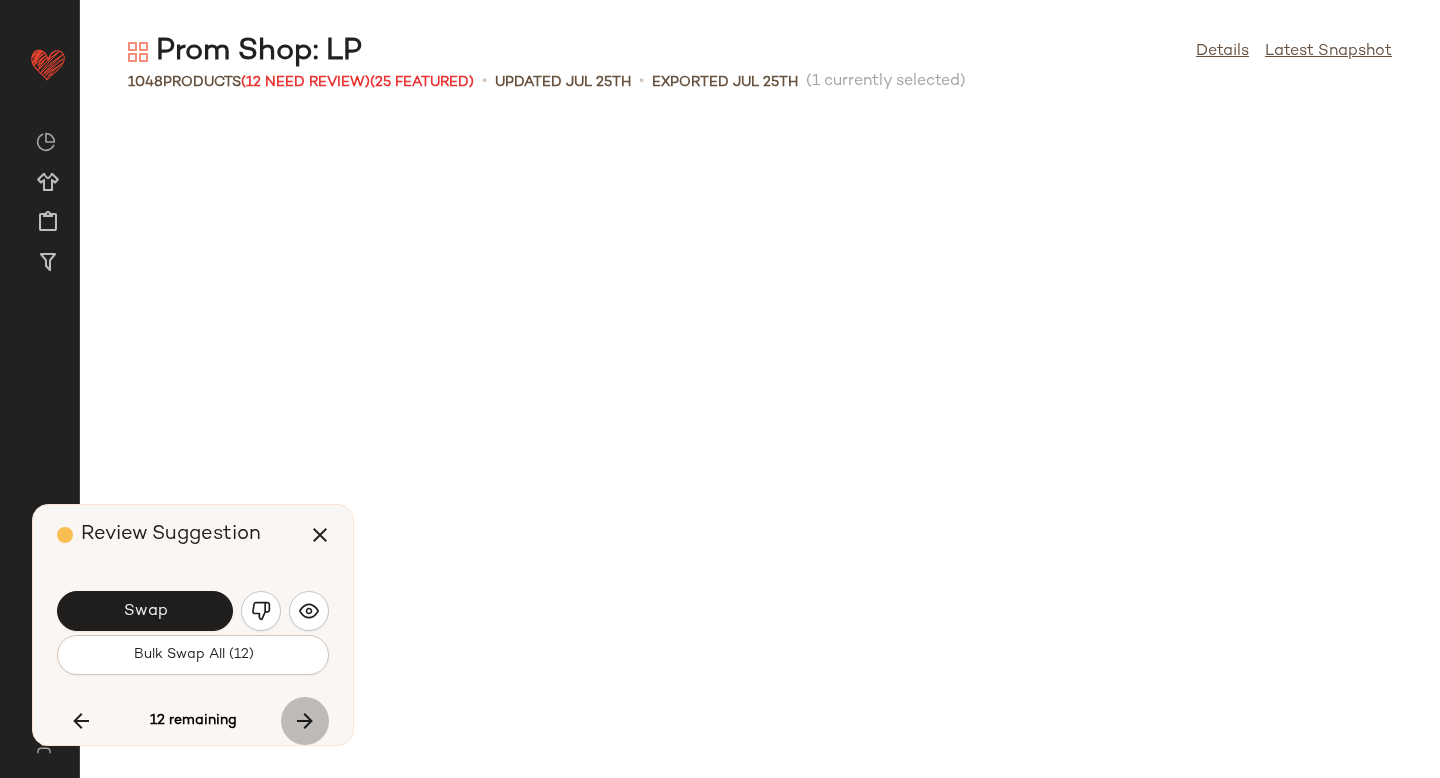 scroll, scrollTop: 9516, scrollLeft: 0, axis: vertical 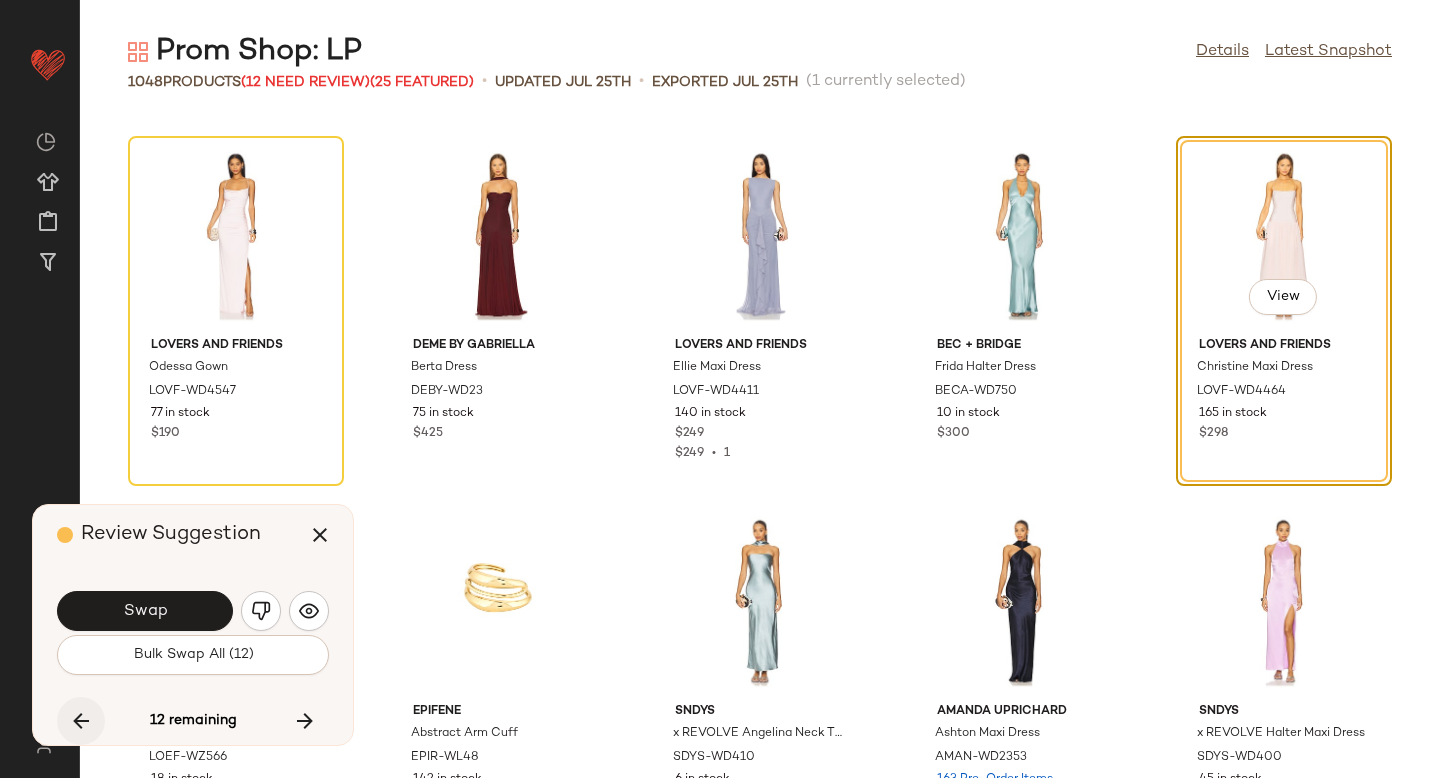 click at bounding box center (81, 721) 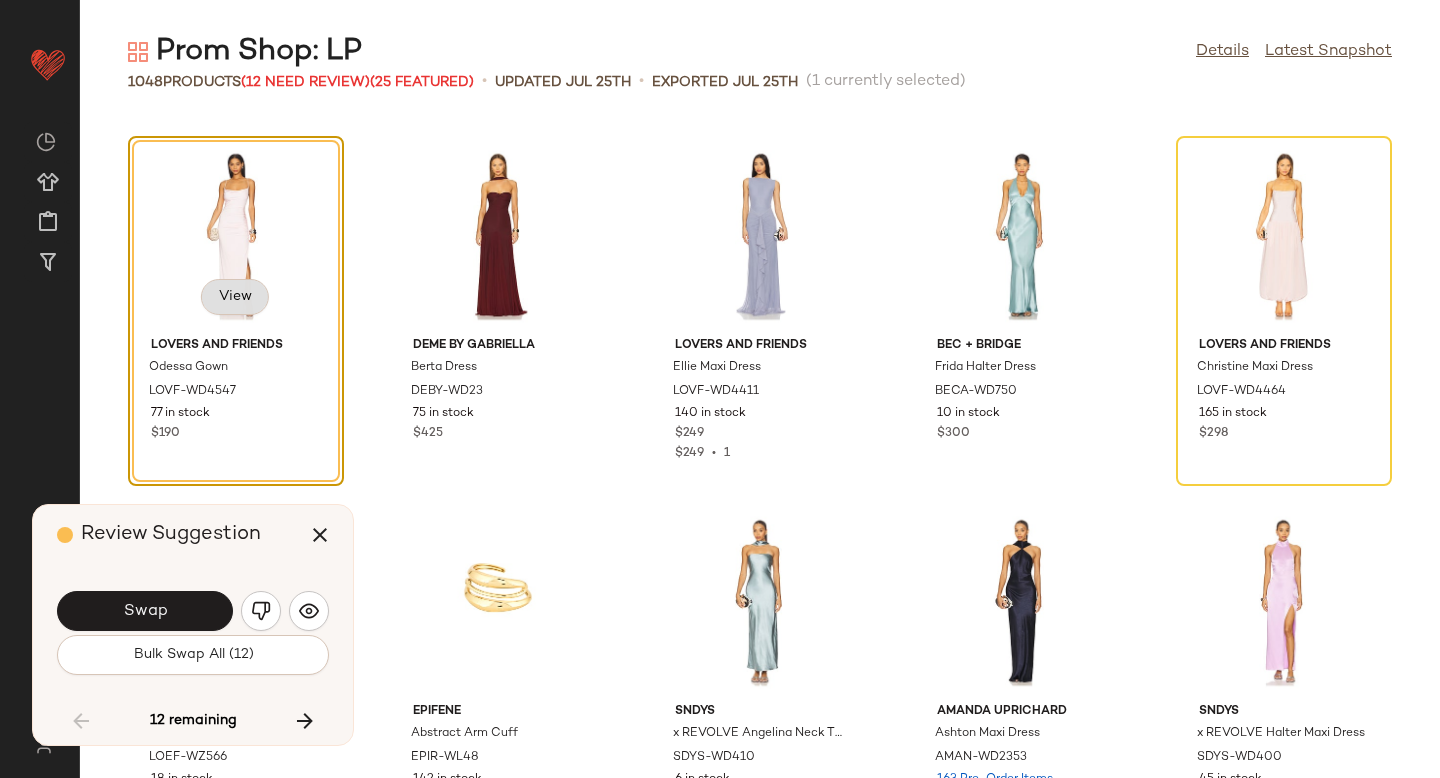 click on "View" 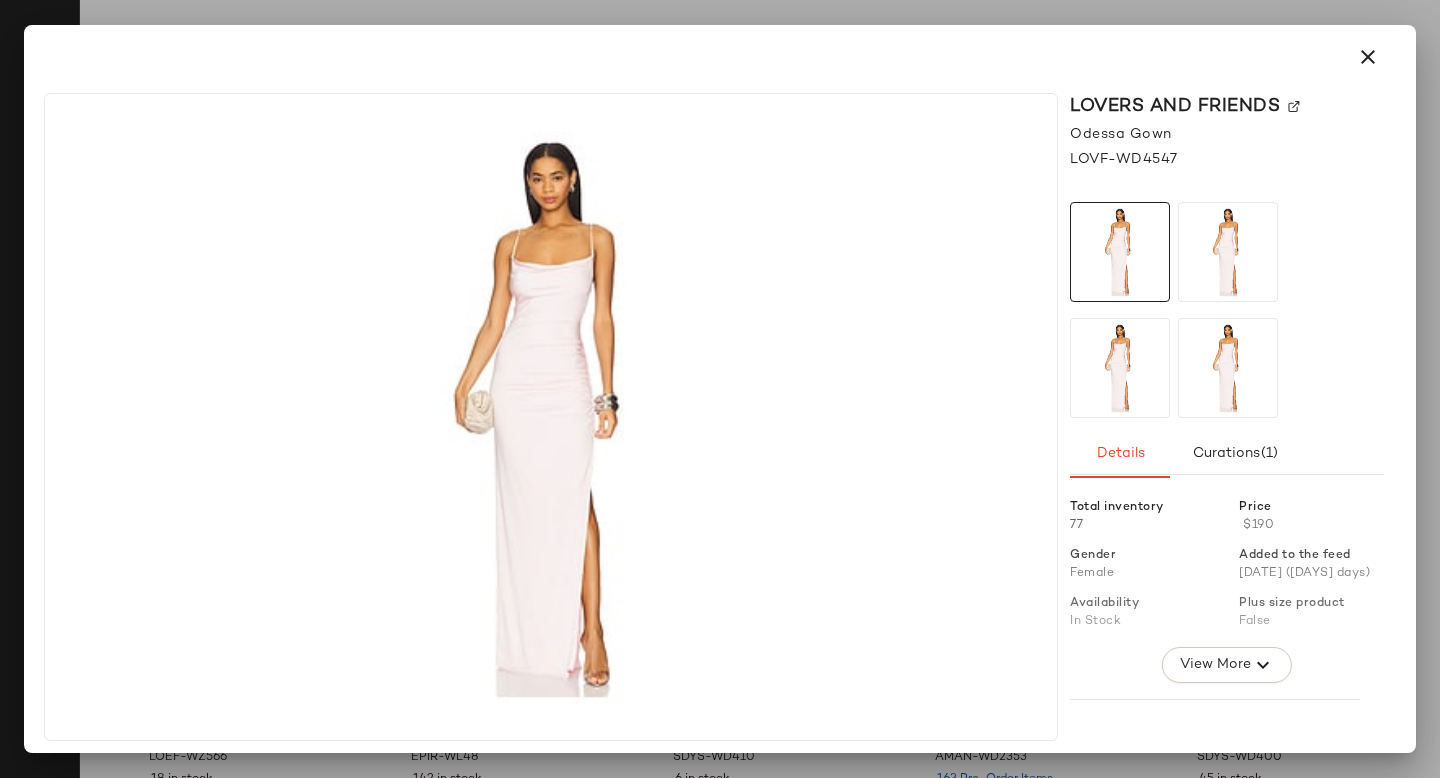 click 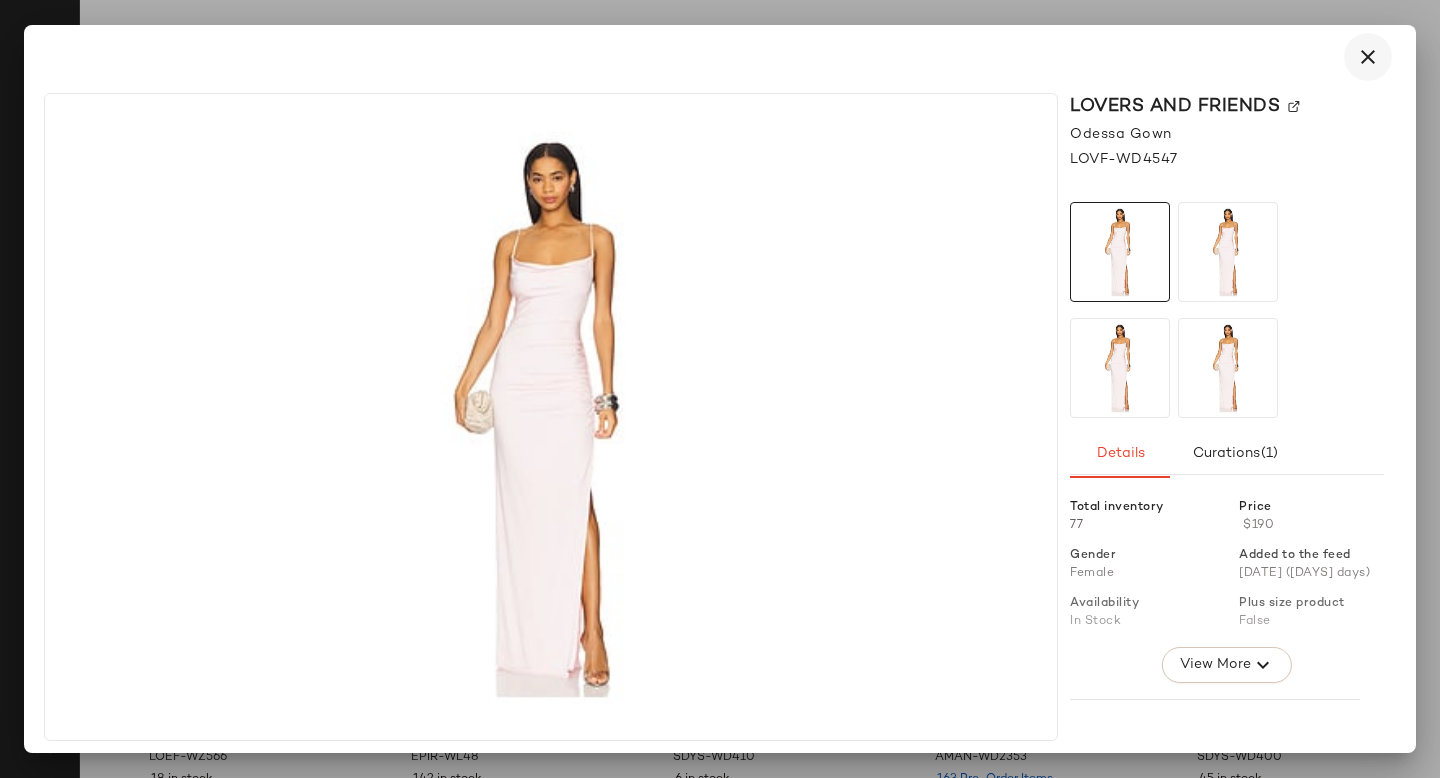 click at bounding box center (1368, 57) 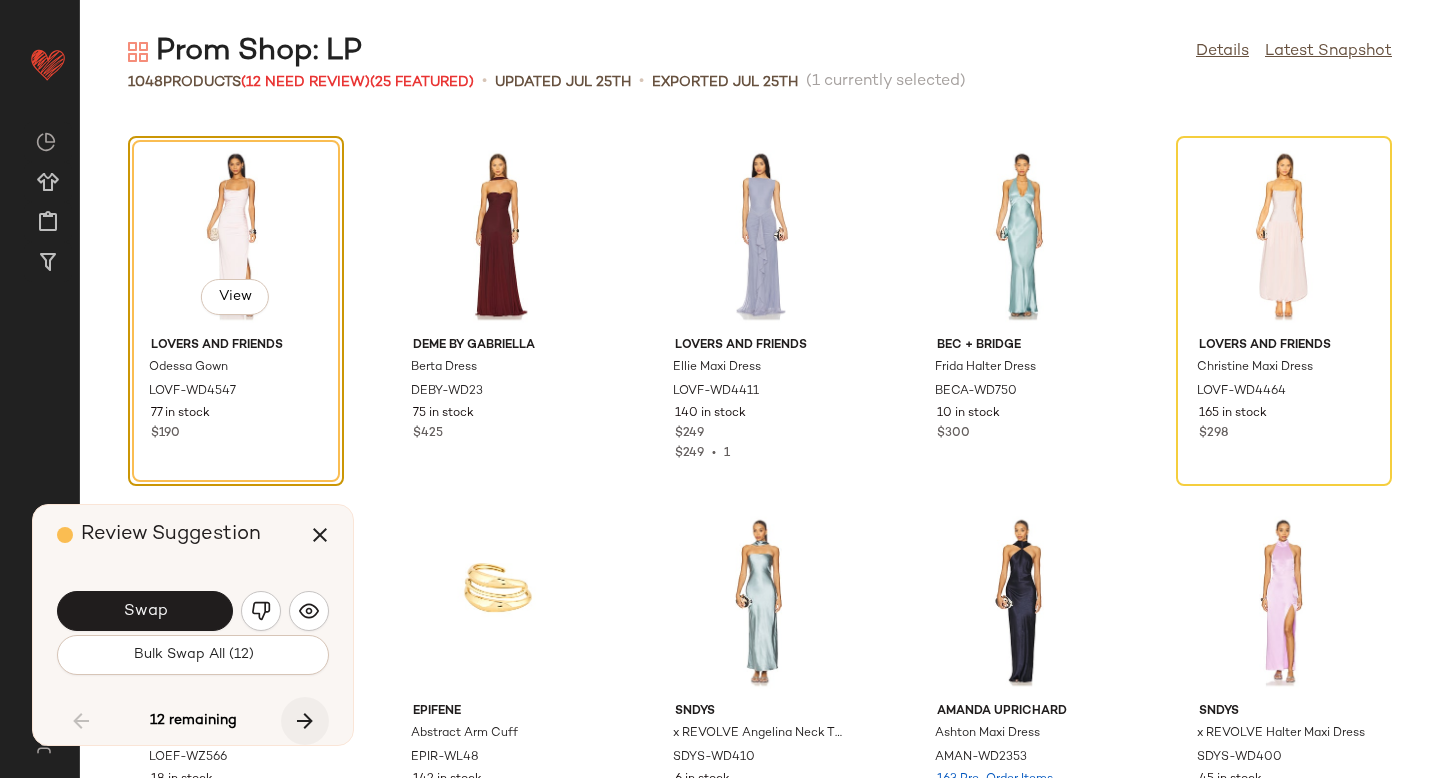 click at bounding box center [305, 721] 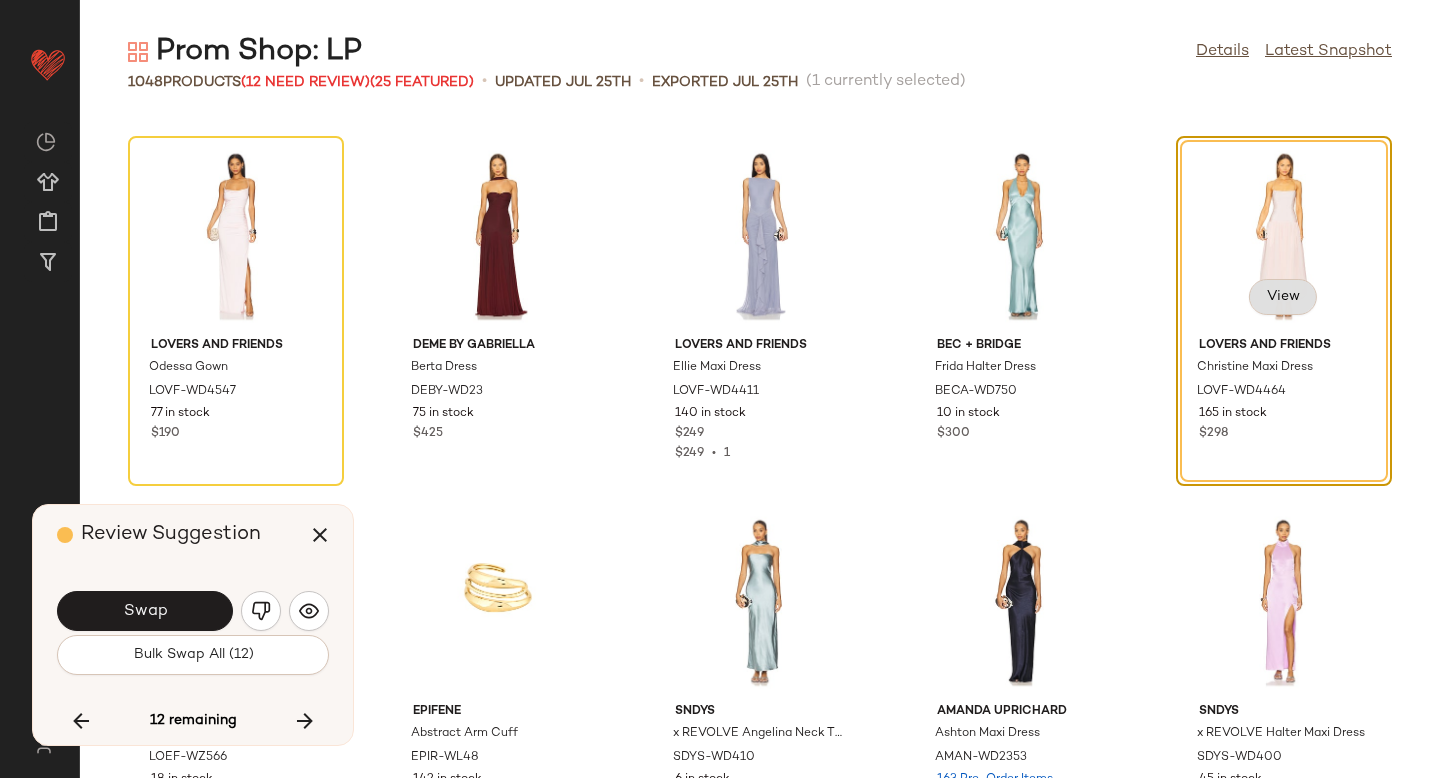click on "View" 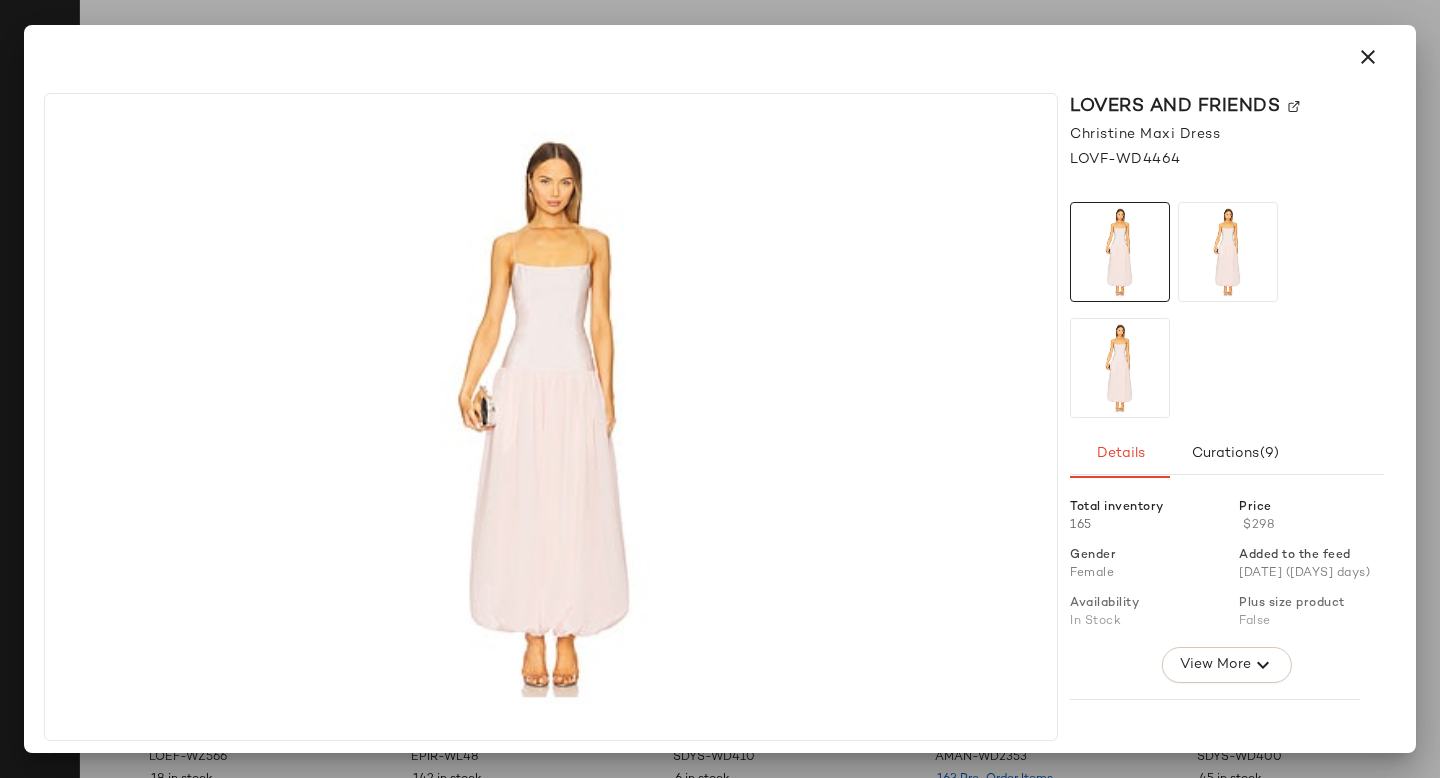 click 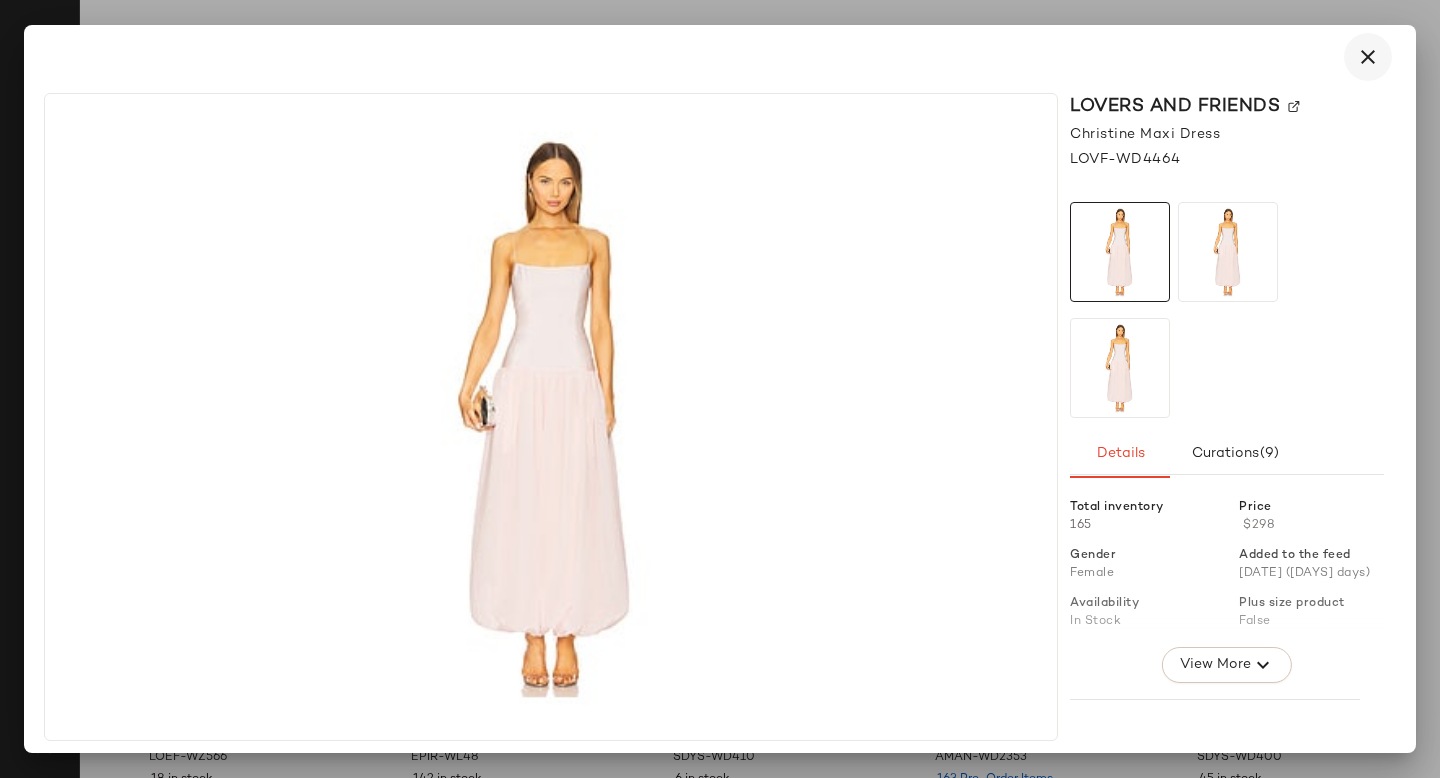 click at bounding box center [1368, 57] 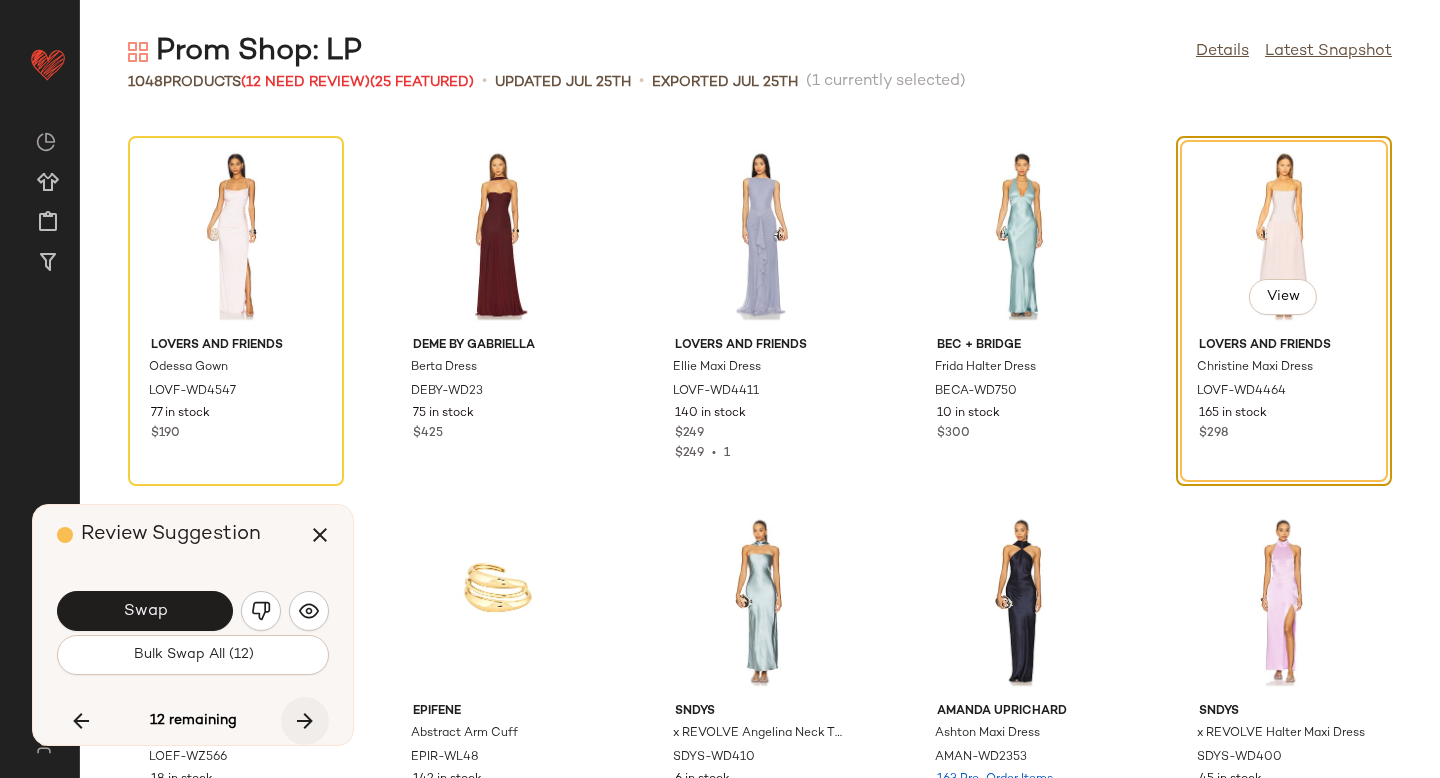 click at bounding box center [305, 721] 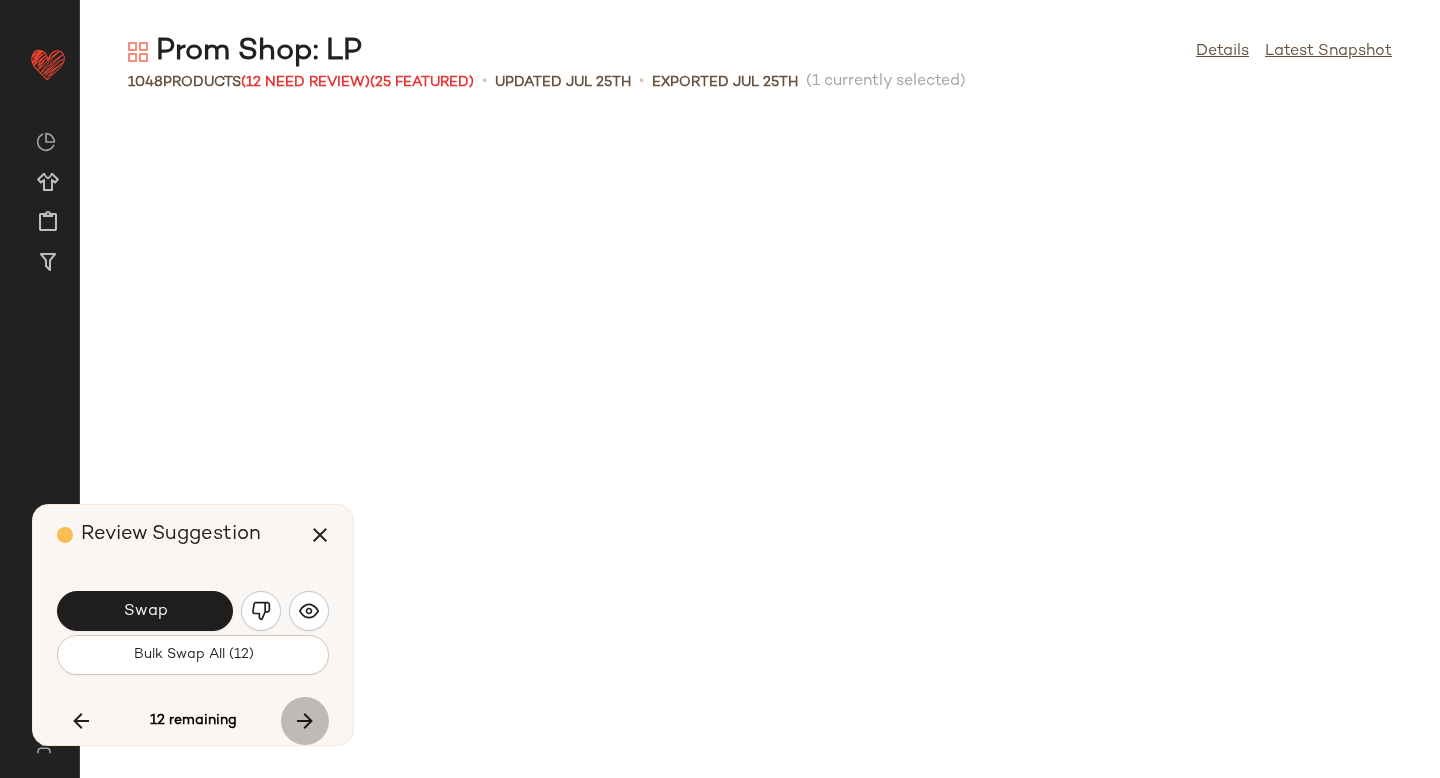 scroll, scrollTop: 13542, scrollLeft: 0, axis: vertical 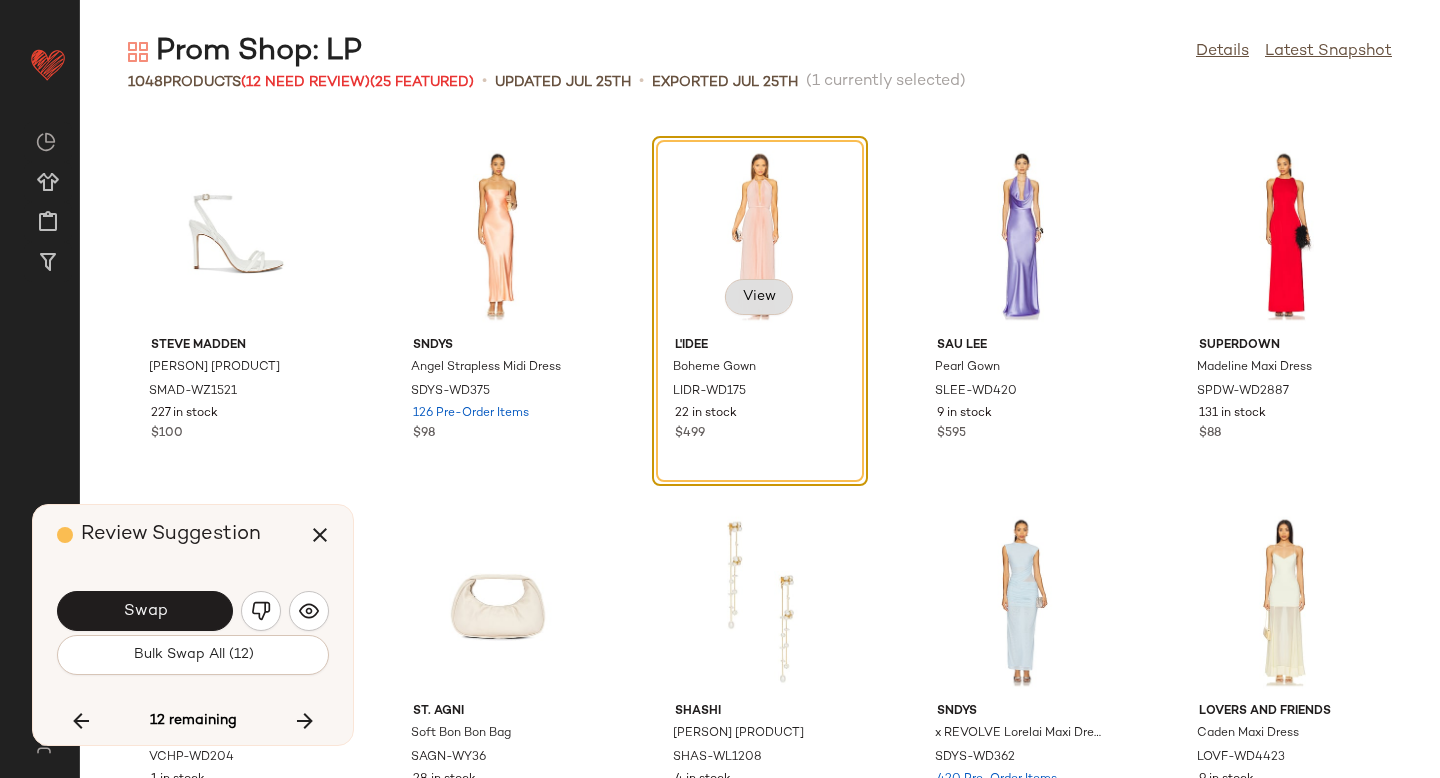 click on "View" 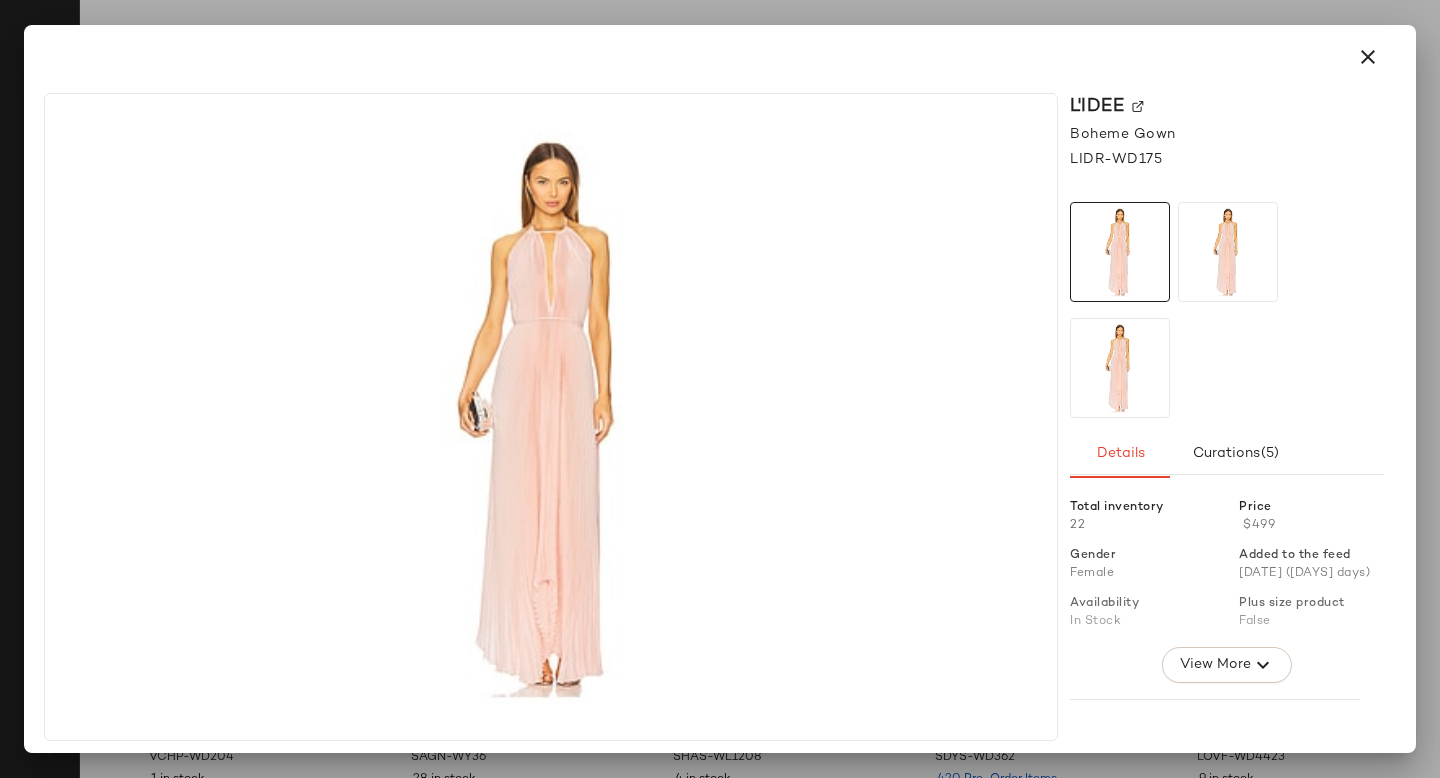 click 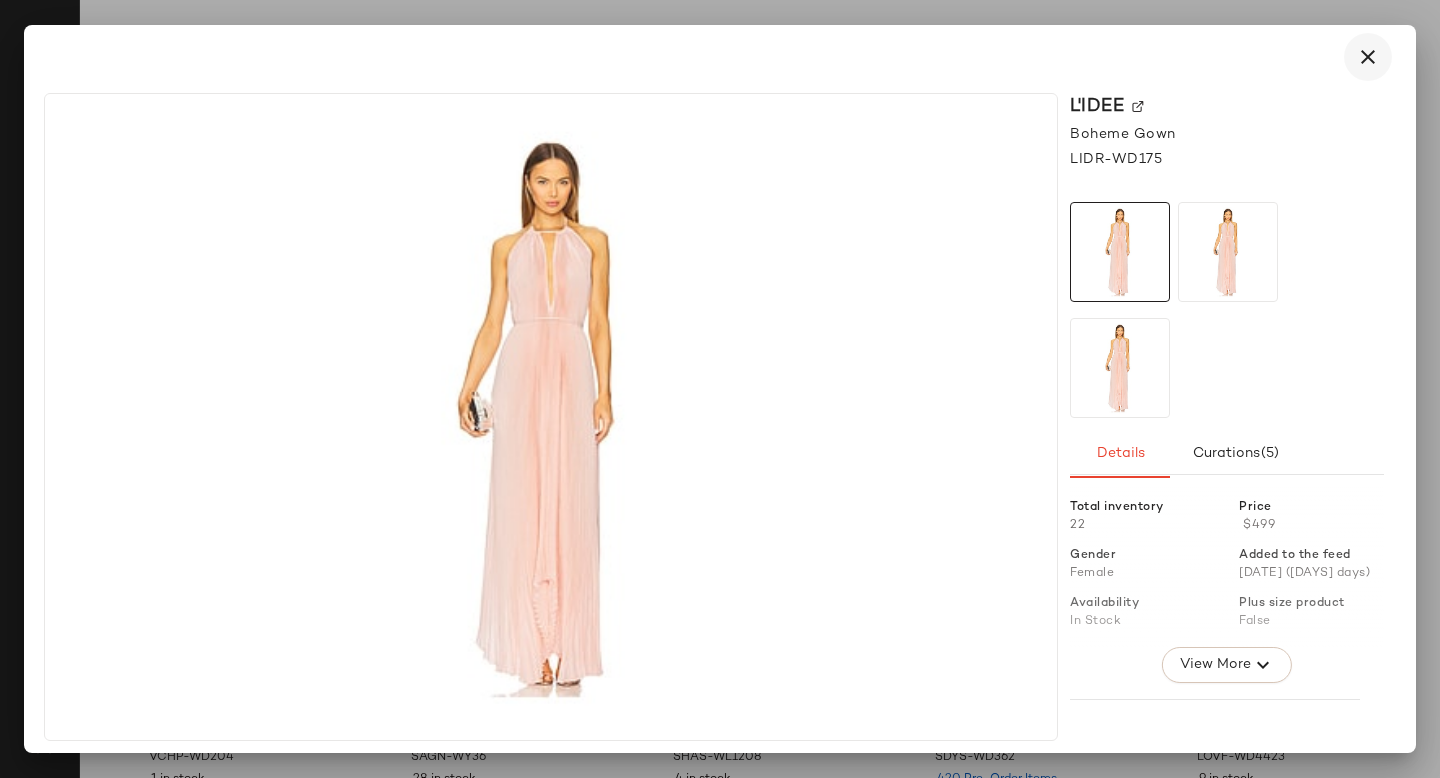 click at bounding box center [1368, 57] 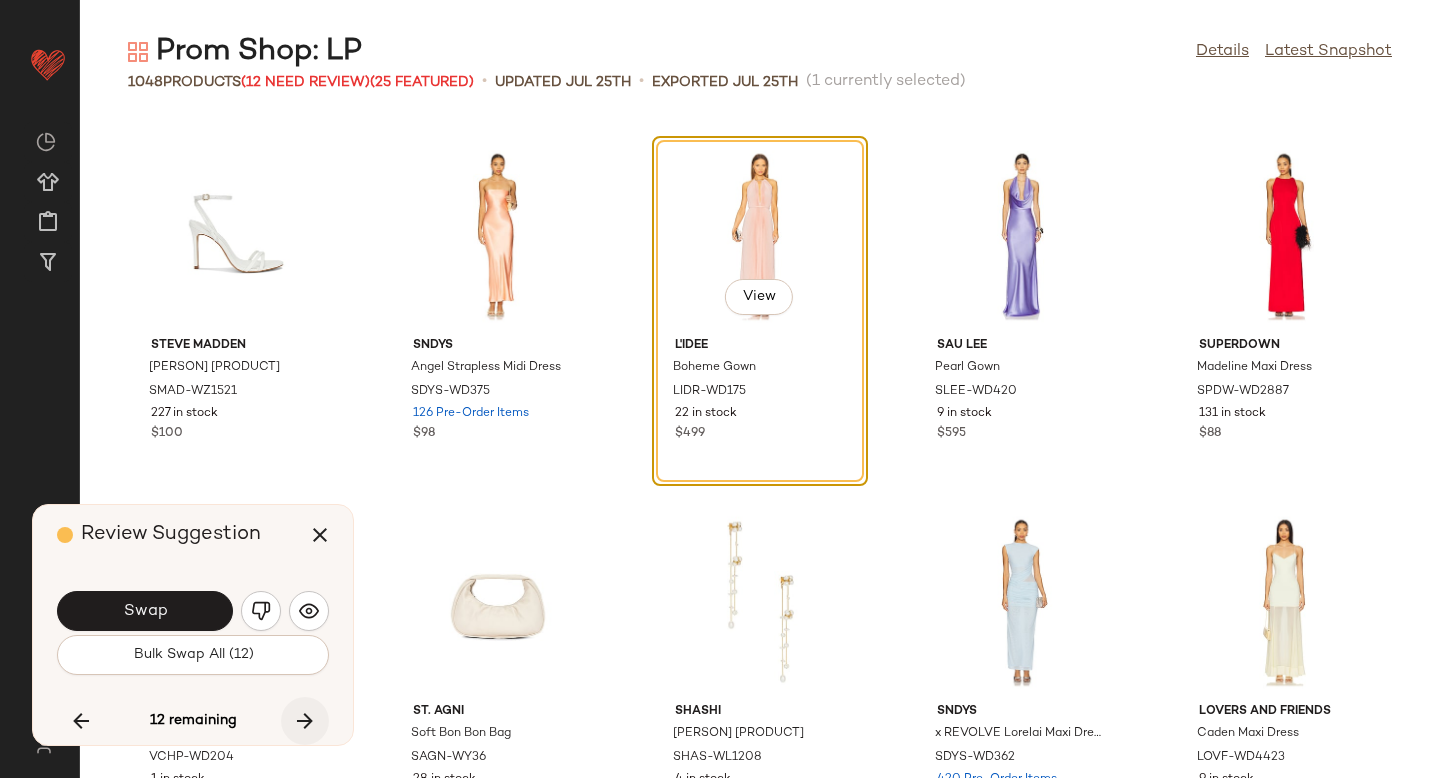 click at bounding box center (305, 721) 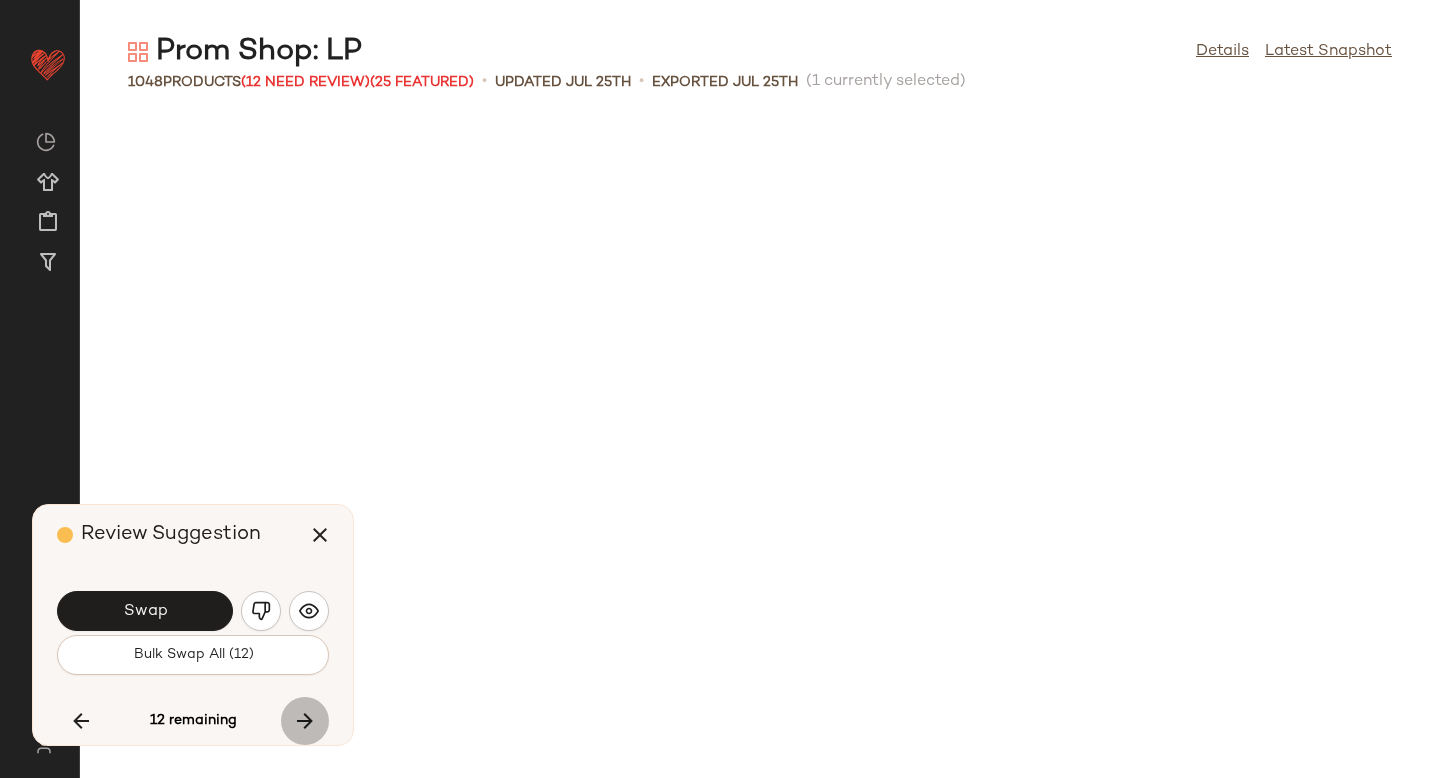 scroll, scrollTop: 16104, scrollLeft: 0, axis: vertical 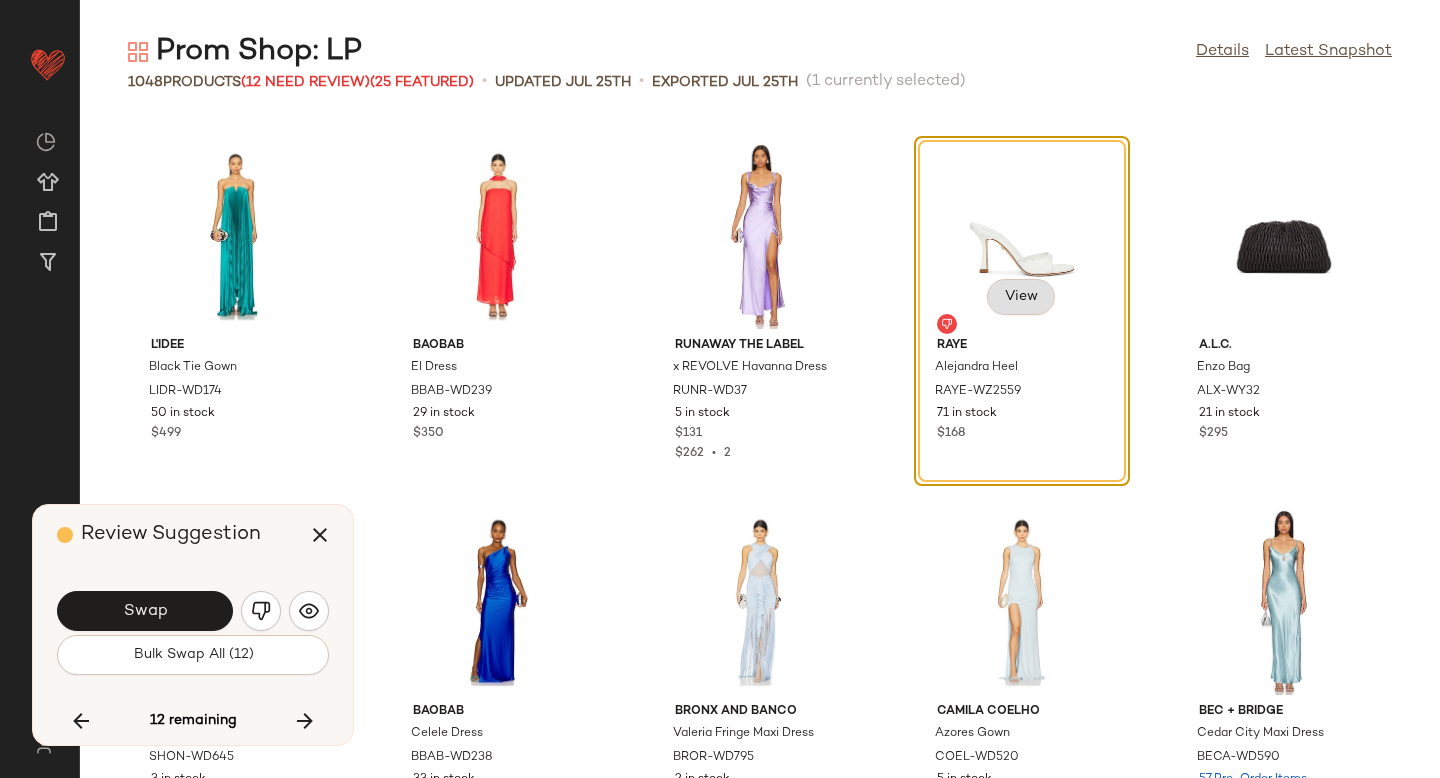 click on "View" 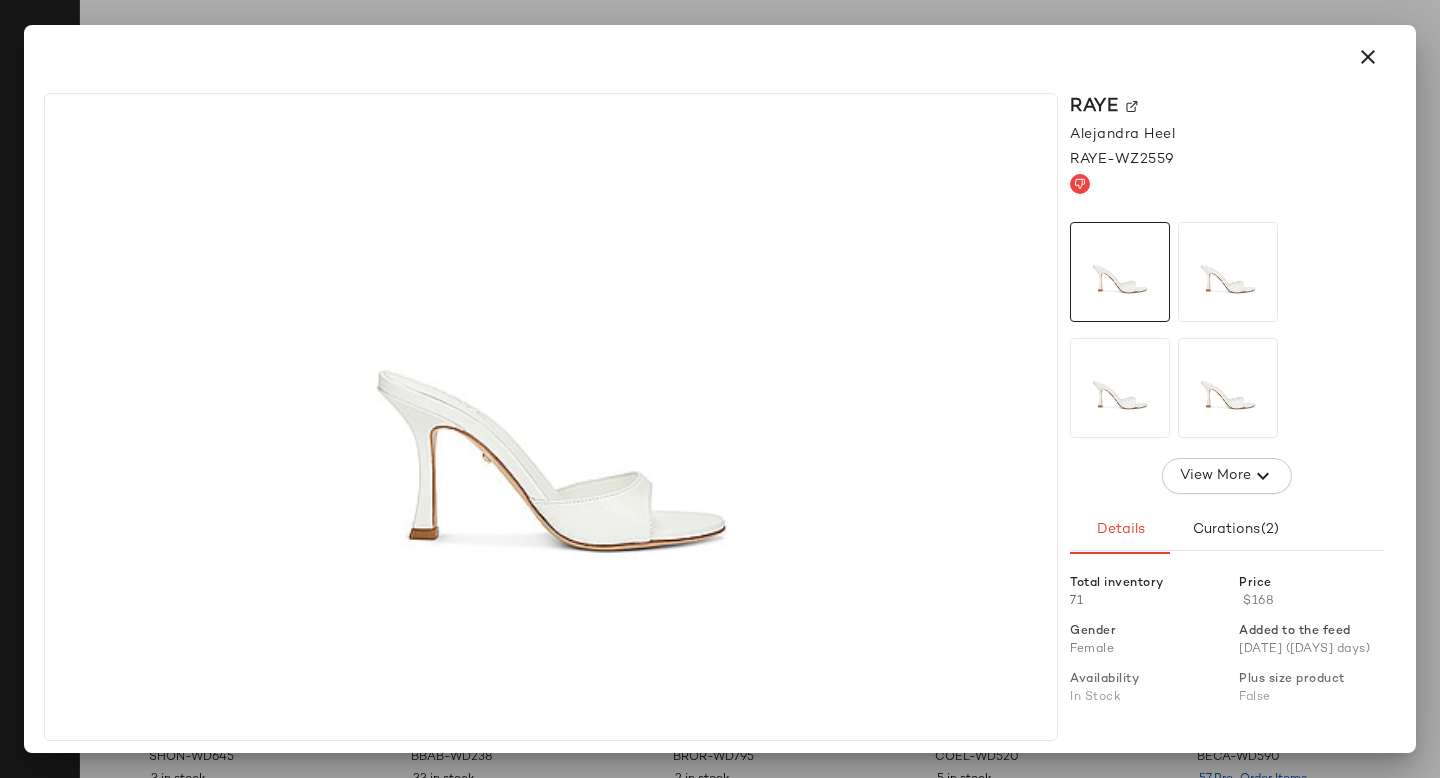click 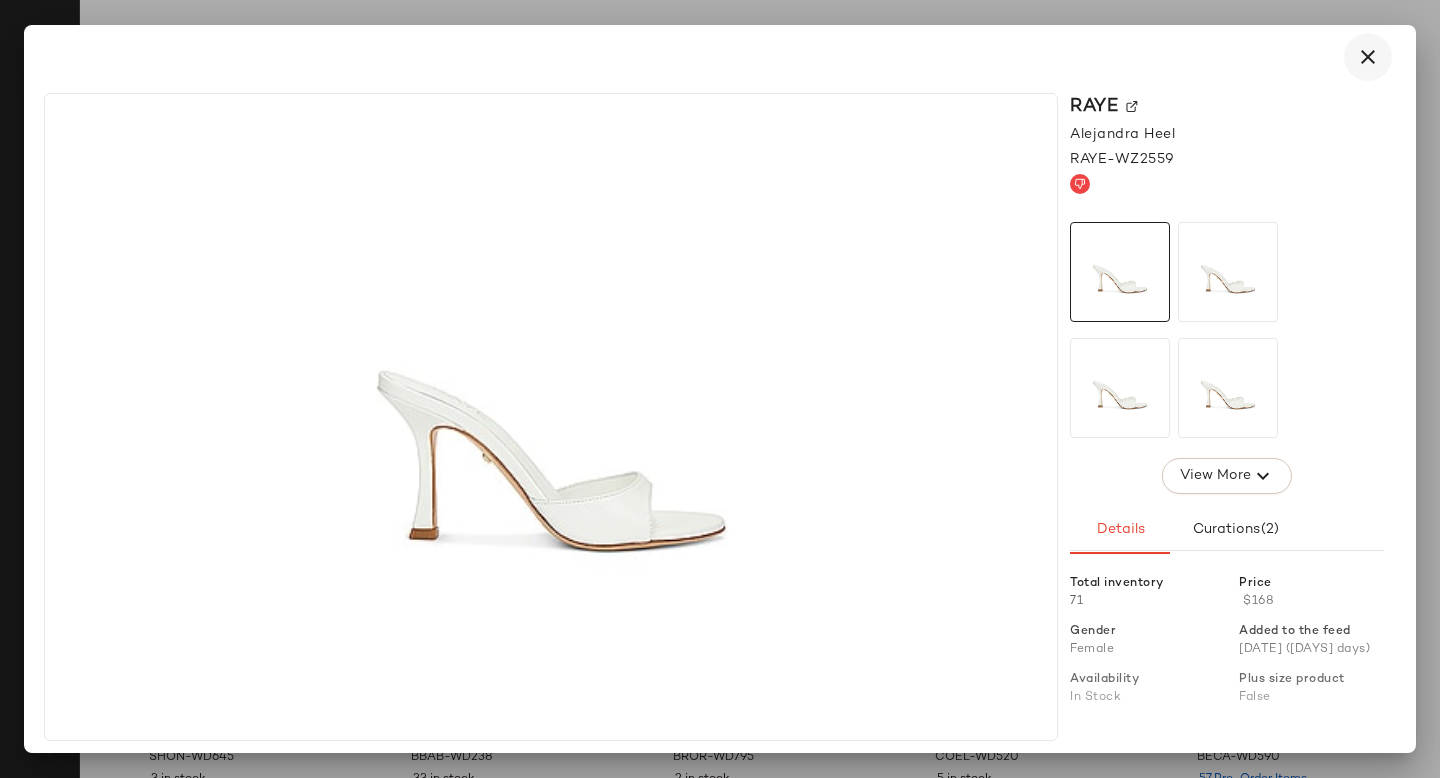 click at bounding box center (1368, 57) 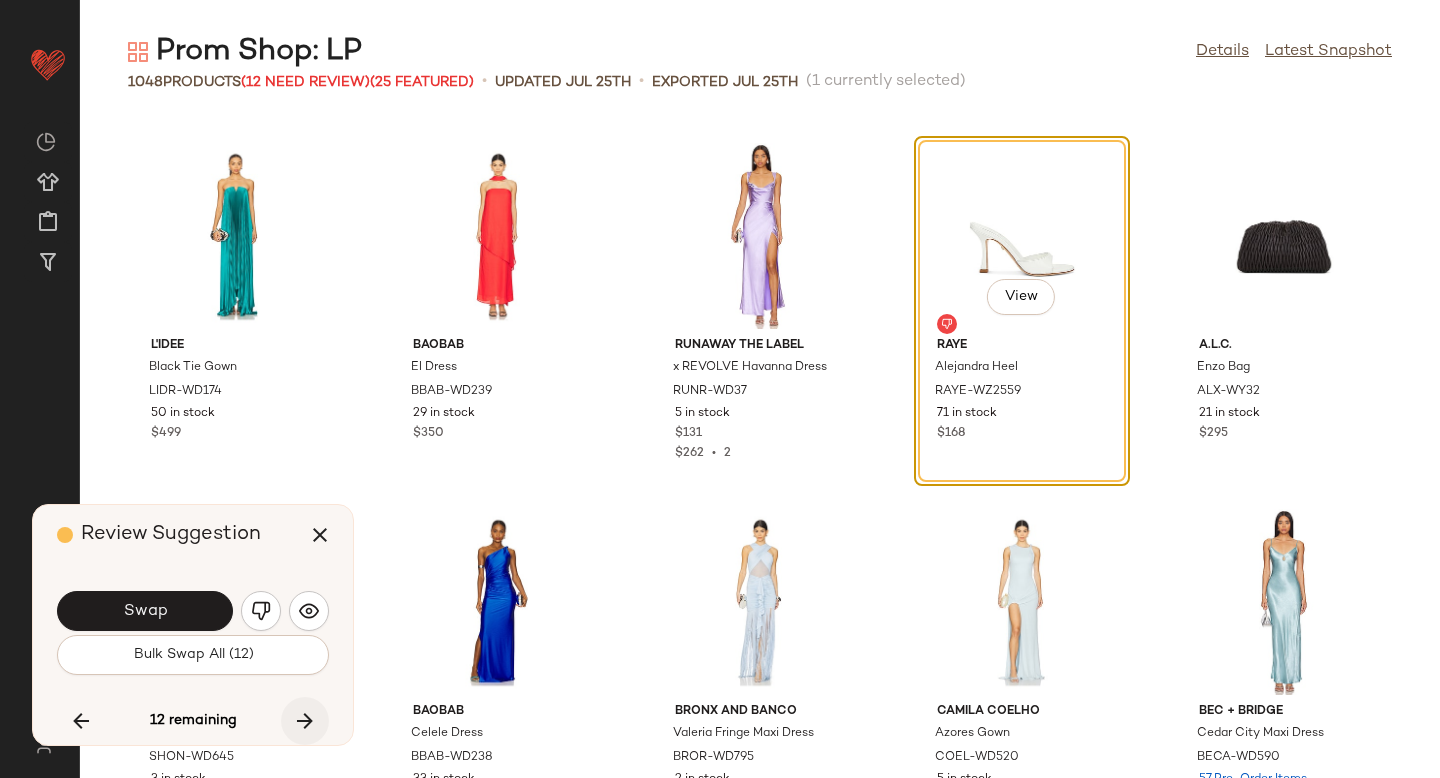 click at bounding box center [305, 721] 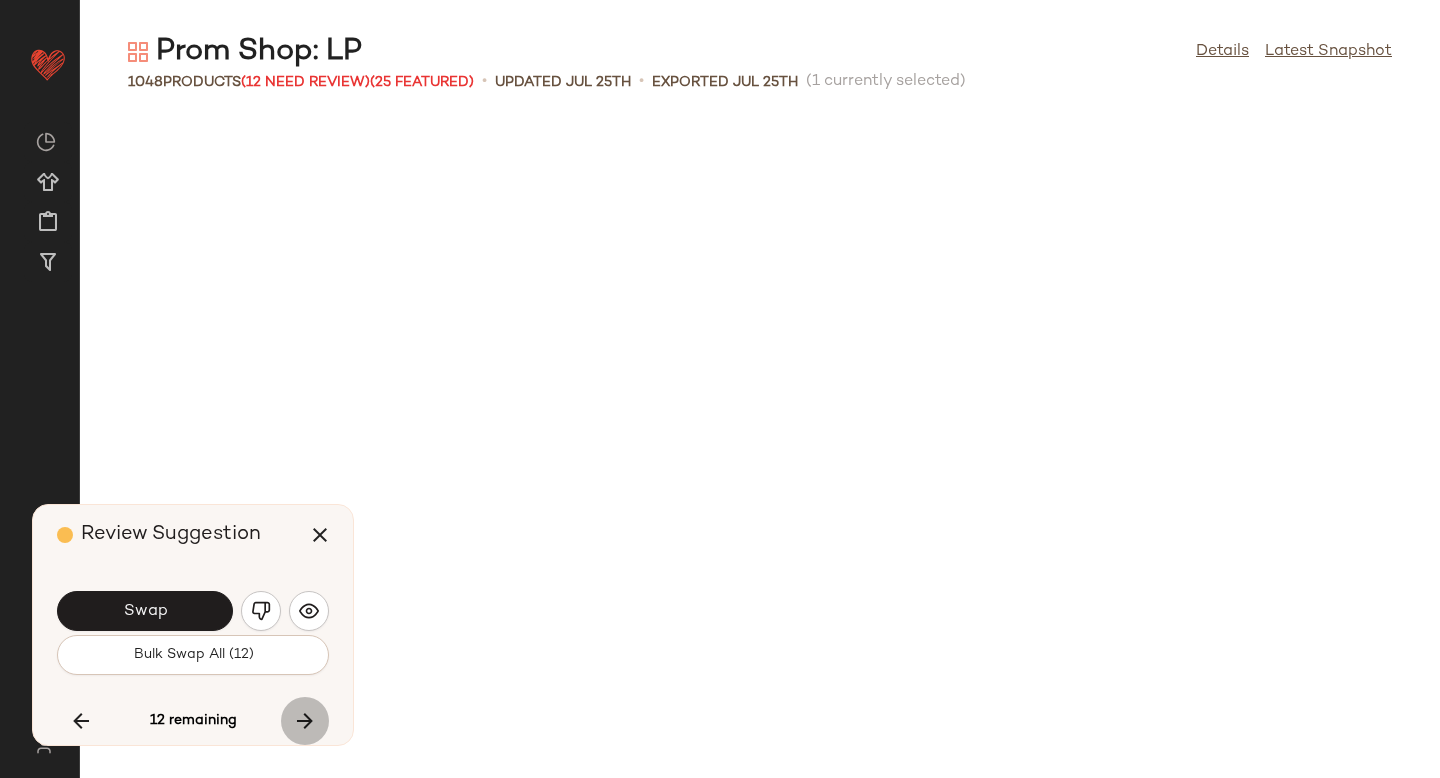 scroll, scrollTop: 23790, scrollLeft: 0, axis: vertical 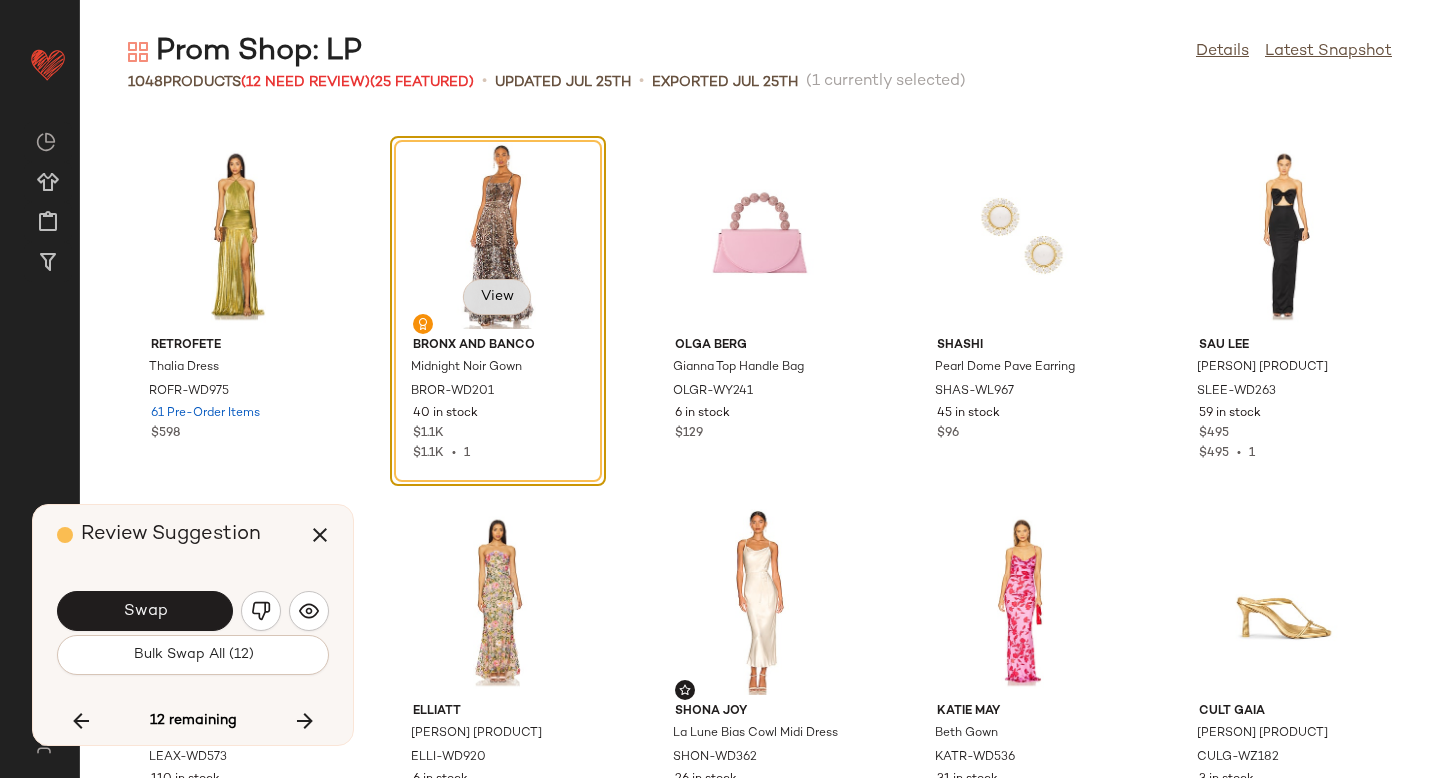 click on "View" 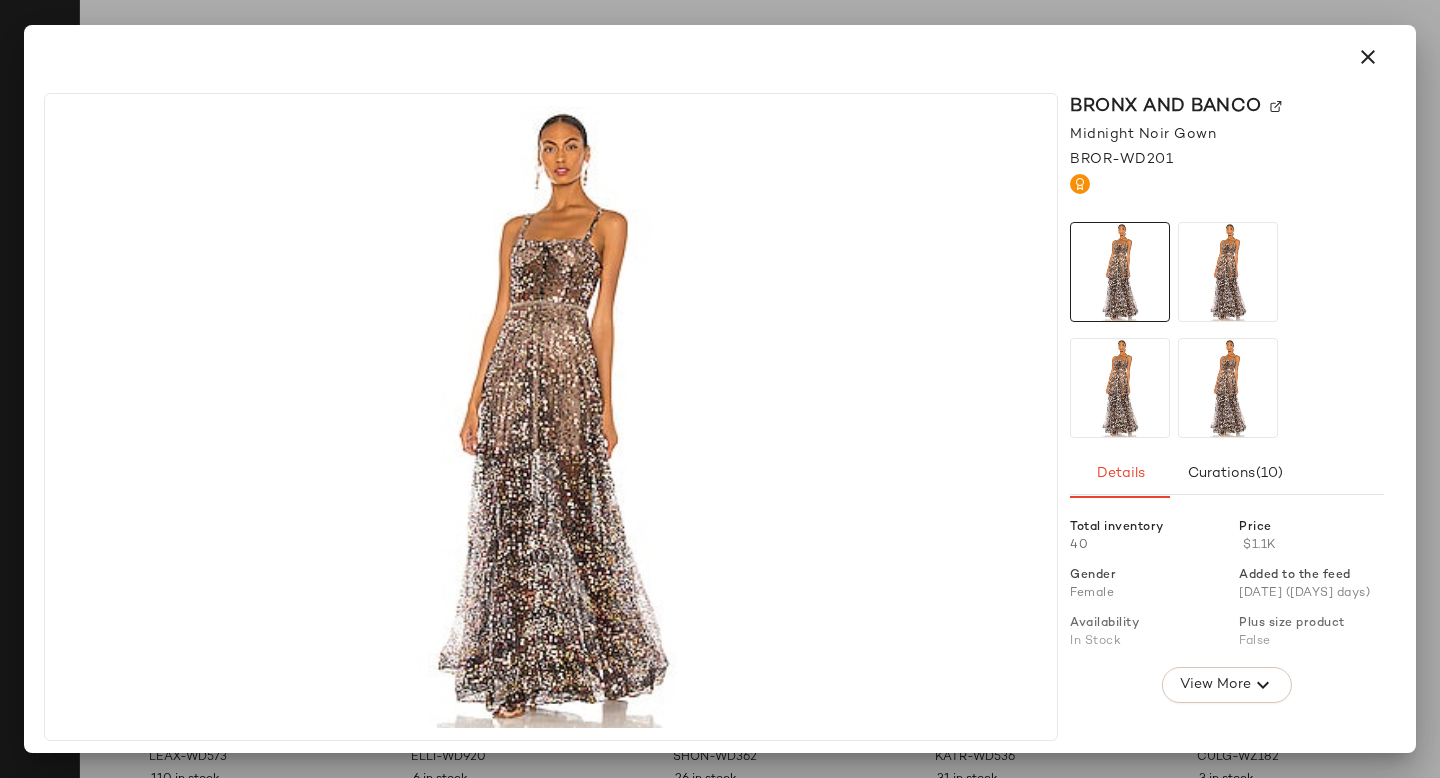click 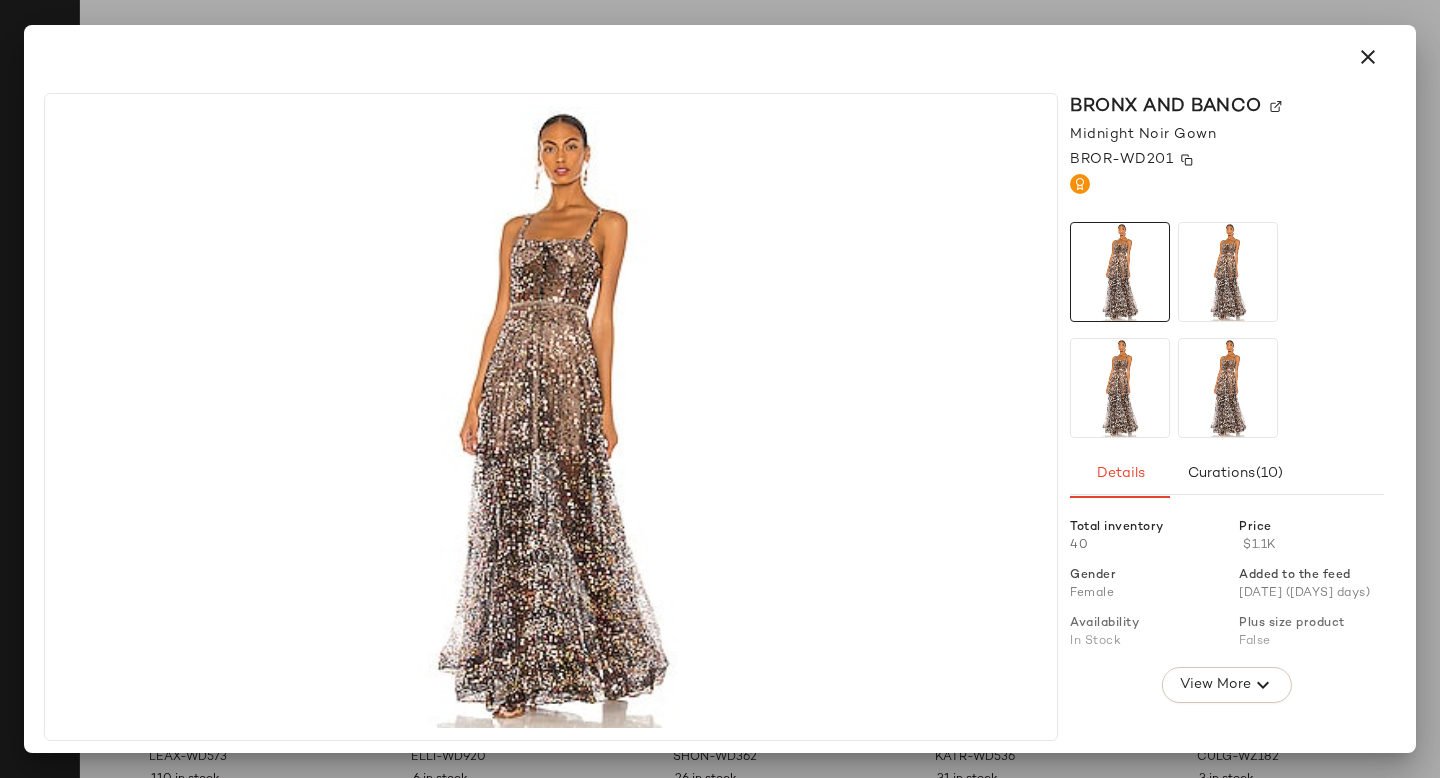 click 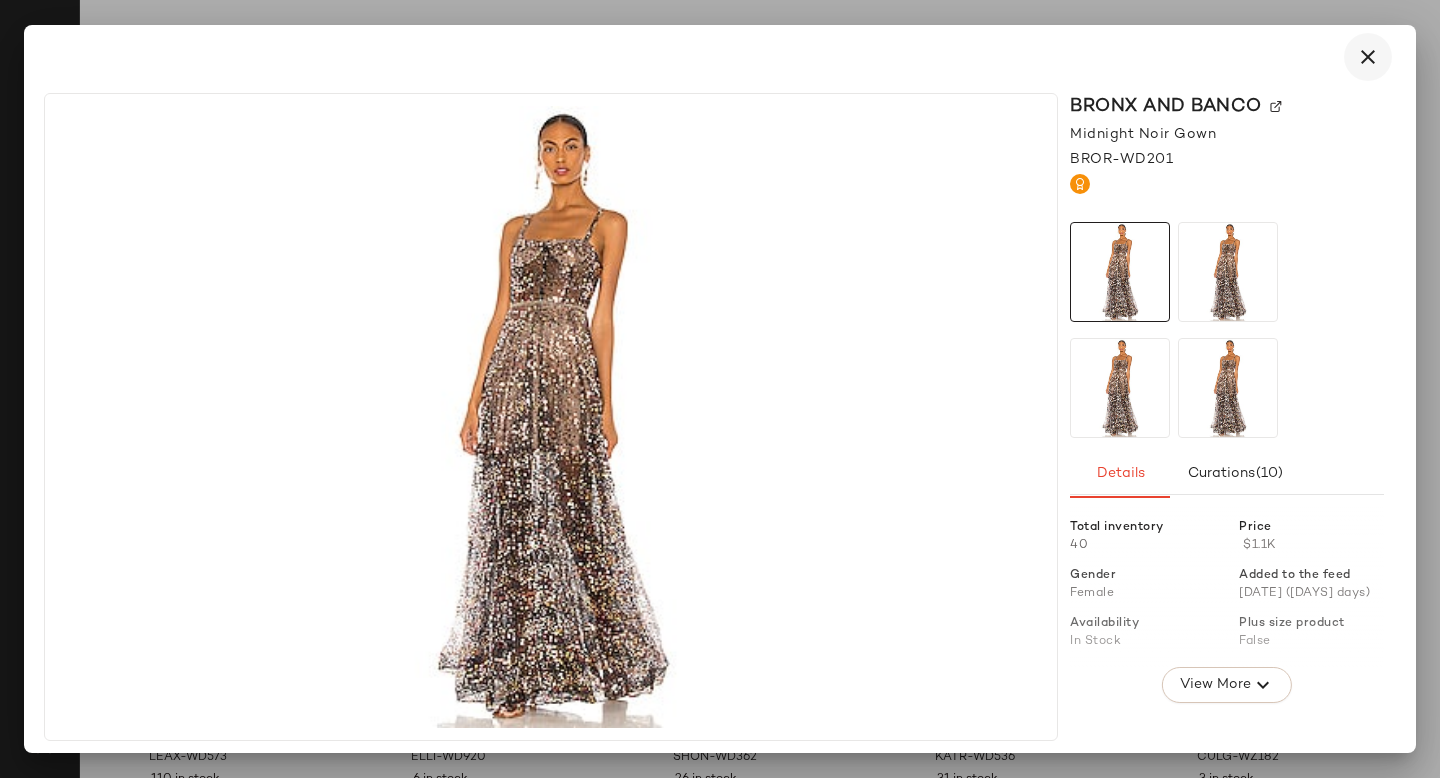 click at bounding box center [1368, 57] 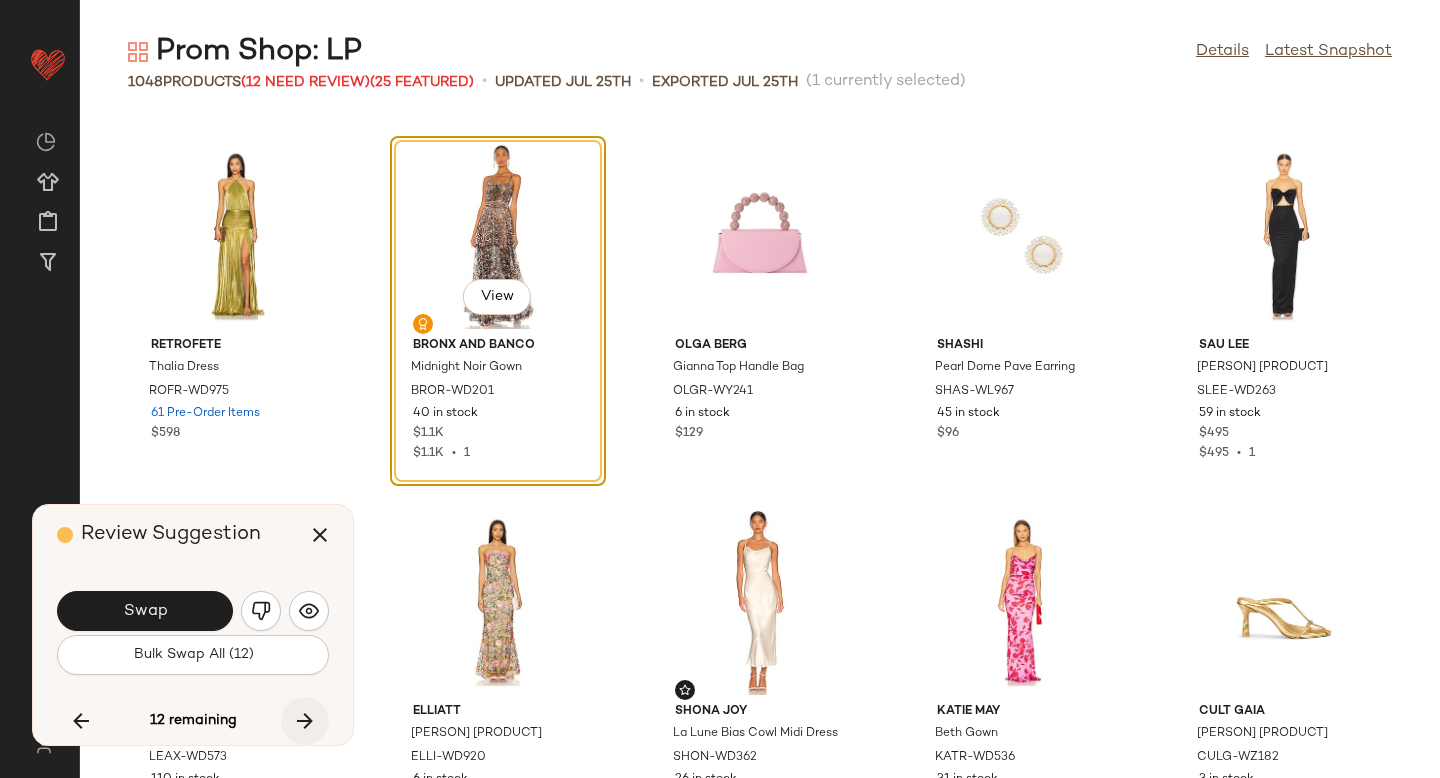 click at bounding box center [305, 721] 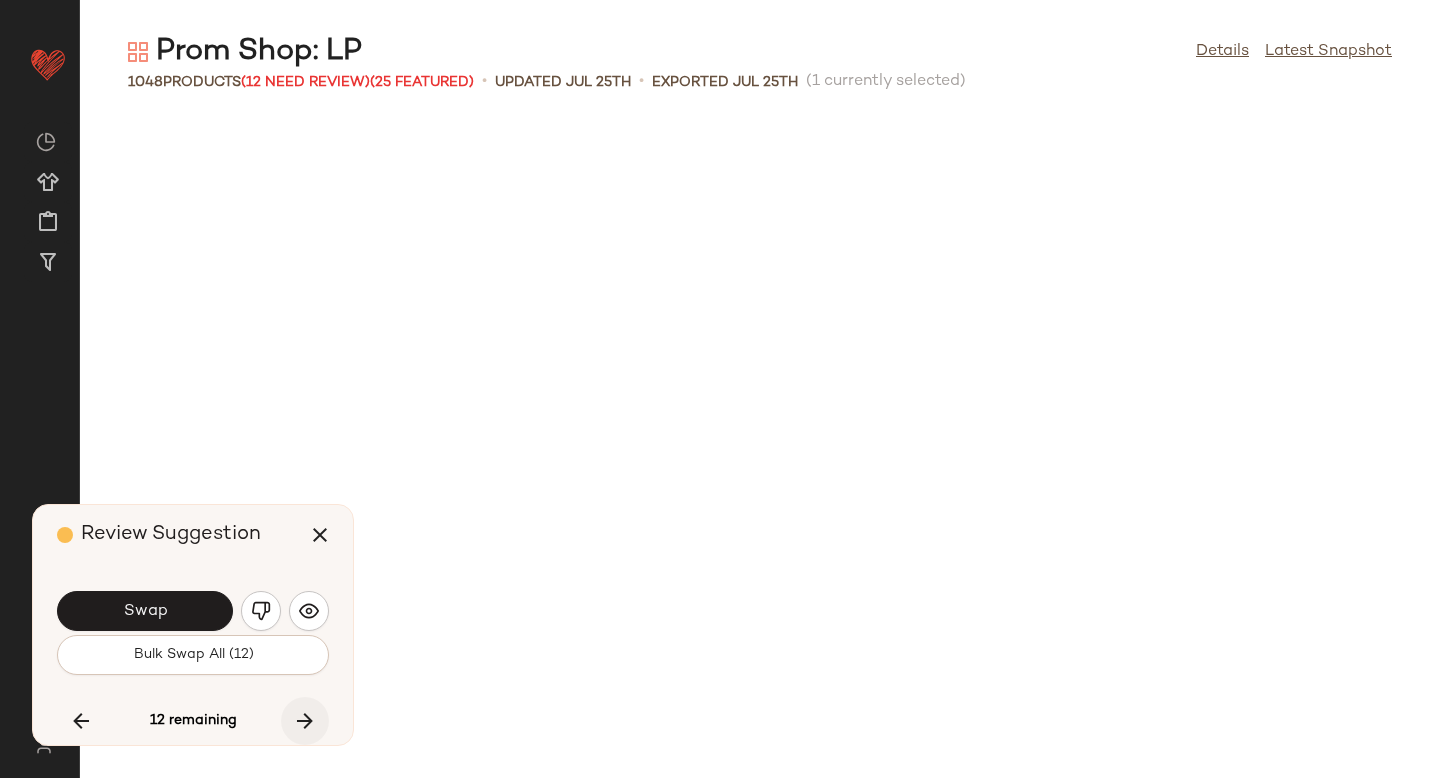 scroll, scrollTop: 30744, scrollLeft: 0, axis: vertical 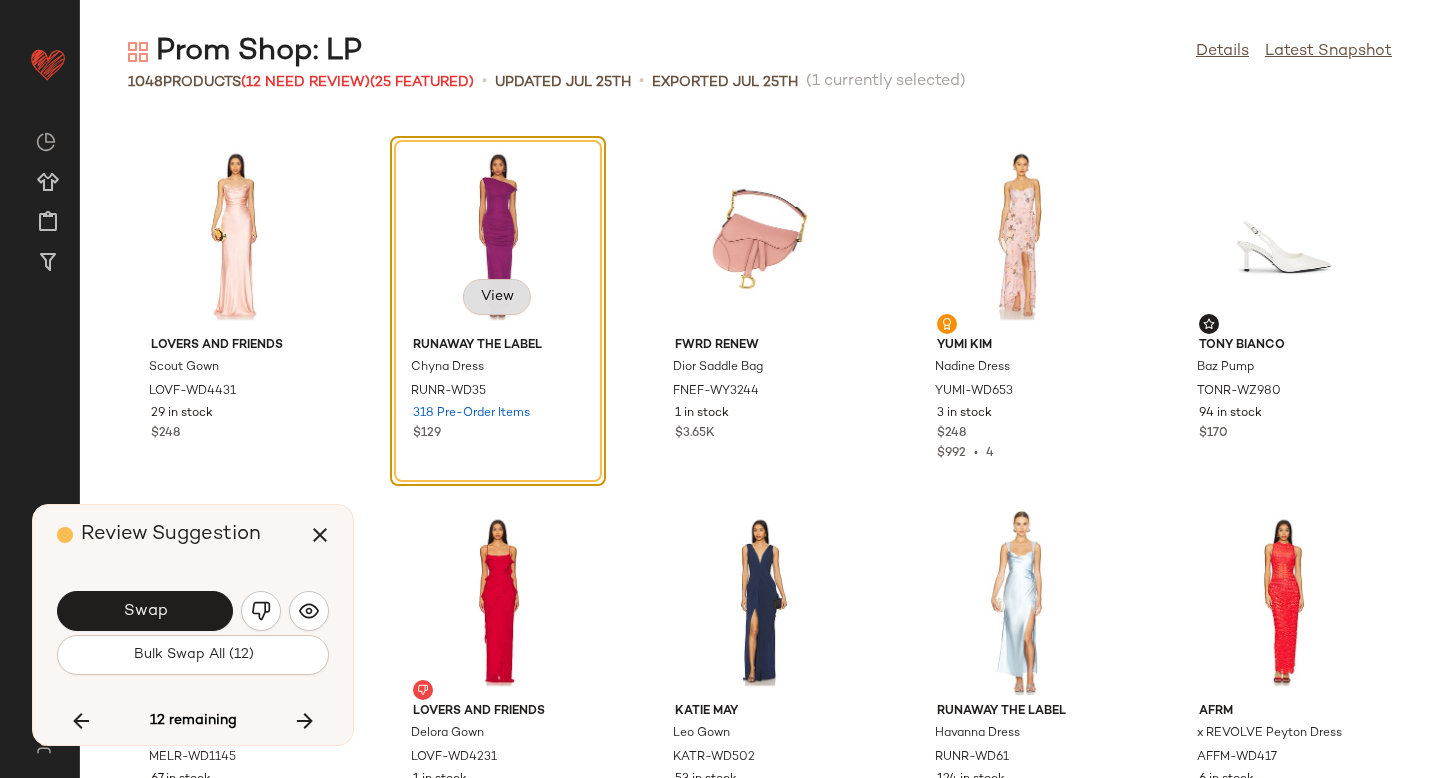 click on "View" at bounding box center (497, 297) 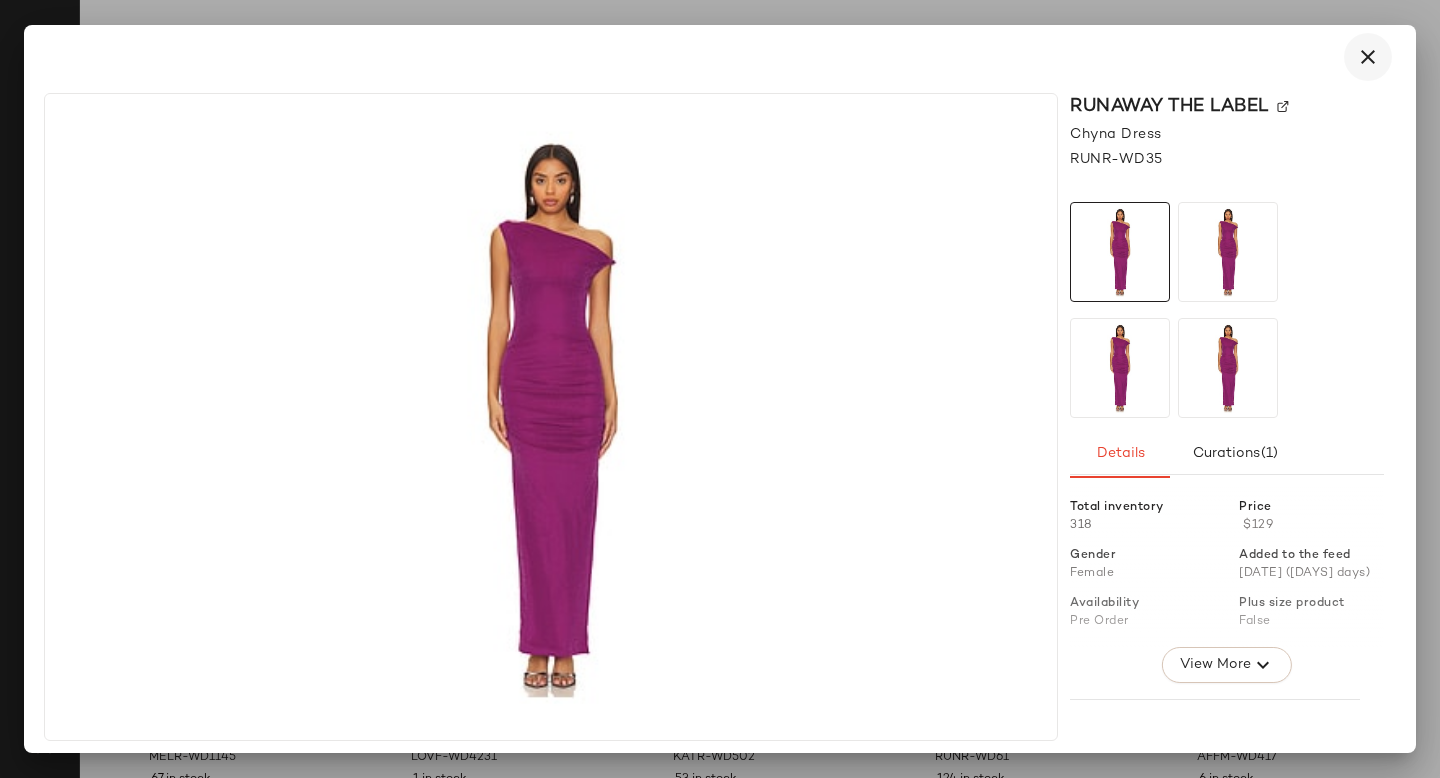 click at bounding box center (1368, 57) 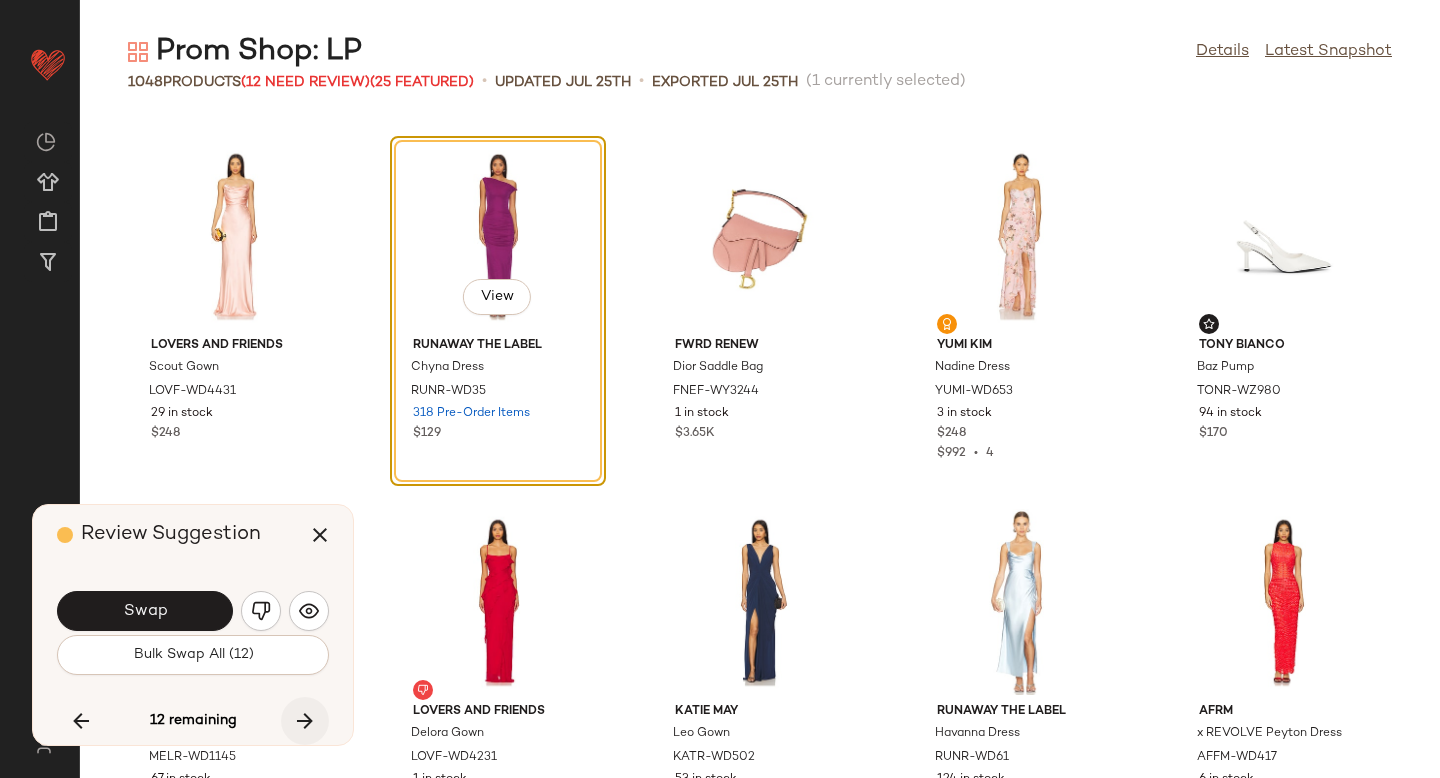 click at bounding box center [305, 721] 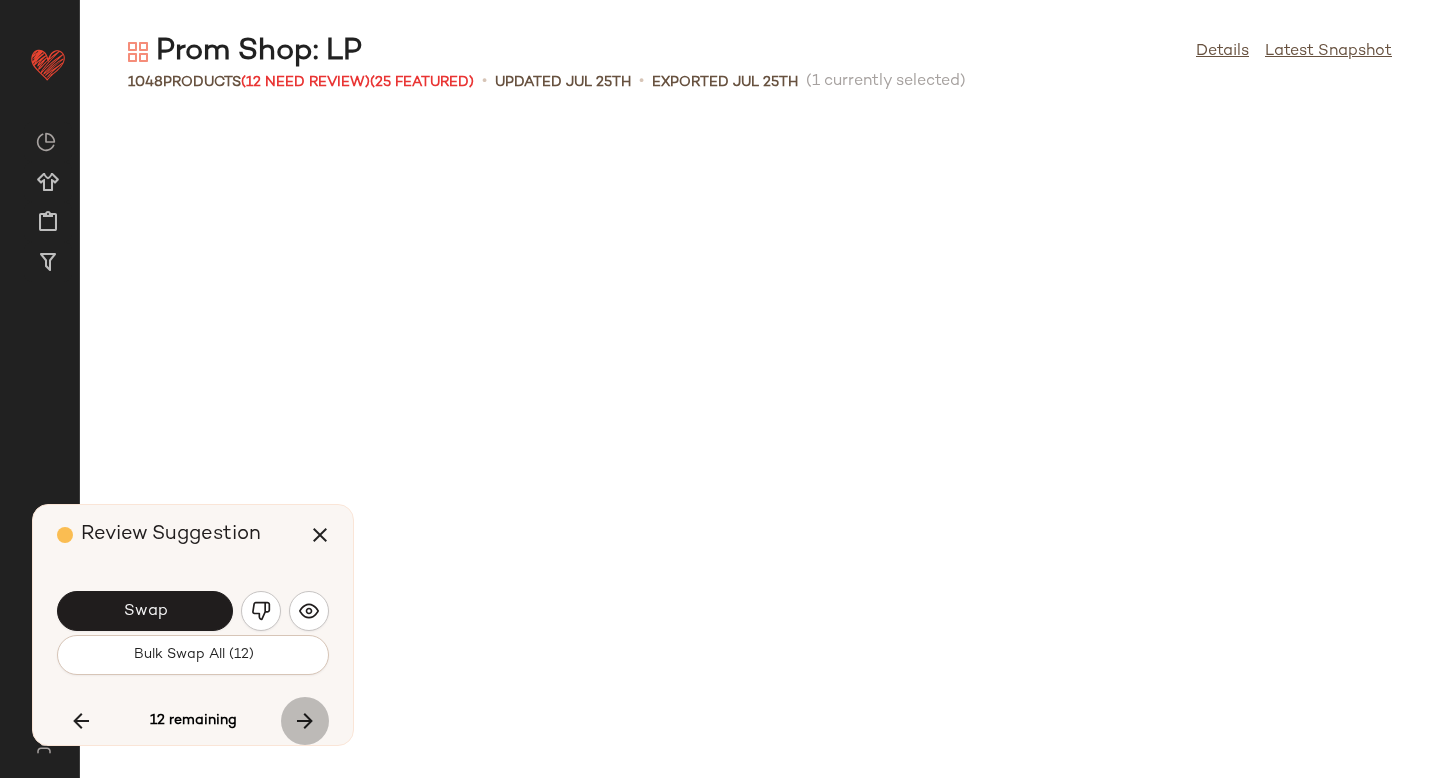 scroll, scrollTop: 33306, scrollLeft: 0, axis: vertical 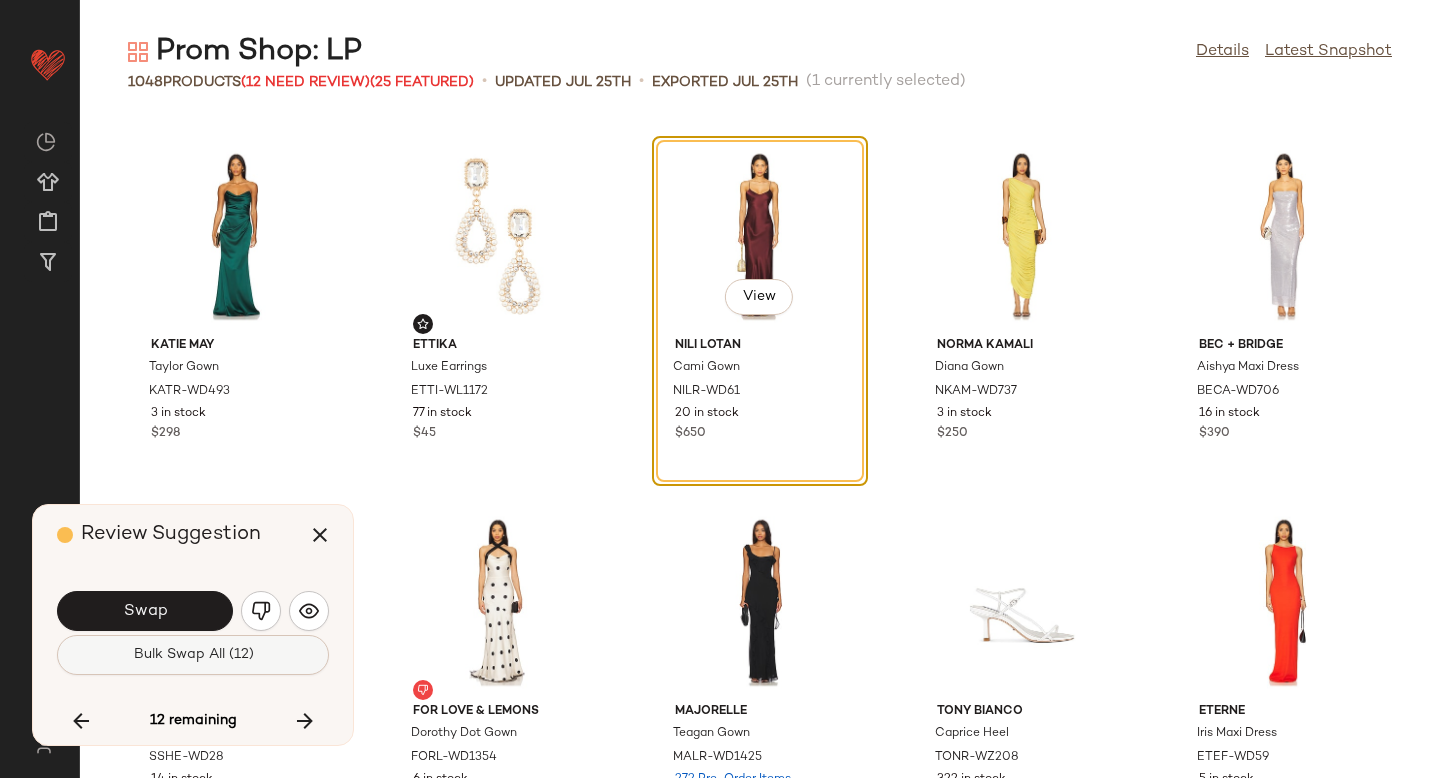 click on "Bulk Swap All (12)" 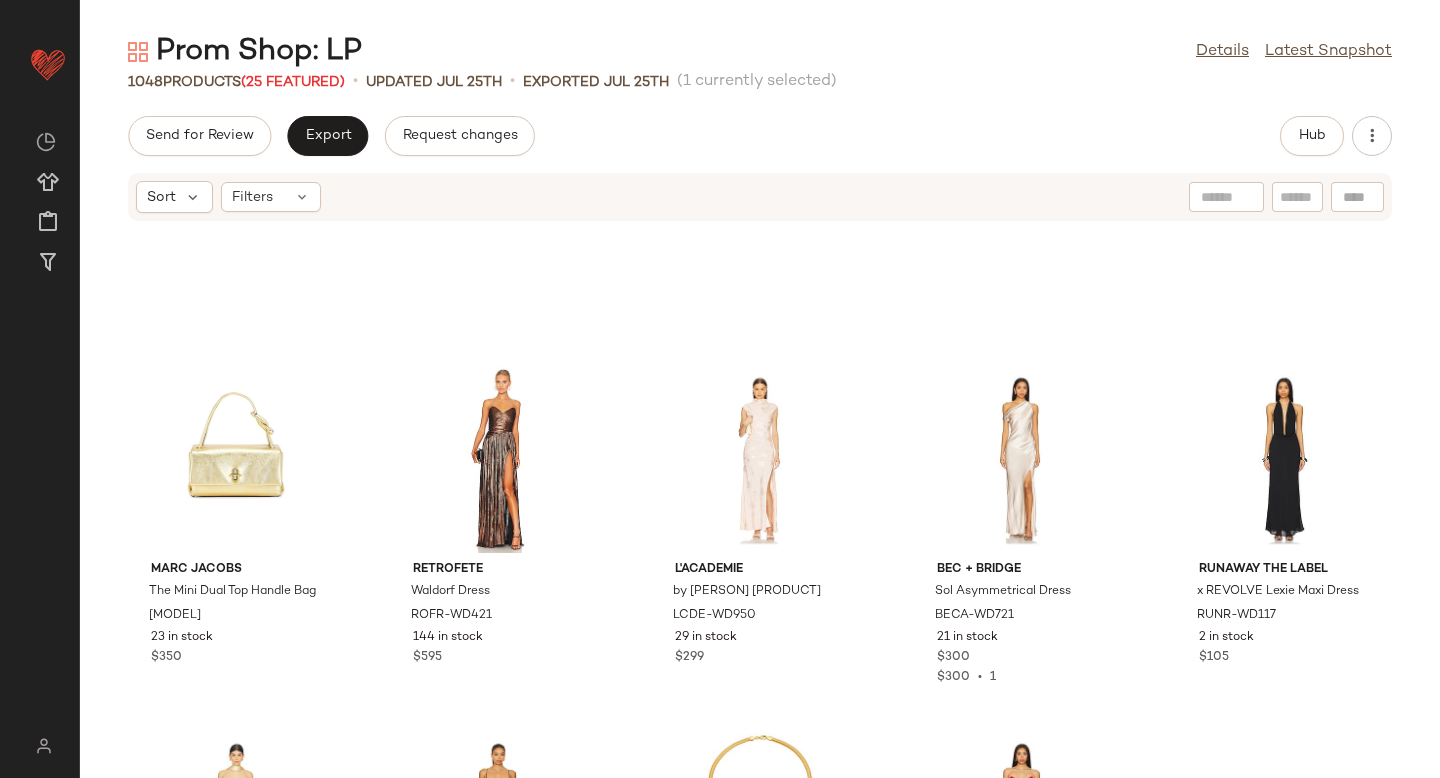 scroll, scrollTop: 32101, scrollLeft: 0, axis: vertical 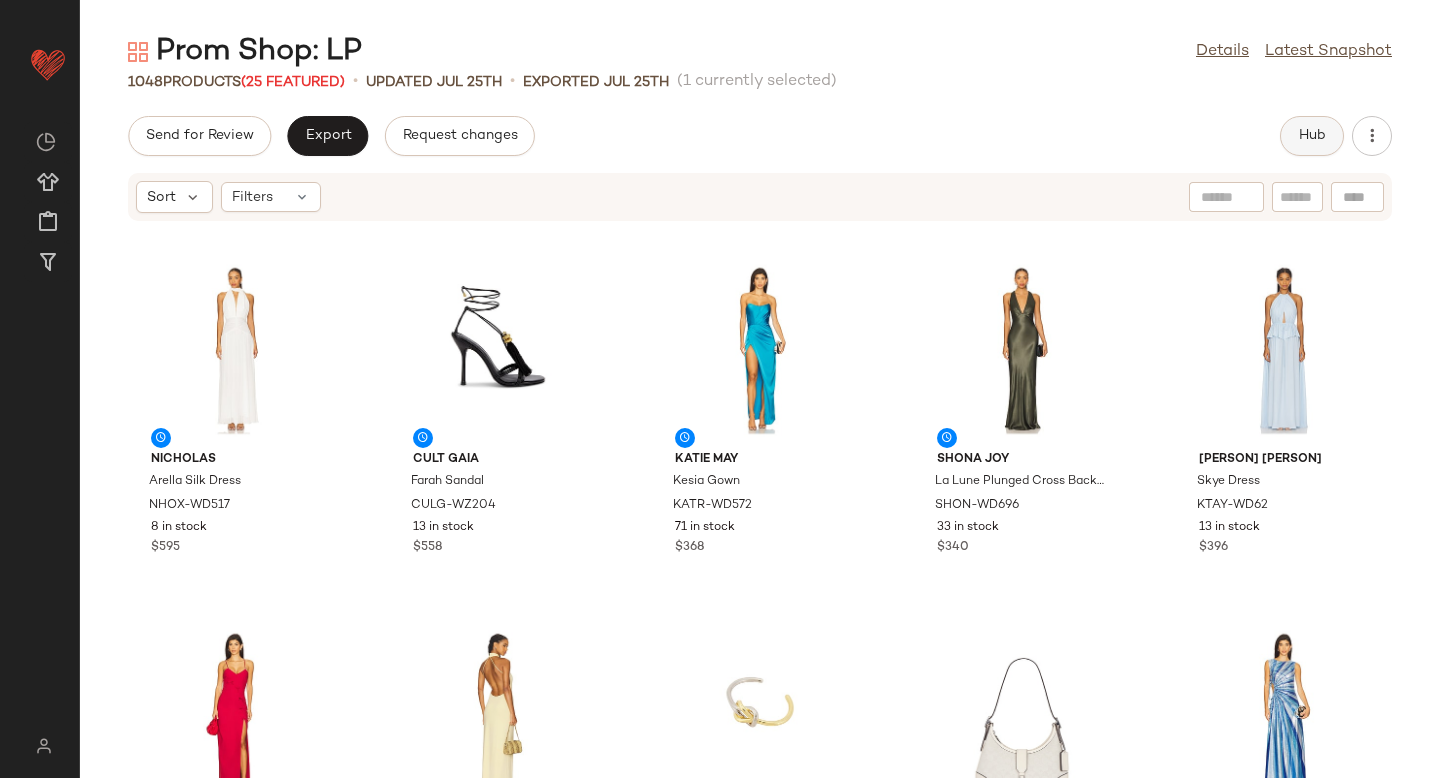 click on "Hub" 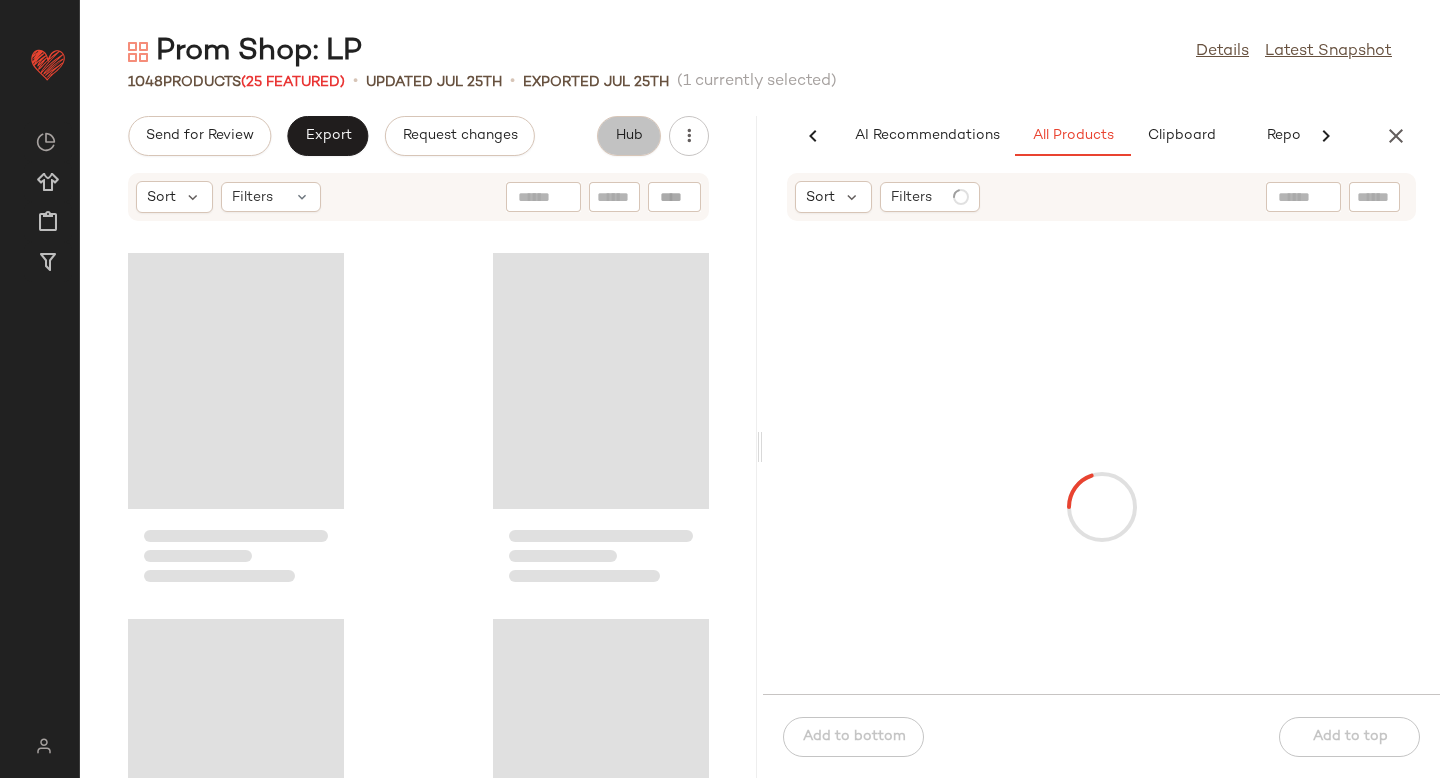 scroll, scrollTop: 0, scrollLeft: 47, axis: horizontal 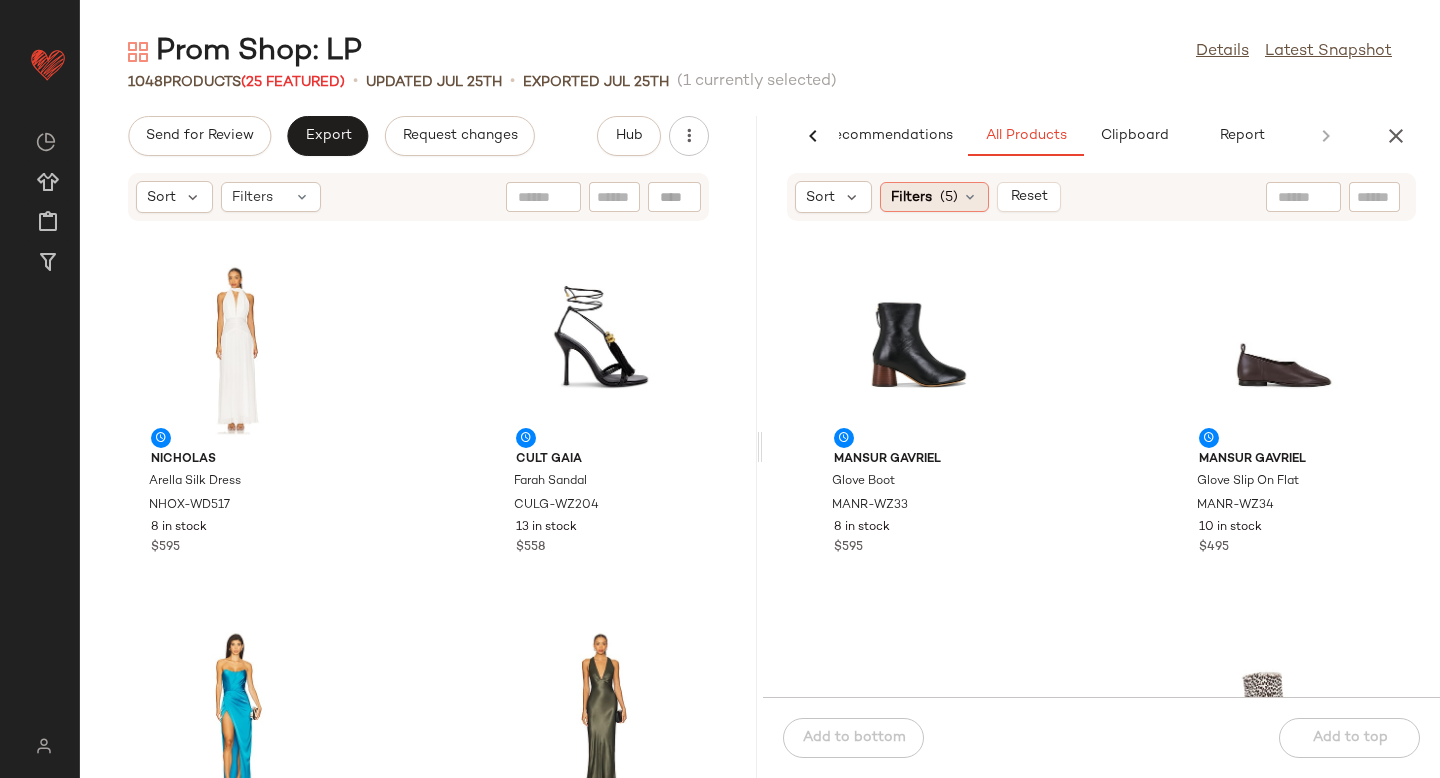 click on "Filters" at bounding box center (911, 197) 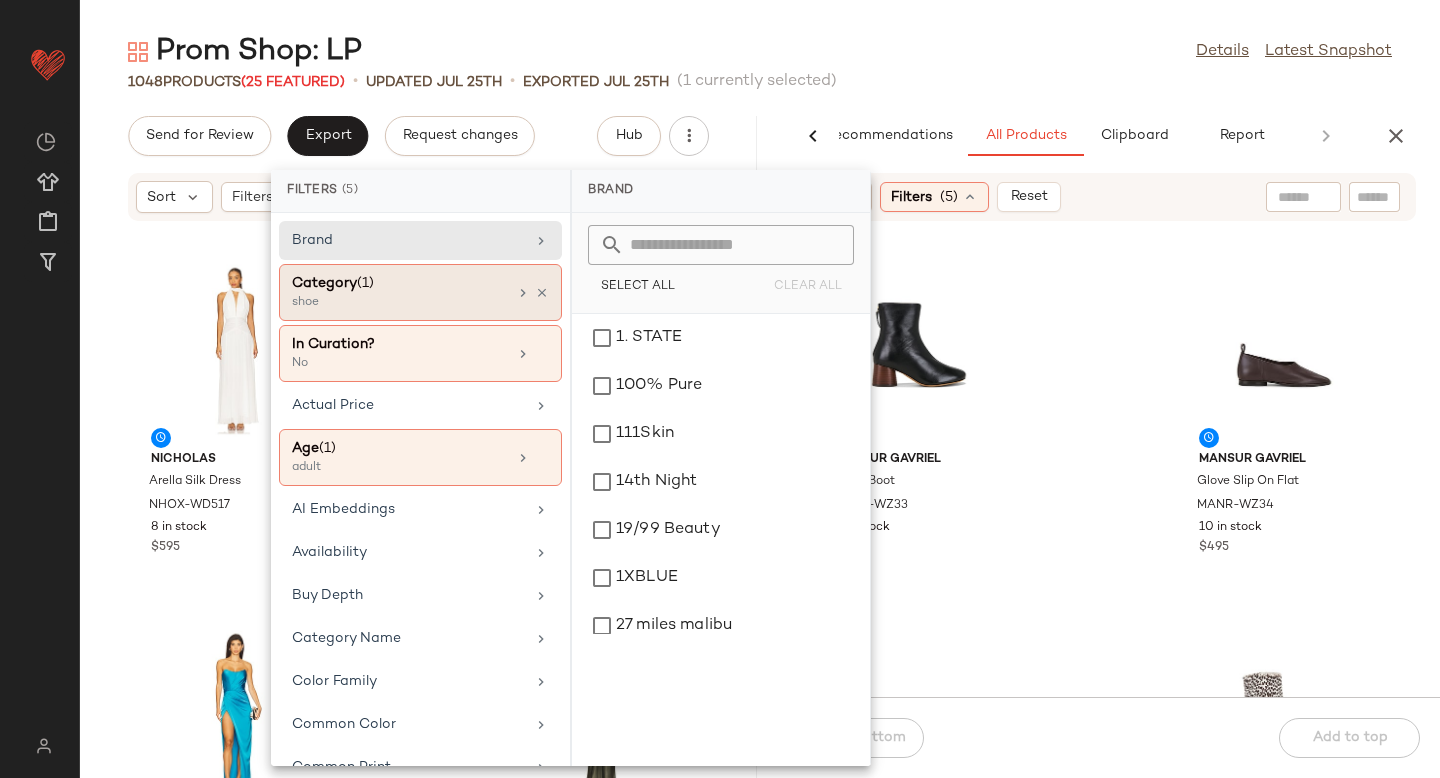 click on "shoe" at bounding box center (392, 303) 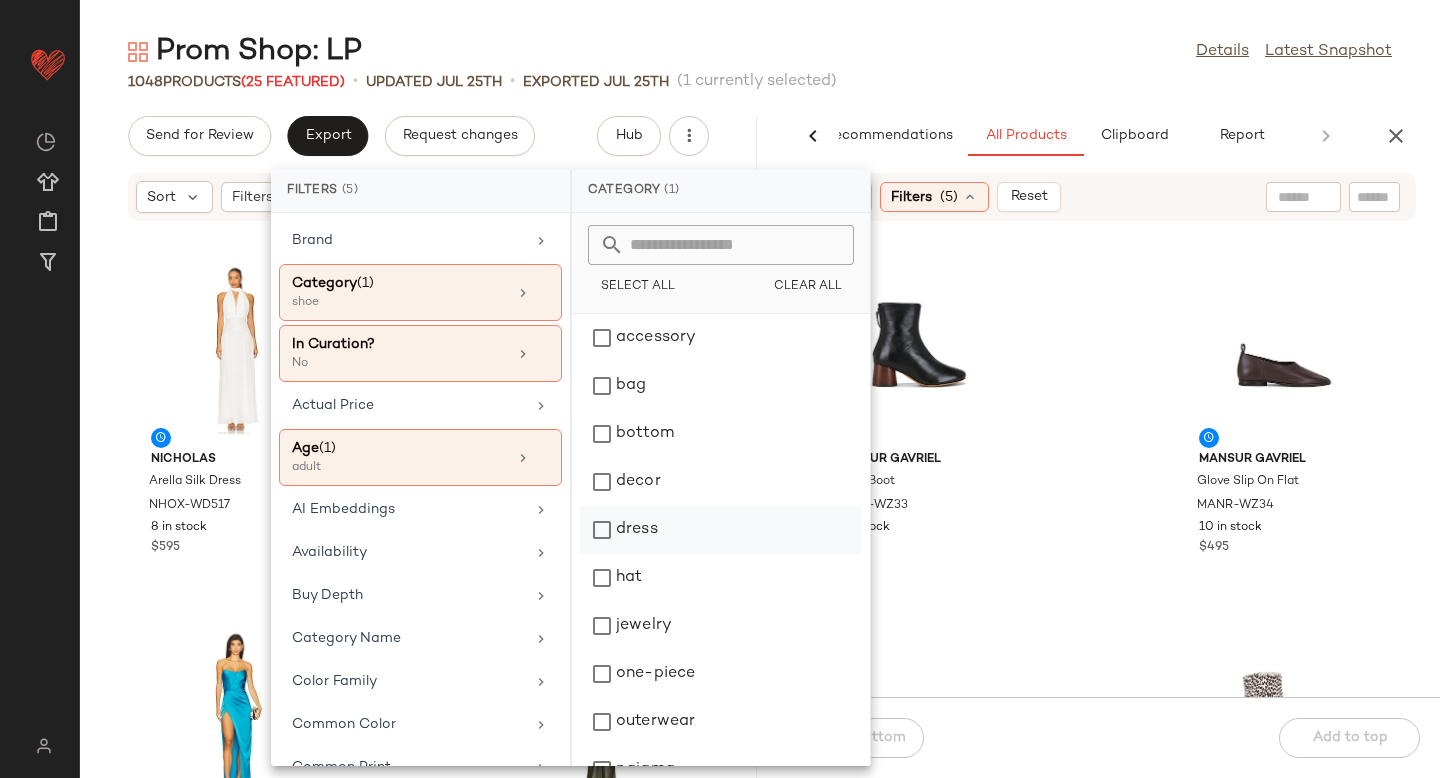 click on "dress" 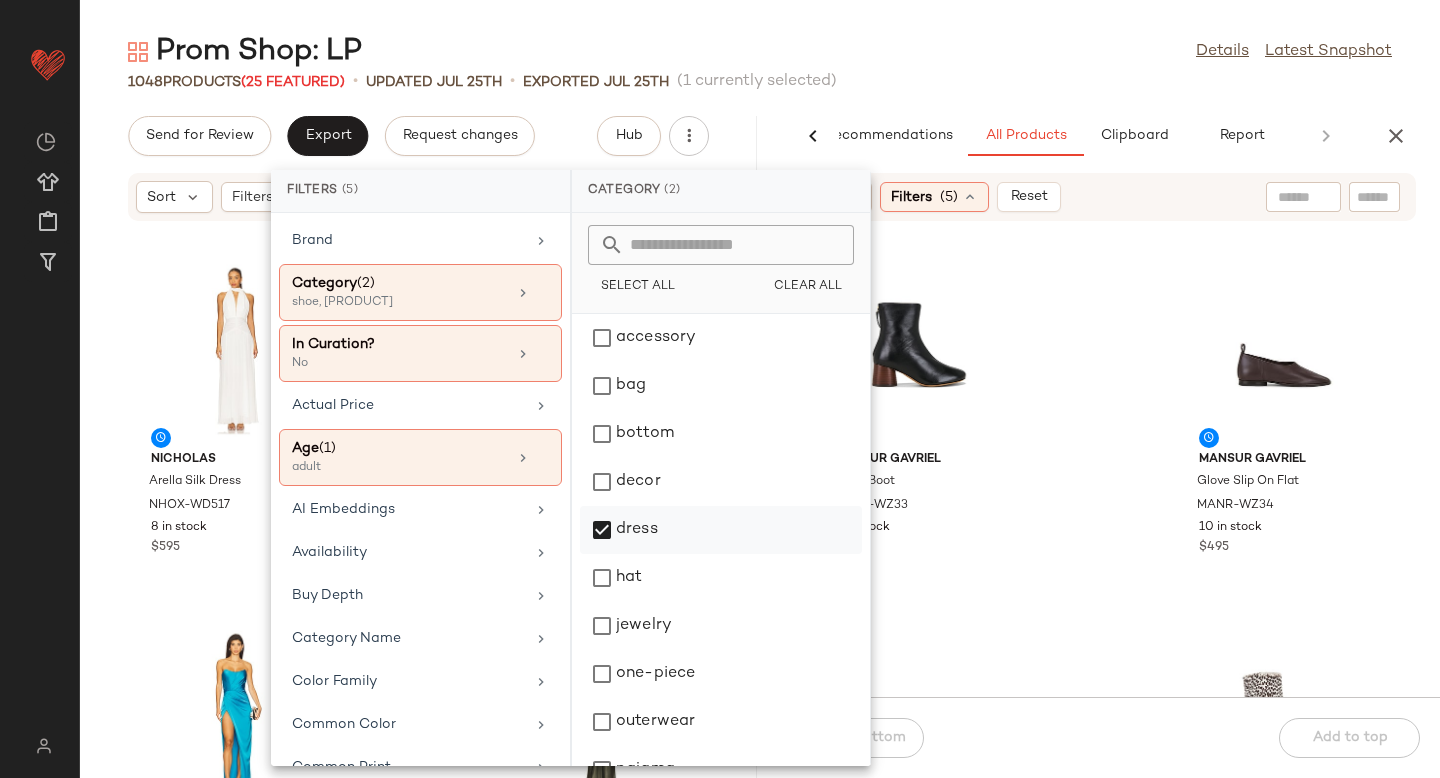scroll, scrollTop: 276, scrollLeft: 0, axis: vertical 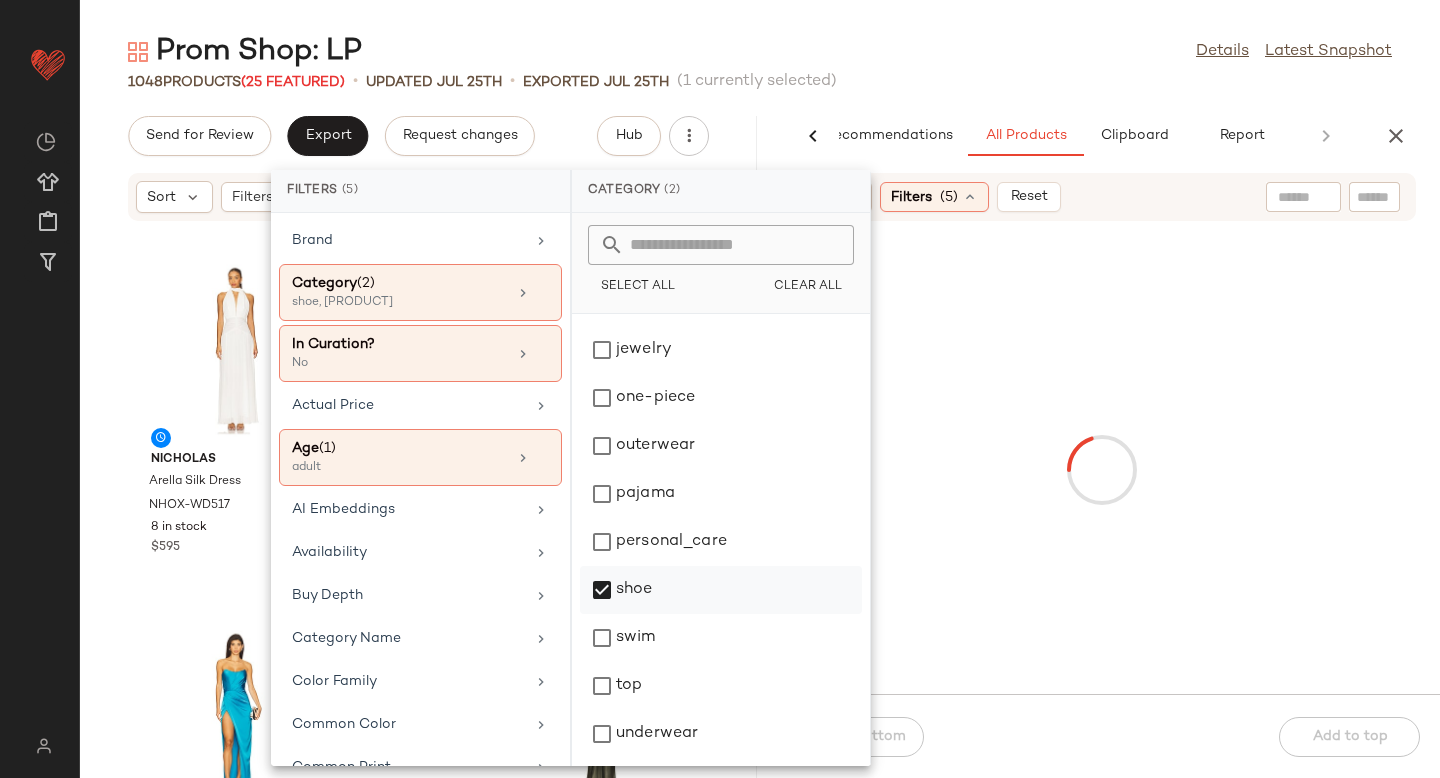 click on "shoe" 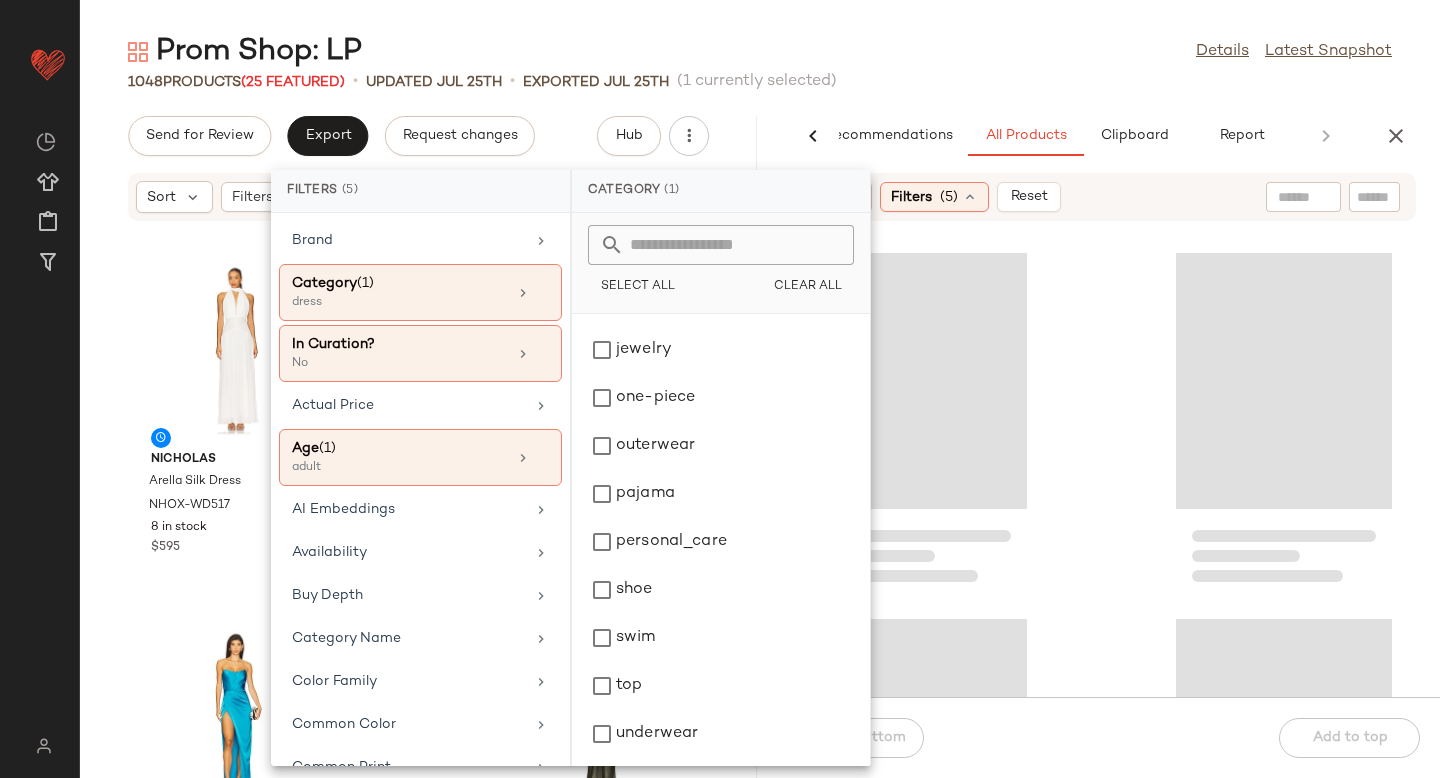 click 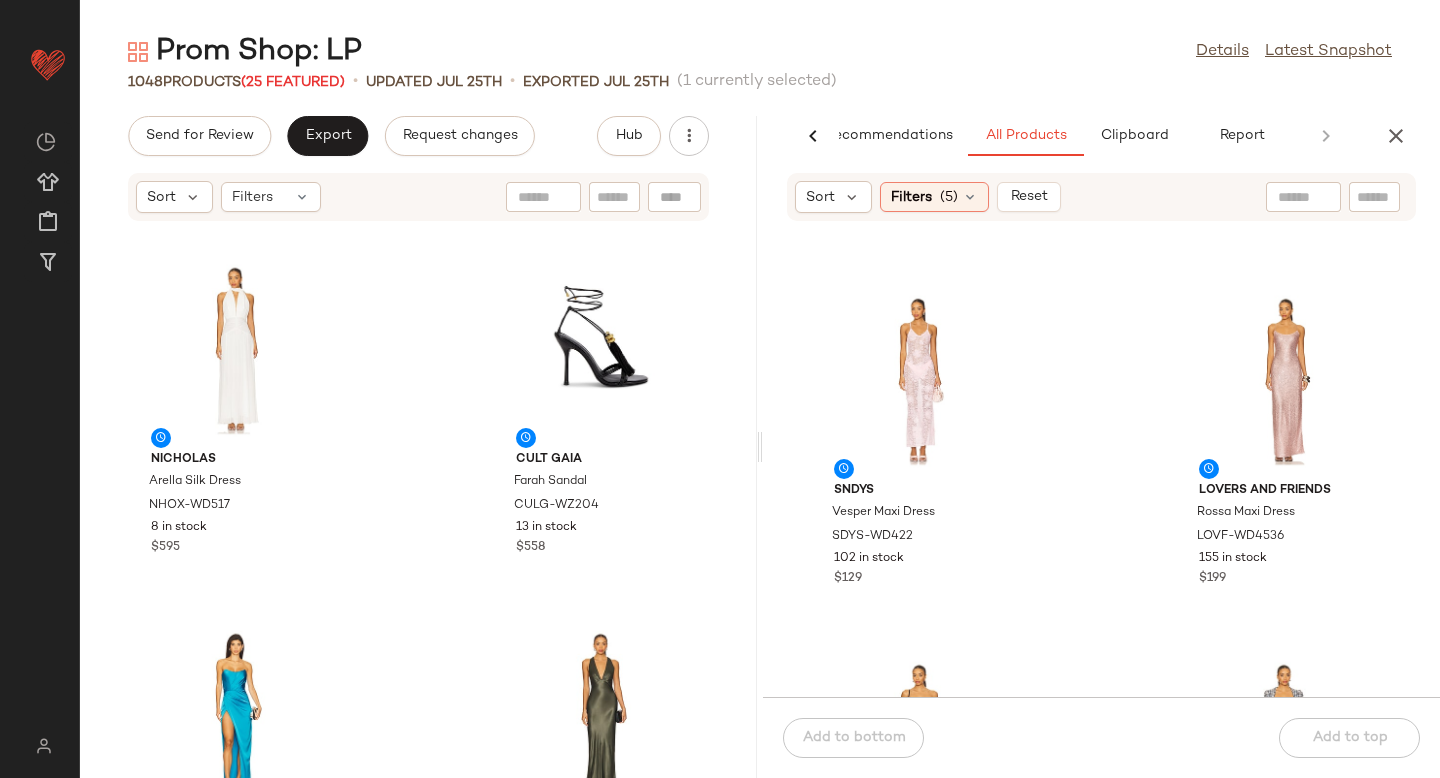 scroll, scrollTop: 1445, scrollLeft: 0, axis: vertical 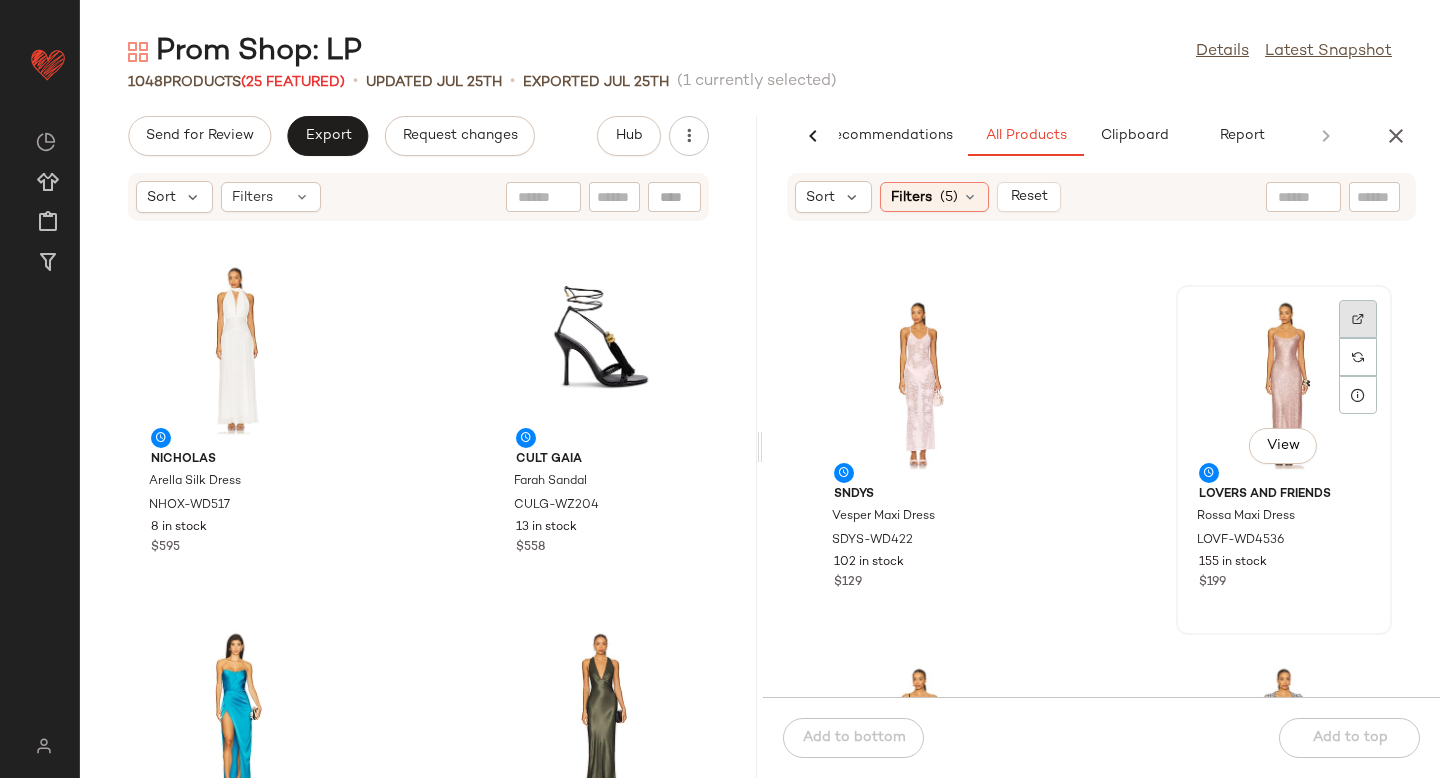 click 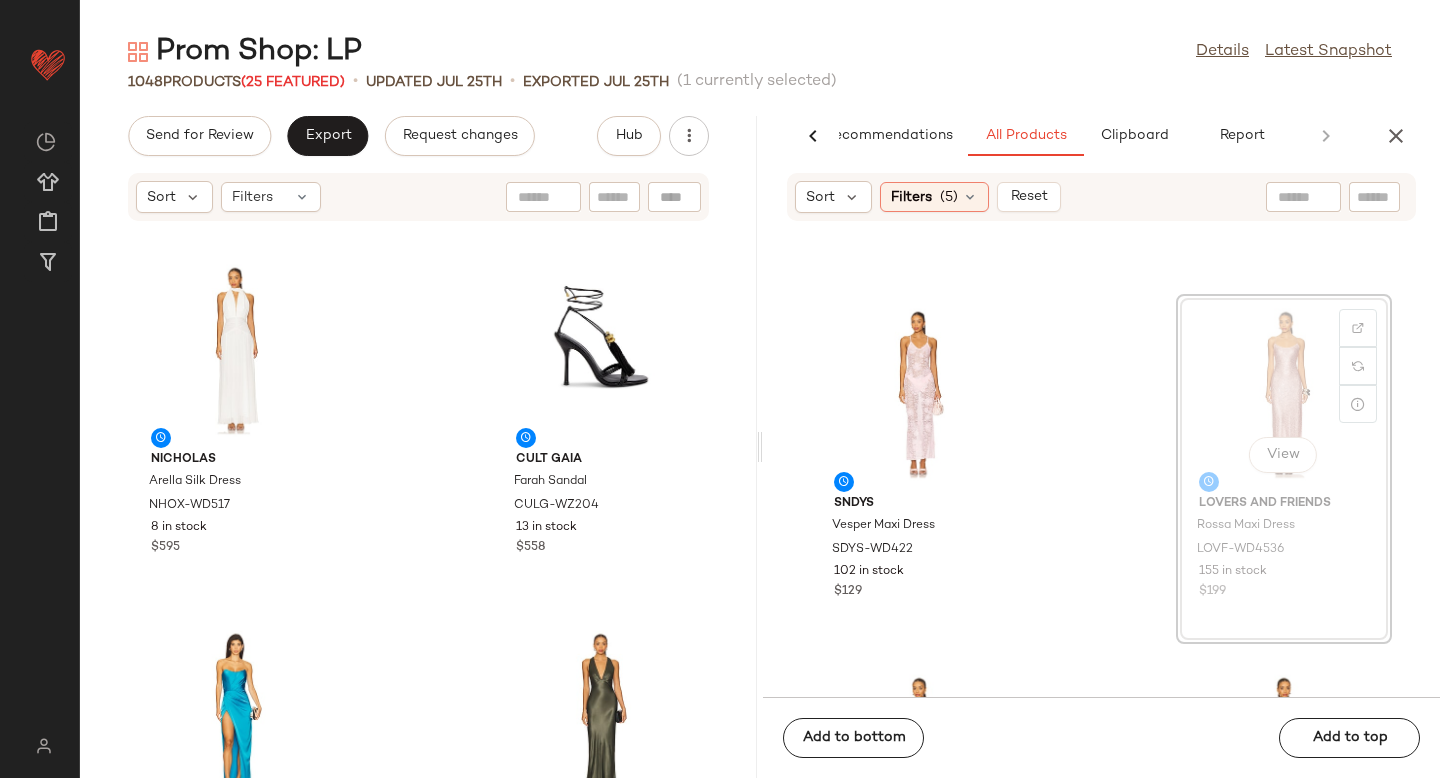 scroll, scrollTop: 1434, scrollLeft: 0, axis: vertical 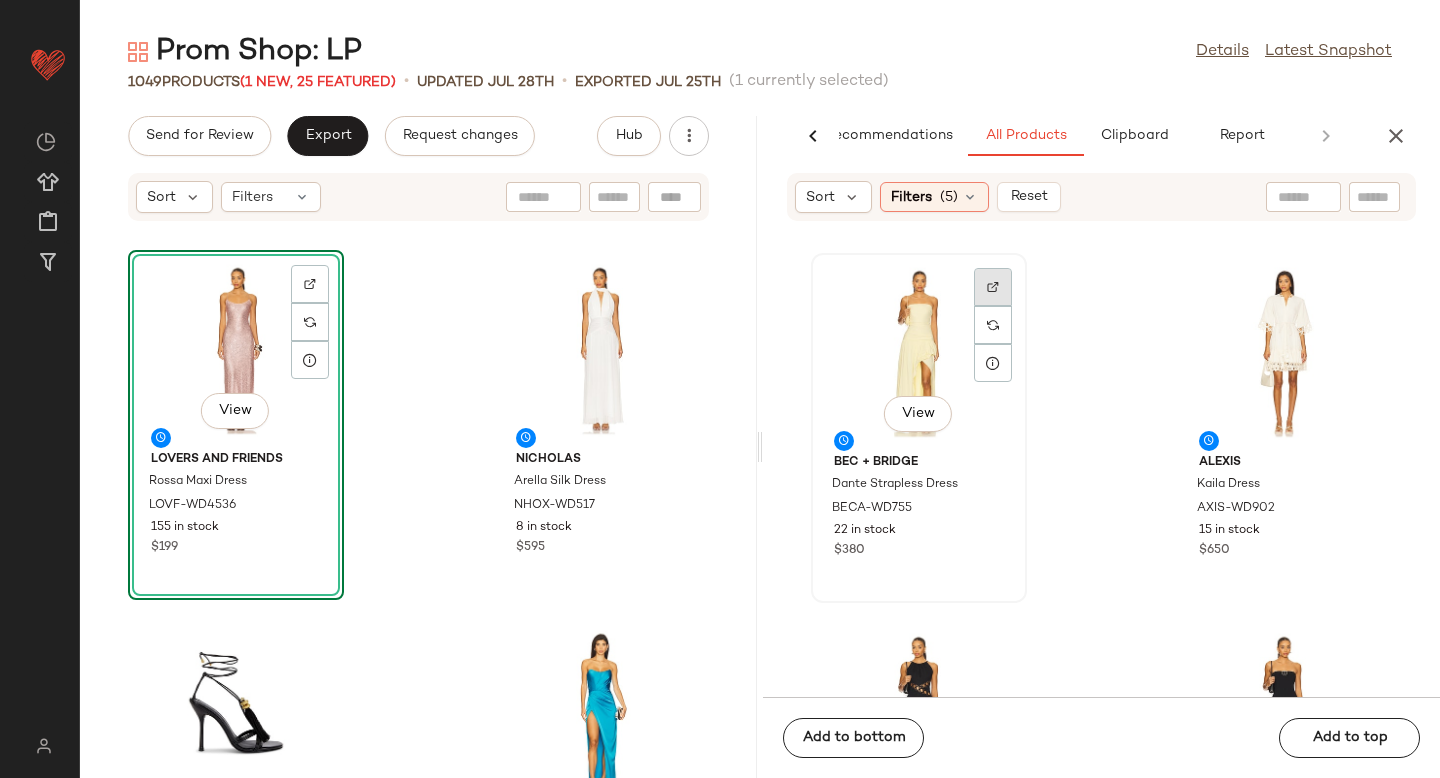 click 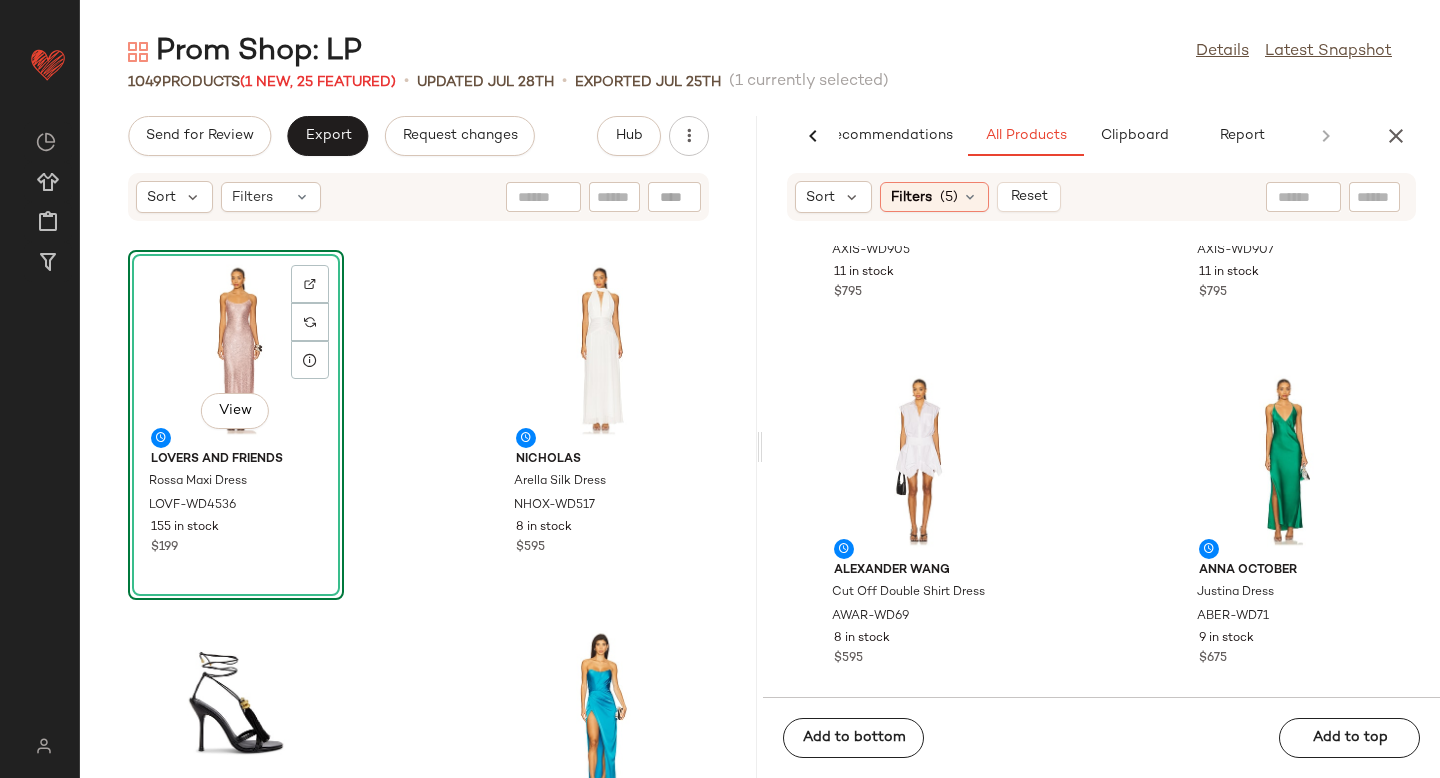 scroll, scrollTop: 4704, scrollLeft: 0, axis: vertical 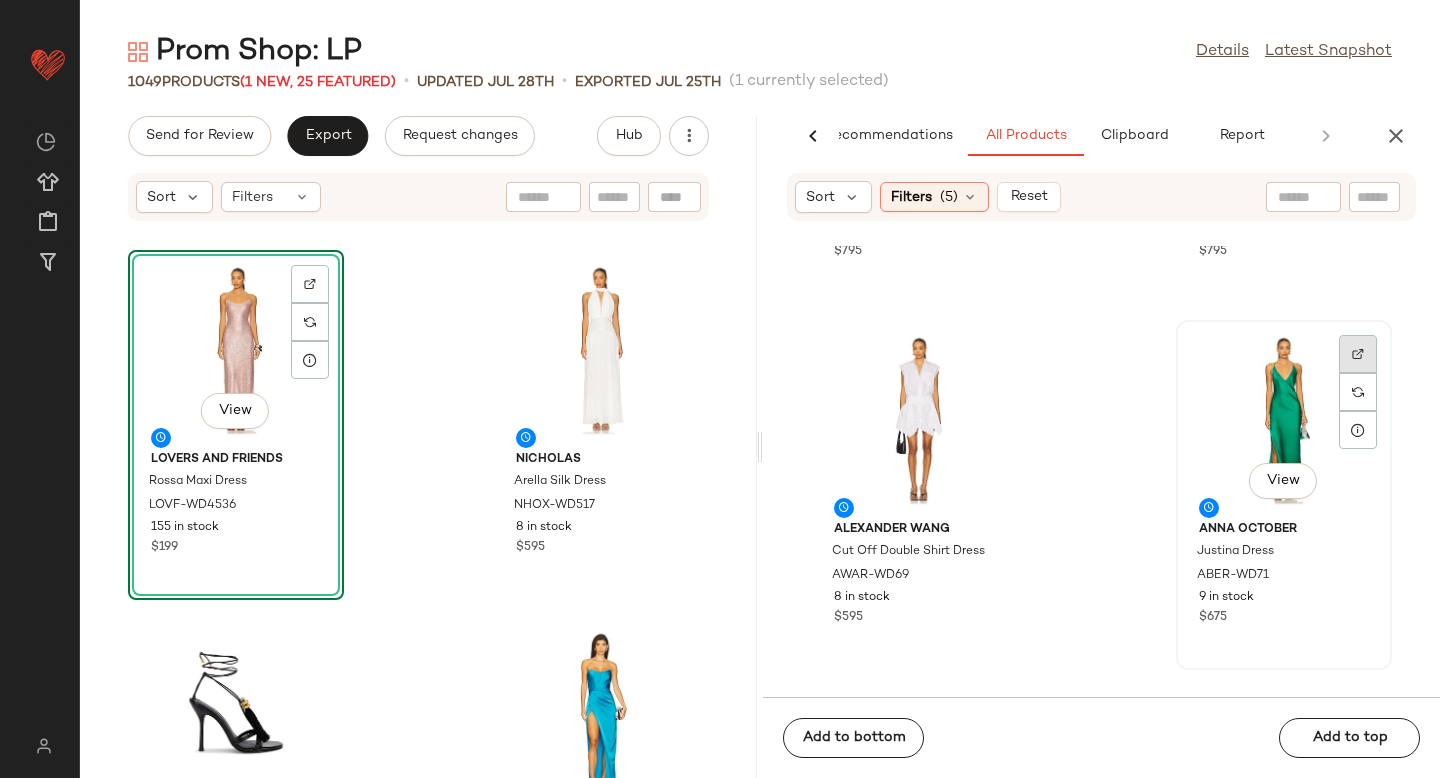 click 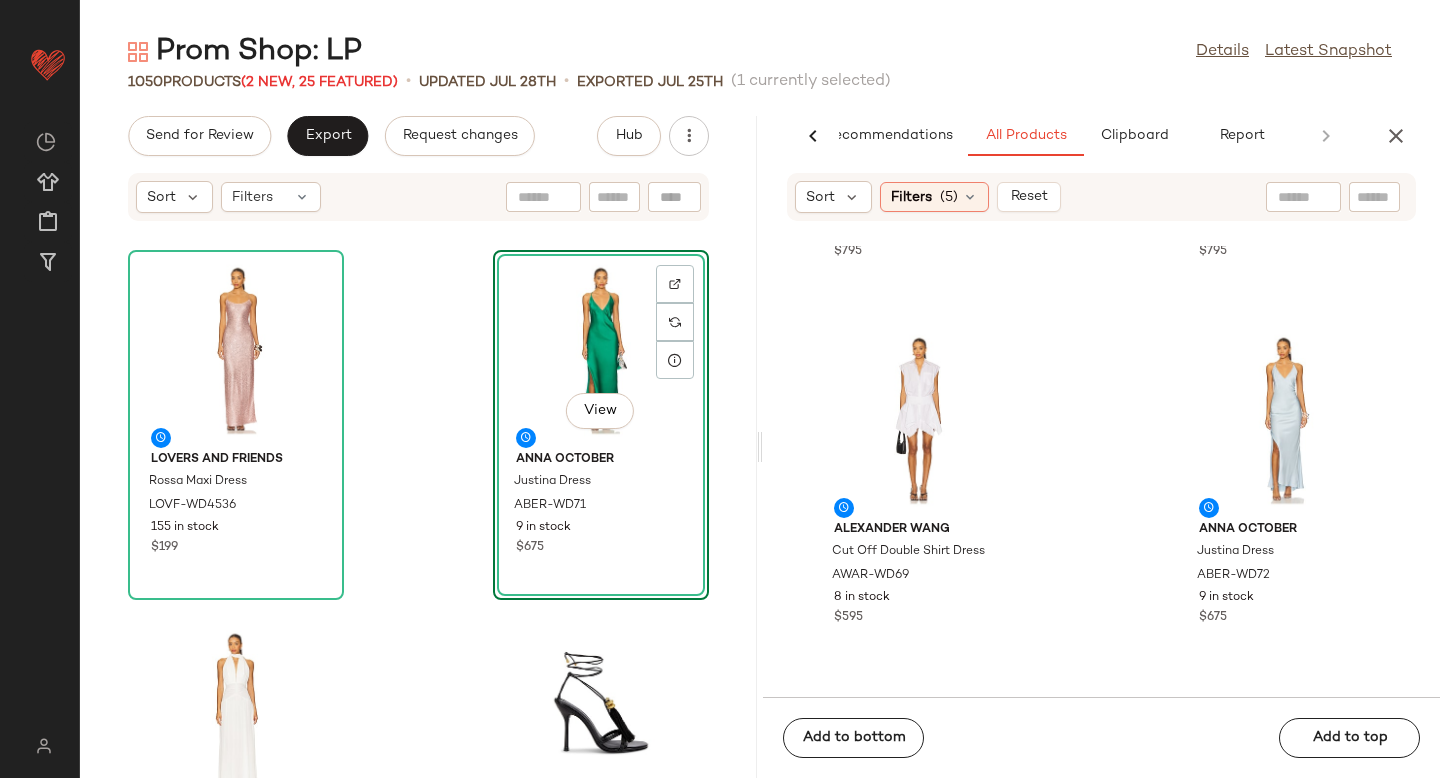 scroll, scrollTop: 4781, scrollLeft: 0, axis: vertical 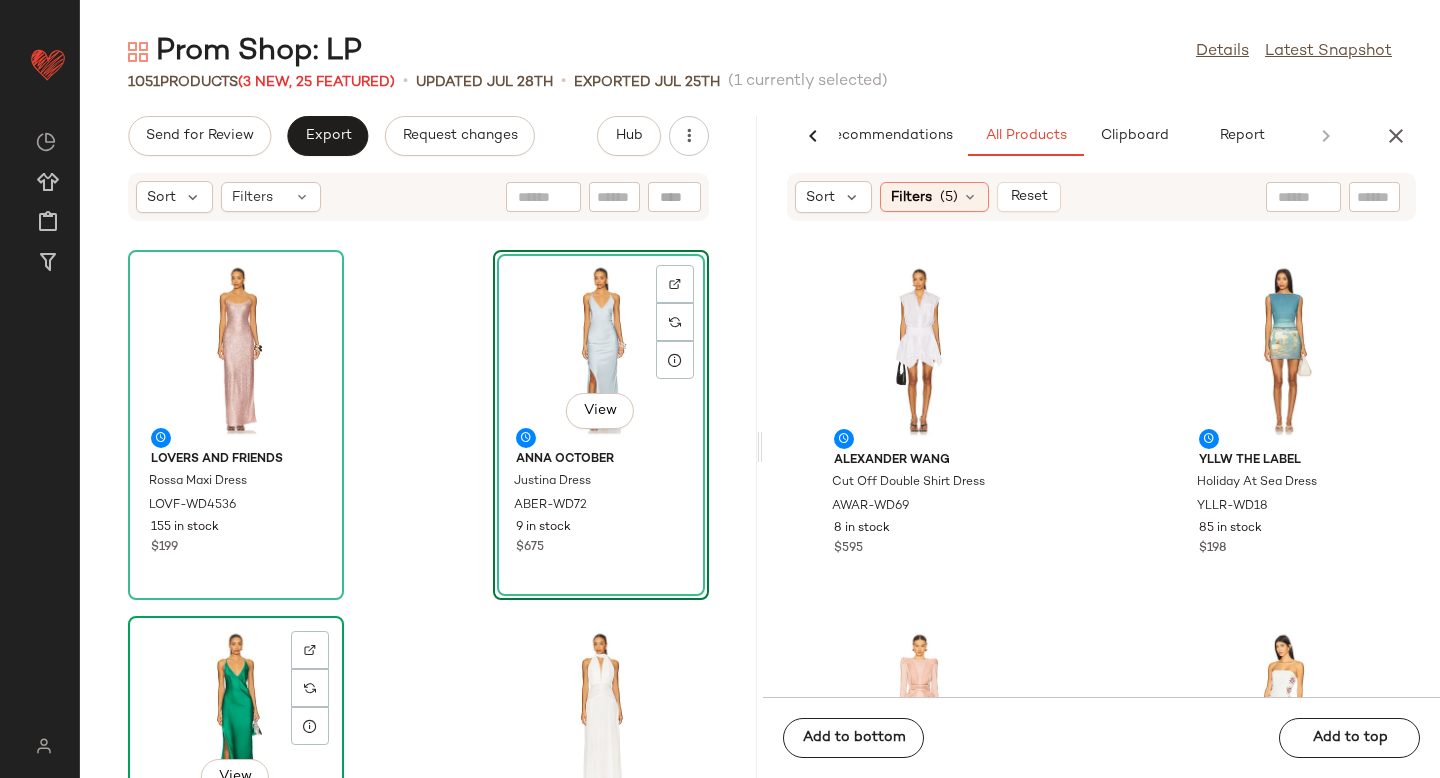 click on "View" 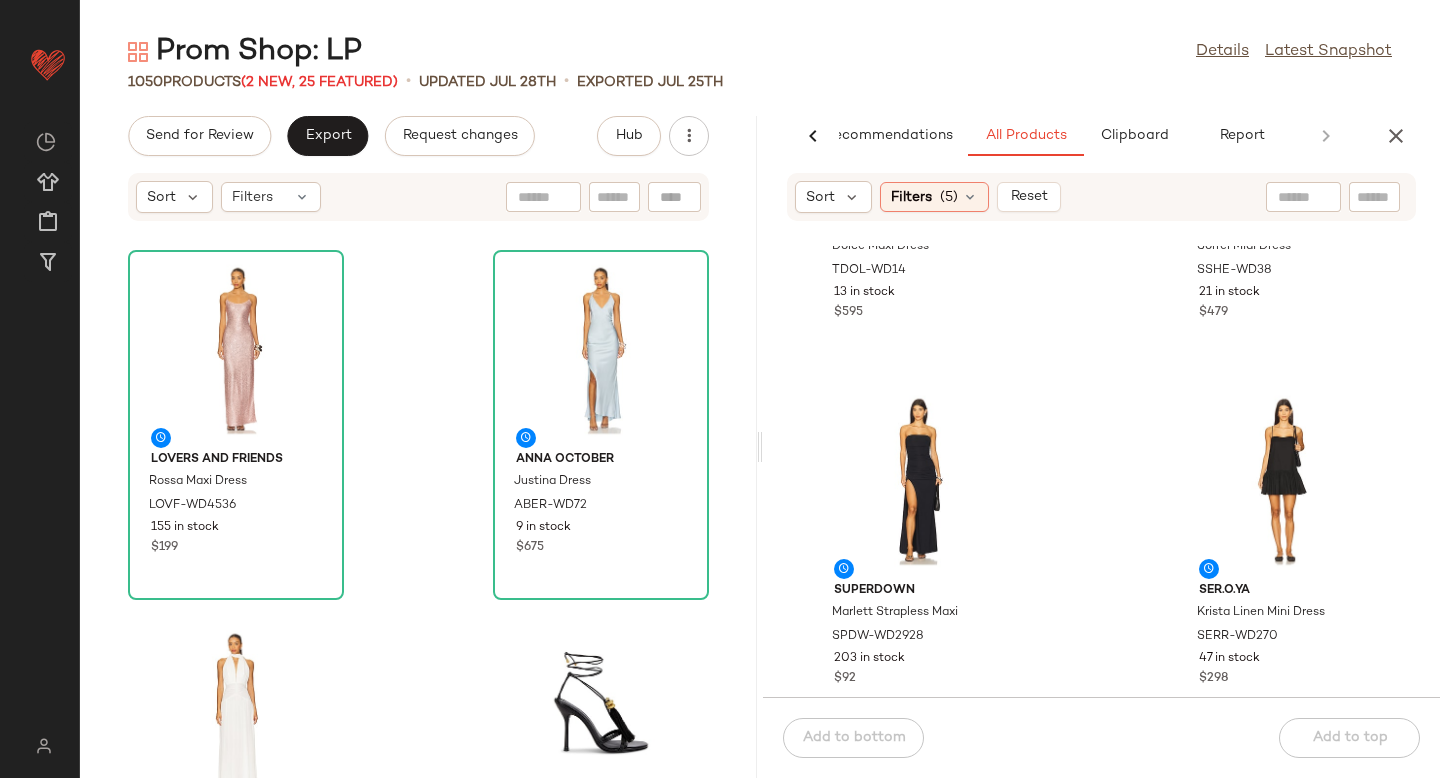 scroll, scrollTop: 6173, scrollLeft: 0, axis: vertical 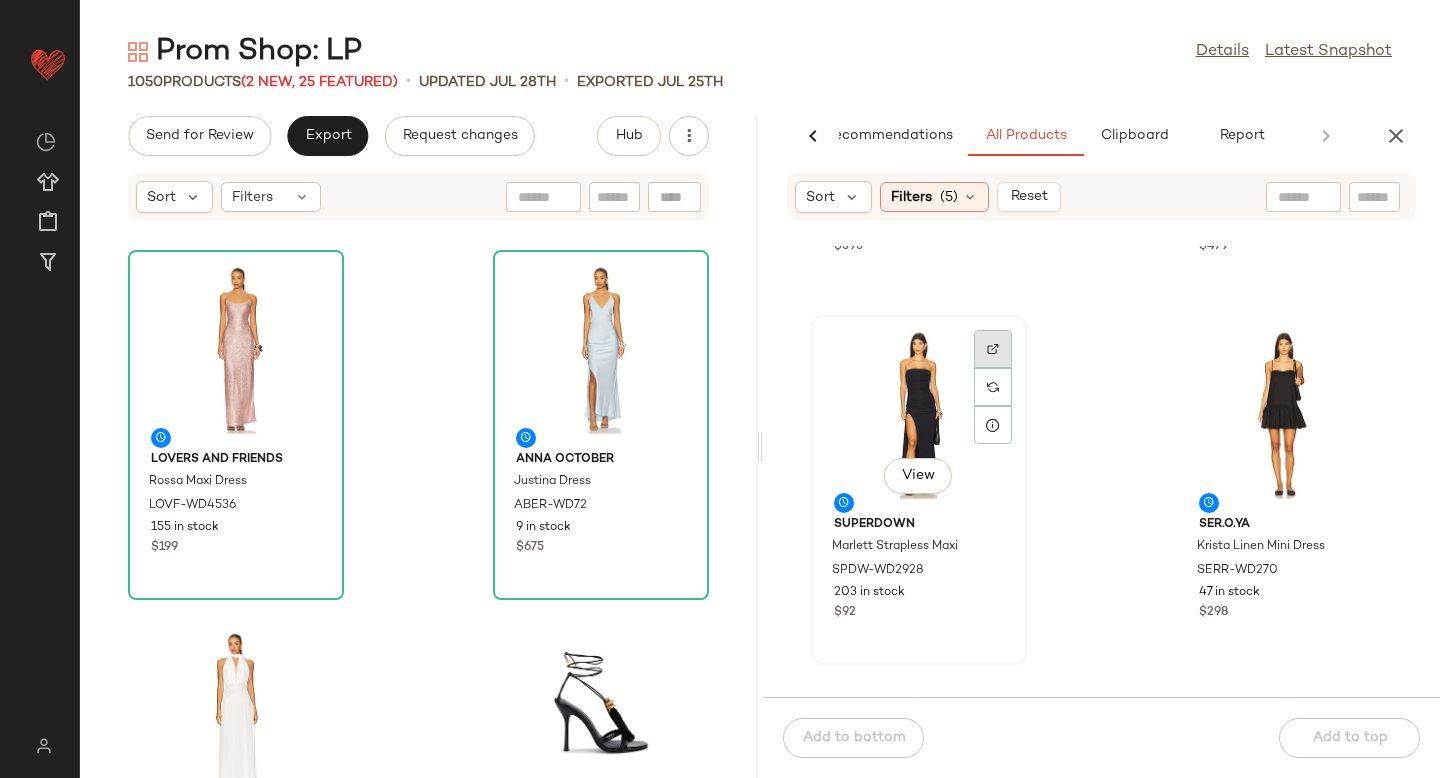 click 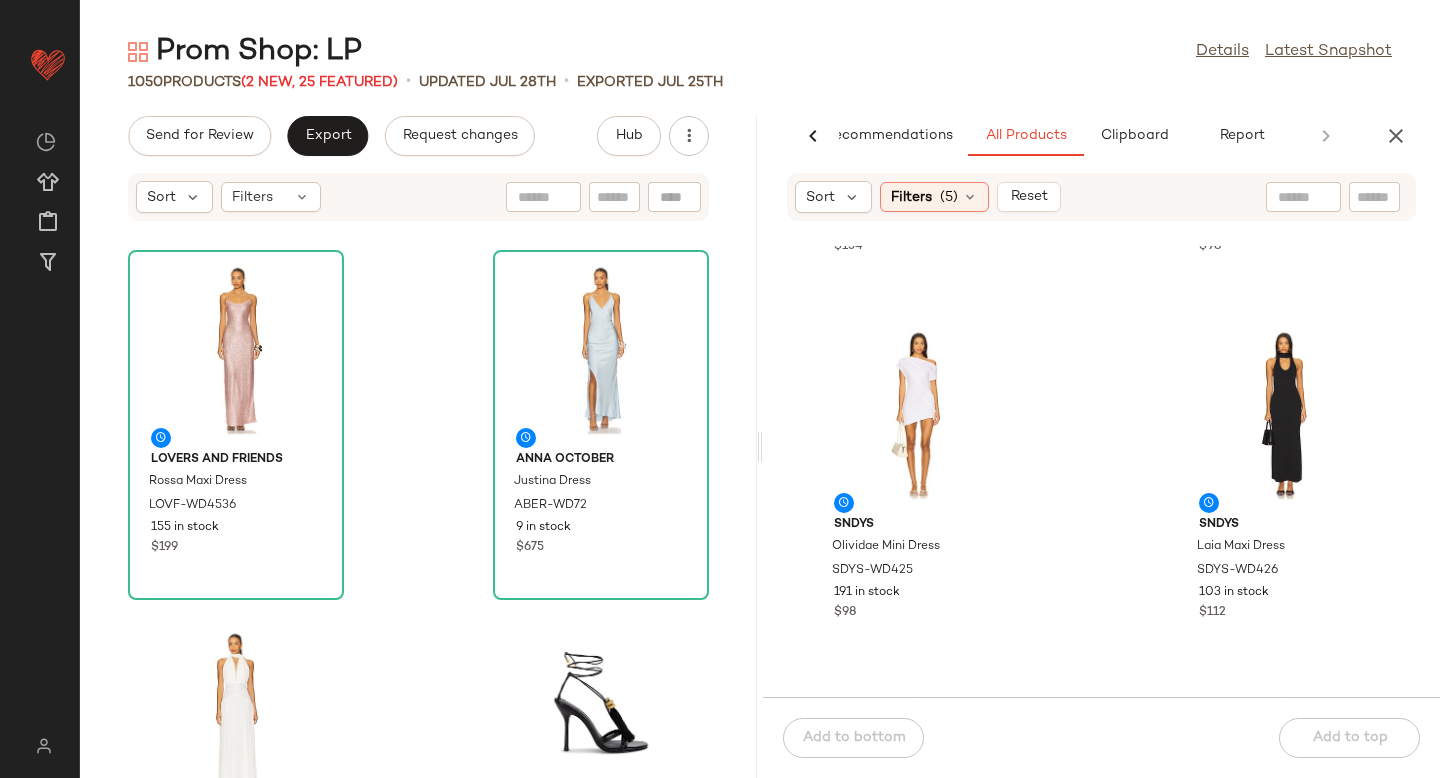 scroll, scrollTop: 6901, scrollLeft: 0, axis: vertical 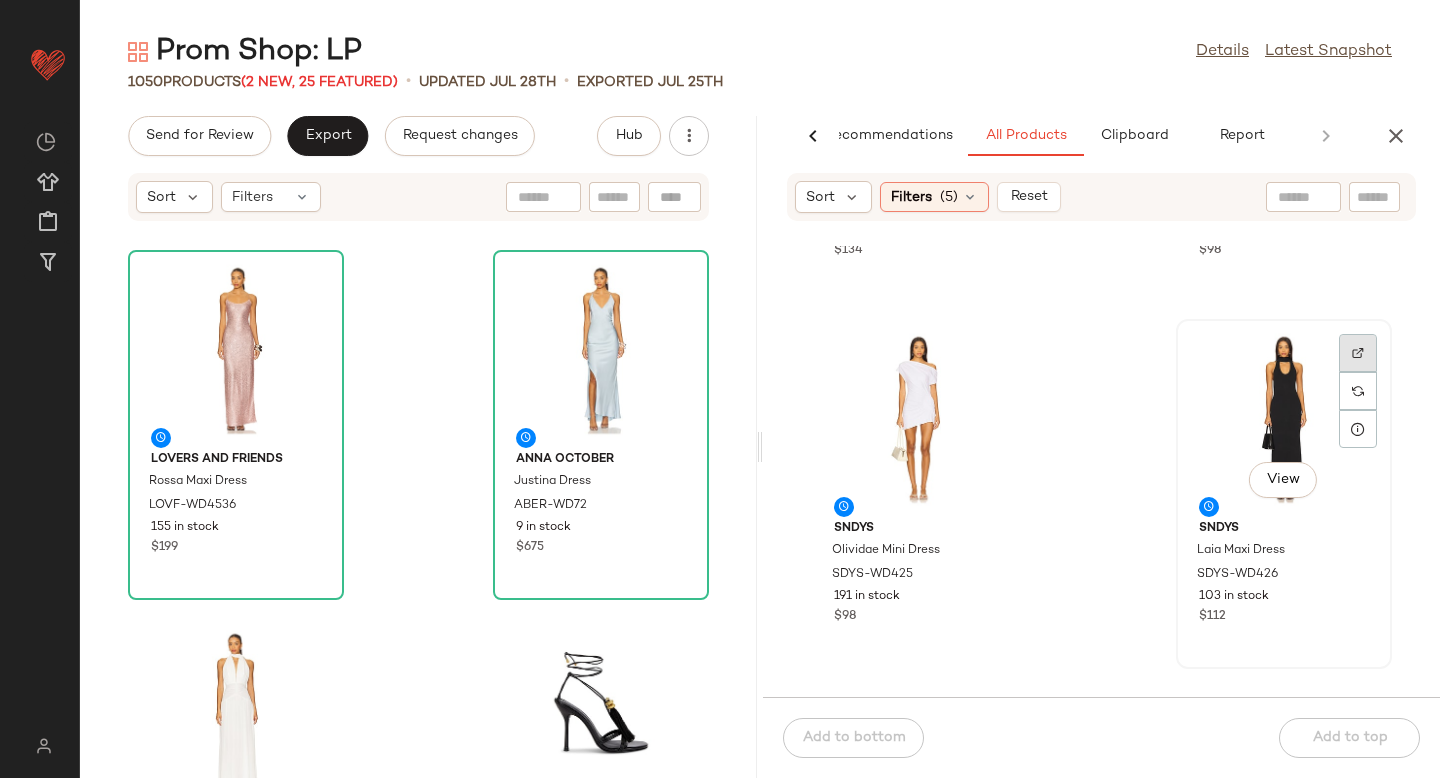 click 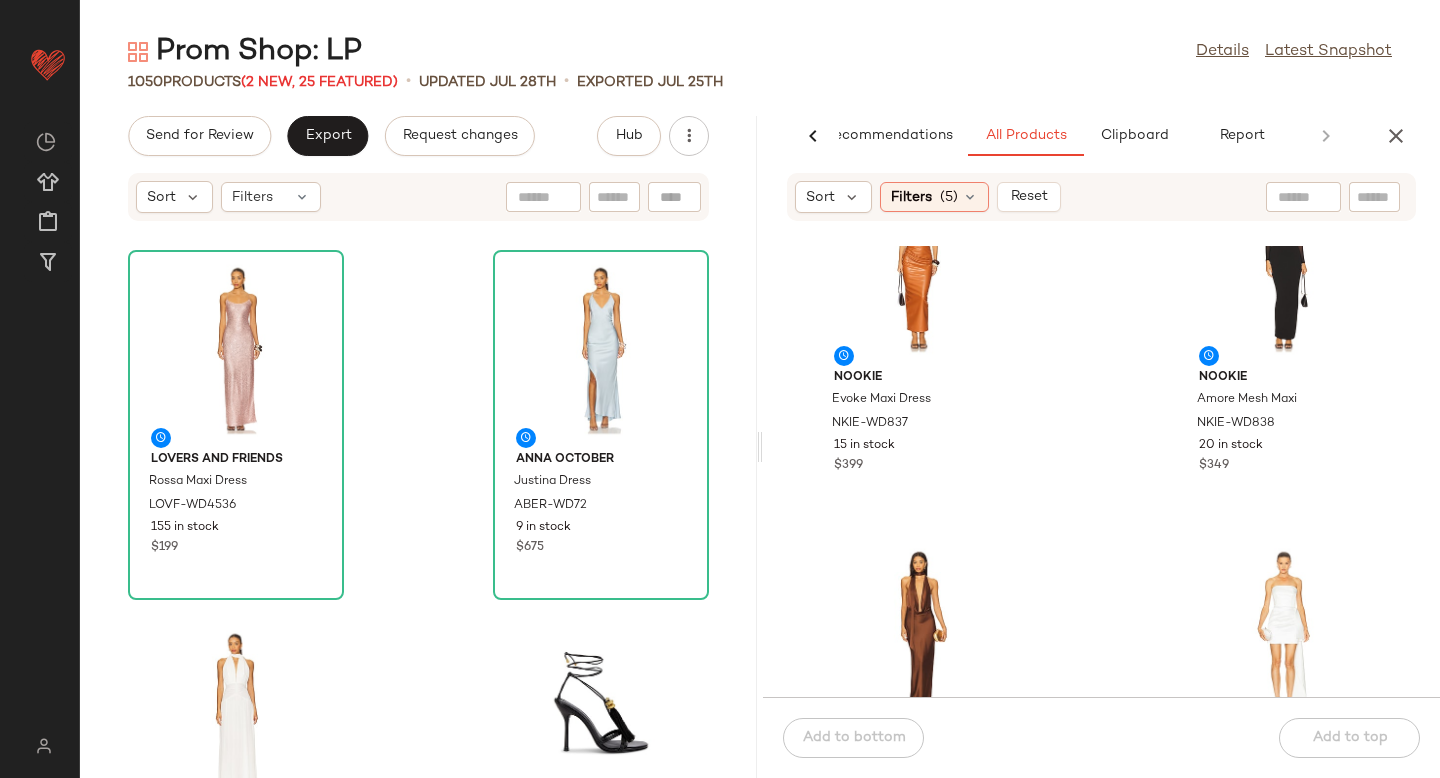 scroll, scrollTop: 10170, scrollLeft: 0, axis: vertical 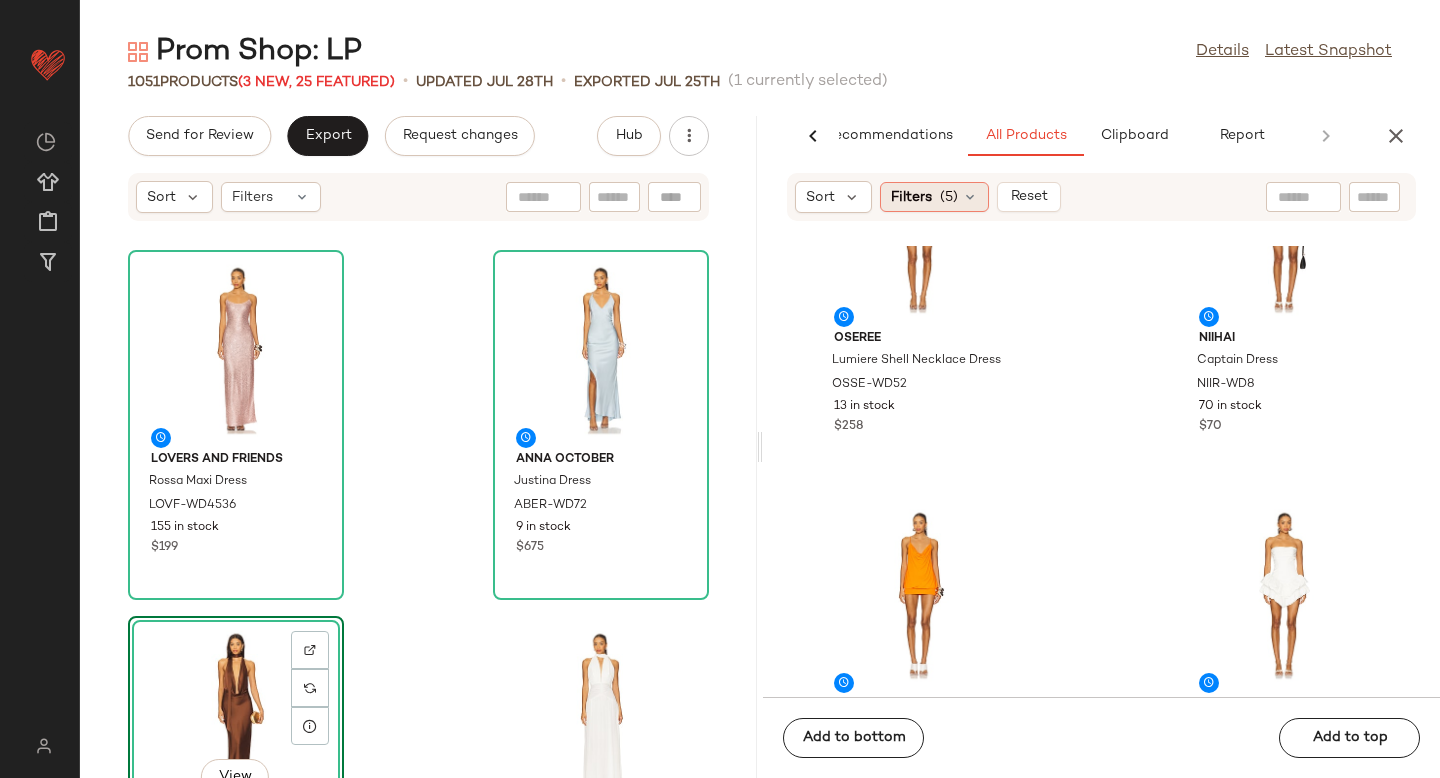 click on "(5)" at bounding box center [949, 197] 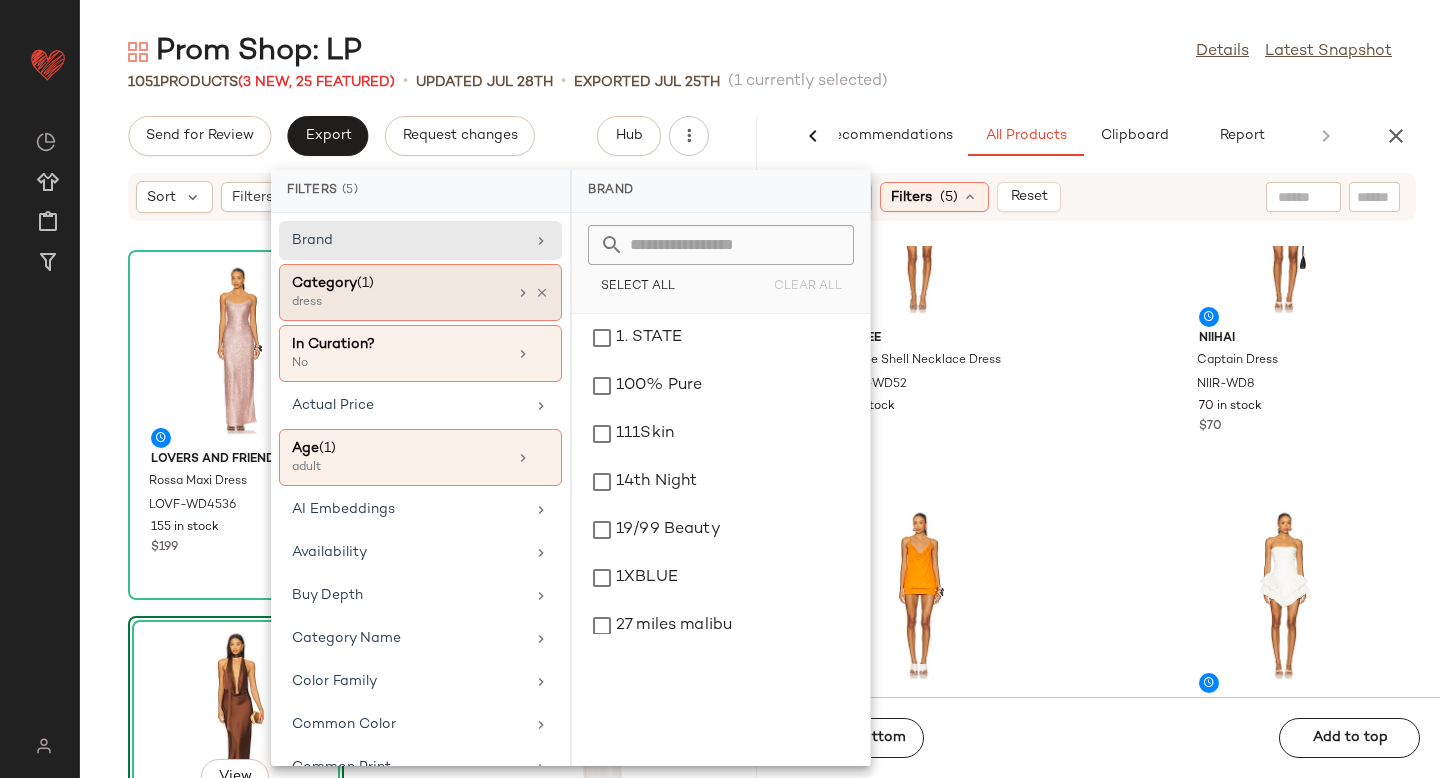 click on "Category  (1)" at bounding box center (399, 283) 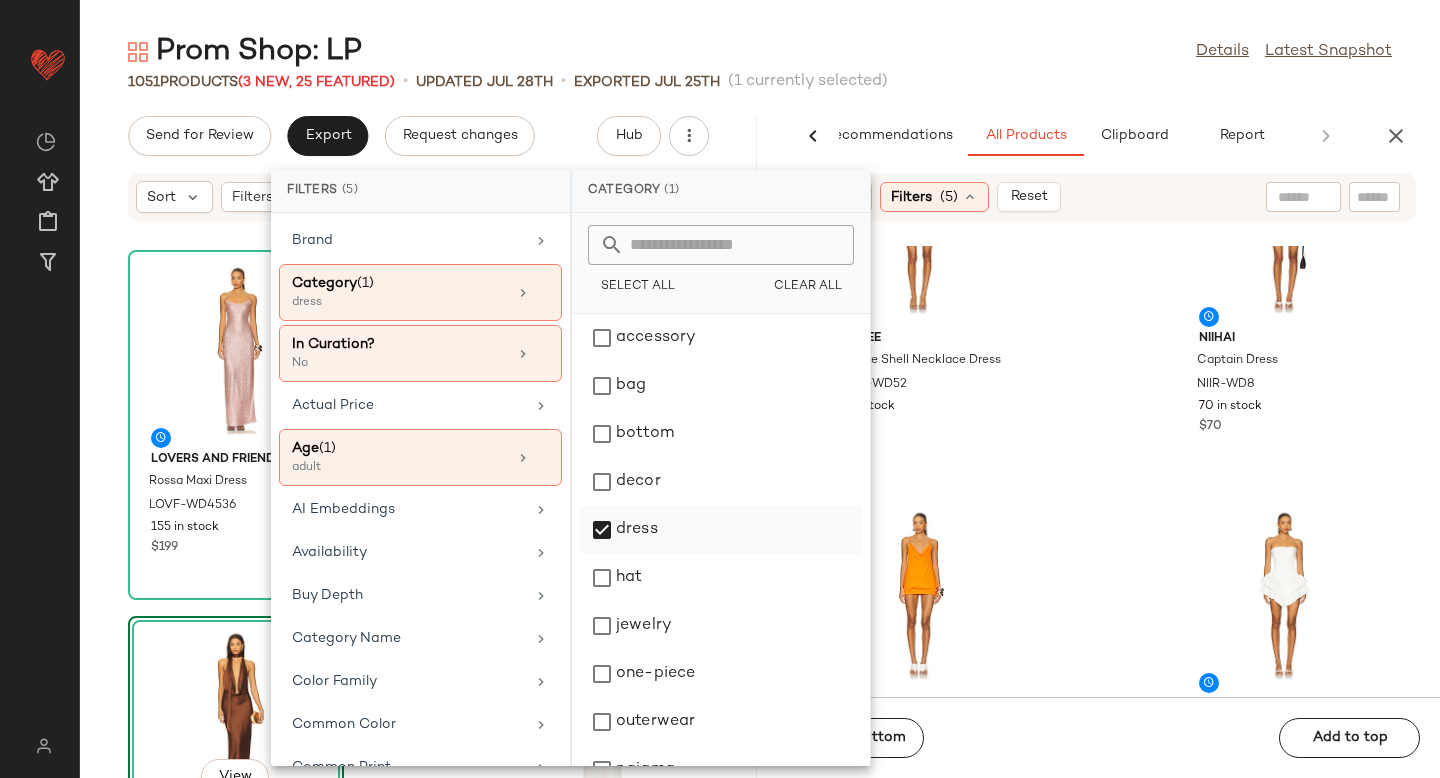 click on "dress" 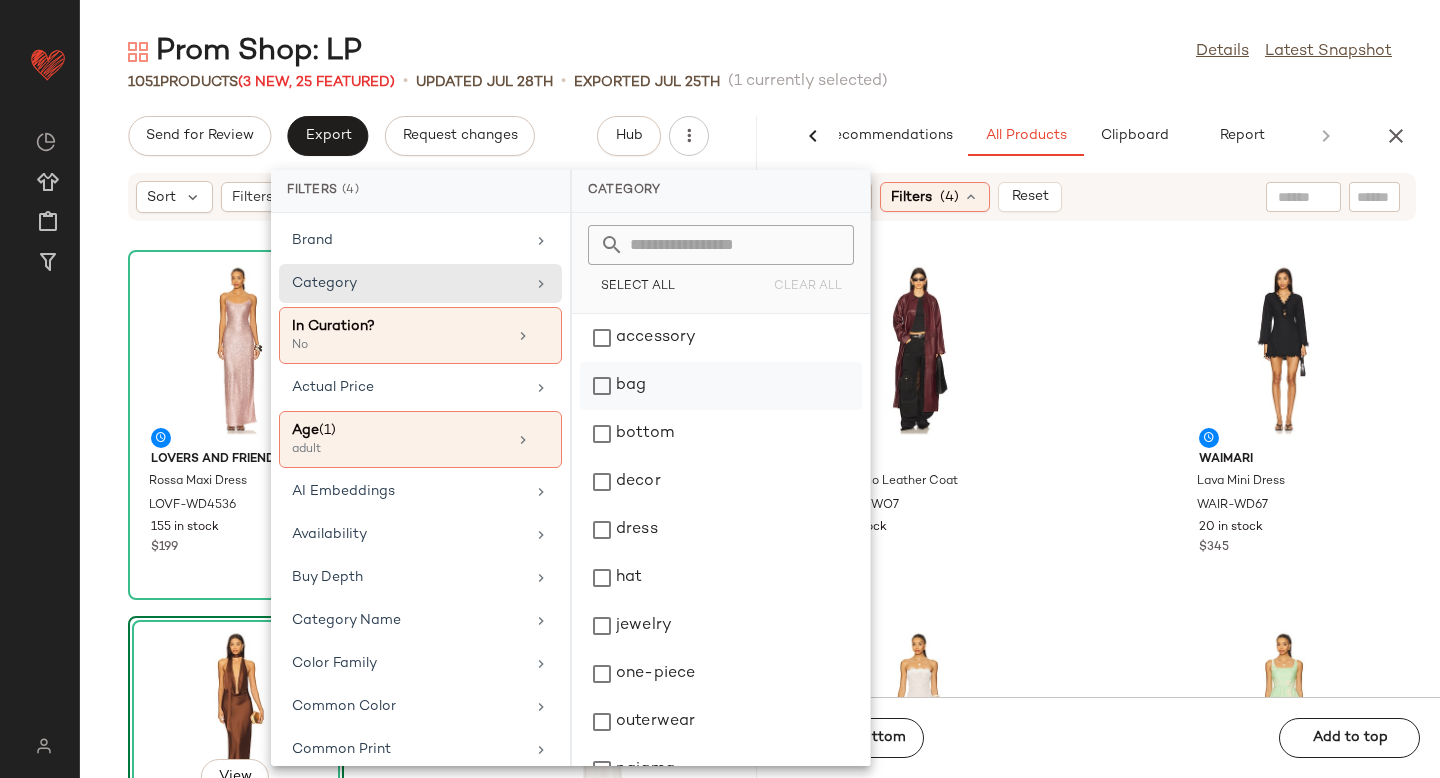 click on "bag" 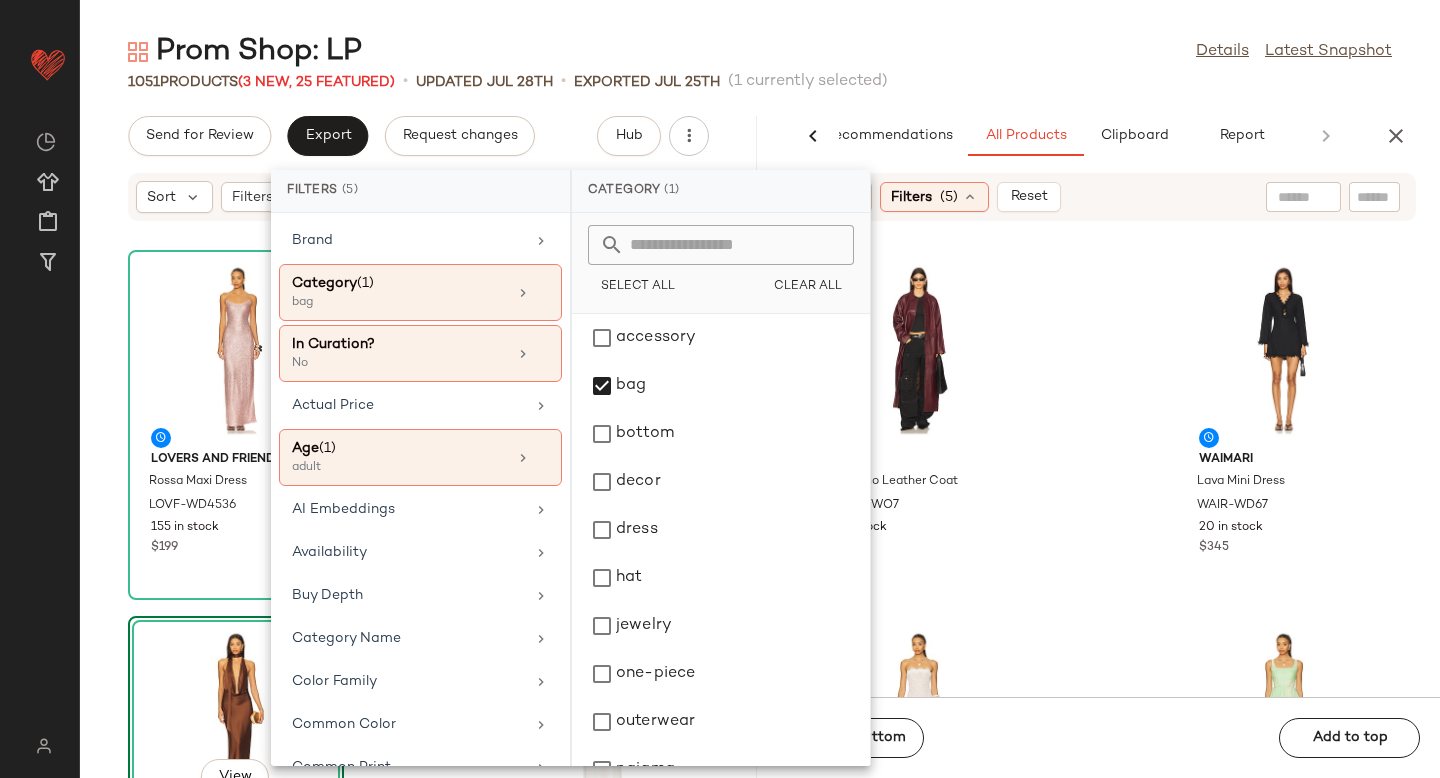 click on "ZUT Palermo Leather Coat ZUTR-WO7 7 in stock $1.4K Waimari Lava Mini Dress WAIR-WD67 20 in stock $345 Waimari Oasis Maxi Dress WAIR-WD68 12 in stock $495 Waimari Lamai Mini Dress WAIR-WD69 18 in stock $395 Waimari Cielo Mini Dress WAIR-WD70 24 in stock $395 Waimari Maea Maxi Dress WAIR-WD71 17 in stock $395 Waimari Dovima Maxi Dress WAIR-WD72 12 in stock $495 Waimari Kalani Wrap Skirt WAIR-WQ29 Out of stock $310" 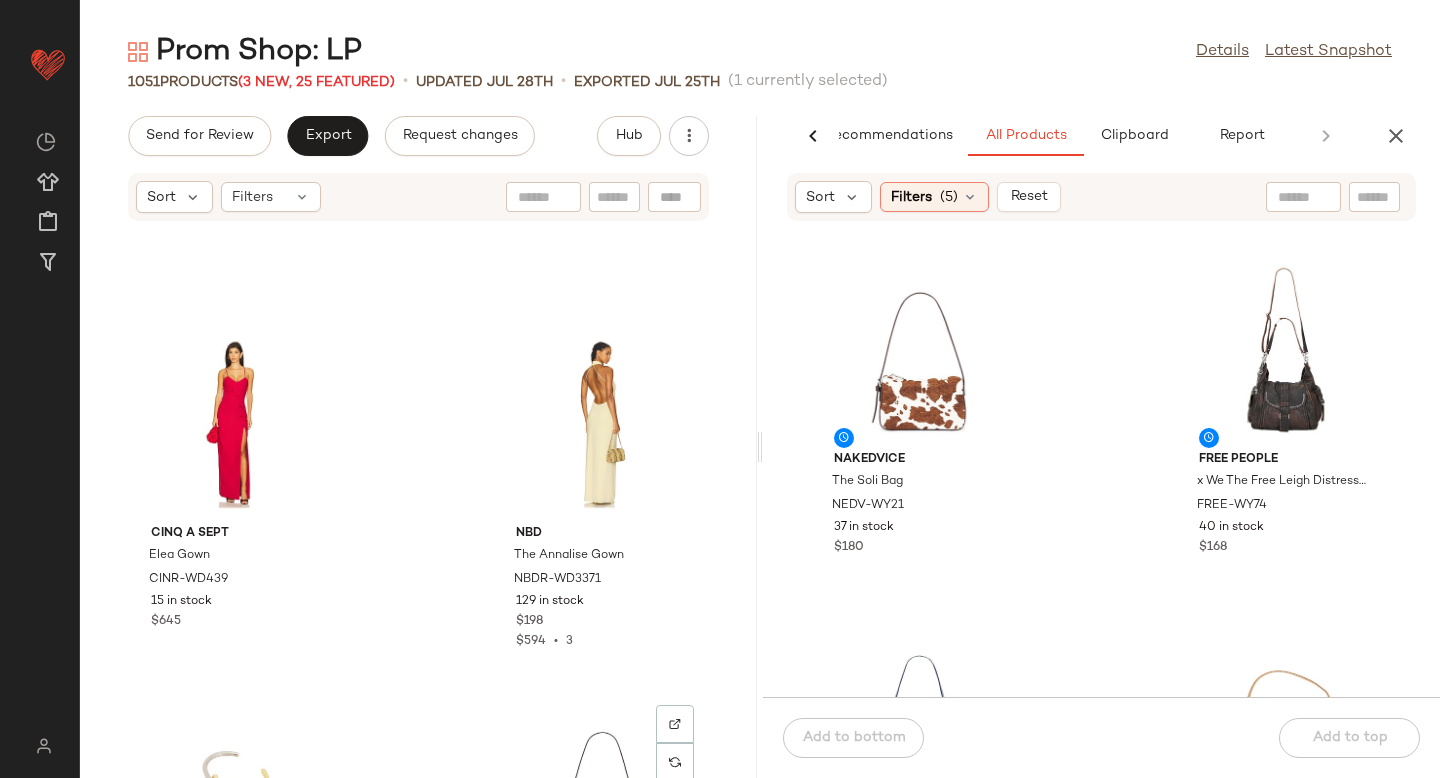 scroll, scrollTop: 0, scrollLeft: 0, axis: both 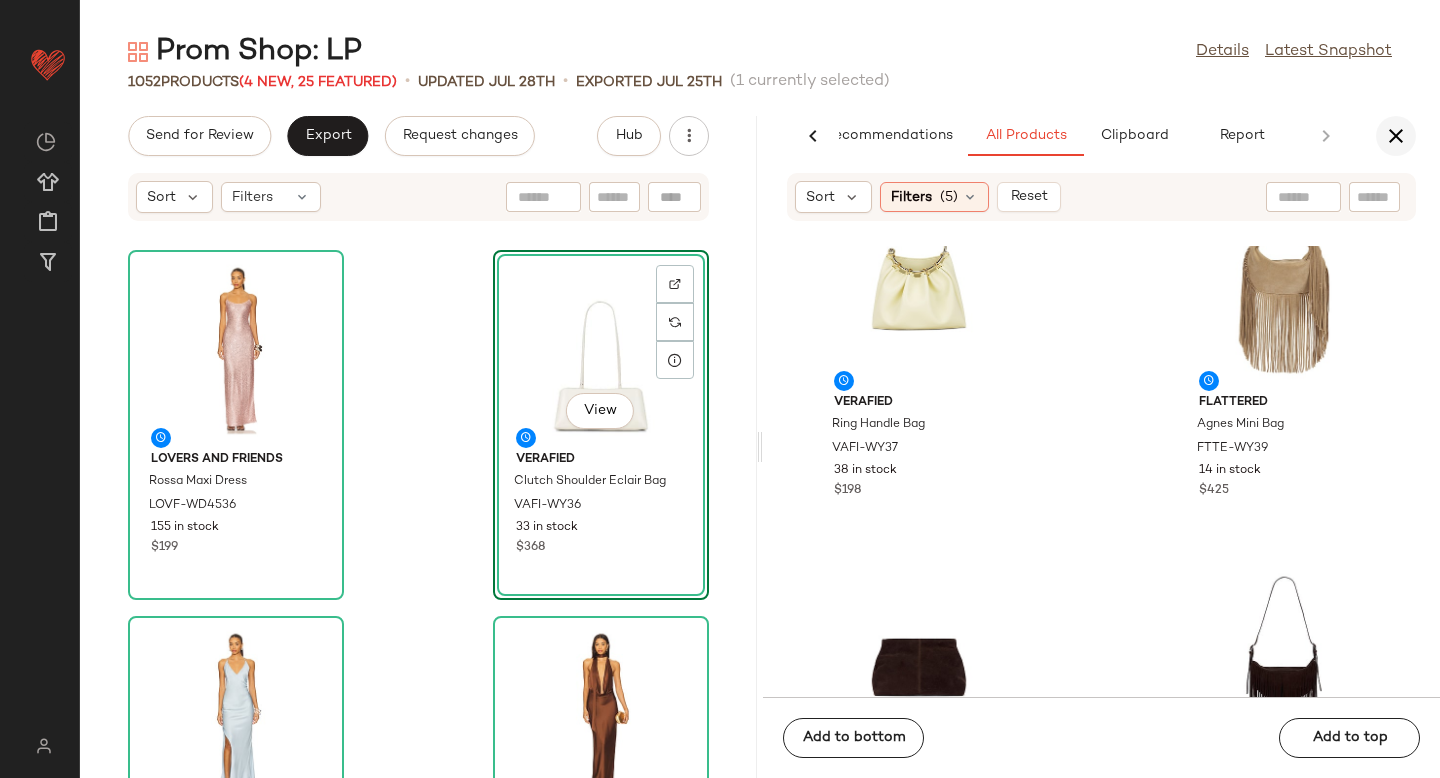 click at bounding box center (1396, 136) 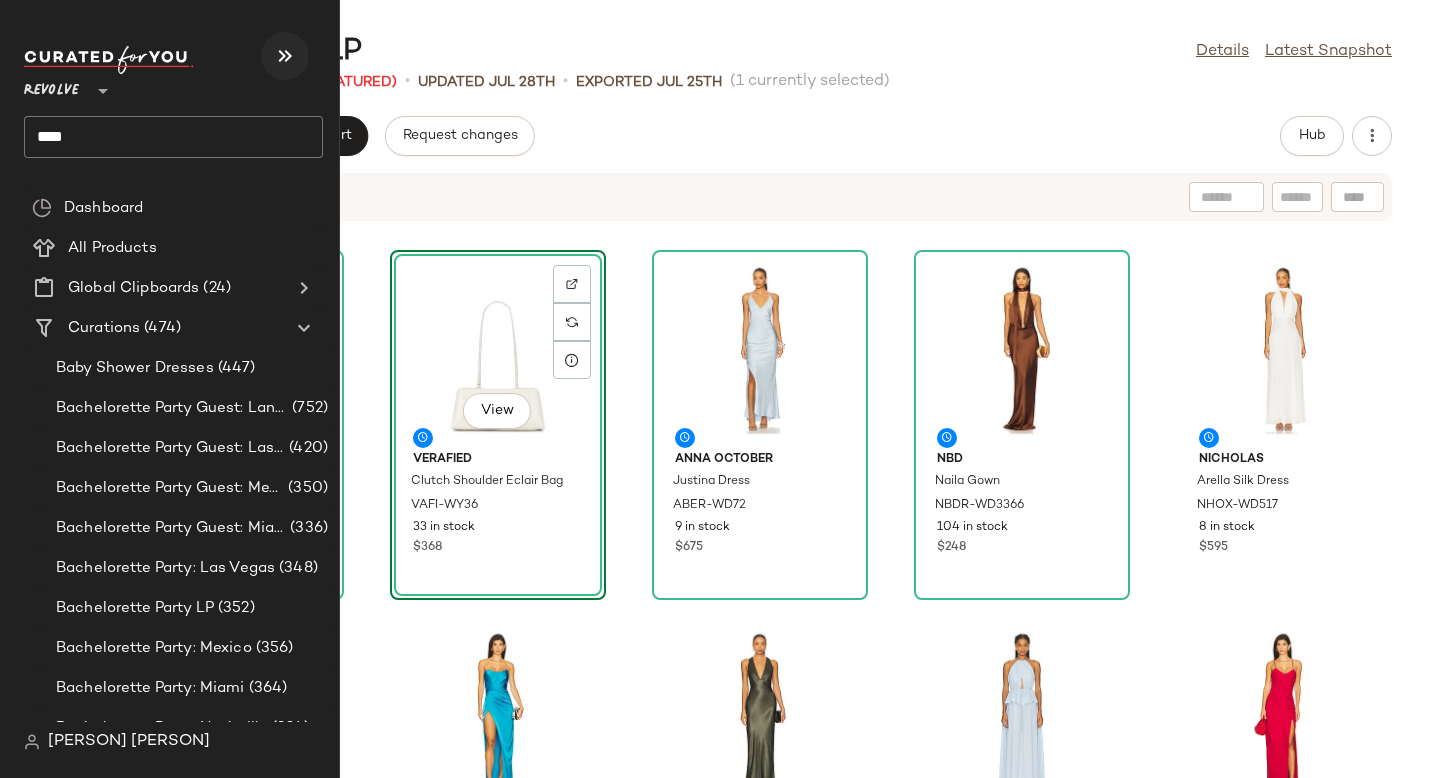 click at bounding box center (285, 56) 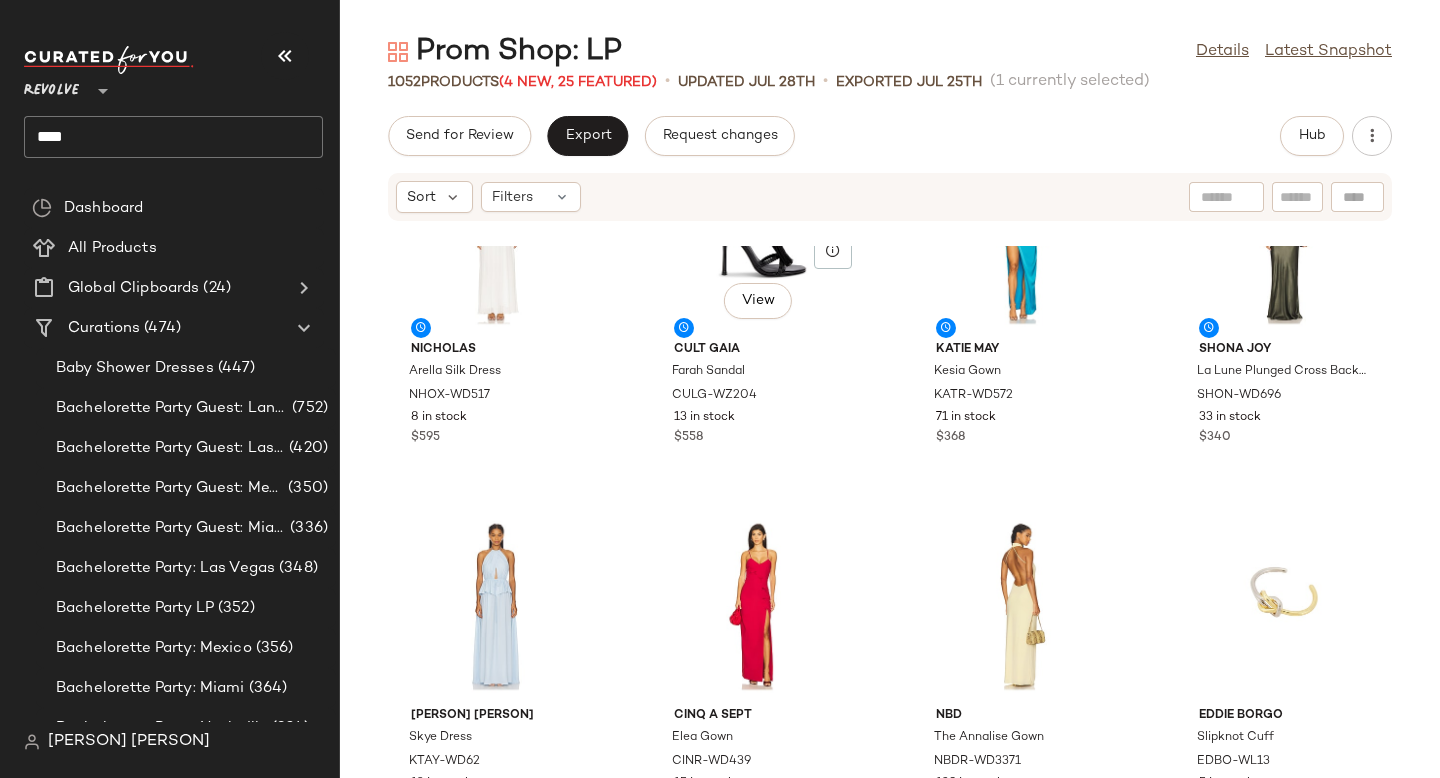 scroll, scrollTop: 0, scrollLeft: 0, axis: both 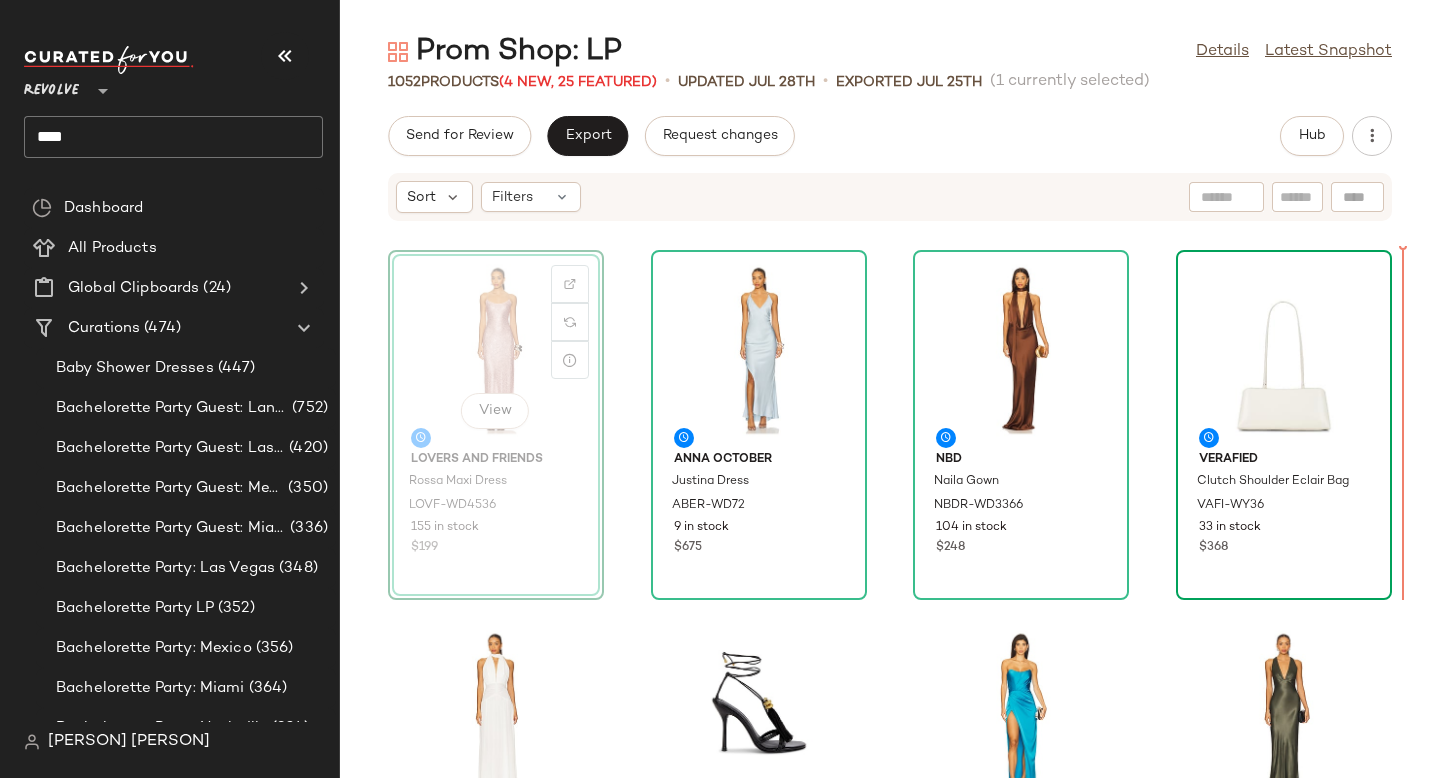 drag, startPoint x: 473, startPoint y: 343, endPoint x: 1354, endPoint y: 409, distance: 883.46875 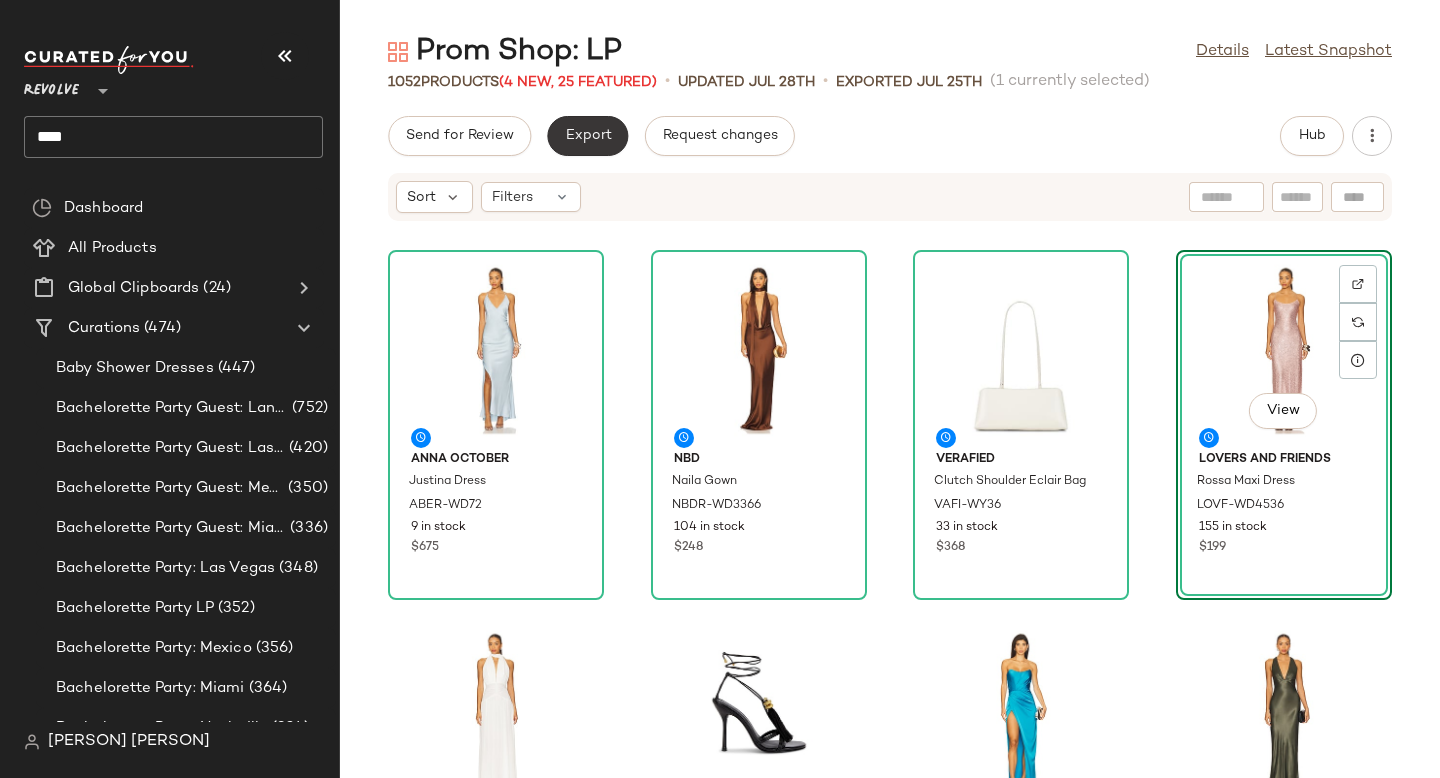 click on "Export" 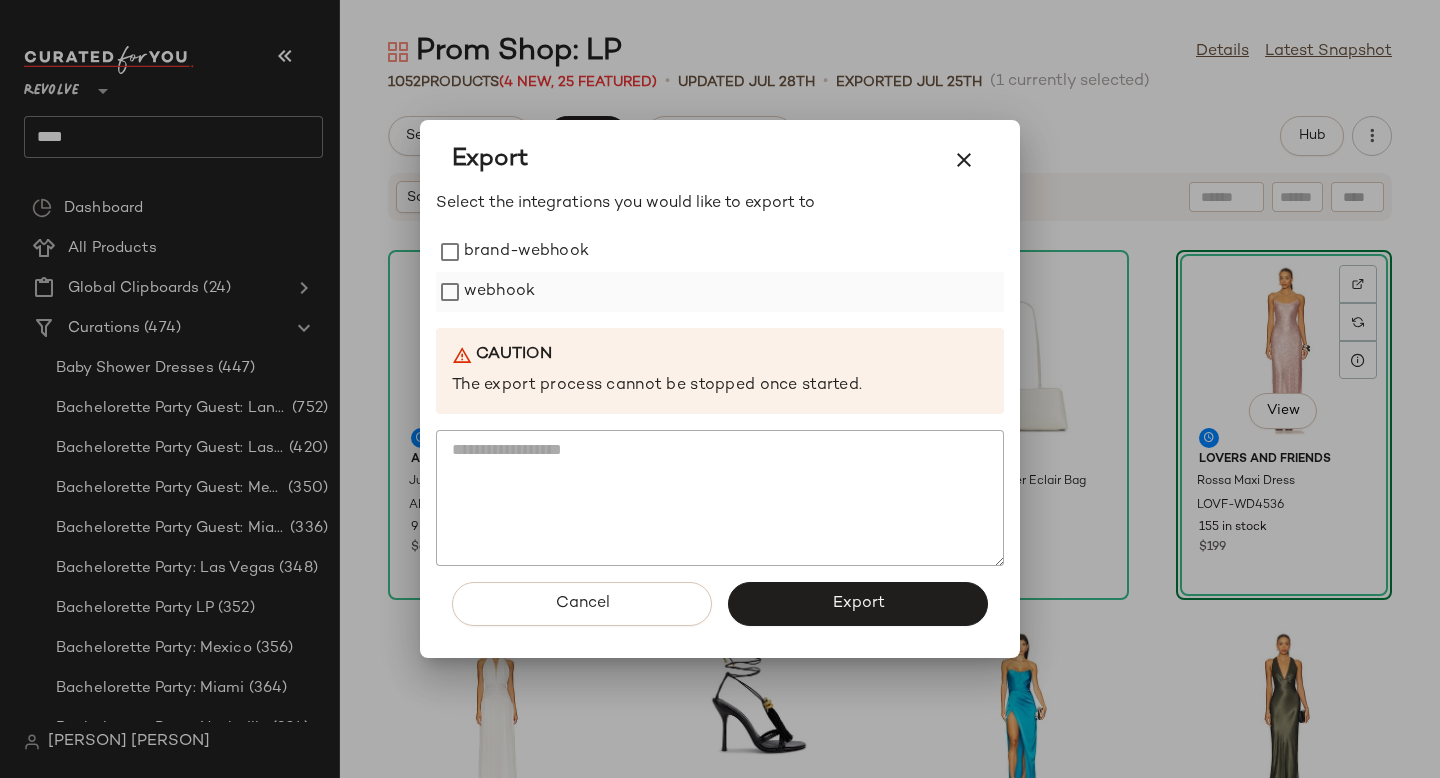 click on "webhook" at bounding box center (499, 292) 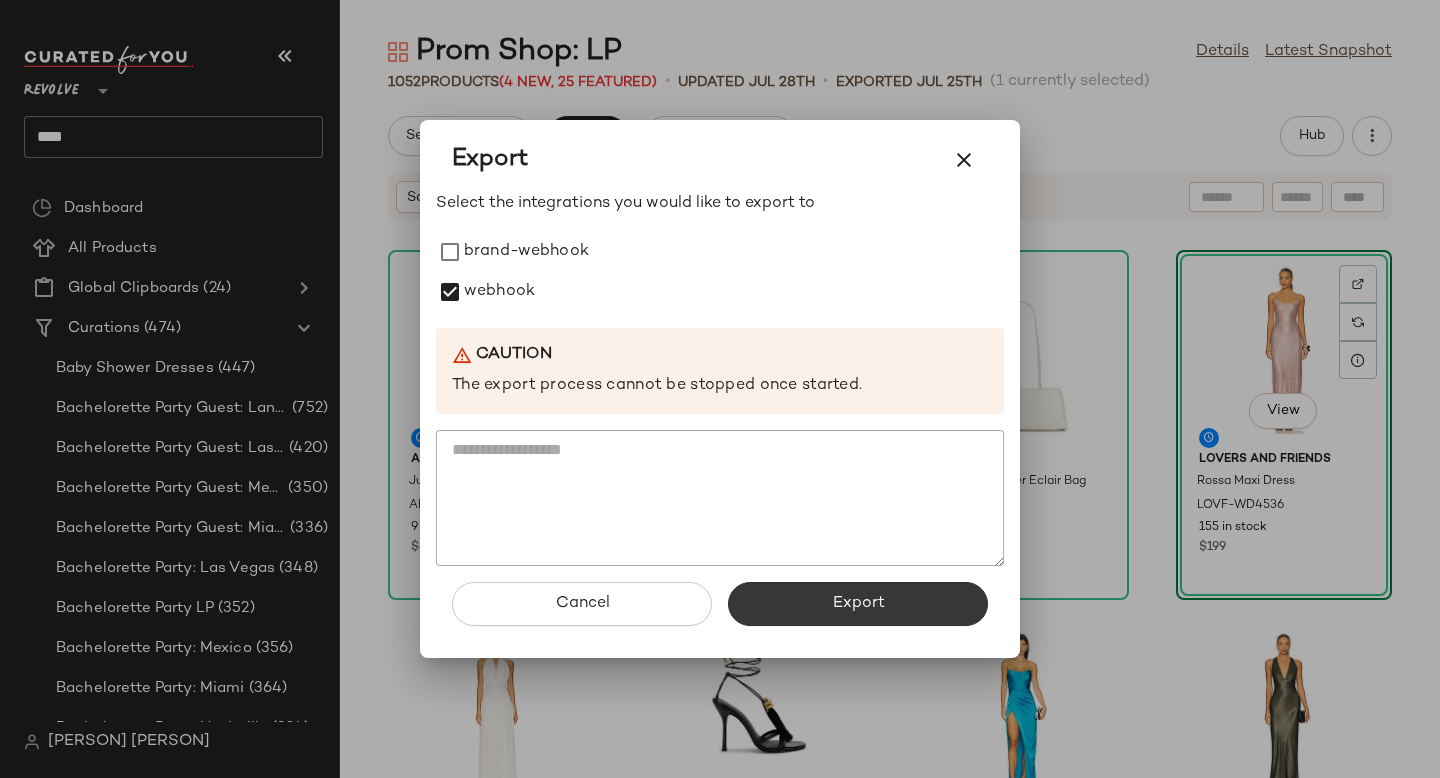 click on "Export" at bounding box center (858, 604) 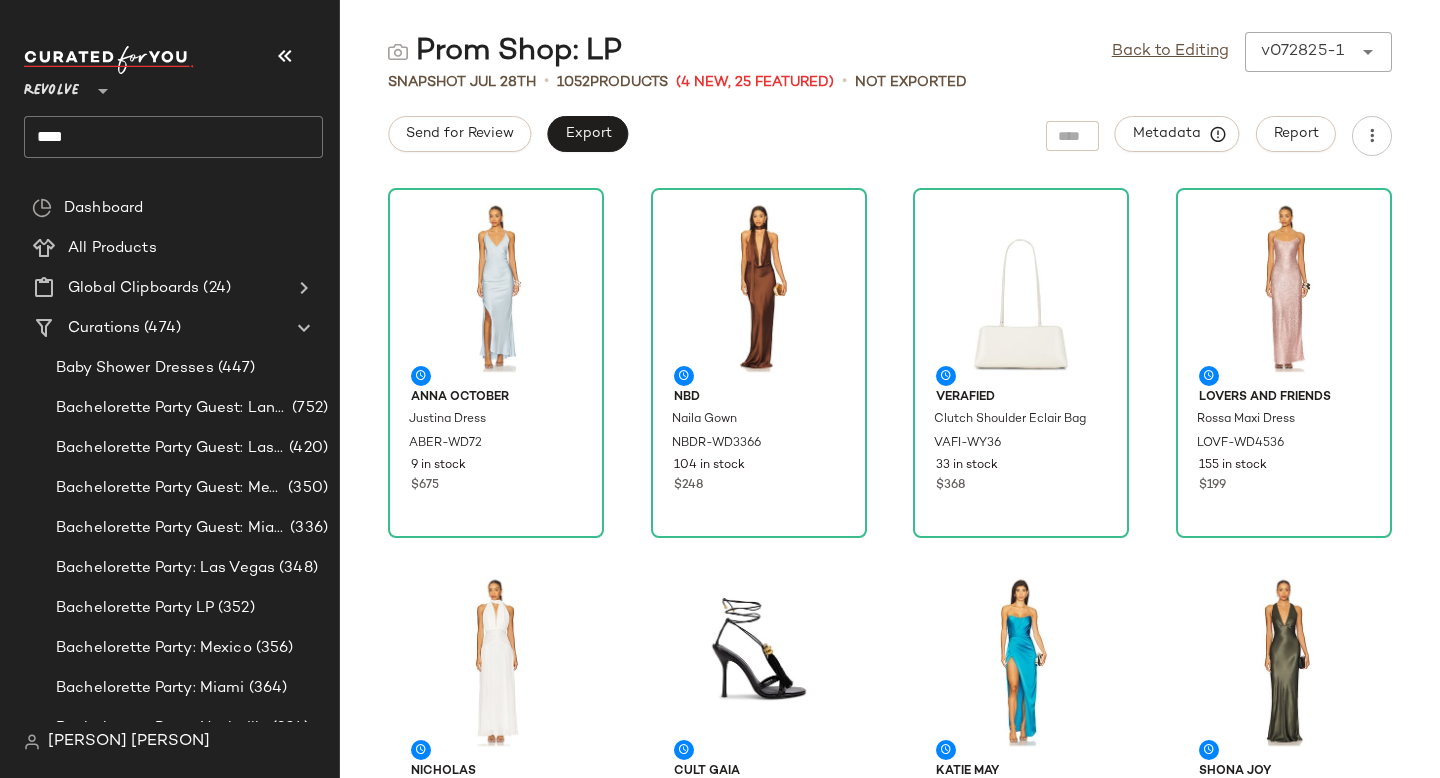 click on "****" 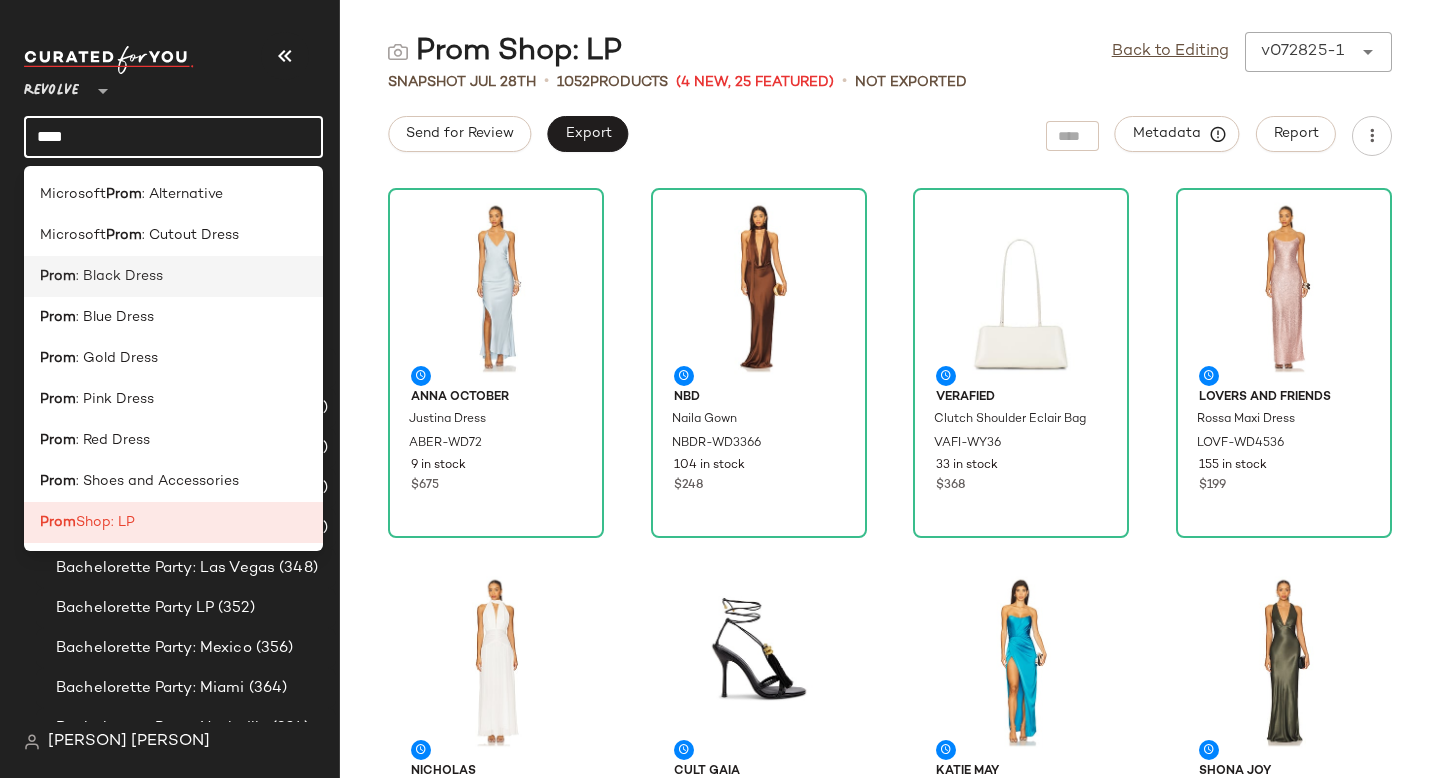 click on ": Black Dress" at bounding box center [119, 276] 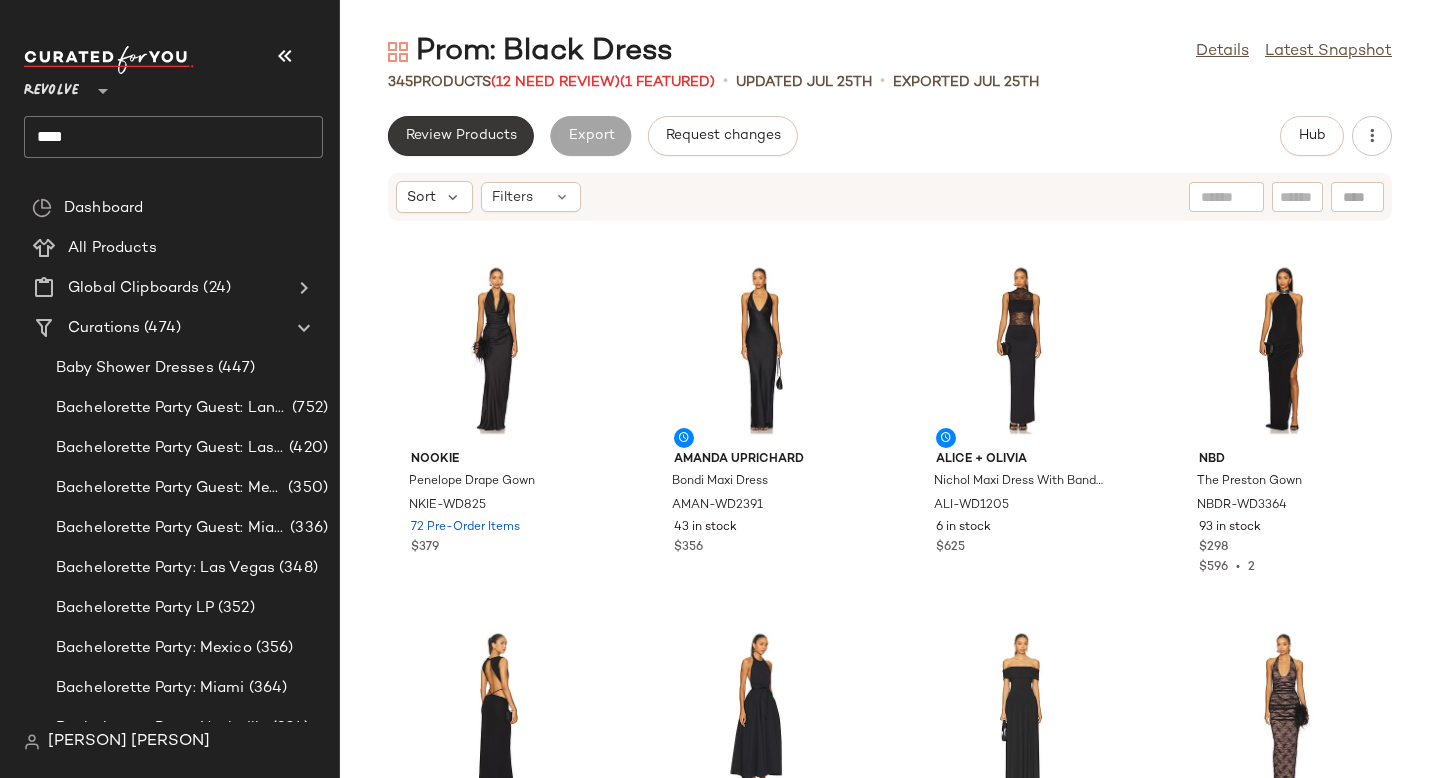 click on "Review Products" 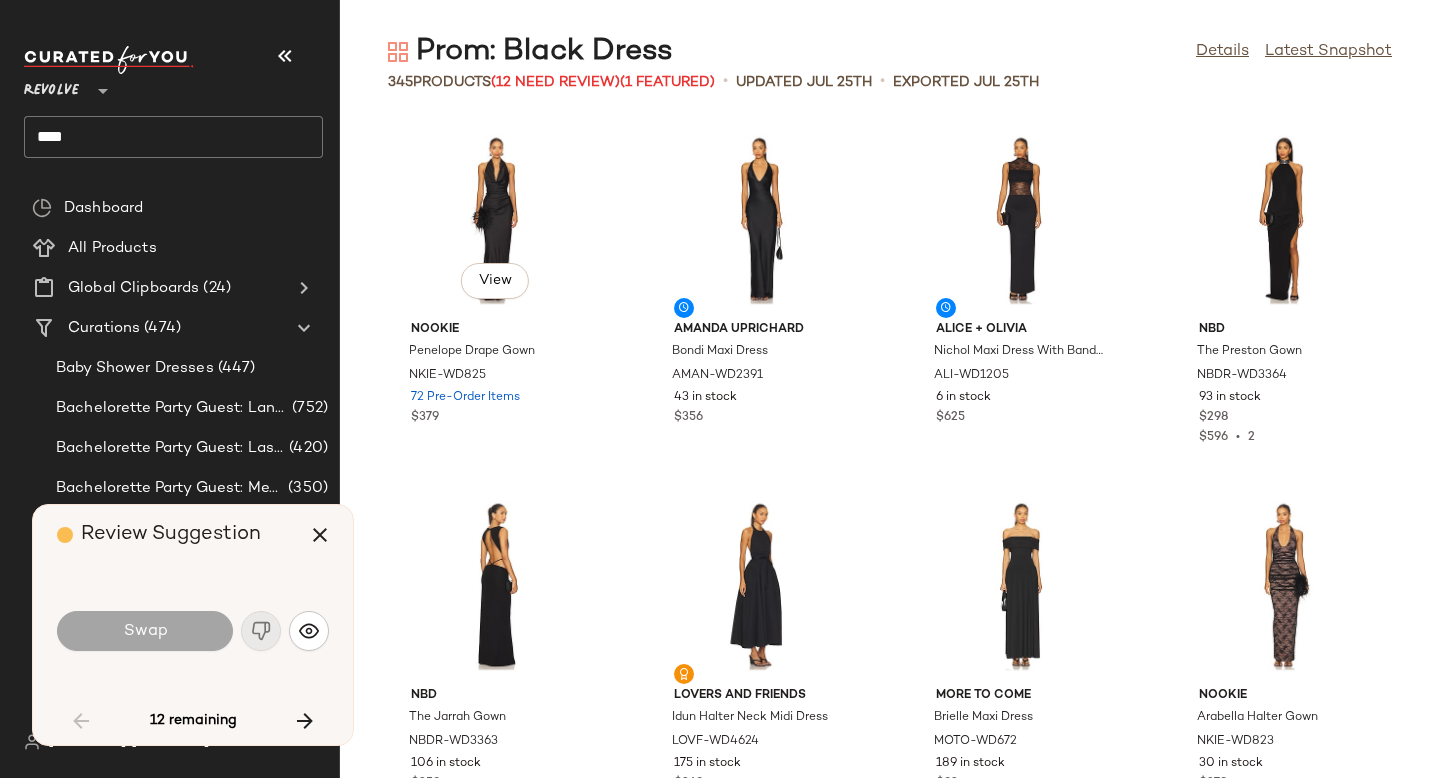 scroll, scrollTop: 4758, scrollLeft: 0, axis: vertical 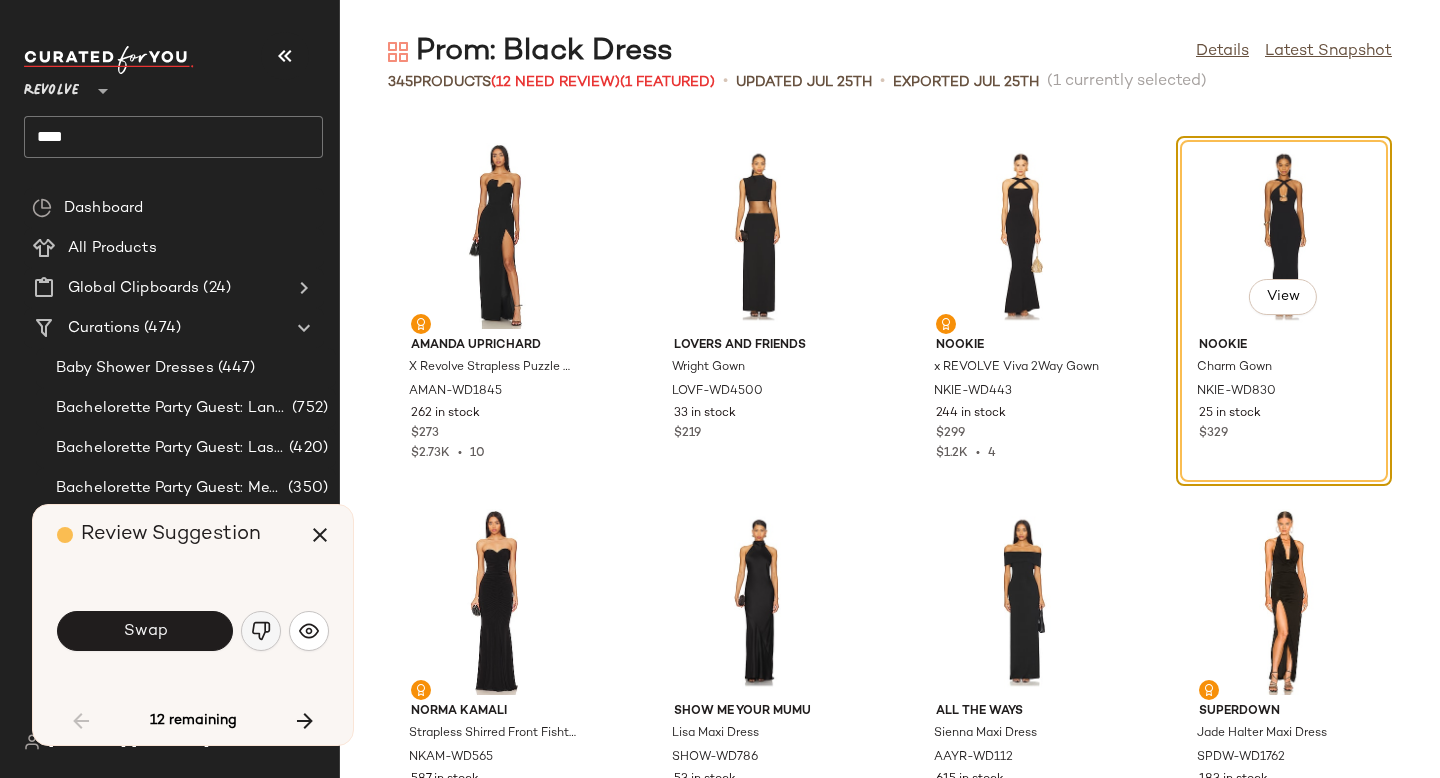 click 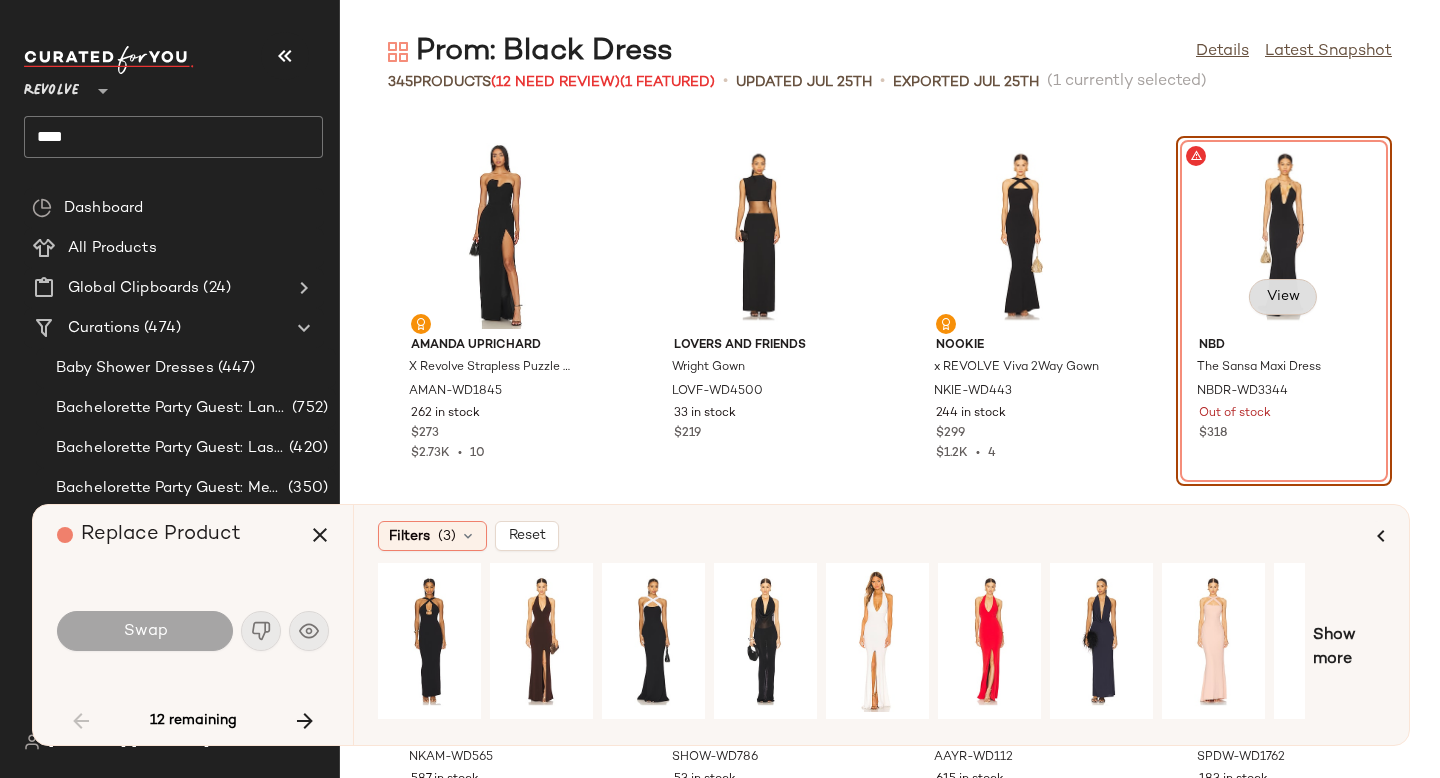 click on "View" at bounding box center (1283, 297) 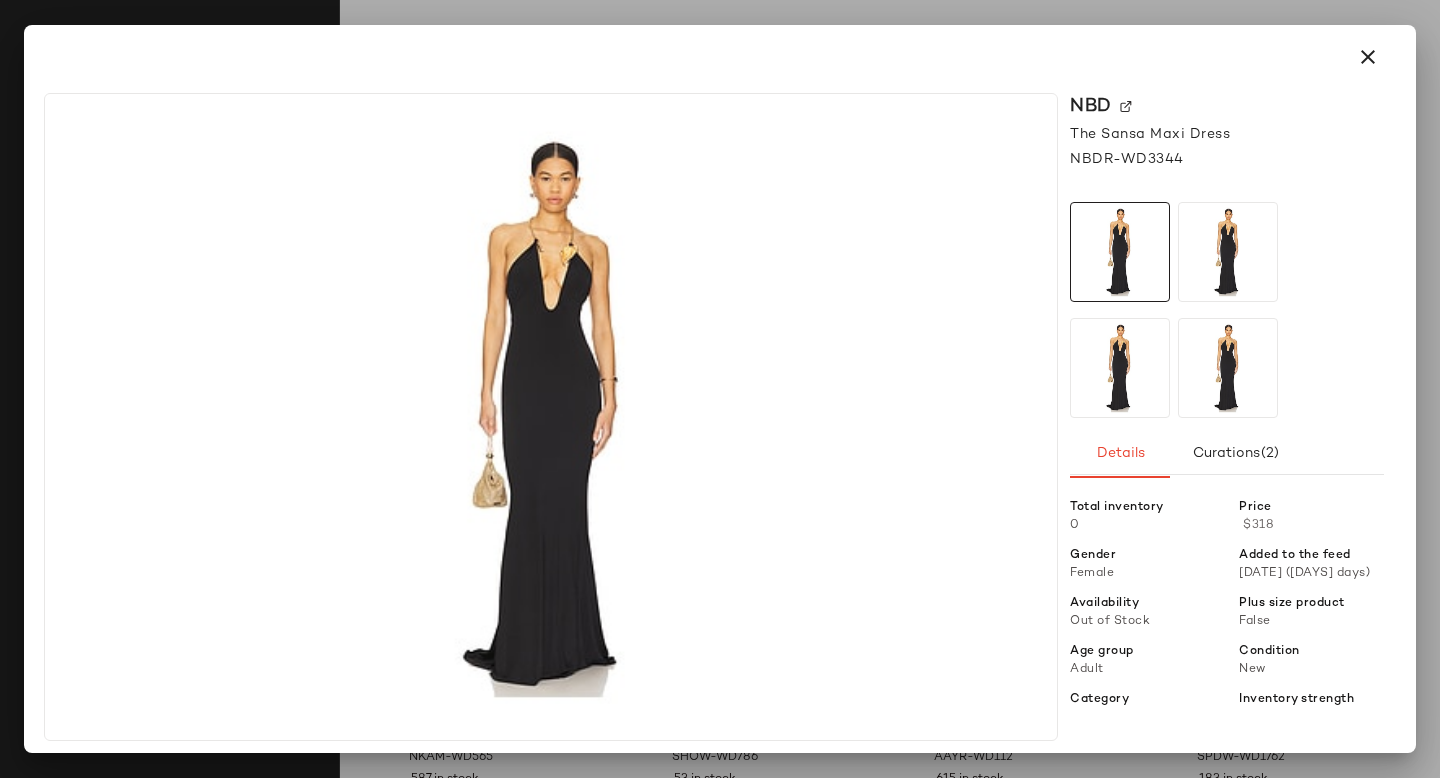 click 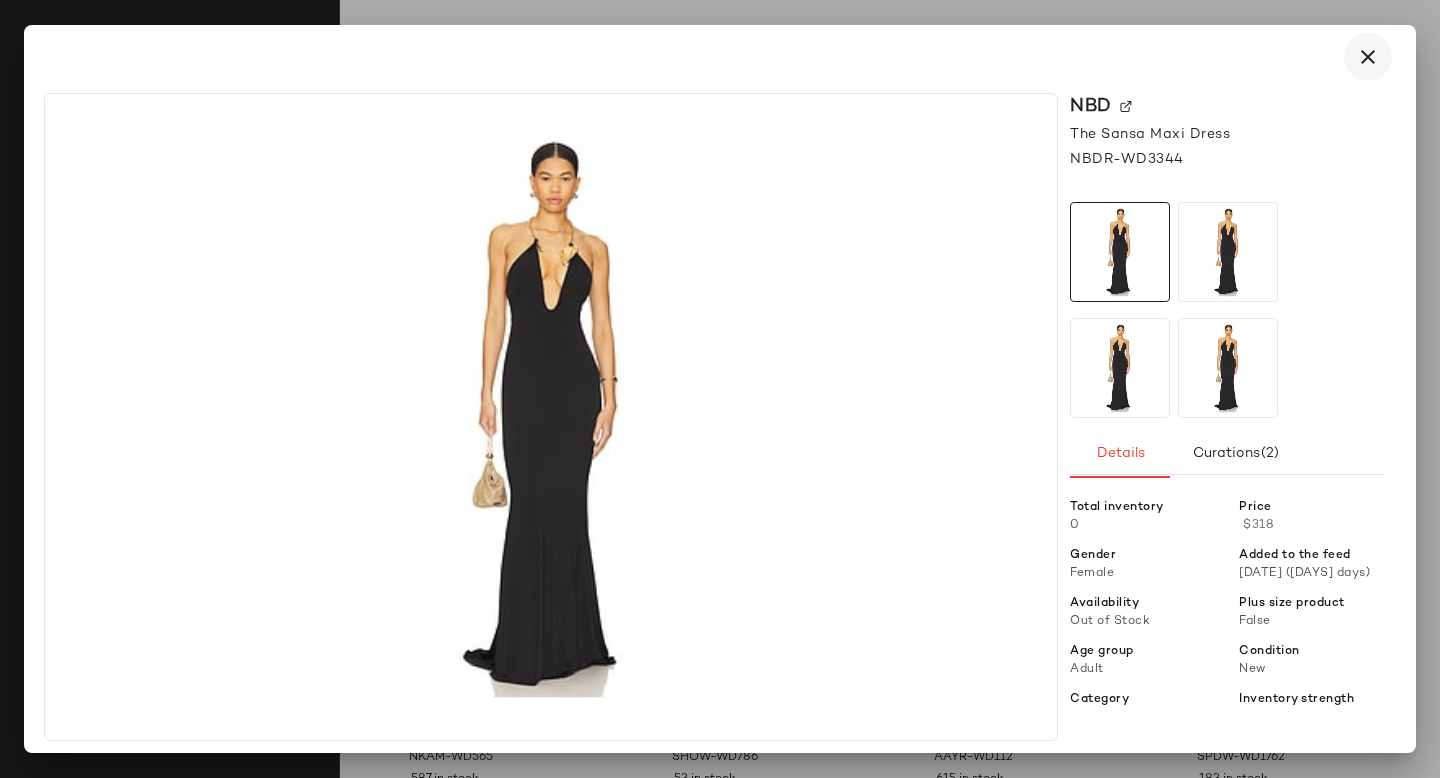 click at bounding box center [1368, 57] 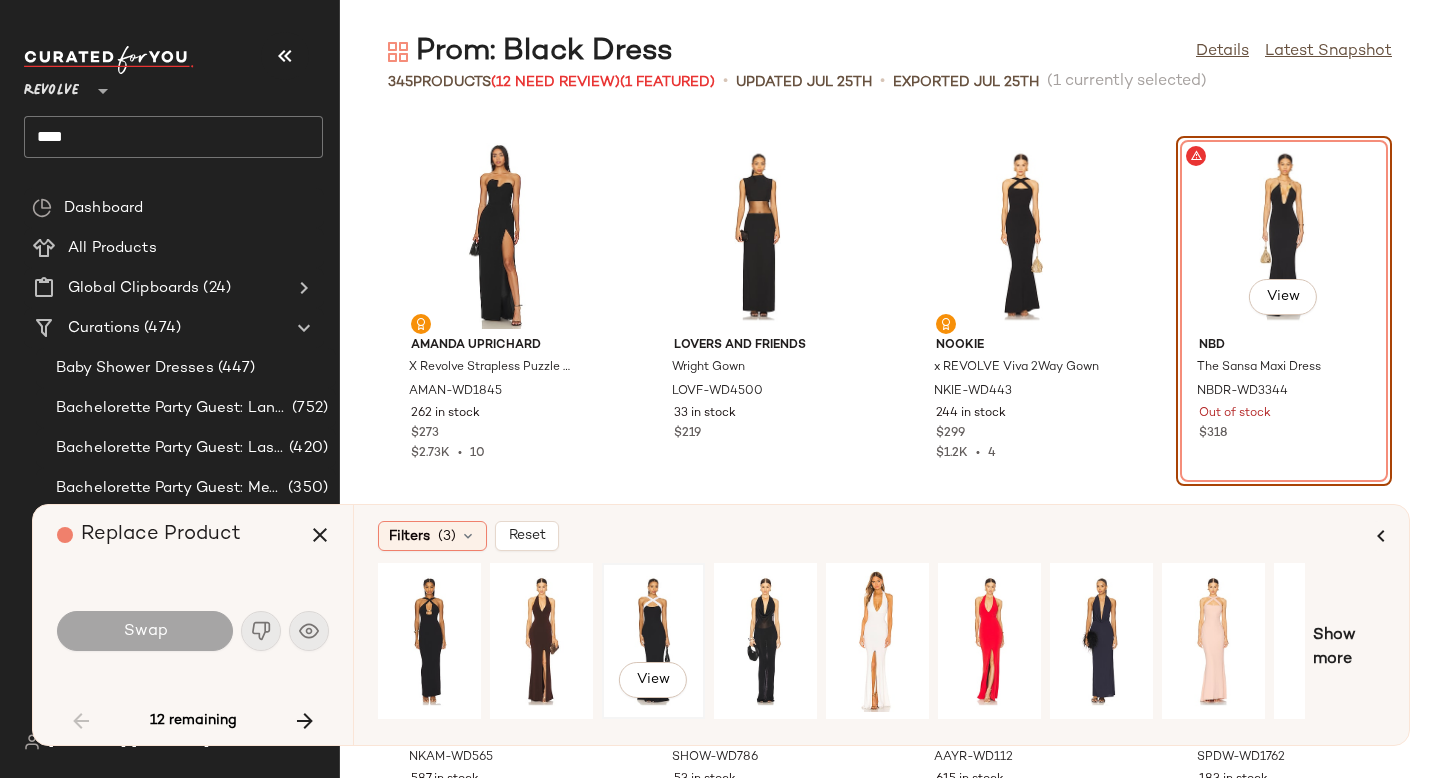 click on "View" 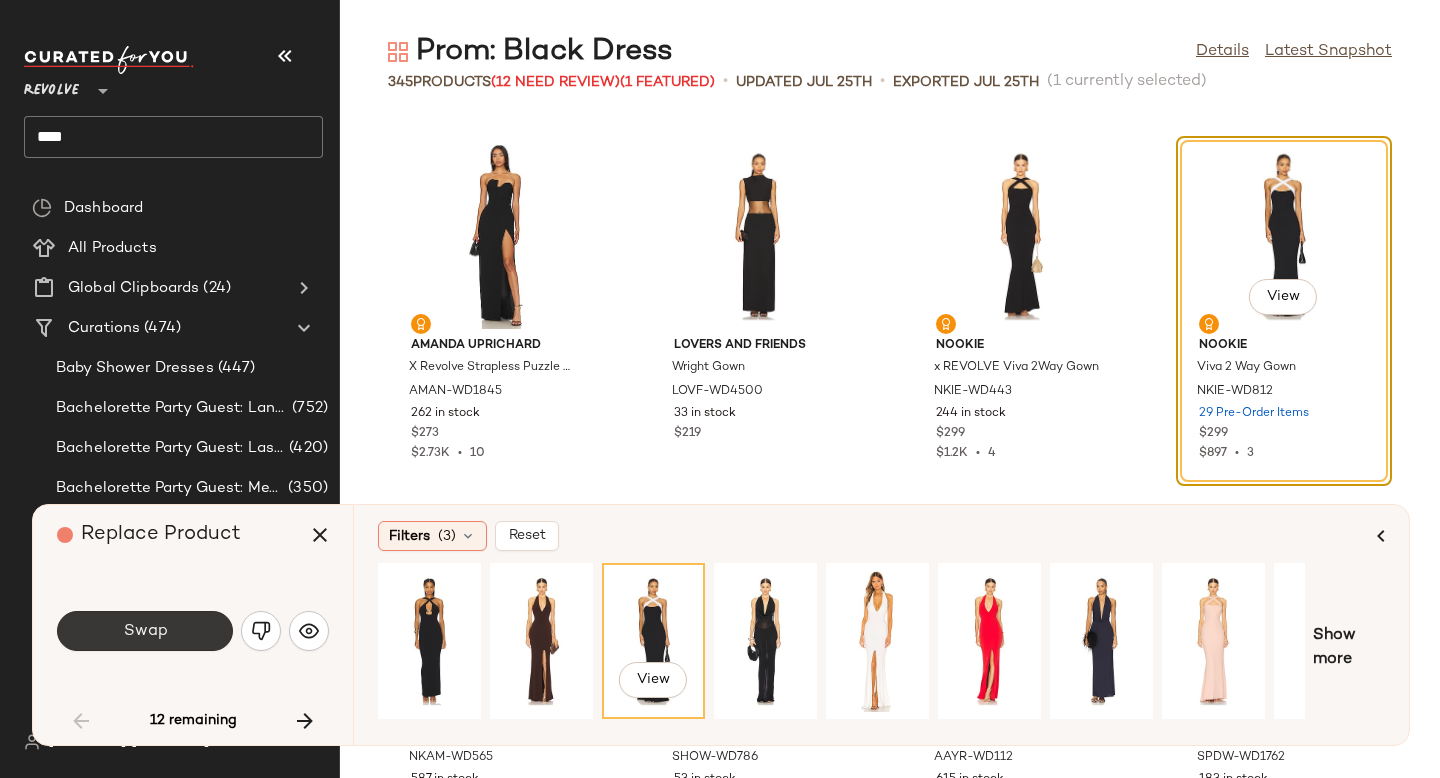 click on "Swap" at bounding box center (145, 631) 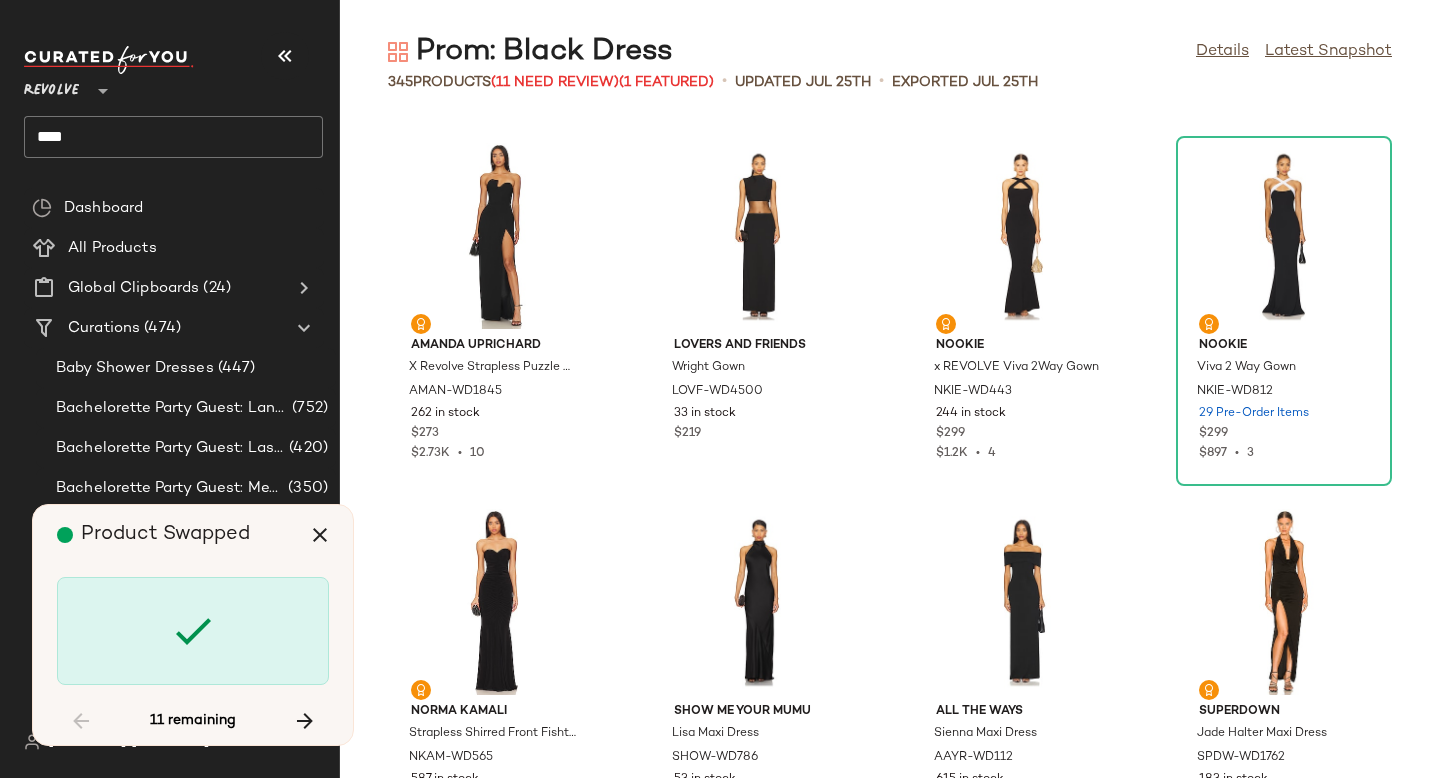 scroll, scrollTop: 9516, scrollLeft: 0, axis: vertical 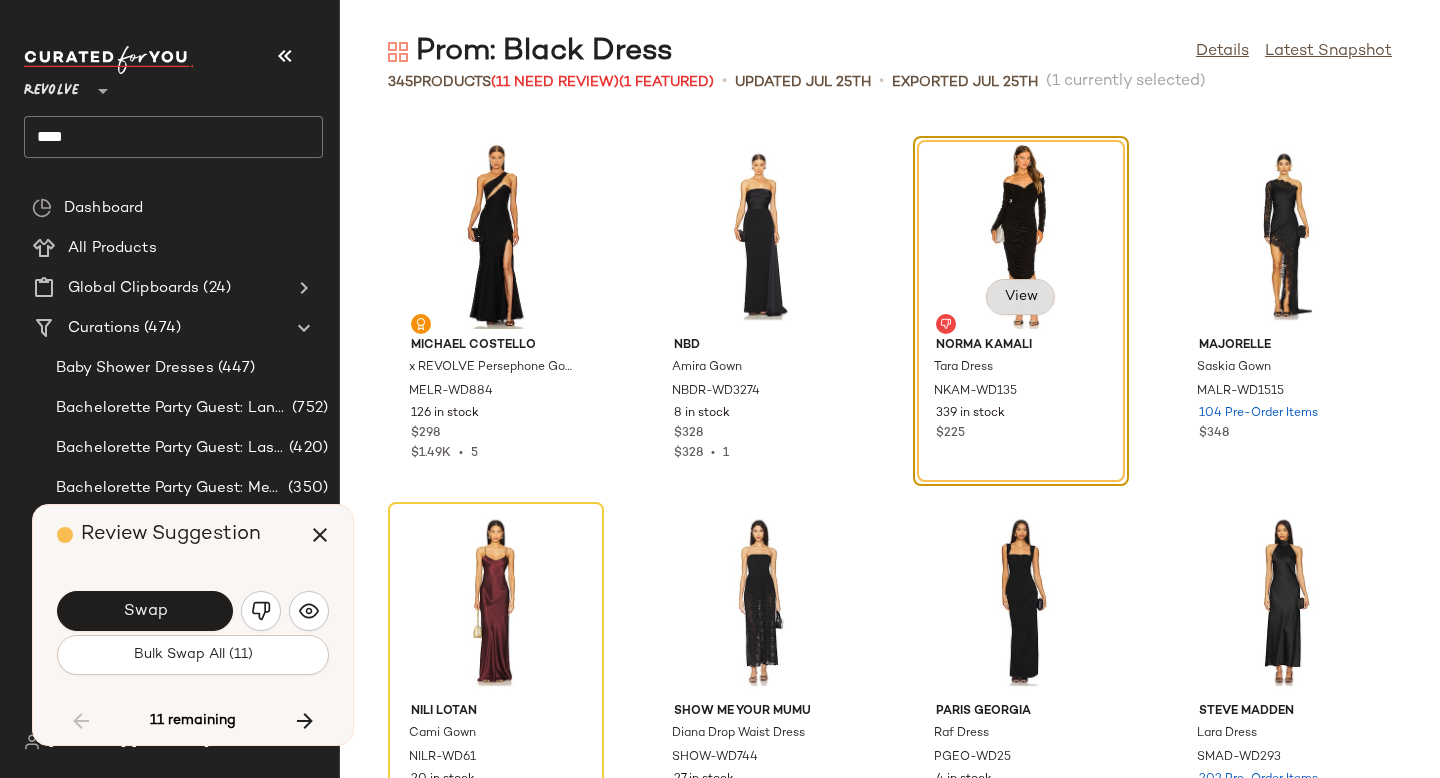 click on "View" at bounding box center [1020, 297] 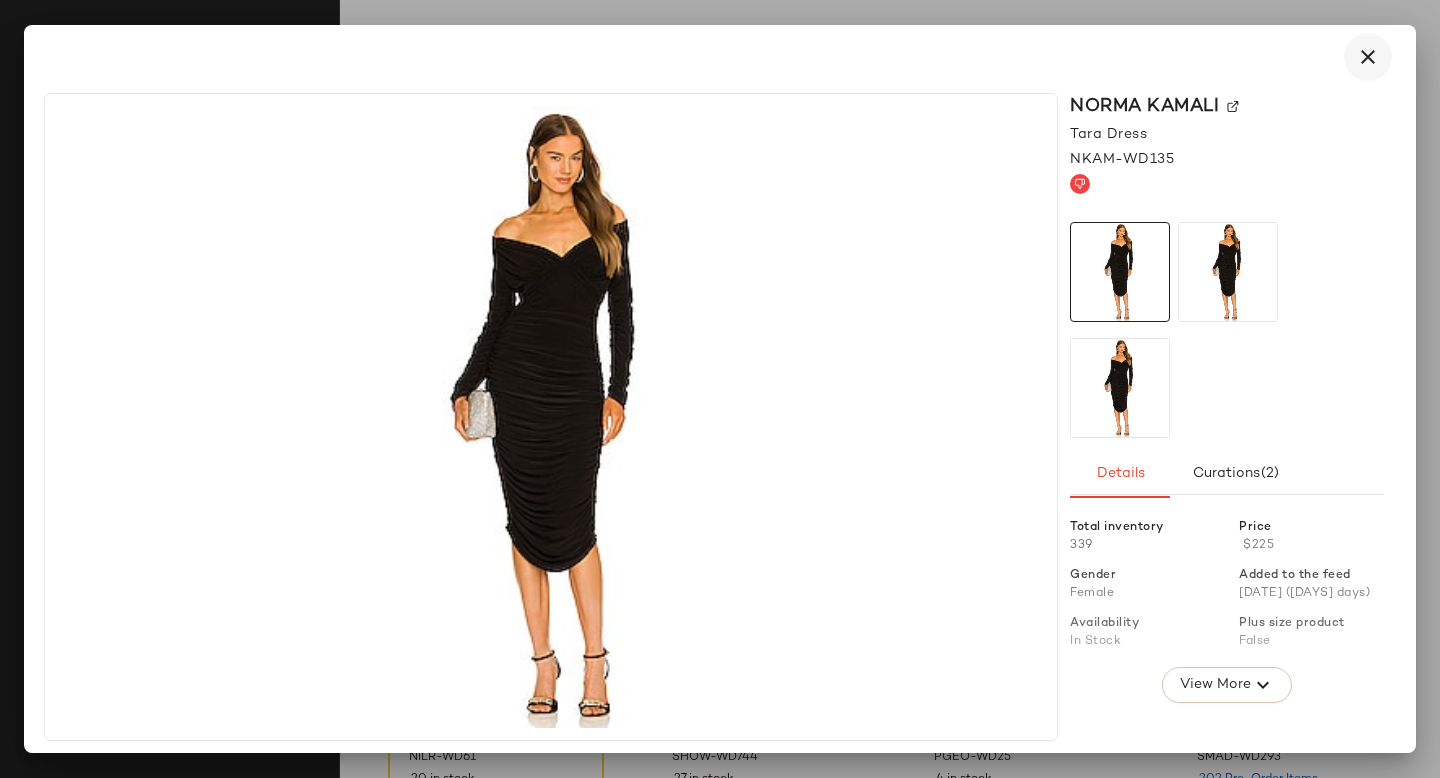click at bounding box center (1368, 57) 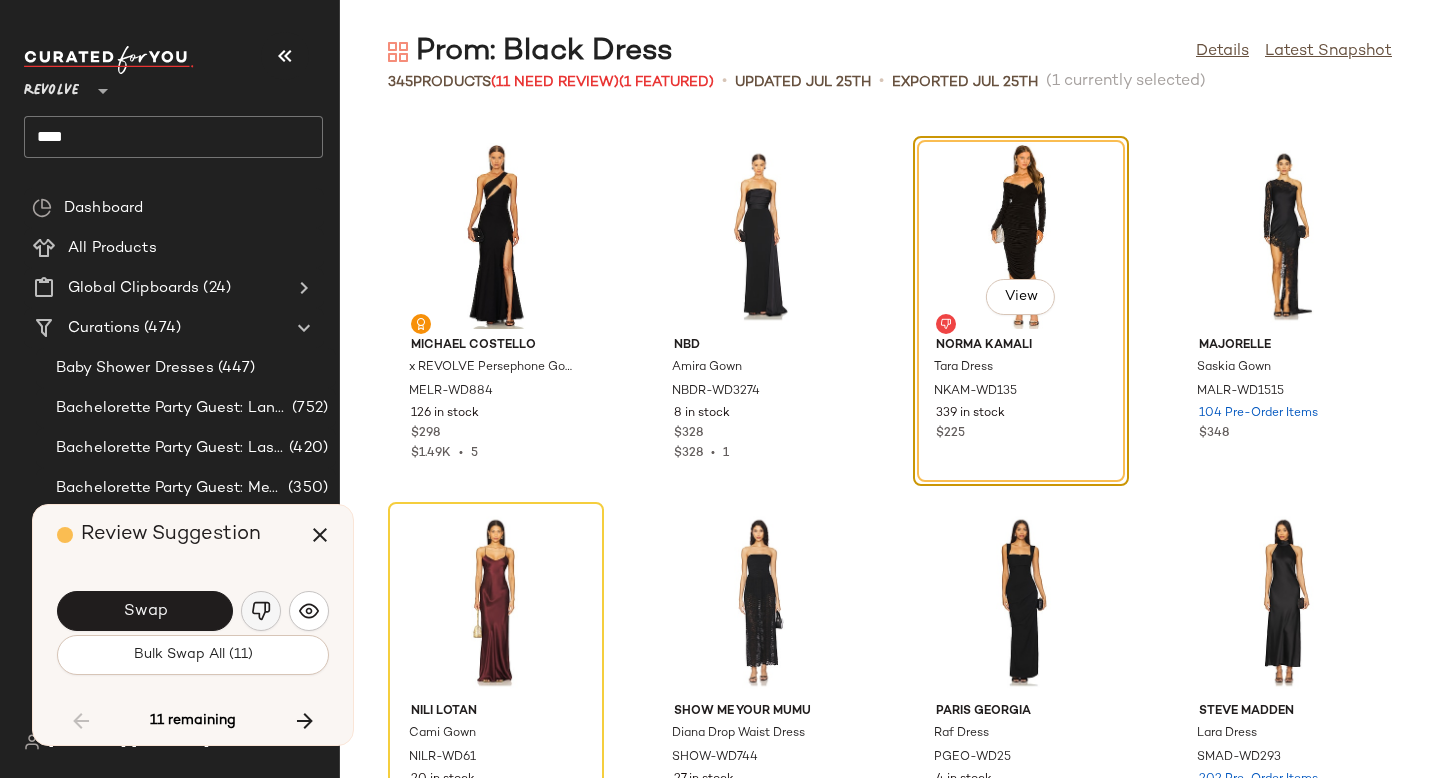 click 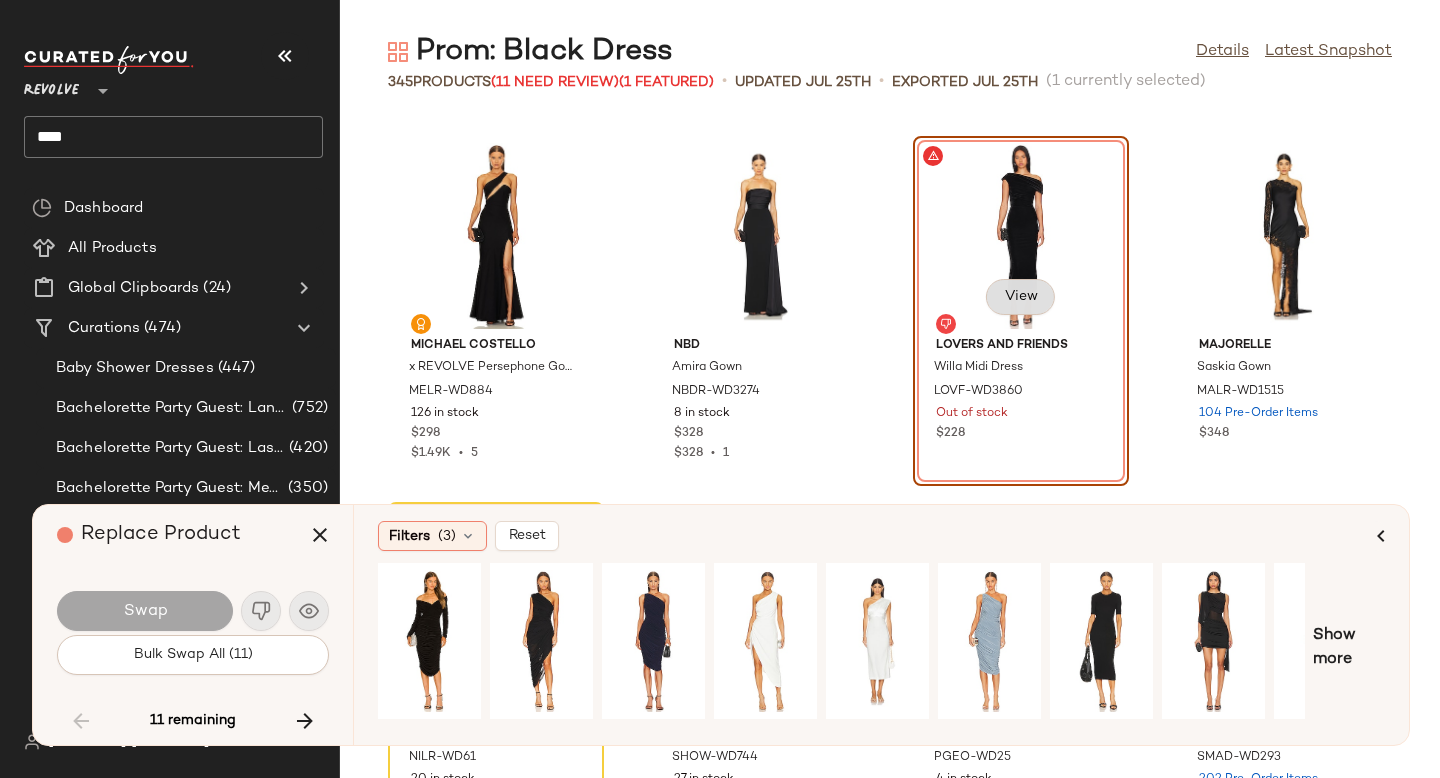 click on "View" 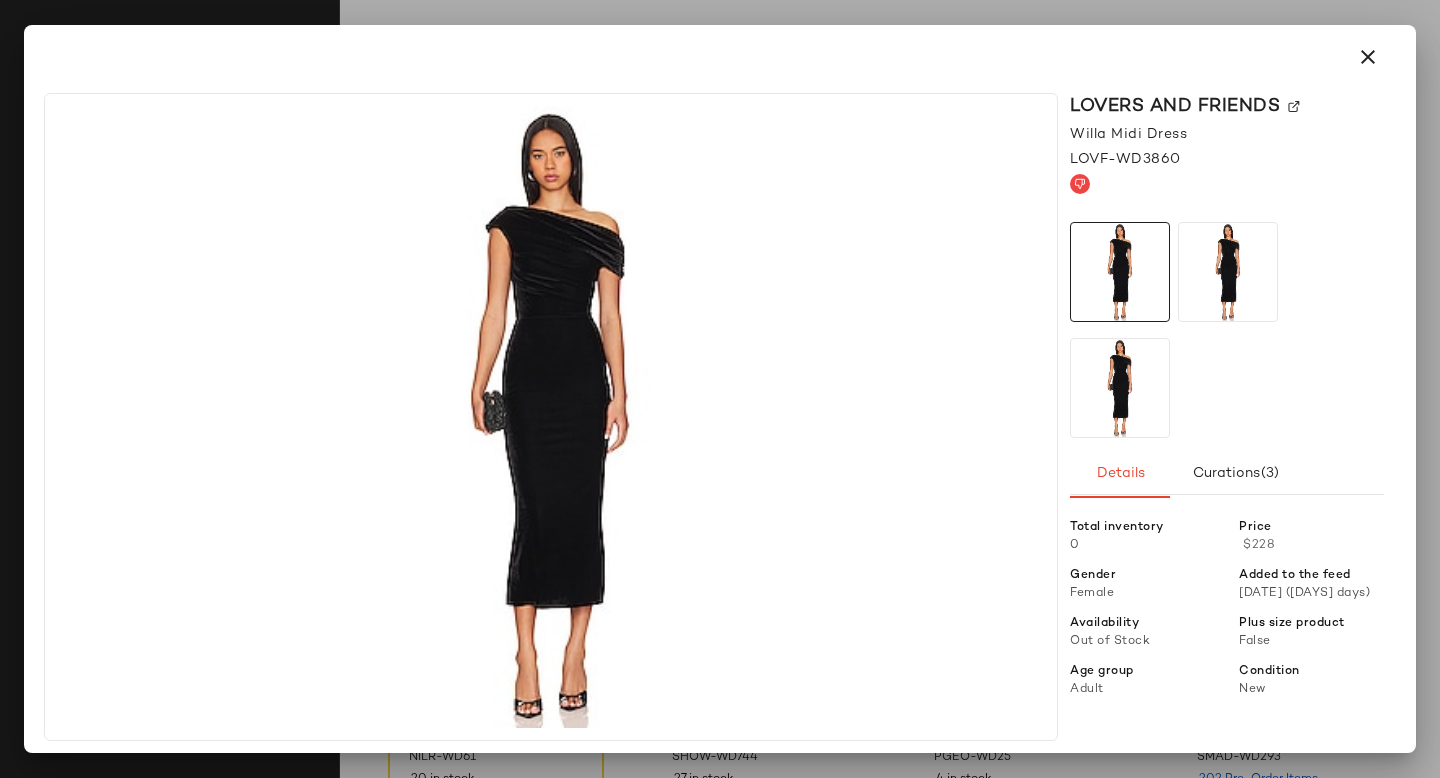 click 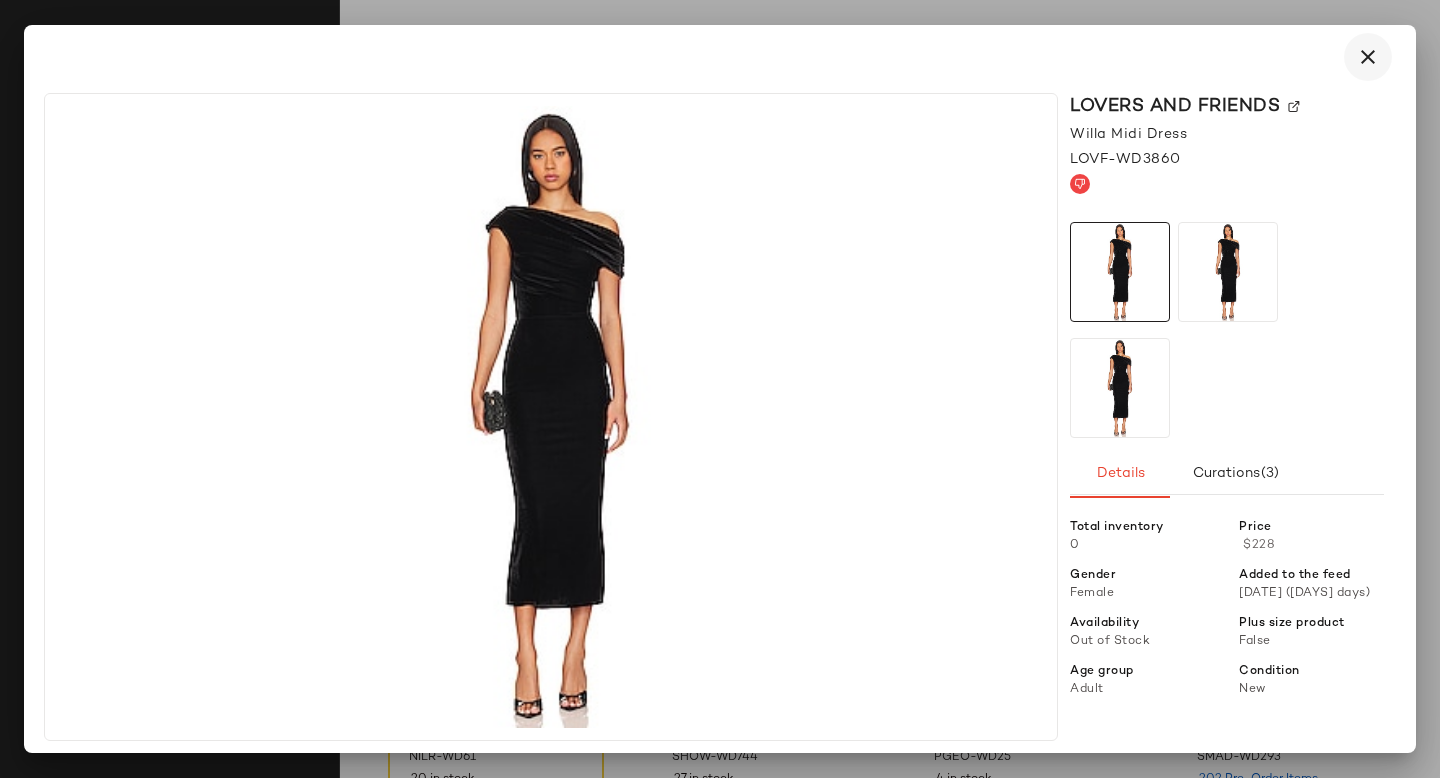 click at bounding box center (1368, 57) 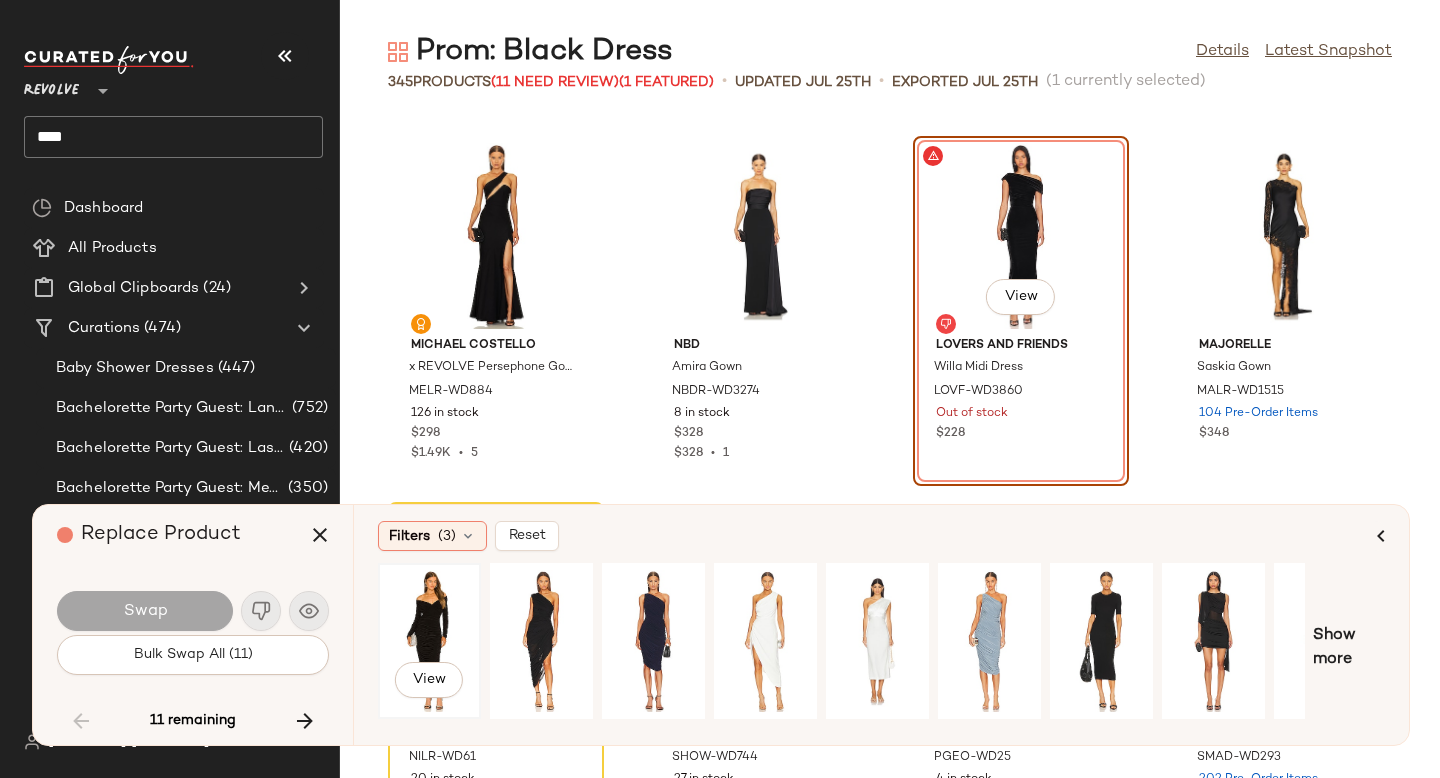 click on "View" 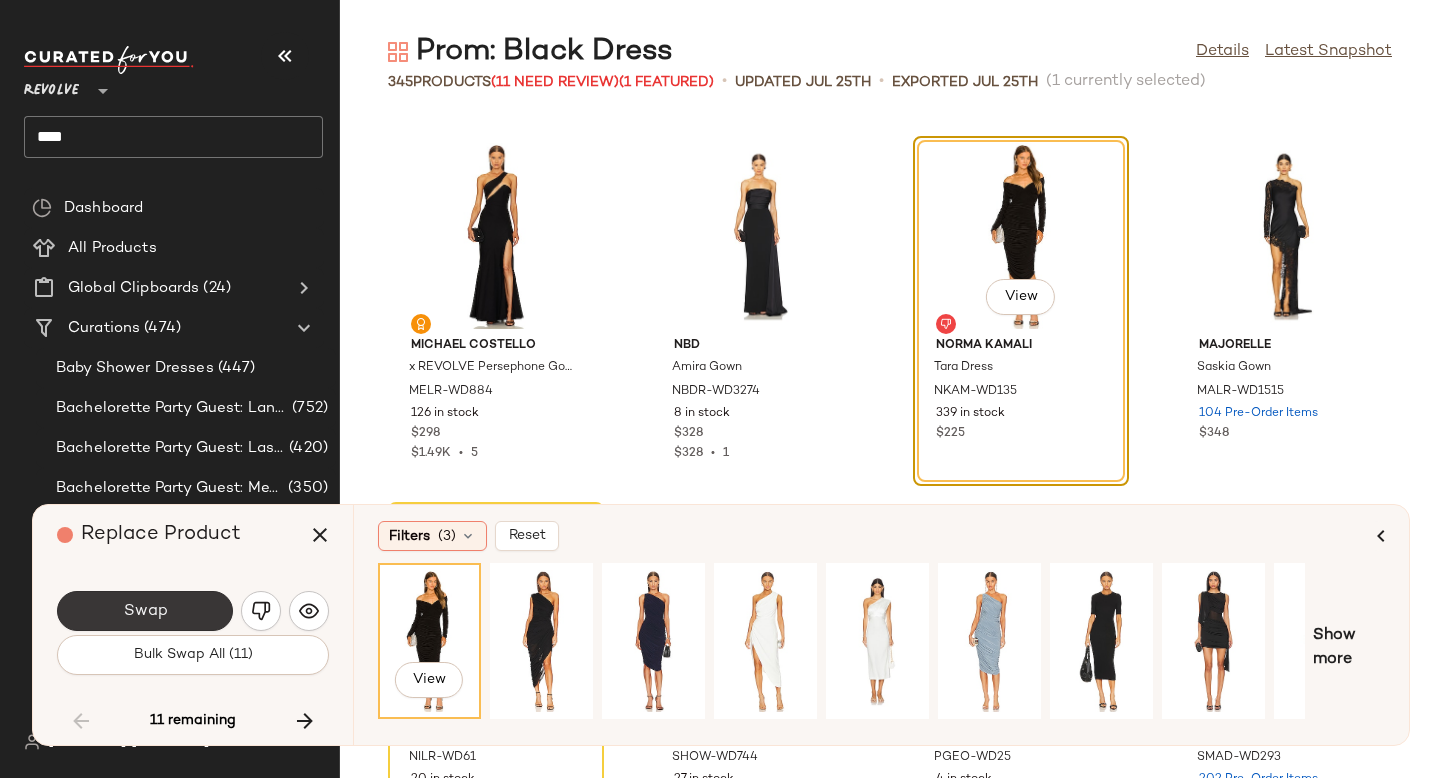 click on "Swap" 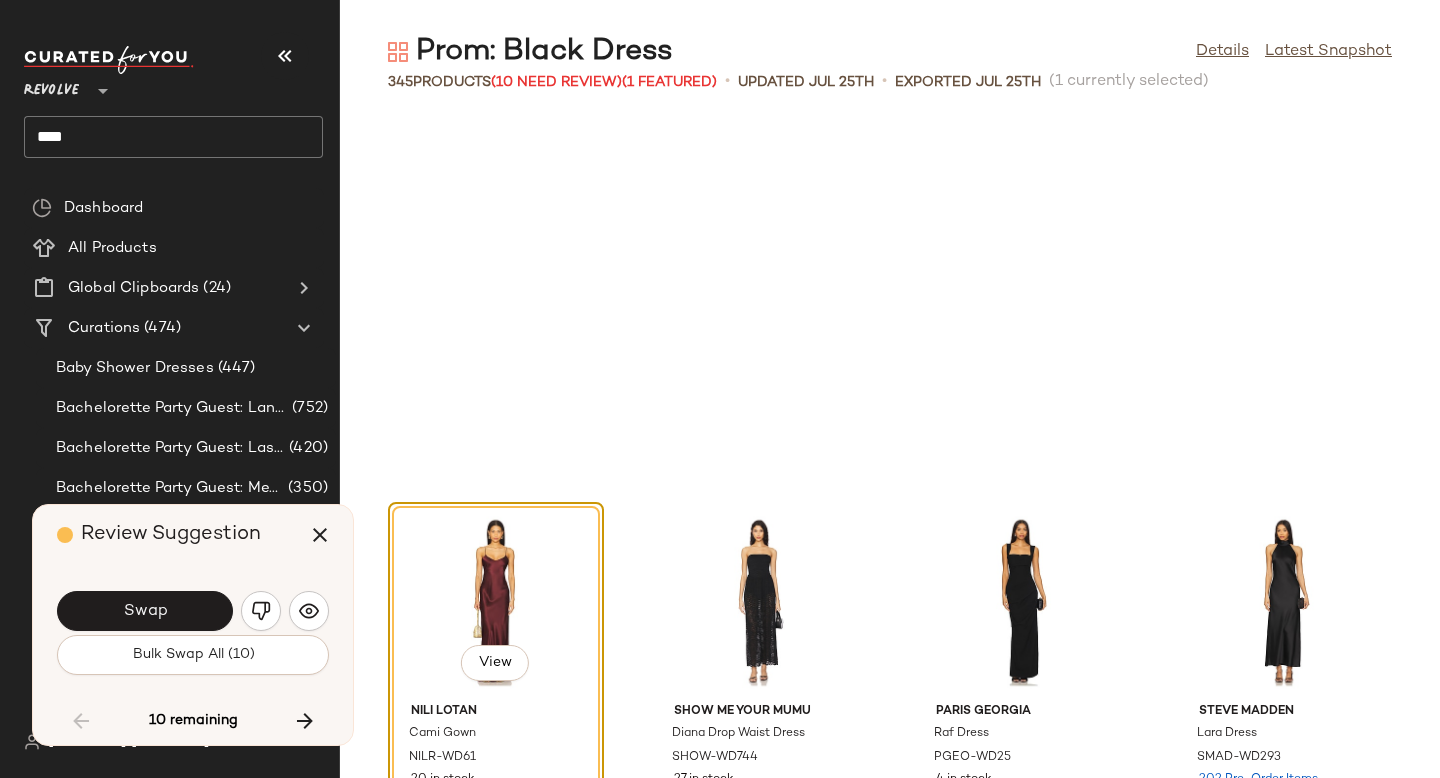 scroll, scrollTop: 9882, scrollLeft: 0, axis: vertical 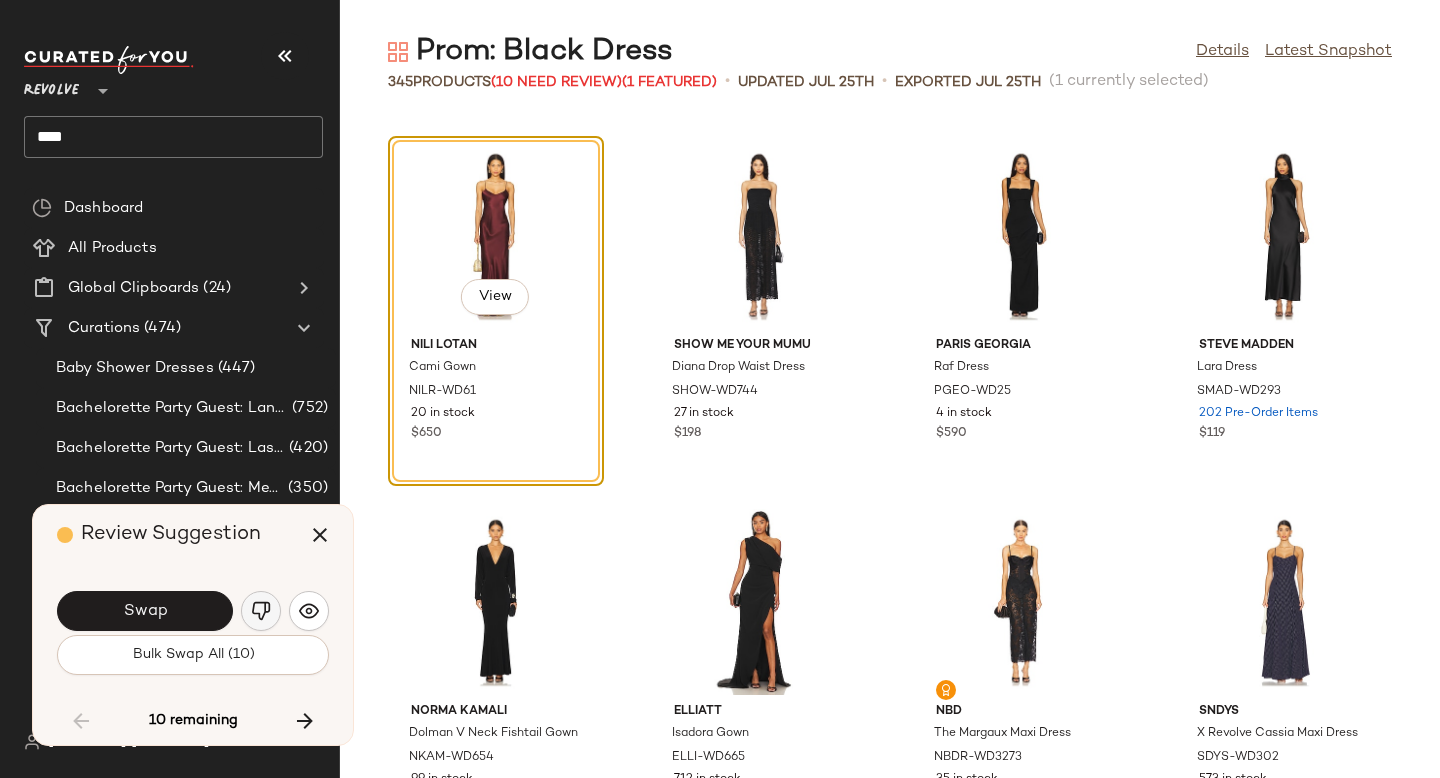 click 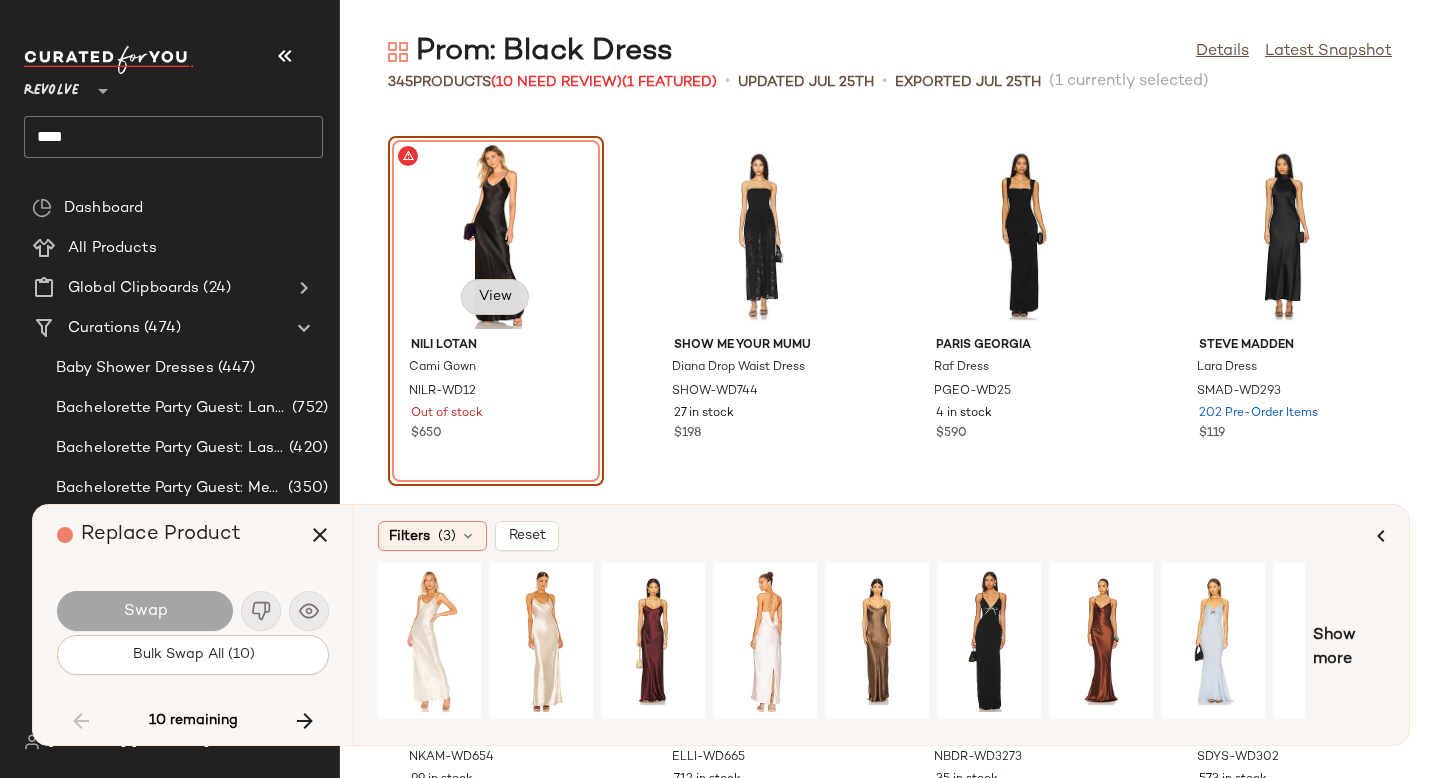 click on "View" at bounding box center (495, 297) 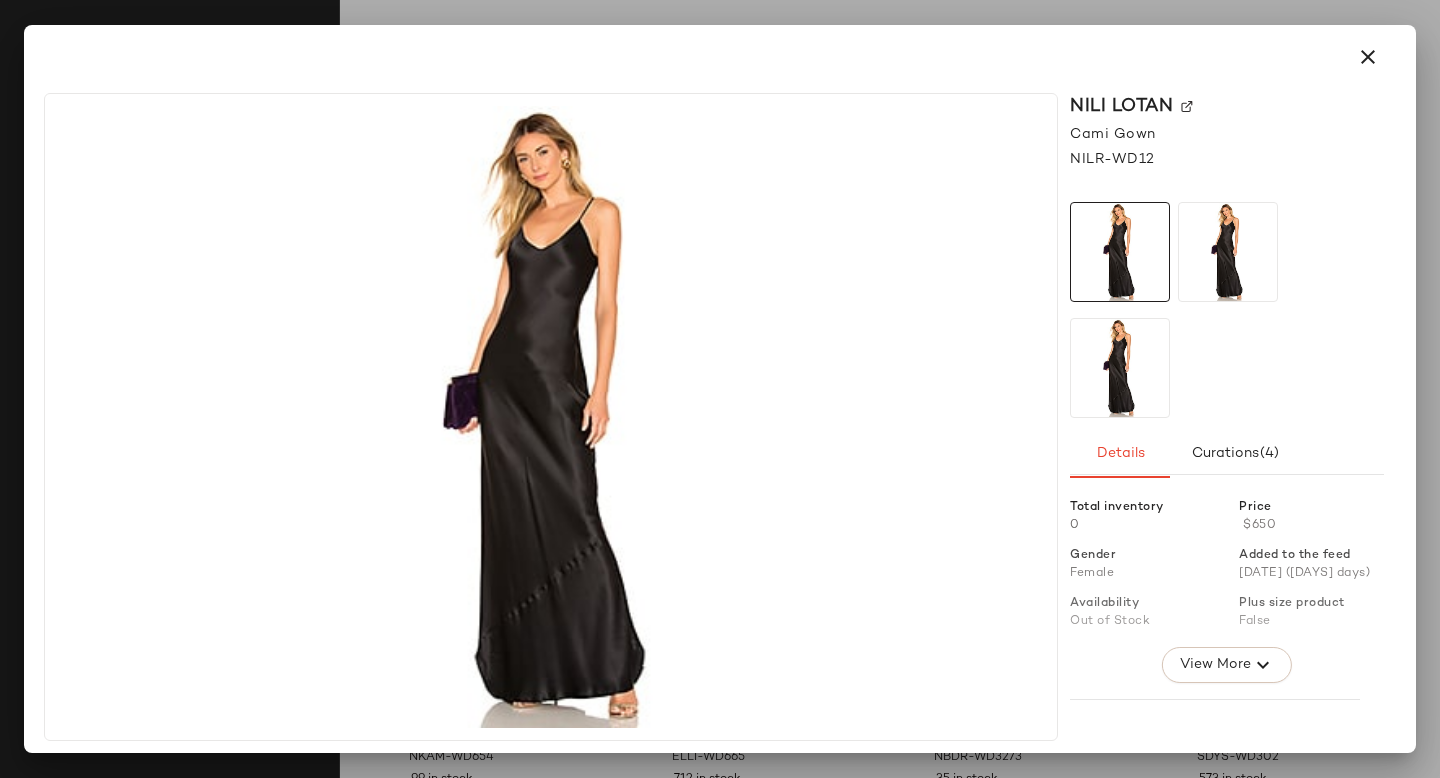 click 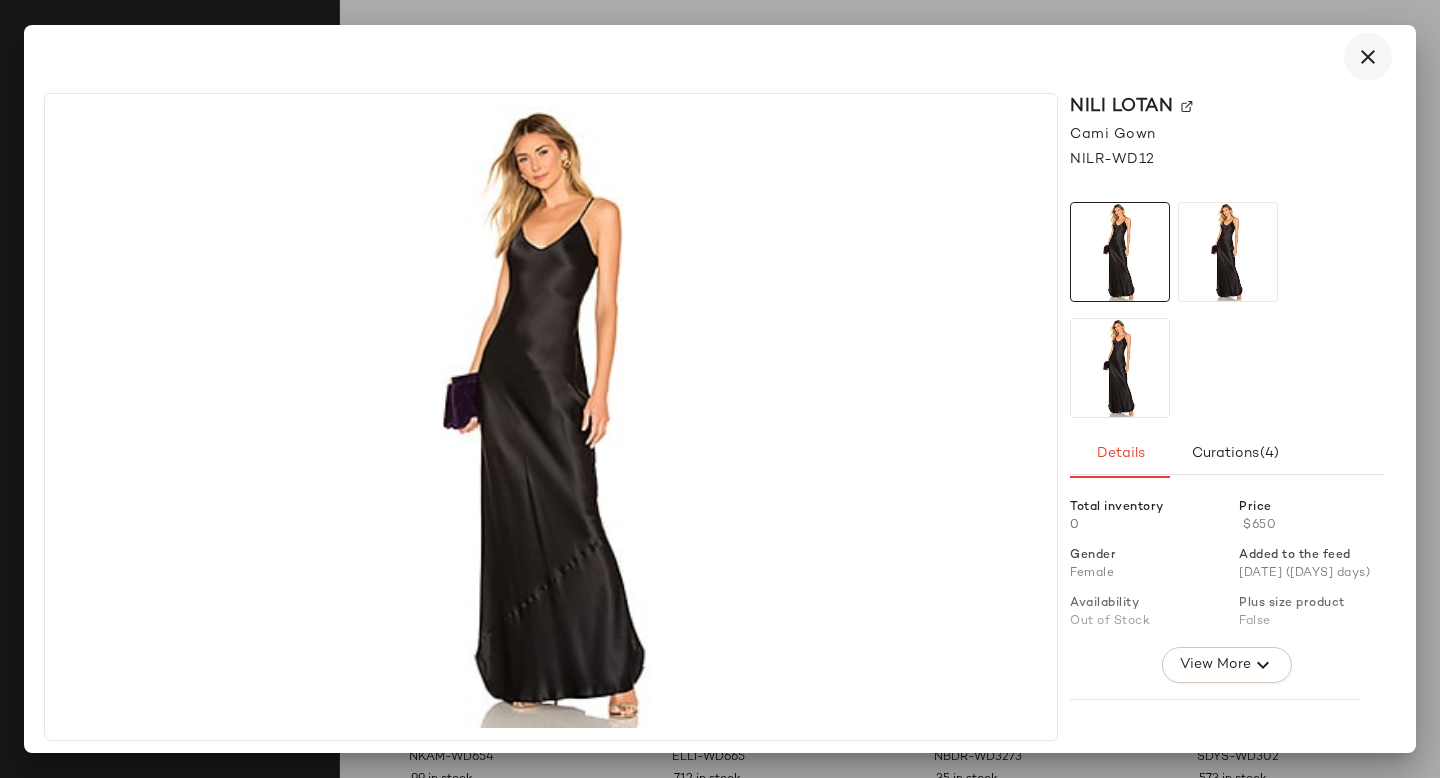 click at bounding box center (1368, 57) 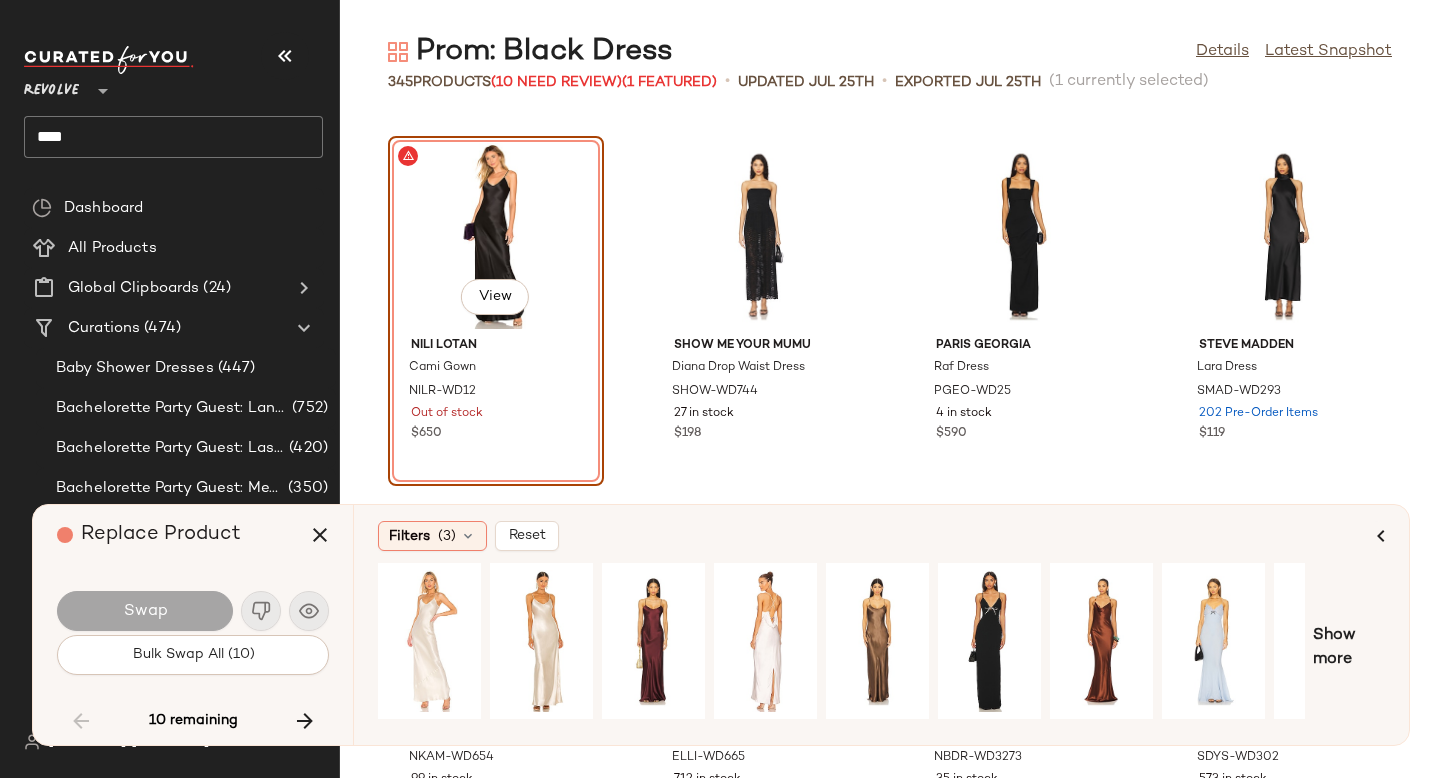 click on "View" 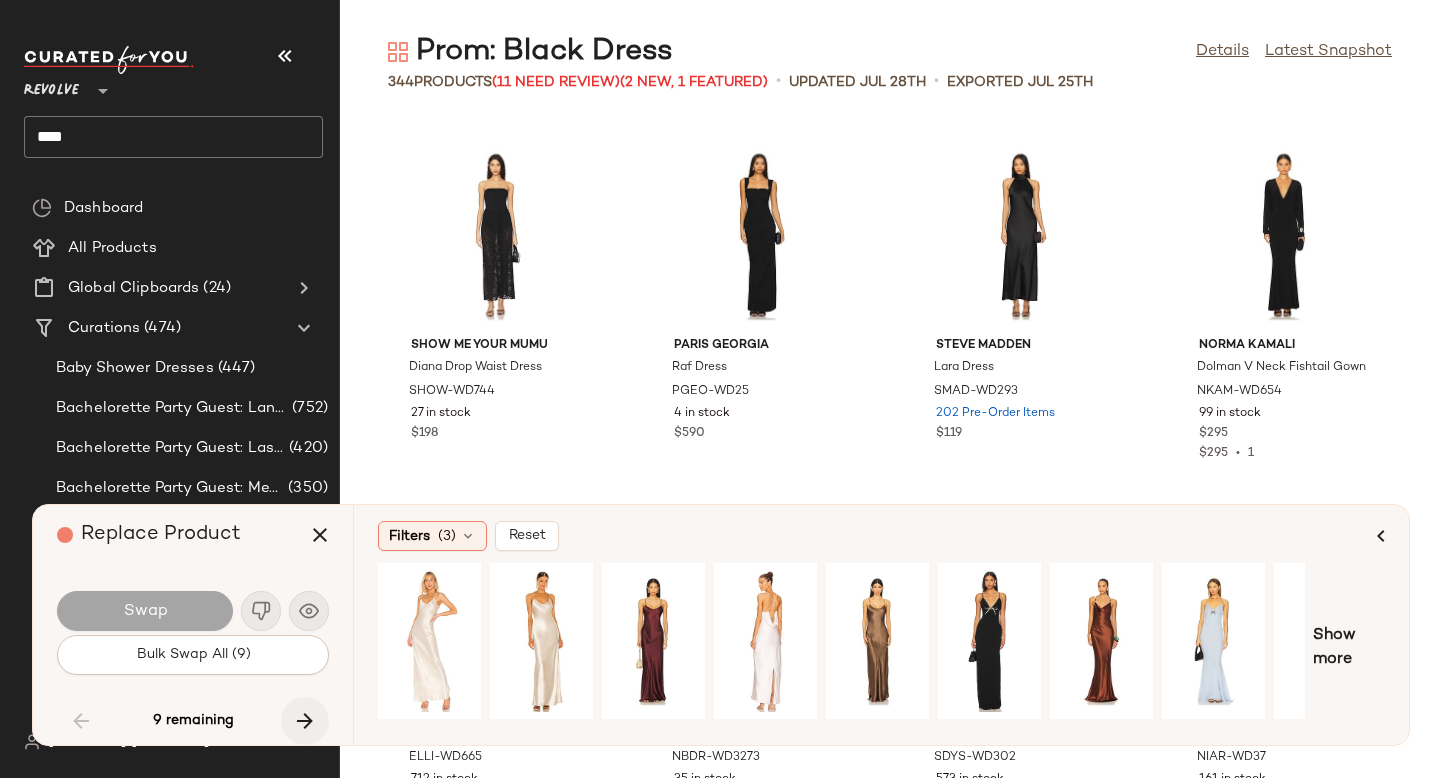 click at bounding box center [305, 721] 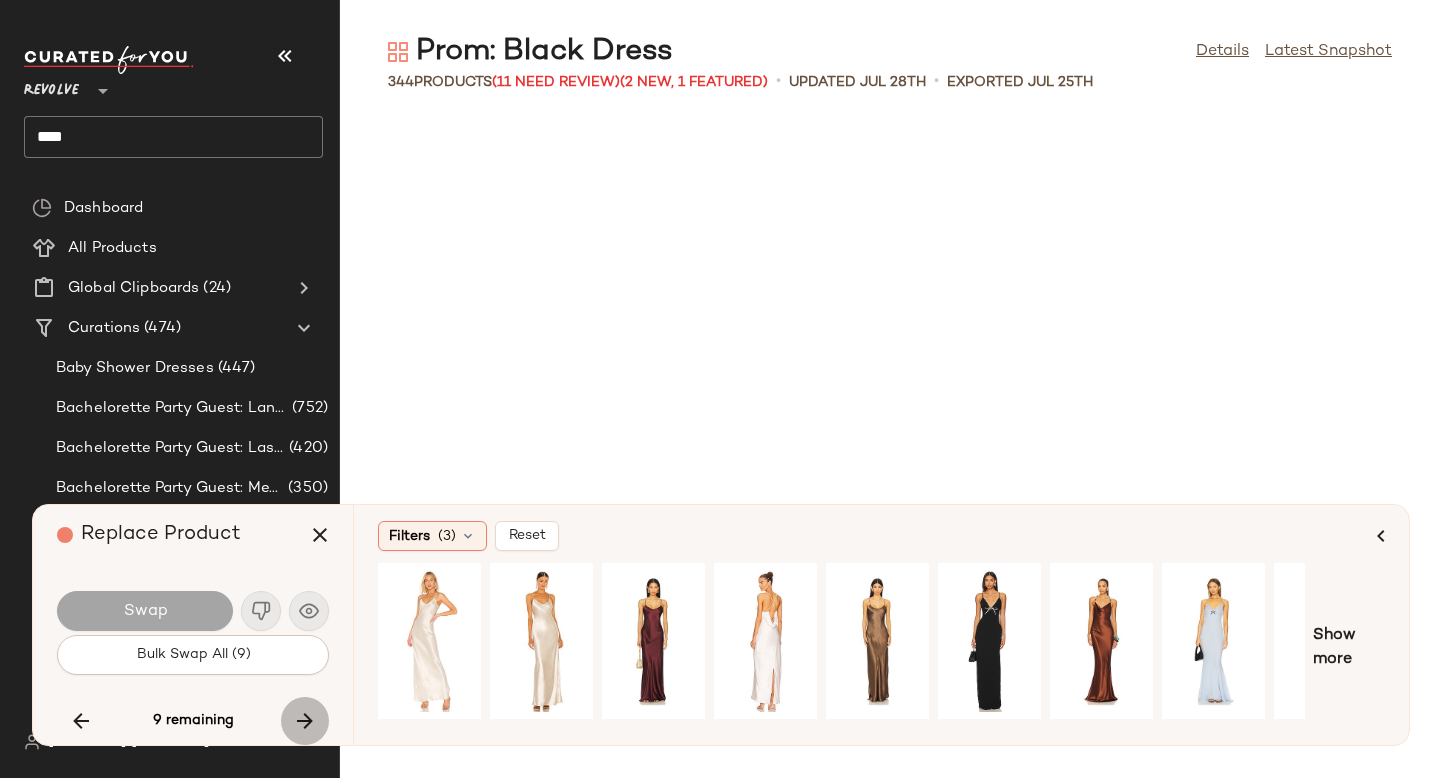 scroll, scrollTop: 12078, scrollLeft: 0, axis: vertical 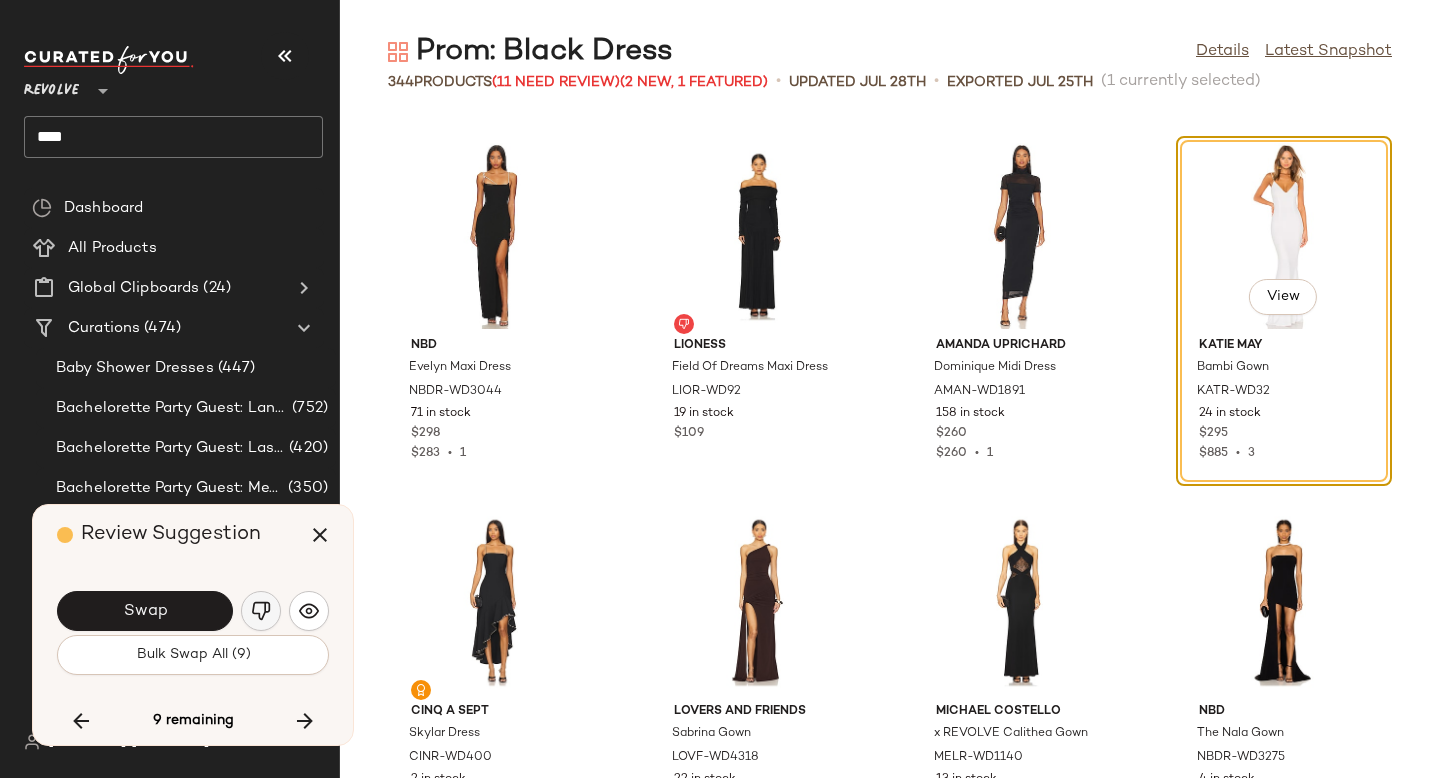 click 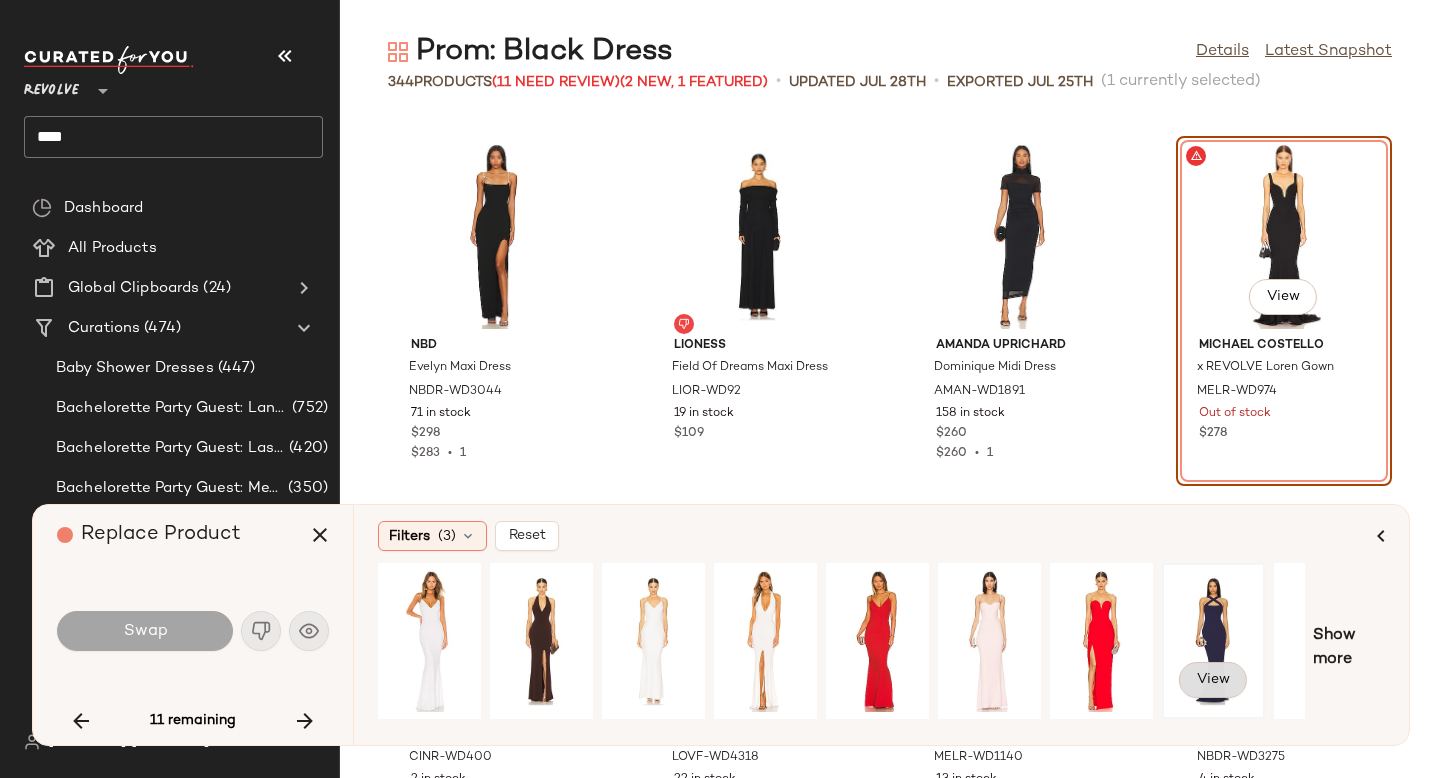 click on "View" at bounding box center (1213, 680) 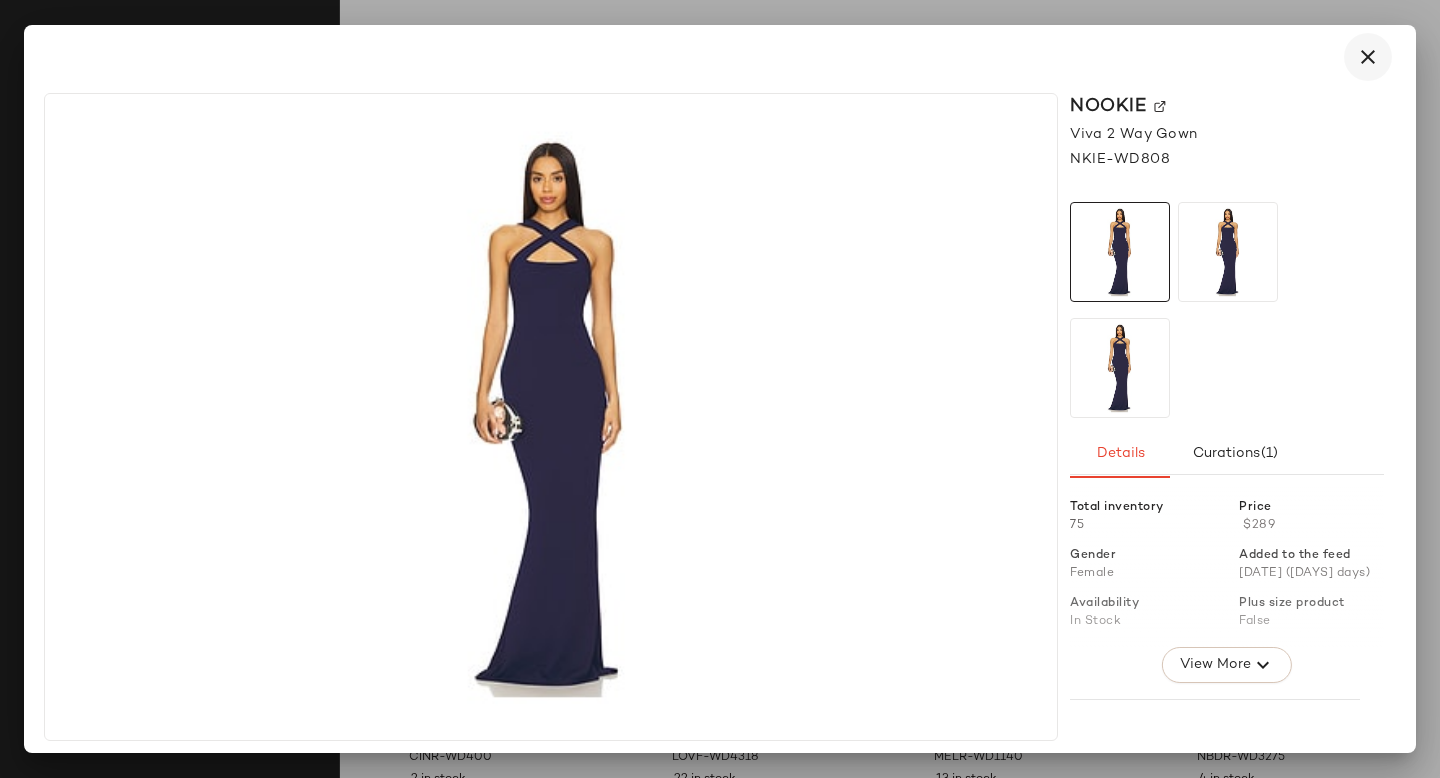 click at bounding box center (1368, 57) 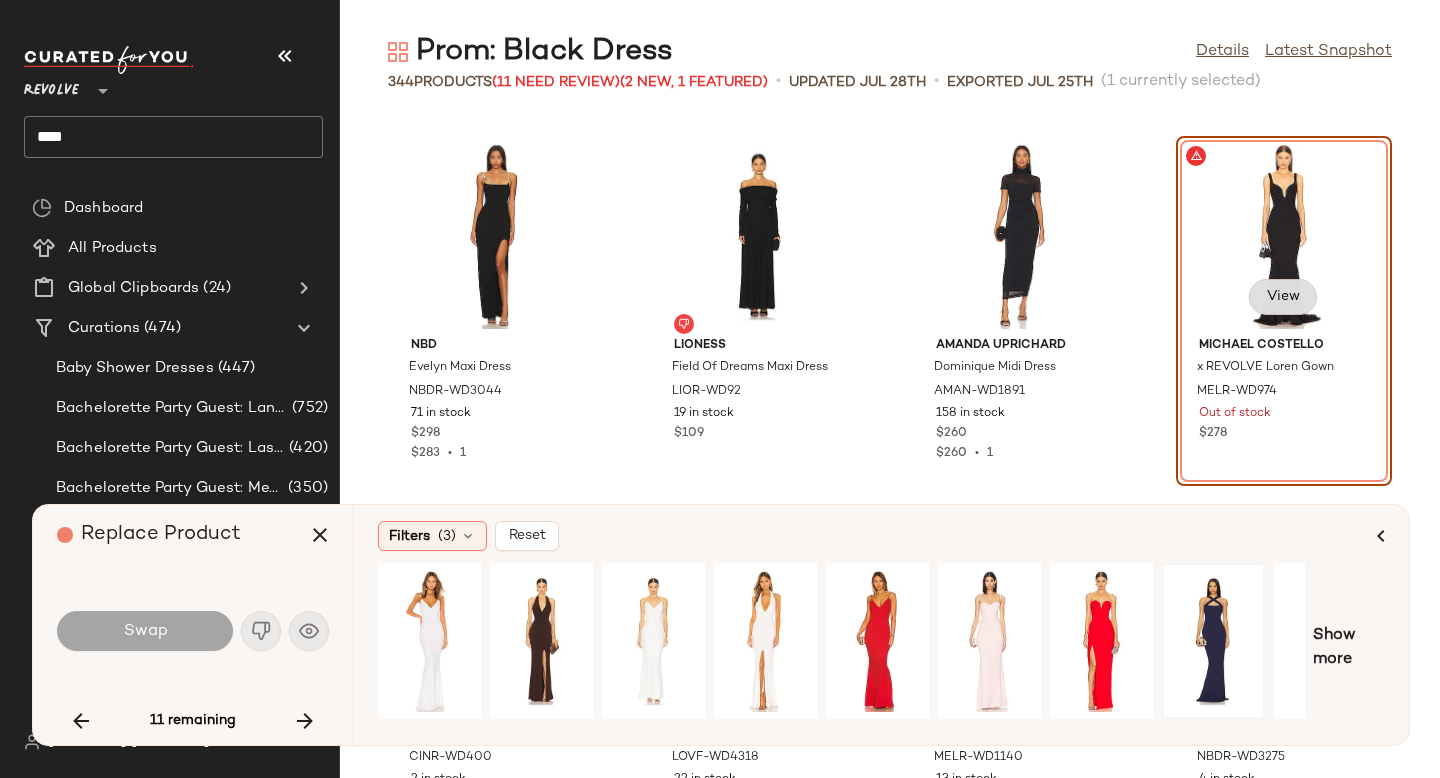 click on "View" 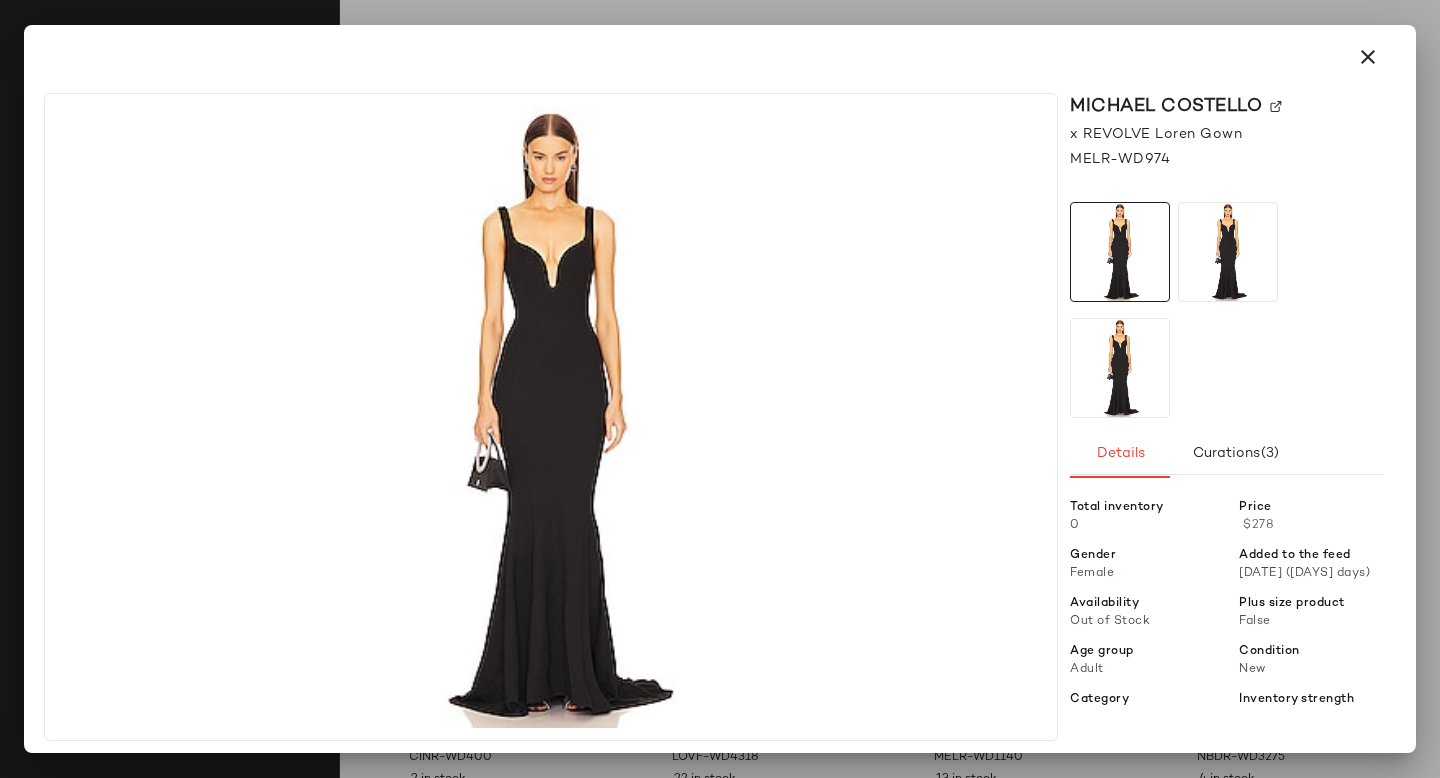 click 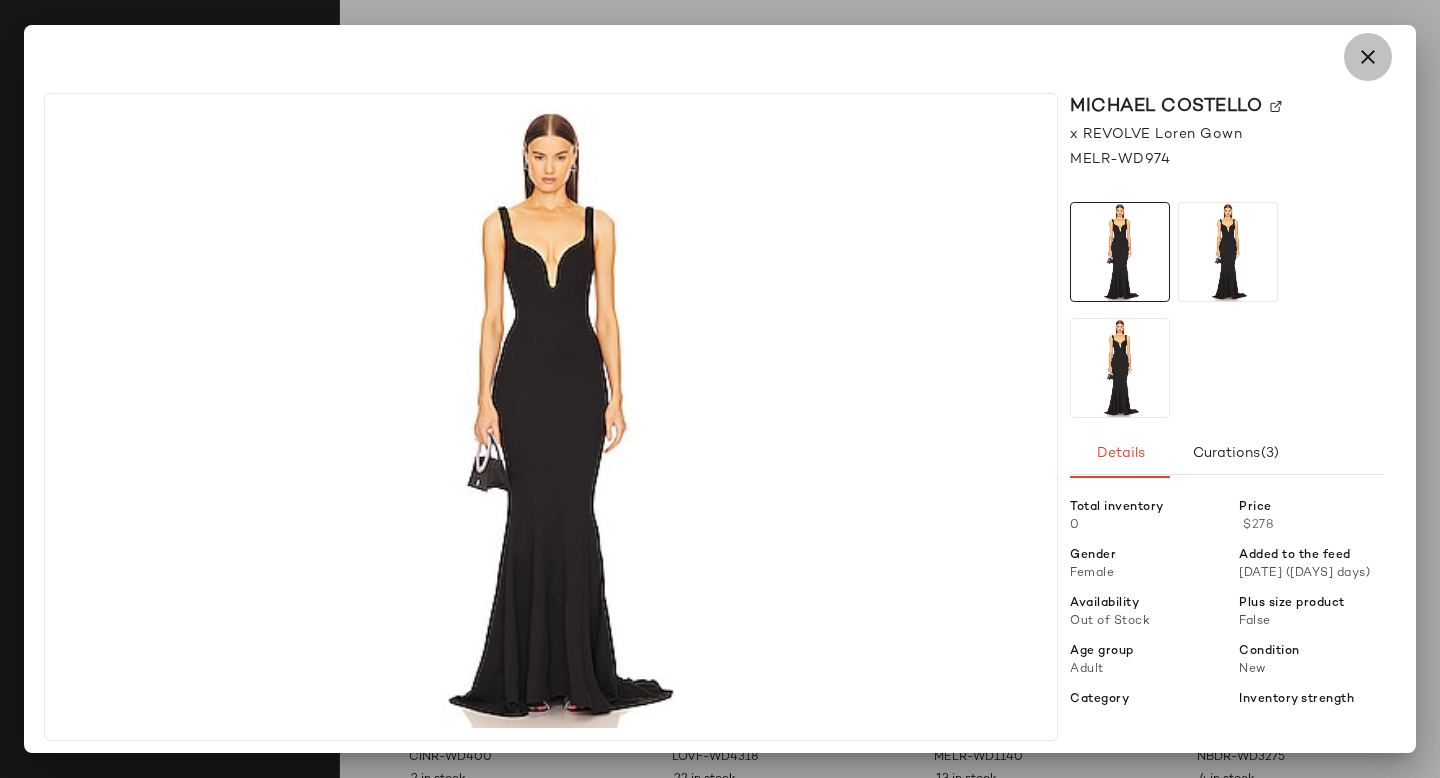 click at bounding box center (1368, 57) 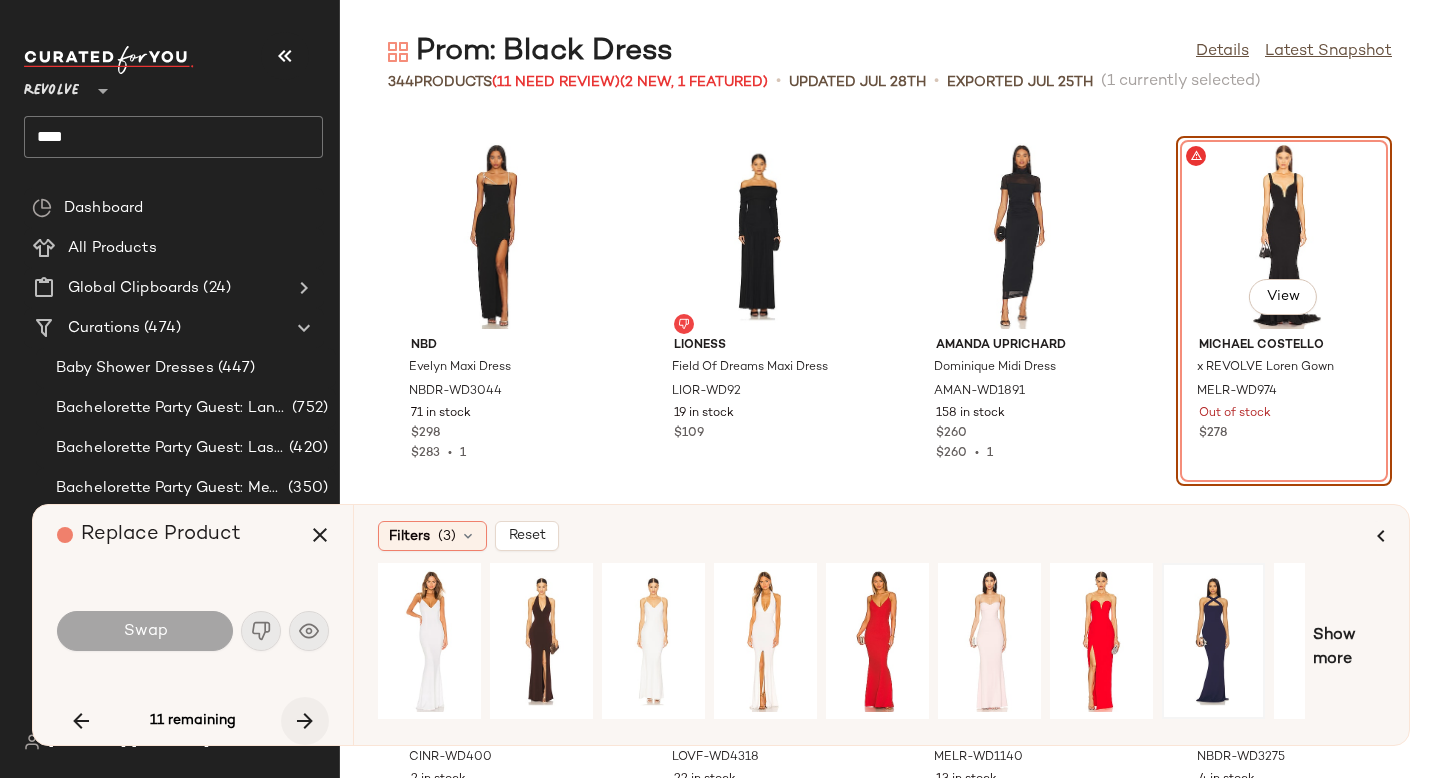 click at bounding box center [305, 721] 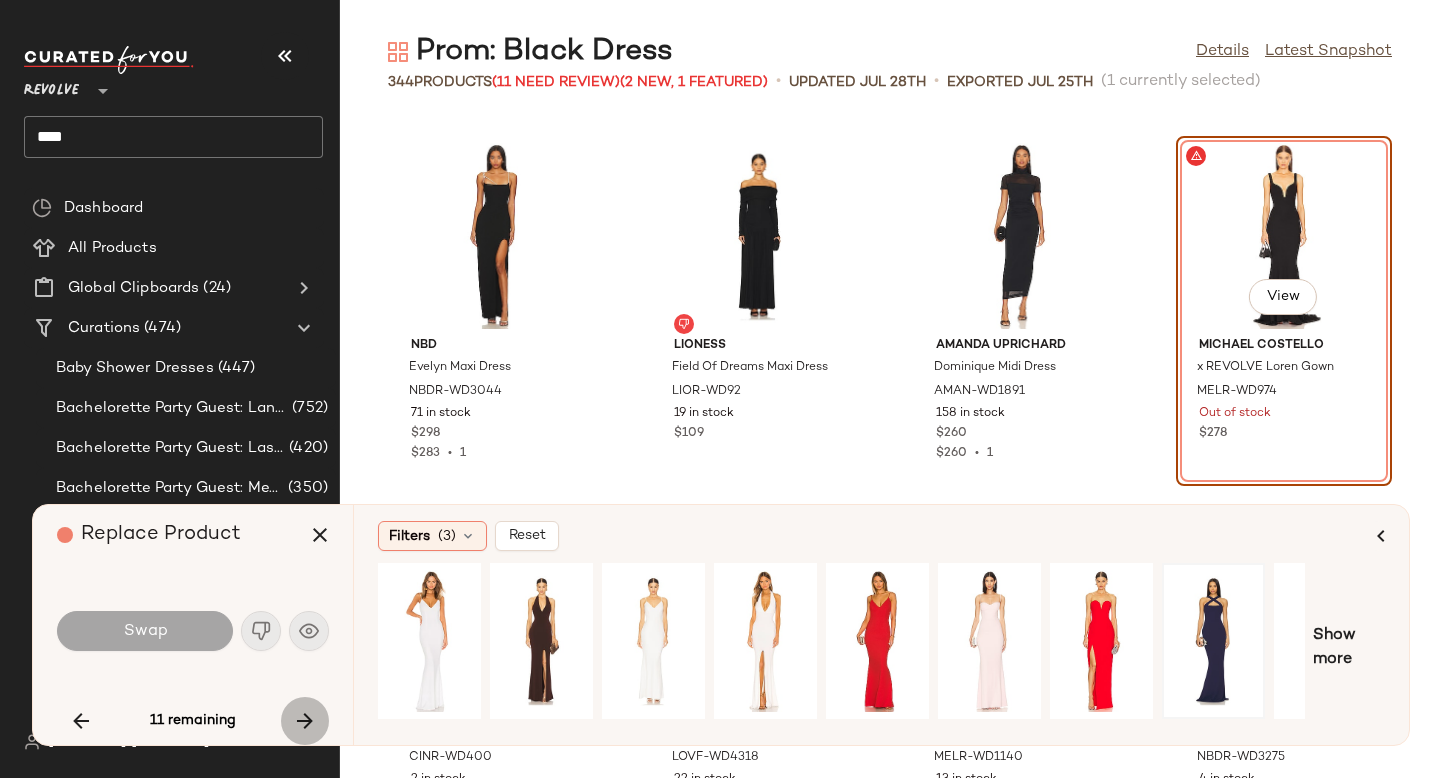 scroll, scrollTop: 11712, scrollLeft: 0, axis: vertical 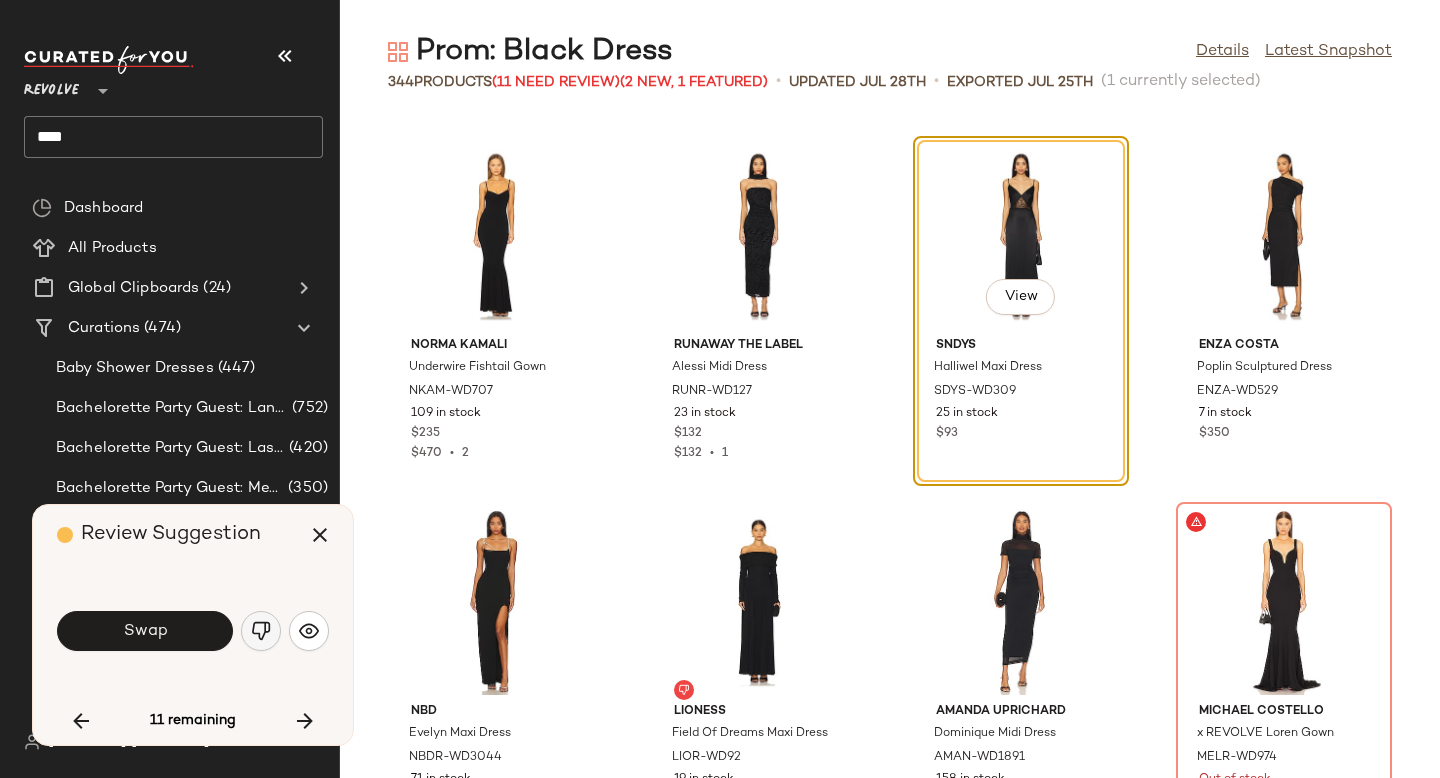 click 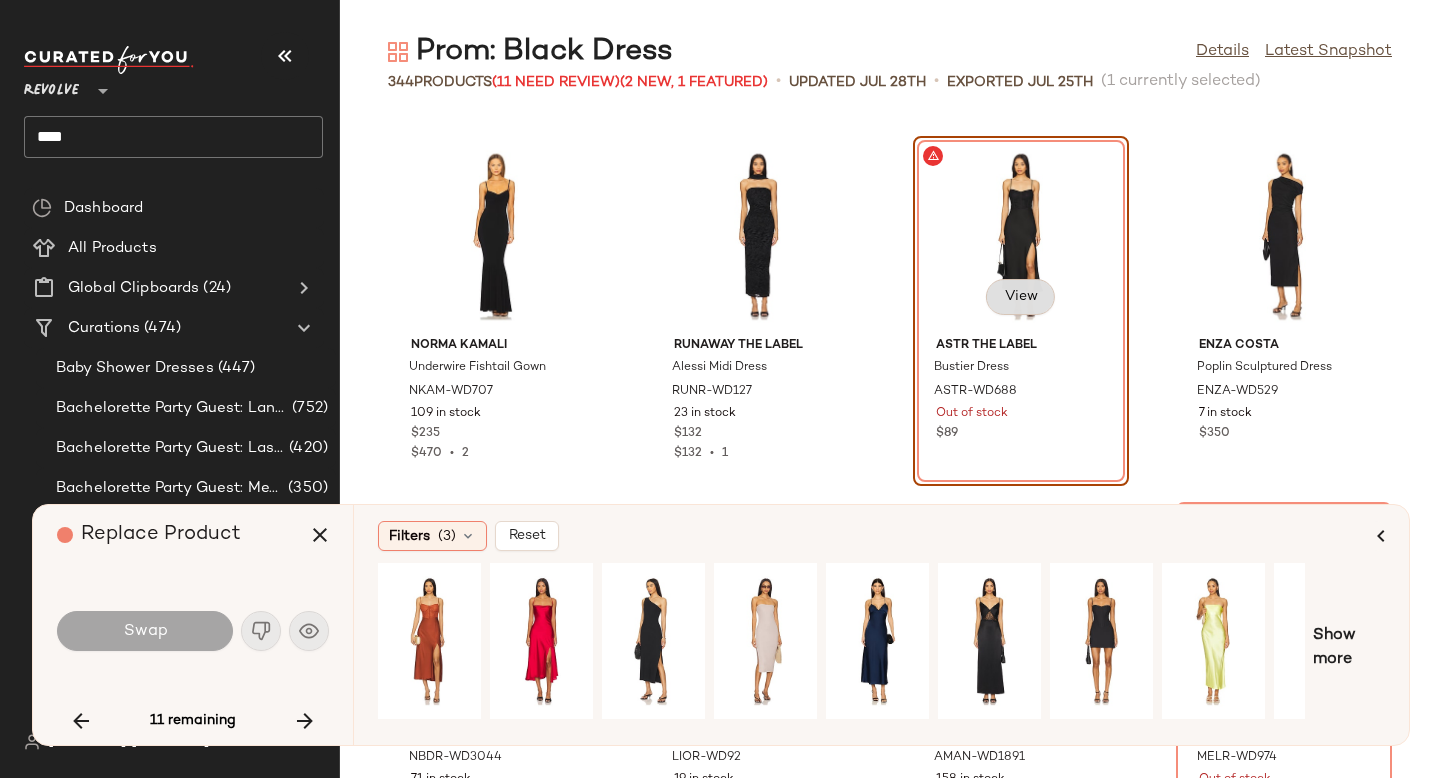 click on "View" 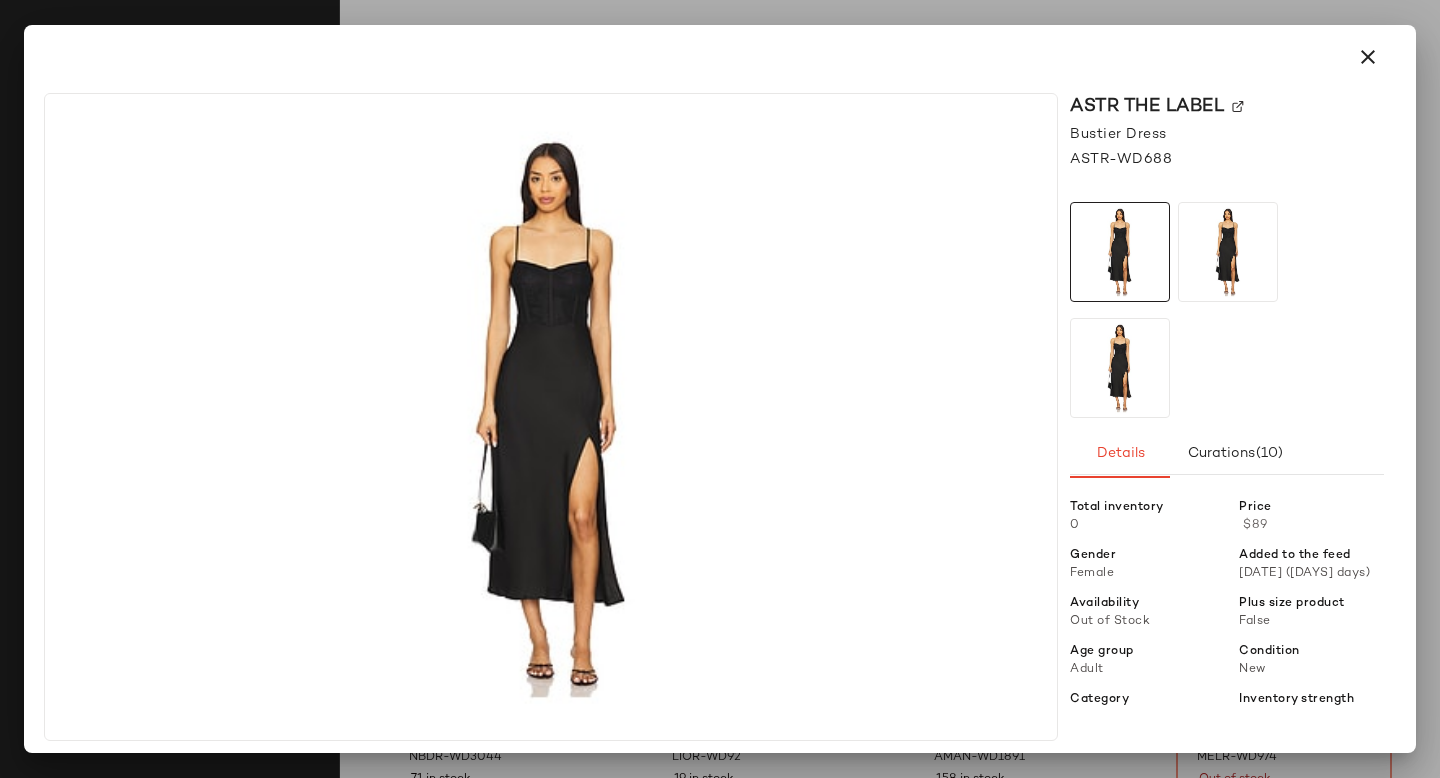 click 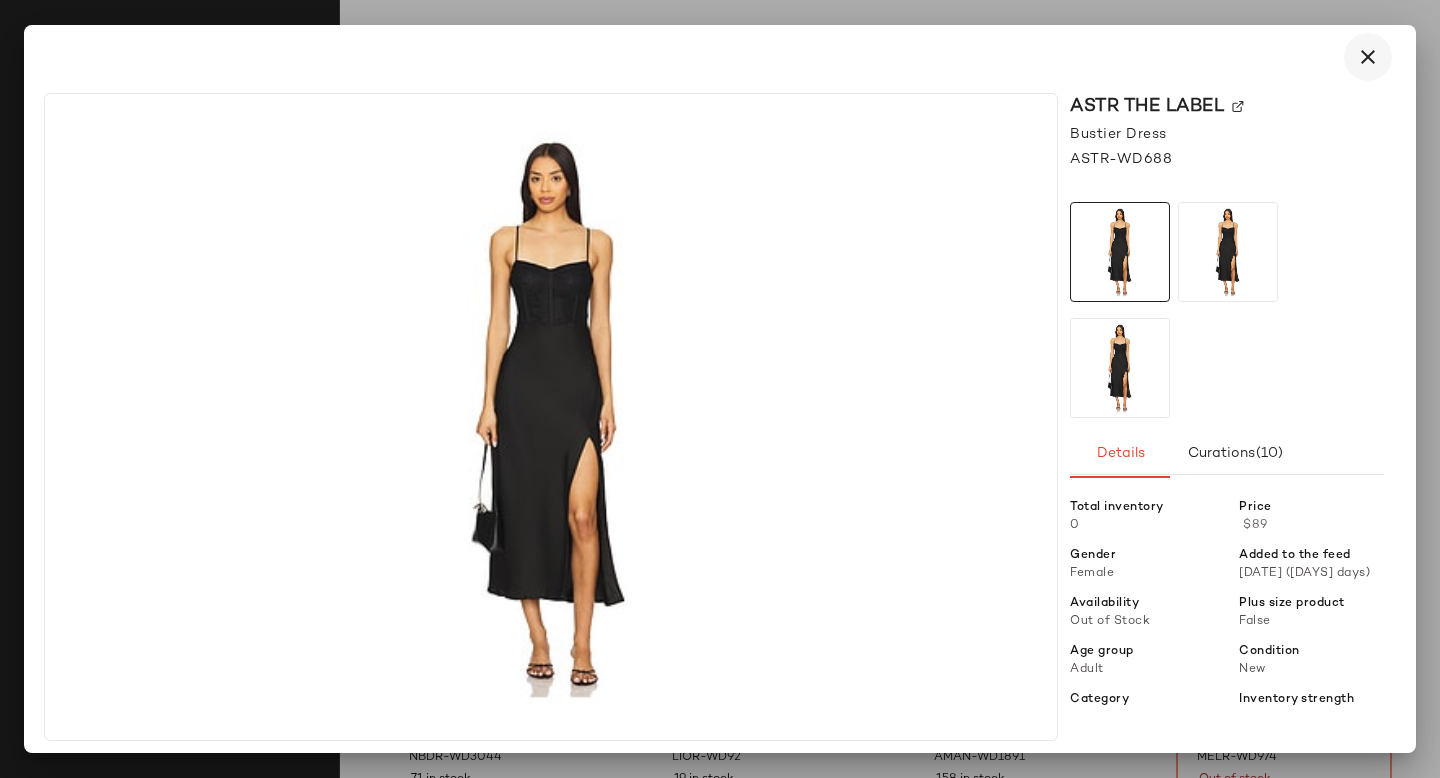 click at bounding box center (1368, 57) 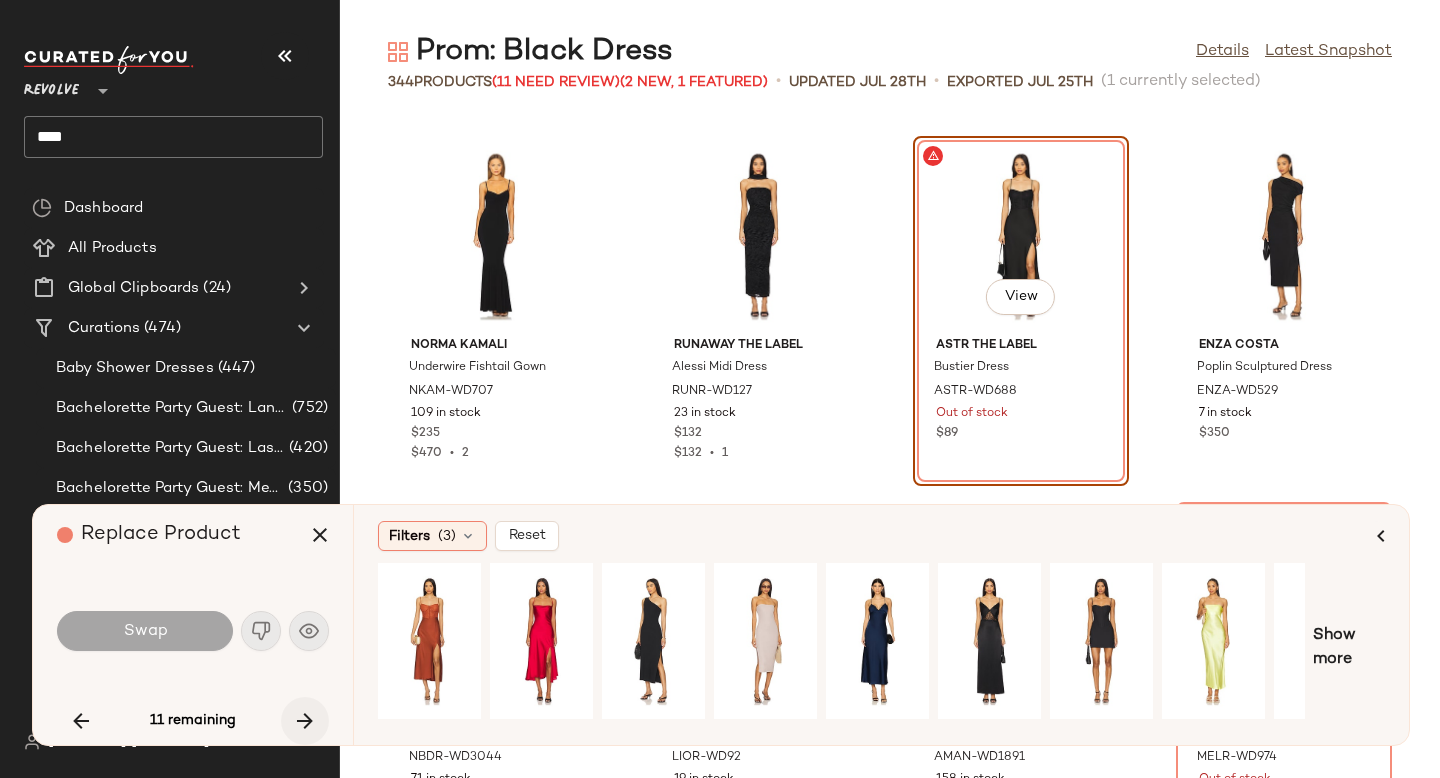 click at bounding box center [305, 721] 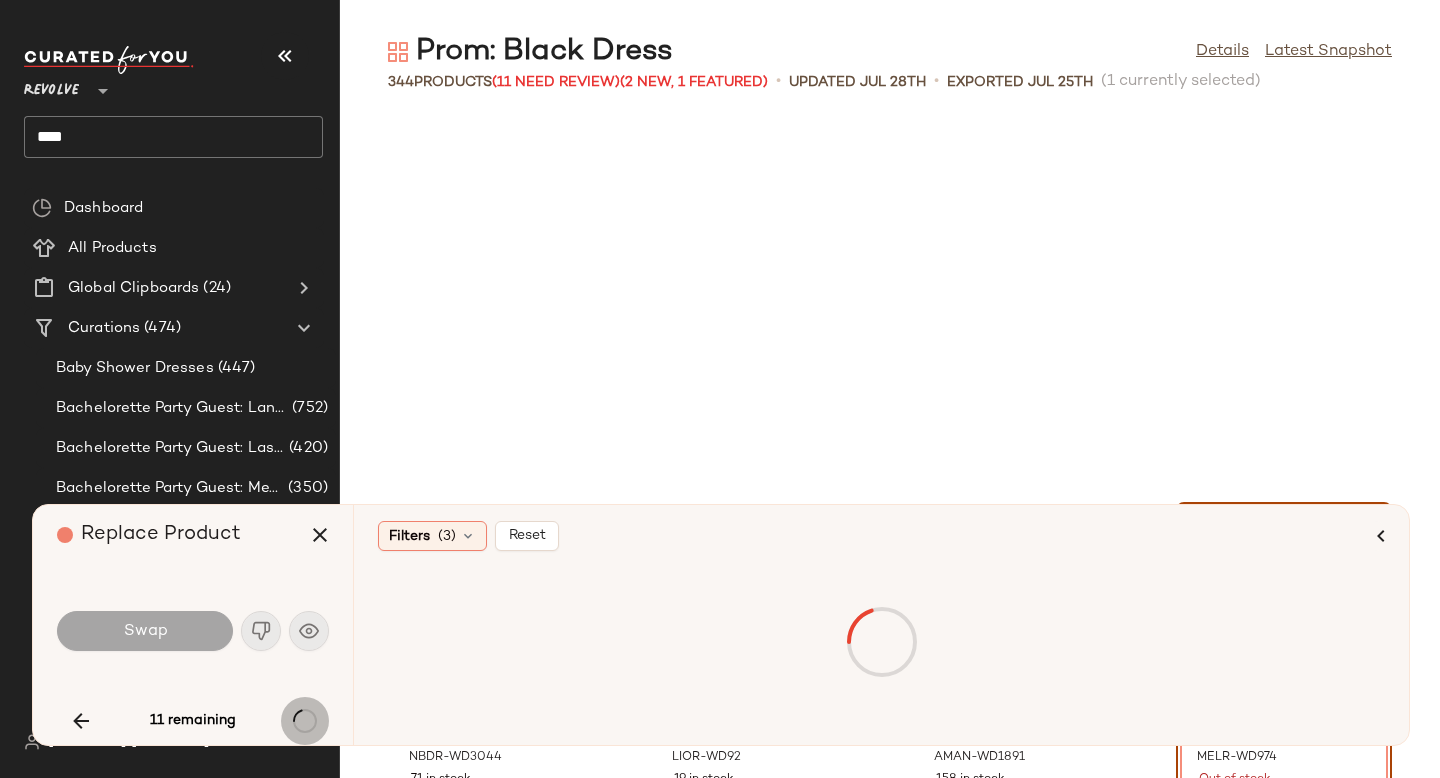 scroll, scrollTop: 12078, scrollLeft: 0, axis: vertical 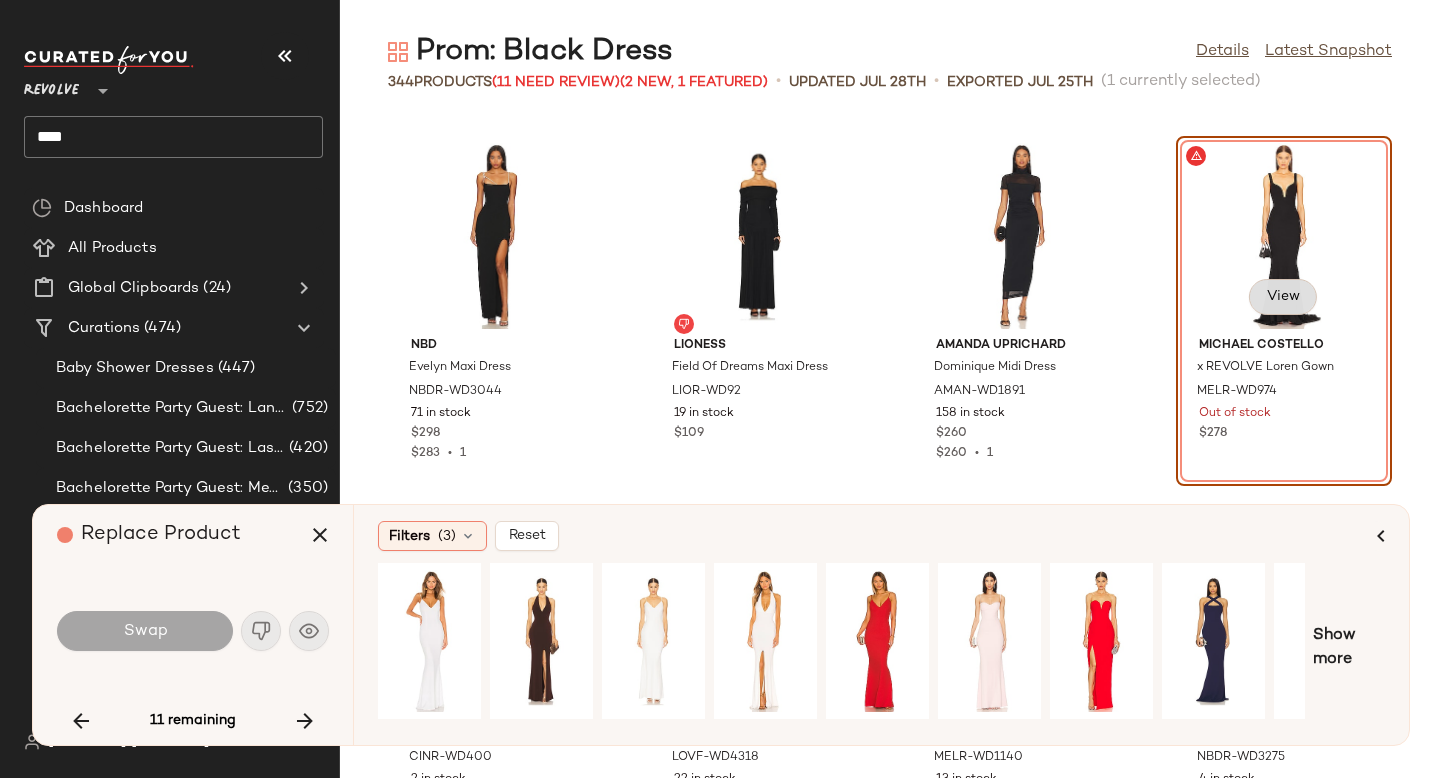 click on "View" 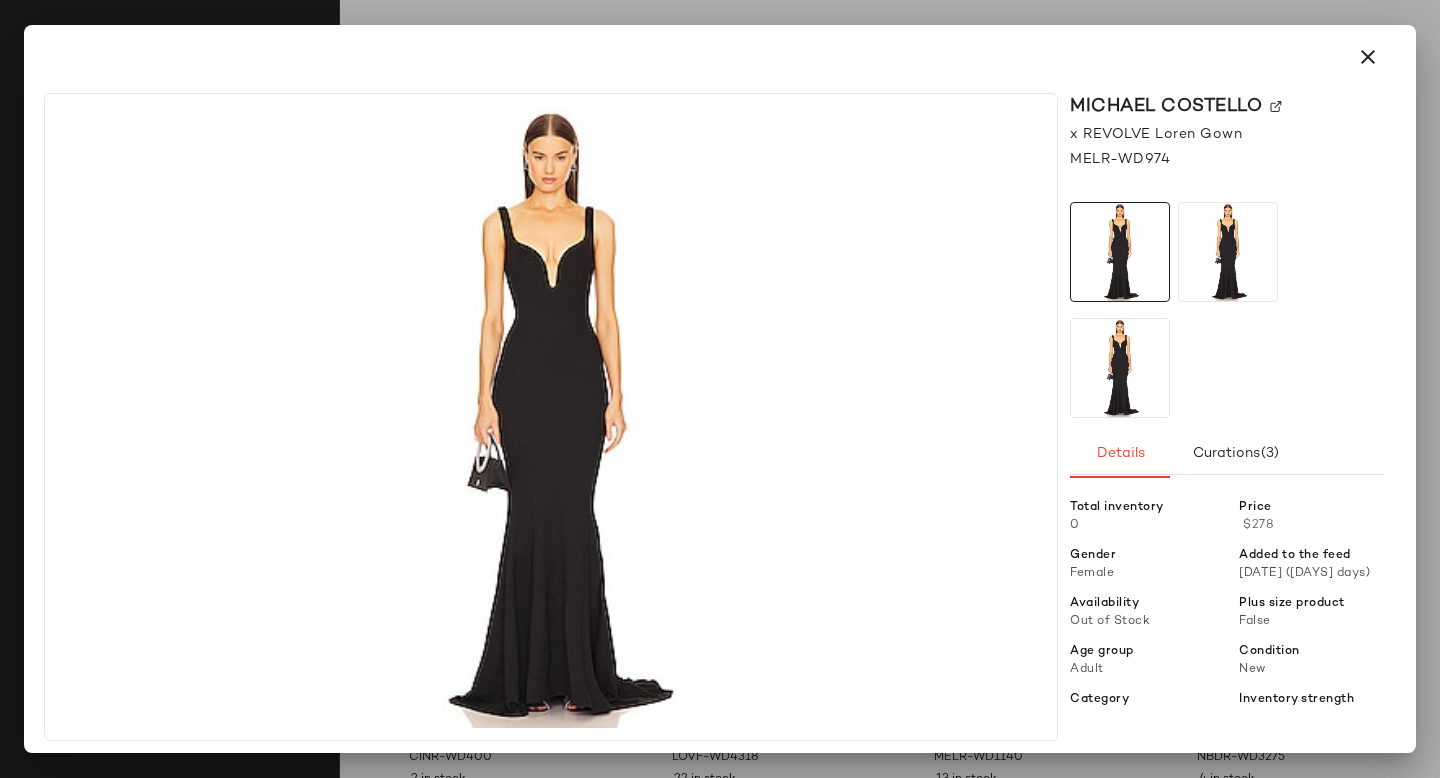 click 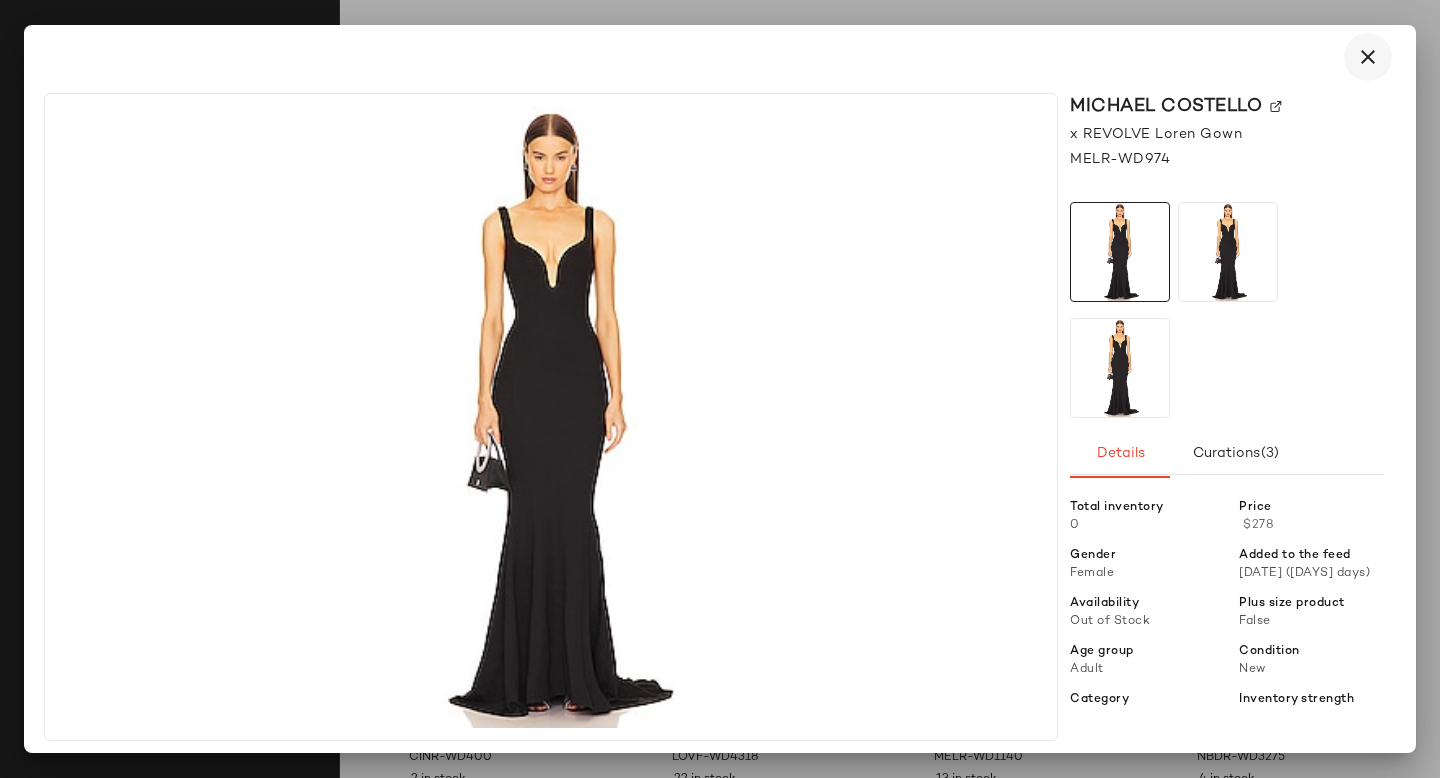 click at bounding box center (1368, 57) 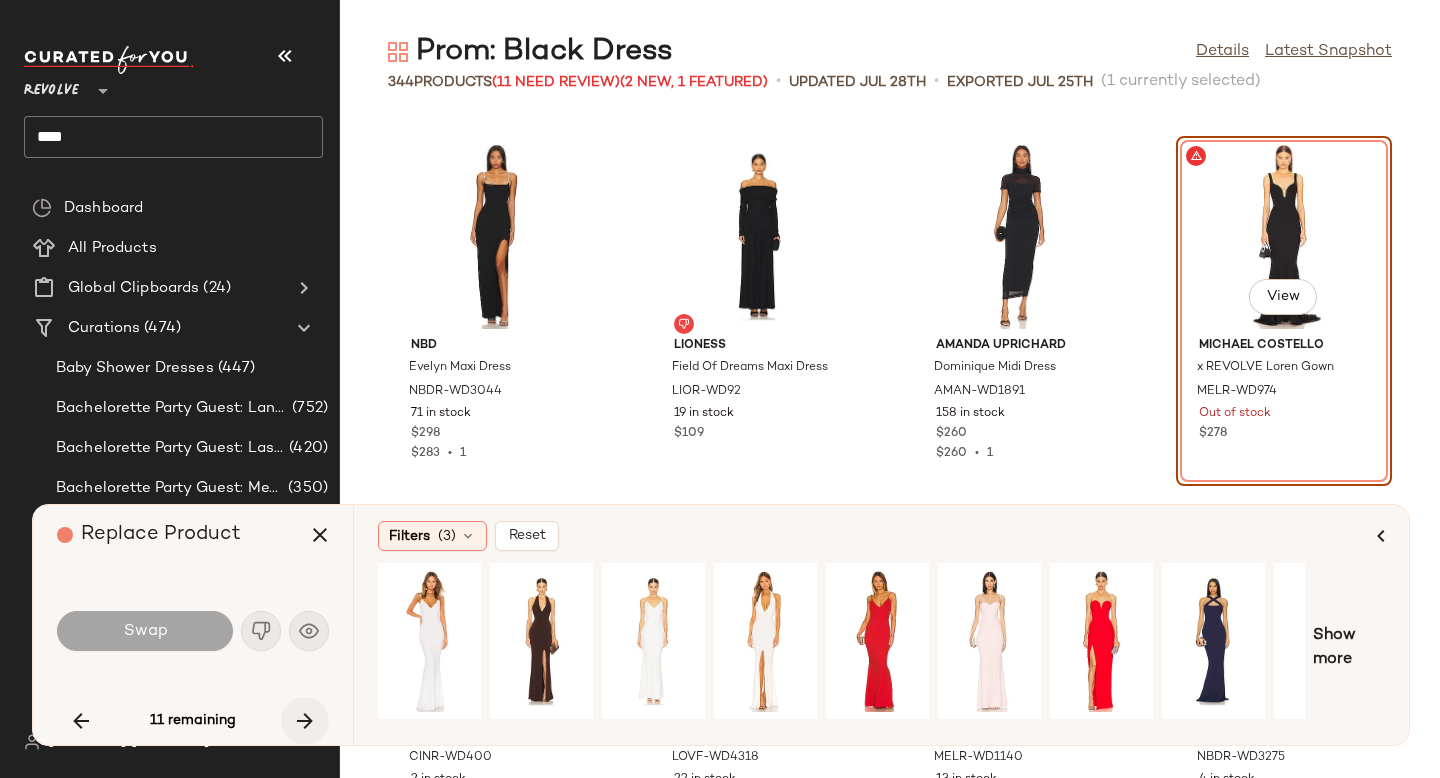 click at bounding box center [305, 721] 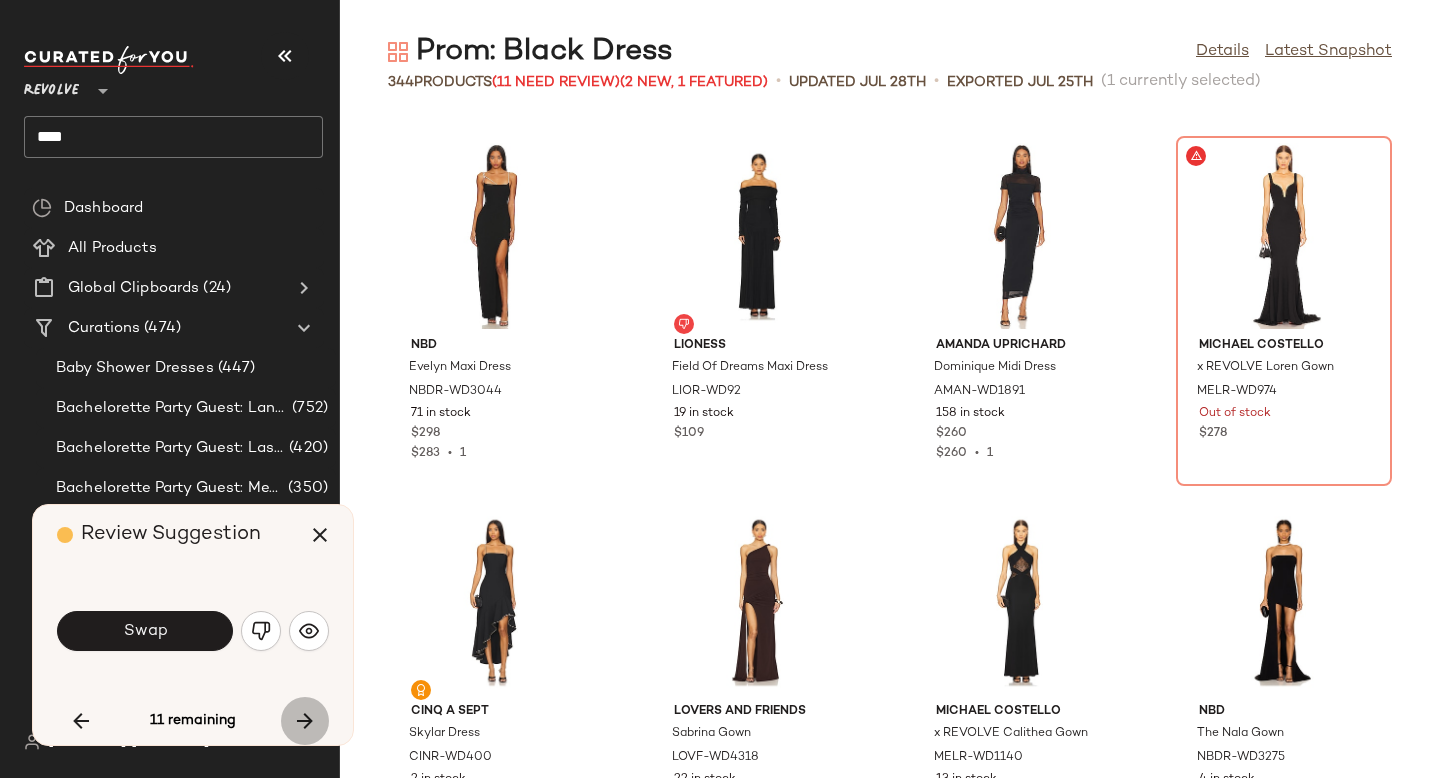 scroll, scrollTop: 12810, scrollLeft: 0, axis: vertical 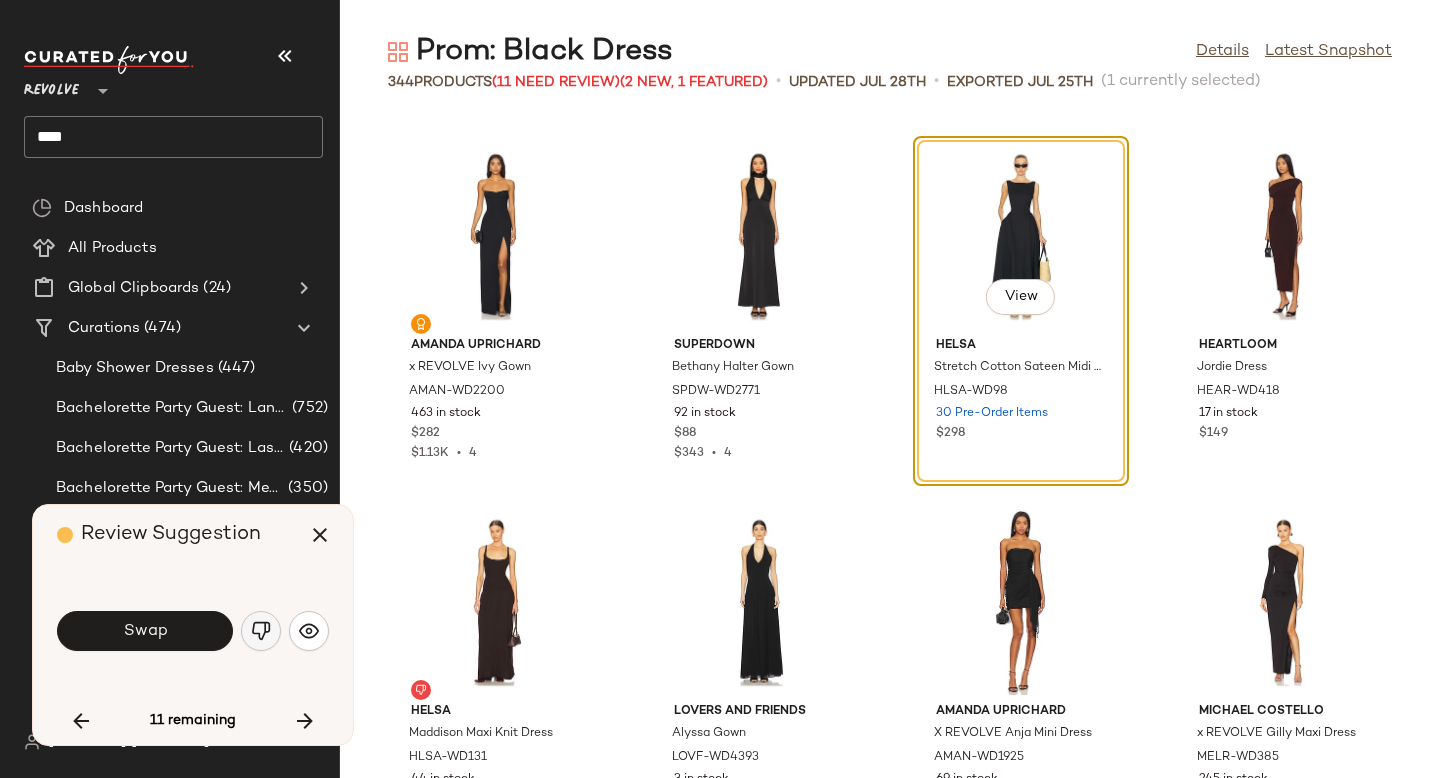 click 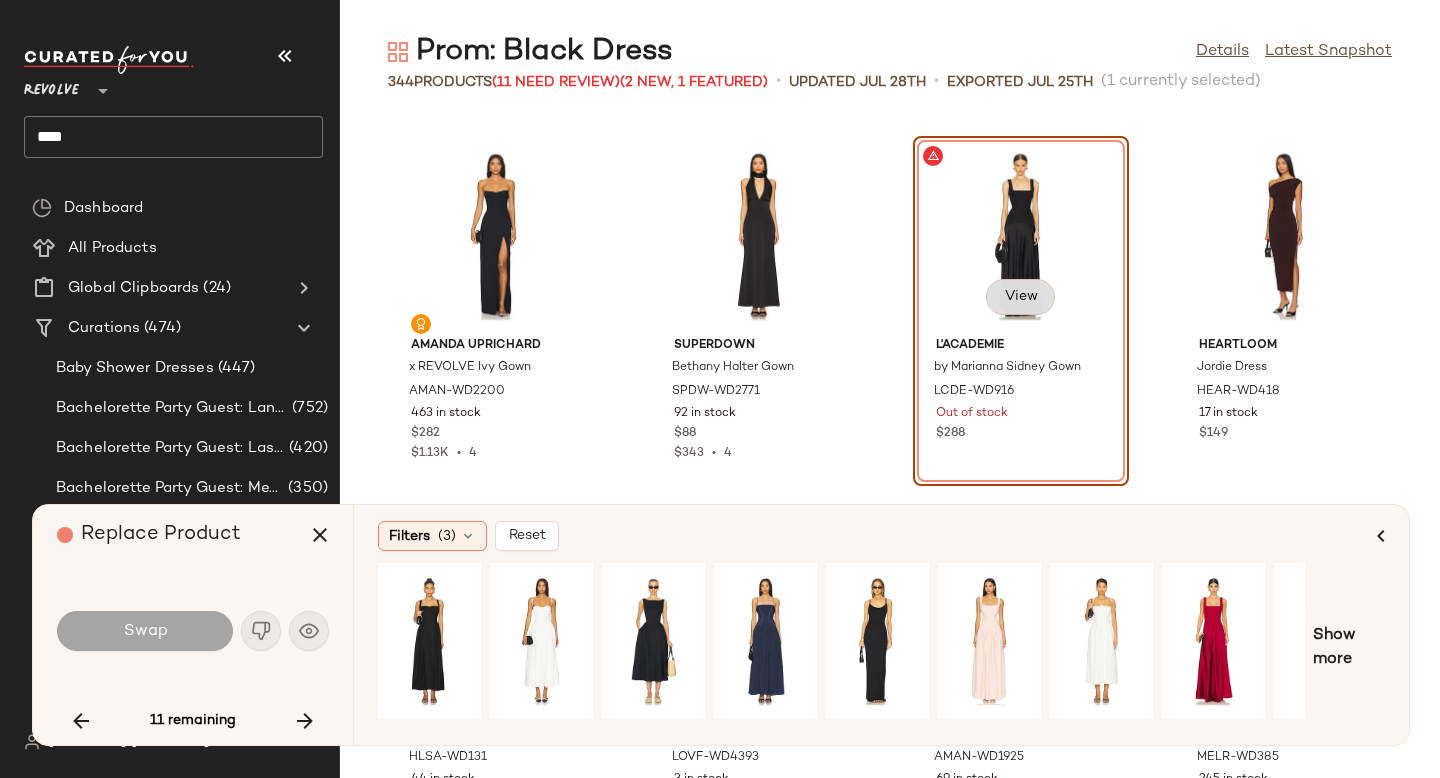 click on "View" 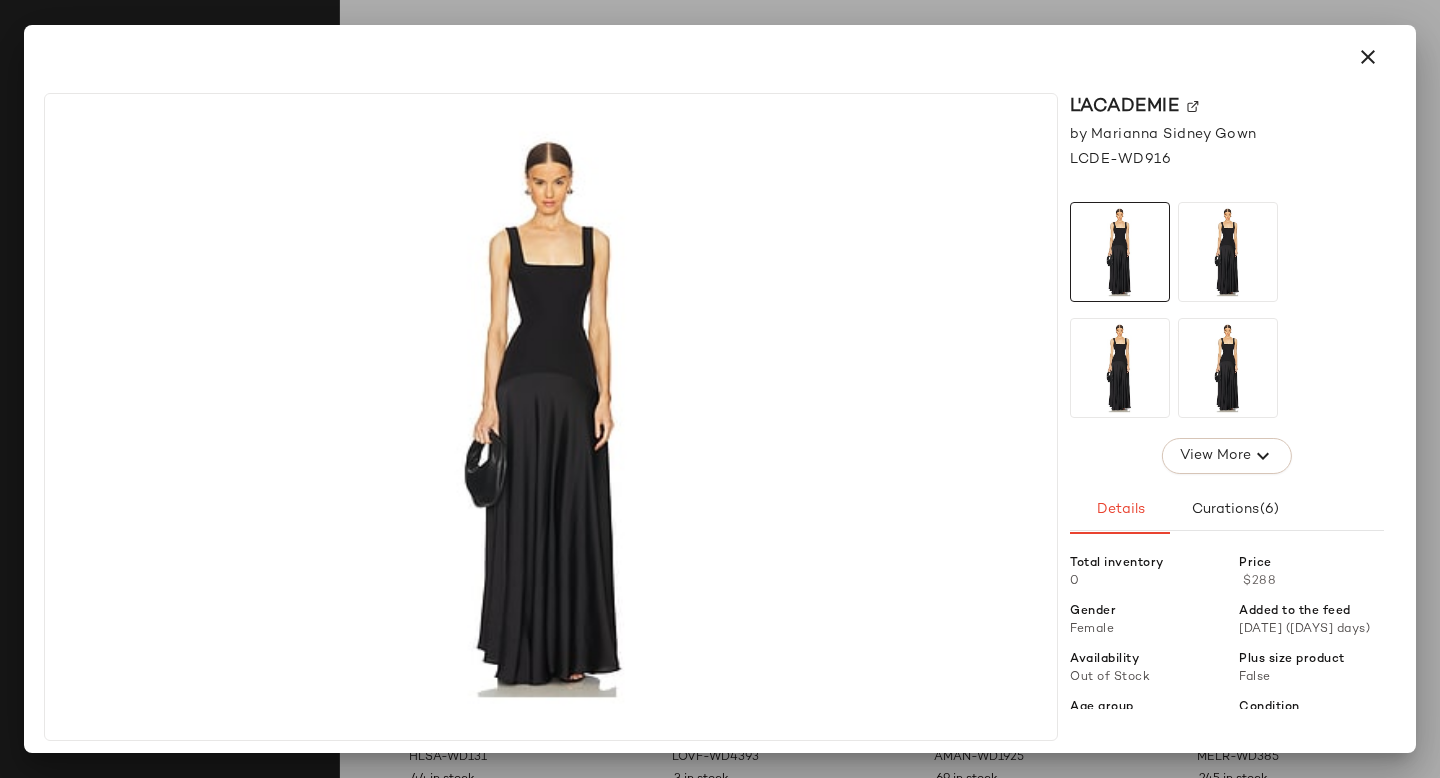 click 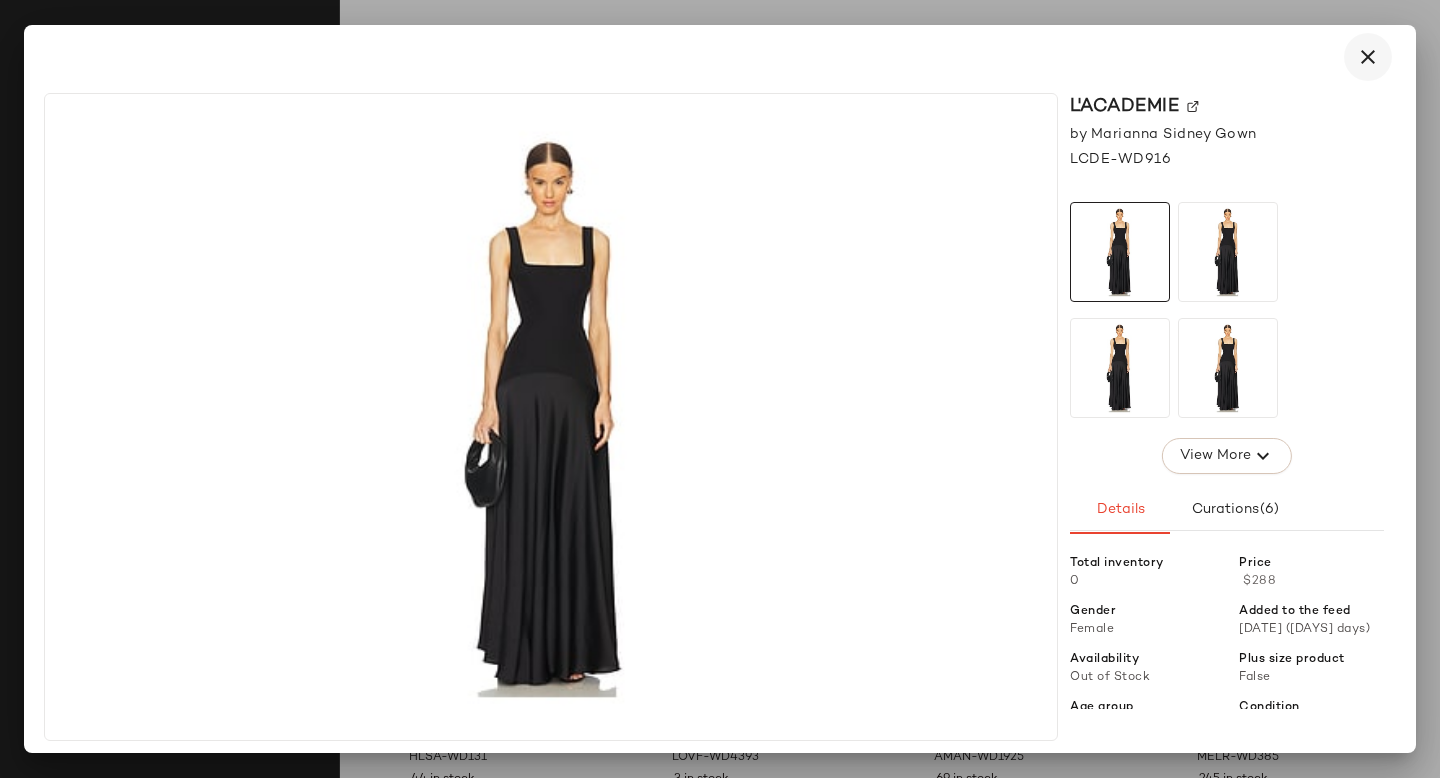 click at bounding box center [1368, 57] 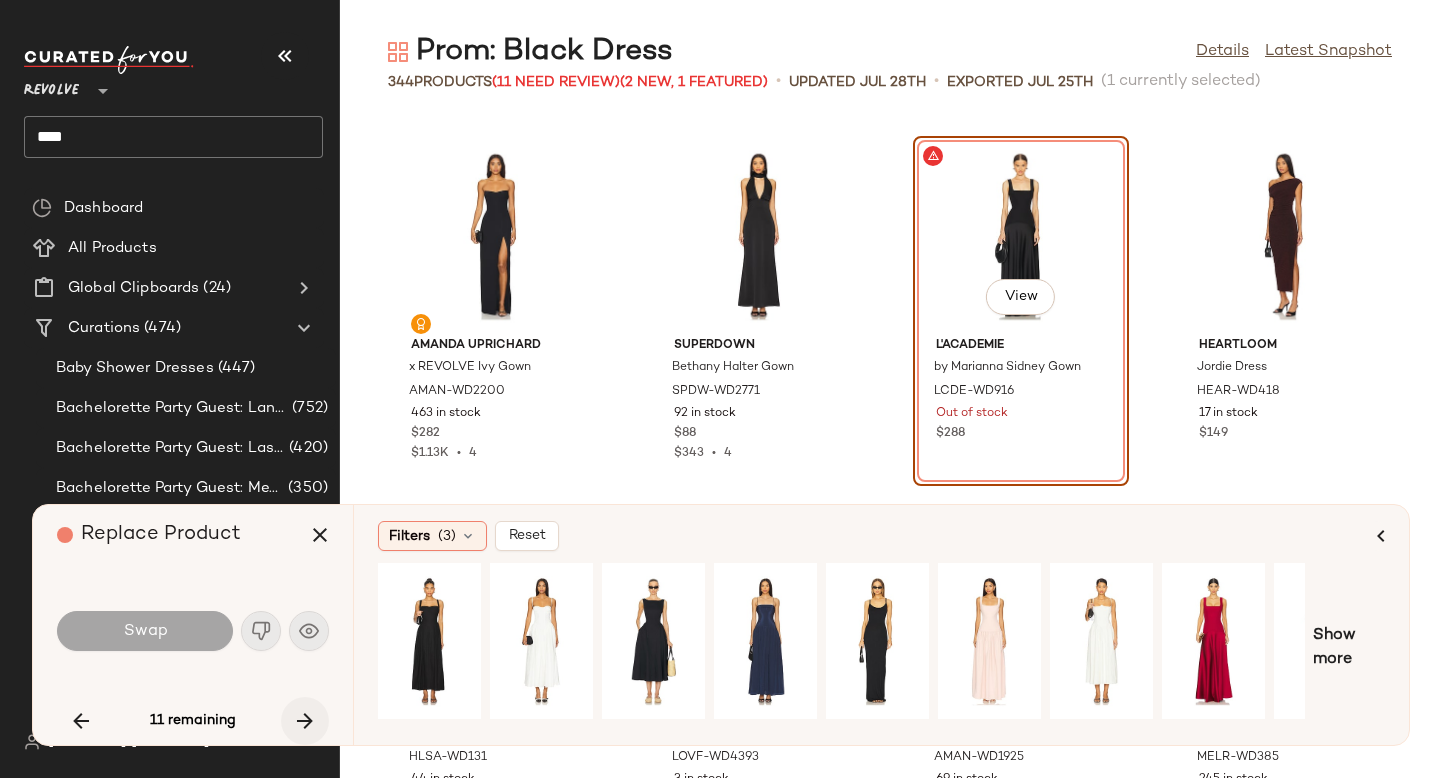 click at bounding box center [305, 721] 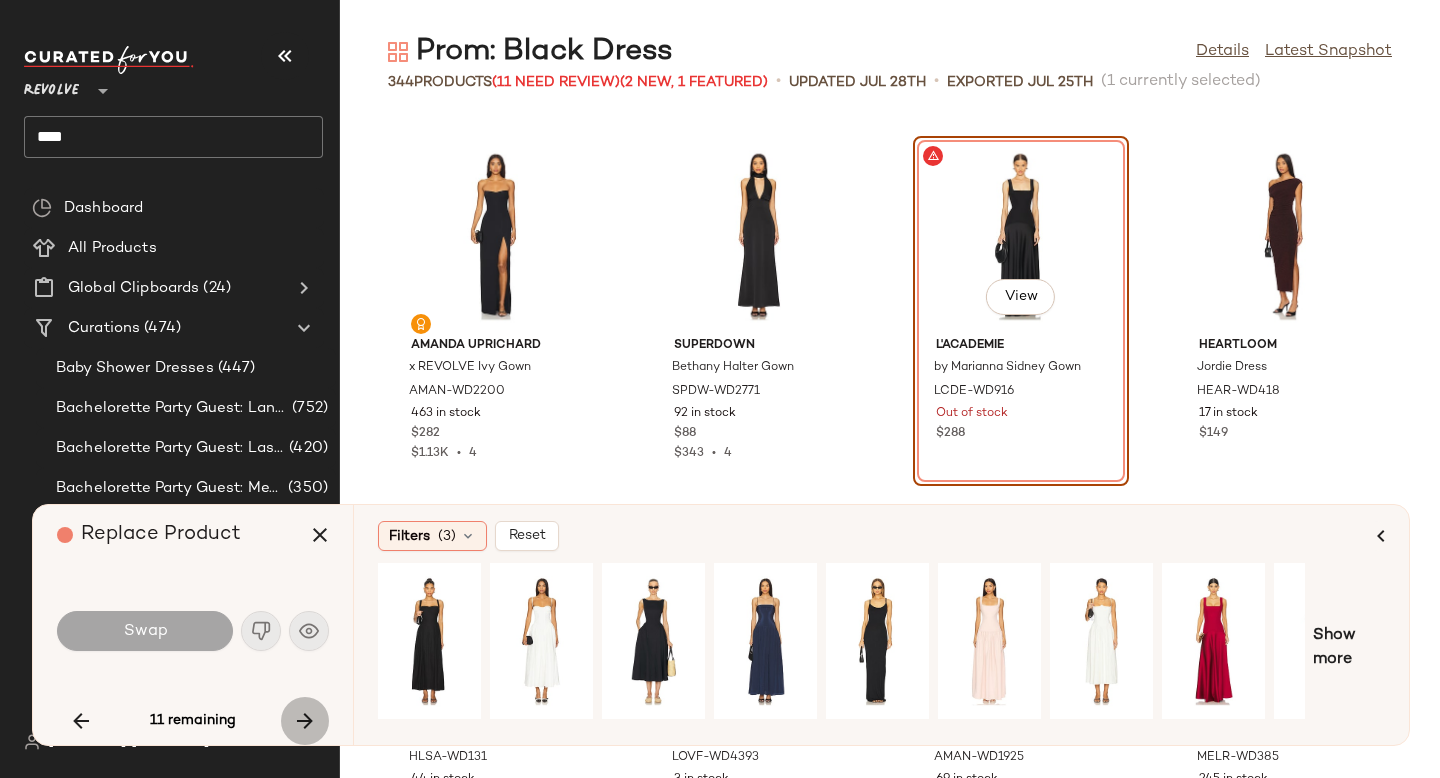 scroll, scrollTop: 15372, scrollLeft: 0, axis: vertical 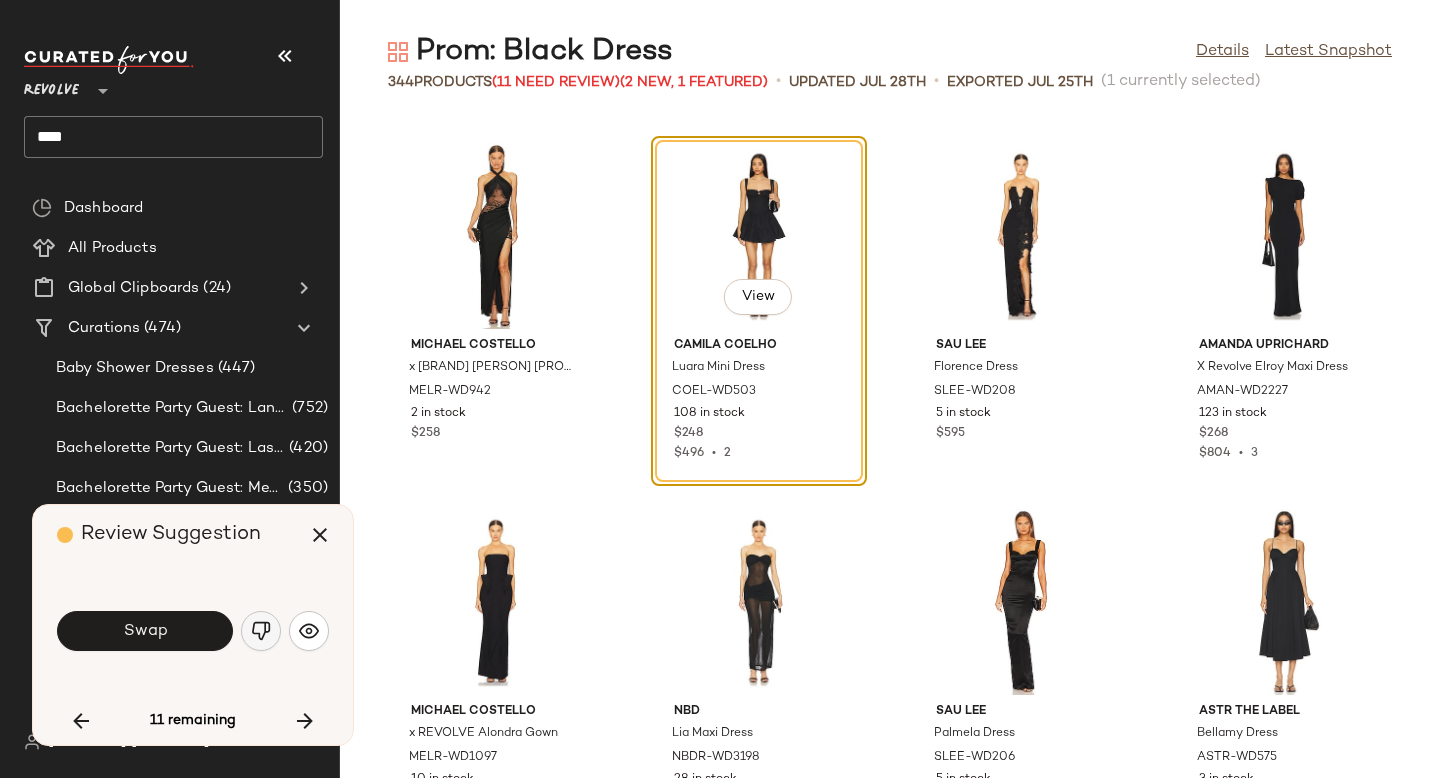 click at bounding box center (261, 631) 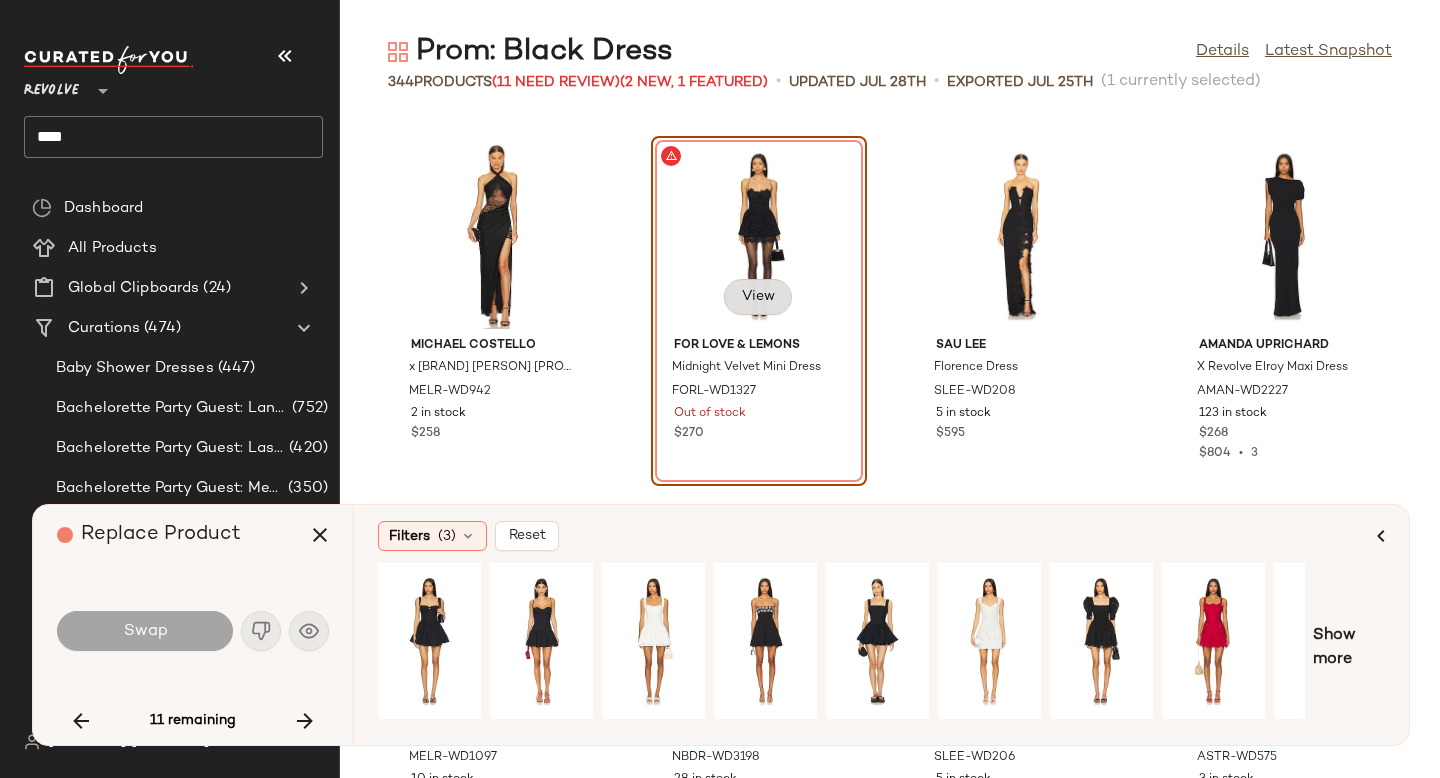 click on "View" at bounding box center (758, 297) 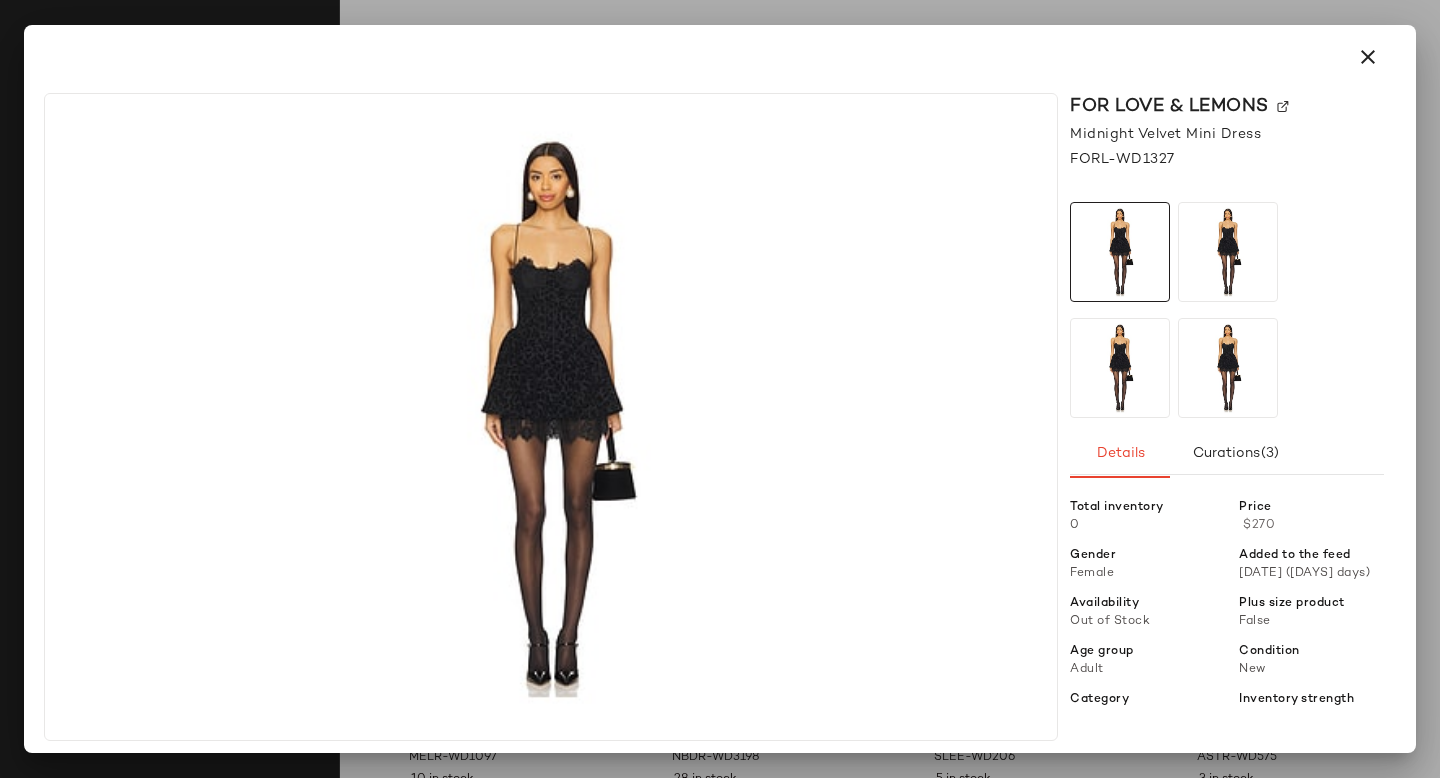 click 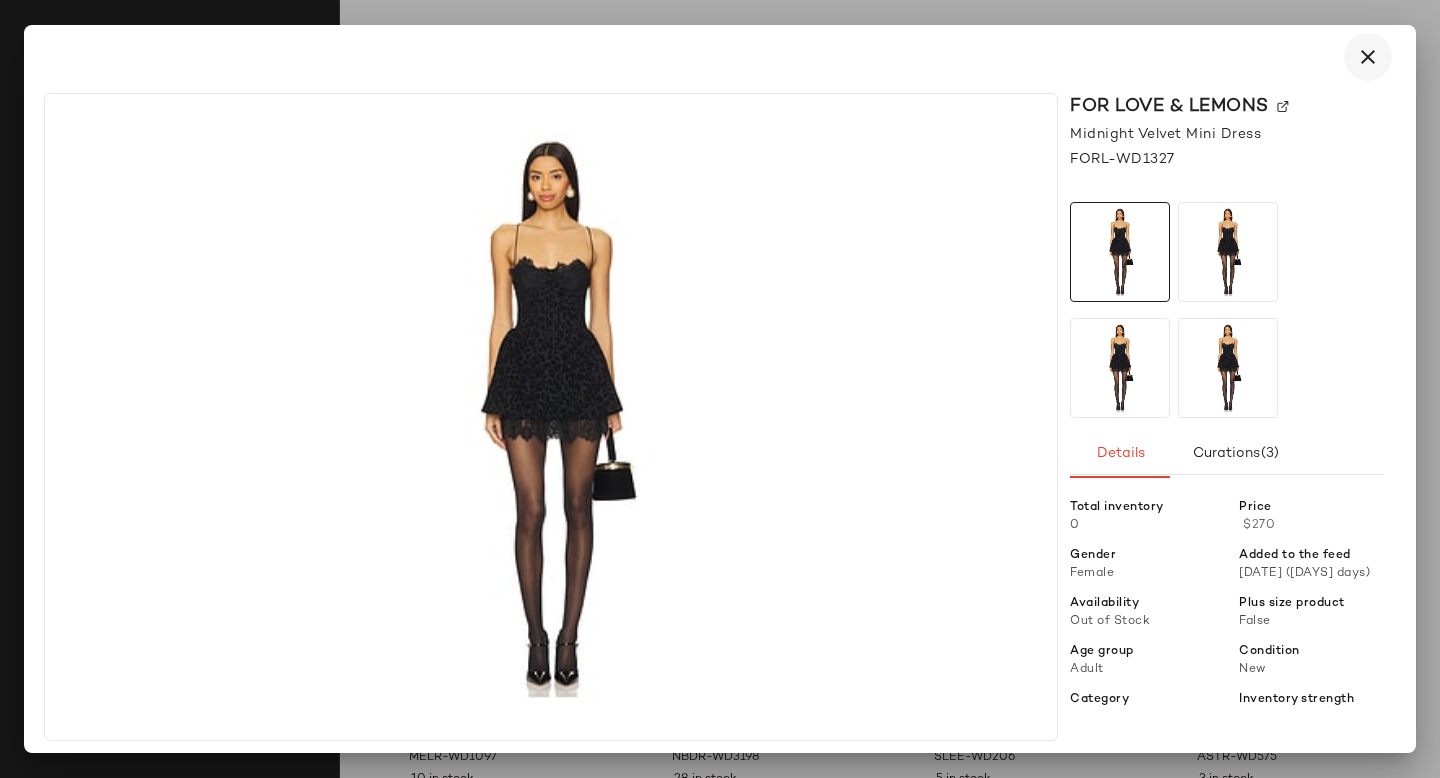 click at bounding box center (1368, 57) 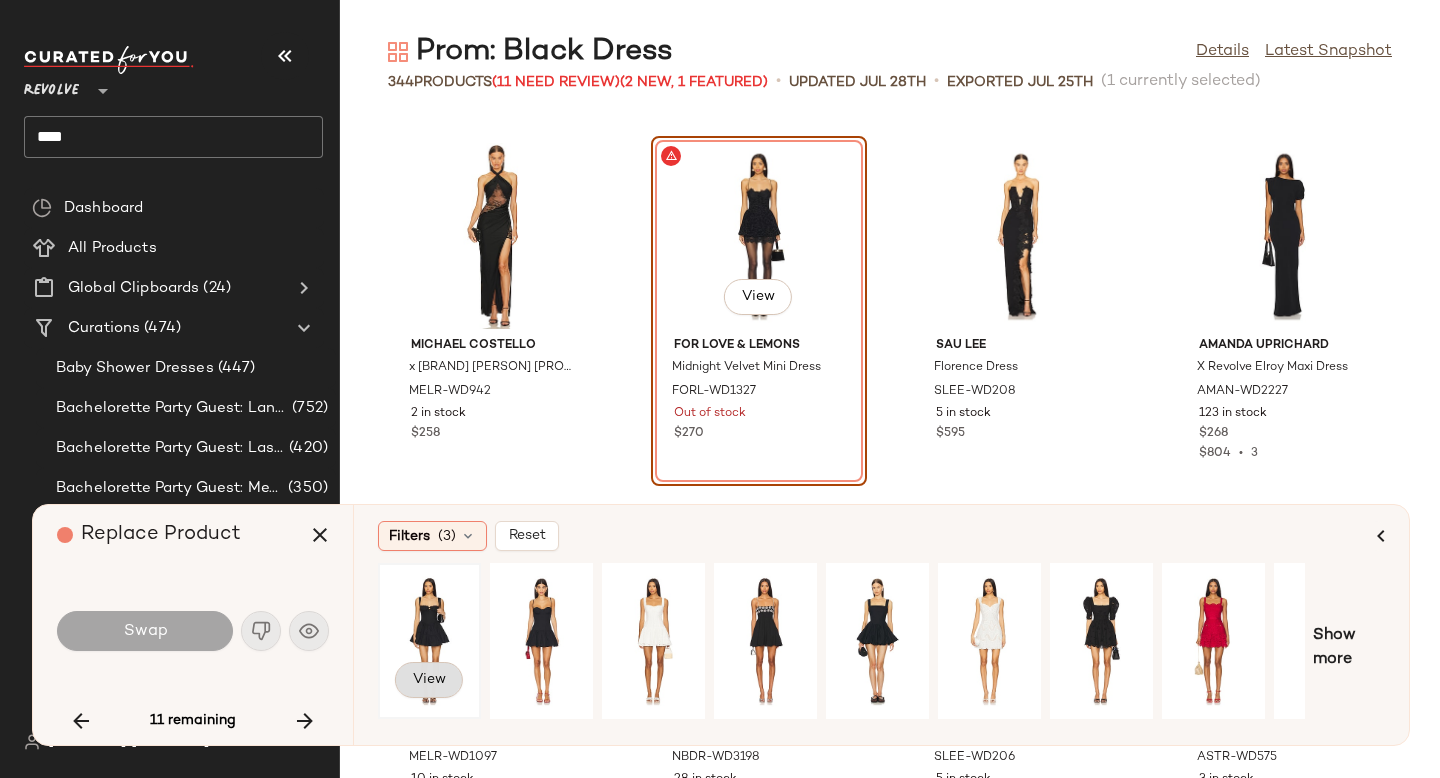 click on "View" at bounding box center (429, 680) 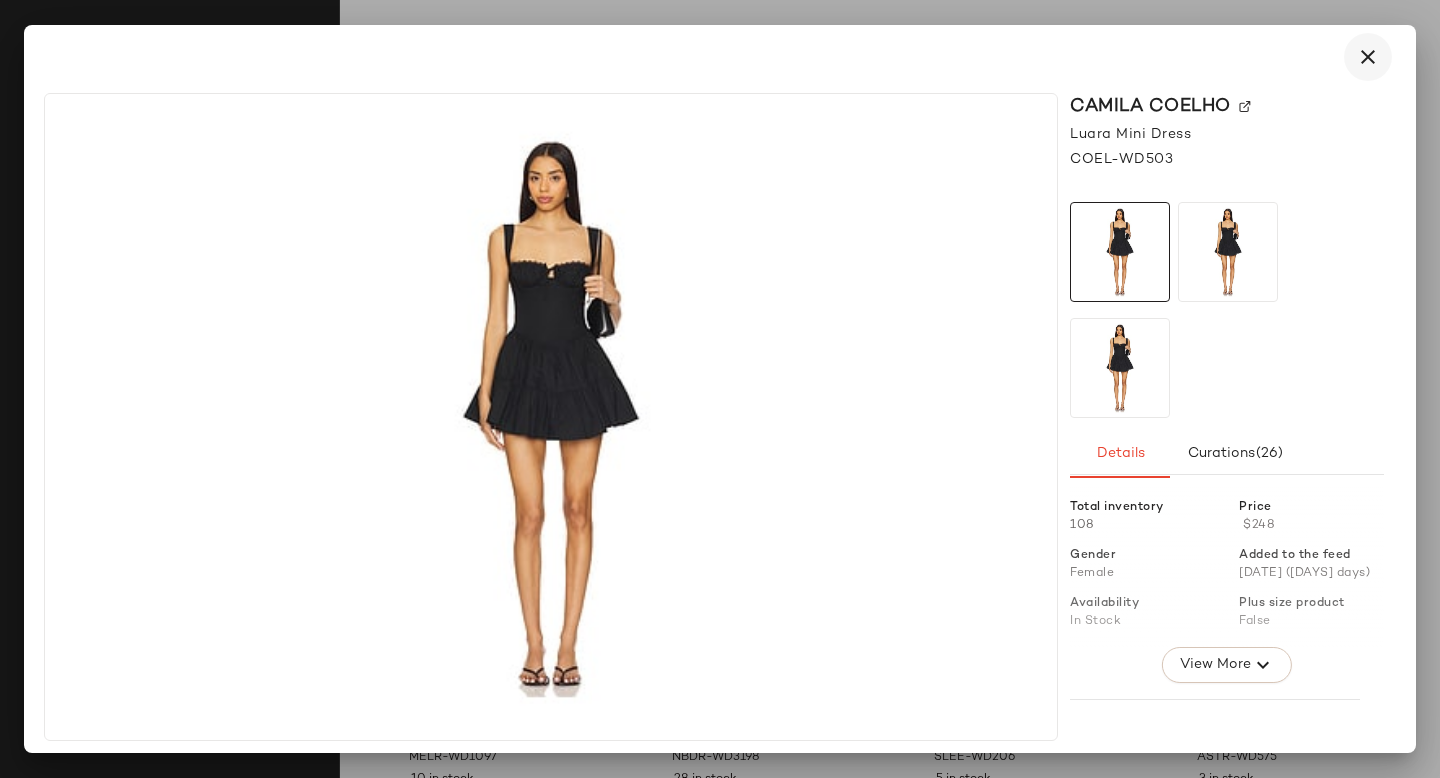 click at bounding box center (1368, 57) 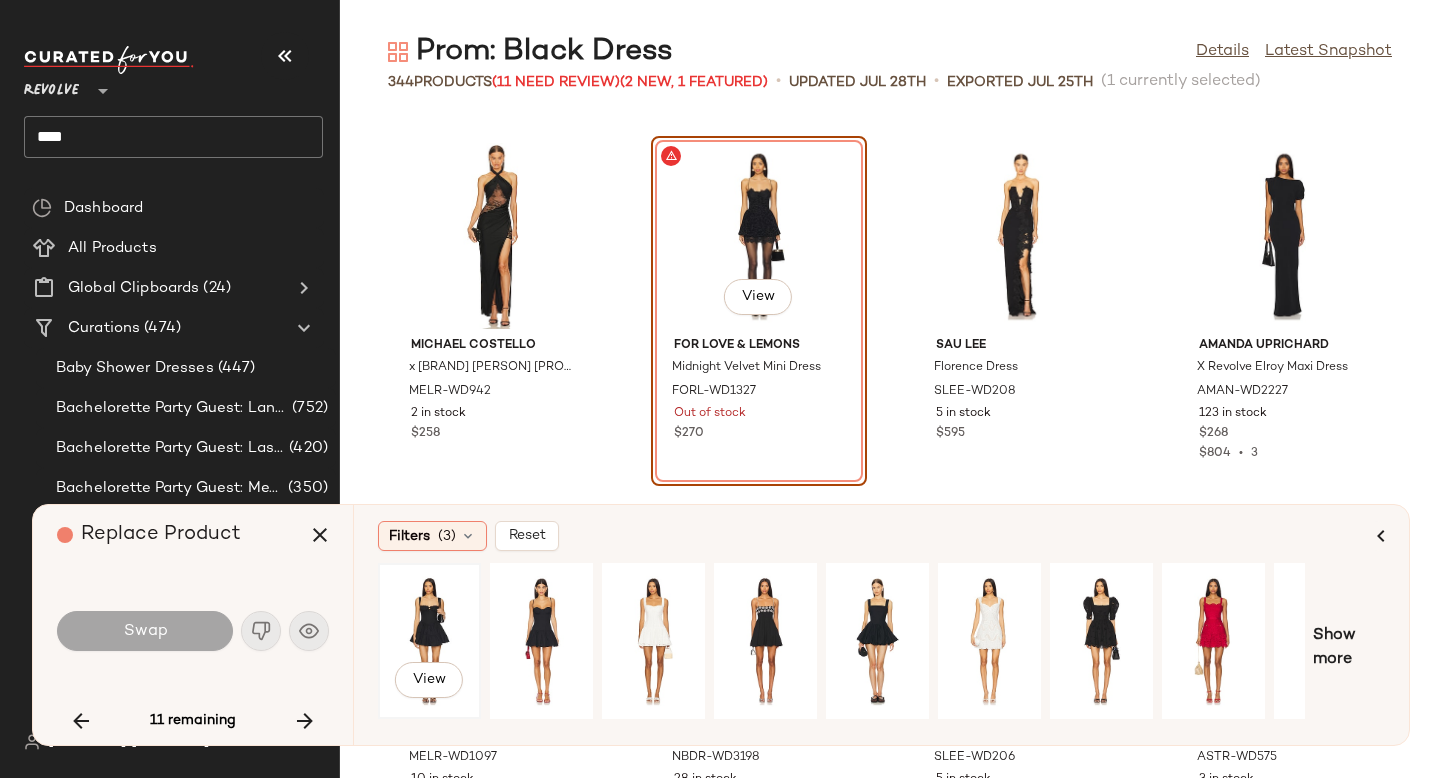 click on "View" 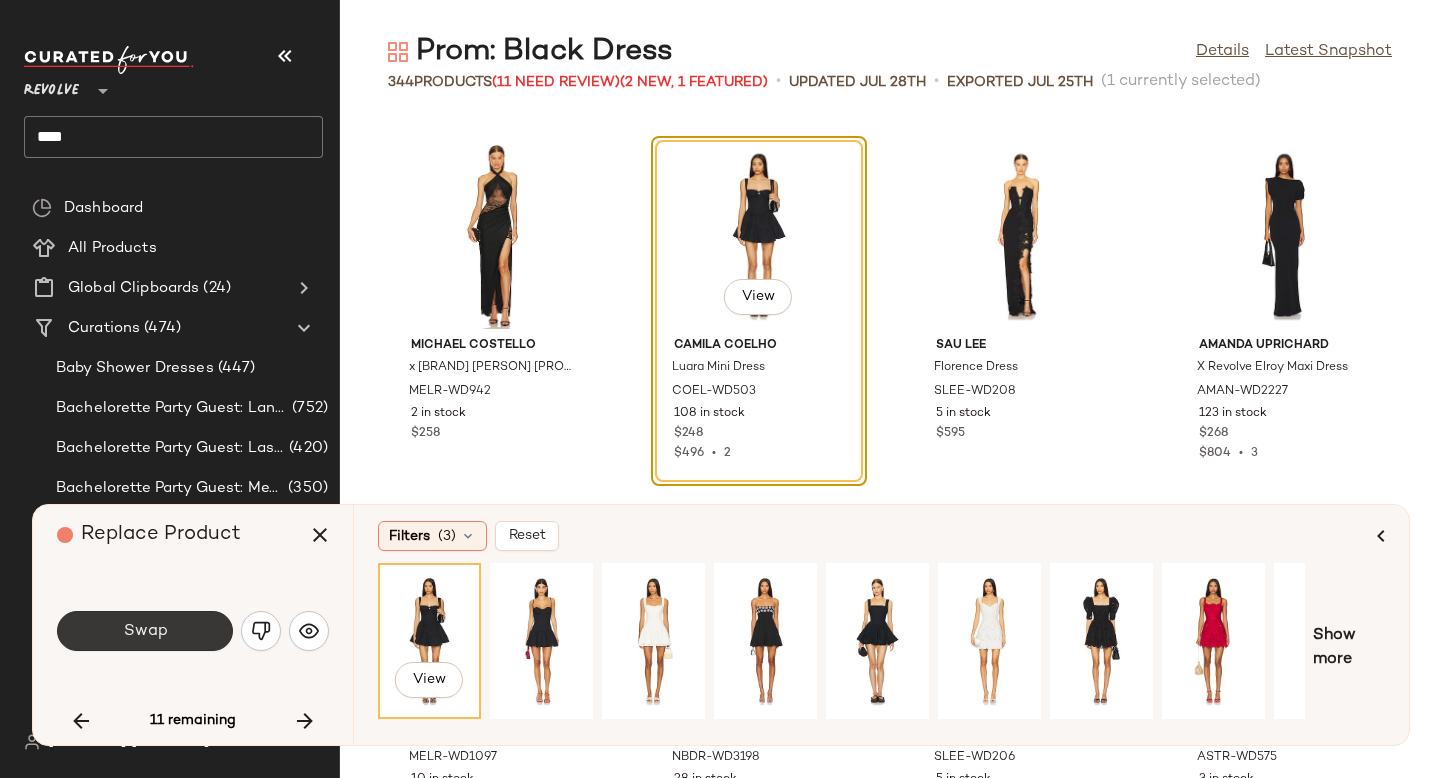 click on "Swap" at bounding box center [145, 631] 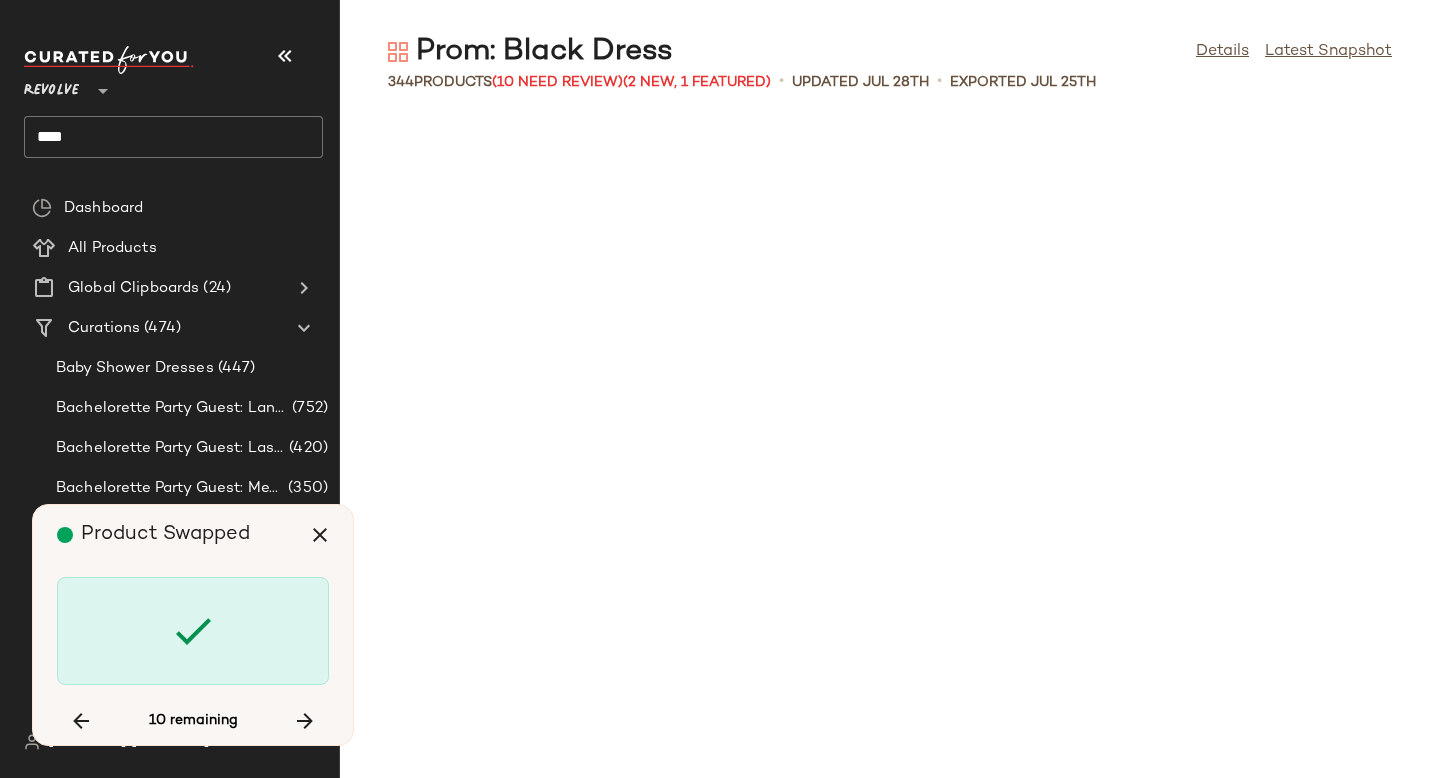 scroll, scrollTop: 17934, scrollLeft: 0, axis: vertical 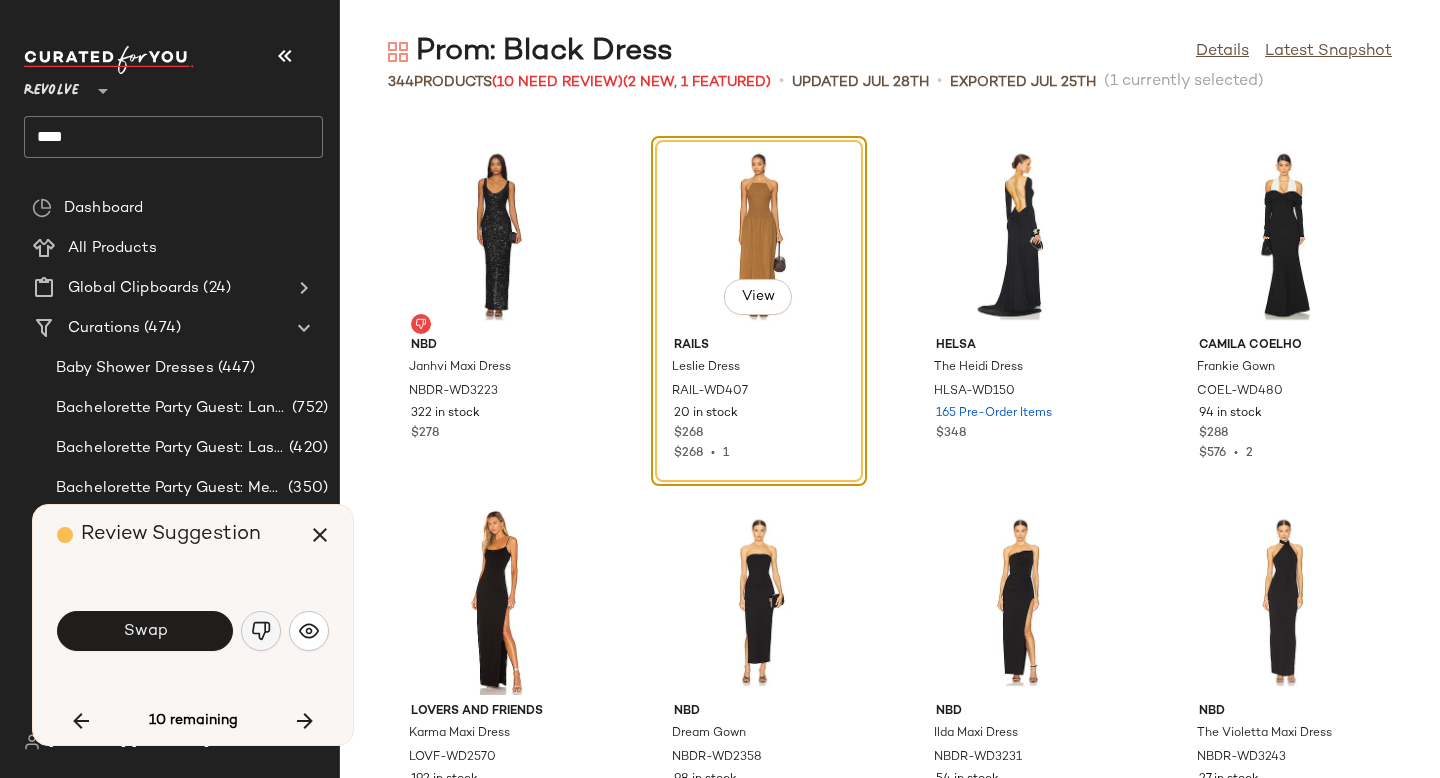 click 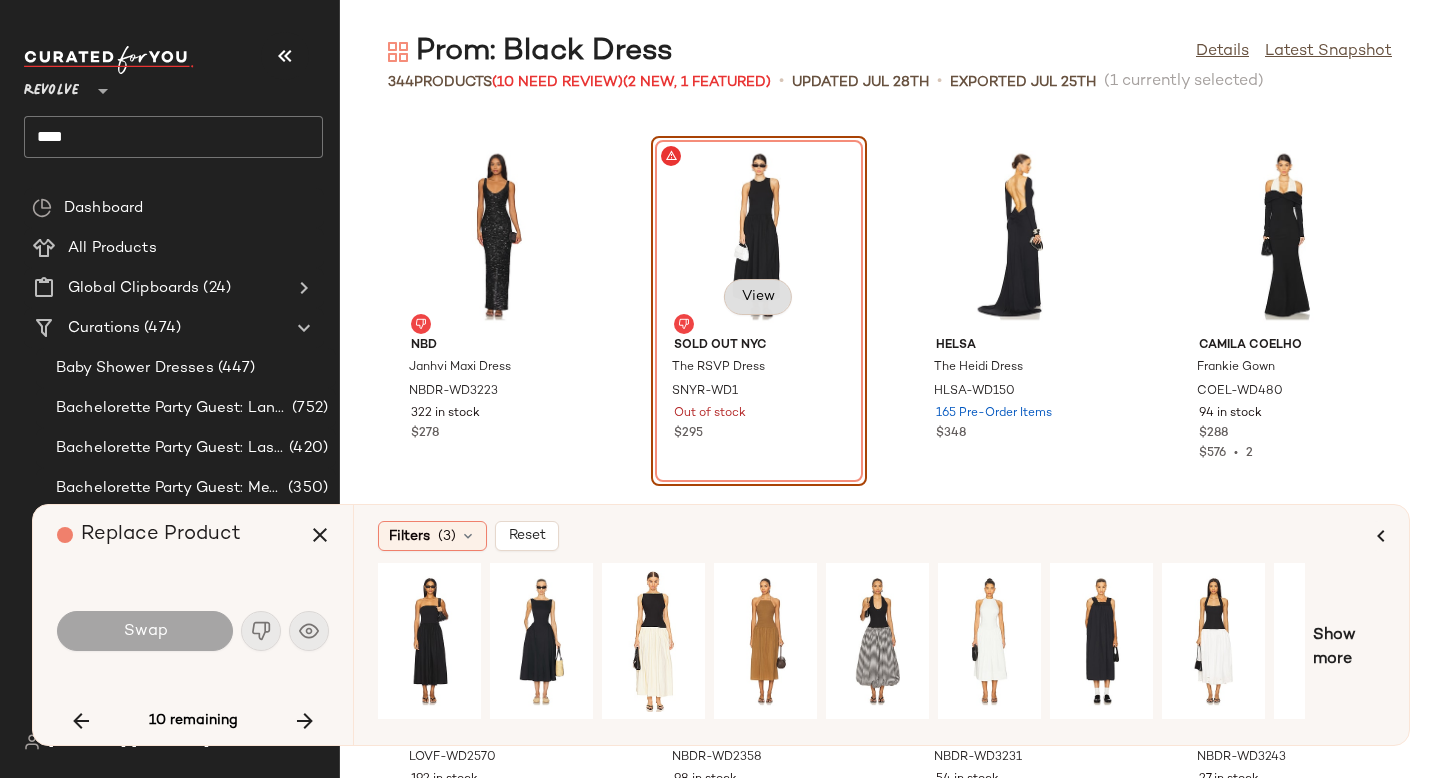 click on "View" 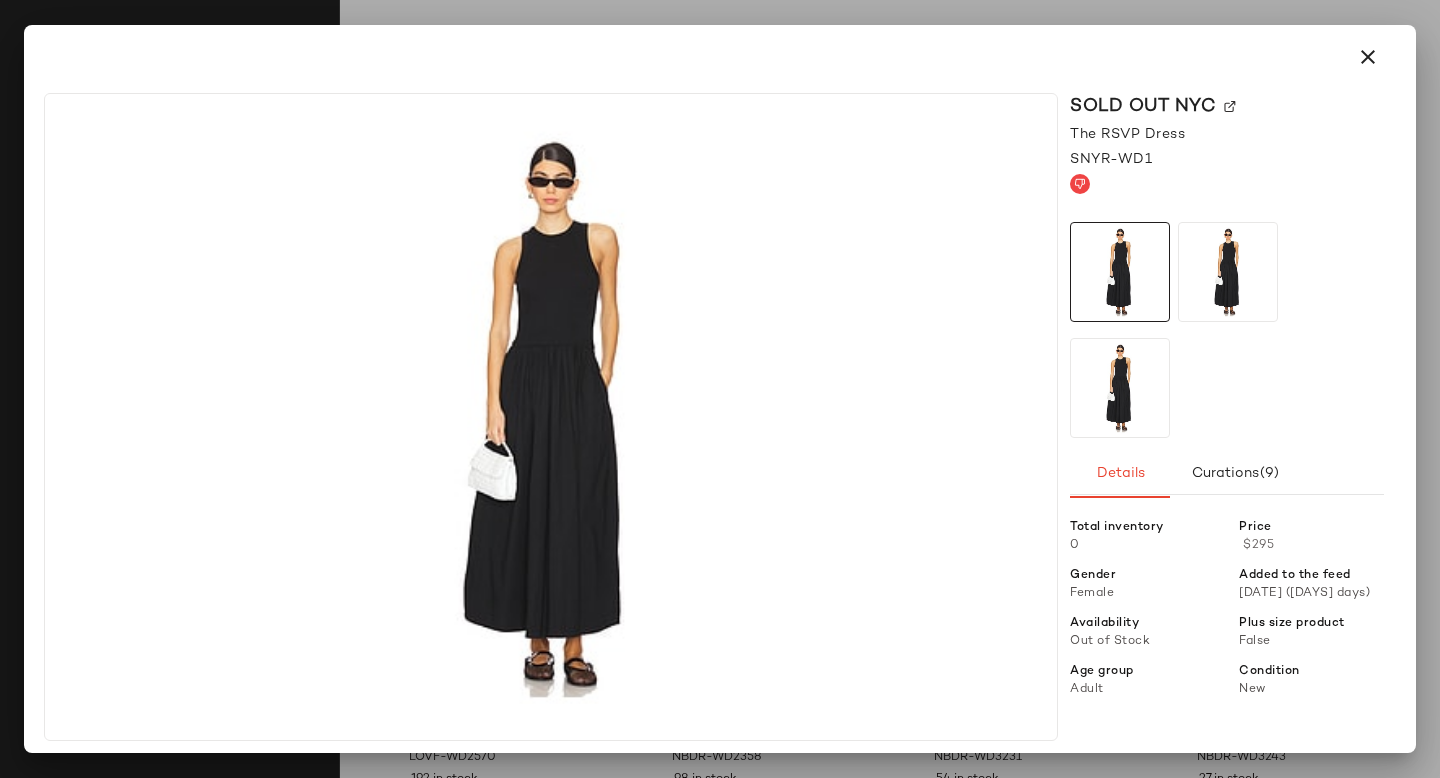 click 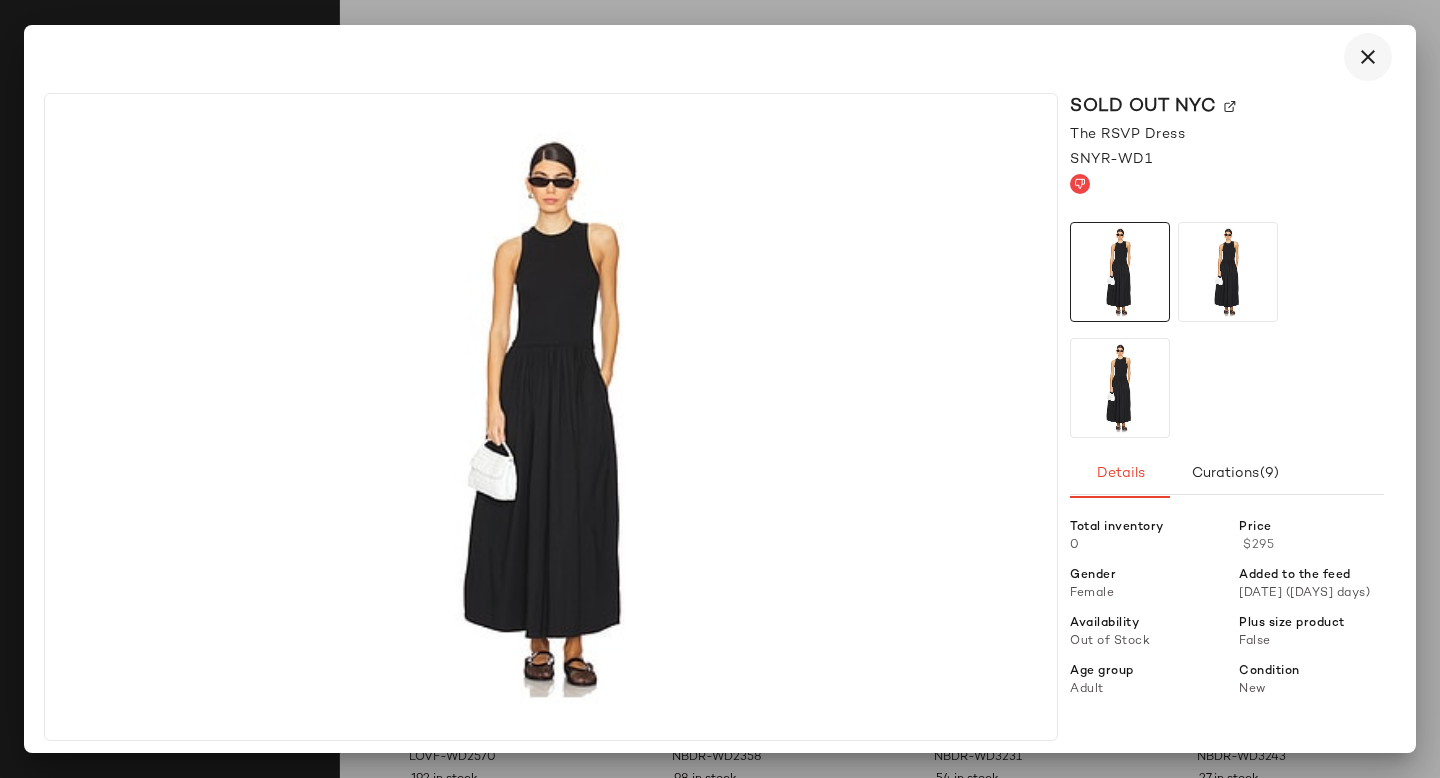 click at bounding box center [1368, 57] 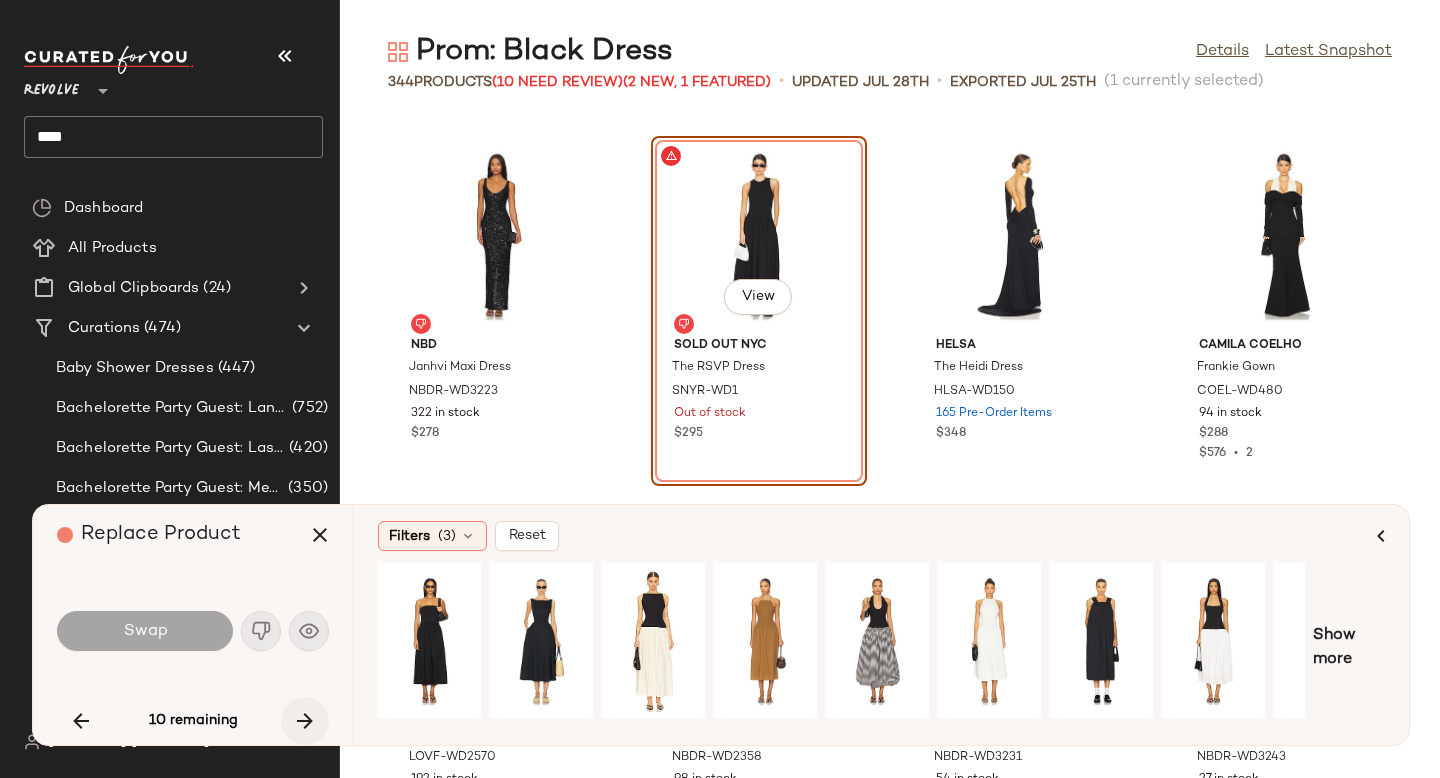 click at bounding box center [305, 721] 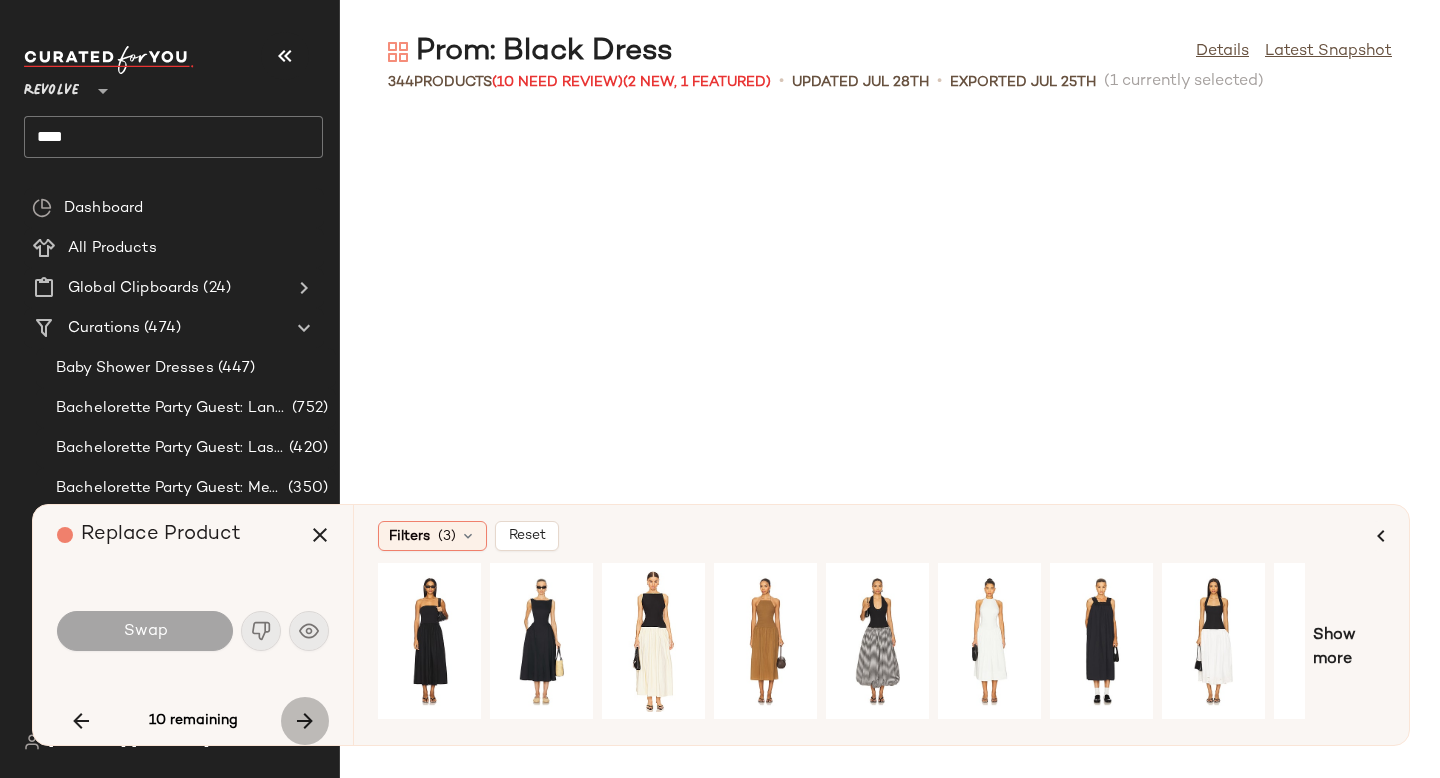 scroll, scrollTop: 26352, scrollLeft: 0, axis: vertical 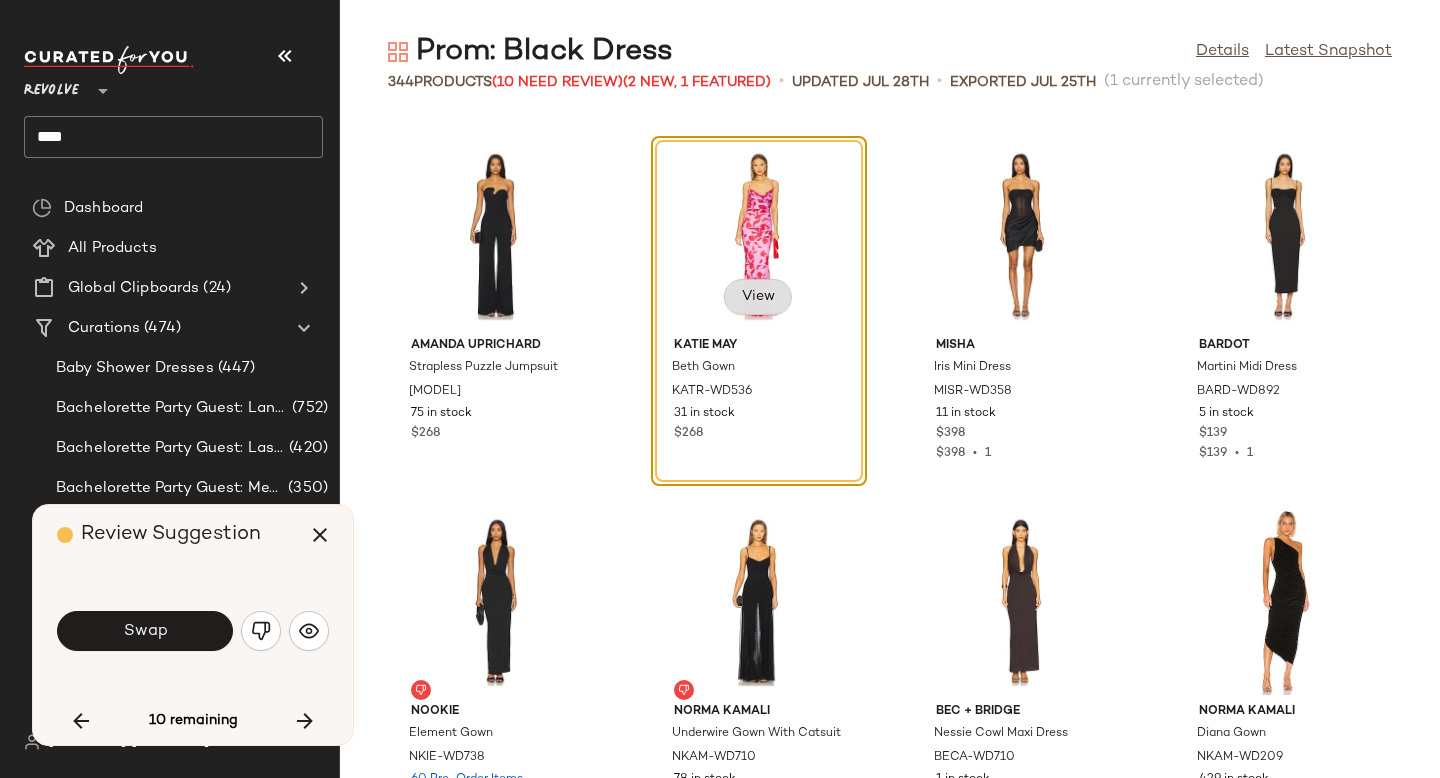 click on "View" at bounding box center [758, 297] 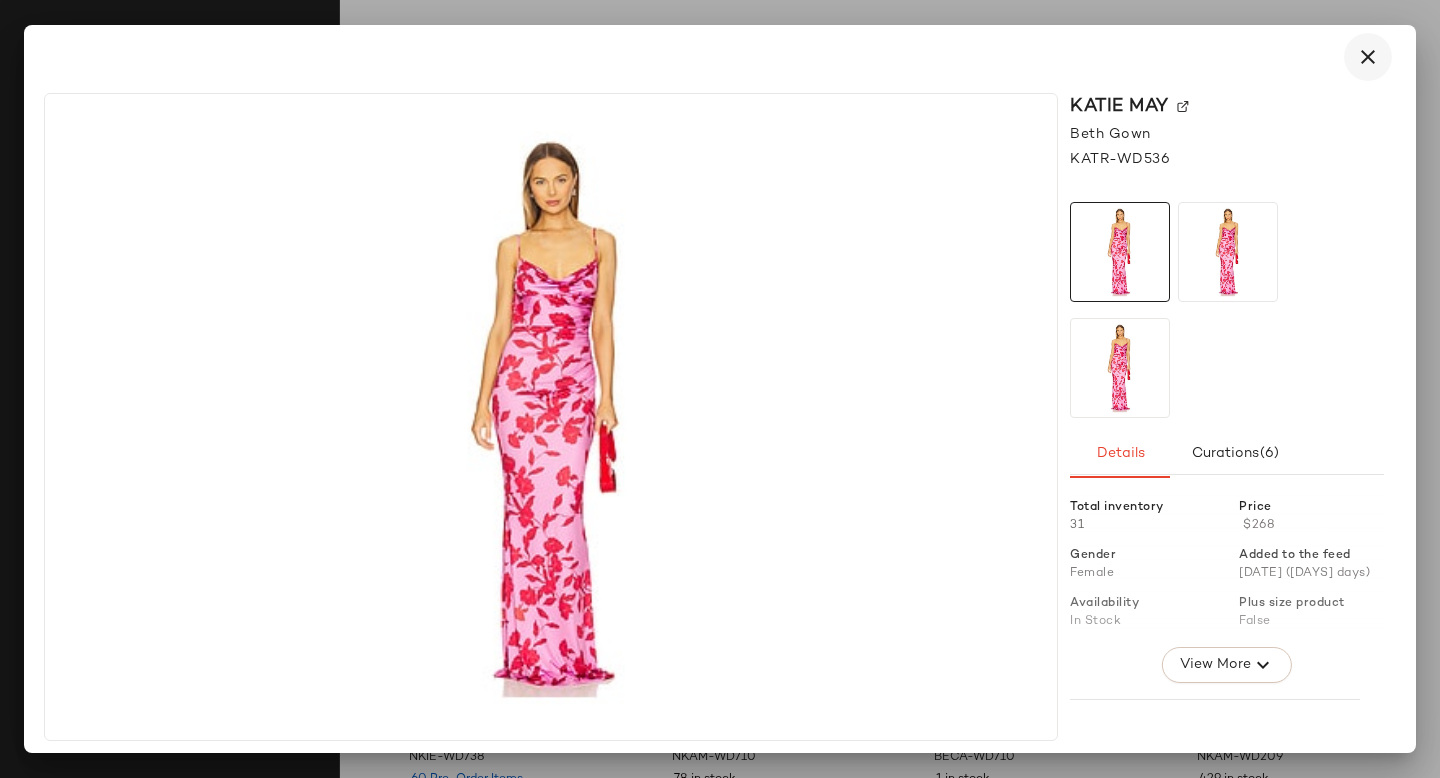 click at bounding box center [1368, 57] 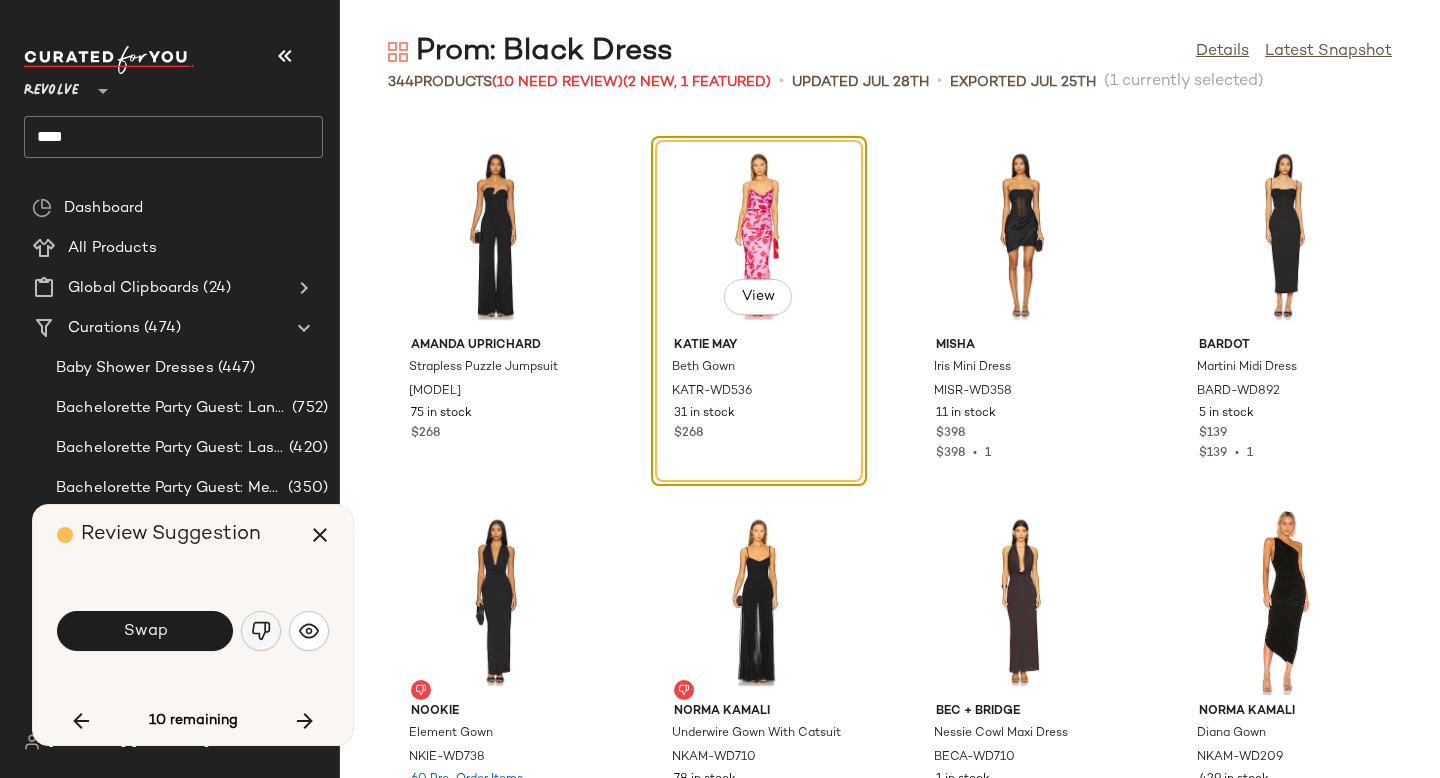 click 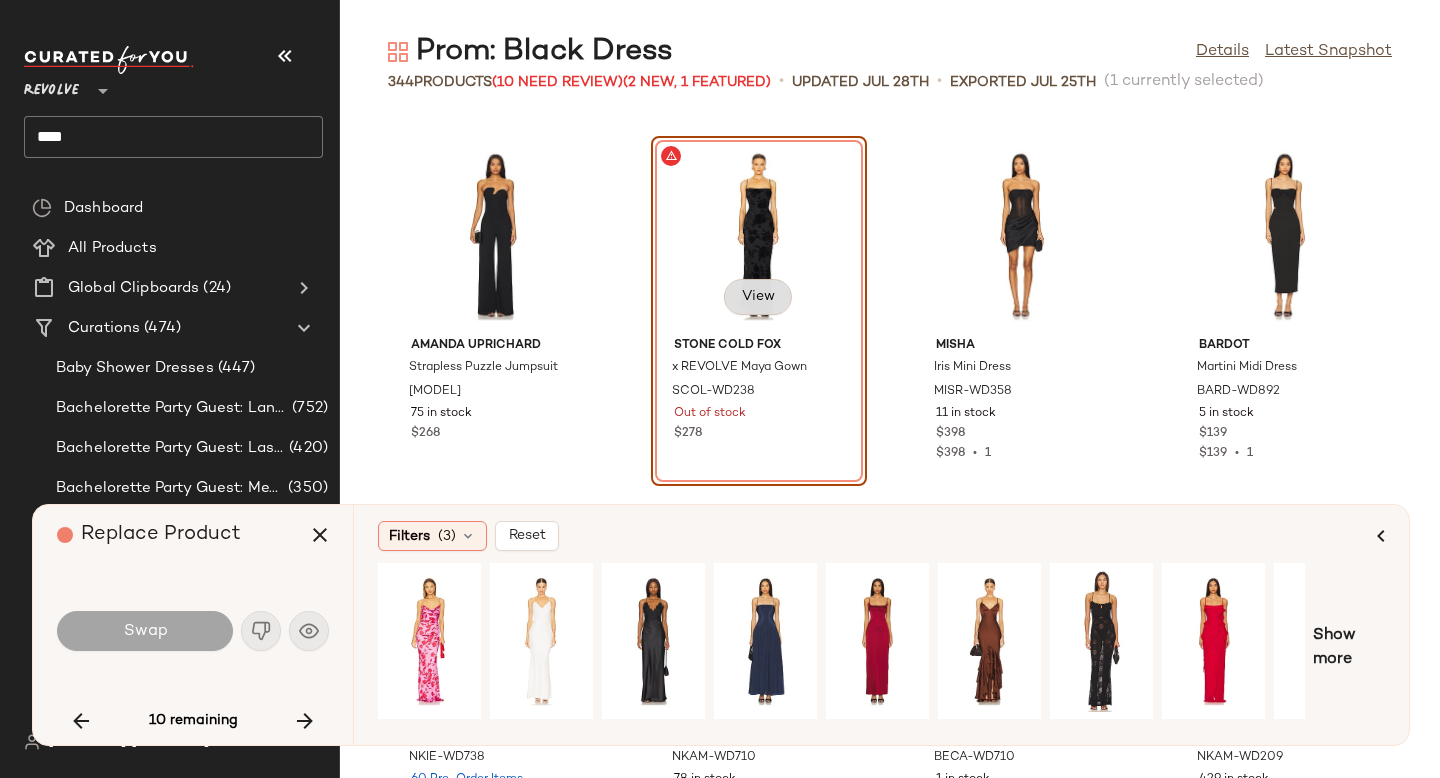 click on "View" 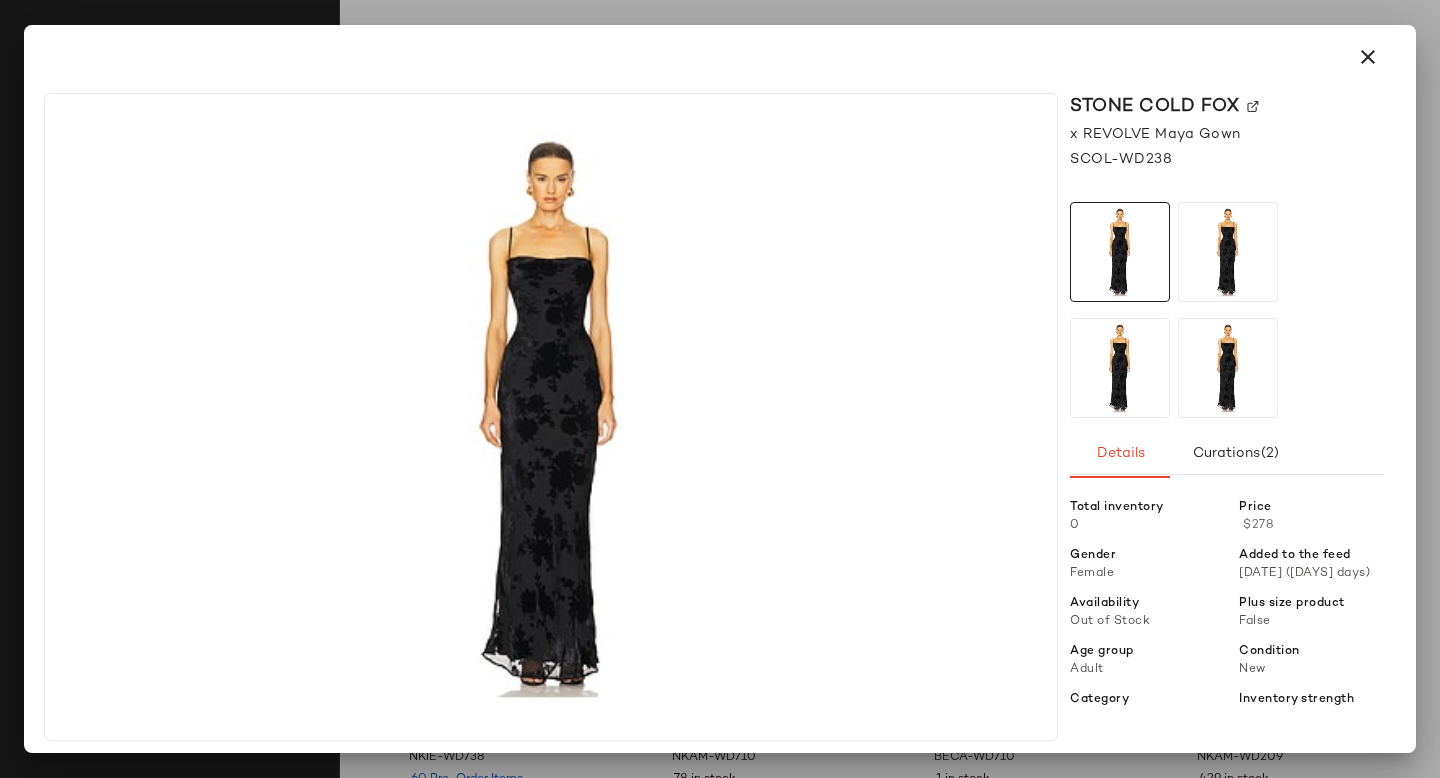 click on "Stone Cold Fox" at bounding box center [1227, 106] 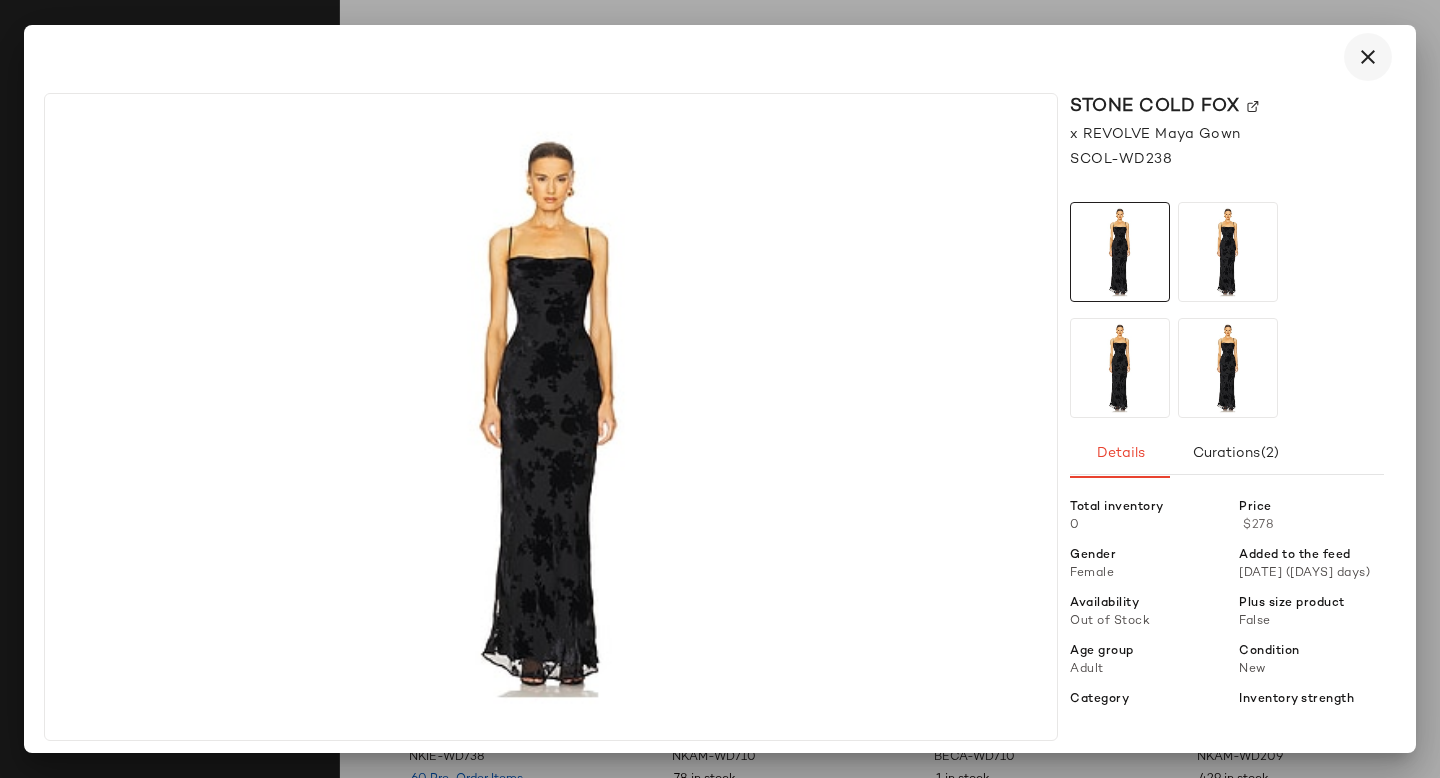 click at bounding box center [1368, 57] 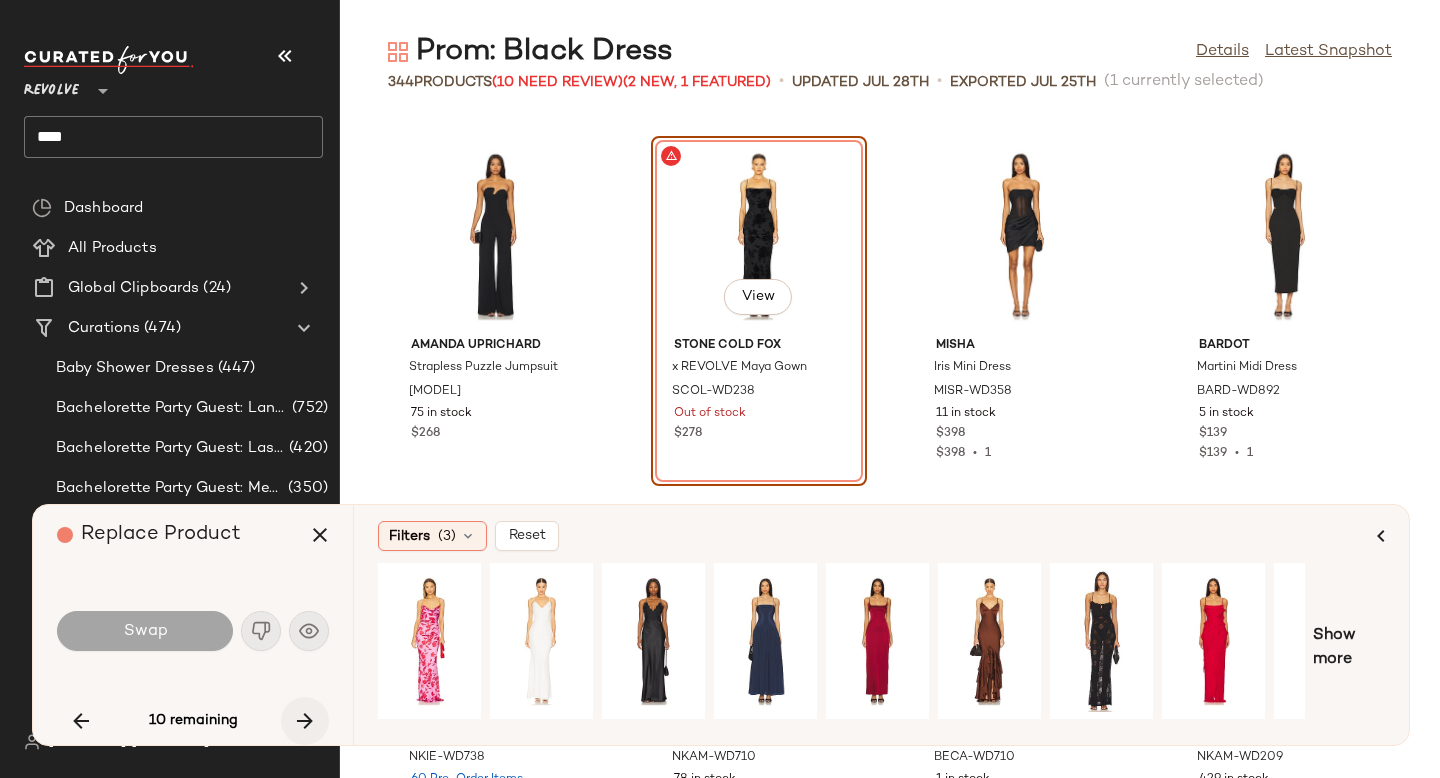 click at bounding box center (305, 721) 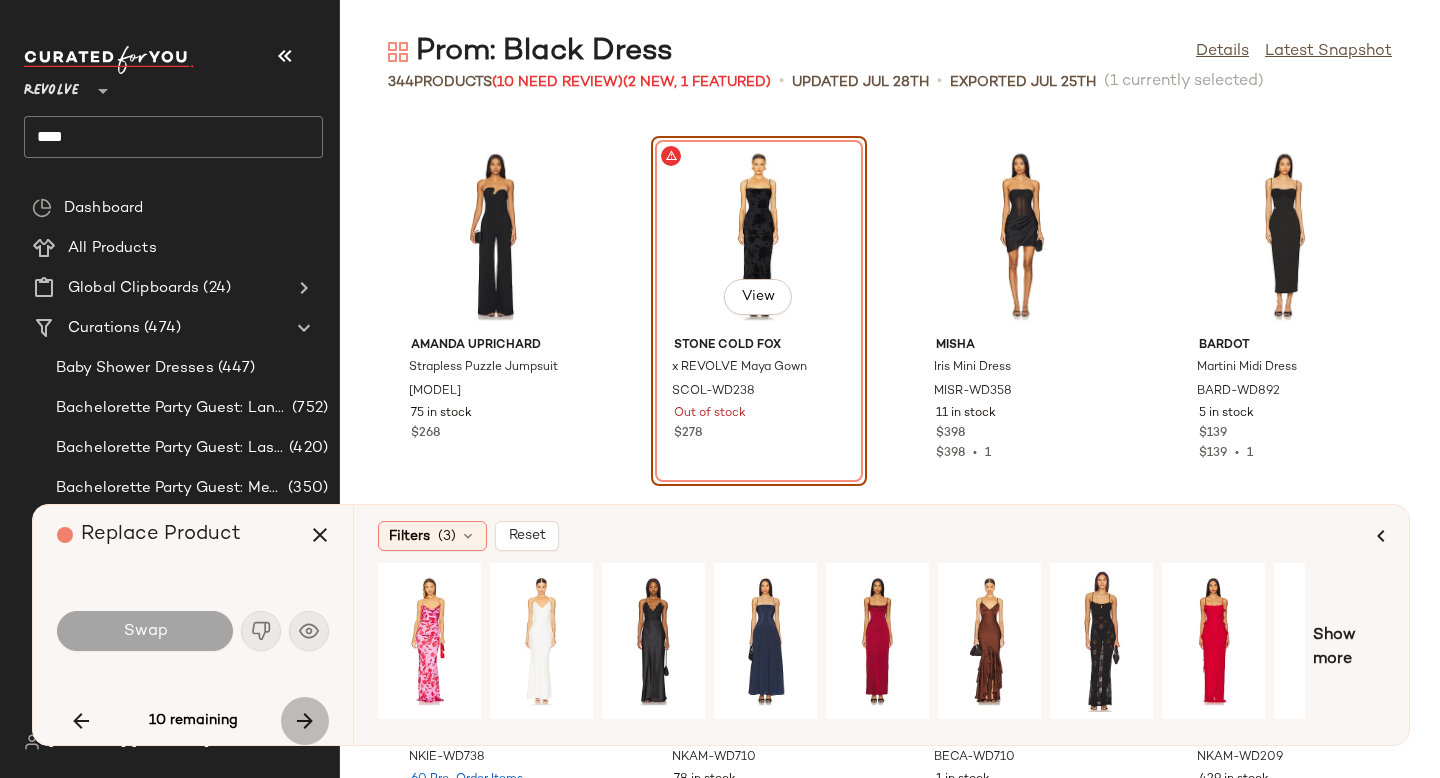 scroll, scrollTop: 28548, scrollLeft: 0, axis: vertical 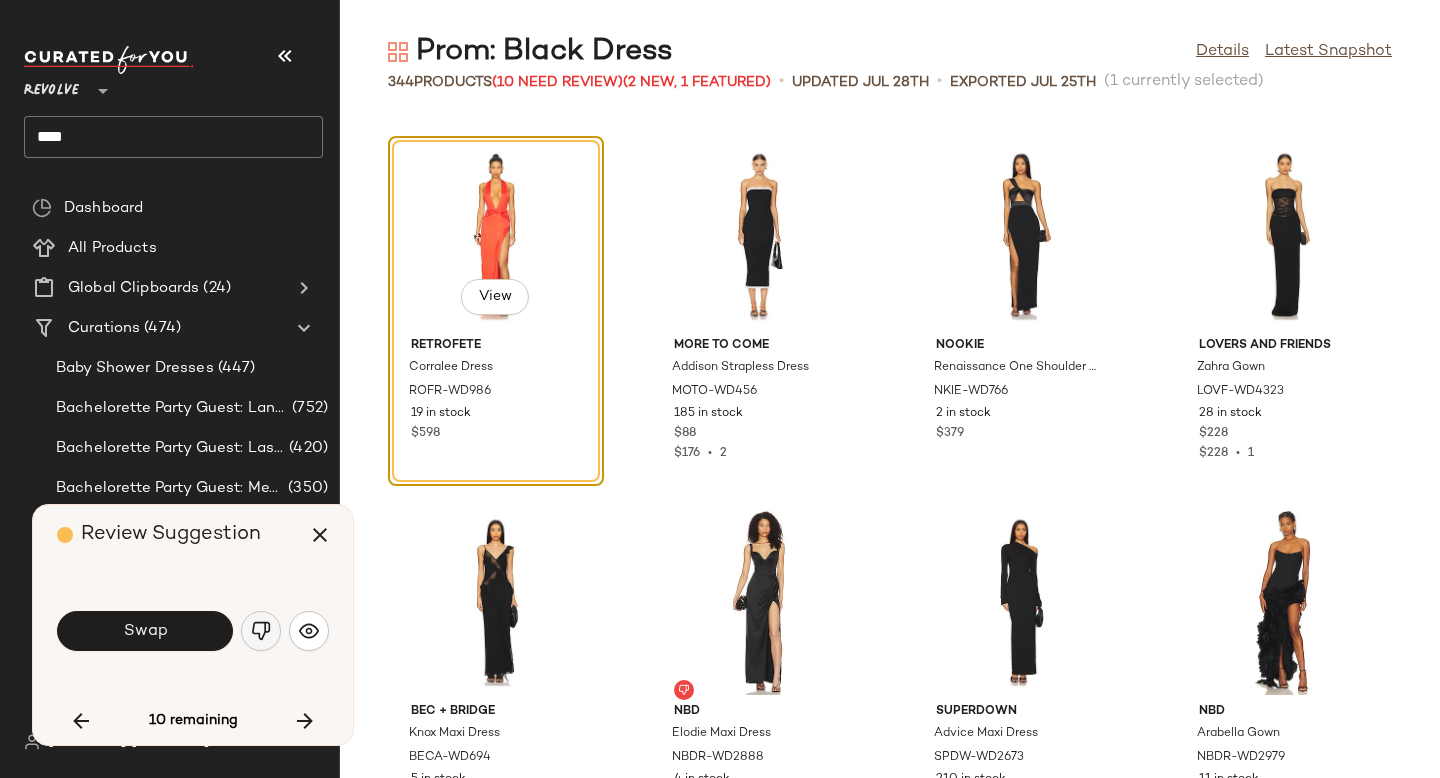click 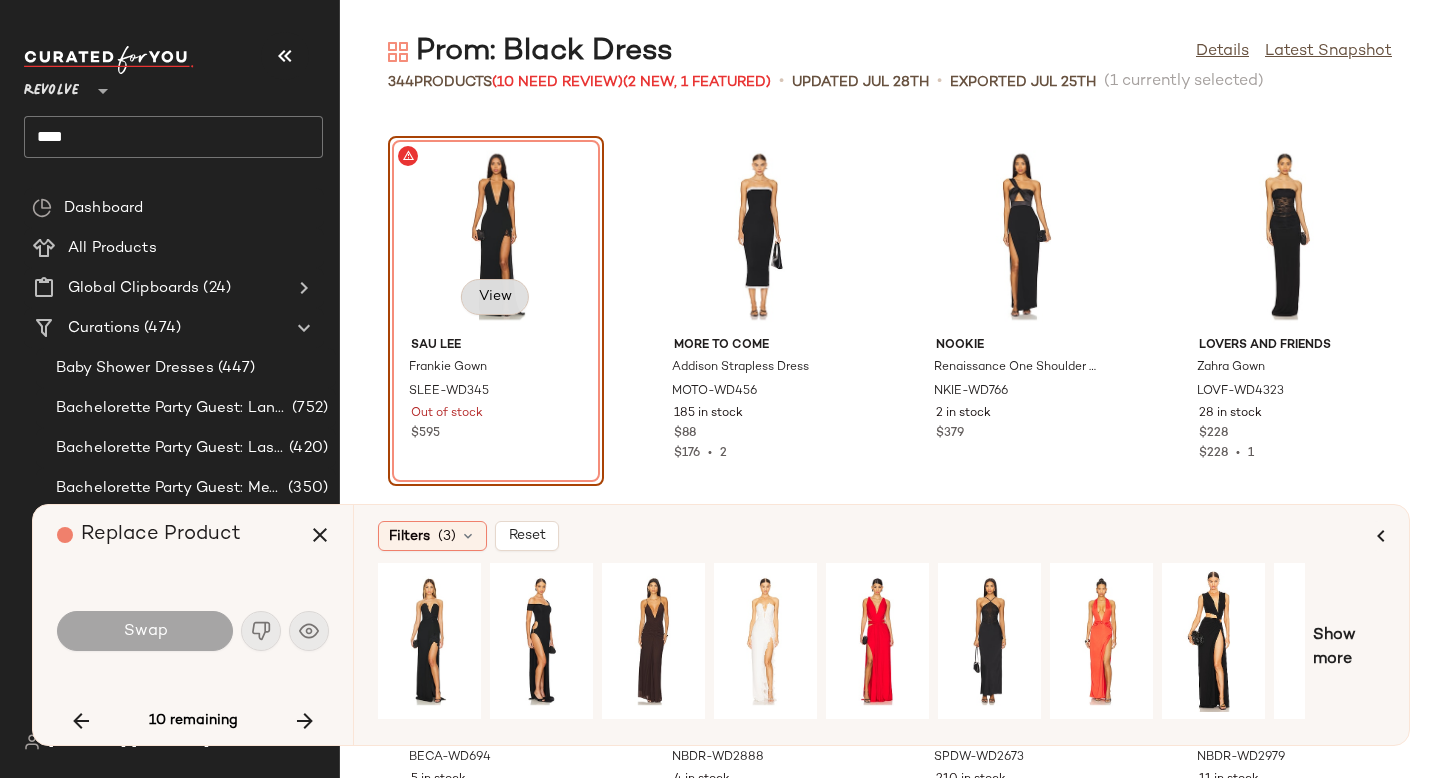 click on "View" at bounding box center (495, 297) 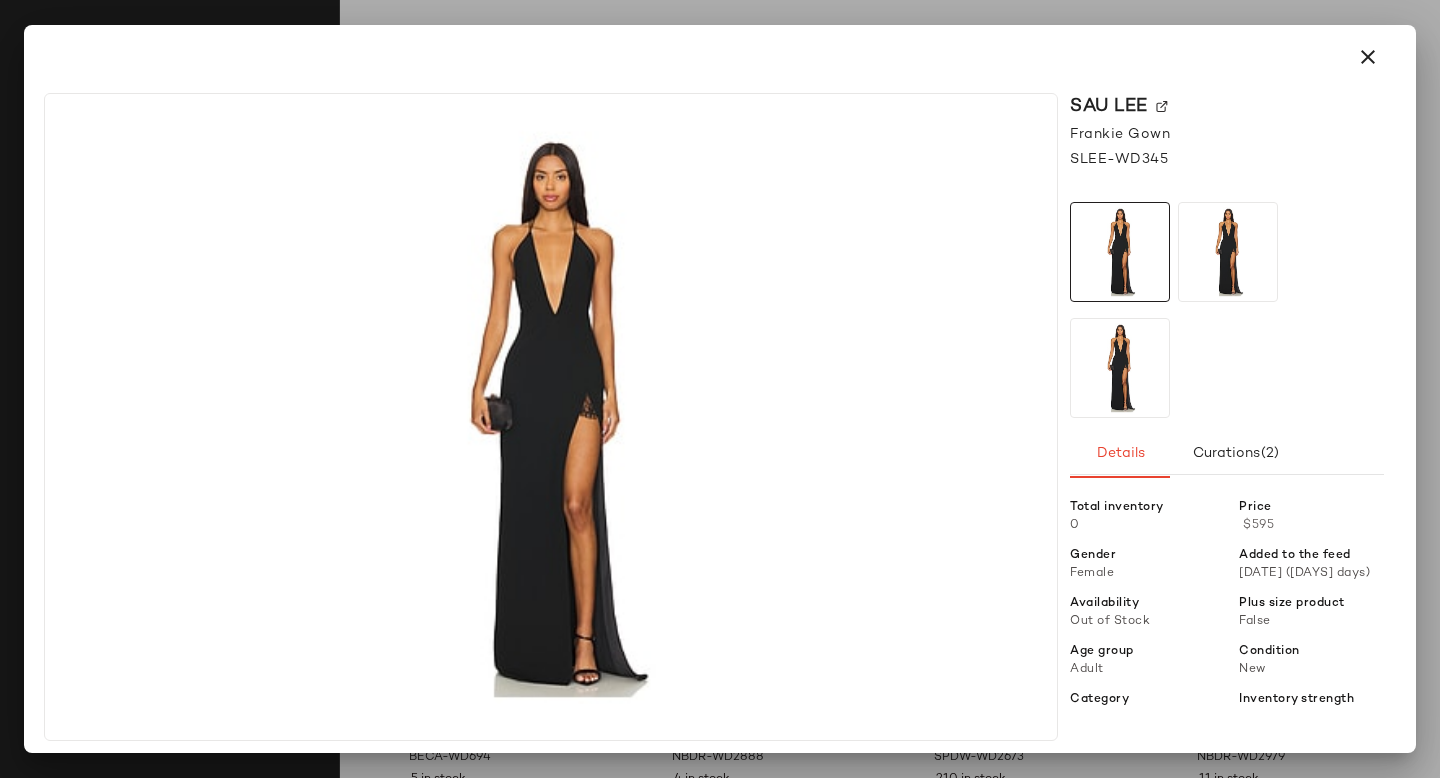 click 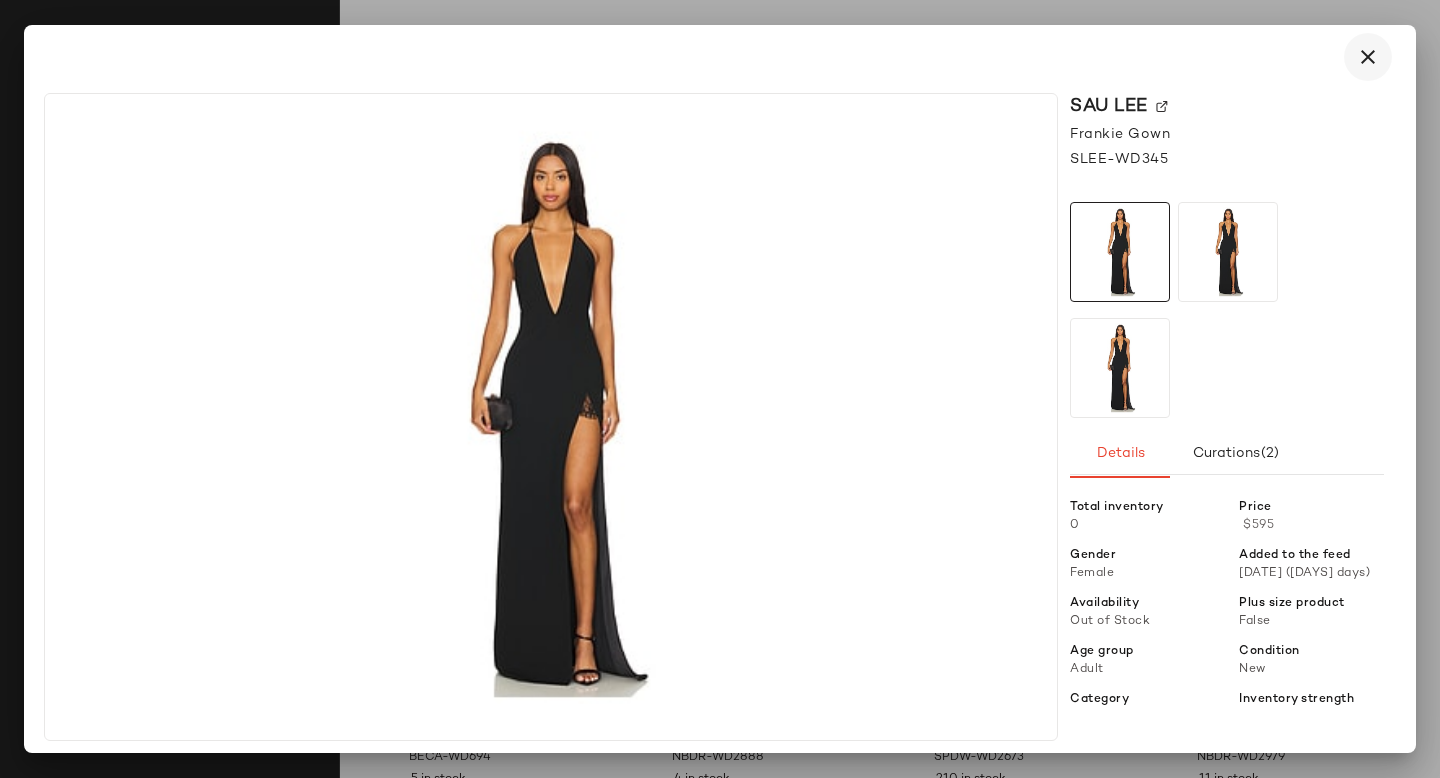 click at bounding box center (1368, 57) 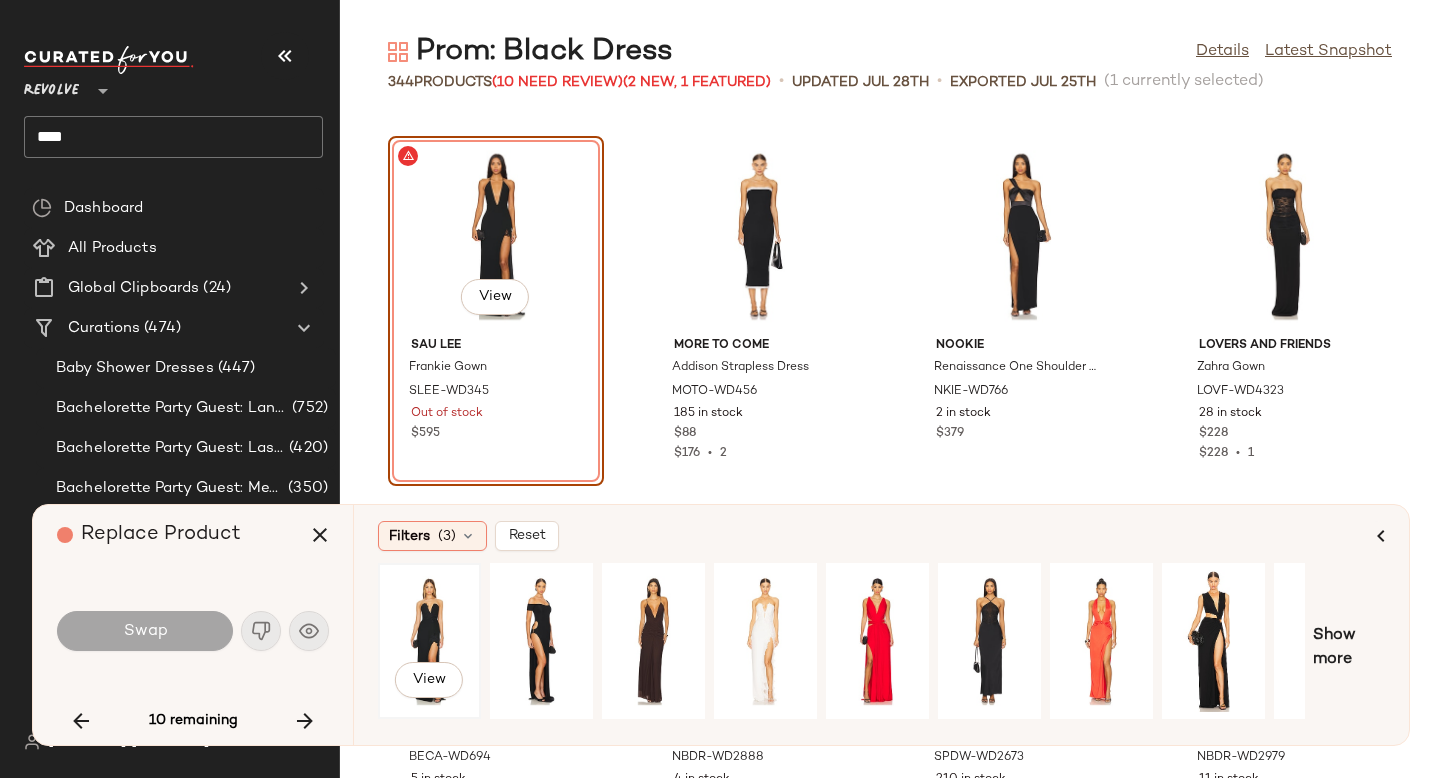 click on "View" 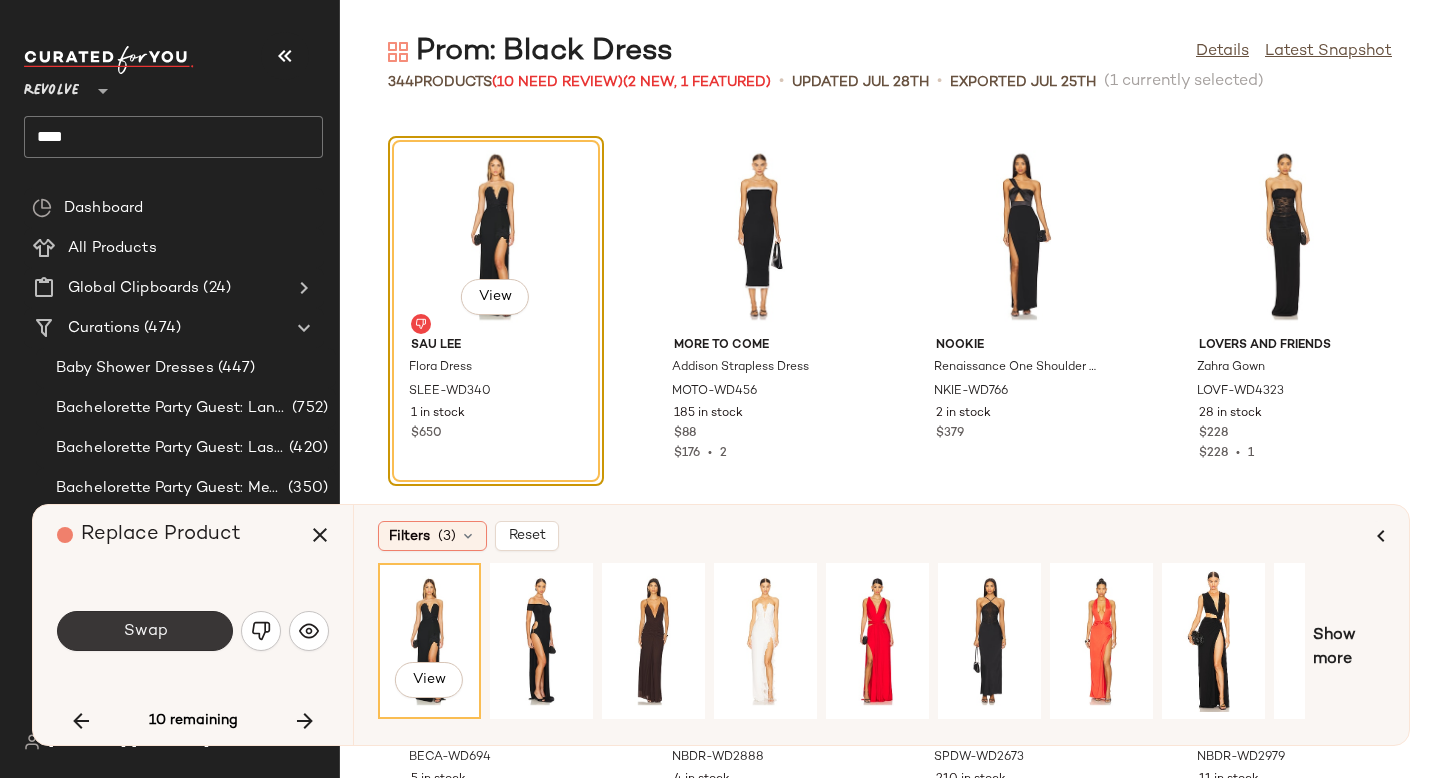 click on "Swap" at bounding box center (145, 631) 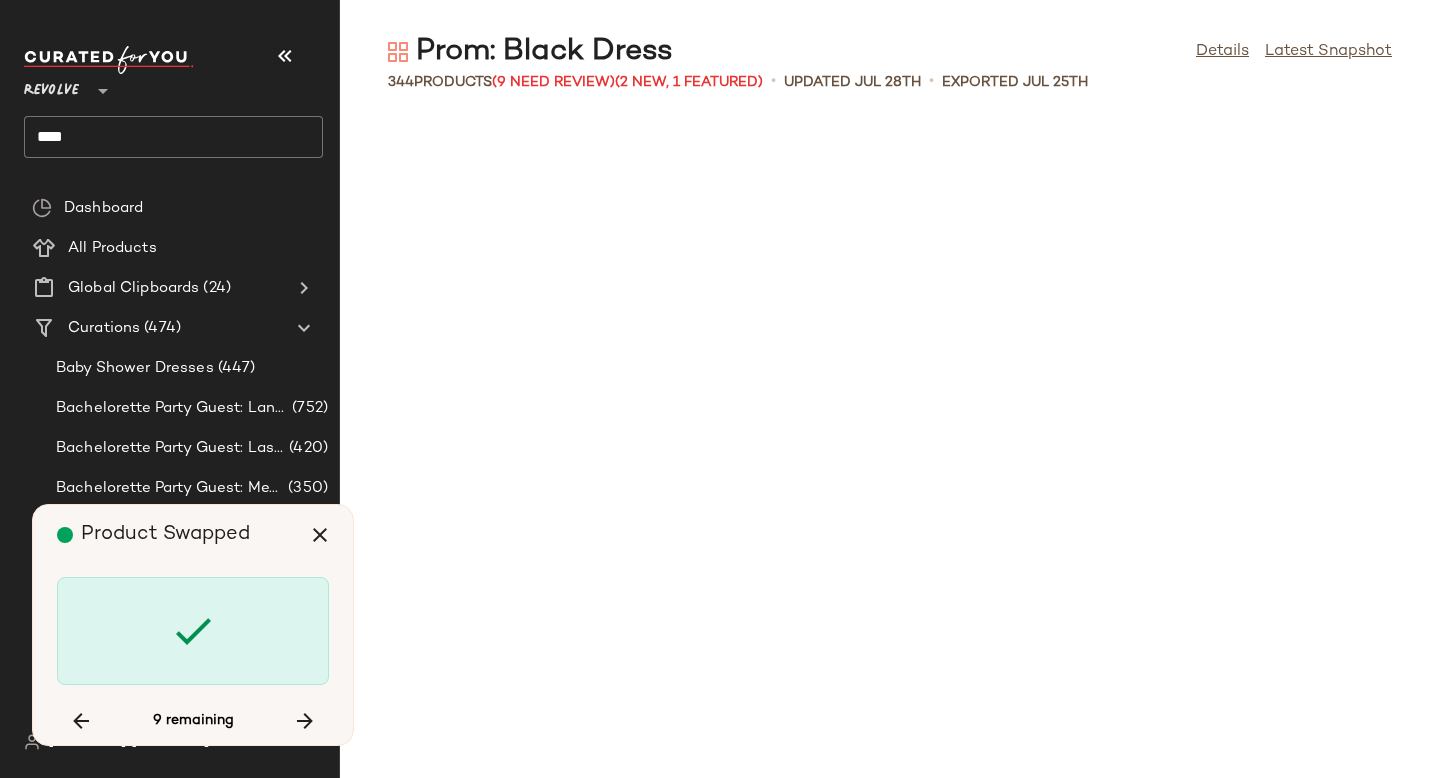 scroll, scrollTop: 30744, scrollLeft: 0, axis: vertical 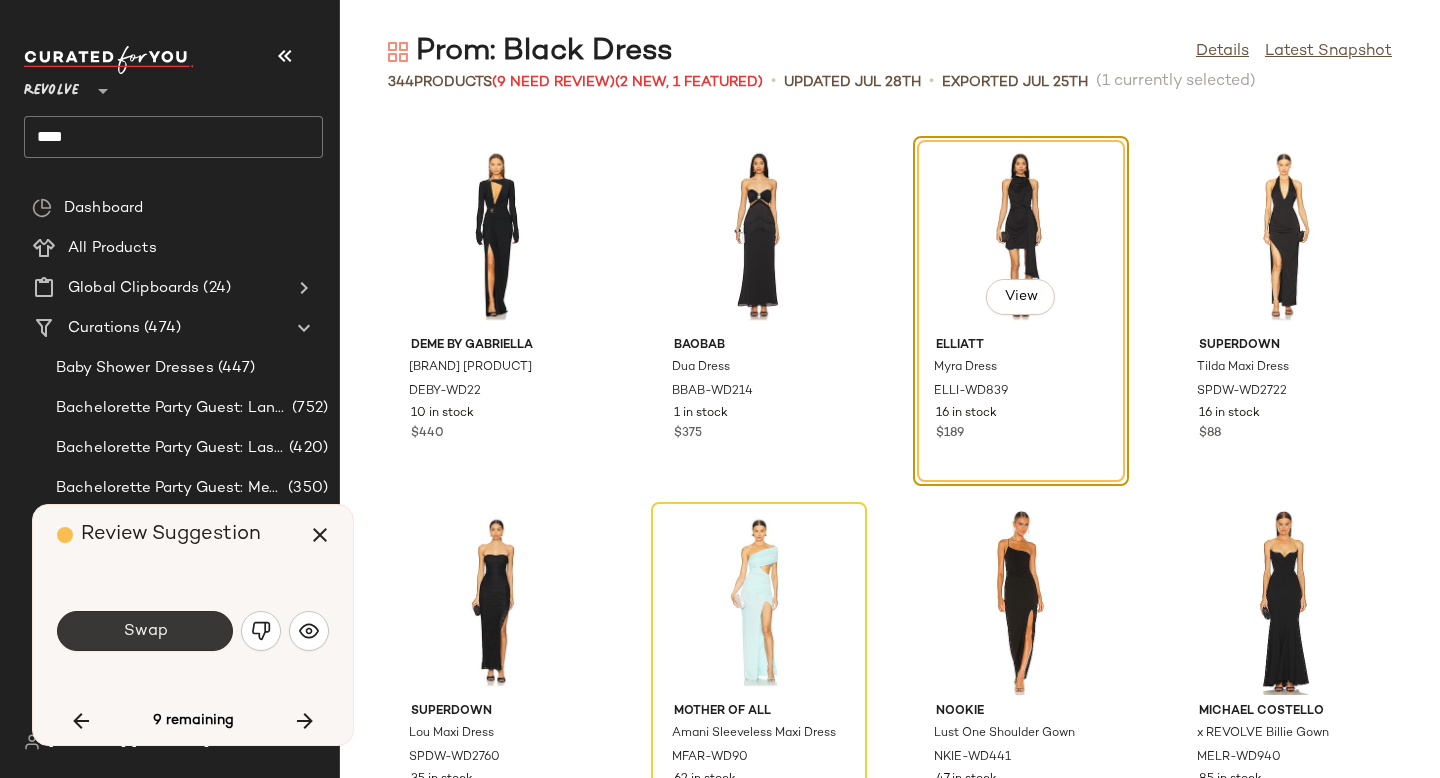 click on "Swap" 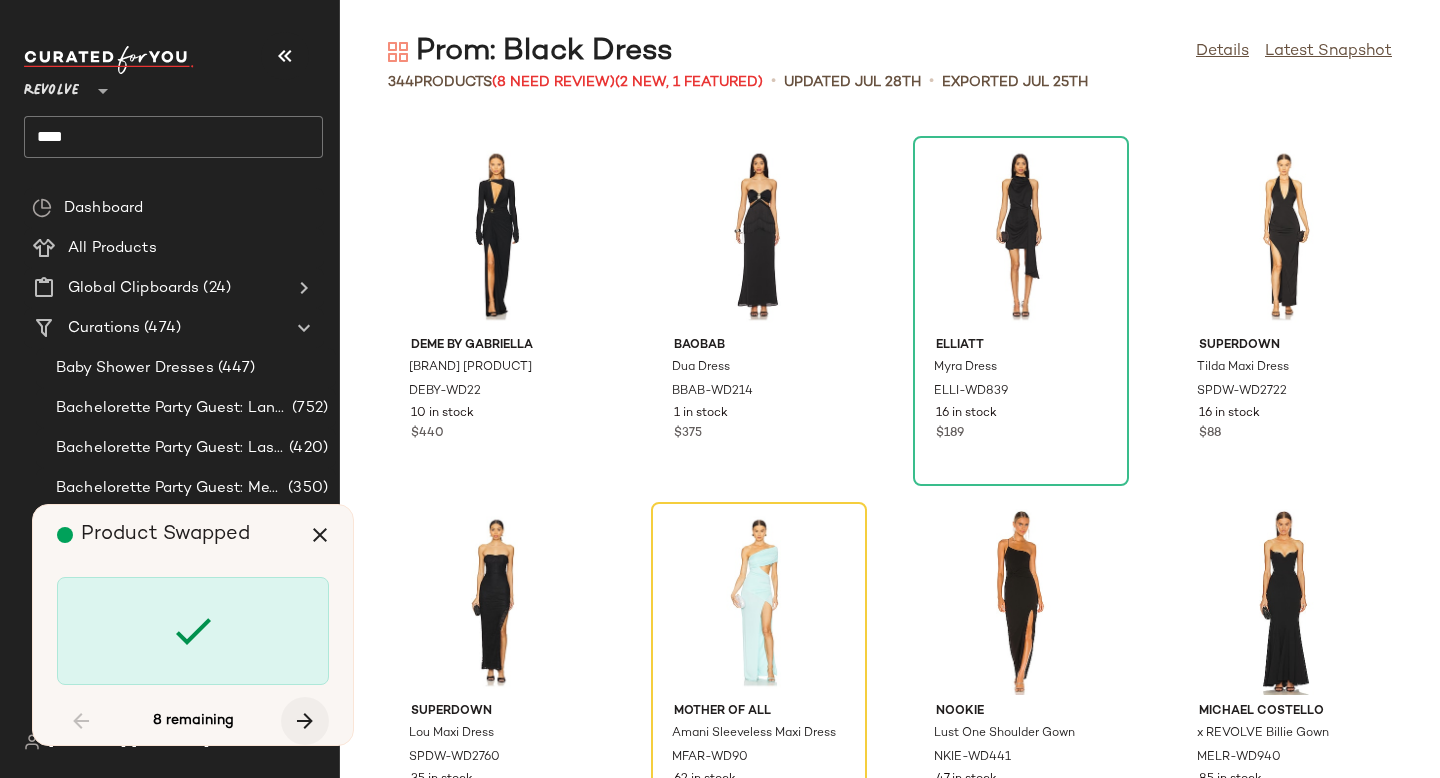 click at bounding box center [305, 721] 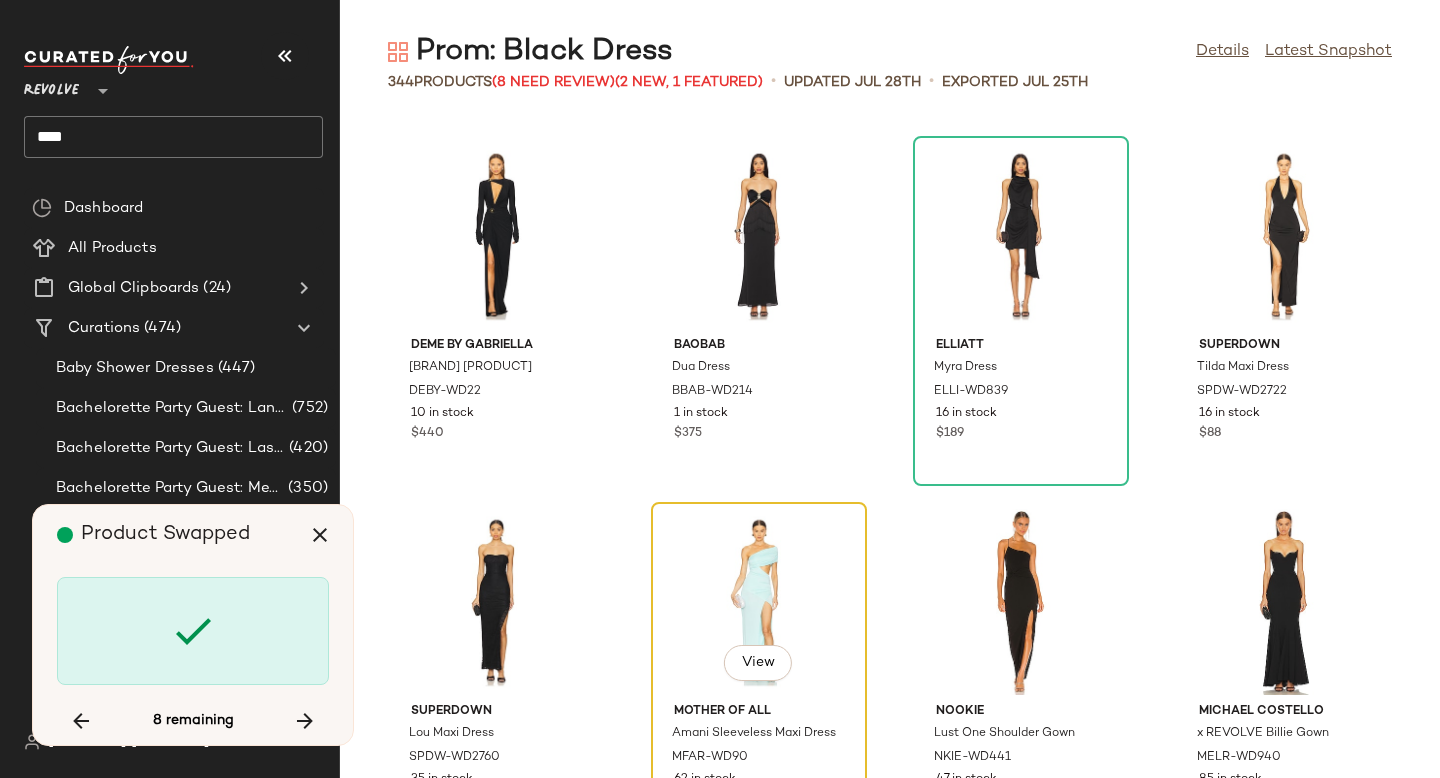 click on "View" 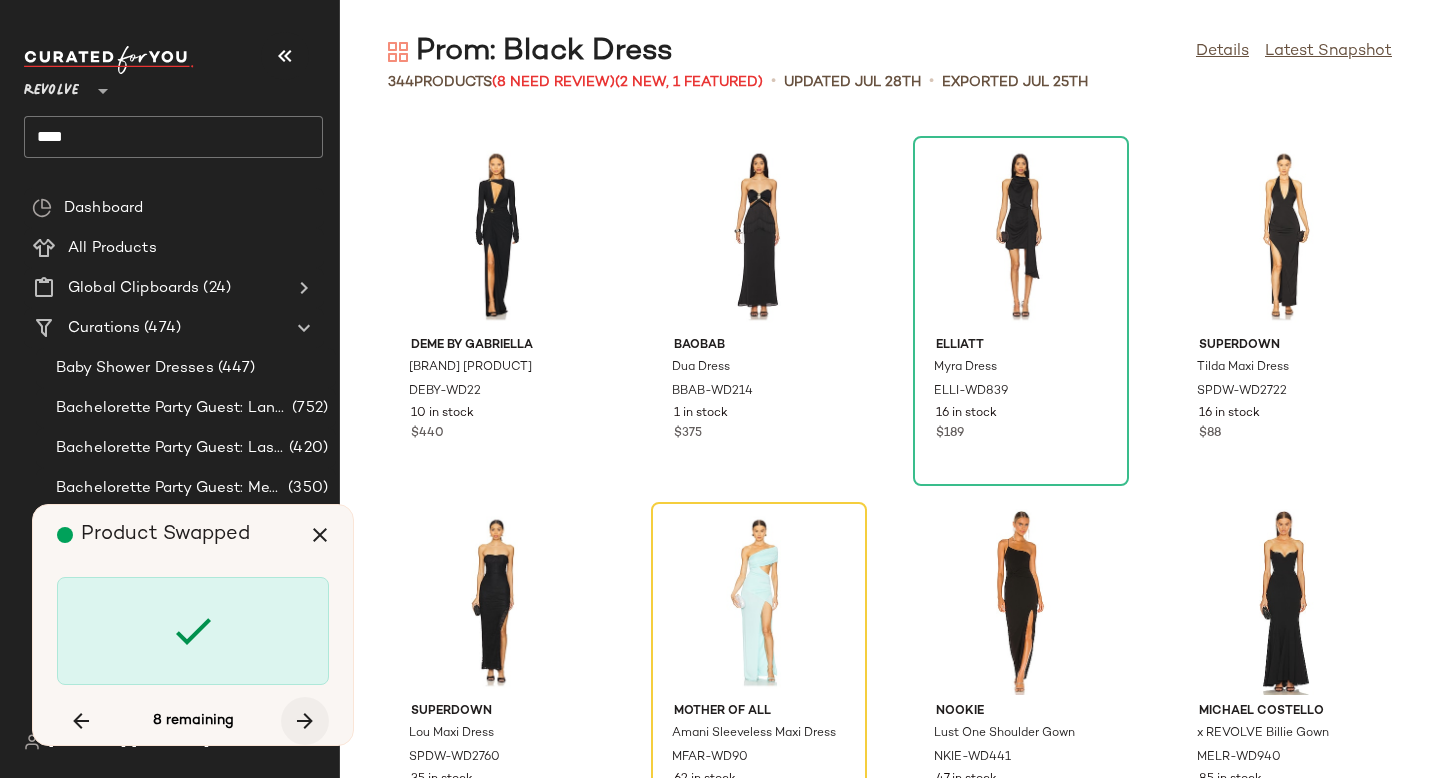 click at bounding box center [305, 721] 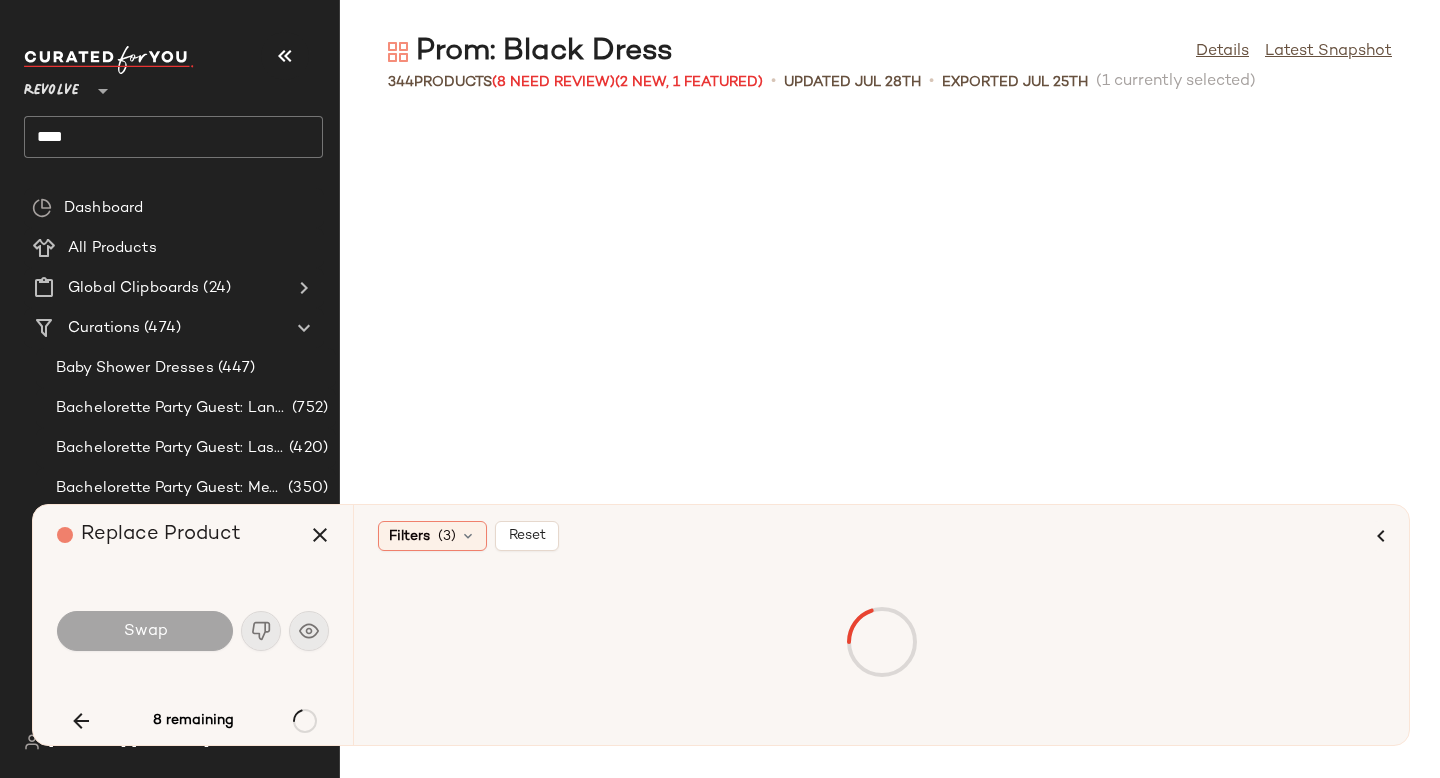 scroll, scrollTop: 11712, scrollLeft: 0, axis: vertical 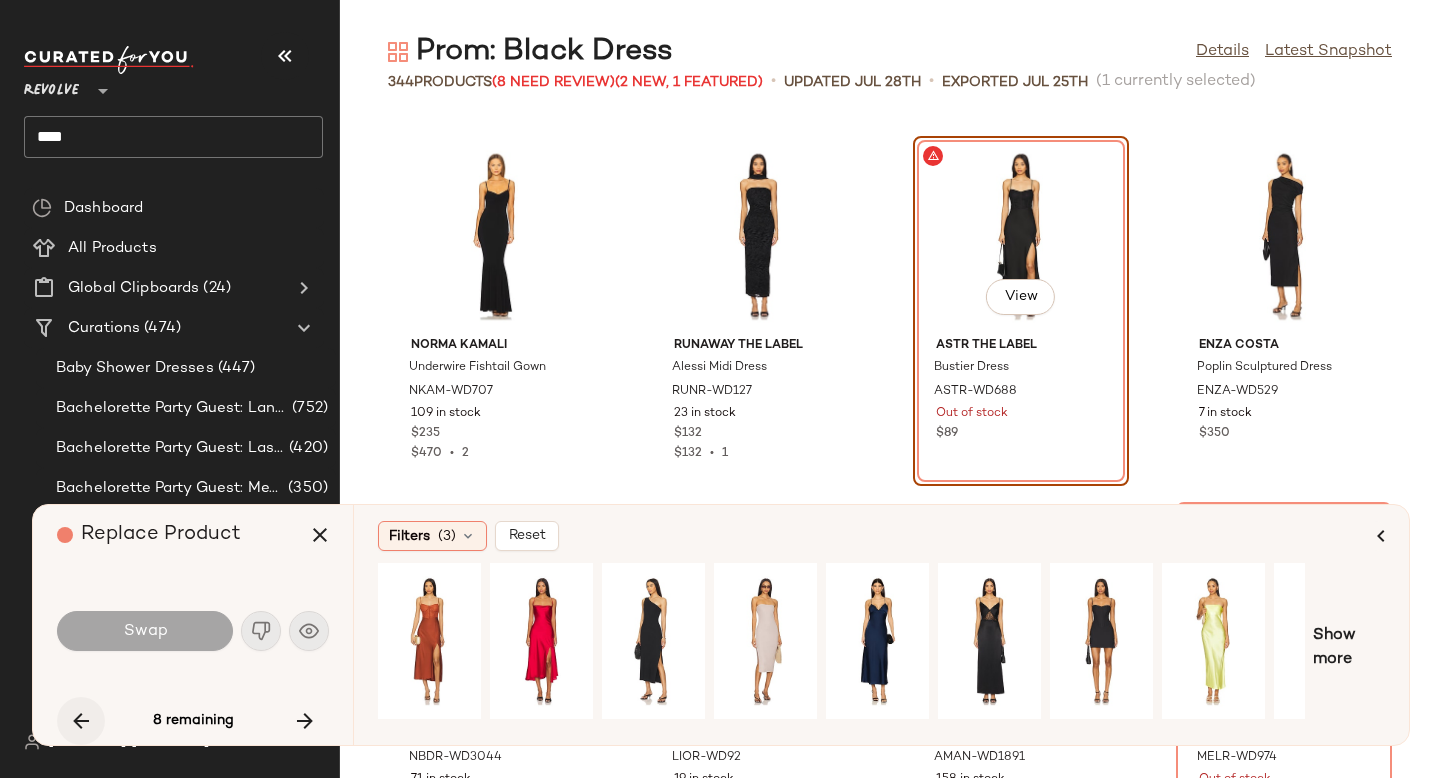 click at bounding box center [81, 721] 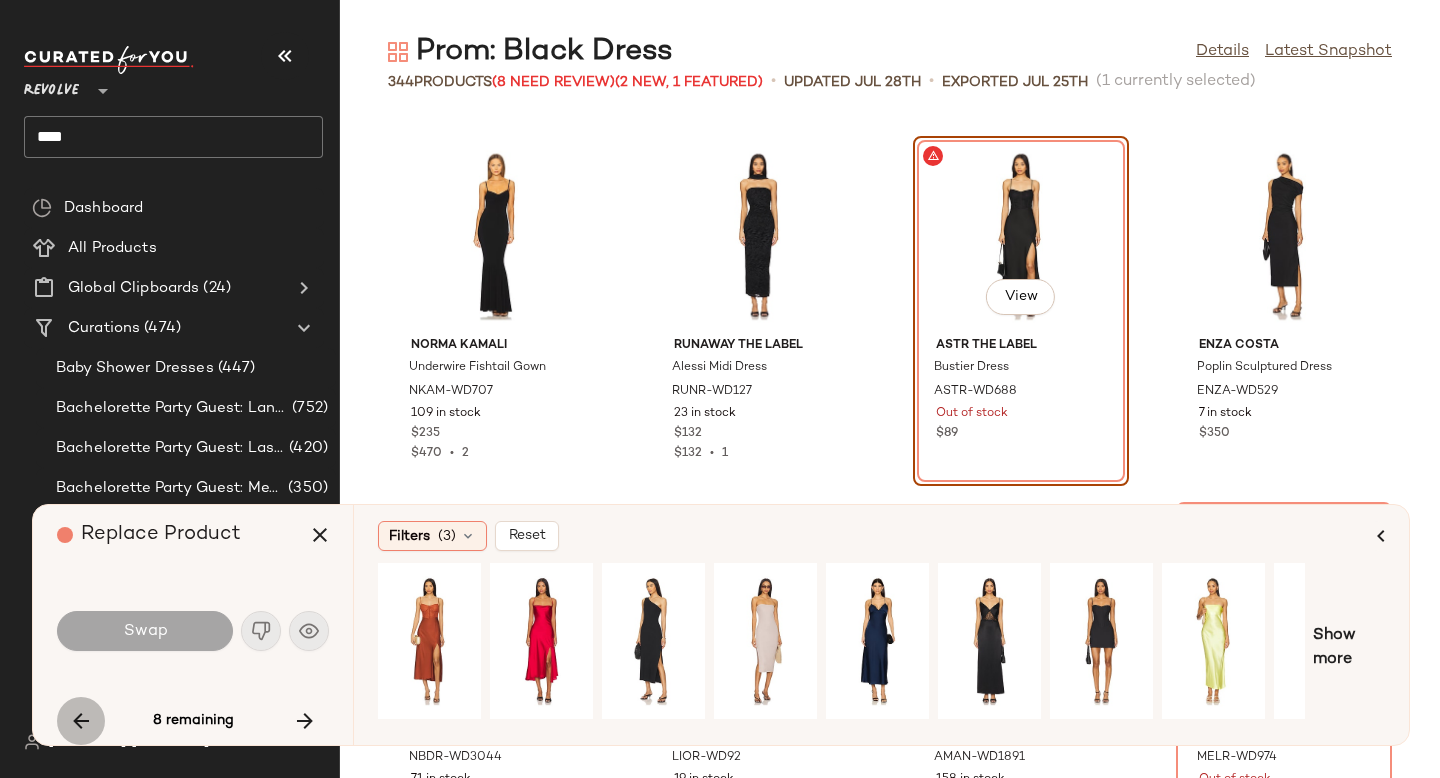 click at bounding box center [81, 721] 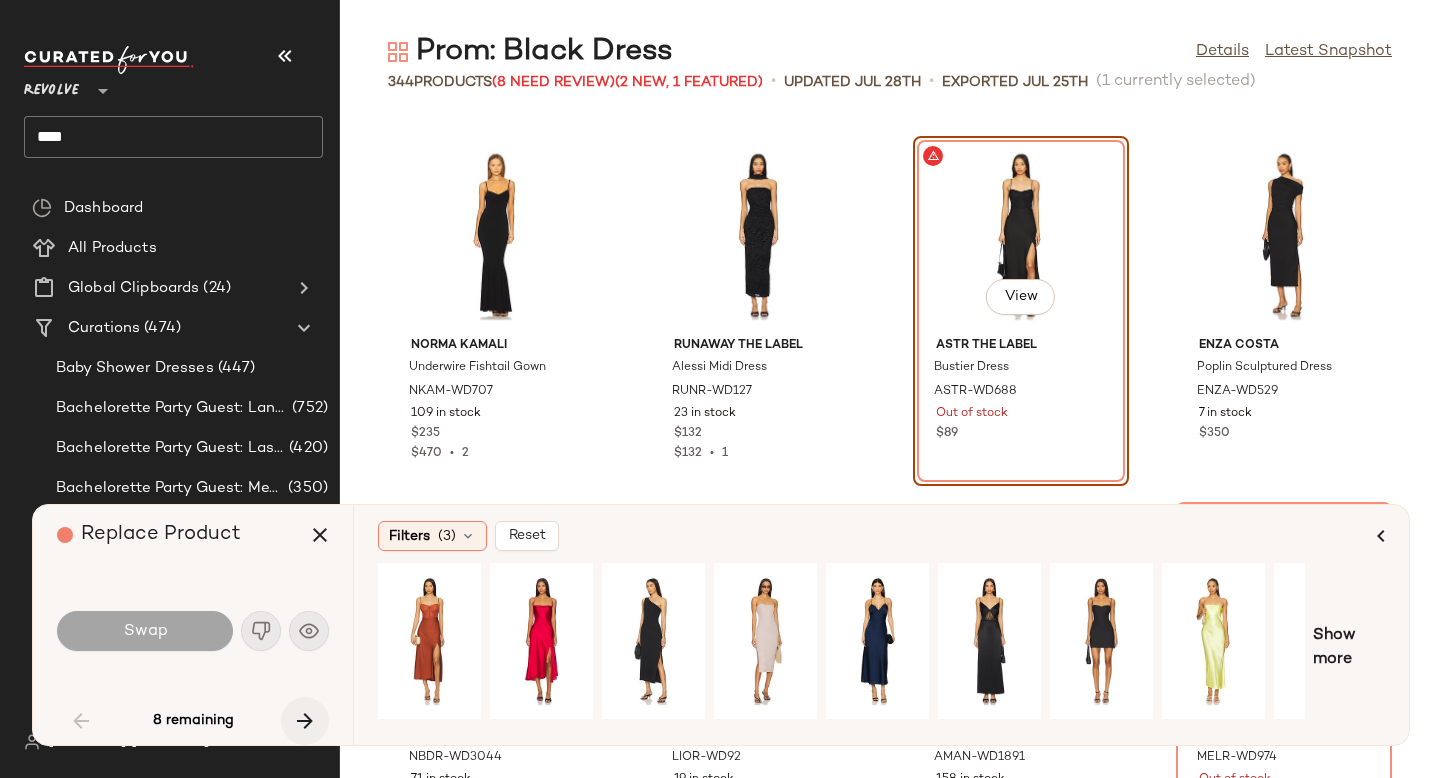 click at bounding box center (305, 721) 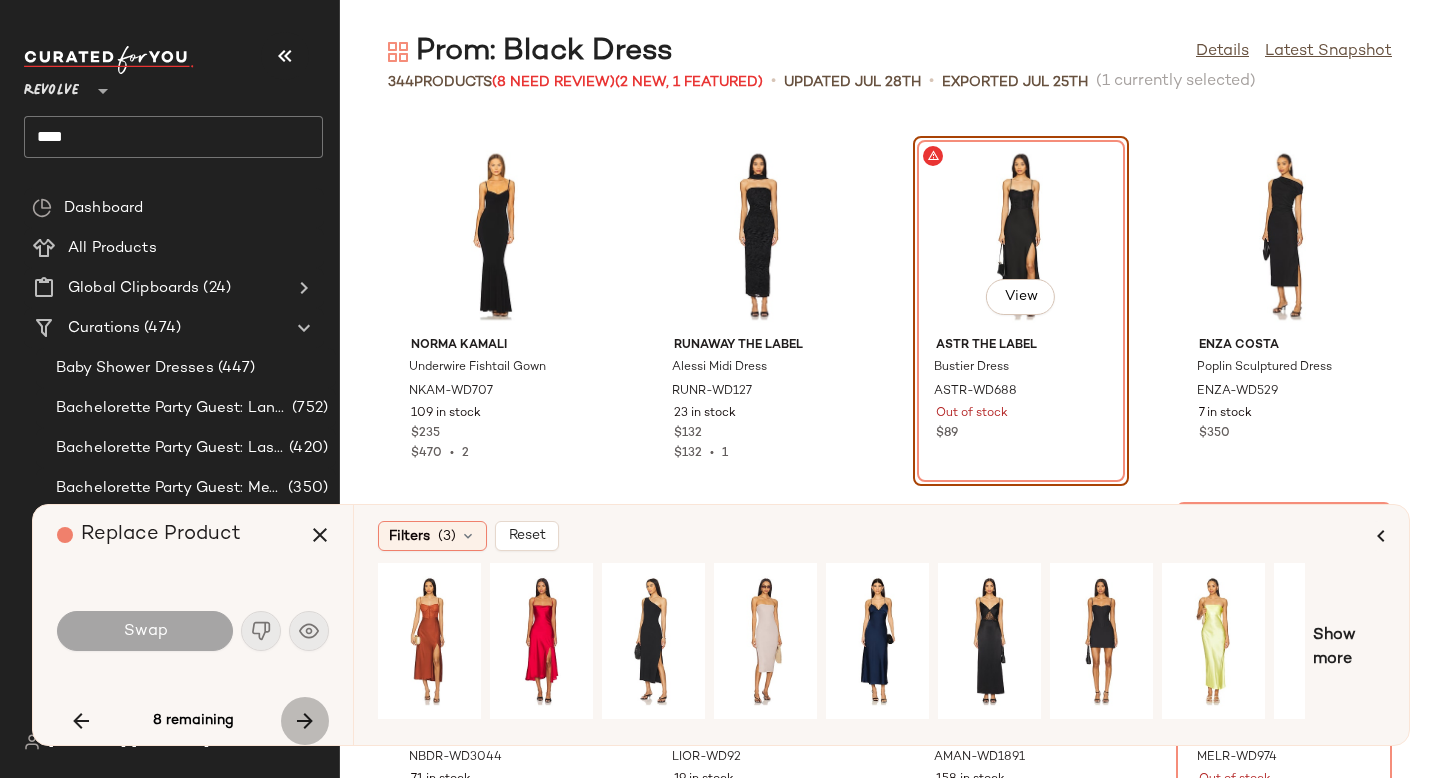 click at bounding box center [305, 721] 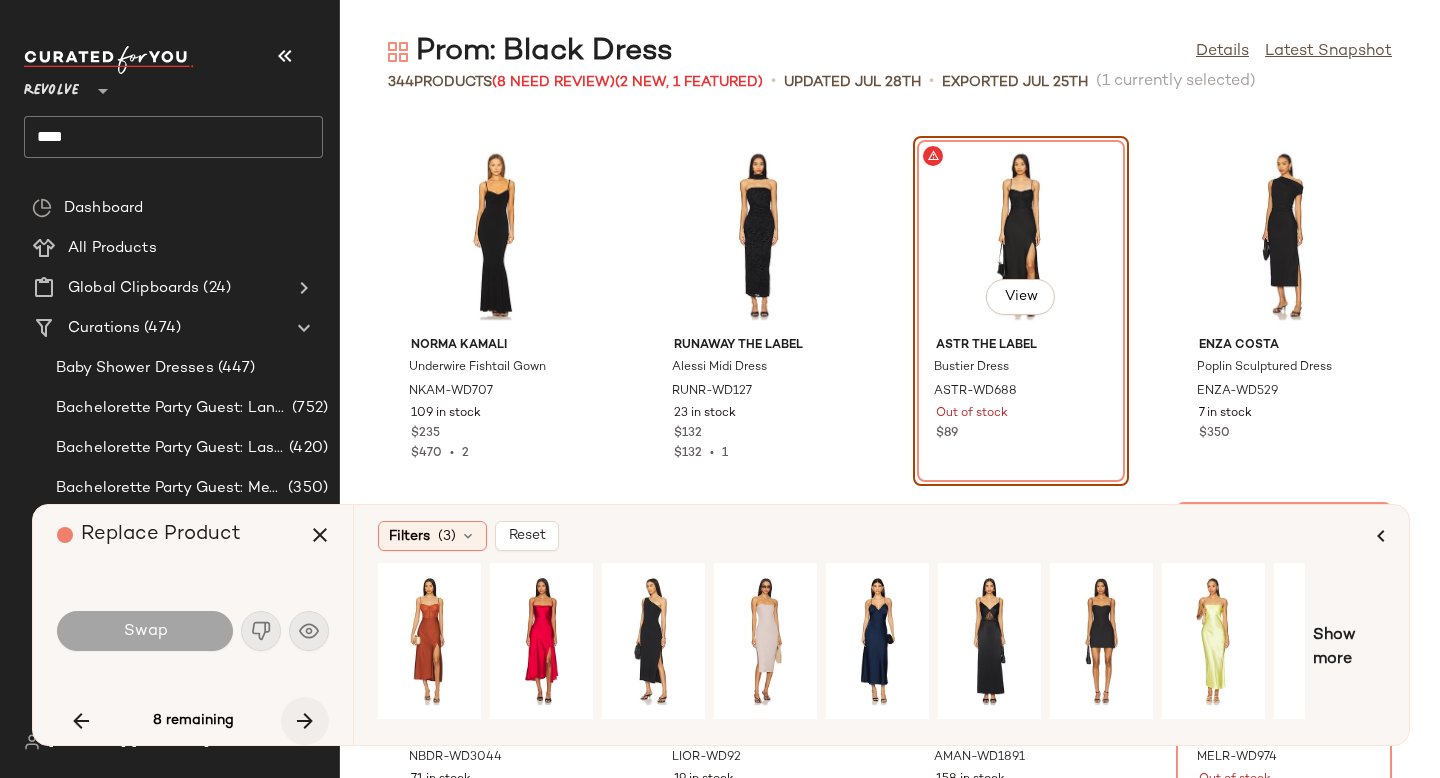 click at bounding box center [305, 721] 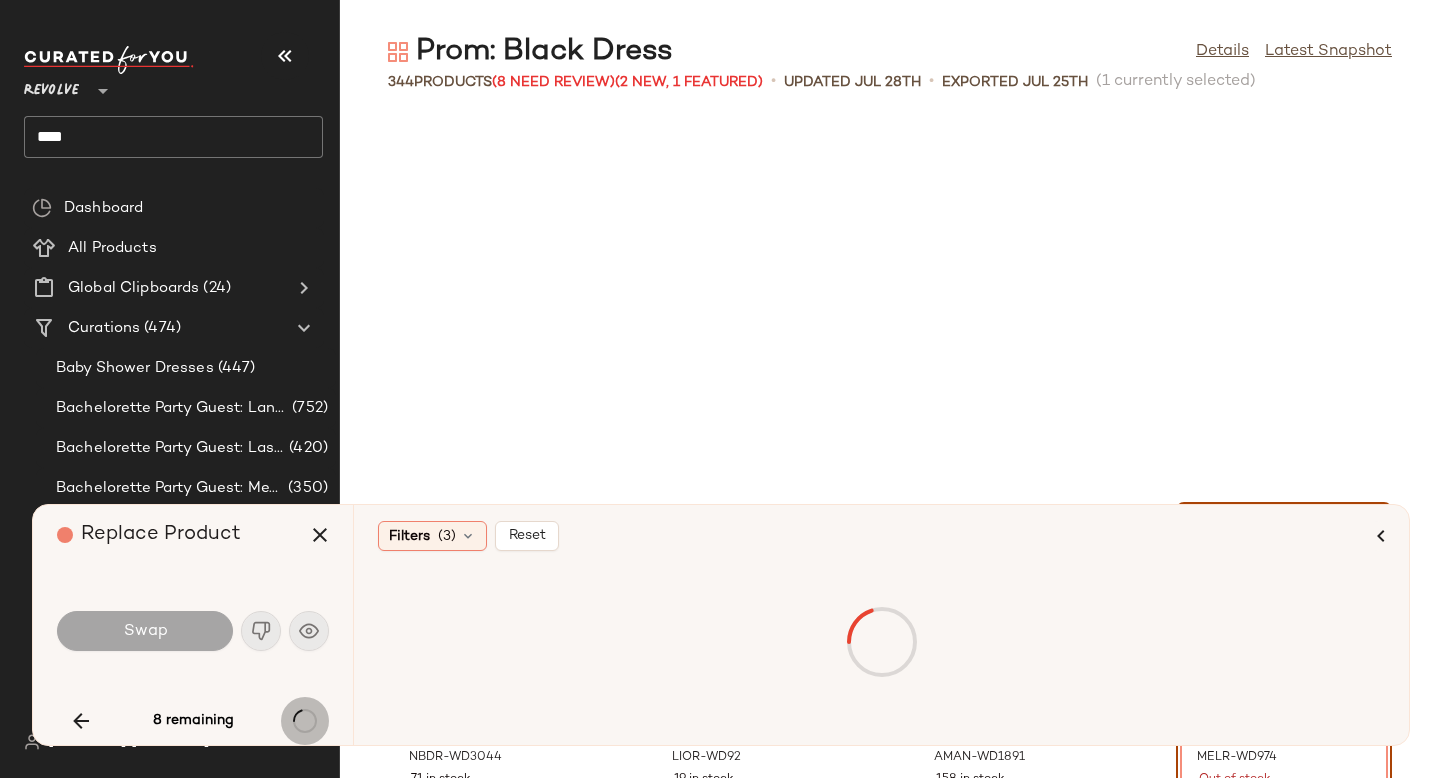 scroll, scrollTop: 12078, scrollLeft: 0, axis: vertical 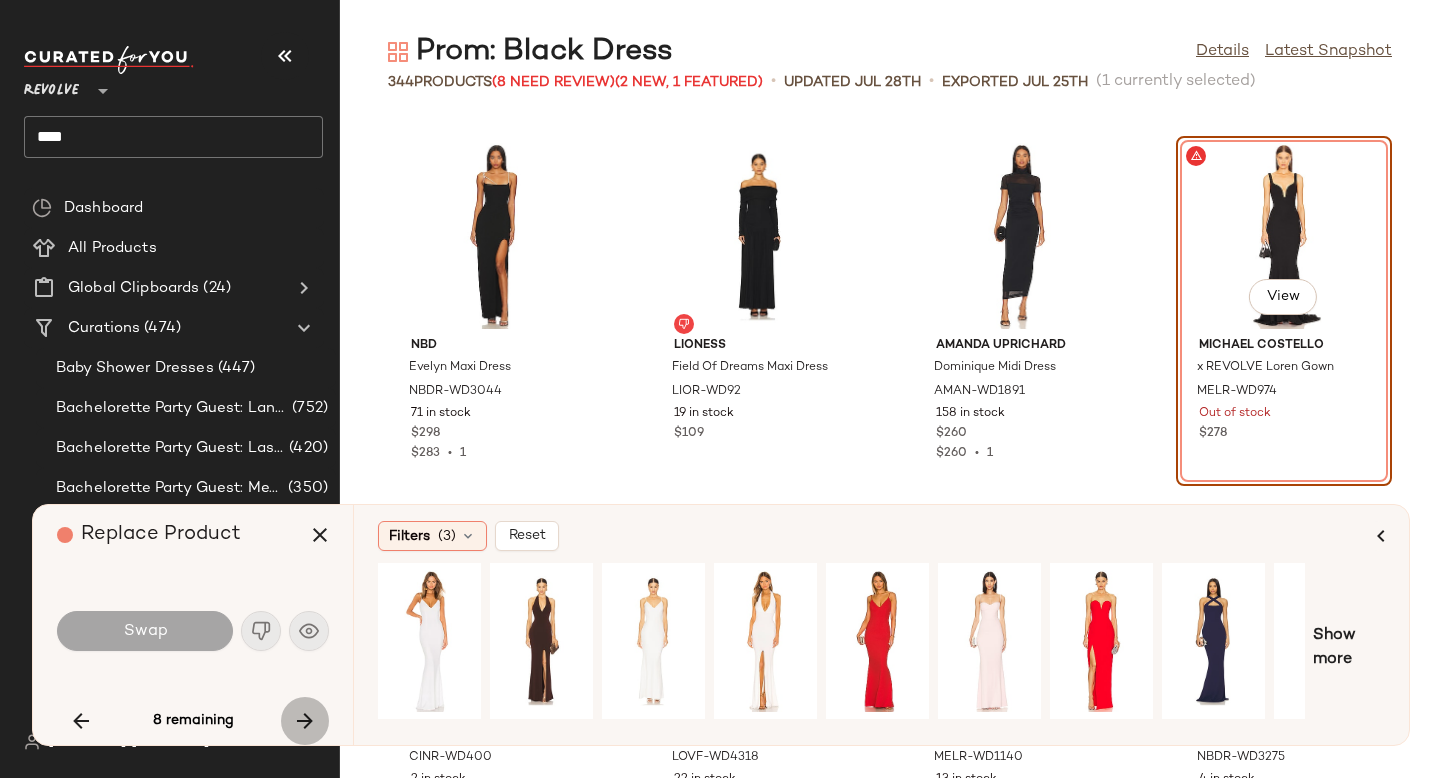 click at bounding box center (305, 721) 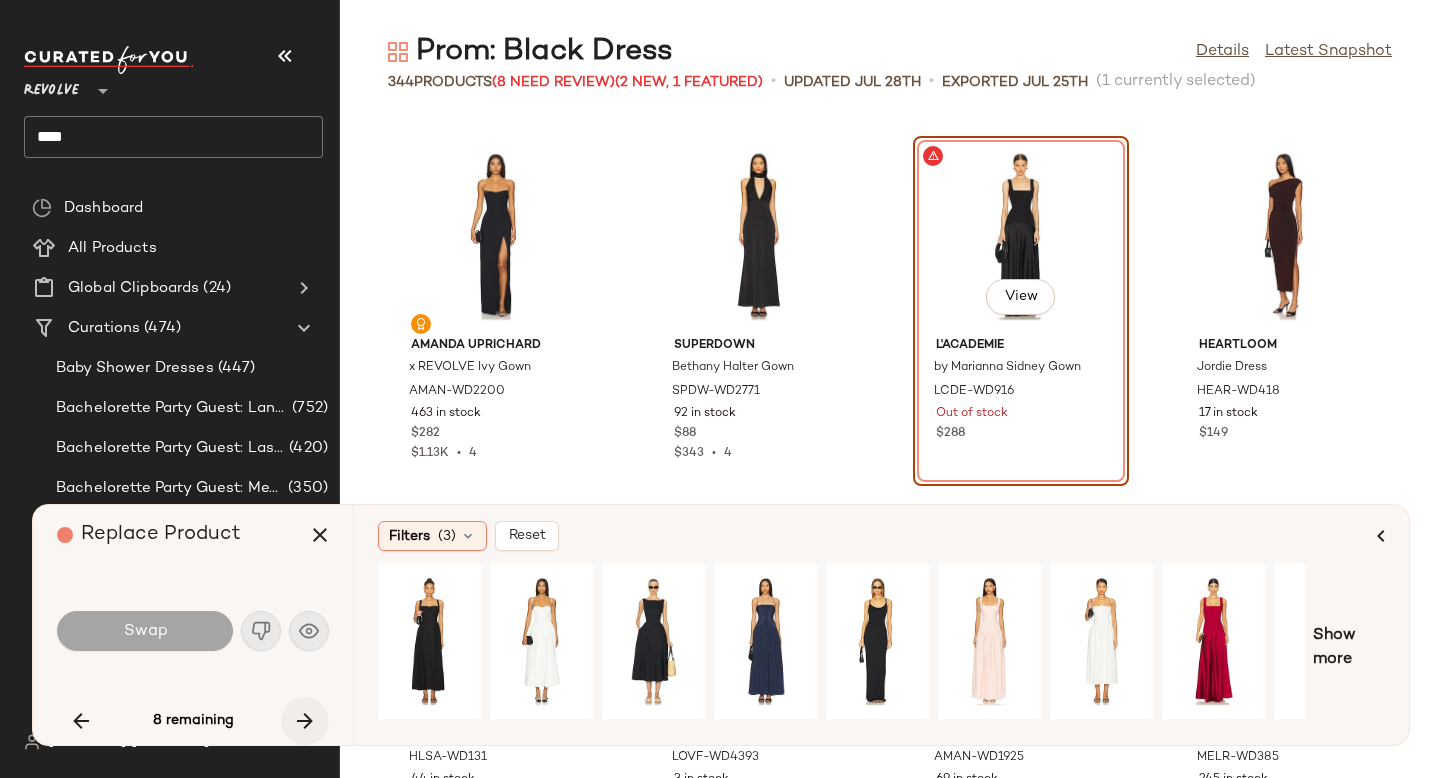 click at bounding box center [305, 721] 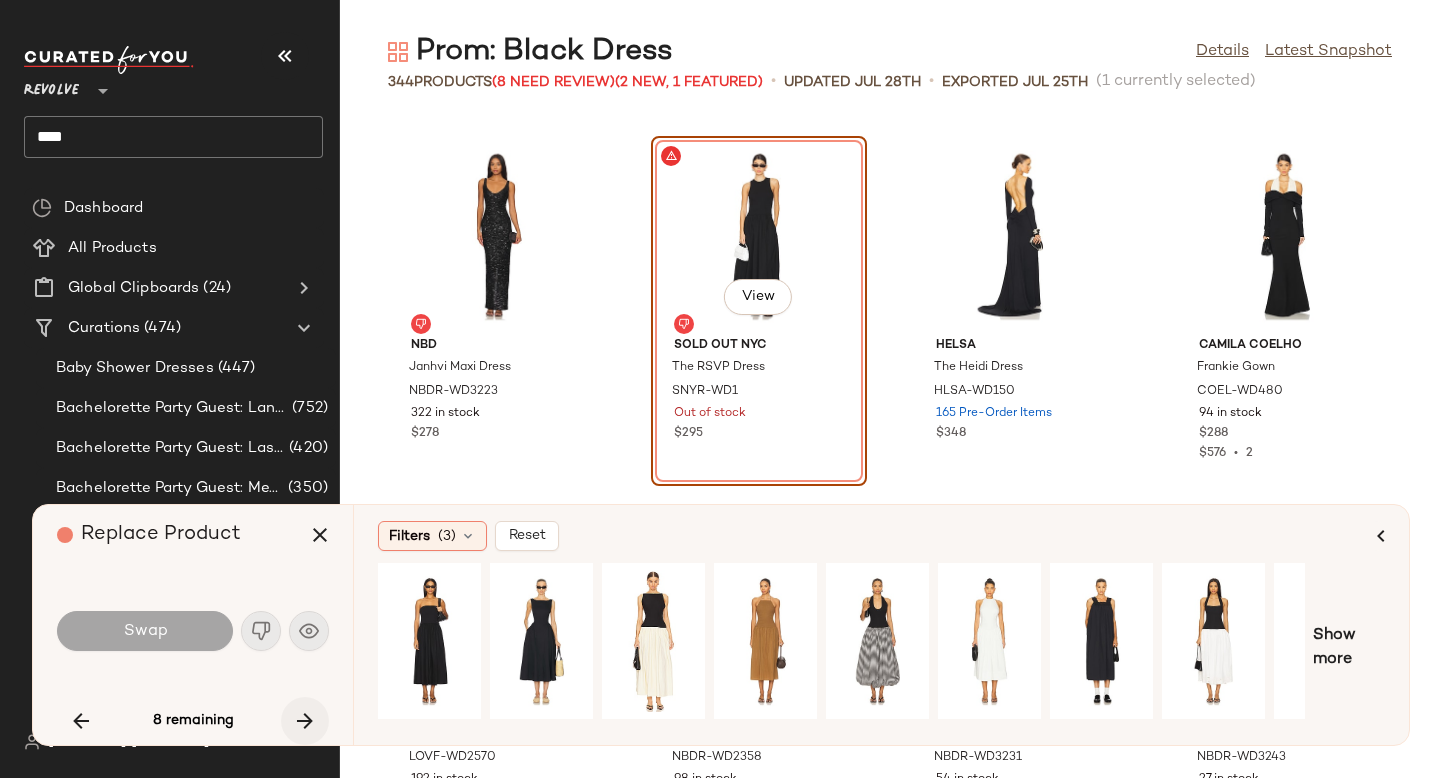 click at bounding box center [305, 721] 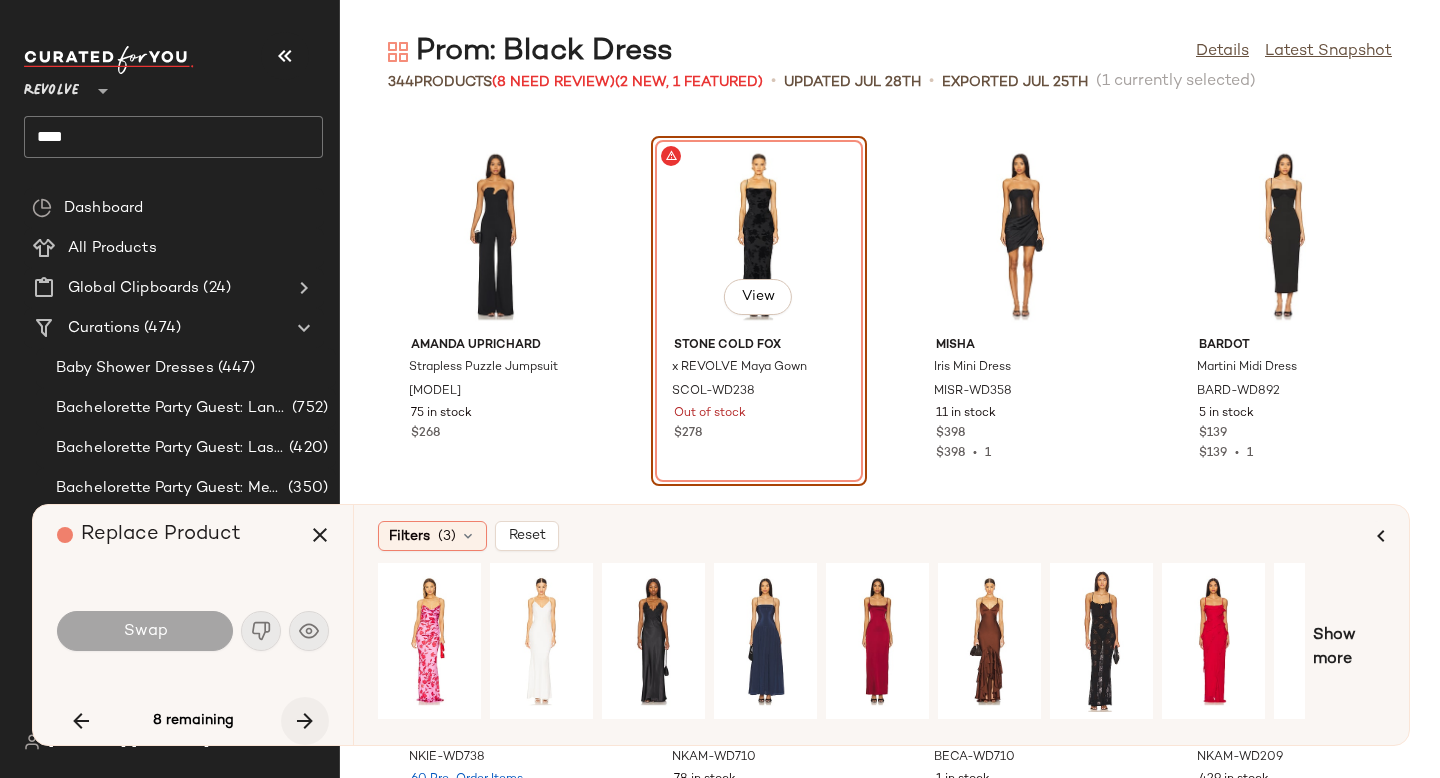 click at bounding box center [305, 721] 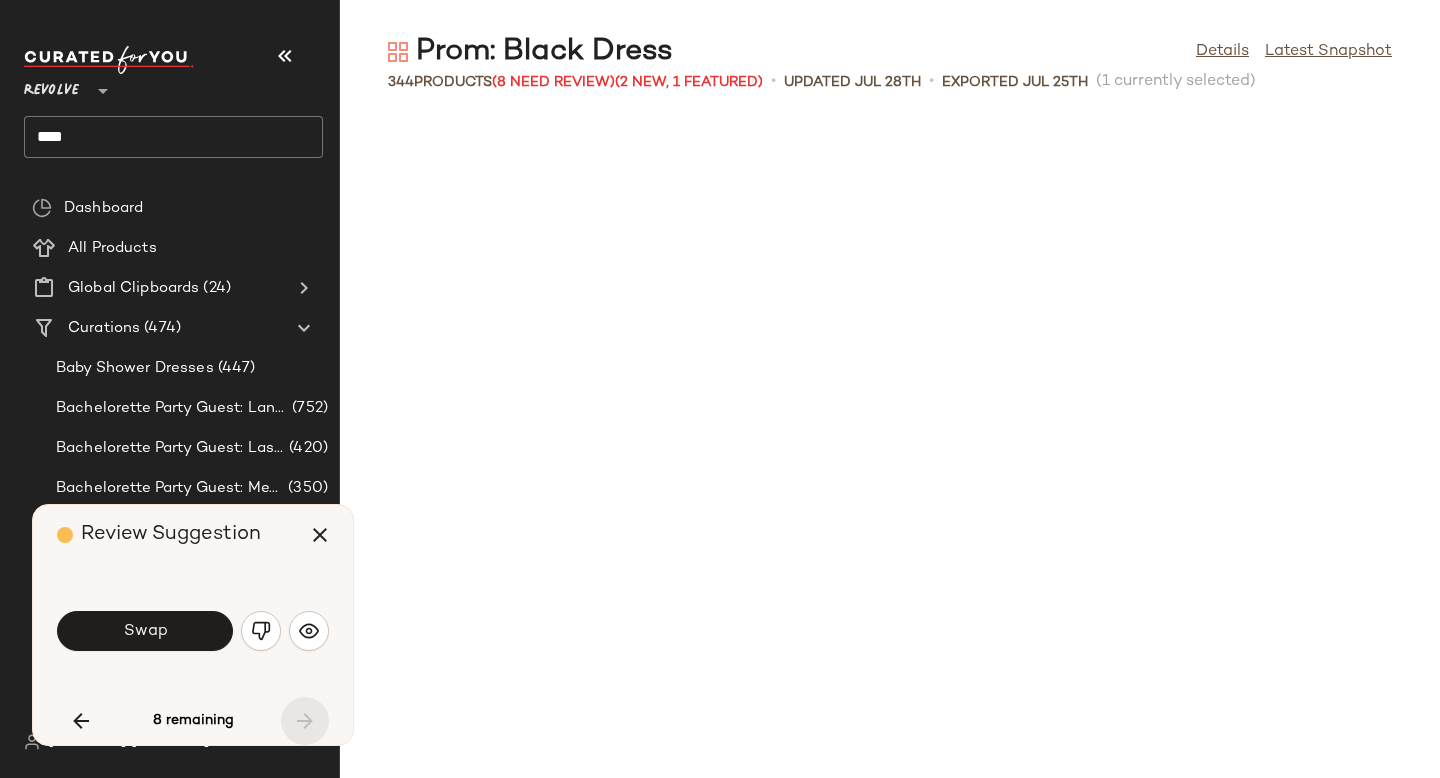 scroll, scrollTop: 30818, scrollLeft: 0, axis: vertical 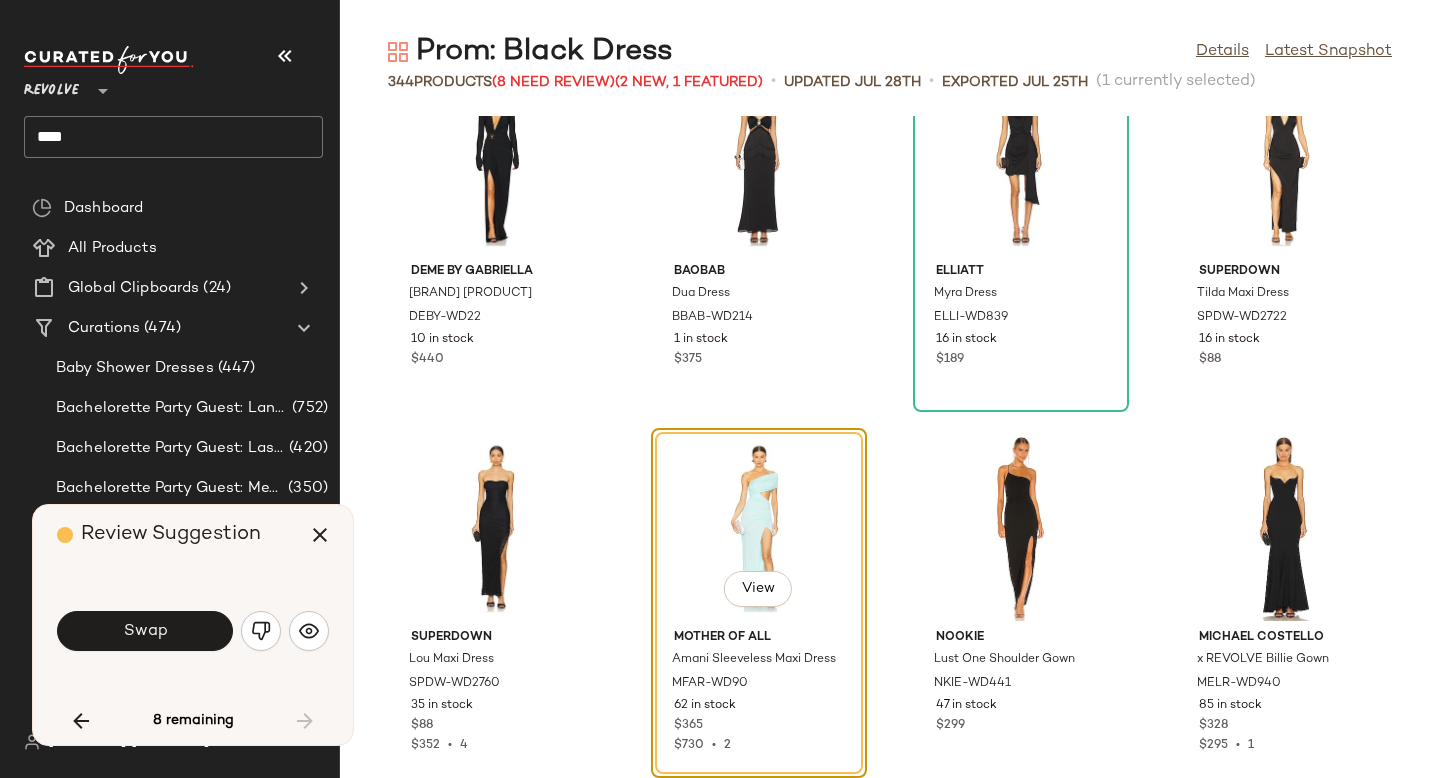 click on "View" 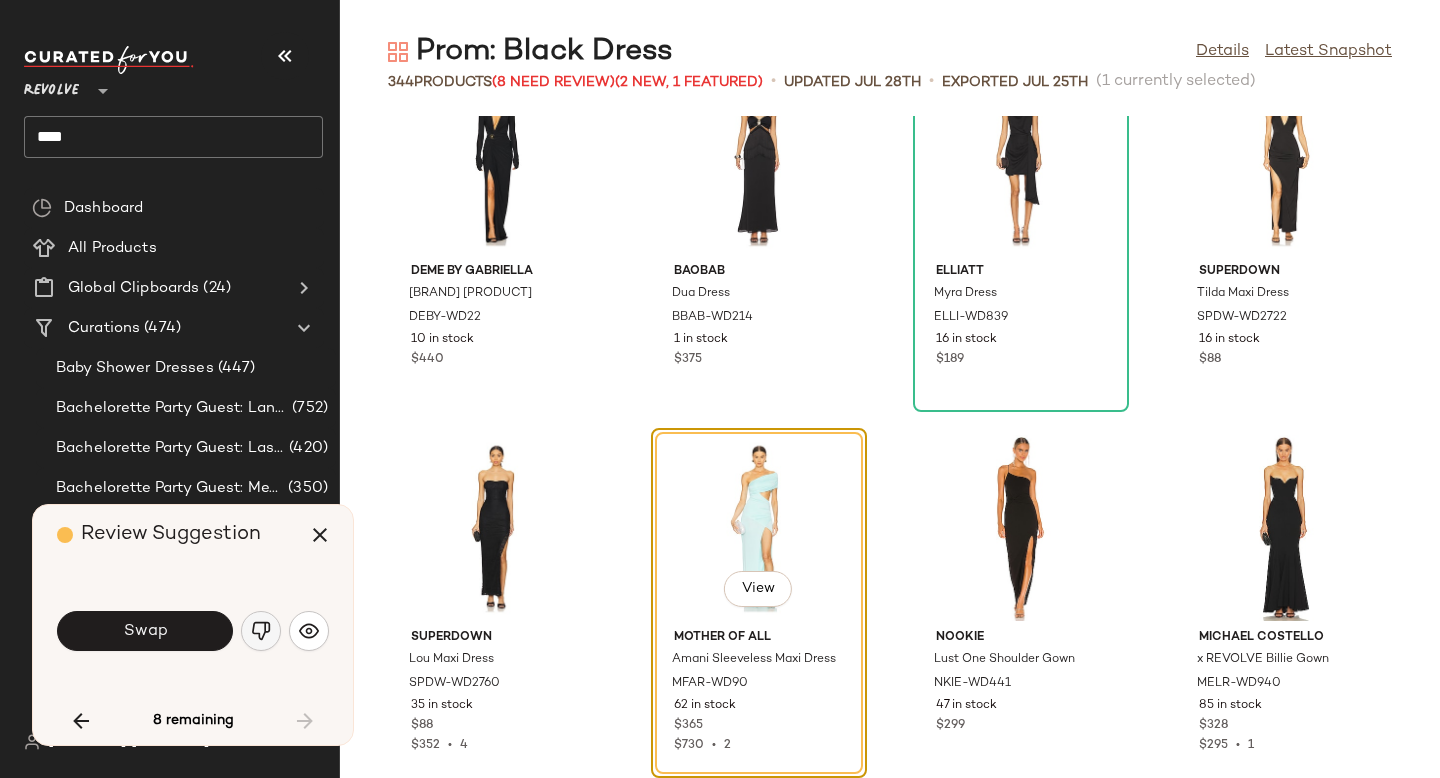 click 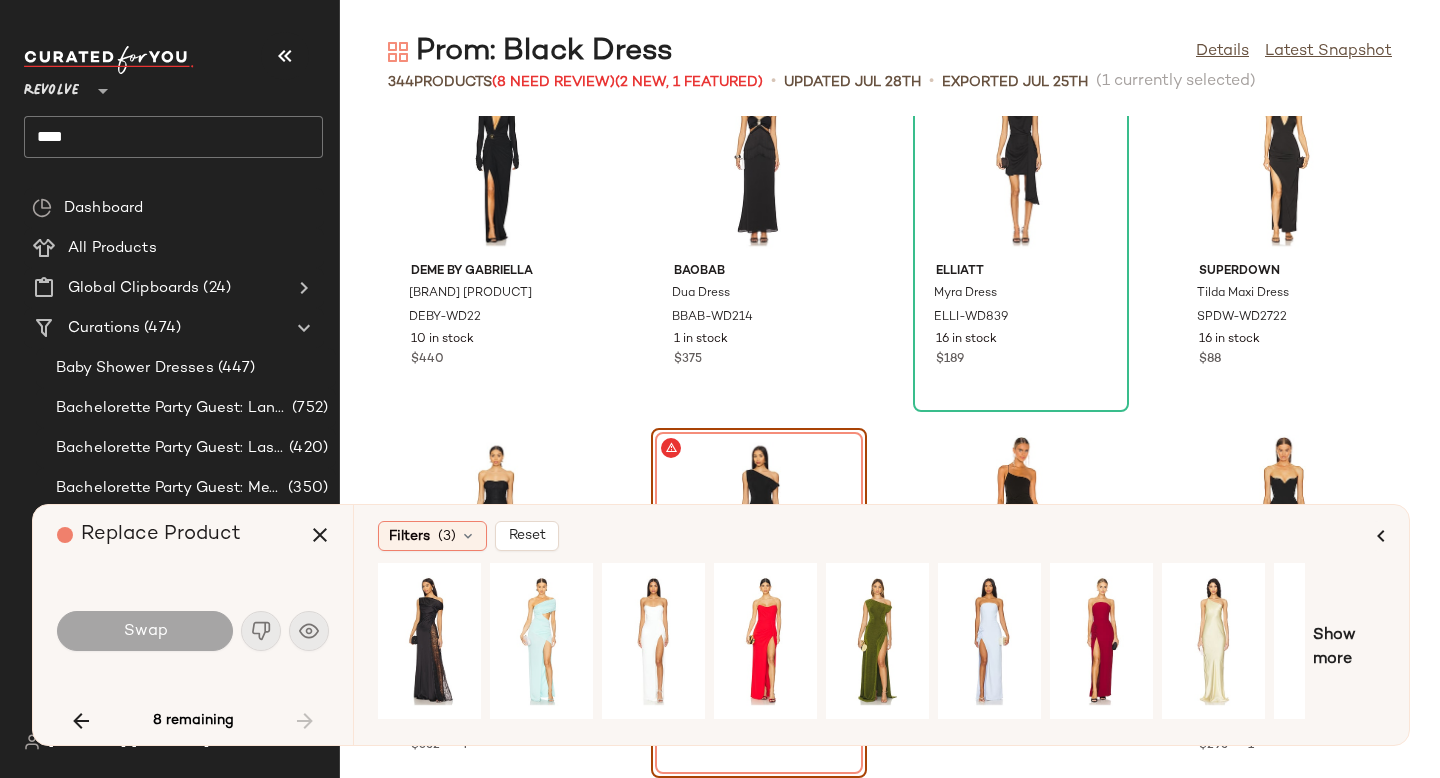 click on "View" 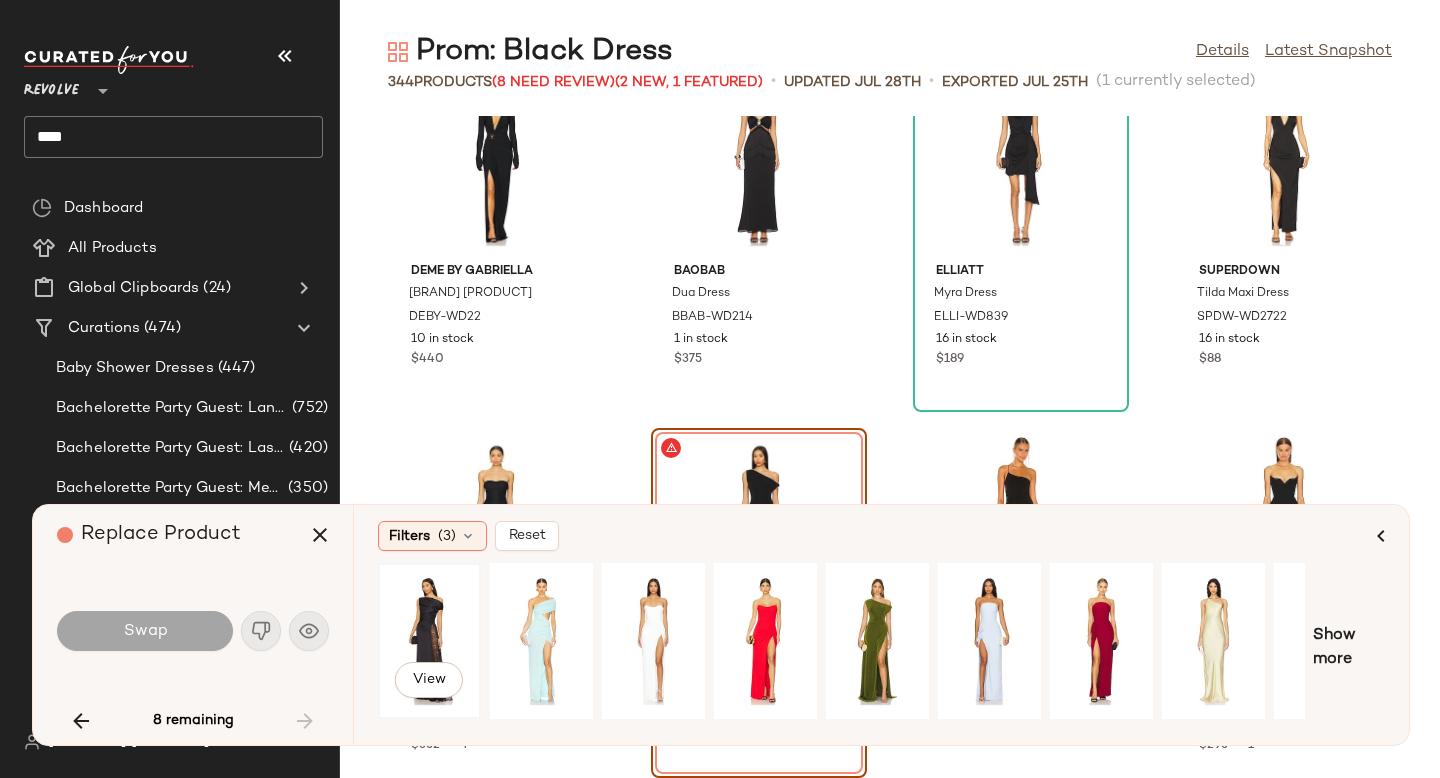 click on "View" 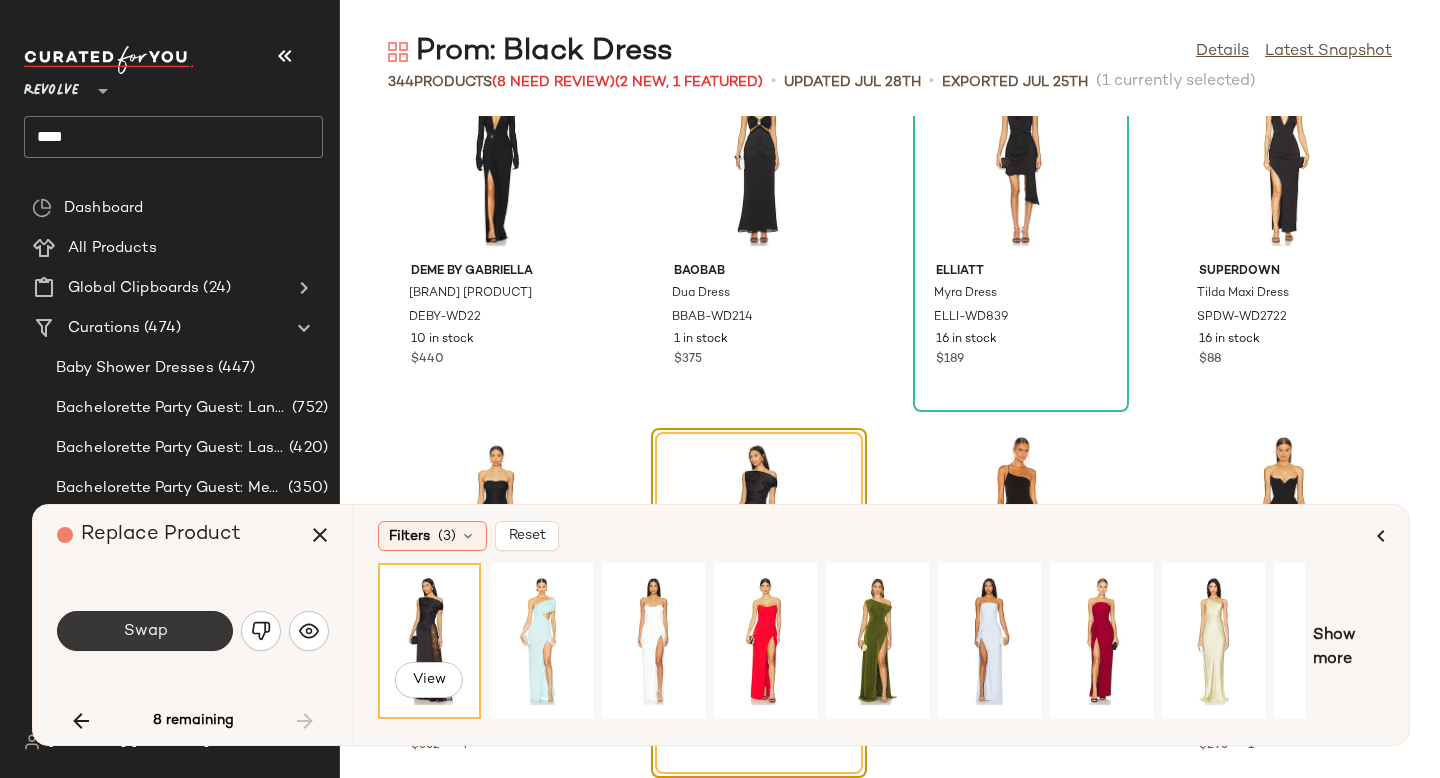 click on "Swap" 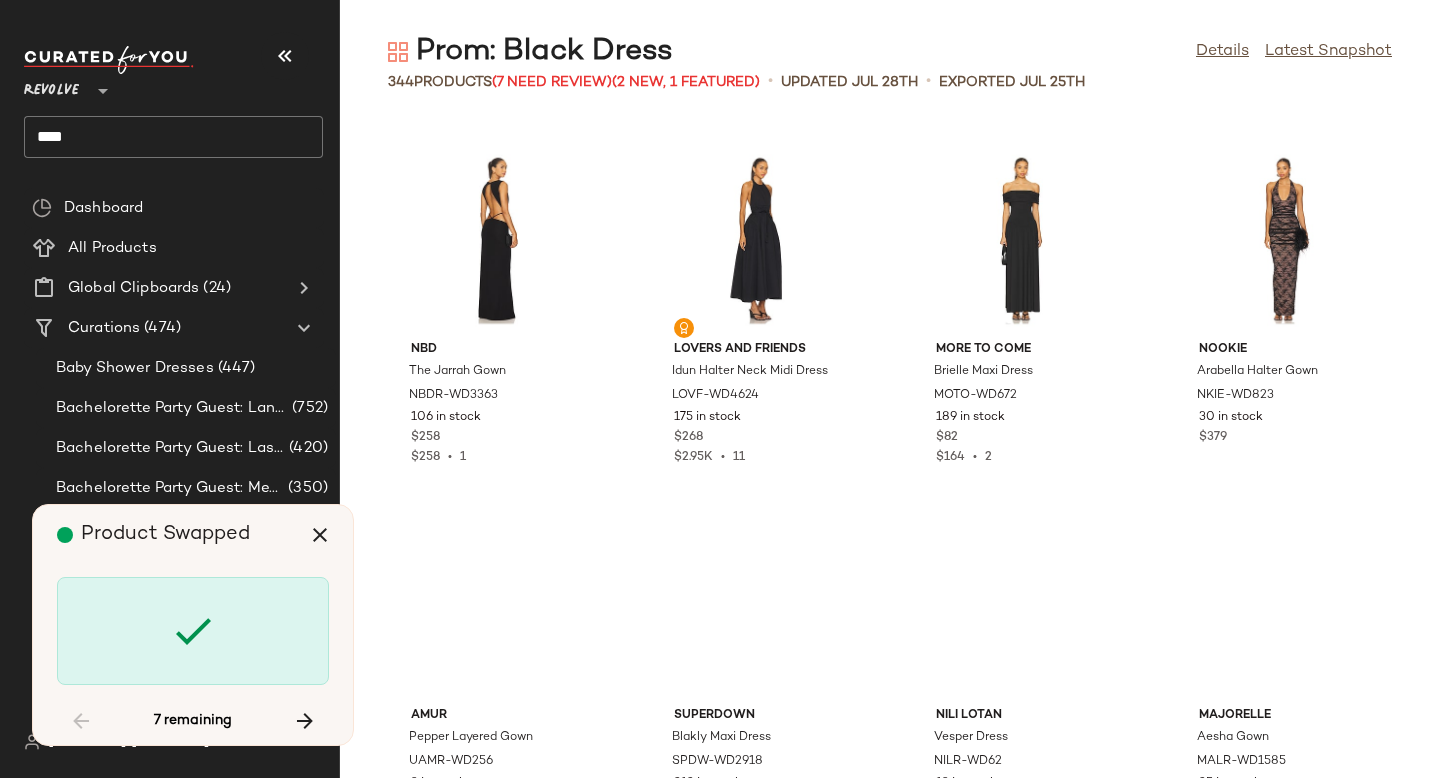 scroll, scrollTop: 0, scrollLeft: 0, axis: both 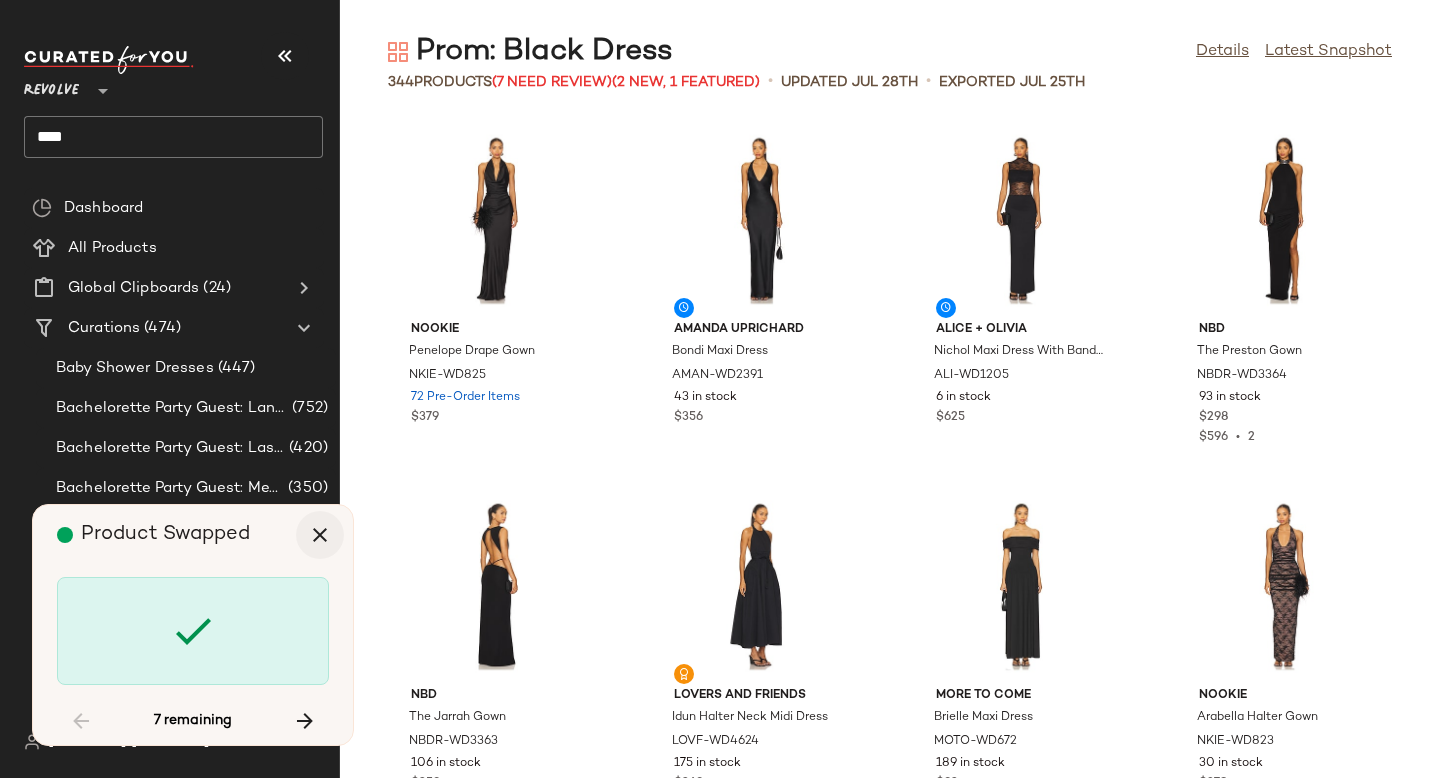 click at bounding box center [320, 535] 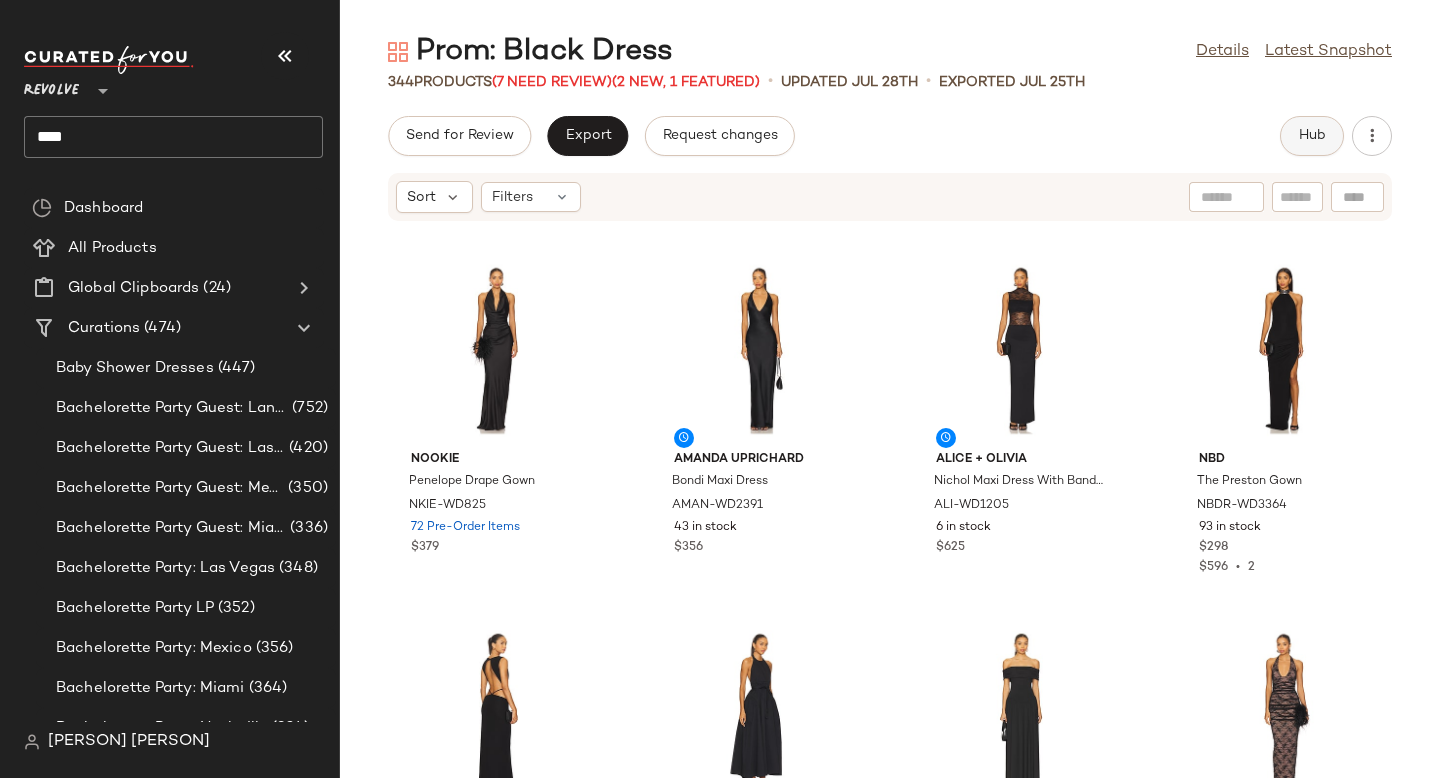 click on "Hub" 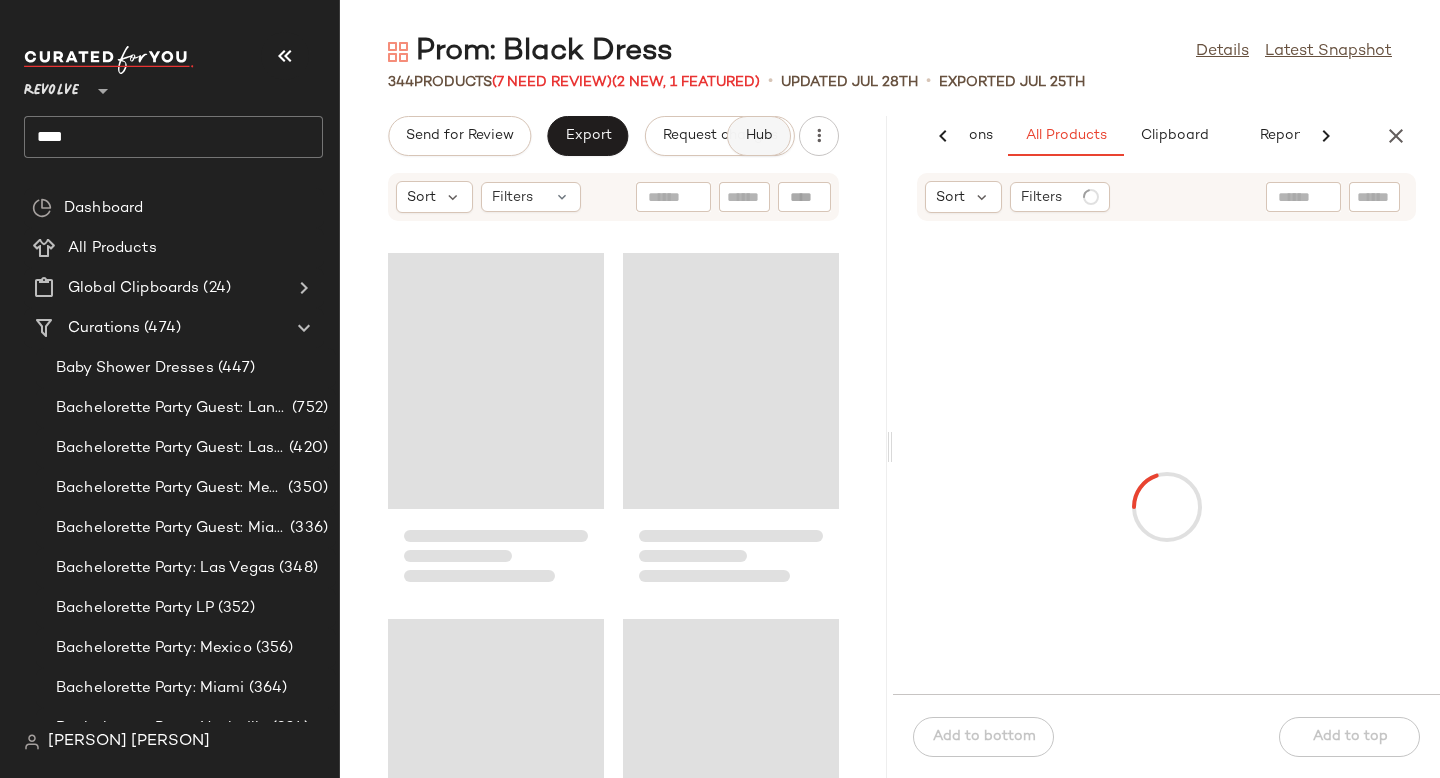 scroll, scrollTop: 0, scrollLeft: 137, axis: horizontal 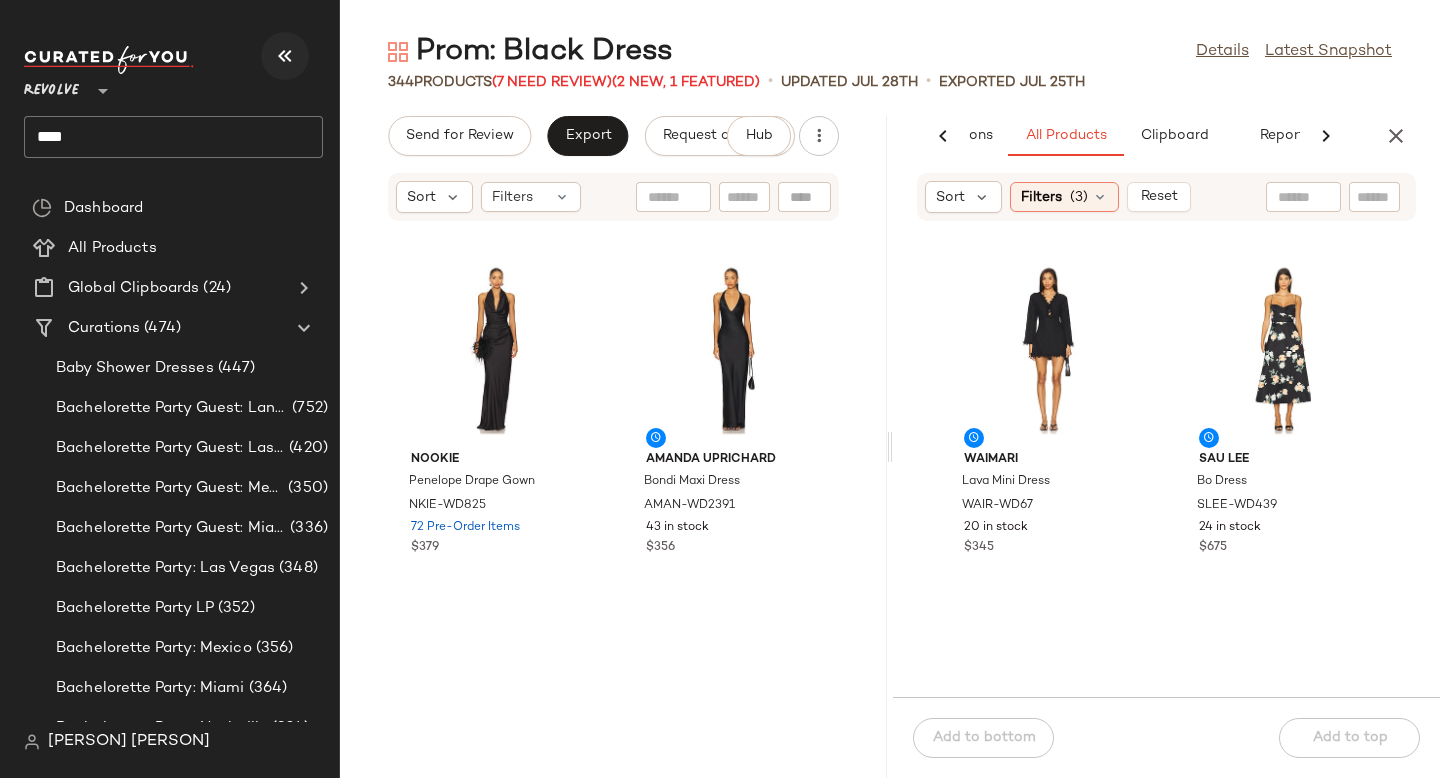 click at bounding box center (285, 56) 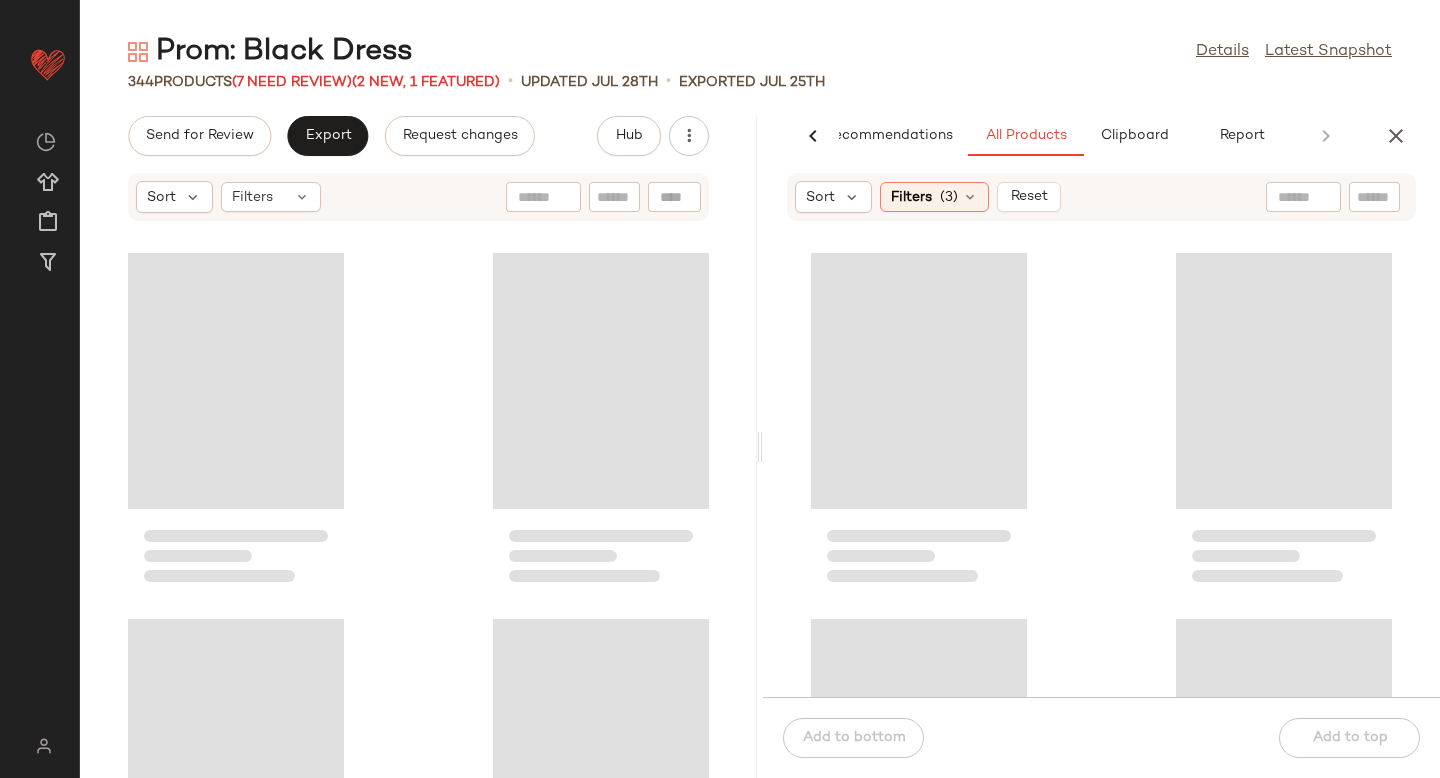 scroll, scrollTop: 0, scrollLeft: 47, axis: horizontal 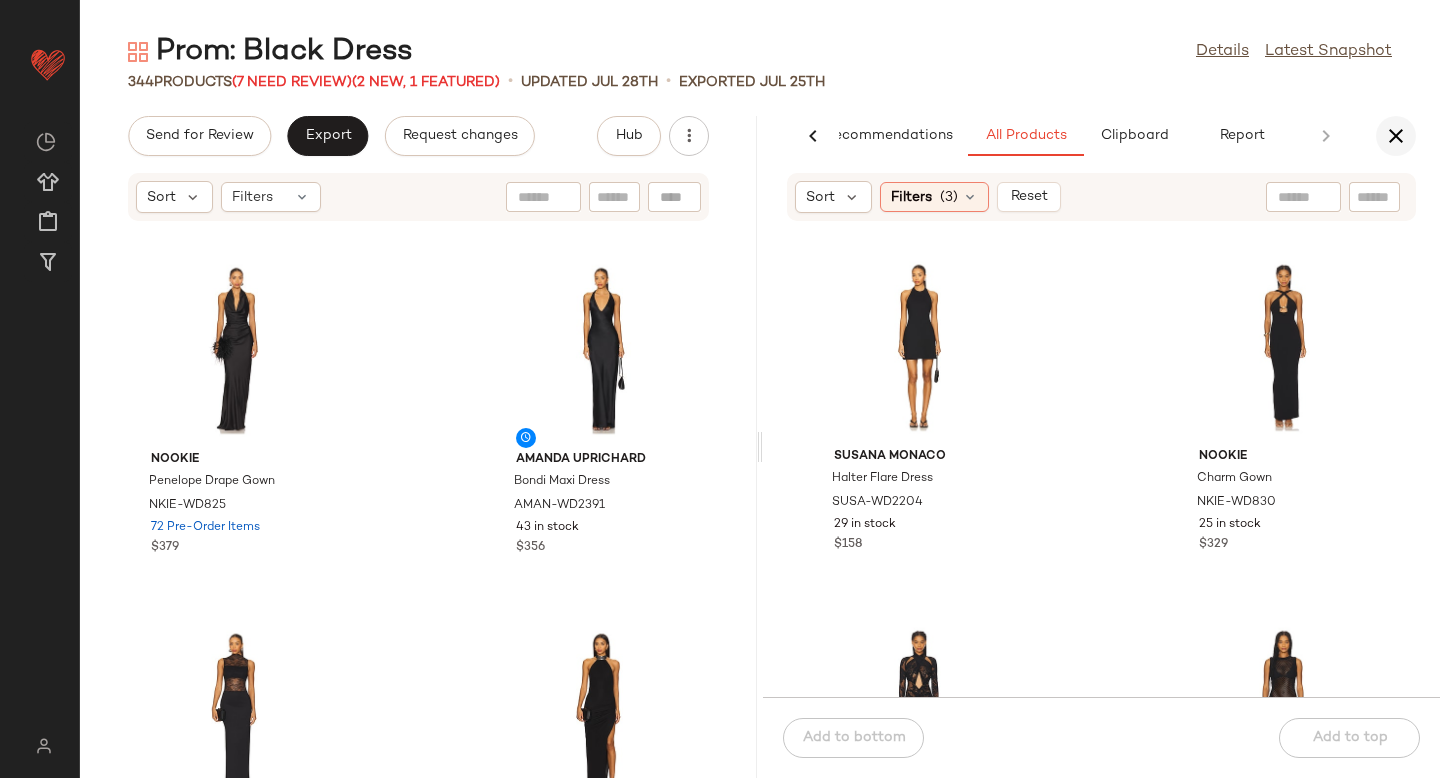 click at bounding box center (1396, 136) 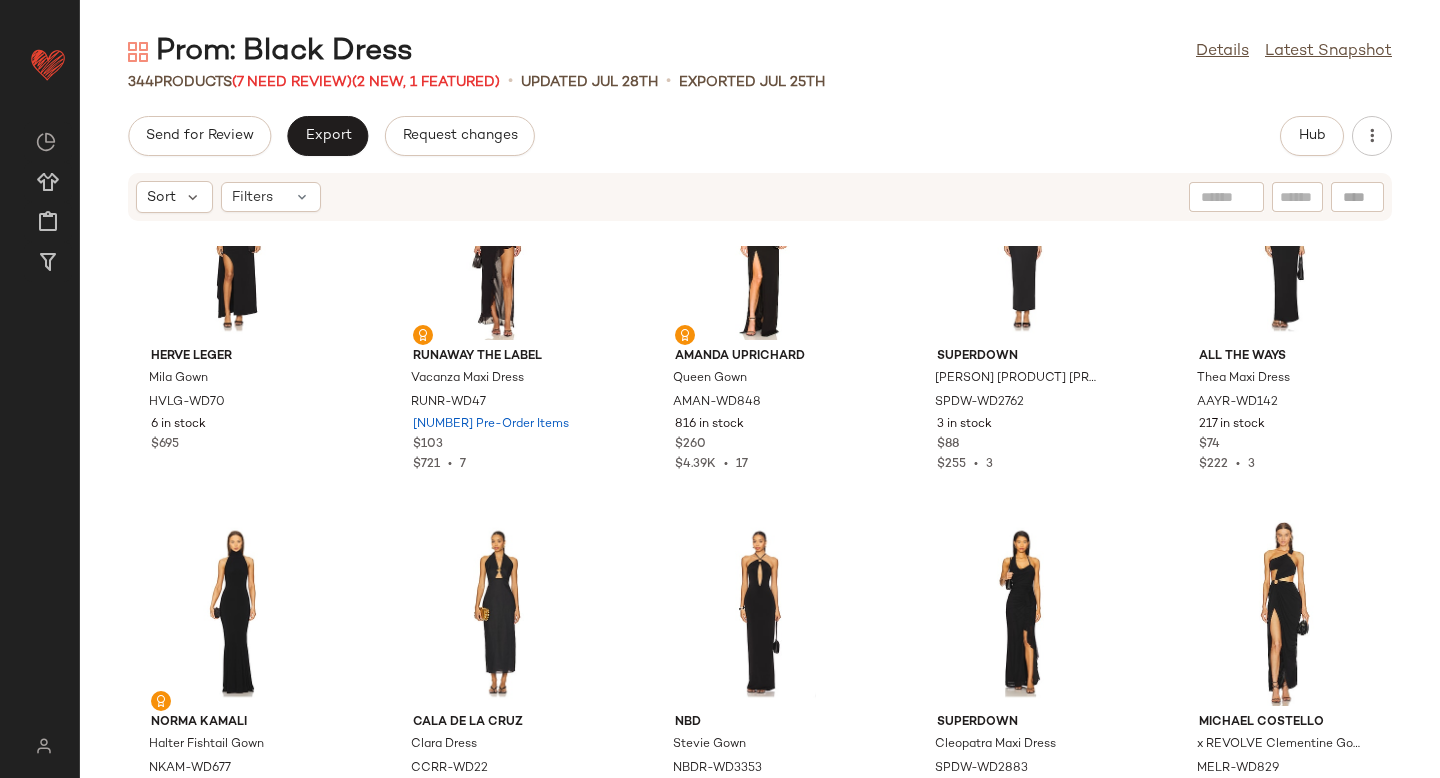 scroll, scrollTop: 0, scrollLeft: 0, axis: both 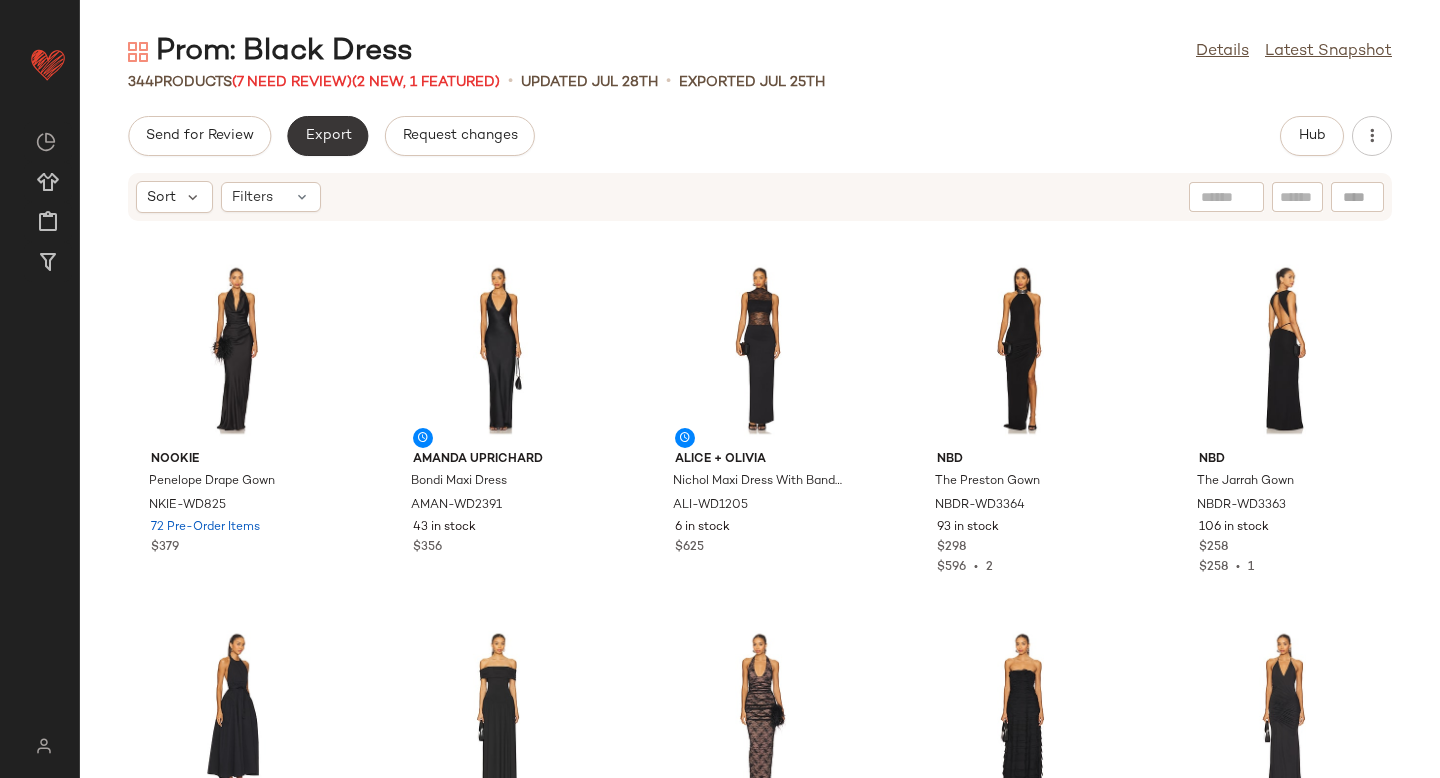 click on "Export" 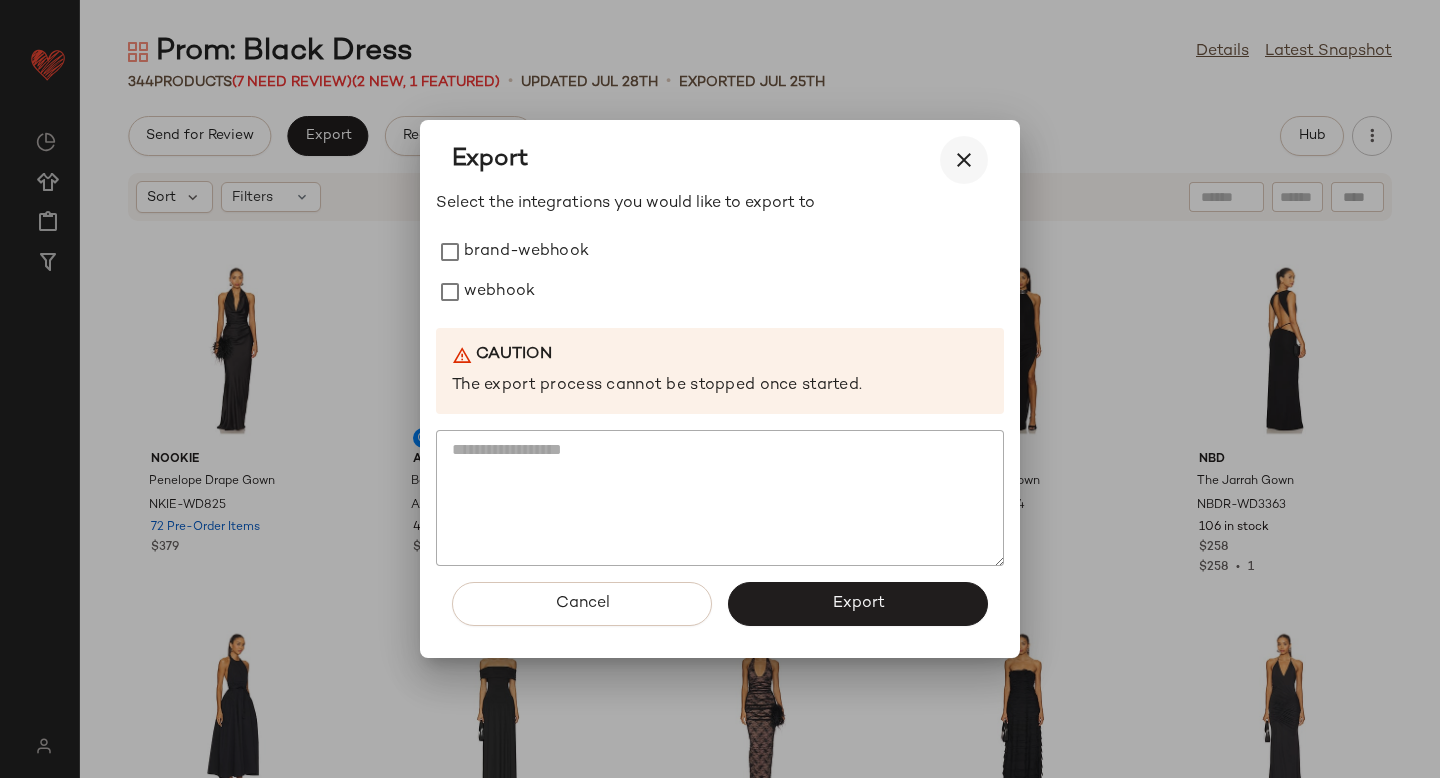 click at bounding box center (964, 160) 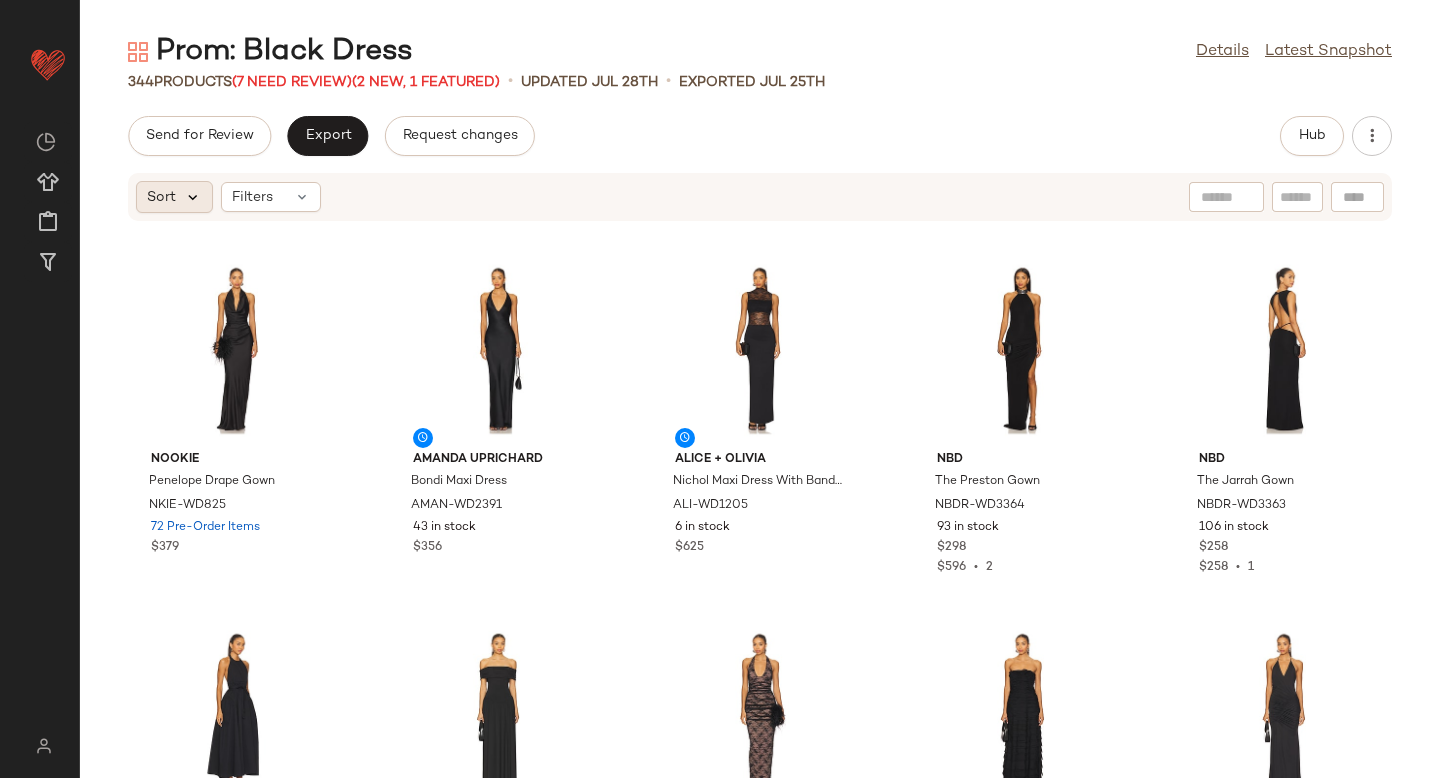 click at bounding box center [193, 197] 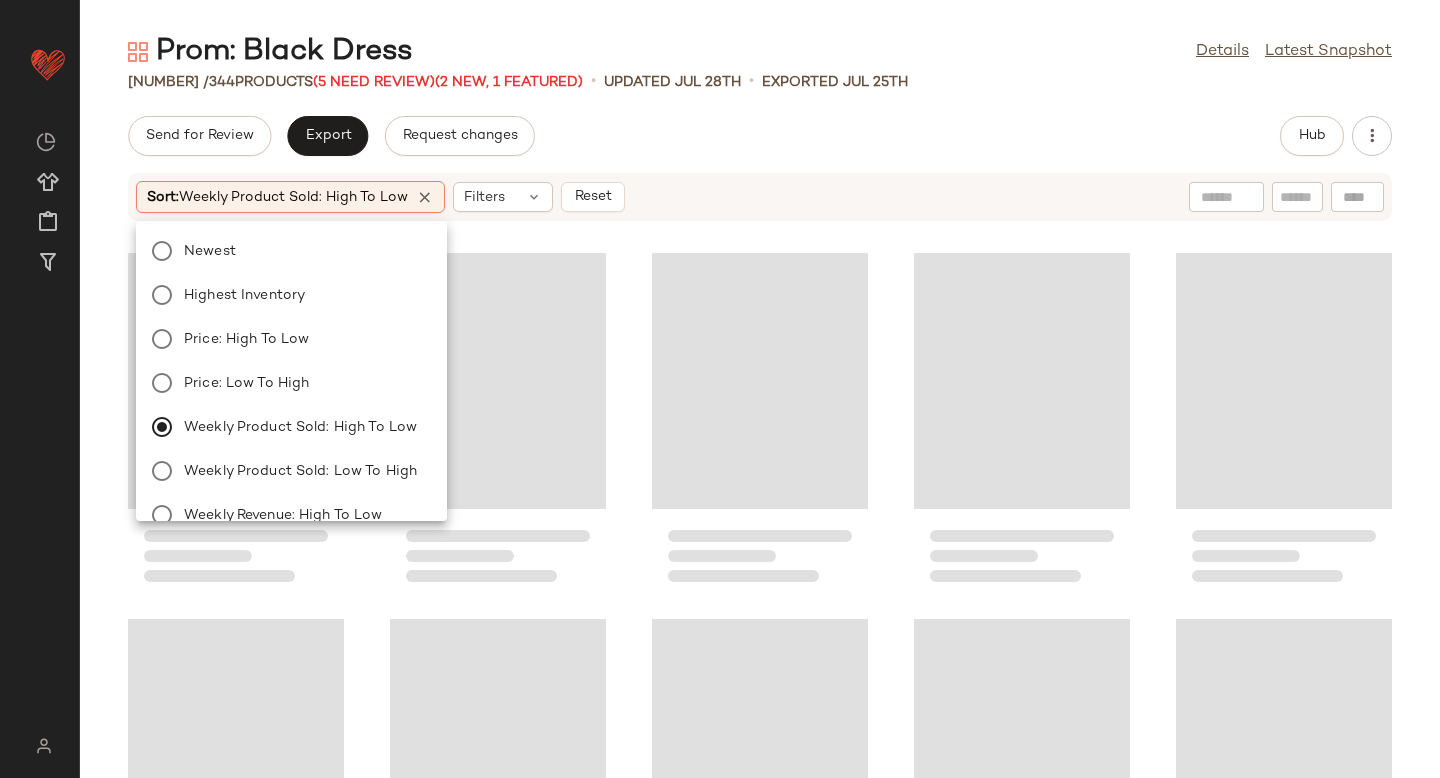 click on "Prom: Black Dress  Details   Latest Snapshot  344 /  344   Products   (5 Need Review)  (2 New, 1 Featured)  •   updated Jul 28th  •  Exported Jul 25th  Send for Review   Export   Request changes   Hub  Sort:   Weekly Product Sold: High to Low Filters  Reset" at bounding box center [760, 405] 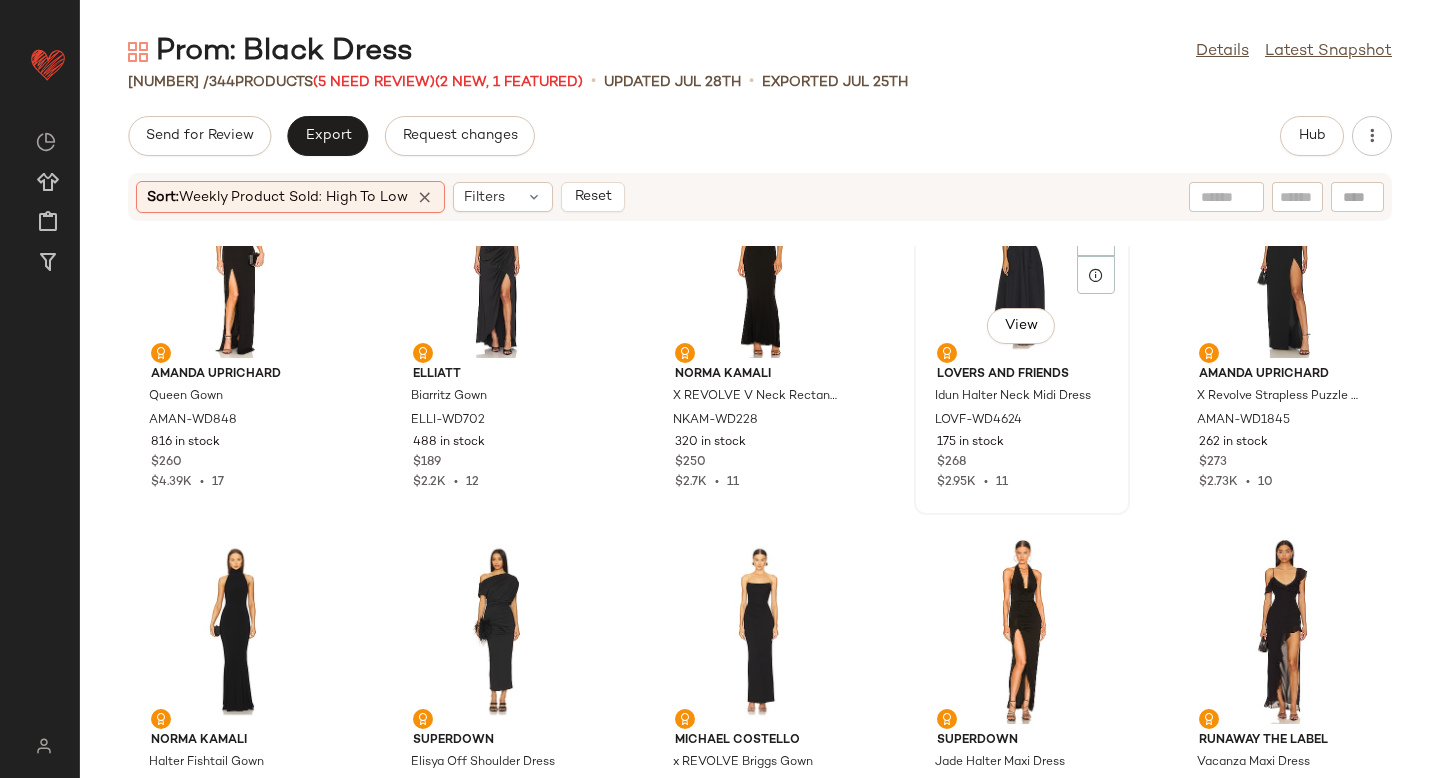 scroll, scrollTop: 89, scrollLeft: 0, axis: vertical 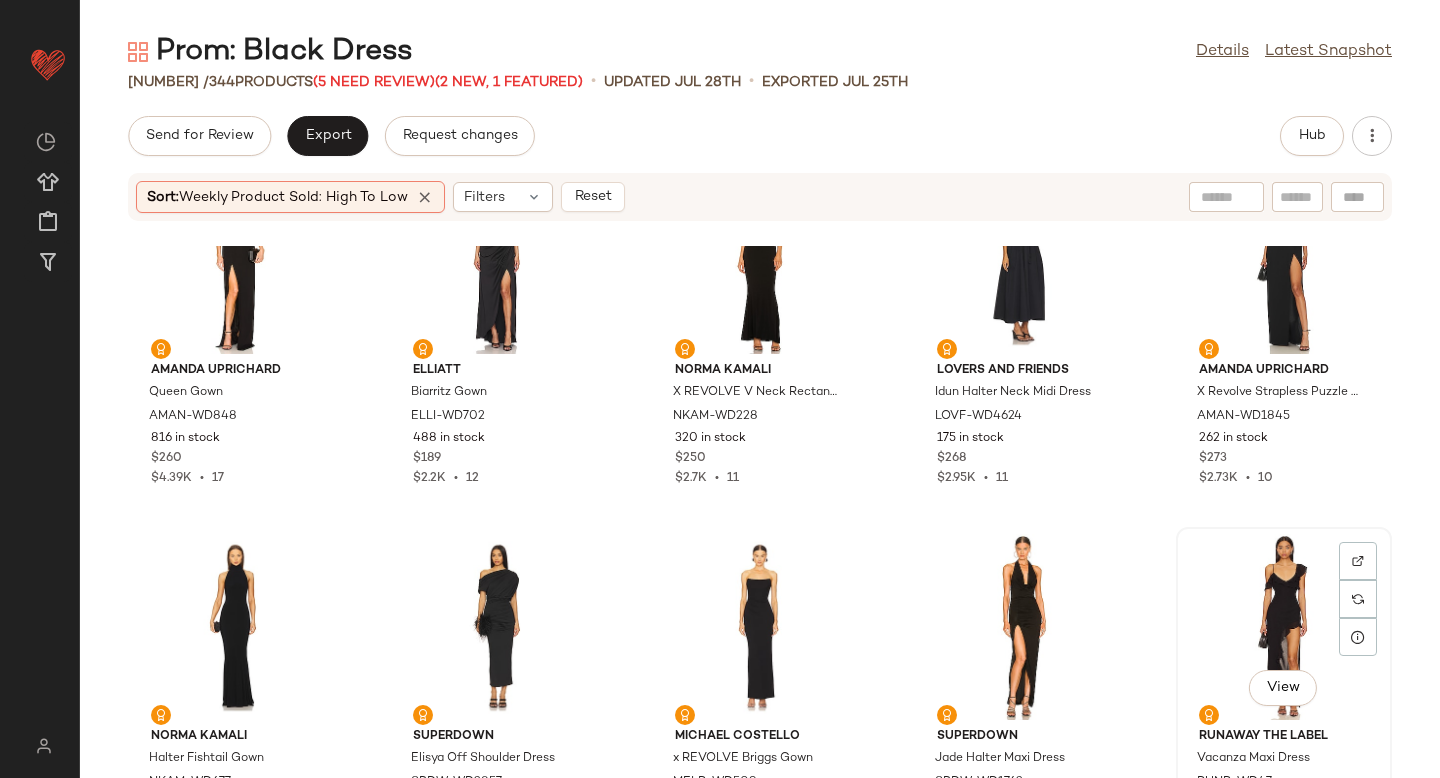 click on "View" 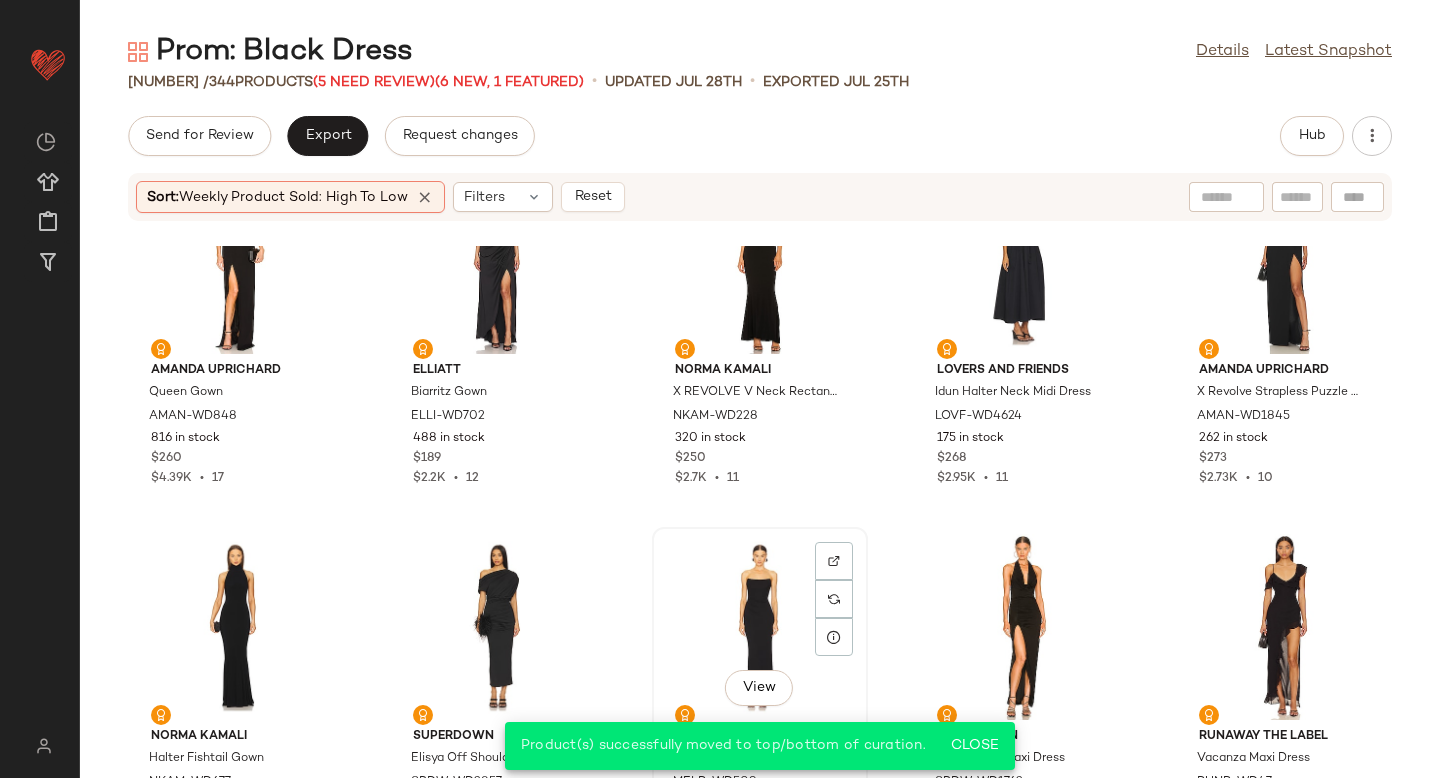 click on "View" 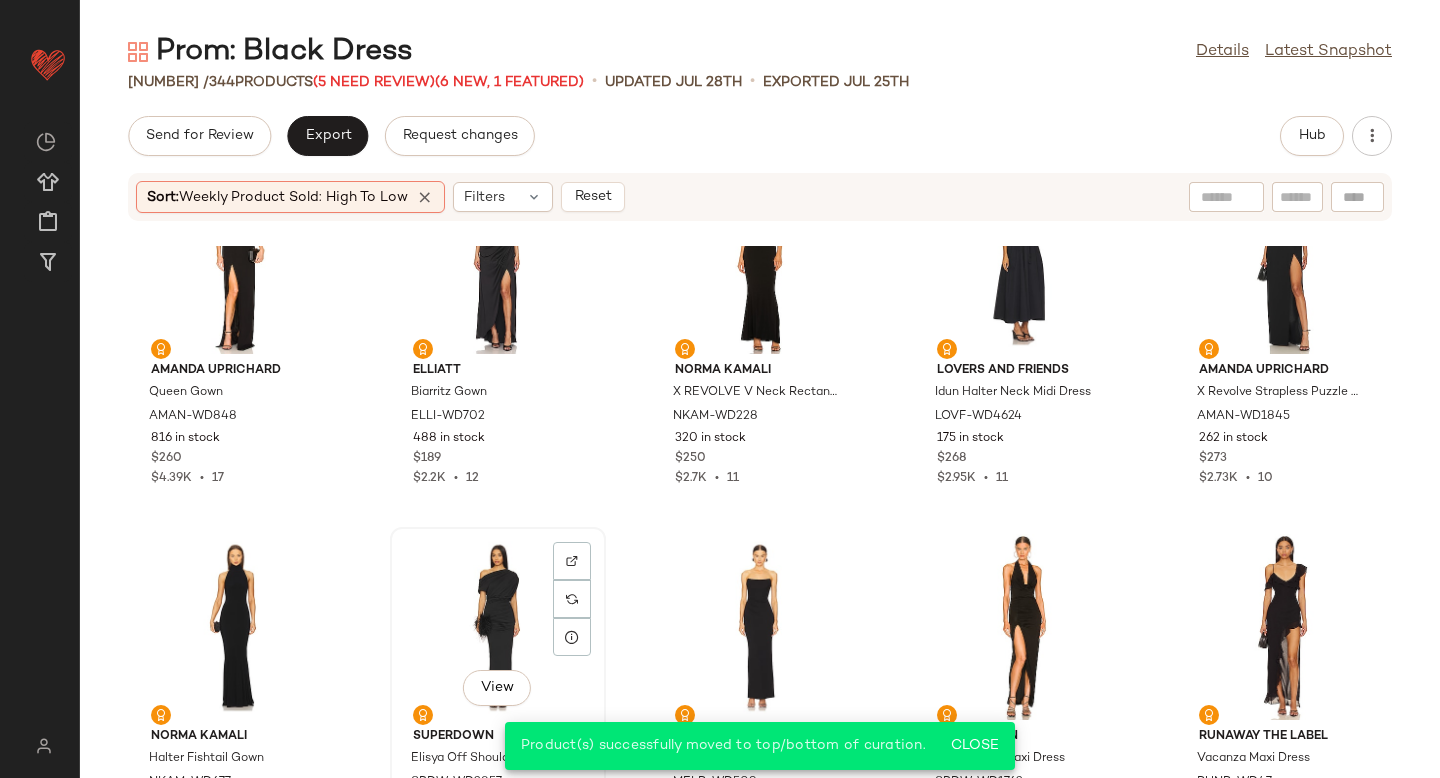 click on "View" 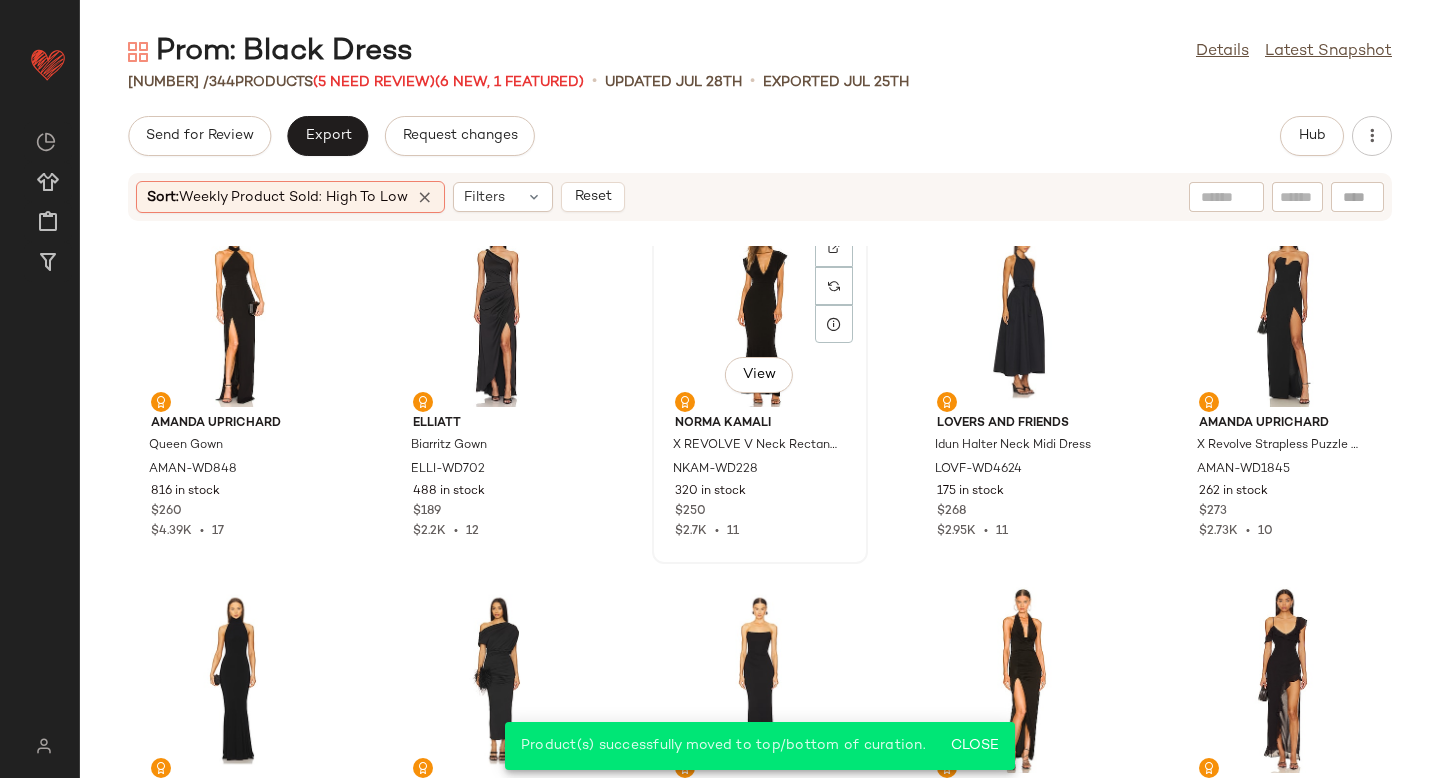 scroll, scrollTop: 0, scrollLeft: 0, axis: both 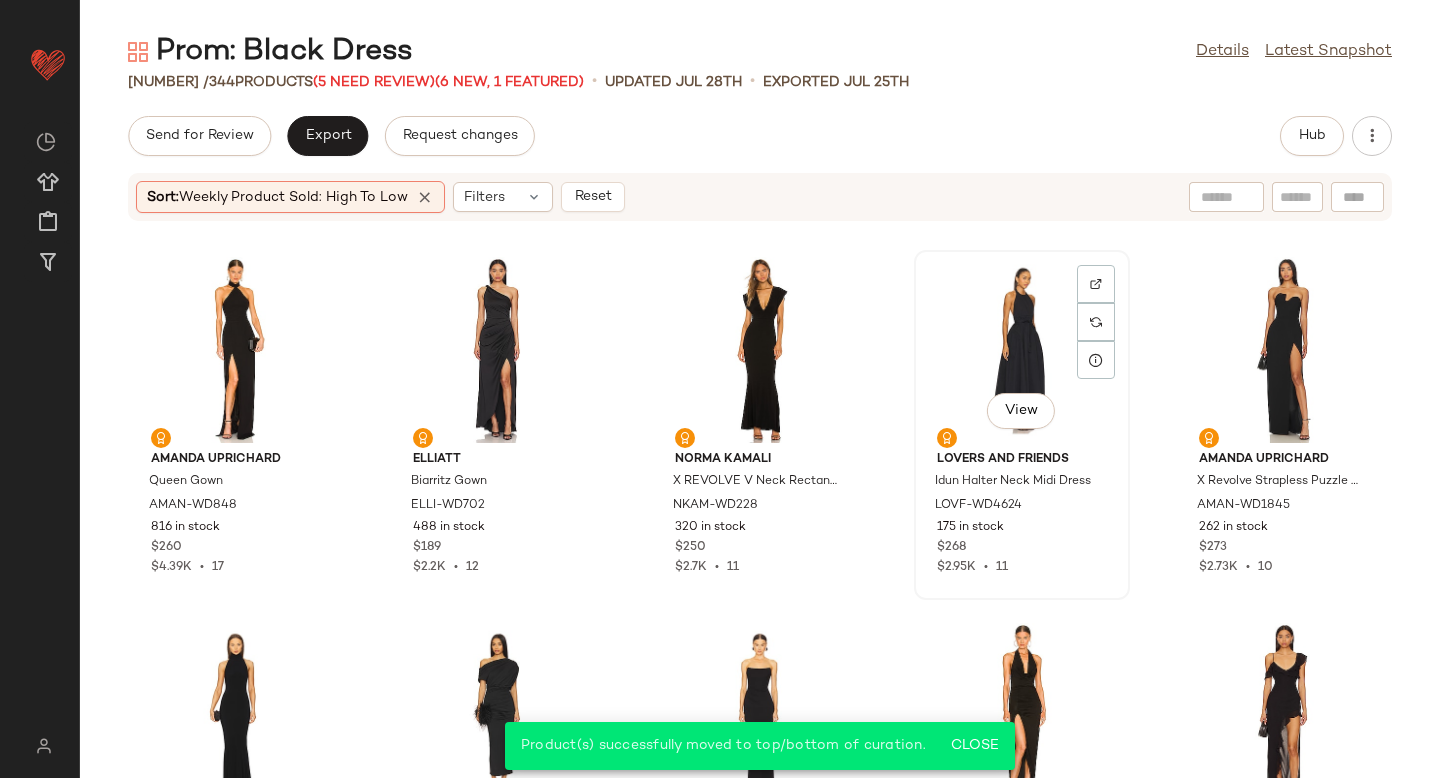 click on "View" 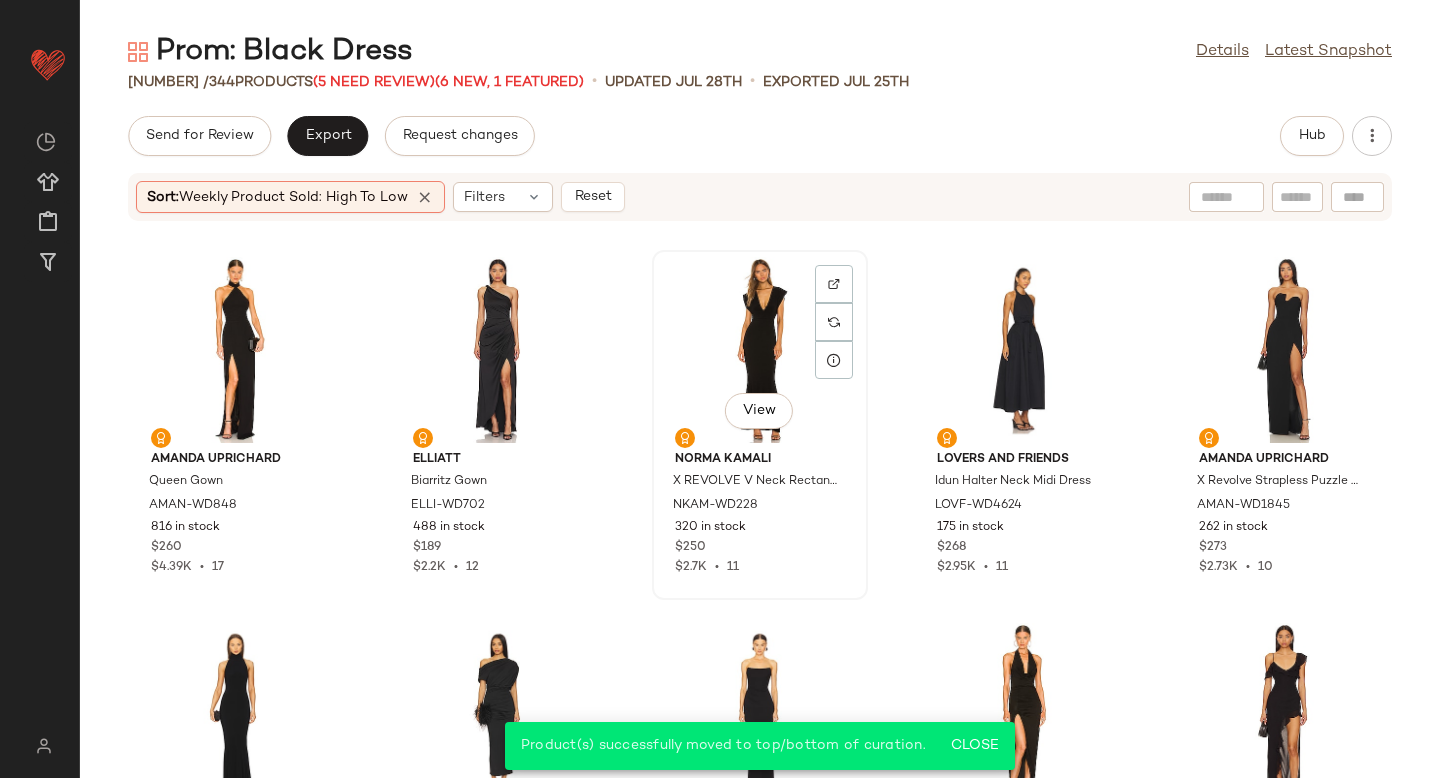 click on "View" 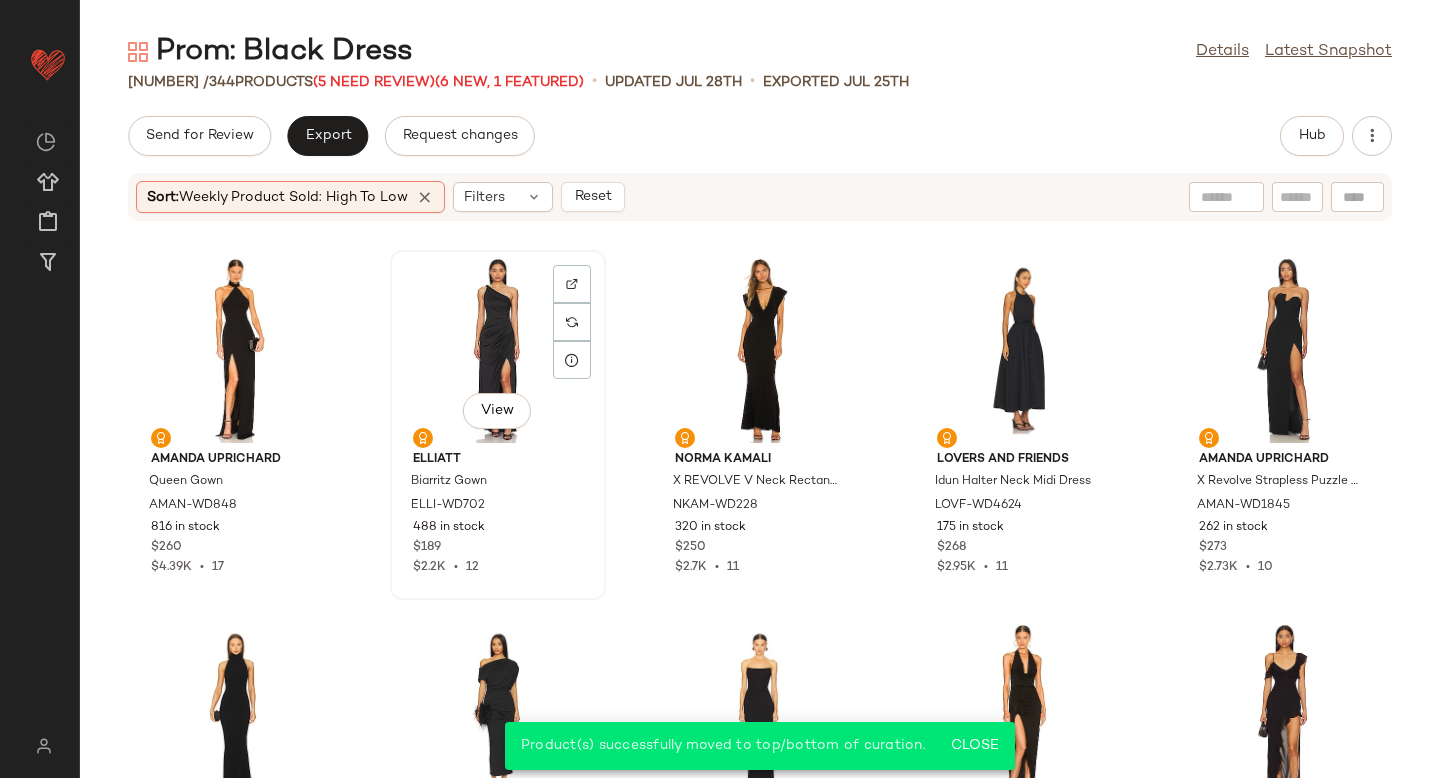 click on "View" 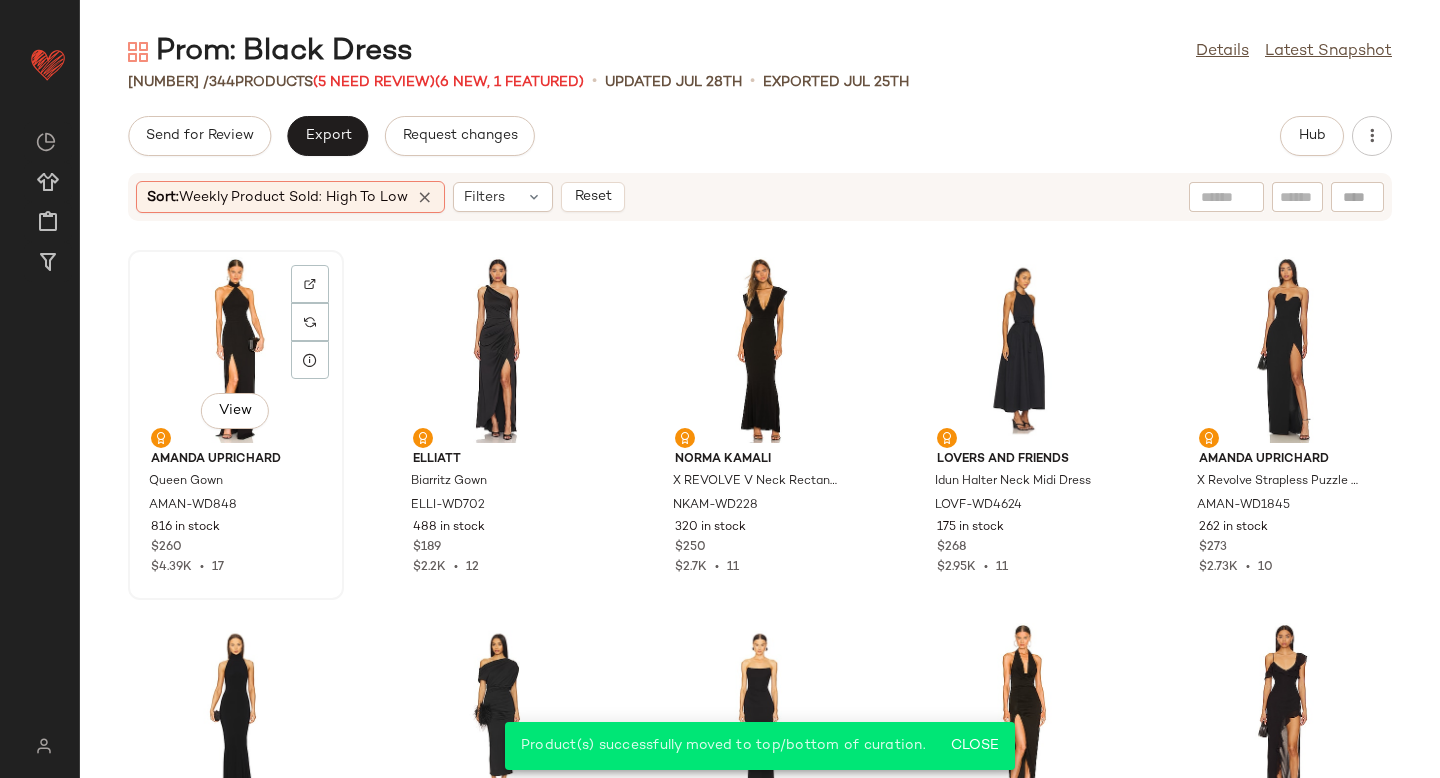 click on "View" 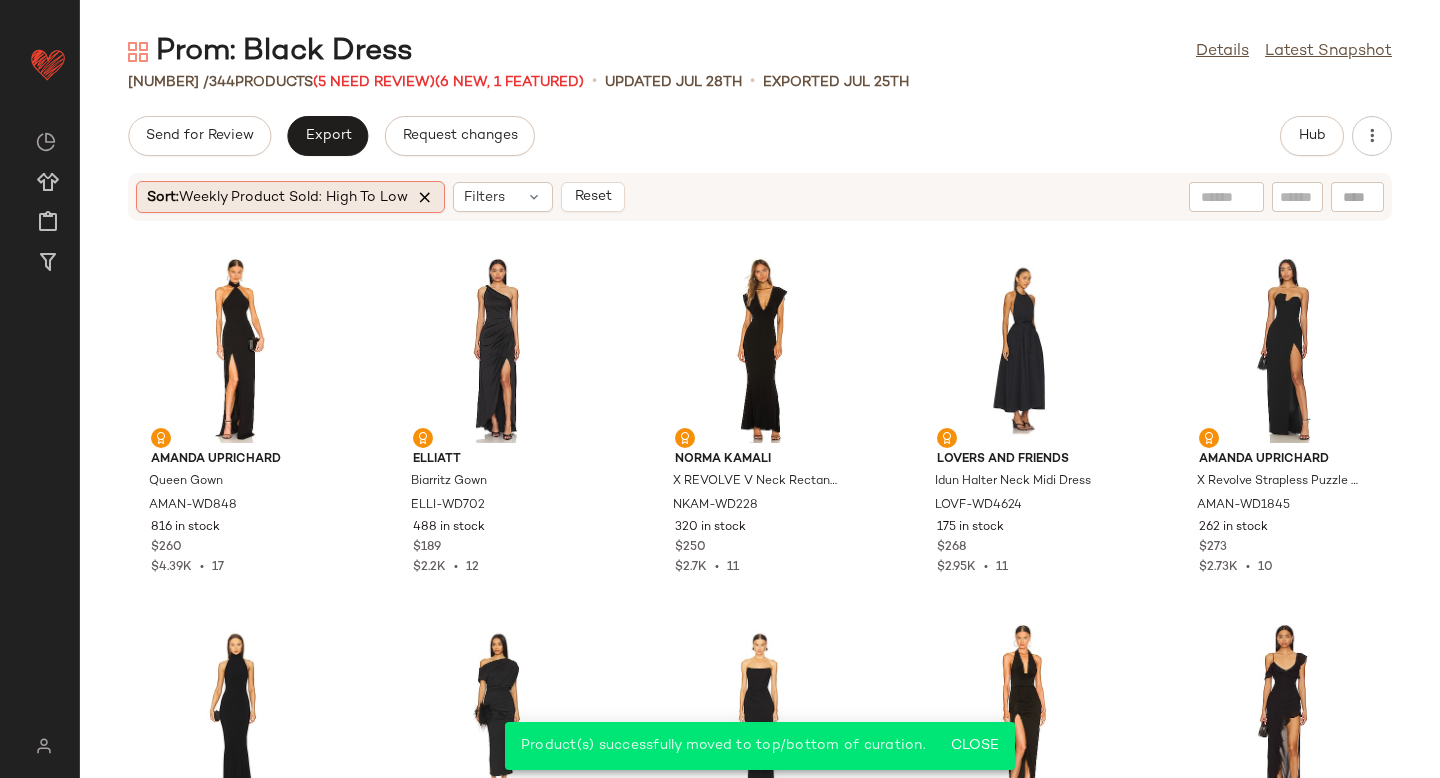 click at bounding box center (425, 197) 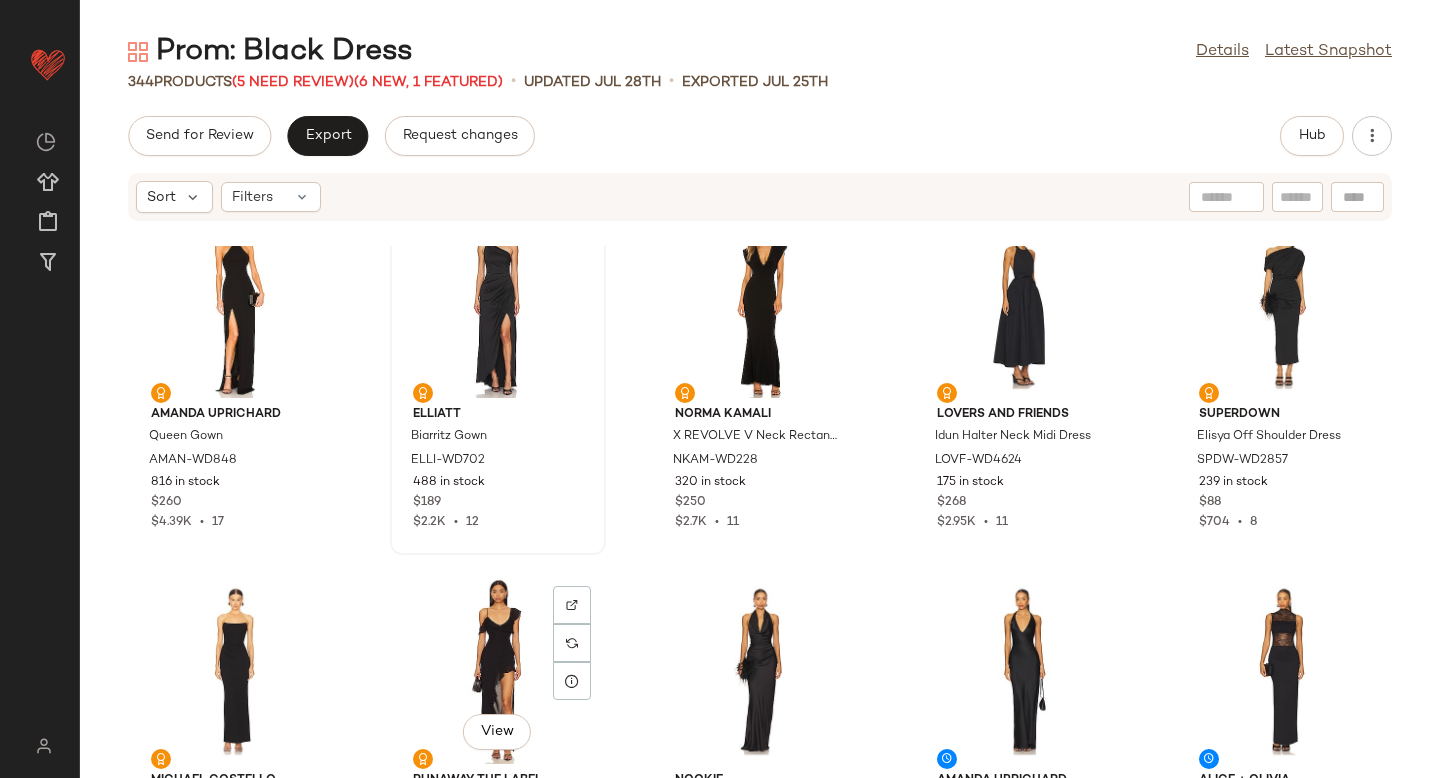 scroll, scrollTop: 0, scrollLeft: 0, axis: both 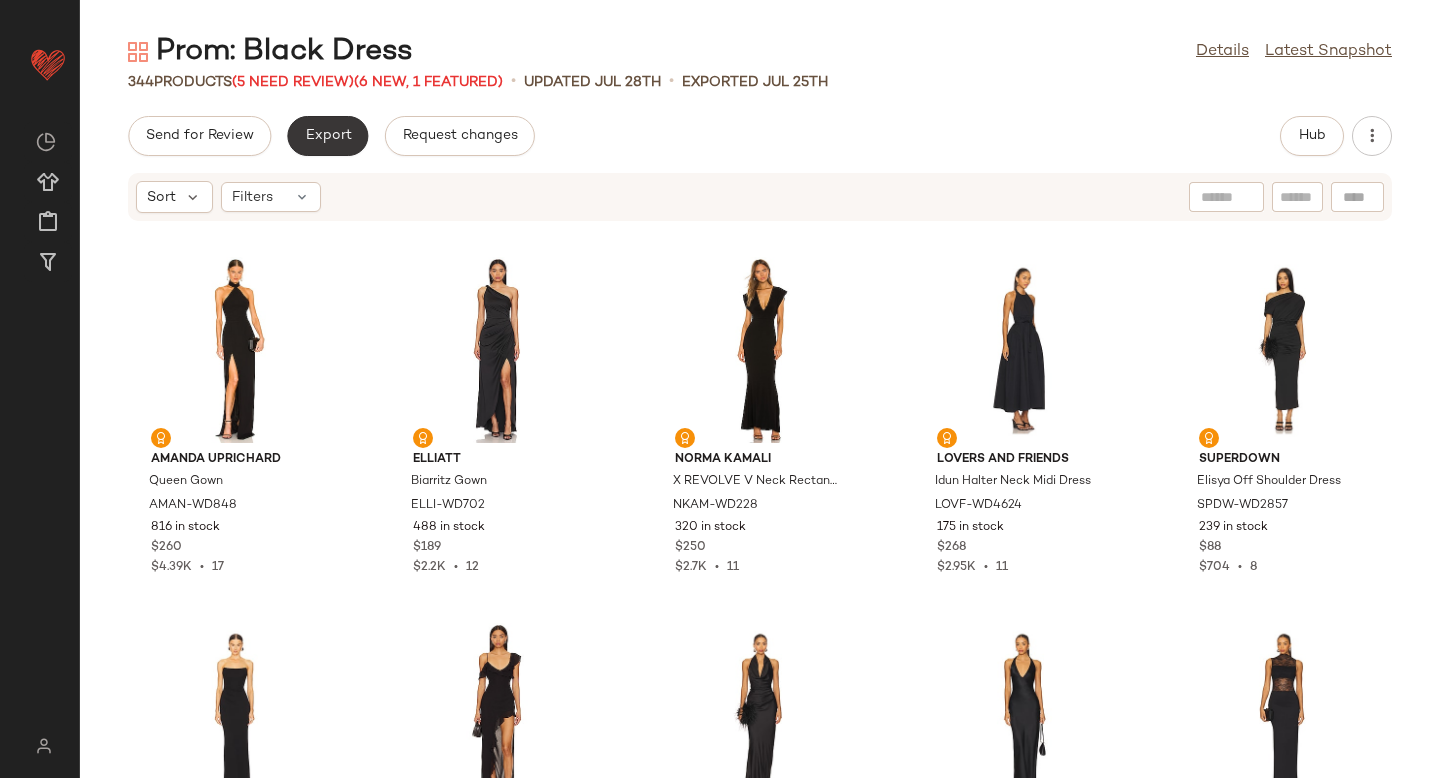 click on "Export" 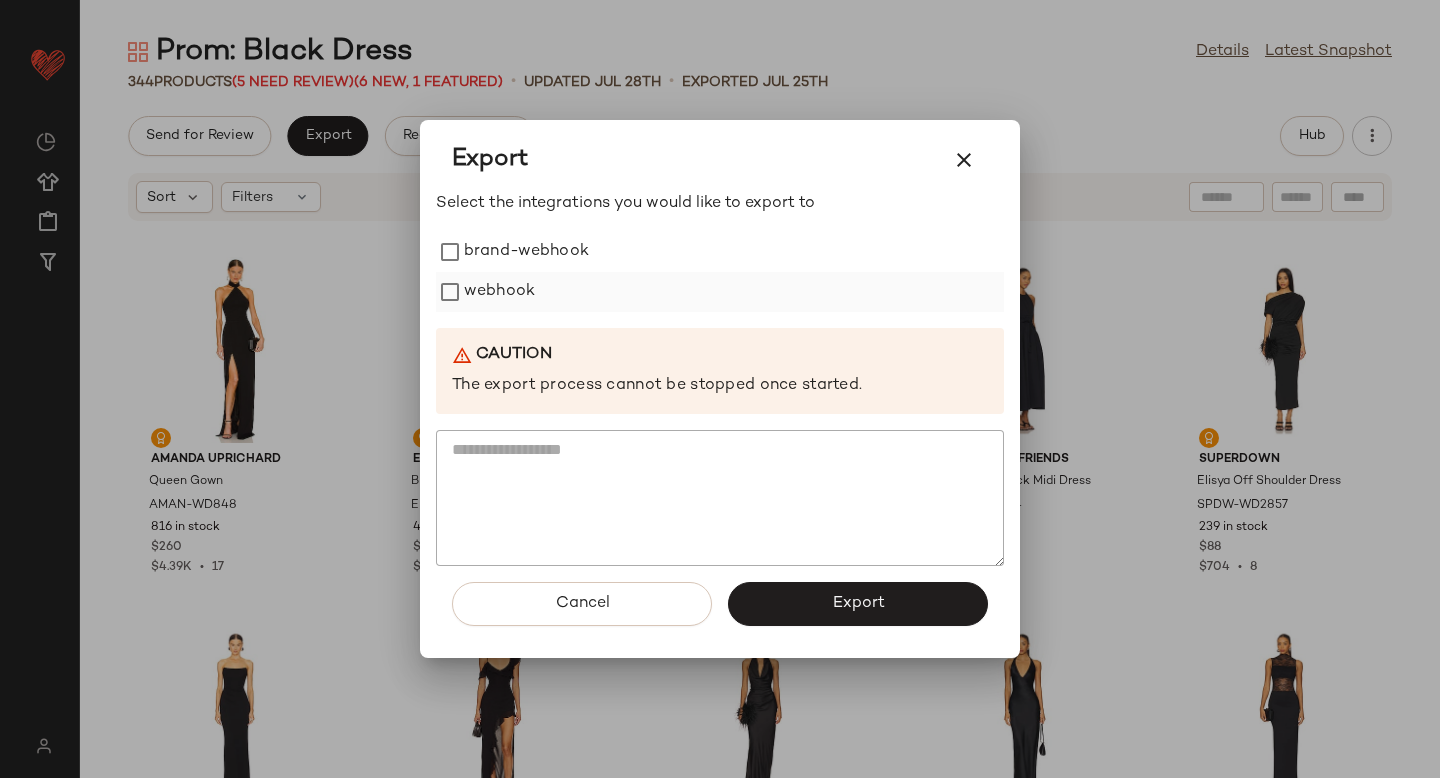 click on "webhook" at bounding box center [499, 292] 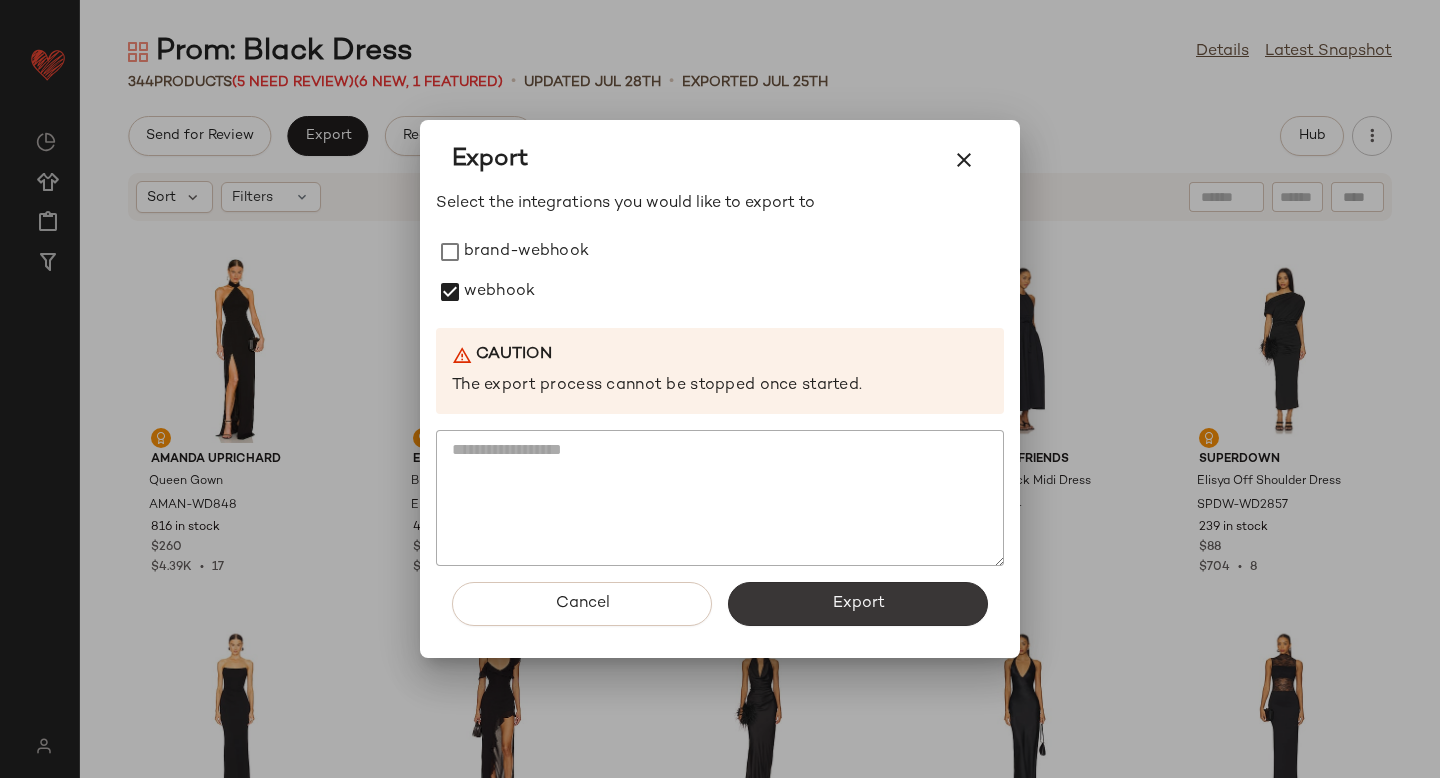 click on "Export" at bounding box center (858, 604) 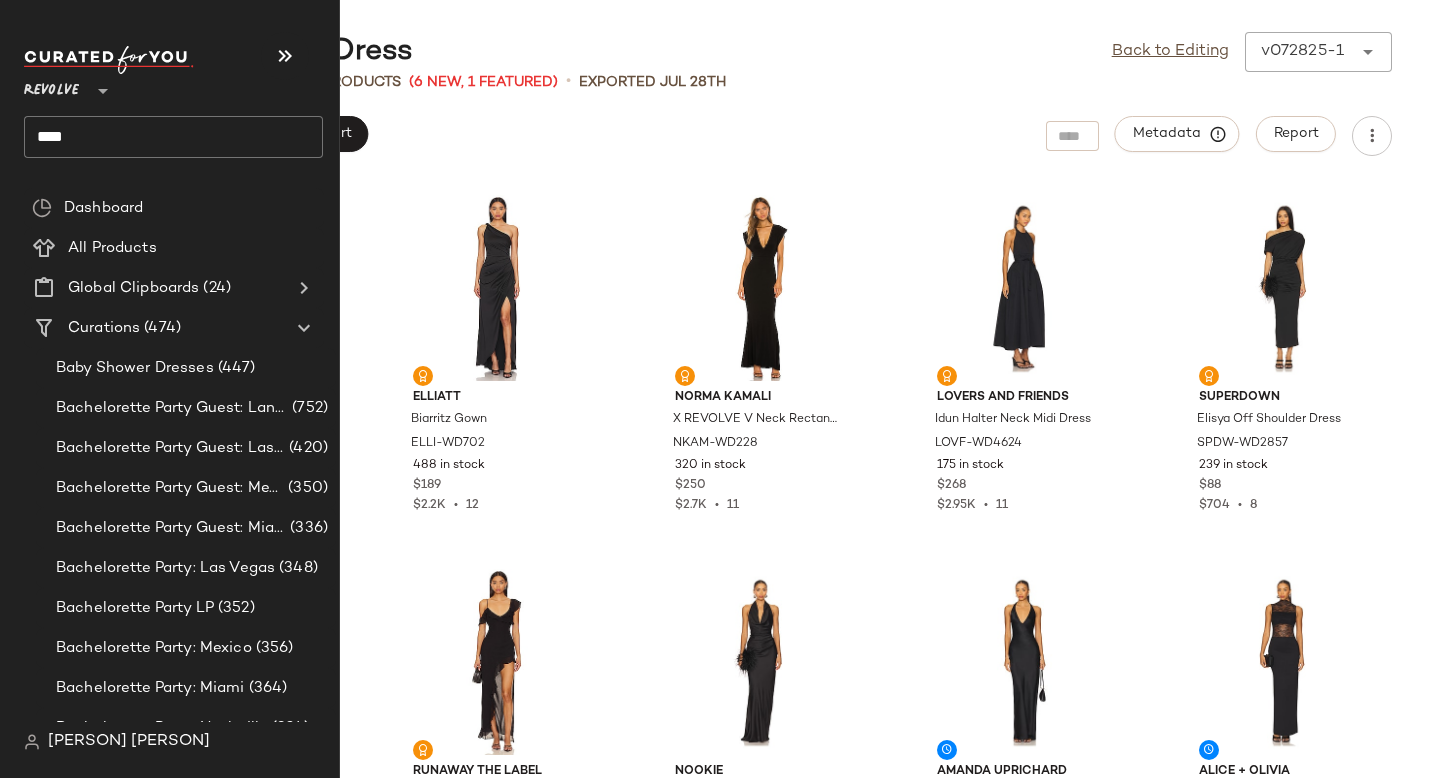 click on "****" 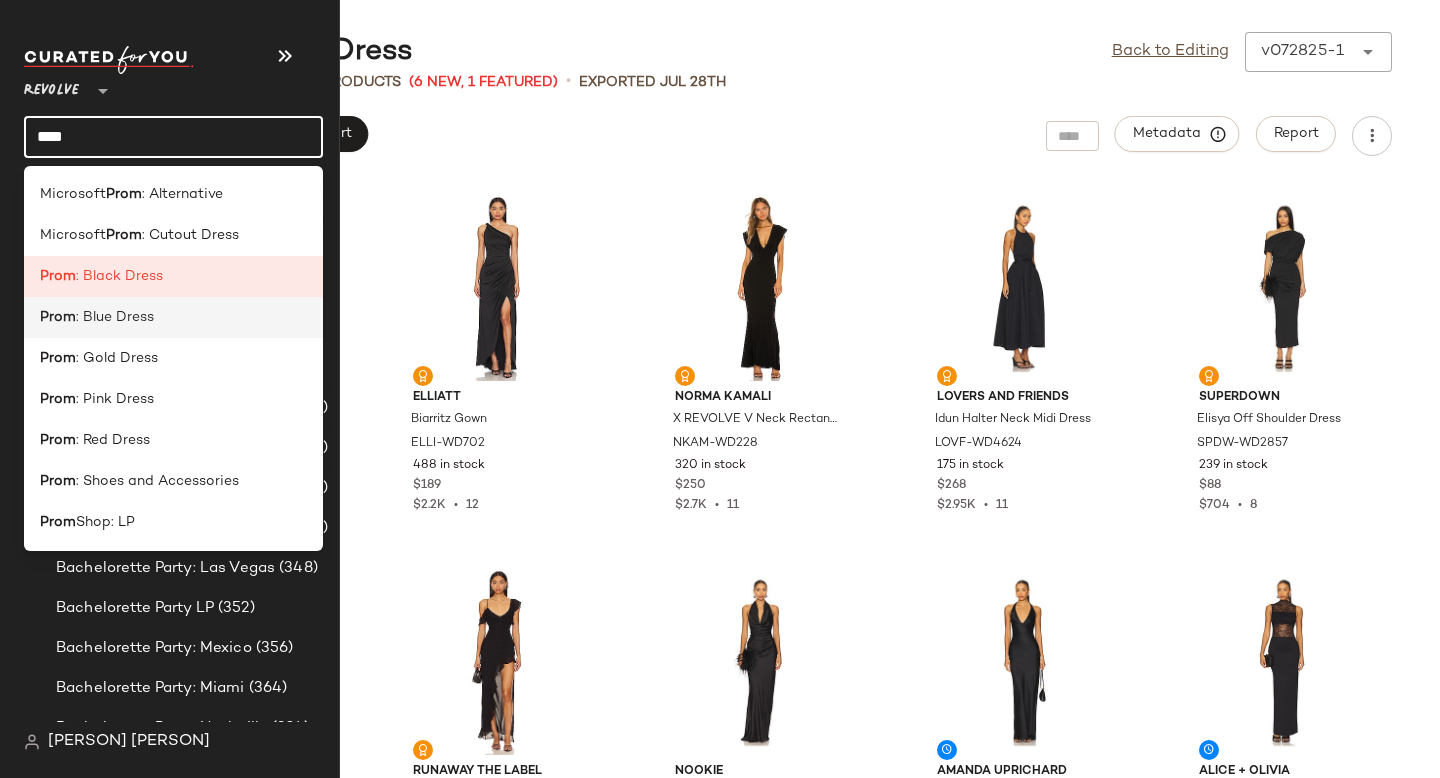 click on "Prom : Blue Dress" 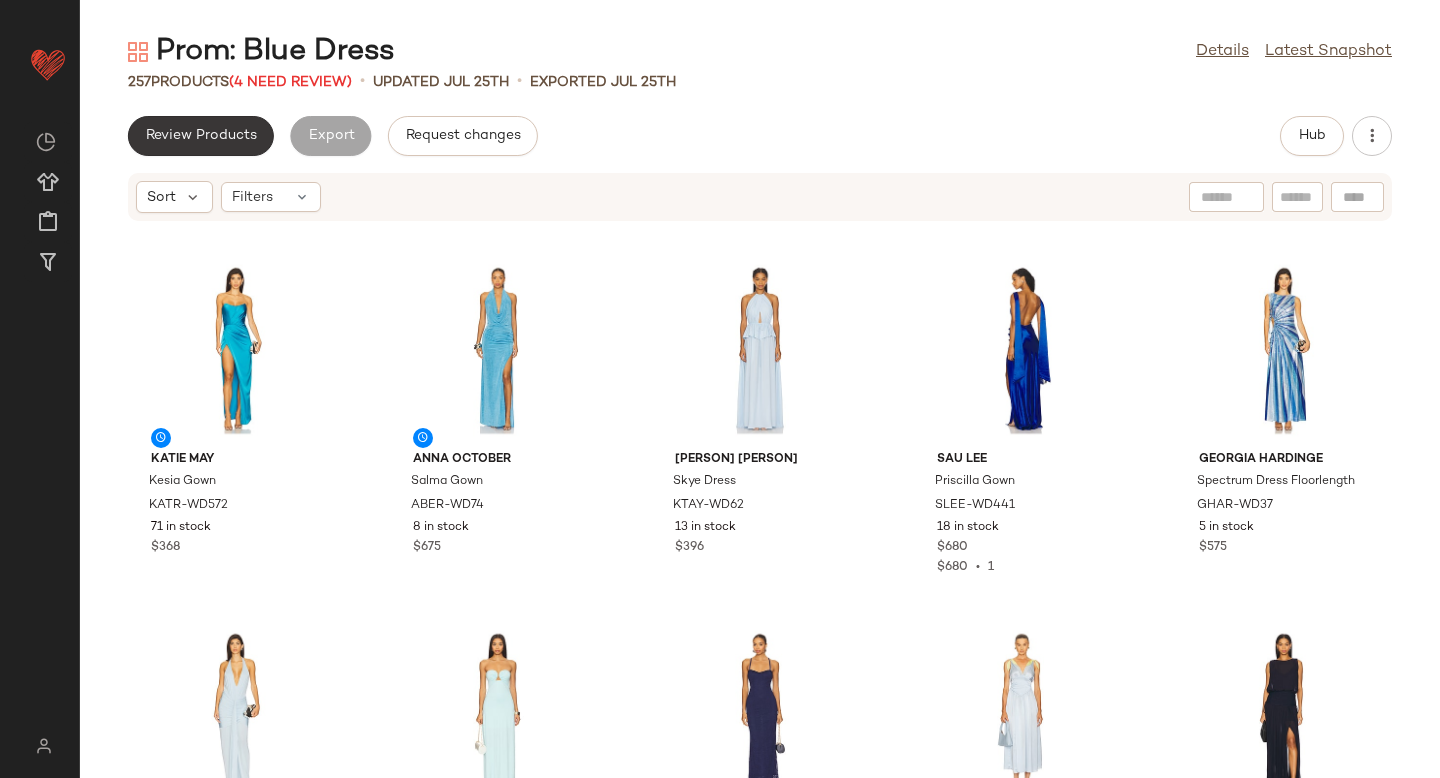 click on "Review Products" 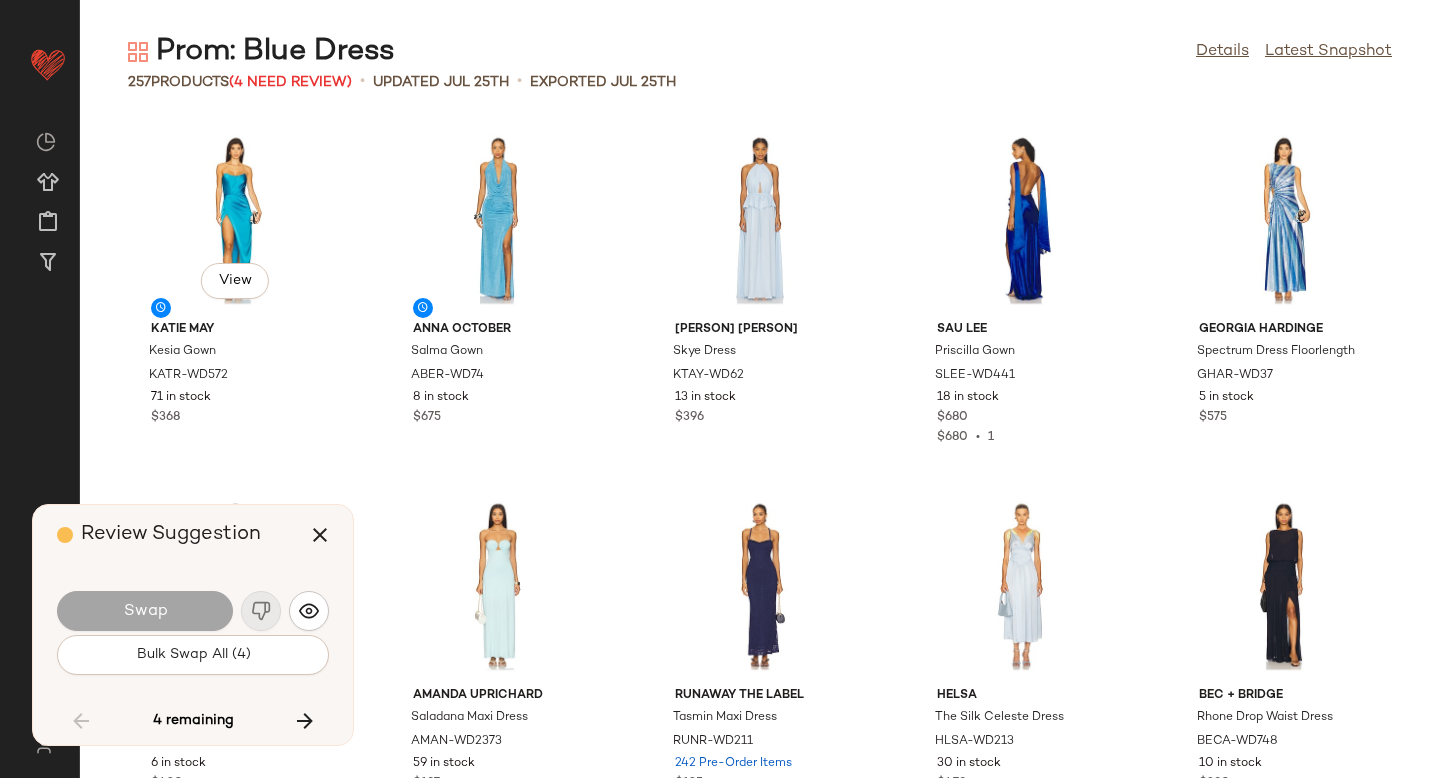 scroll, scrollTop: 5490, scrollLeft: 0, axis: vertical 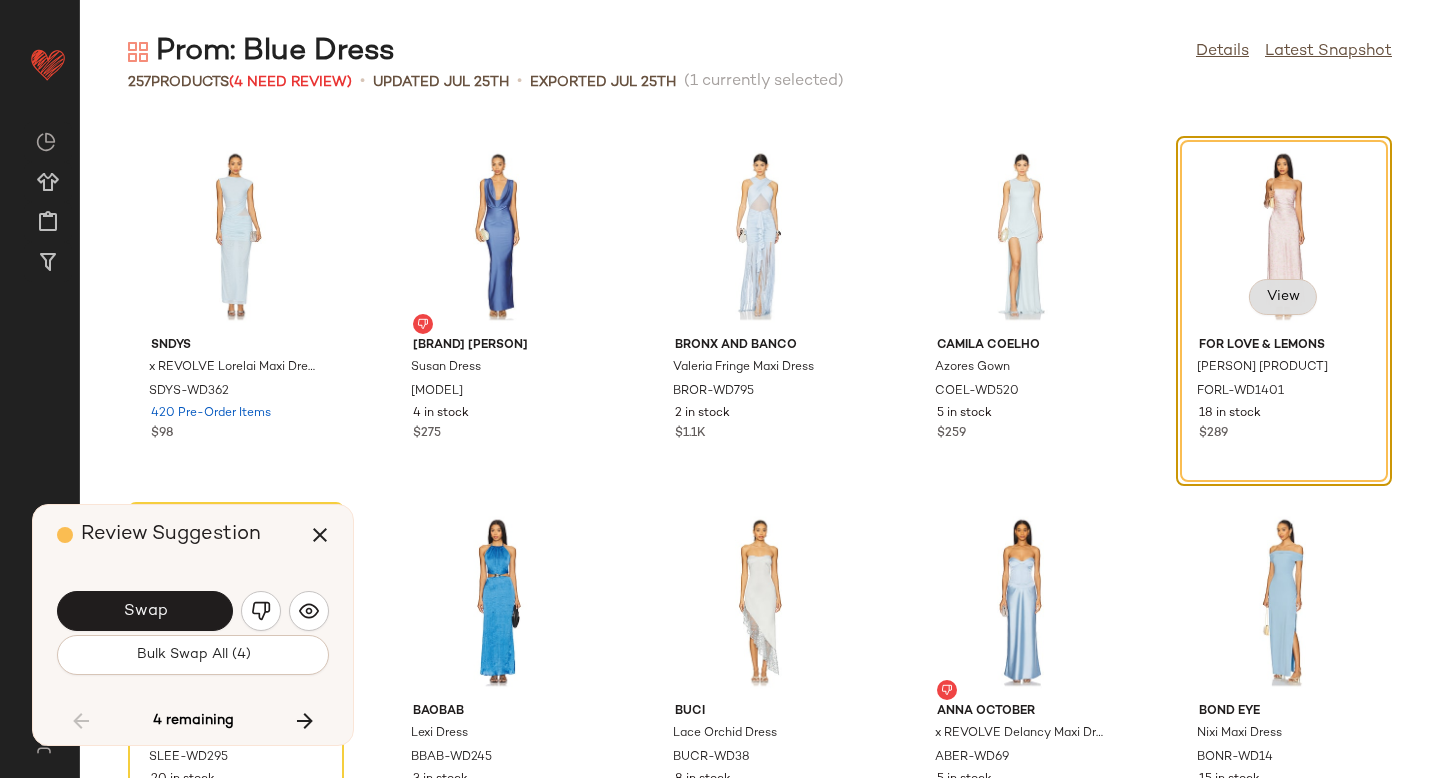 click on "View" 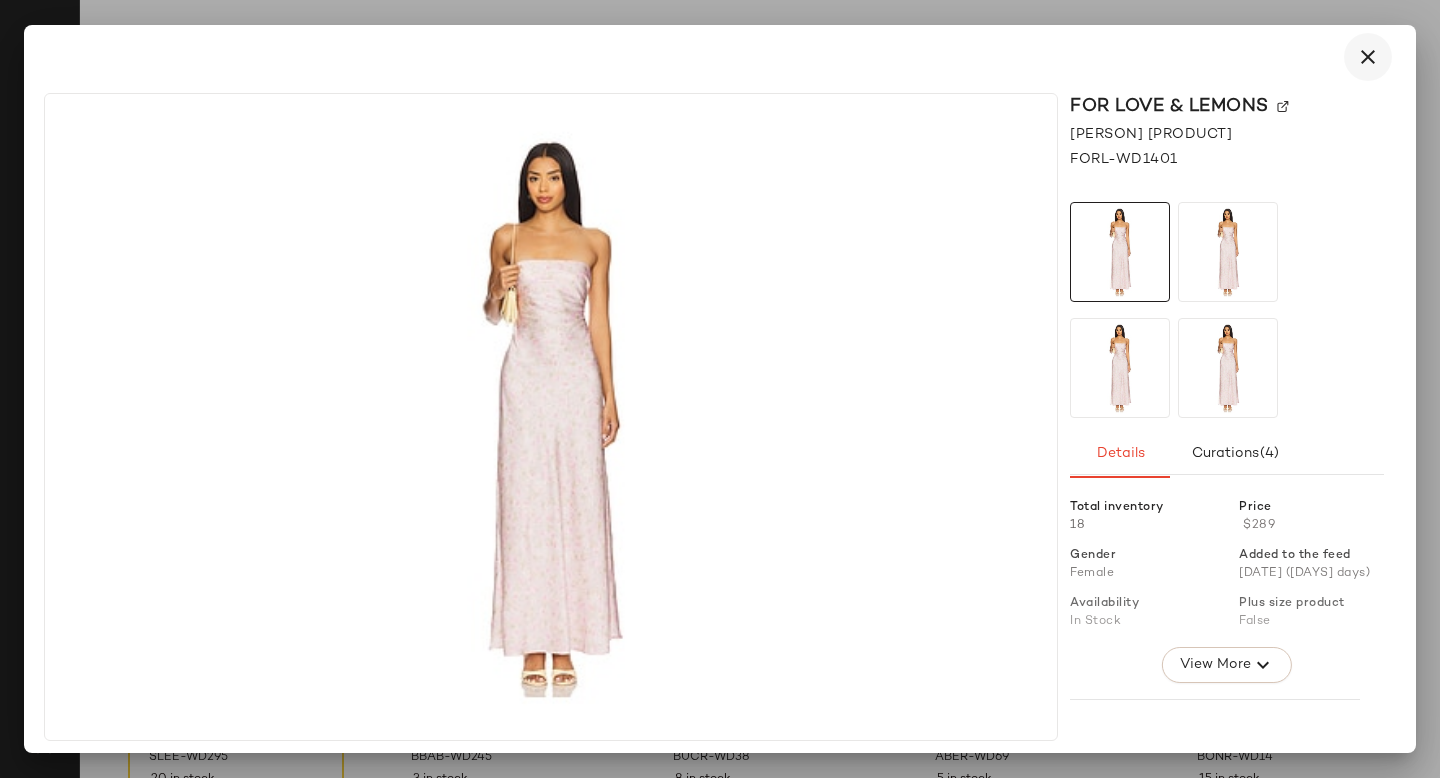 click at bounding box center (1368, 57) 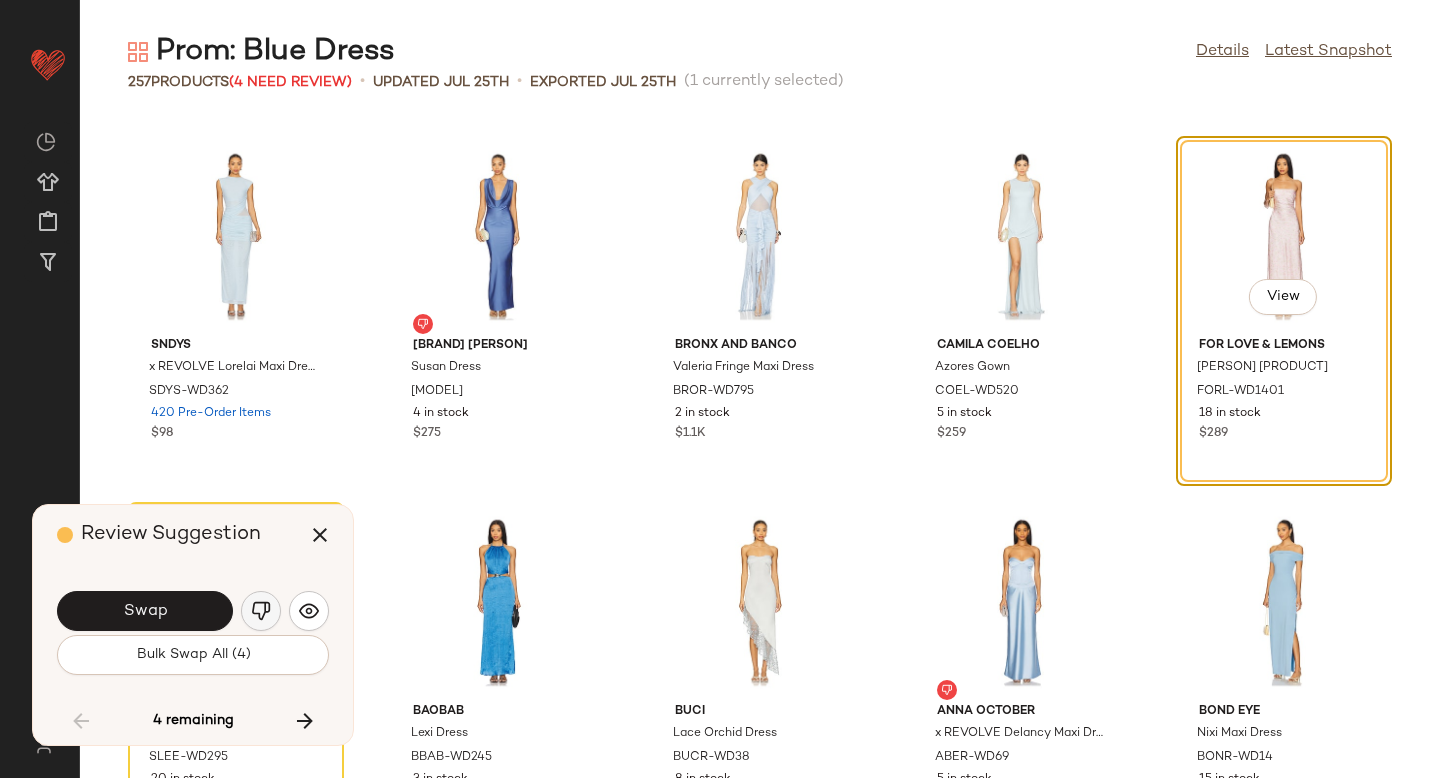 click 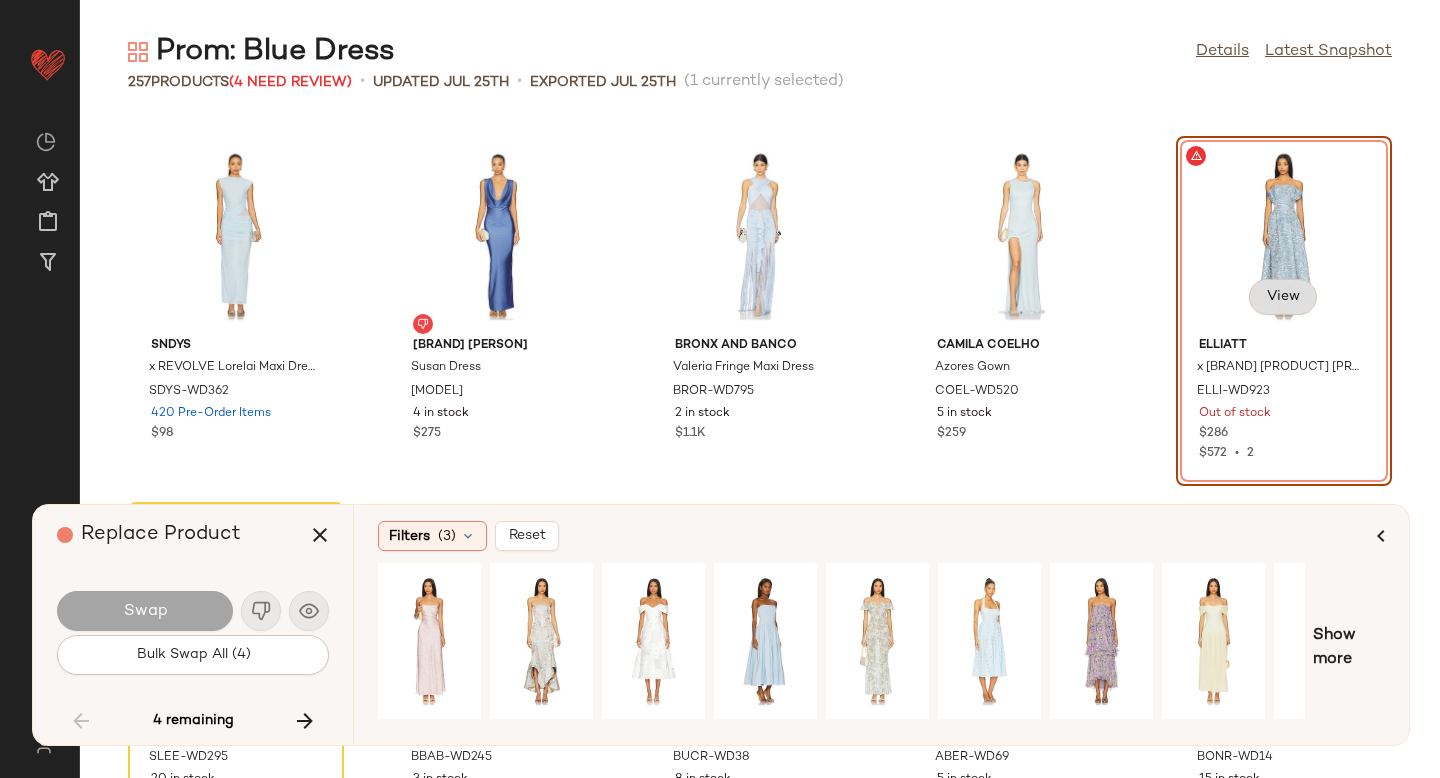 click on "View" 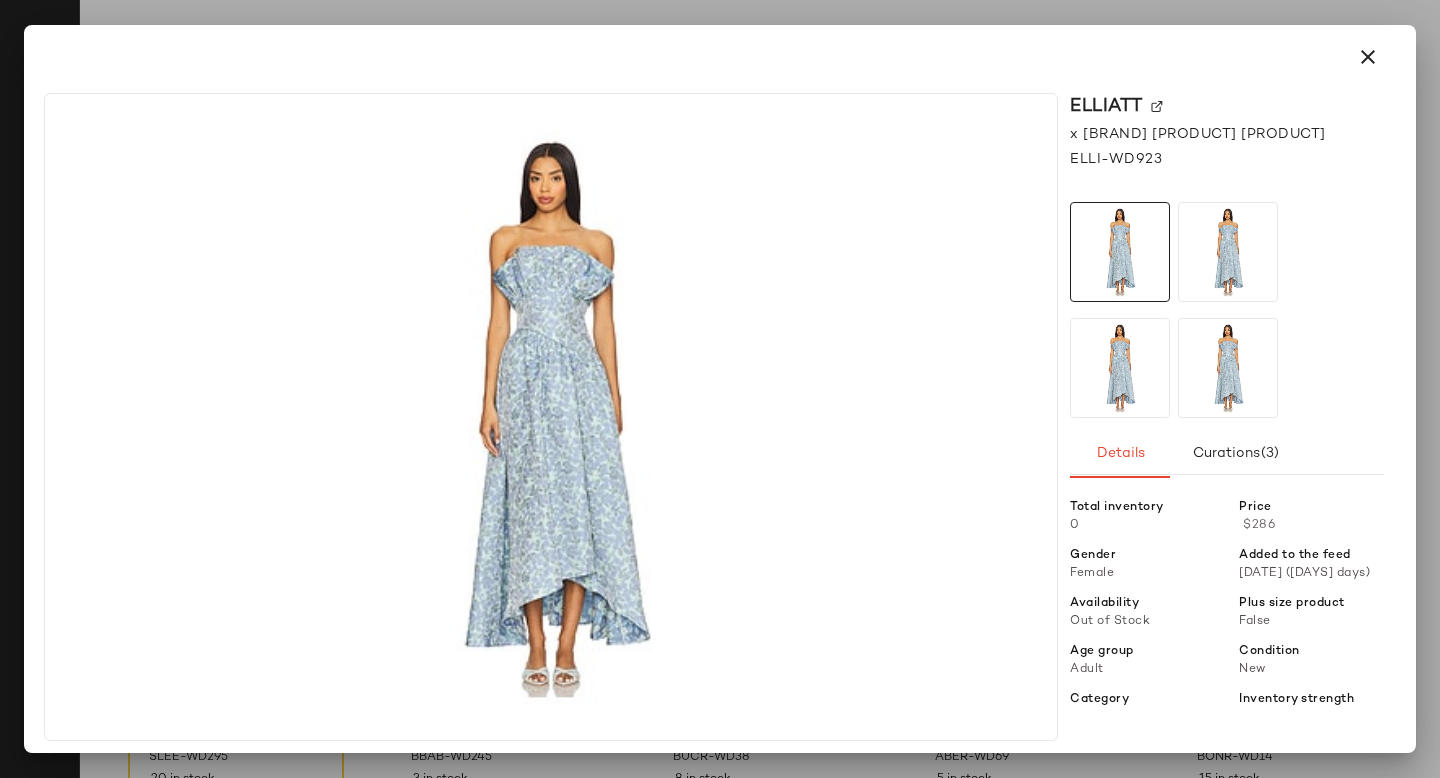 click 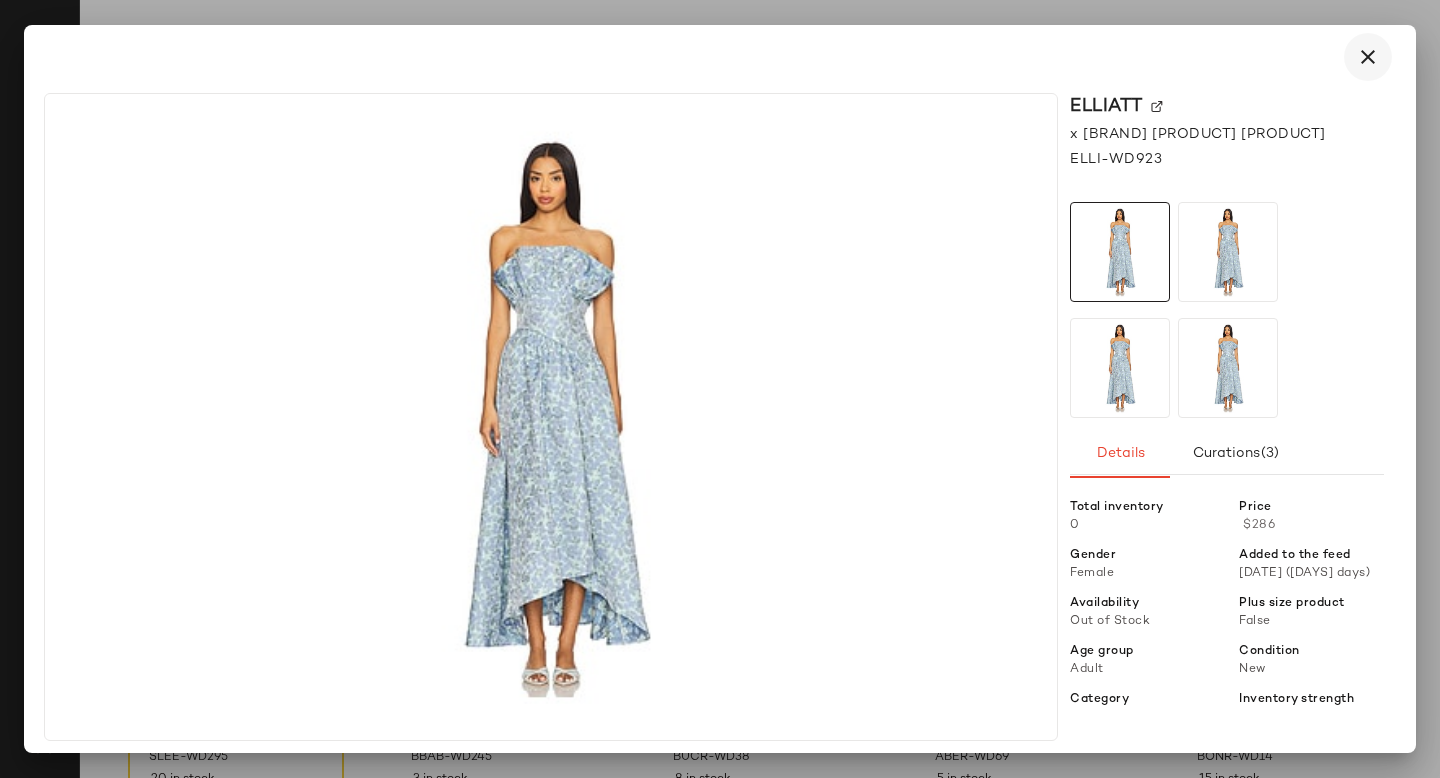 click at bounding box center [1368, 57] 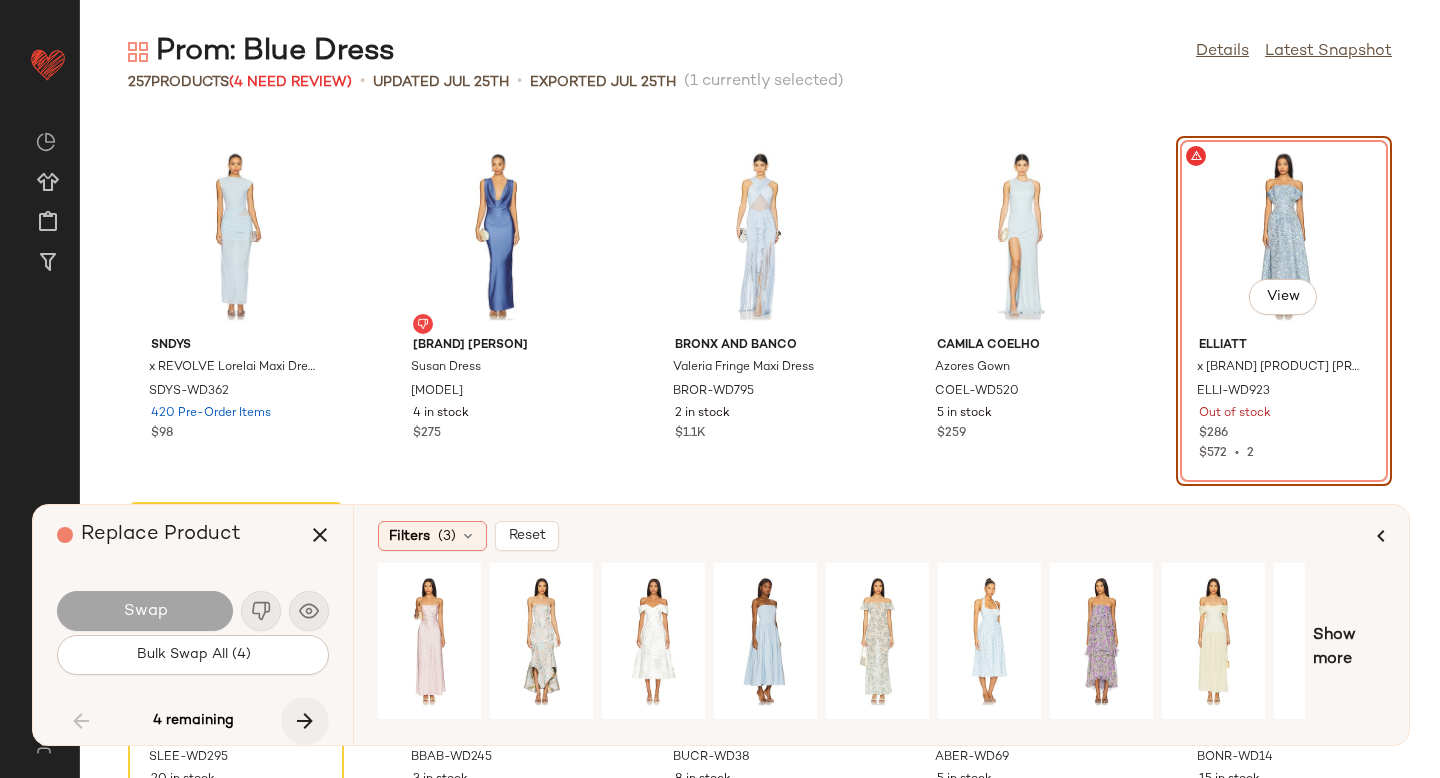 click at bounding box center [305, 721] 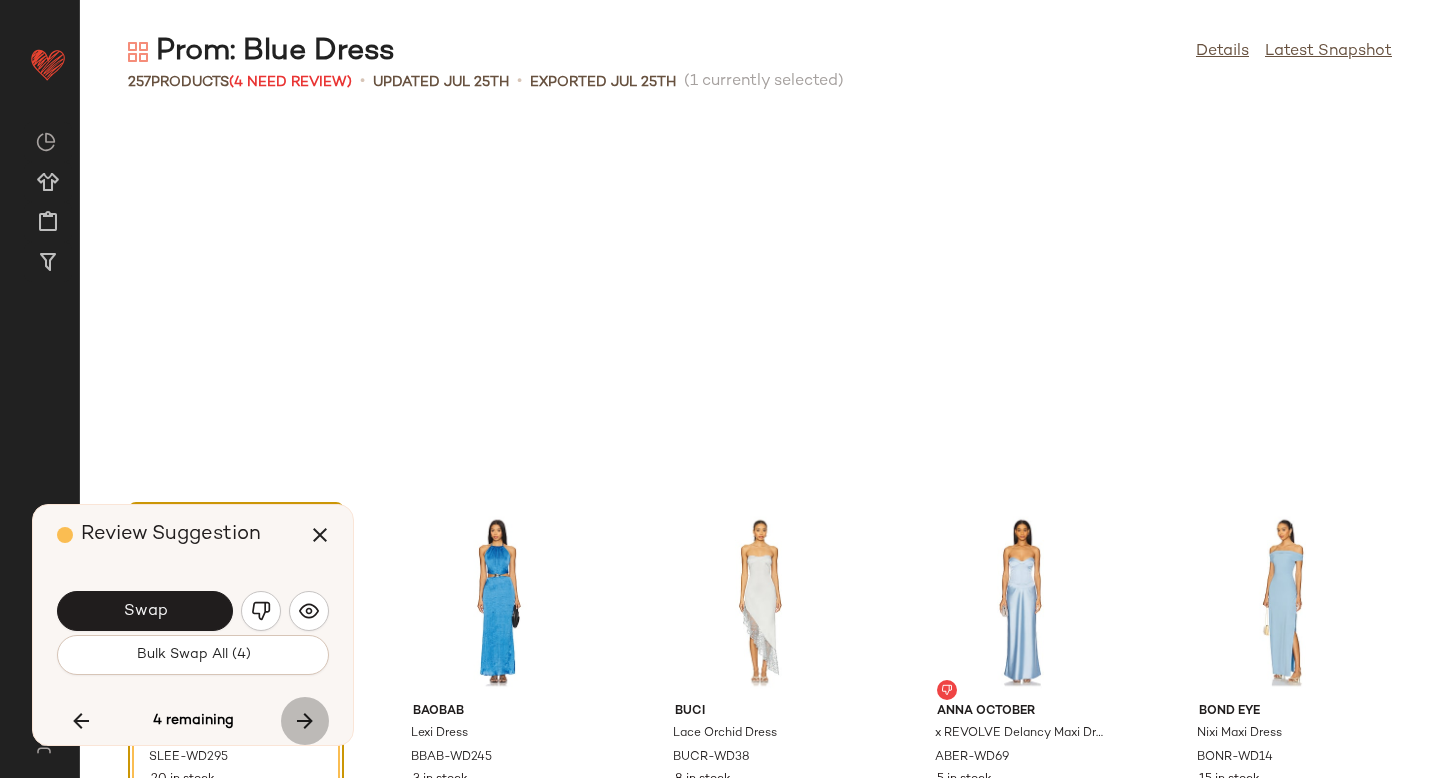 scroll, scrollTop: 5856, scrollLeft: 0, axis: vertical 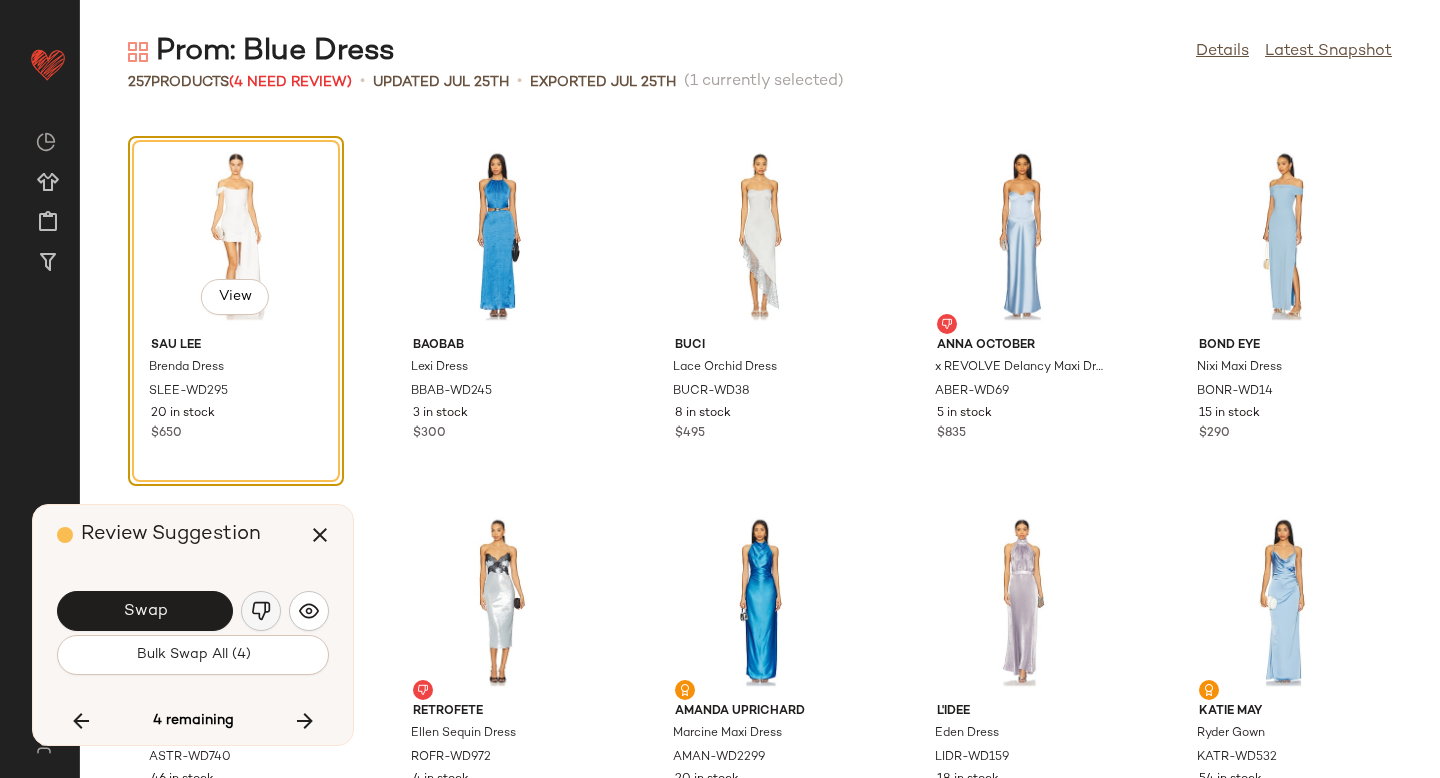 click at bounding box center [261, 611] 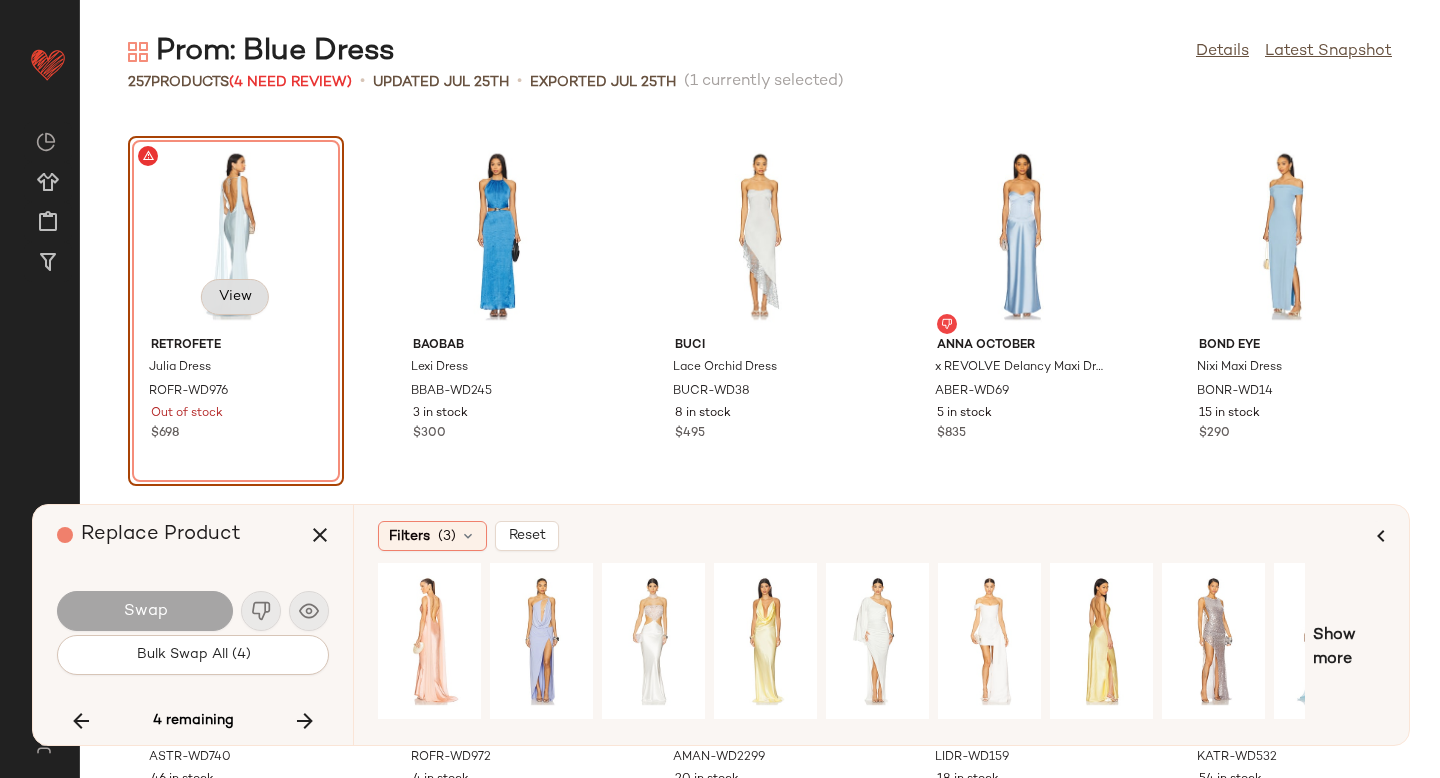 click on "View" at bounding box center [235, 297] 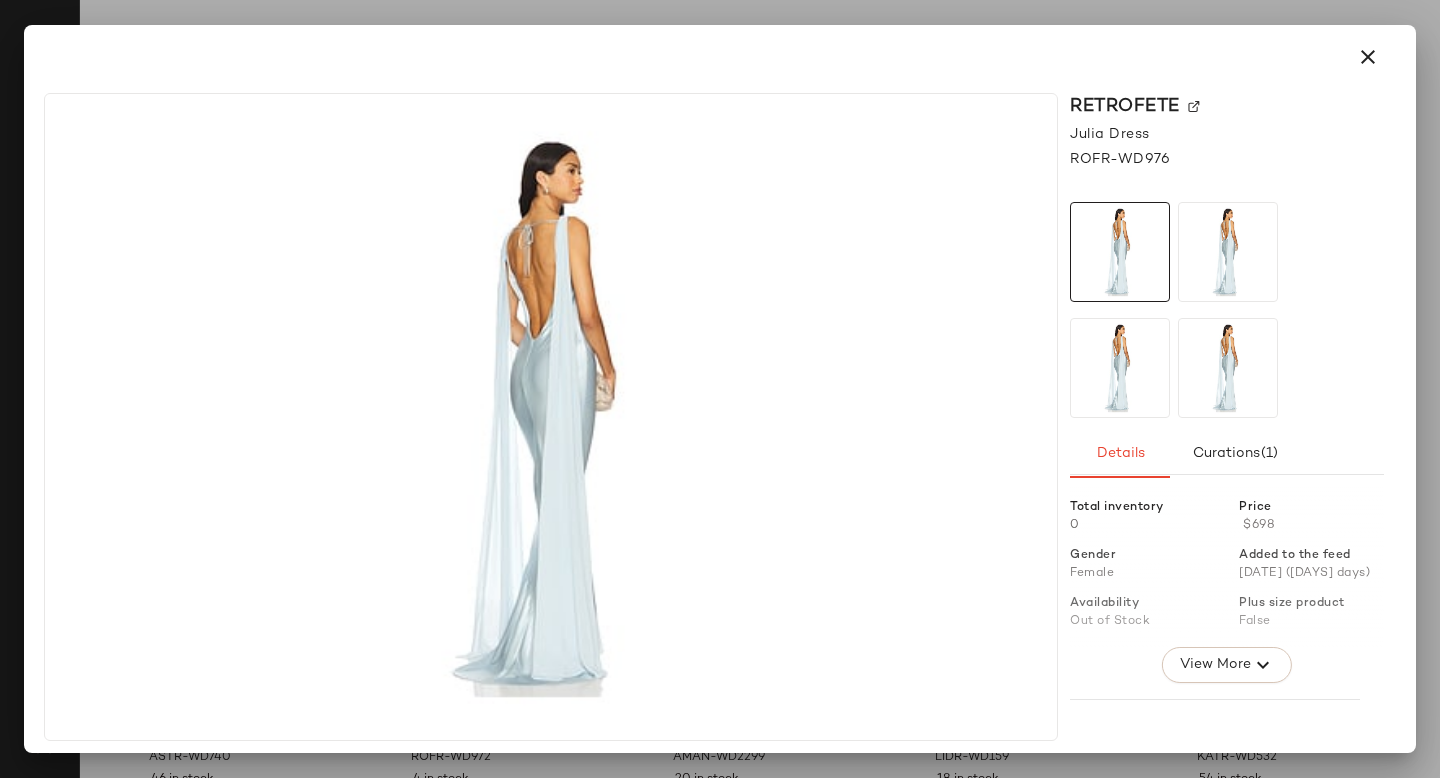 click 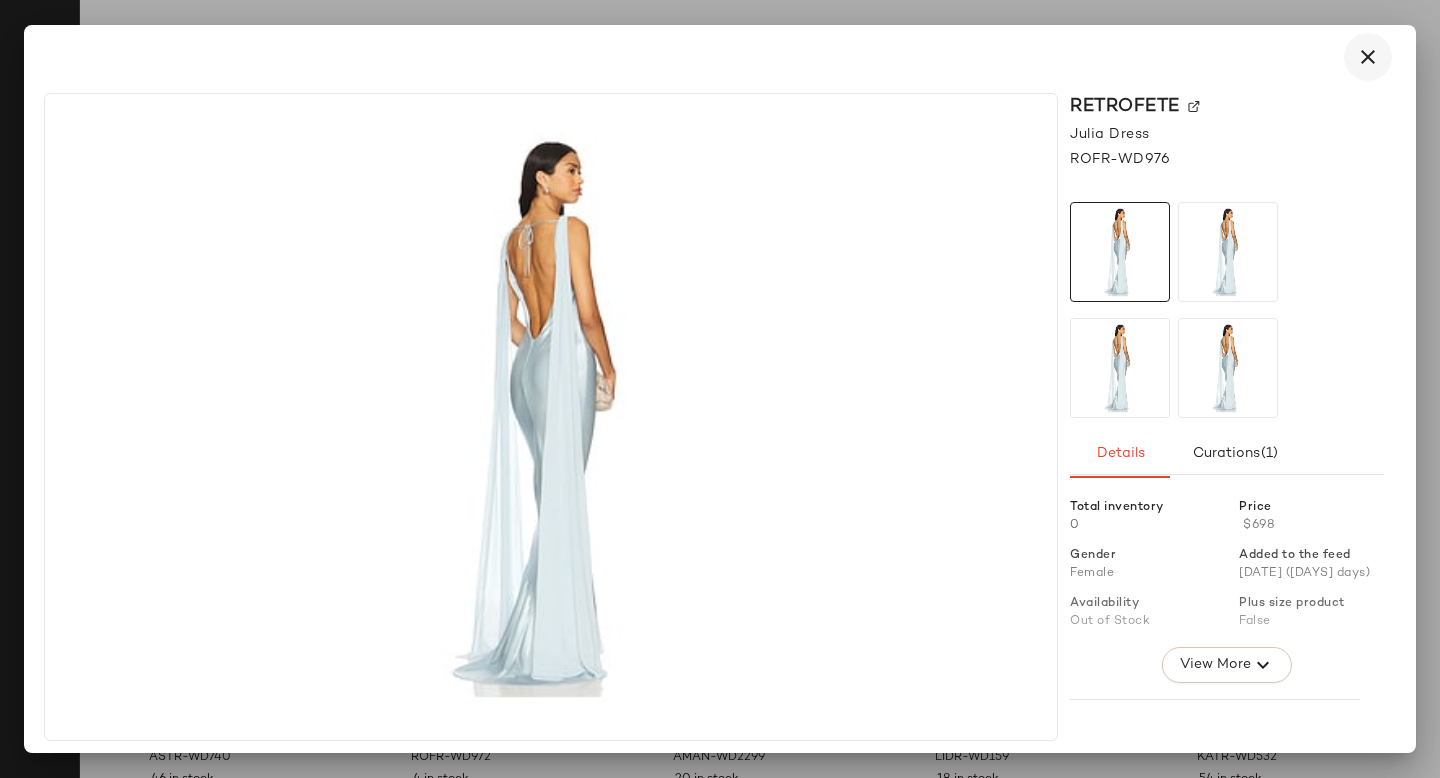click at bounding box center (1368, 57) 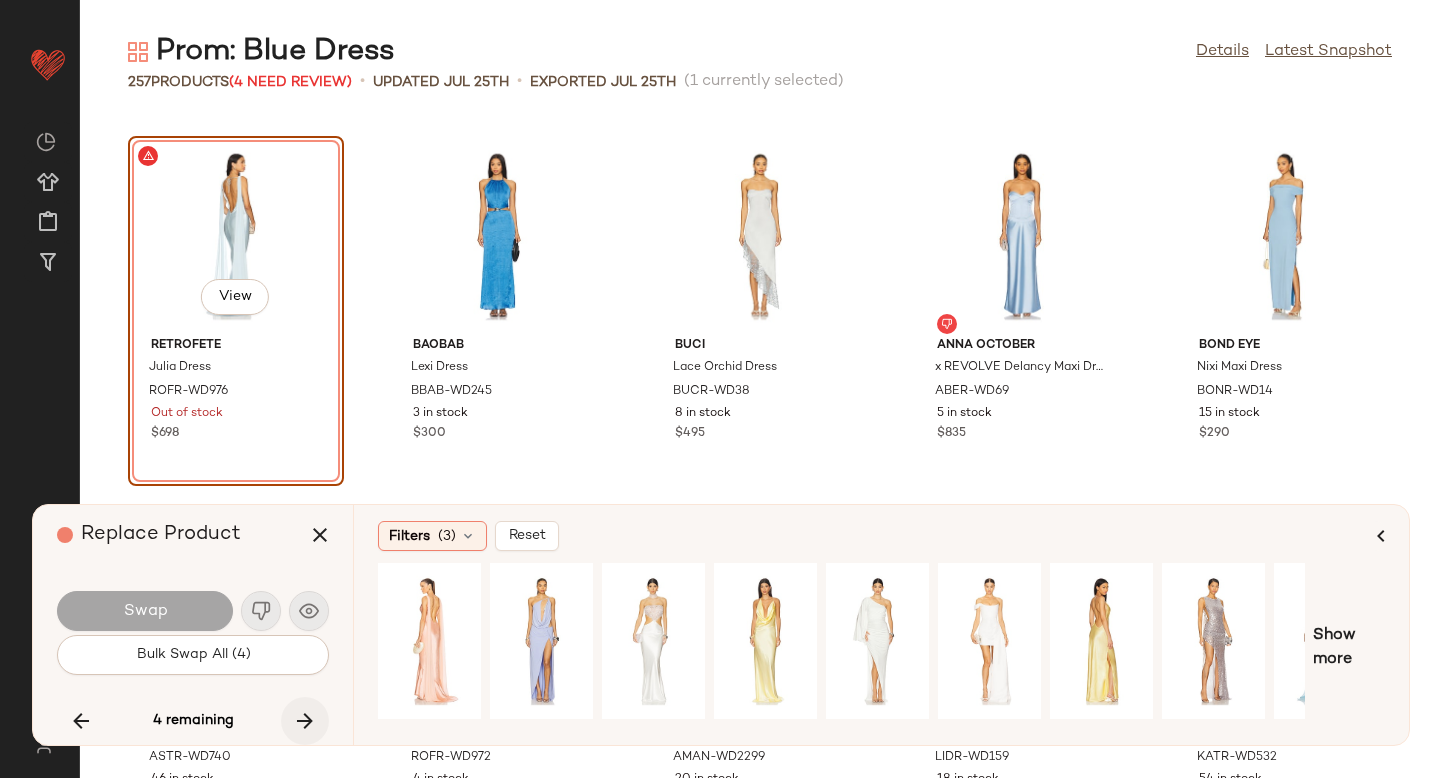 click at bounding box center (305, 721) 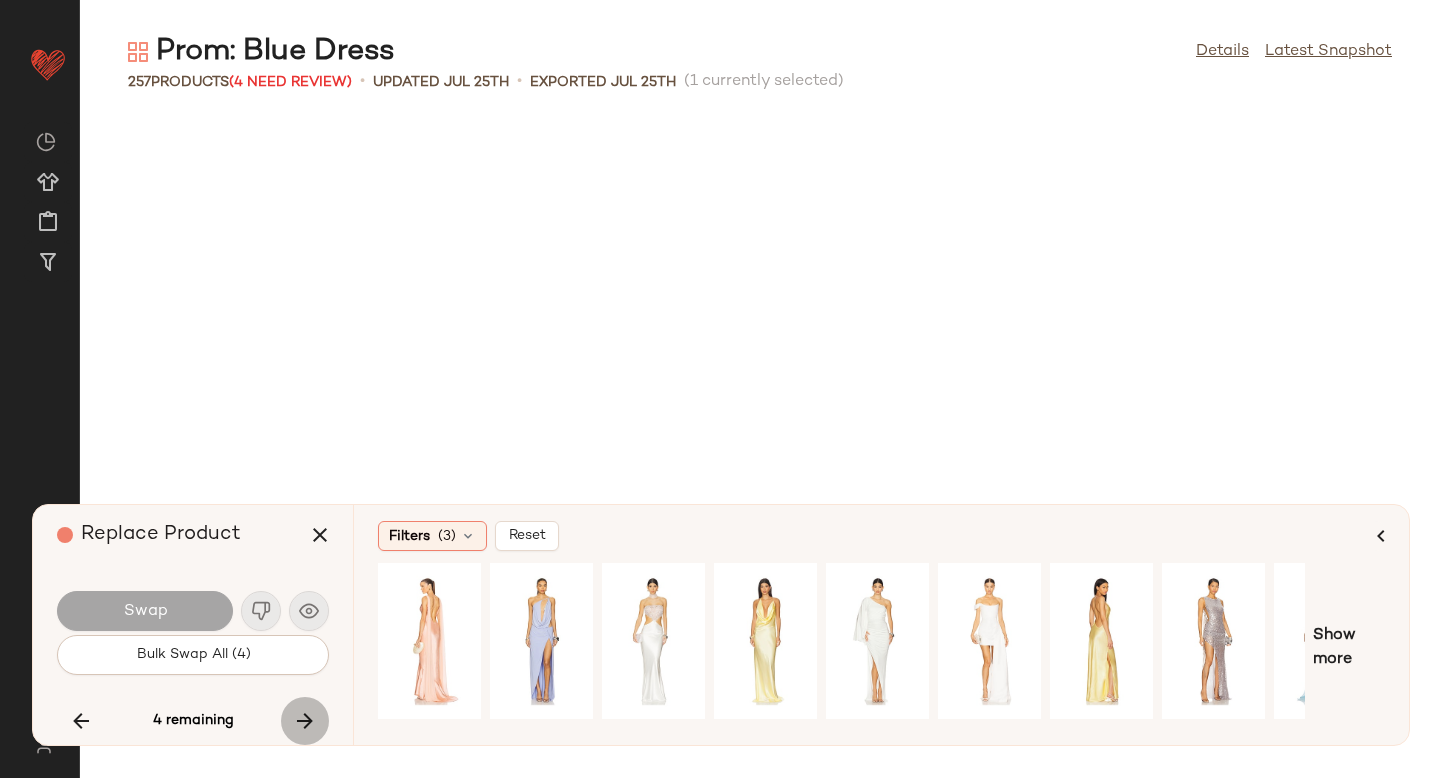 scroll, scrollTop: 7686, scrollLeft: 0, axis: vertical 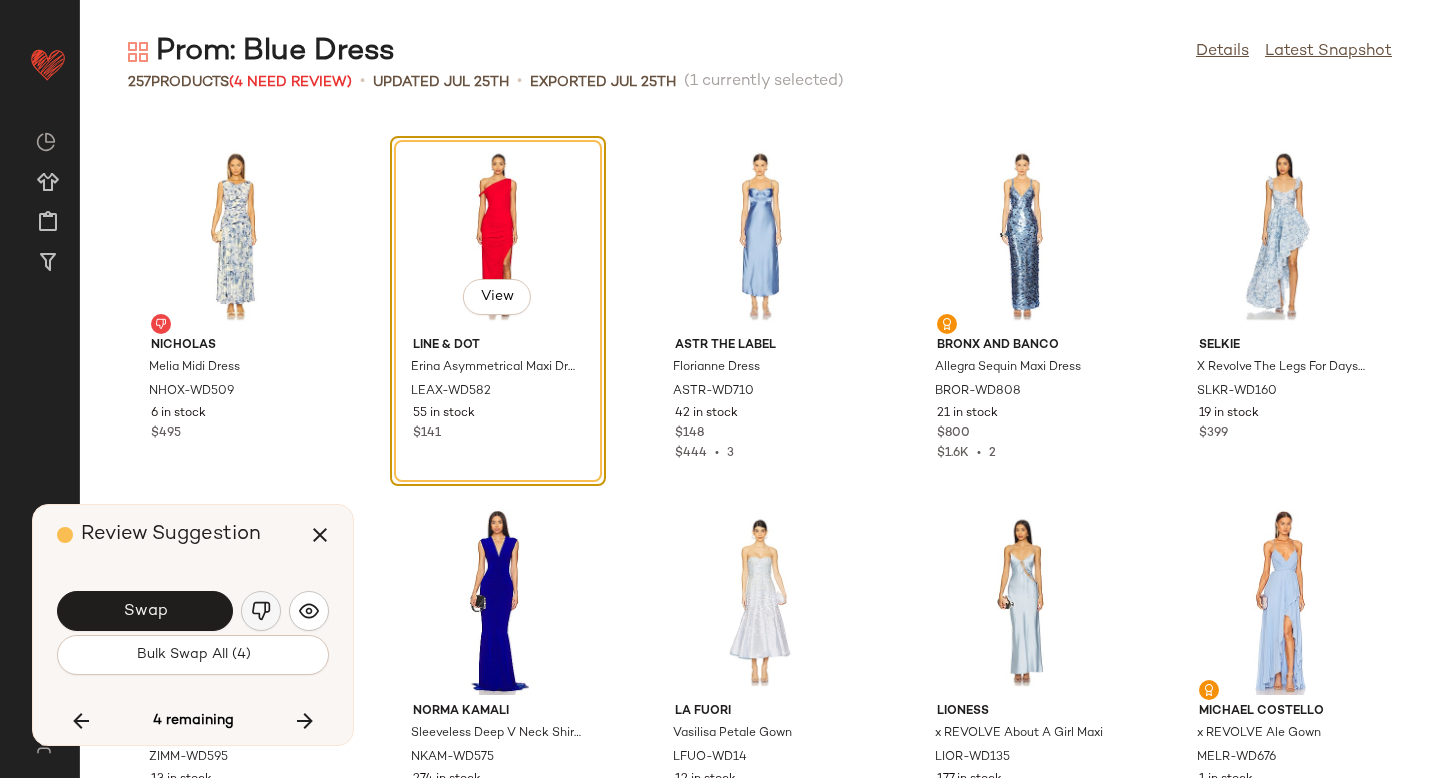 click 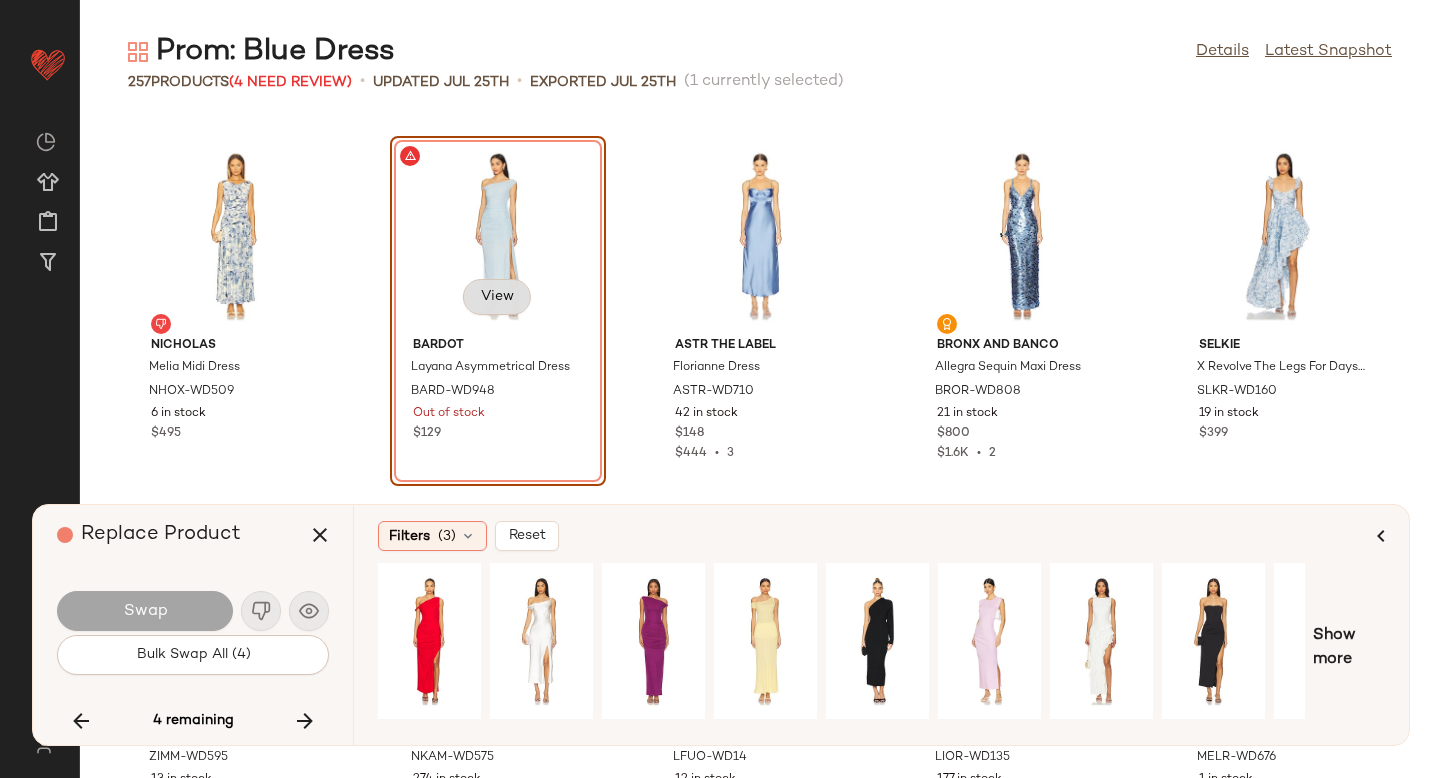 click on "View" 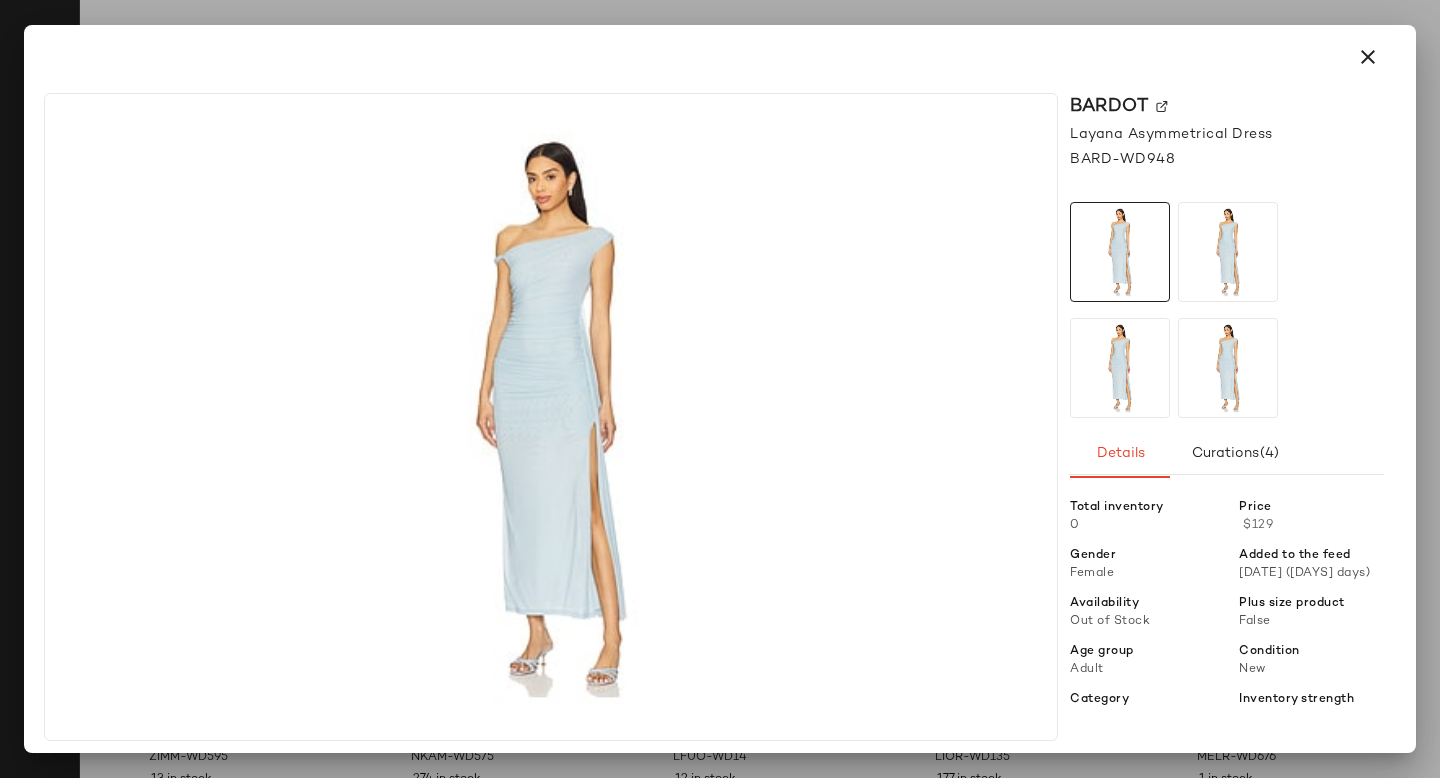 click 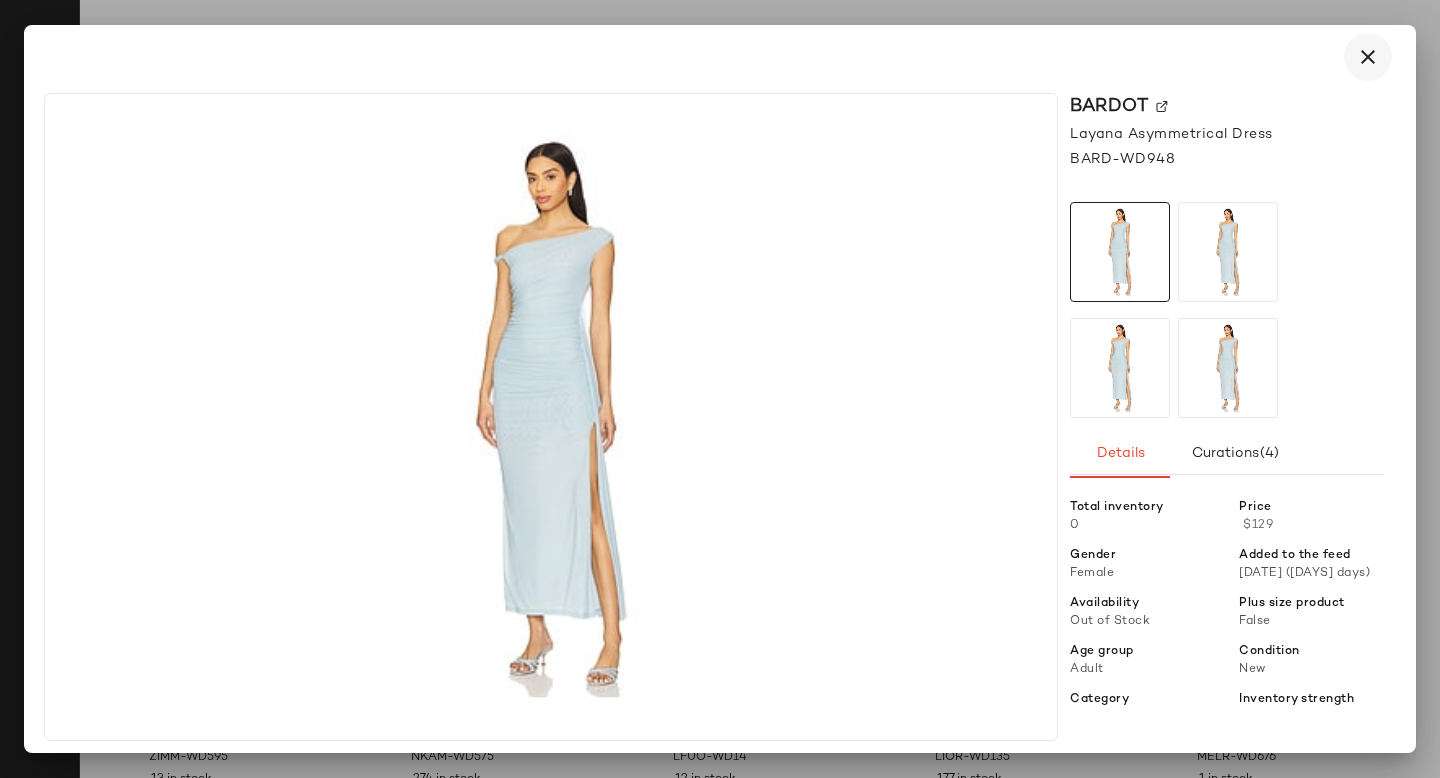 click at bounding box center [1368, 57] 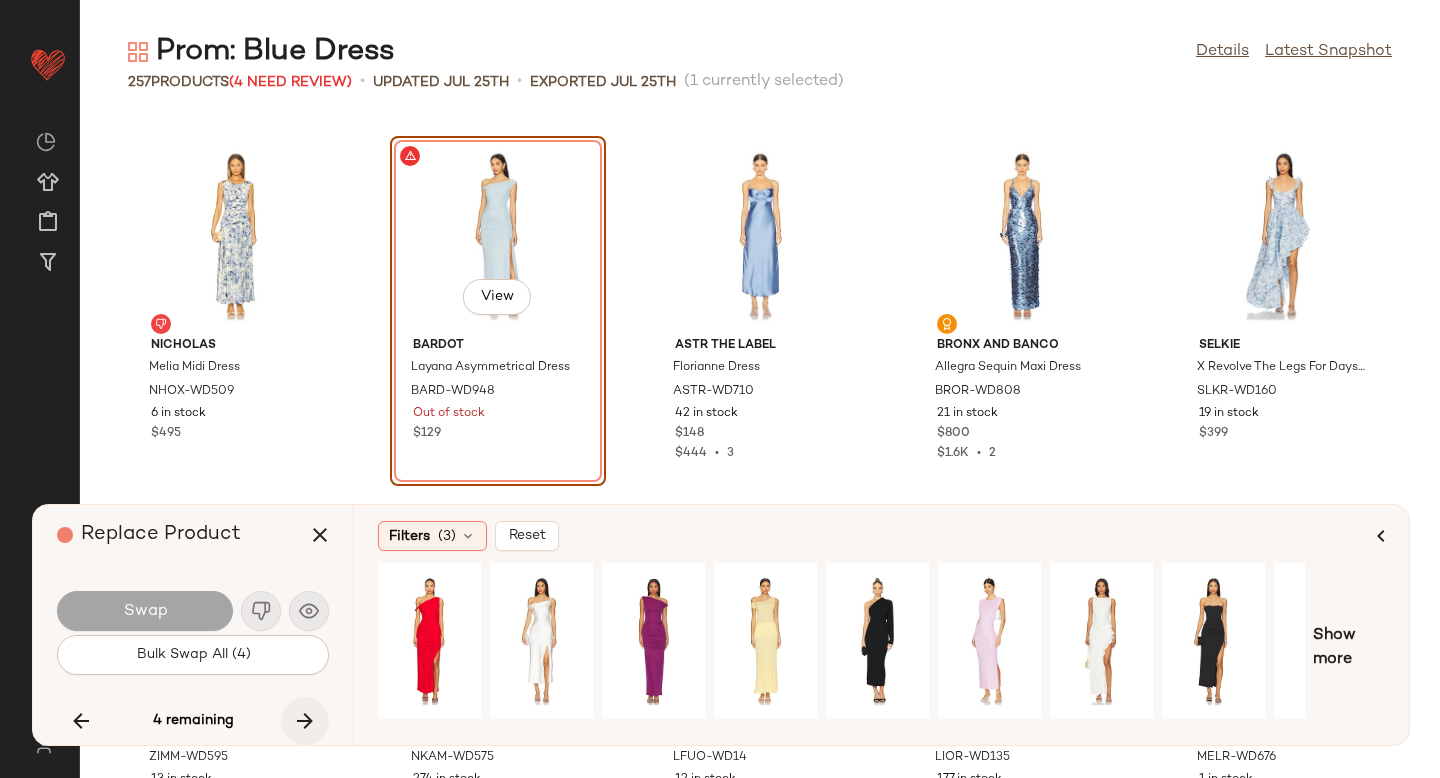 click at bounding box center (305, 721) 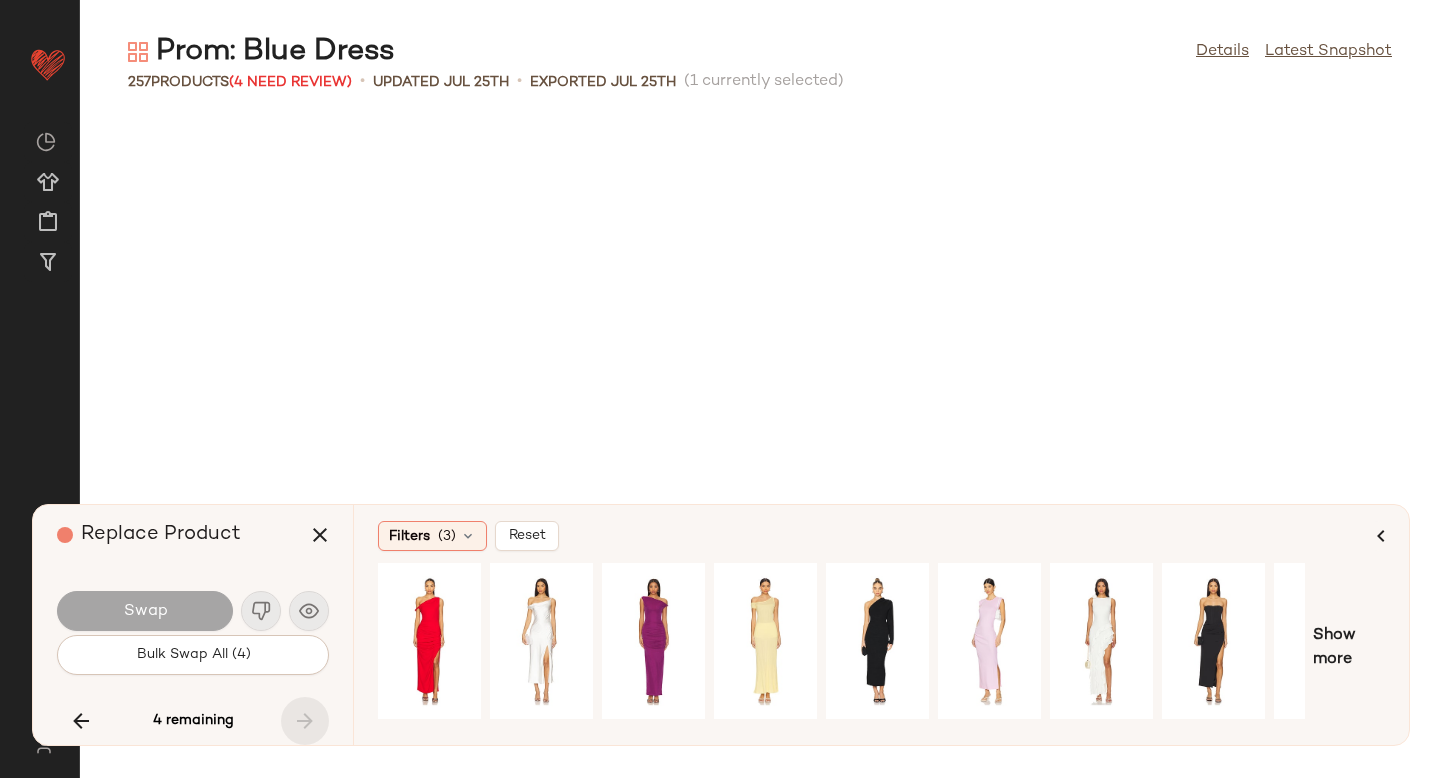 scroll, scrollTop: 13908, scrollLeft: 0, axis: vertical 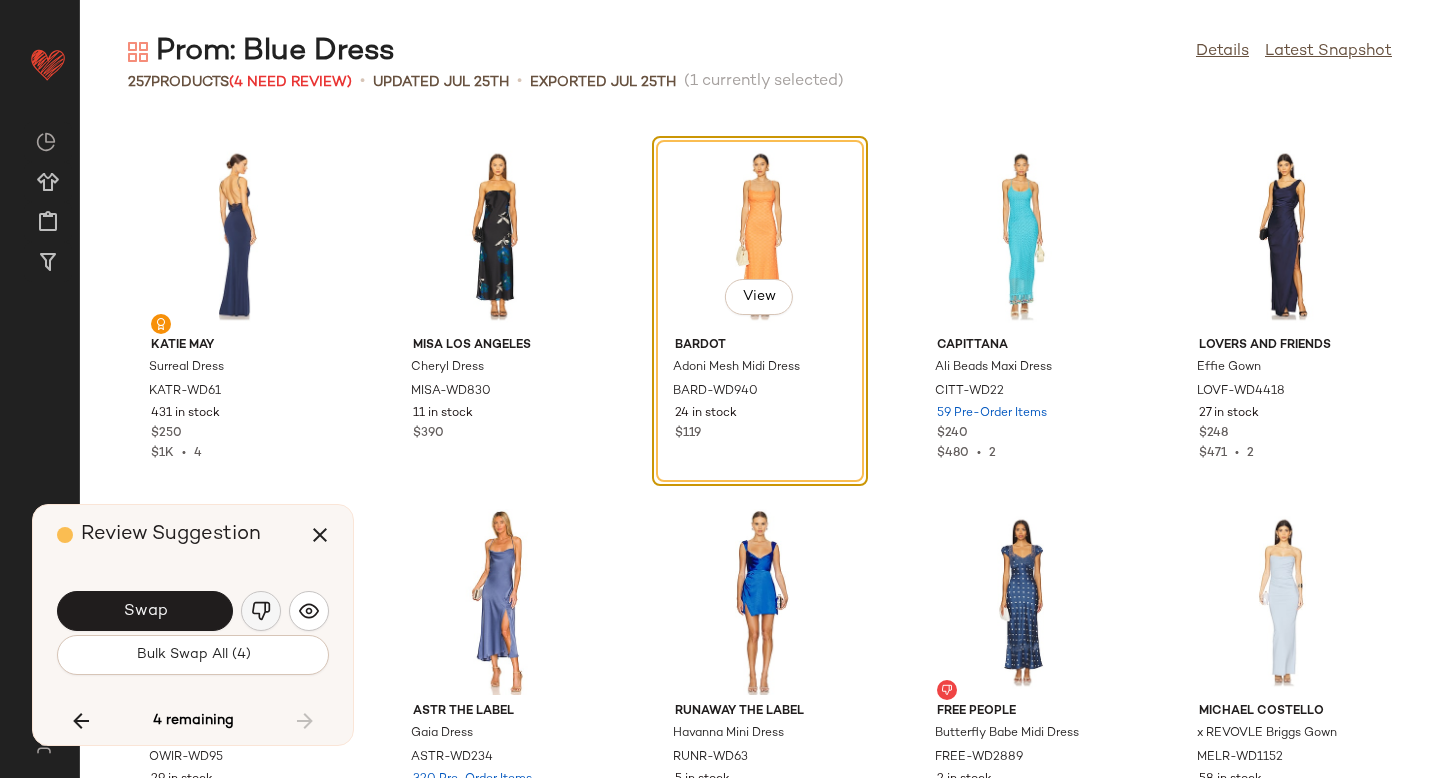 click 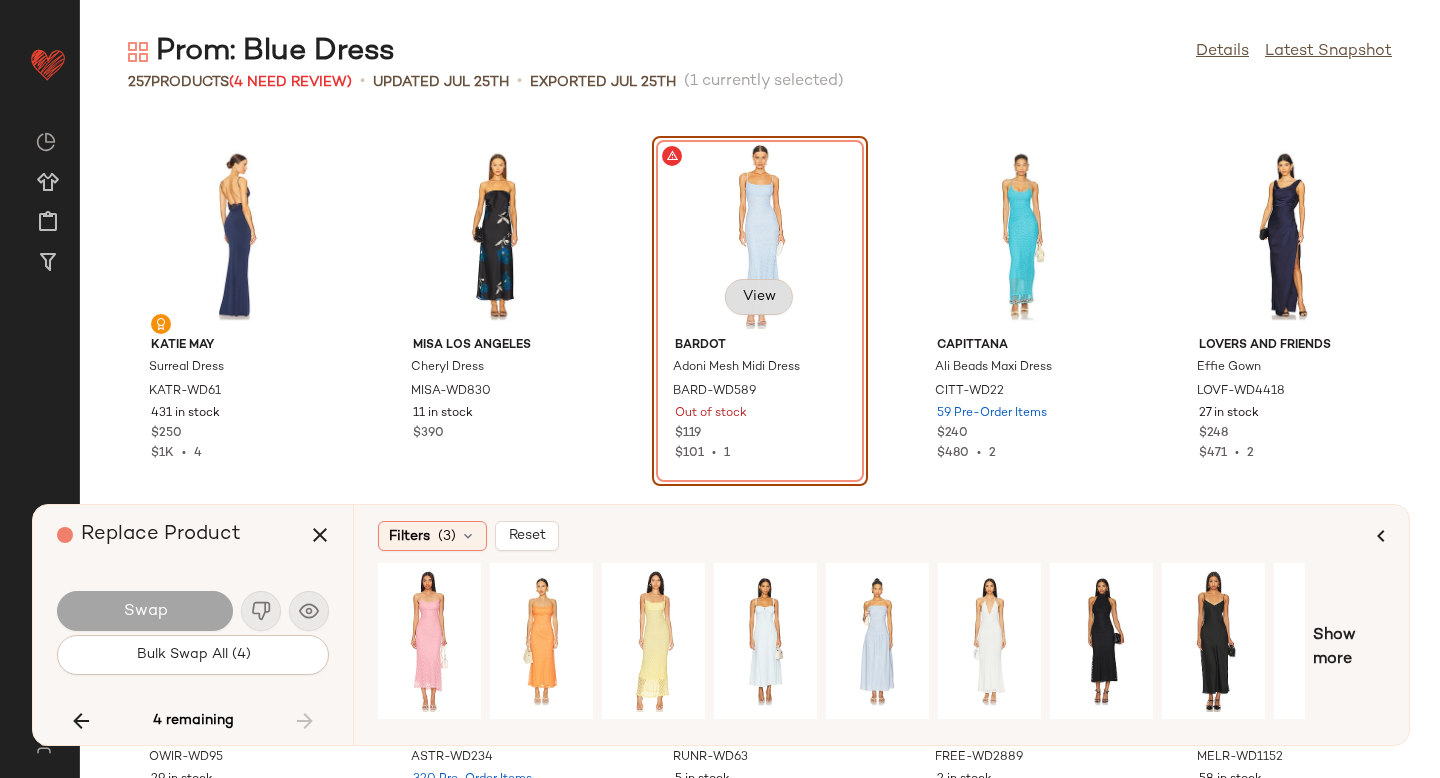 click on "View" 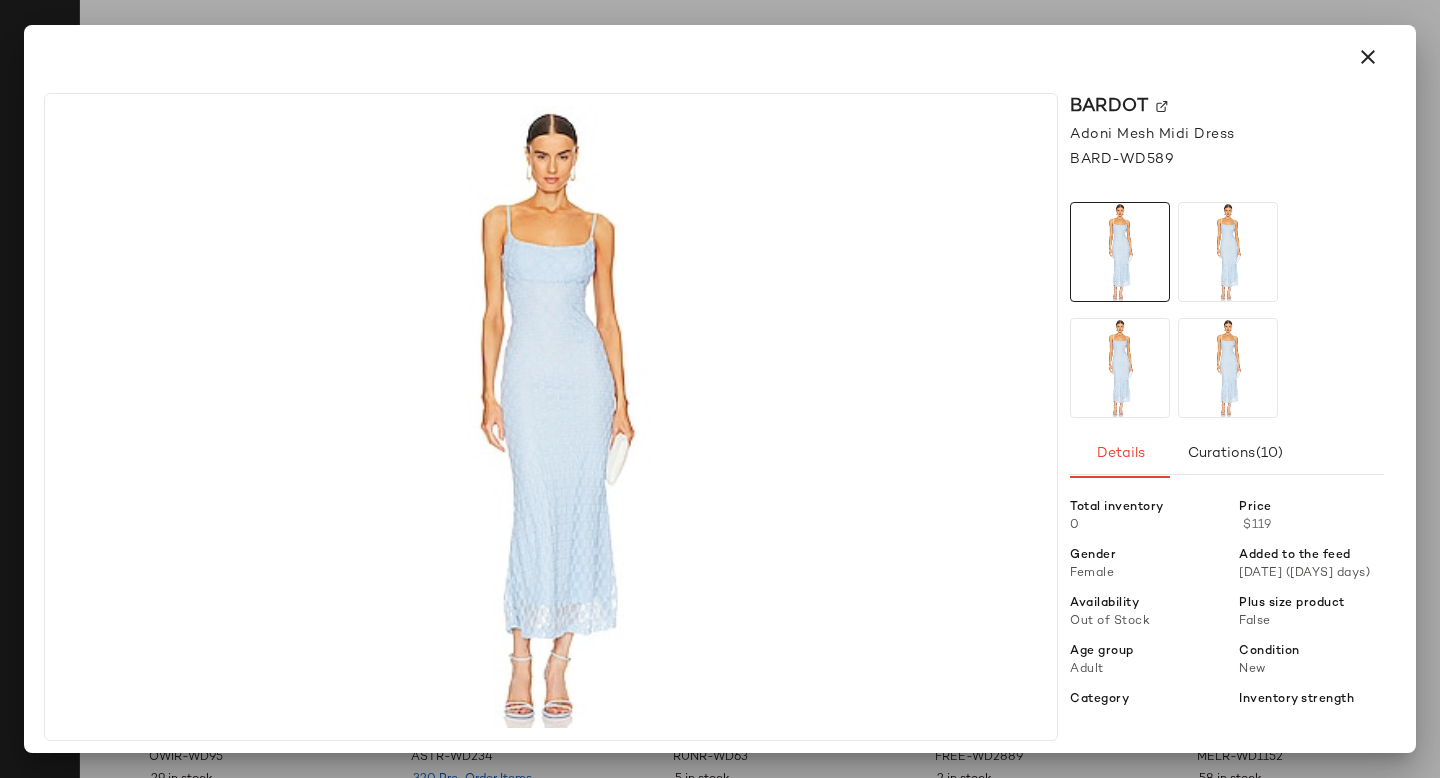 click 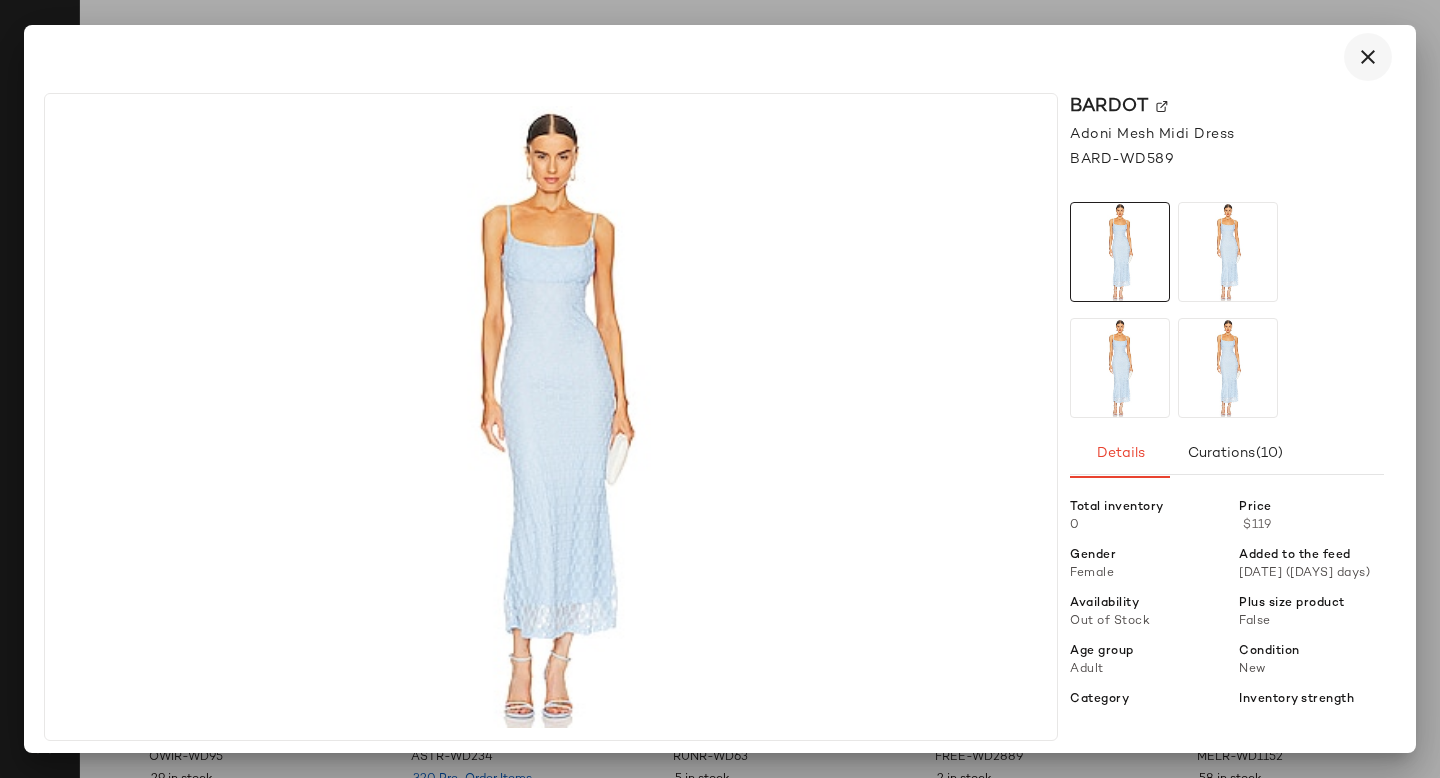 click at bounding box center [1368, 57] 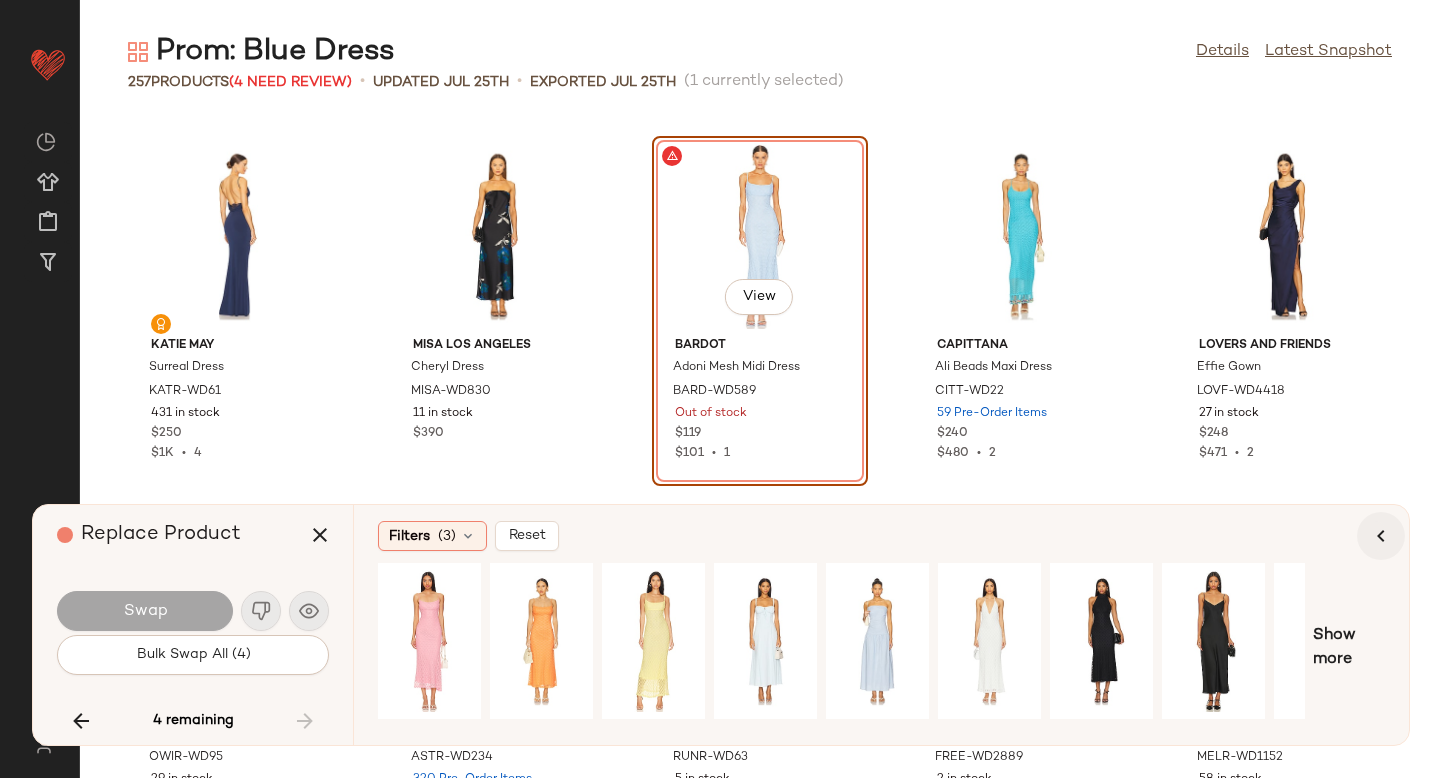 click at bounding box center [1381, 536] 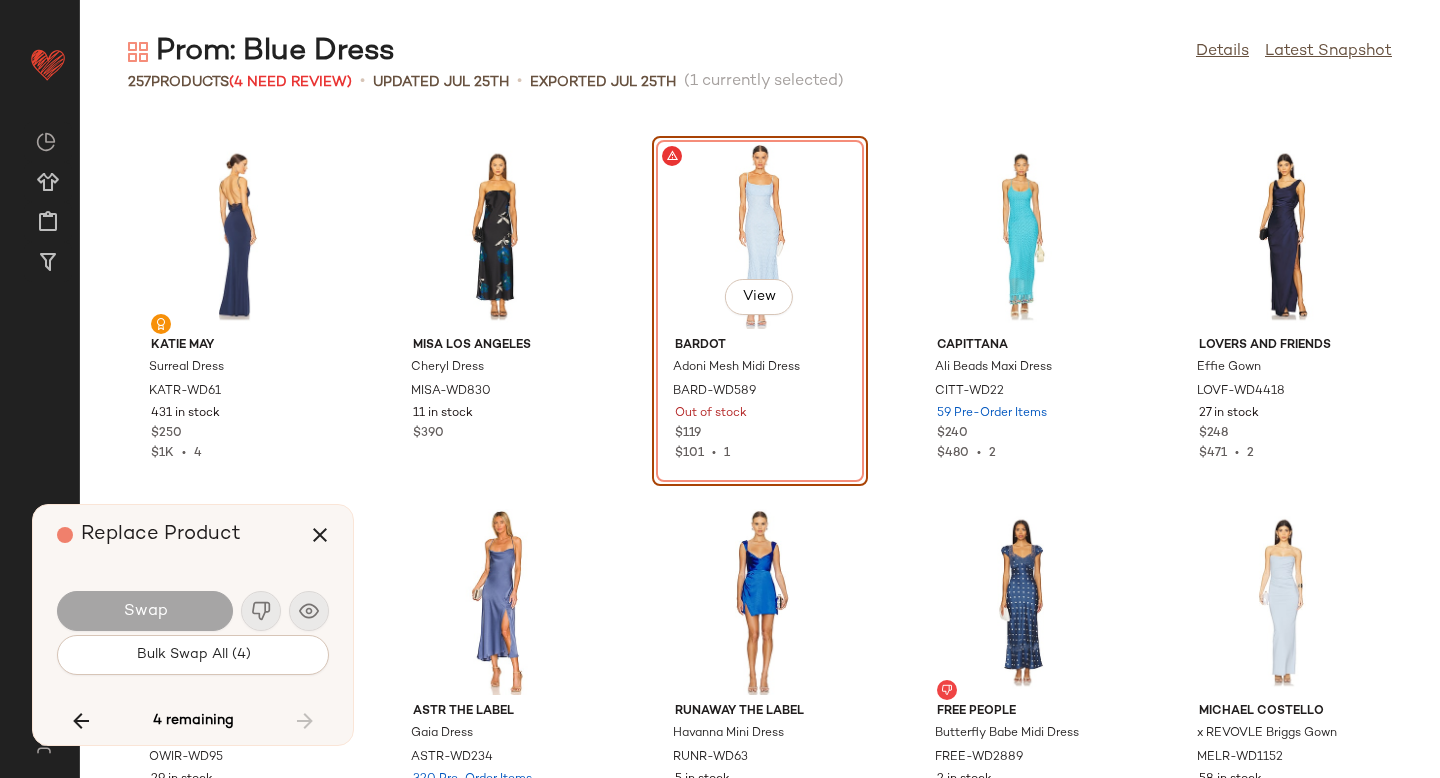 drag, startPoint x: 1439, startPoint y: 615, endPoint x: 1439, endPoint y: 296, distance: 319 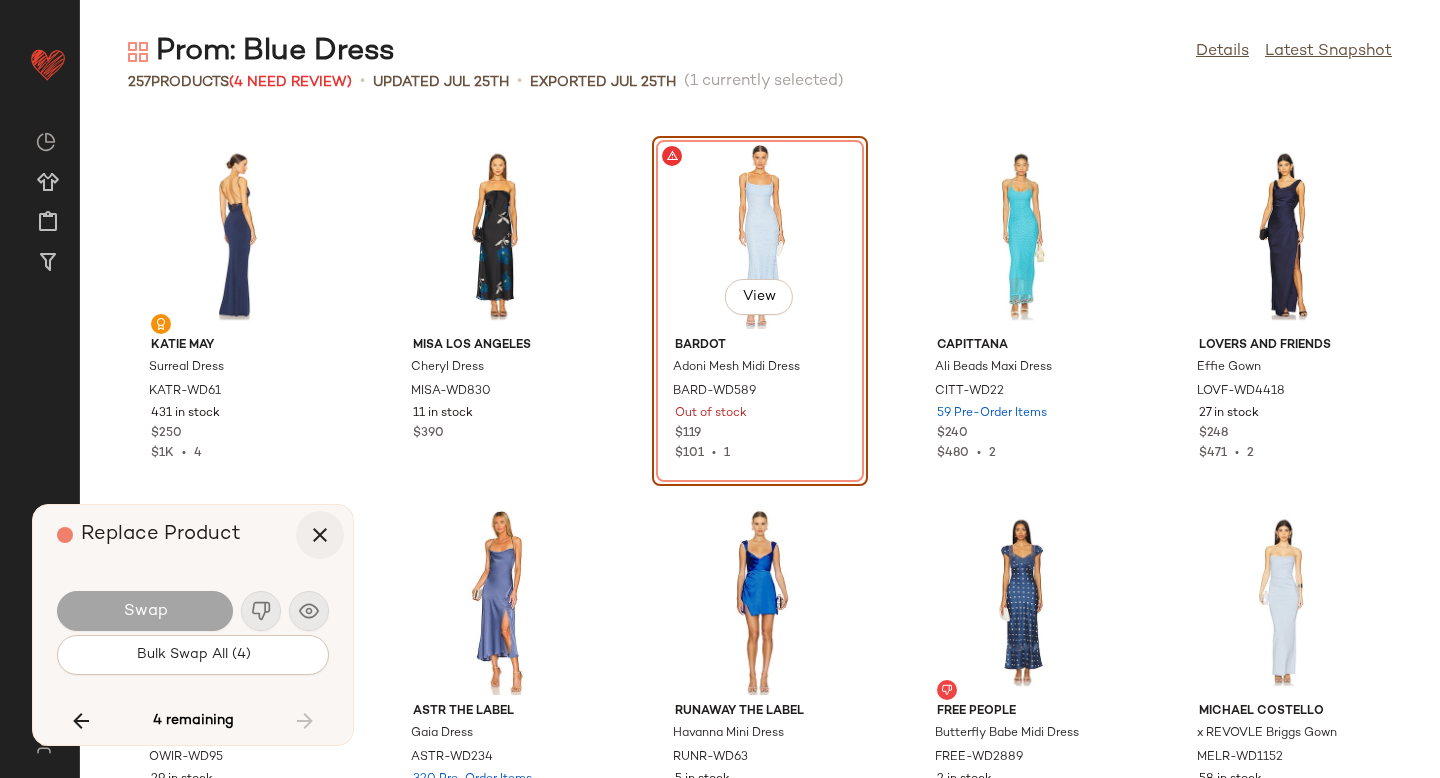 click at bounding box center (320, 535) 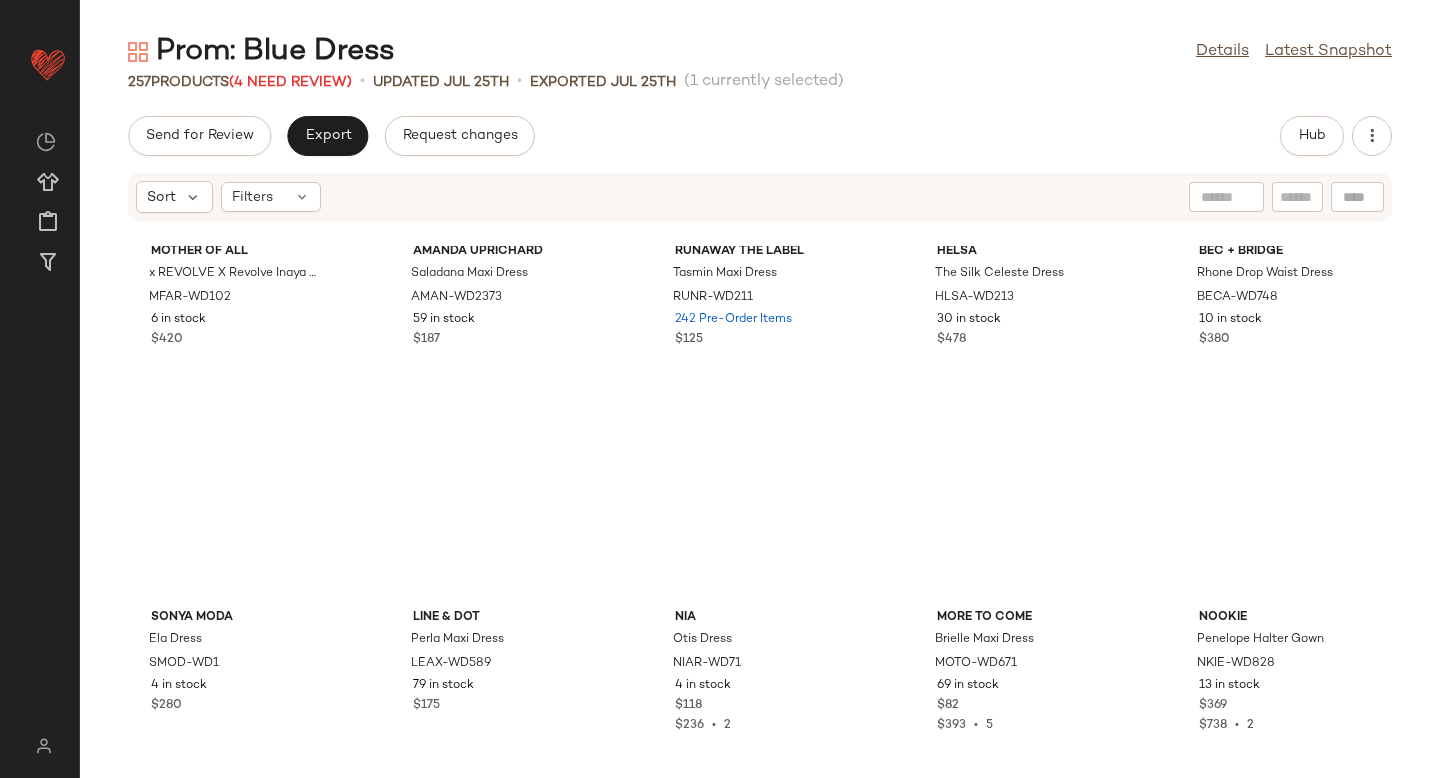 scroll, scrollTop: 0, scrollLeft: 0, axis: both 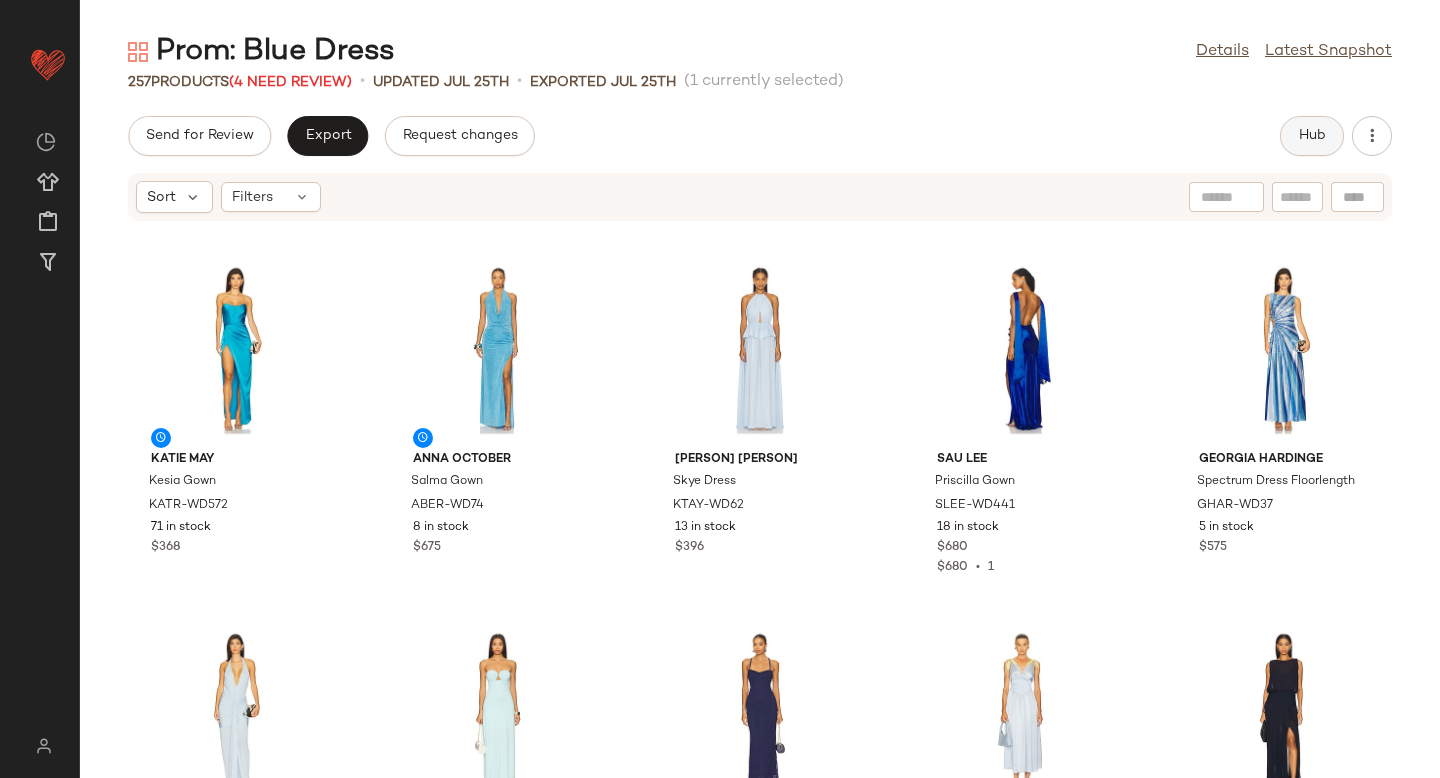 click on "Hub" at bounding box center [1312, 136] 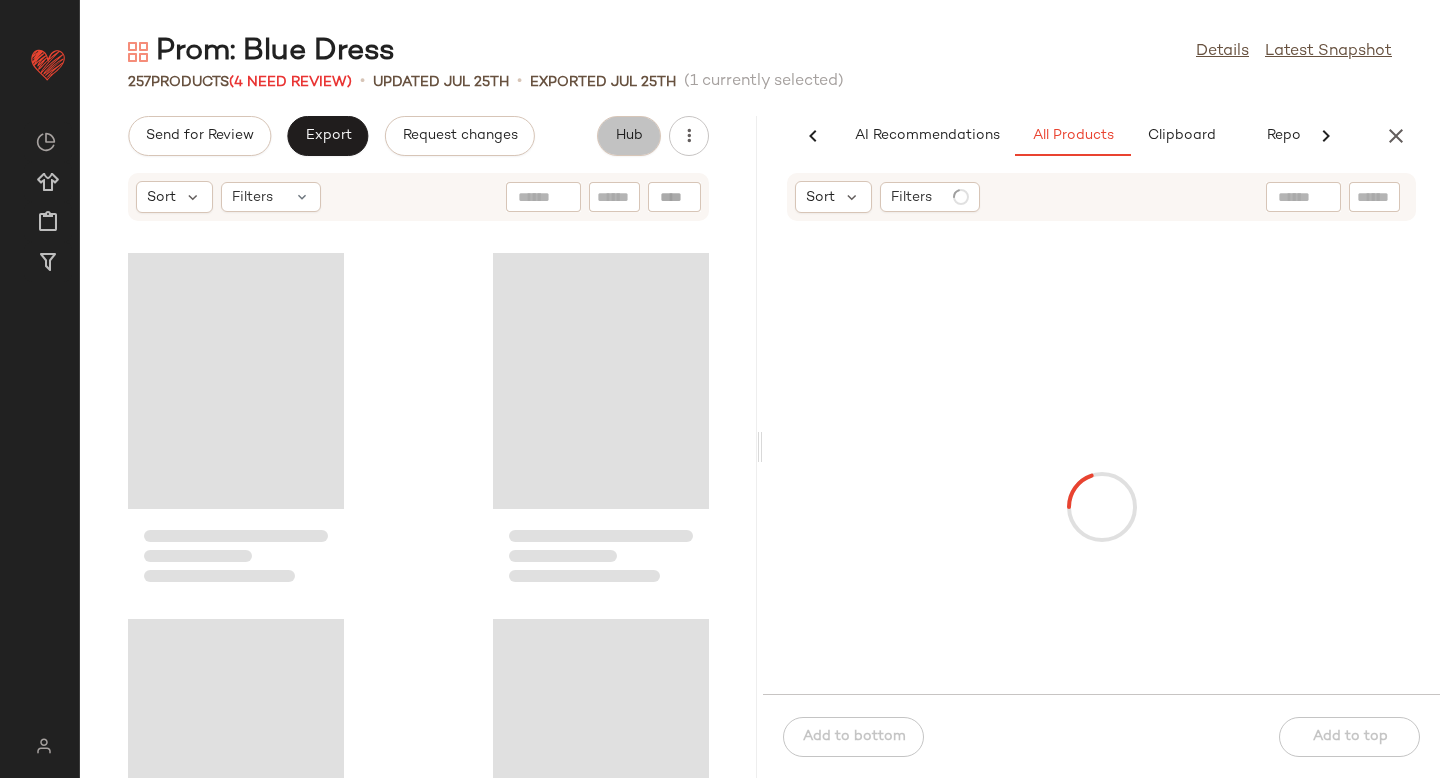 scroll, scrollTop: 0, scrollLeft: 47, axis: horizontal 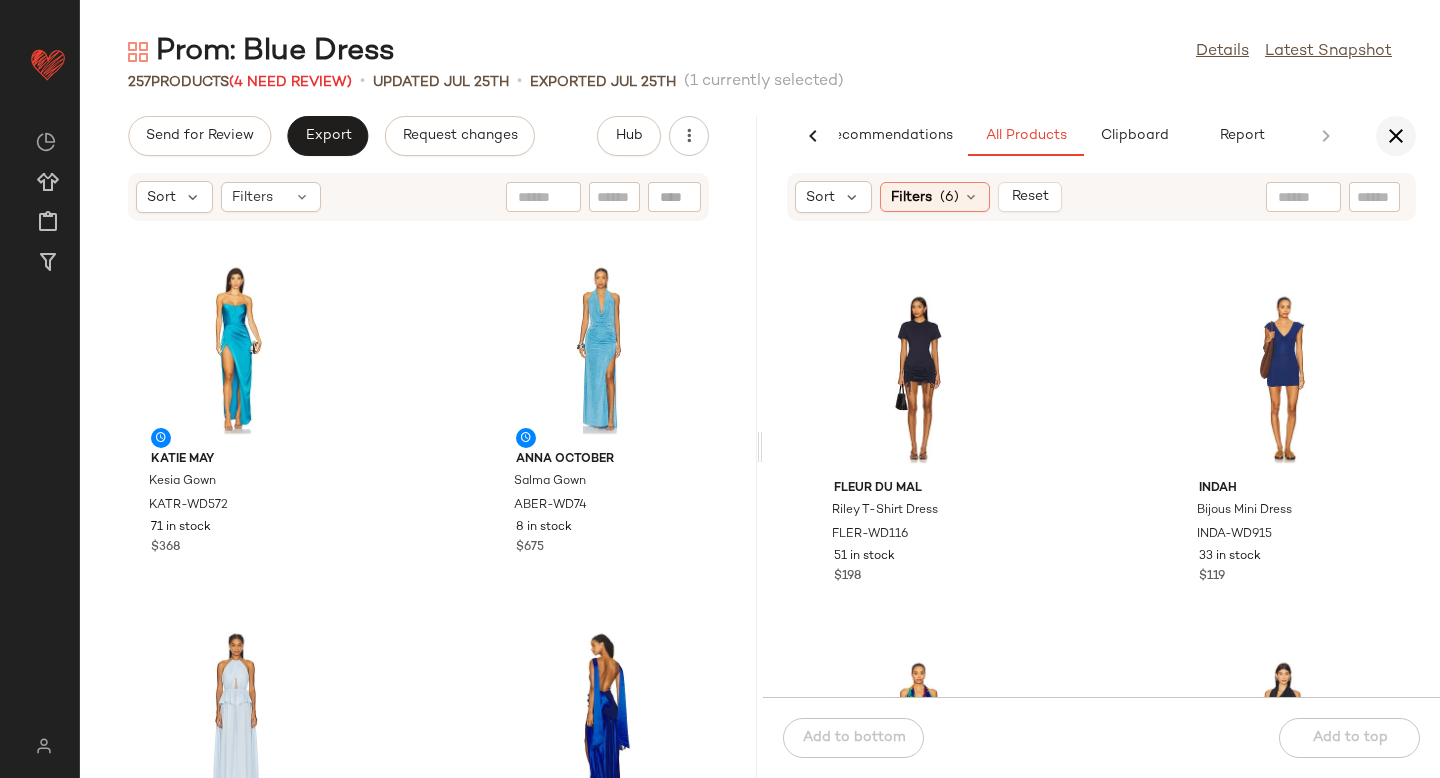 click at bounding box center (1396, 136) 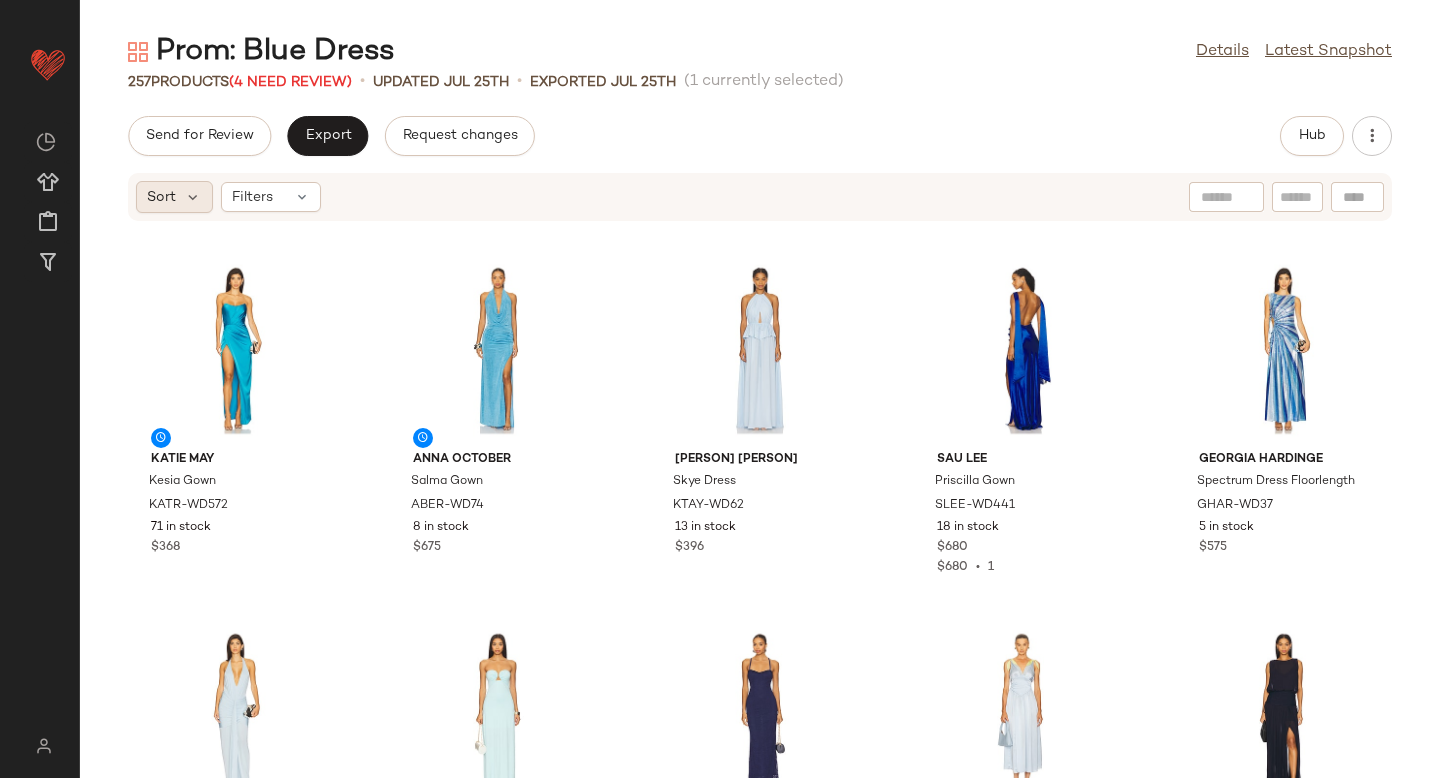 click on "Sort" 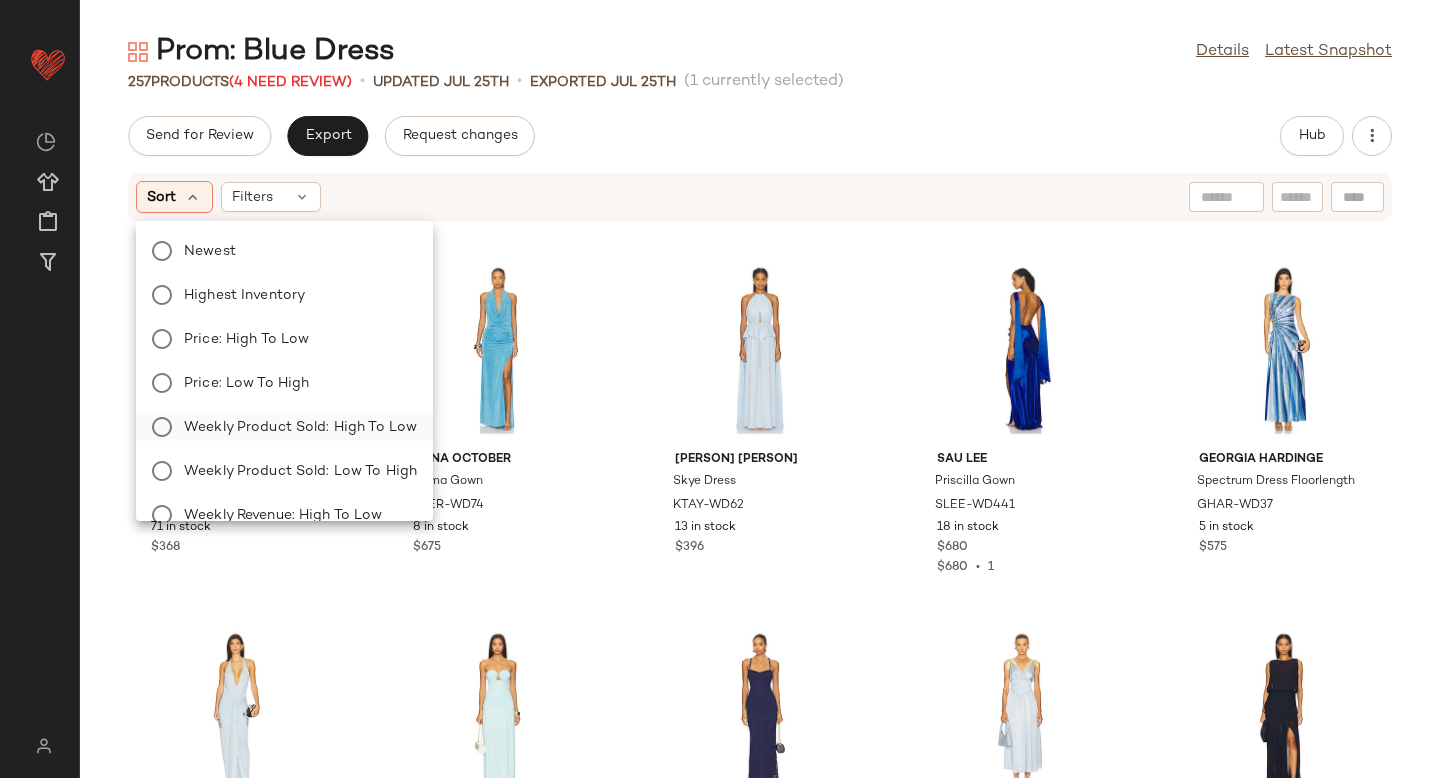 click on "Weekly Product Sold: High to Low" 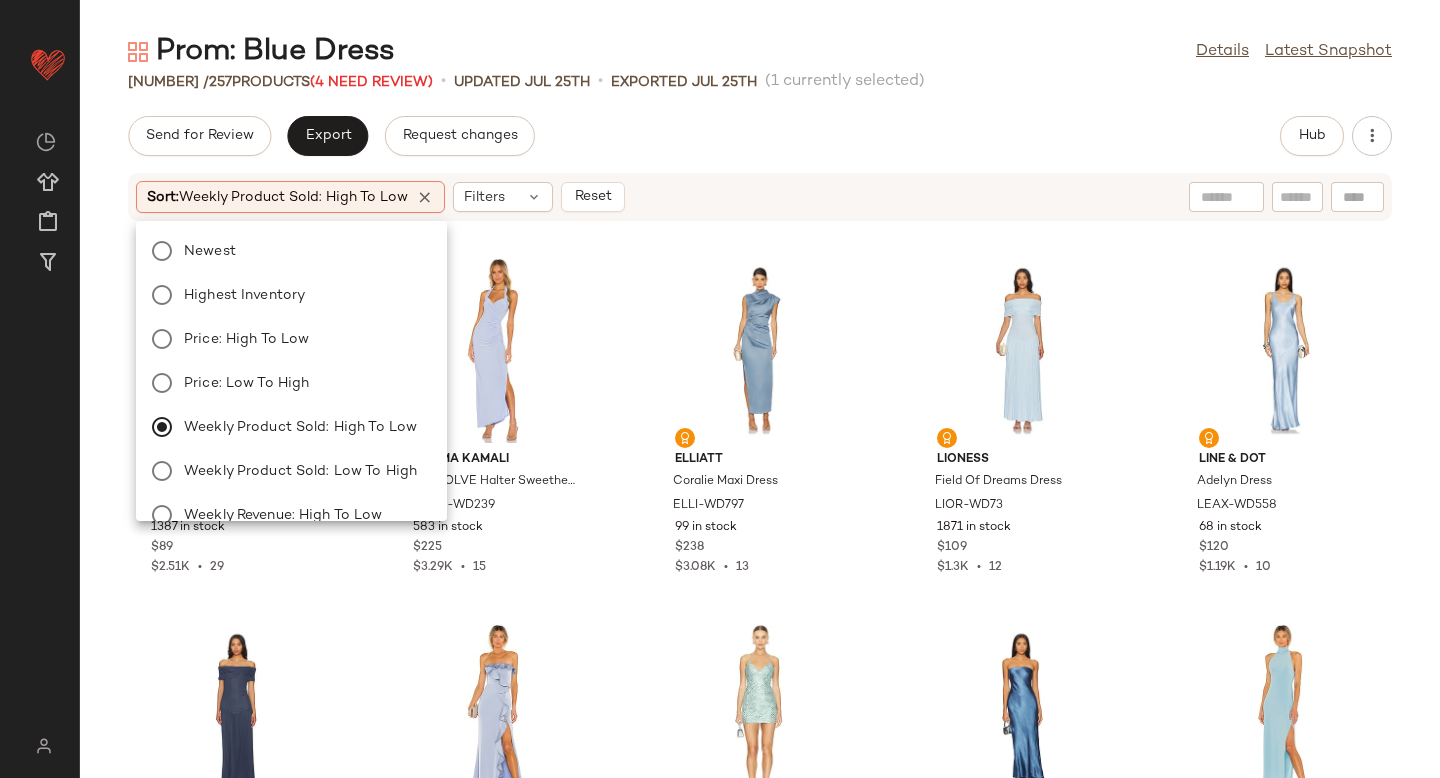 click on "LIONESS 1999 Maxi LIOR-WD45 1387 in stock $89 $2.51K  •  29 Norma Kamali x REVOLVE Halter Sweetheart Side Drape Gown NKAM-WD239 583 in stock $225 $3.29K  •  15 ELLIATT Coralie Maxi Dress ELLI-WD797 99 in stock $238 $3.08K  •  13 LIONESS Field Of Dreams Dress LIOR-WD73 1871 in stock $109 $1.3K  •  12 Line & Dot Adelyn Dress LEAX-WD558 68 in stock $120 $1.19K  •  10 LIONESS Field Of Dreams Dress LIOR-WD74 1013 in stock $109 $958  •  9 NBD Luna Gown NBDR-WD2427 309 in stock $278 $2.11K  •  8 superdown Kenya Mini Dress SPDW-WD2560 301 in stock $98 $784  •  8 MORE TO COME Emma Strapless Maxi Dress MOTO-WD498 274 in stock $92 $726  •  8 Norma Kamali Halter Turtle Side Slit Gown NKAM-WD290 276 in stock $225 $1.57K  •  7 Michael Costello x REVOLVE Ale Gown MELR-WD676 1 in stock $258 $1.78K  •  7 LIONESS x REVOLVE Original Sin Dress LIOR-WD130 139 in stock $79 $474  •  6 ASTR the Label Cersei Dress ASTR-WD740 46 in stock $148 $873  •  6 House of Harlow 1960 x REVOLVE Mandy Gown HOOF-WD1114 6" 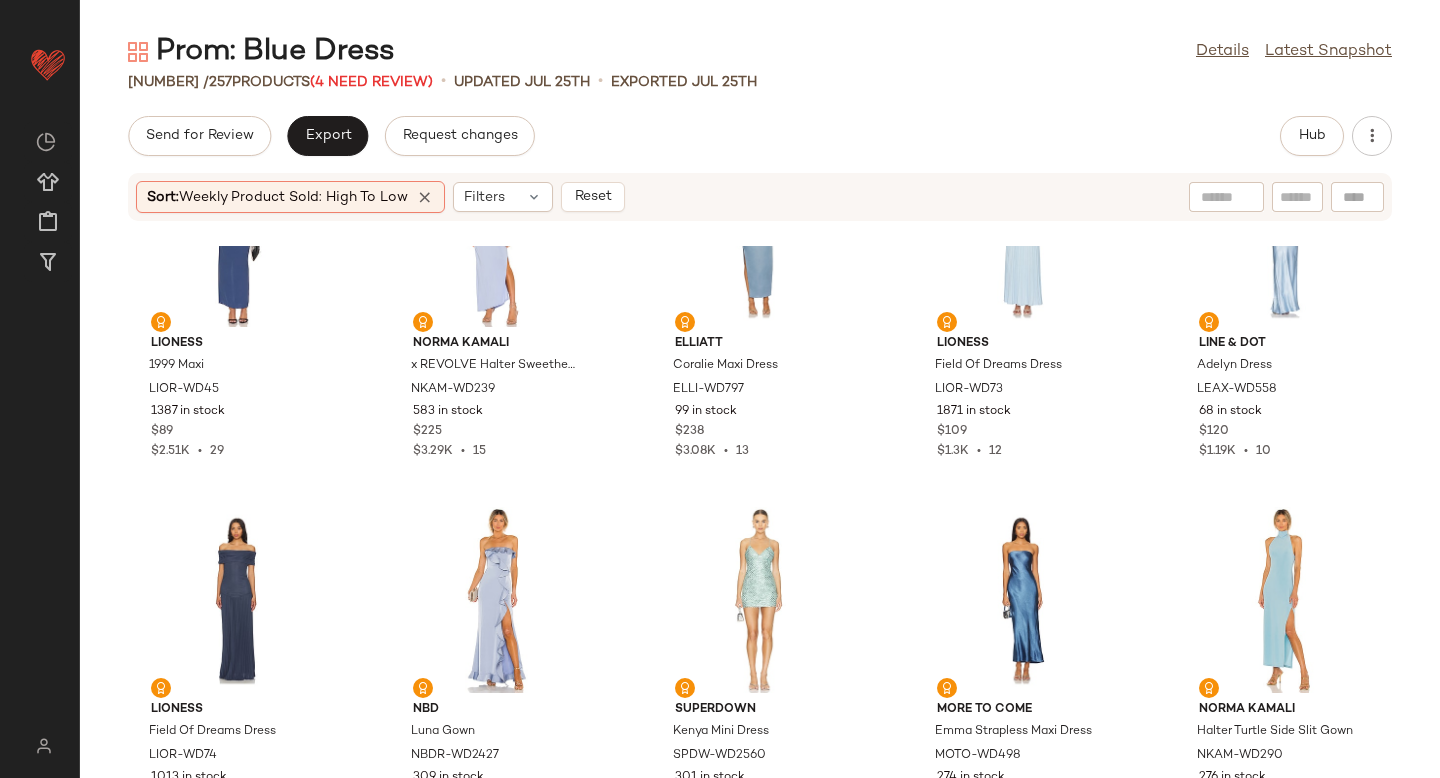 scroll, scrollTop: 115, scrollLeft: 0, axis: vertical 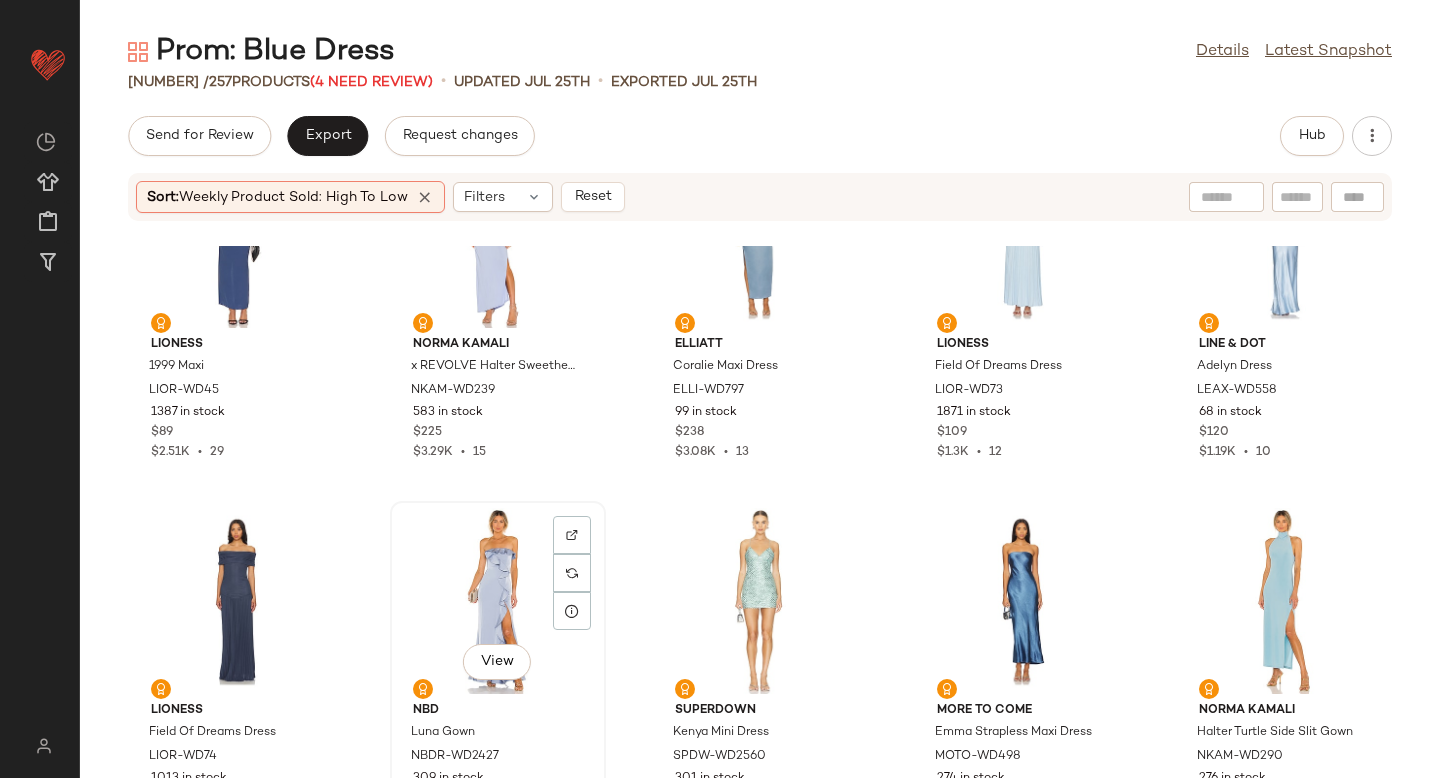 click on "View" 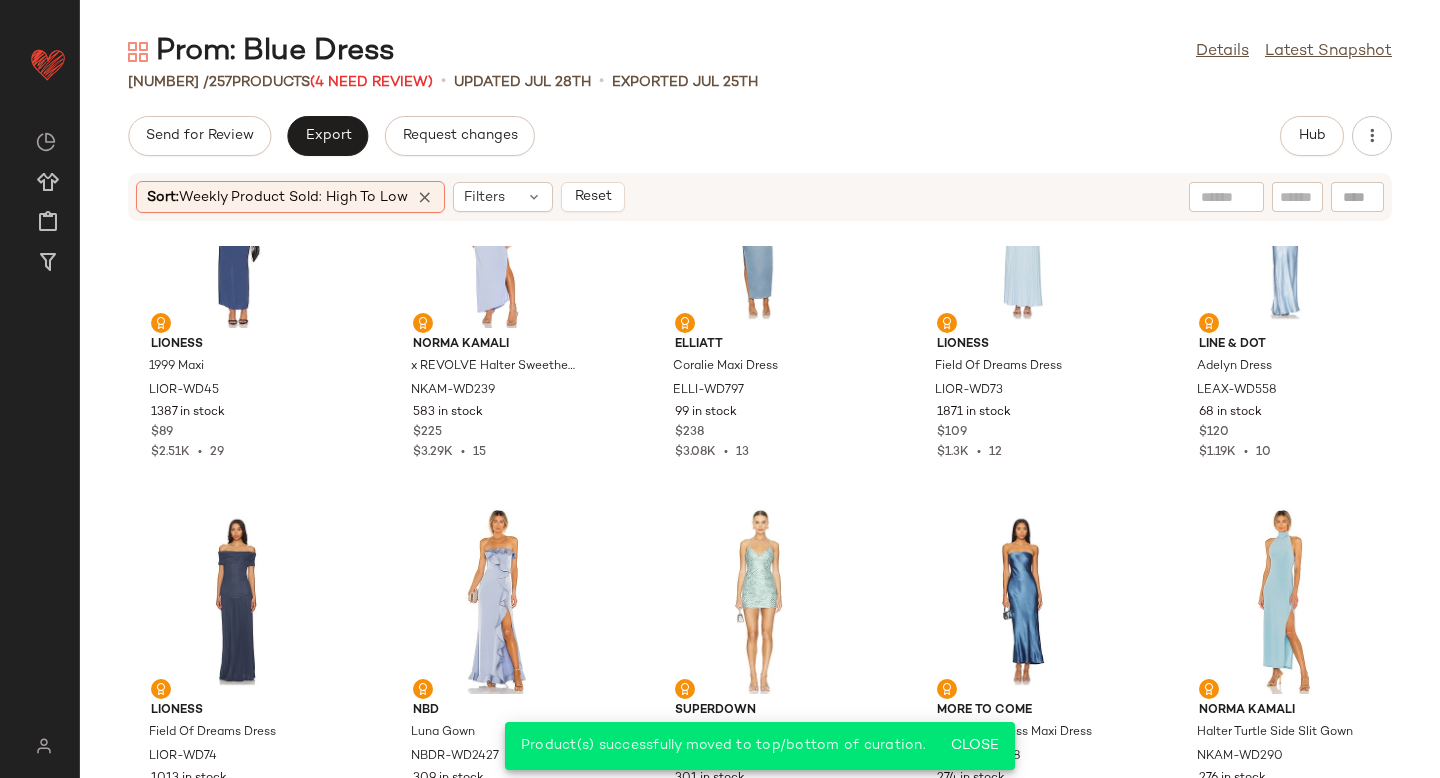 scroll, scrollTop: 0, scrollLeft: 0, axis: both 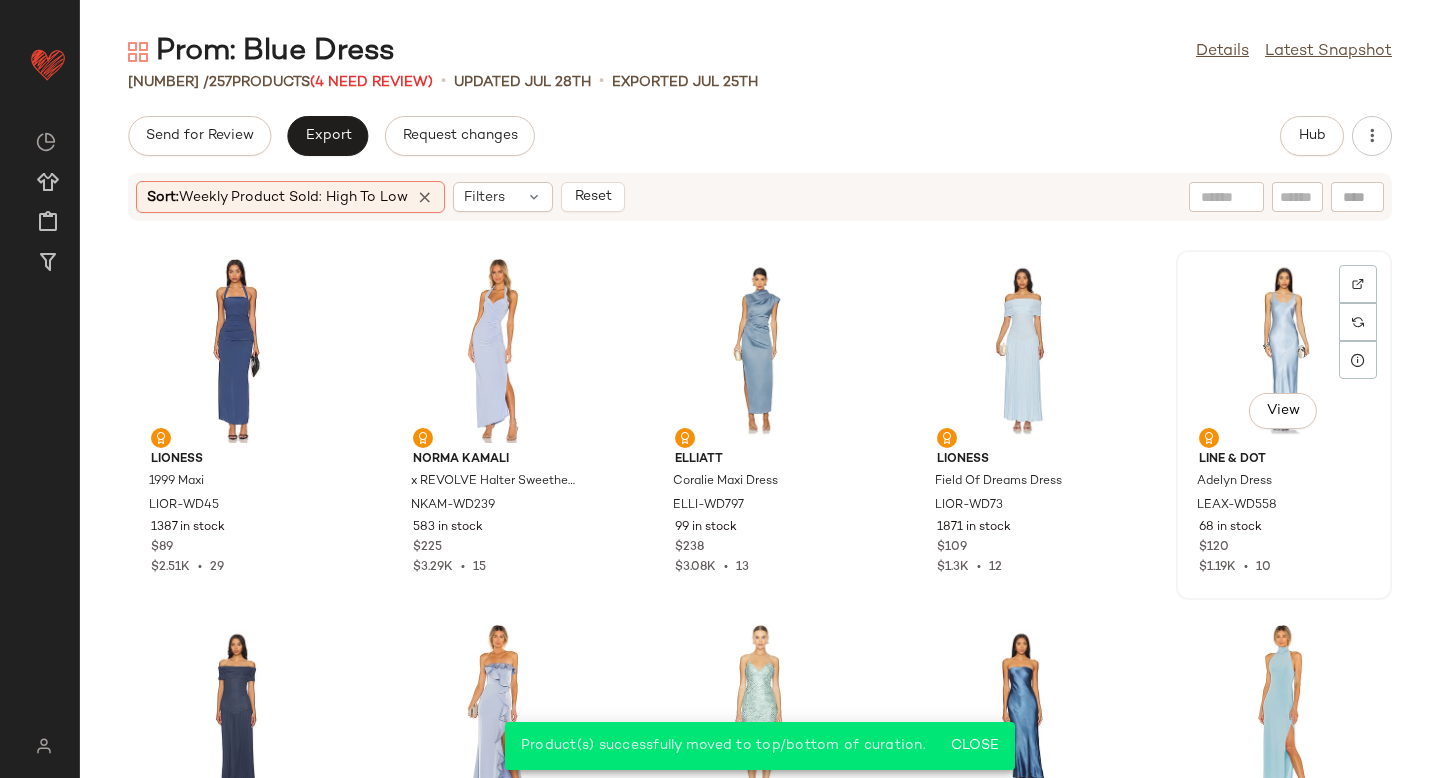 click on "View" 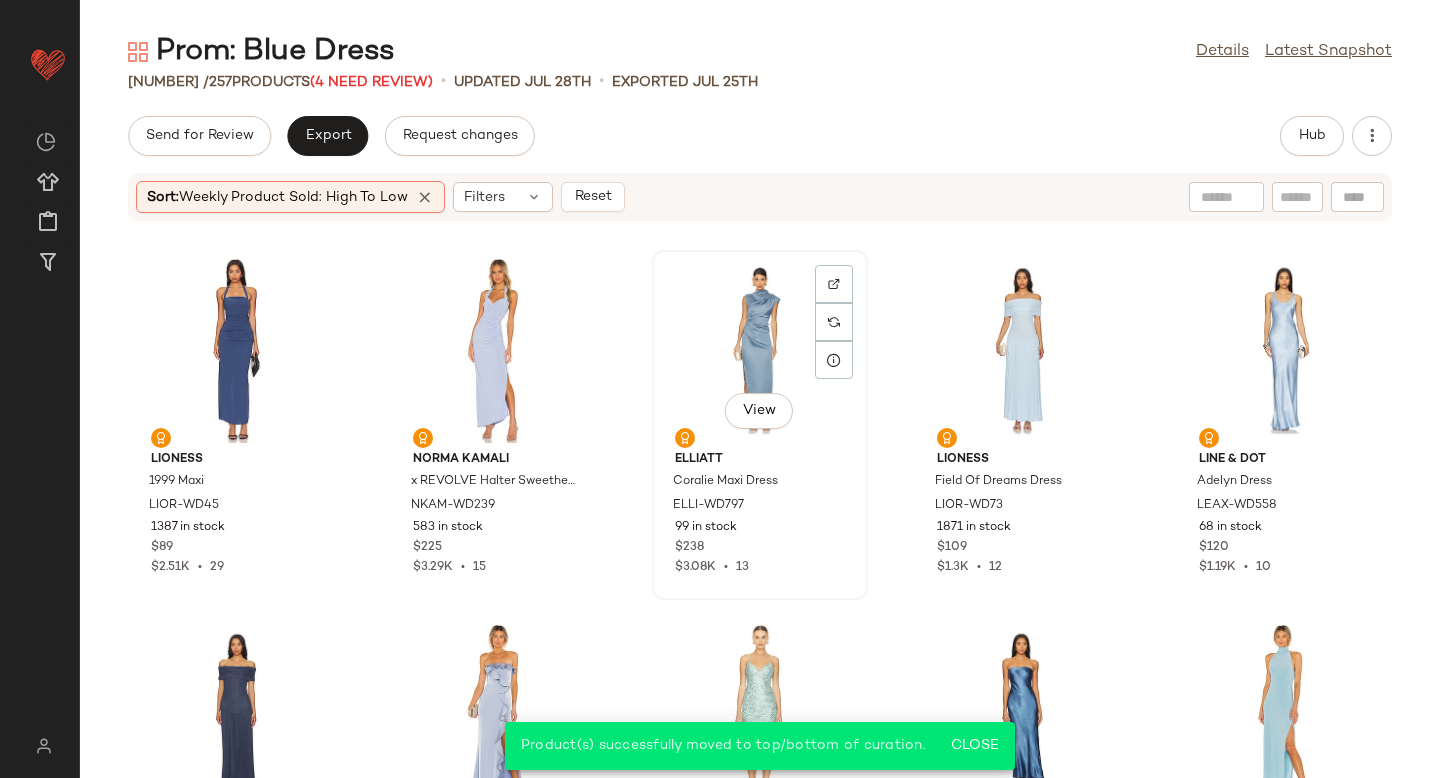 click on "View" 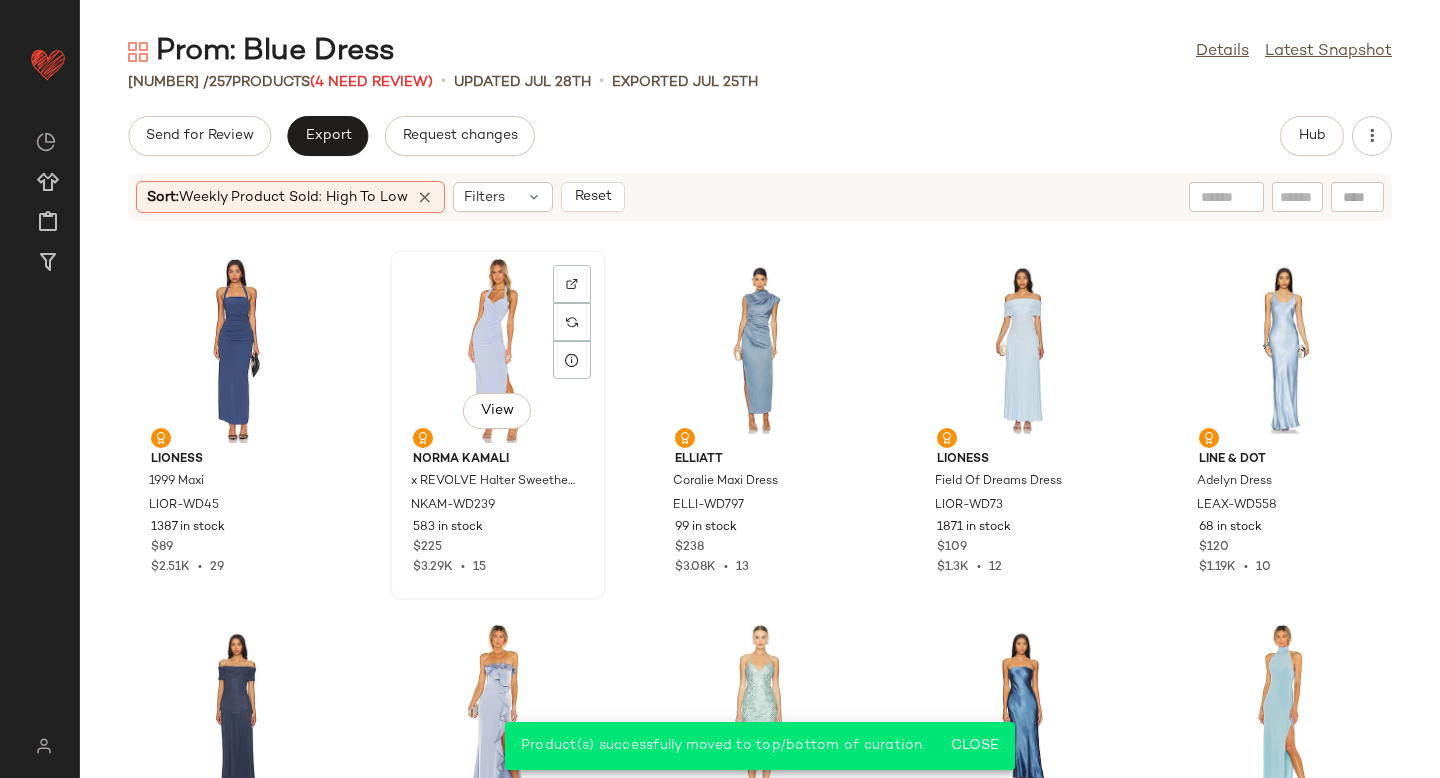 click on "View" 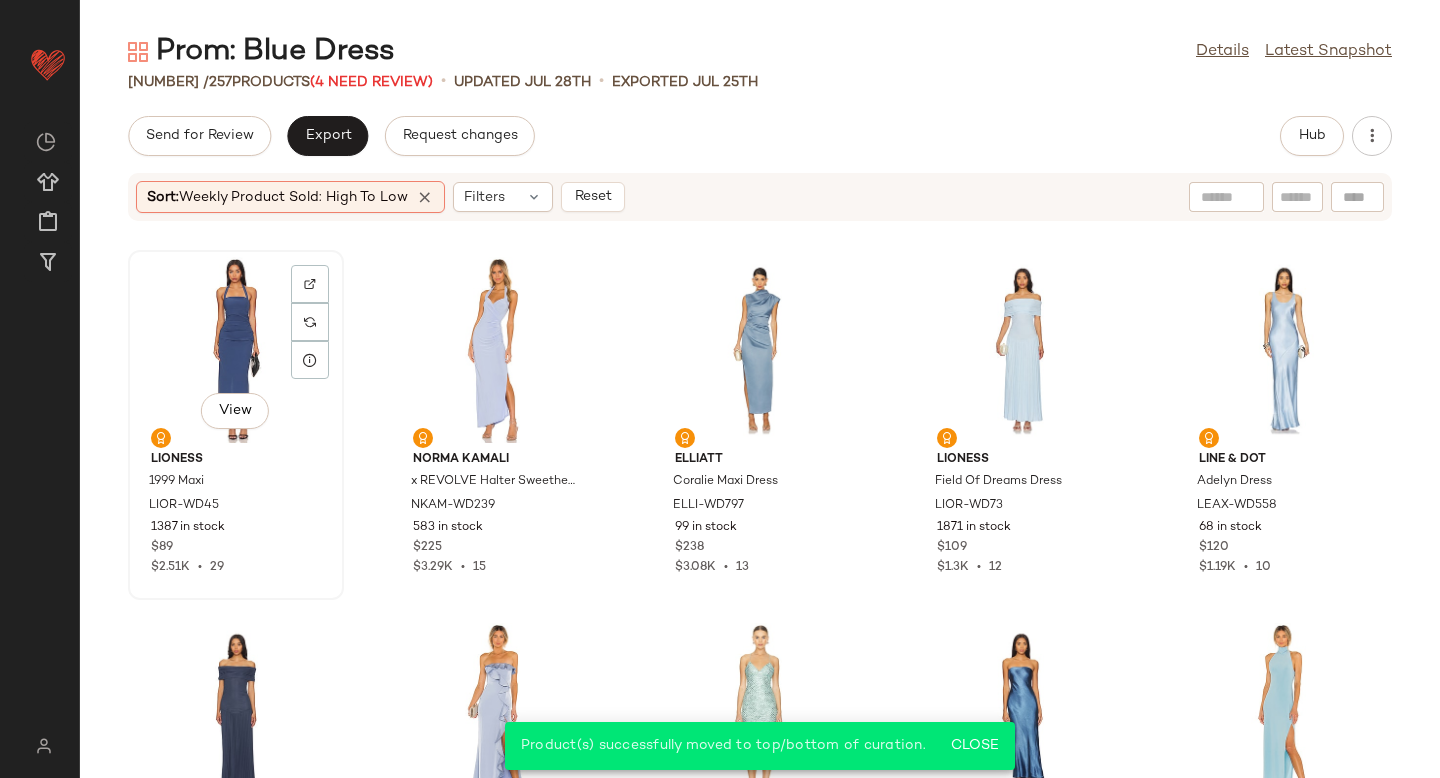 click on "View" 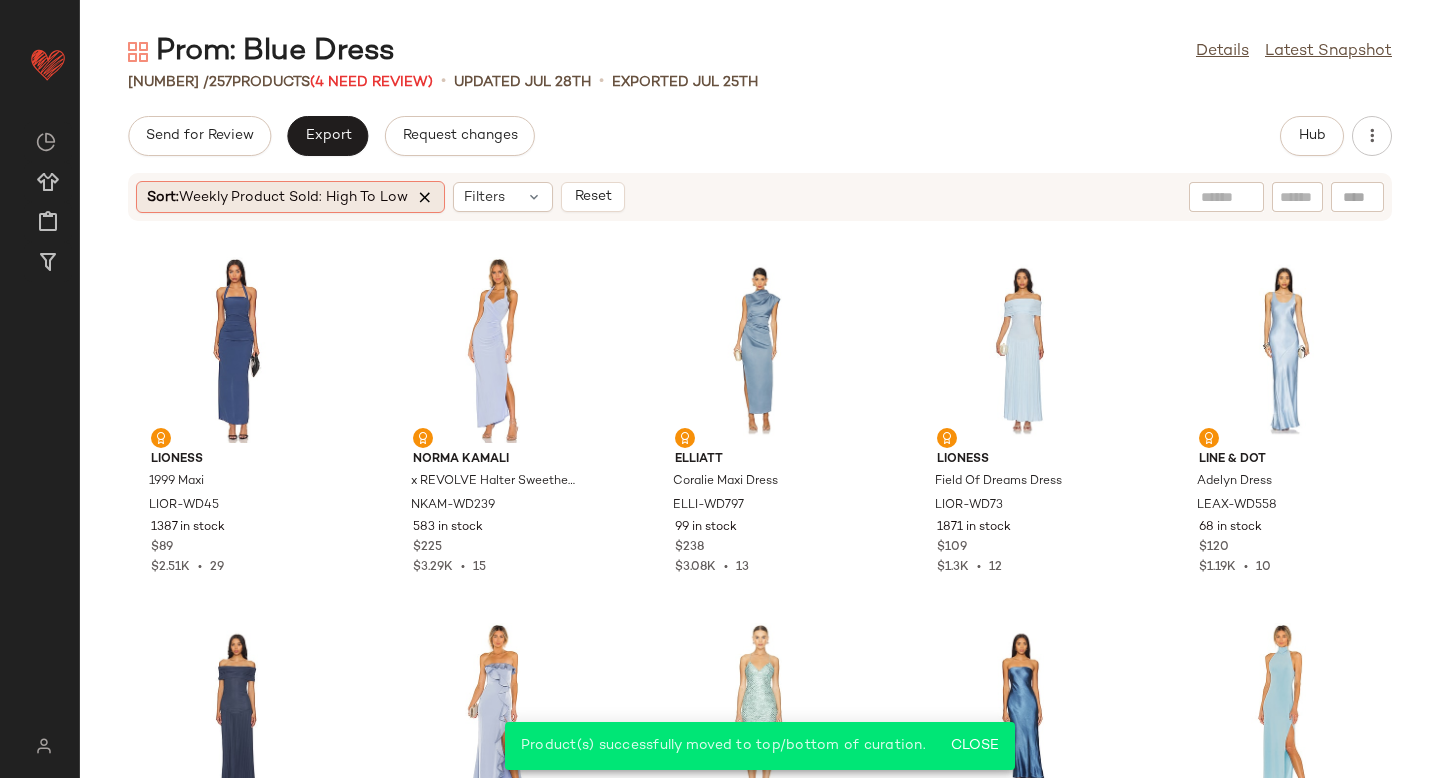 click at bounding box center [425, 197] 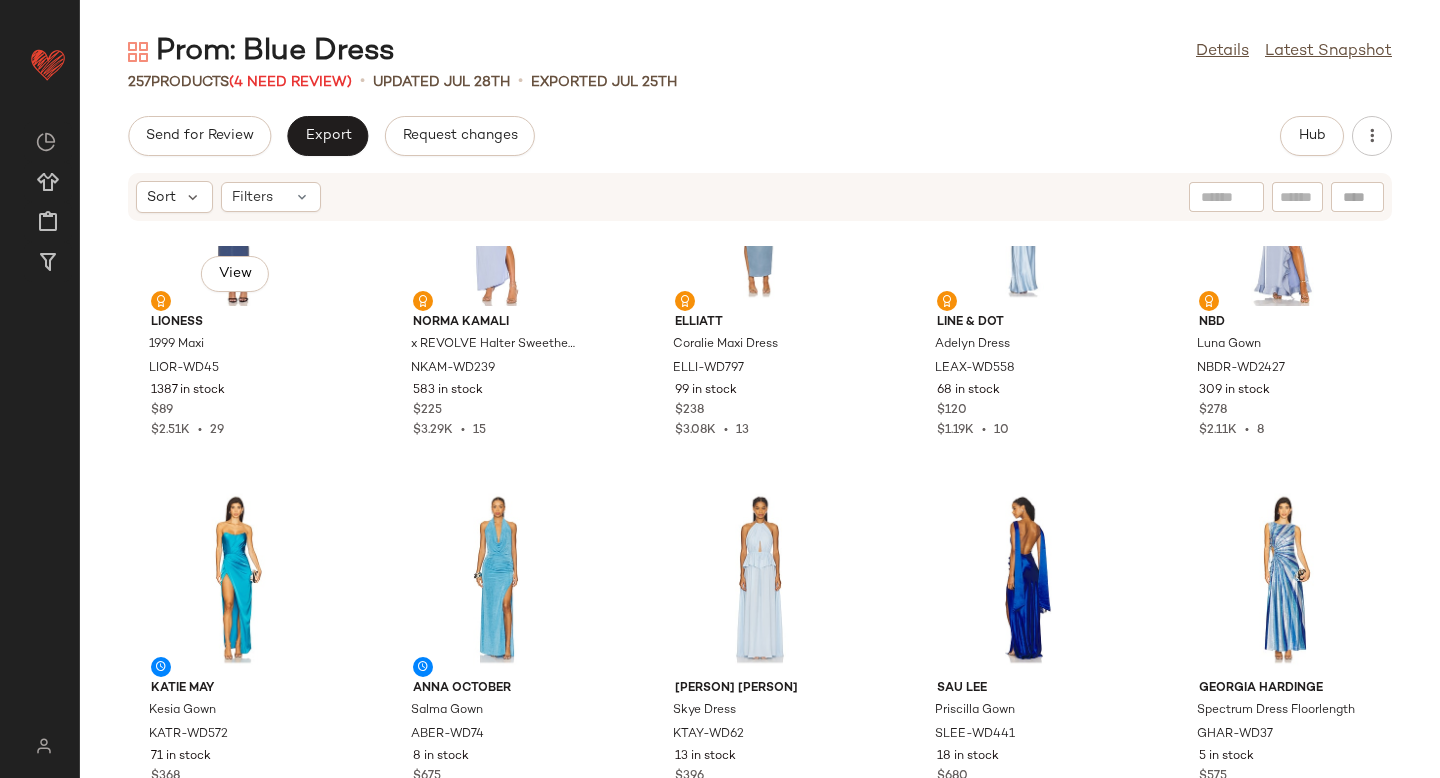 scroll, scrollTop: 0, scrollLeft: 0, axis: both 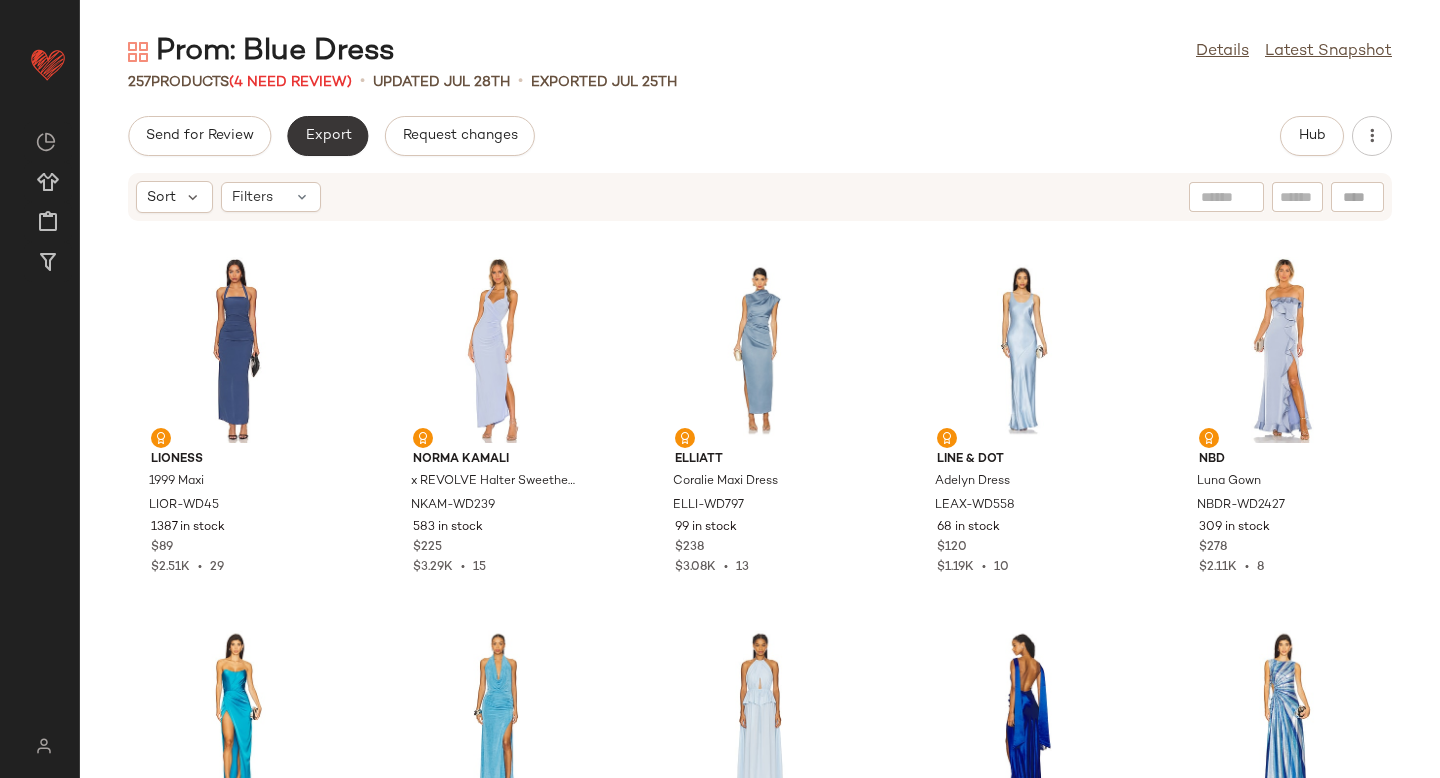 click on "Export" at bounding box center [327, 136] 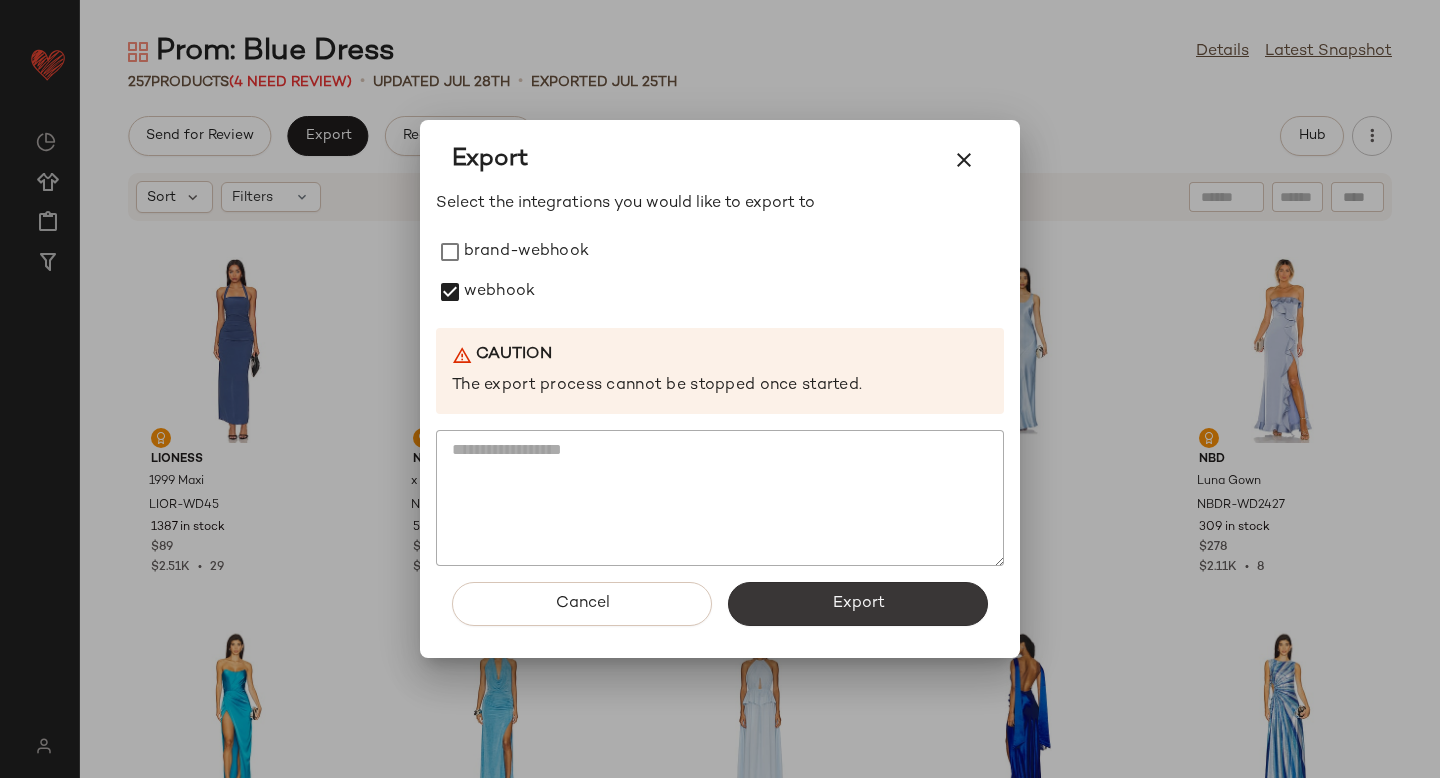 click on "Export" at bounding box center [858, 604] 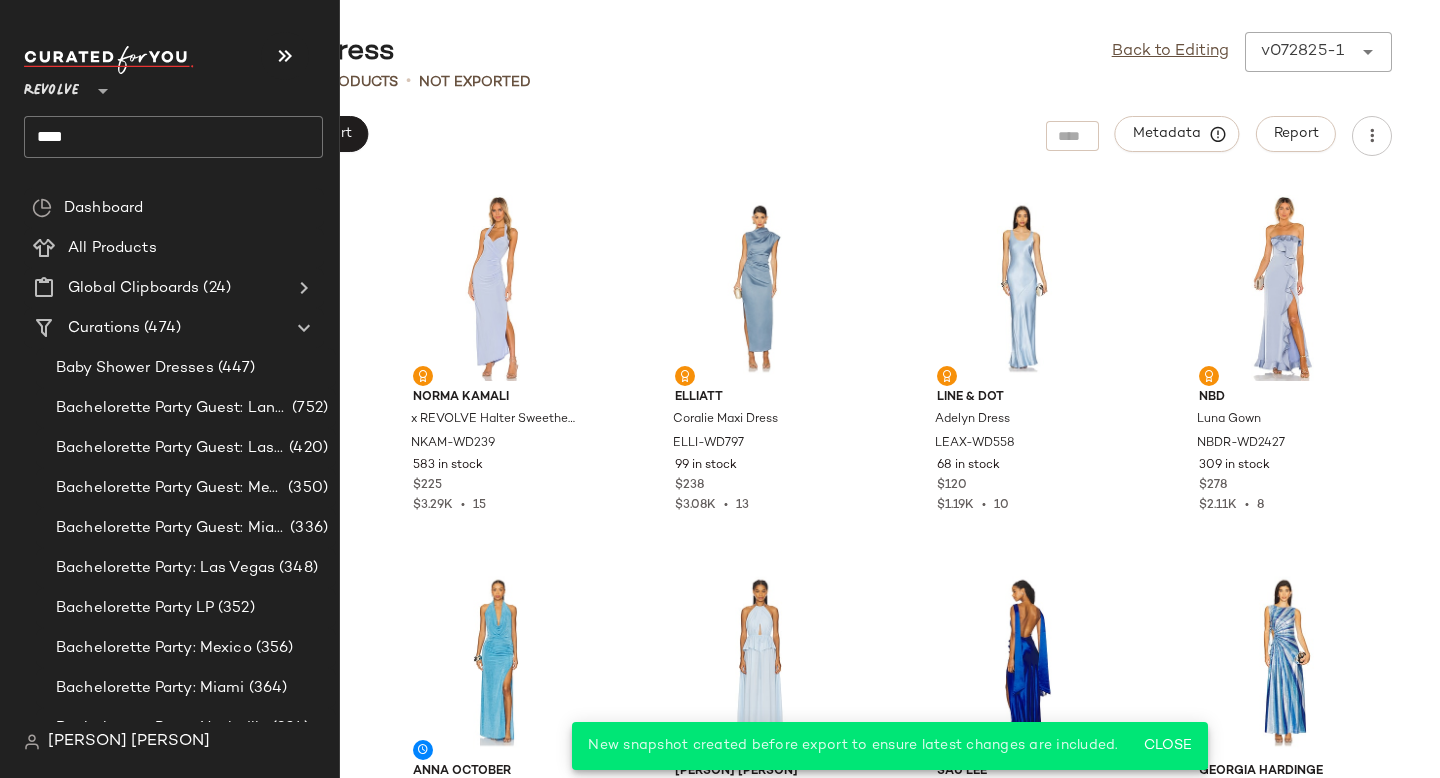 click on "****" 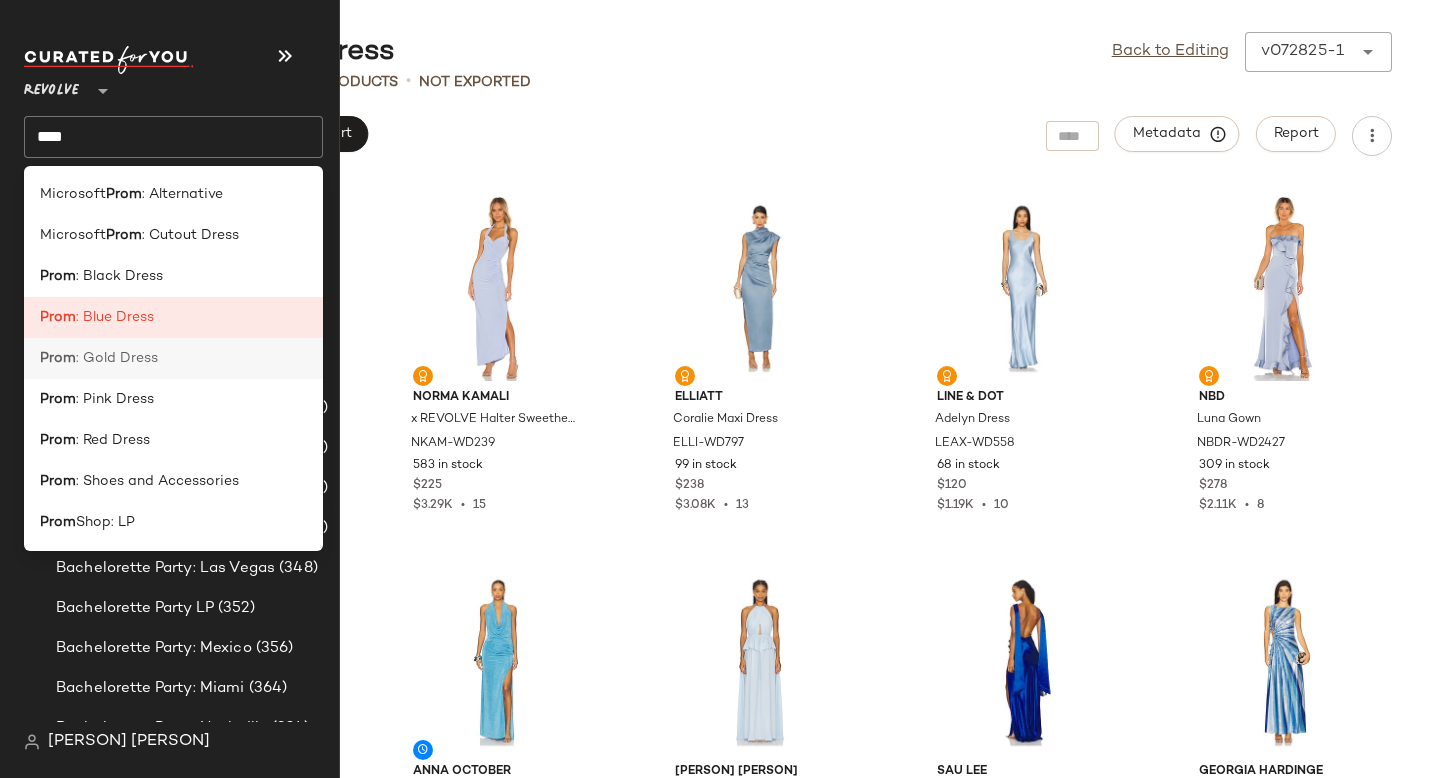 click on ": Gold Dress" at bounding box center (117, 358) 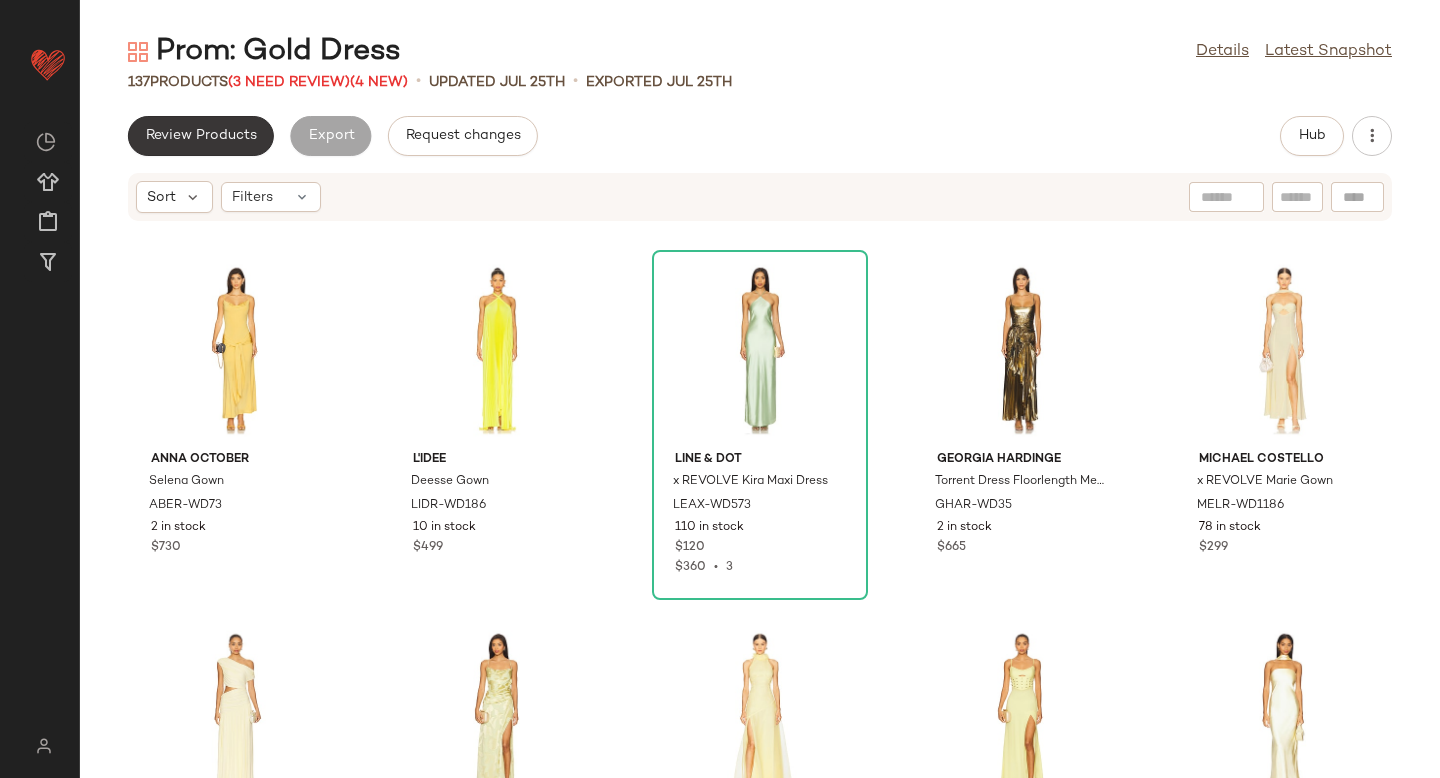 click on "Review Products" 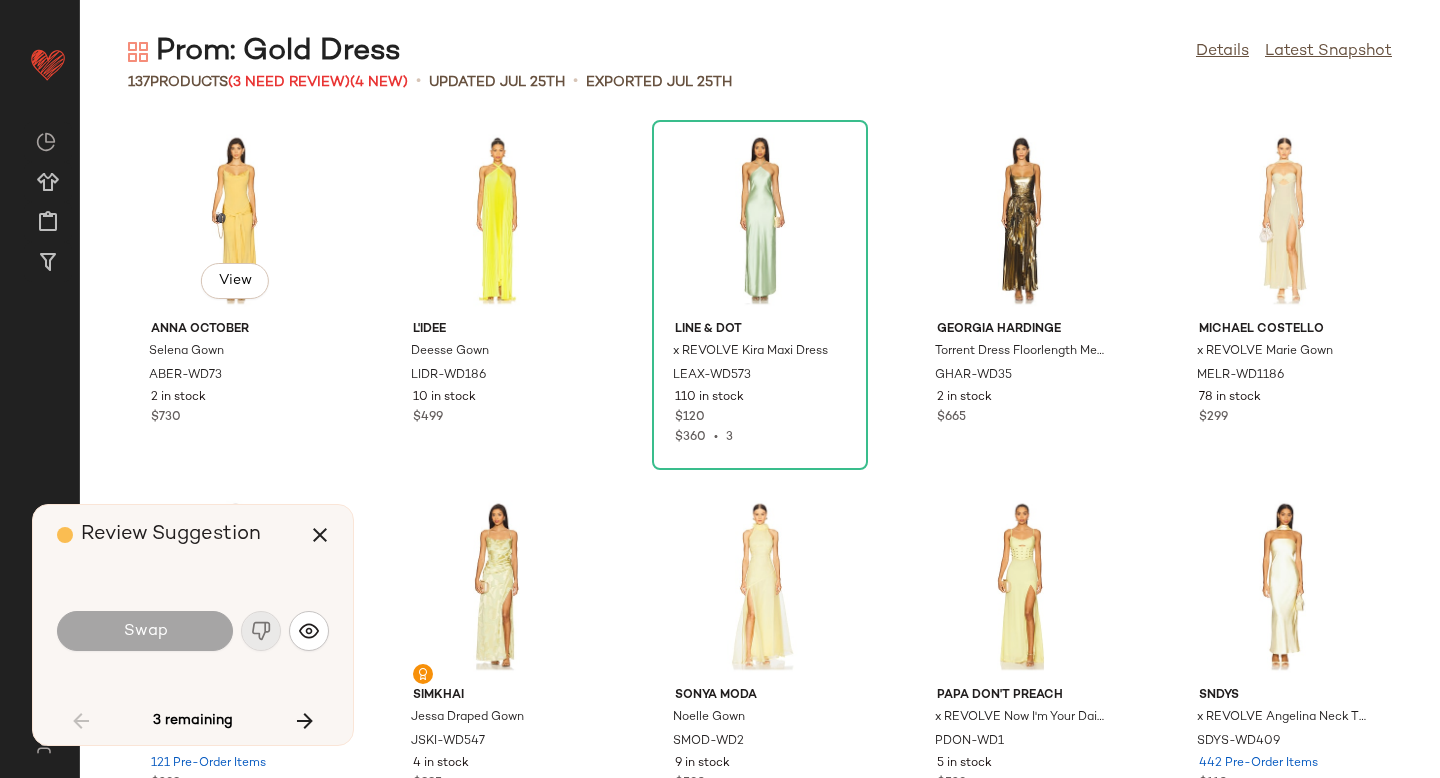 scroll, scrollTop: 1464, scrollLeft: 0, axis: vertical 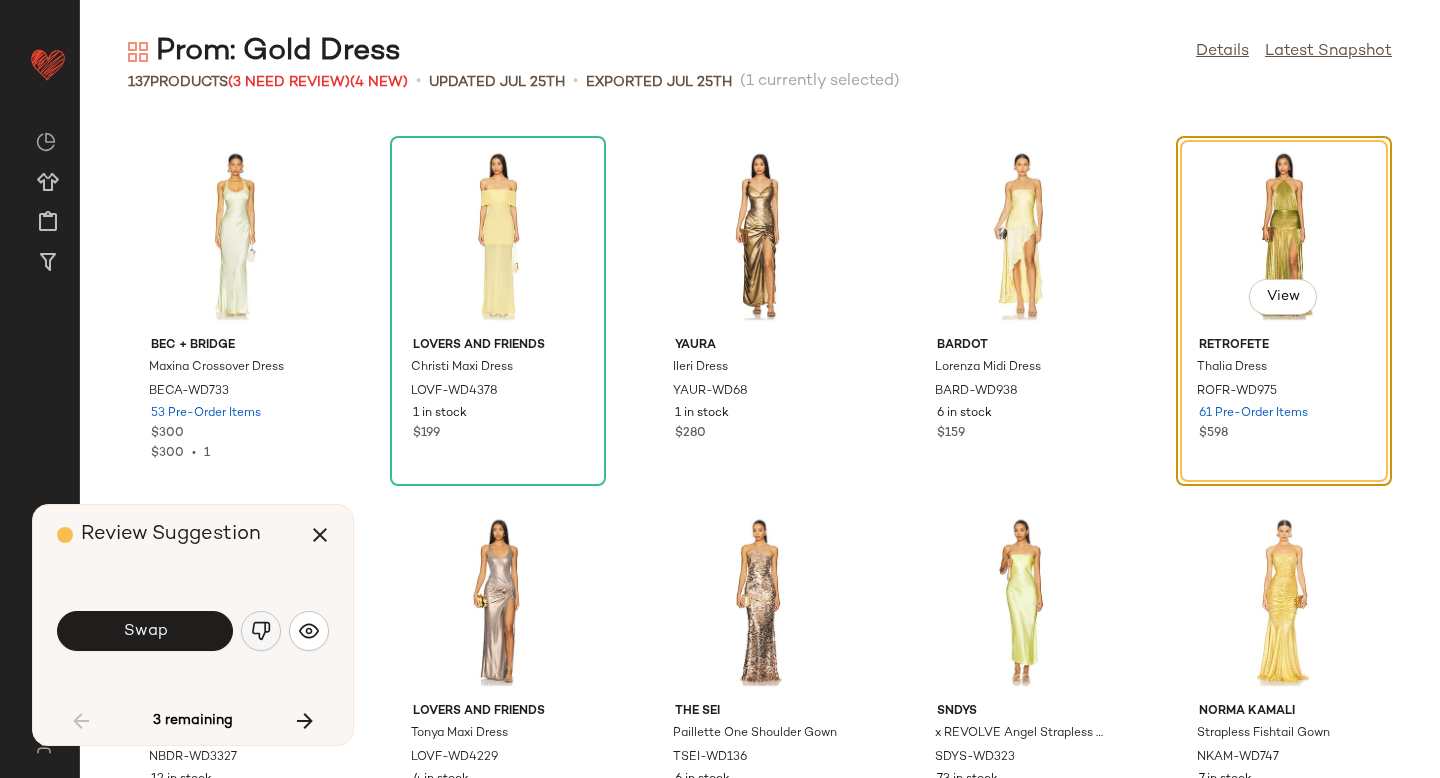 click 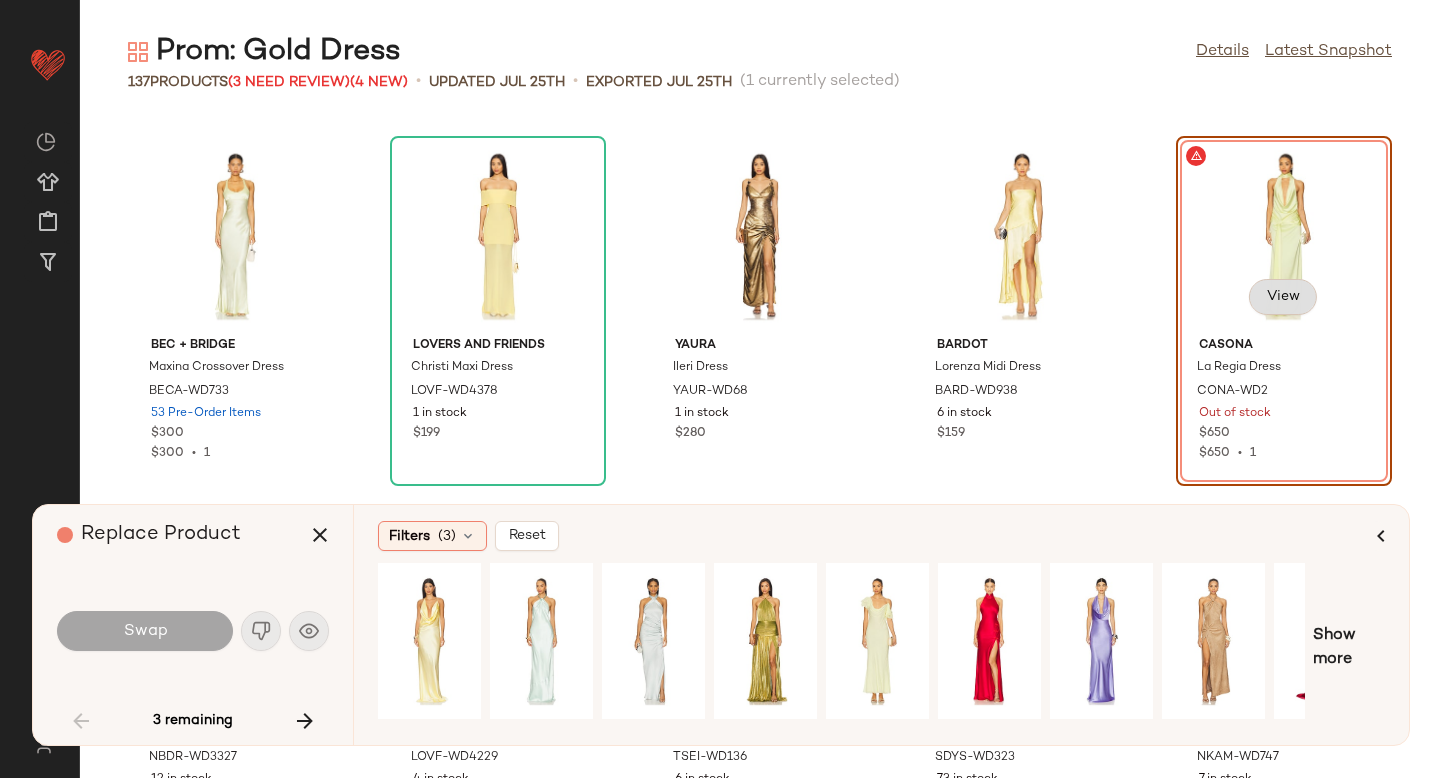 click on "View" 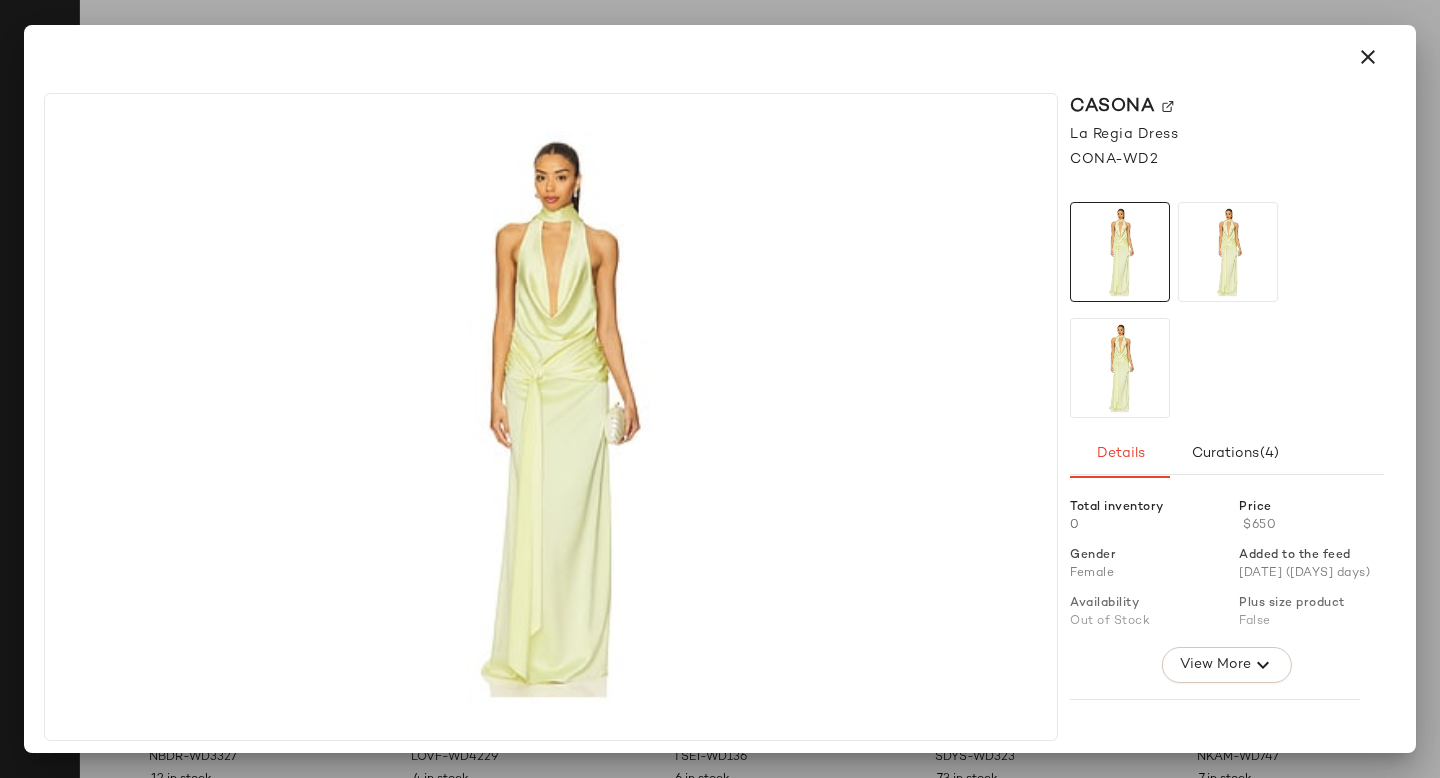 click 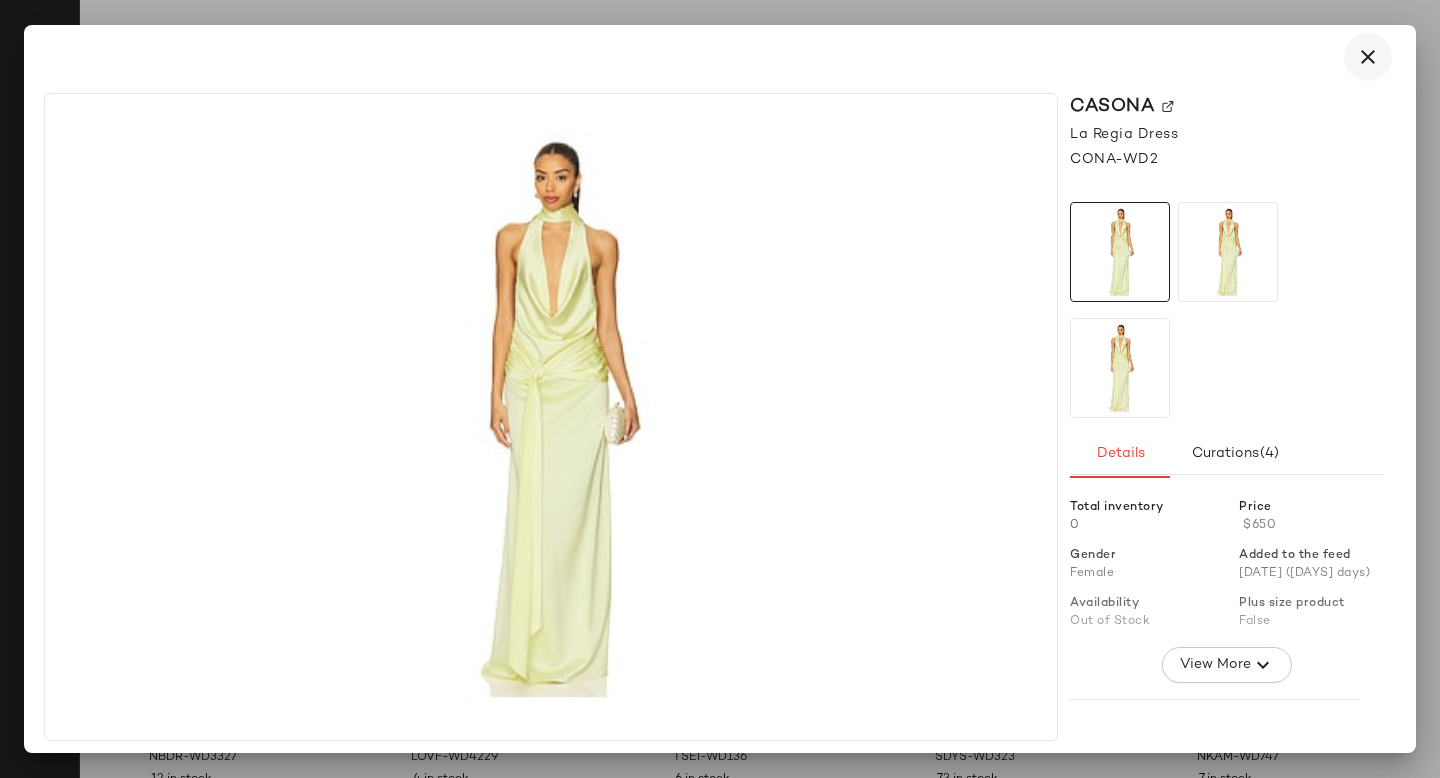 click at bounding box center [1368, 57] 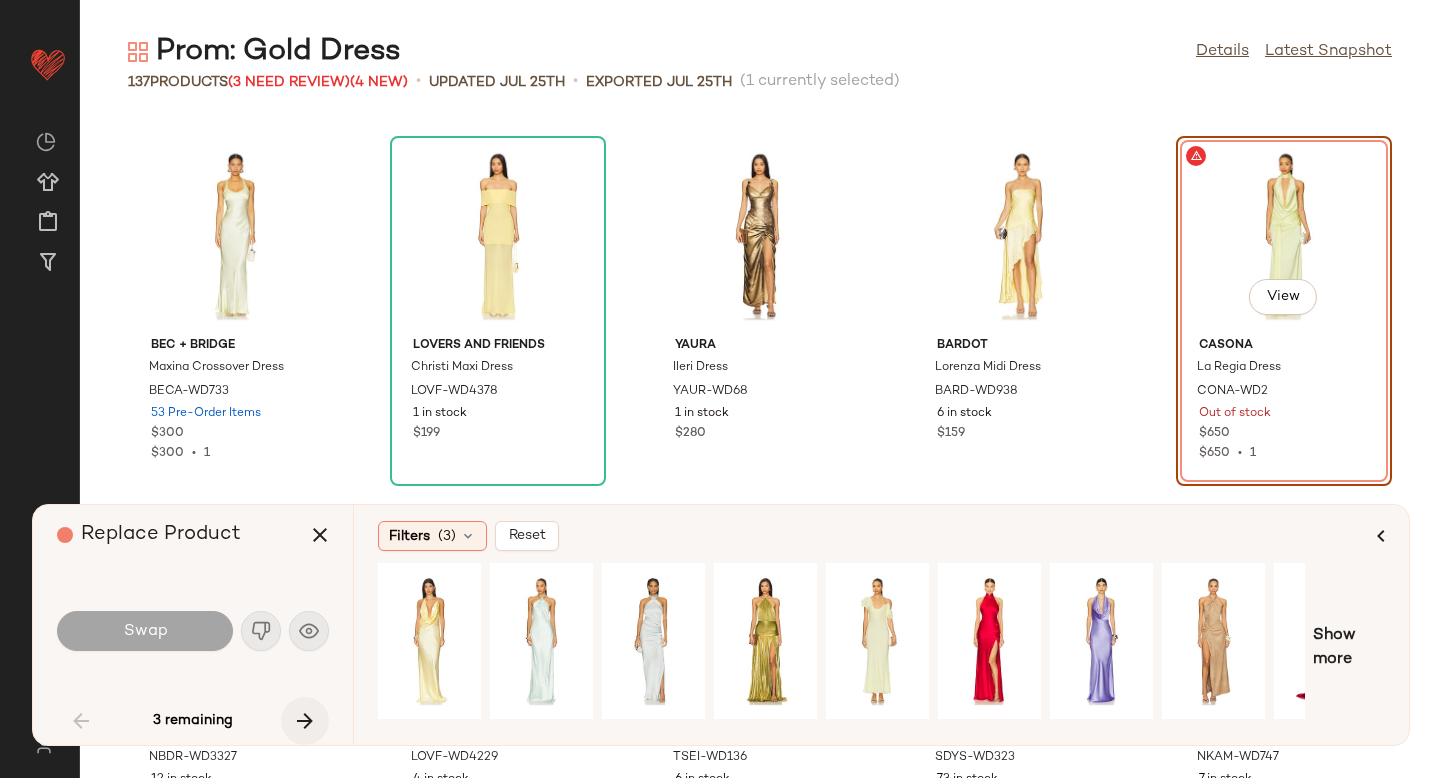 click at bounding box center [305, 721] 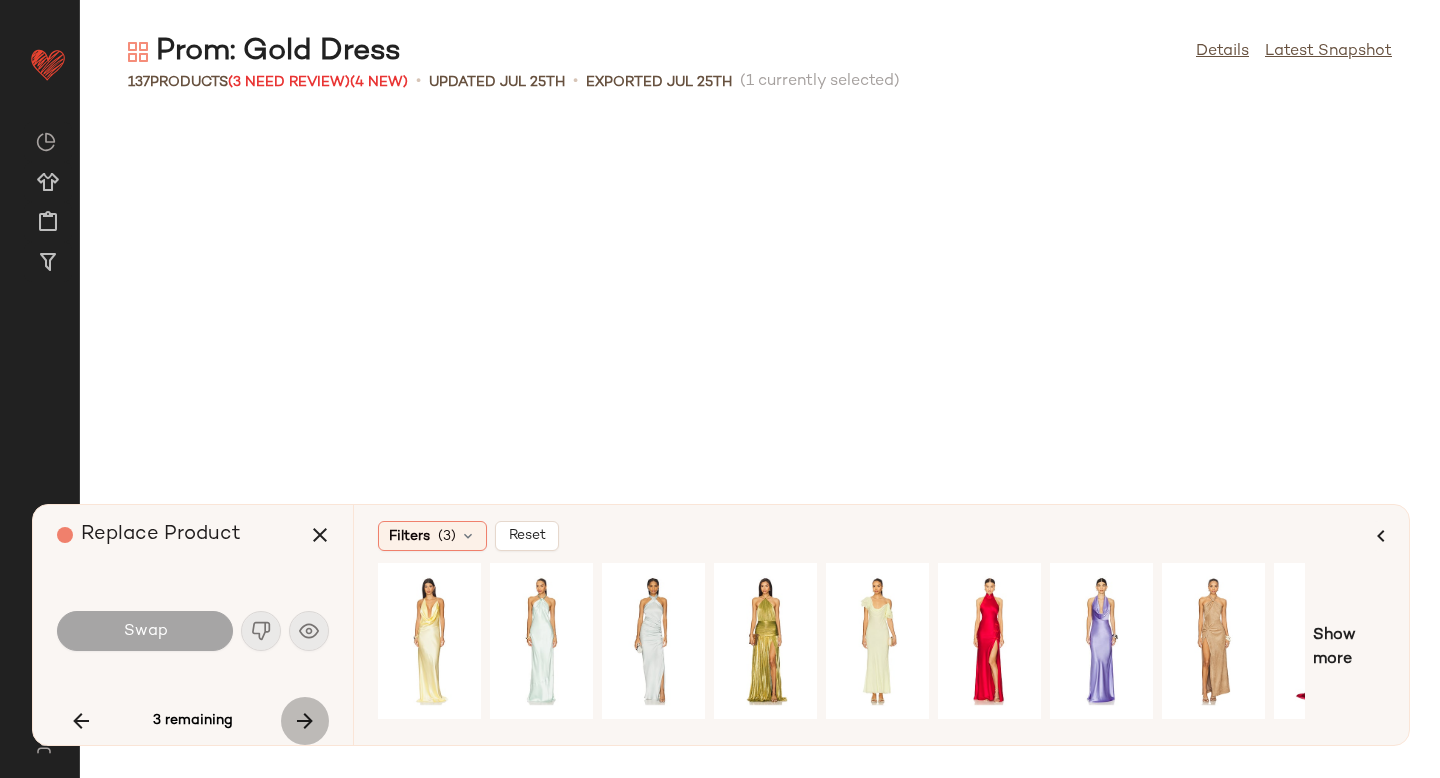 scroll, scrollTop: 7686, scrollLeft: 0, axis: vertical 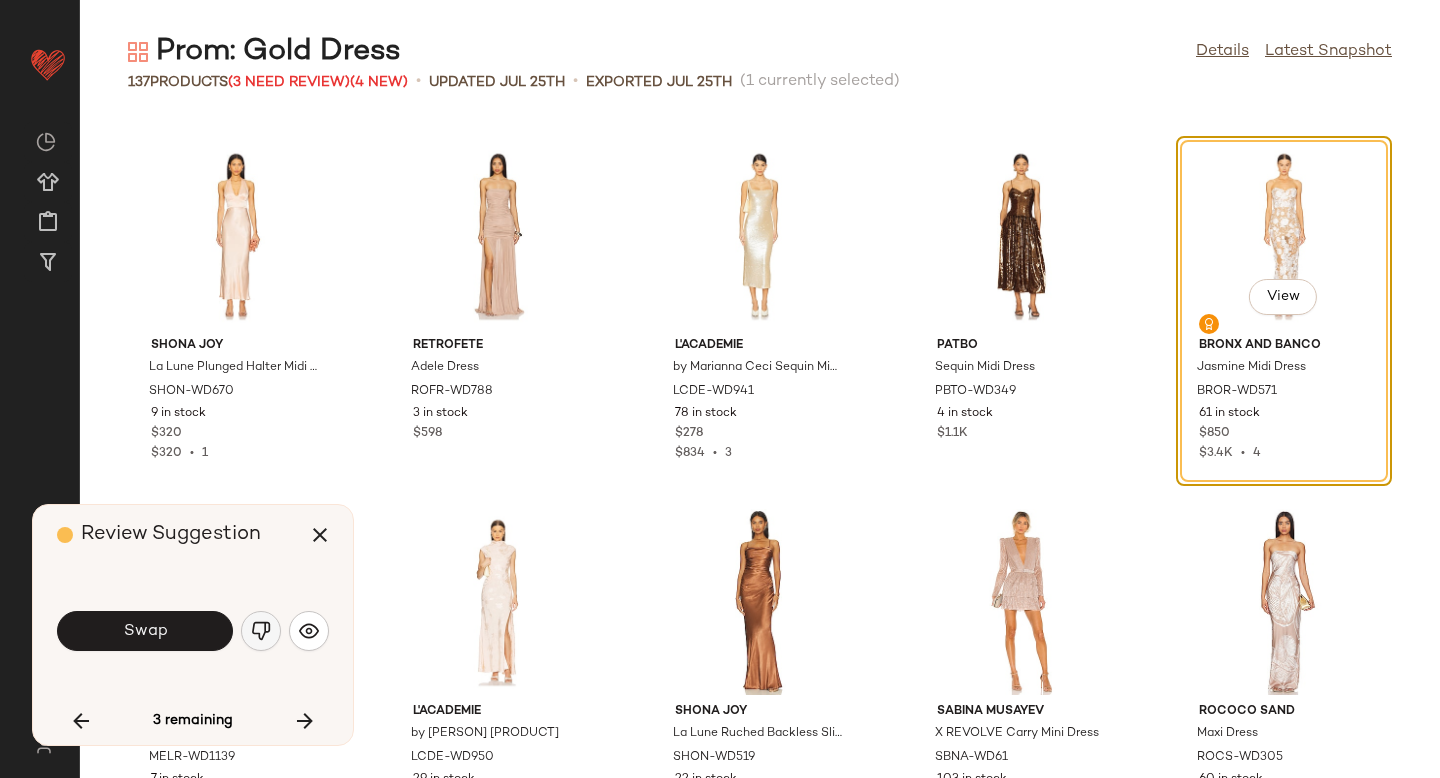 click 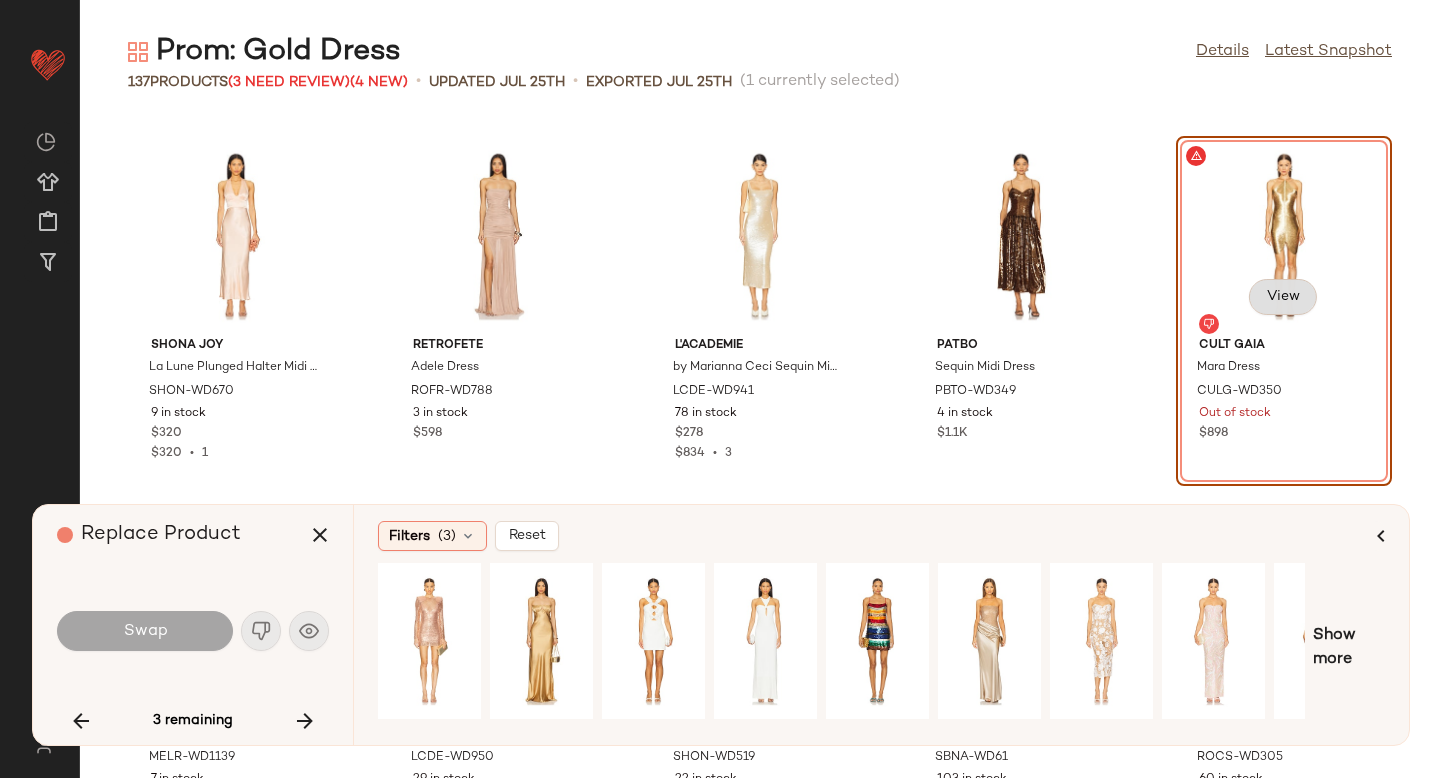 click on "View" 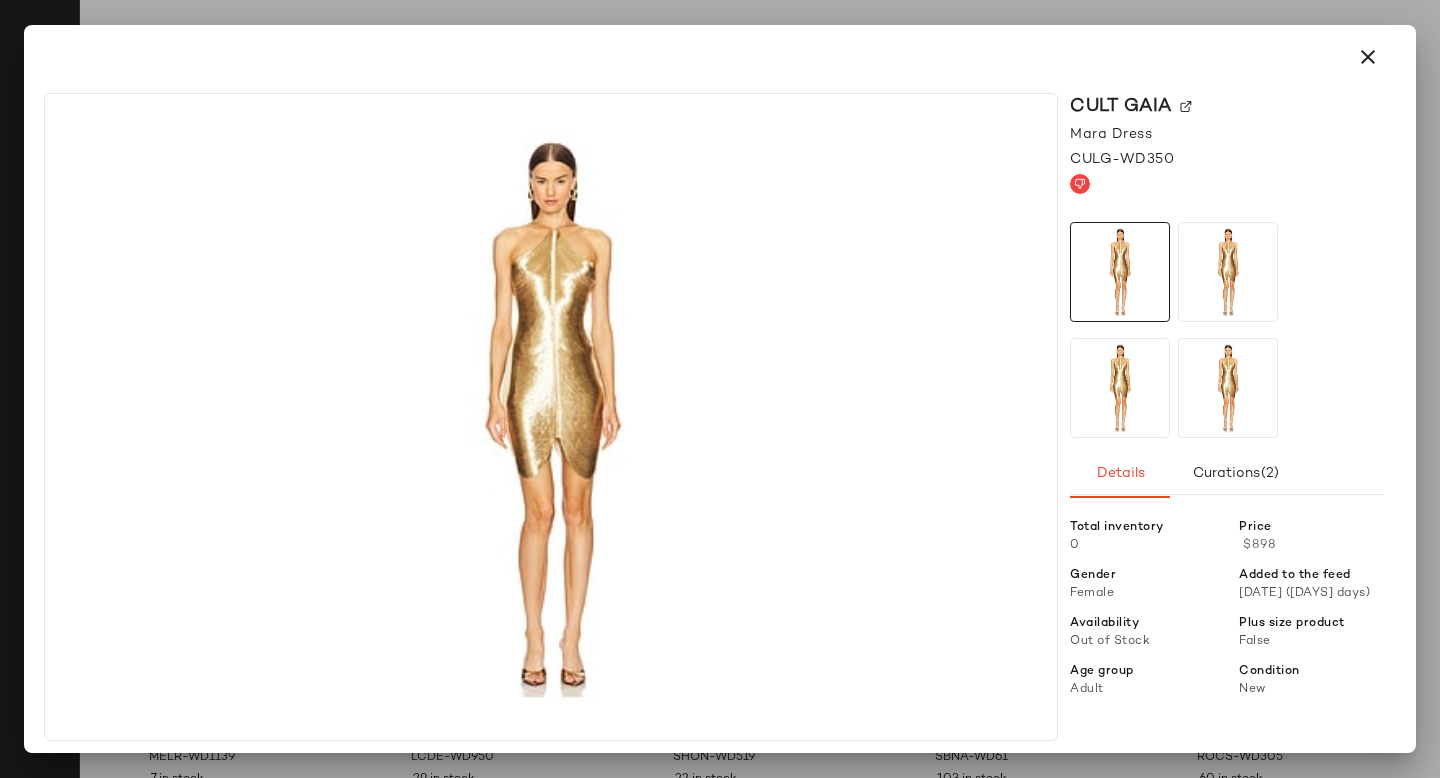 click 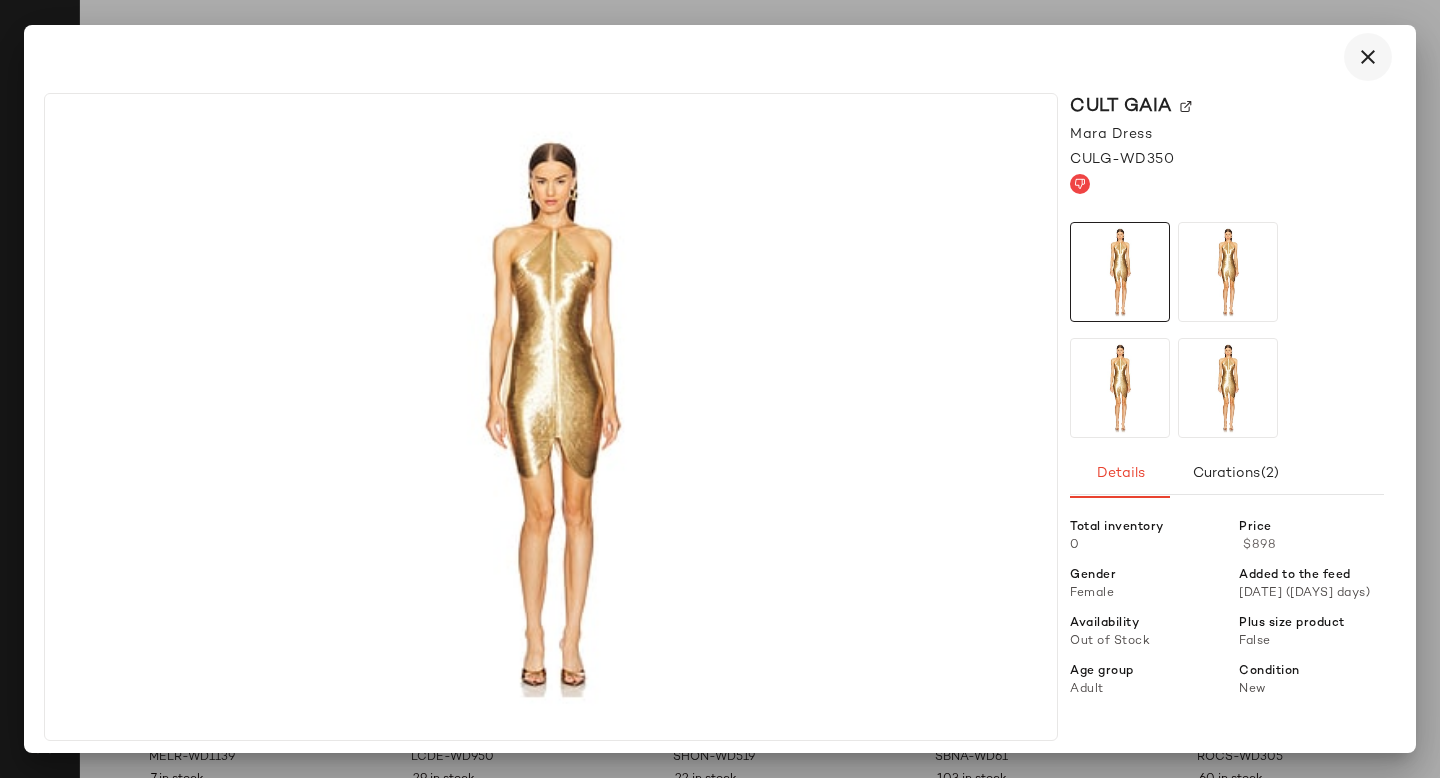 click at bounding box center [1368, 57] 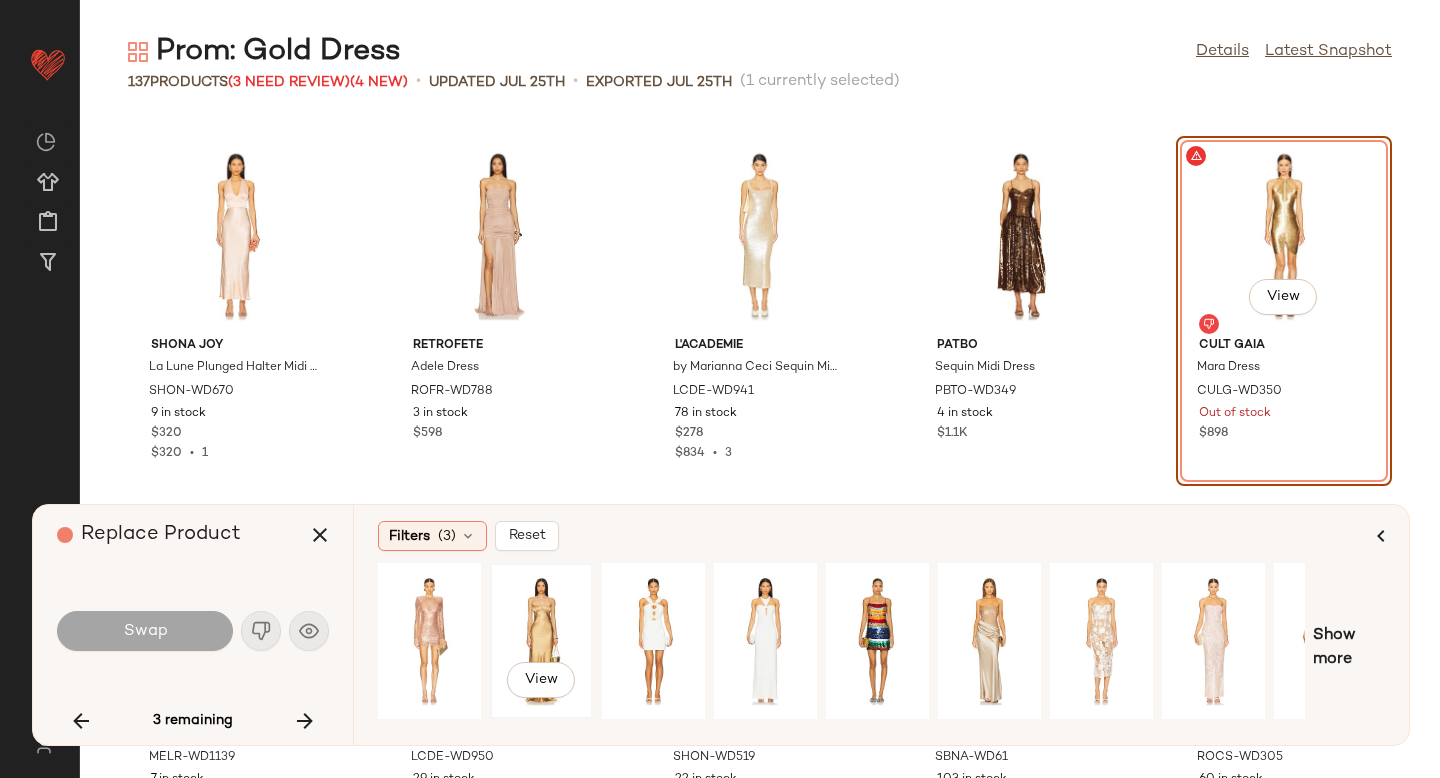 click on "View" 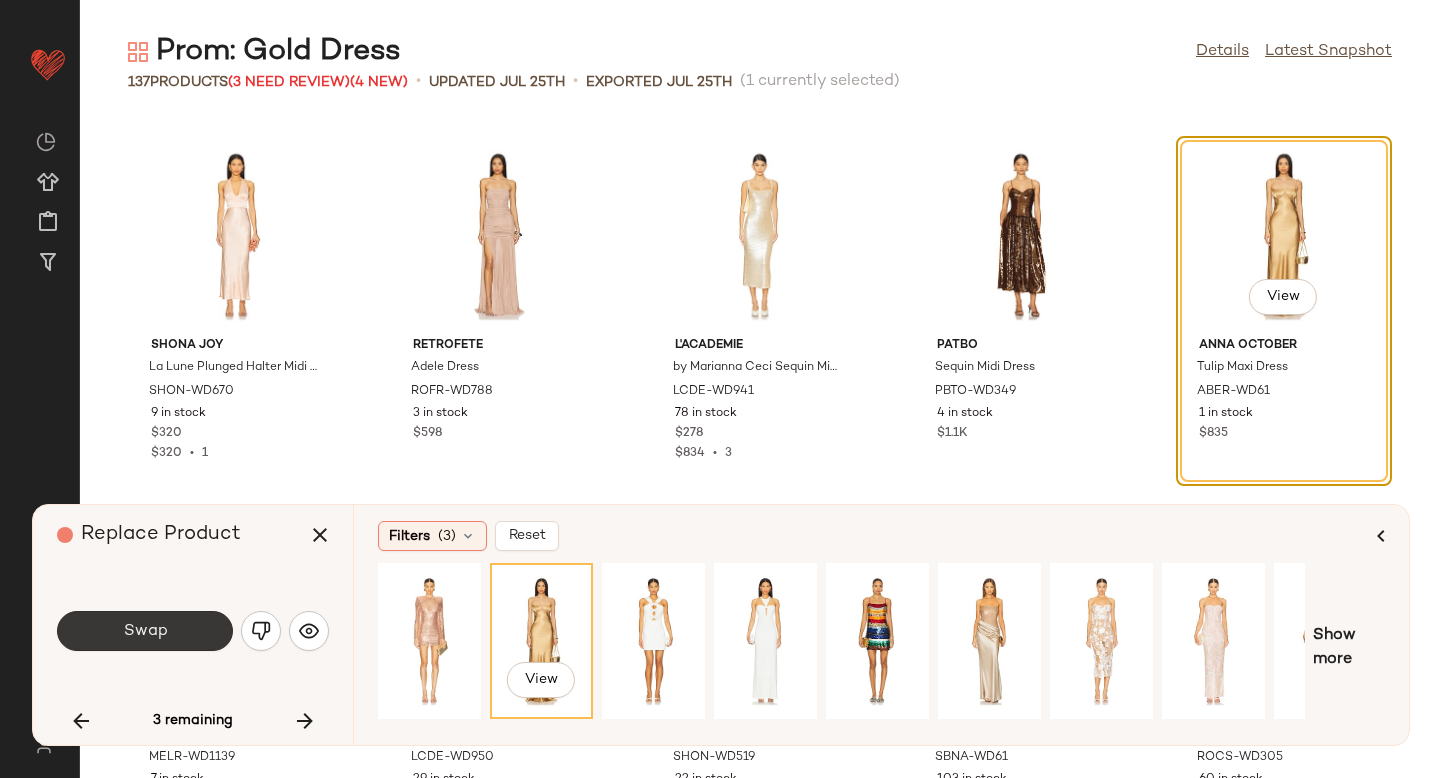 click on "Swap" at bounding box center [145, 631] 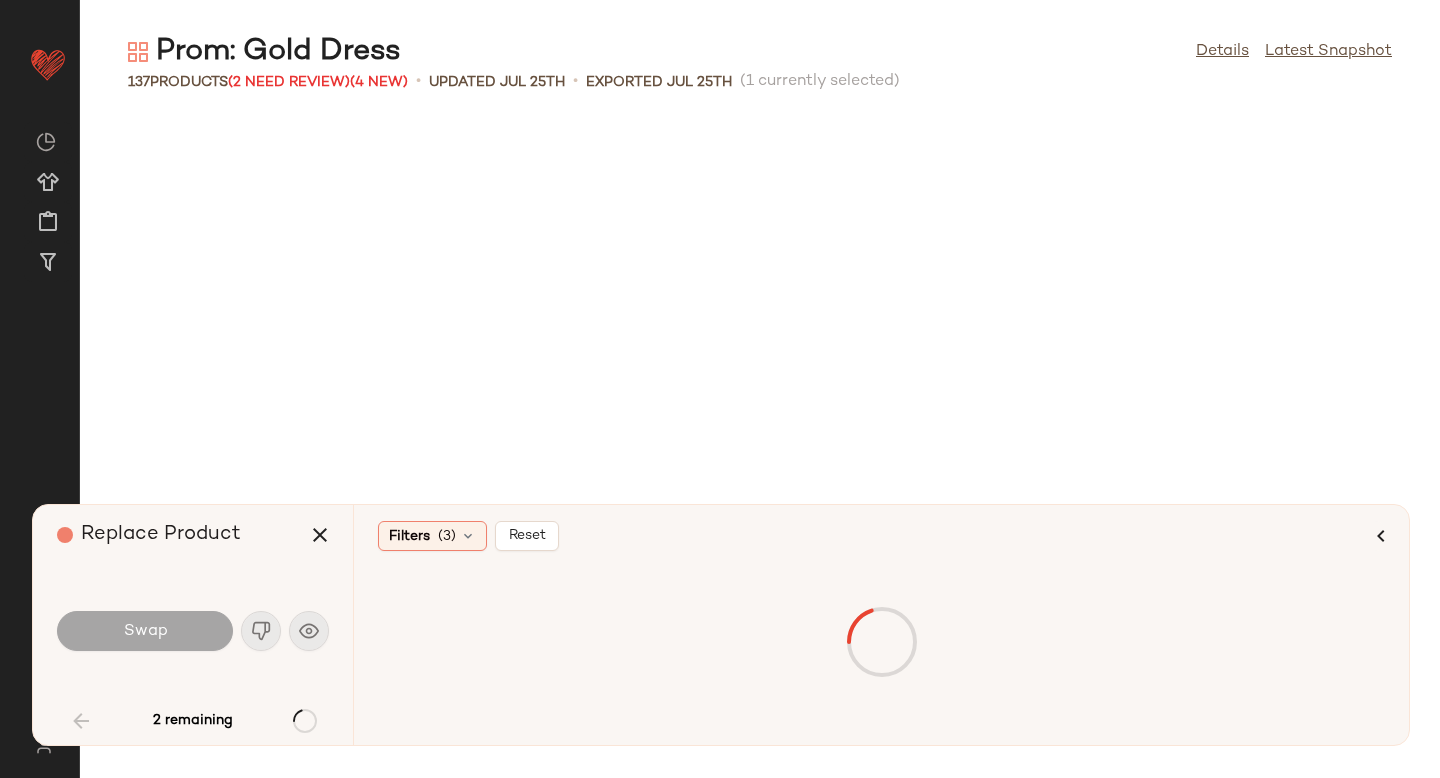 scroll, scrollTop: 1464, scrollLeft: 0, axis: vertical 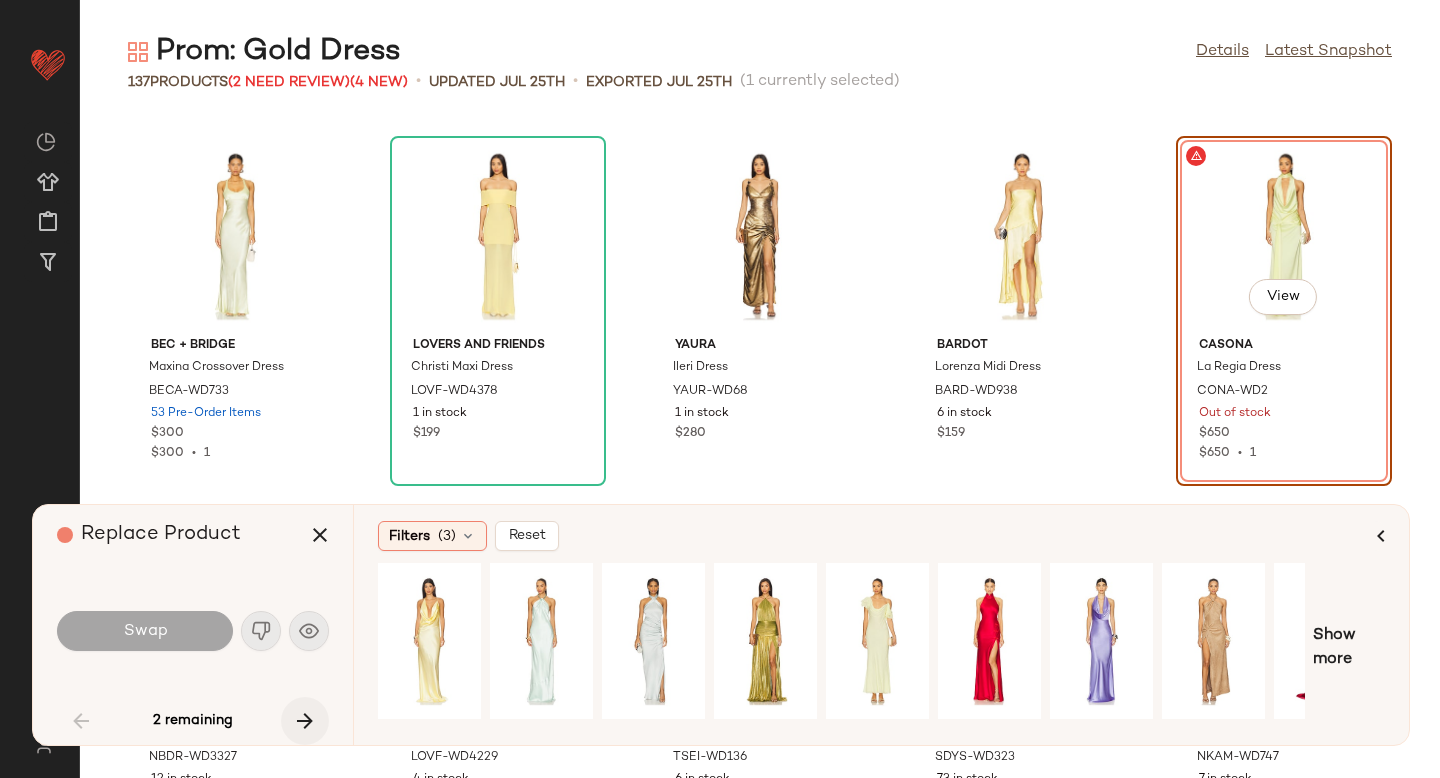 click at bounding box center [305, 721] 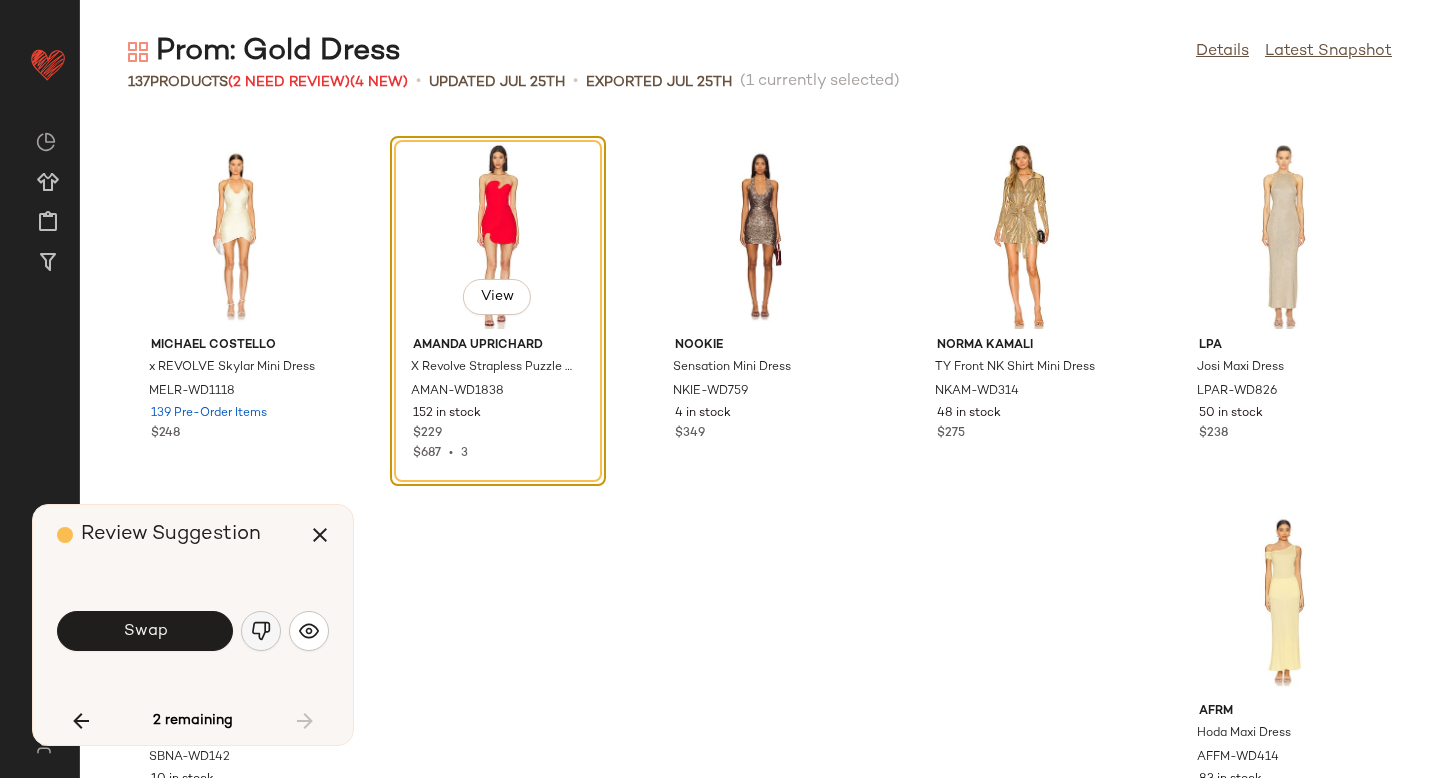 click 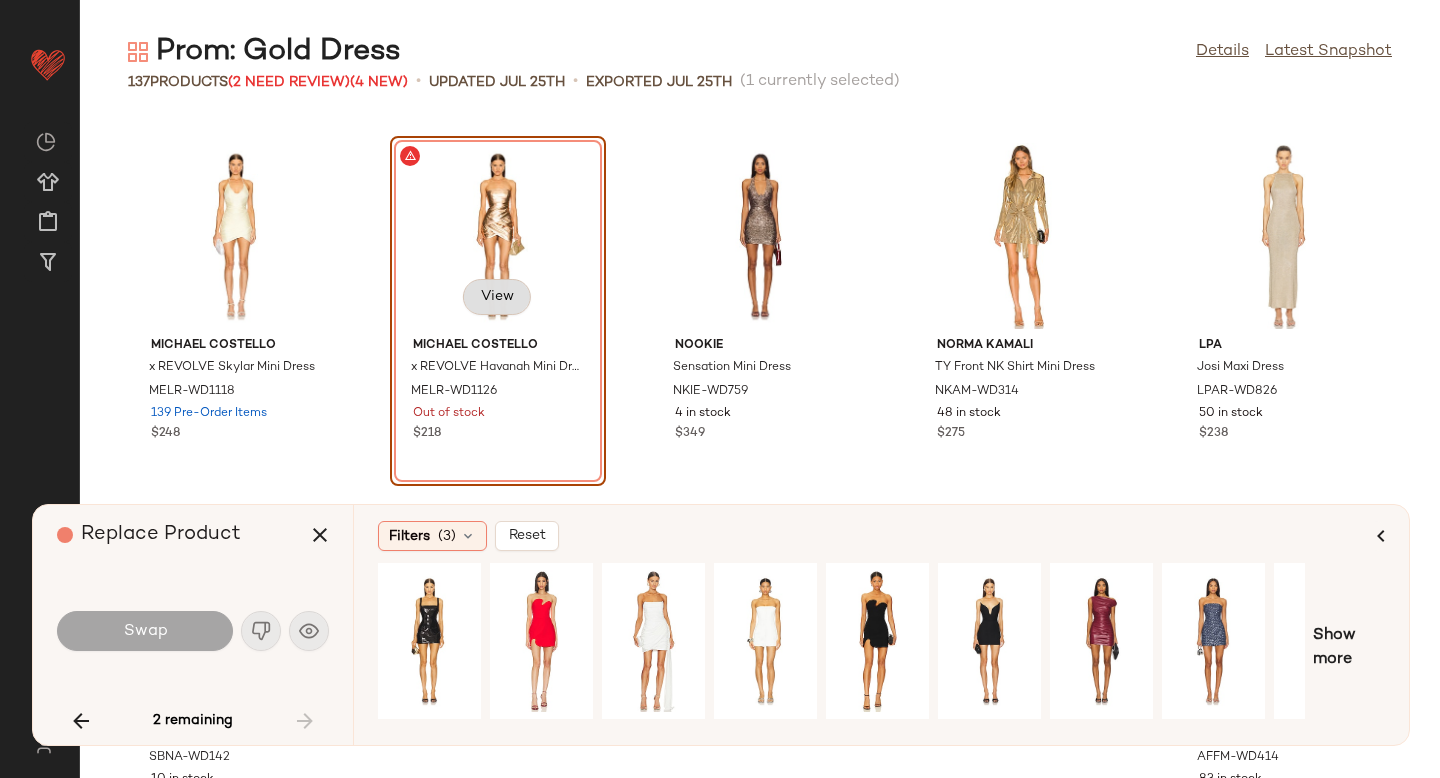 click on "View" 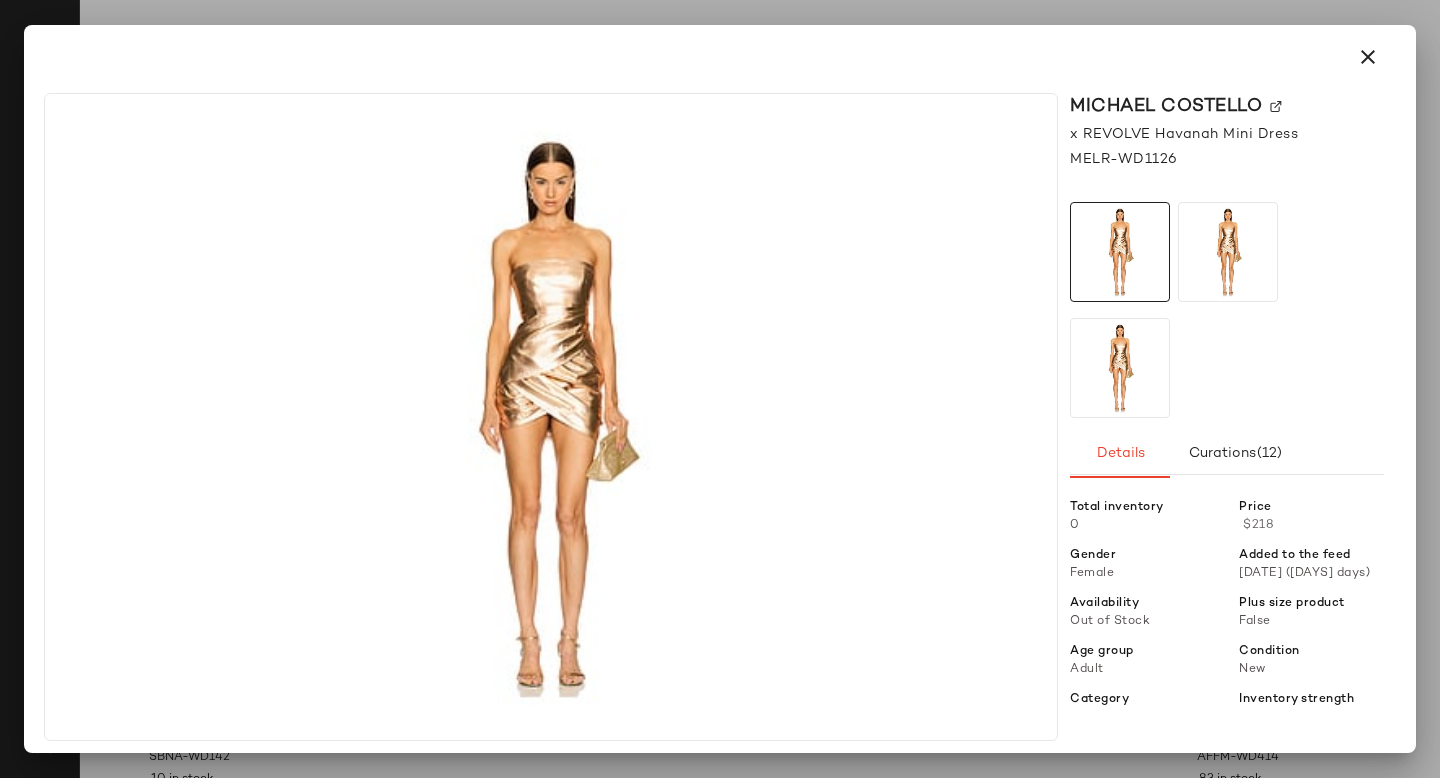 click 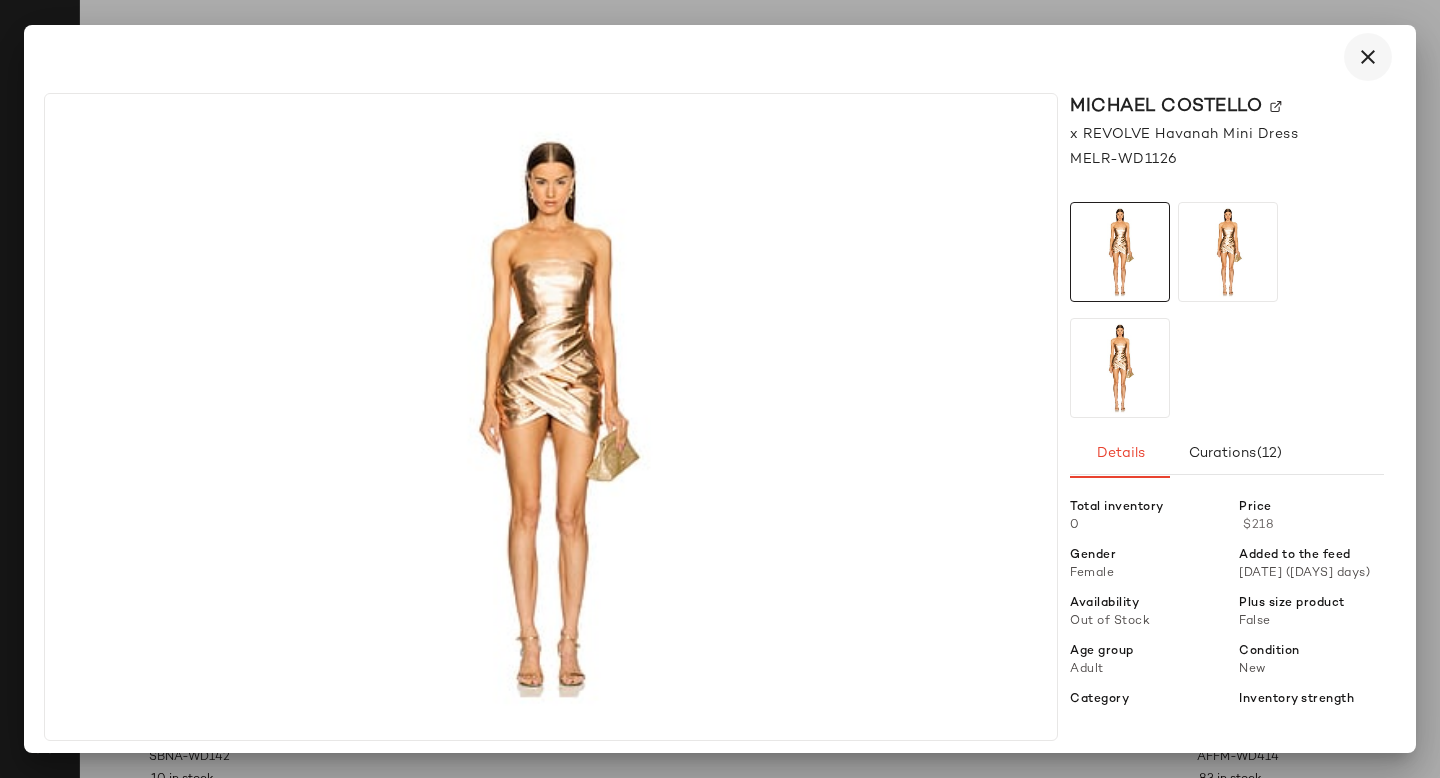 click at bounding box center (1368, 57) 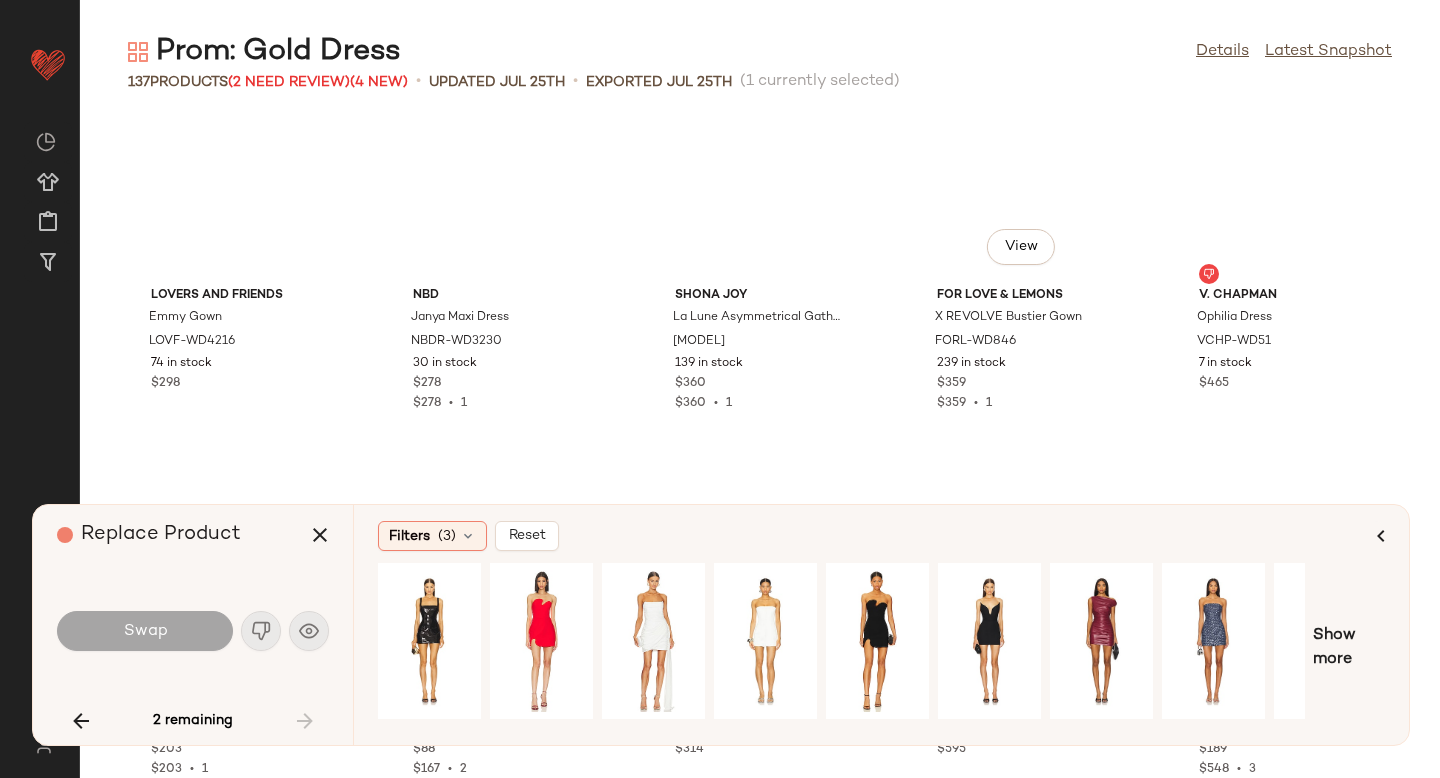 scroll, scrollTop: 8378, scrollLeft: 0, axis: vertical 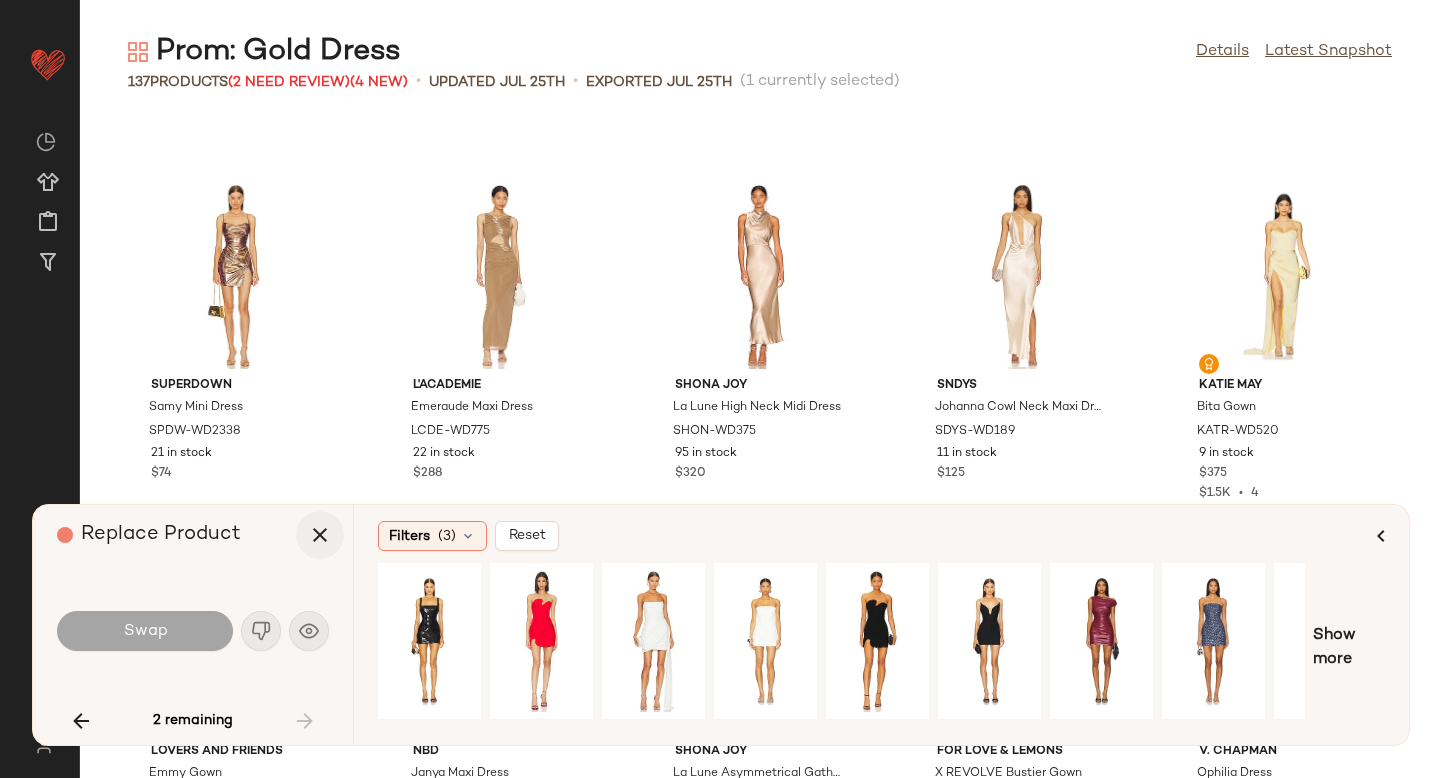 click at bounding box center [320, 535] 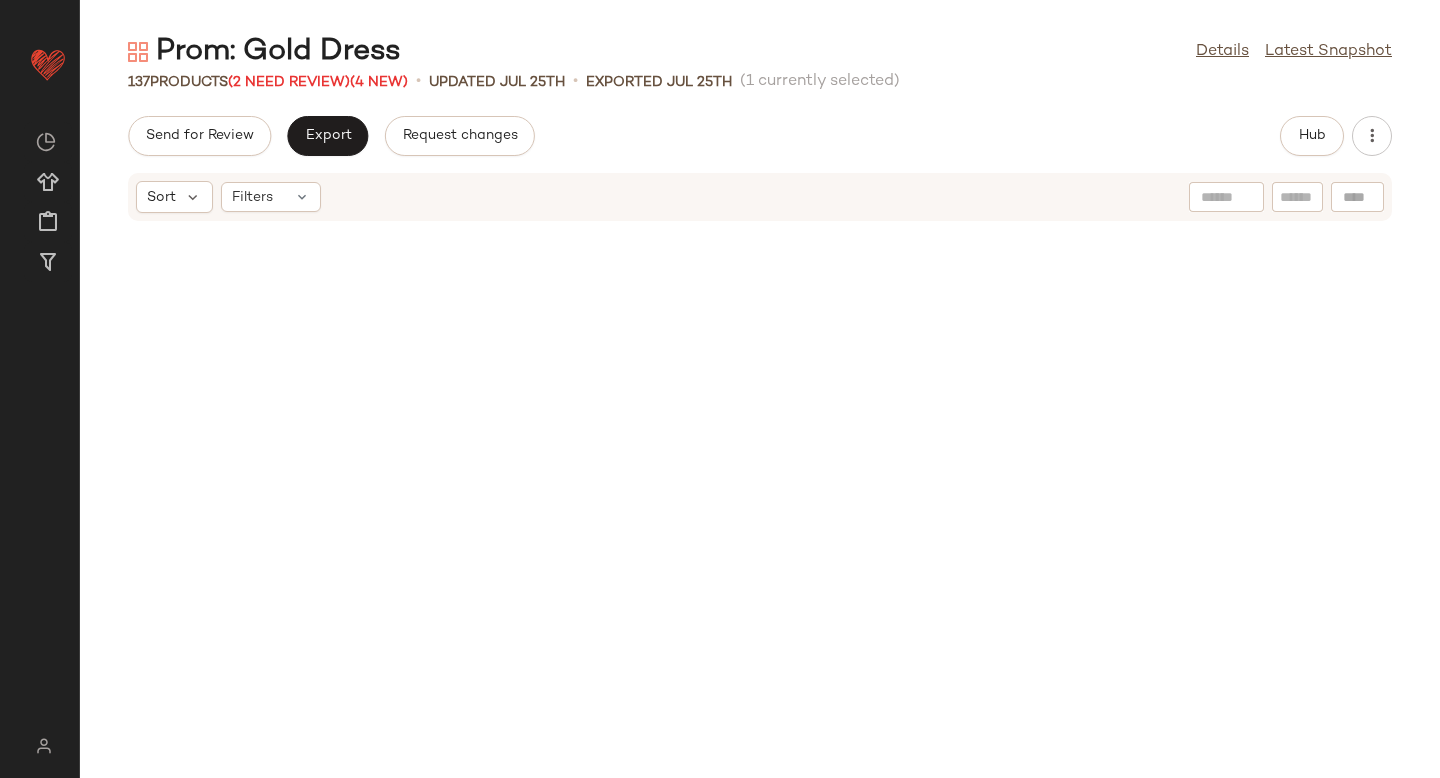 scroll, scrollTop: 0, scrollLeft: 0, axis: both 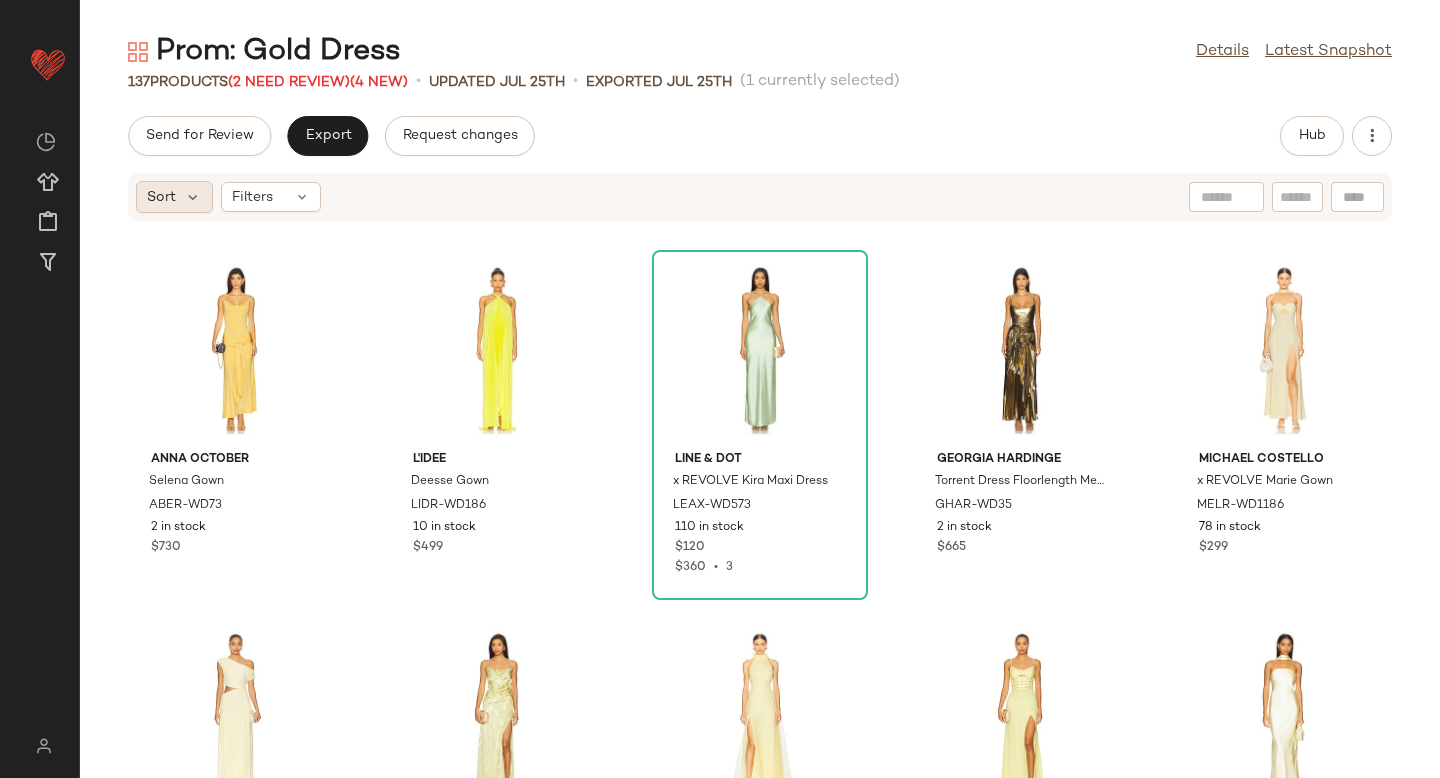 click on "Sort" 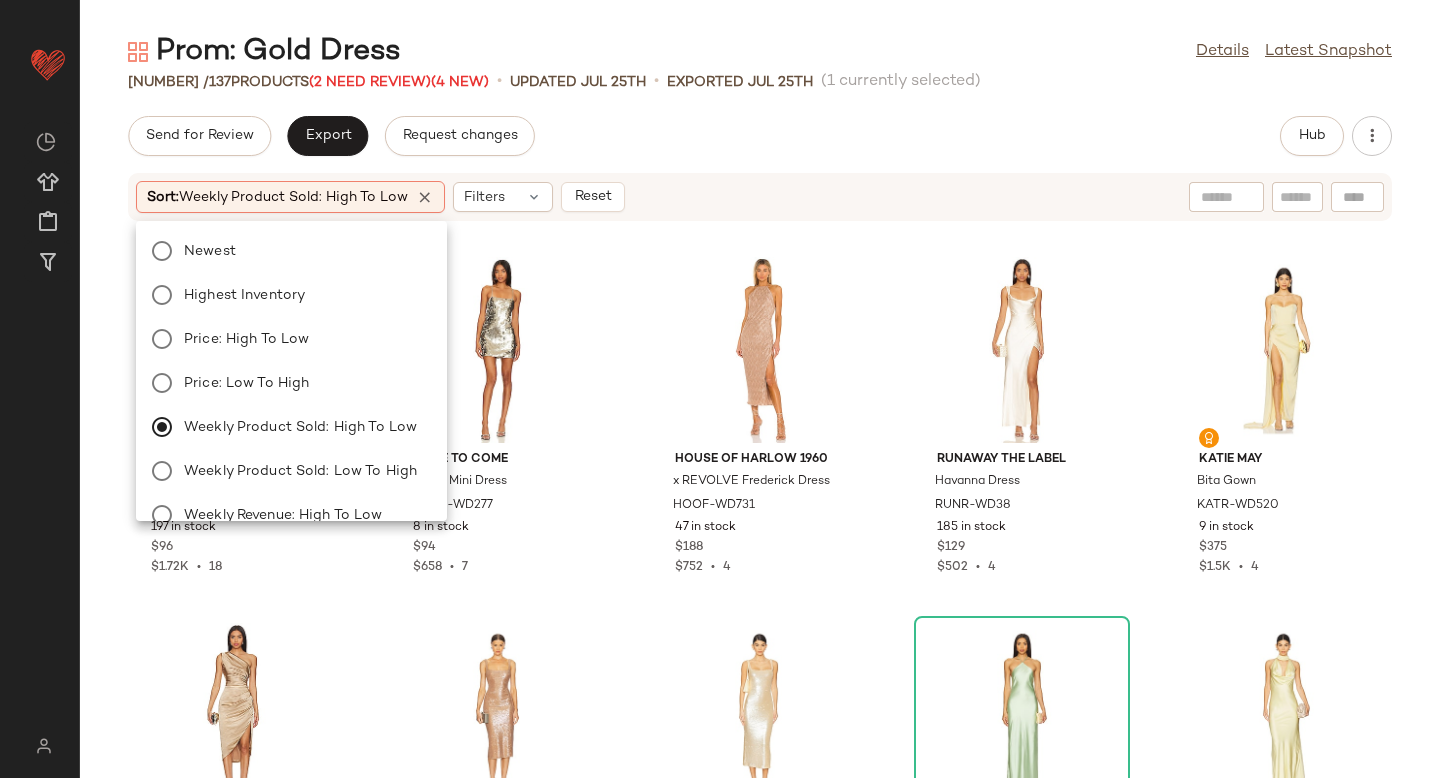 click on "Send for Review   Export   Request changes   Hub" 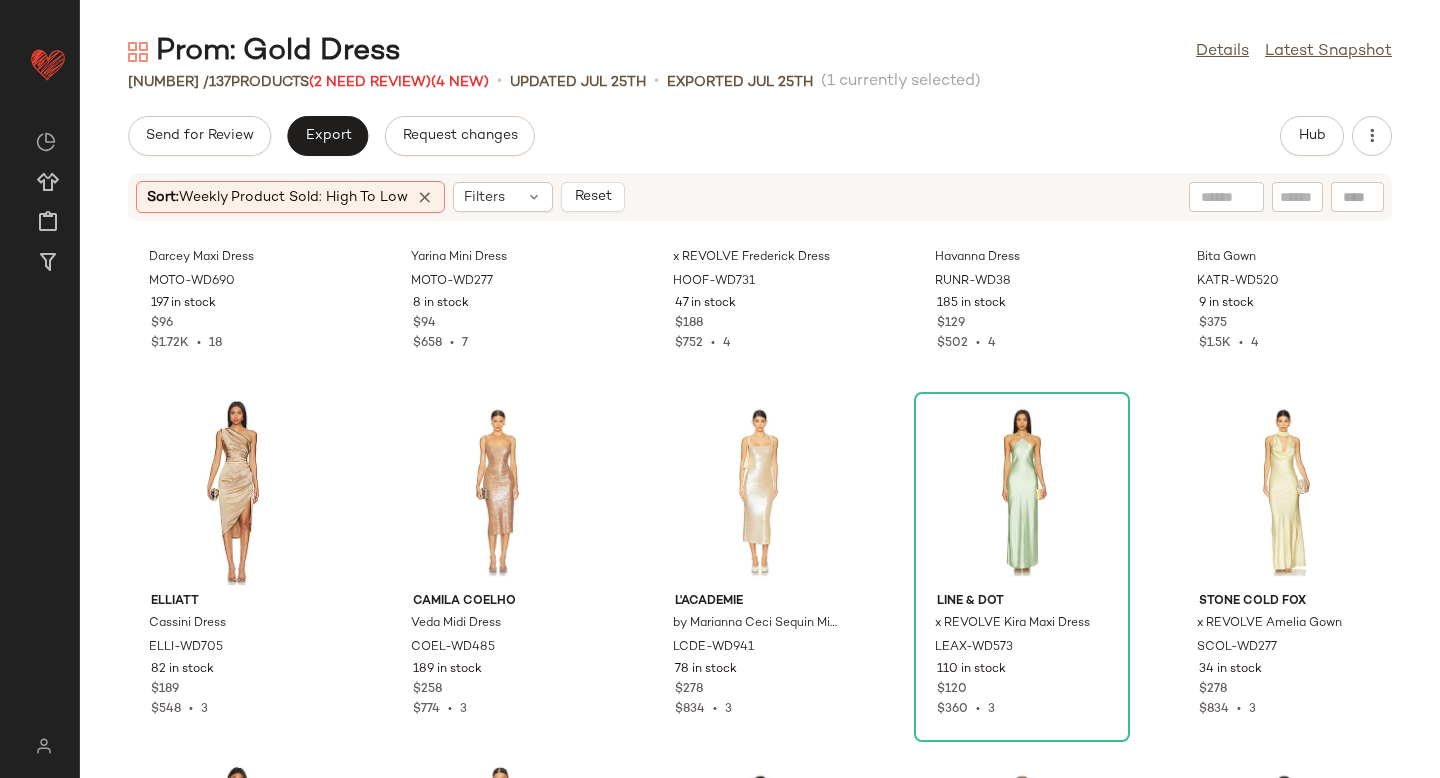 scroll, scrollTop: 222, scrollLeft: 0, axis: vertical 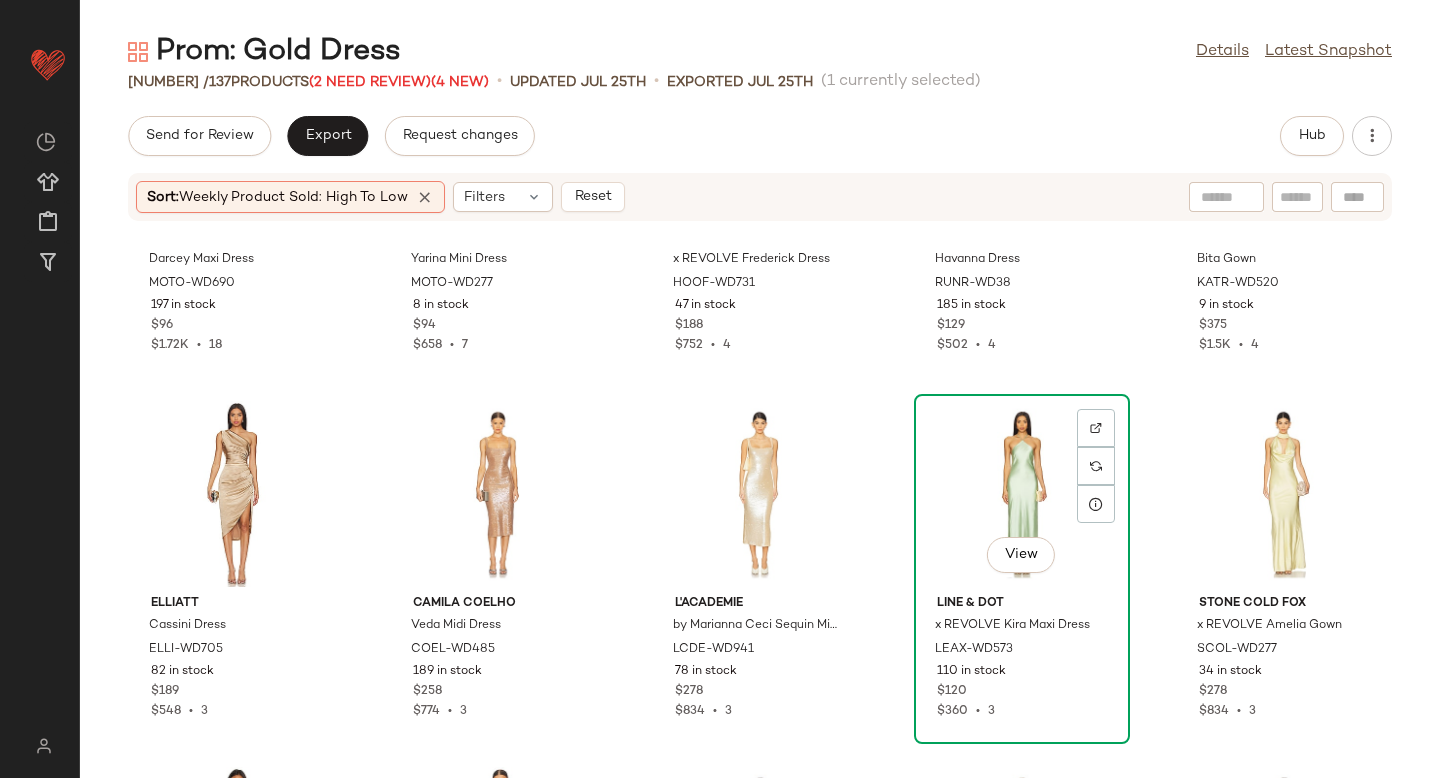 click on "View" 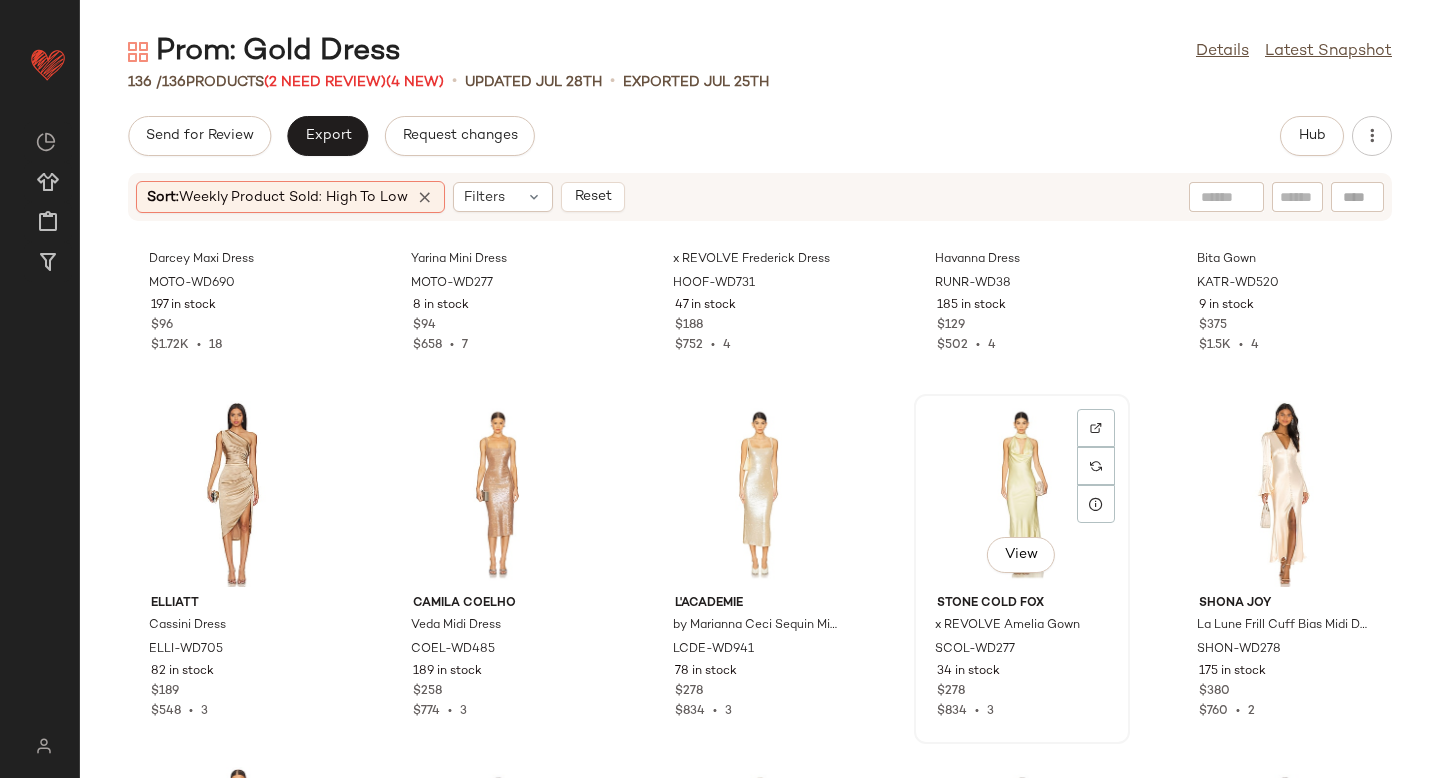 click on "View" 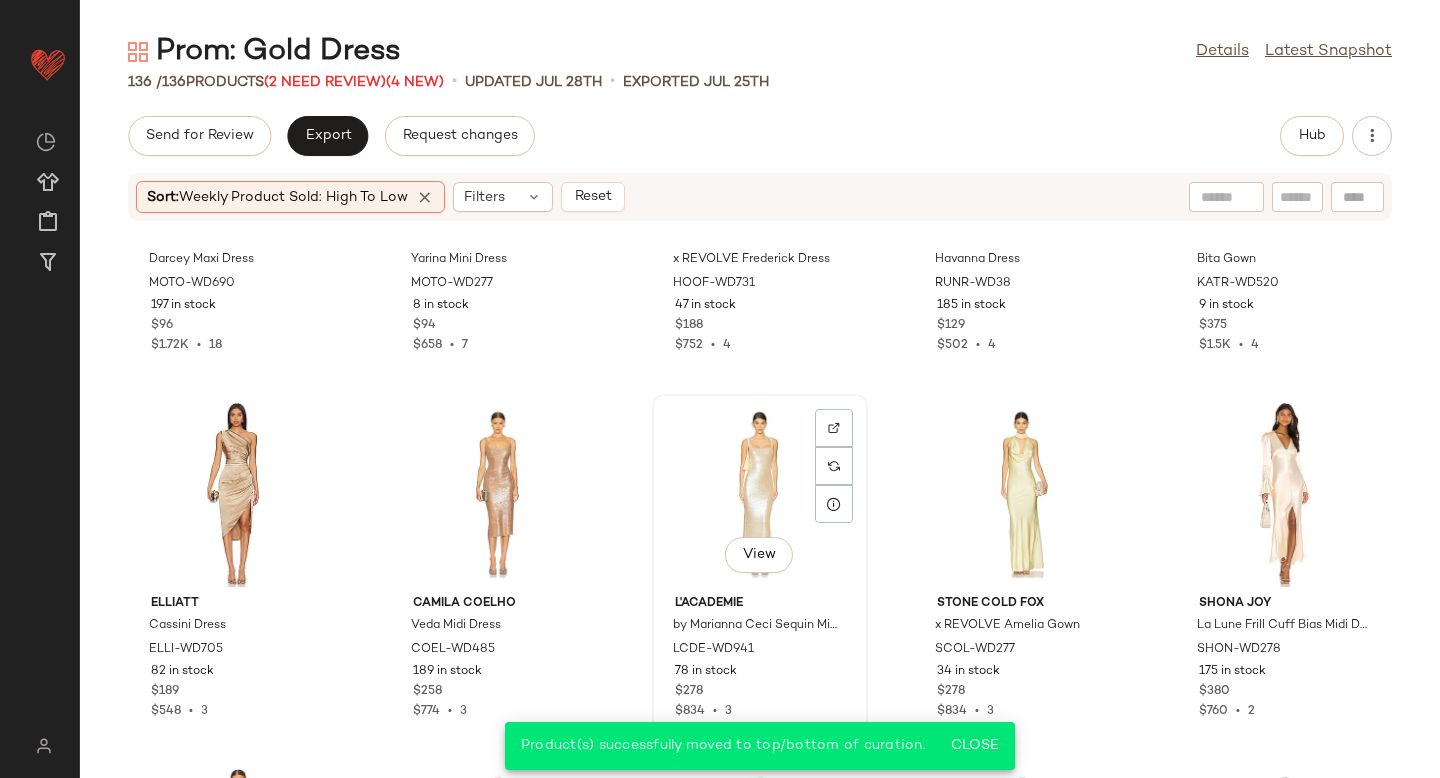 click on "View" at bounding box center [759, 555] 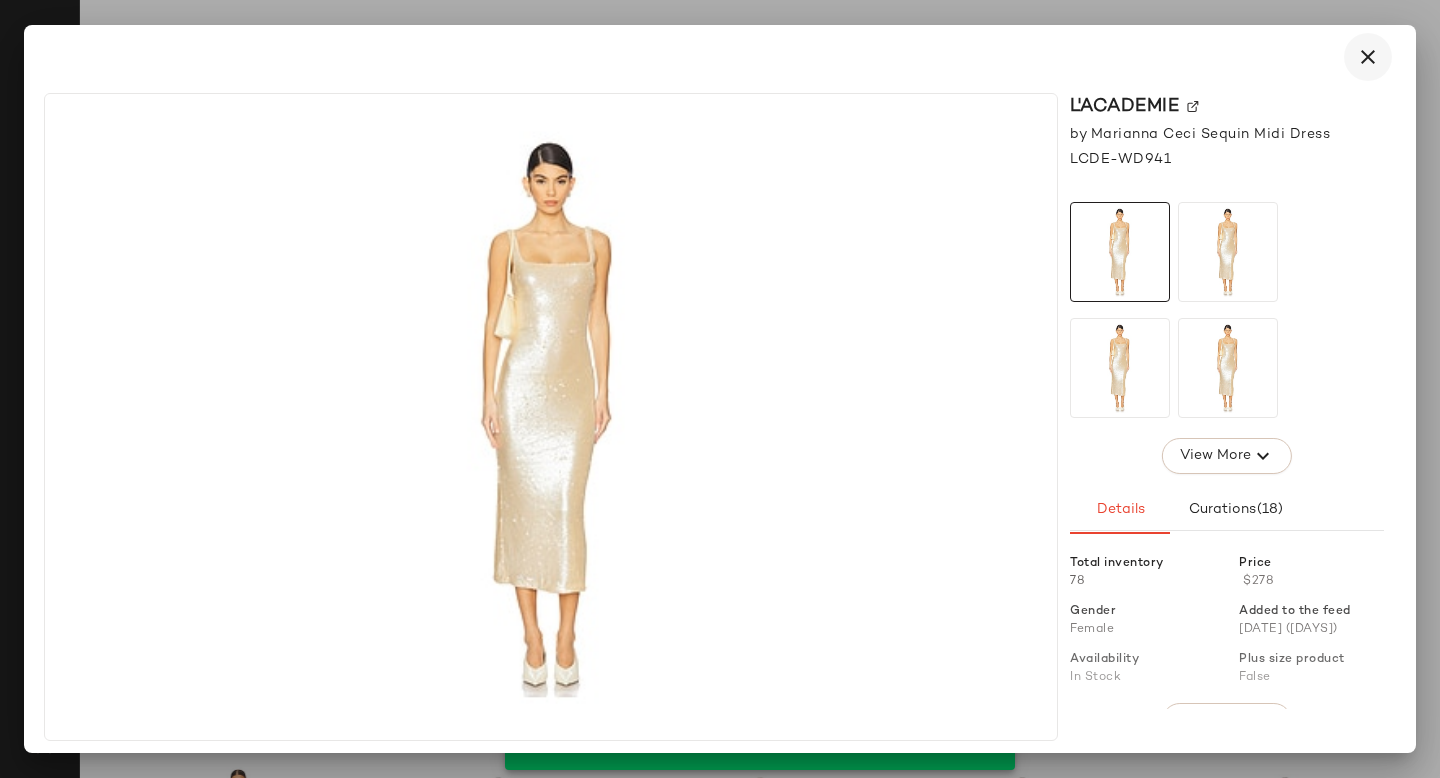 click at bounding box center (1368, 57) 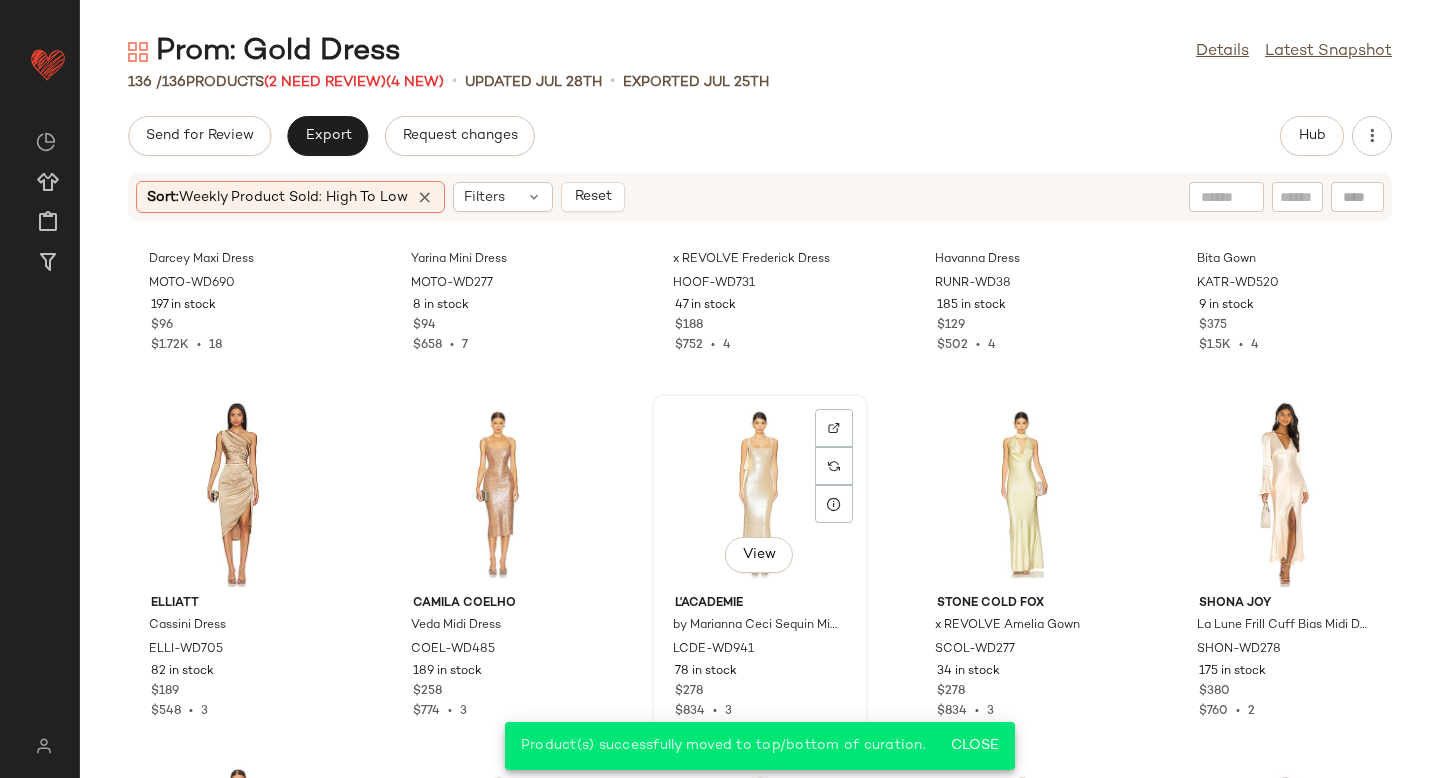 click on "View" 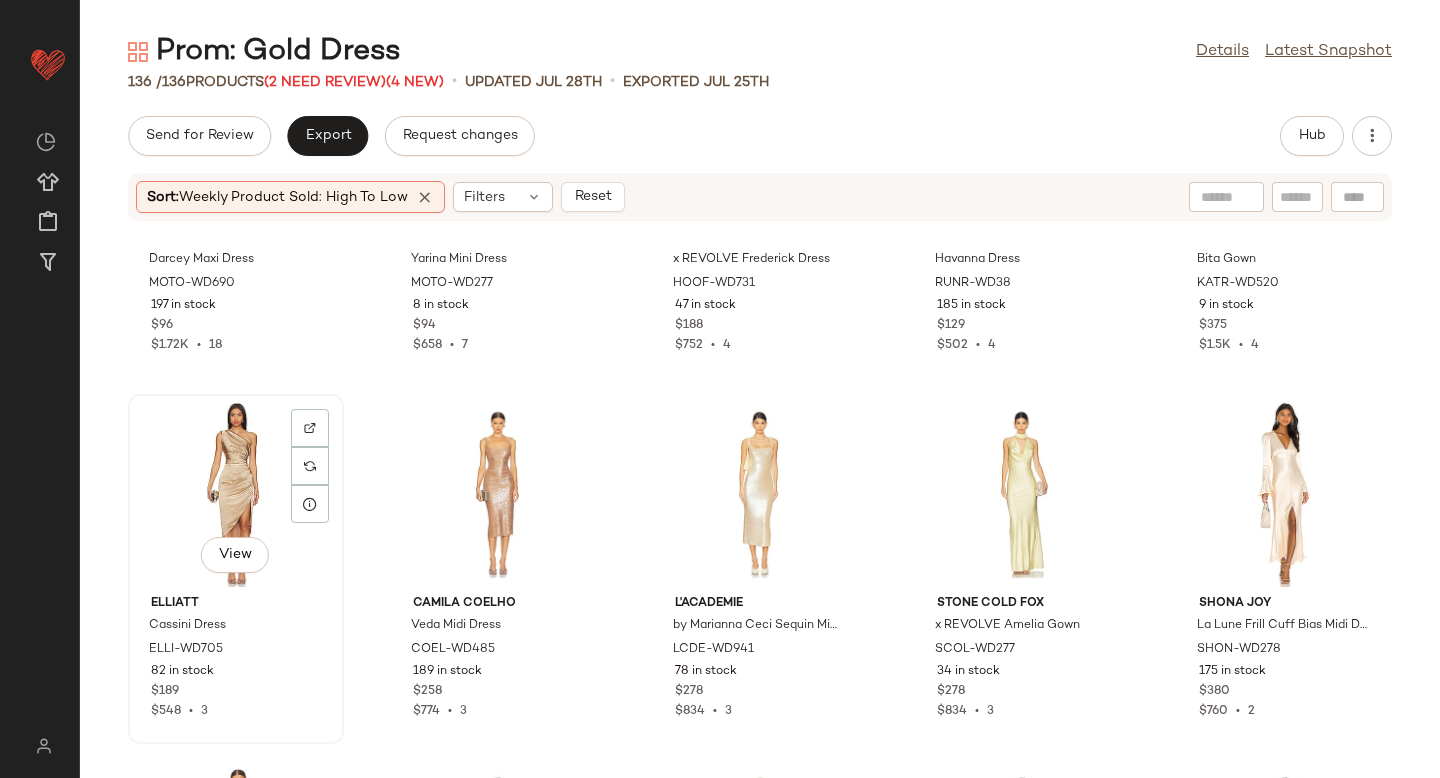 click on "View" 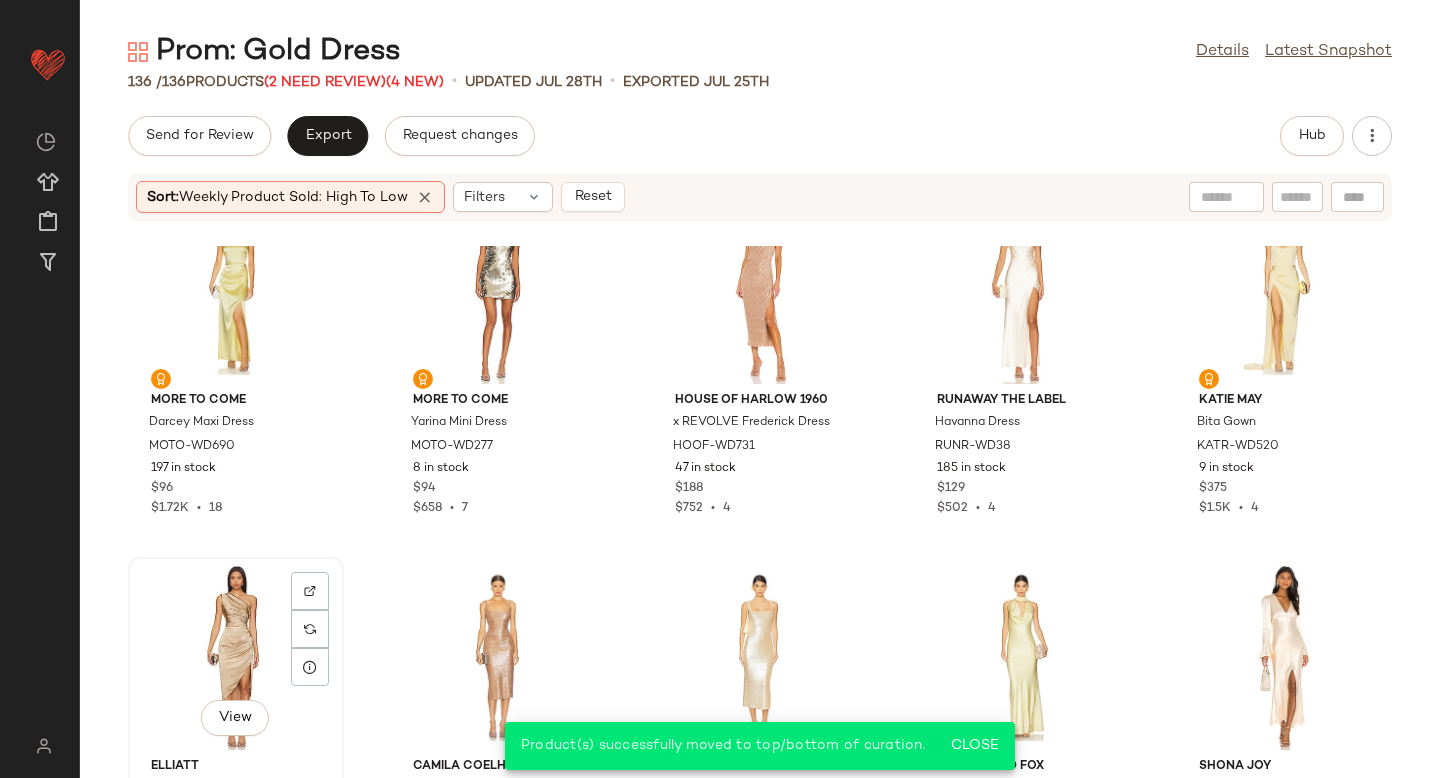 scroll, scrollTop: 0, scrollLeft: 0, axis: both 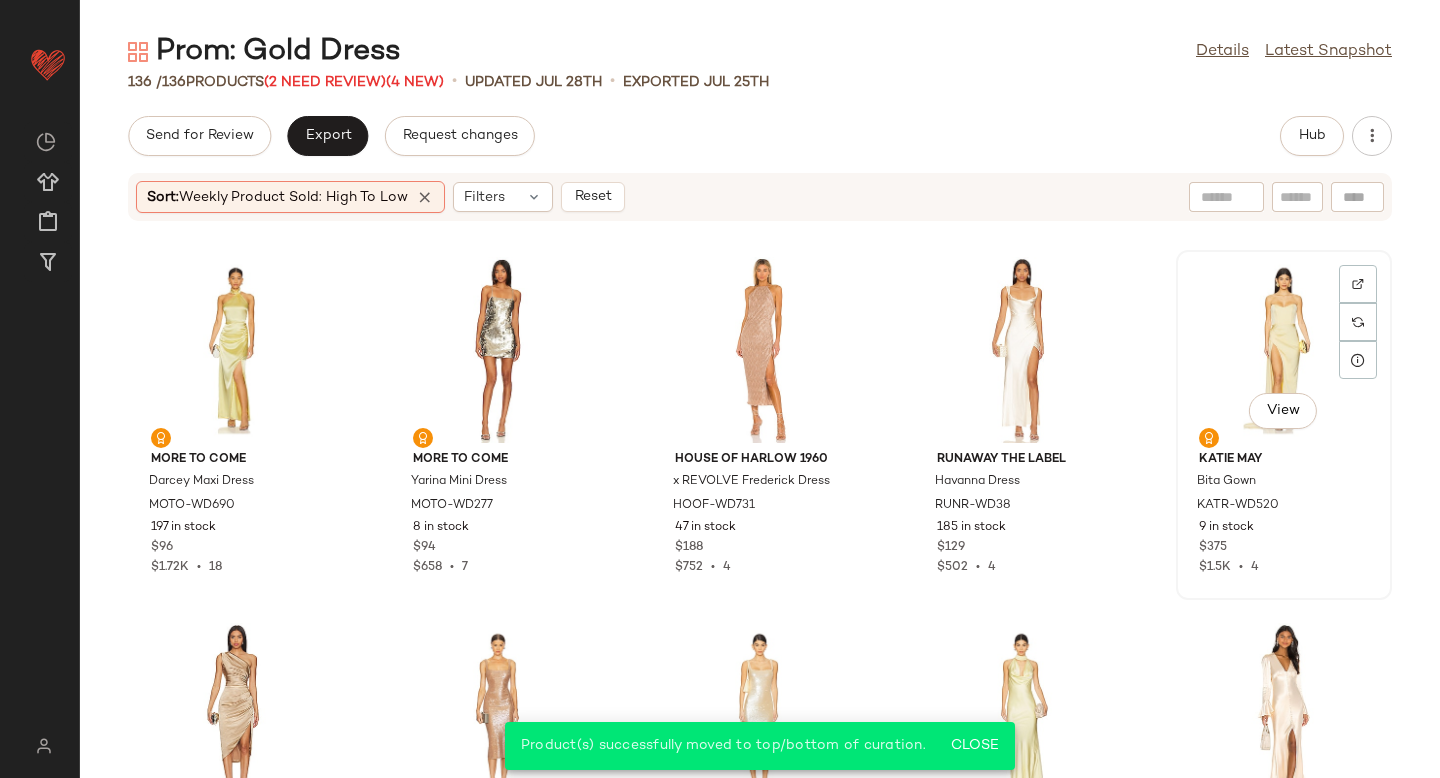 click on "View" 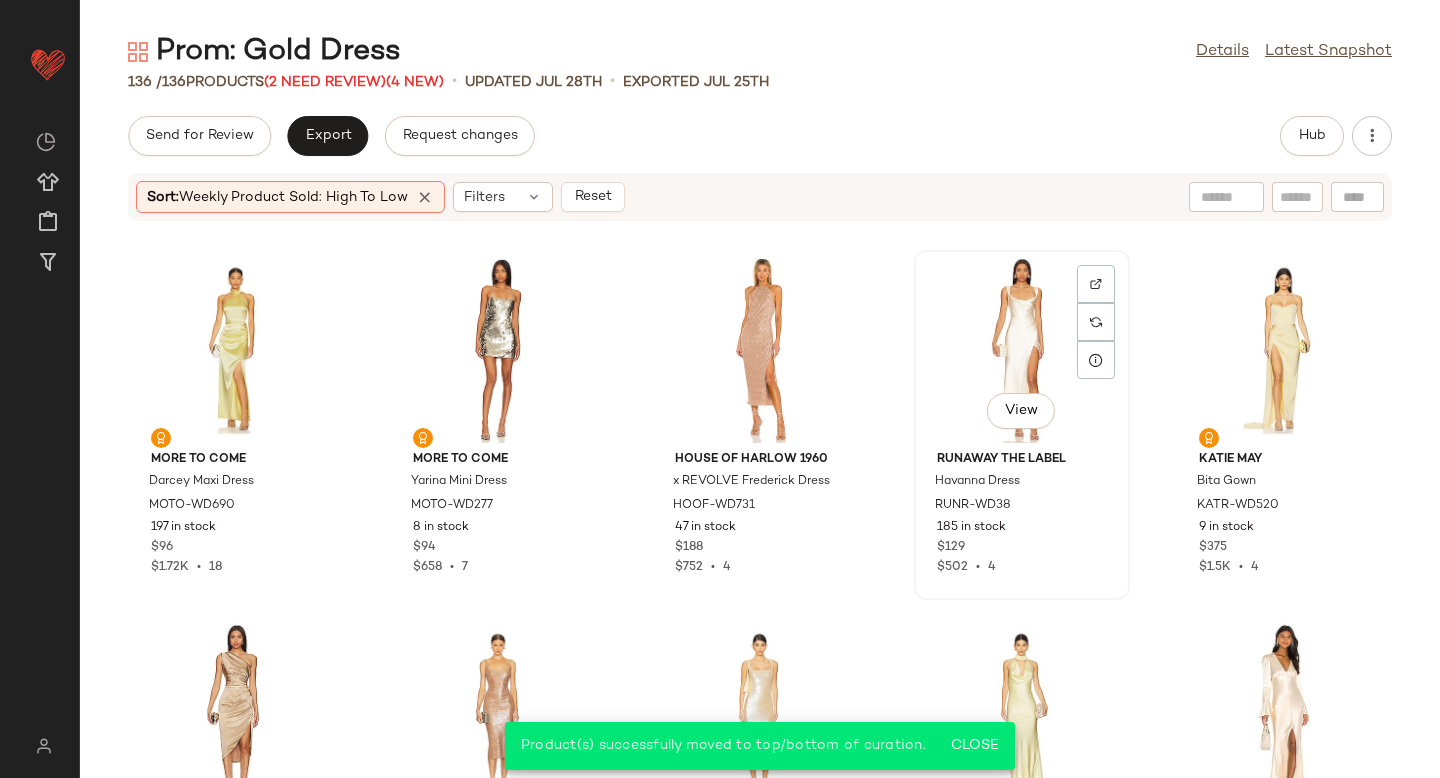 click on "View" 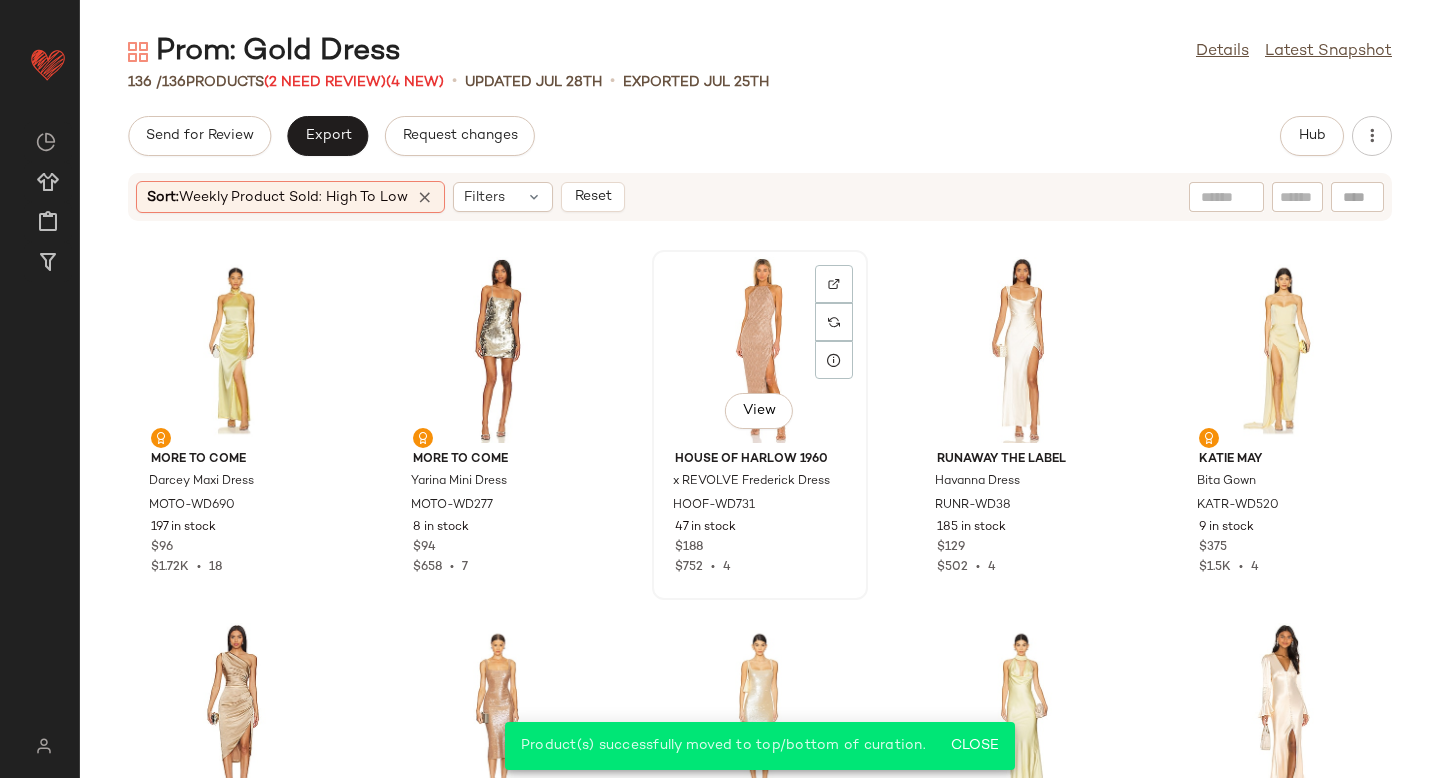 click on "View" 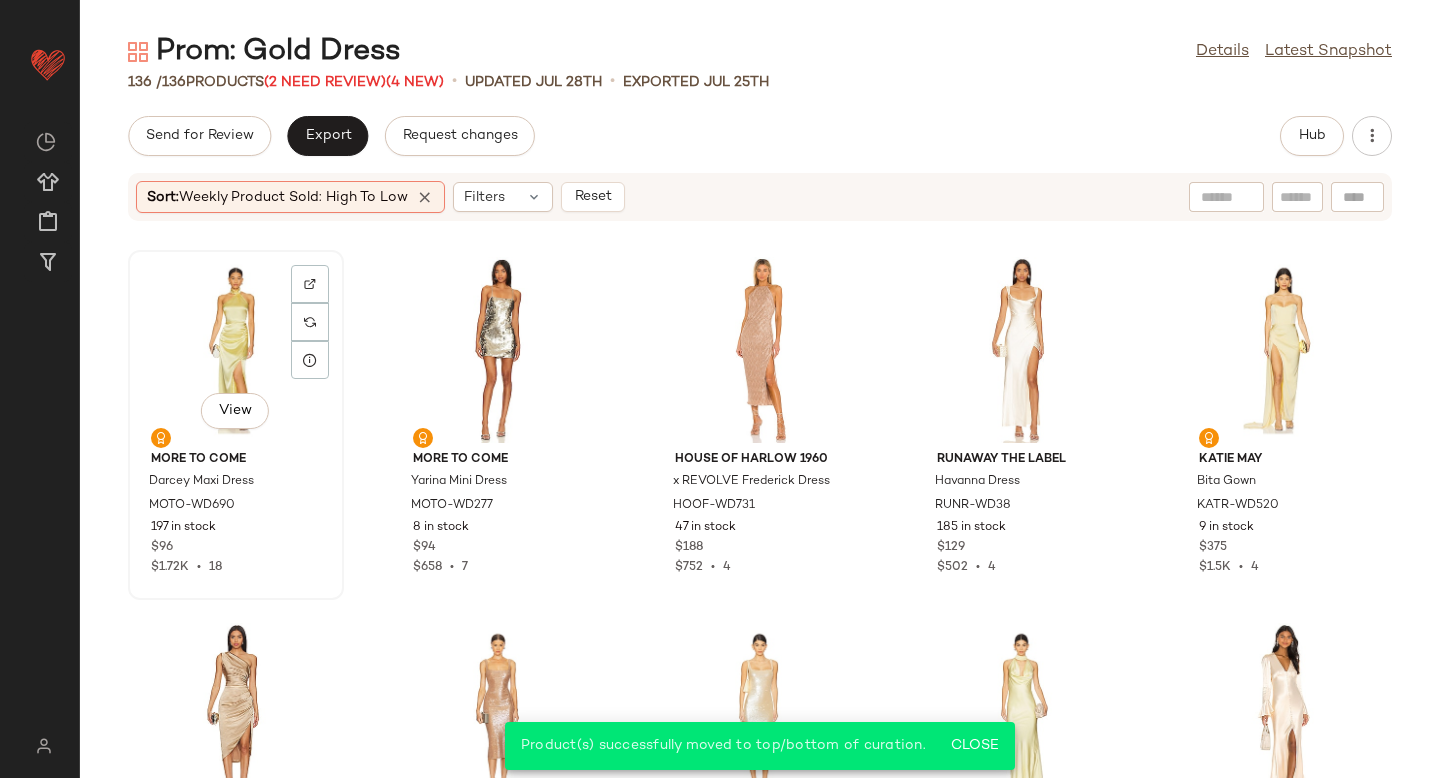 click on "View" 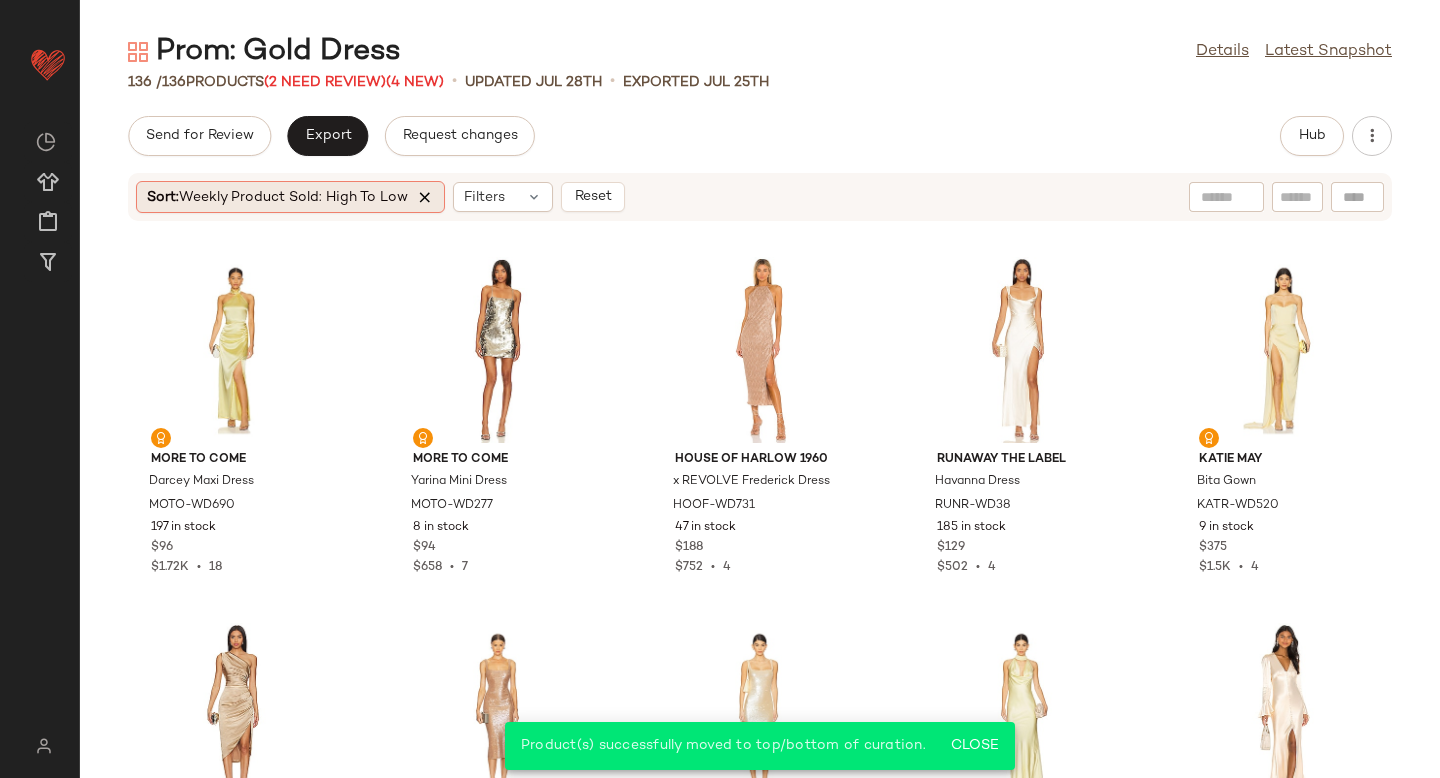 click at bounding box center (425, 197) 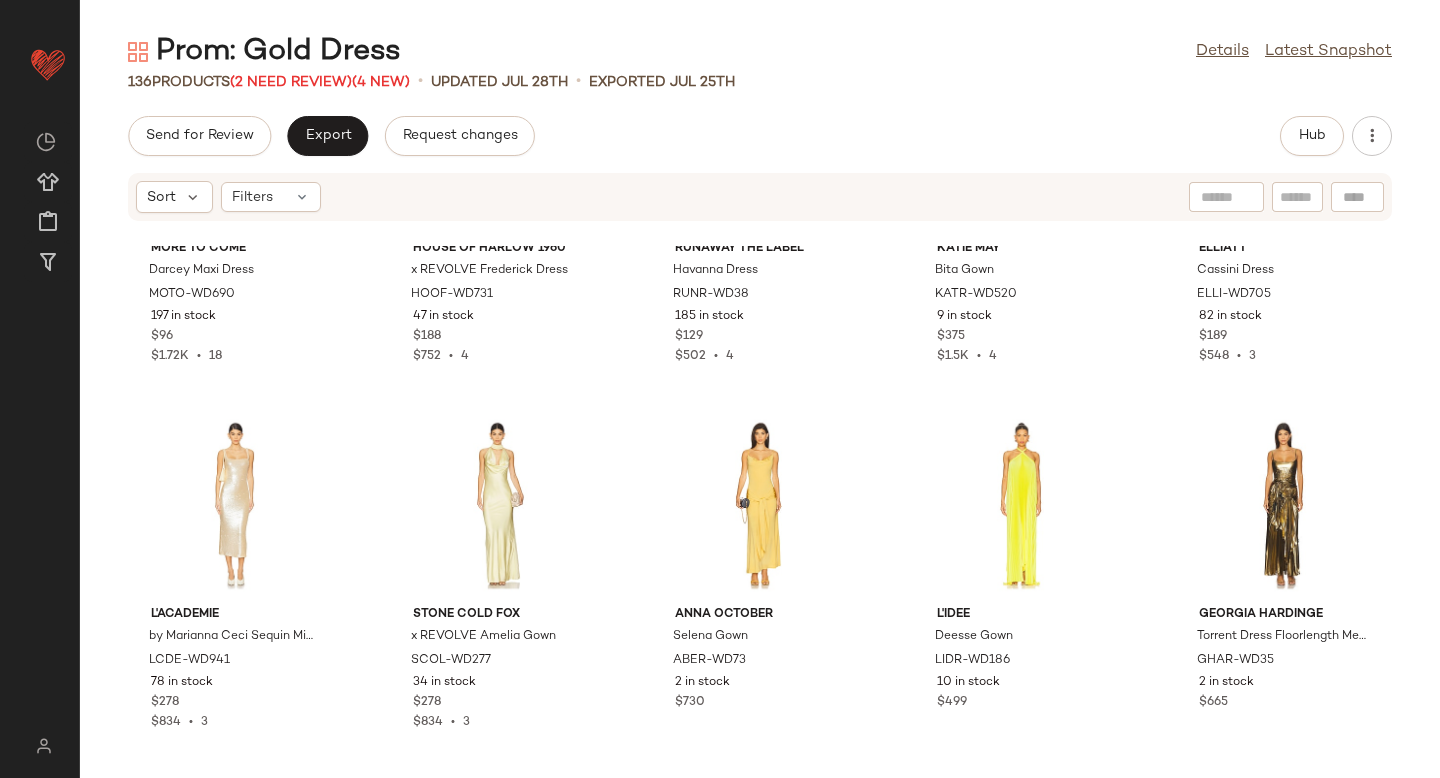 scroll, scrollTop: 0, scrollLeft: 0, axis: both 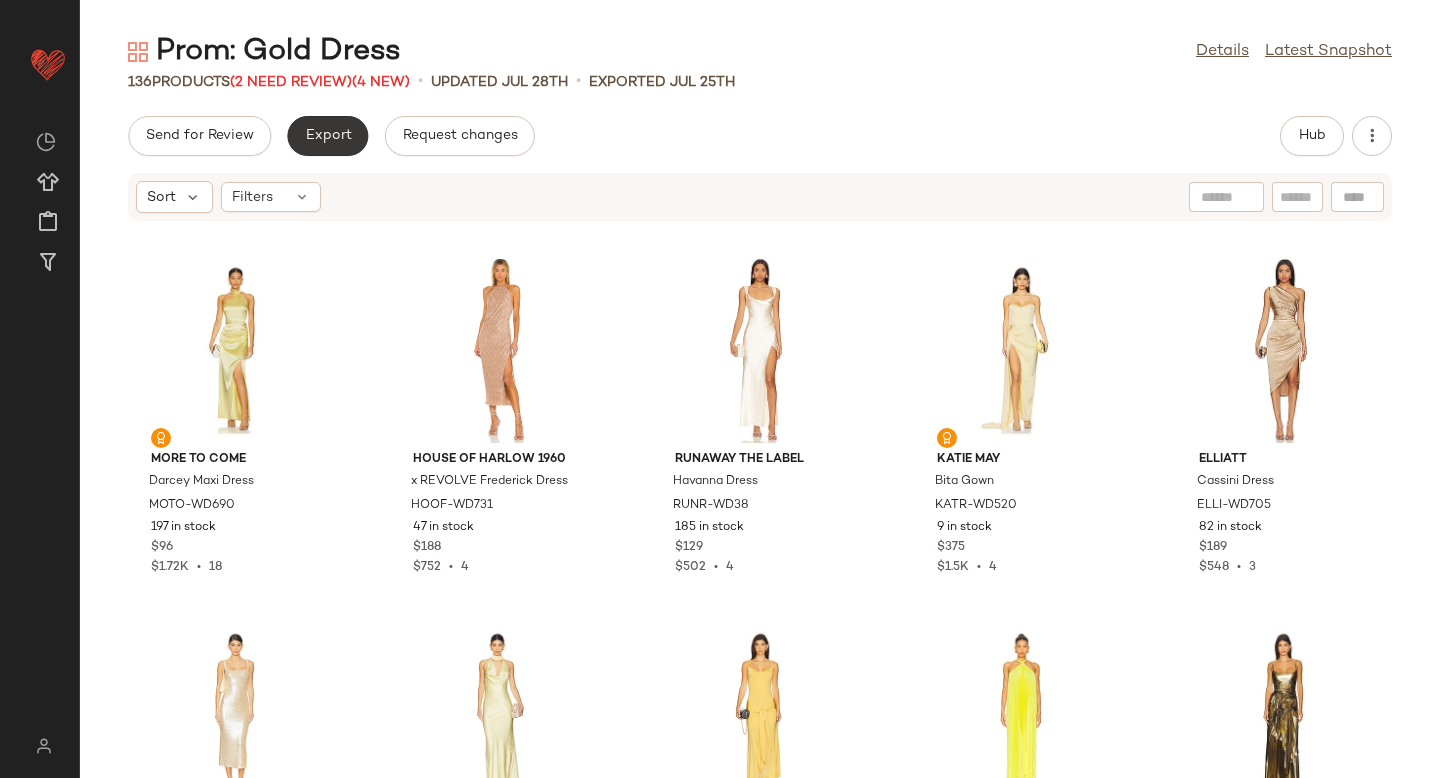 click on "Export" at bounding box center (327, 136) 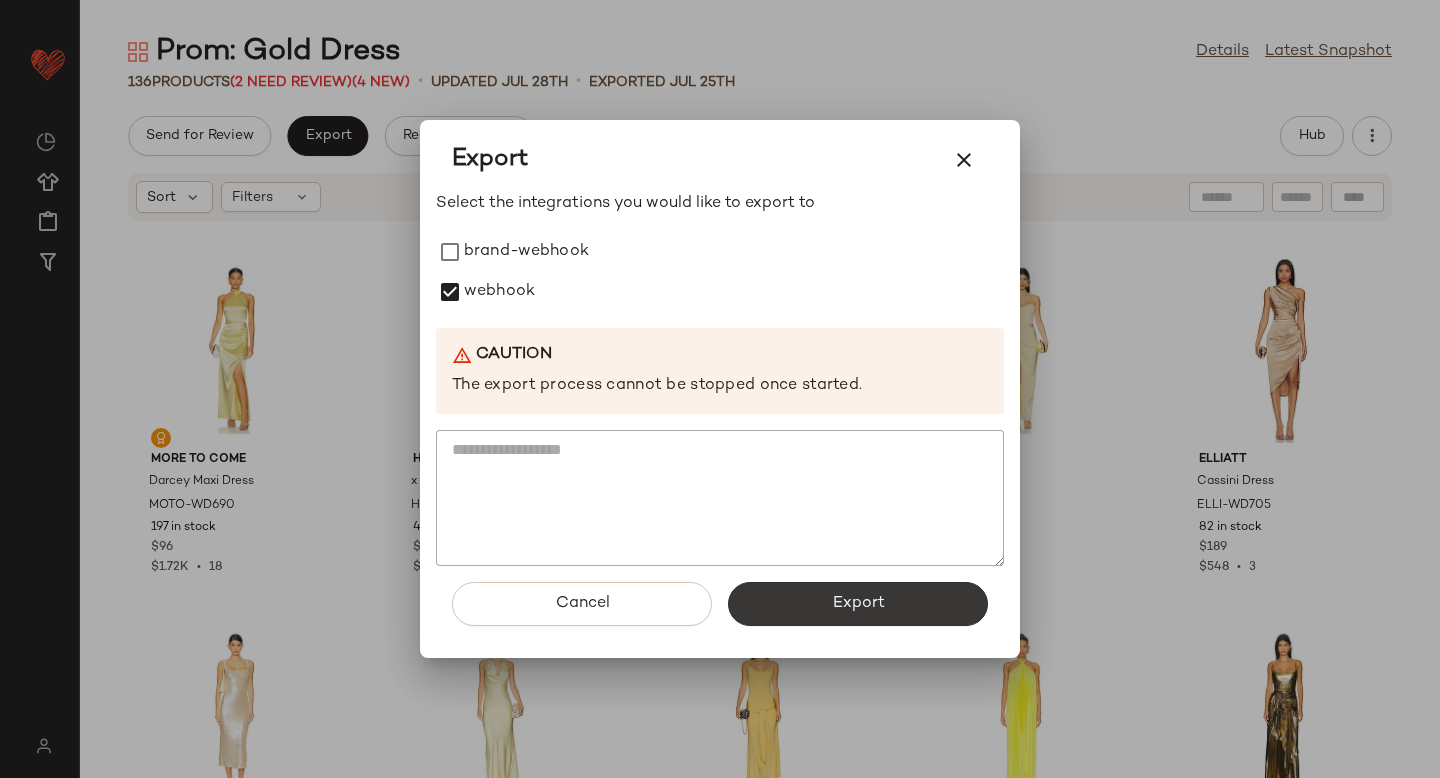 click on "Export" at bounding box center (858, 604) 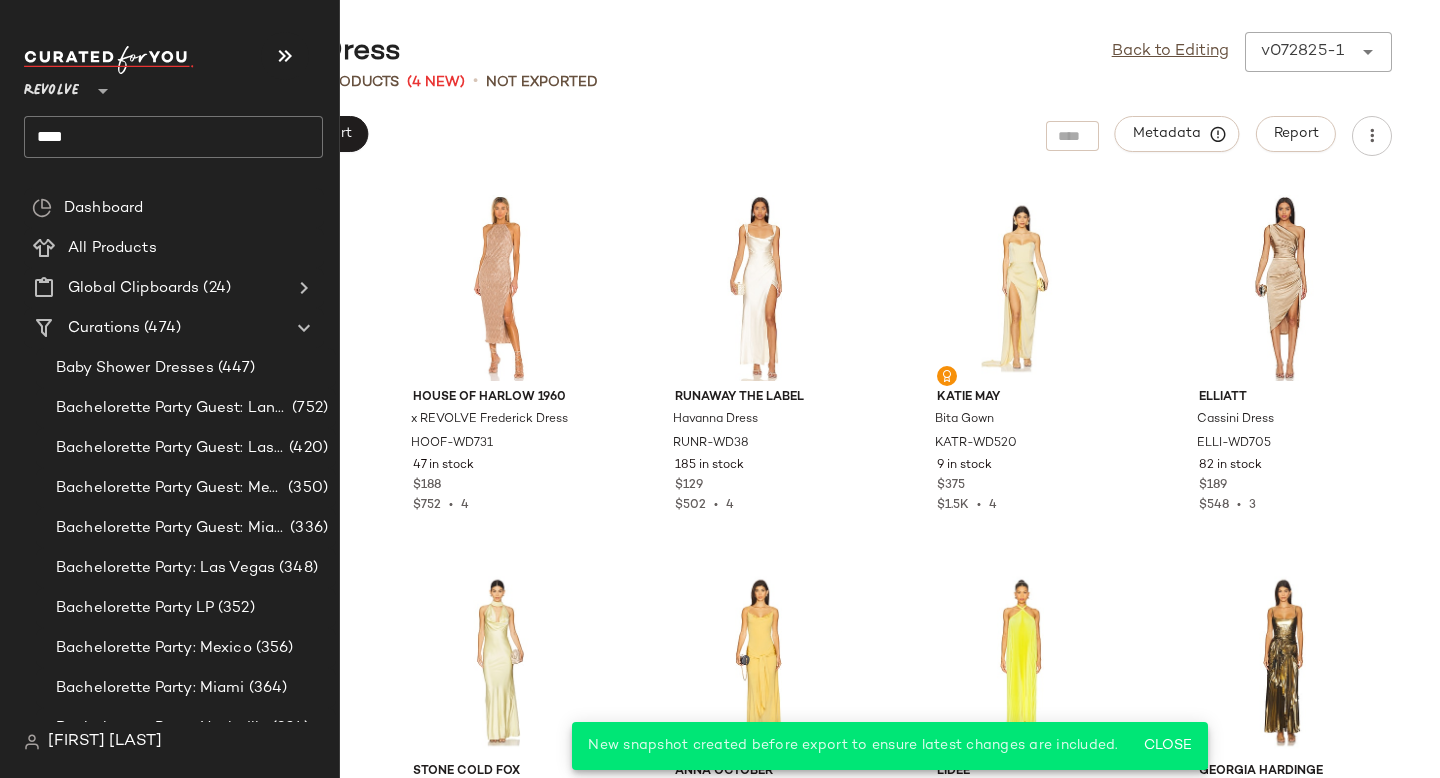 click on "****" 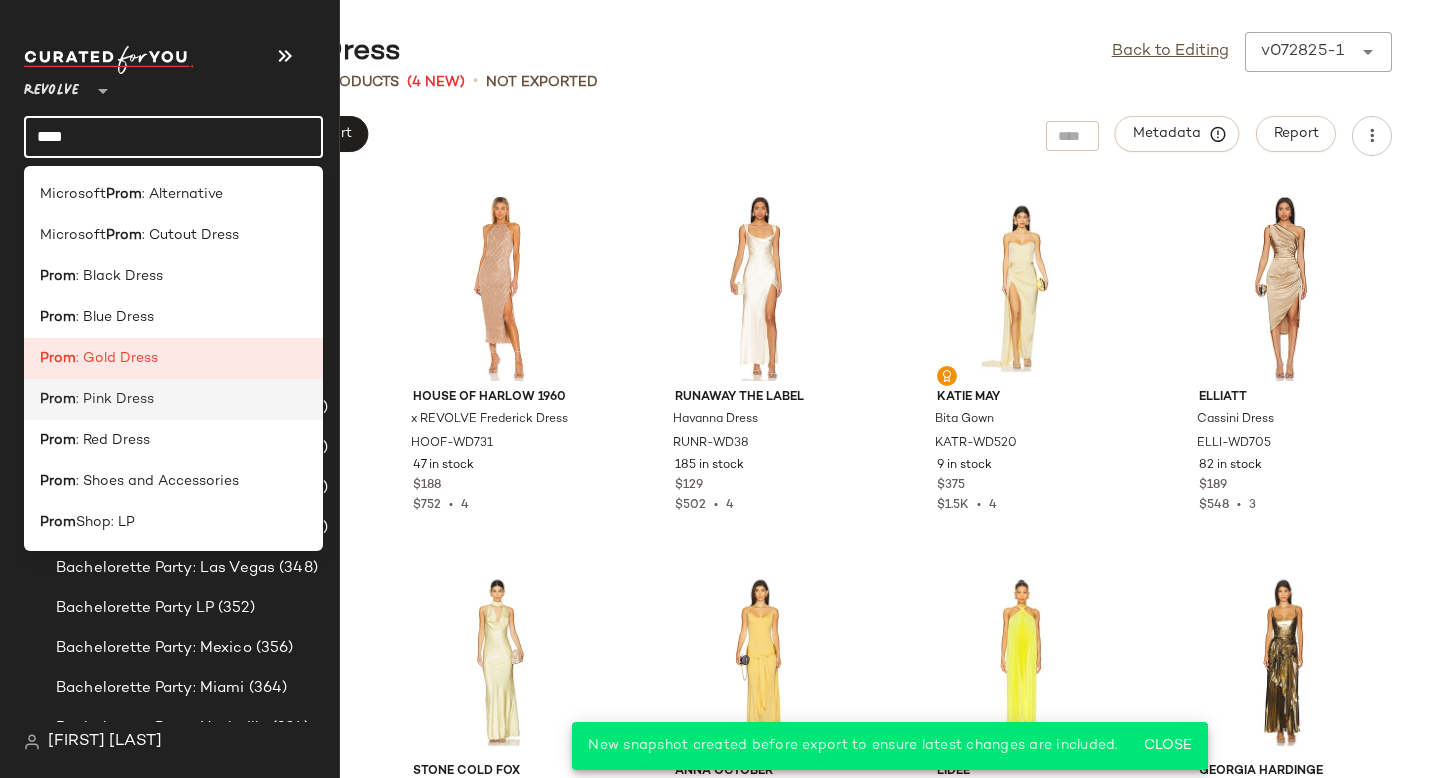 click on "Prom : Pink Dress" 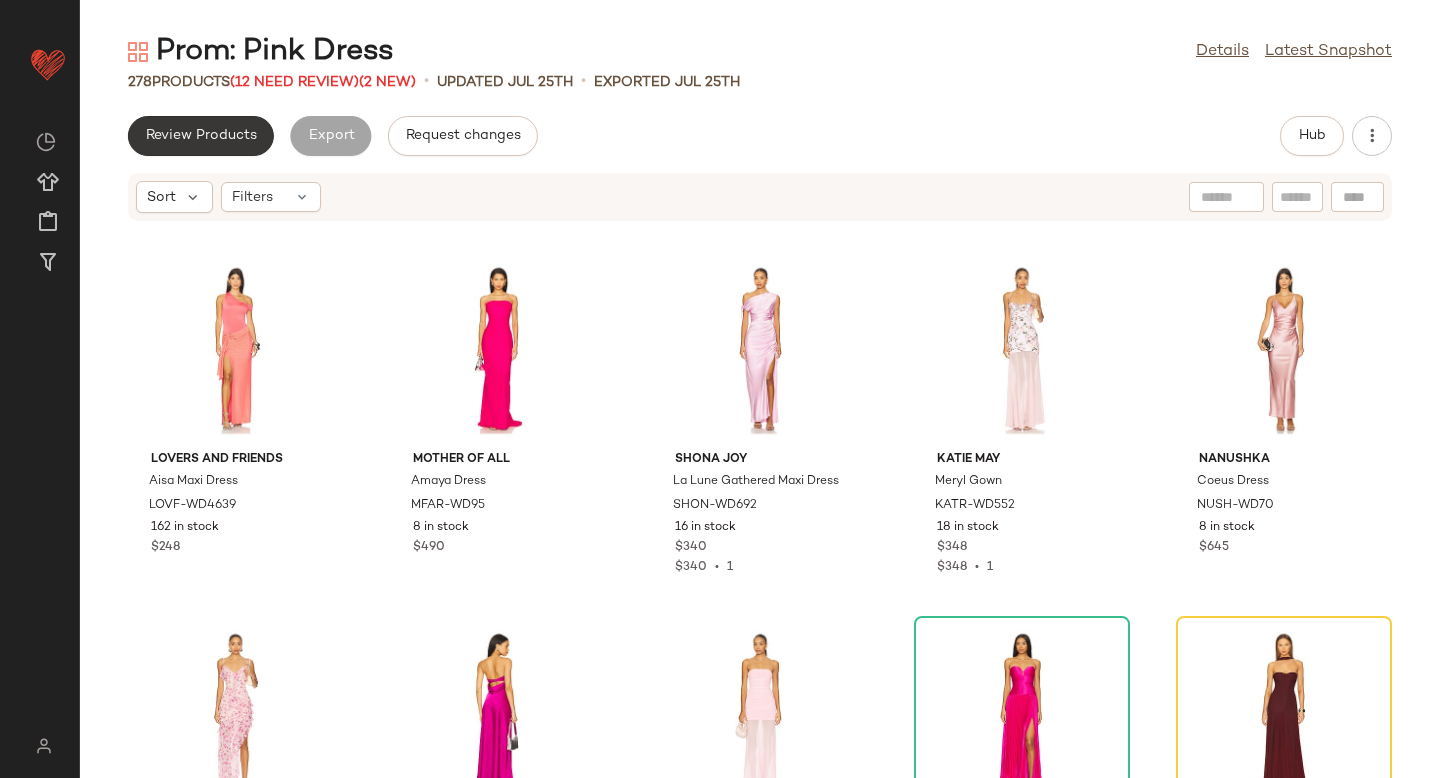click on "Review Products" 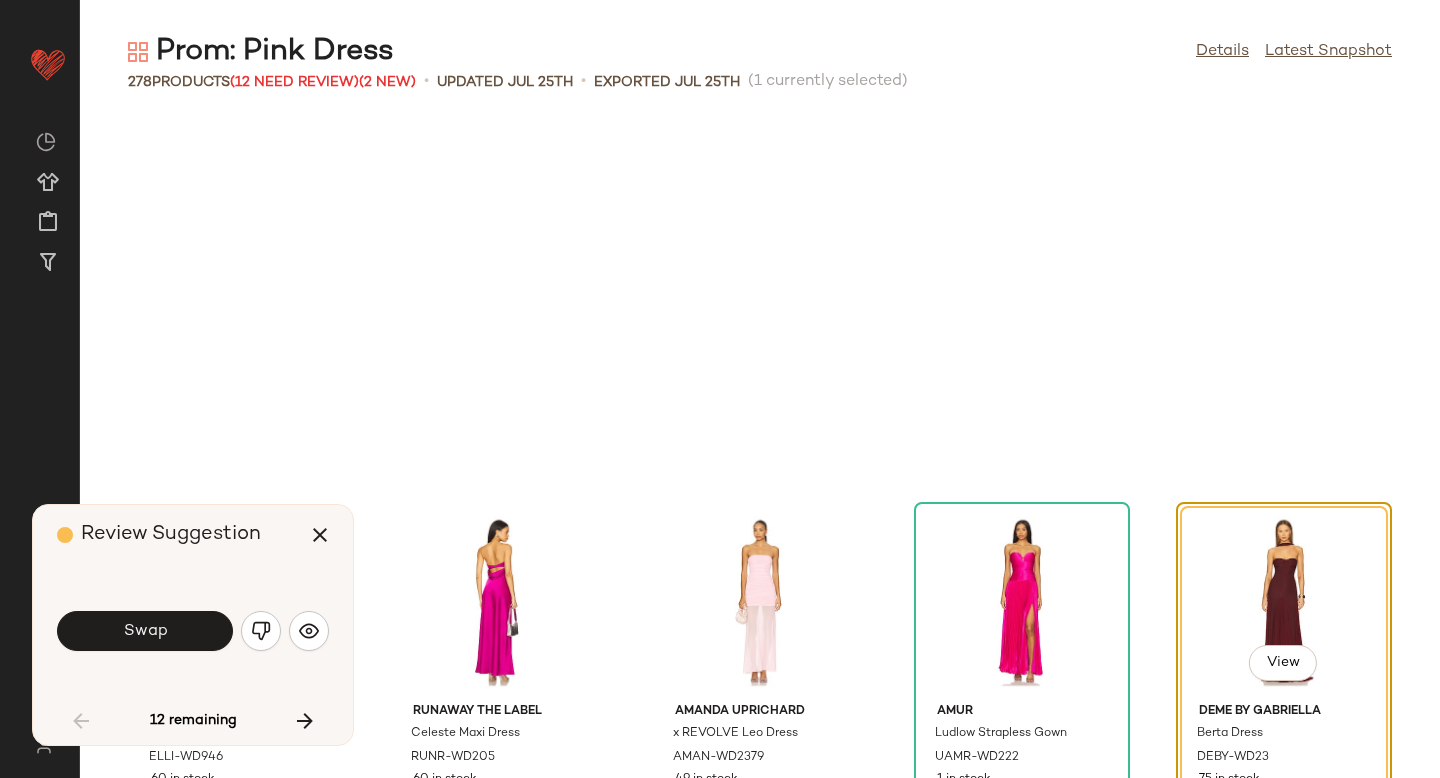 scroll, scrollTop: 382, scrollLeft: 0, axis: vertical 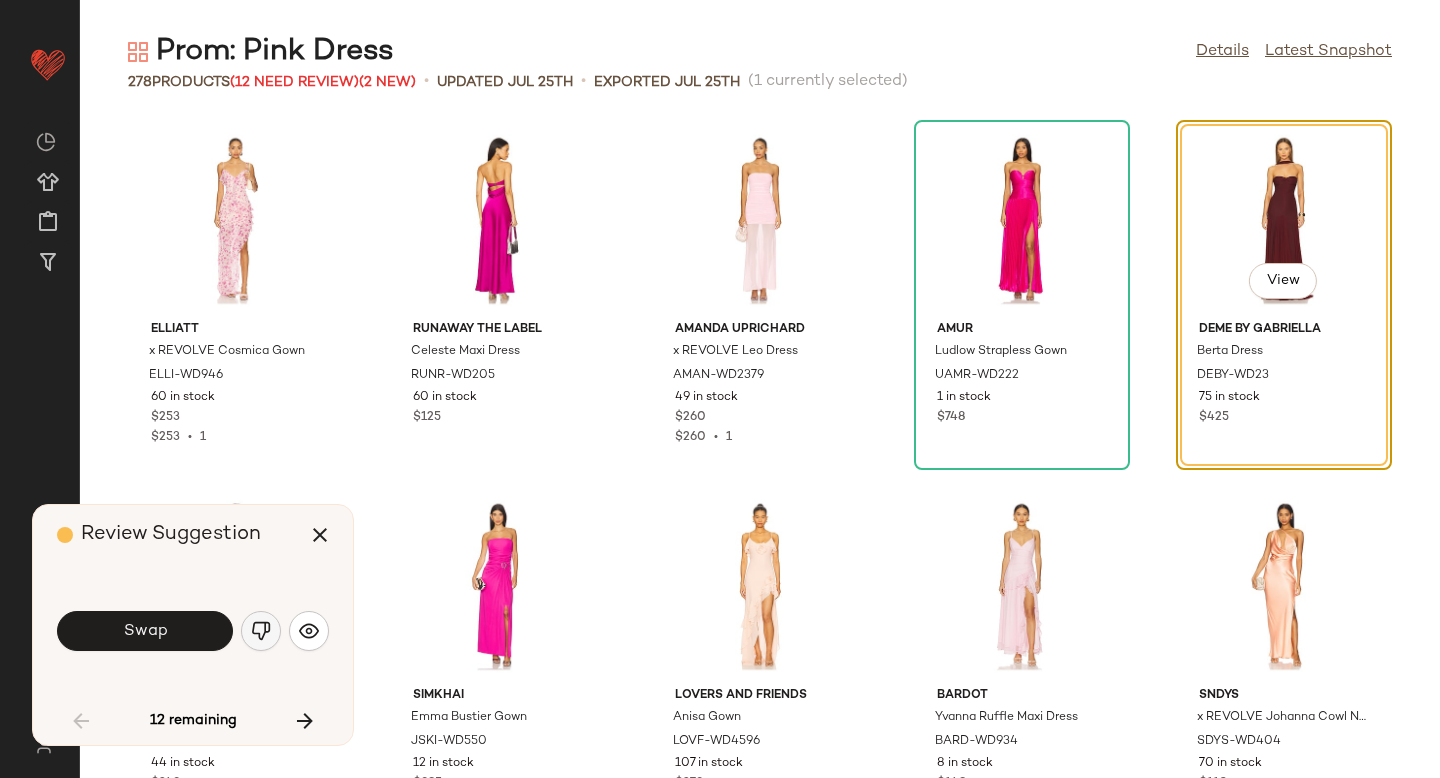 click at bounding box center (261, 631) 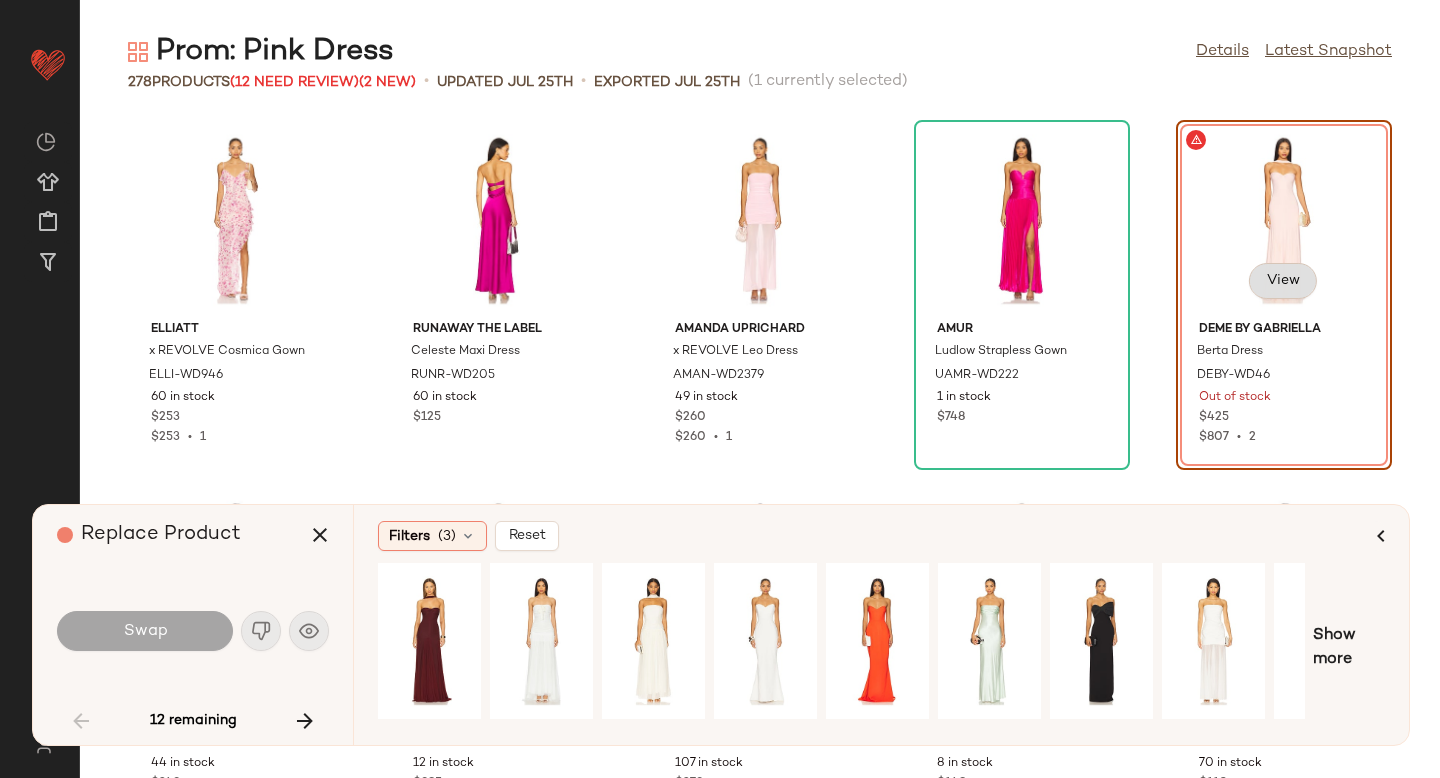 click on "View" at bounding box center (1283, 281) 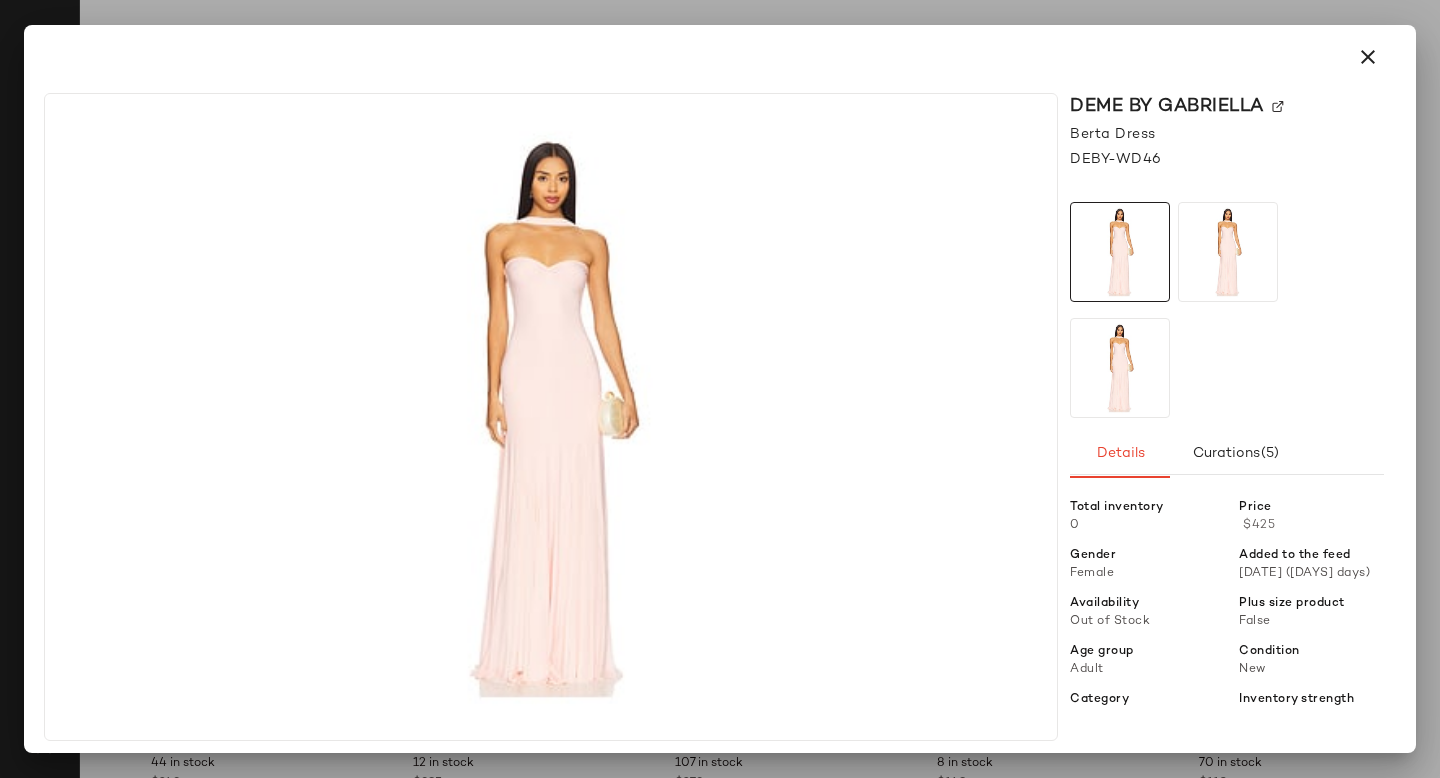 click 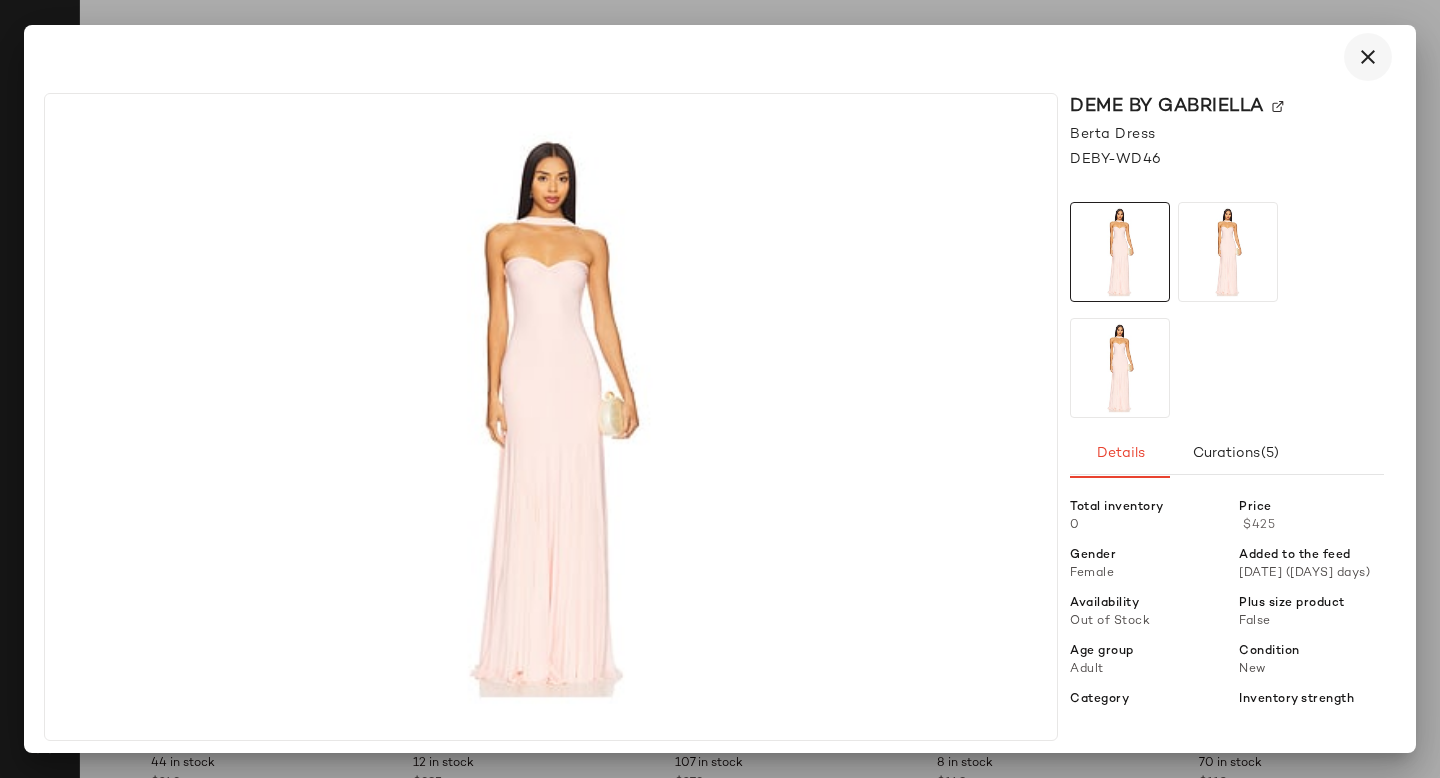 click at bounding box center [1368, 57] 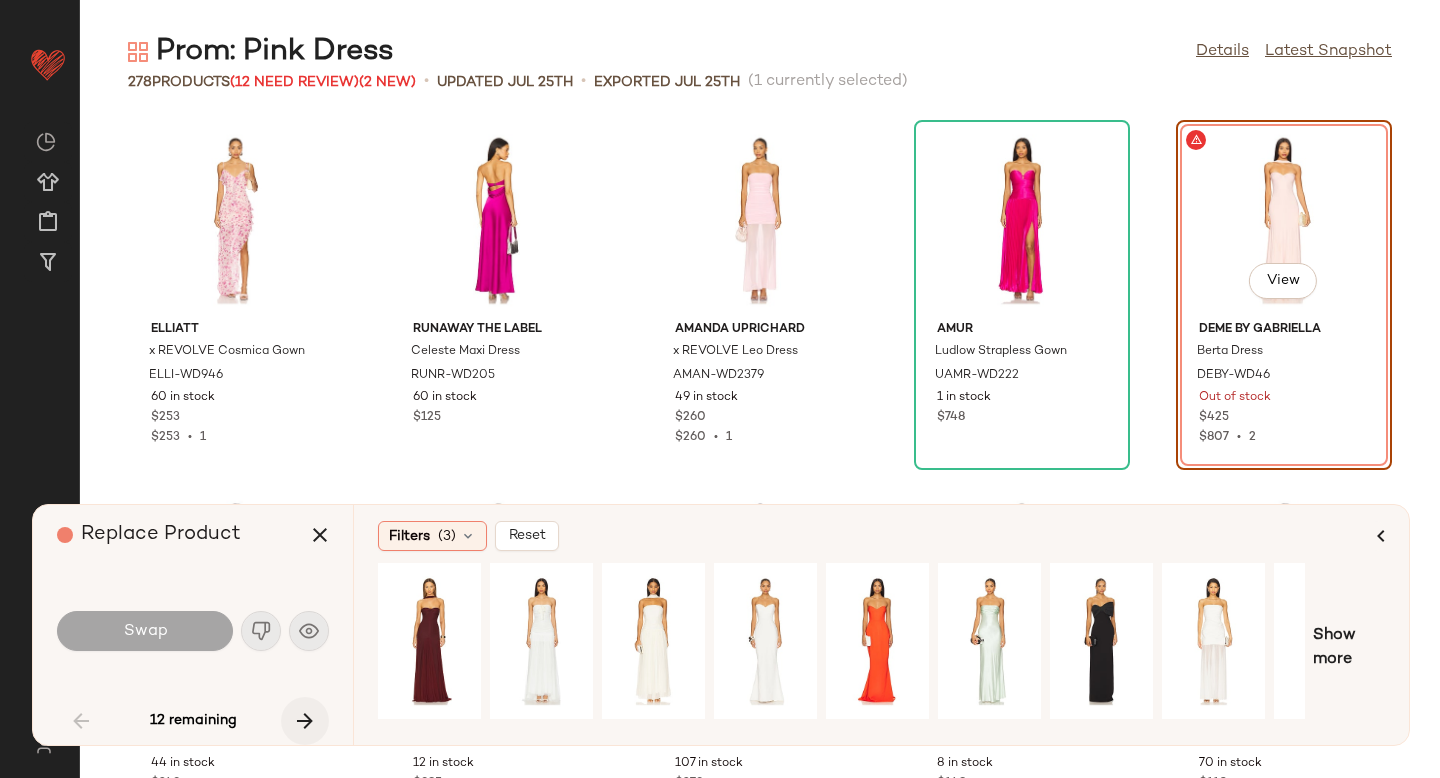 click at bounding box center [305, 721] 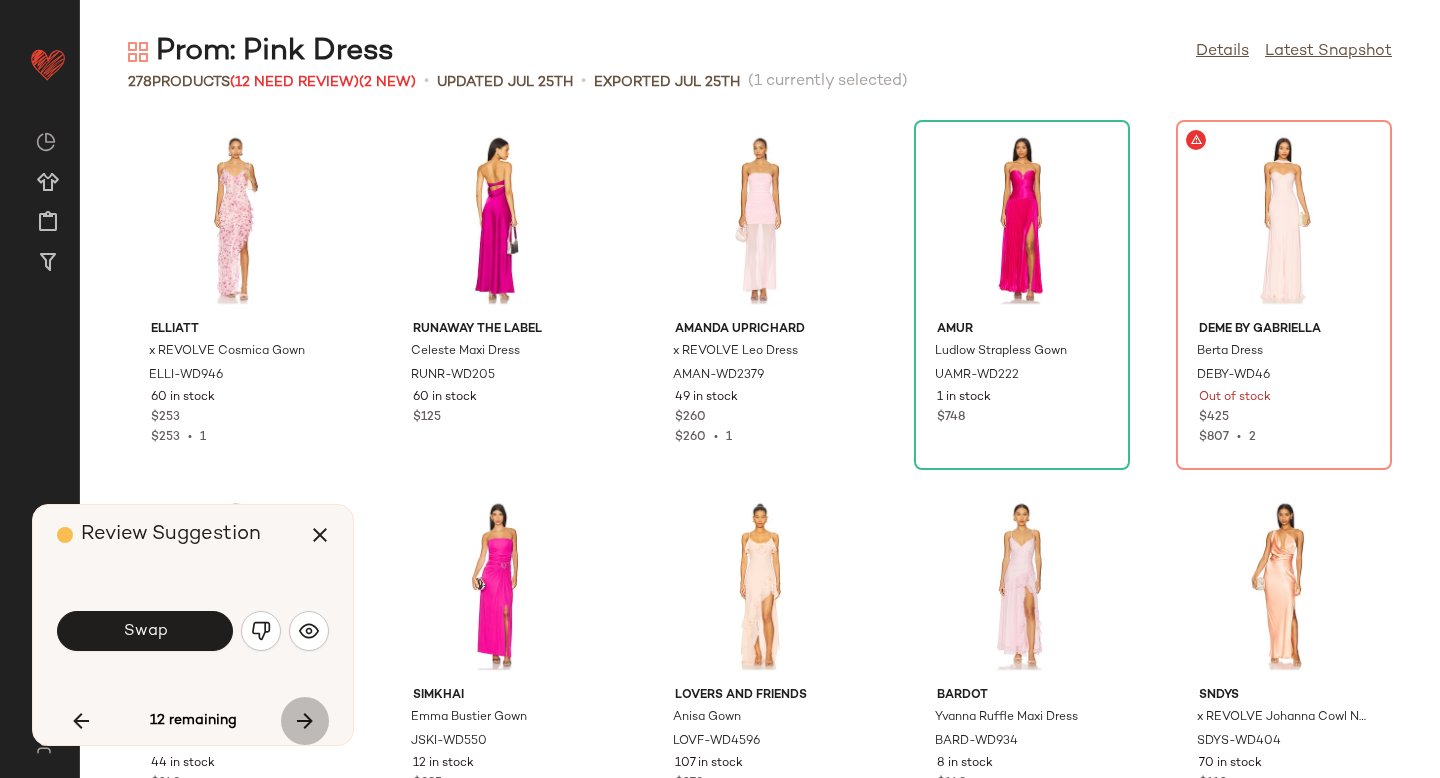 scroll, scrollTop: 1464, scrollLeft: 0, axis: vertical 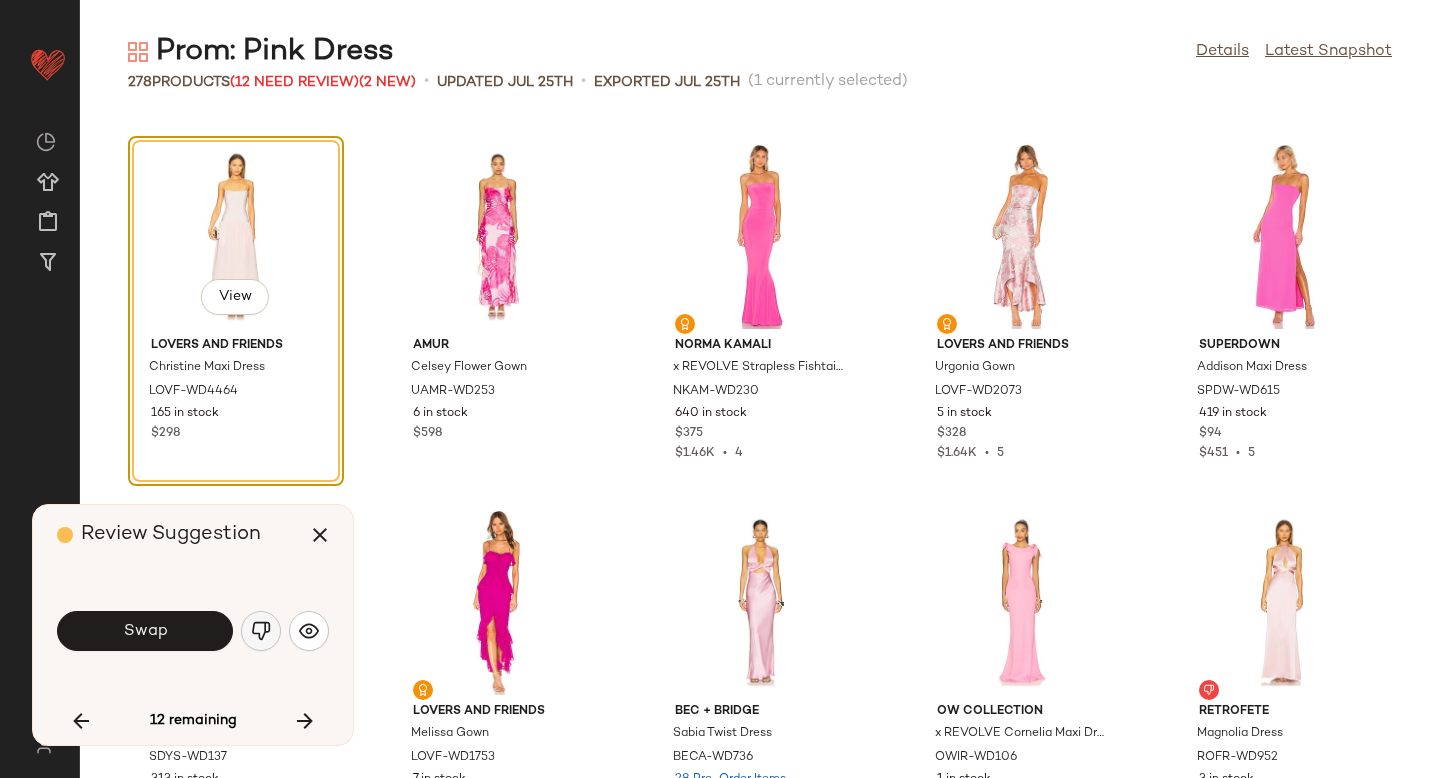click 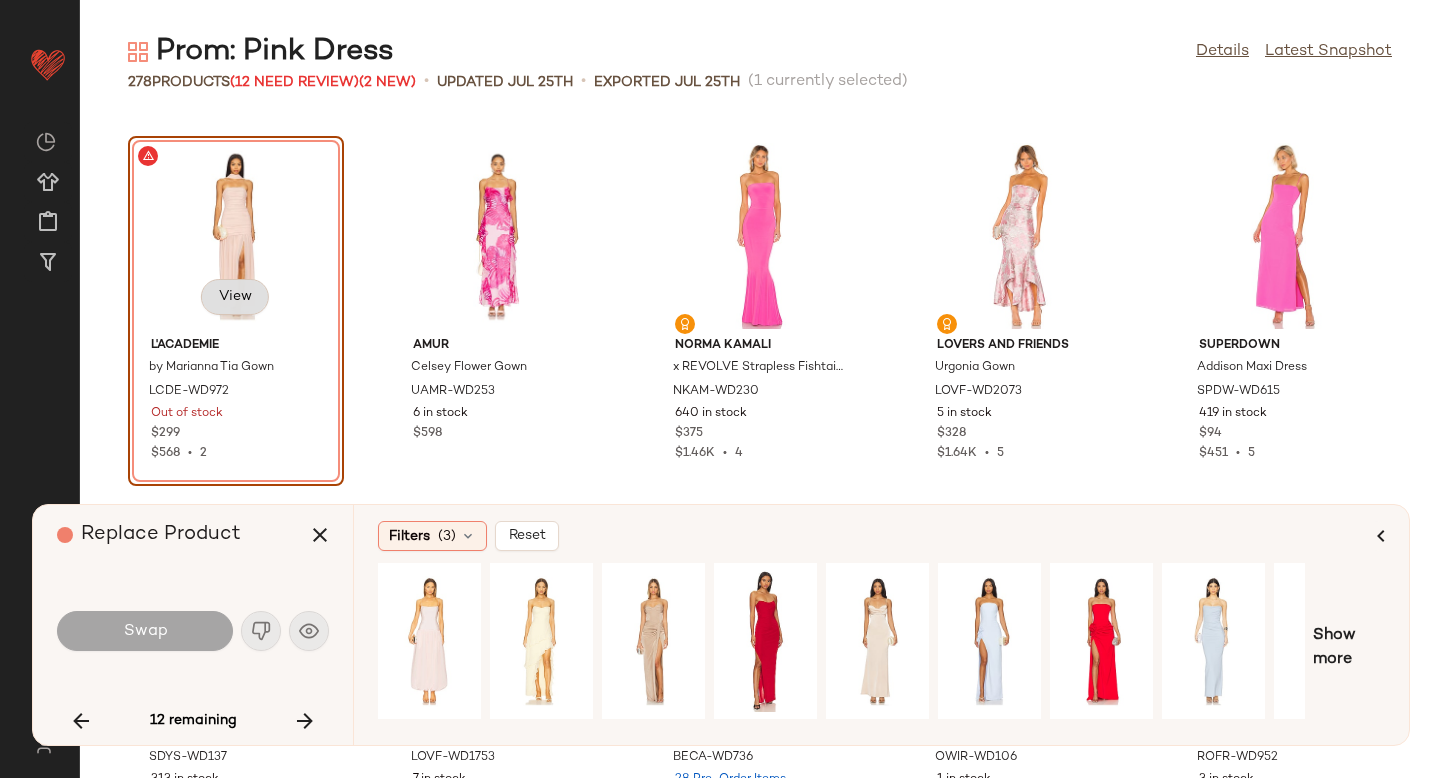 click on "View" 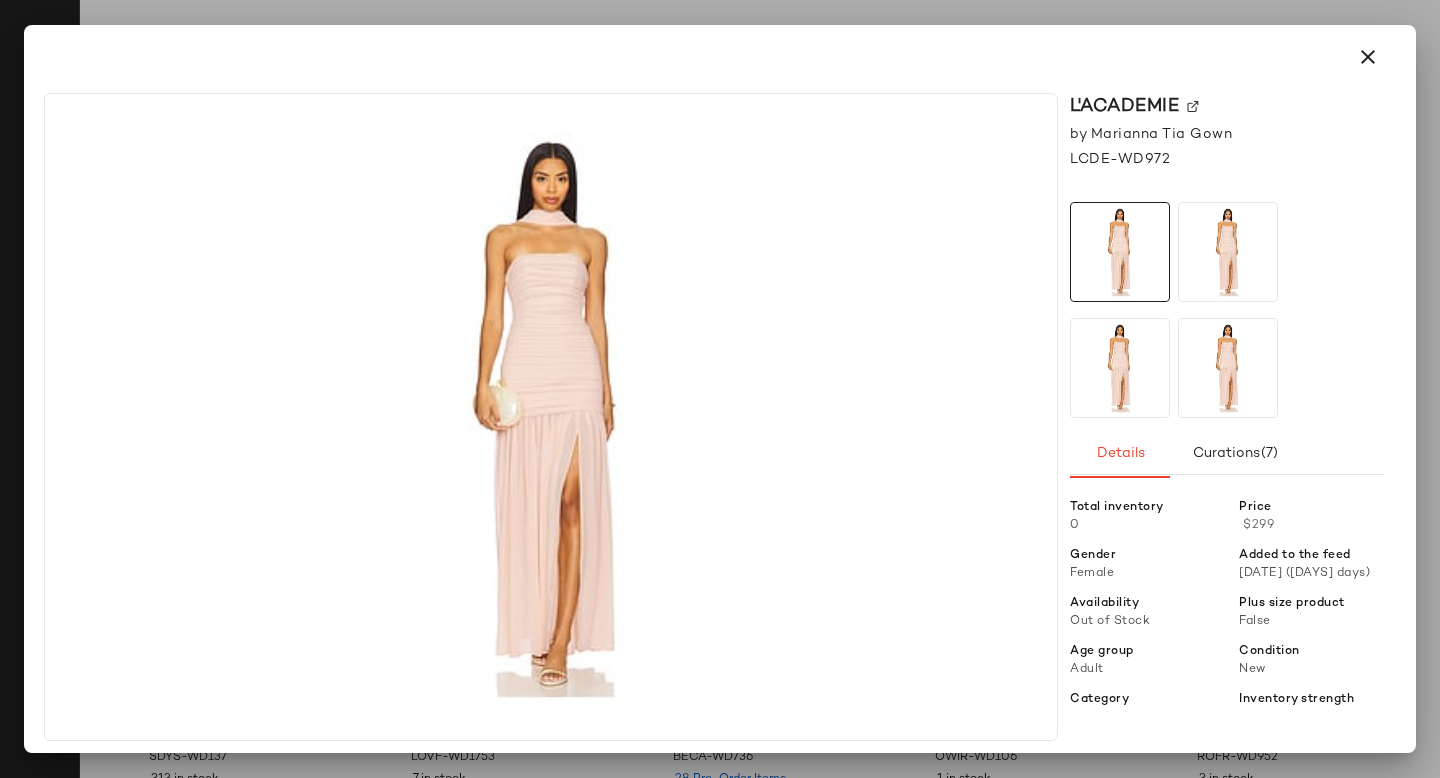 click 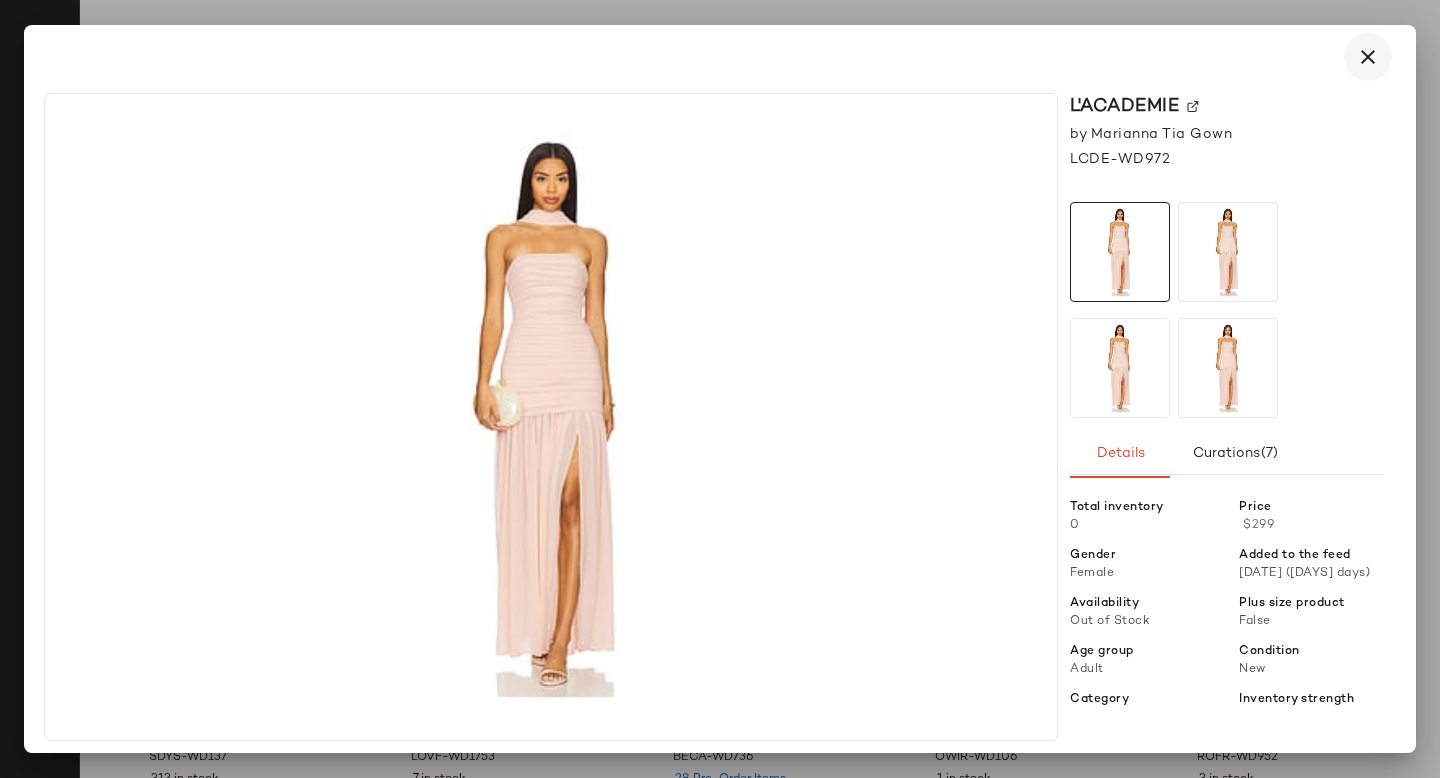 click at bounding box center [1368, 57] 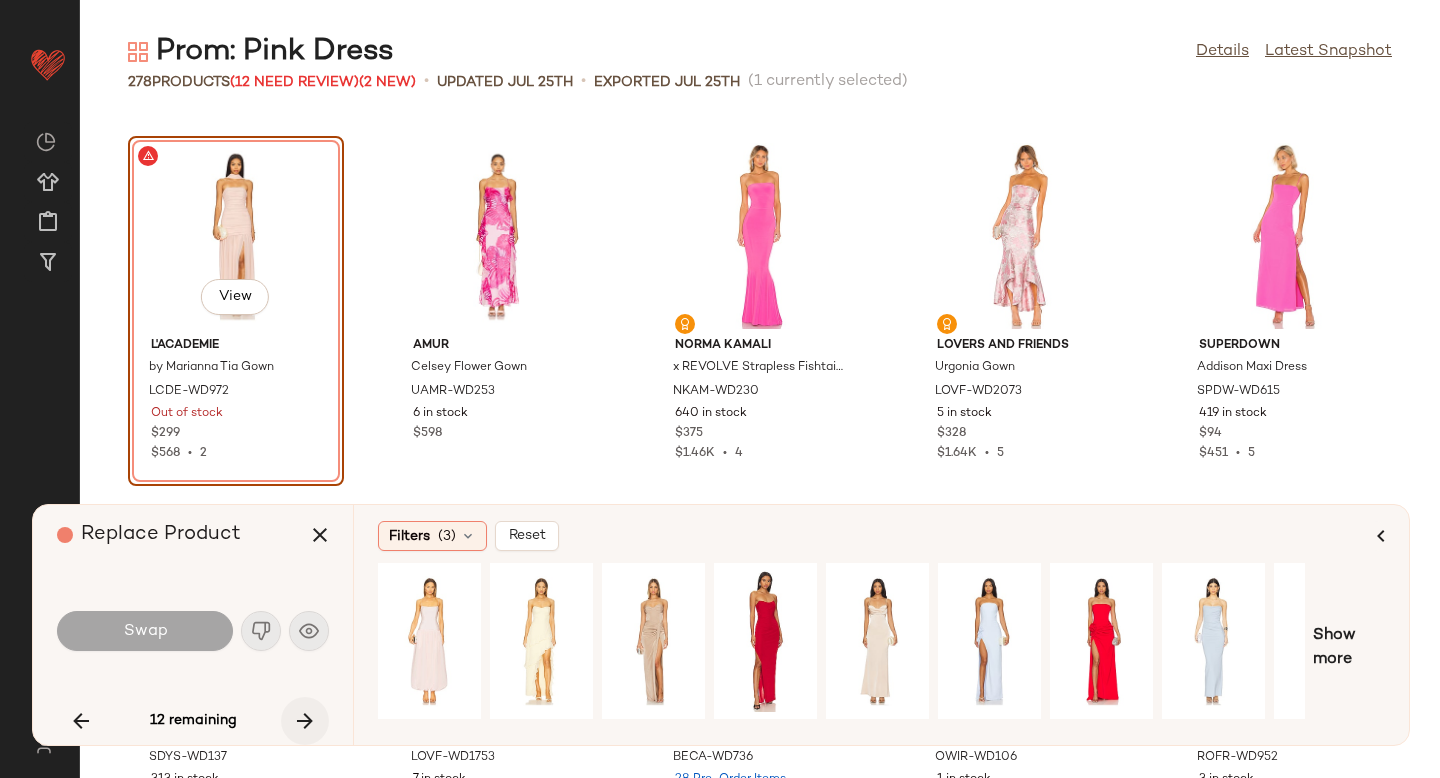 click at bounding box center [305, 721] 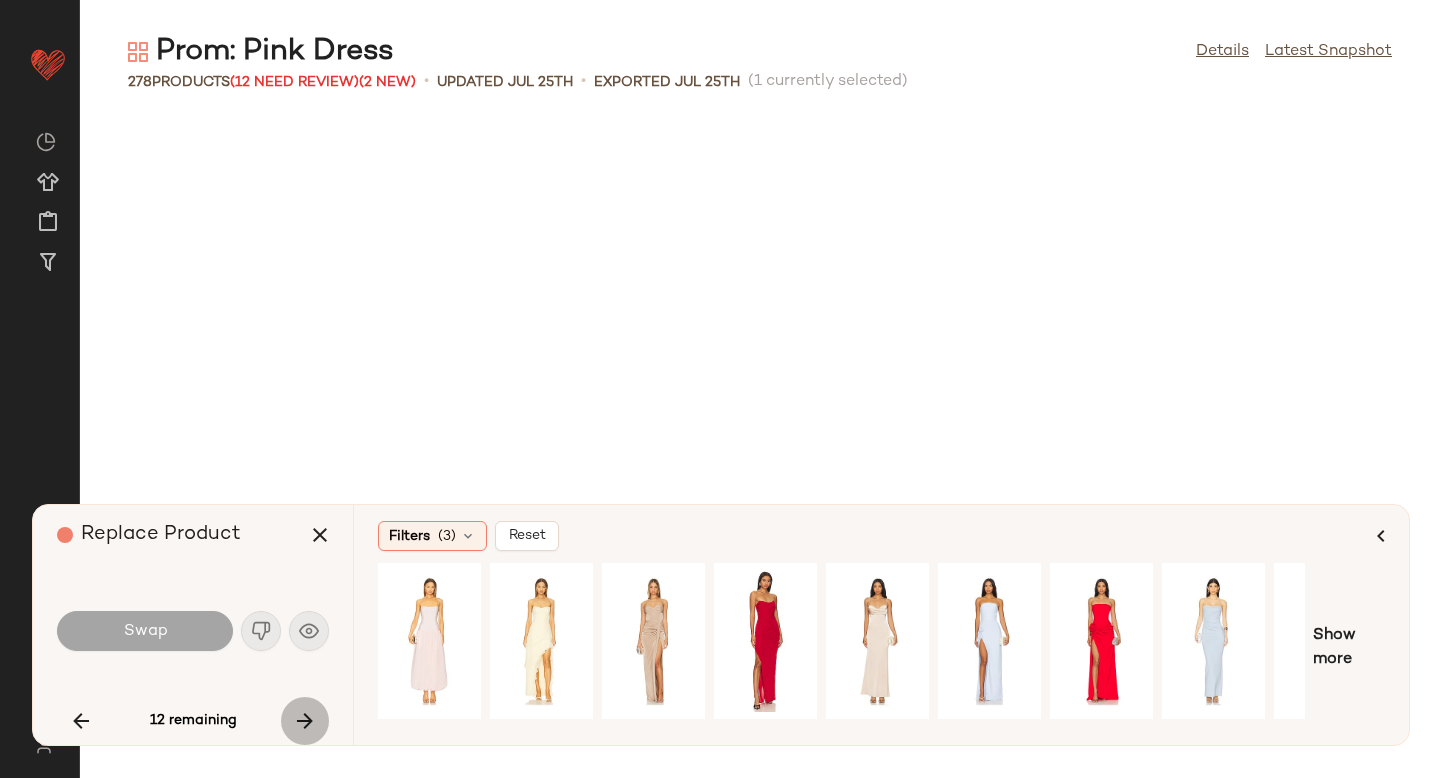 scroll, scrollTop: 5490, scrollLeft: 0, axis: vertical 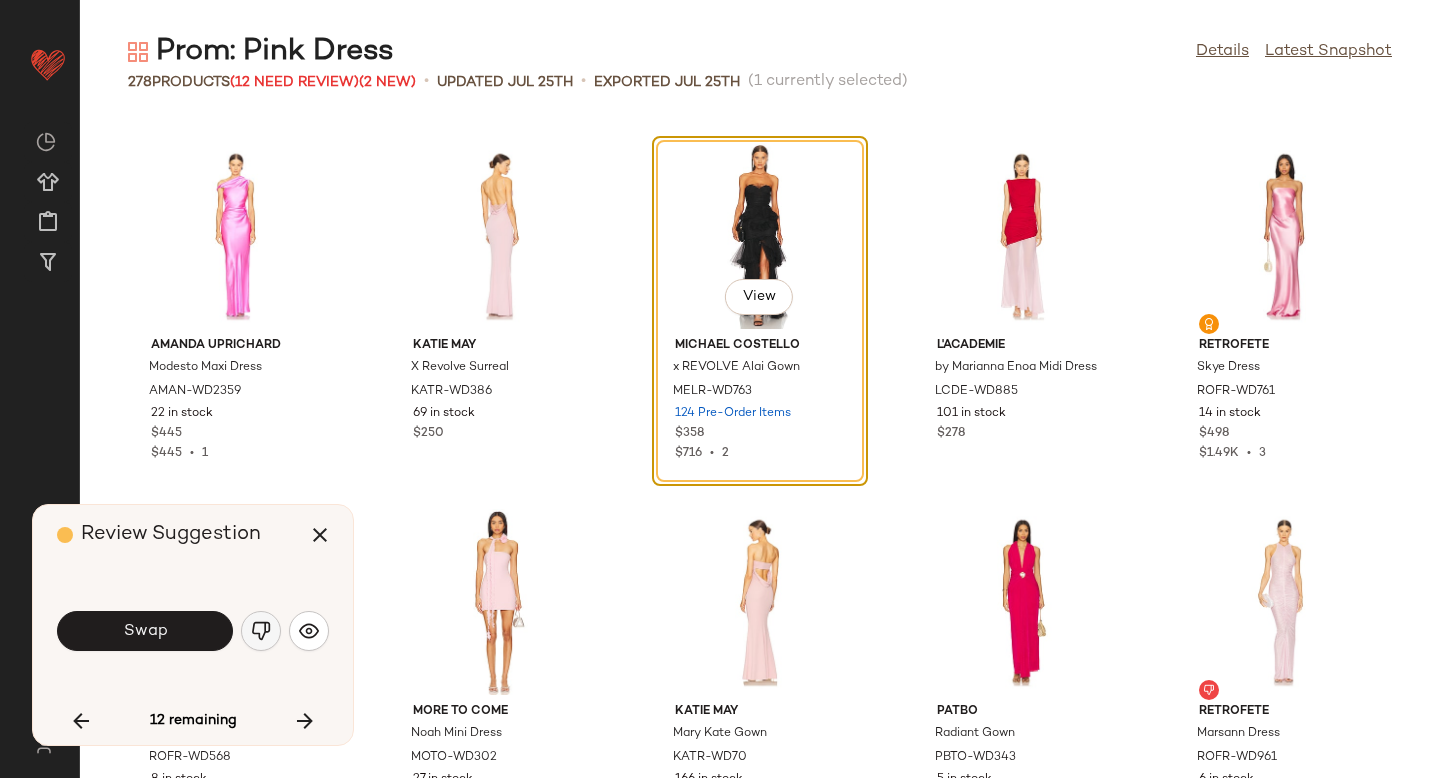 click at bounding box center [261, 631] 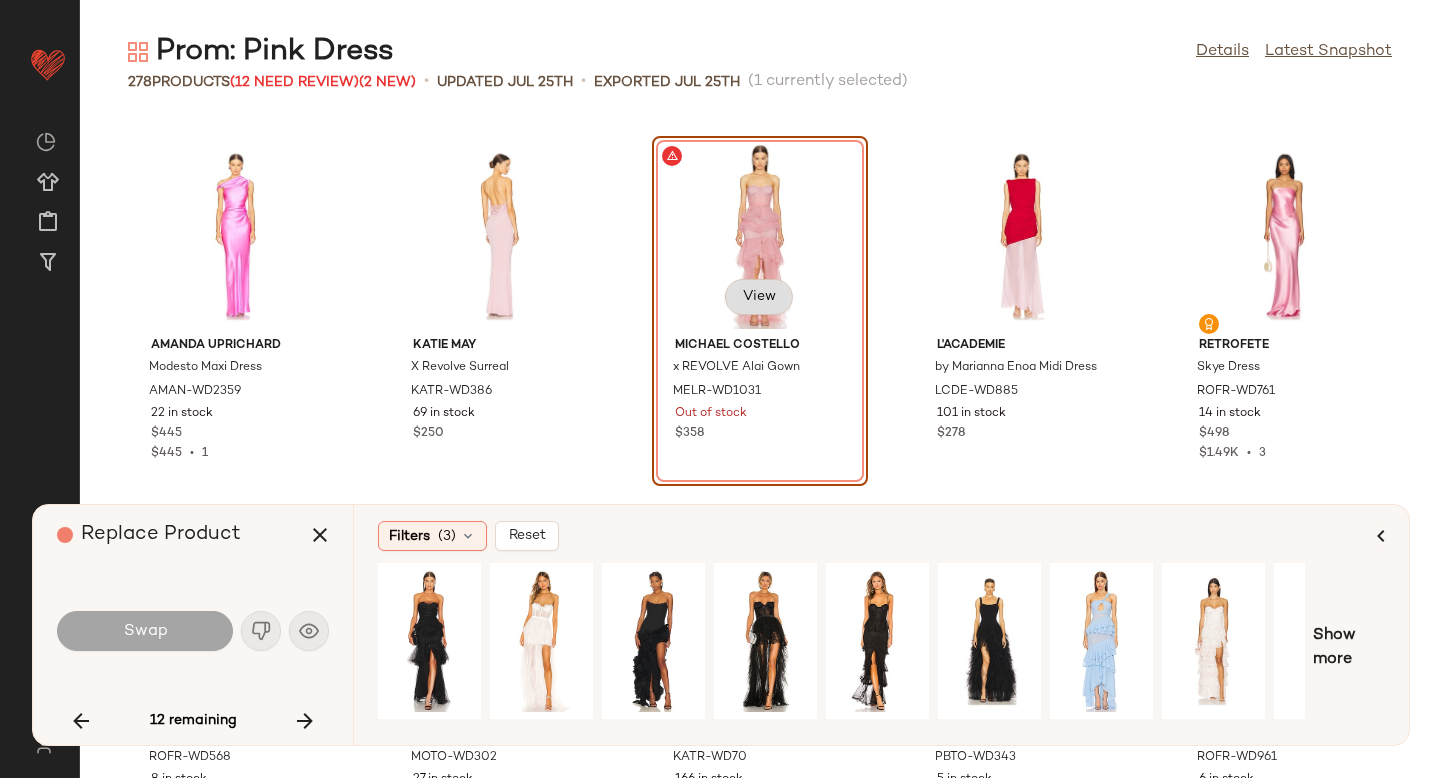 click on "View" 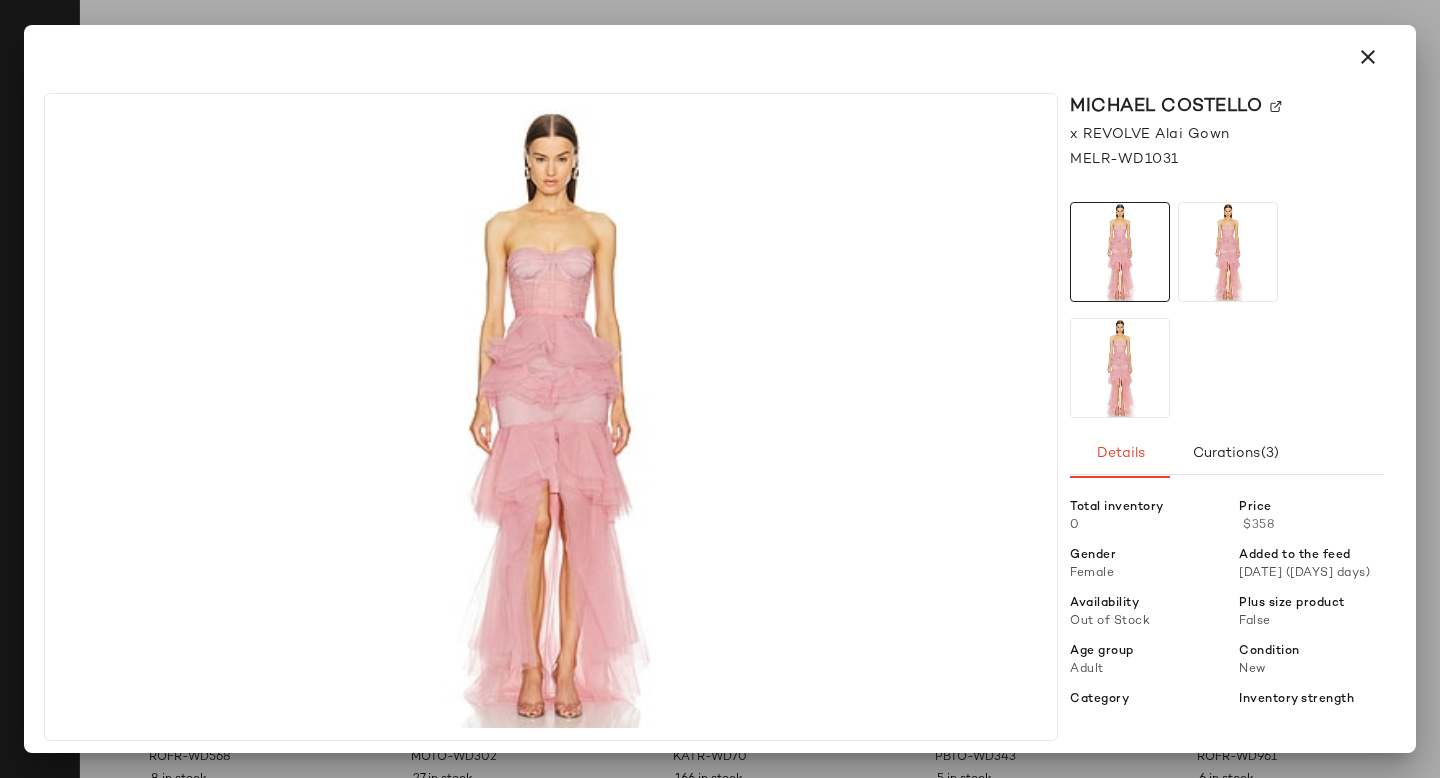 click 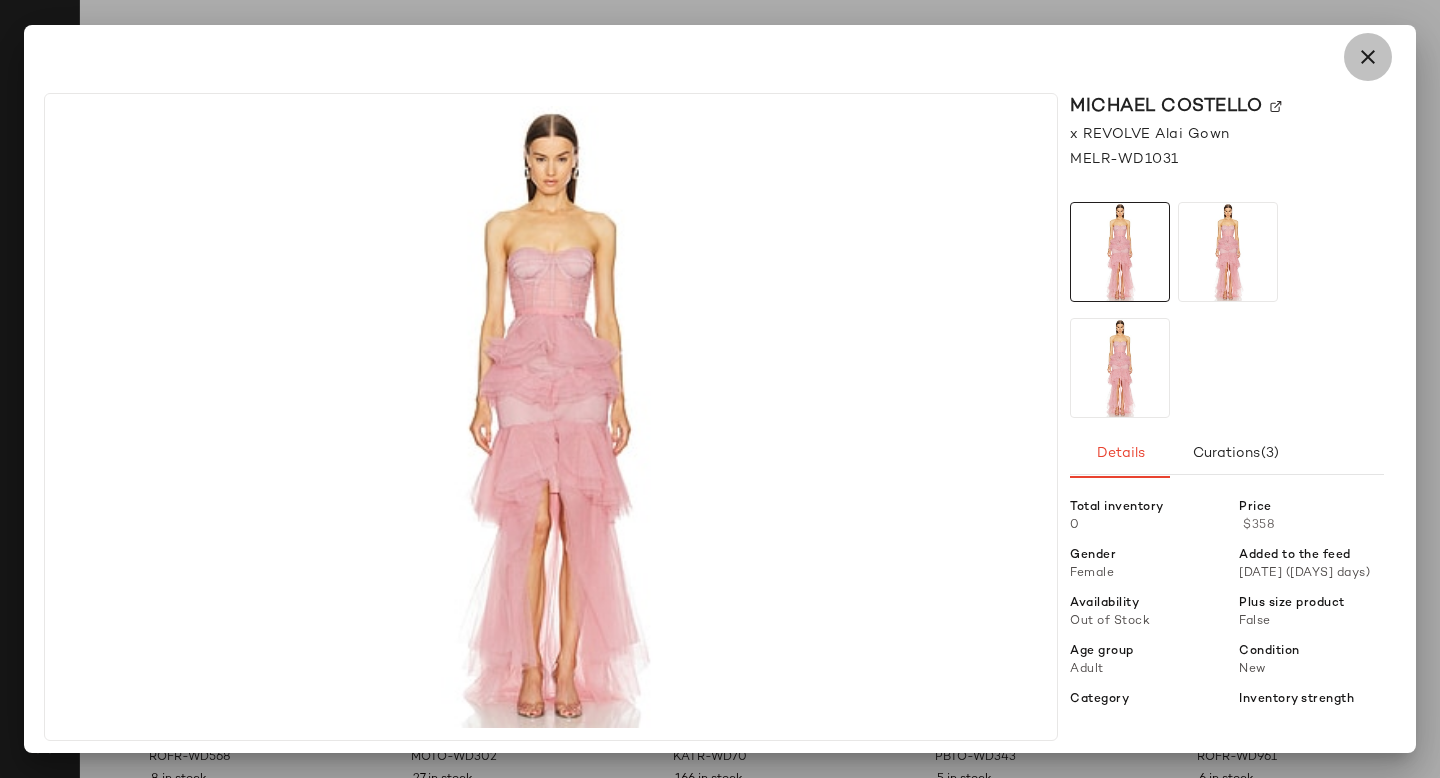 click at bounding box center (1368, 57) 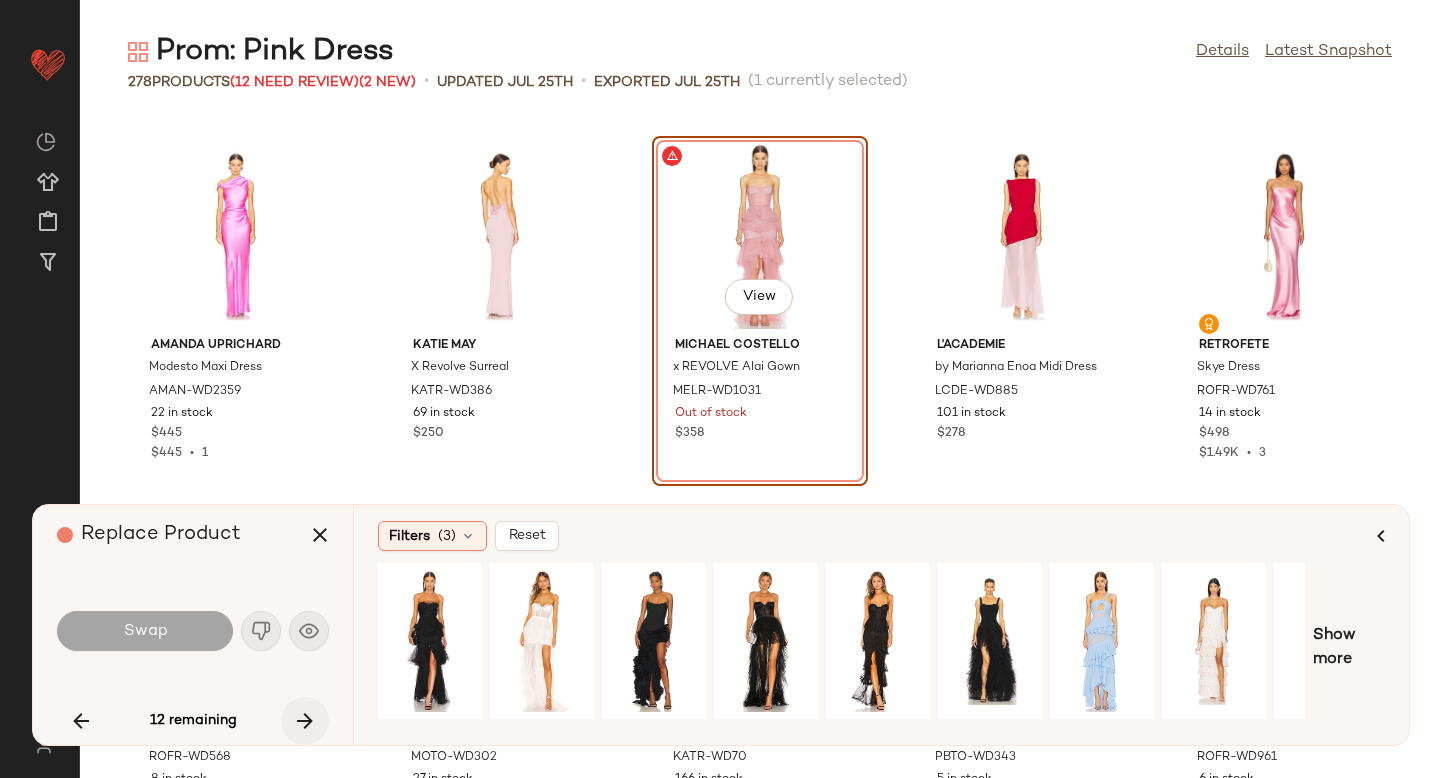 click at bounding box center (305, 721) 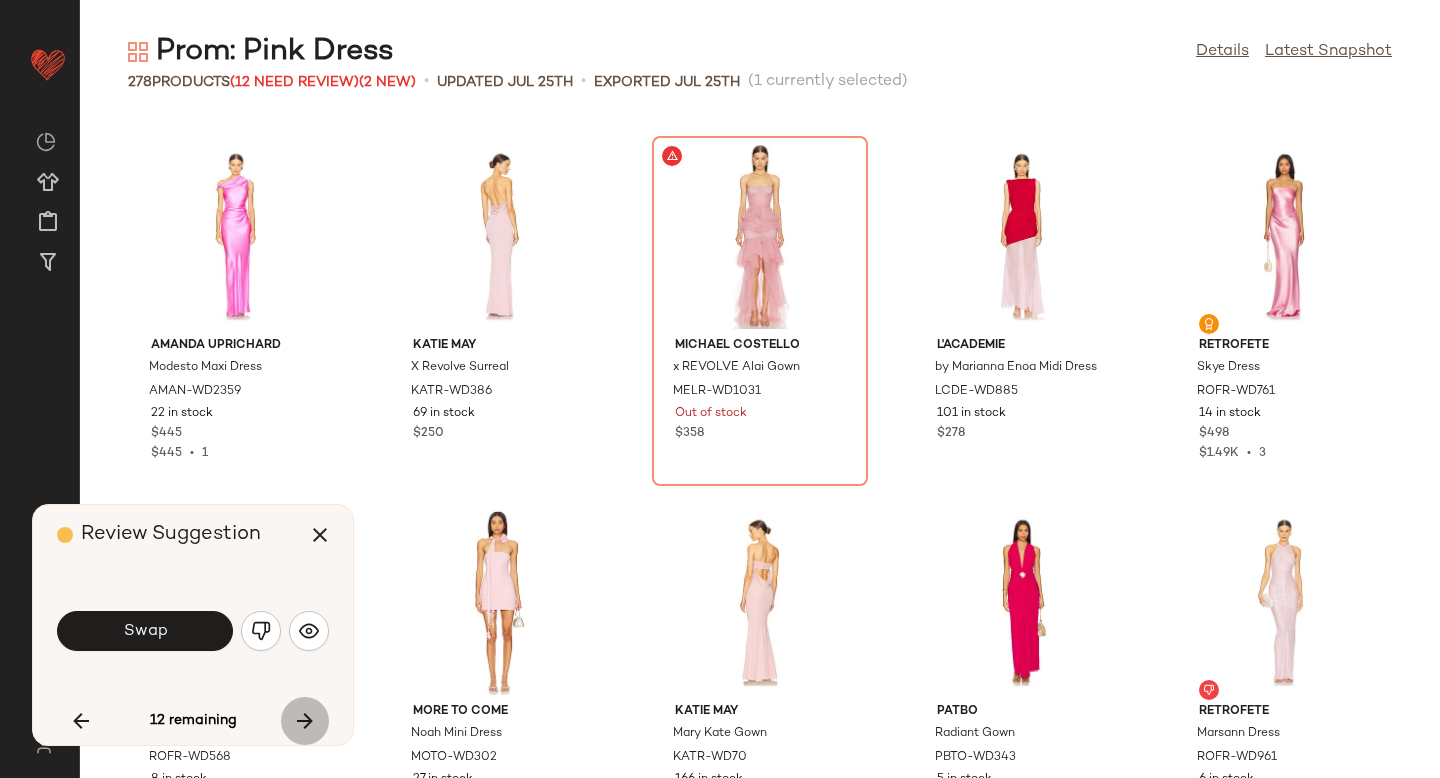 scroll, scrollTop: 6222, scrollLeft: 0, axis: vertical 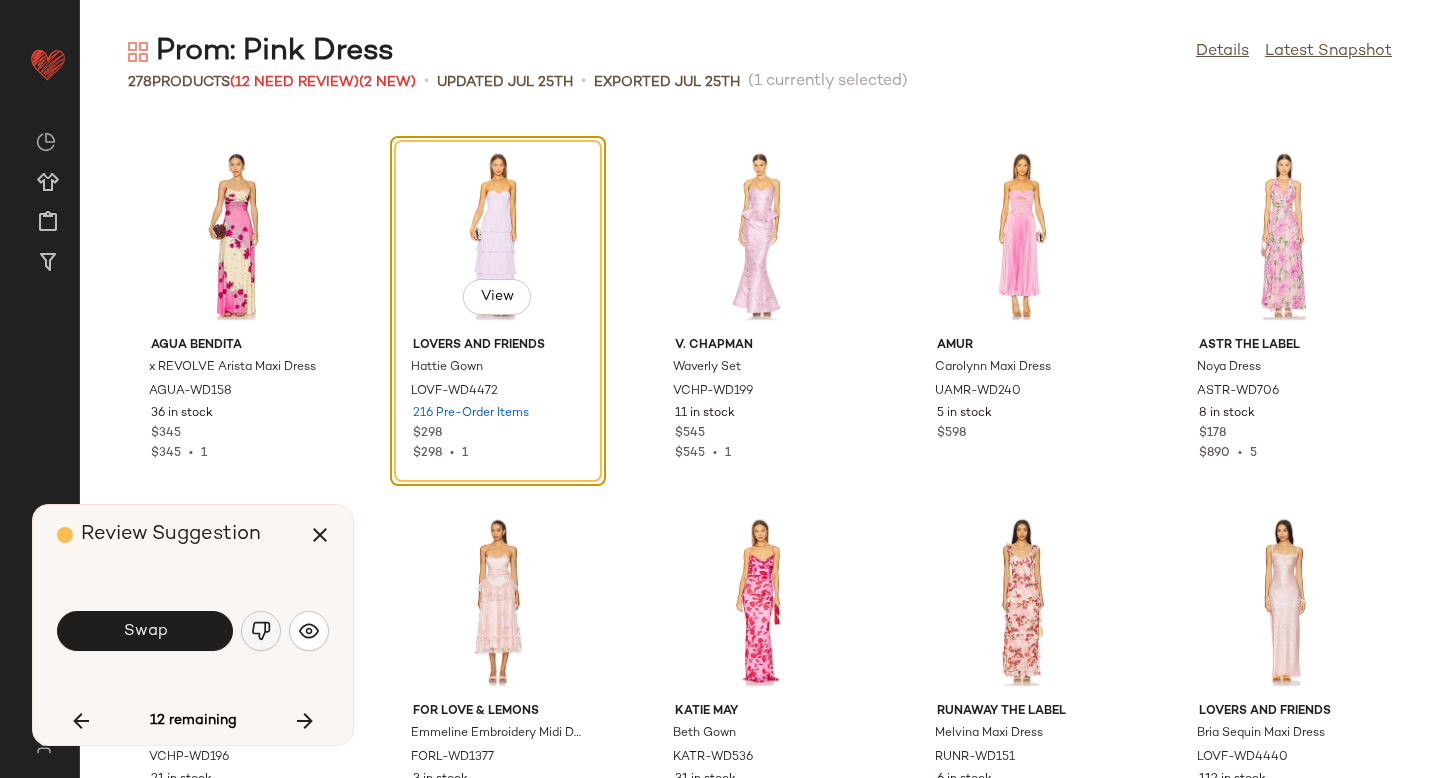 click 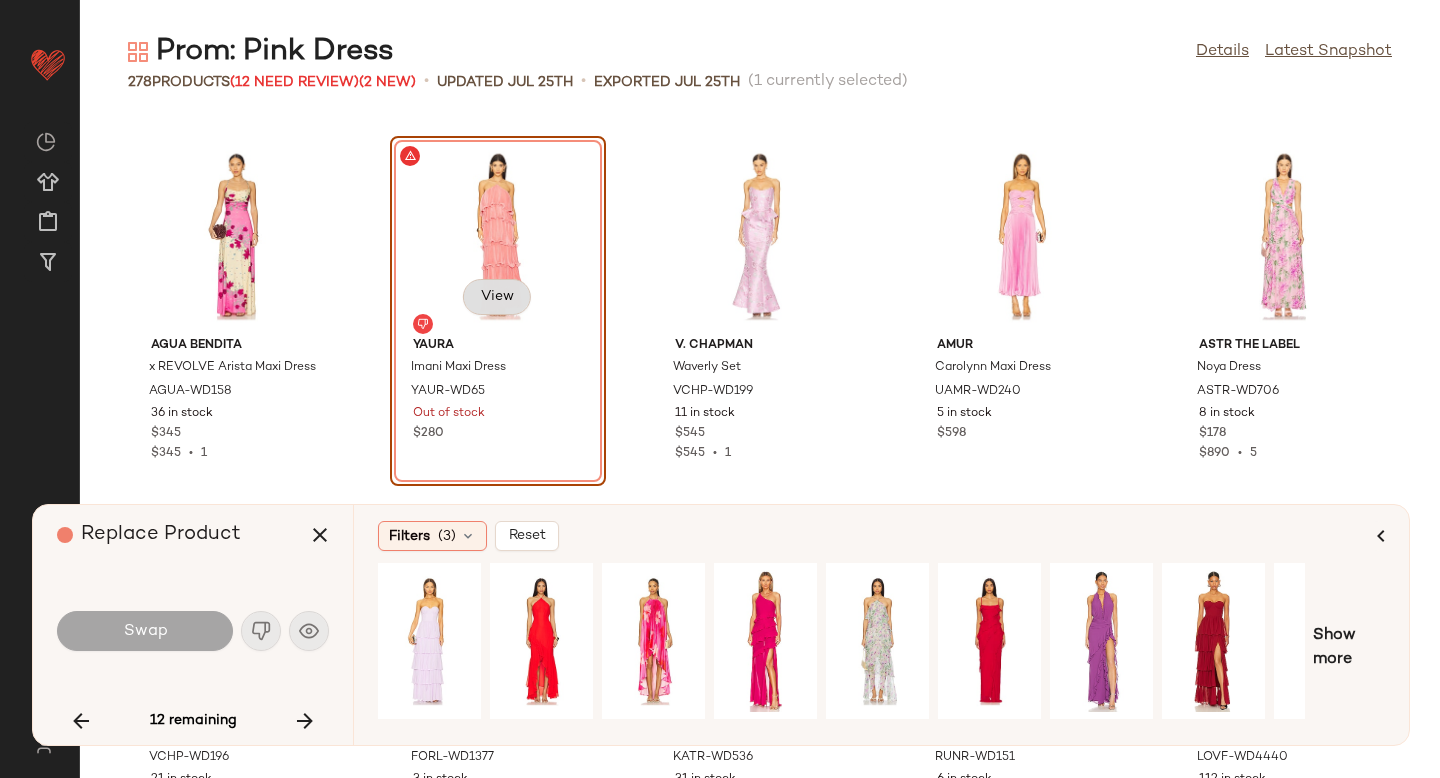 click on "View" at bounding box center (497, 297) 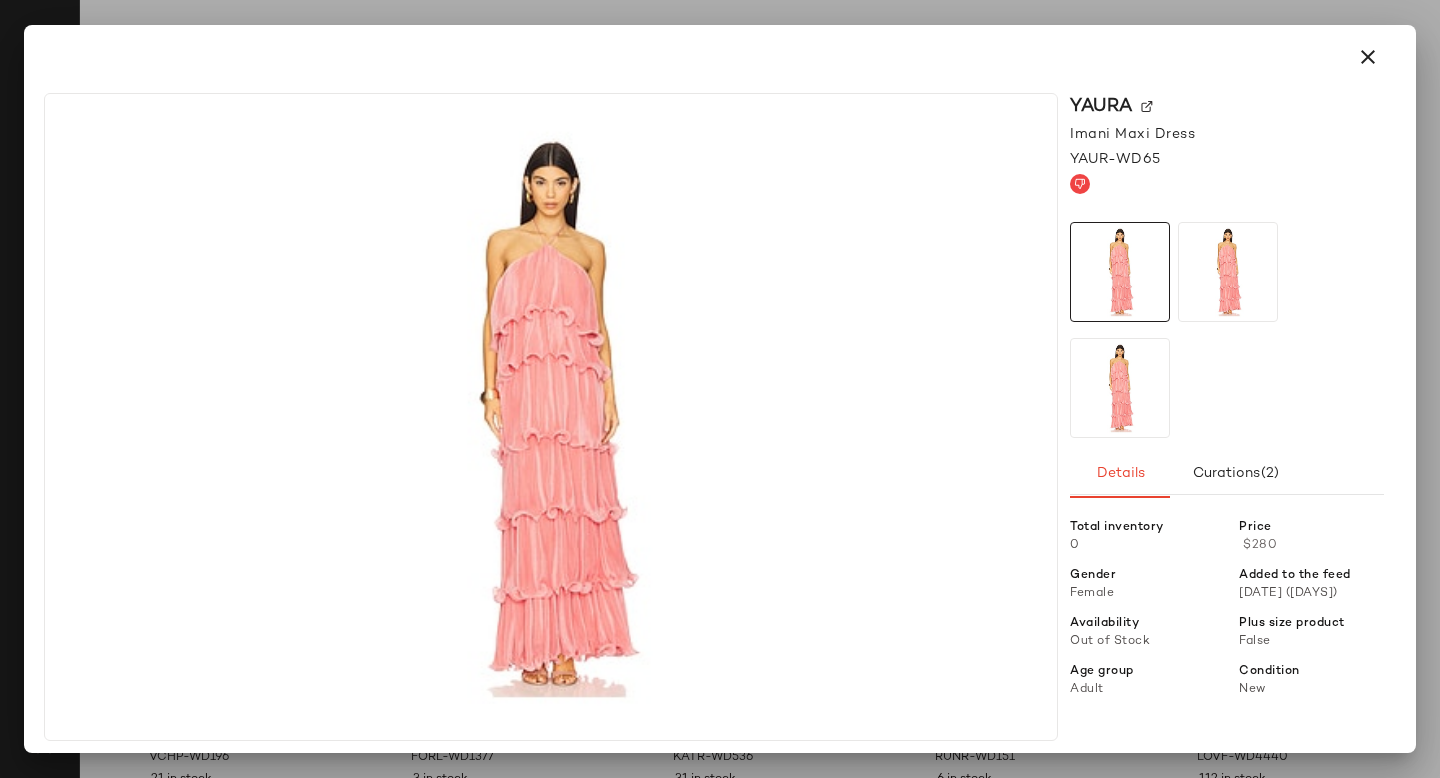 click 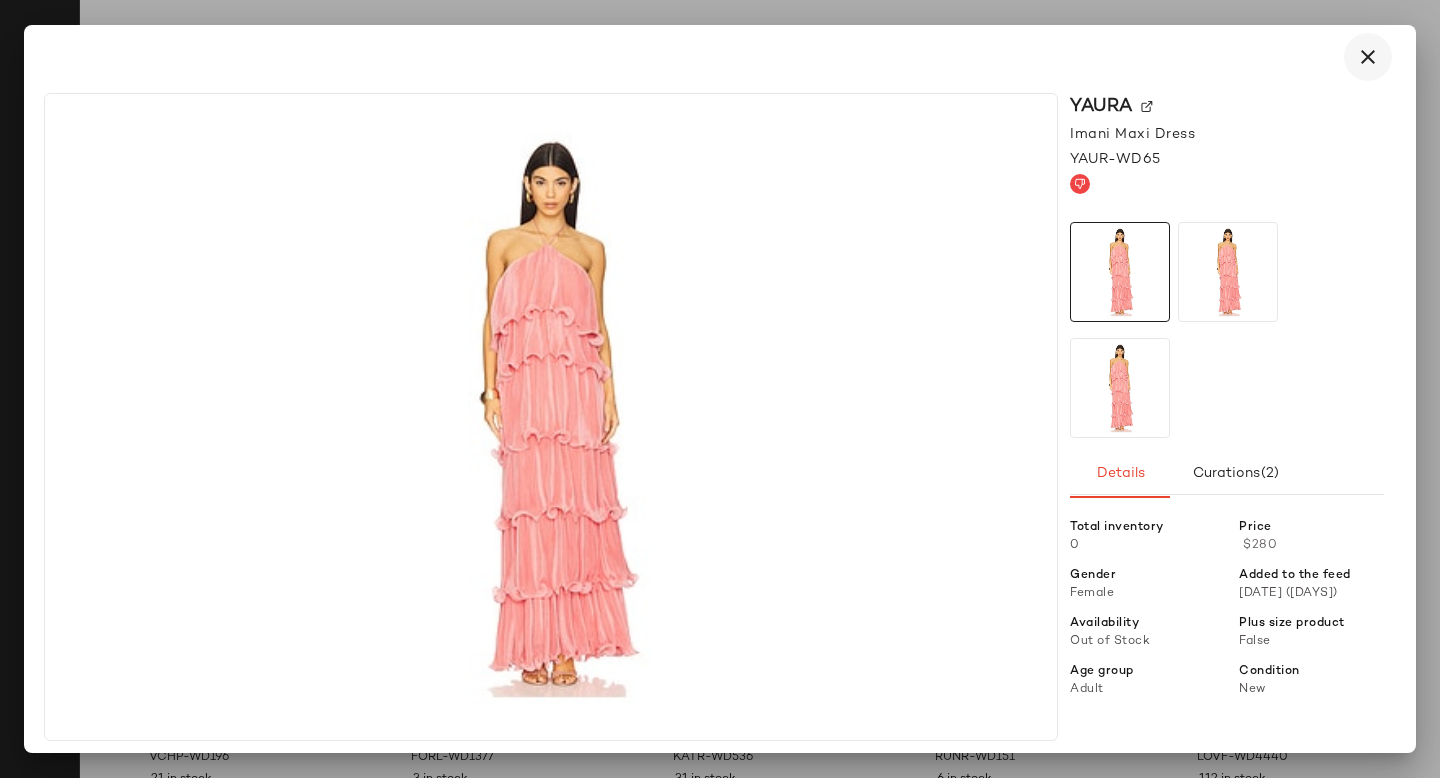 click at bounding box center [1368, 57] 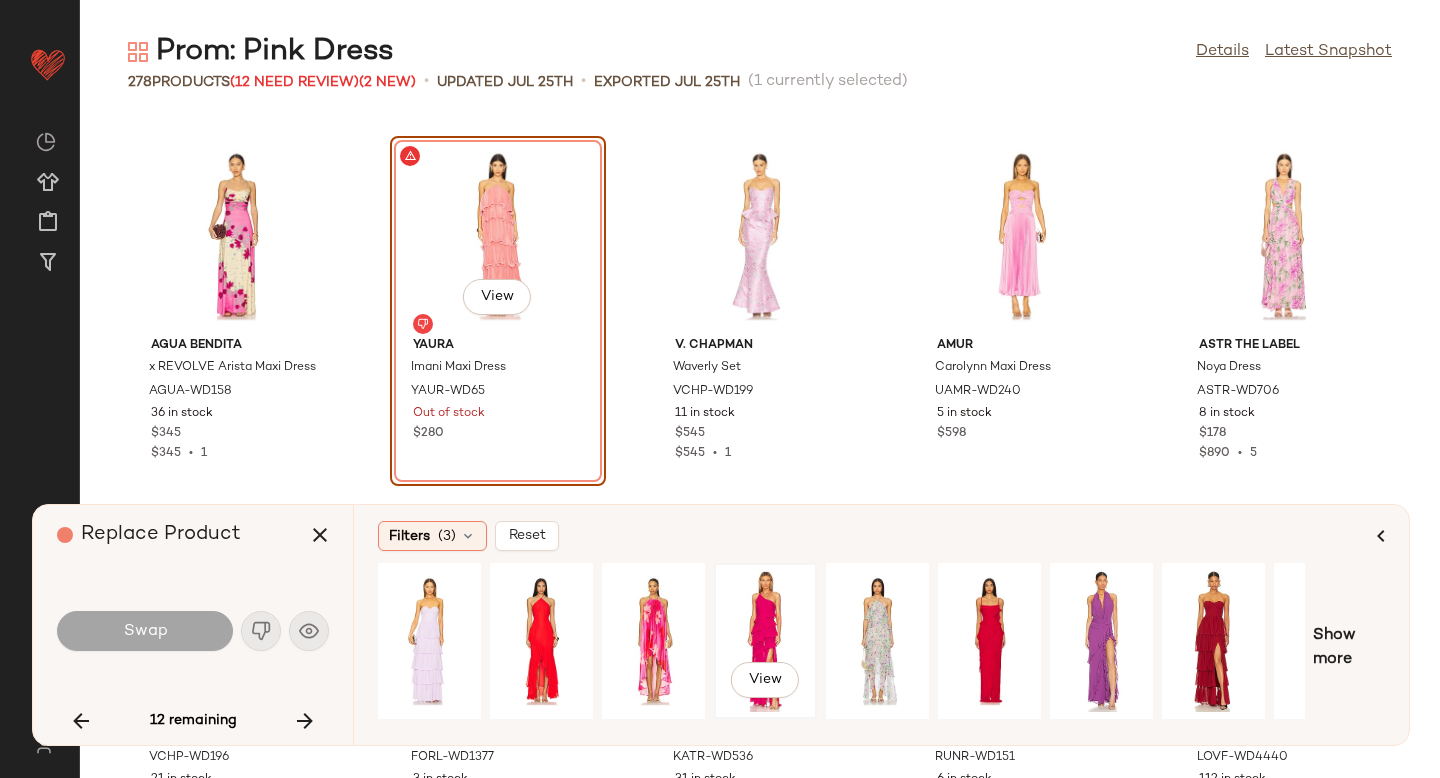 click on "View" 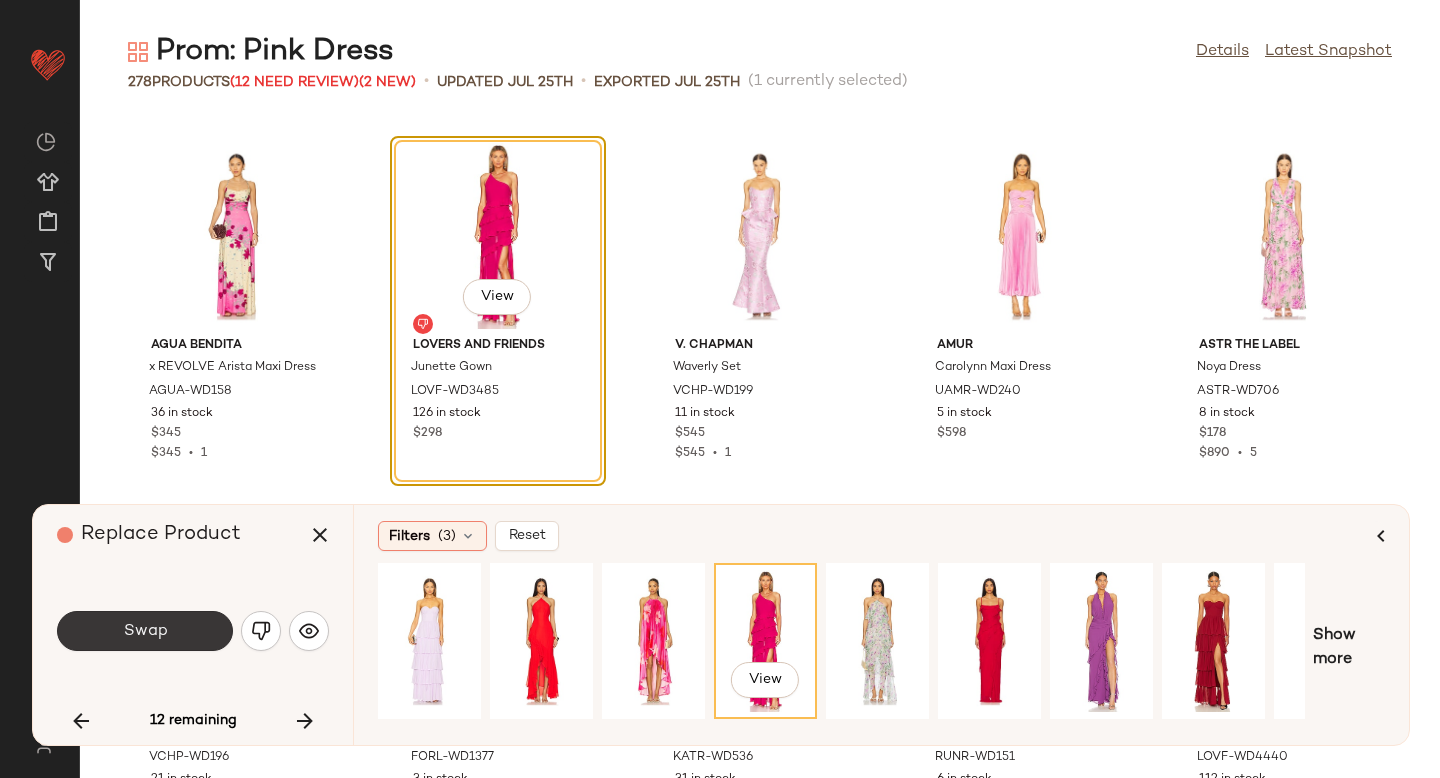click on "Swap" at bounding box center (145, 631) 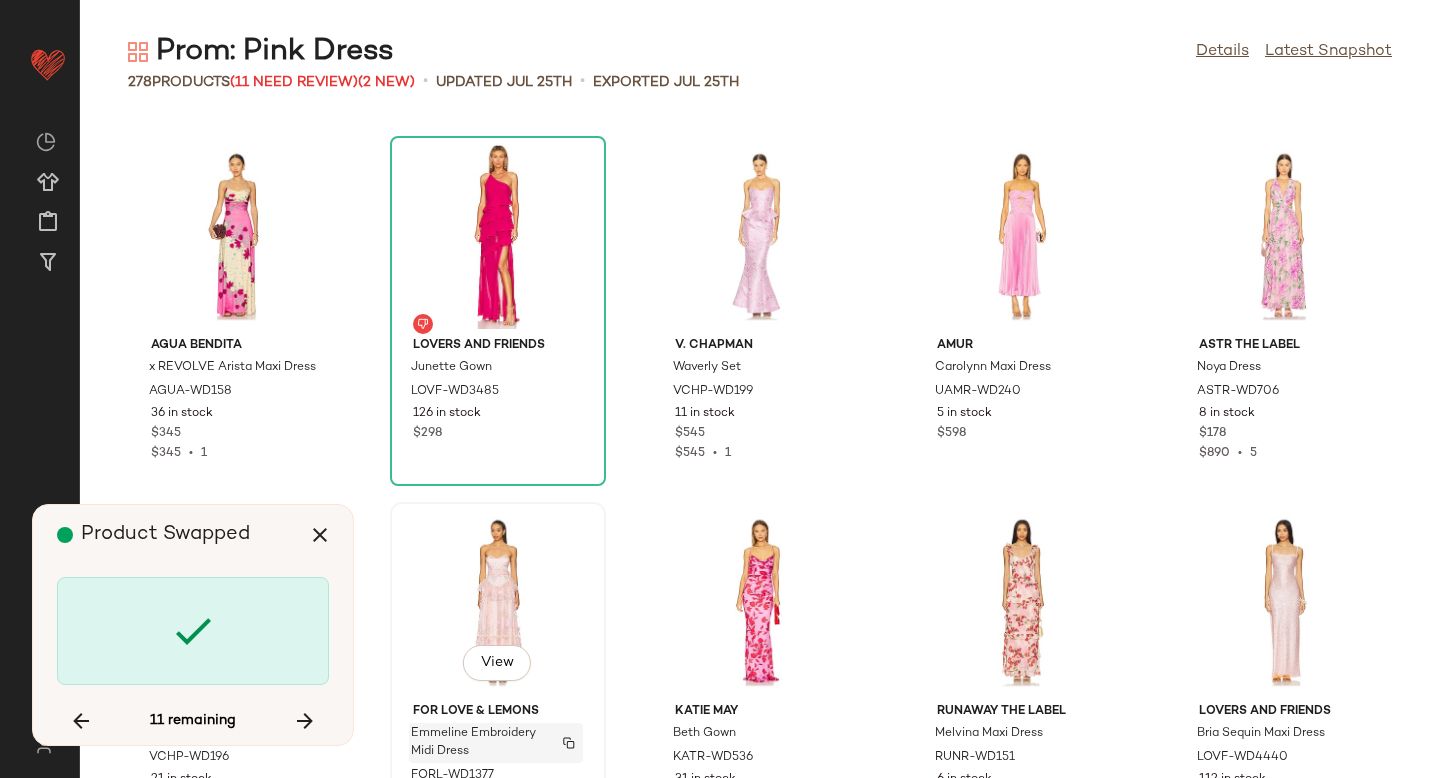 scroll, scrollTop: 9516, scrollLeft: 0, axis: vertical 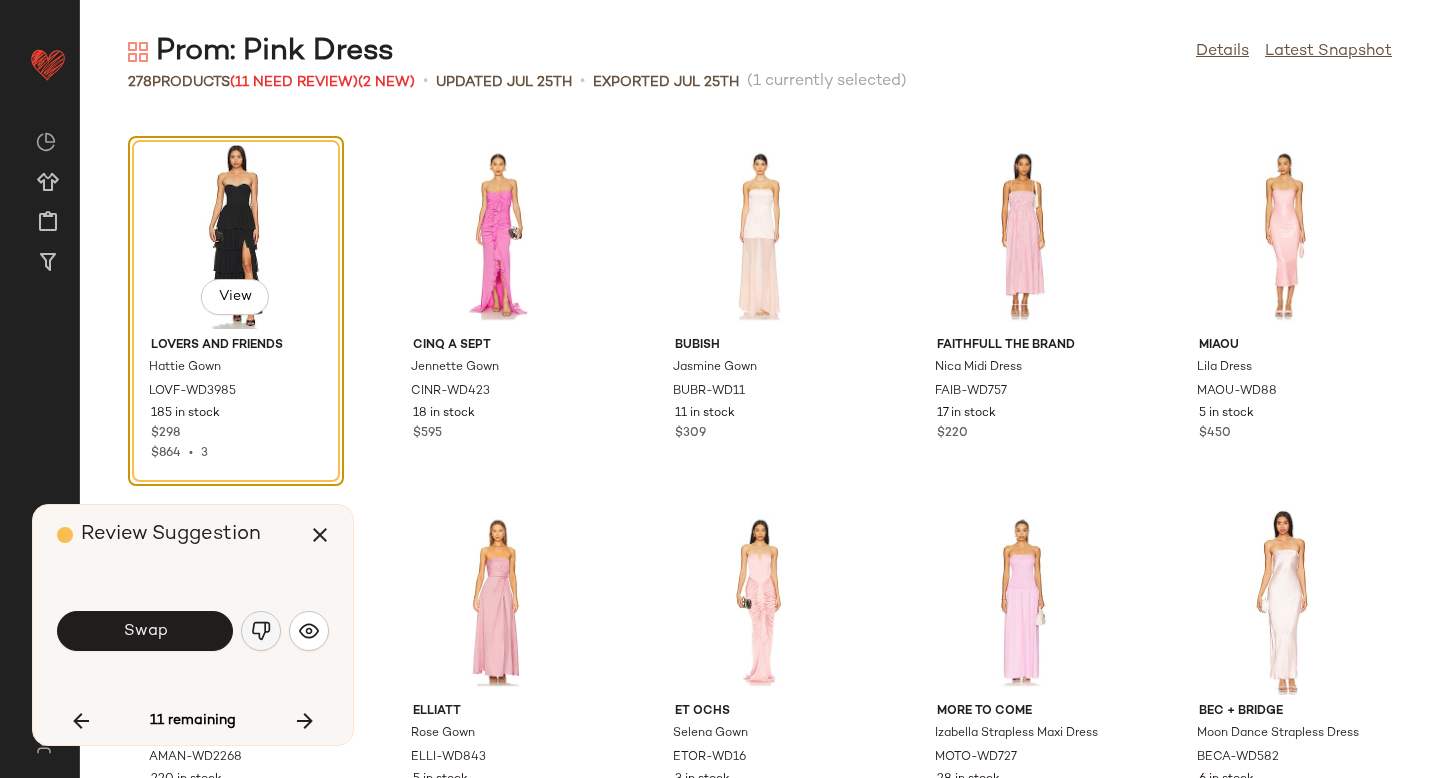 click 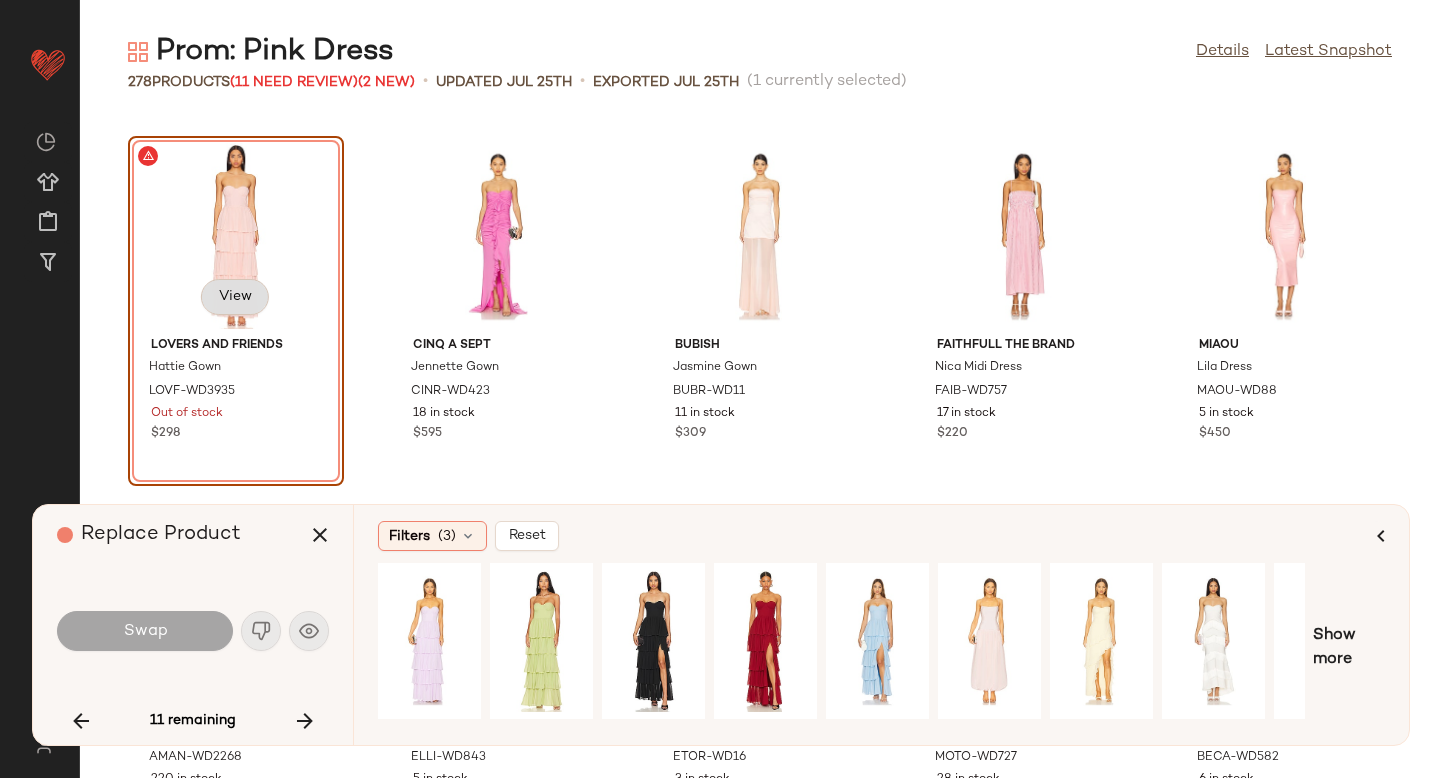 click on "View" 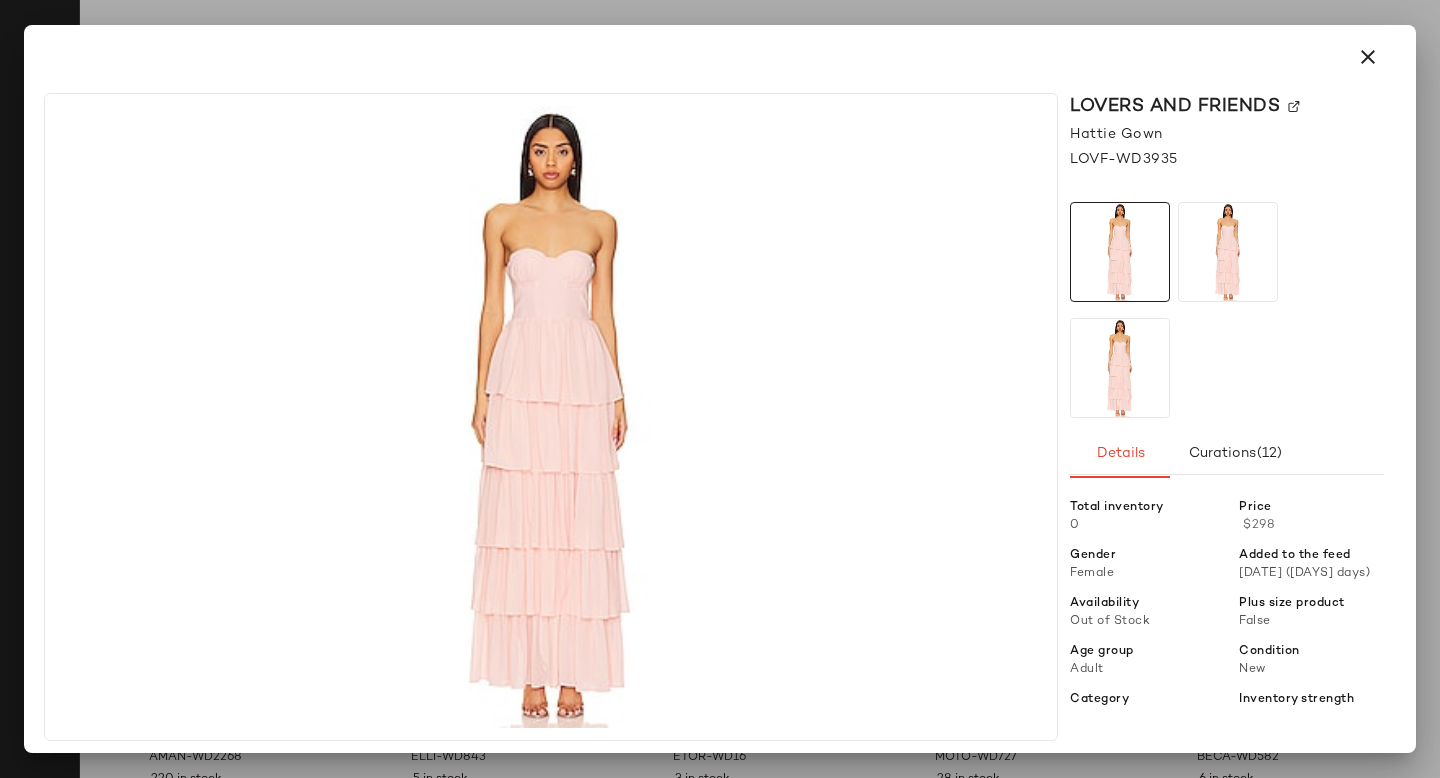 click 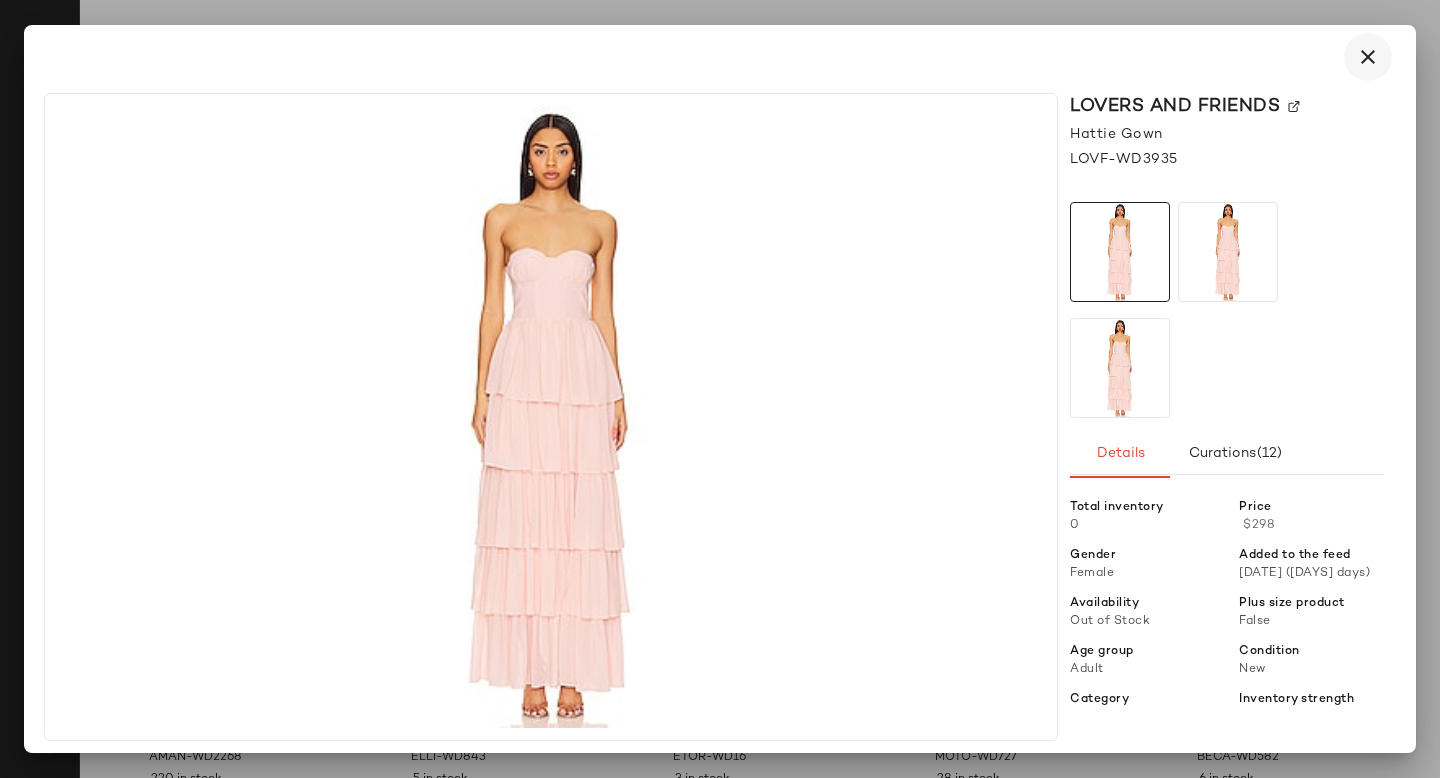 click at bounding box center [1368, 57] 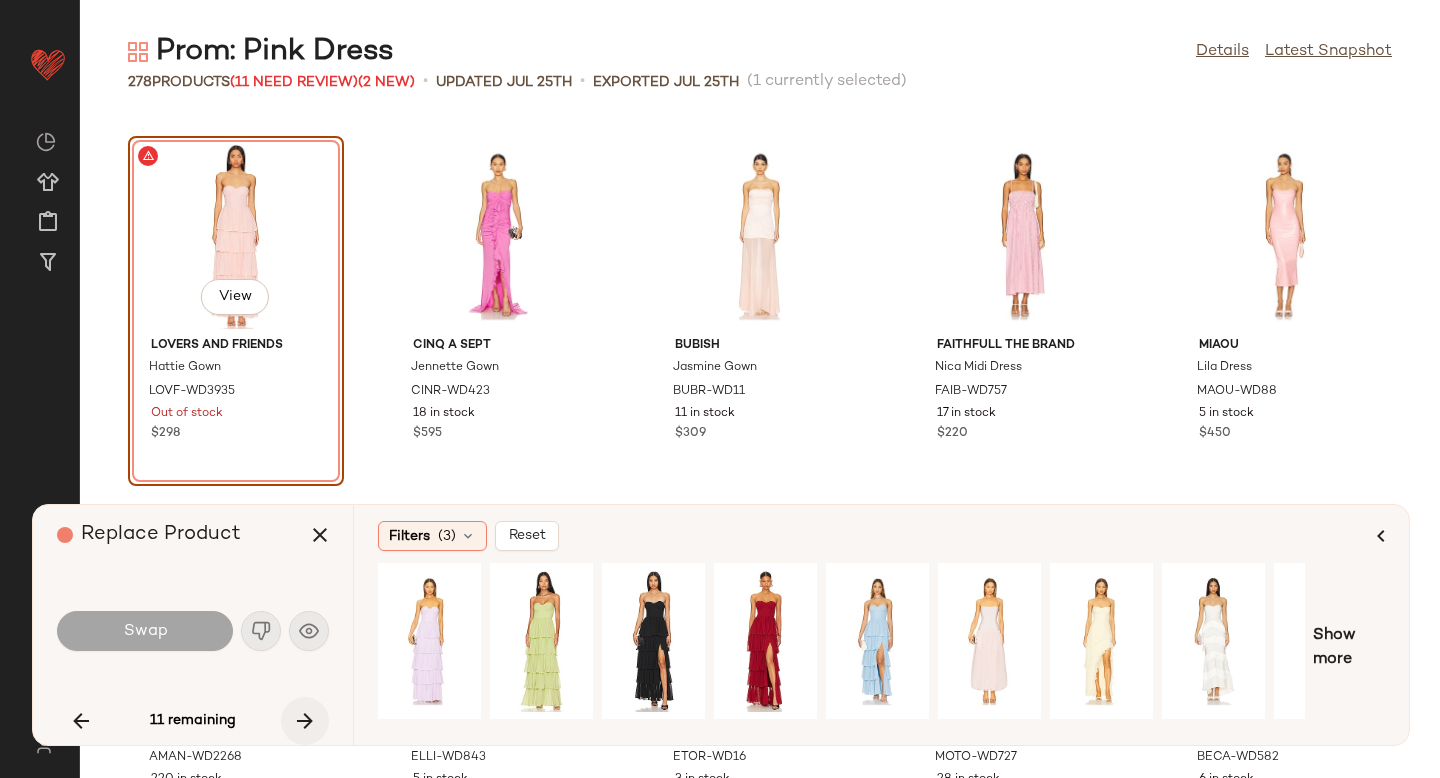 click at bounding box center (305, 721) 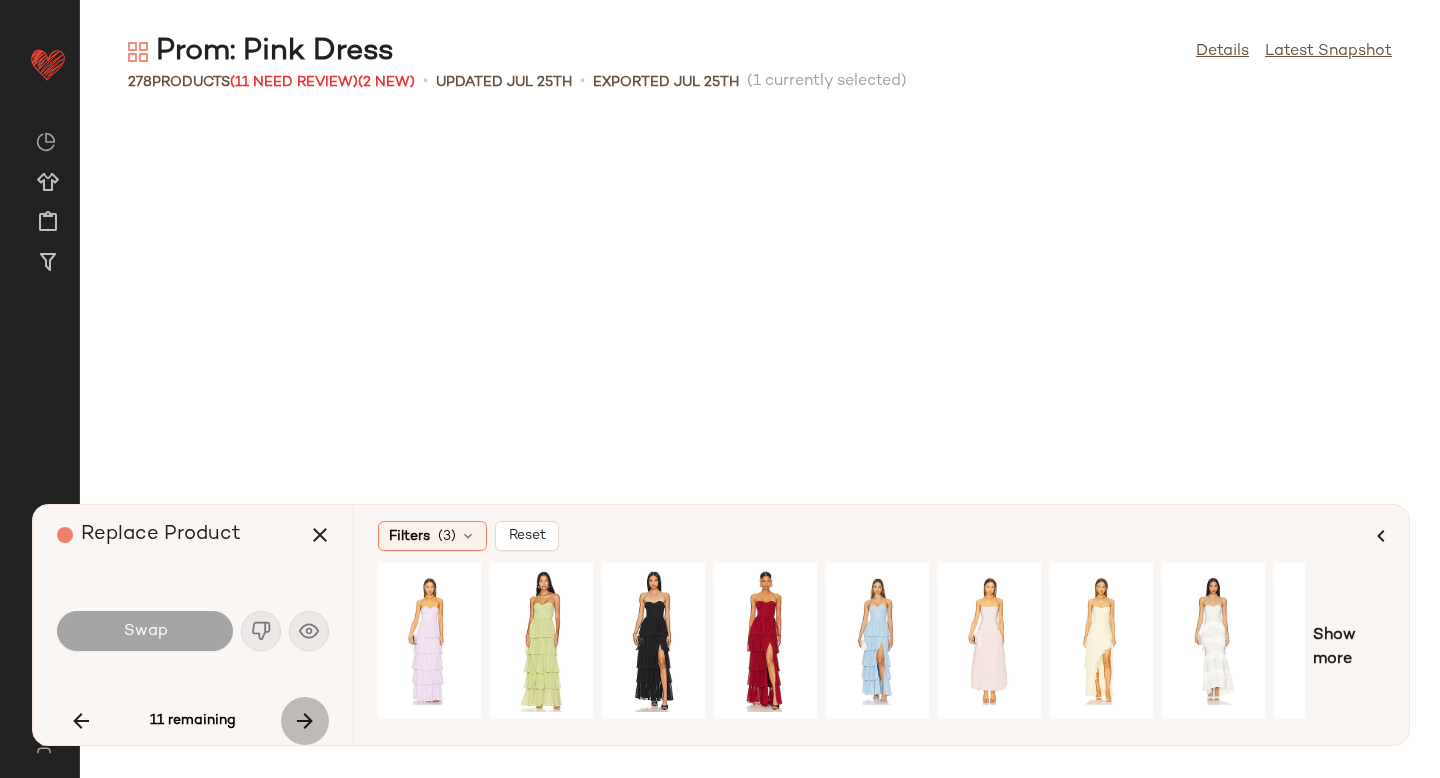 scroll, scrollTop: 12810, scrollLeft: 0, axis: vertical 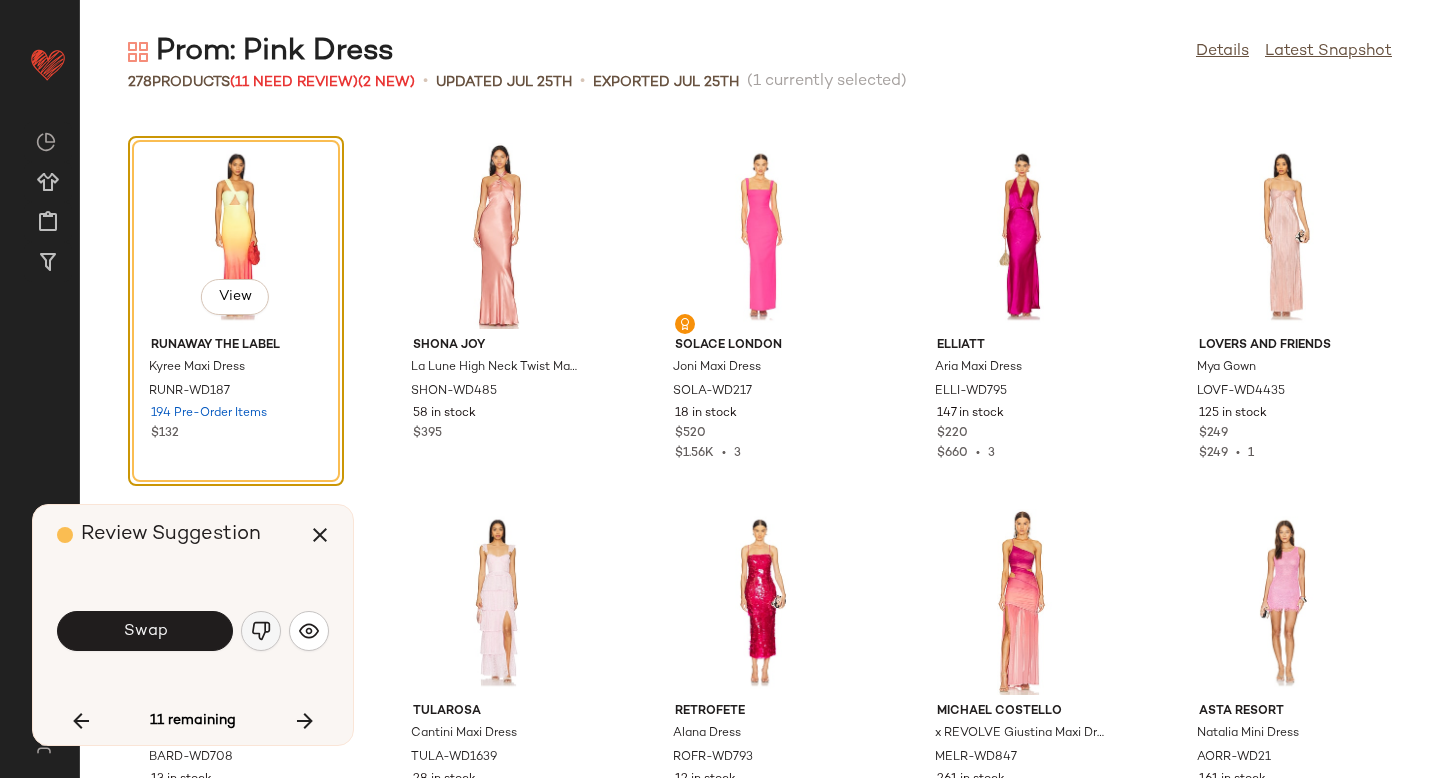 click 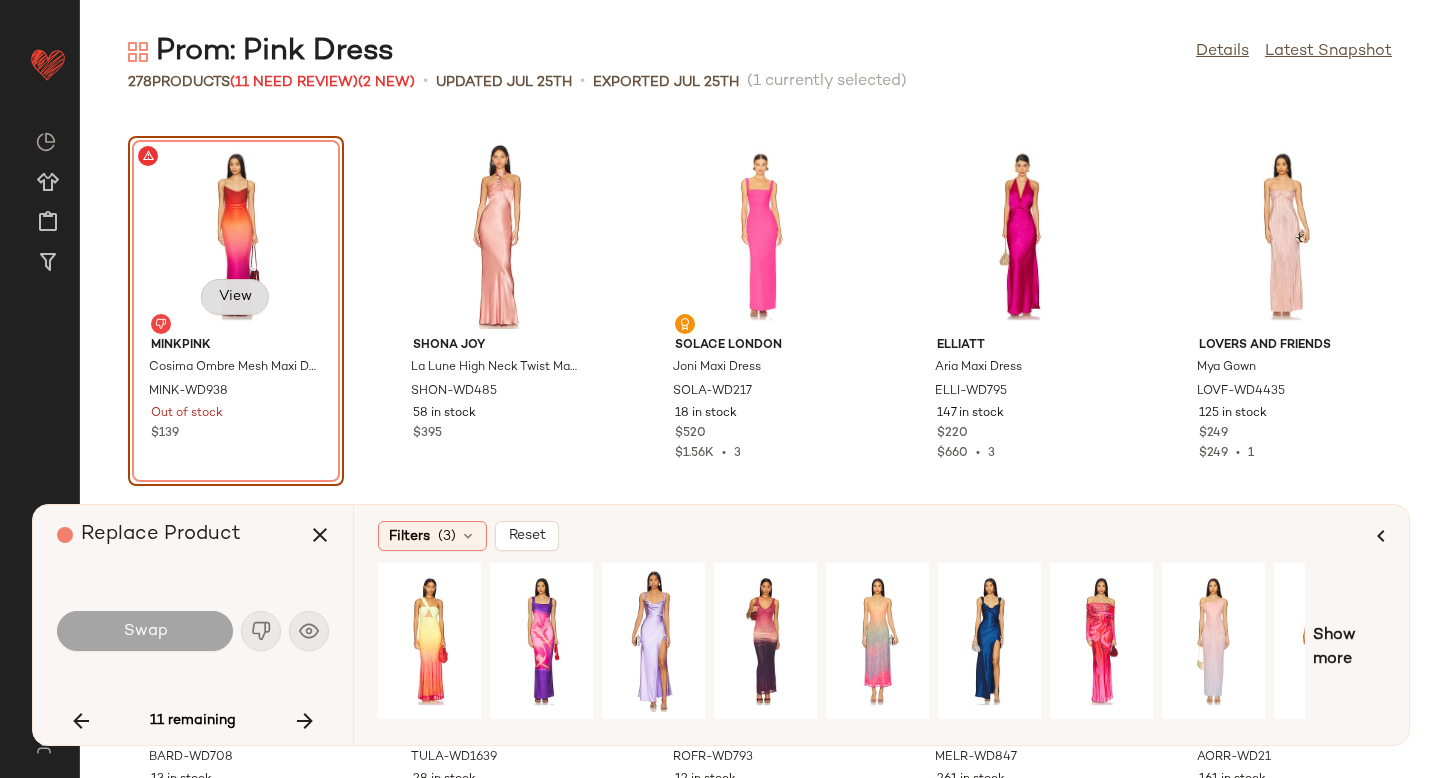 click on "View" 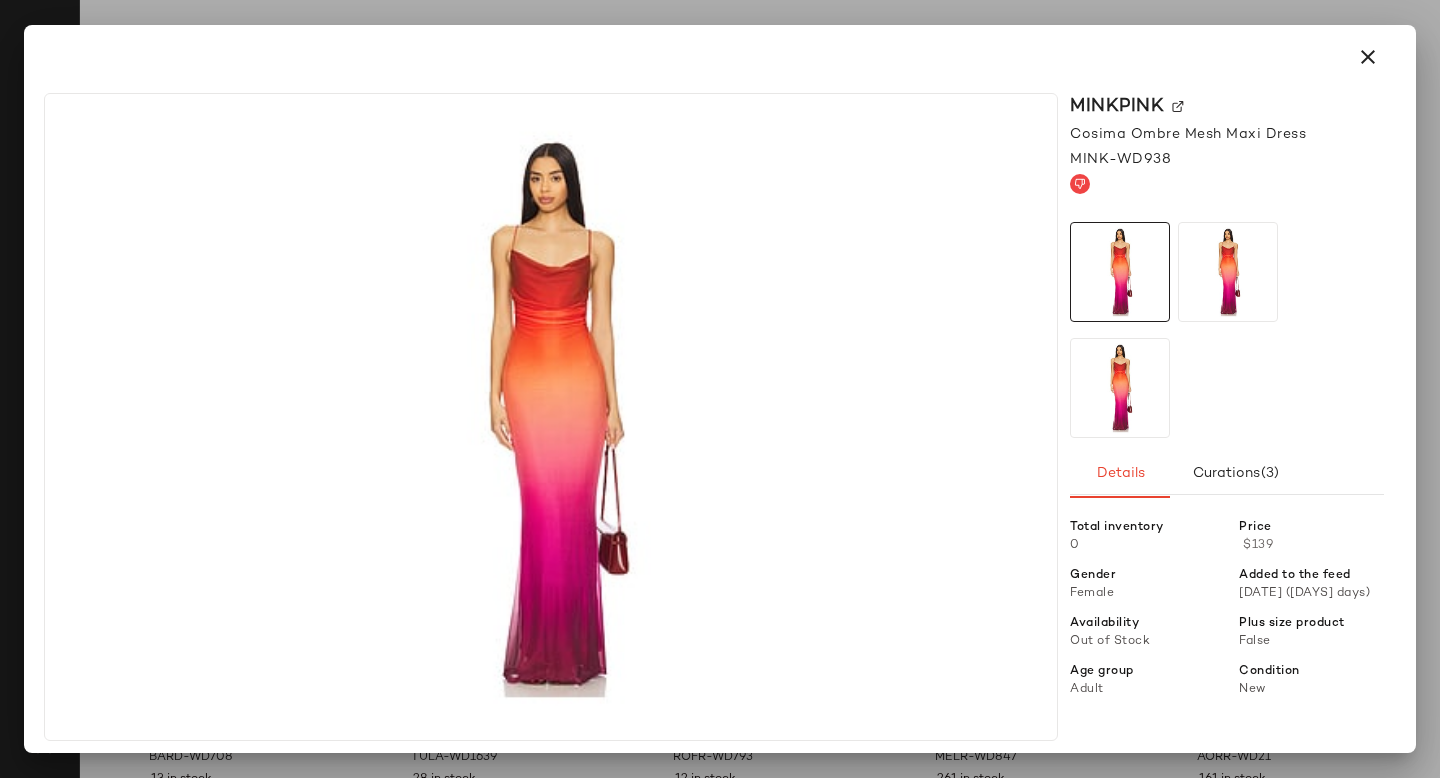 click 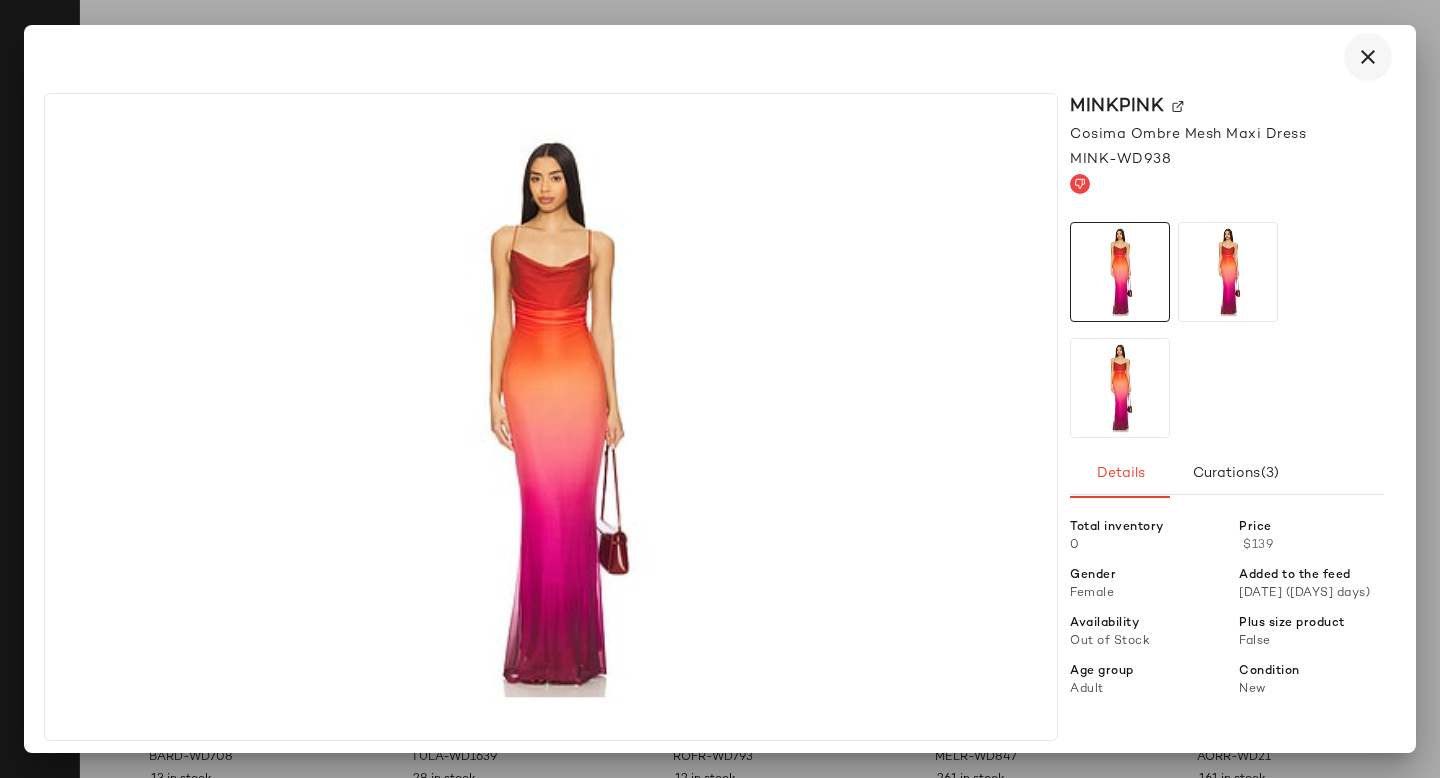 click at bounding box center (1368, 57) 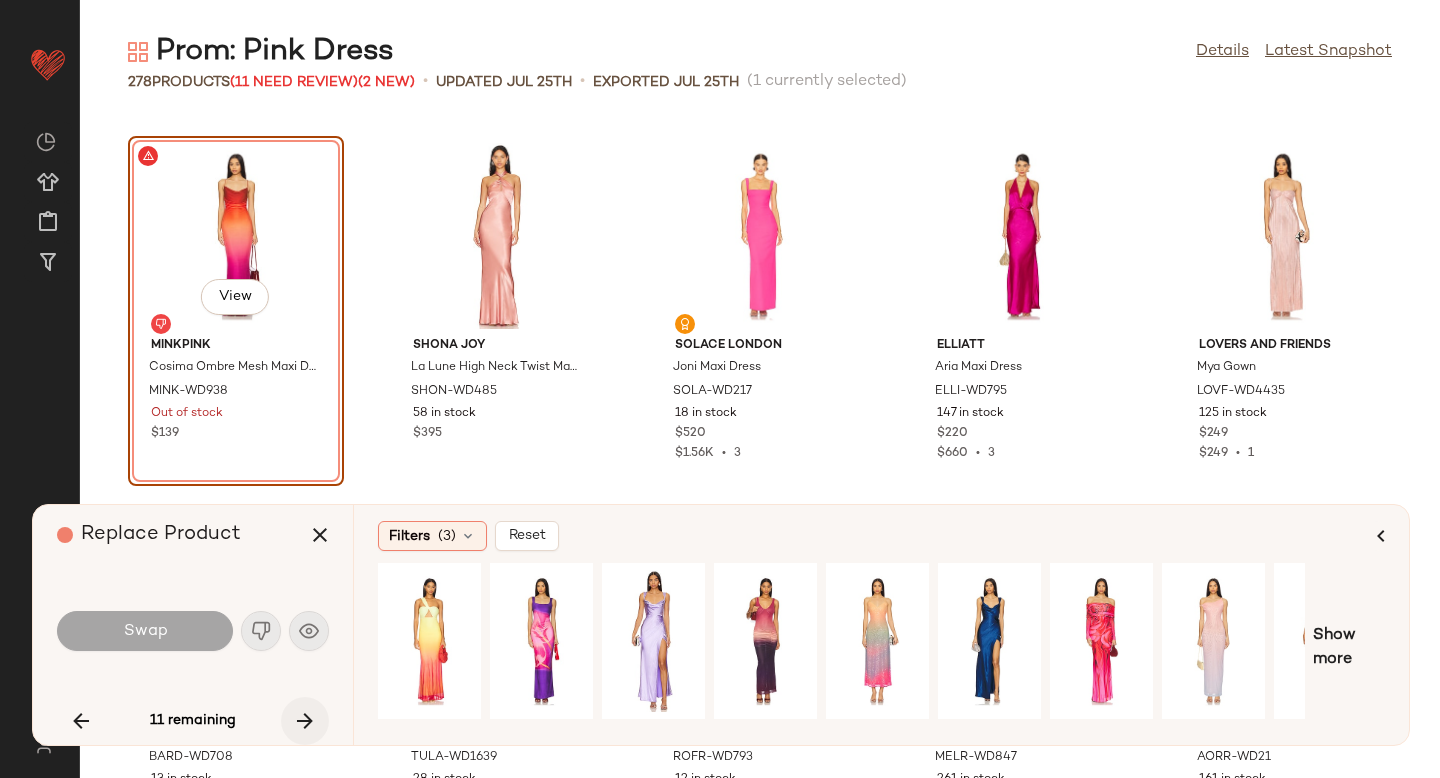 click at bounding box center [305, 721] 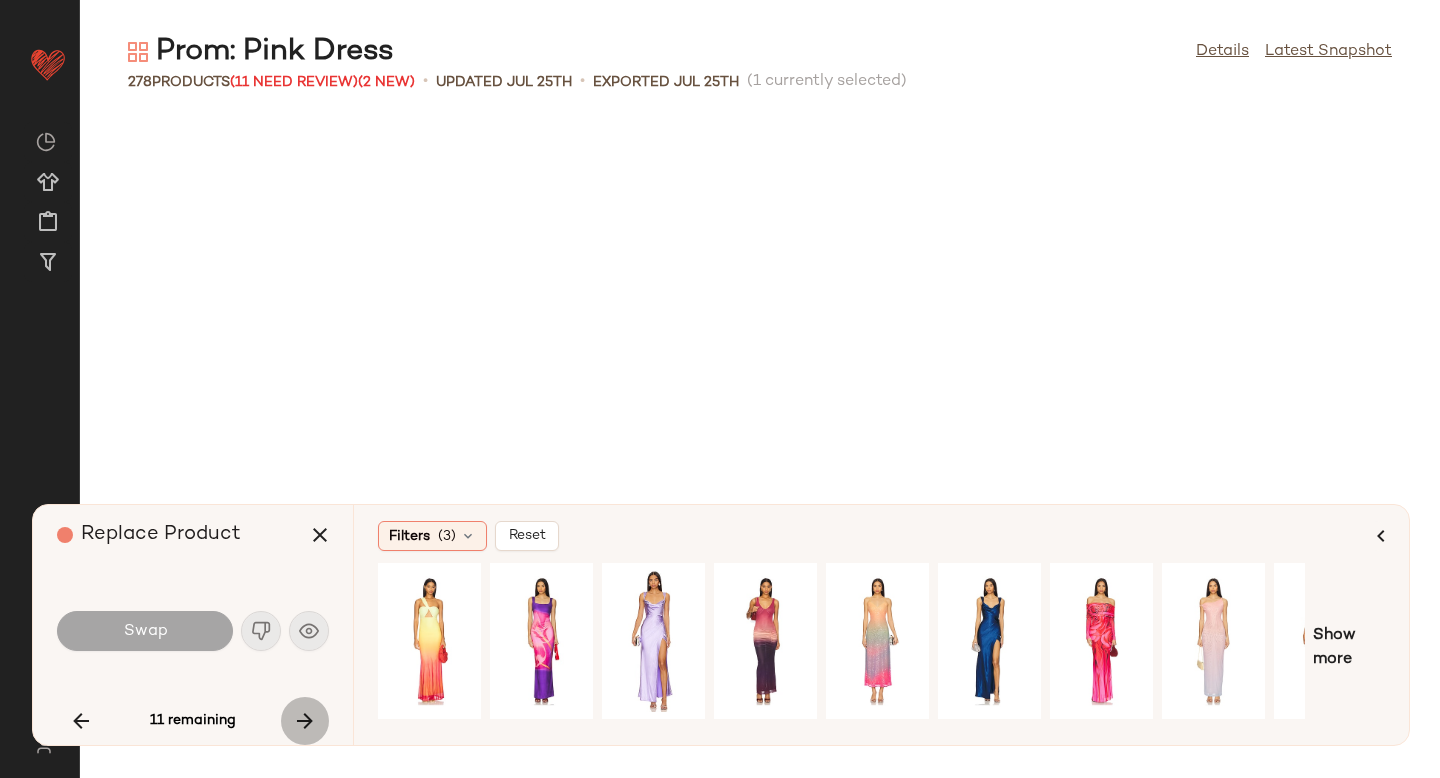 scroll, scrollTop: 16104, scrollLeft: 0, axis: vertical 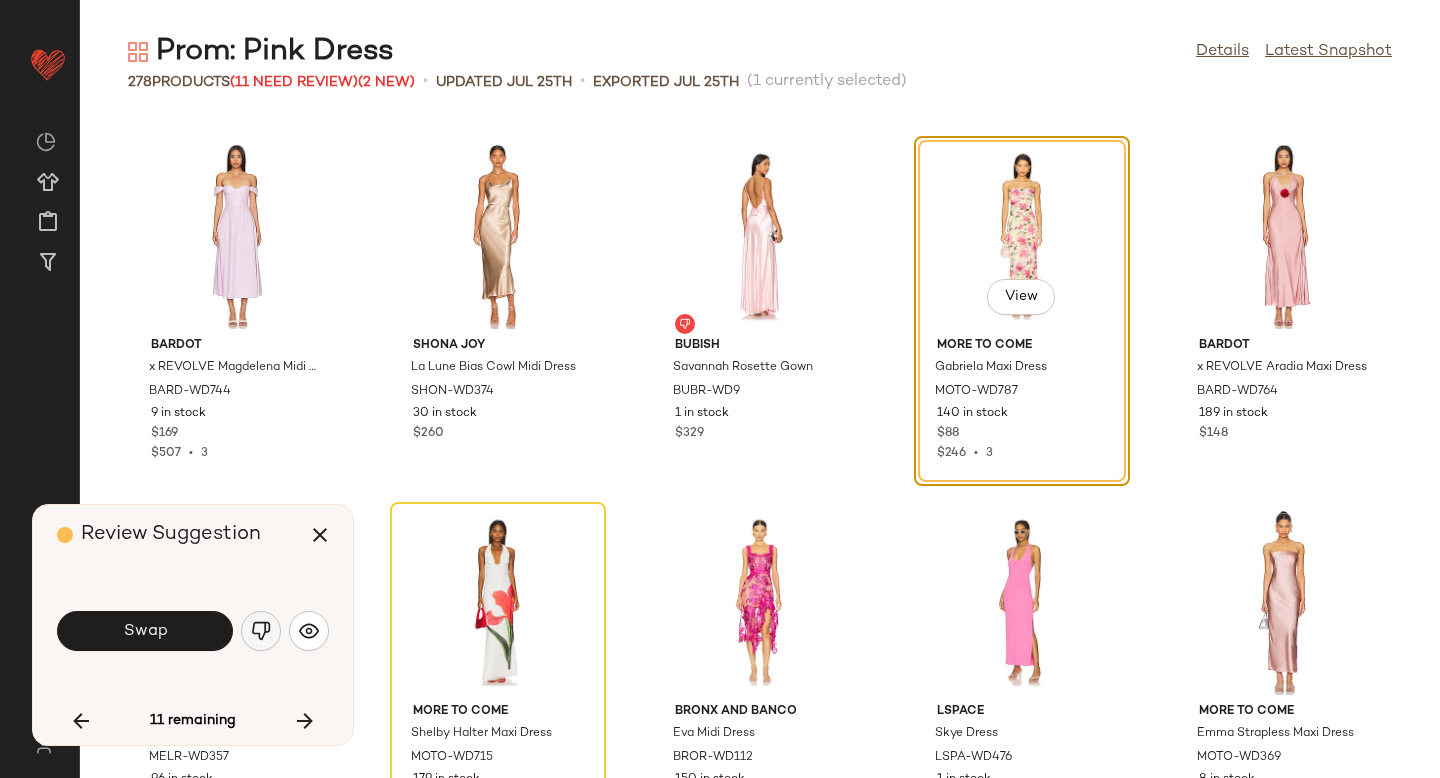 click 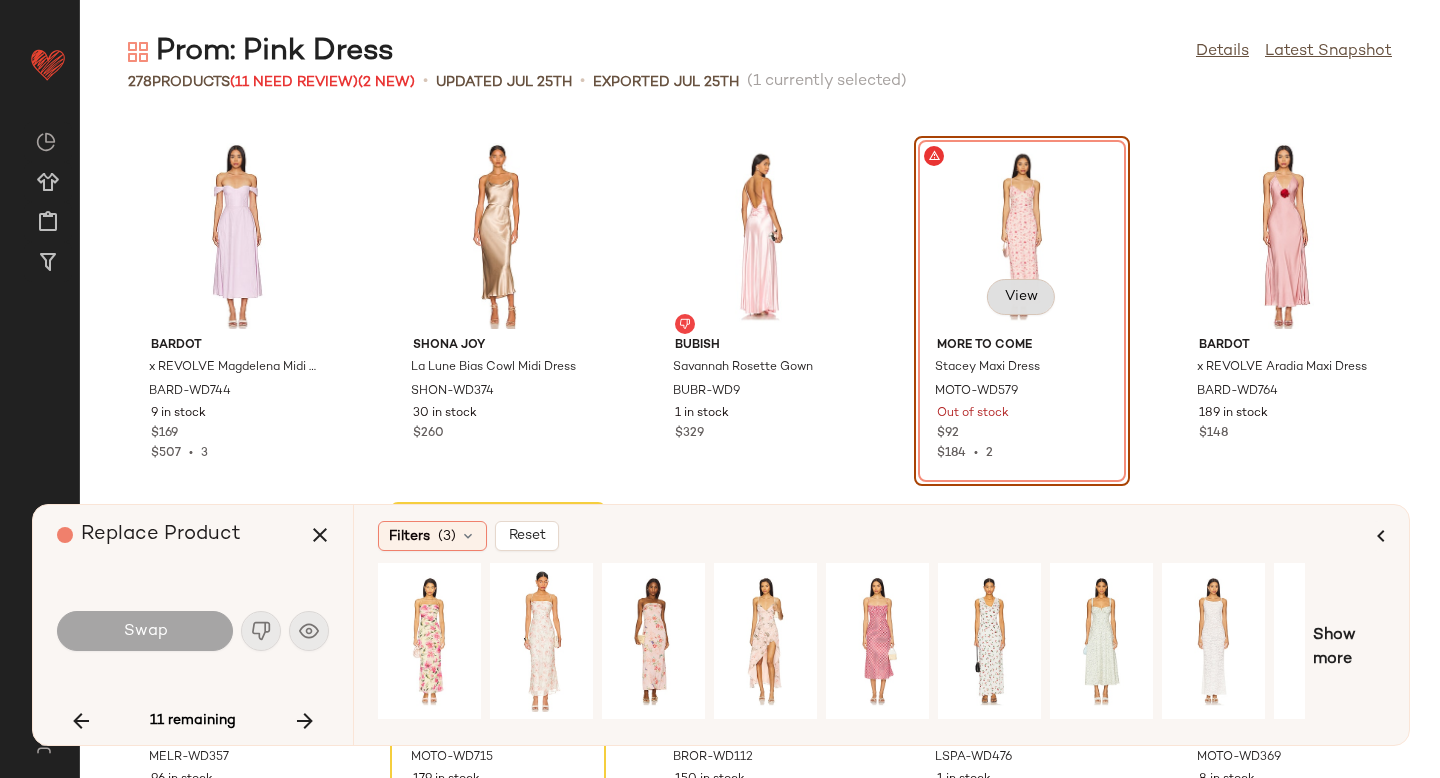 click on "View" at bounding box center [1021, 297] 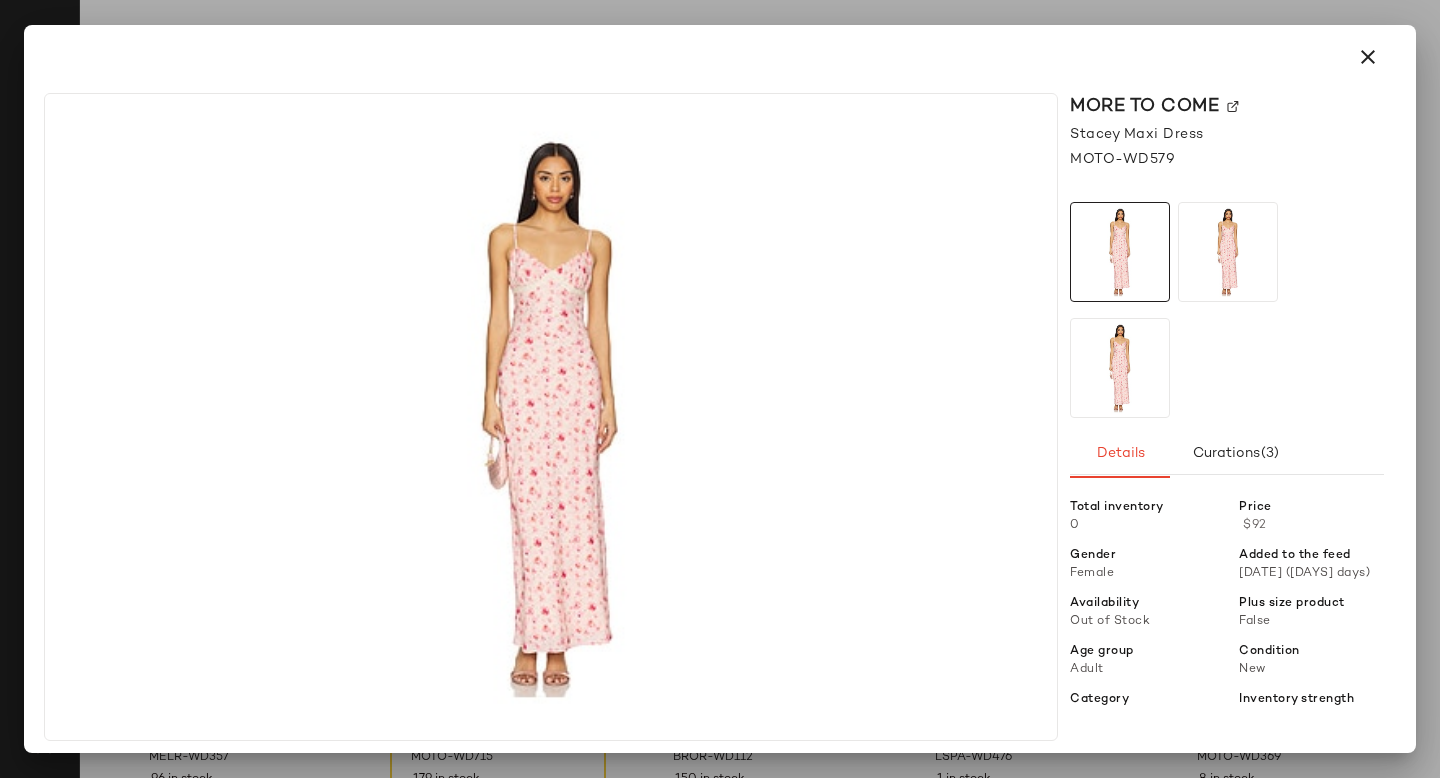 click 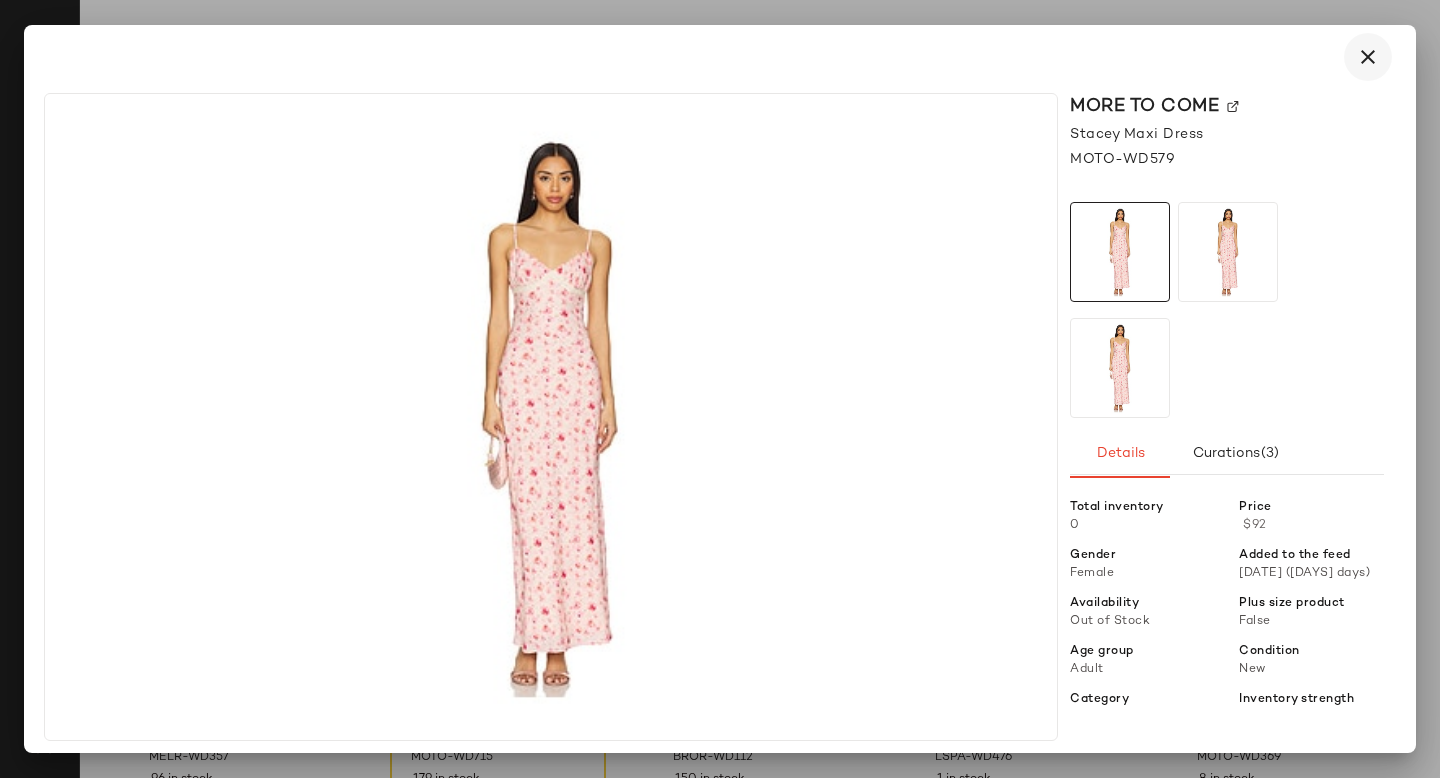 click at bounding box center [1368, 57] 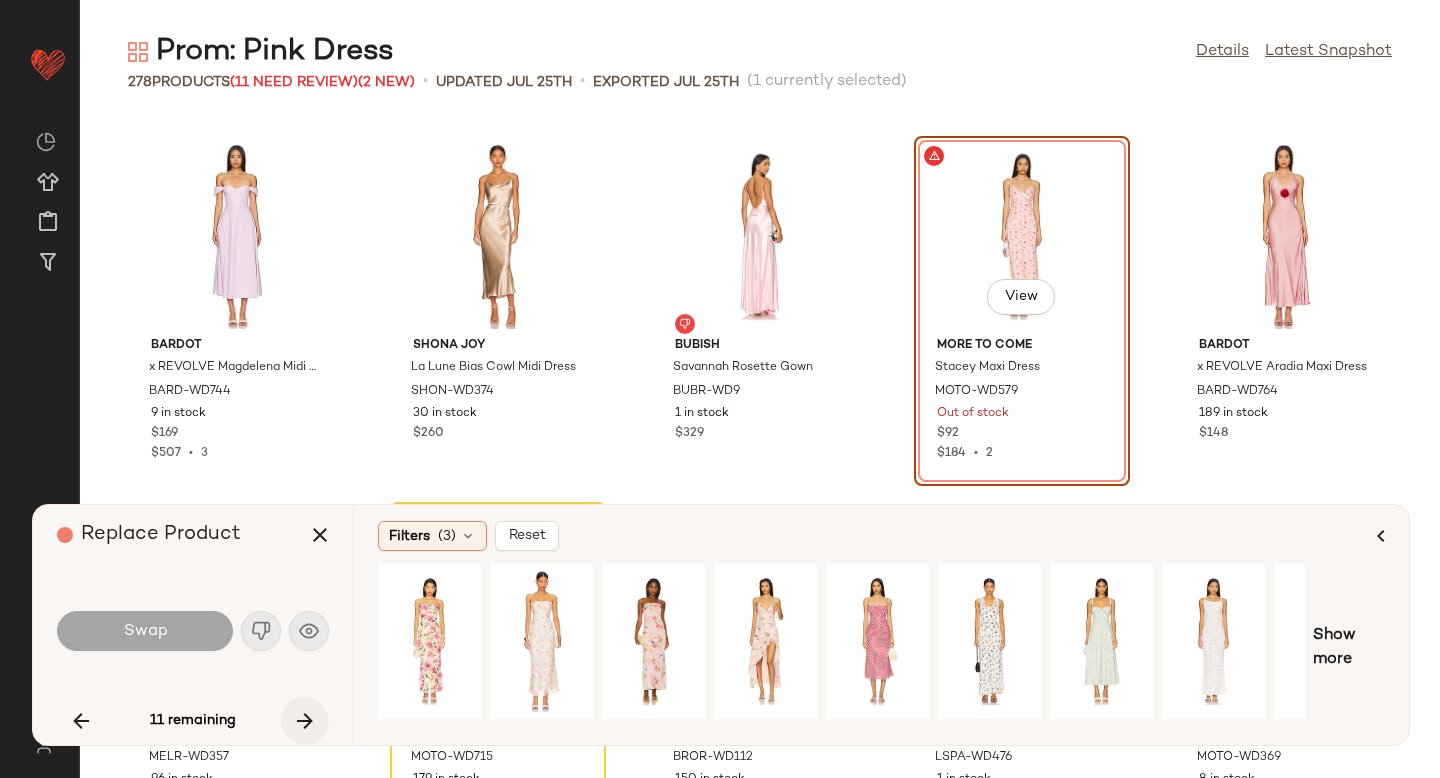 click at bounding box center (305, 721) 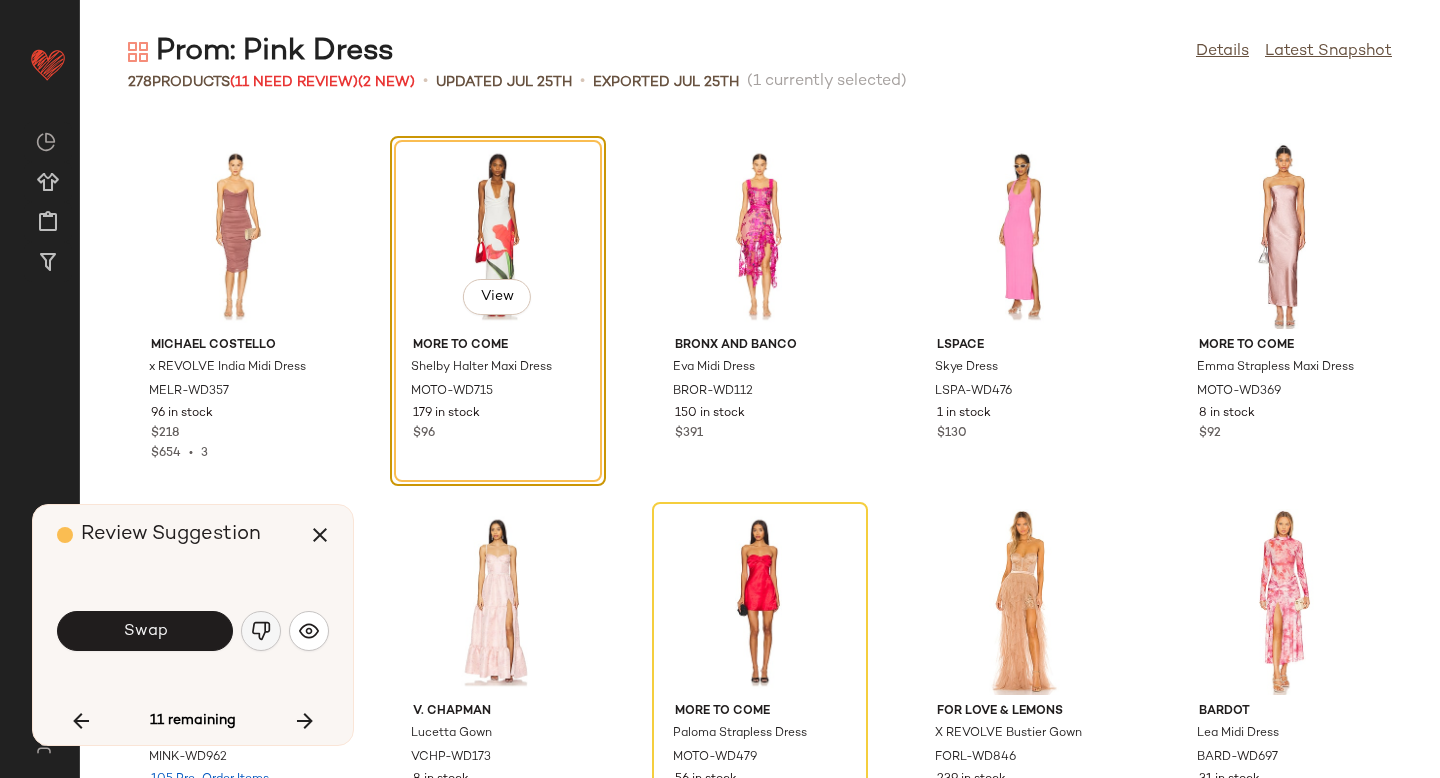 click at bounding box center (261, 631) 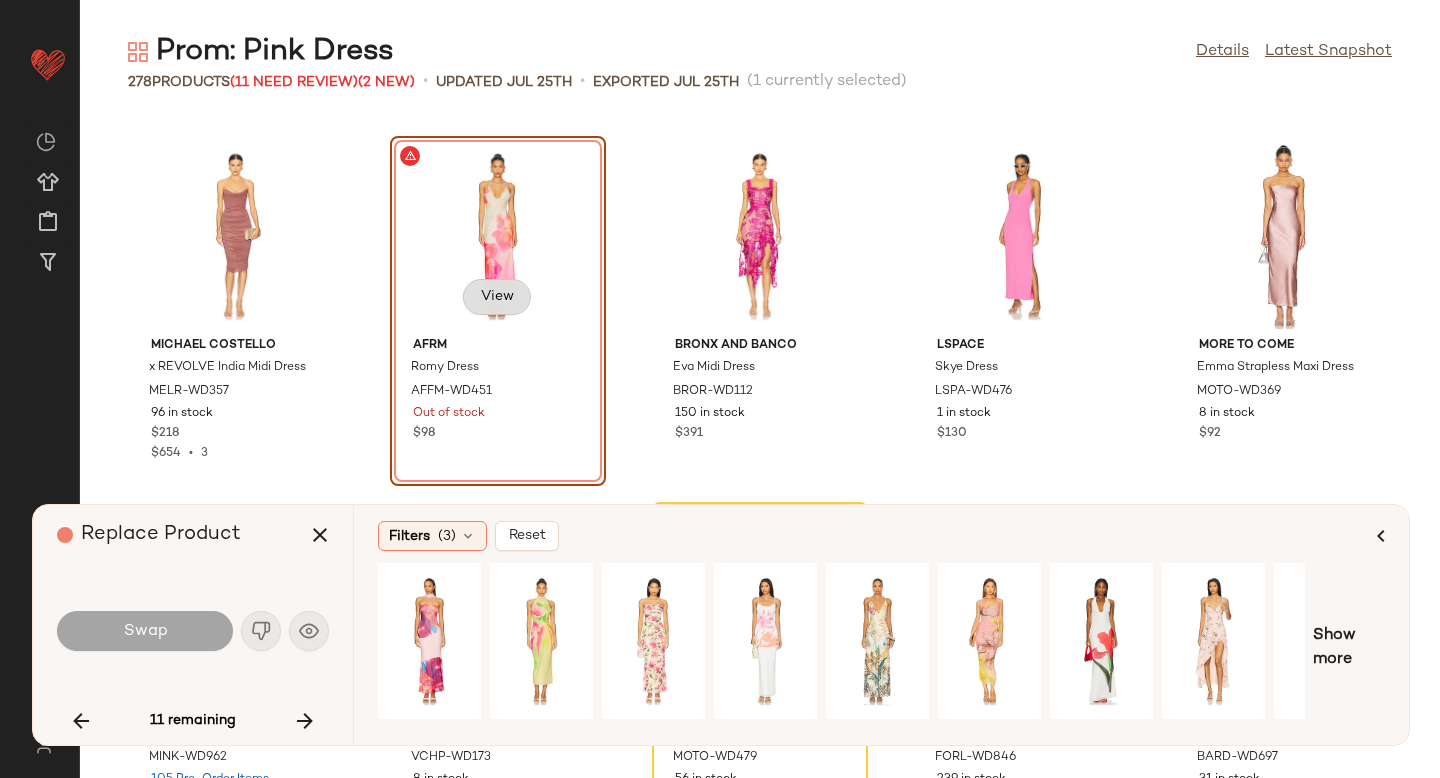 click on "View" 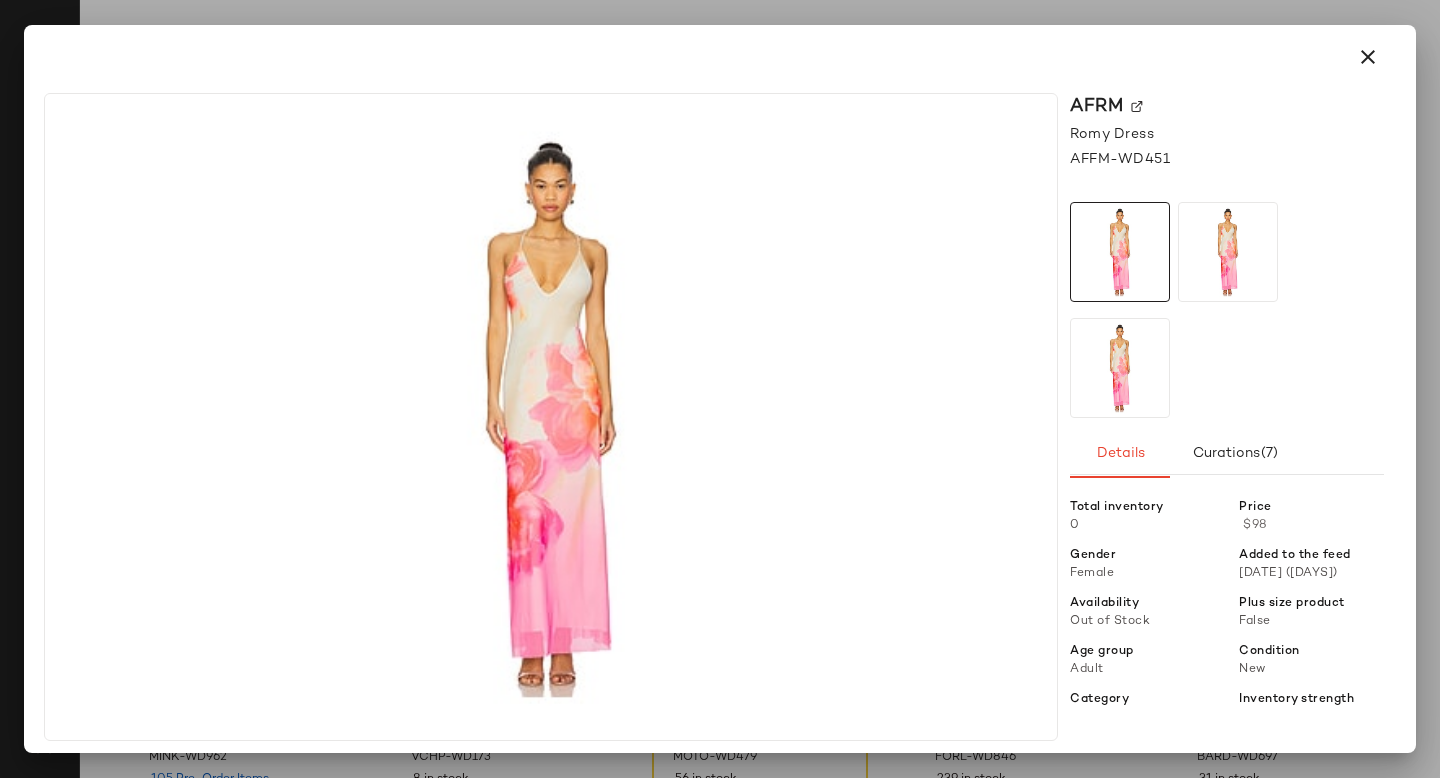 click on "AFRM" at bounding box center [1227, 106] 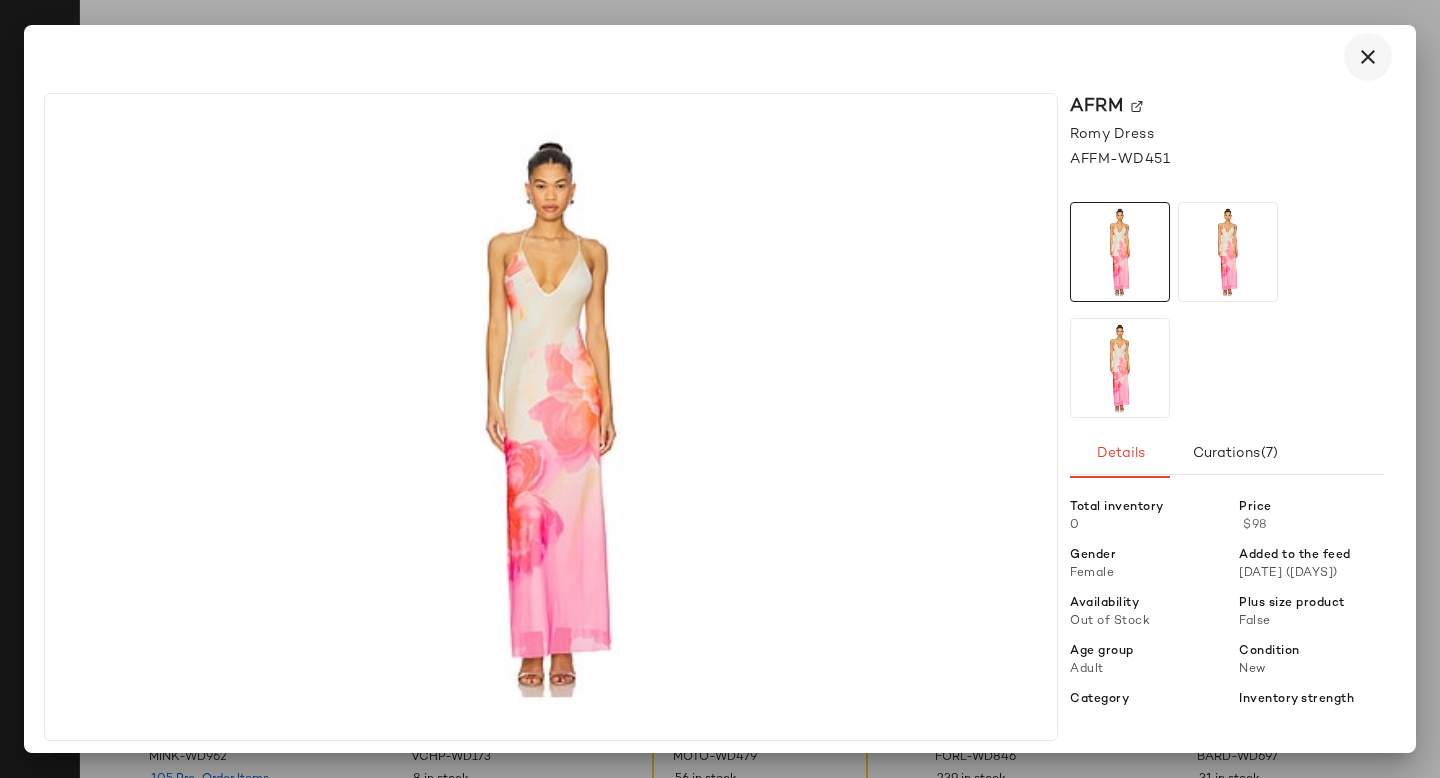 click at bounding box center [1368, 57] 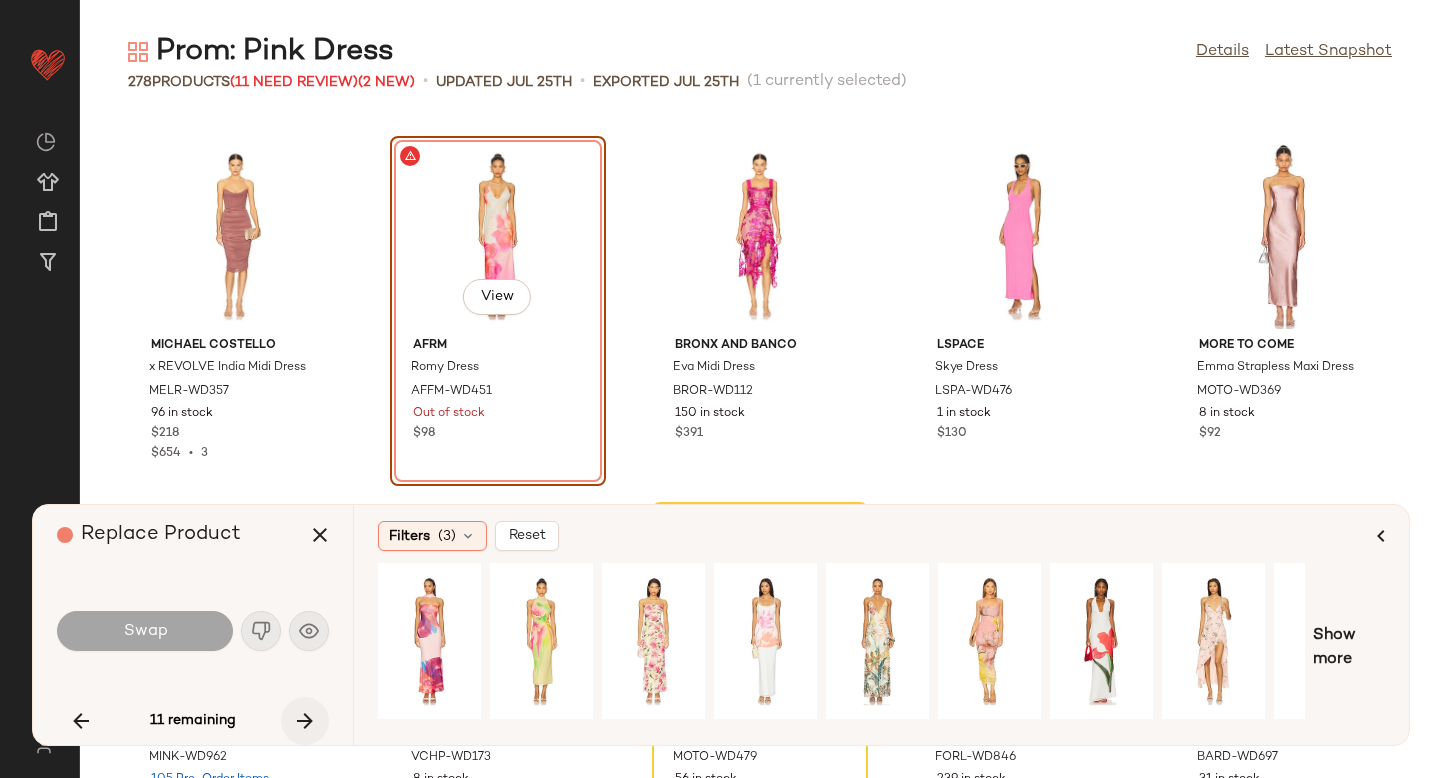 click at bounding box center [305, 721] 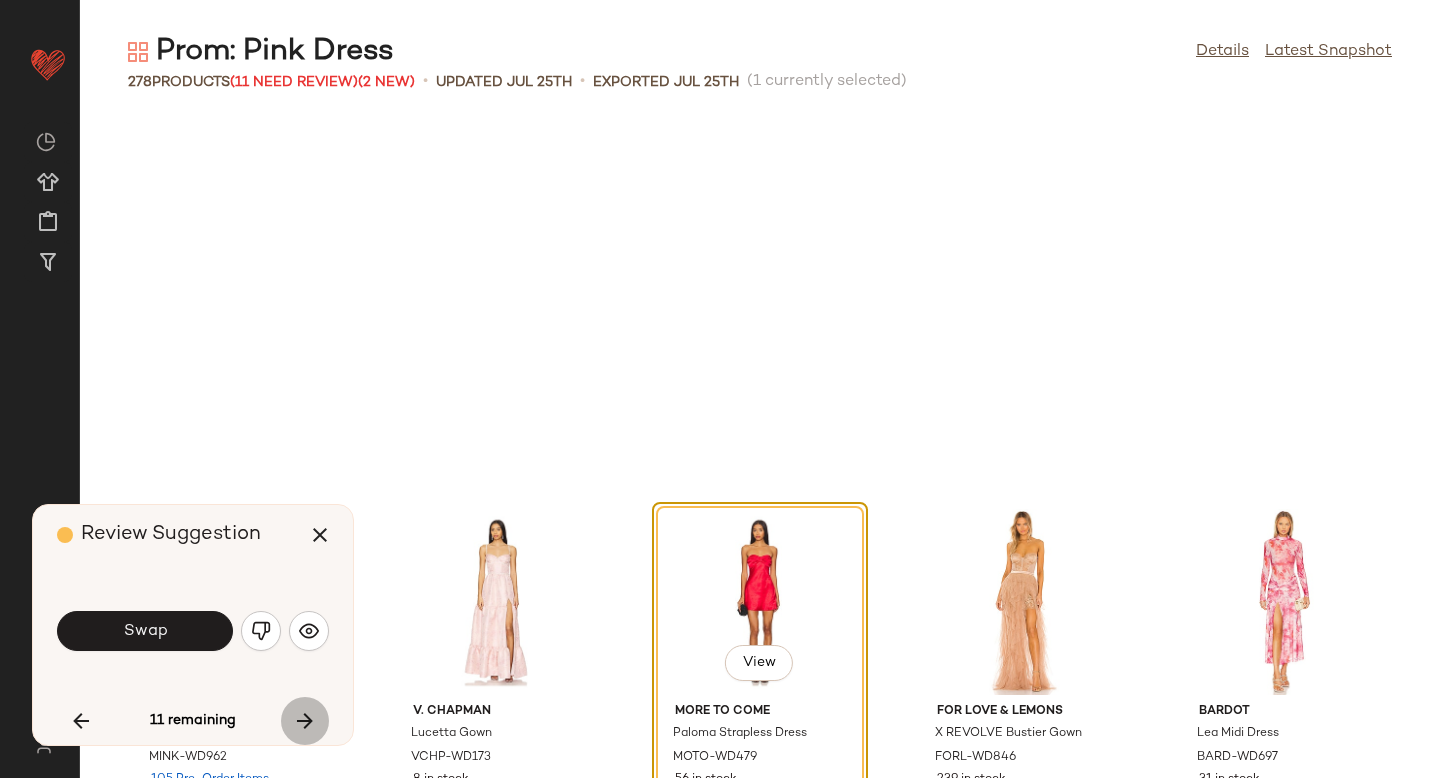 scroll, scrollTop: 16836, scrollLeft: 0, axis: vertical 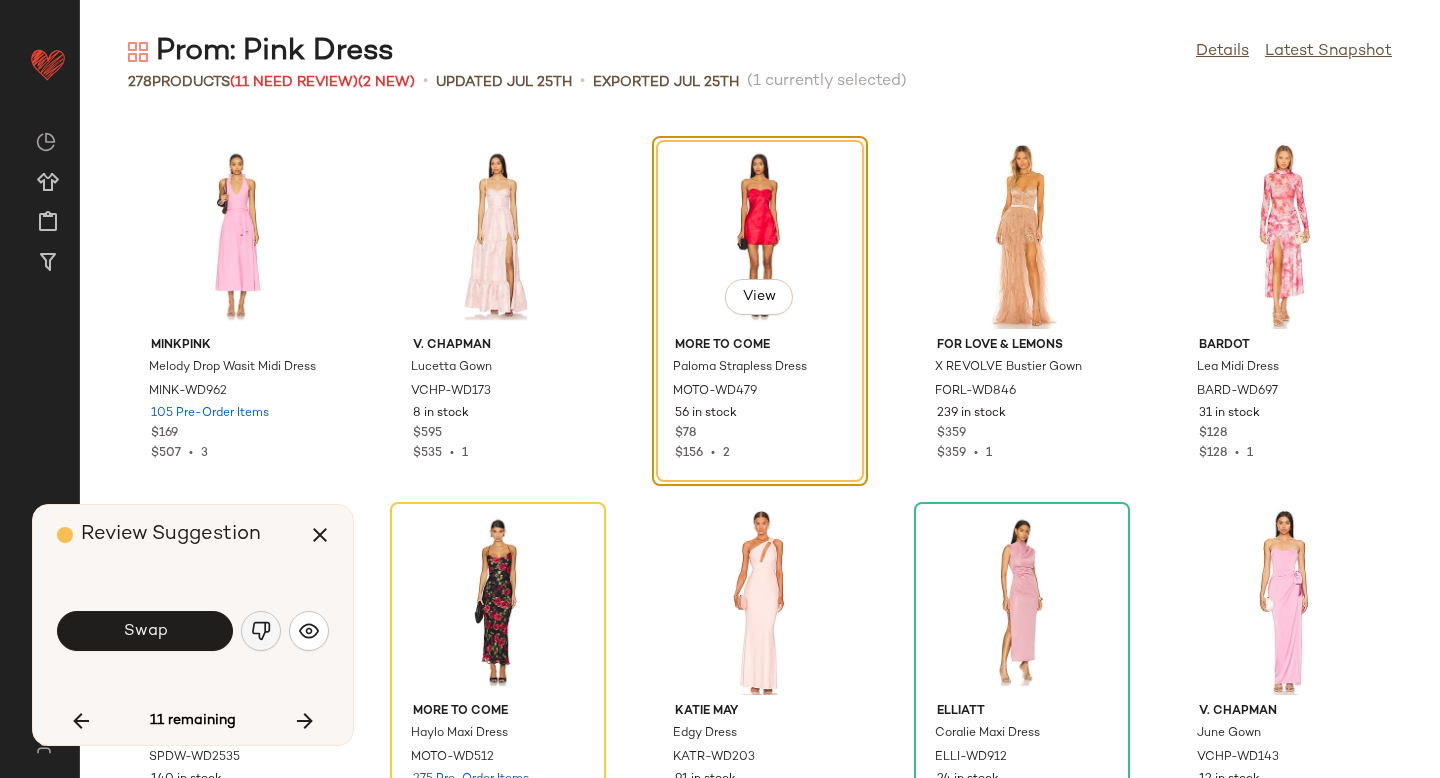 click 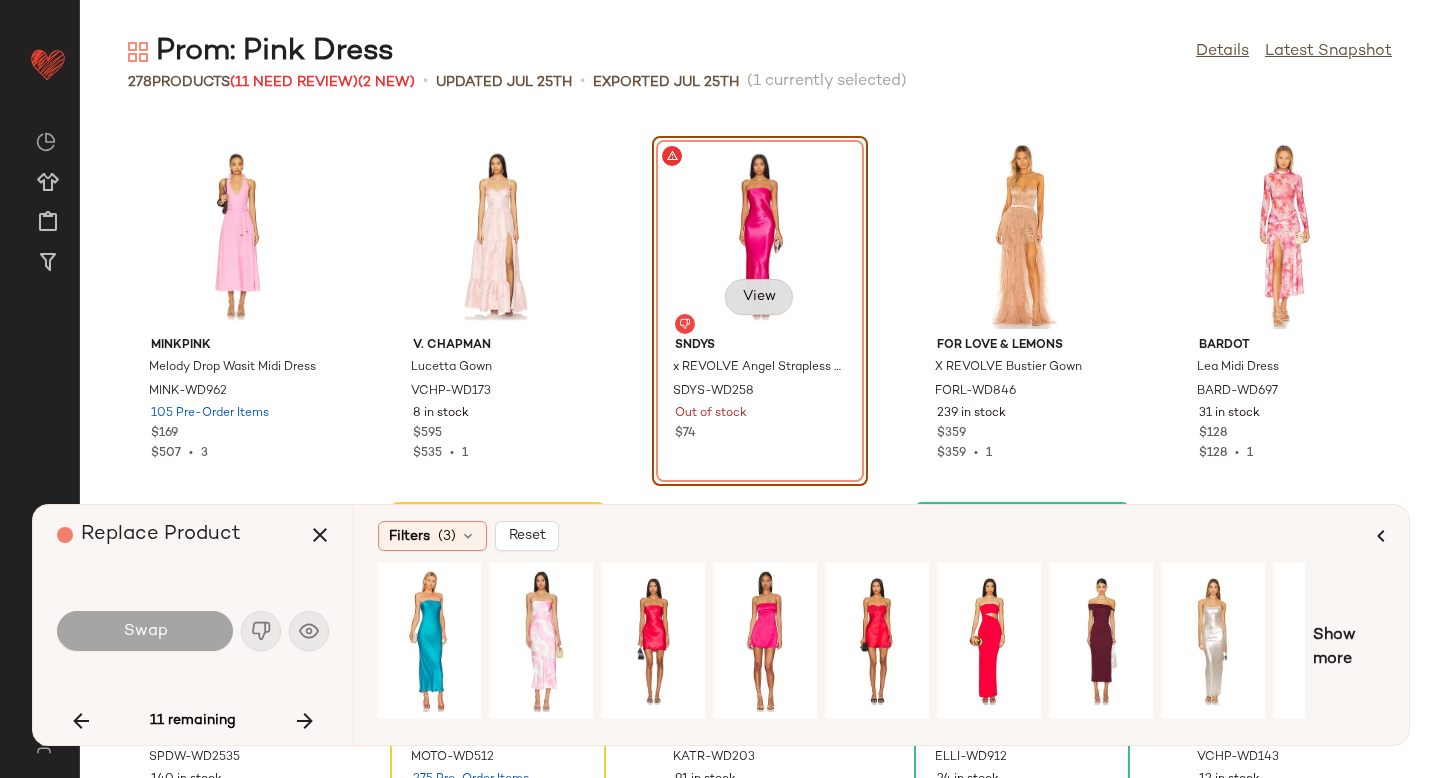 click on "View" at bounding box center [759, 297] 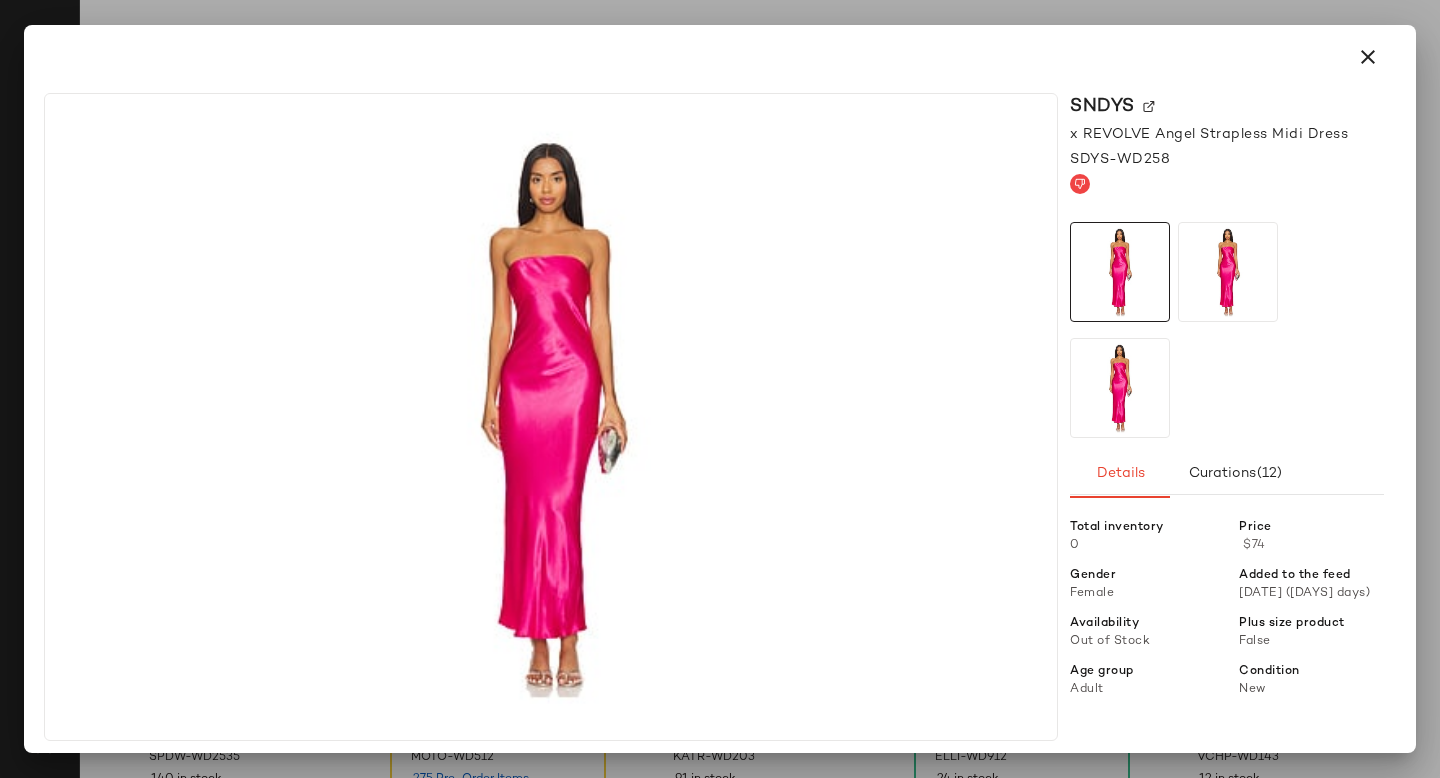 click 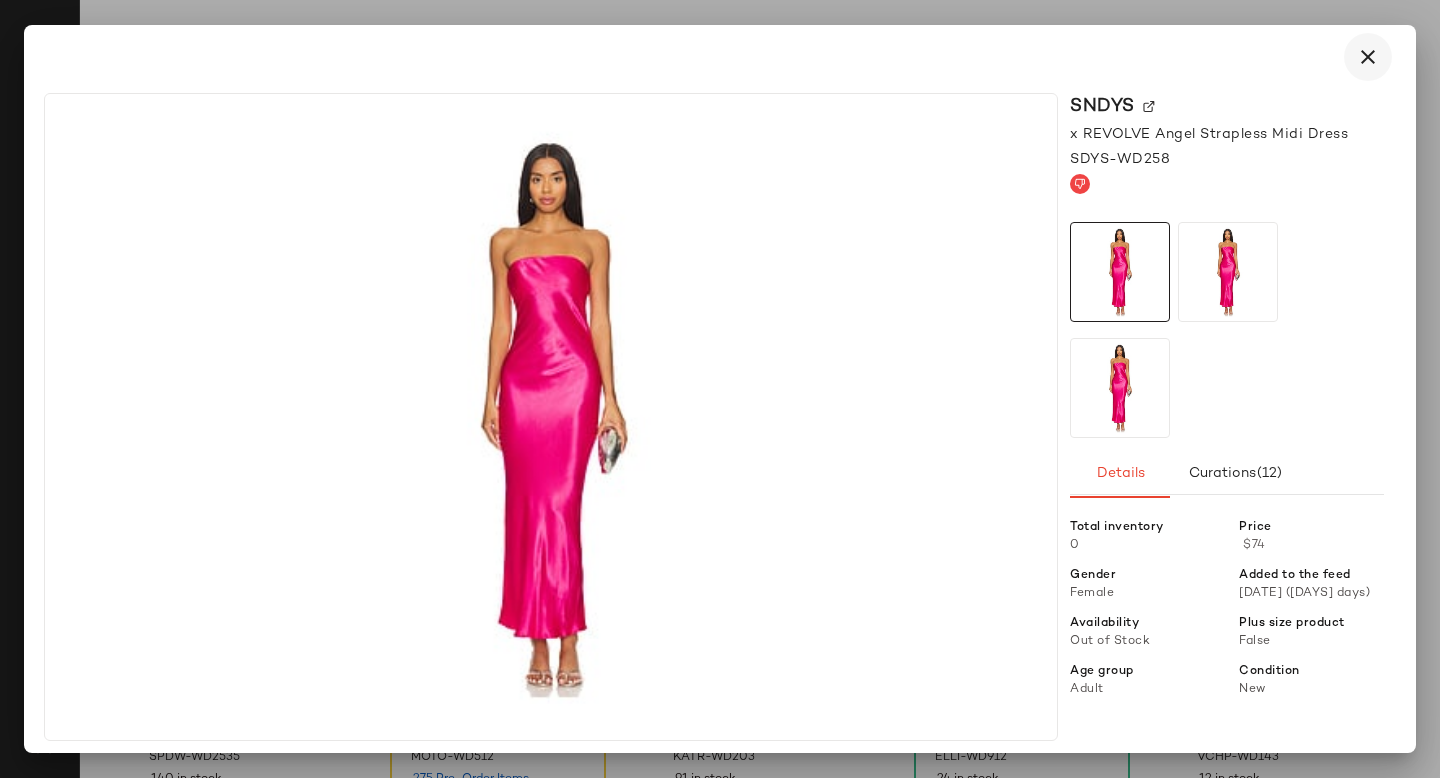 click at bounding box center (1368, 57) 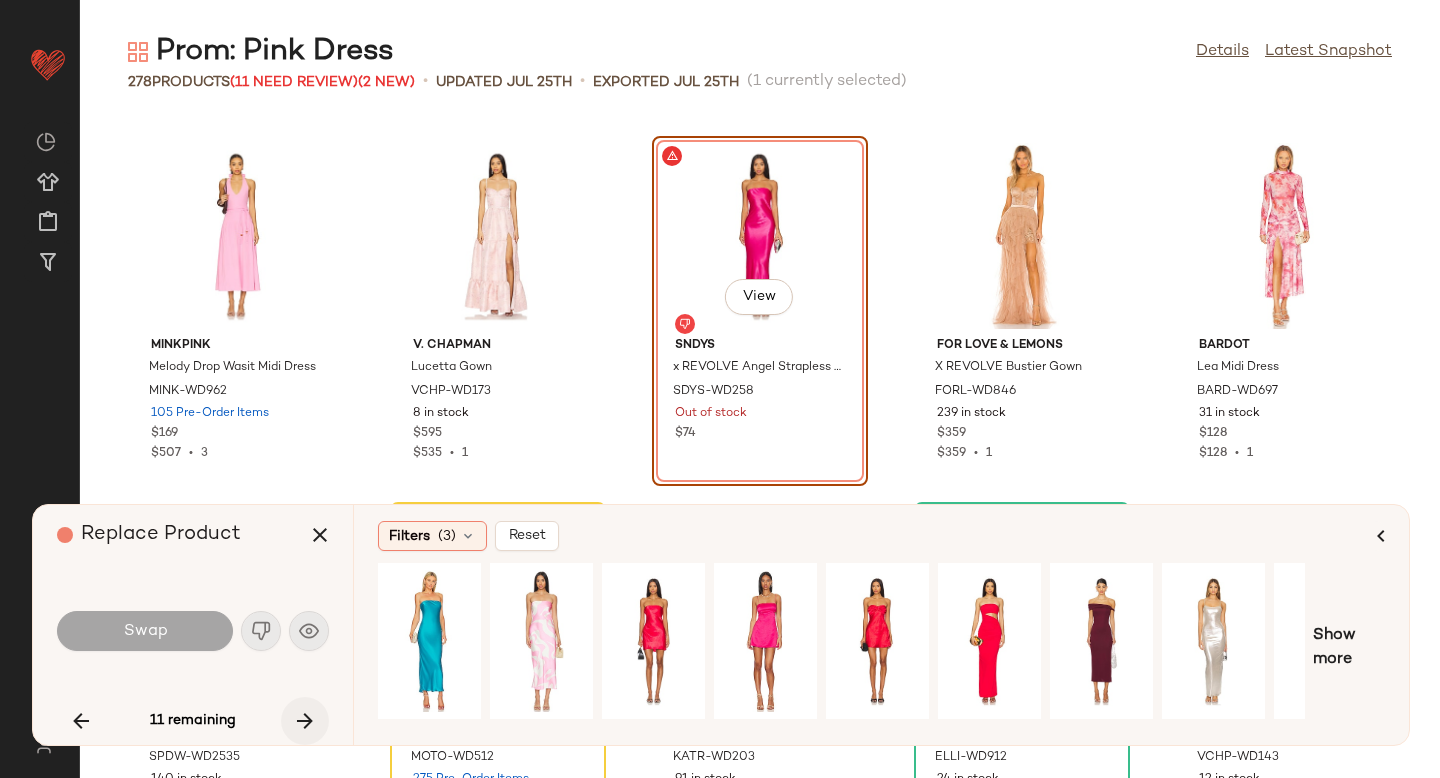 click at bounding box center [305, 721] 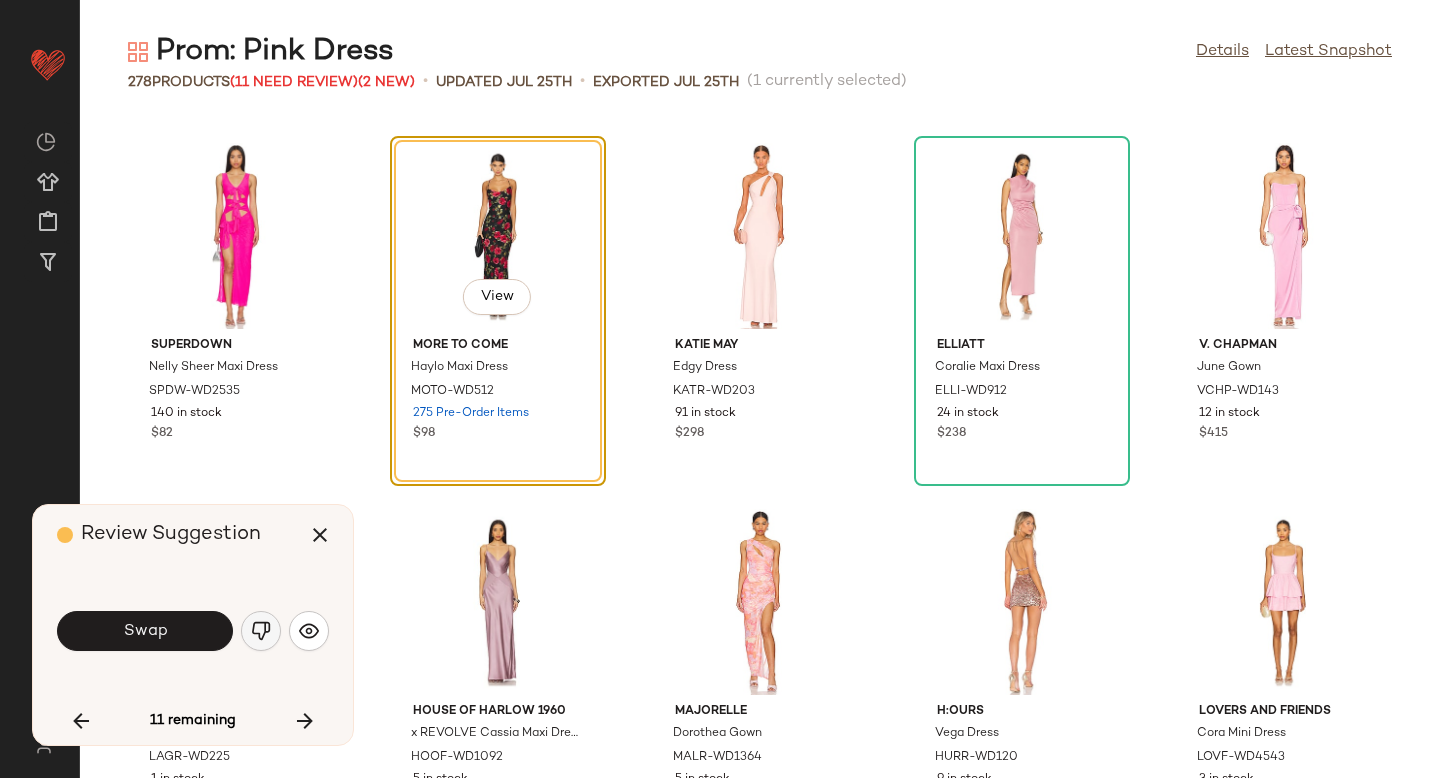 click 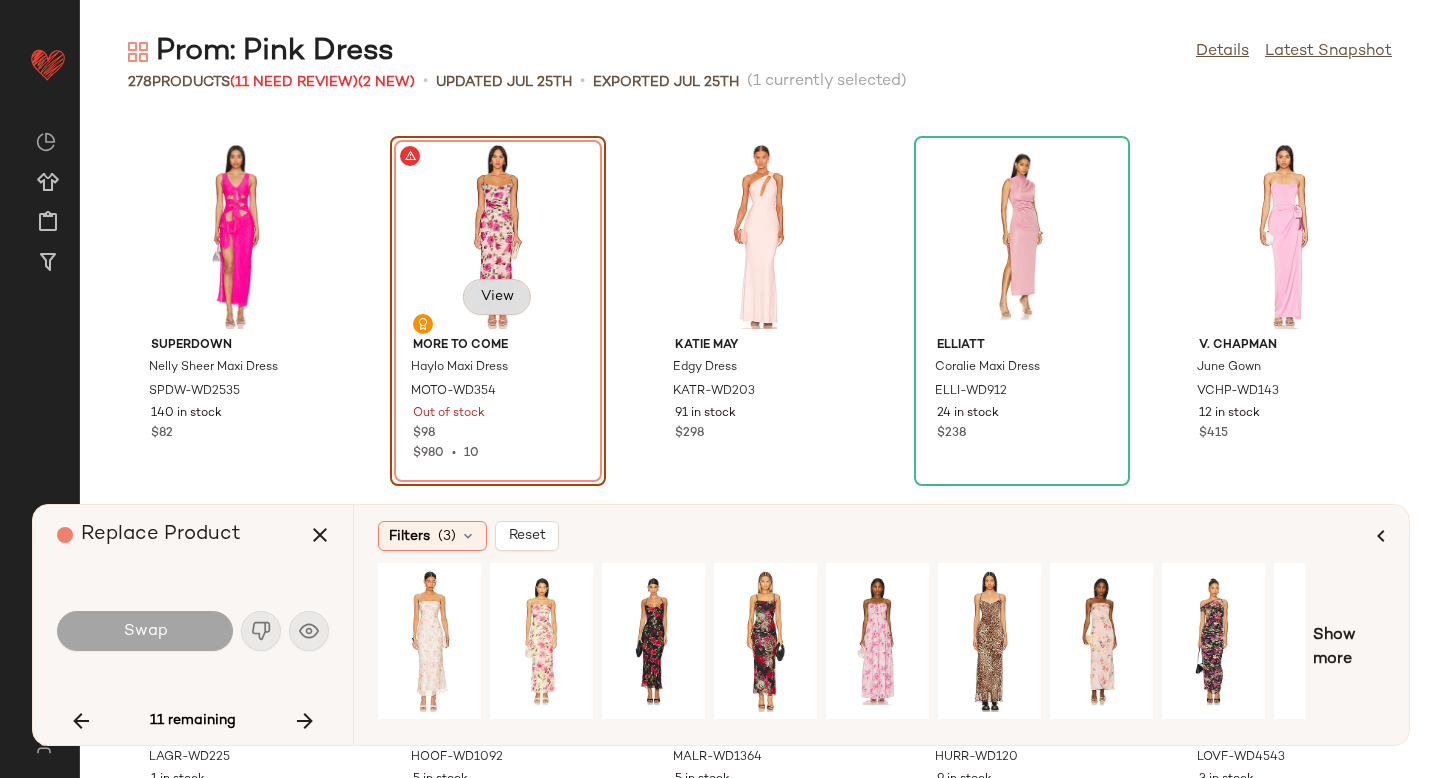 click on "View" at bounding box center [497, 297] 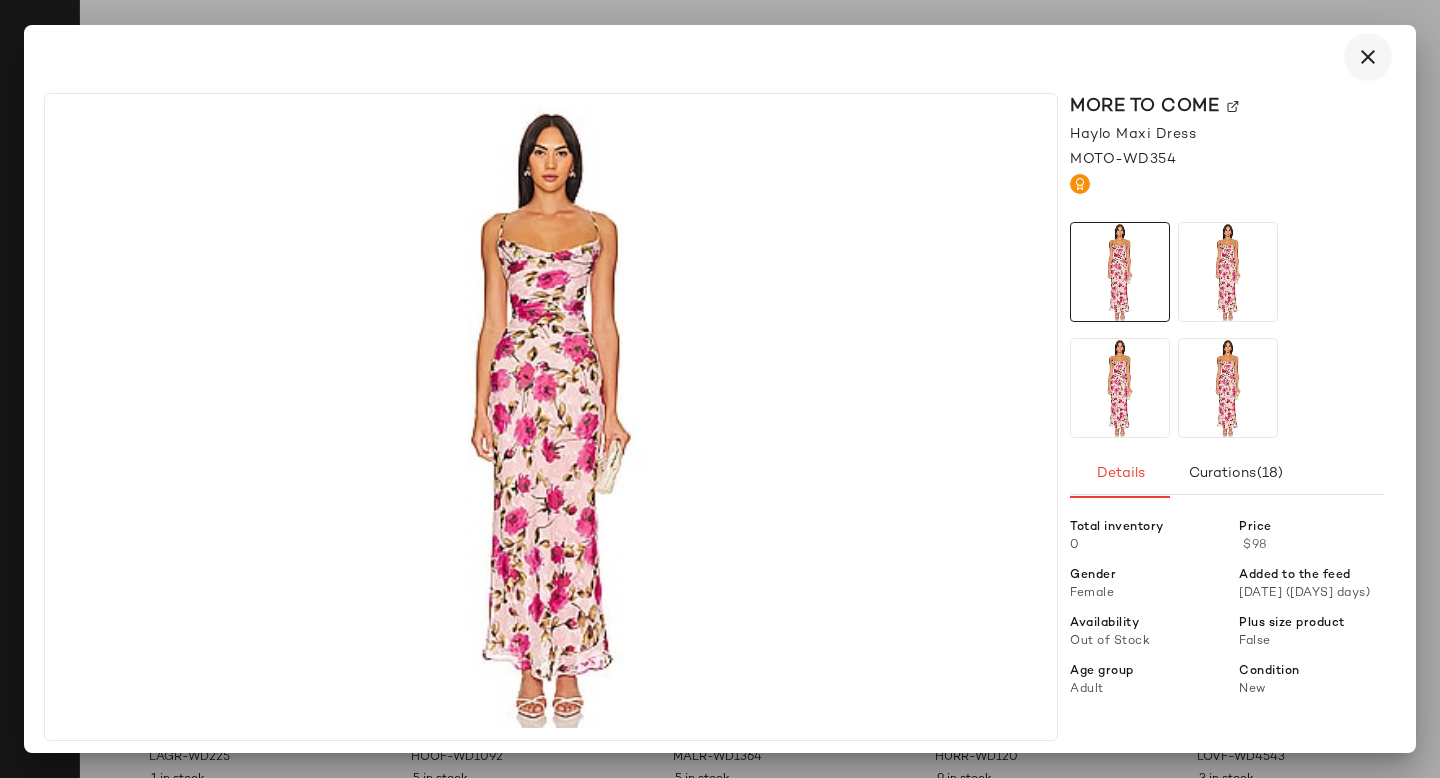 click at bounding box center [1368, 57] 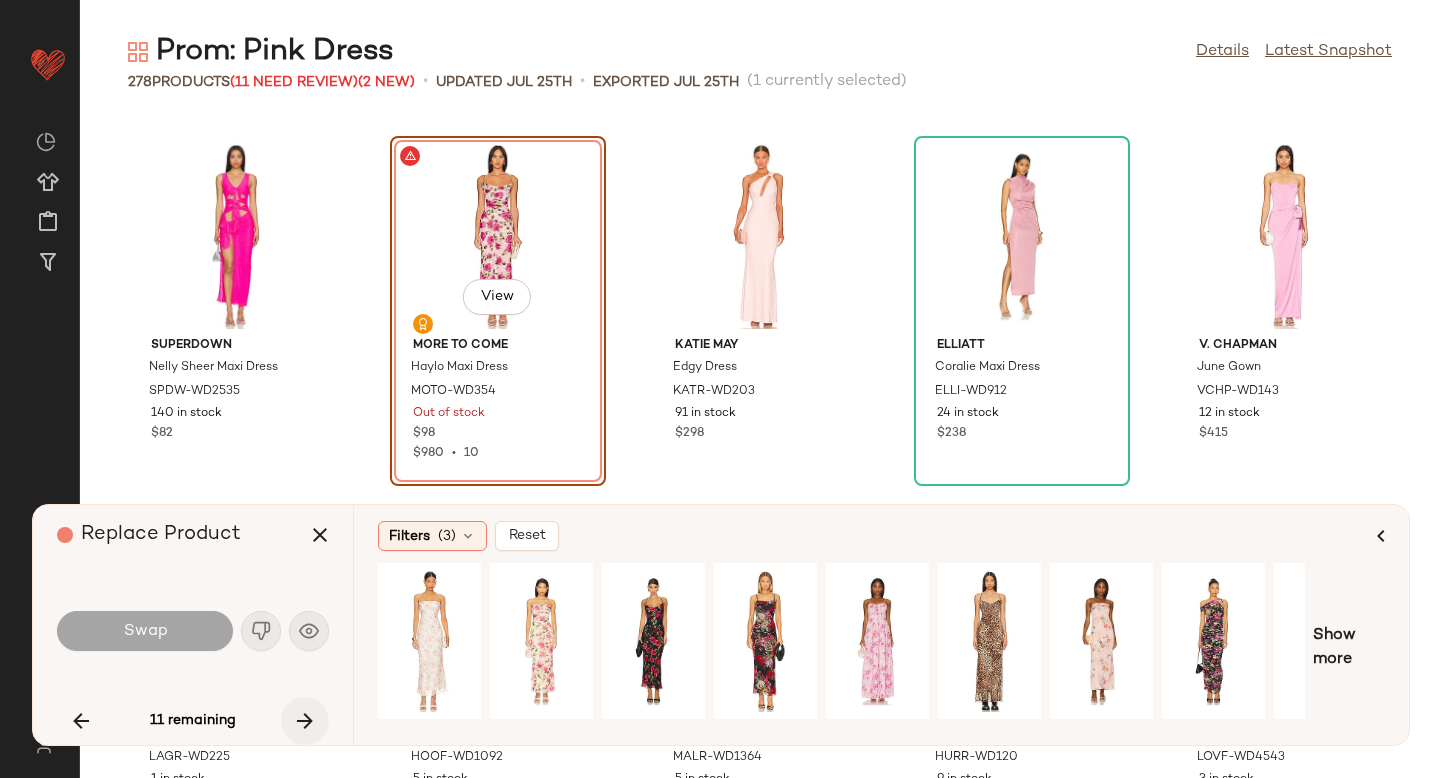 click at bounding box center (305, 721) 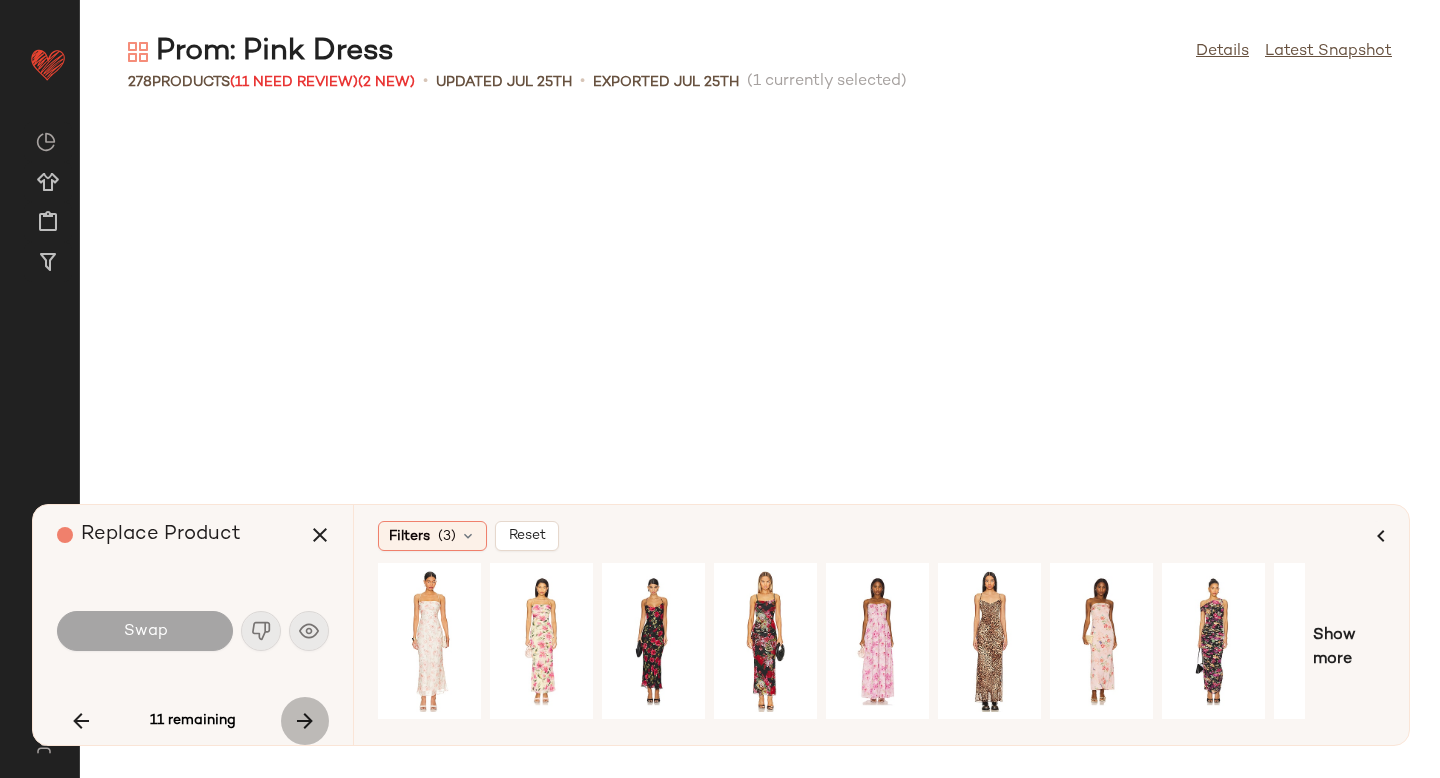 scroll, scrollTop: 18666, scrollLeft: 0, axis: vertical 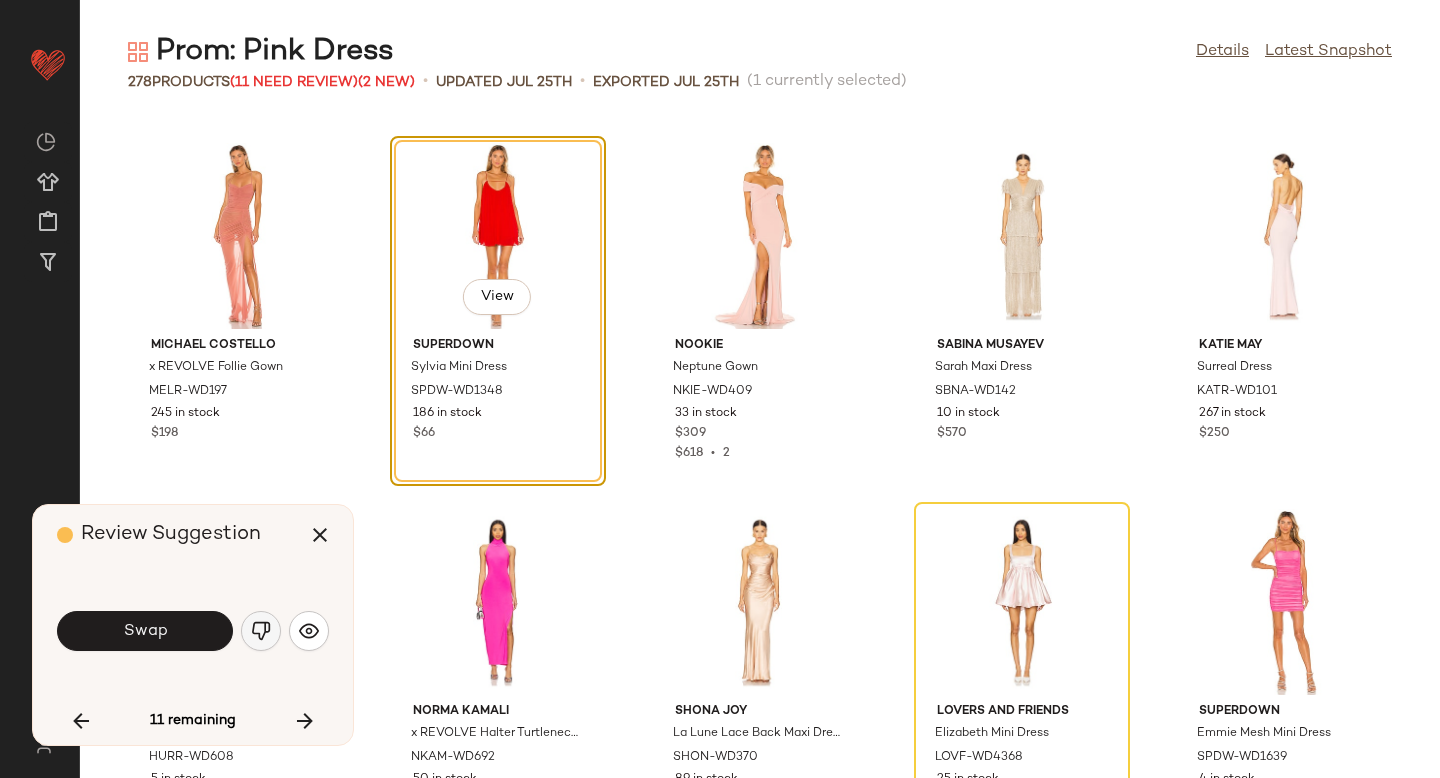 click at bounding box center (261, 631) 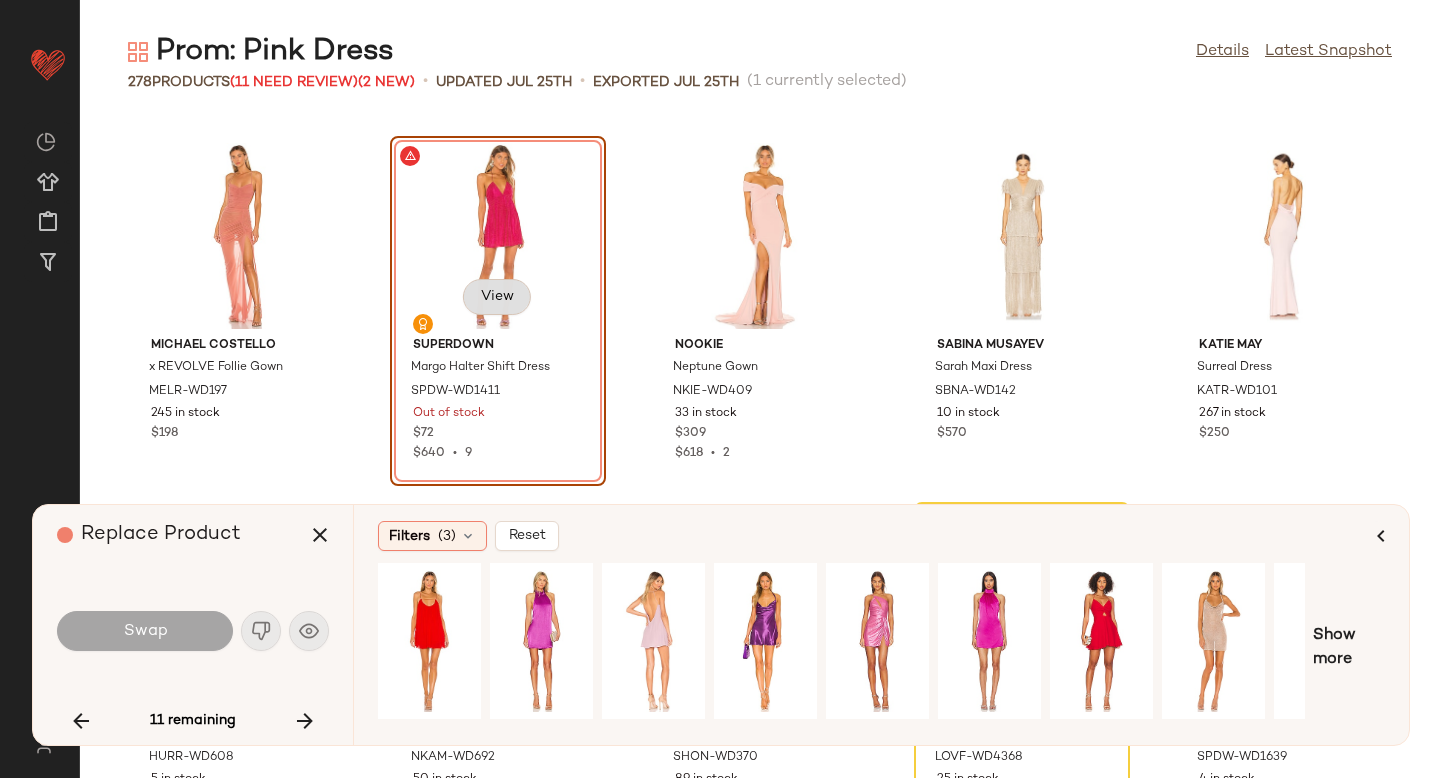 click on "View" at bounding box center (497, 297) 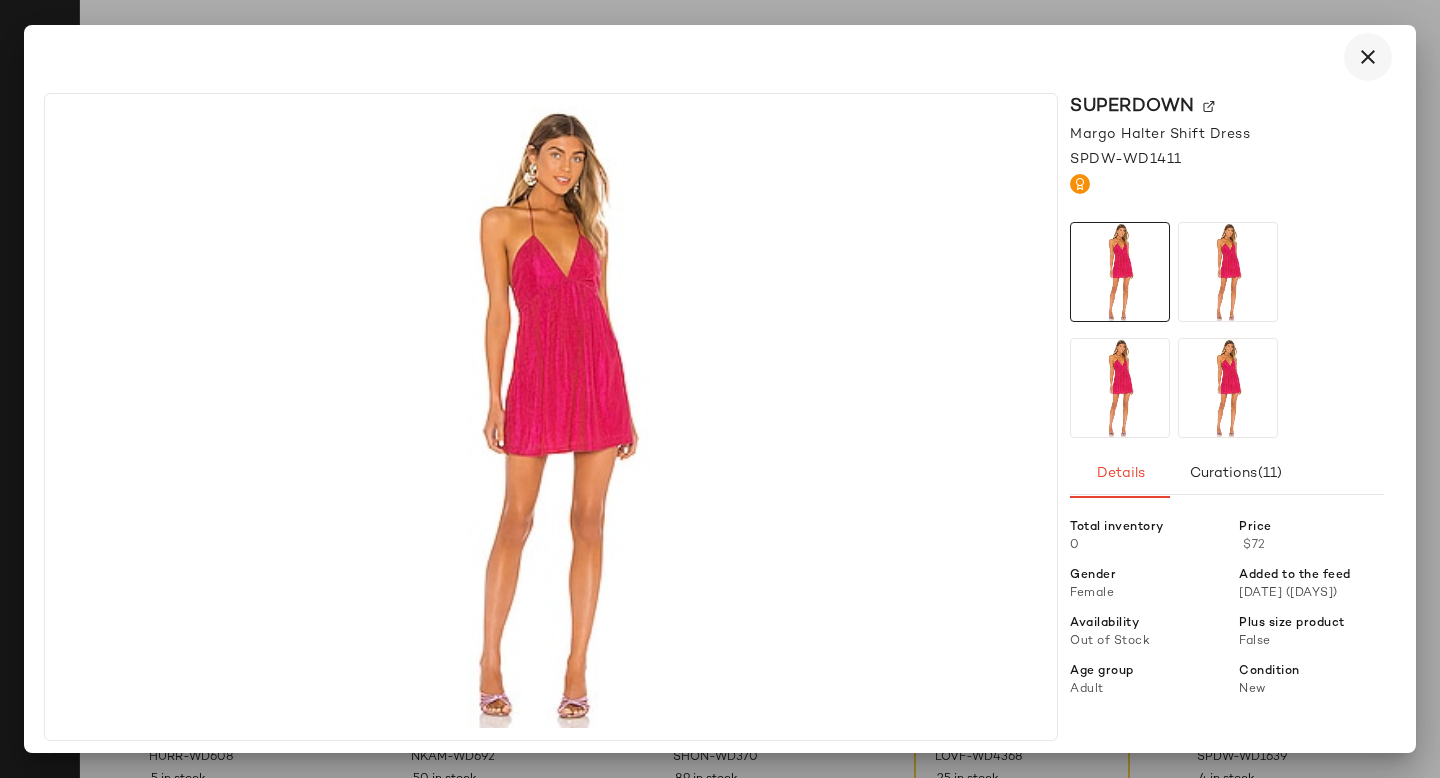 click at bounding box center [1368, 57] 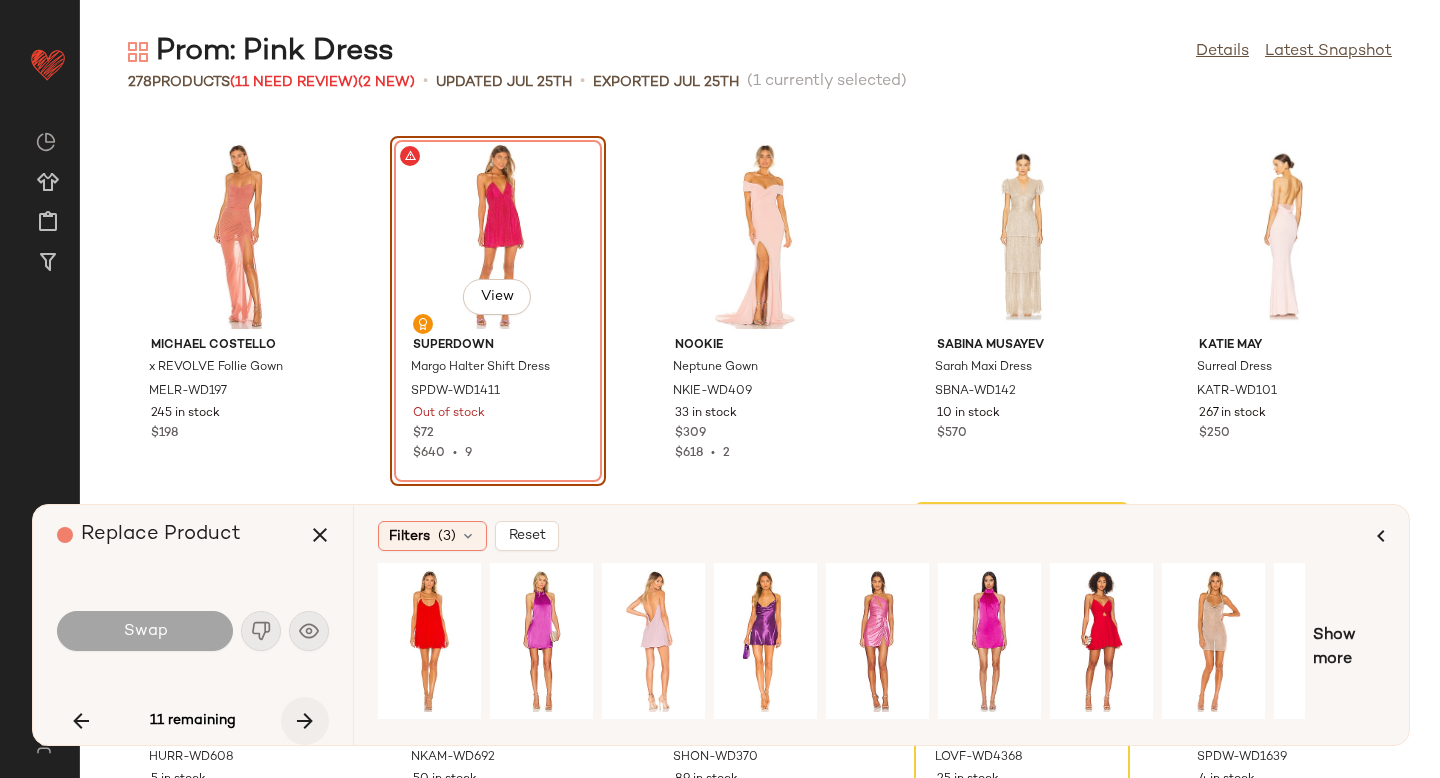 click at bounding box center [305, 721] 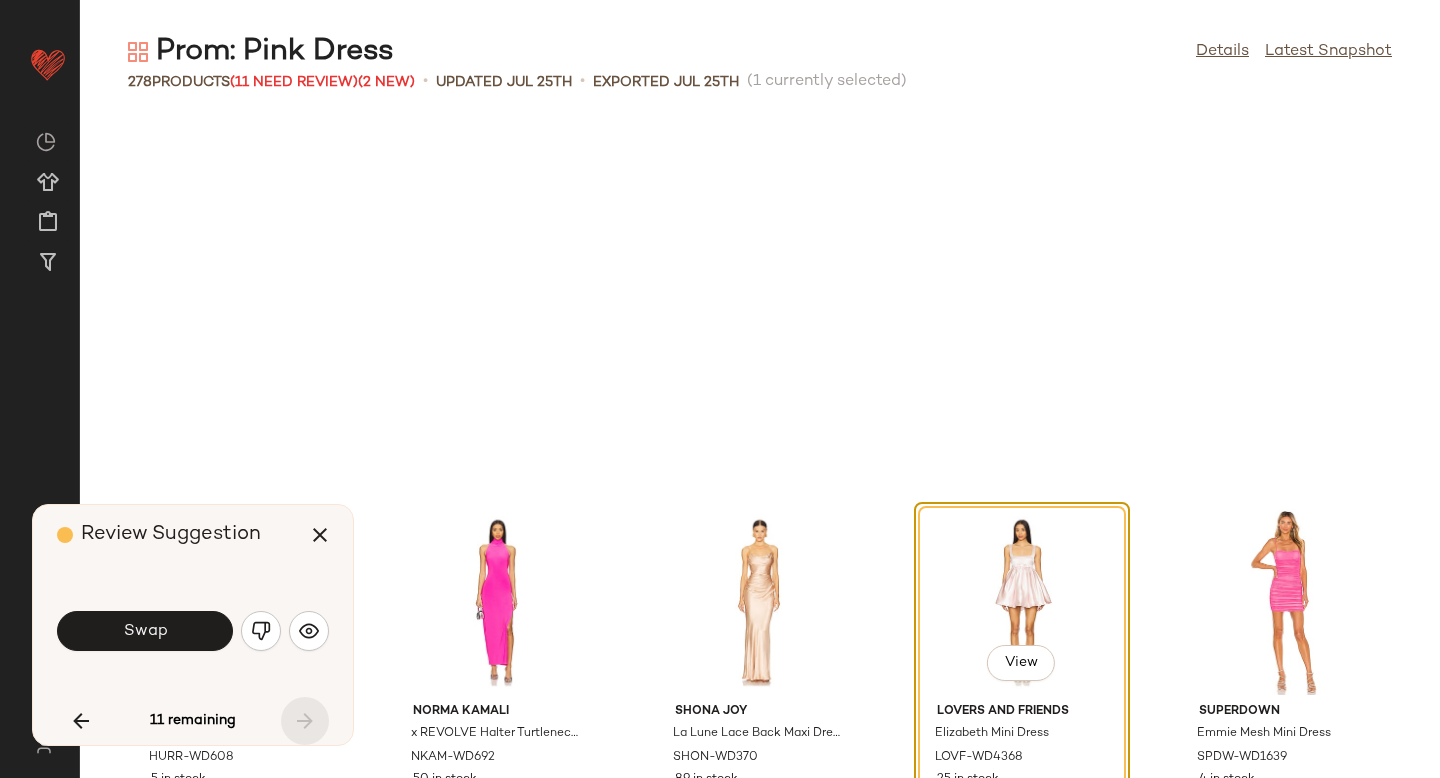 scroll, scrollTop: 19032, scrollLeft: 0, axis: vertical 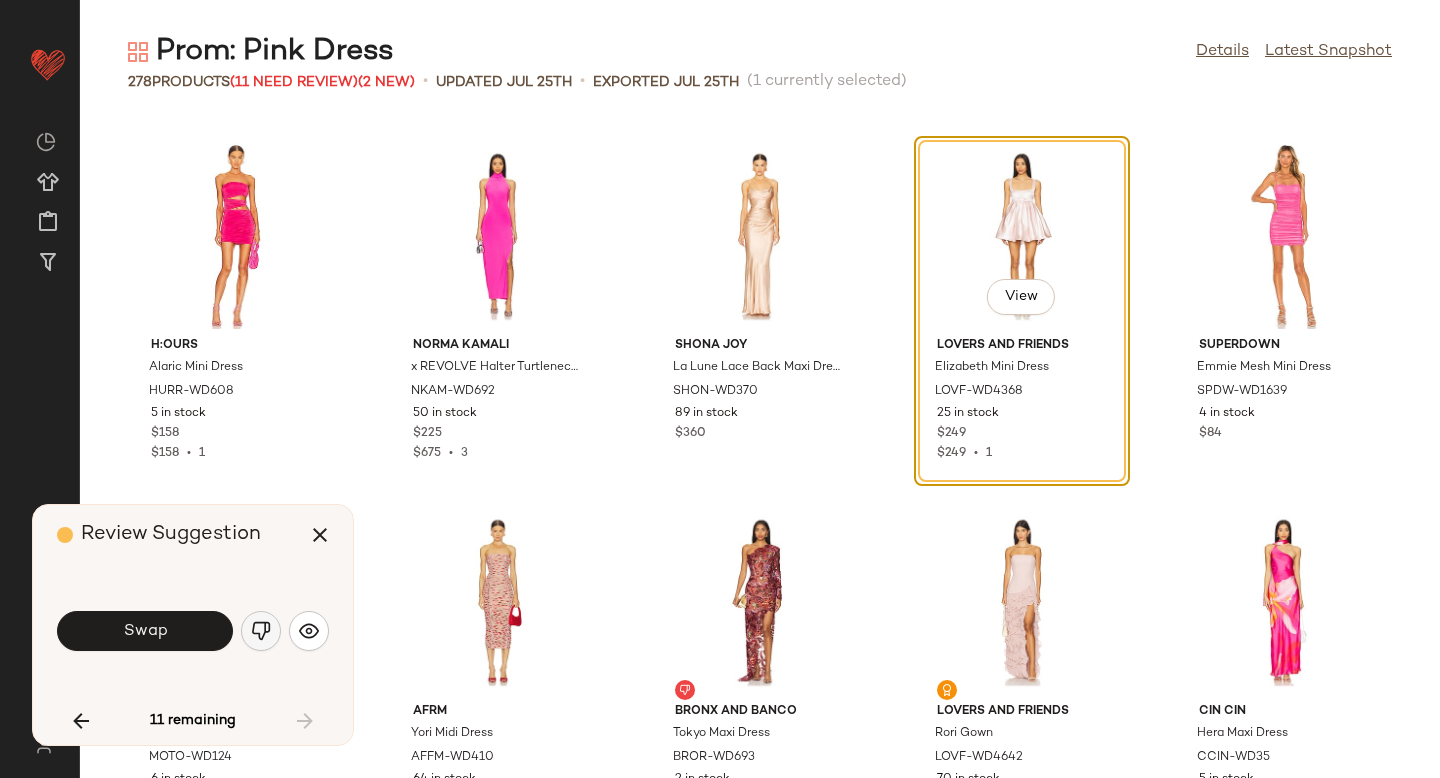 click 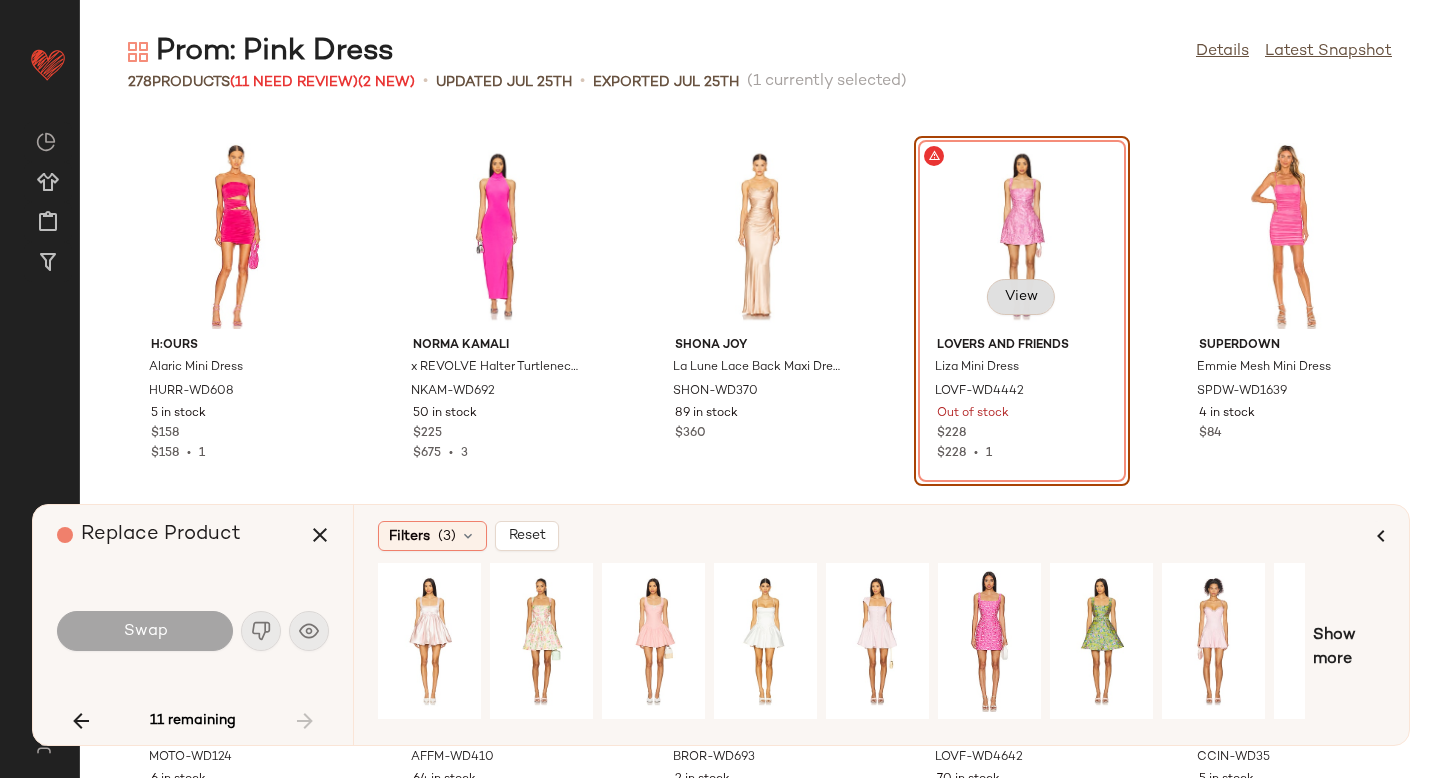 click on "View" at bounding box center (1021, 297) 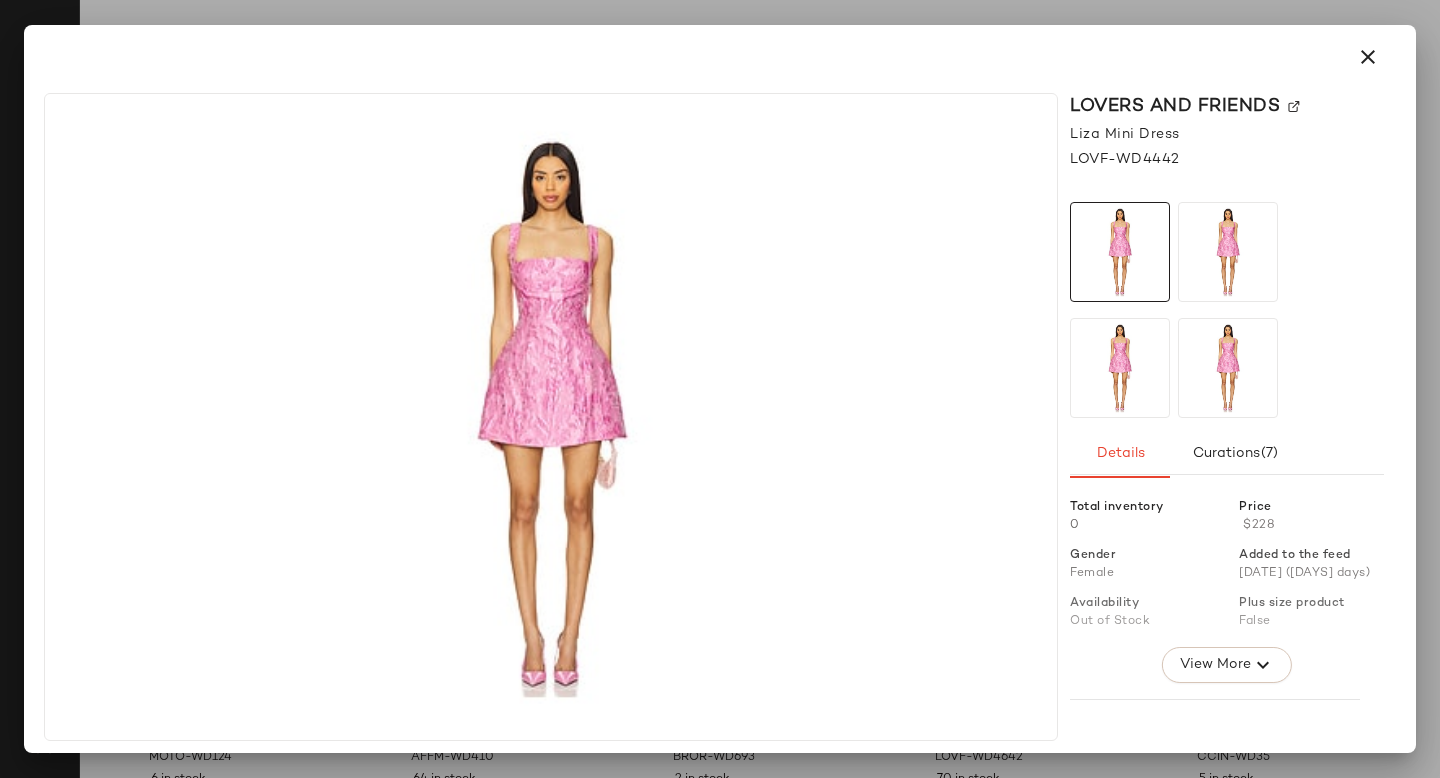 click on "Lovers and Friends" at bounding box center [1227, 106] 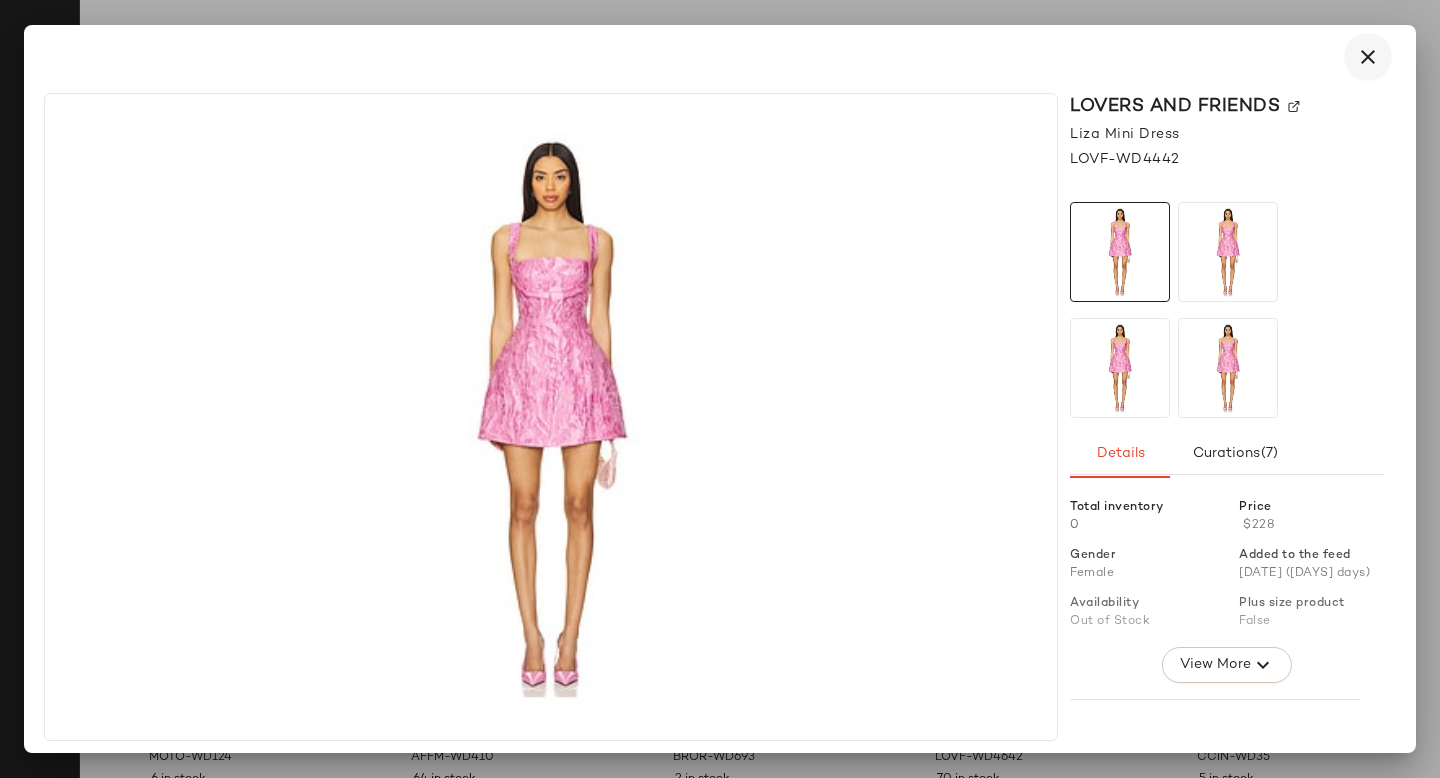 click at bounding box center (1368, 57) 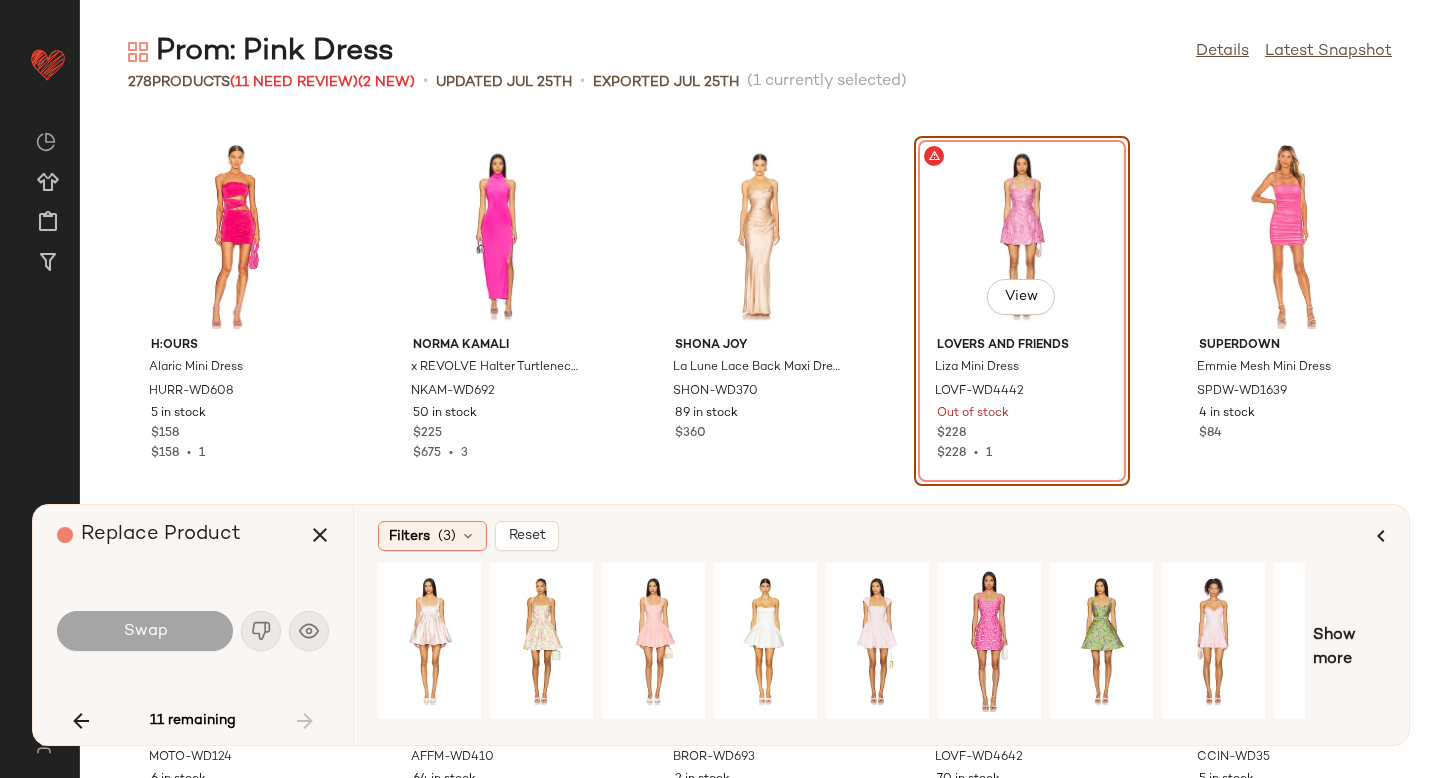 click on "11 remaining" at bounding box center [193, 721] 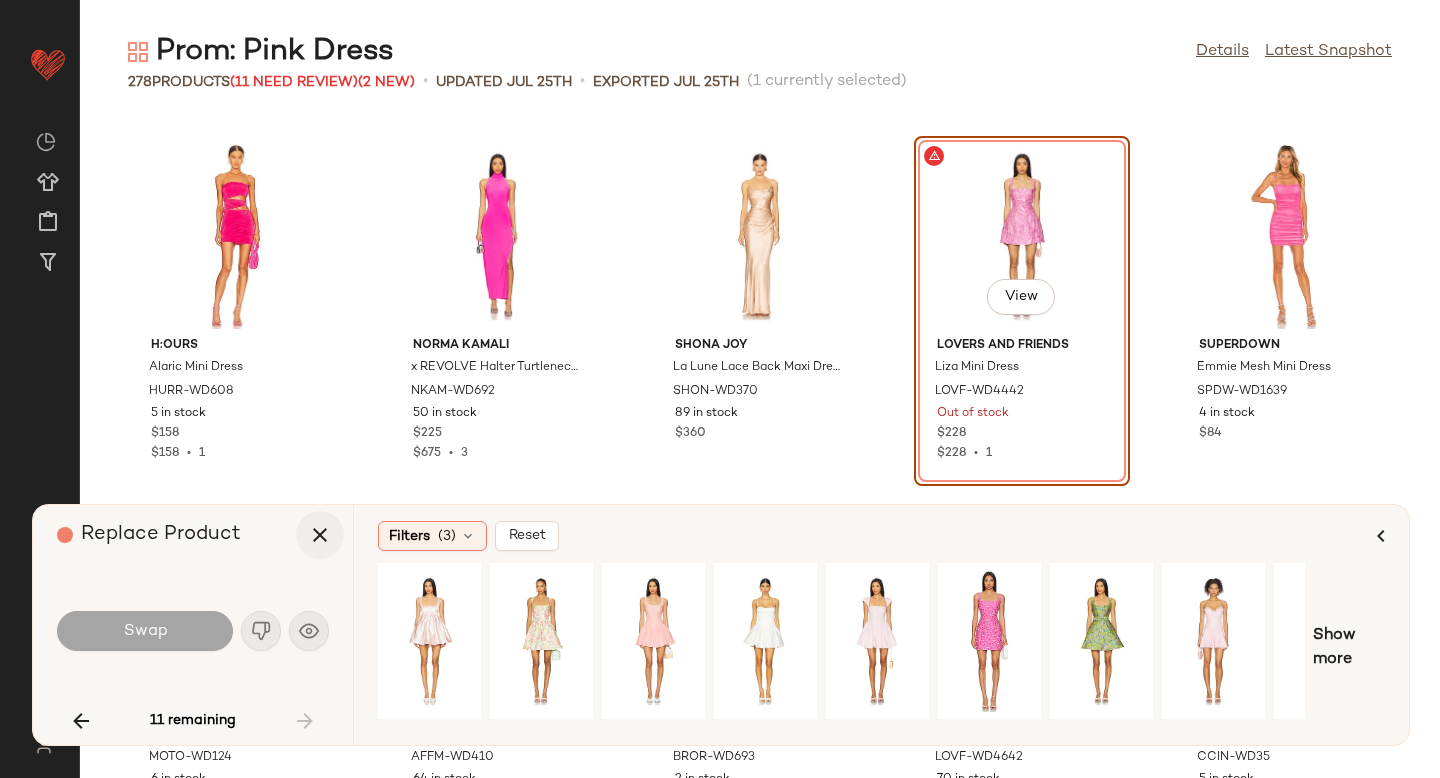 click at bounding box center (320, 535) 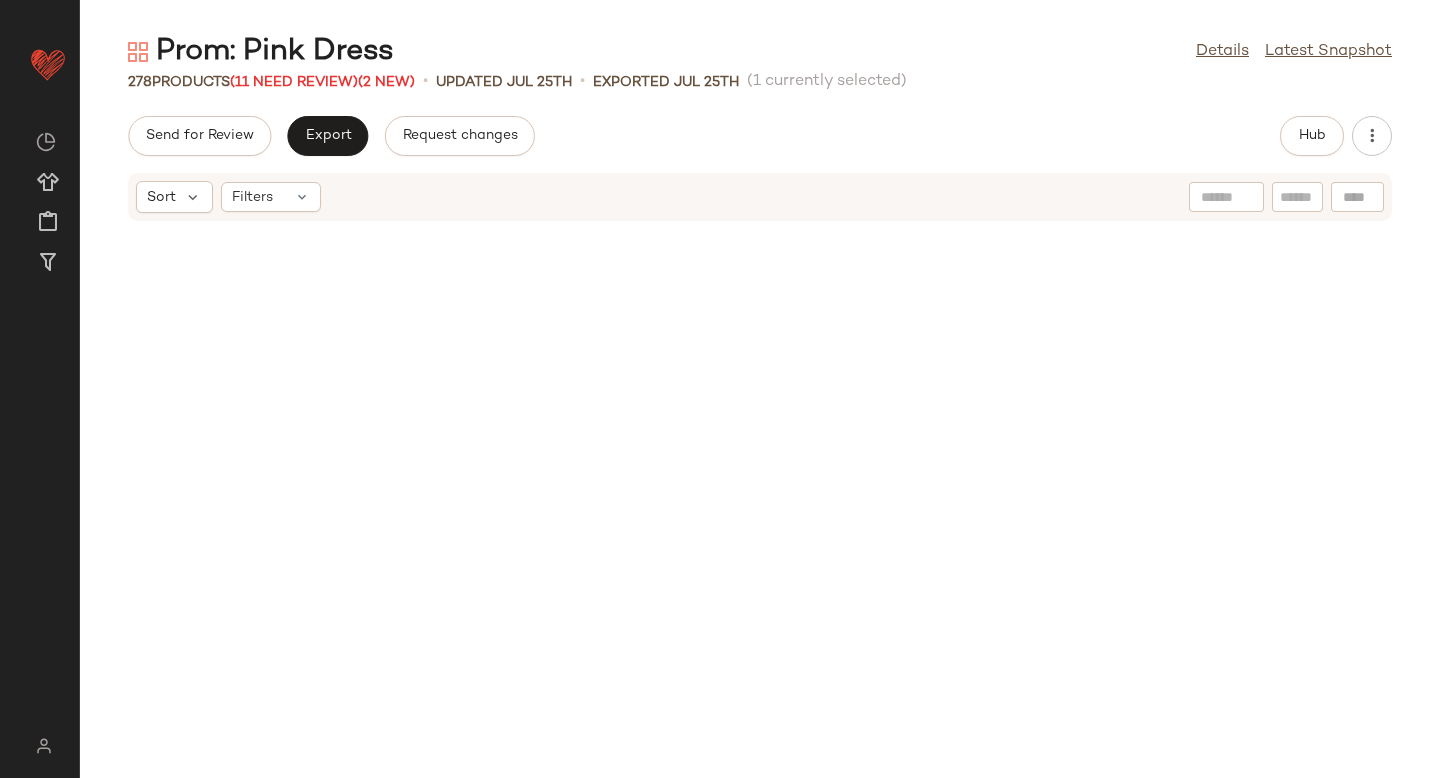 scroll, scrollTop: 0, scrollLeft: 0, axis: both 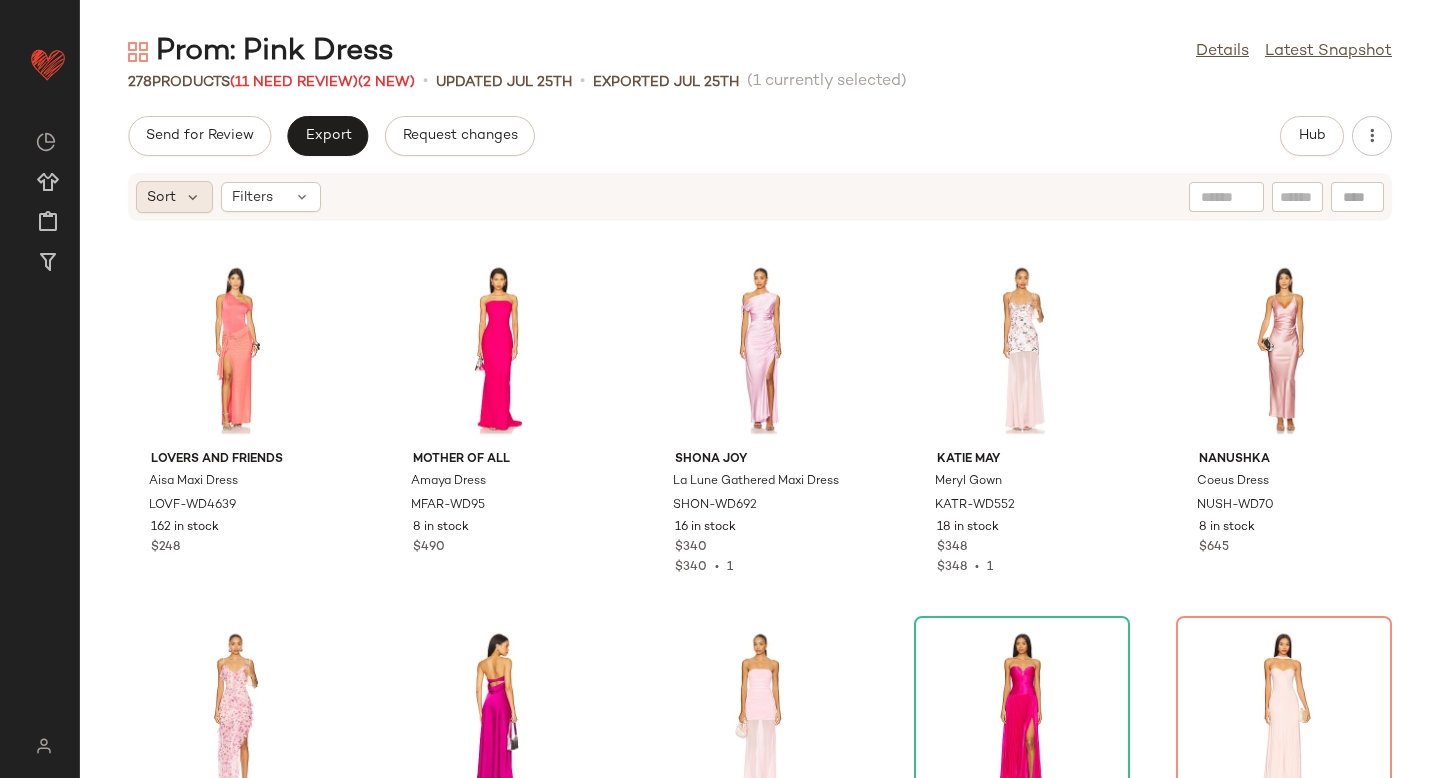 click on "Sort" 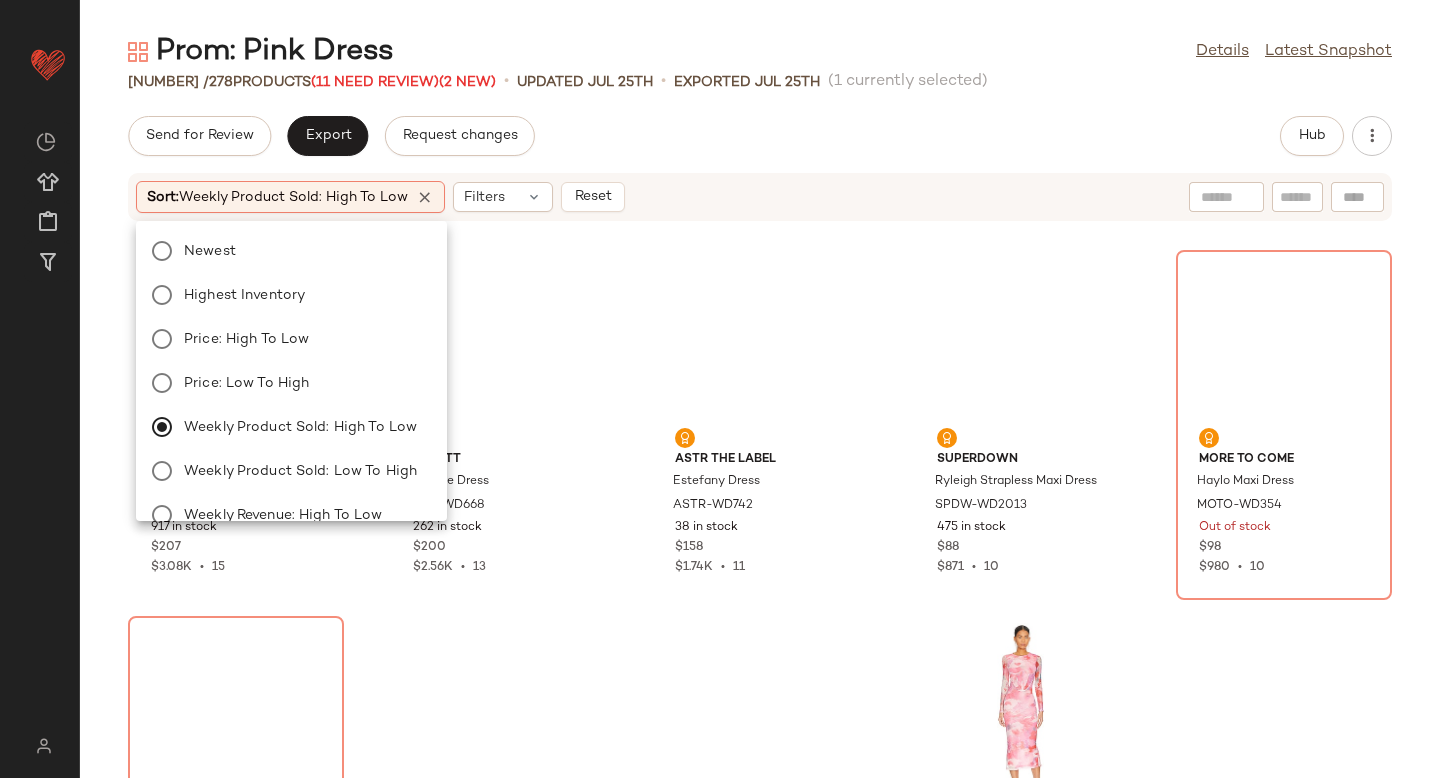 click on "Sort:  Weekly Product Sold: High to Low Filters  Reset  ELLIATT X REVOLVE Gwenyth Dress ELLI-WD395 917 in stock $207 $3.08K  •  15 ELLIATT Trompe Dress ELLI-WD668 262 in stock $200 $2.56K  •  13 ASTR the Label Estefany Dress ASTR-WD742 38 in stock $158 $1.74K  •  11 superdown Ryleigh Strapless Maxi Dress SPDW-WD2013 475 in stock $88 $871  •  10 MORE TO COME Haylo Maxi Dress MOTO-WD354 Out of stock $98 $980  •  10 superdown Margo Halter Shift Dress SPDW-WD1411 Out of stock $72 $640  •  9 superdown Alba Maxi Dress SPDW-WD2777 479 Pre-Order Items $92 $726  •  8 superdown Asher Strapless Dress SPDW-WD1374 342 in stock $88 $615  •  7 Bardot Lena Mesh Midi Dress BARD-WD583 221 in stock $119 $714  •  6 Norma Kamali Walter Mini Dress NKAM-WD433 342 in stock $225 $1.35K  •  6 Runaway The Label Chara Maxi Dress RUNR-WD160 176 in stock $125 $750  •  6 Amanda Uprichard x REVOLVE Carlina Dress AMAN-WD1474 4 in stock $290 $1.45K  •  5 Lovers and Friends Urgonia Gown LOVF-WD2073 5 in stock $328 5 5" 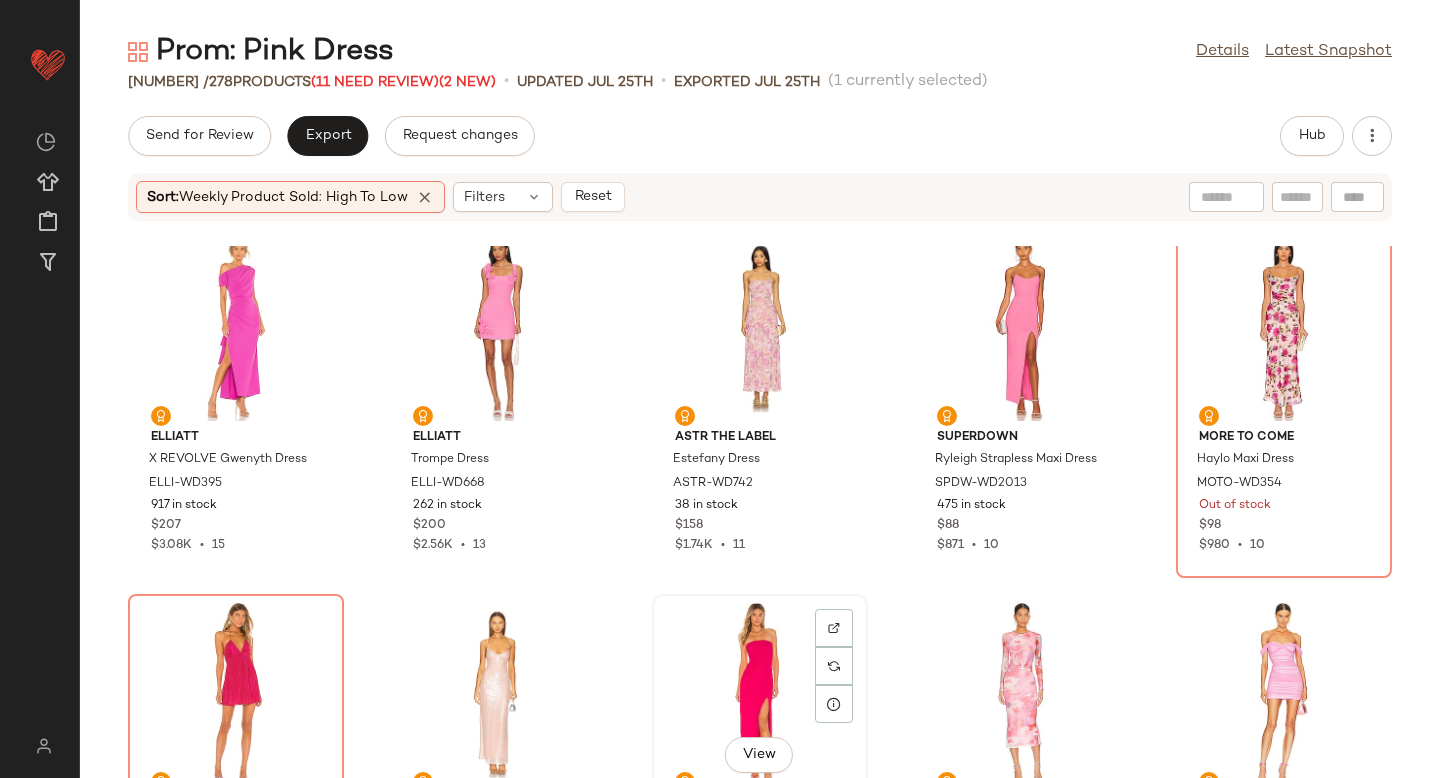 scroll, scrollTop: 27, scrollLeft: 0, axis: vertical 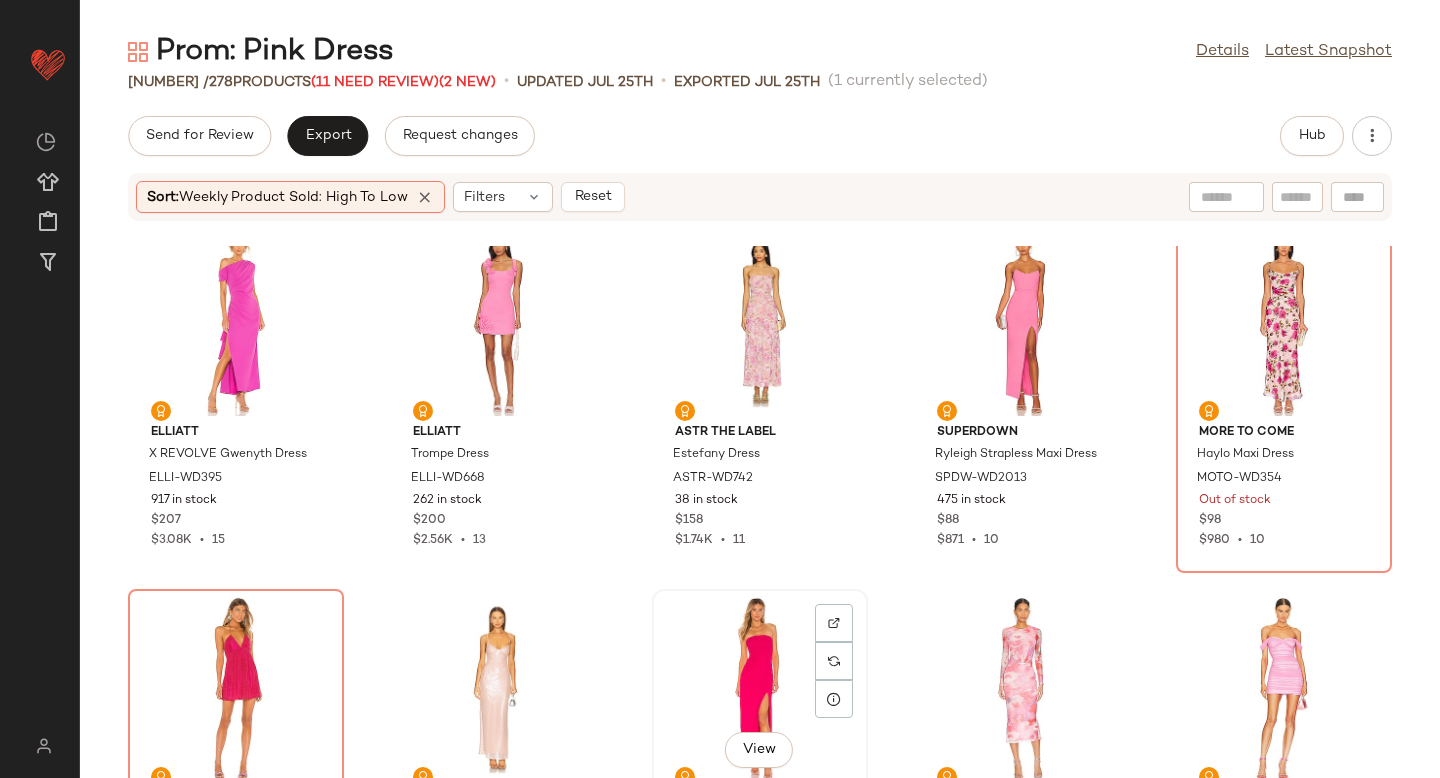 click on "View" 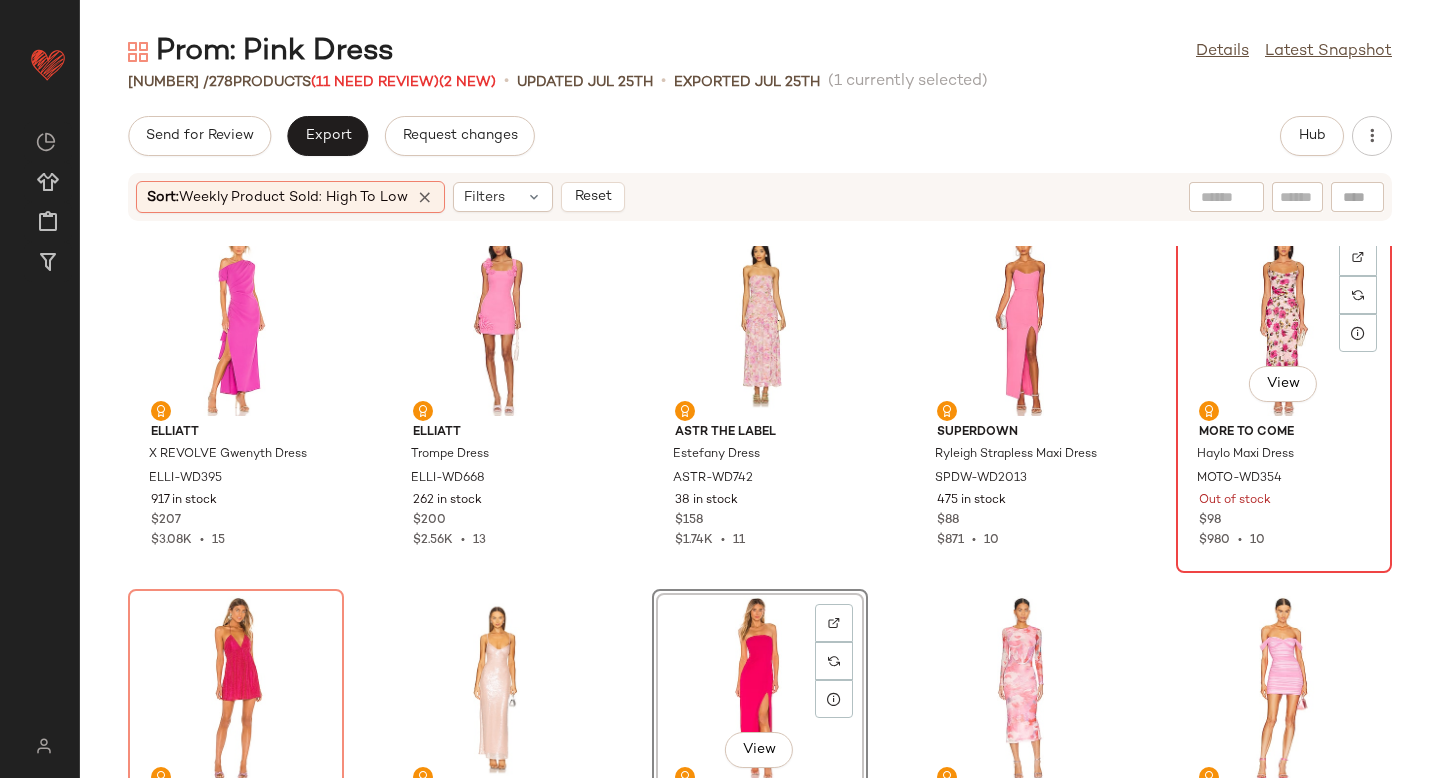 click on "View" 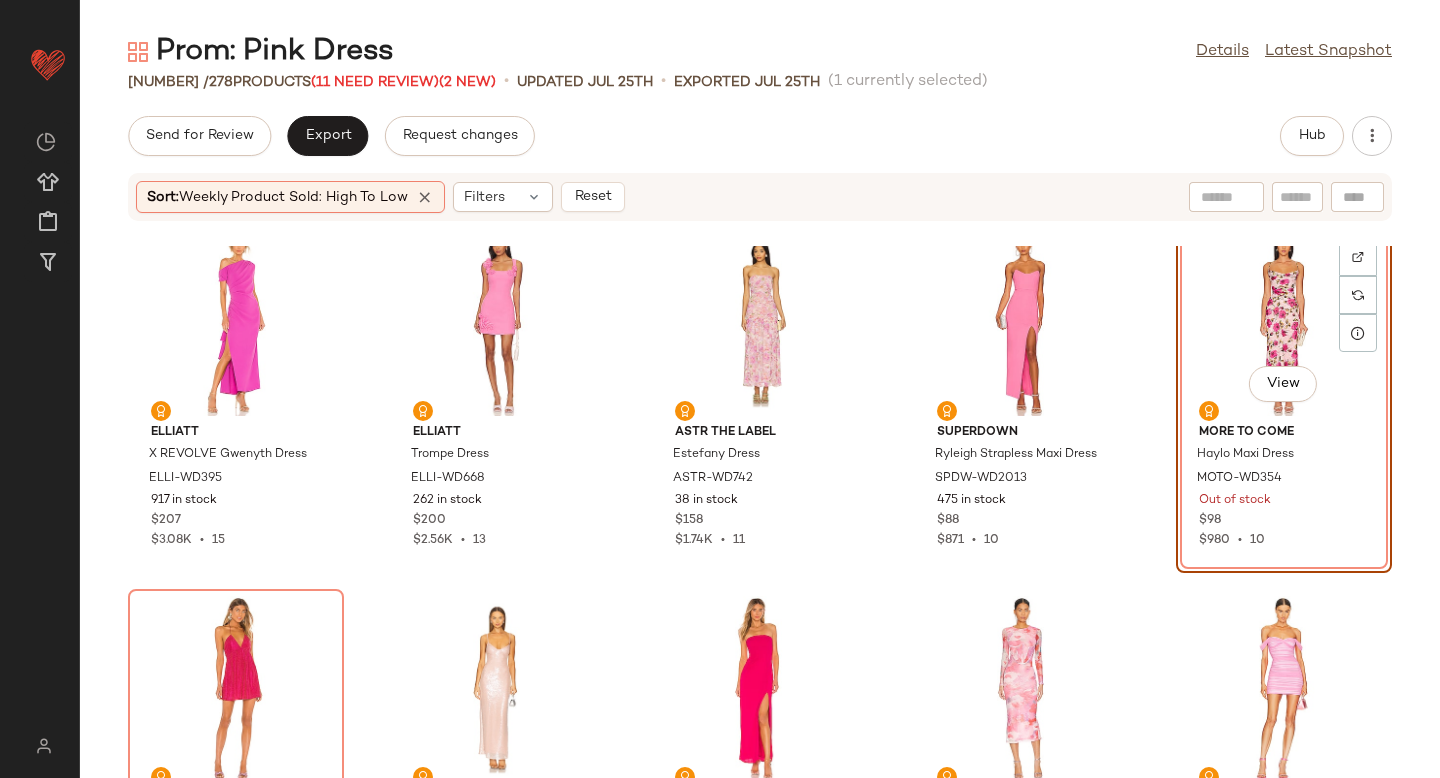 click on "View" 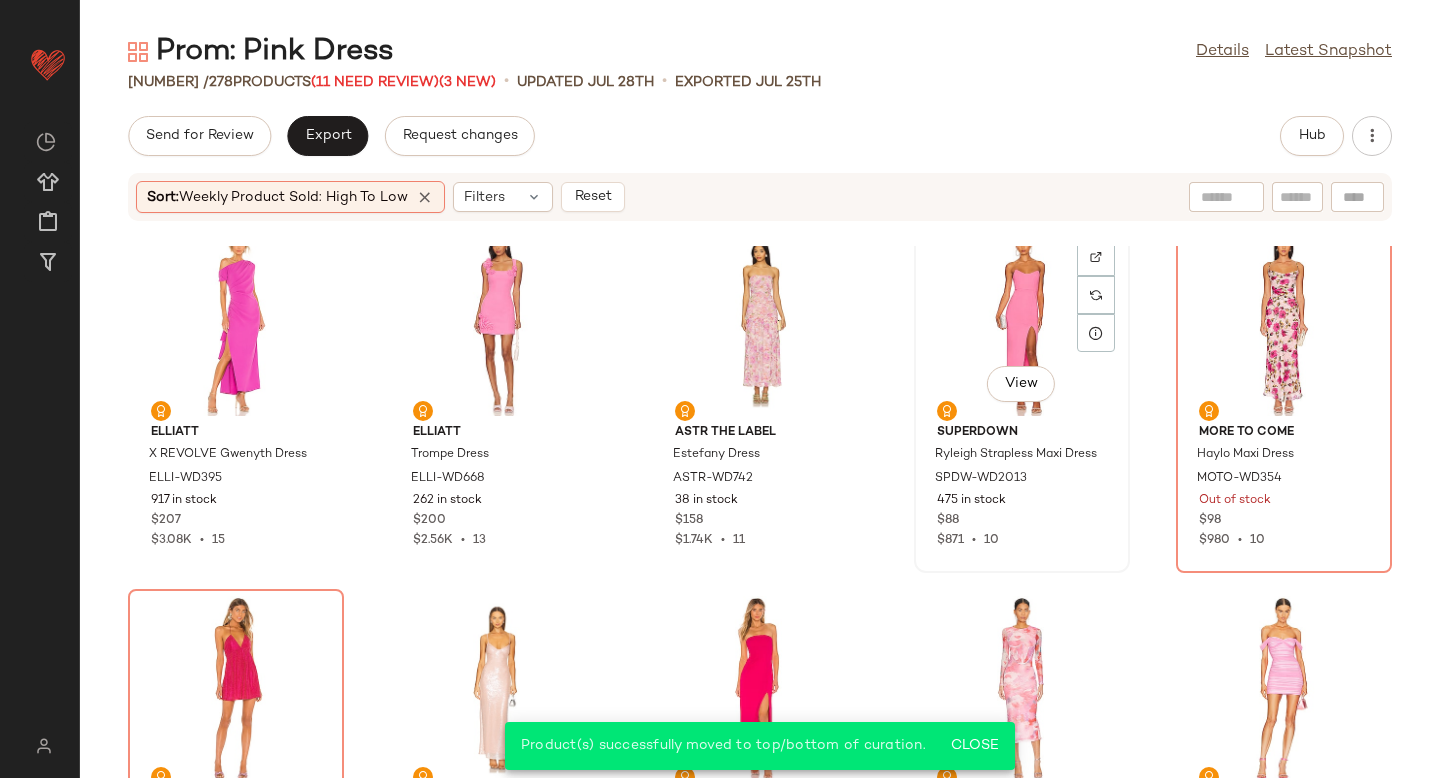 click on "View" 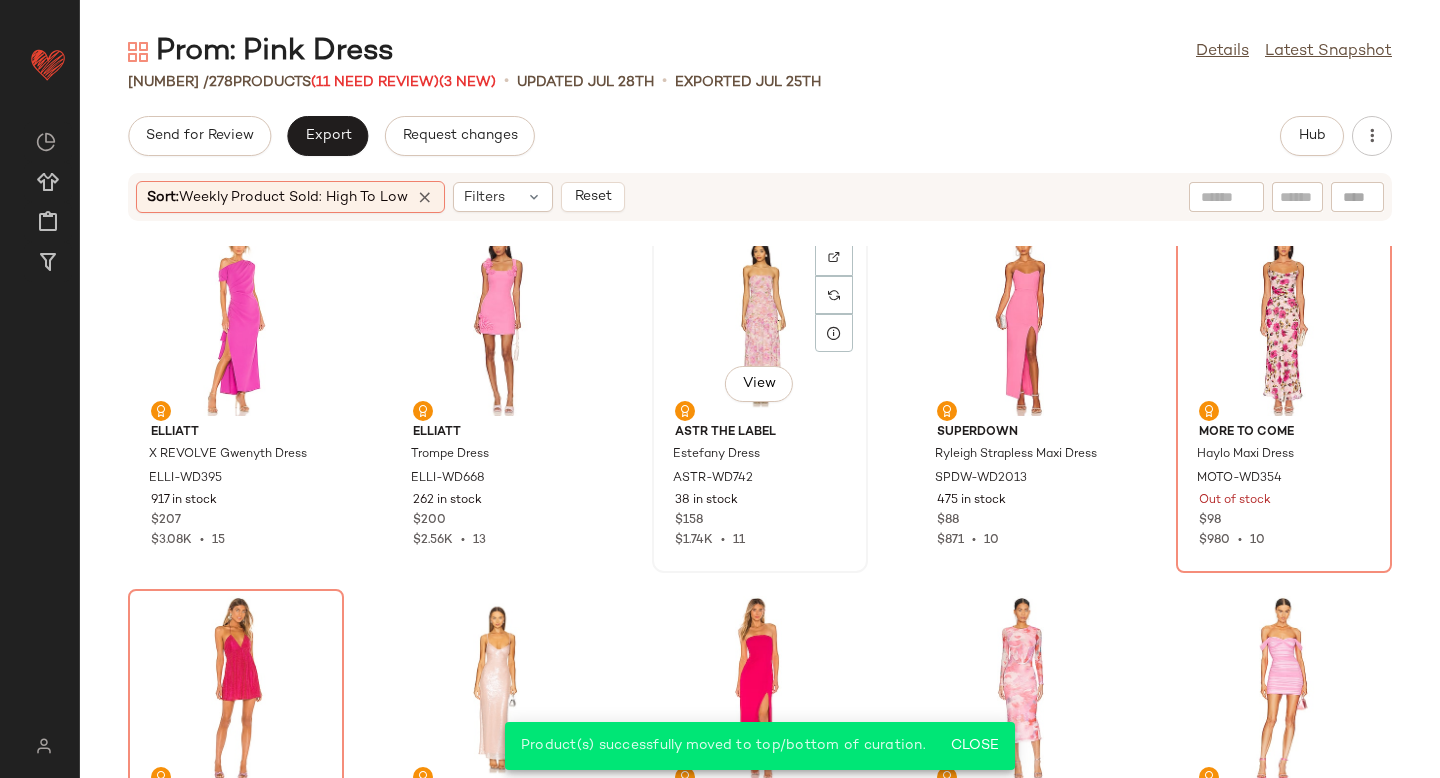 click on "View" 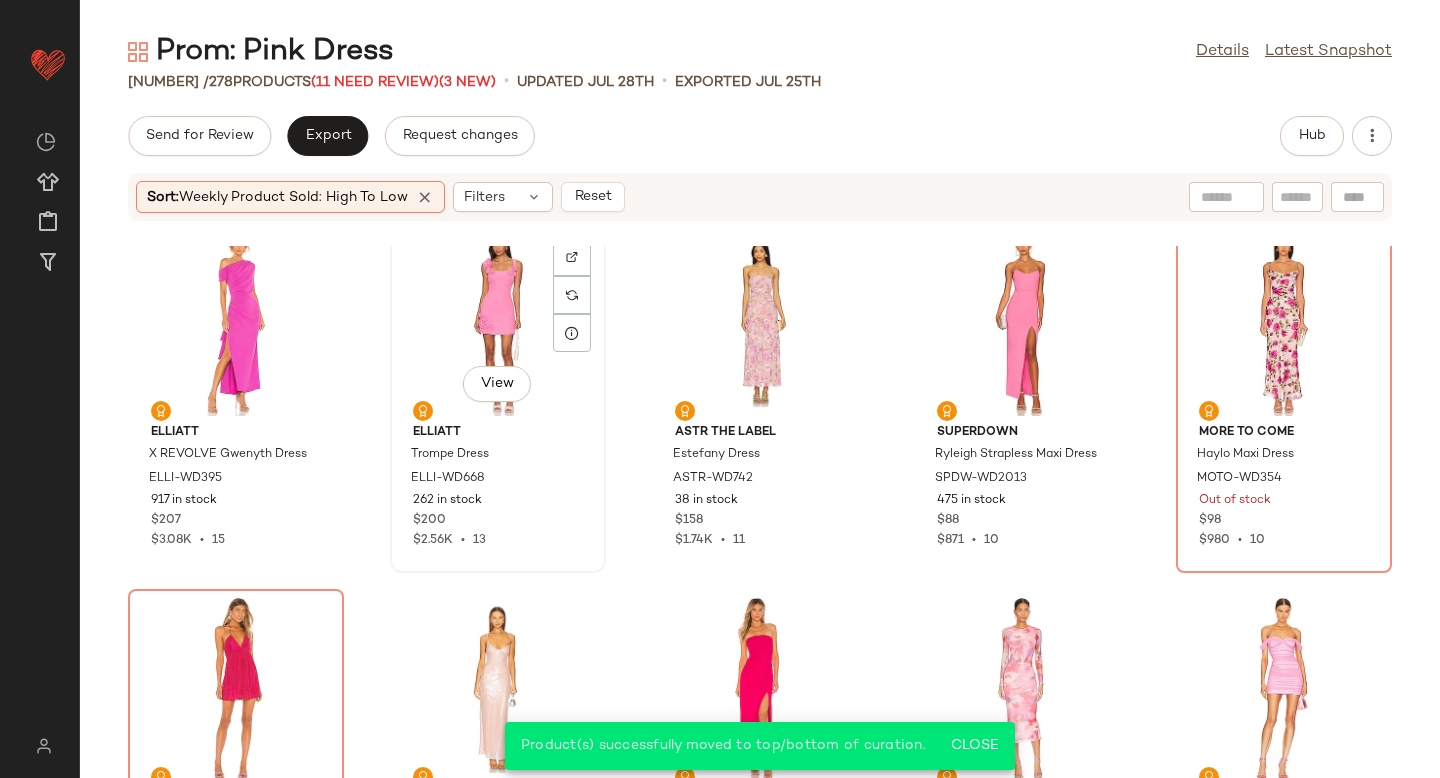 click on "View" 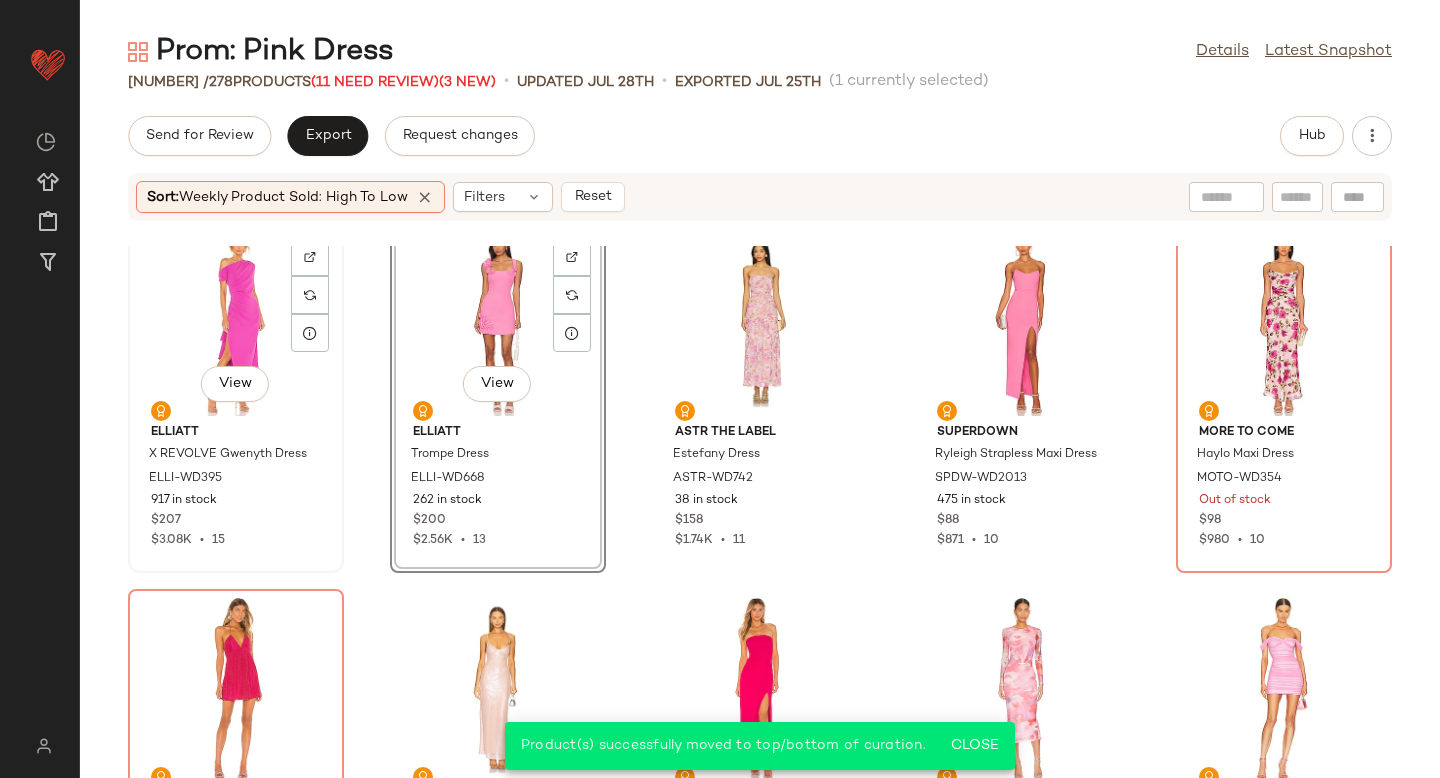 click on "View" 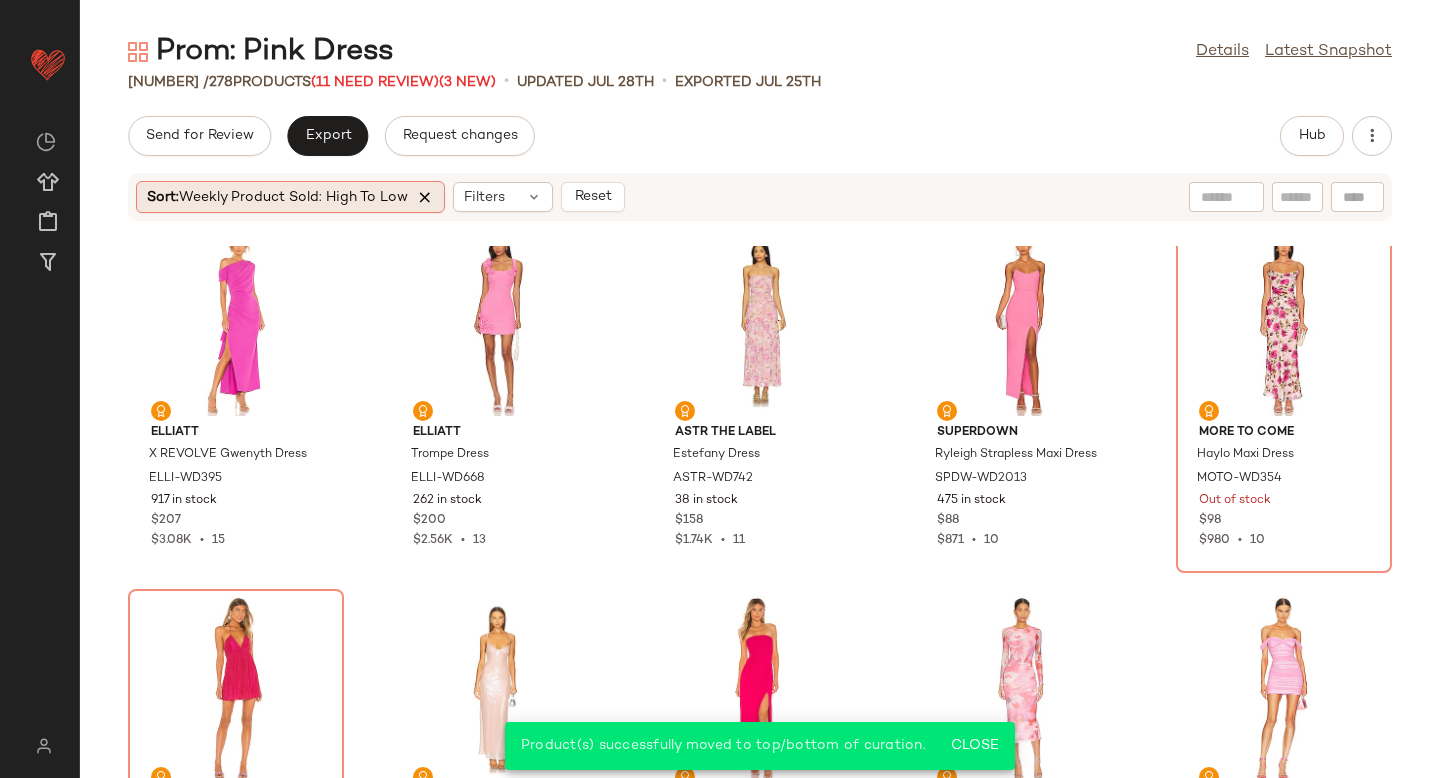 click at bounding box center [425, 197] 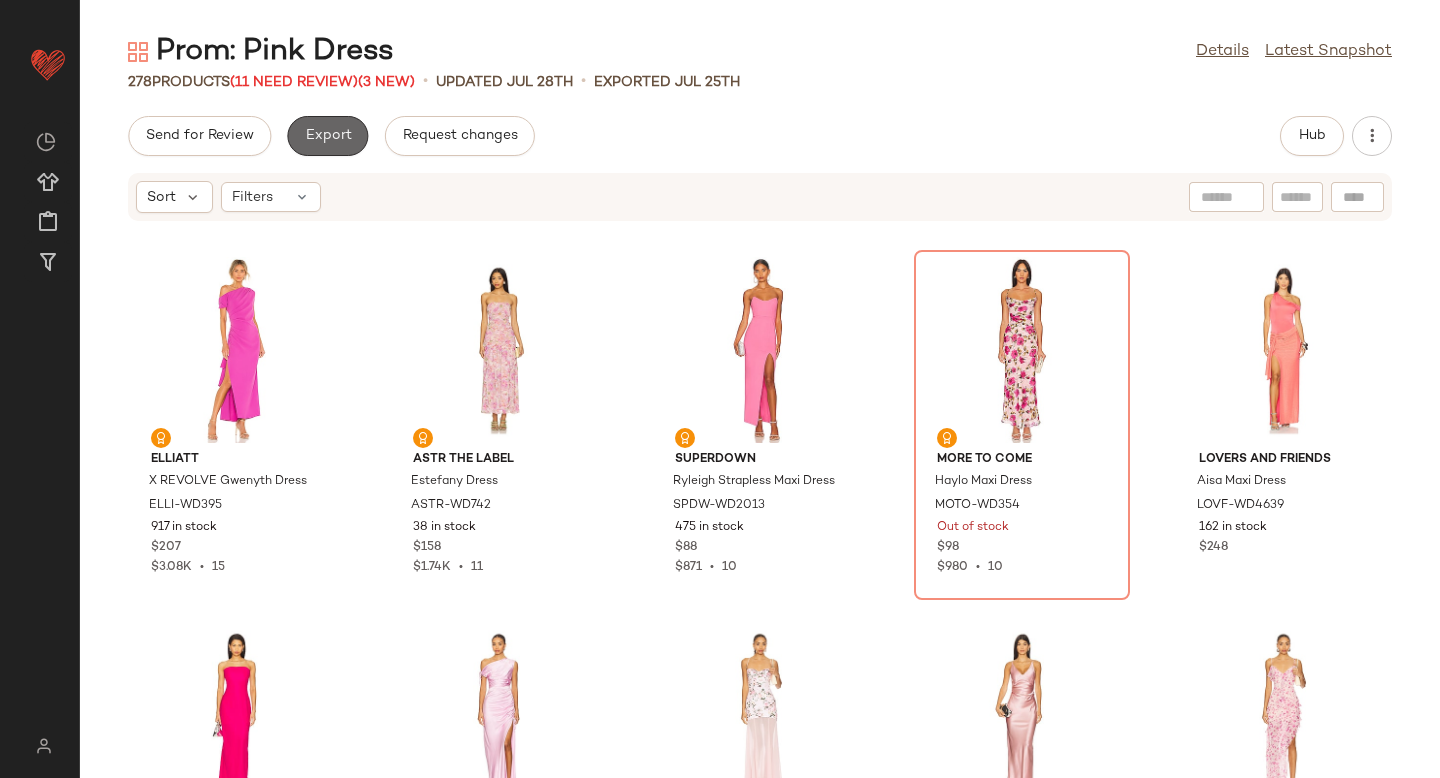 click on "Export" 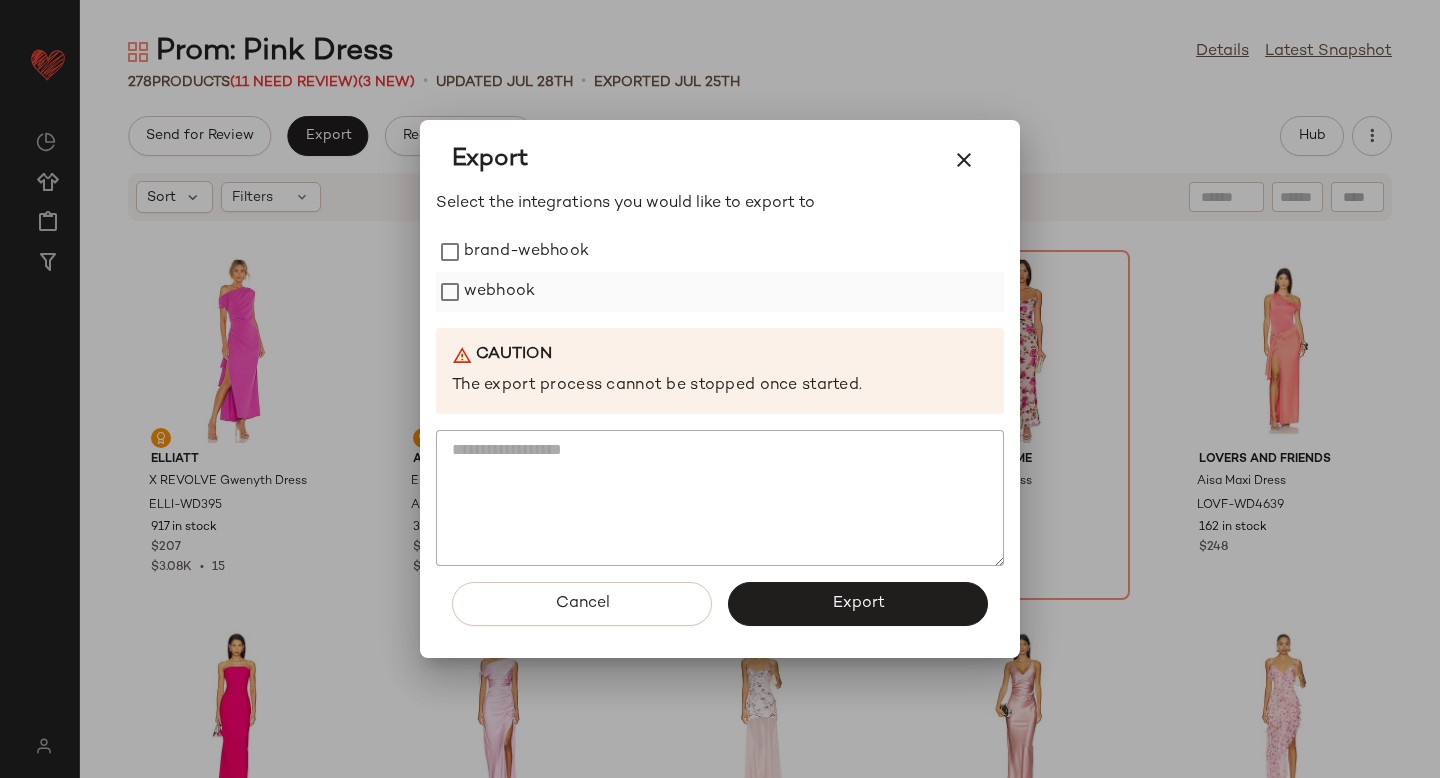 click on "webhook" at bounding box center (499, 292) 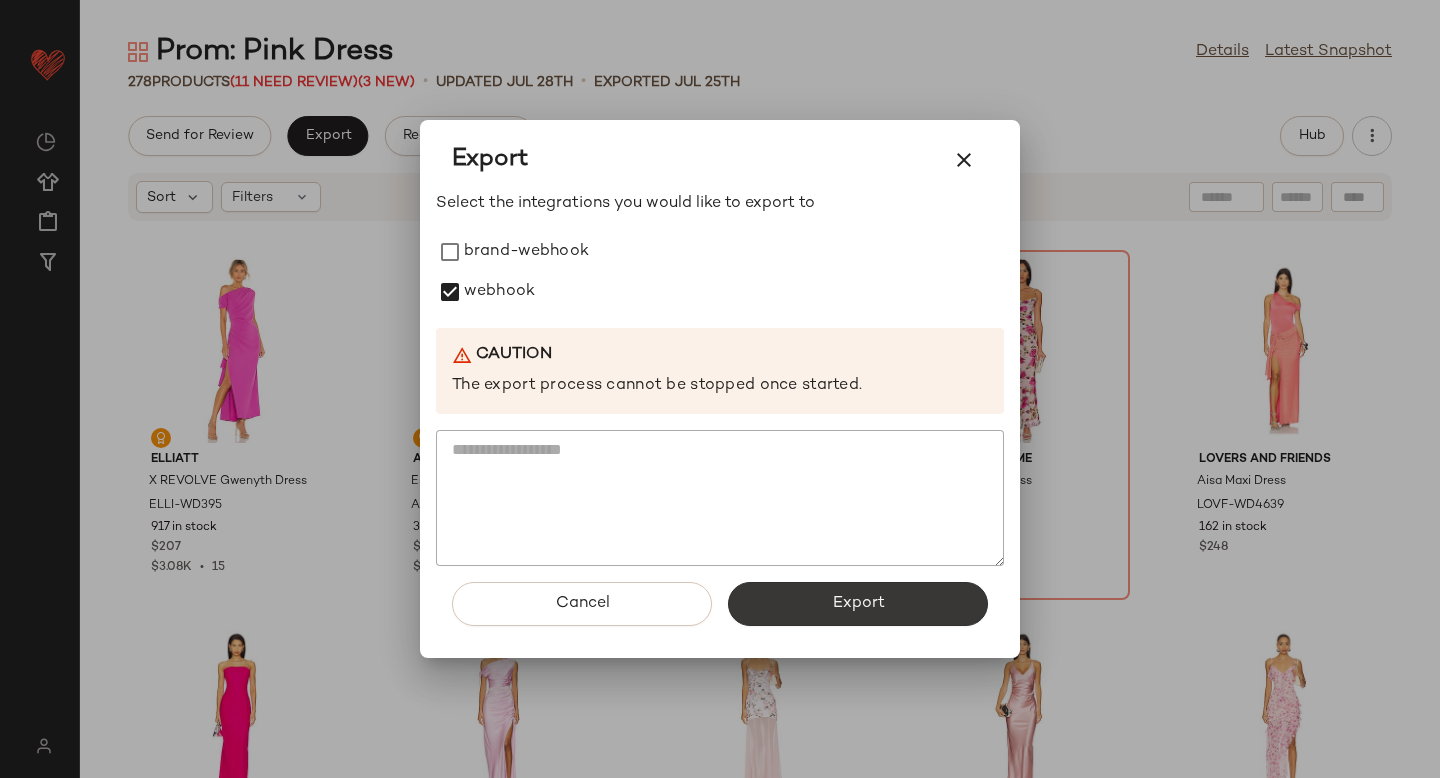 click on "Export" at bounding box center [858, 604] 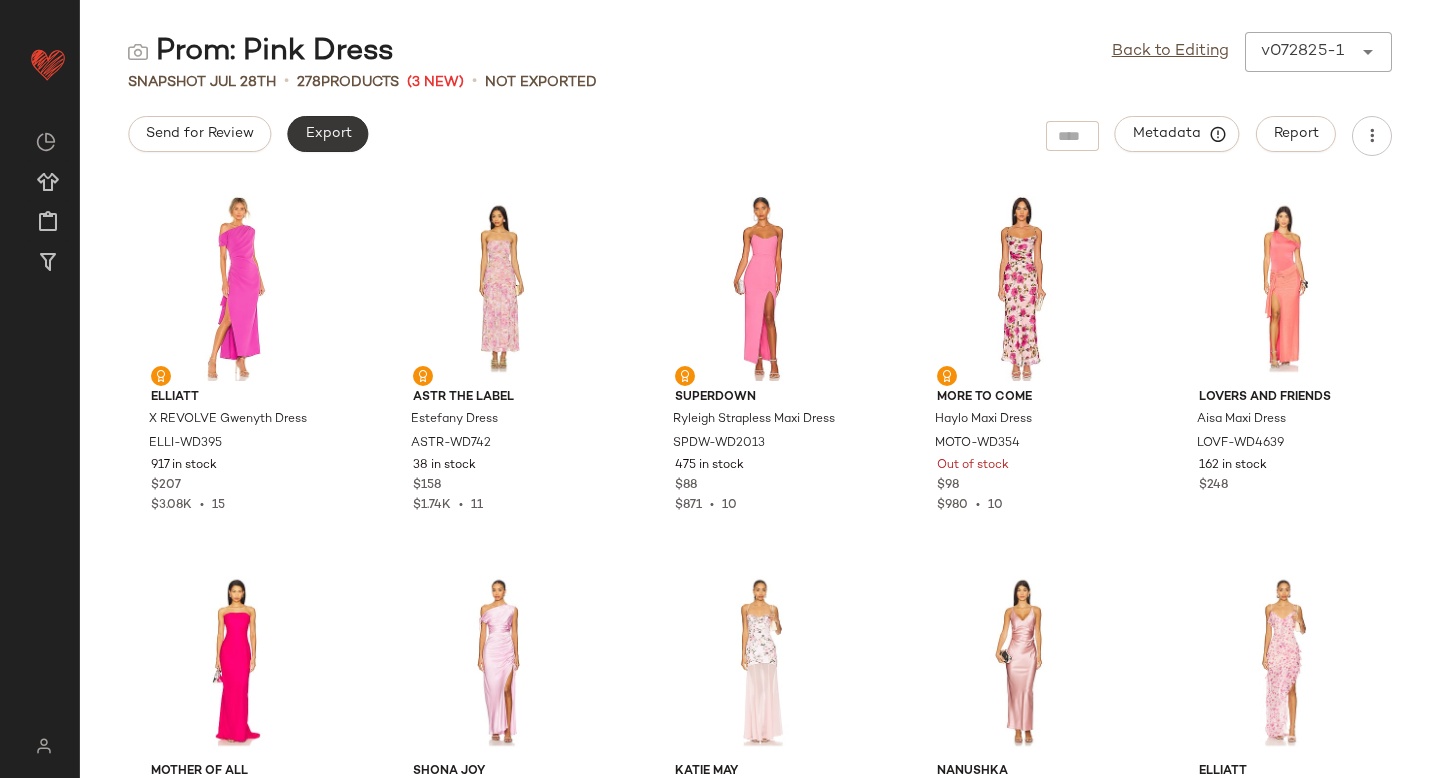 click on "Export" at bounding box center [327, 134] 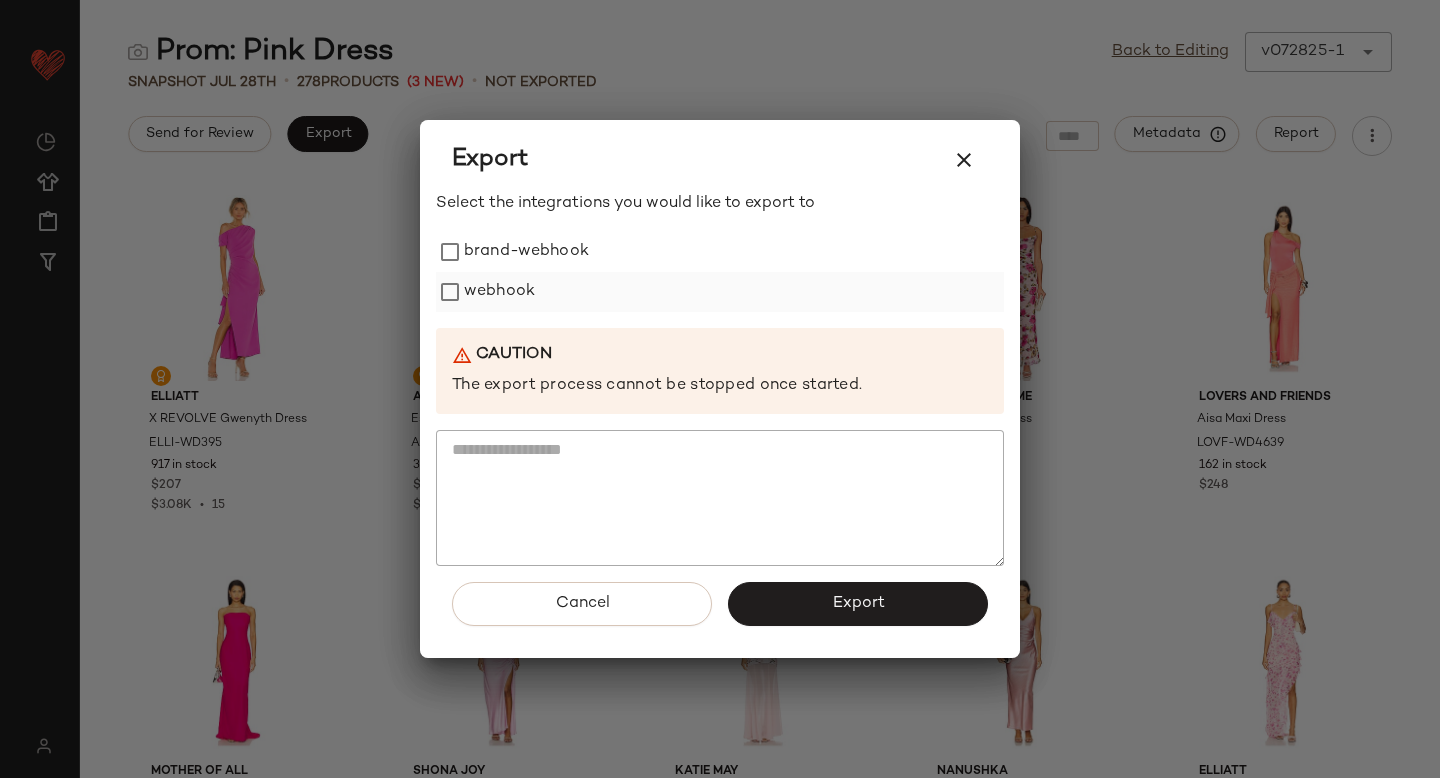 click on "webhook" at bounding box center (499, 292) 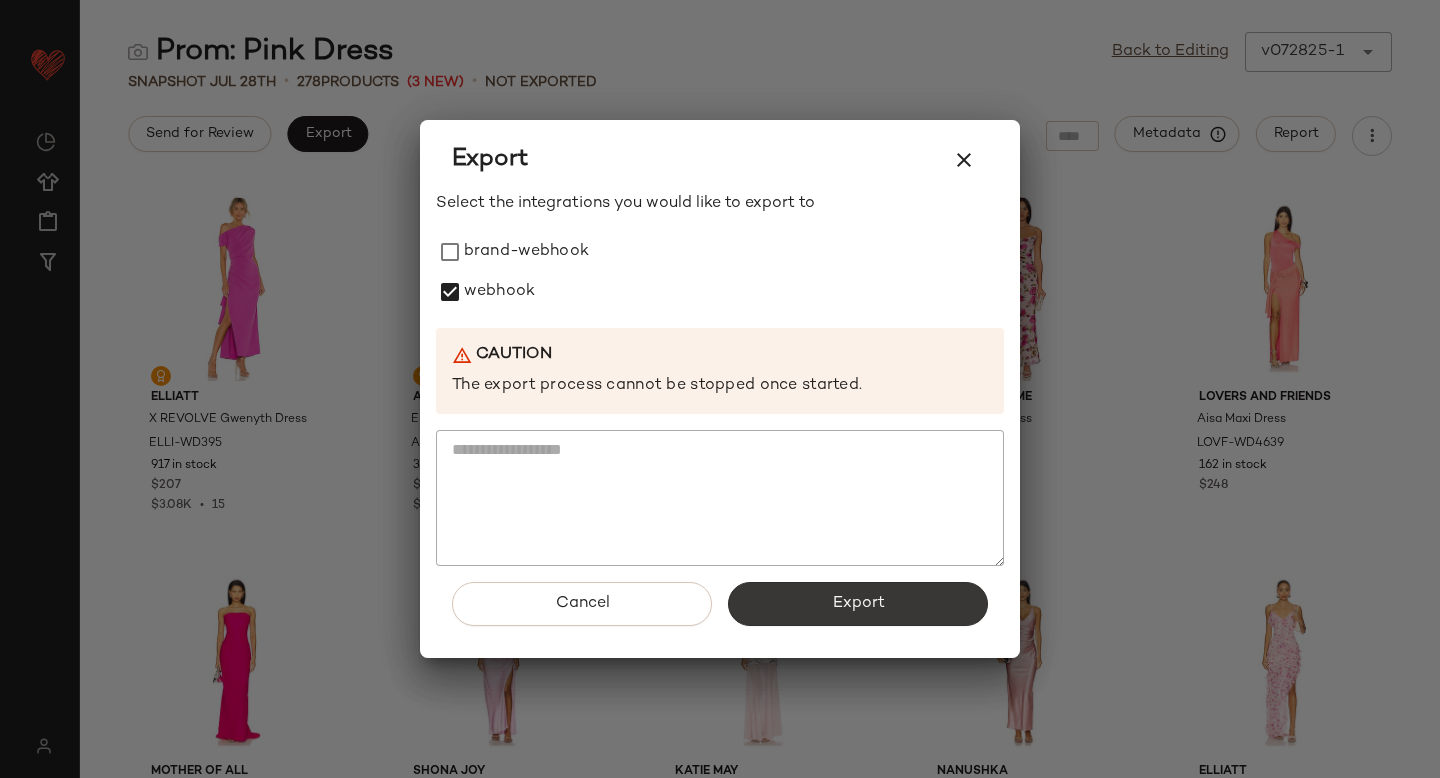 click on "Export" at bounding box center [858, 604] 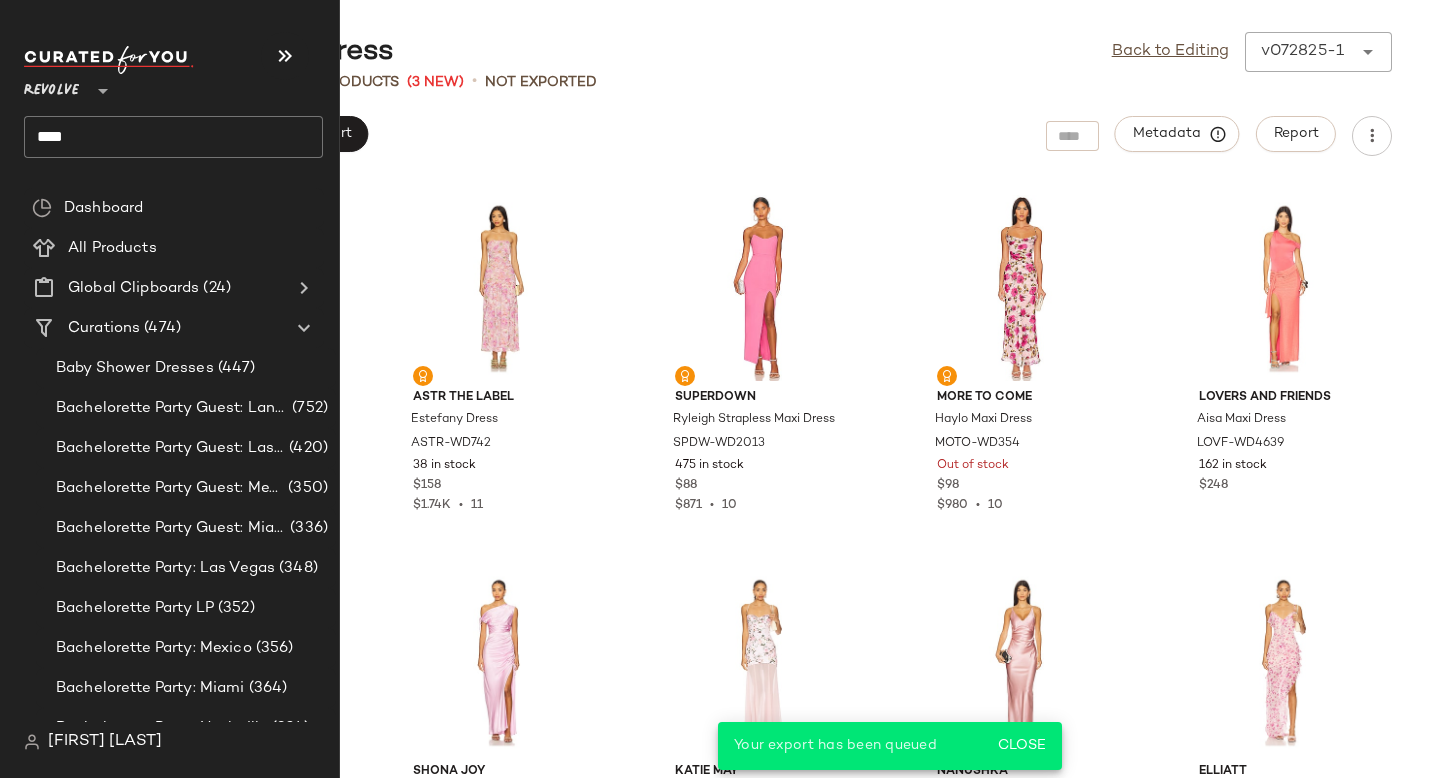 click on "****" 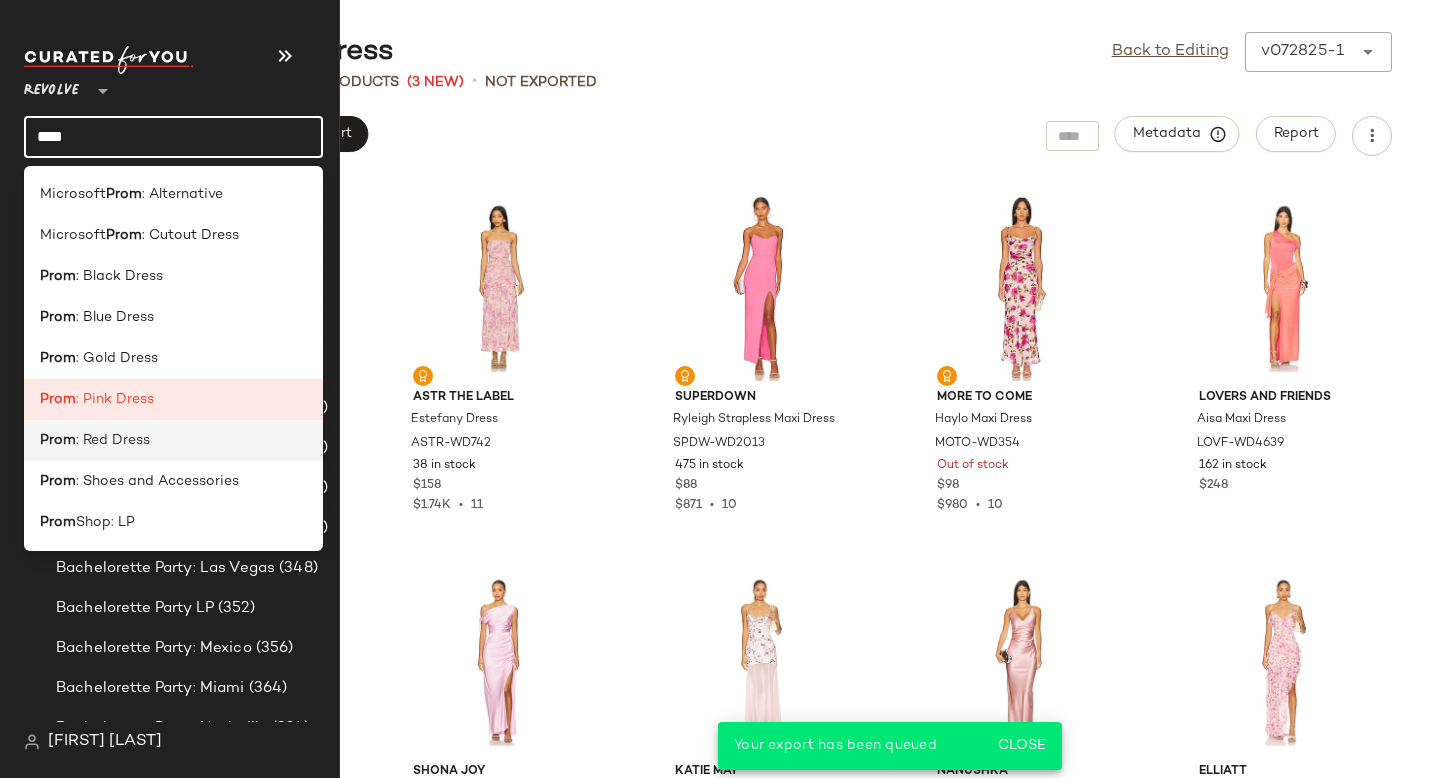 click on "Prom : Red Dress" 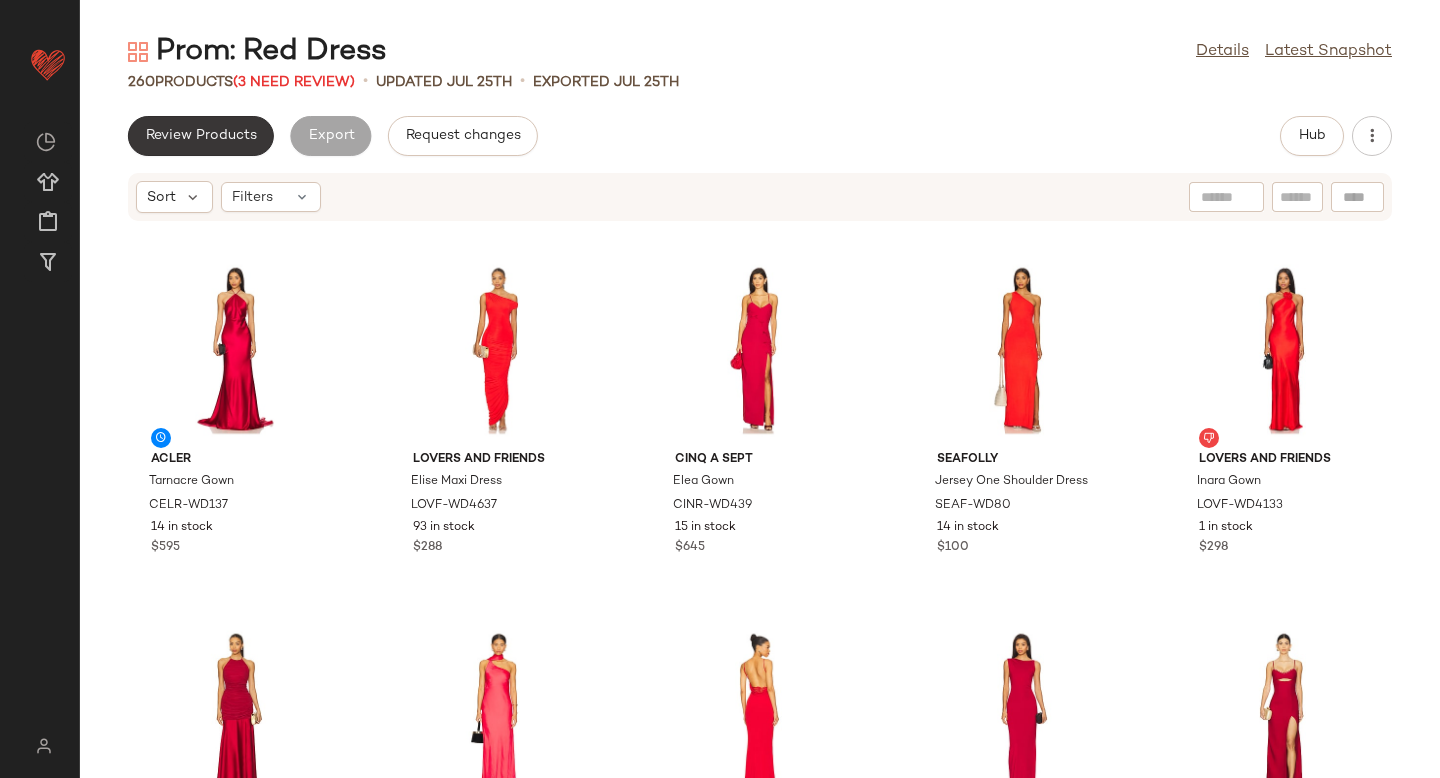 click on "Review Products" 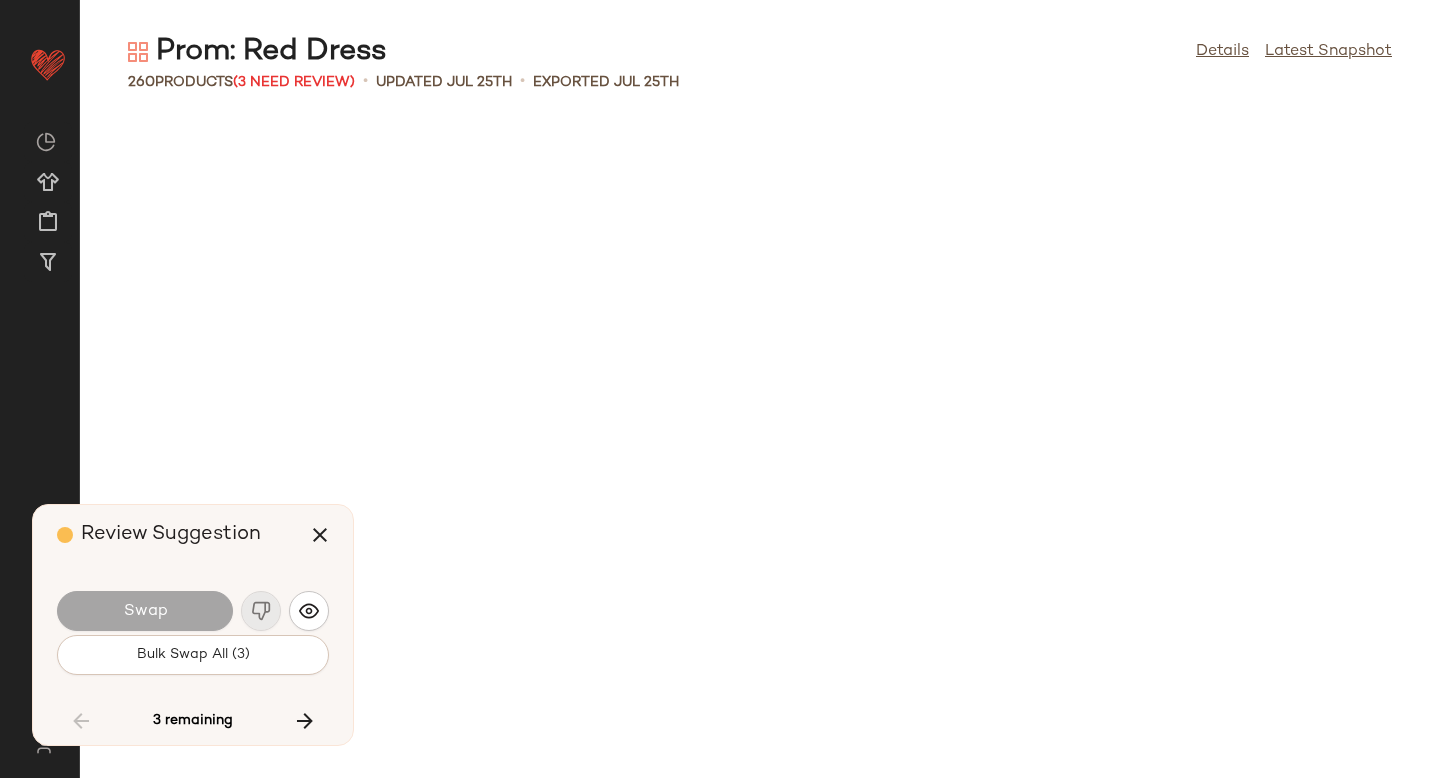 scroll, scrollTop: 9150, scrollLeft: 0, axis: vertical 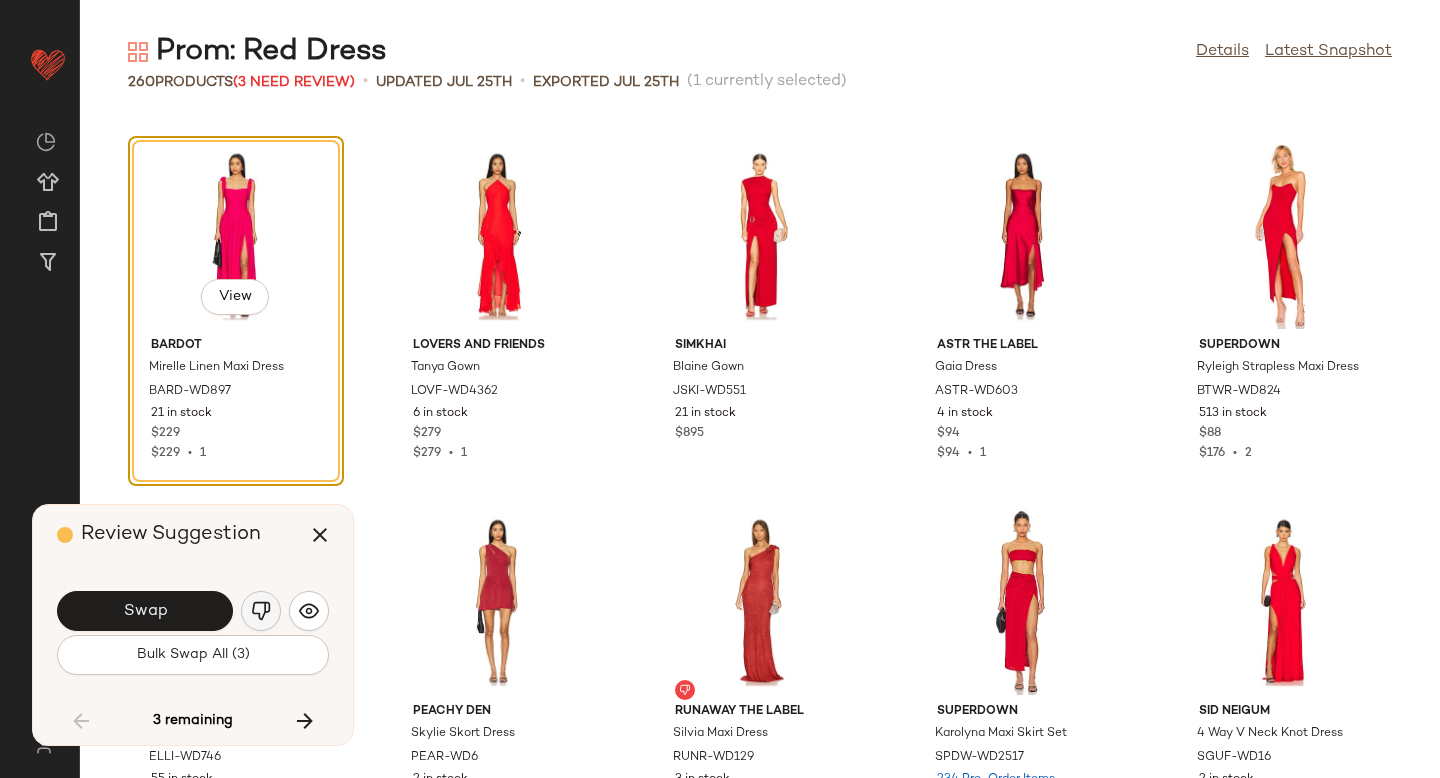 click at bounding box center [261, 611] 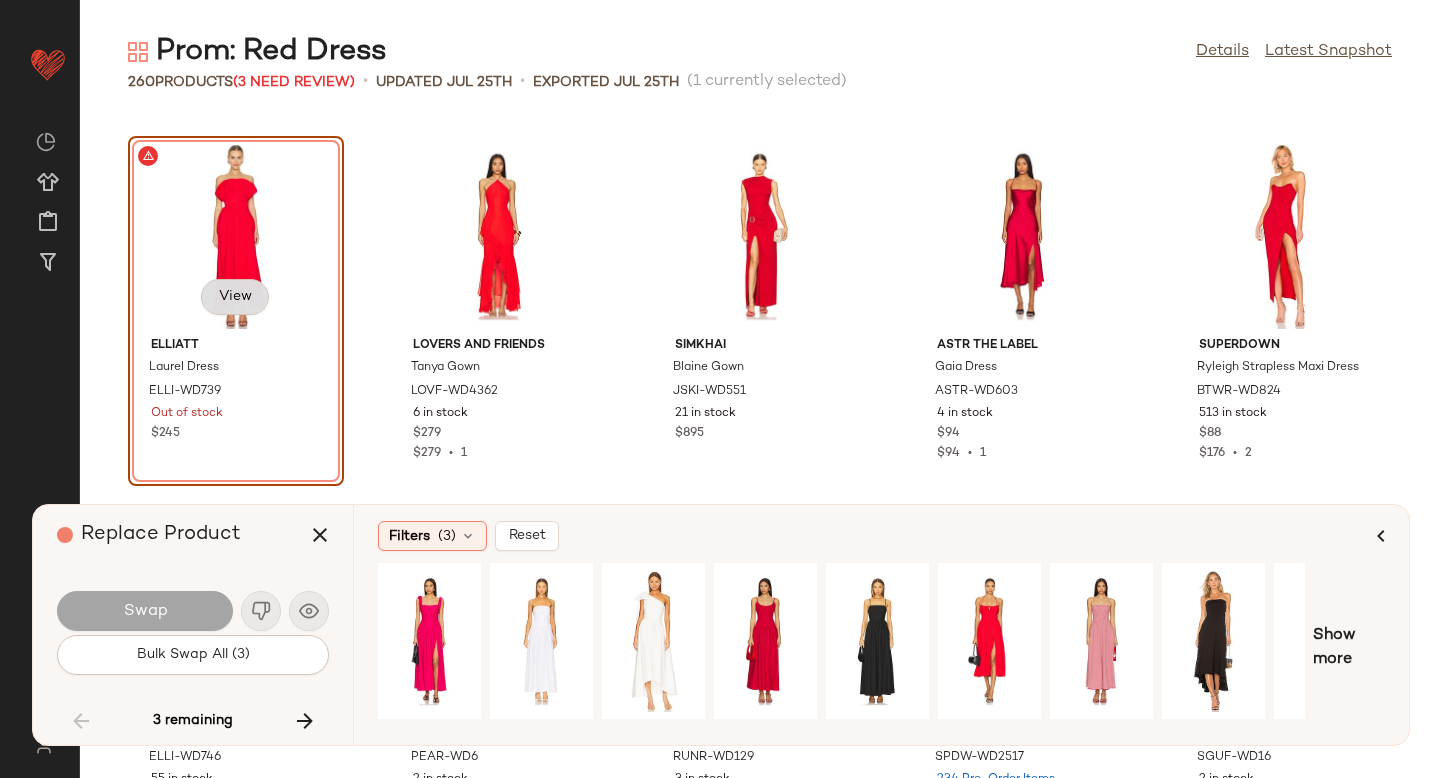 click on "View" 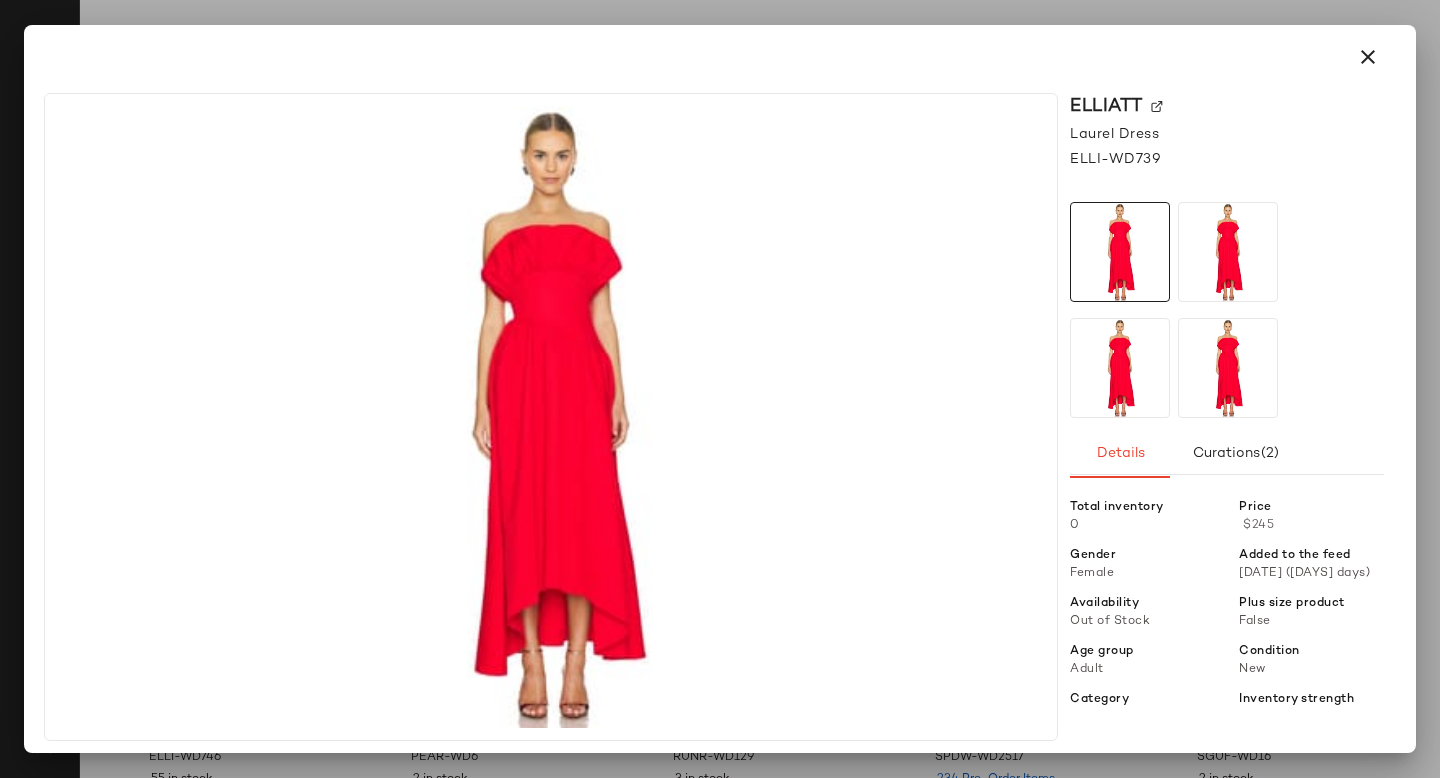 click 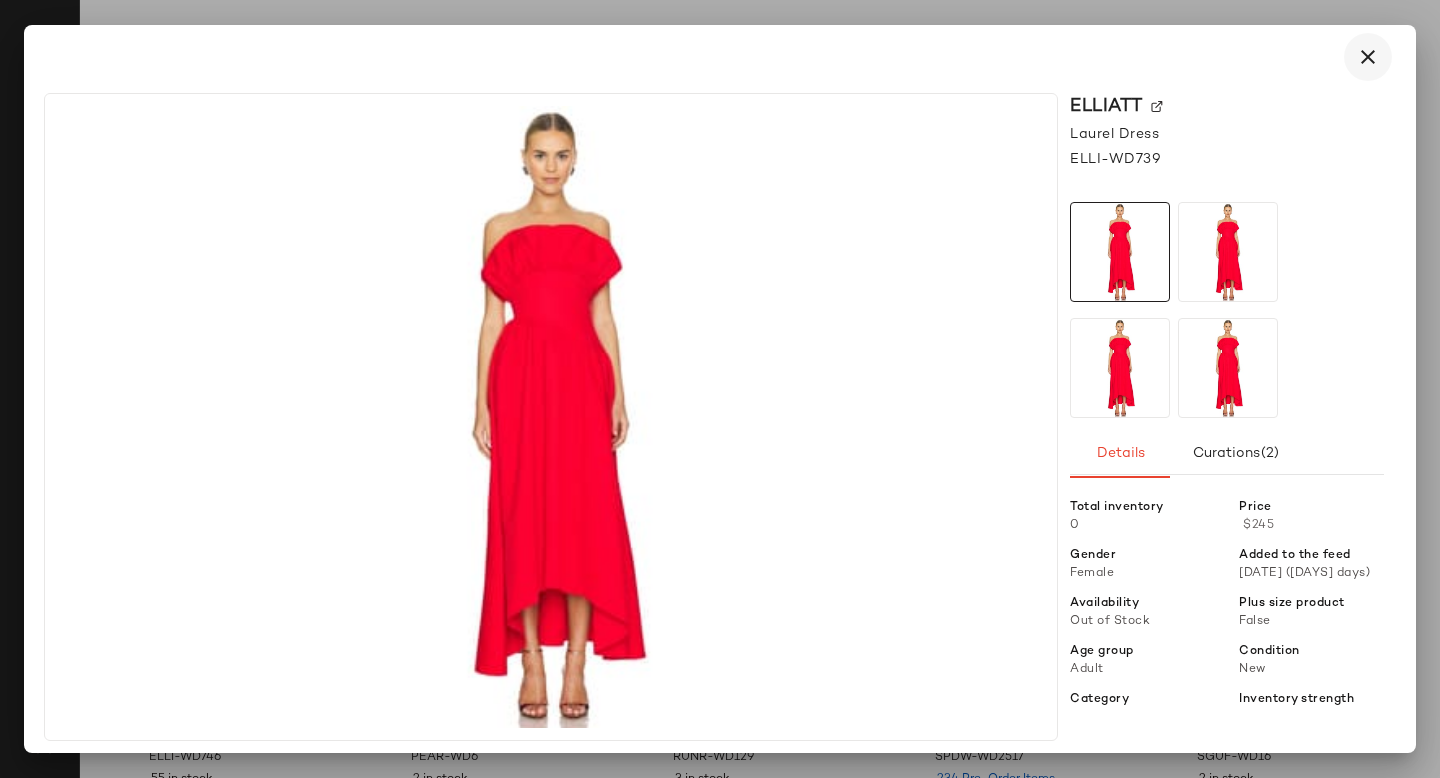 click at bounding box center (1368, 57) 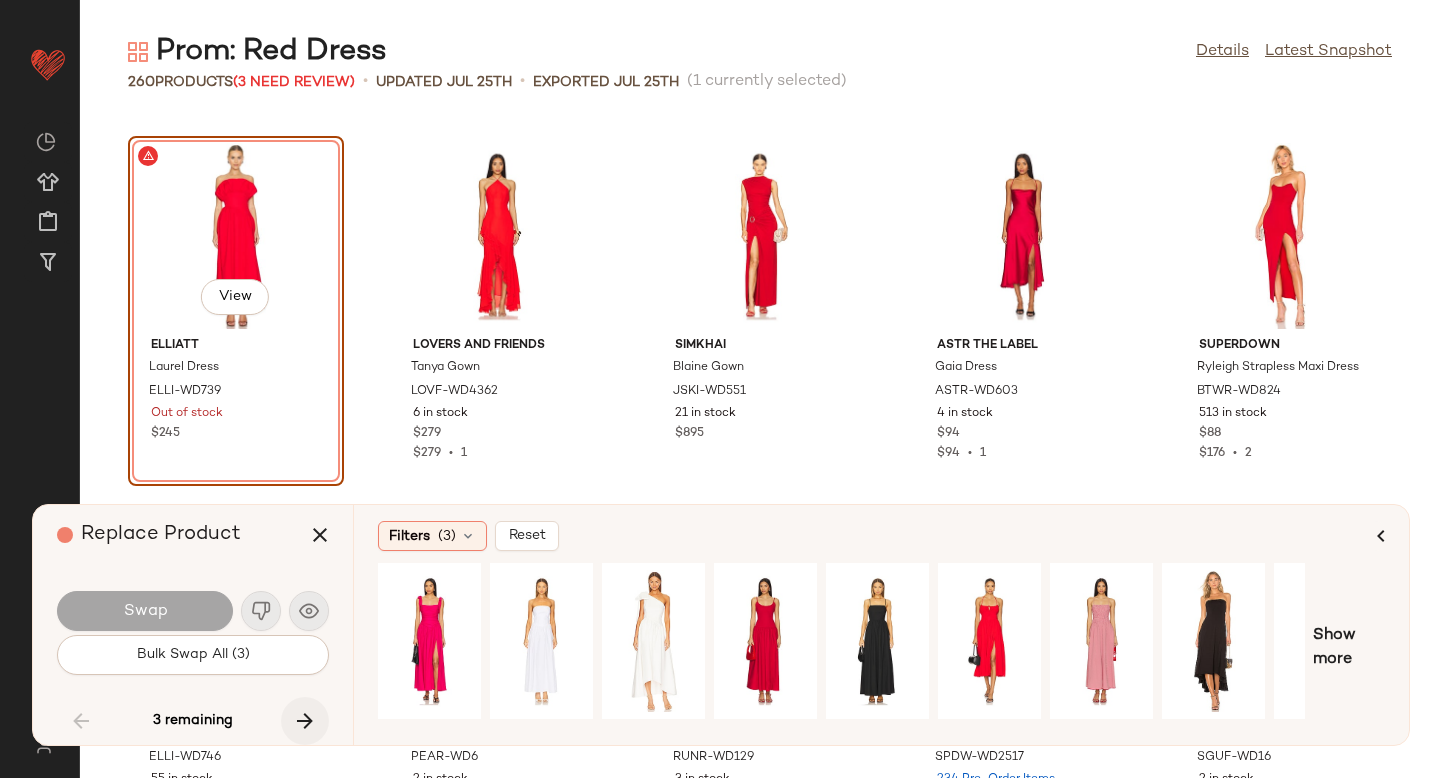 click at bounding box center [305, 721] 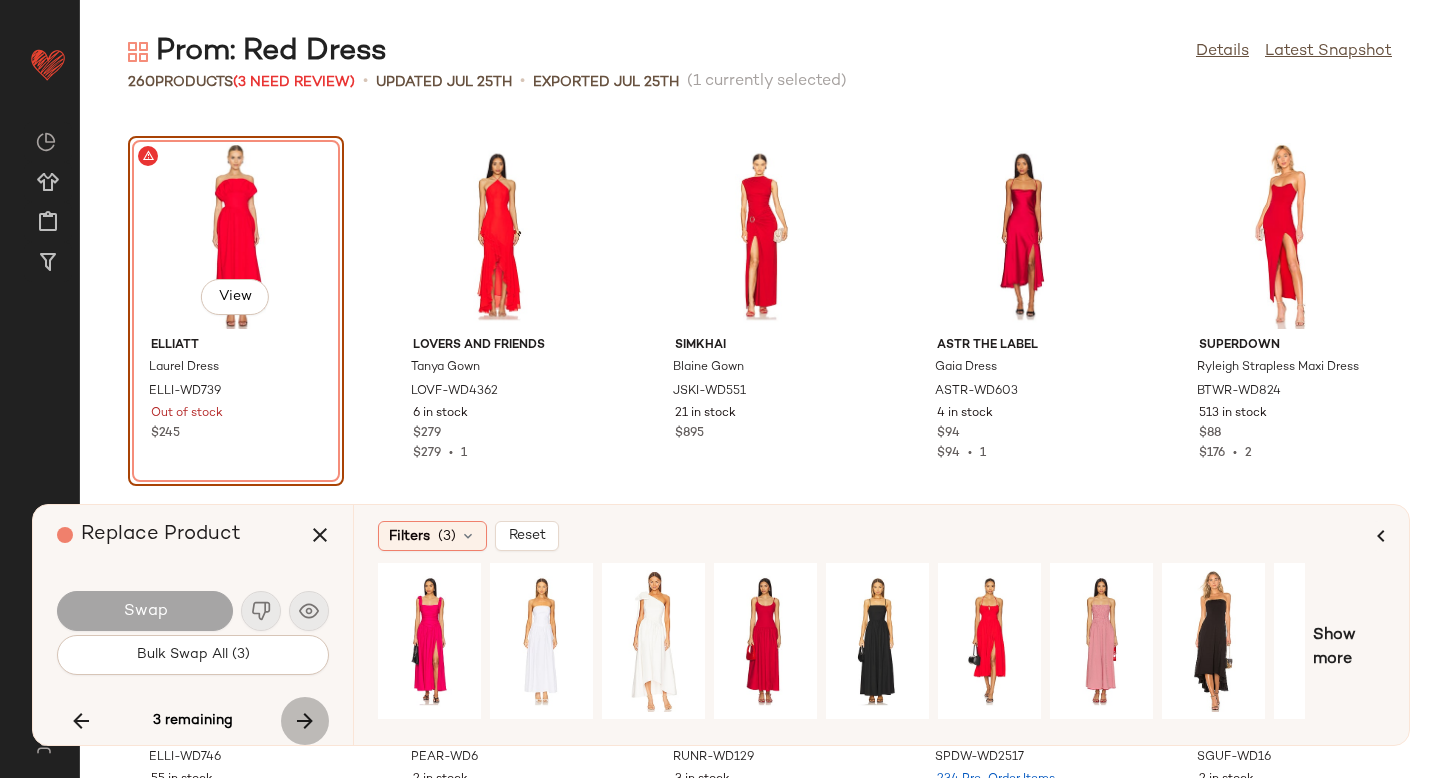 scroll, scrollTop: 13176, scrollLeft: 0, axis: vertical 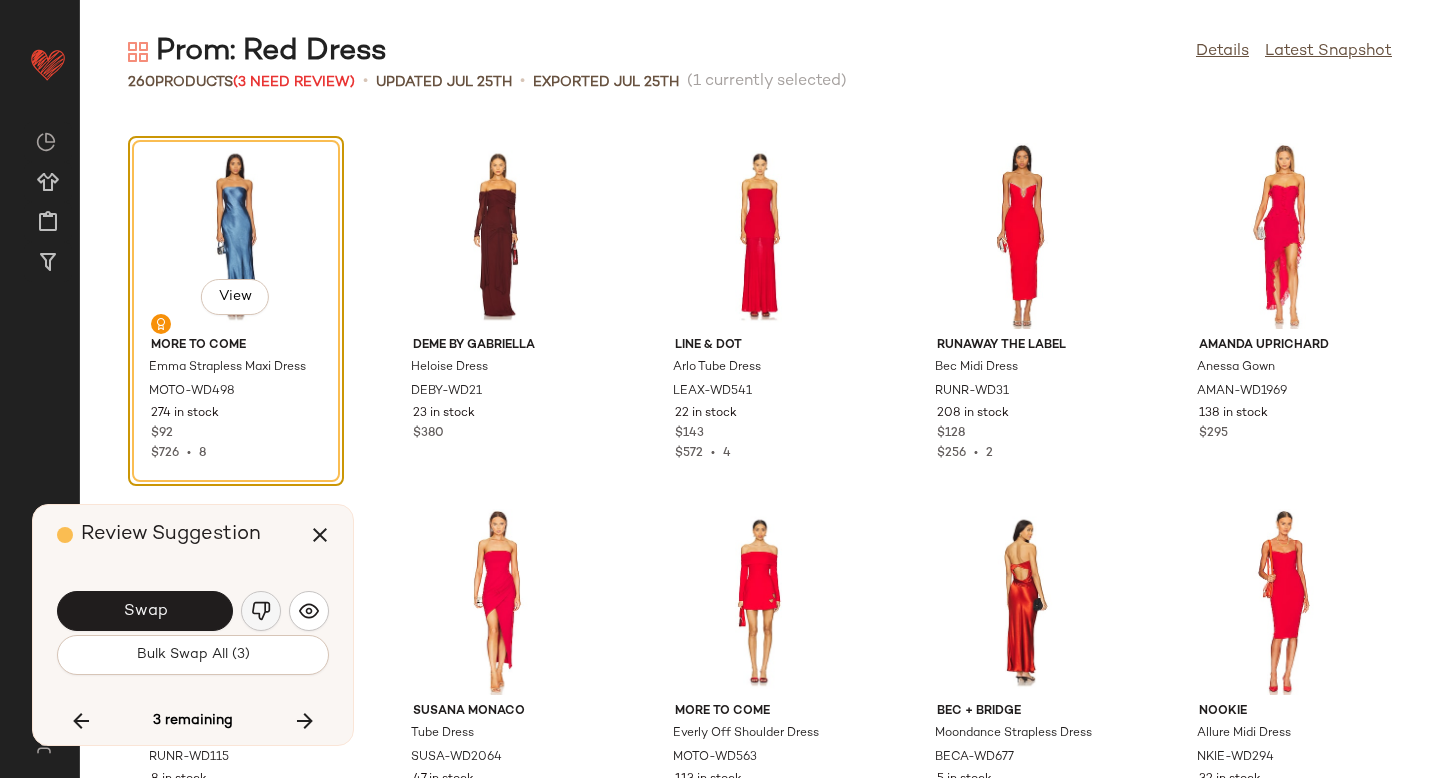 click 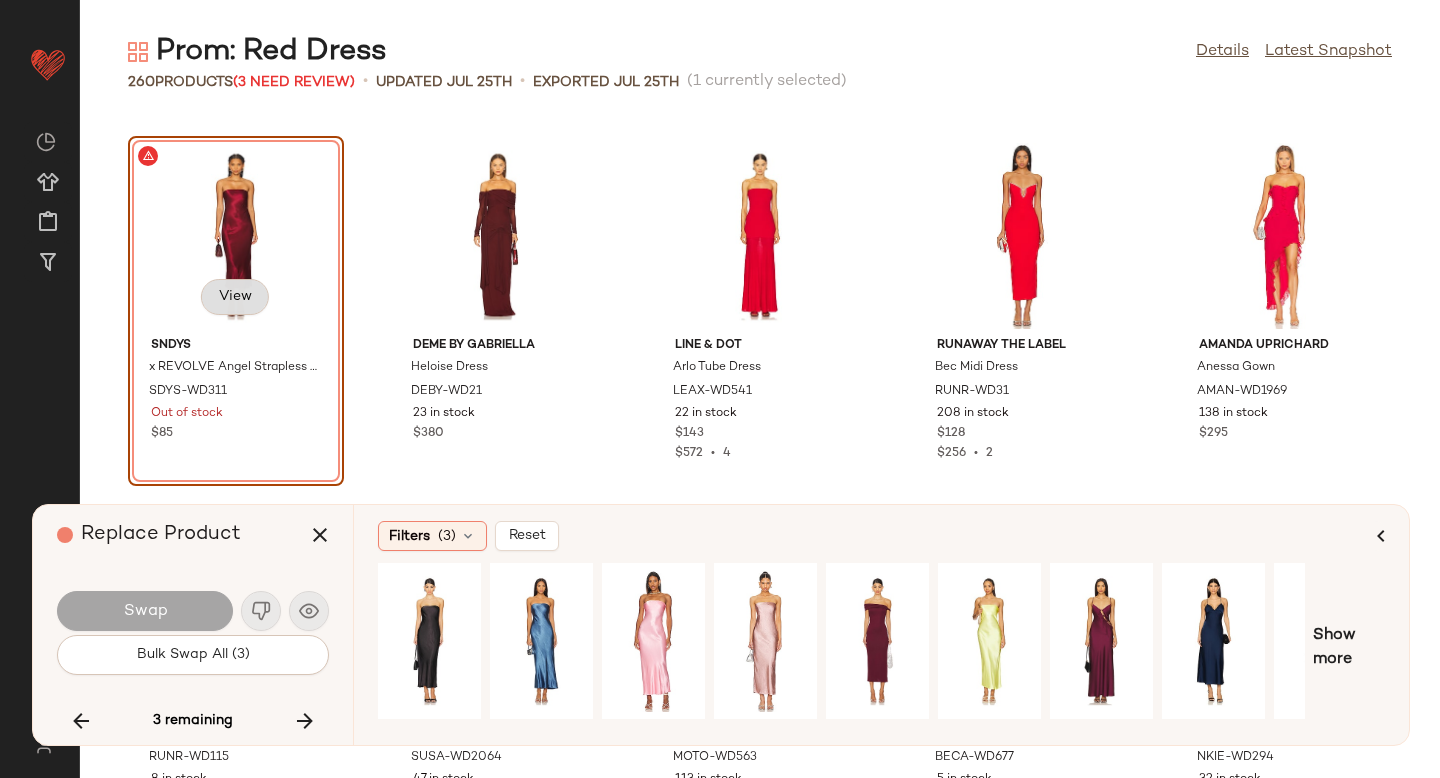 click on "View" at bounding box center [235, 297] 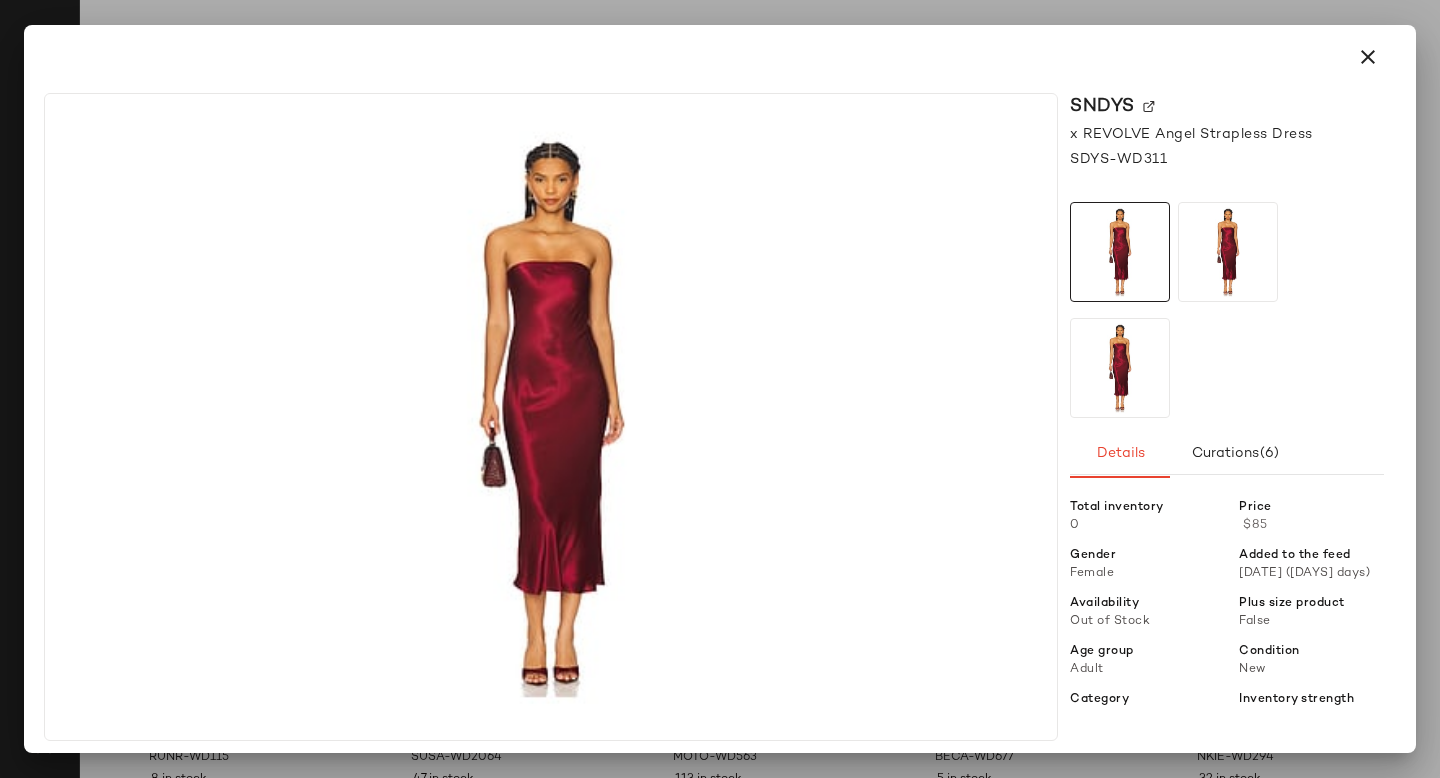 click 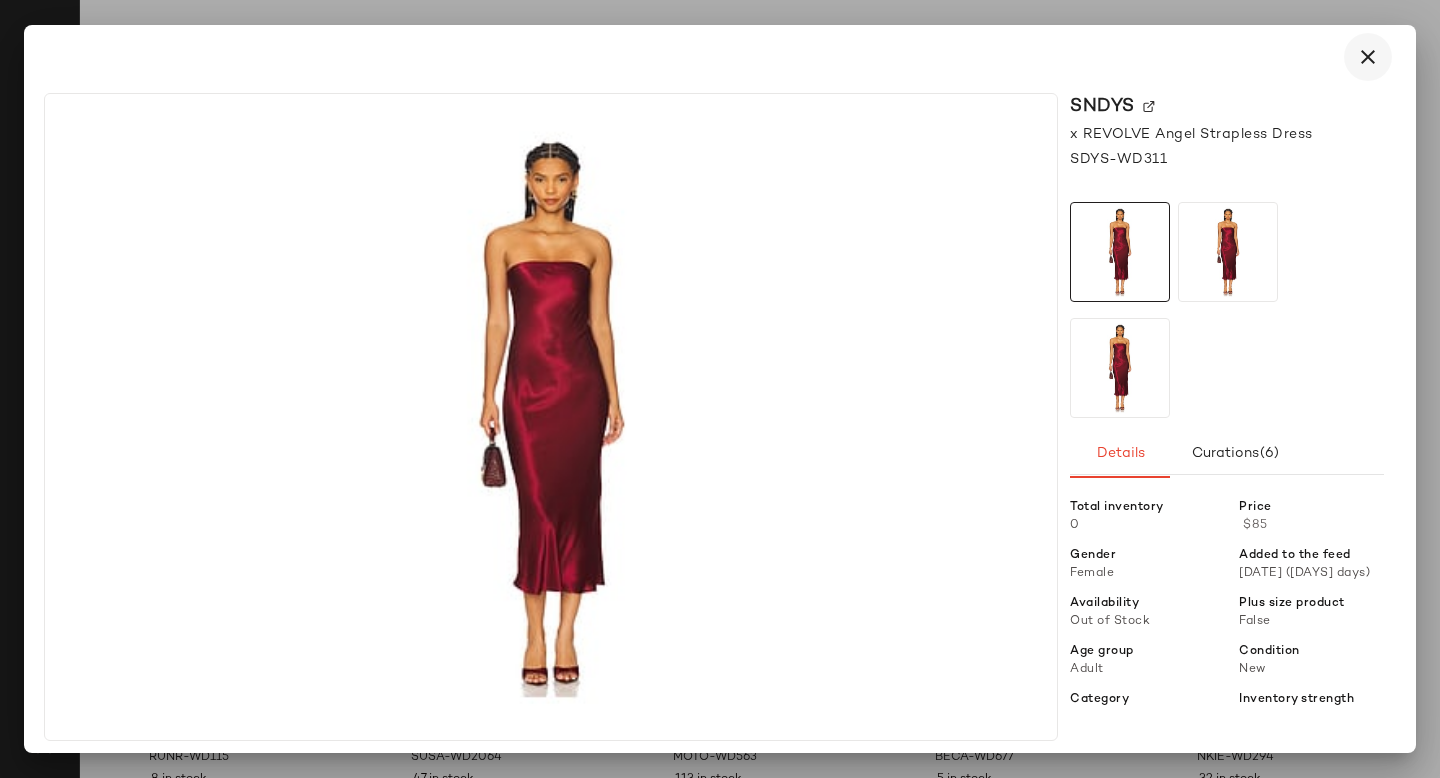 click at bounding box center (1368, 57) 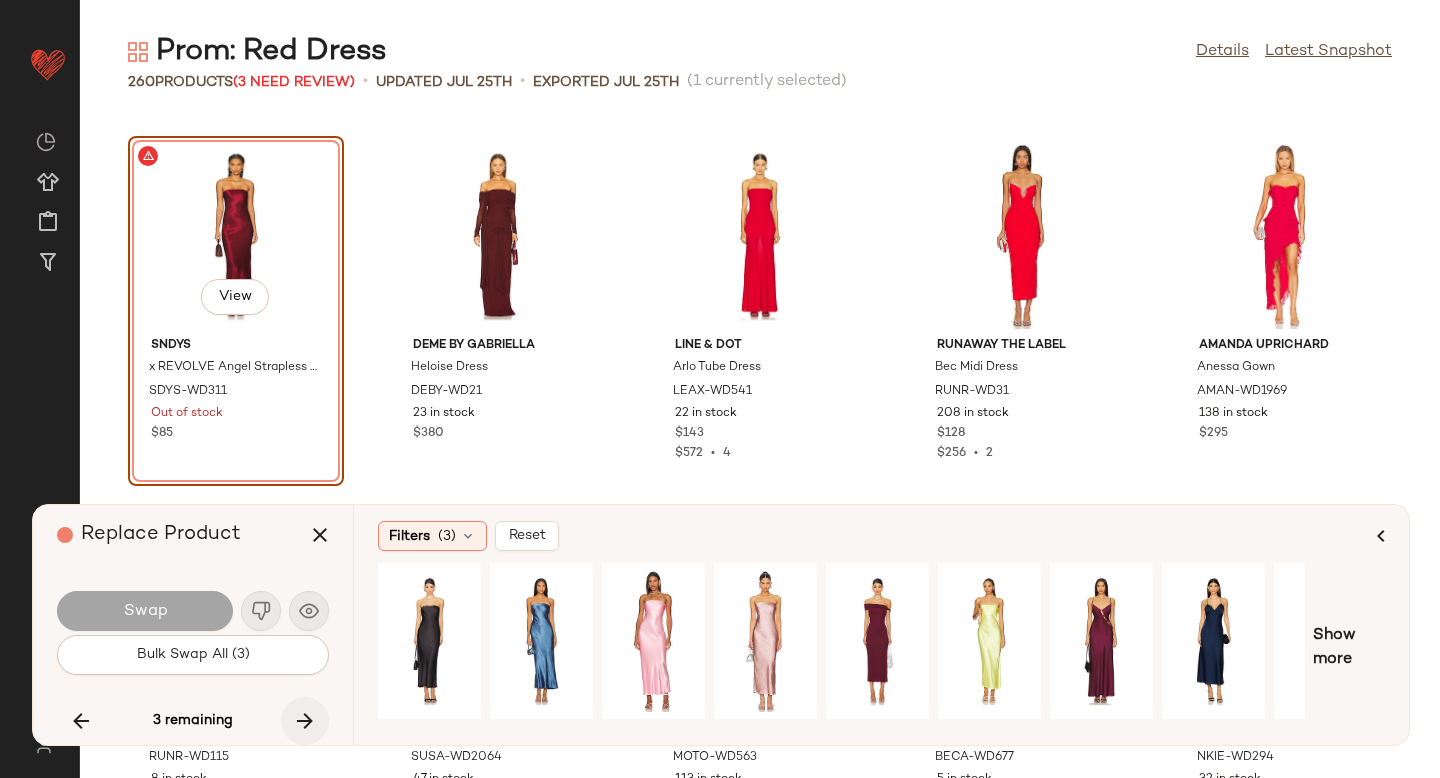 click at bounding box center (305, 721) 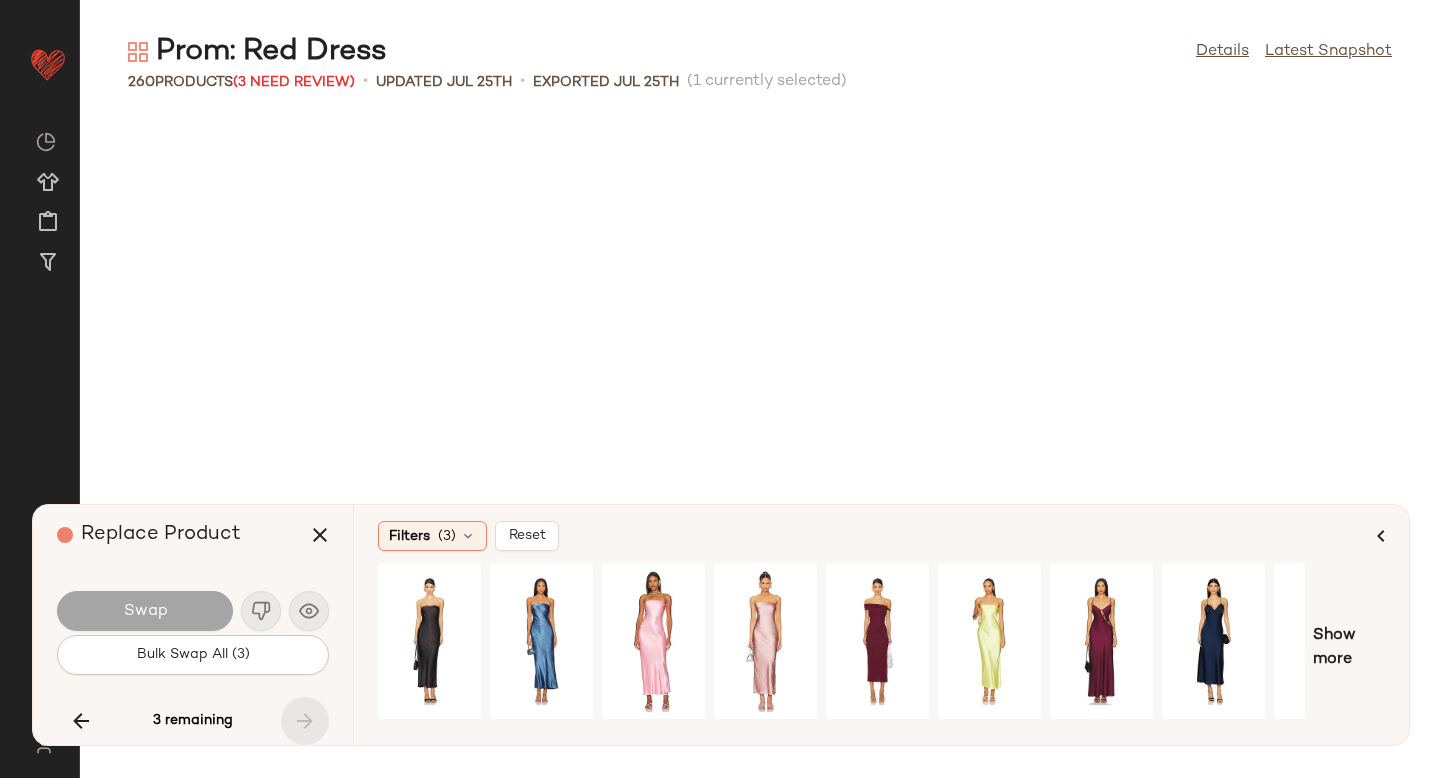 scroll, scrollTop: 16470, scrollLeft: 0, axis: vertical 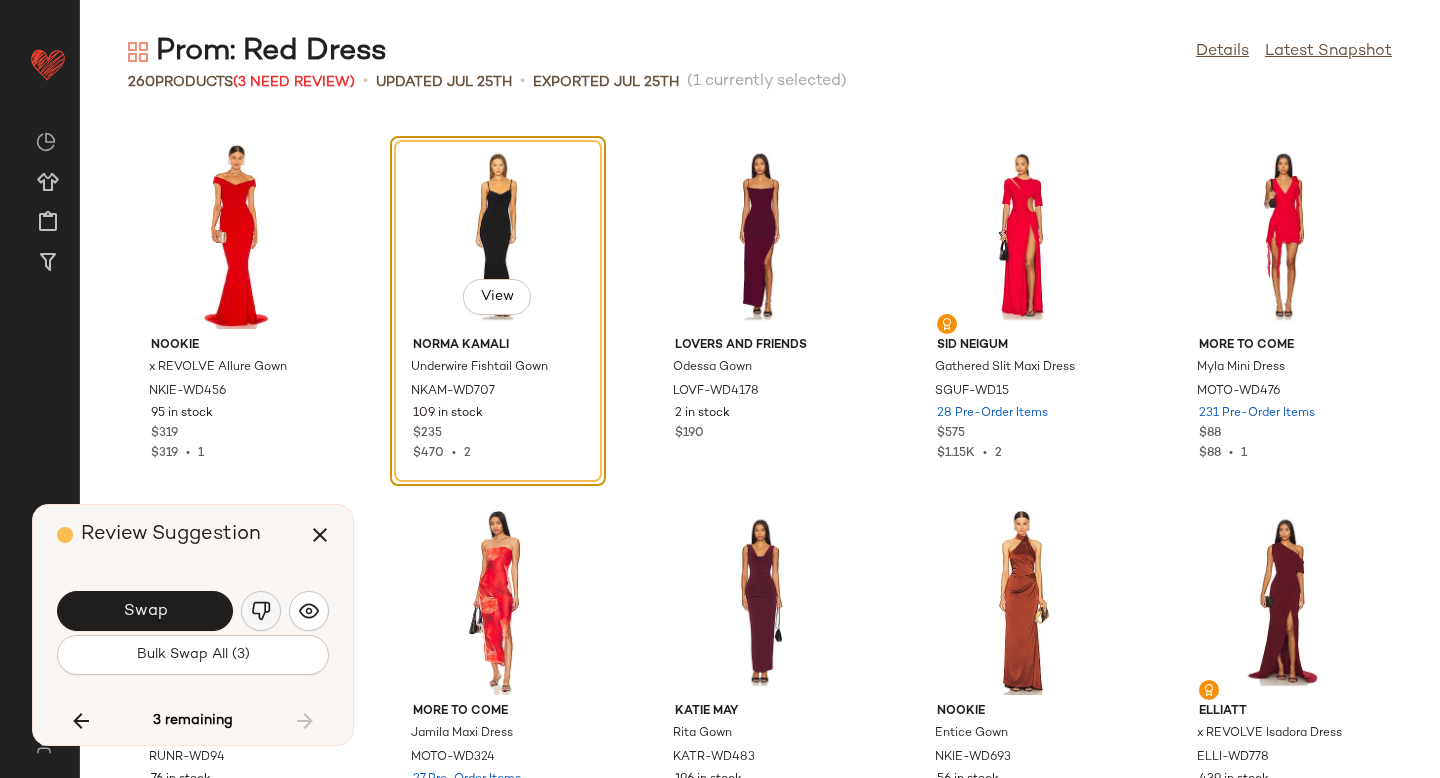 click 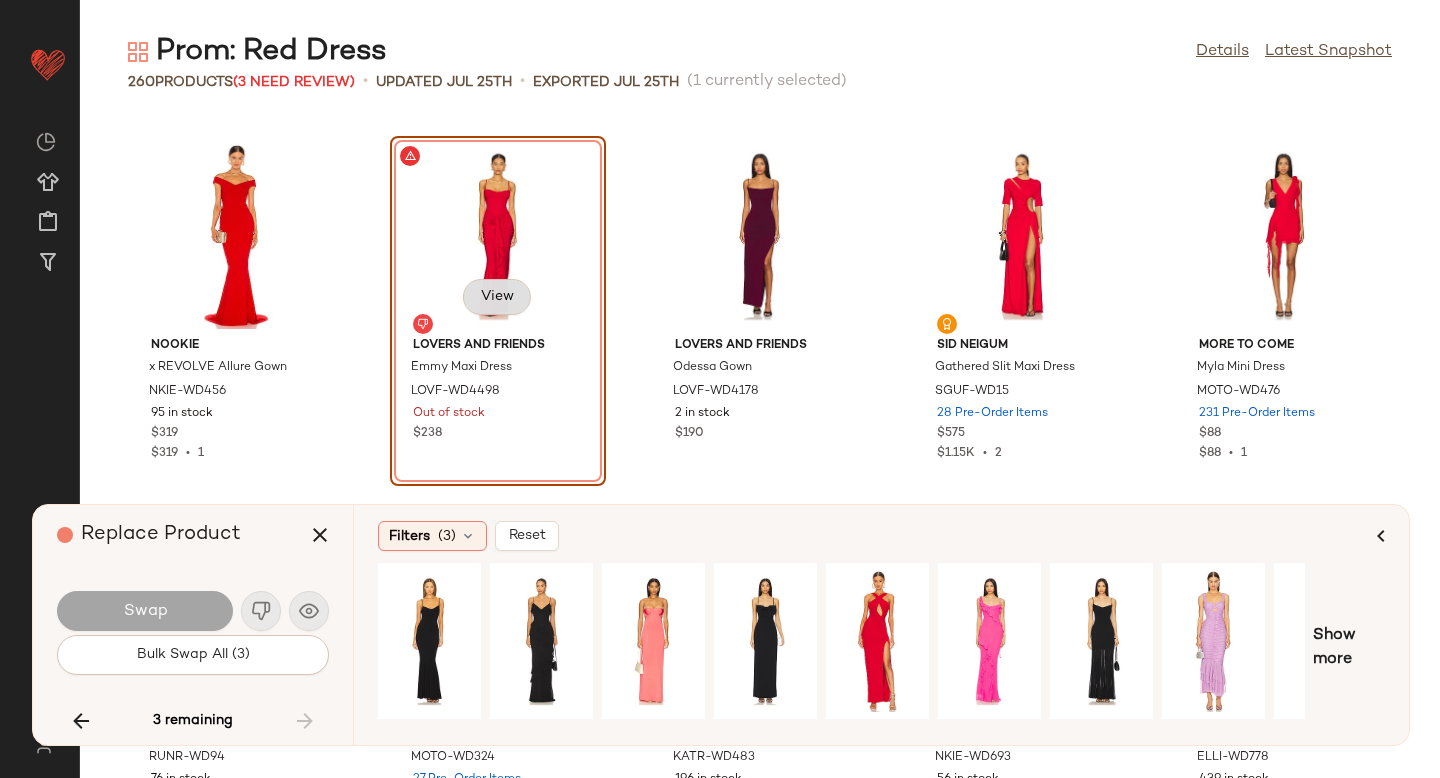 click on "View" 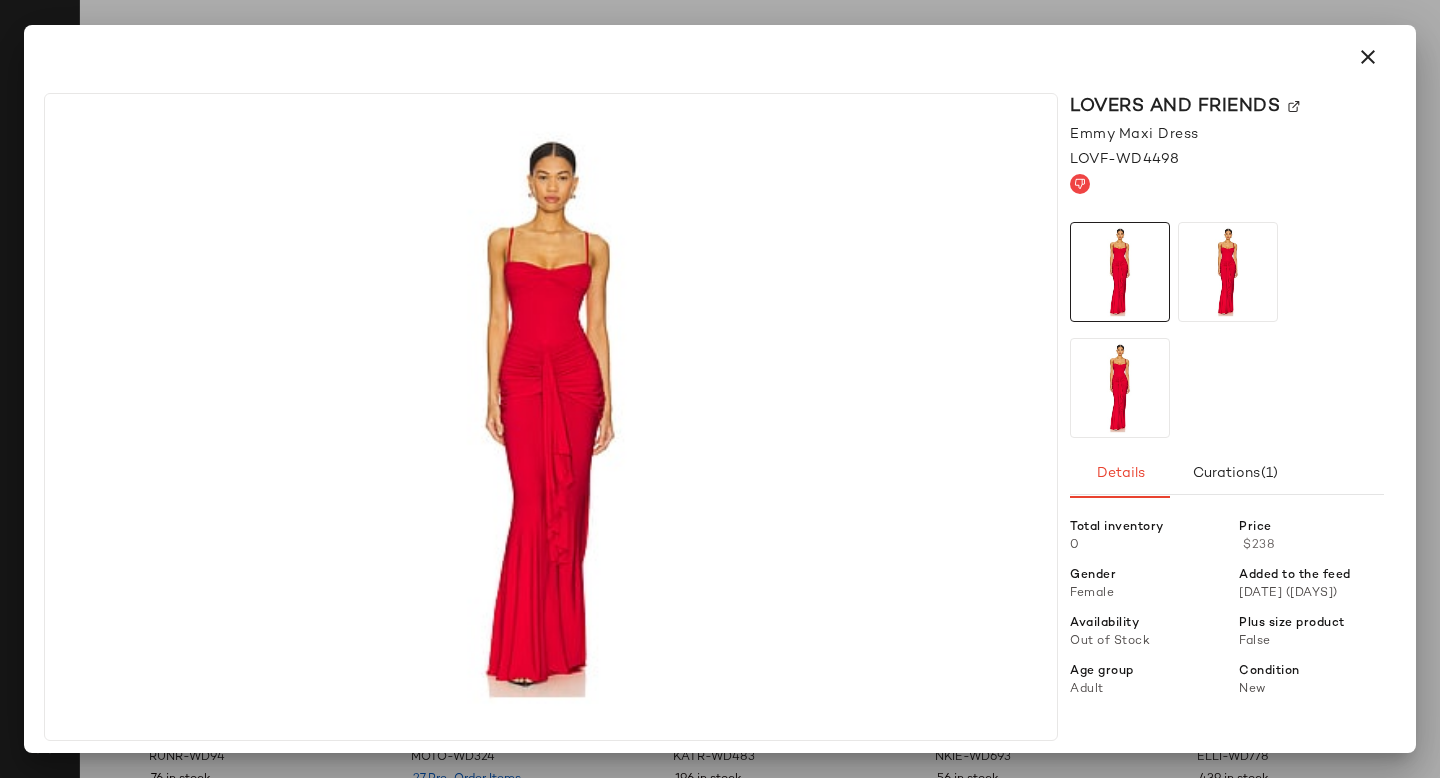 click 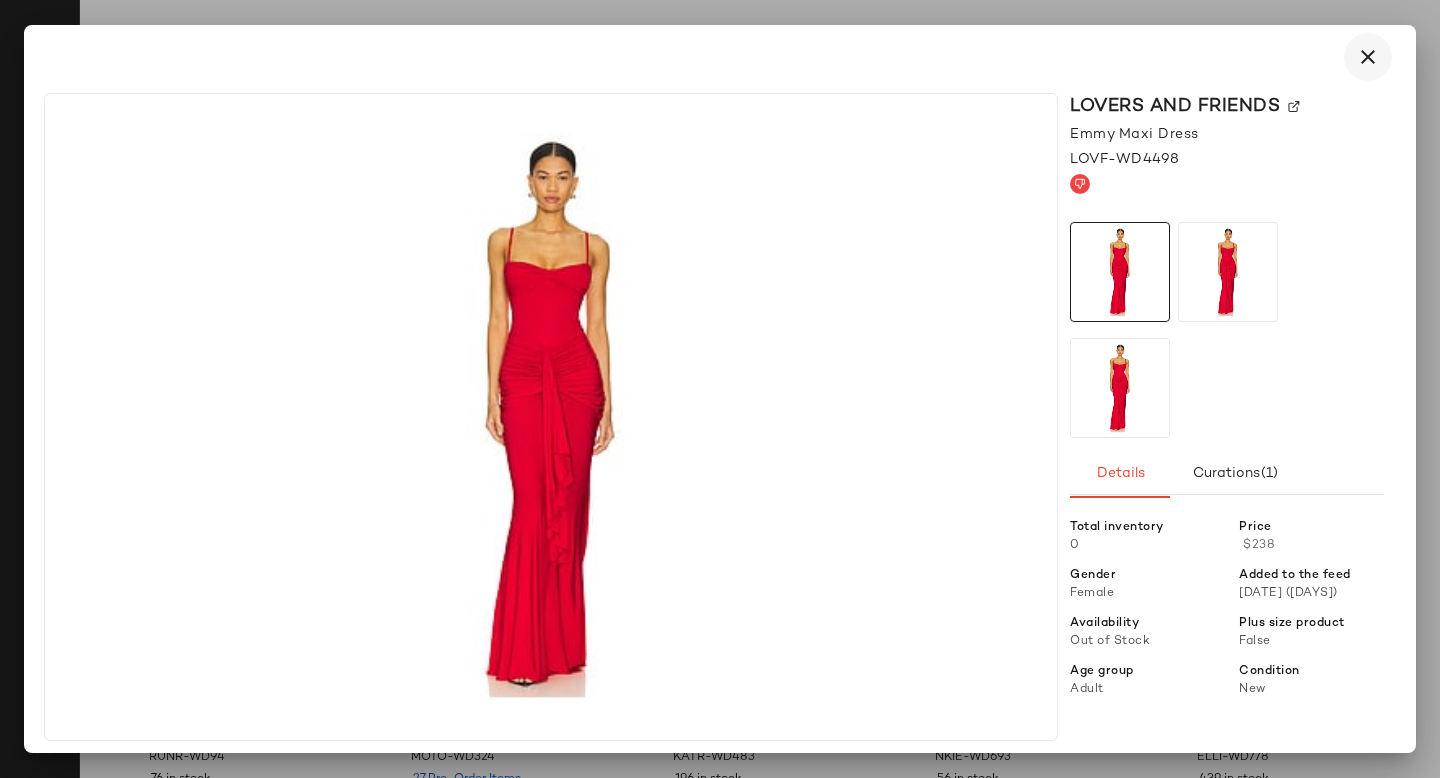 click at bounding box center (1368, 57) 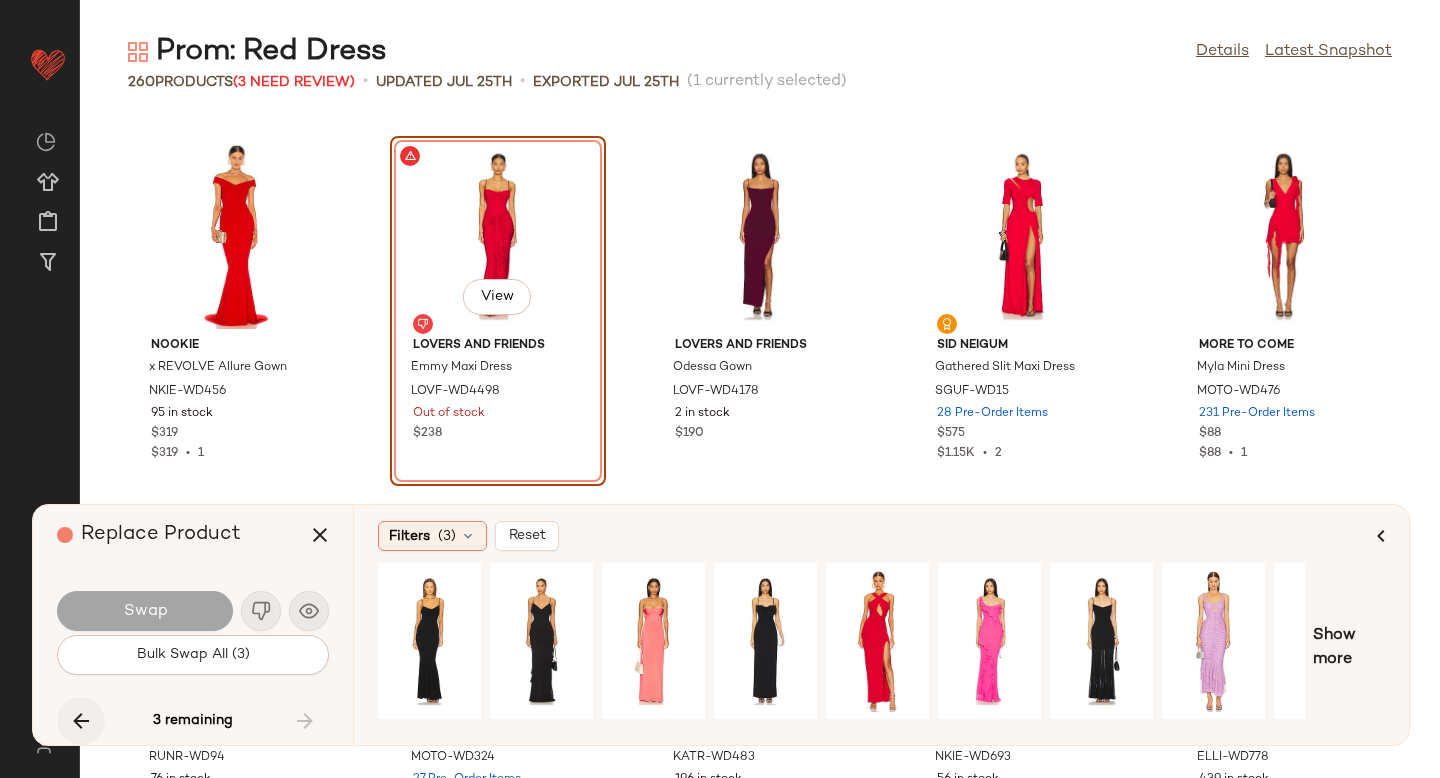 click at bounding box center (81, 721) 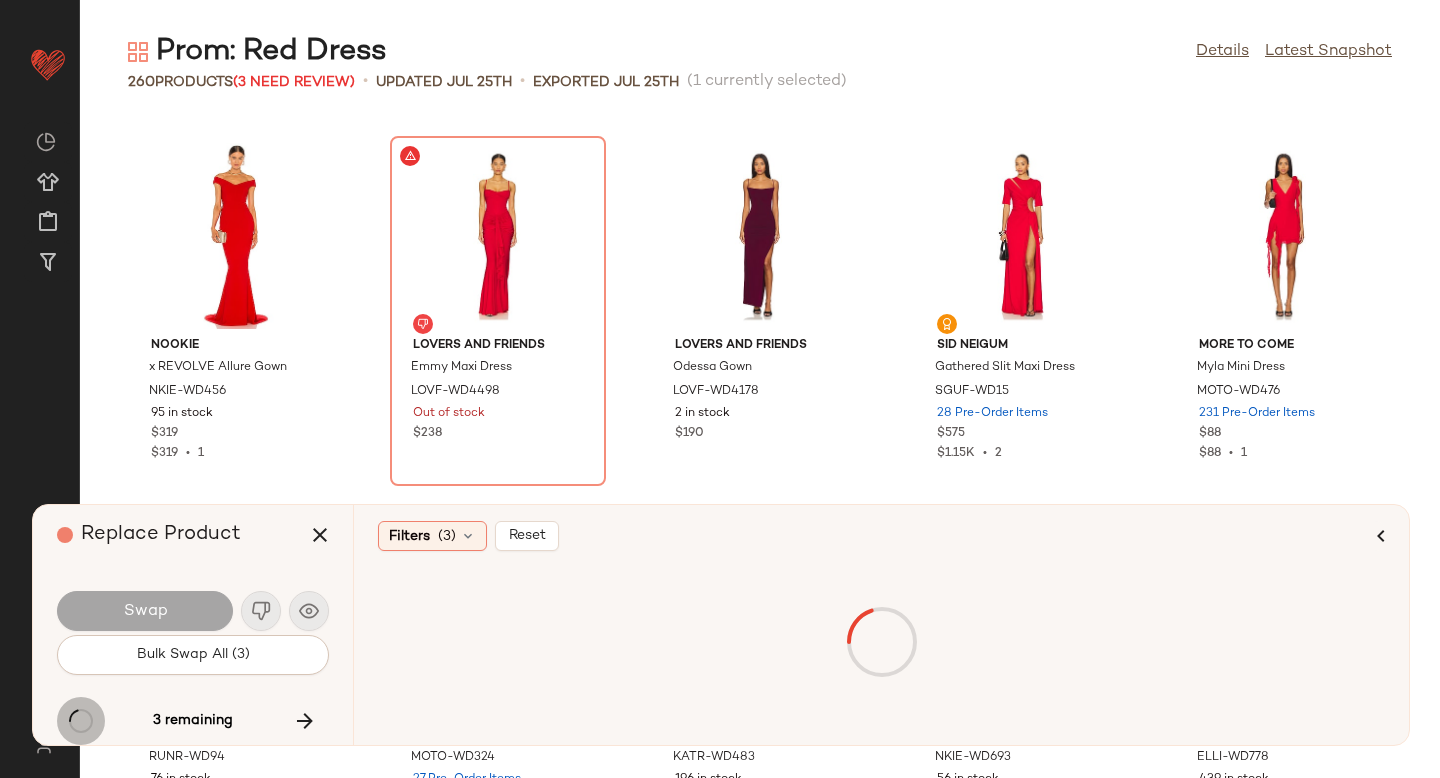scroll, scrollTop: 13176, scrollLeft: 0, axis: vertical 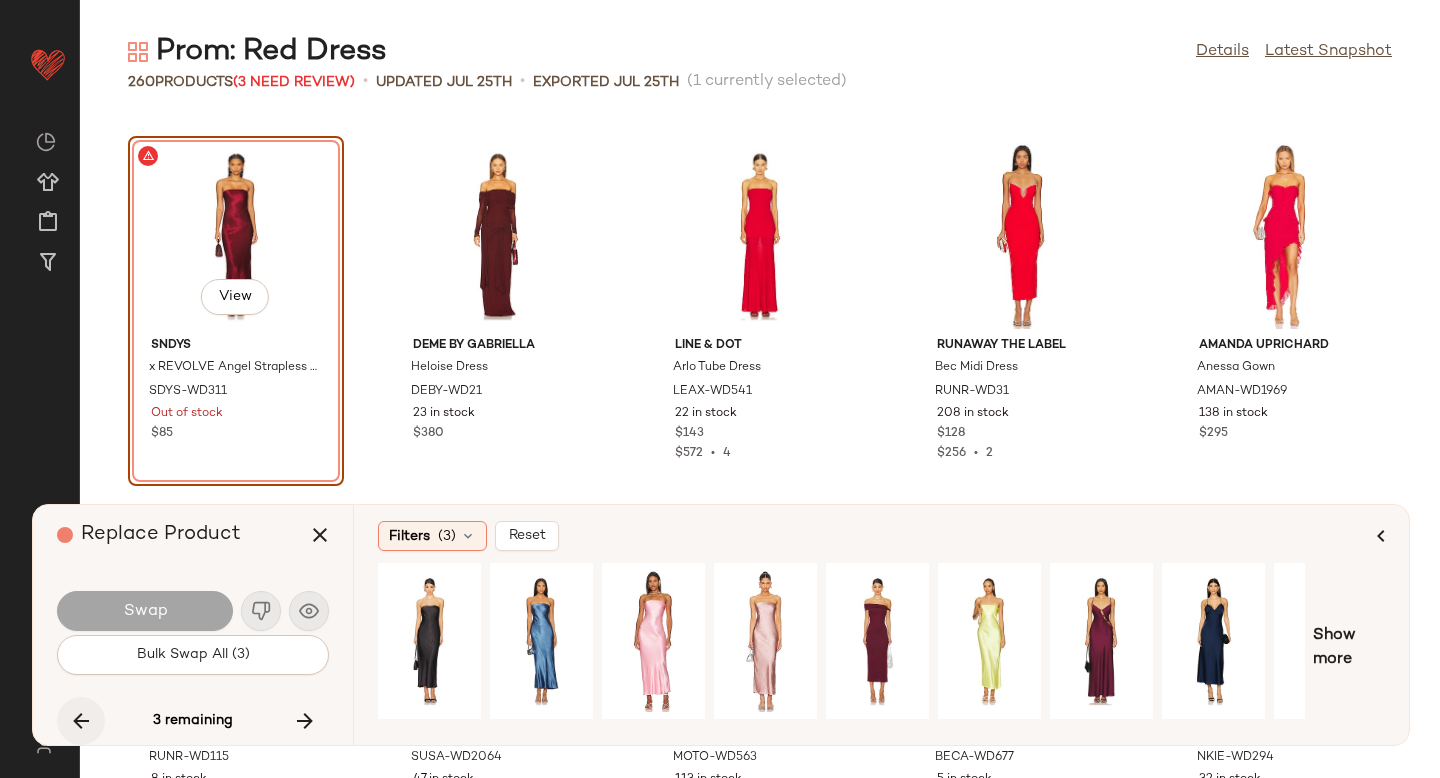click at bounding box center [81, 721] 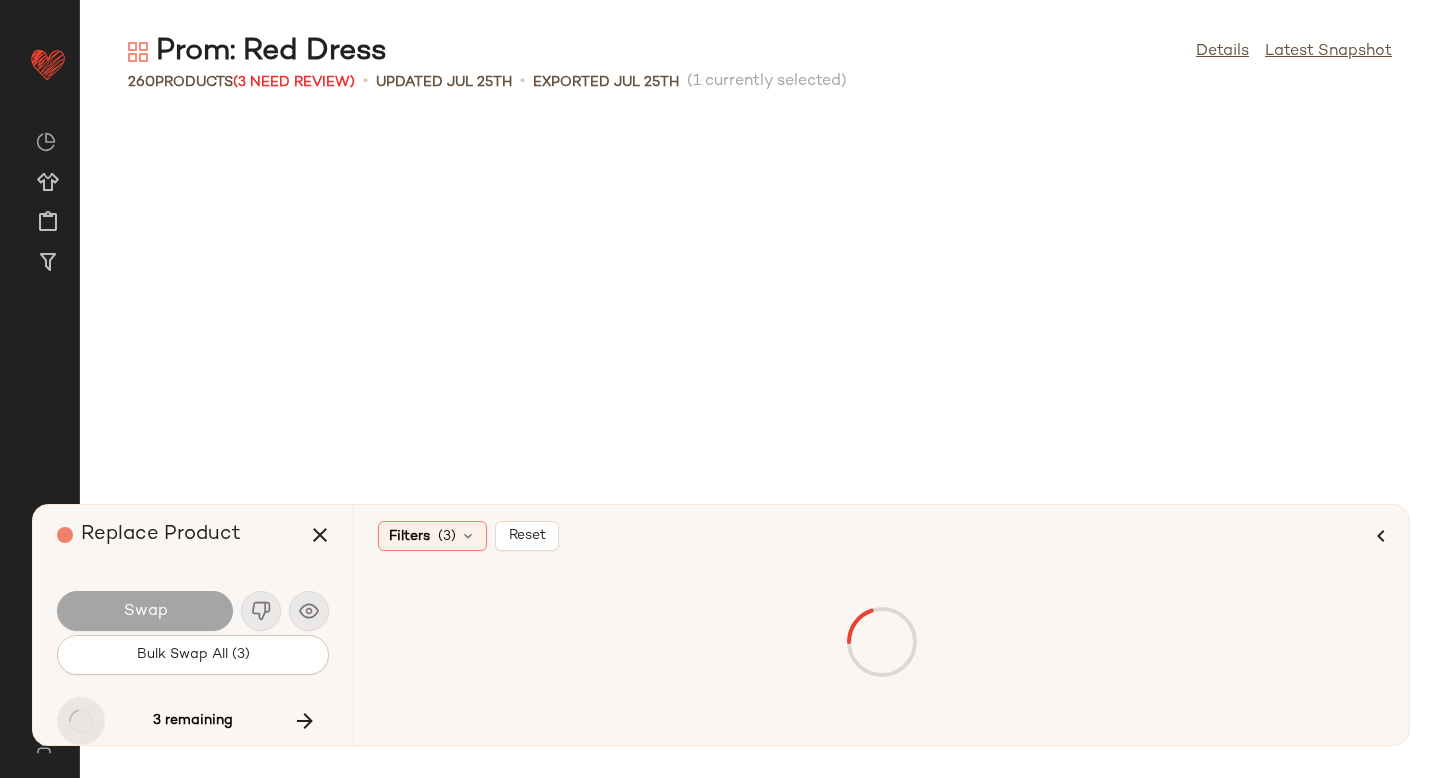 scroll, scrollTop: 9150, scrollLeft: 0, axis: vertical 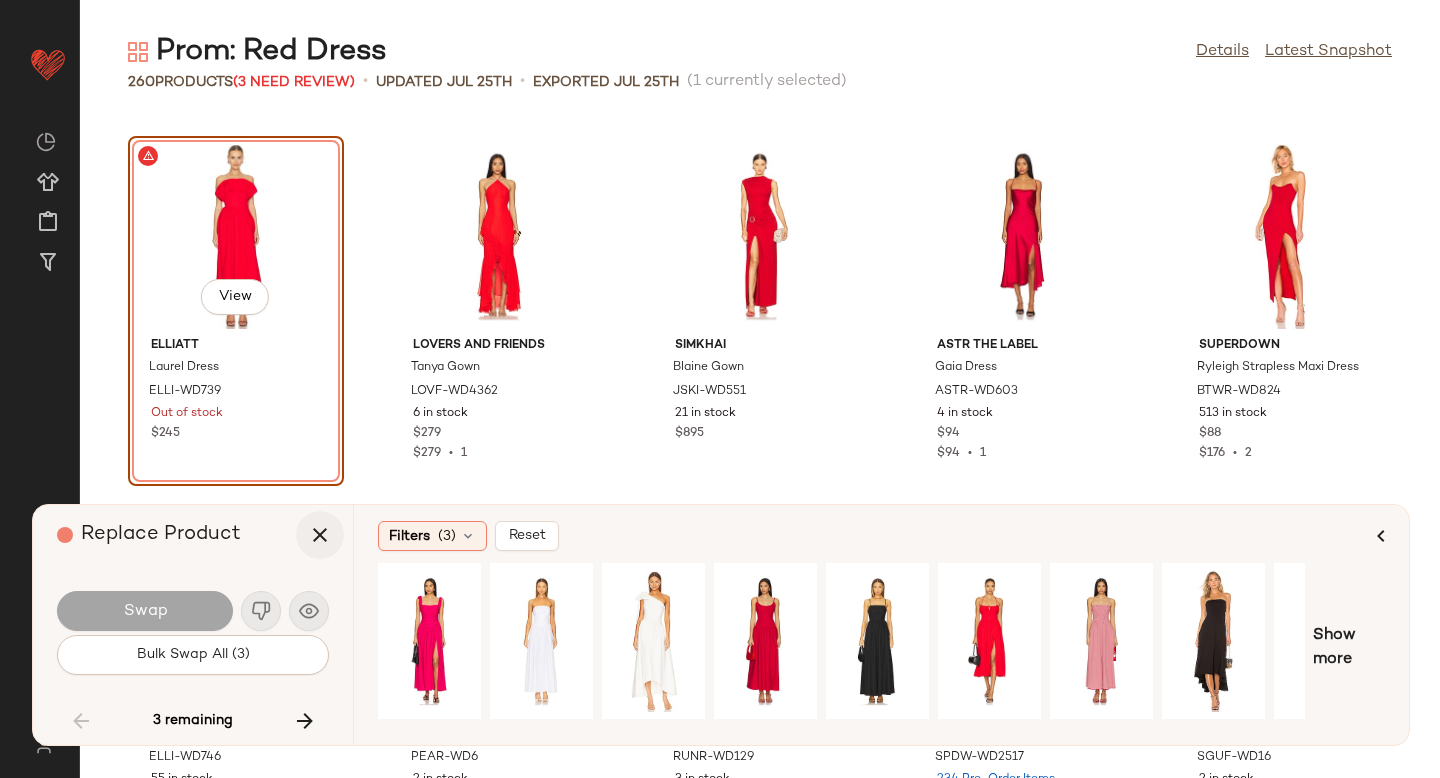 click at bounding box center [320, 535] 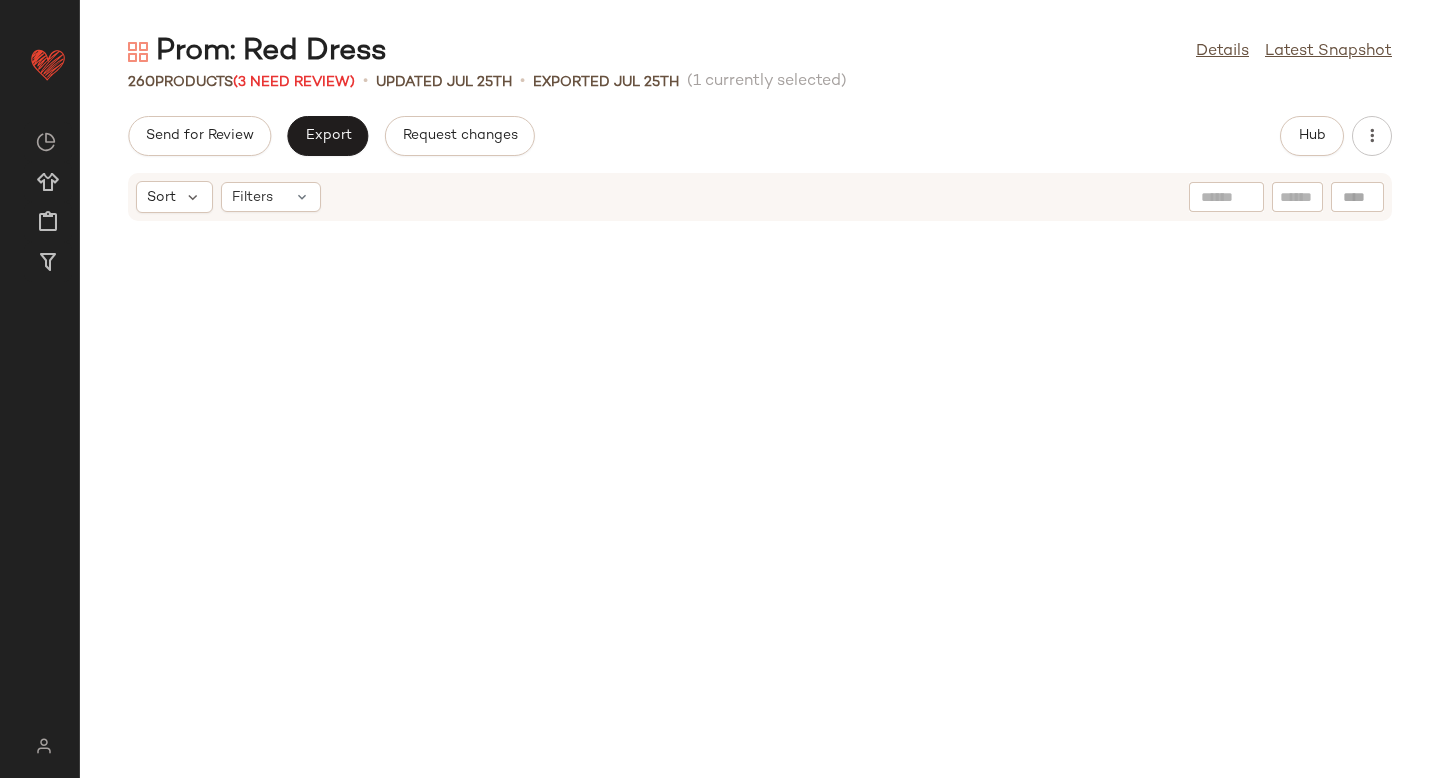 scroll, scrollTop: 0, scrollLeft: 0, axis: both 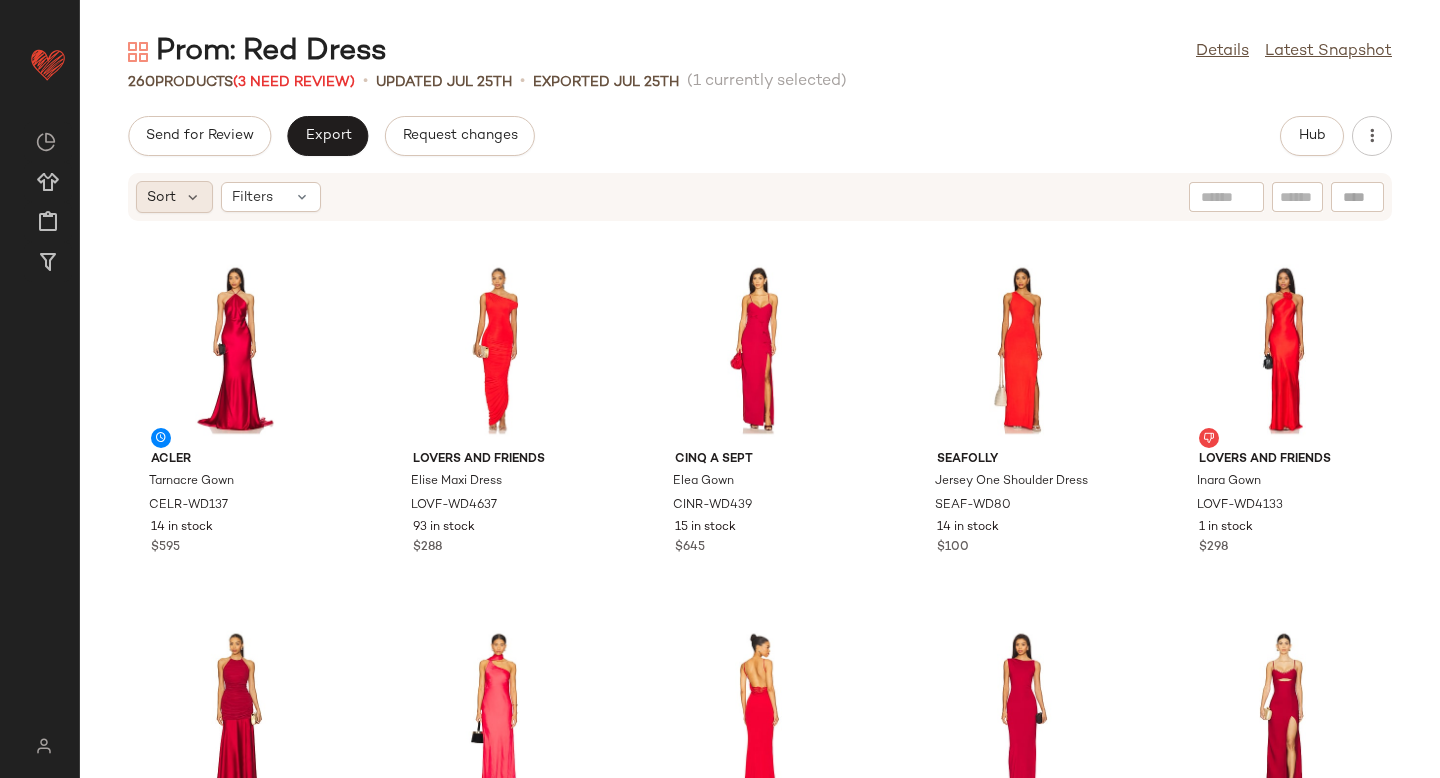 click on "Sort" 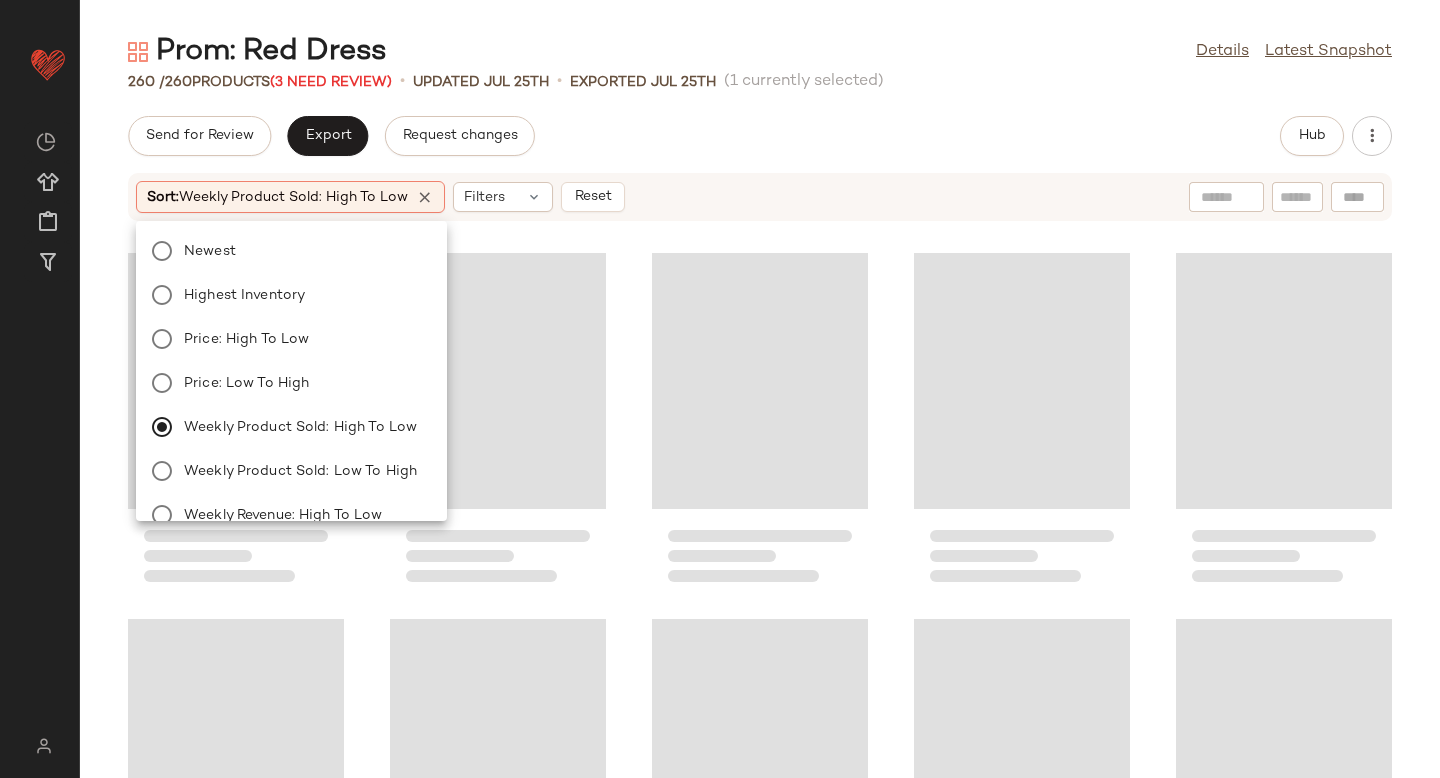 click on "Sort:   Weekly Product Sold: High to Low Filters  Reset" 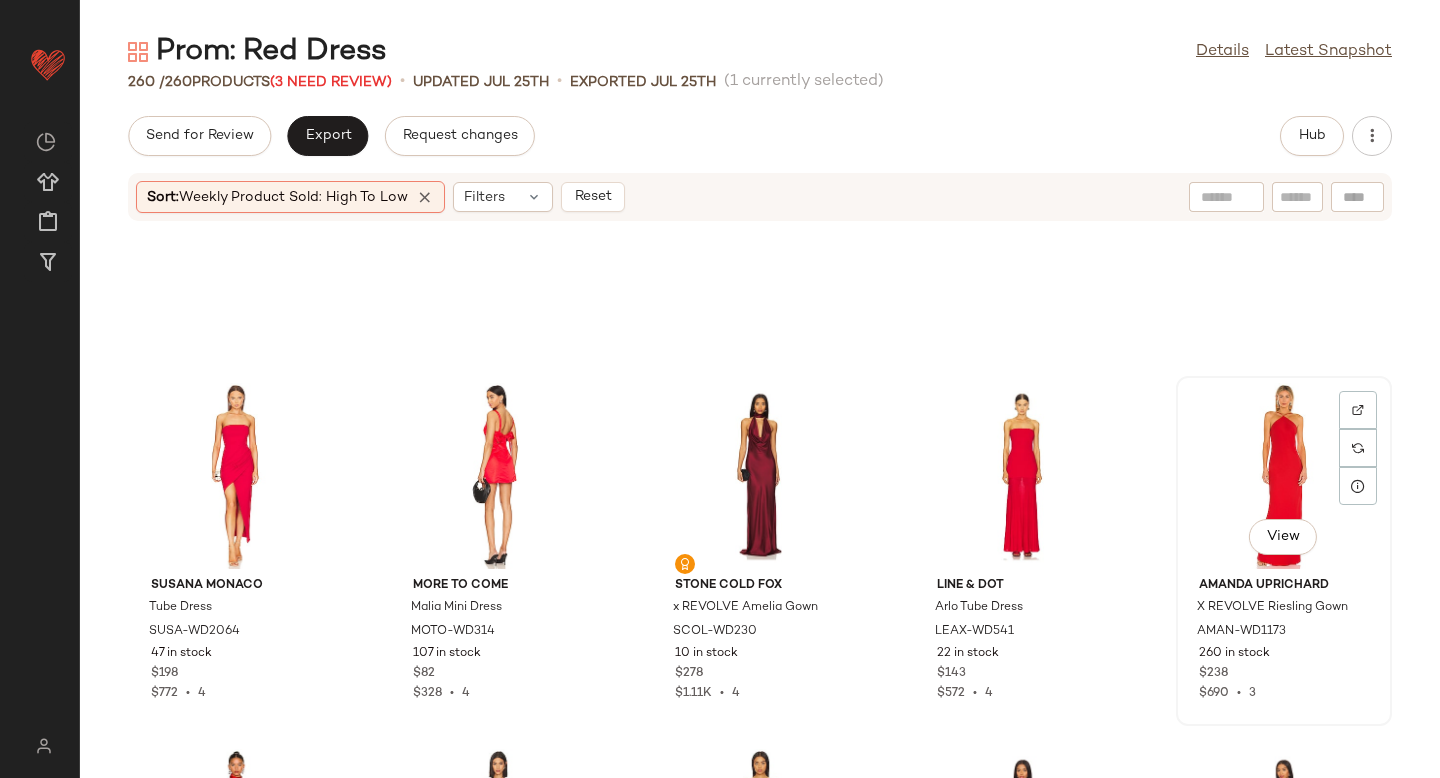 scroll, scrollTop: 256, scrollLeft: 0, axis: vertical 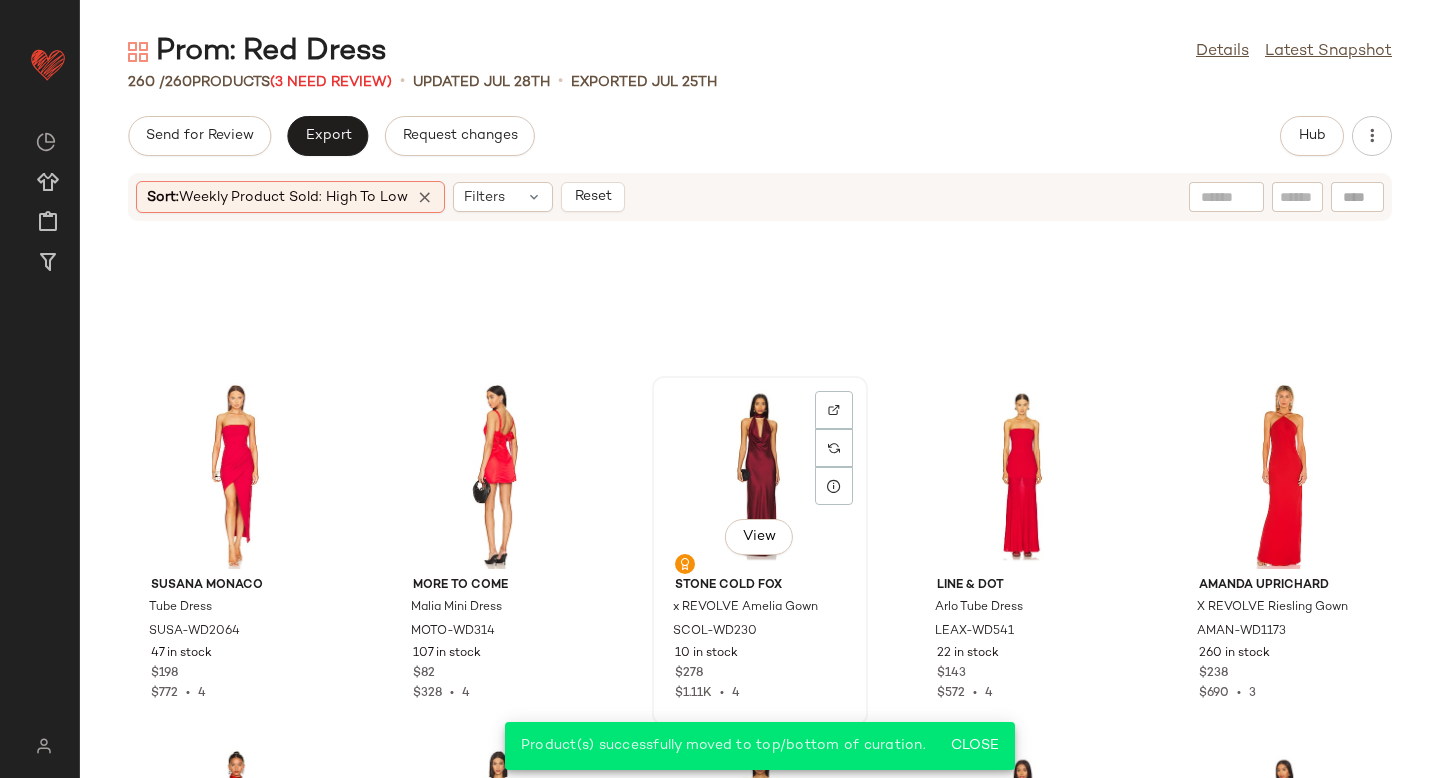 click on "View" 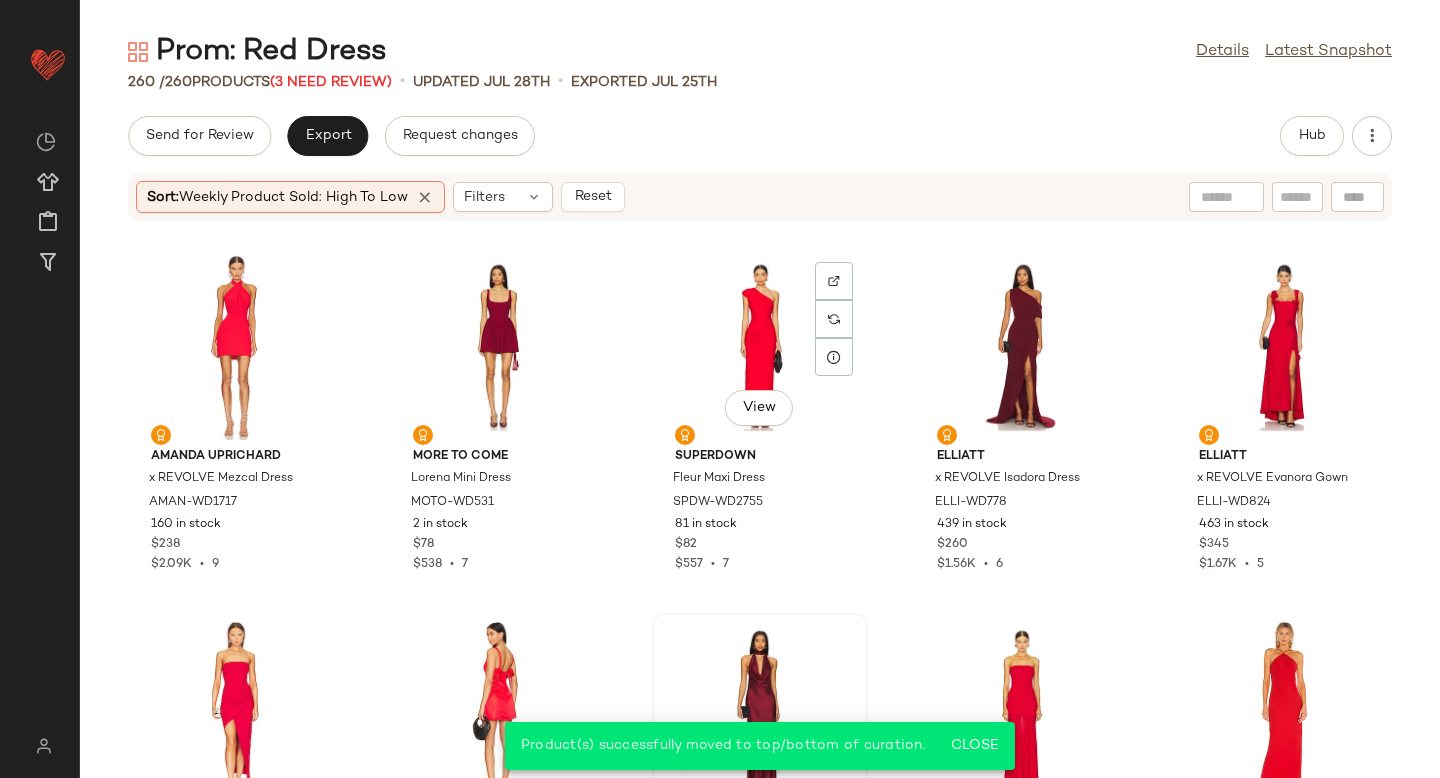 scroll, scrollTop: 0, scrollLeft: 0, axis: both 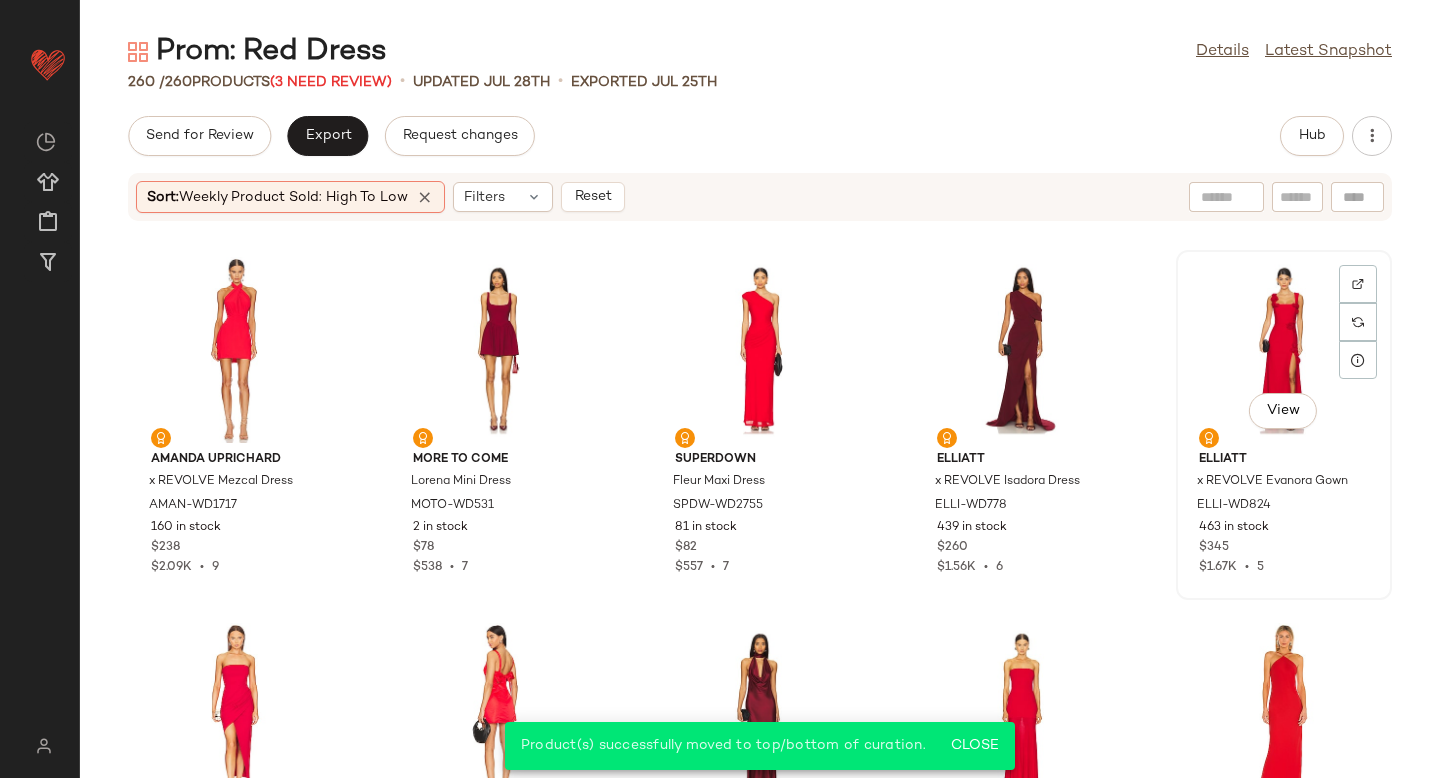 click on "View" 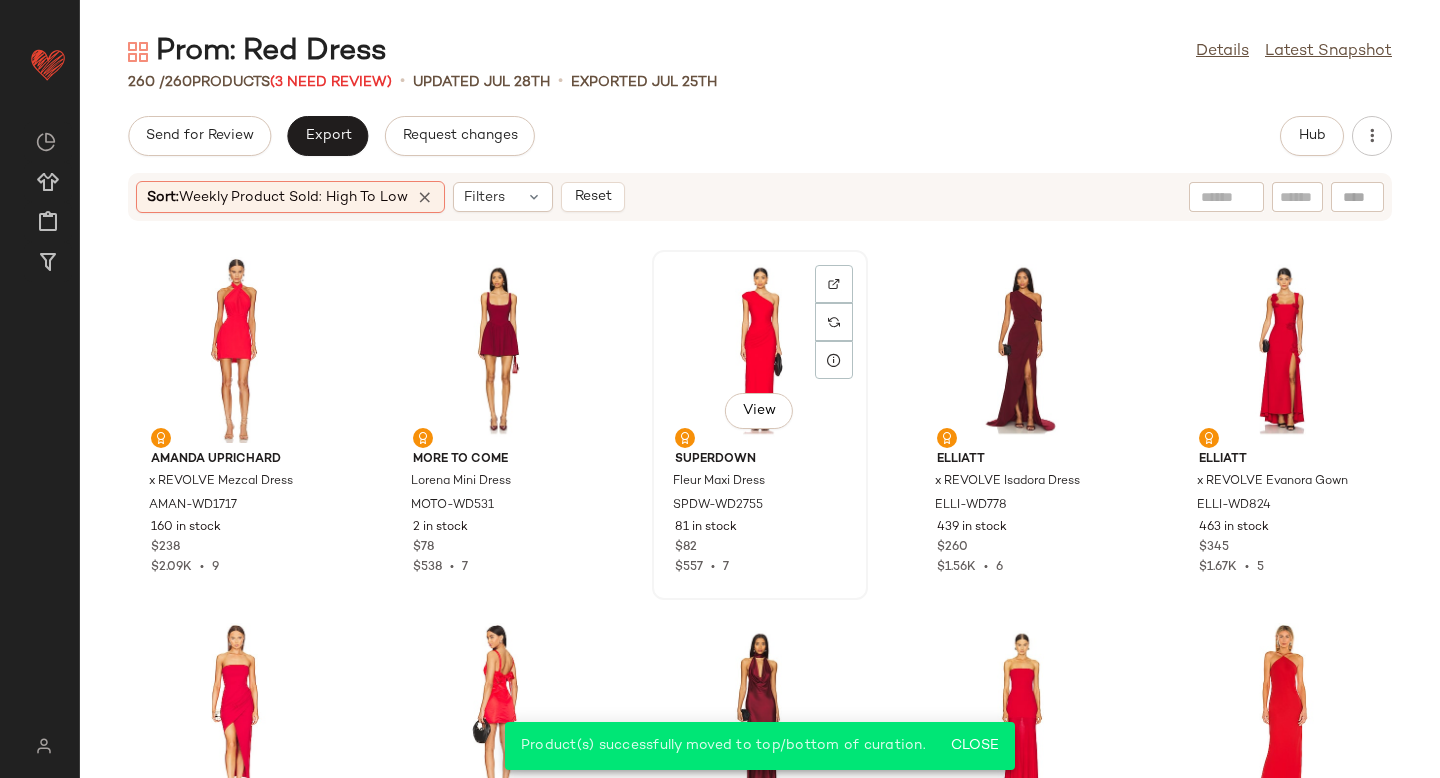click on "View" 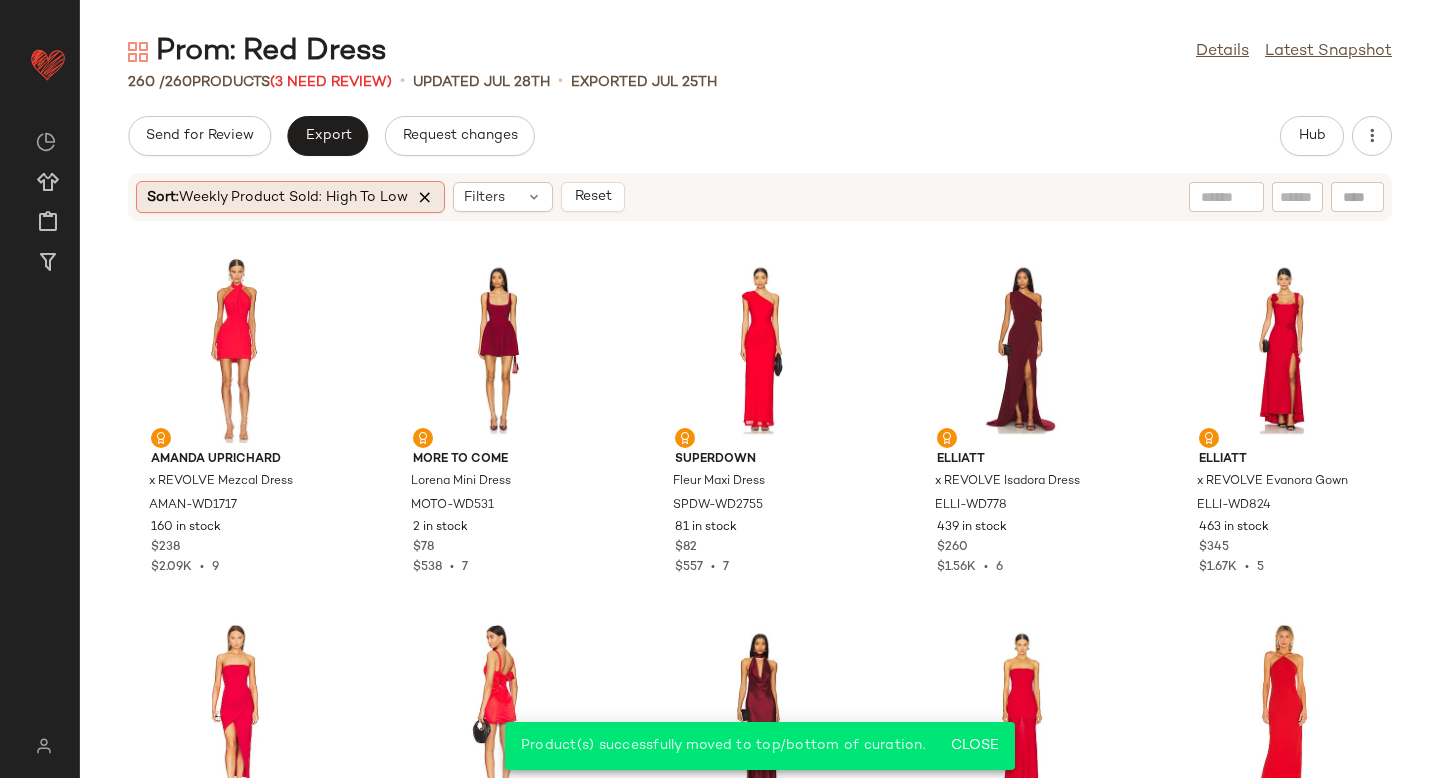 click at bounding box center [425, 197] 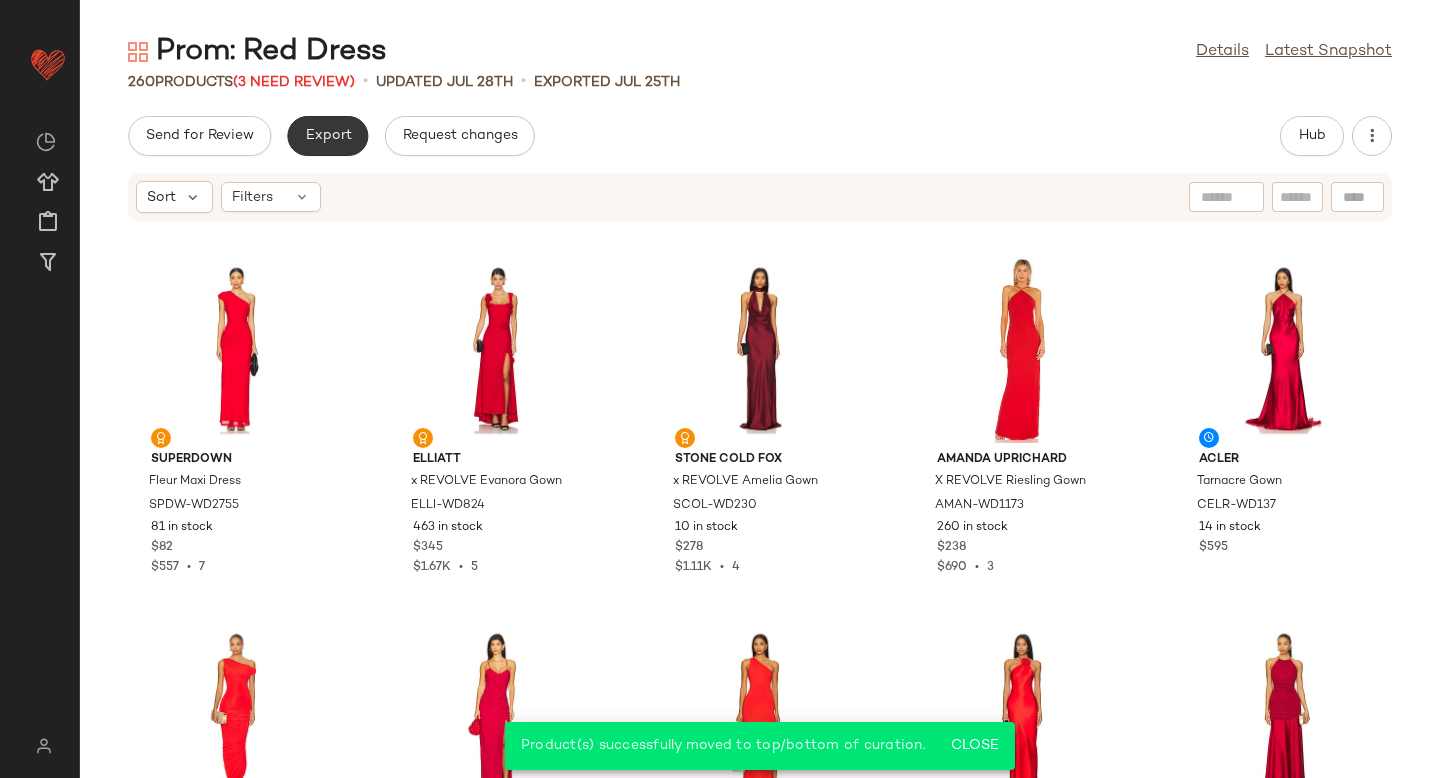 click on "Export" 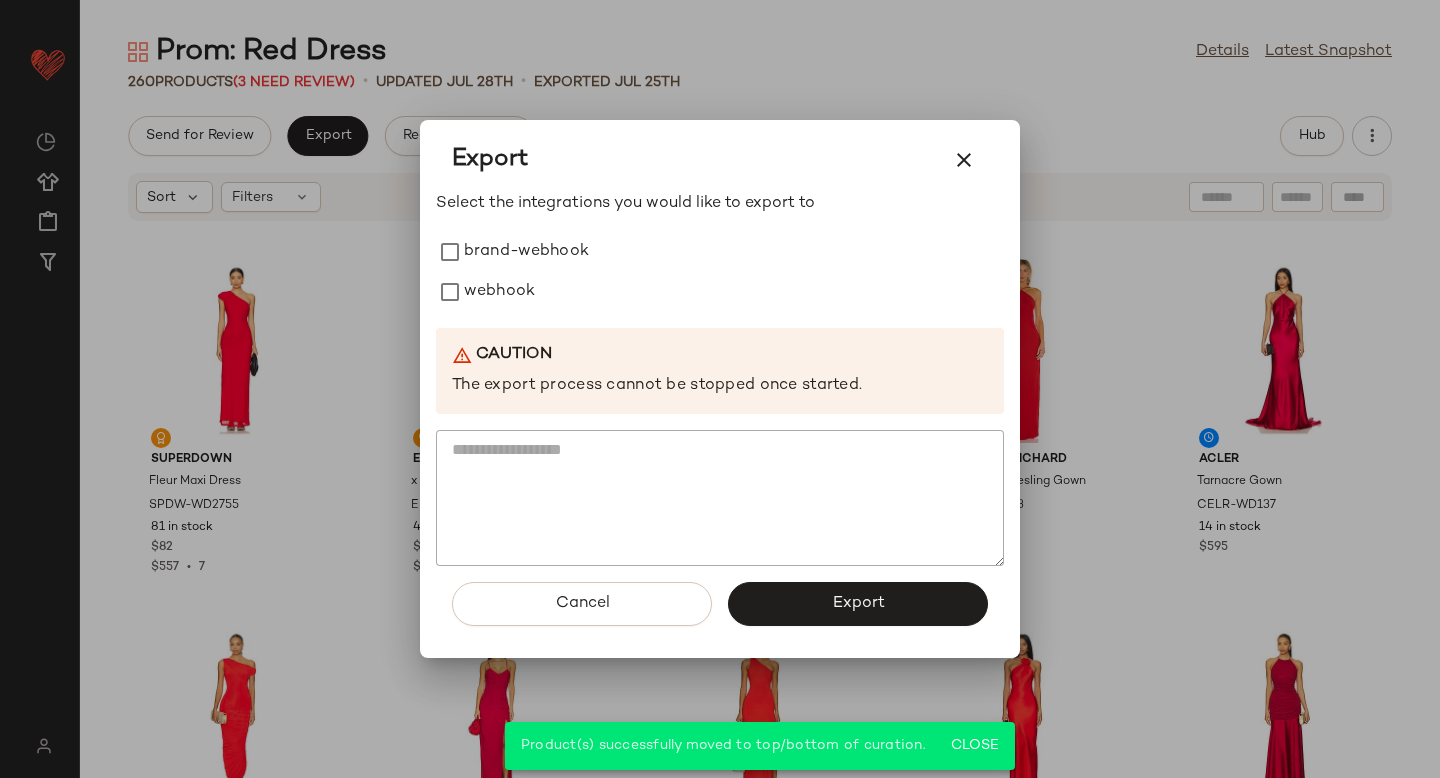 click on "Export  Select the integrations you would like to export to brand-webhook webhook Caution The export process cannot be stopped once started.  Cancel   Export" 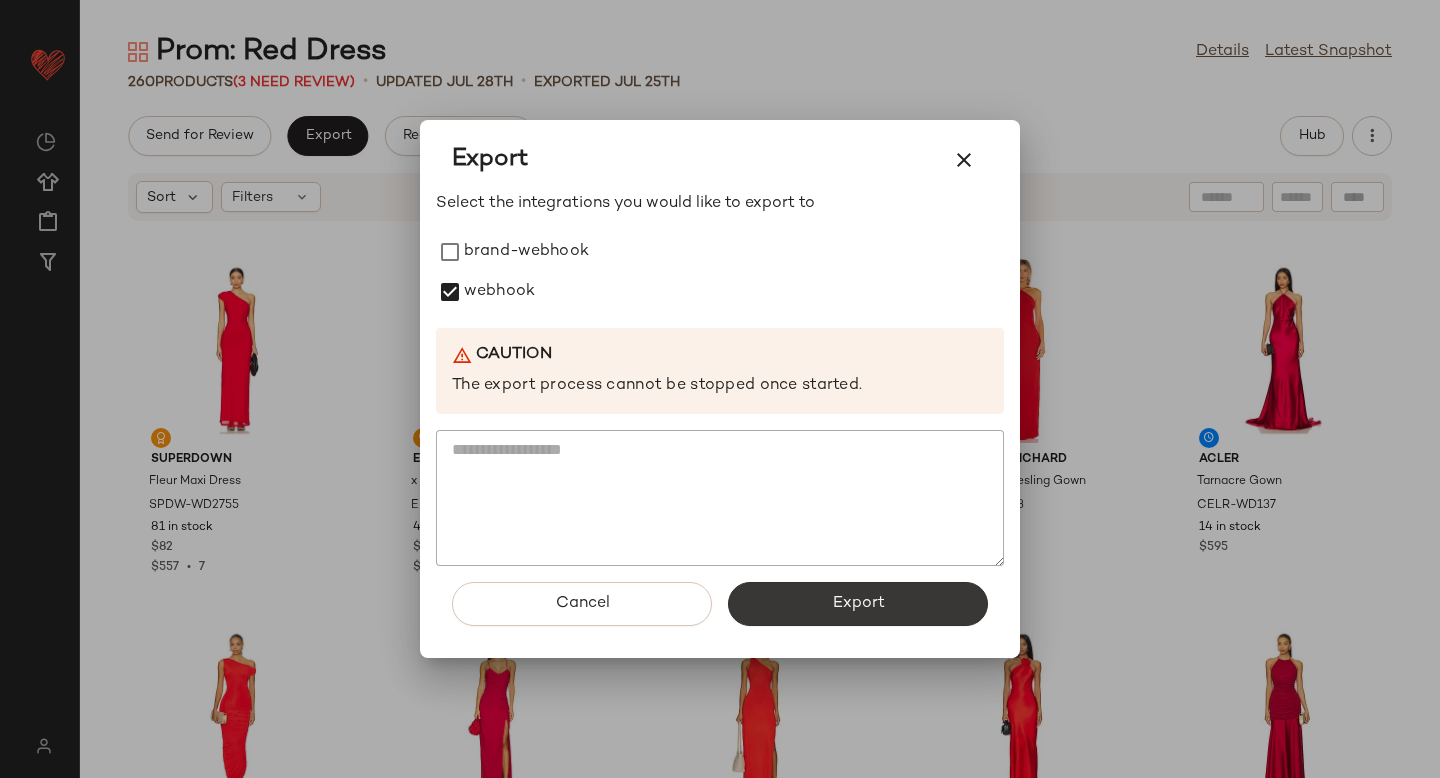 click on "Export" at bounding box center (858, 604) 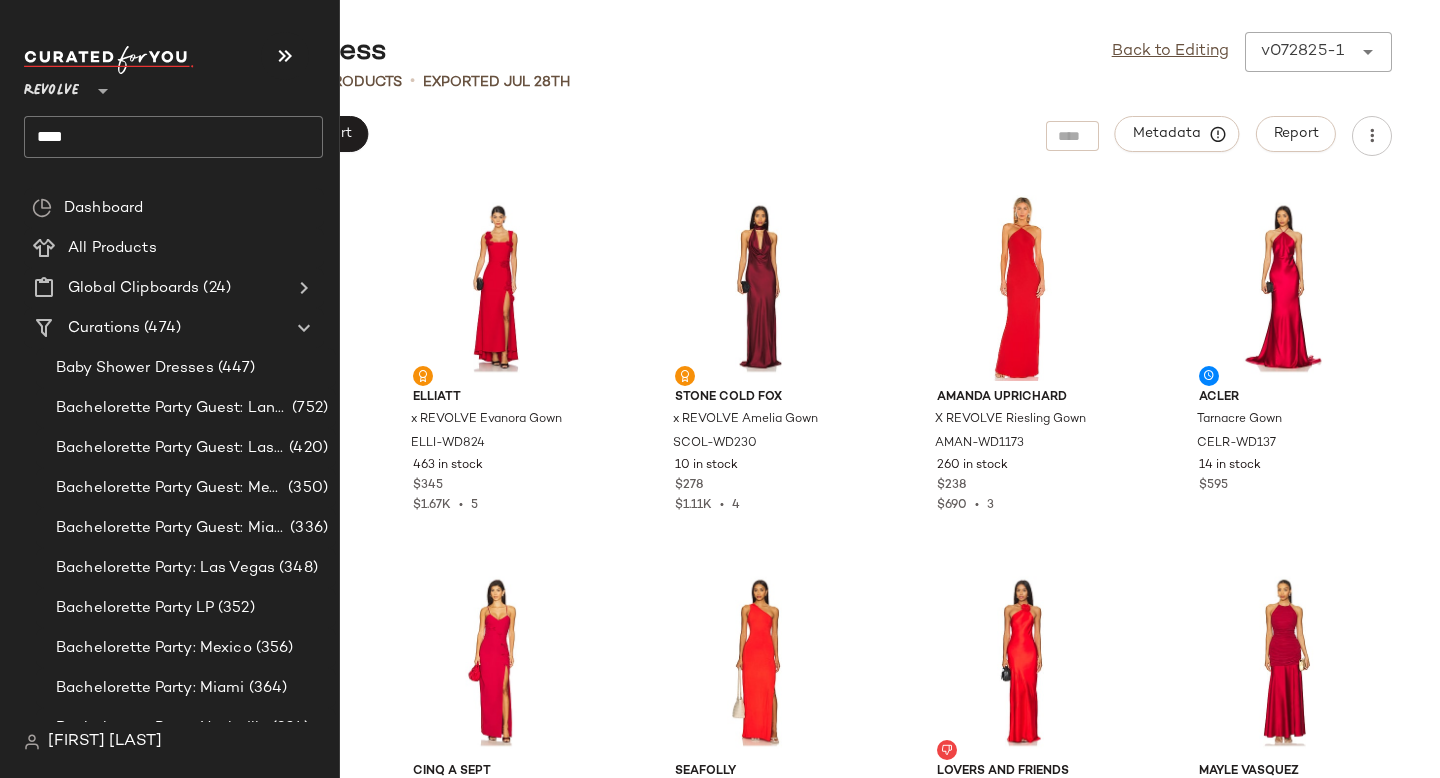 click on "****" 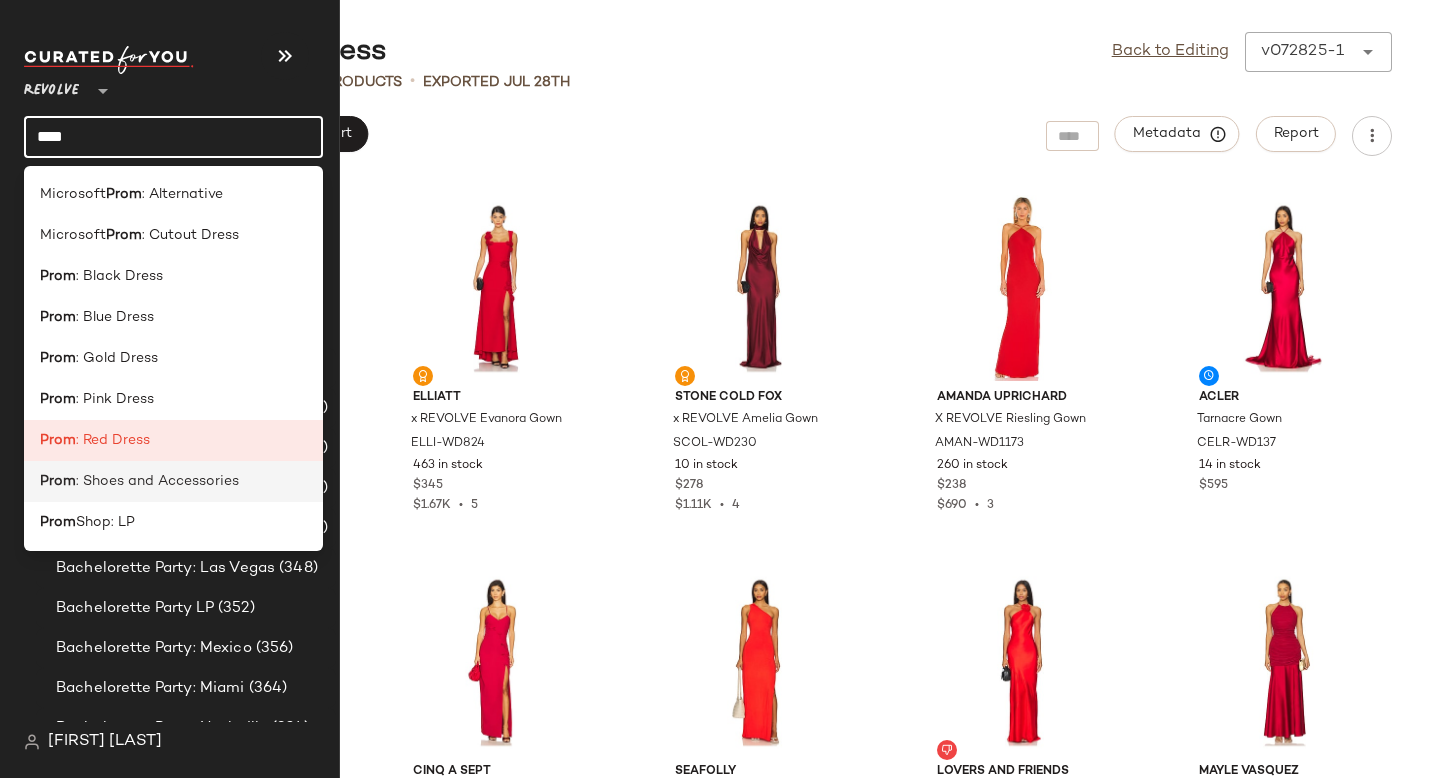 click on ": Shoes and Accessories" at bounding box center (157, 481) 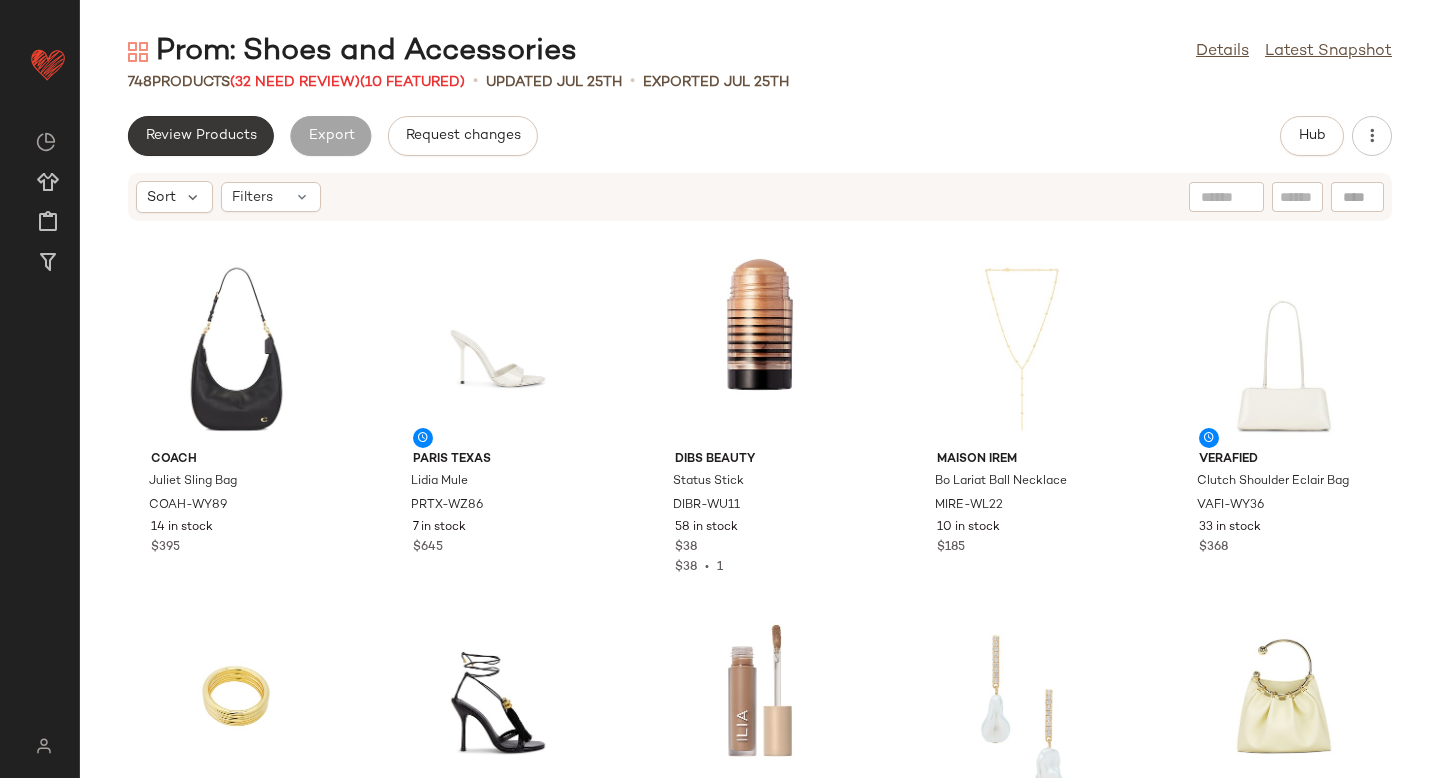 click on "Review Products" at bounding box center (201, 136) 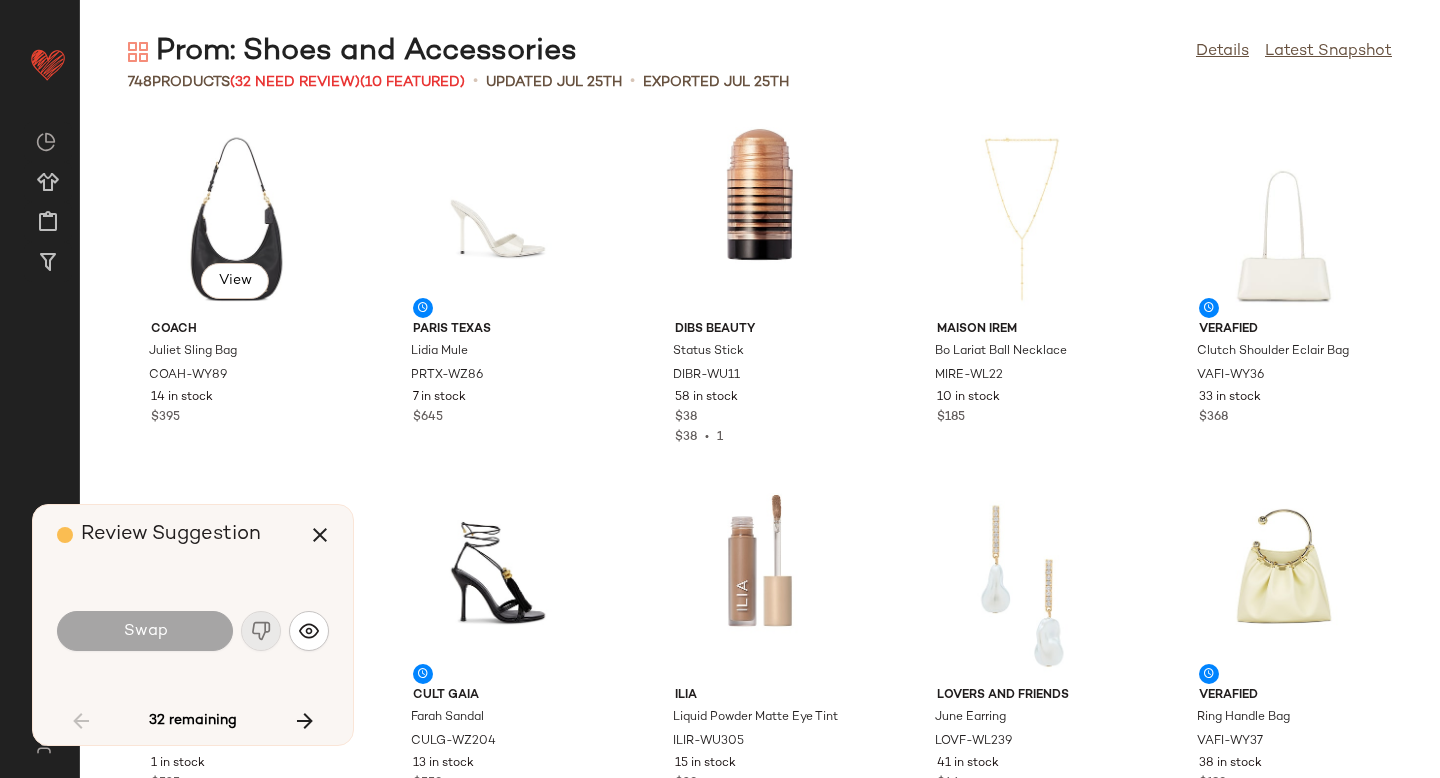 scroll, scrollTop: 1830, scrollLeft: 0, axis: vertical 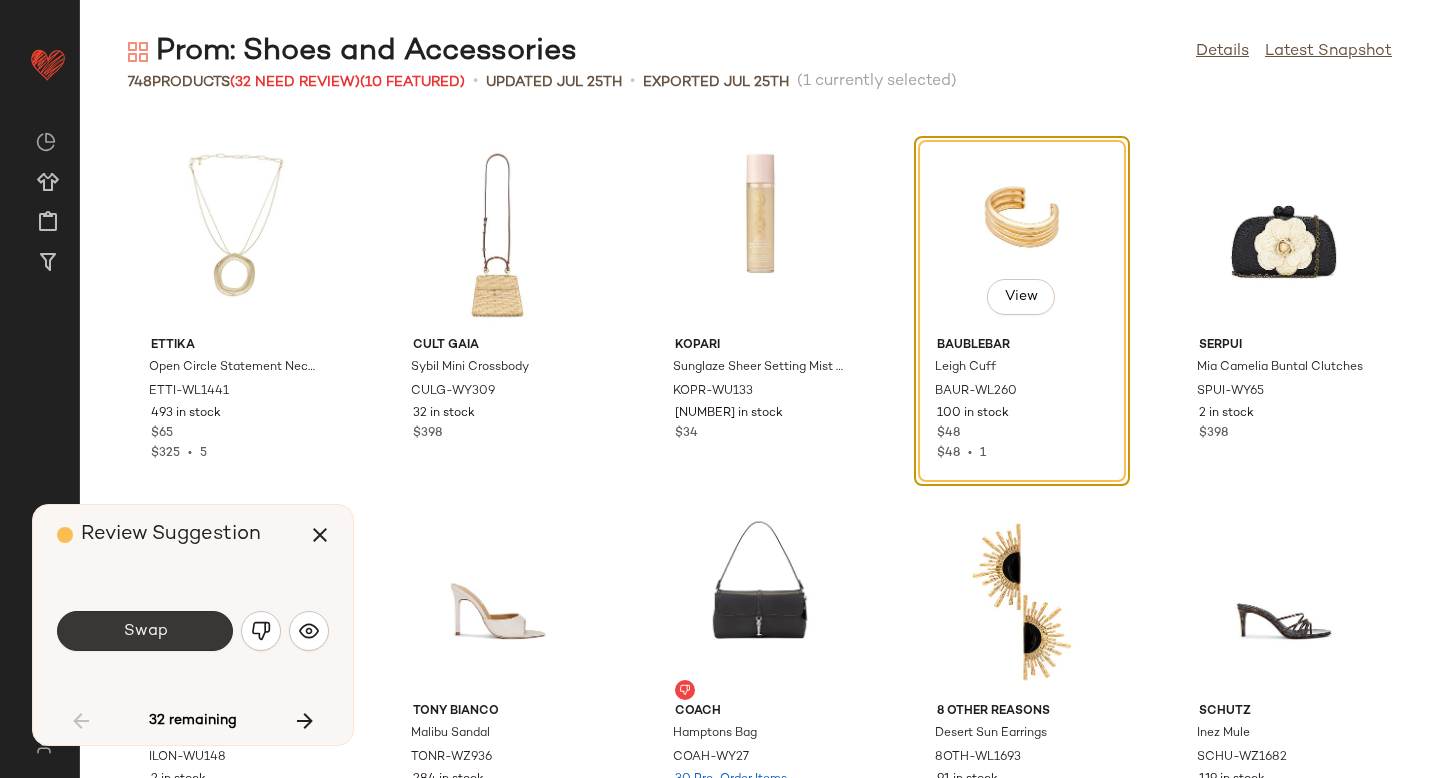 click on "Swap" 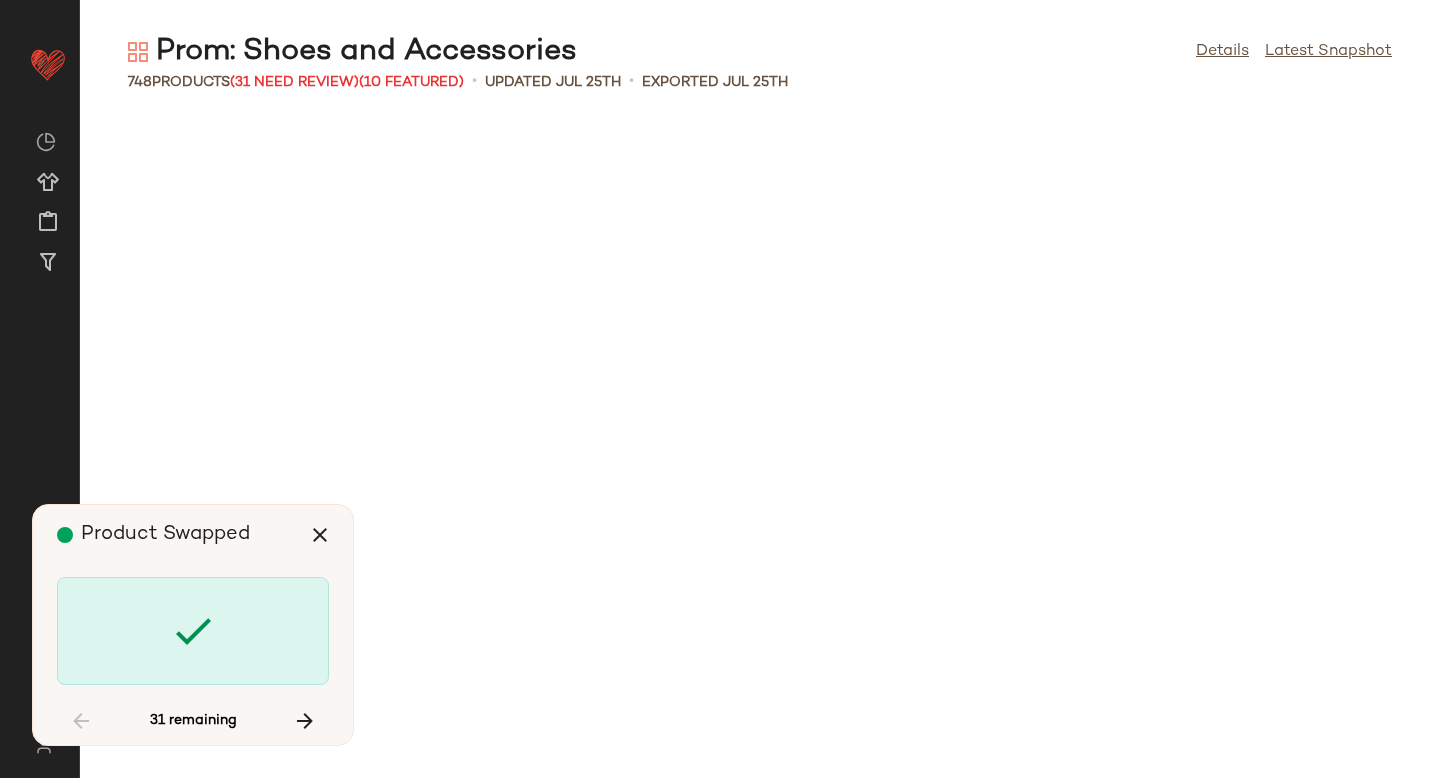 scroll, scrollTop: 7320, scrollLeft: 0, axis: vertical 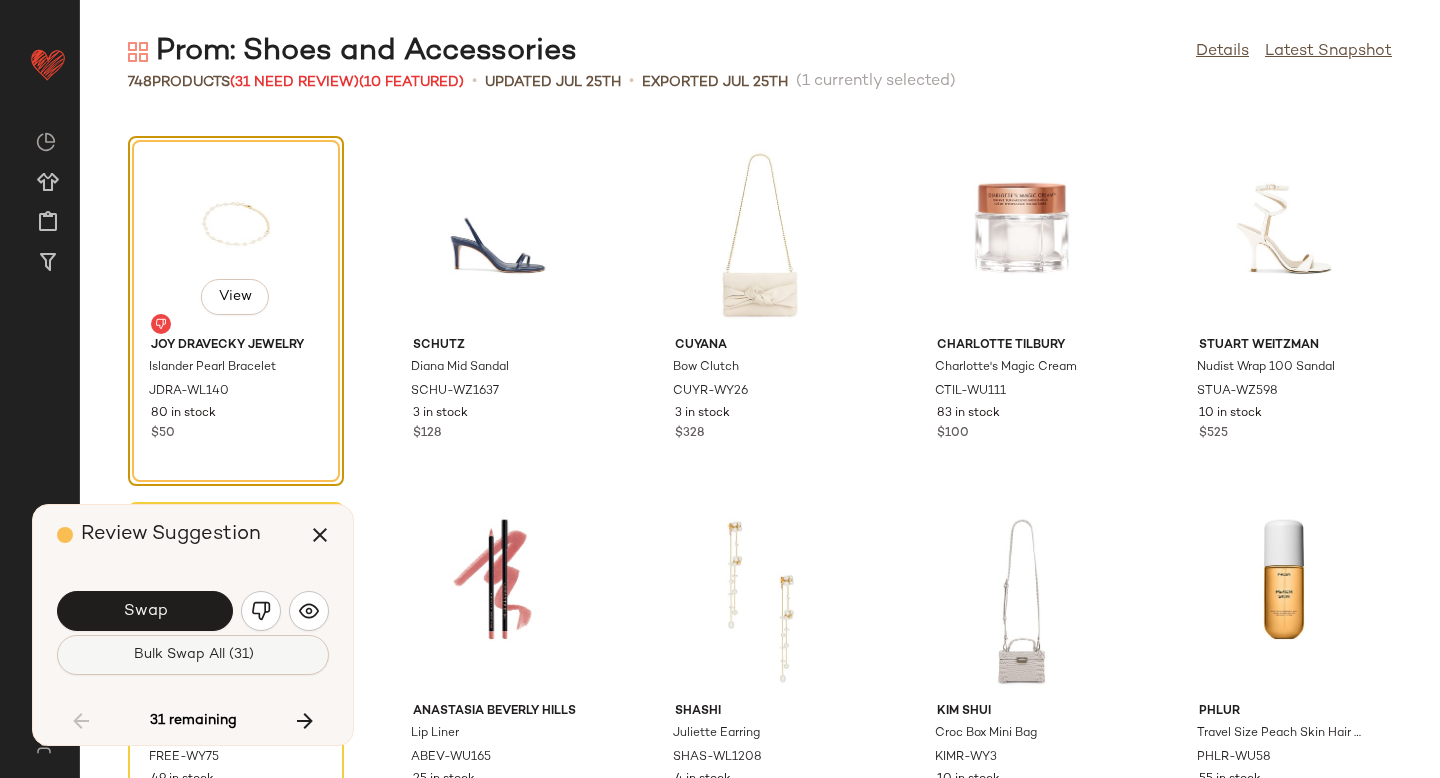 click on "Bulk Swap All (31)" at bounding box center [193, 655] 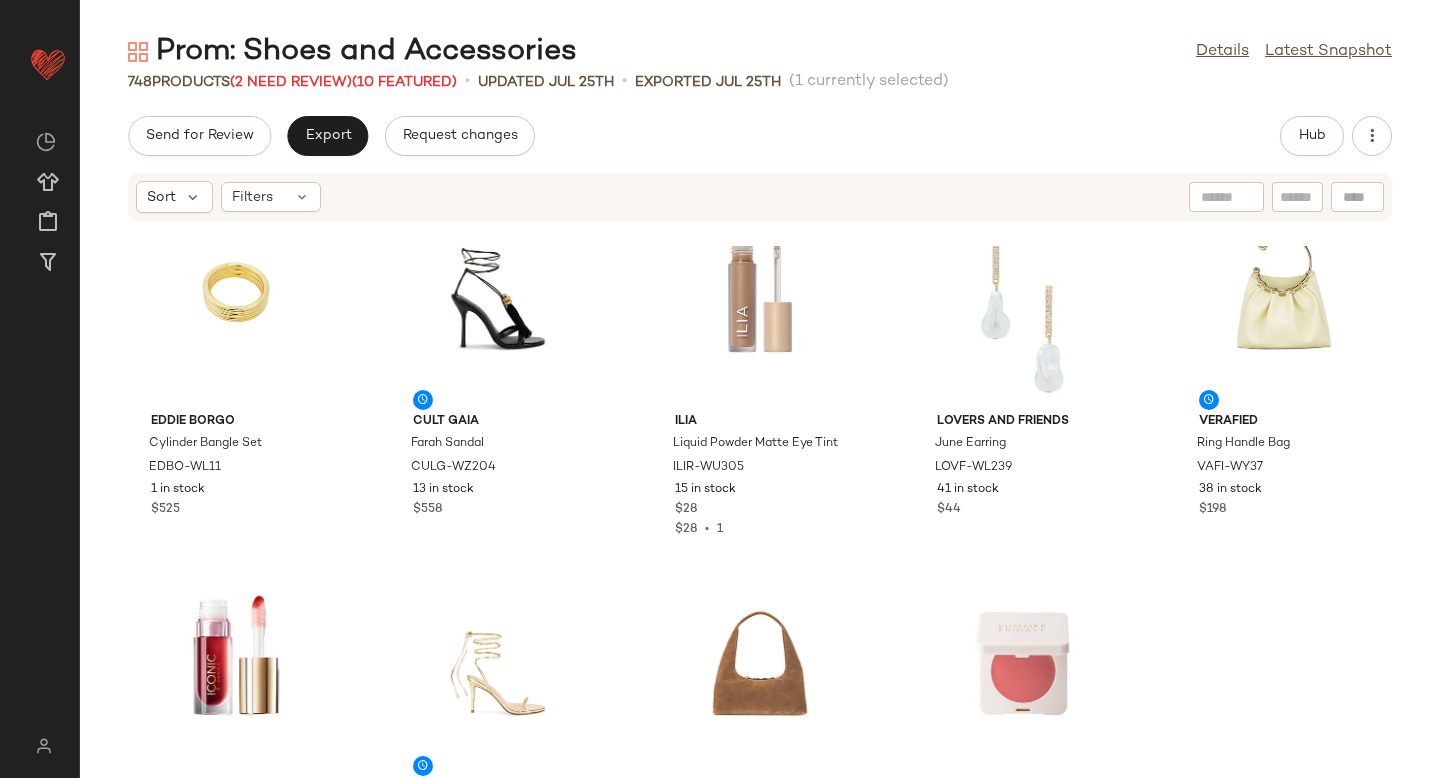 scroll, scrollTop: 0, scrollLeft: 0, axis: both 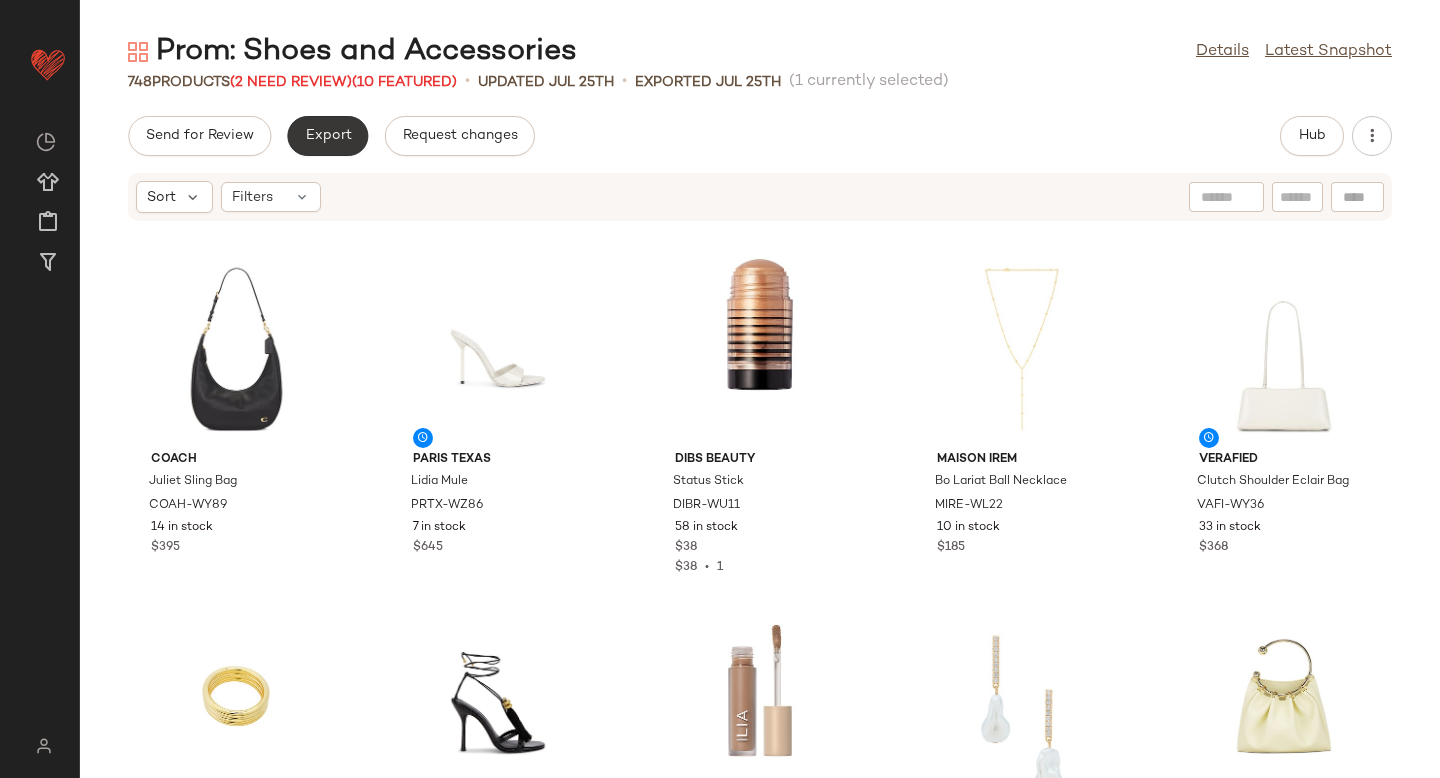 click on "Export" 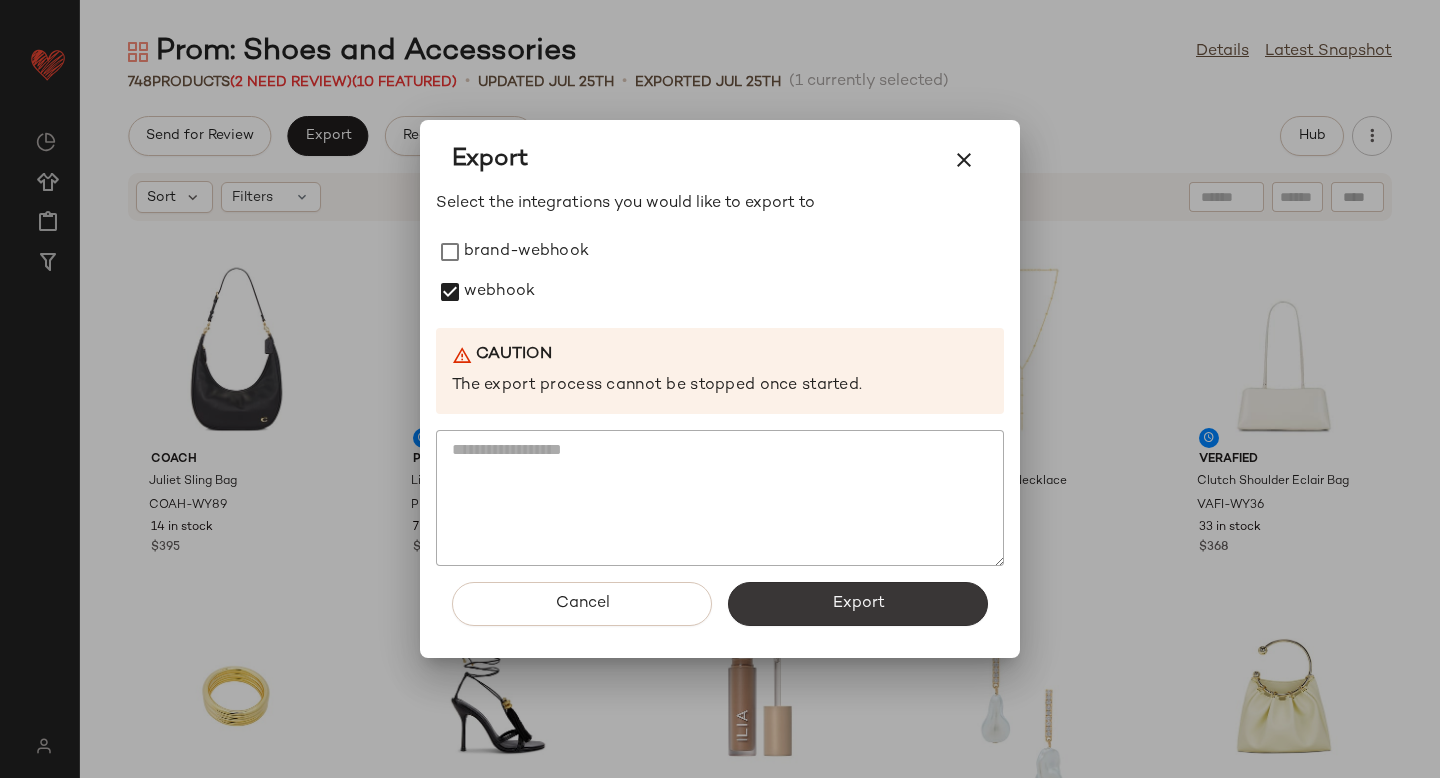 click on "Export" at bounding box center (858, 604) 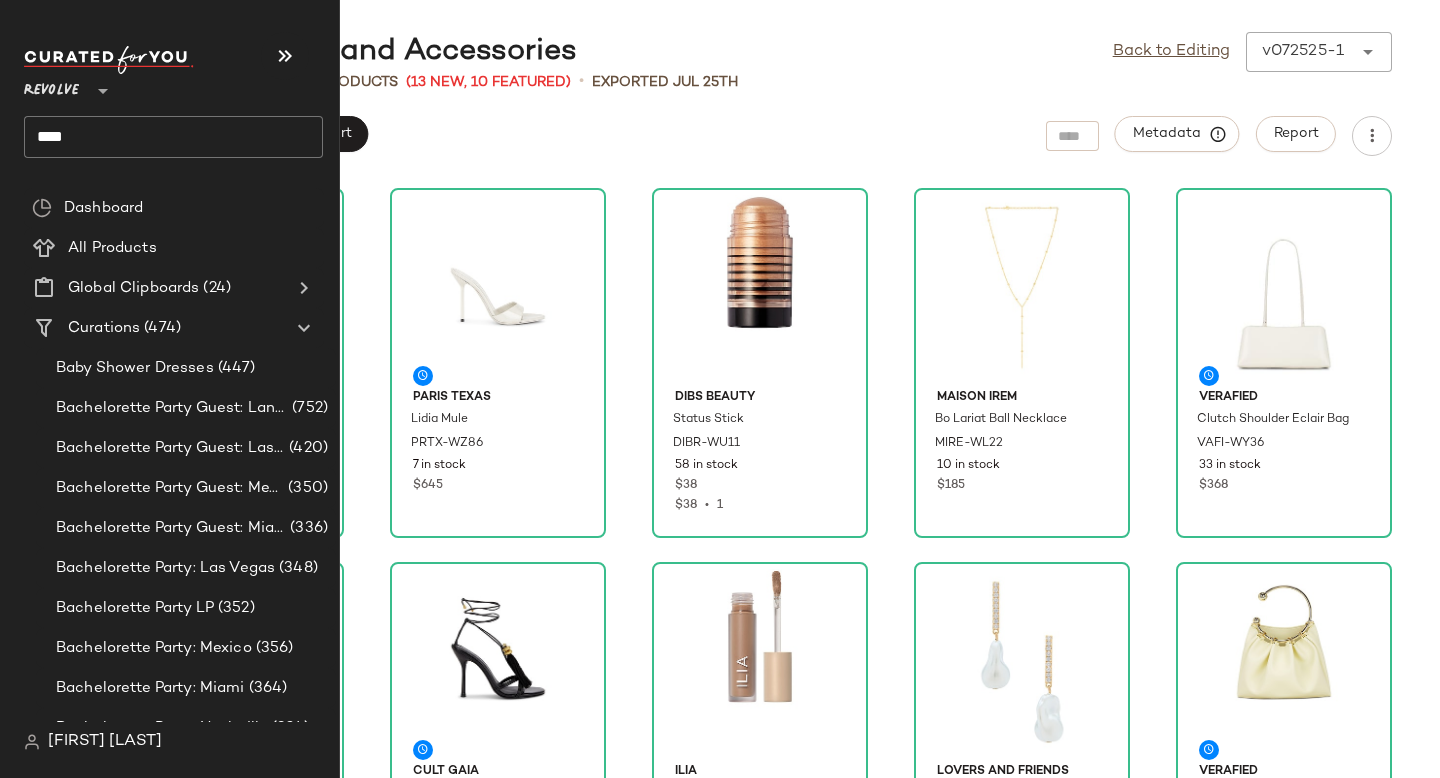 click on "****" 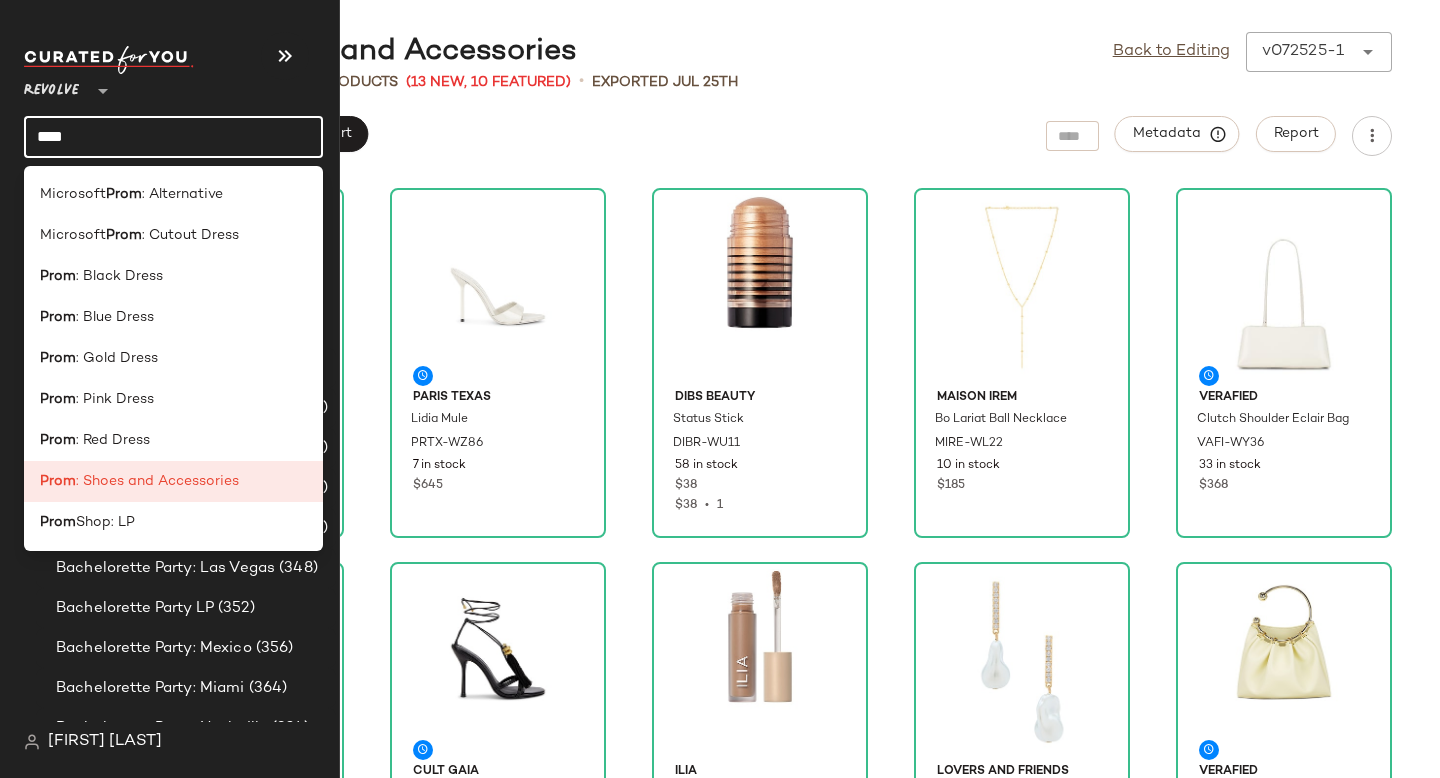 click on "****" 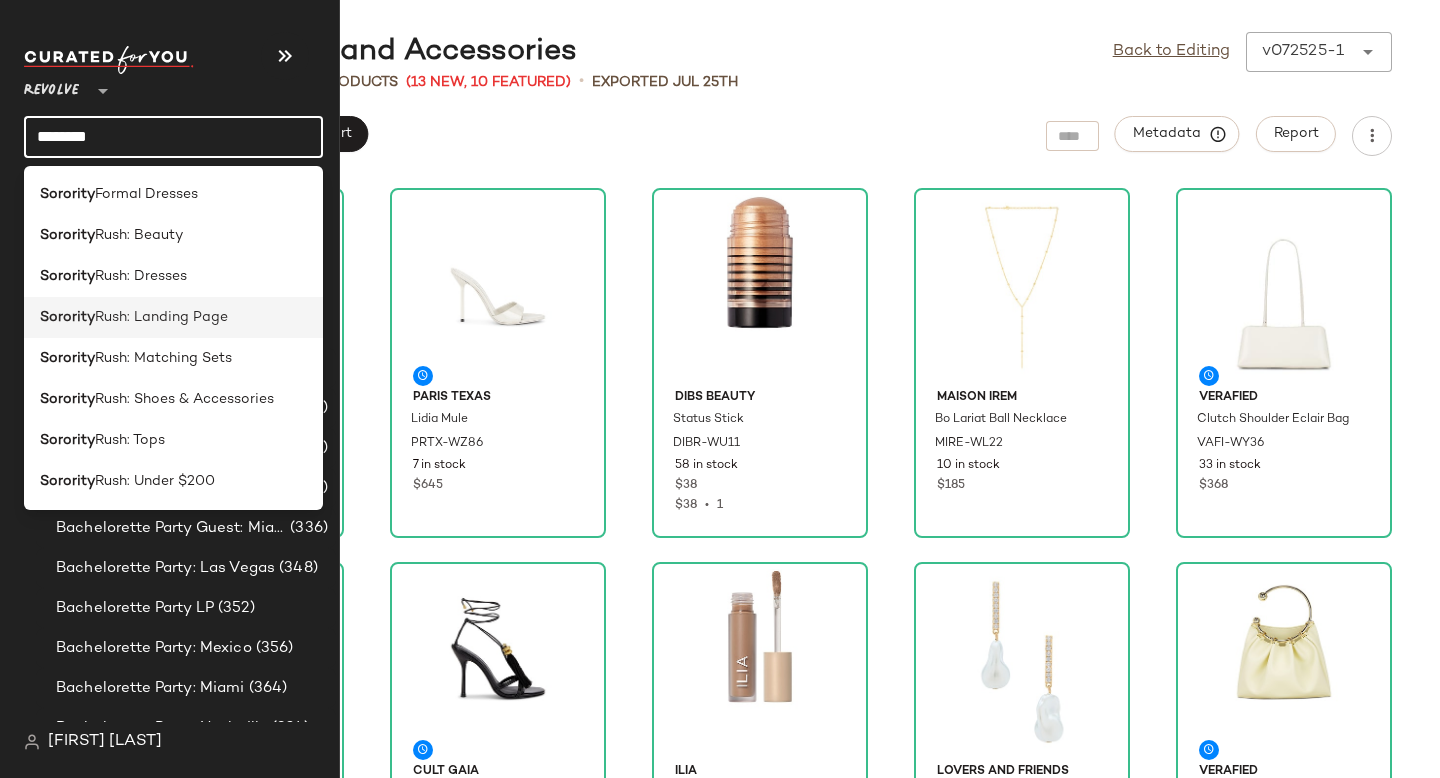 type on "********" 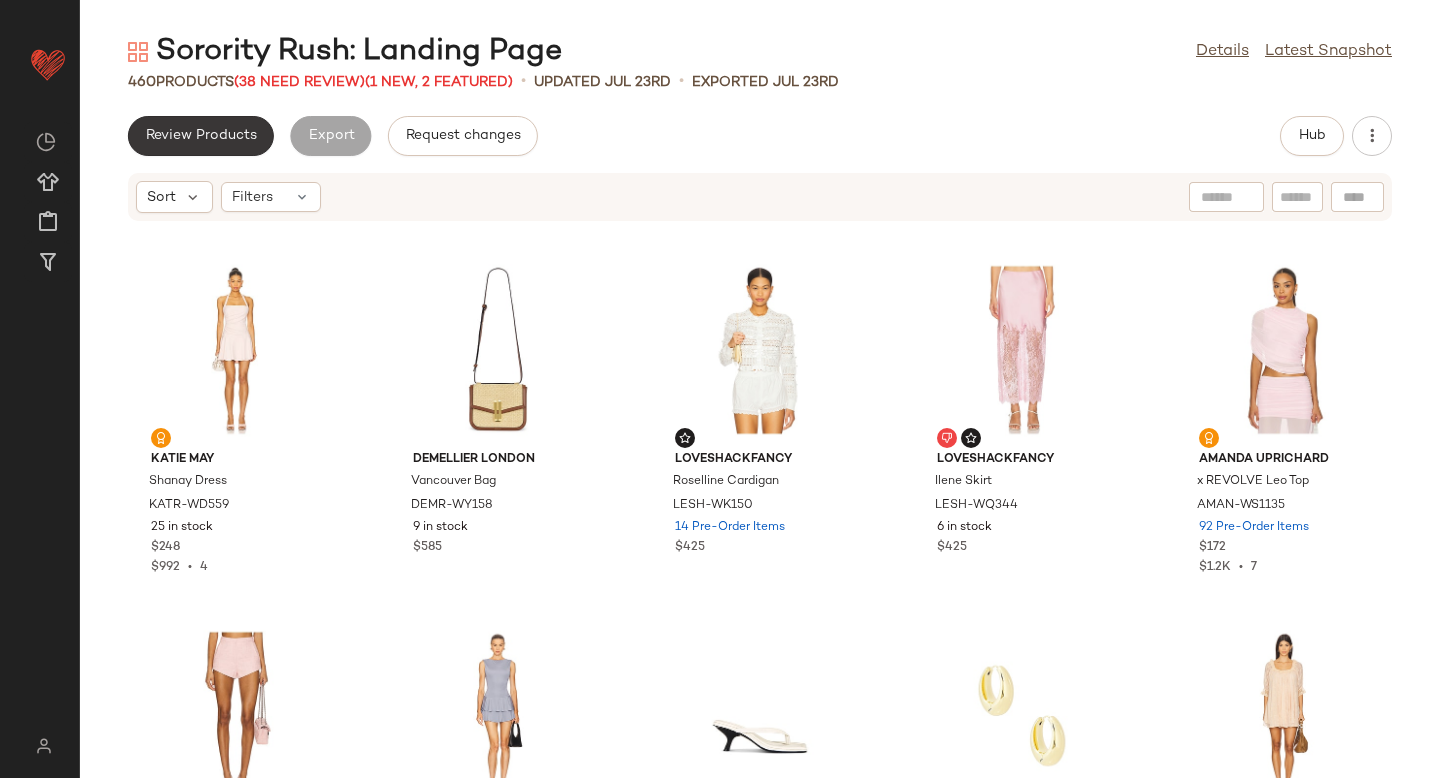 click on "Review Products" at bounding box center (201, 136) 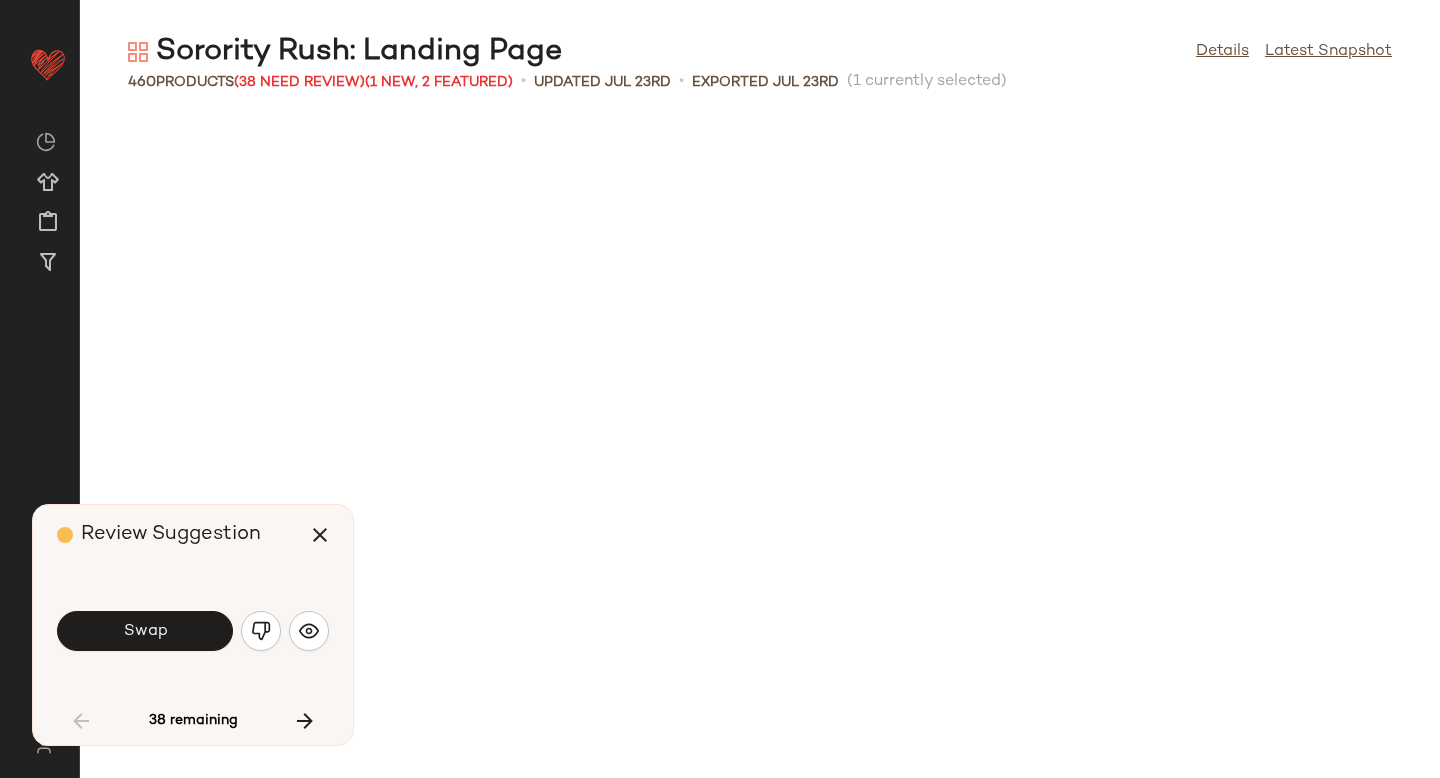scroll, scrollTop: 748, scrollLeft: 0, axis: vertical 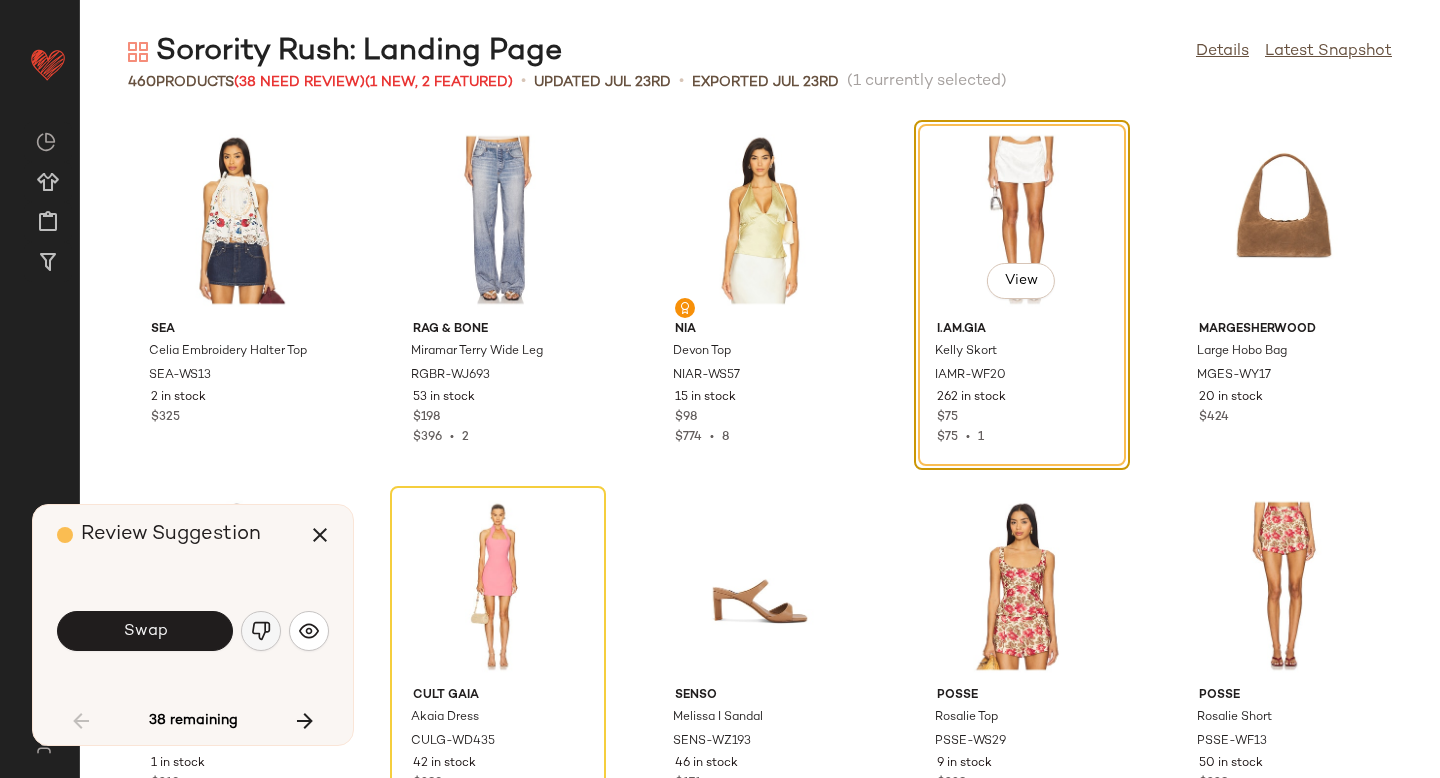 click 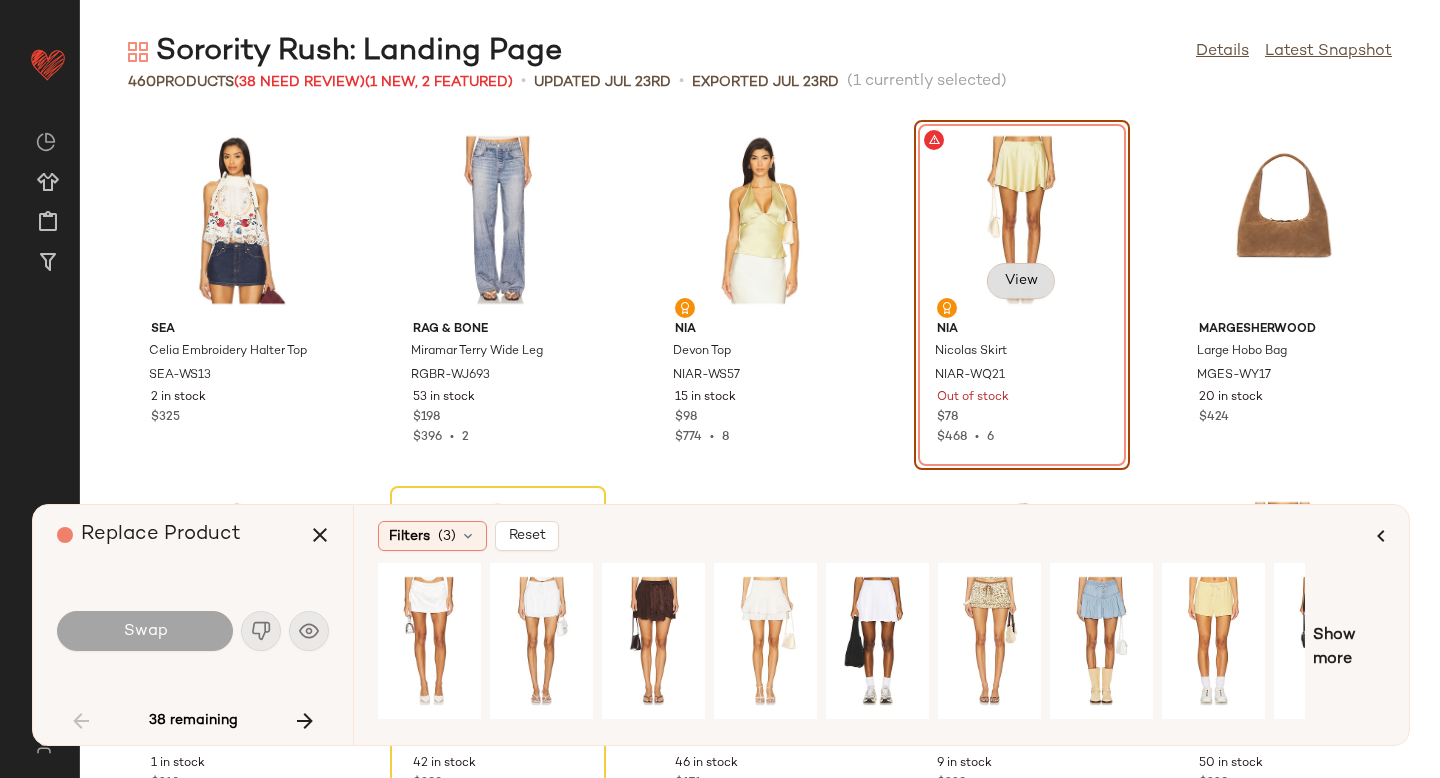 click on "View" at bounding box center (1021, 281) 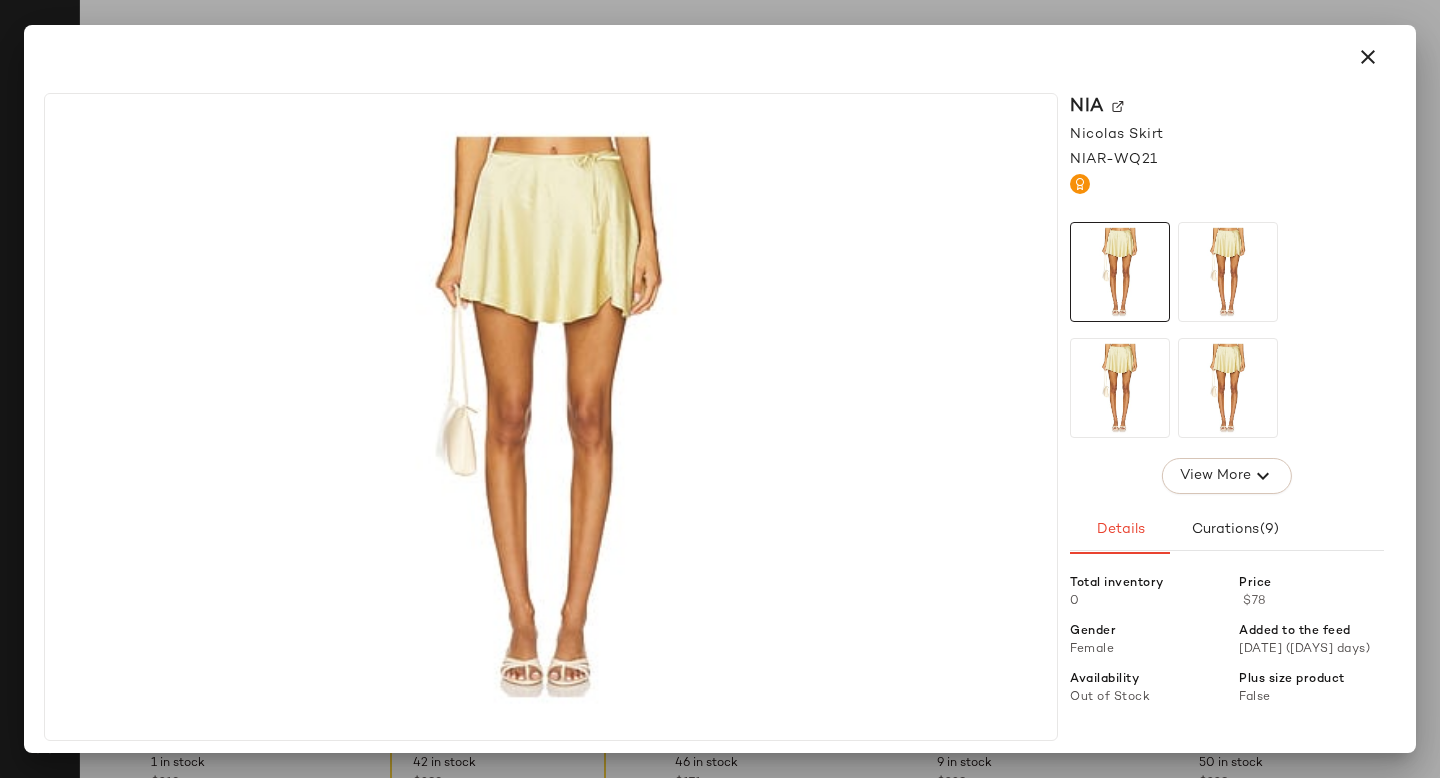 click 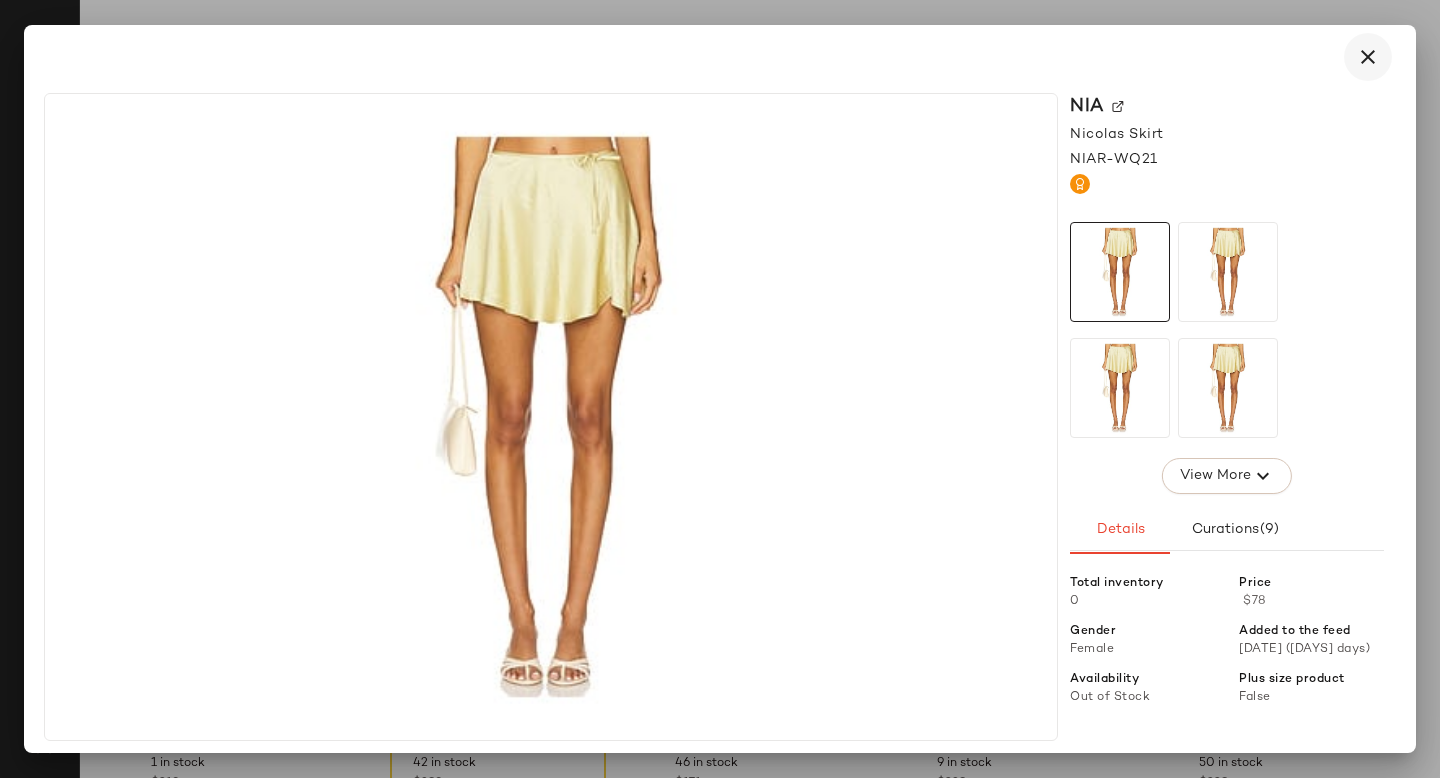 click at bounding box center [1368, 57] 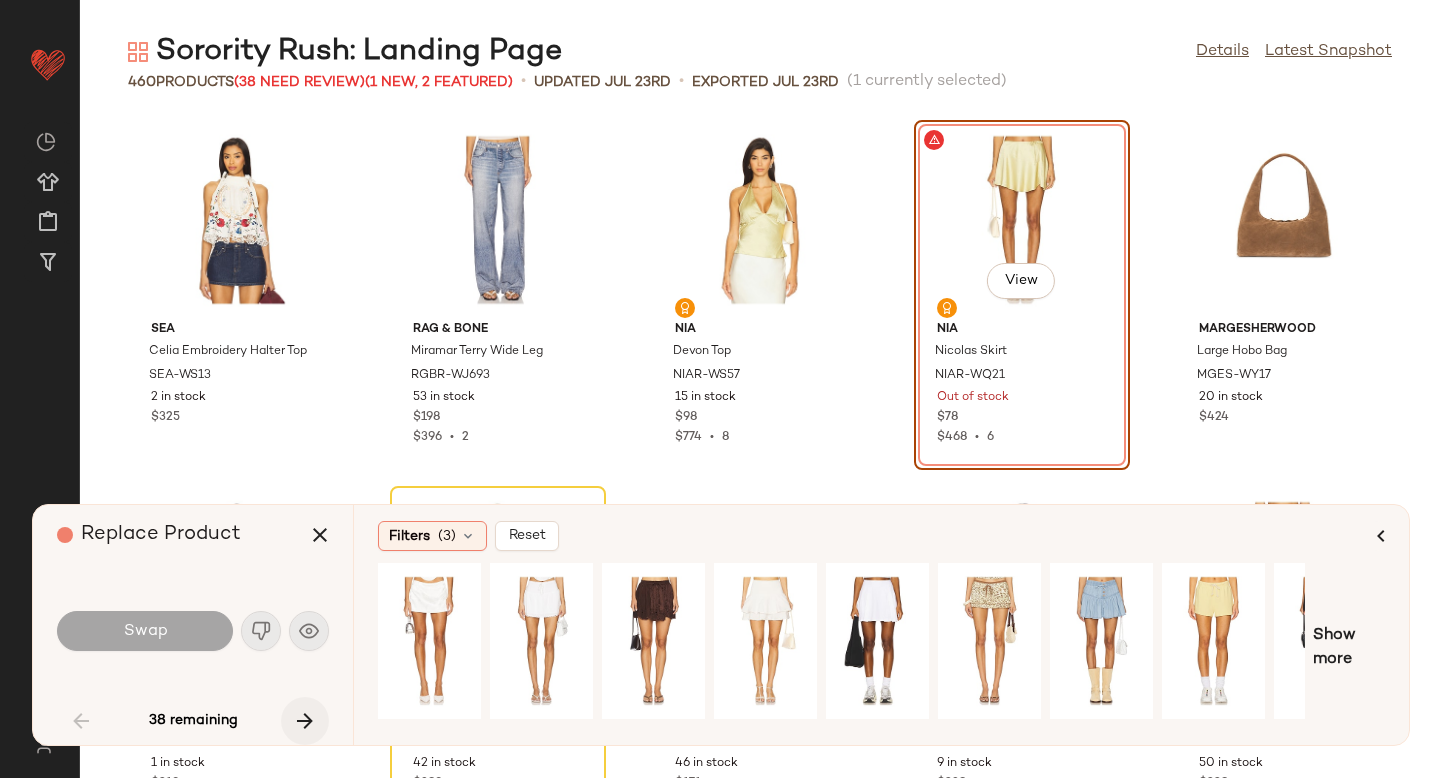 click at bounding box center [305, 721] 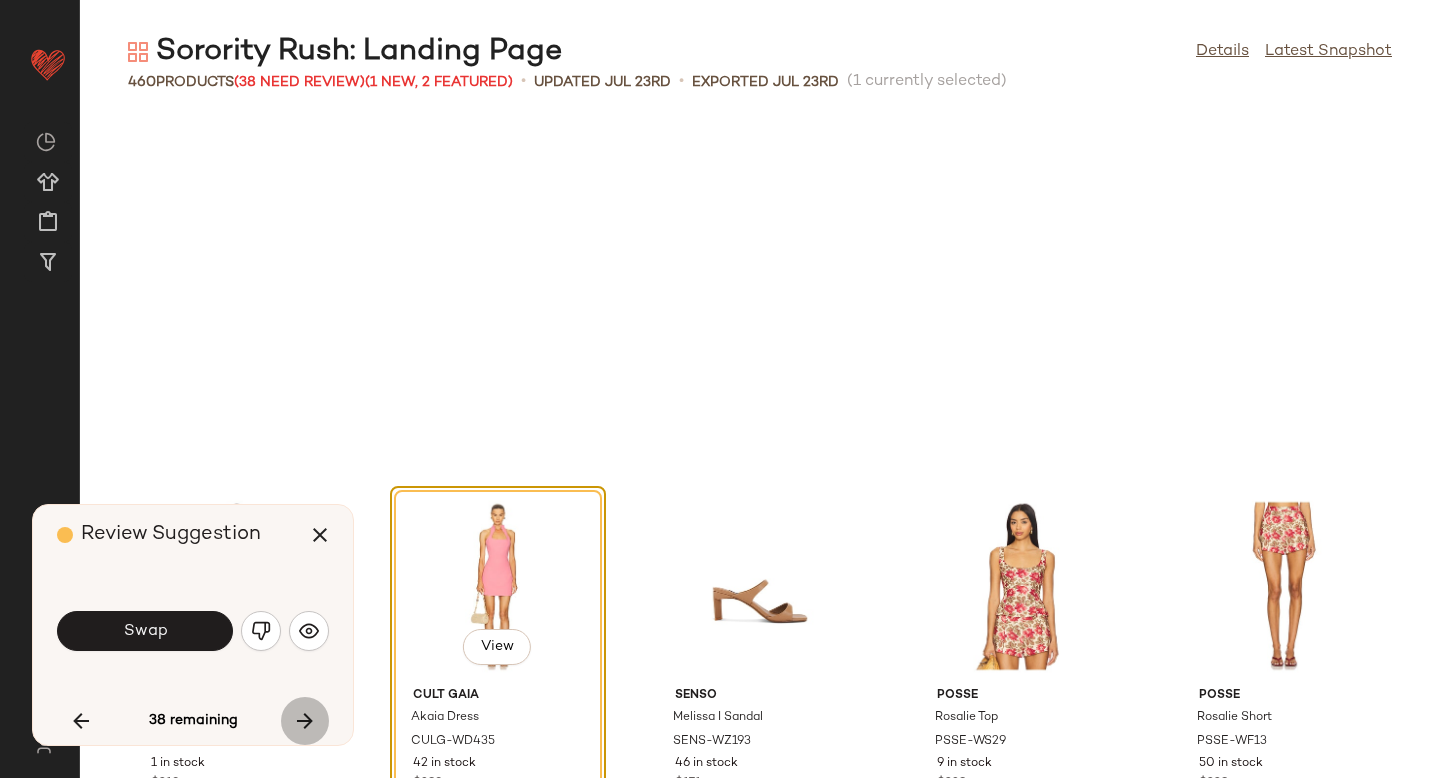 scroll, scrollTop: 1098, scrollLeft: 0, axis: vertical 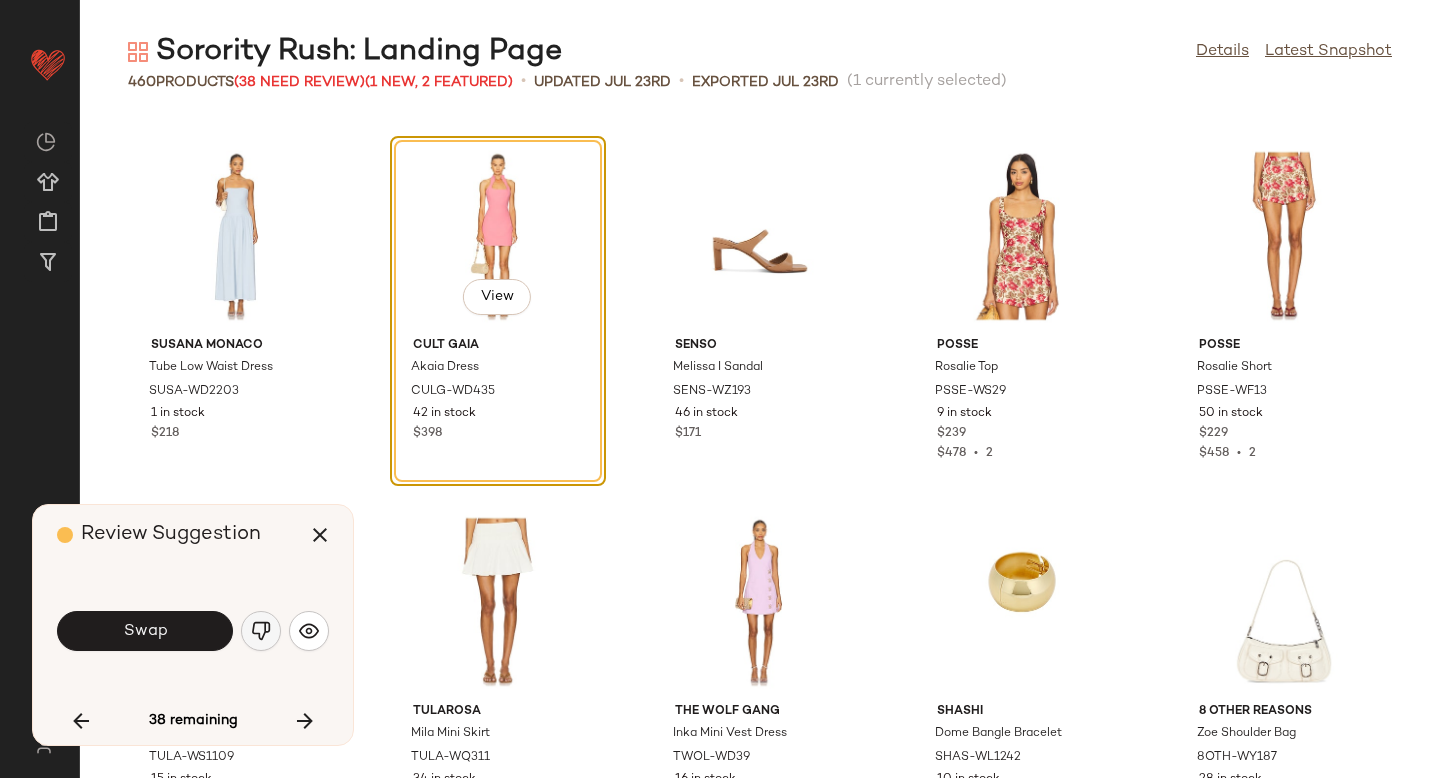 click at bounding box center (261, 631) 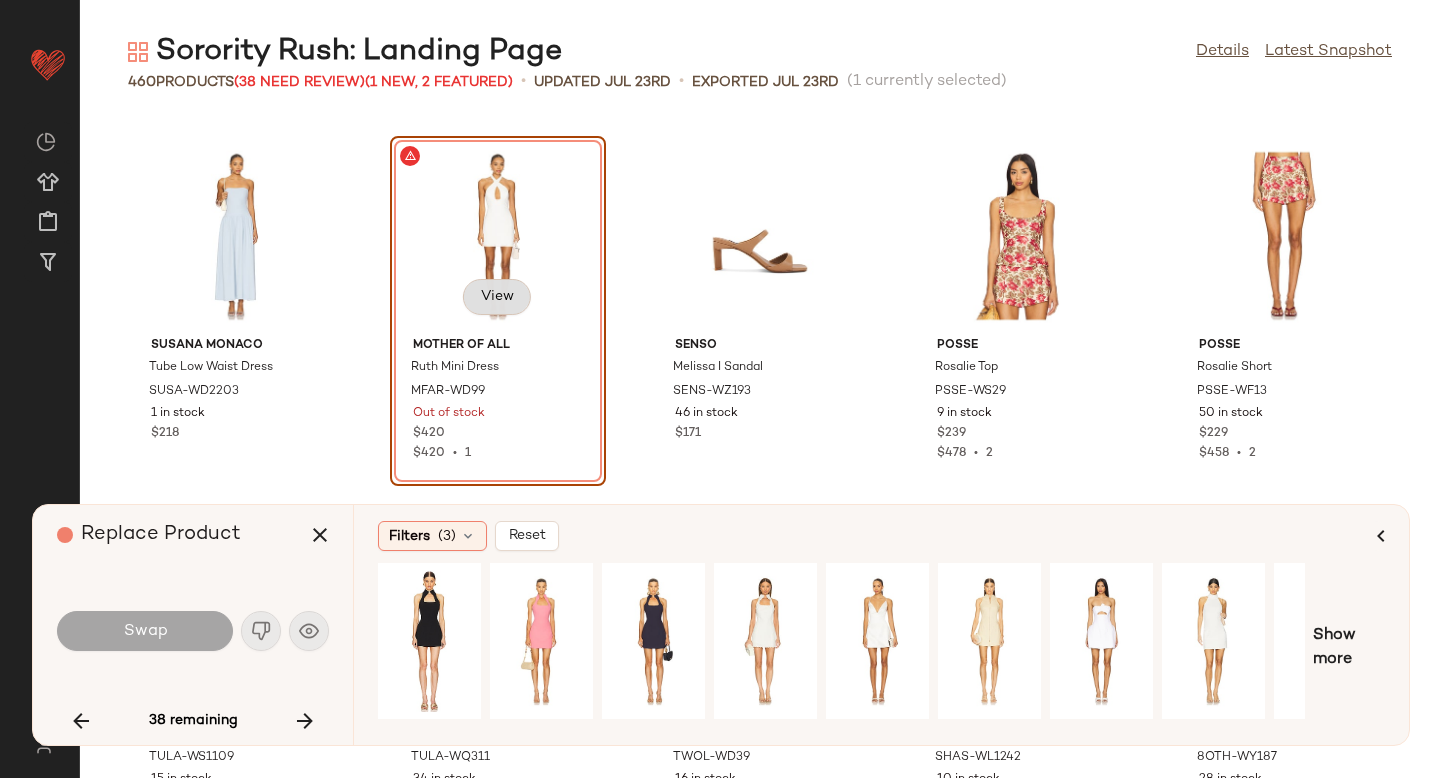 click on "View" 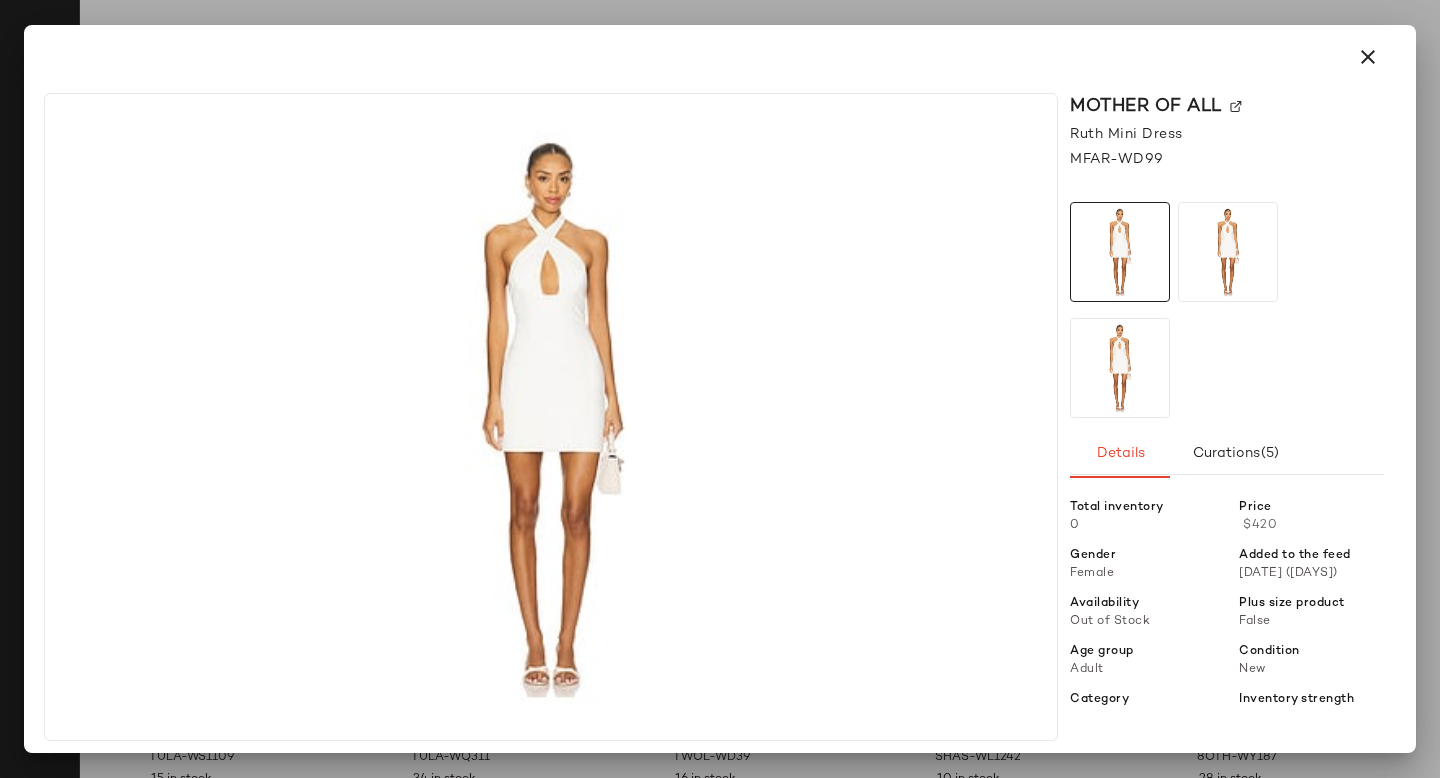 click on "Mother of All" at bounding box center [1227, 106] 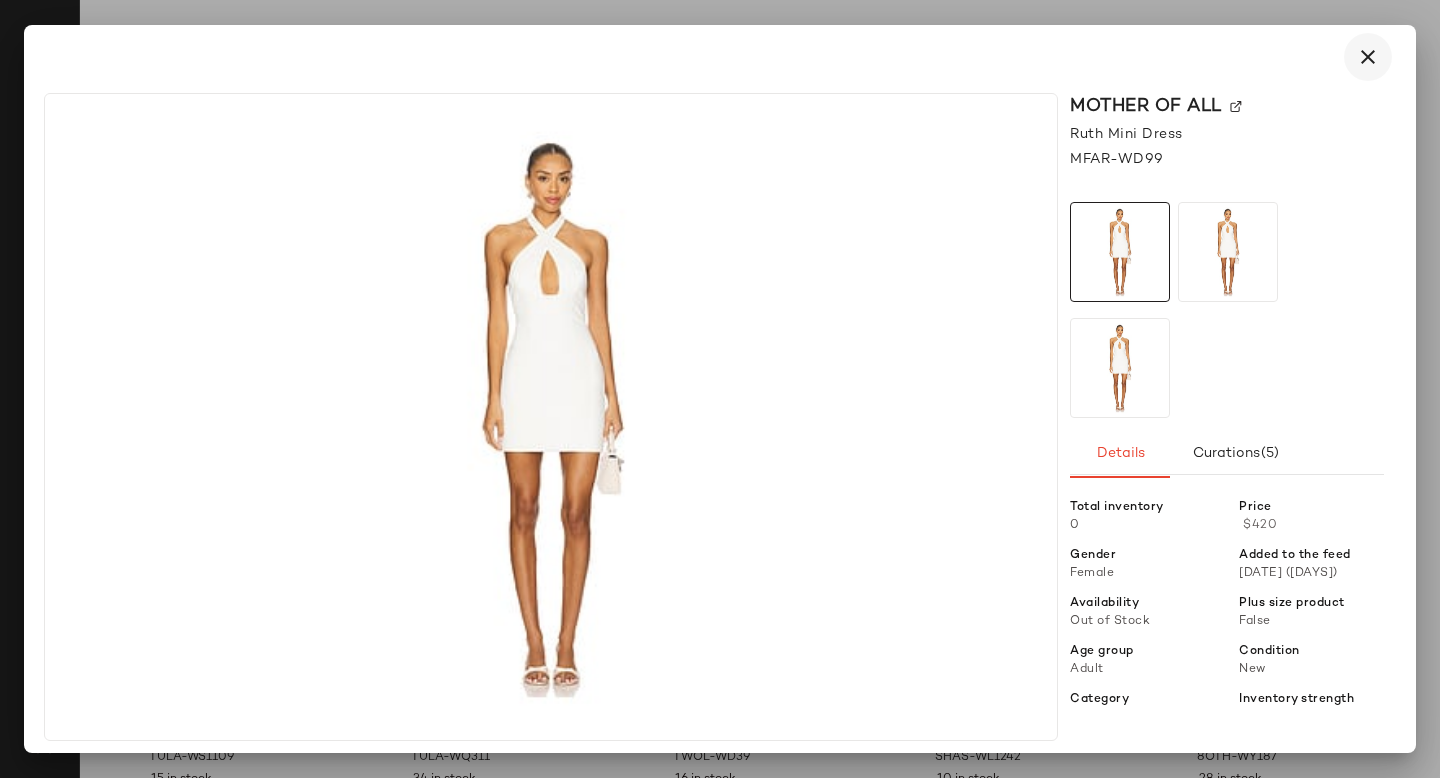 click at bounding box center (1368, 57) 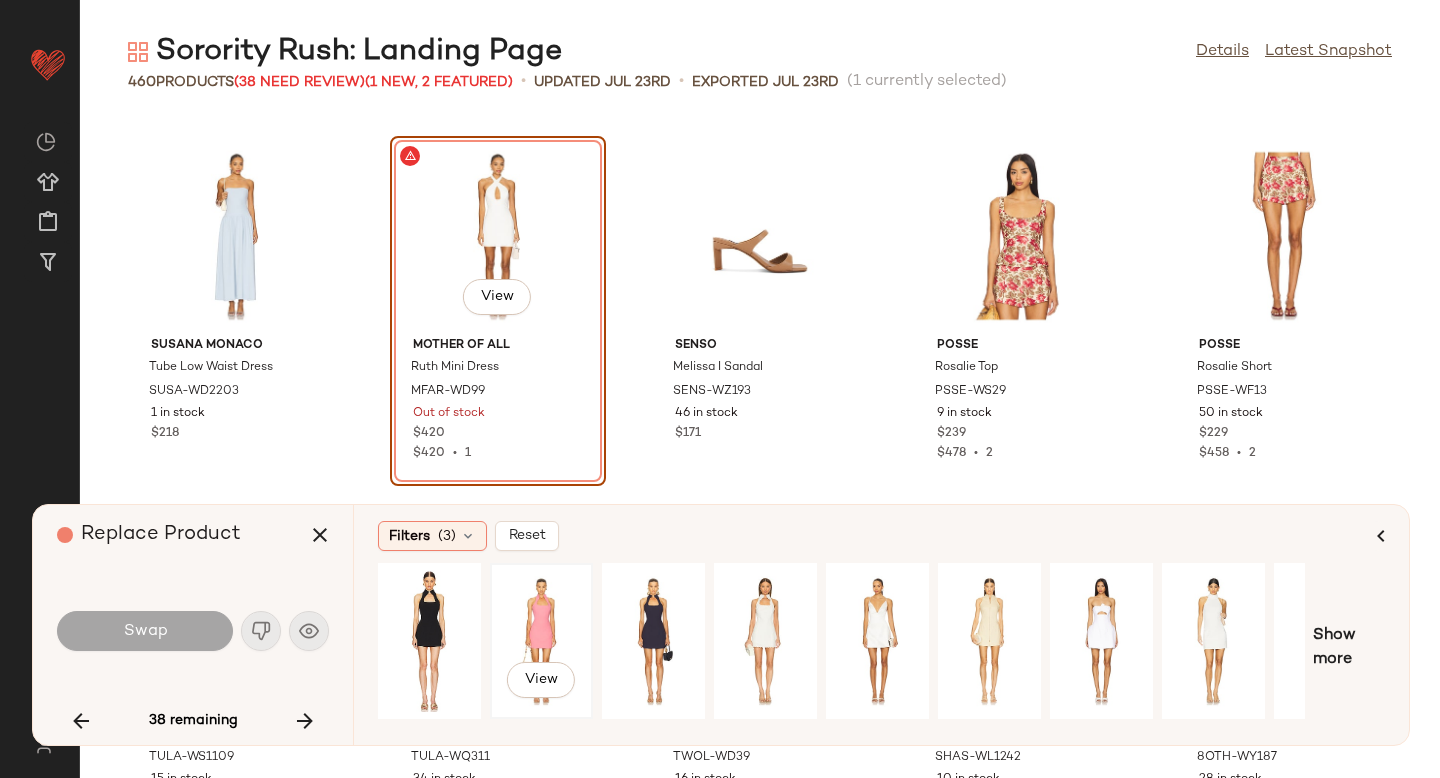 click on "View" 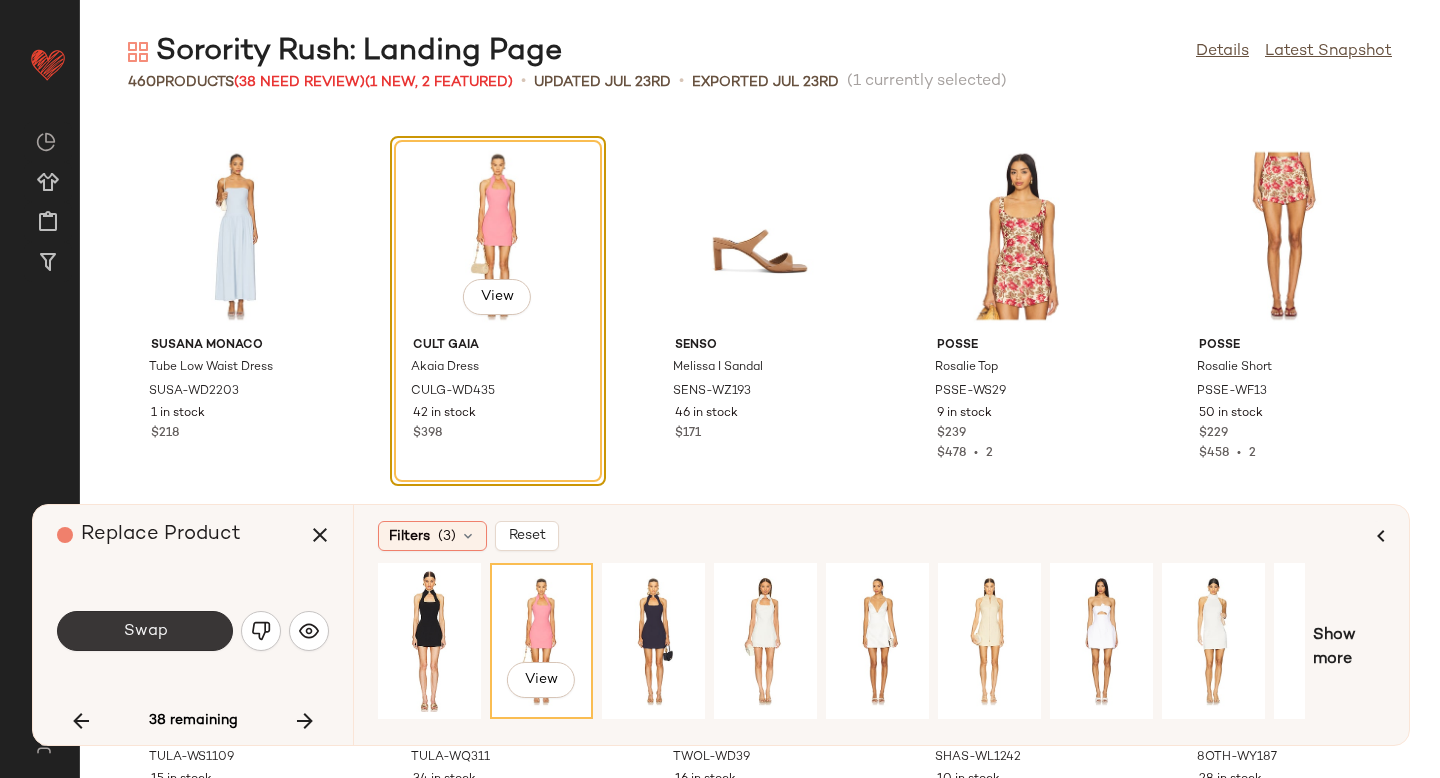 click on "Swap" at bounding box center (145, 631) 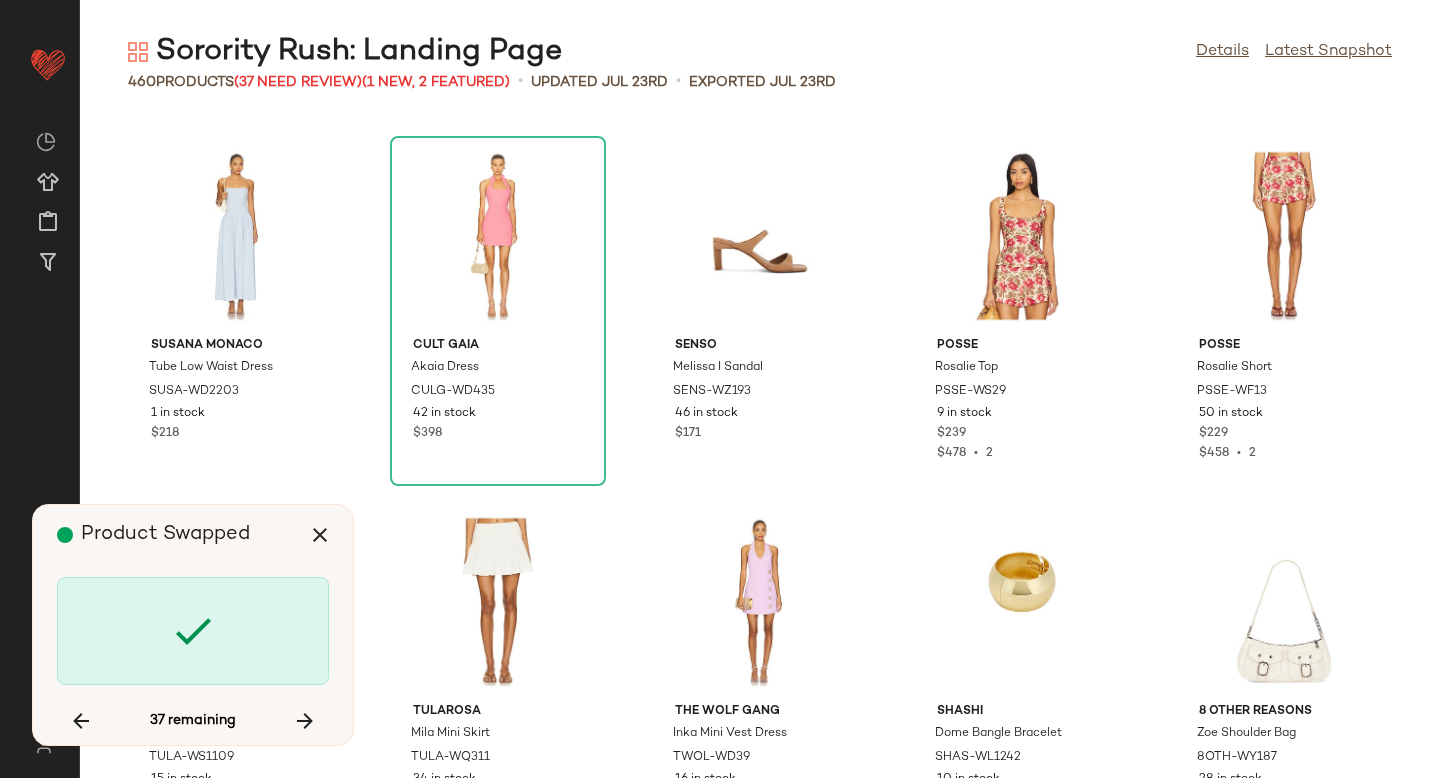 scroll, scrollTop: 2196, scrollLeft: 0, axis: vertical 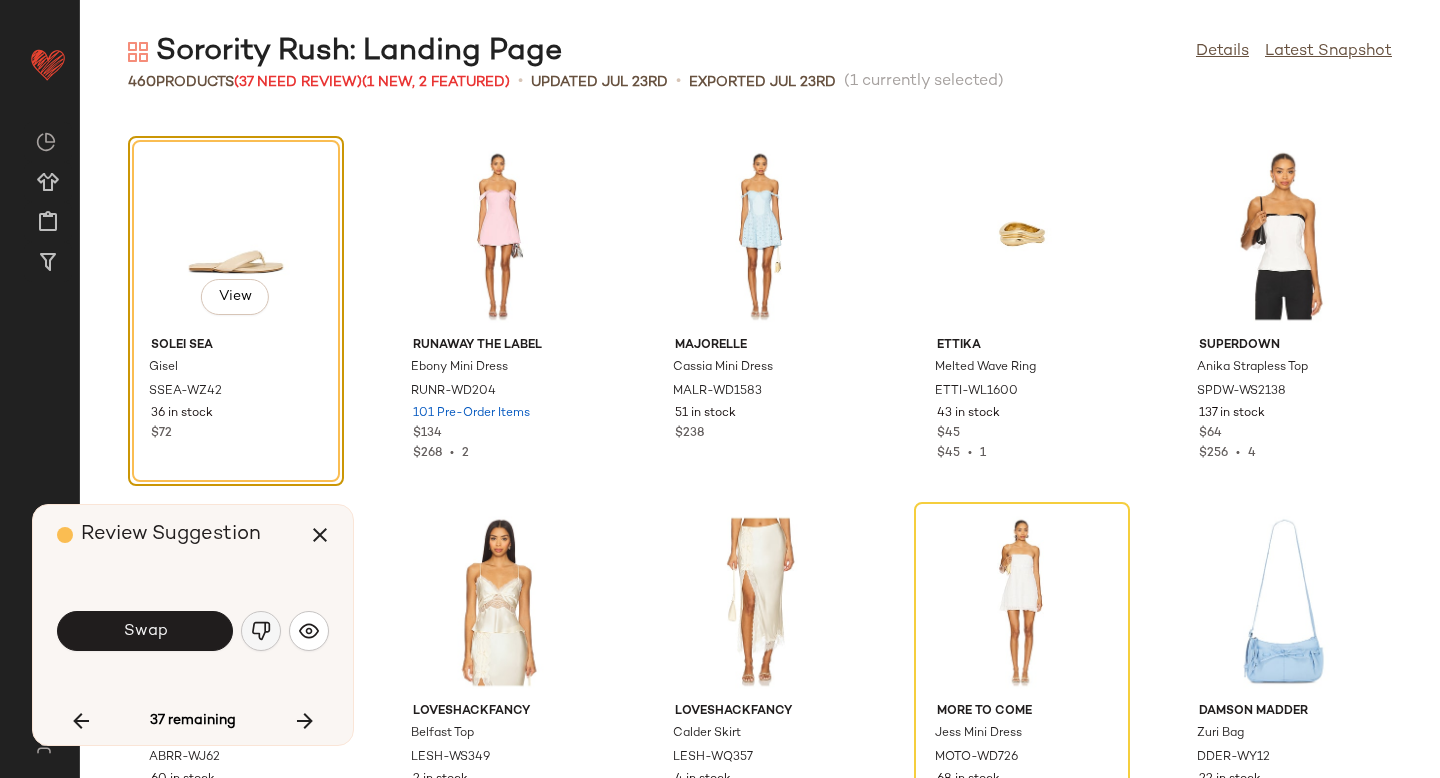 click 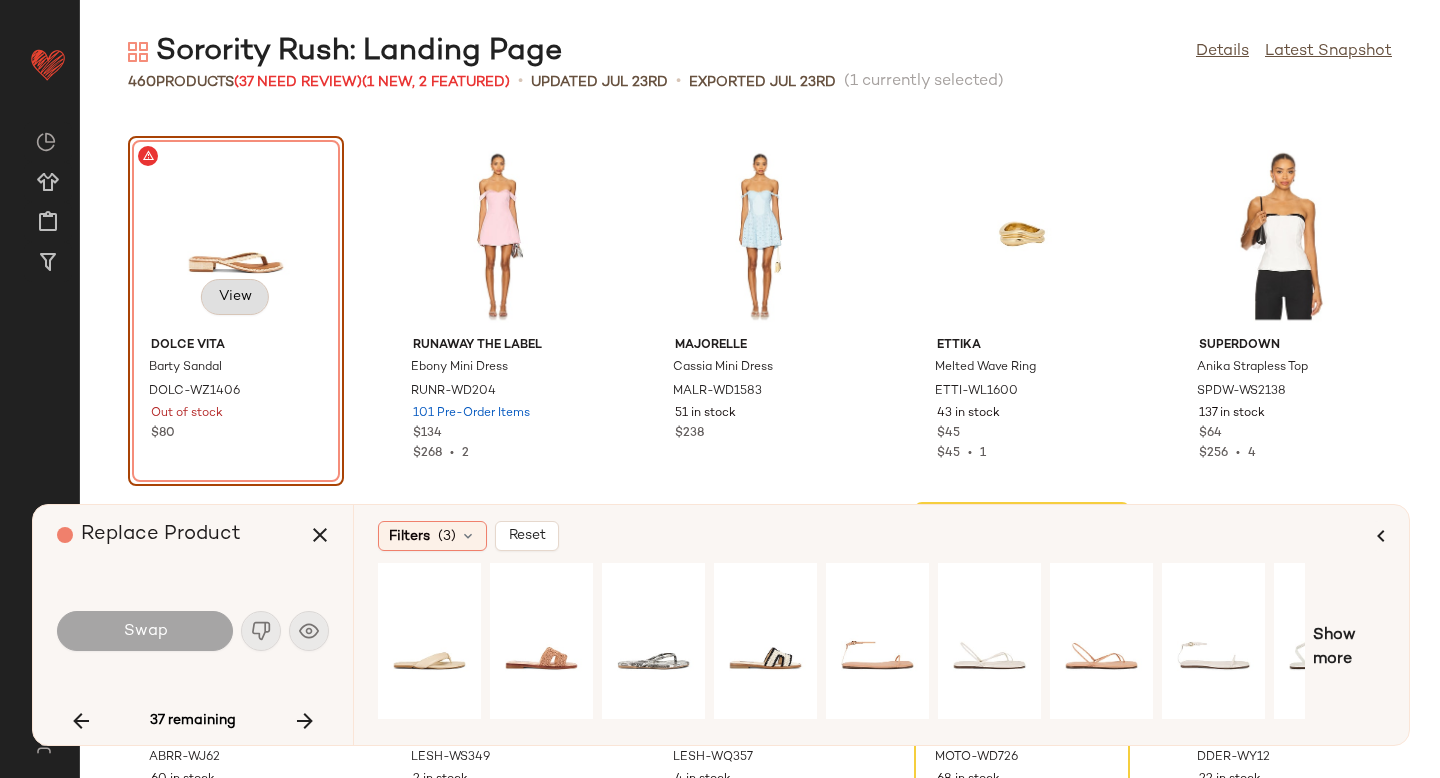click on "View" 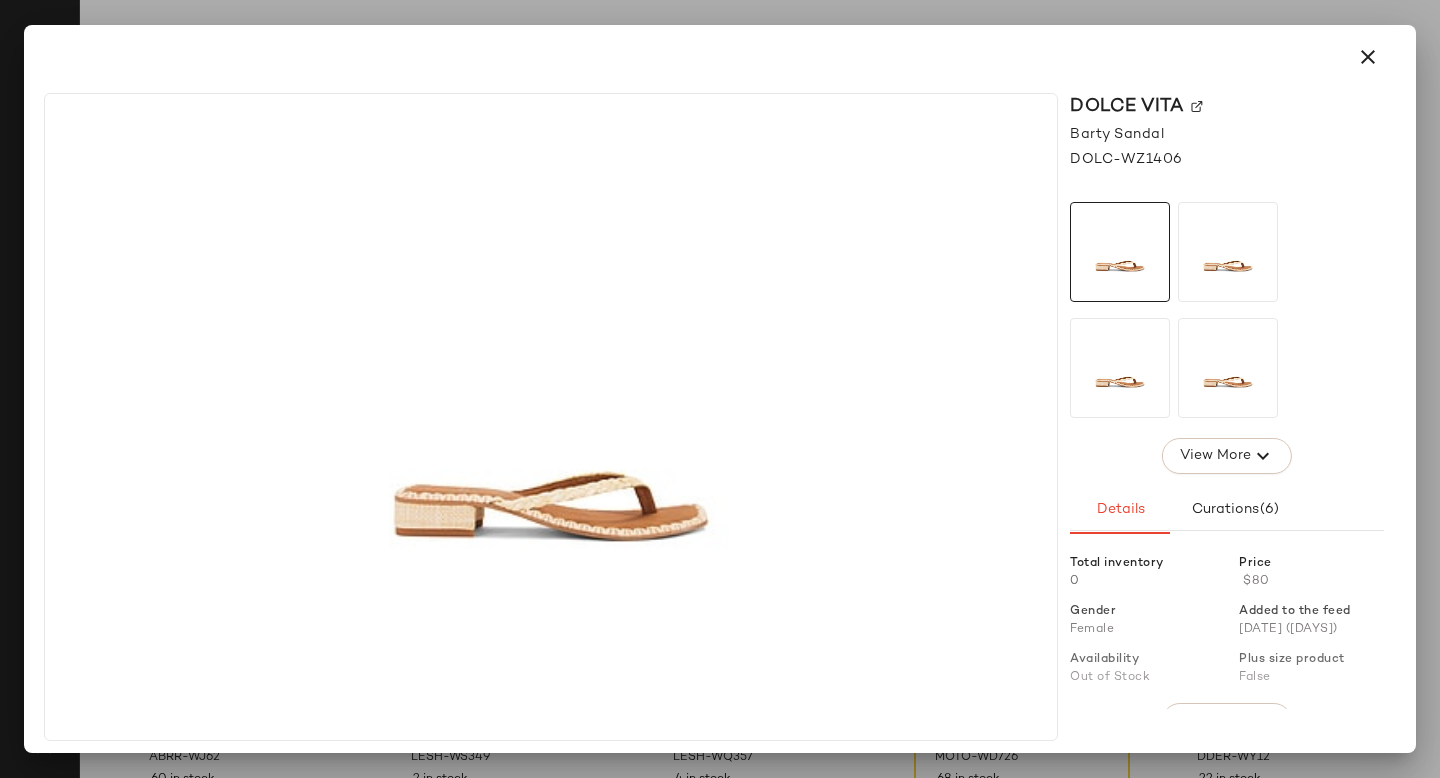 click on "Dolce Vita" at bounding box center [1227, 106] 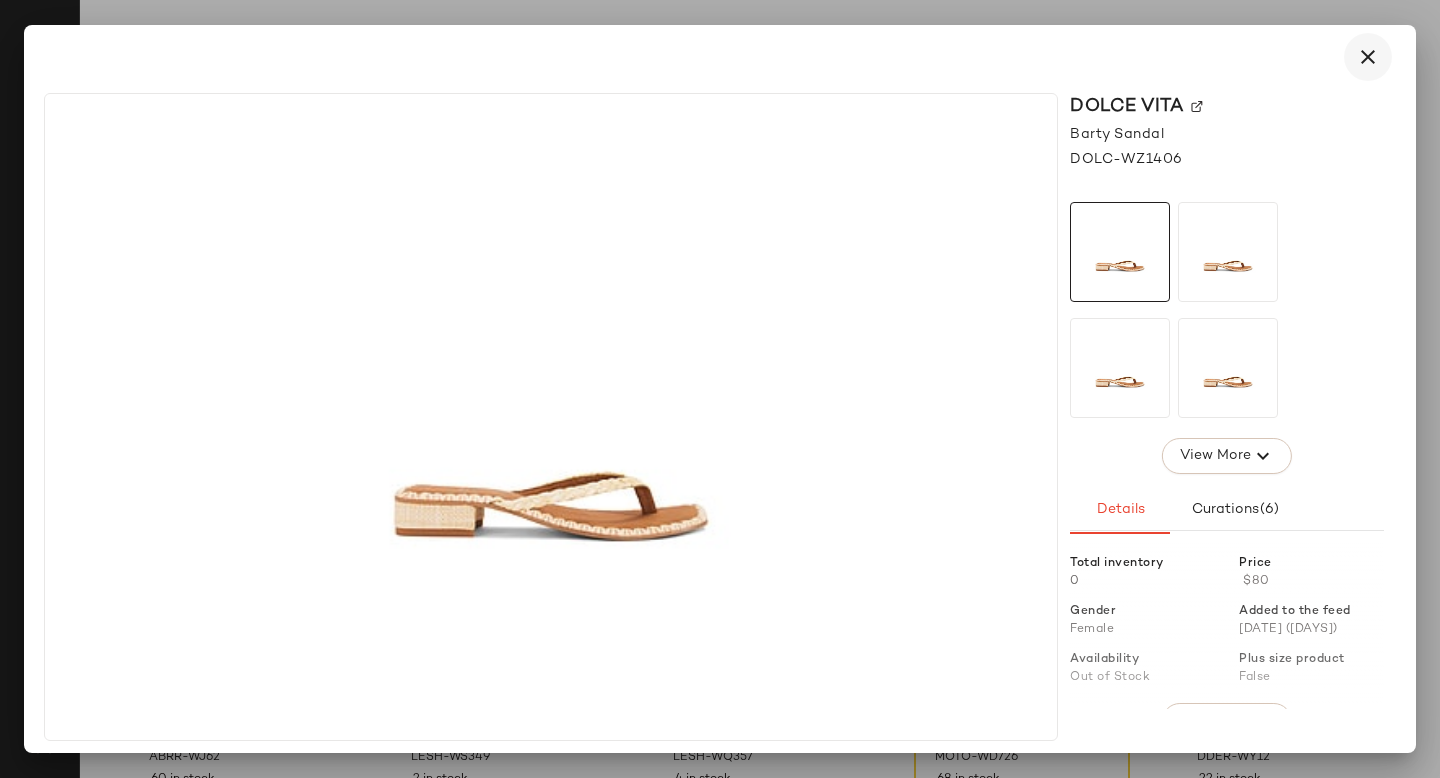 click at bounding box center [1368, 57] 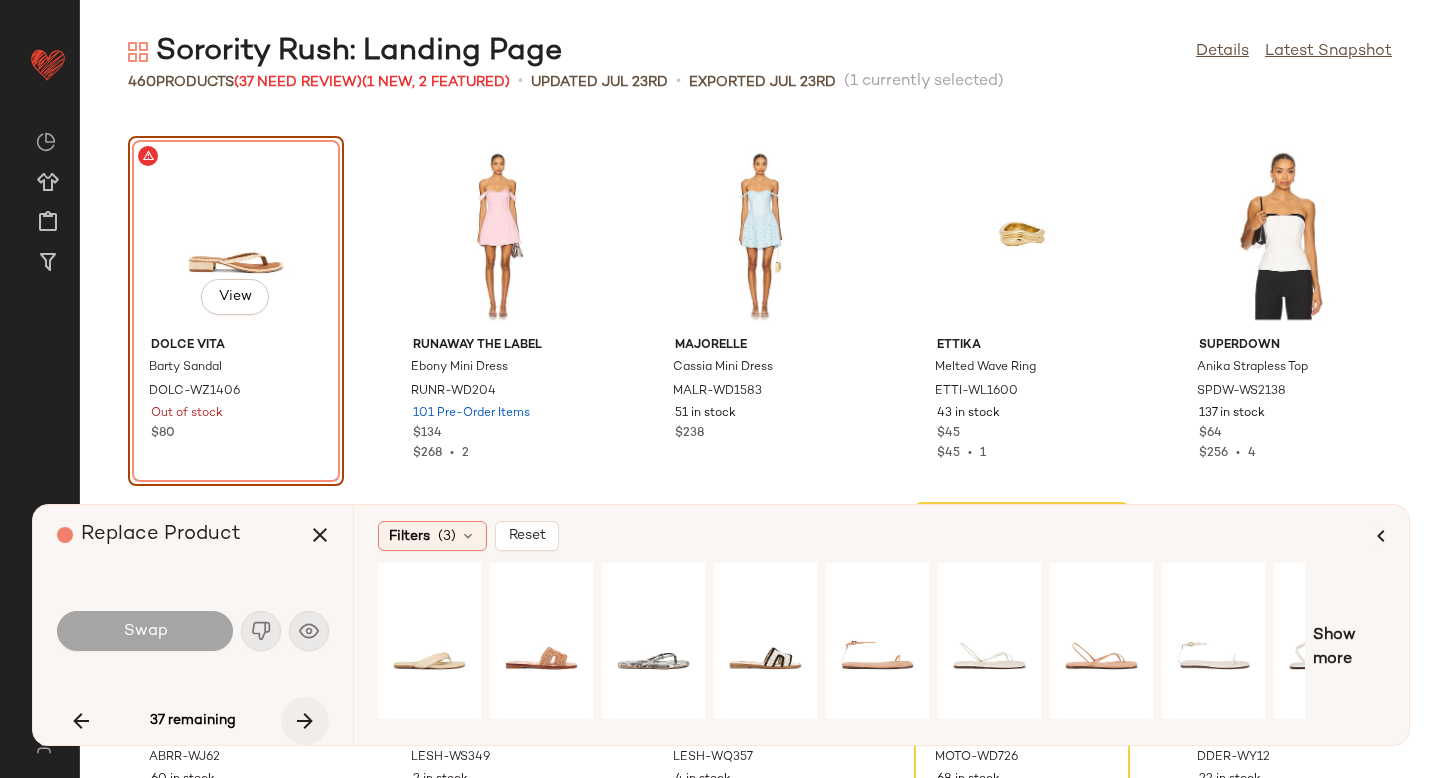 click at bounding box center [305, 721] 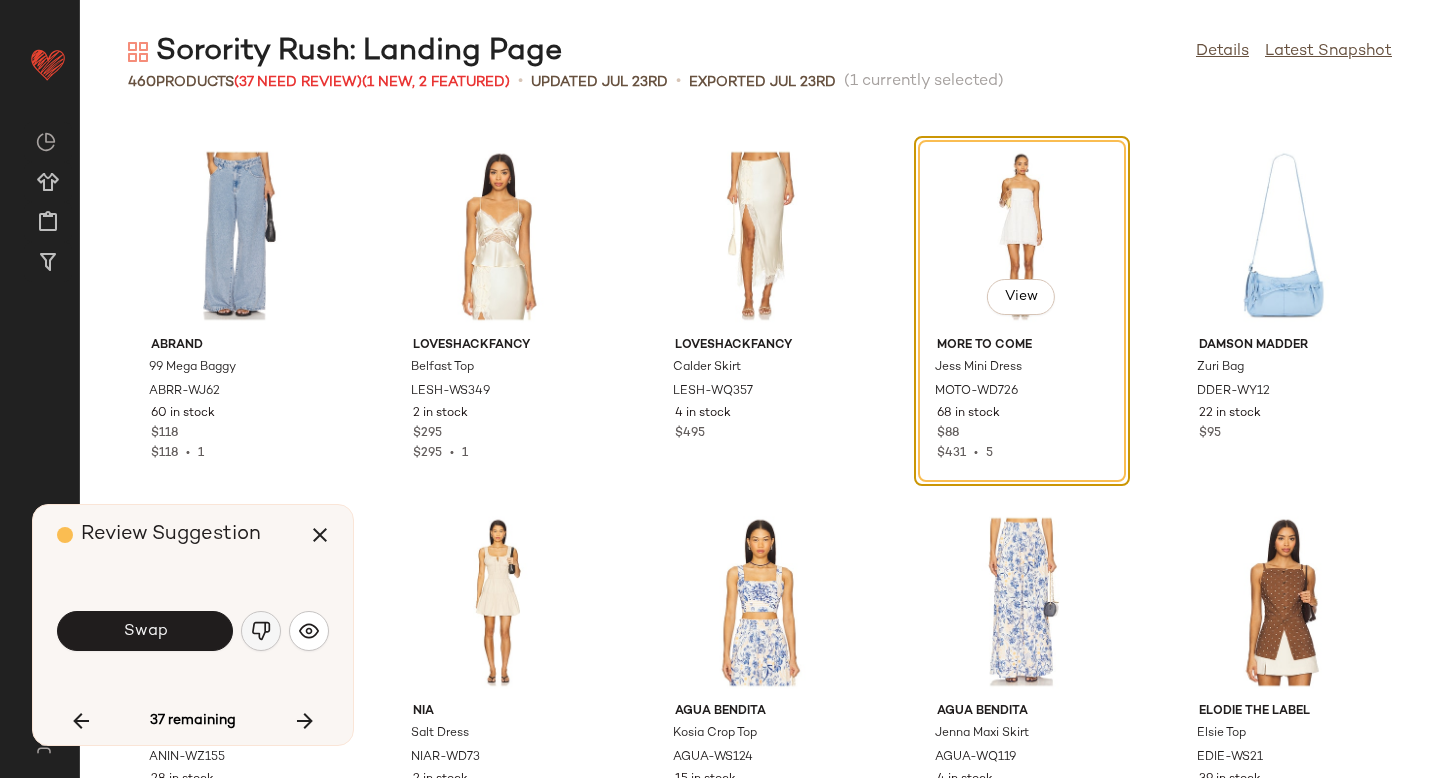 click 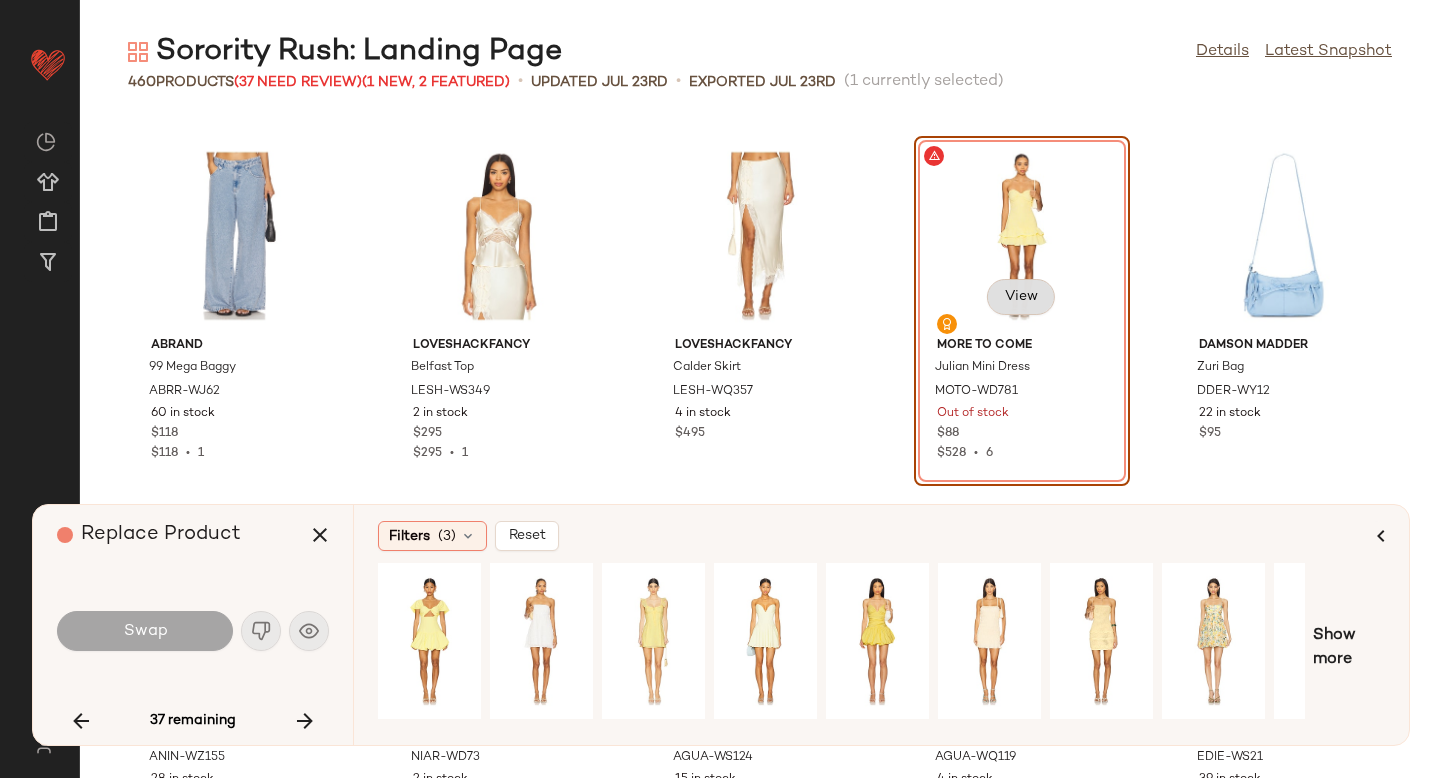 click on "View" at bounding box center (1021, 297) 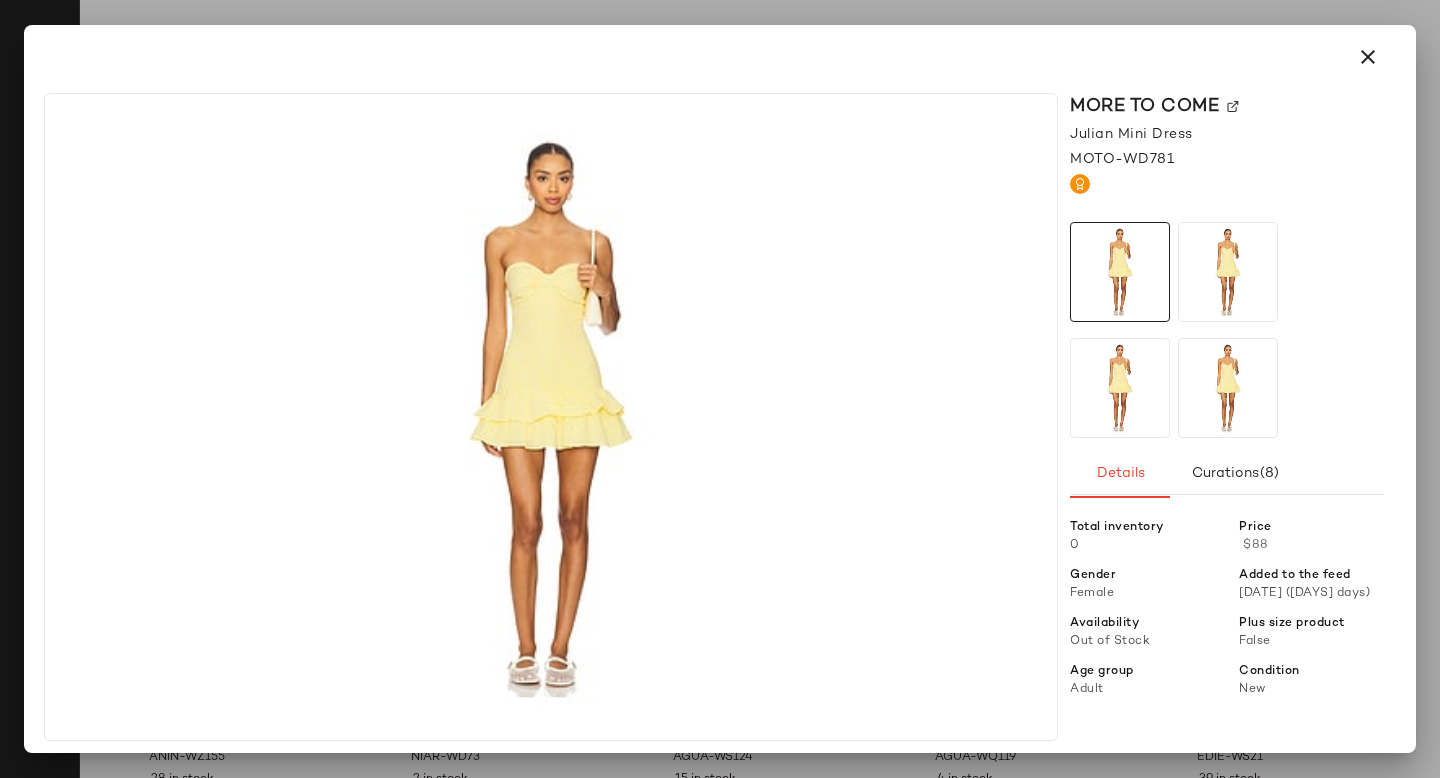 click 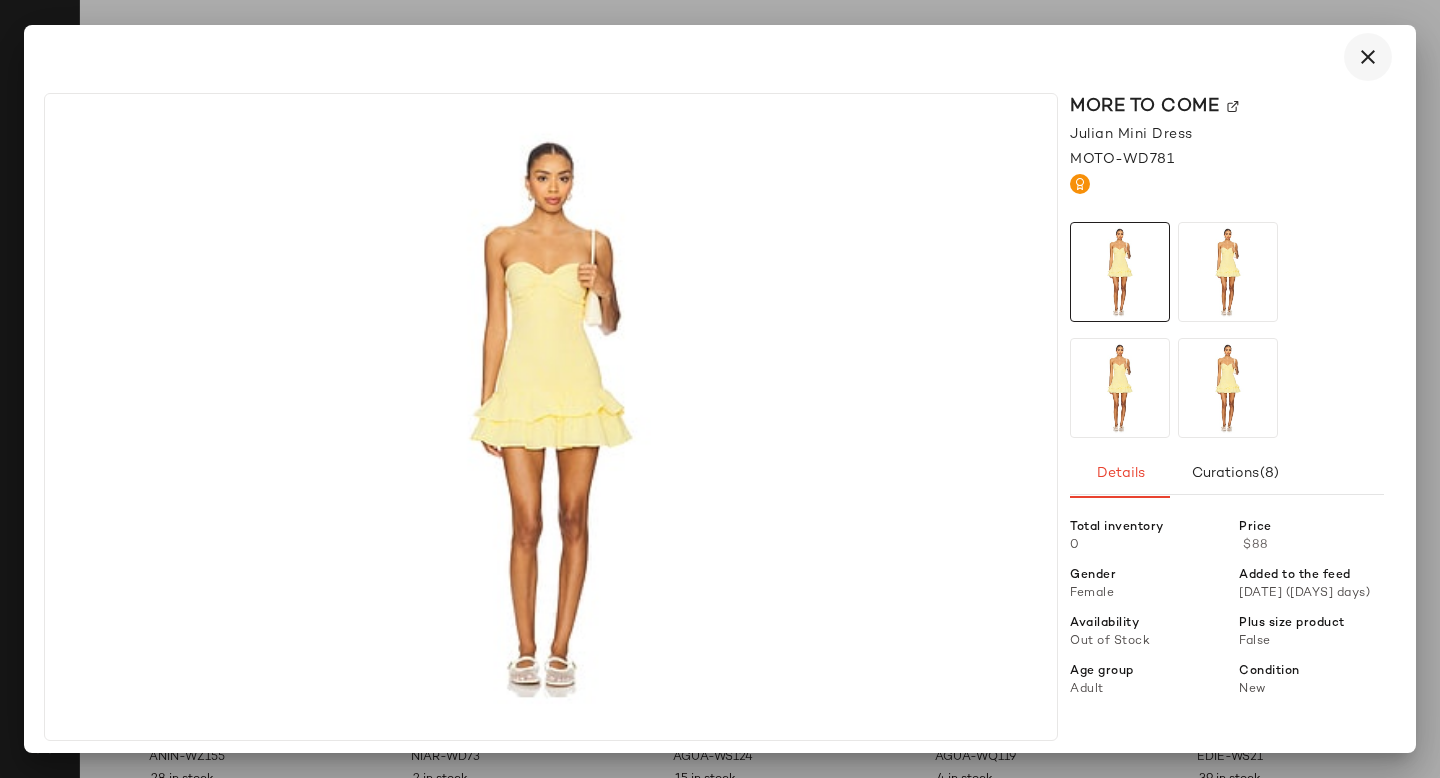 click at bounding box center [1368, 57] 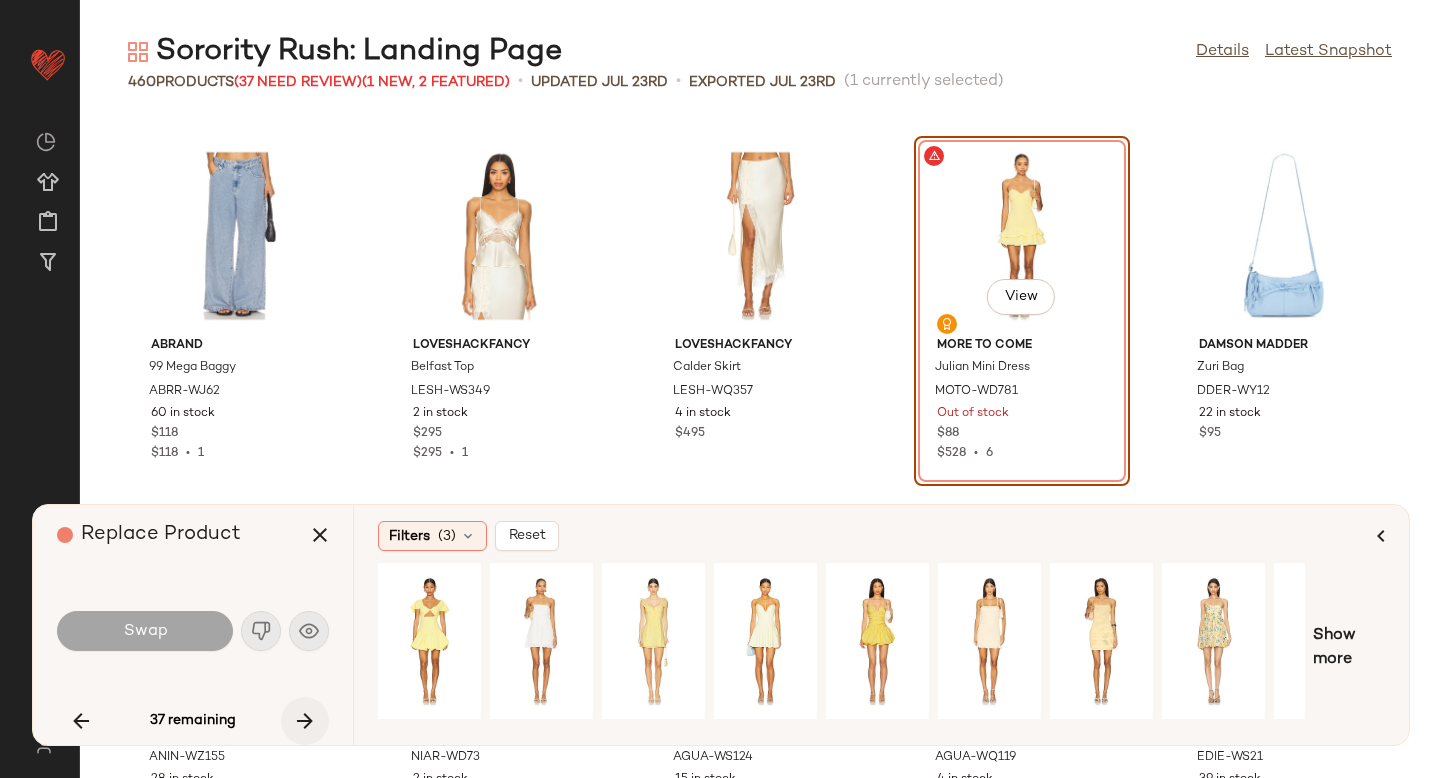 click at bounding box center [305, 721] 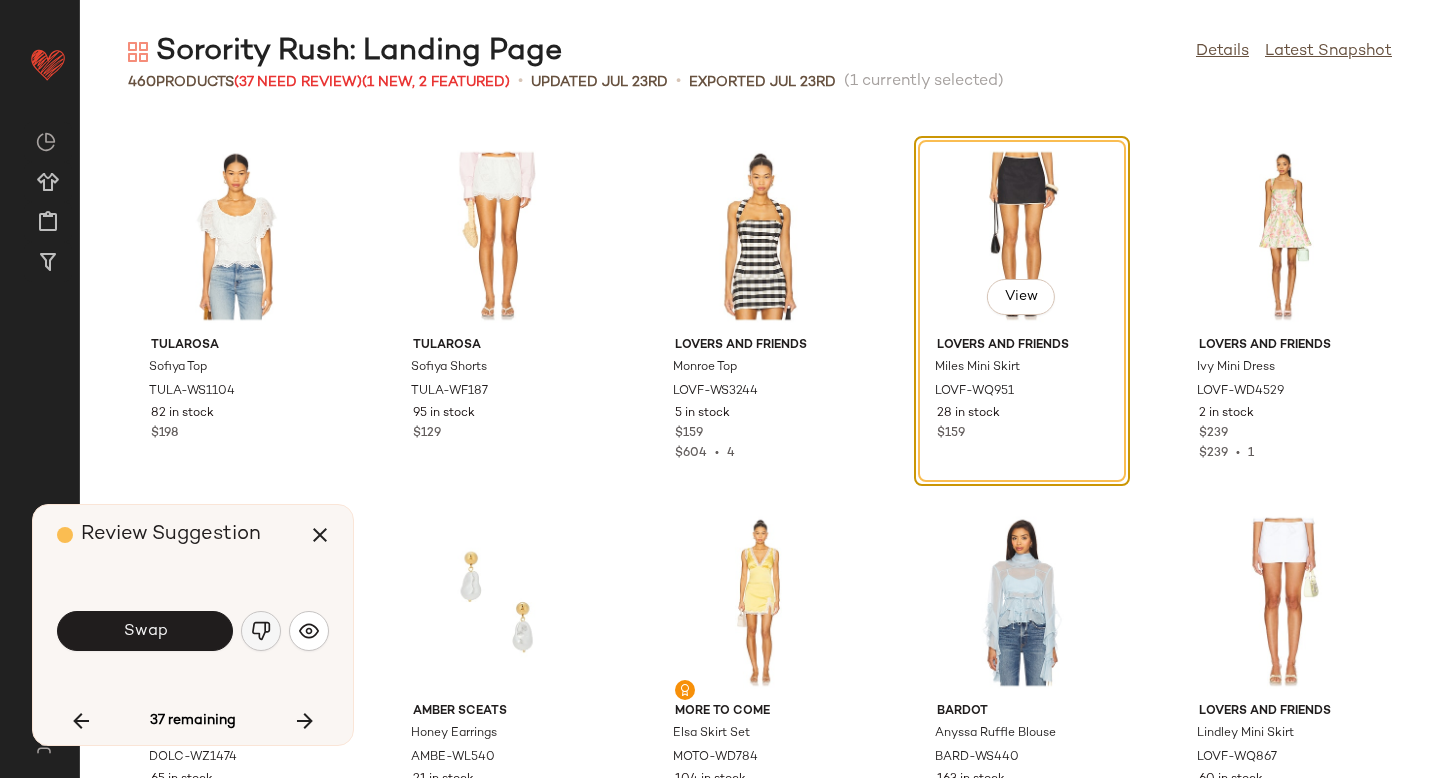 click 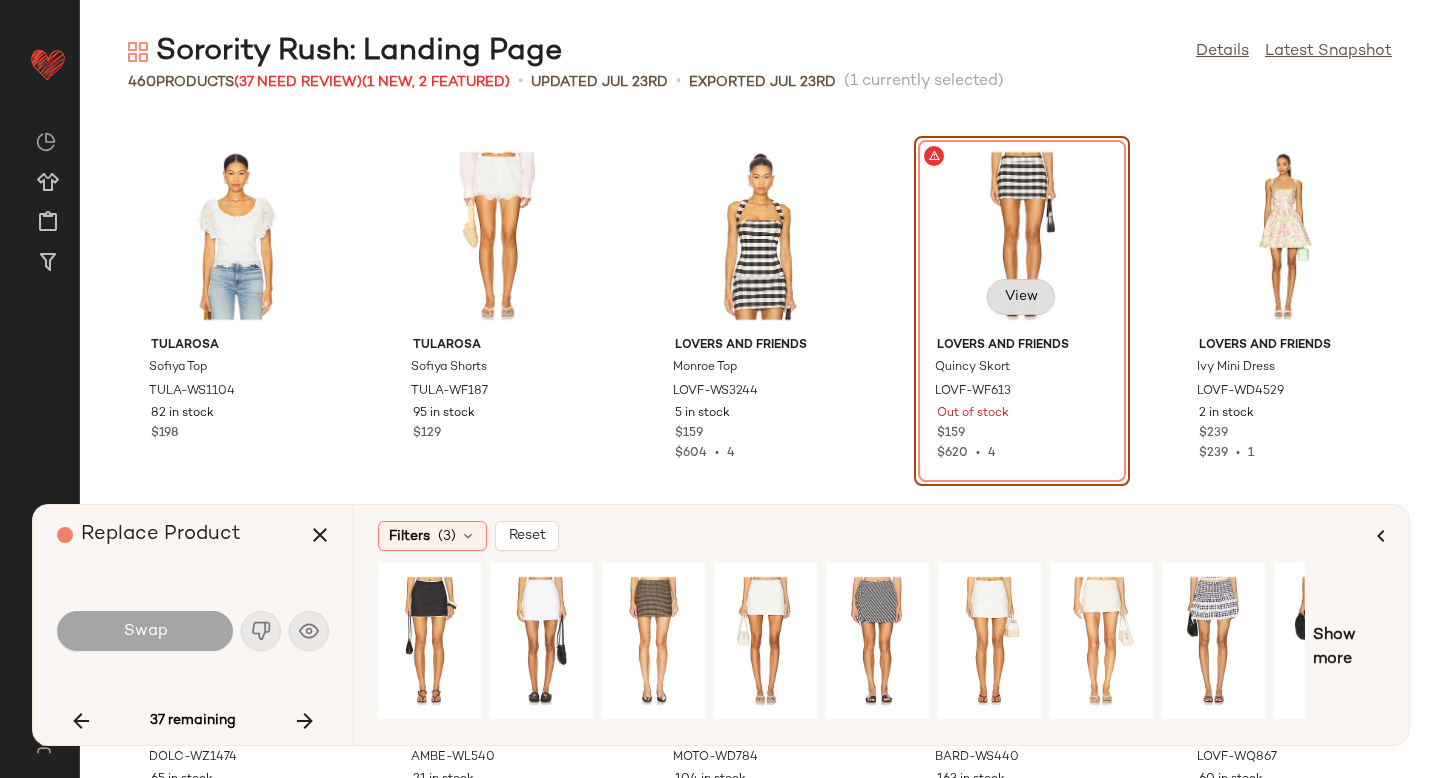 click on "View" 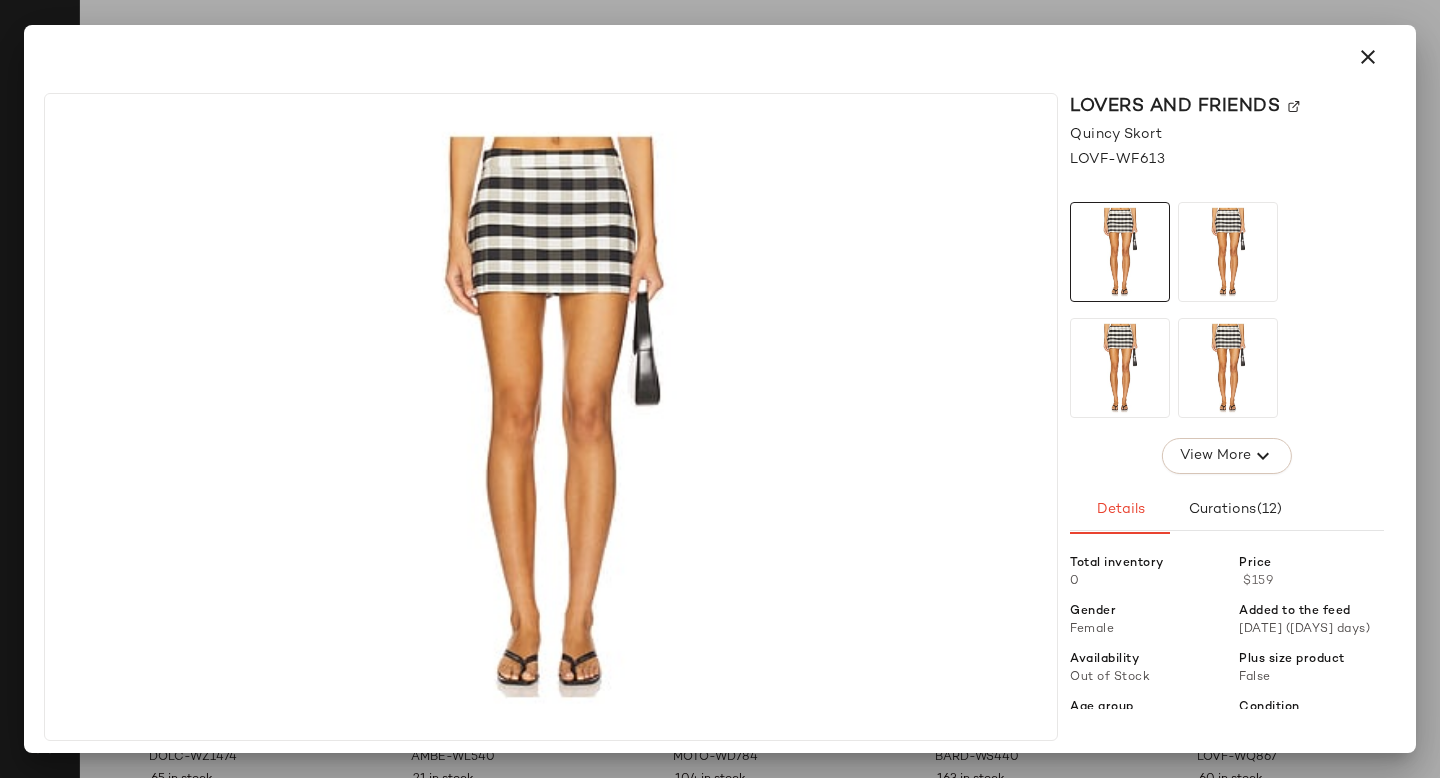 click 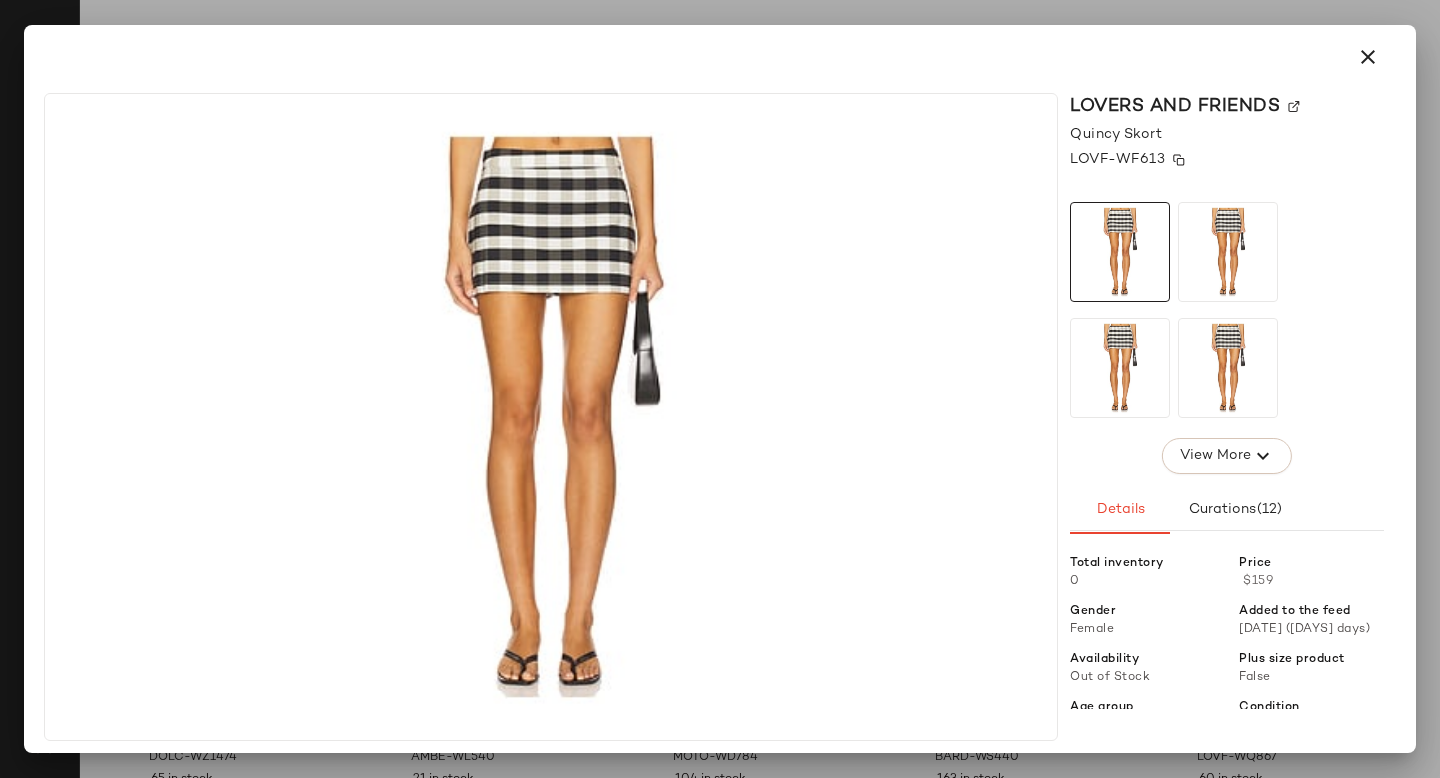 click 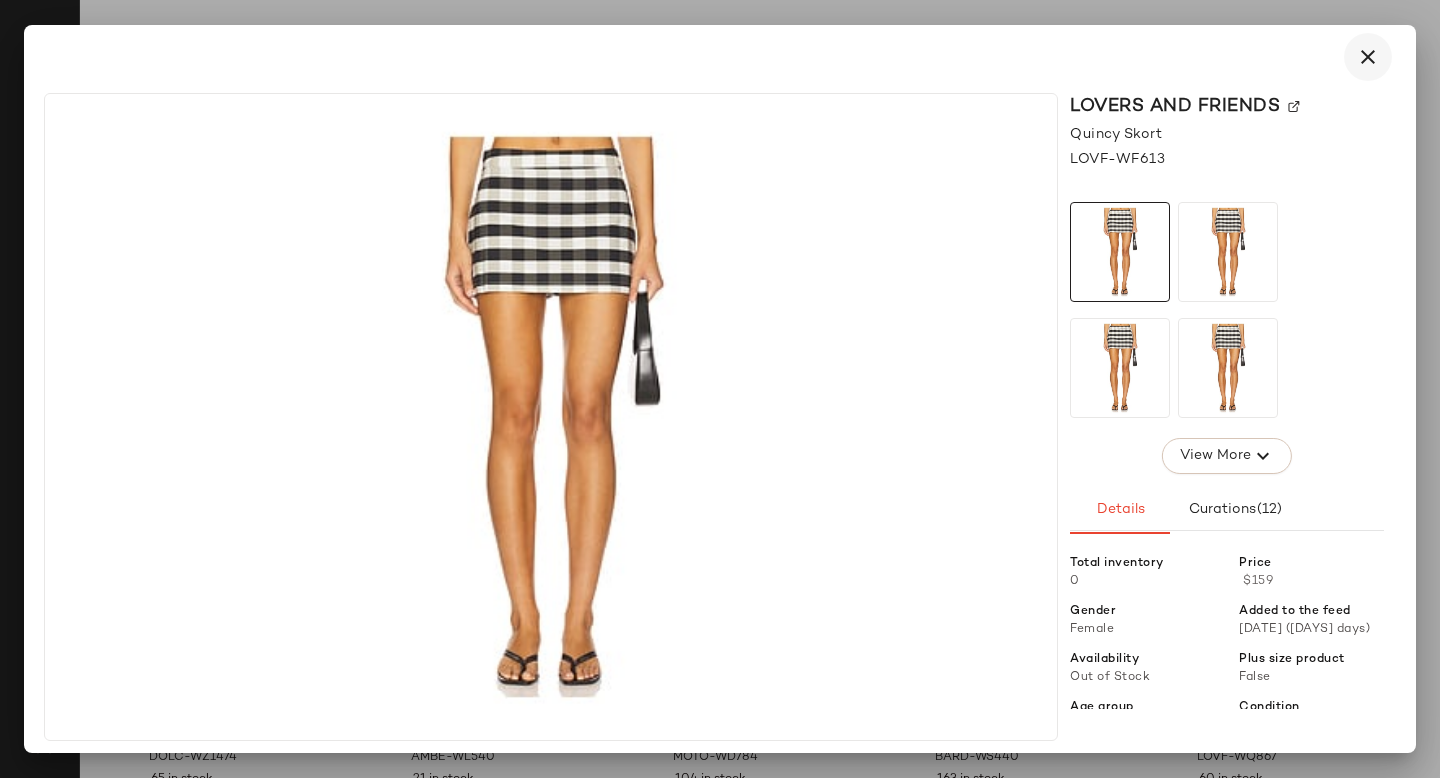 click at bounding box center (1368, 57) 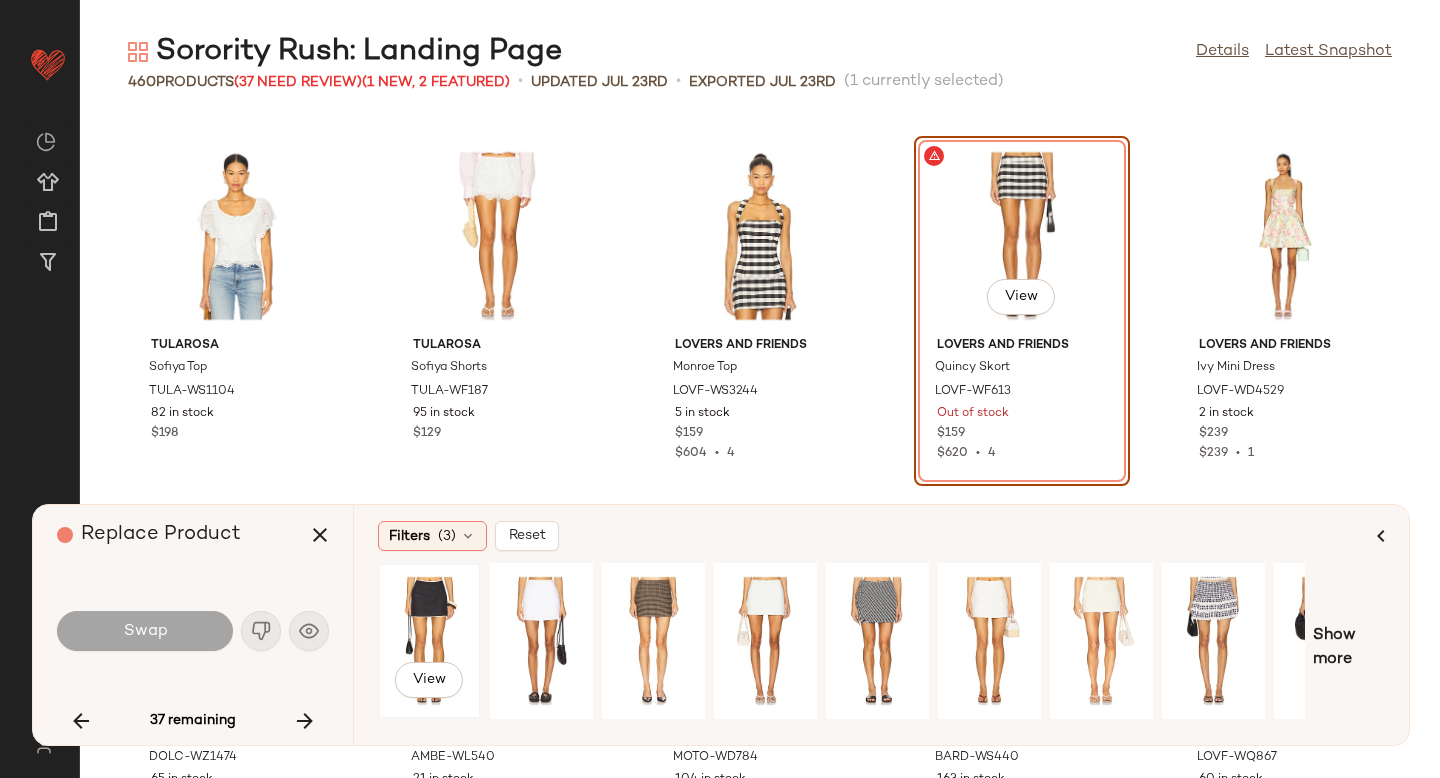 click on "View" 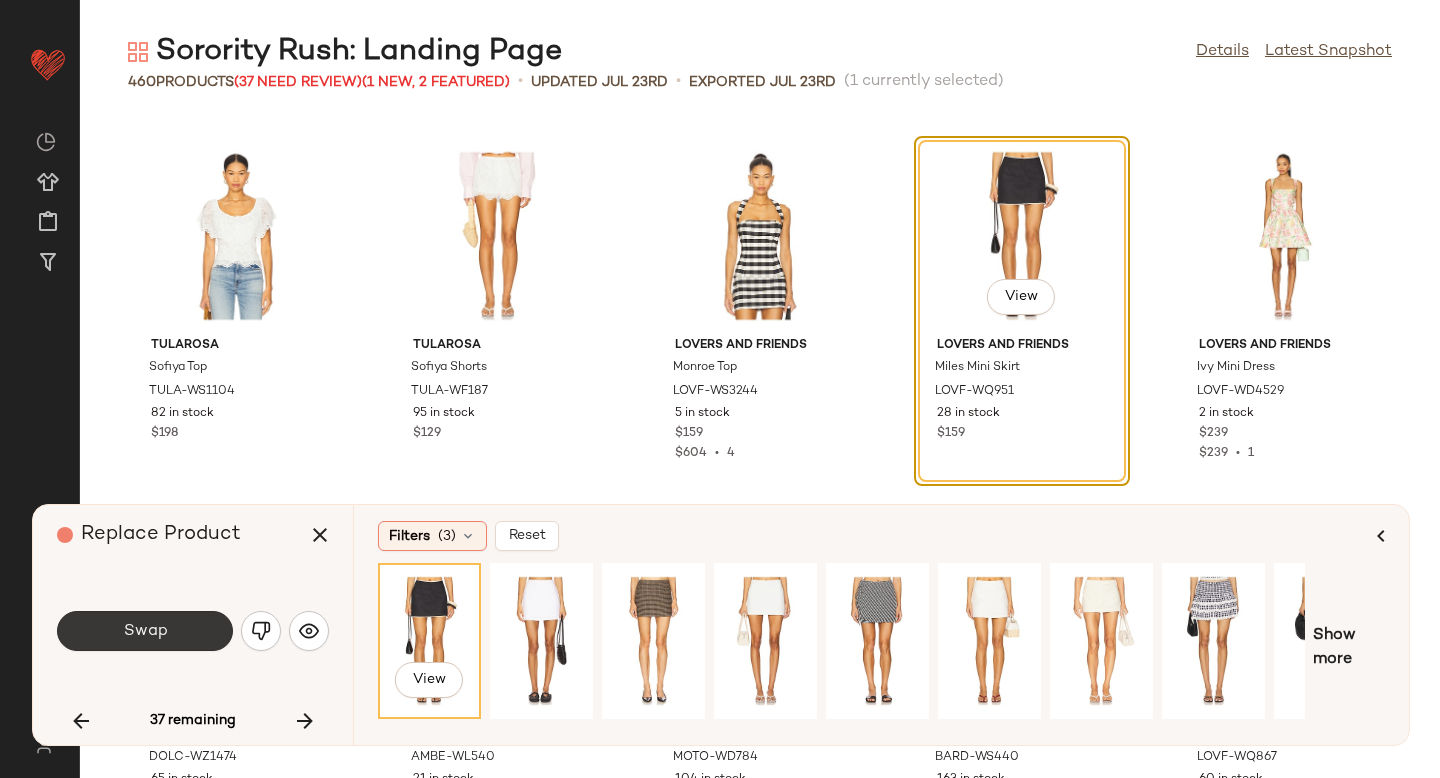 click on "Swap" at bounding box center (145, 631) 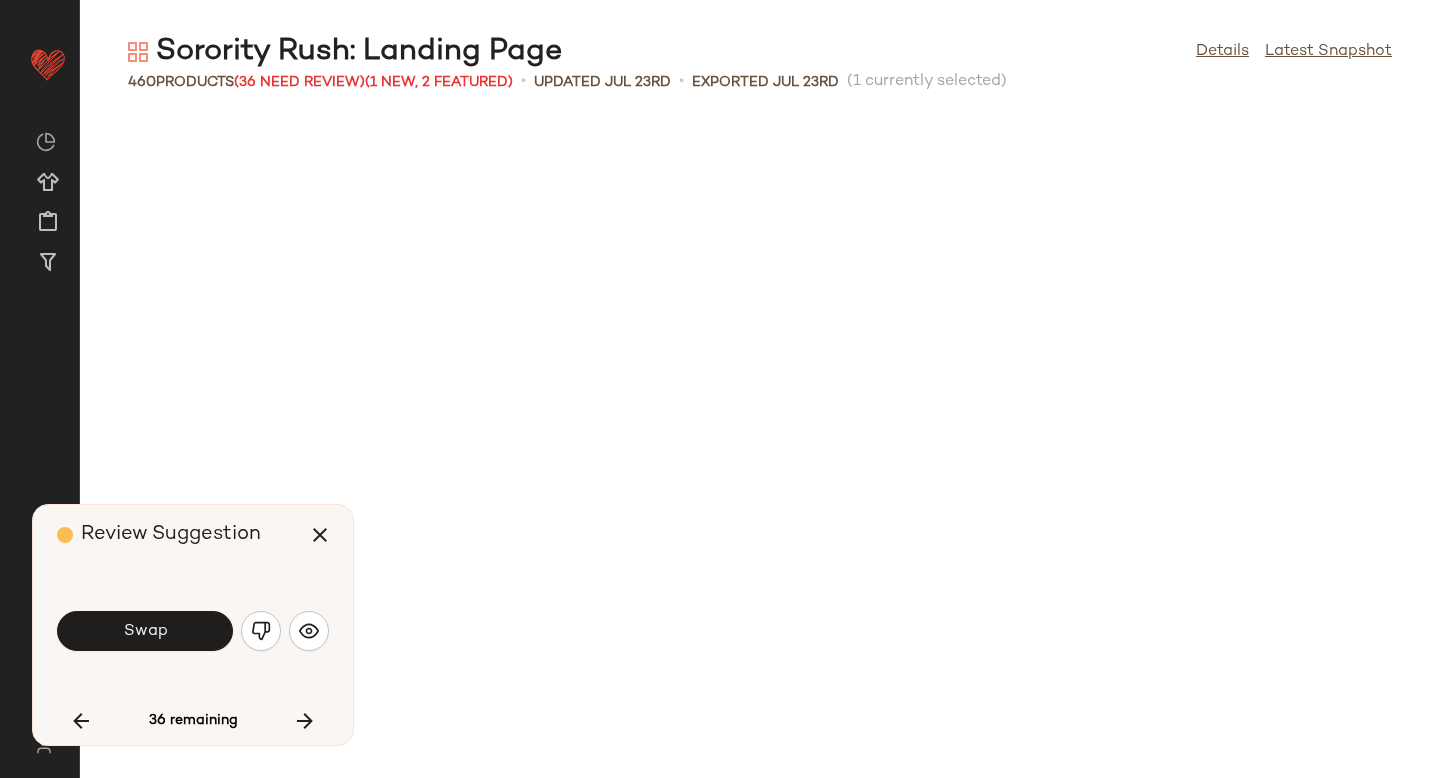scroll, scrollTop: 4392, scrollLeft: 0, axis: vertical 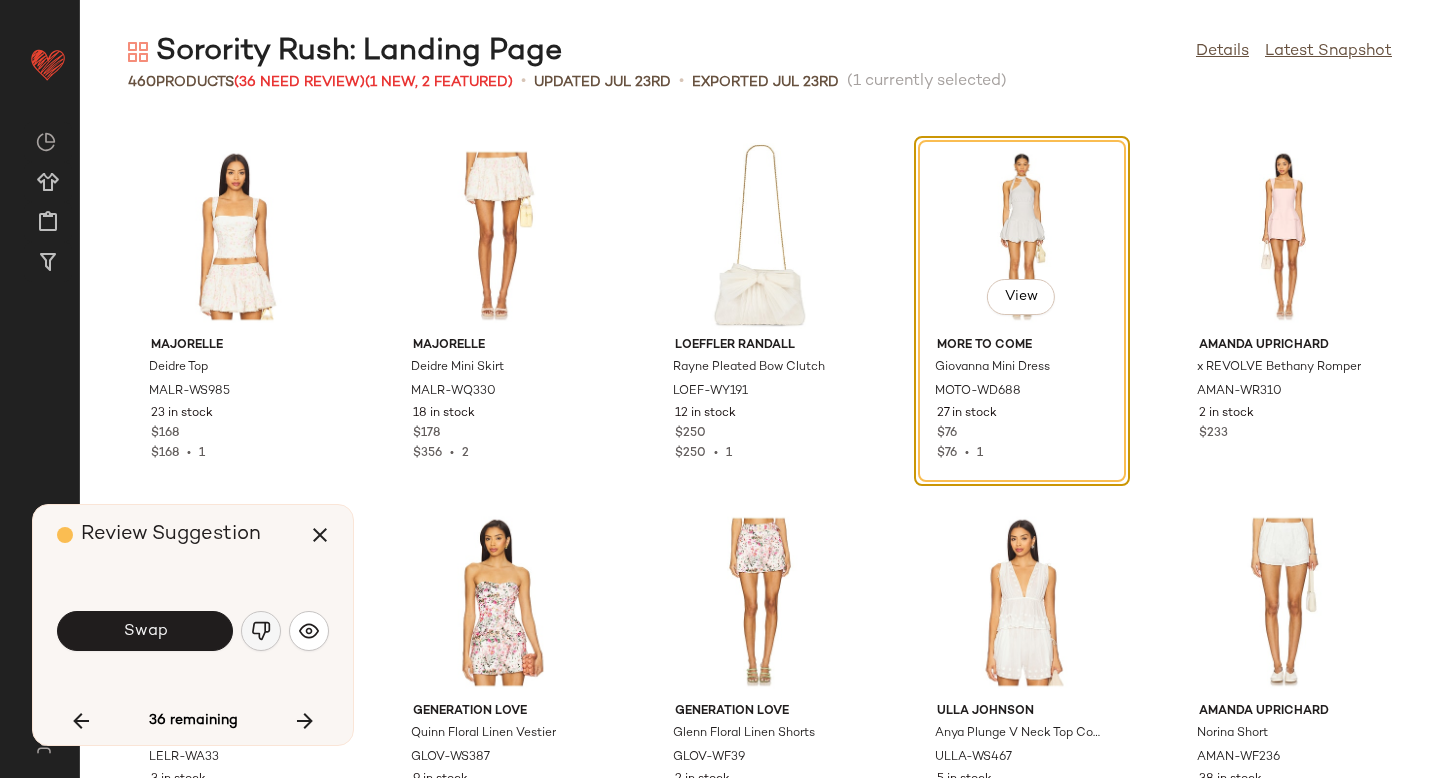 click 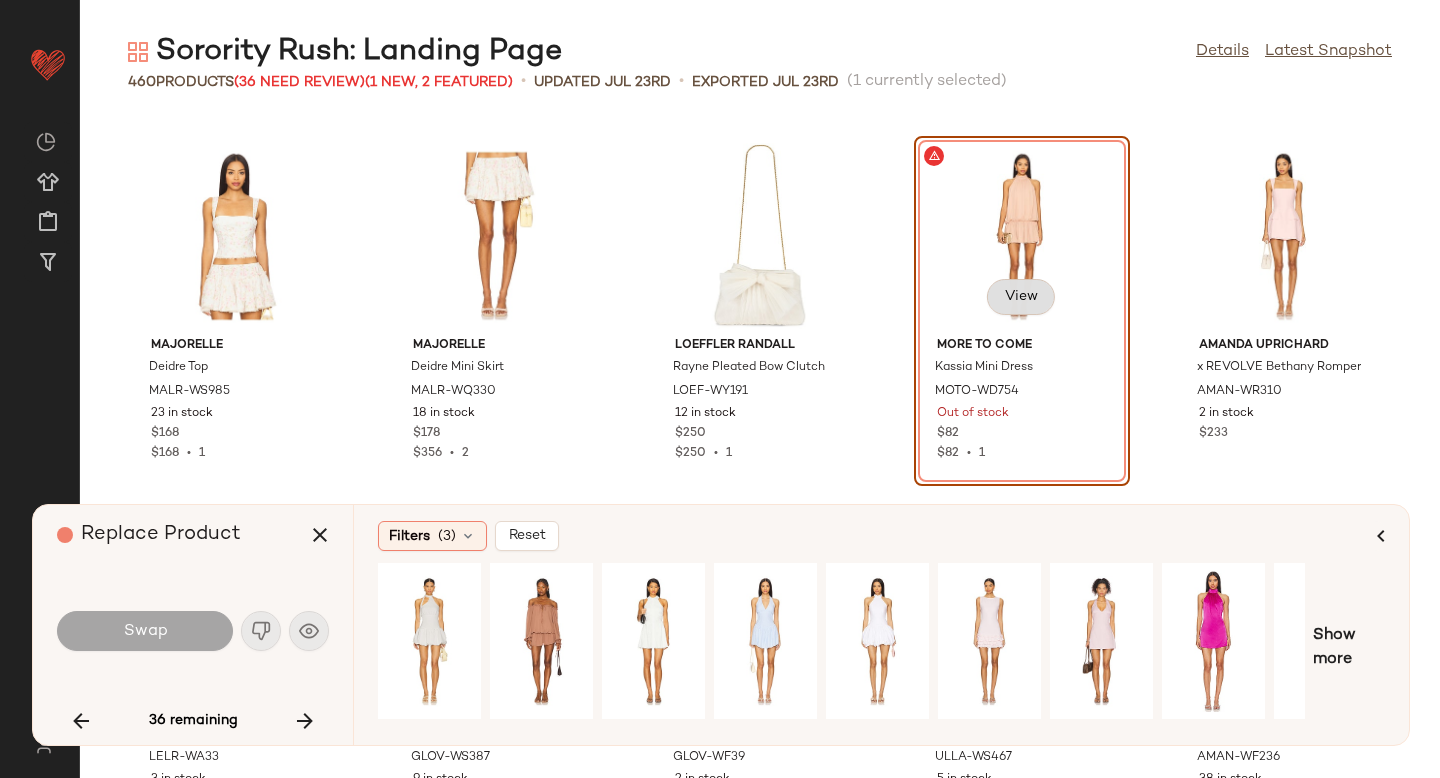 click on "View" 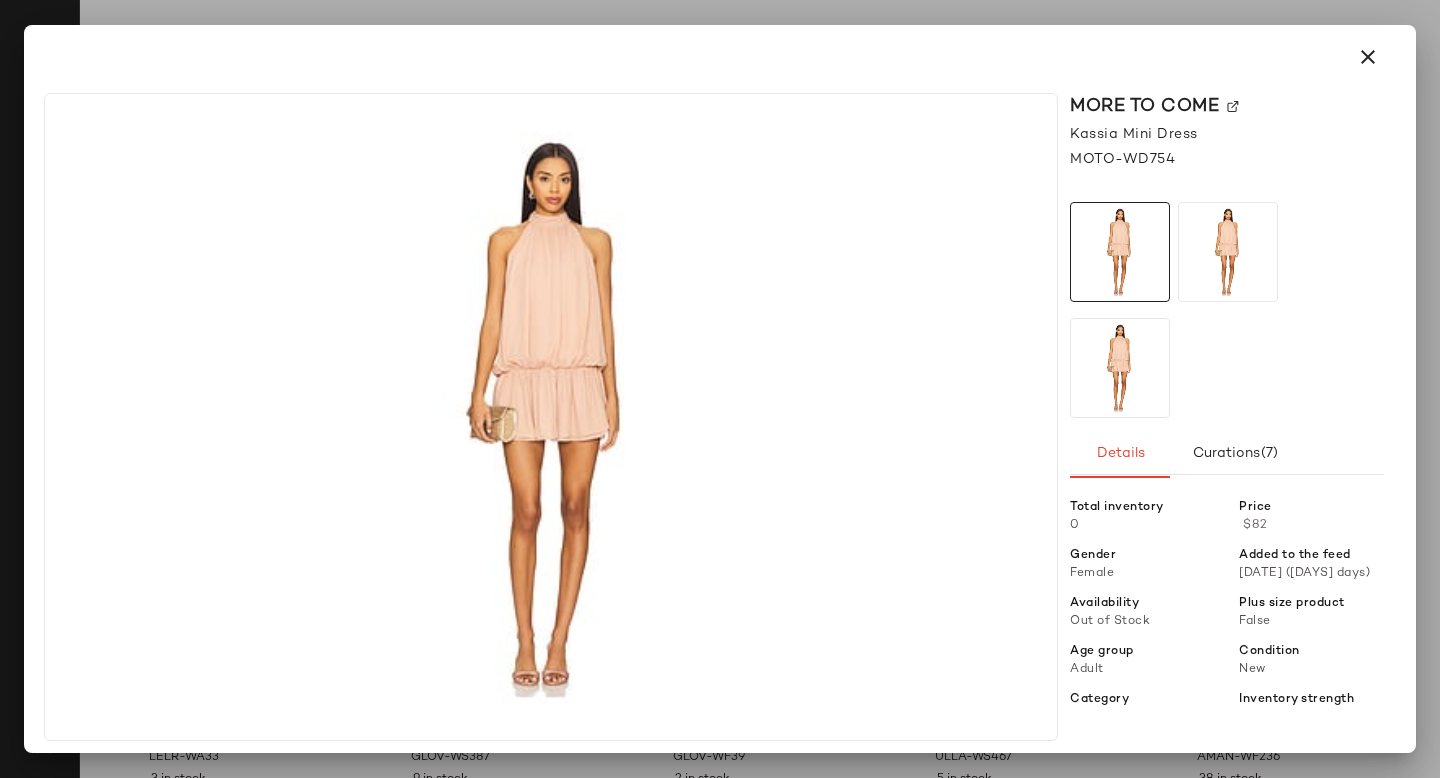 click 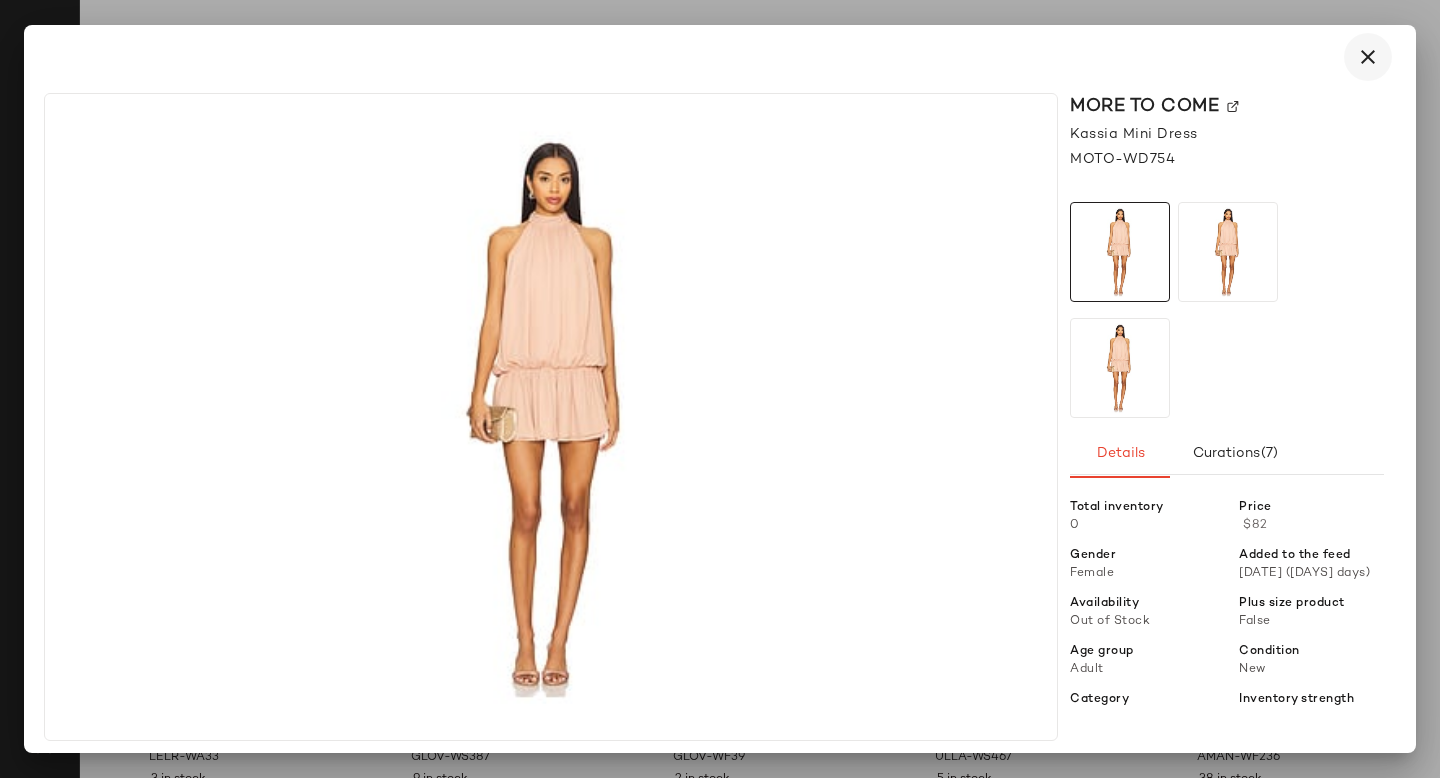 click at bounding box center (1368, 57) 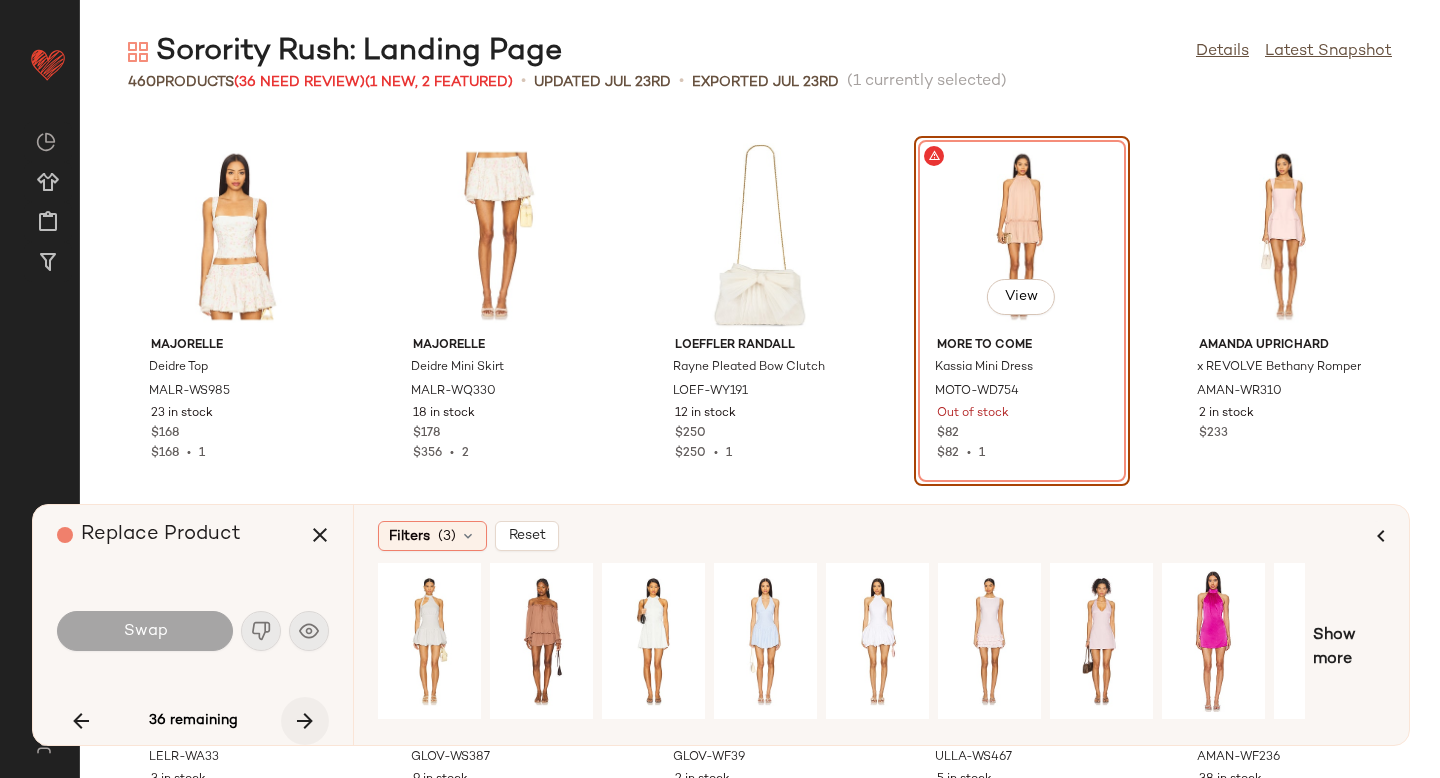 click at bounding box center (305, 721) 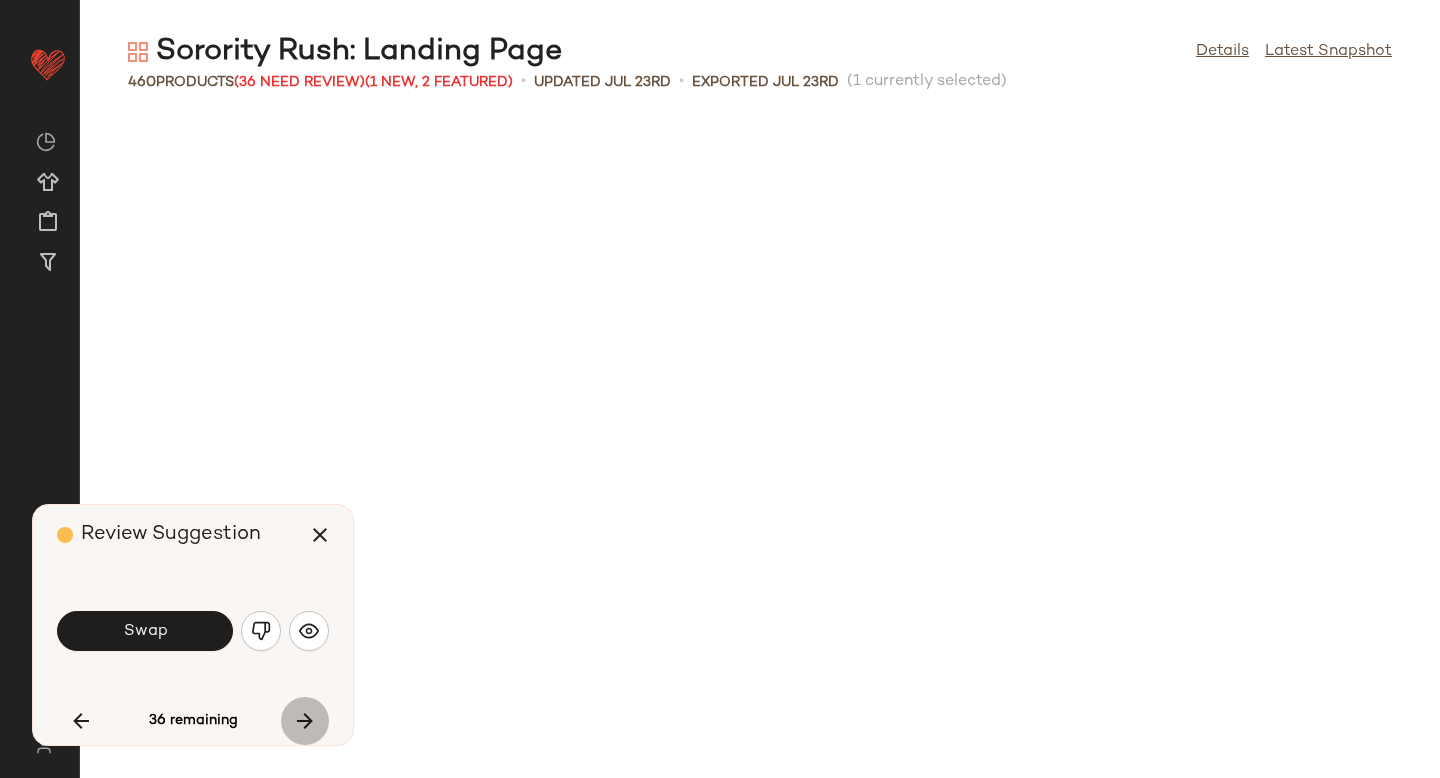 scroll, scrollTop: 5124, scrollLeft: 0, axis: vertical 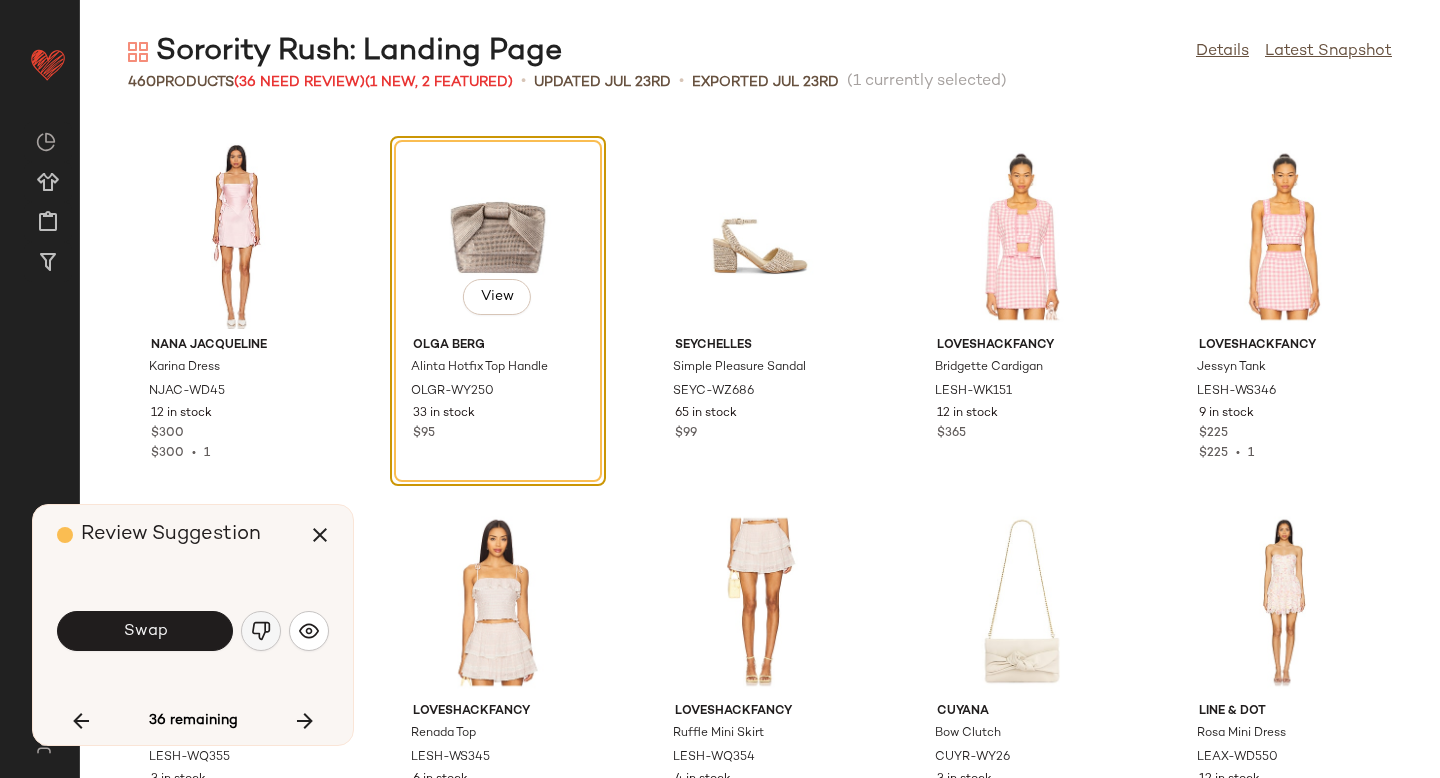 click at bounding box center [261, 631] 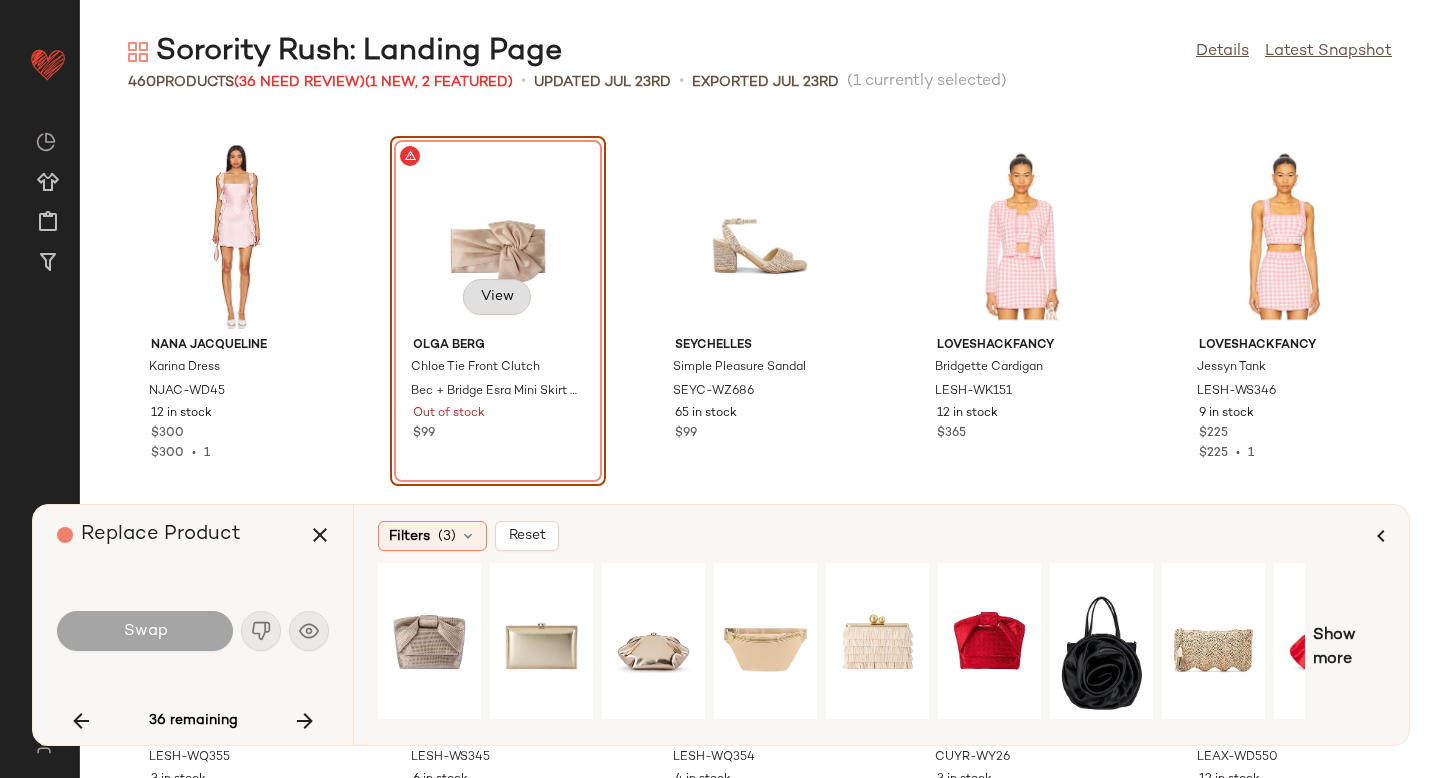 click on "View" 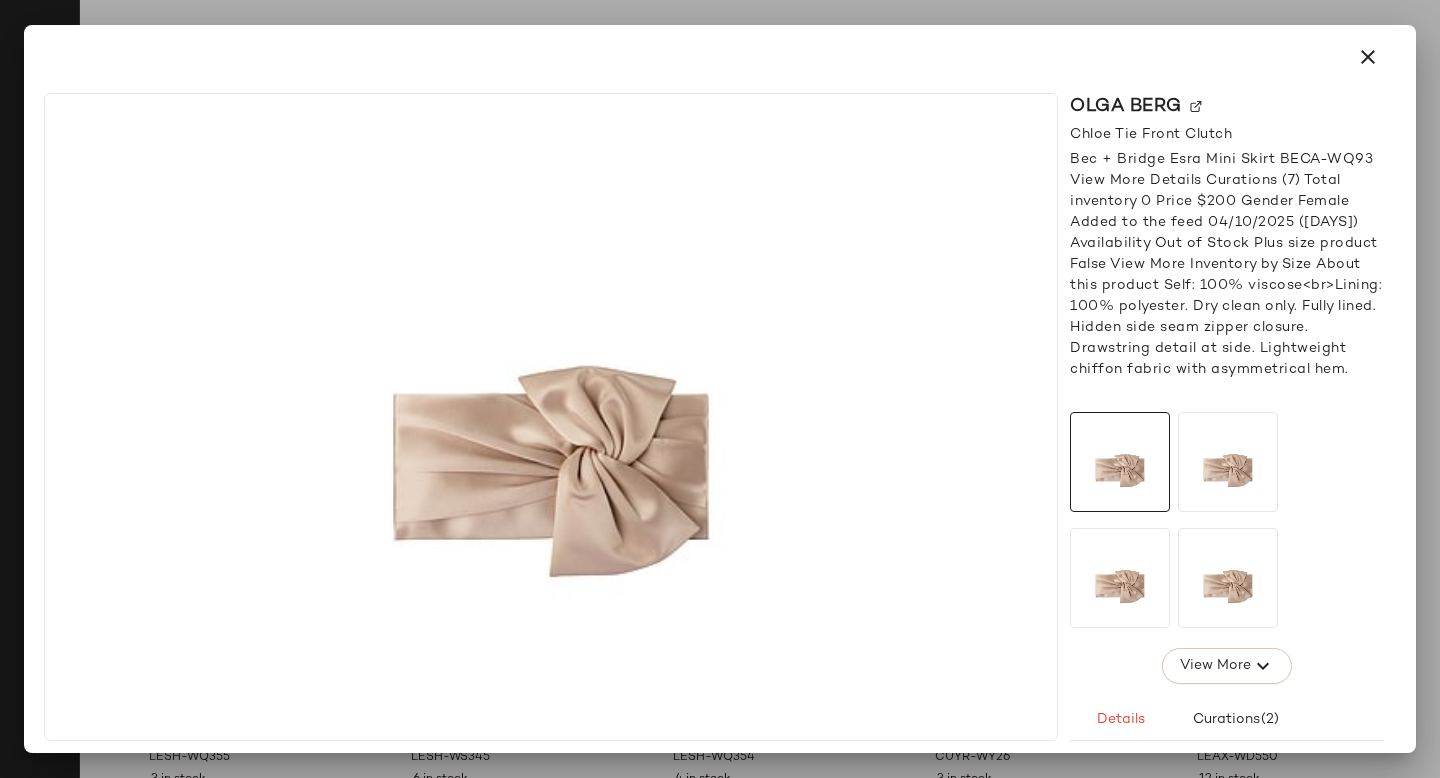 click 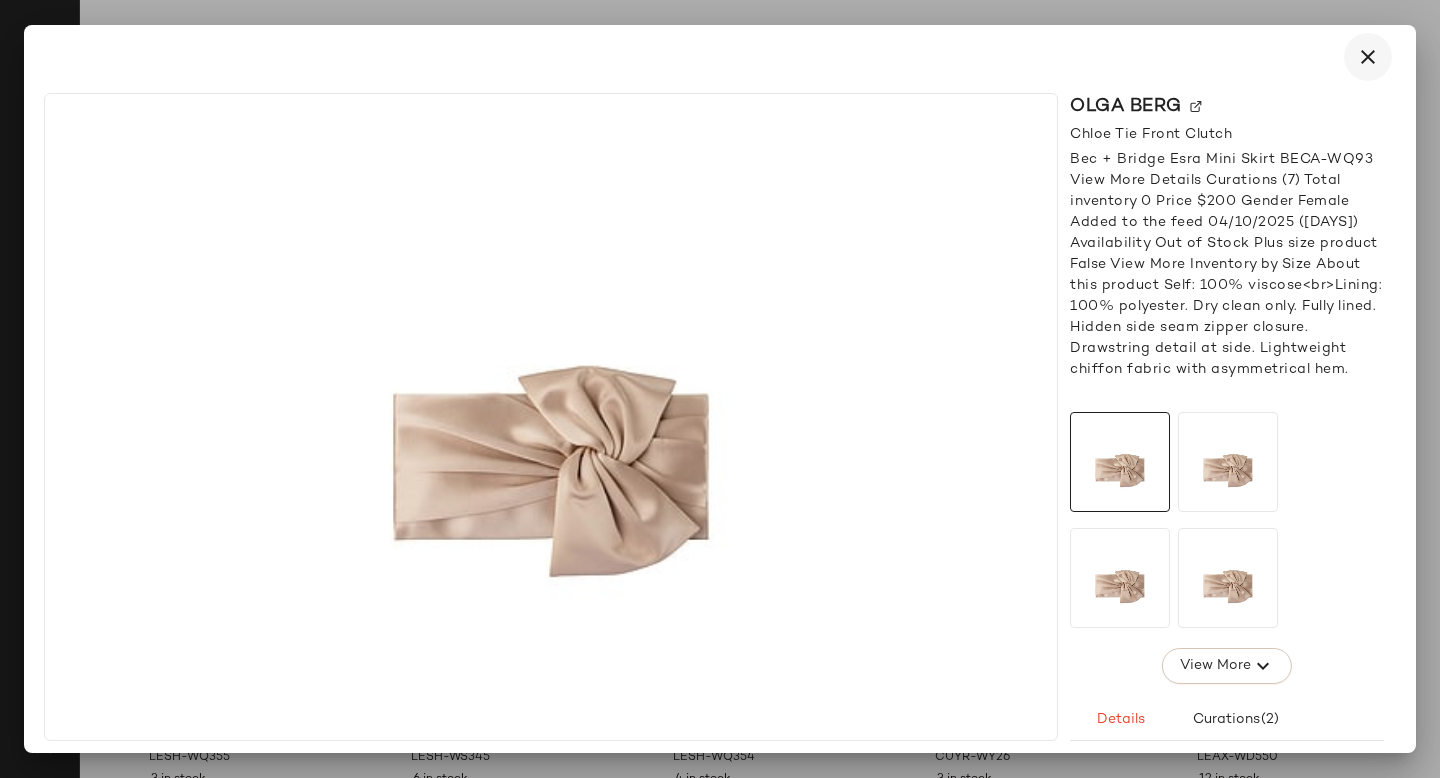 click at bounding box center (1368, 57) 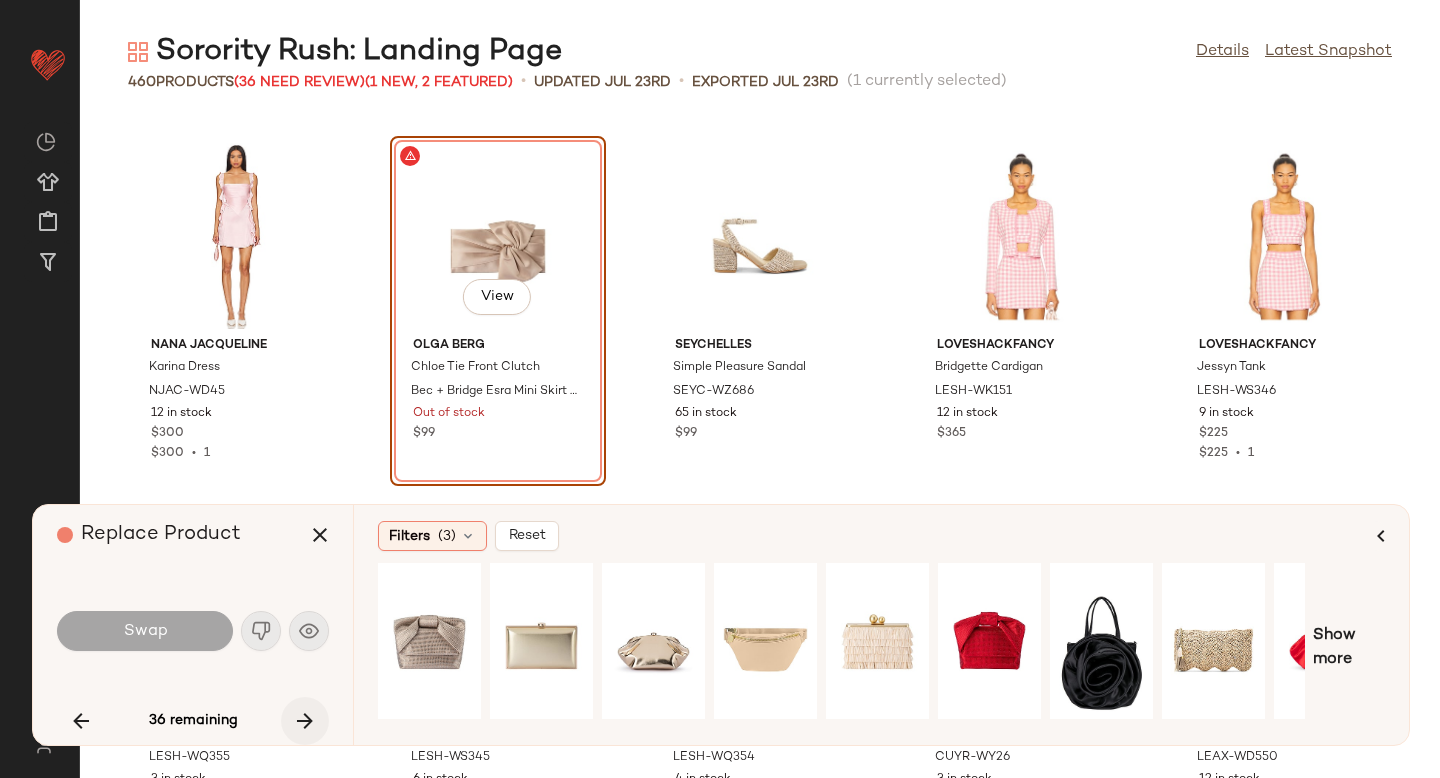 click at bounding box center (305, 721) 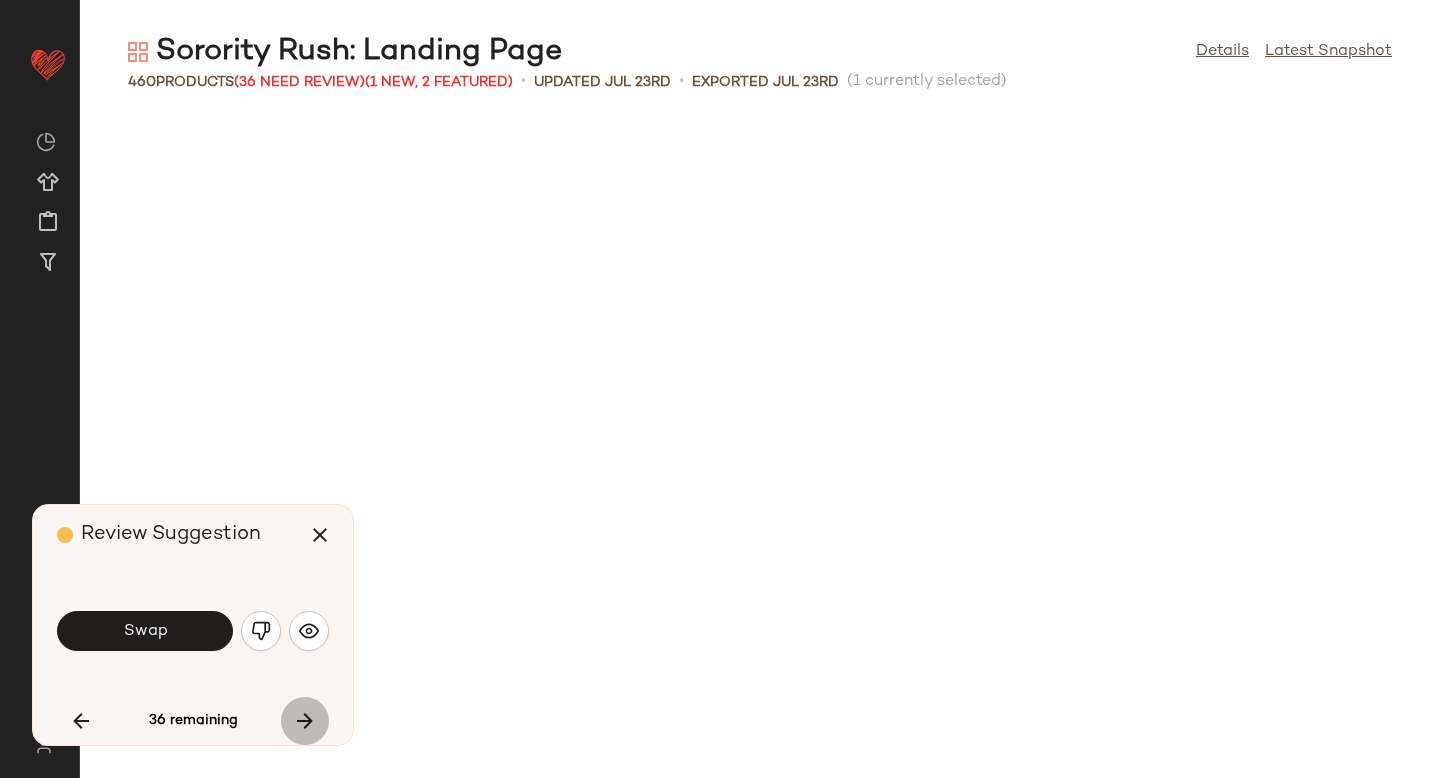 scroll, scrollTop: 6222, scrollLeft: 0, axis: vertical 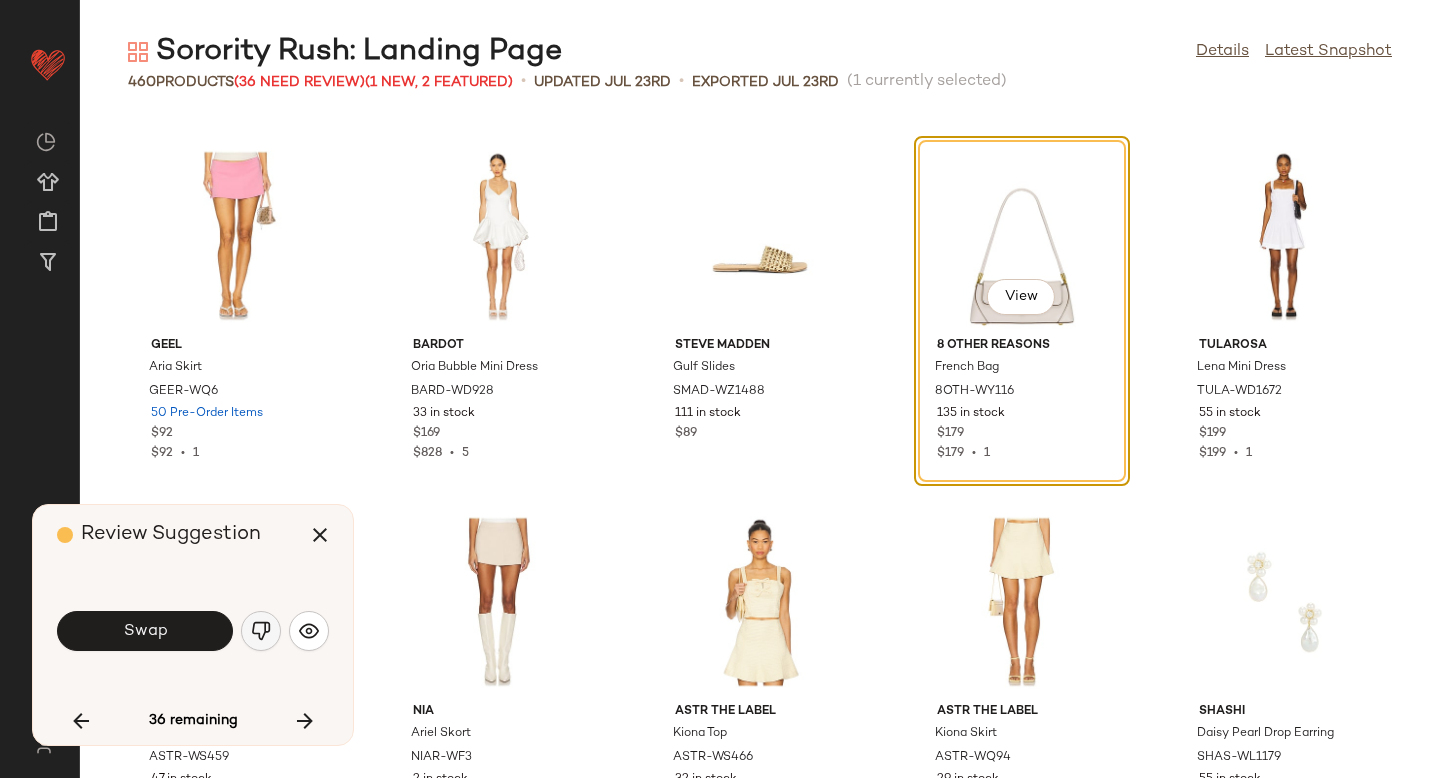 click 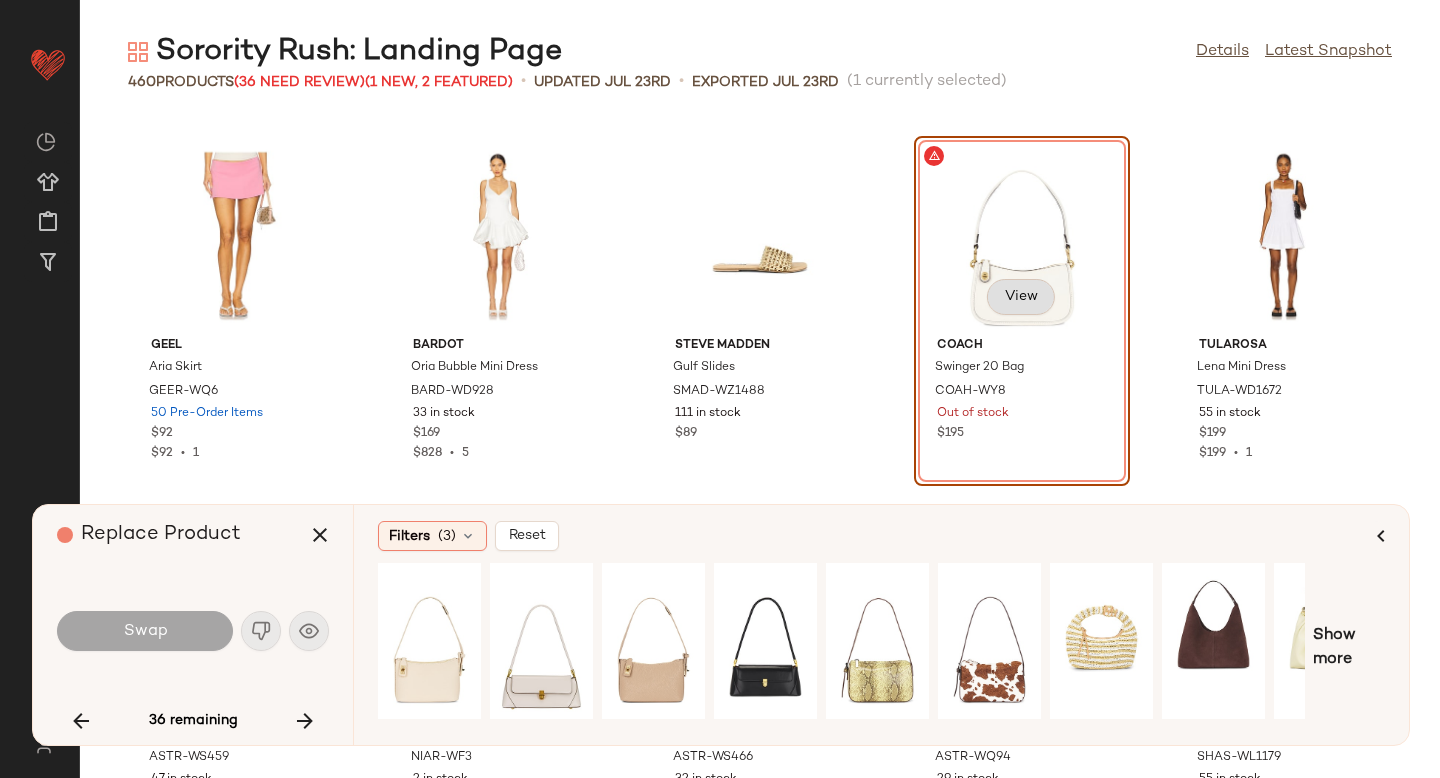 click on "View" at bounding box center [1021, 297] 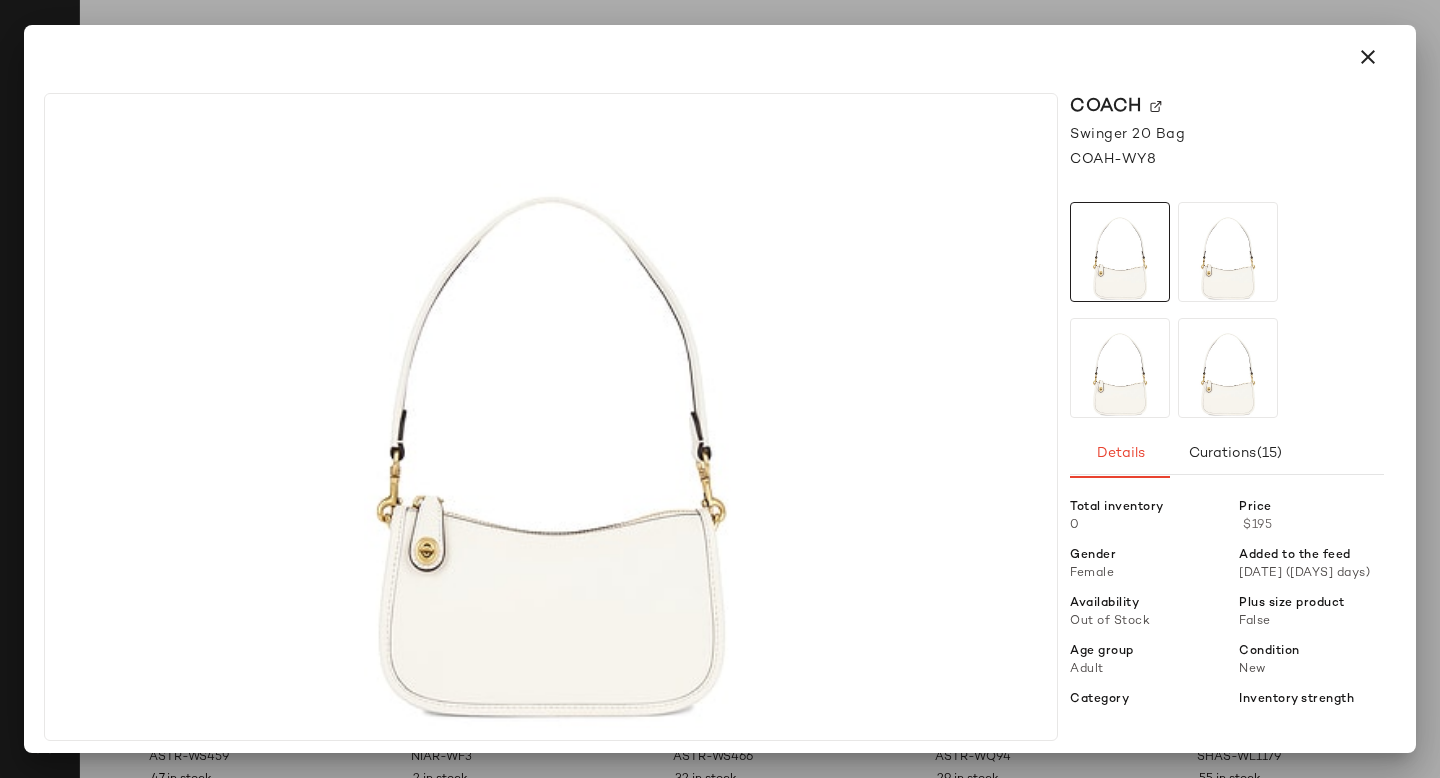 click 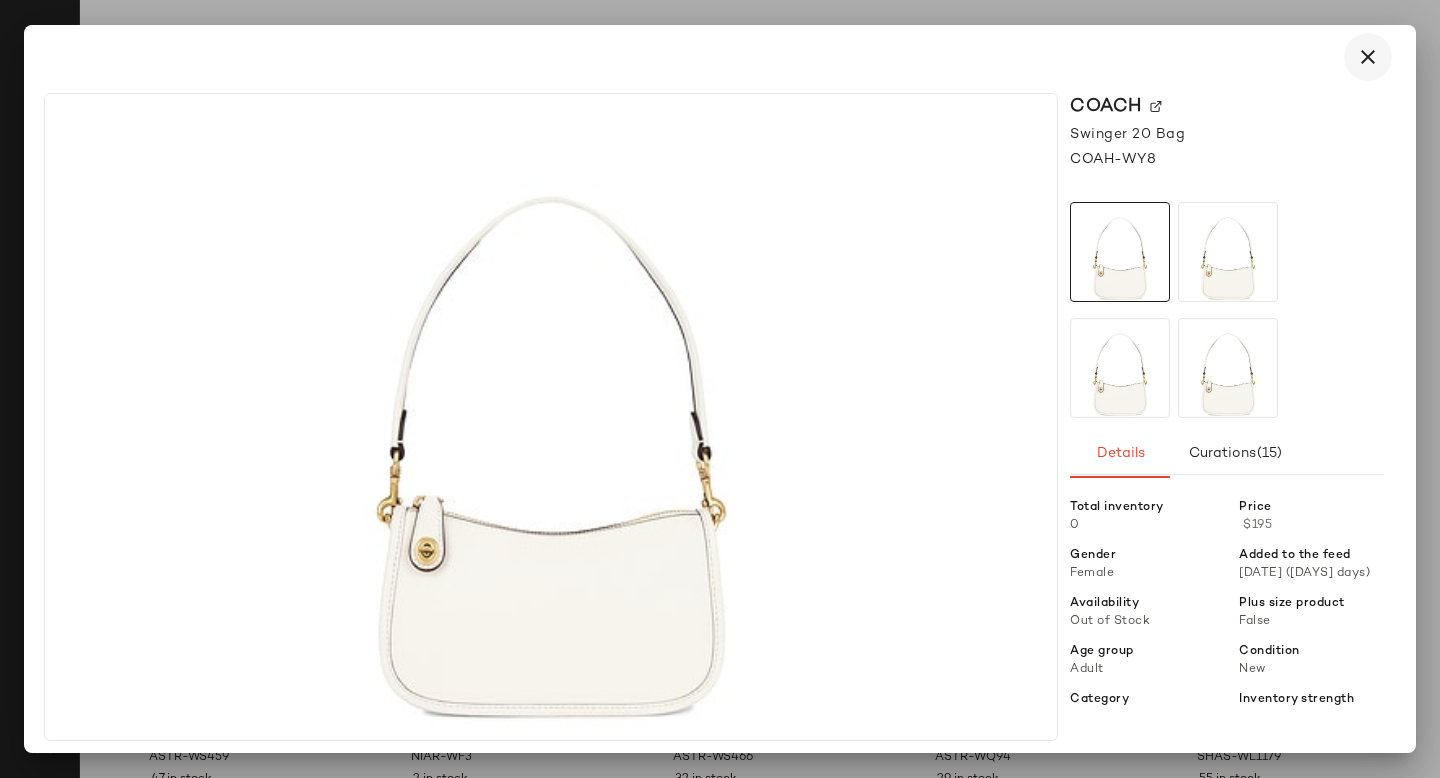 click at bounding box center [1368, 57] 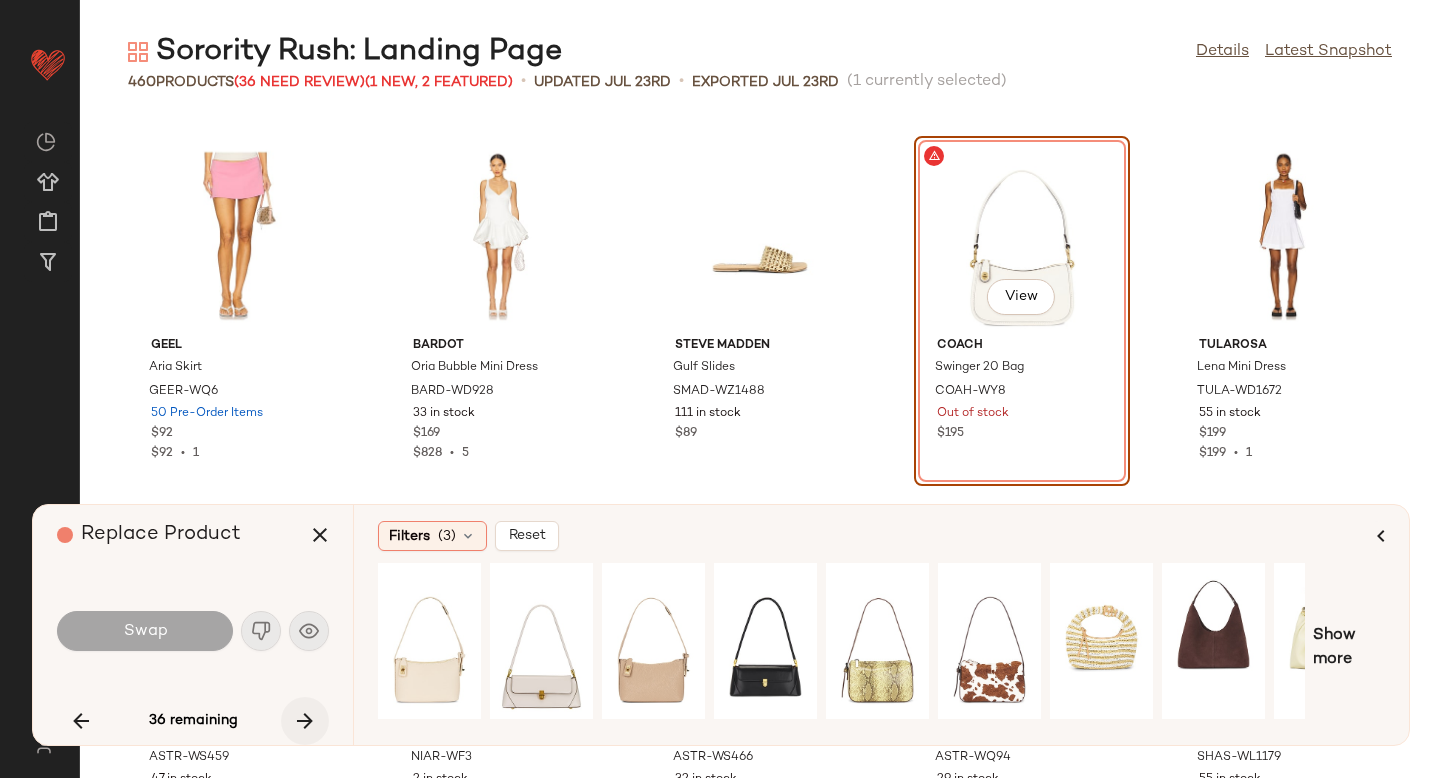 click at bounding box center [305, 721] 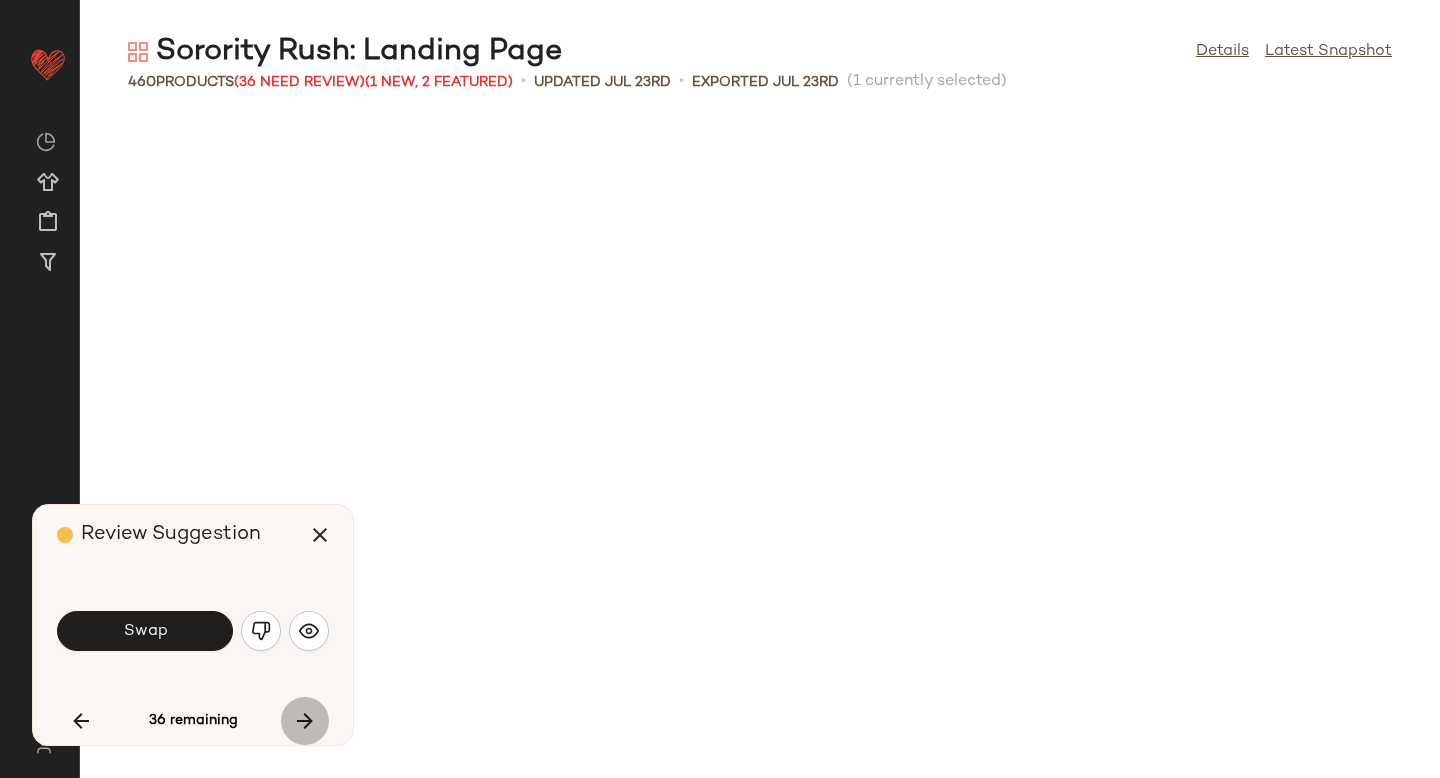 scroll, scrollTop: 6954, scrollLeft: 0, axis: vertical 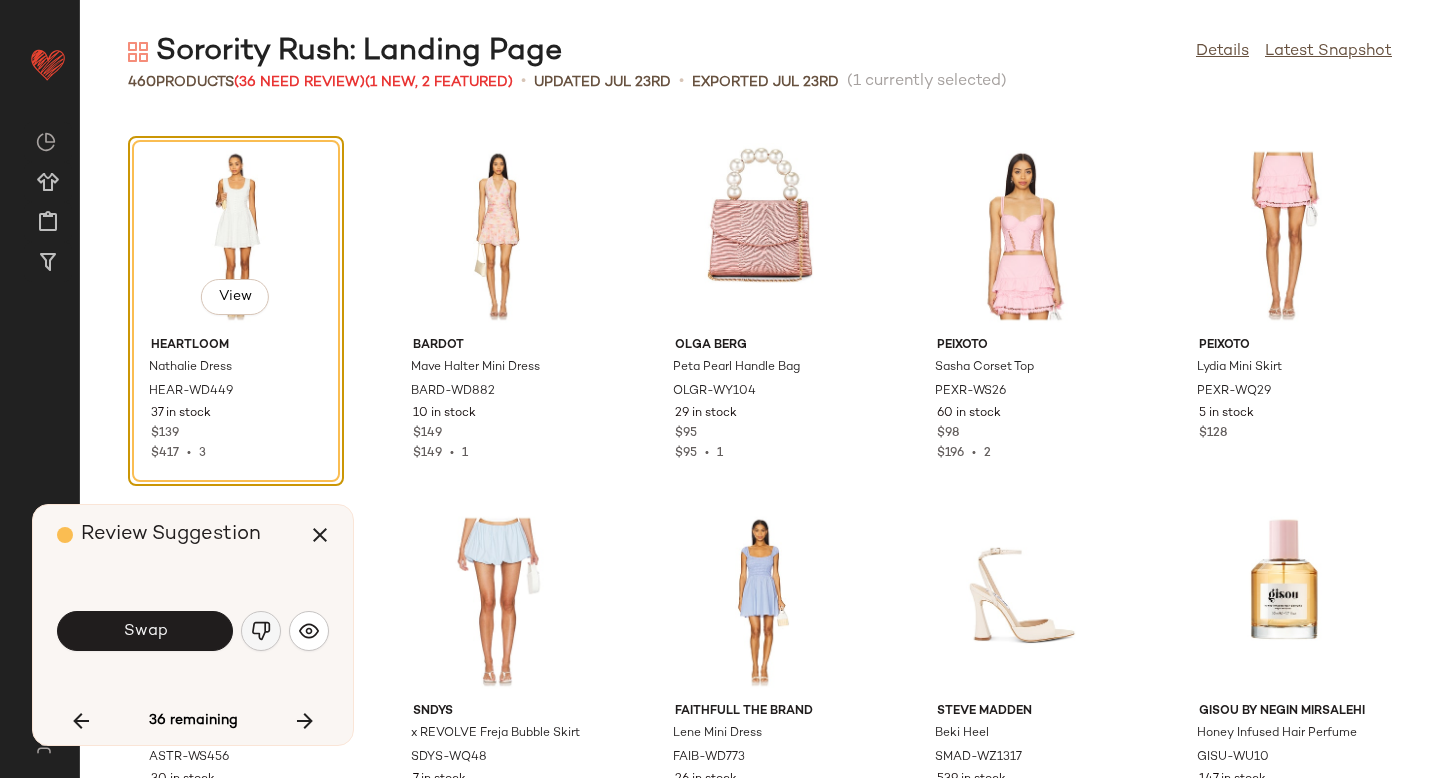 click at bounding box center (261, 631) 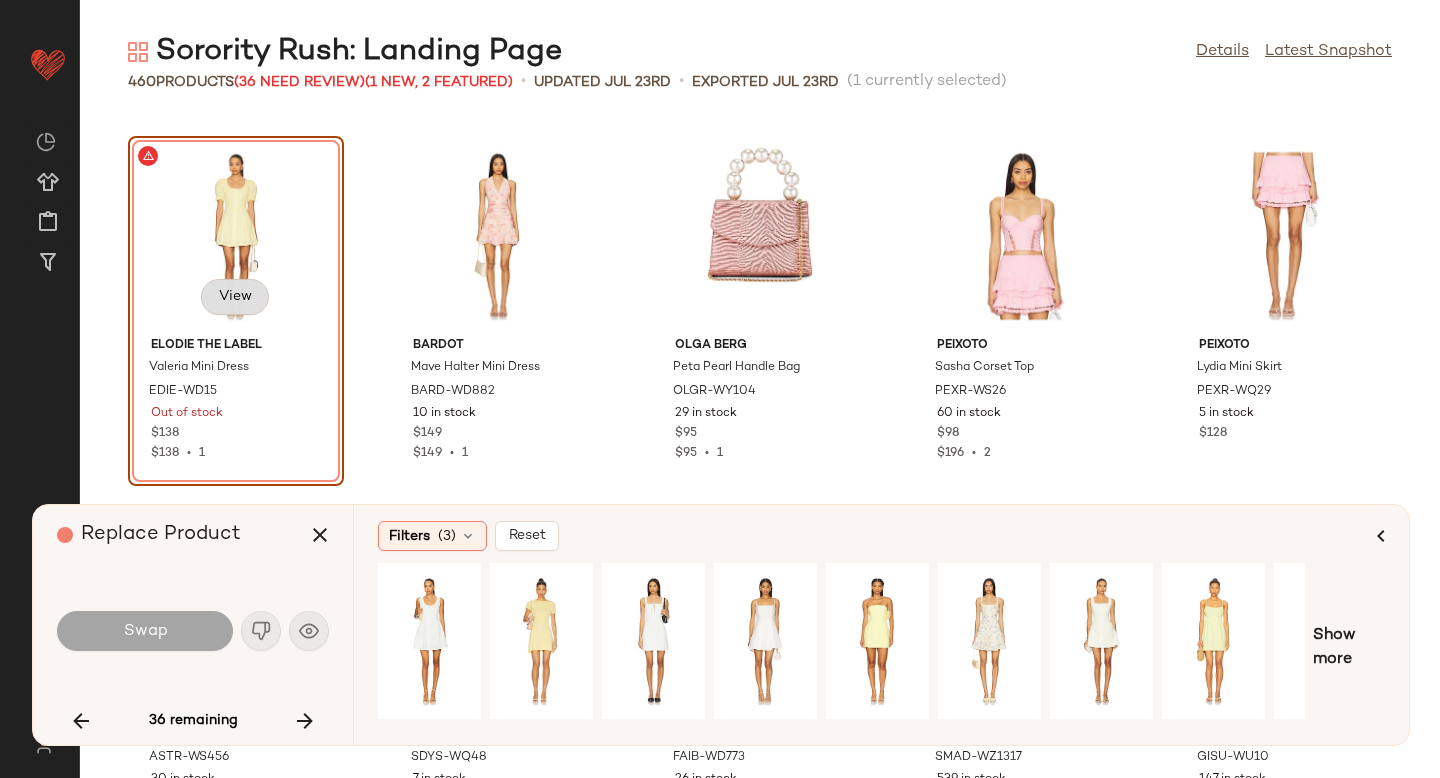 click on "View" 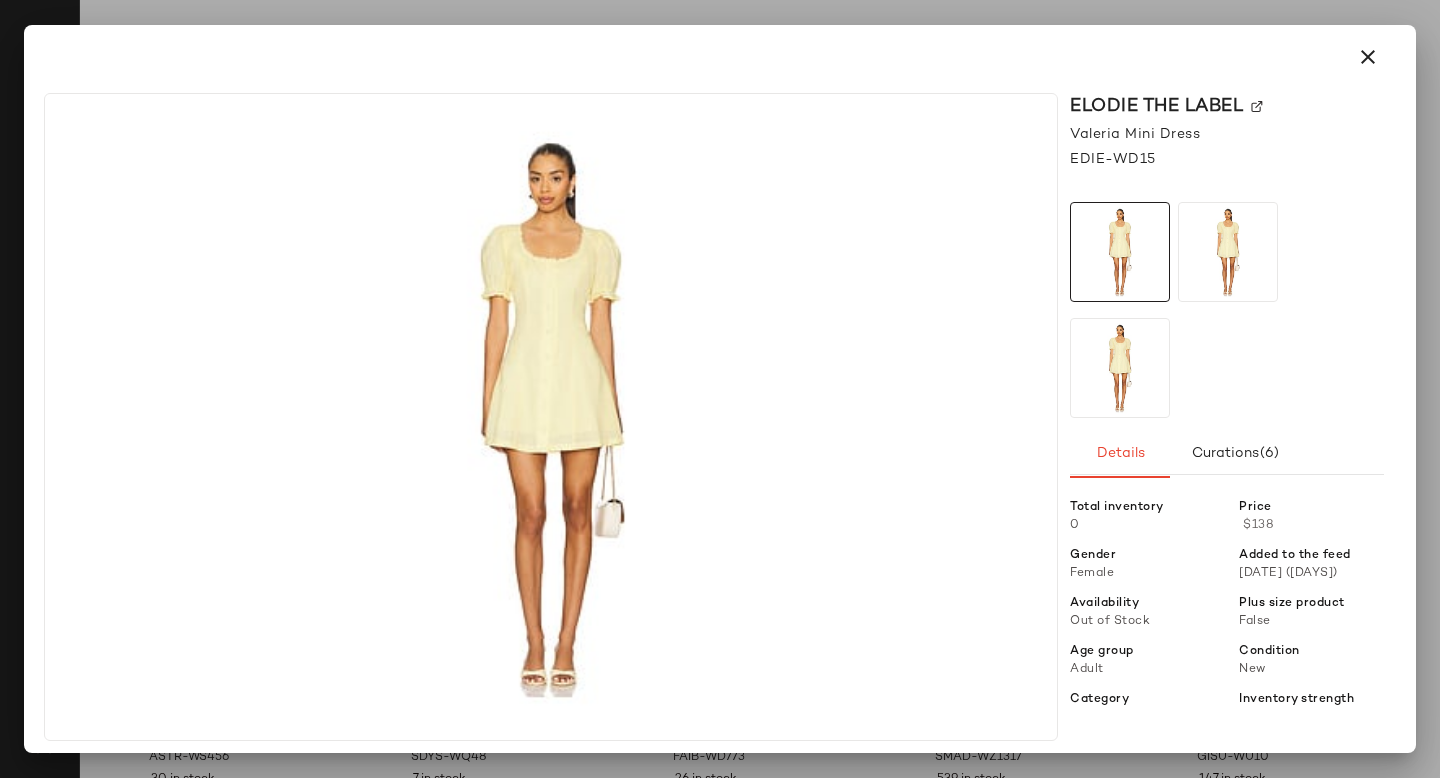 click 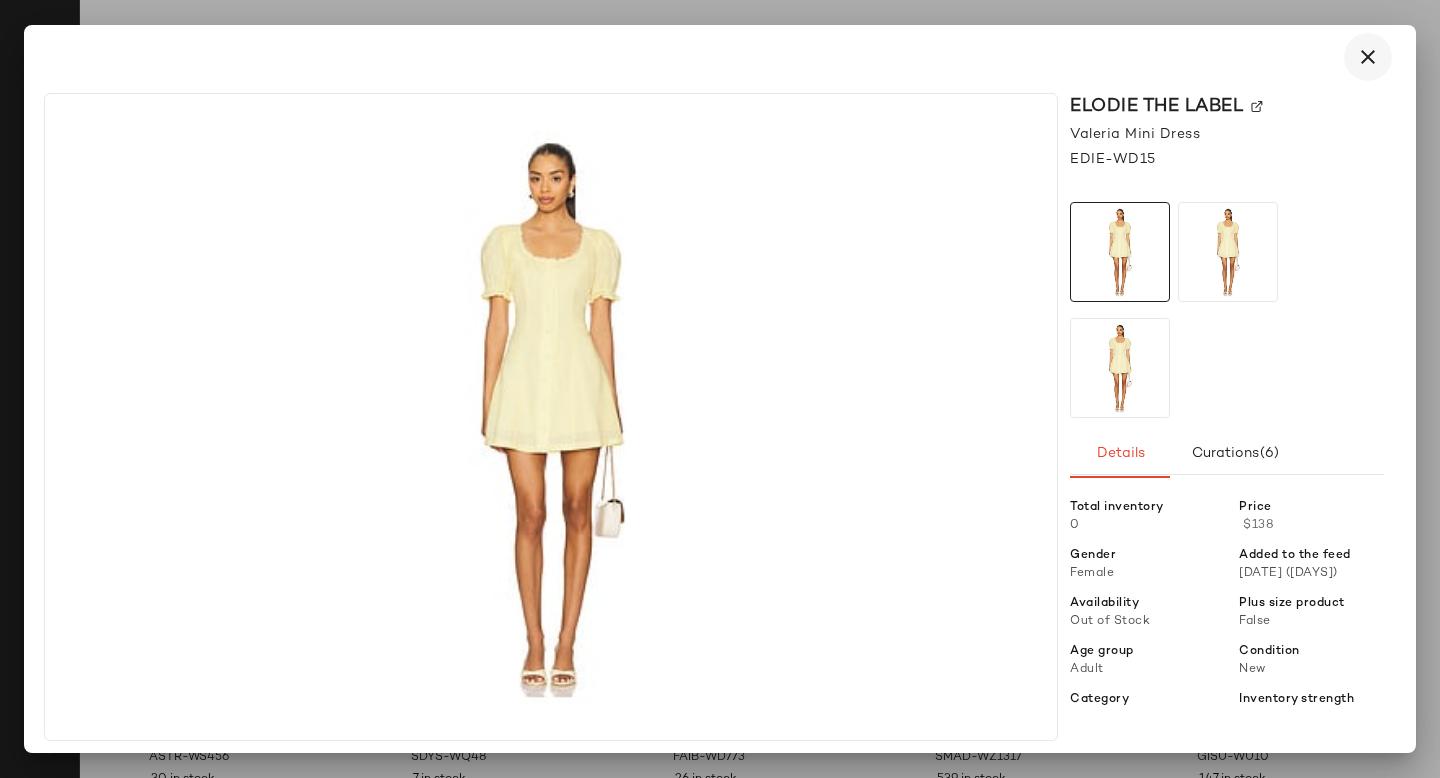 click at bounding box center [1368, 57] 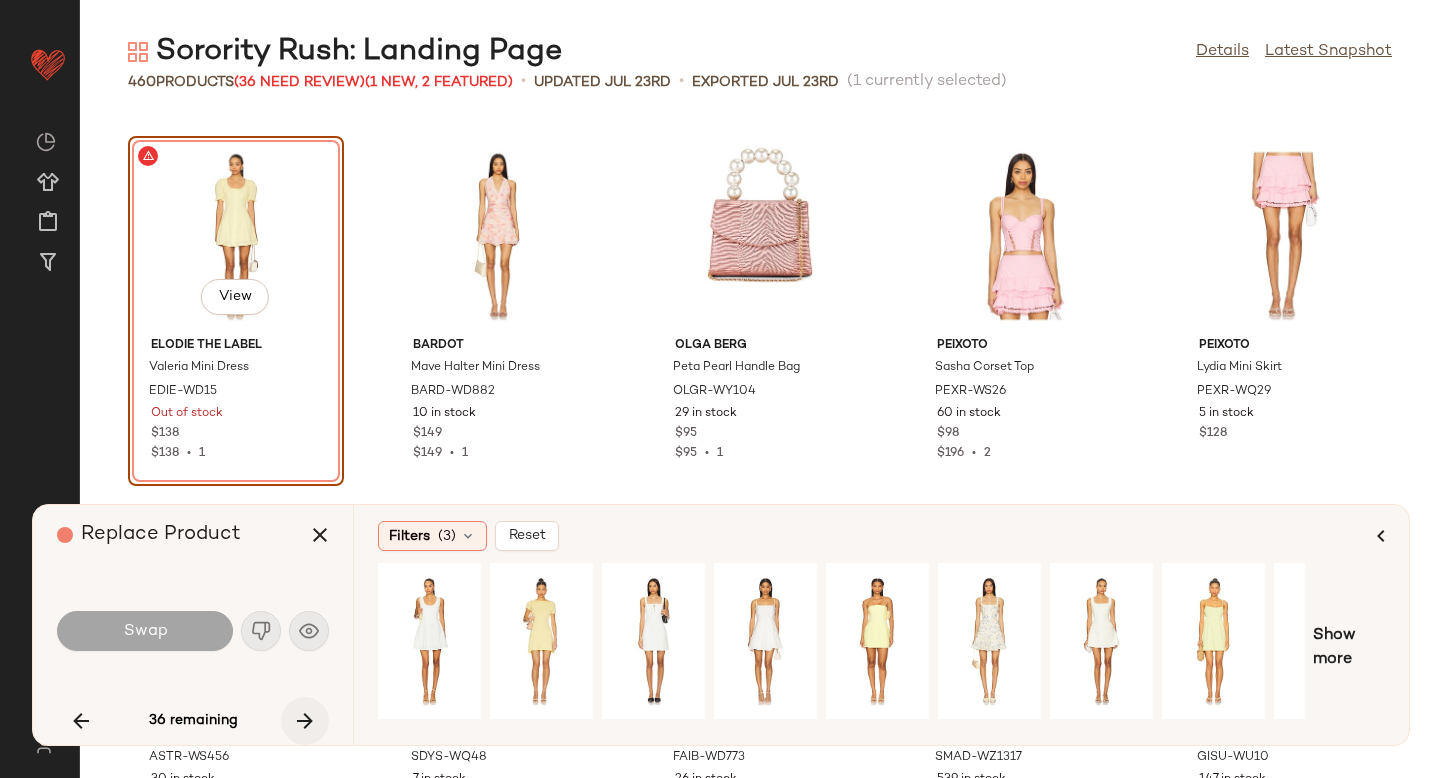 click at bounding box center [305, 721] 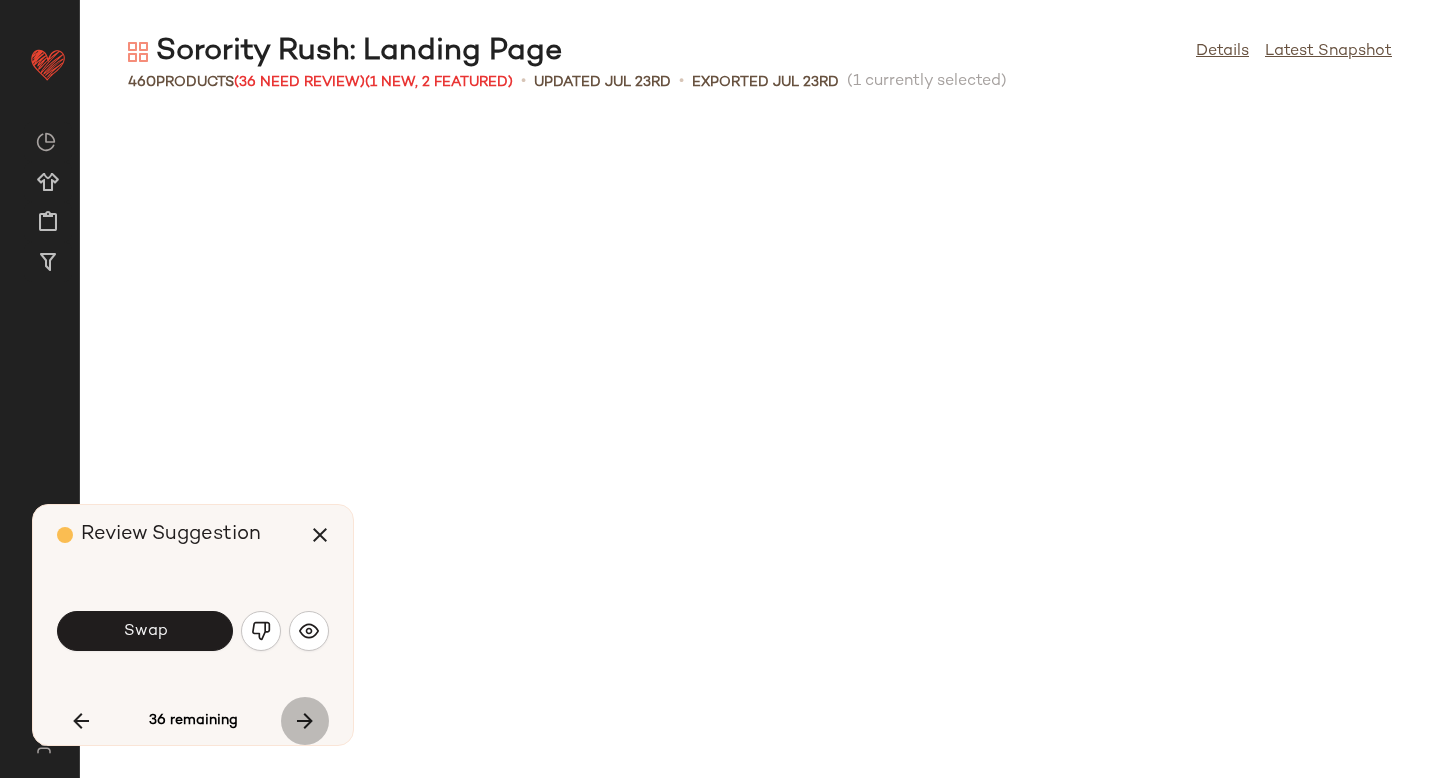 scroll, scrollTop: 7686, scrollLeft: 0, axis: vertical 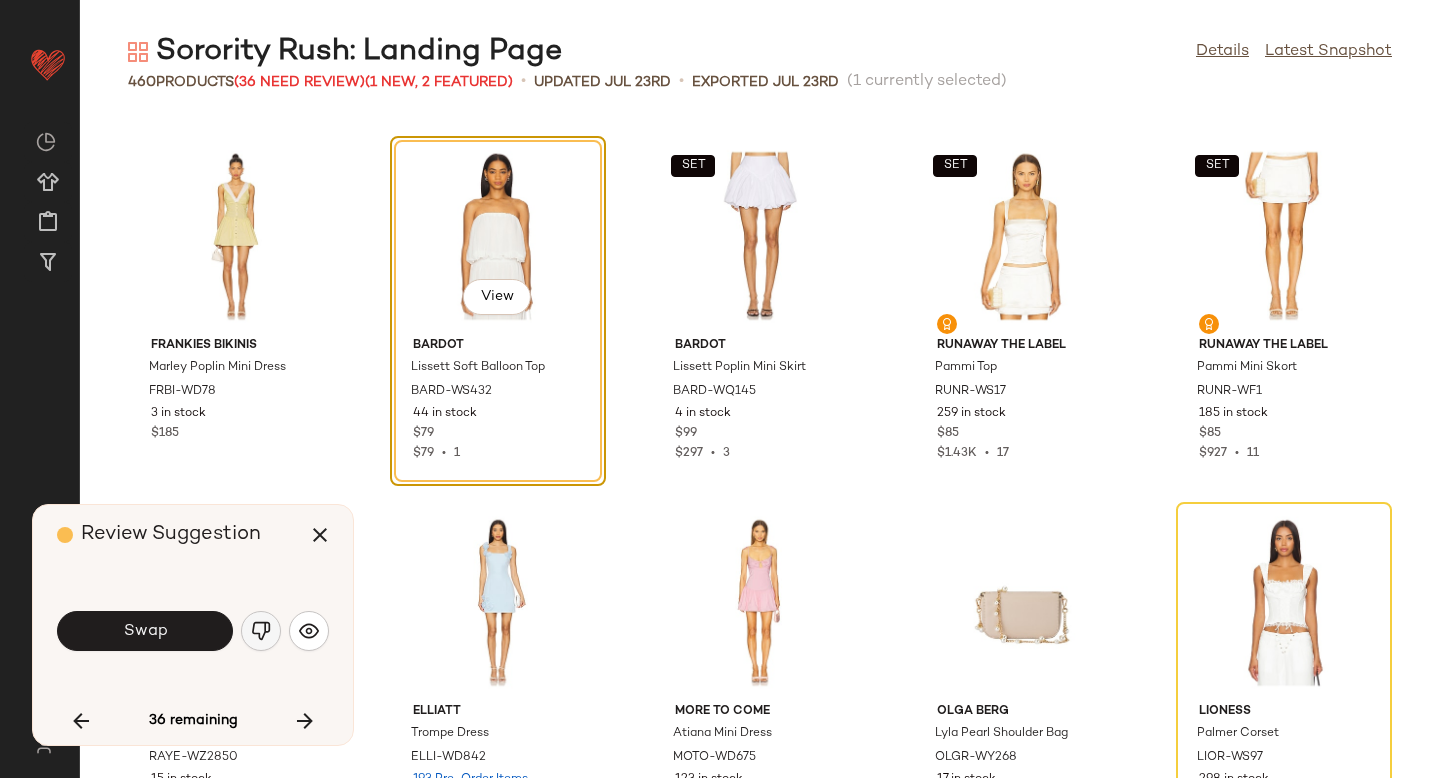 click at bounding box center [261, 631] 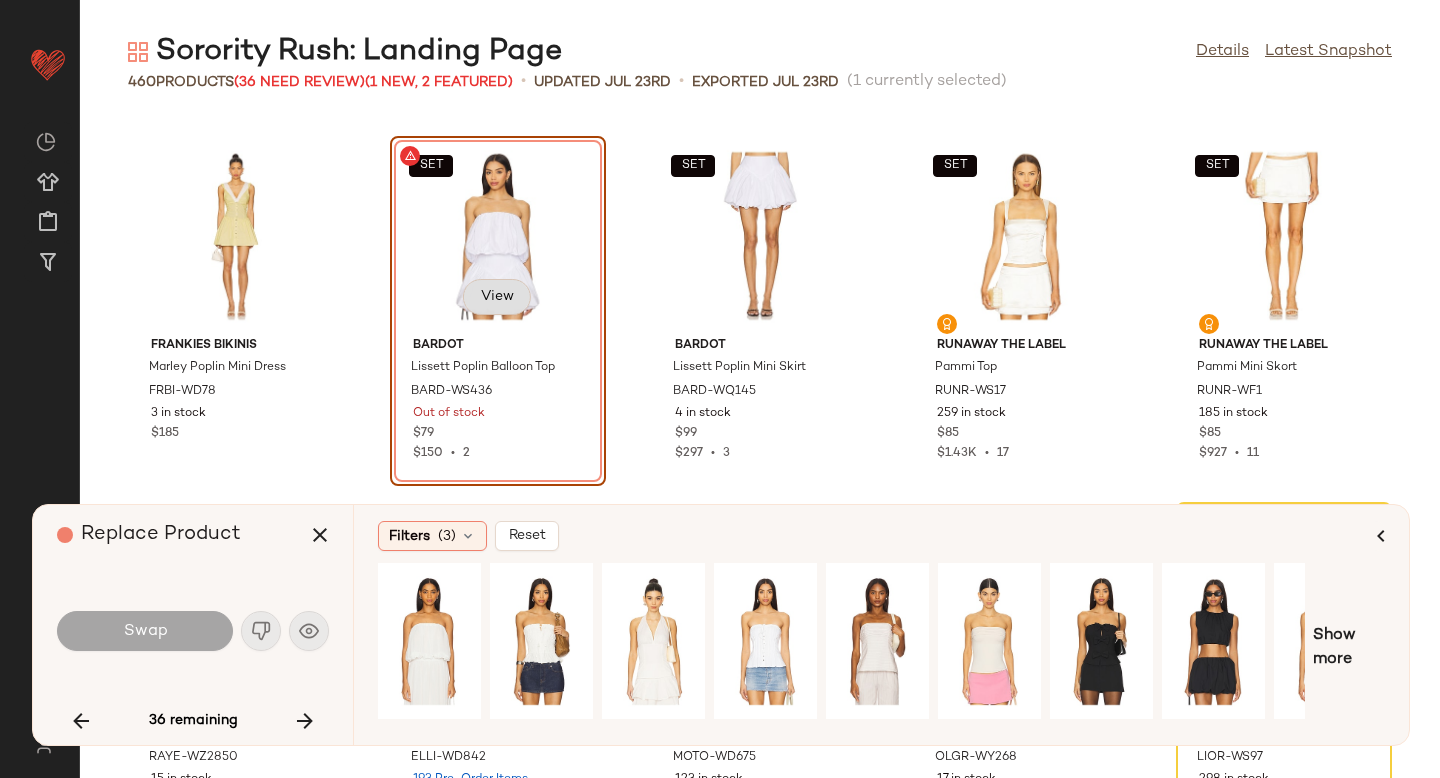 click on "View" at bounding box center [497, 297] 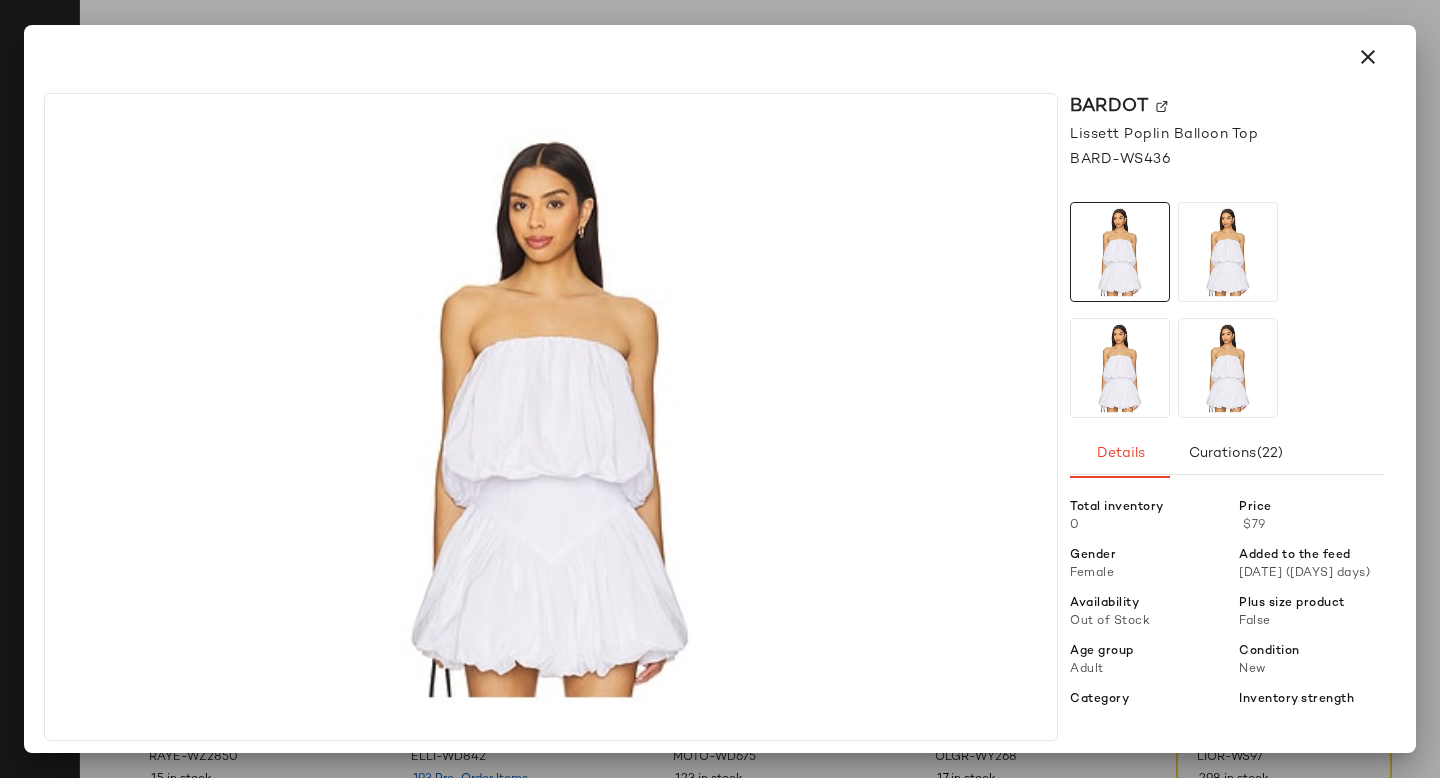 click 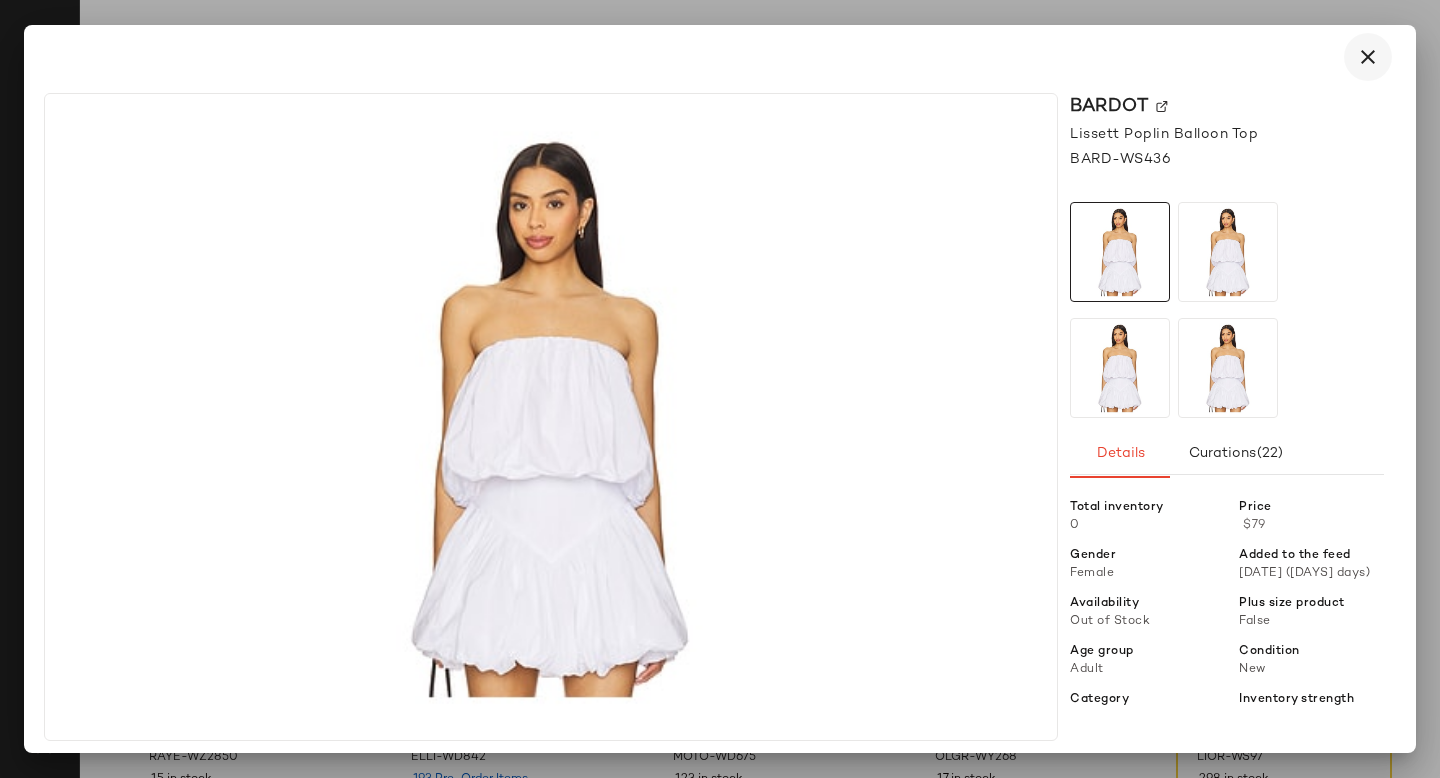 click at bounding box center (1368, 57) 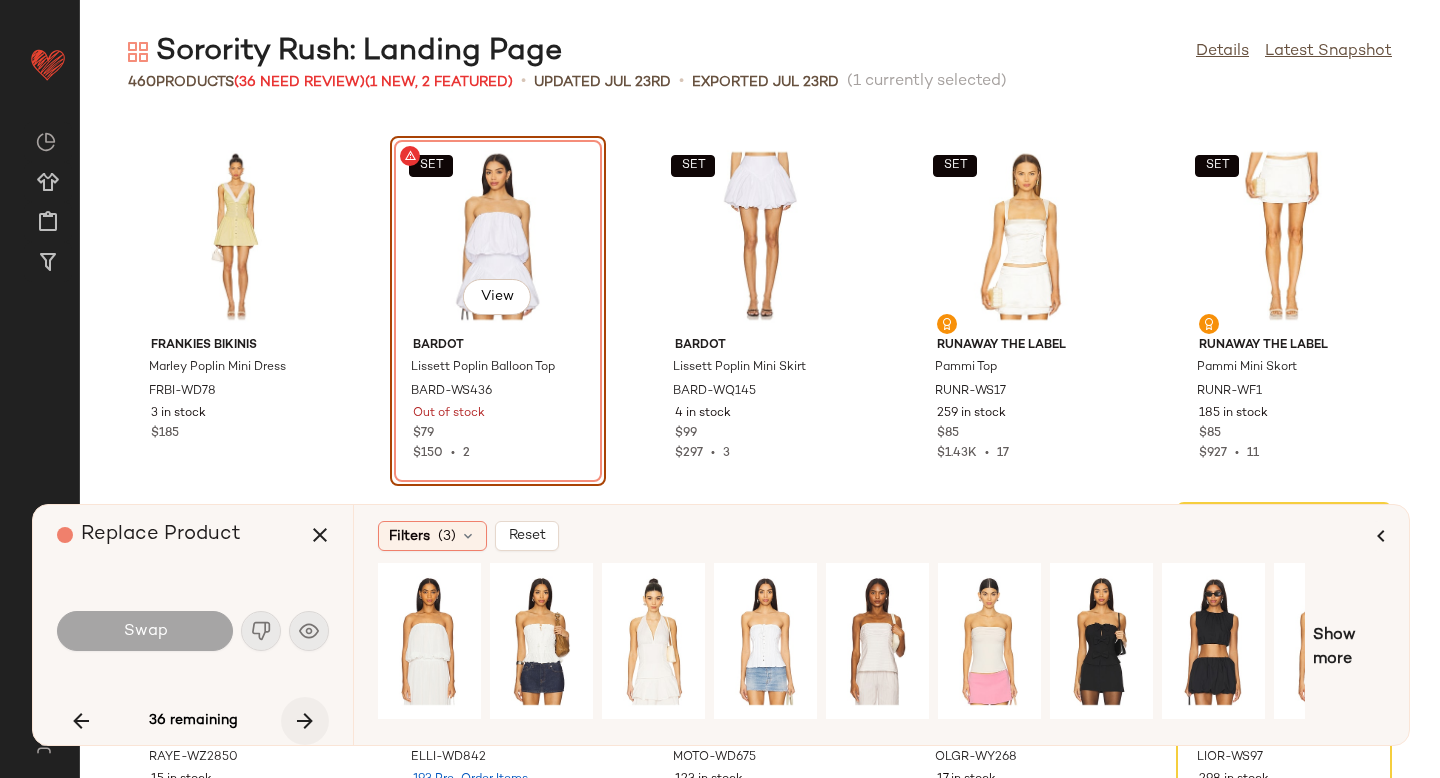 click at bounding box center (305, 721) 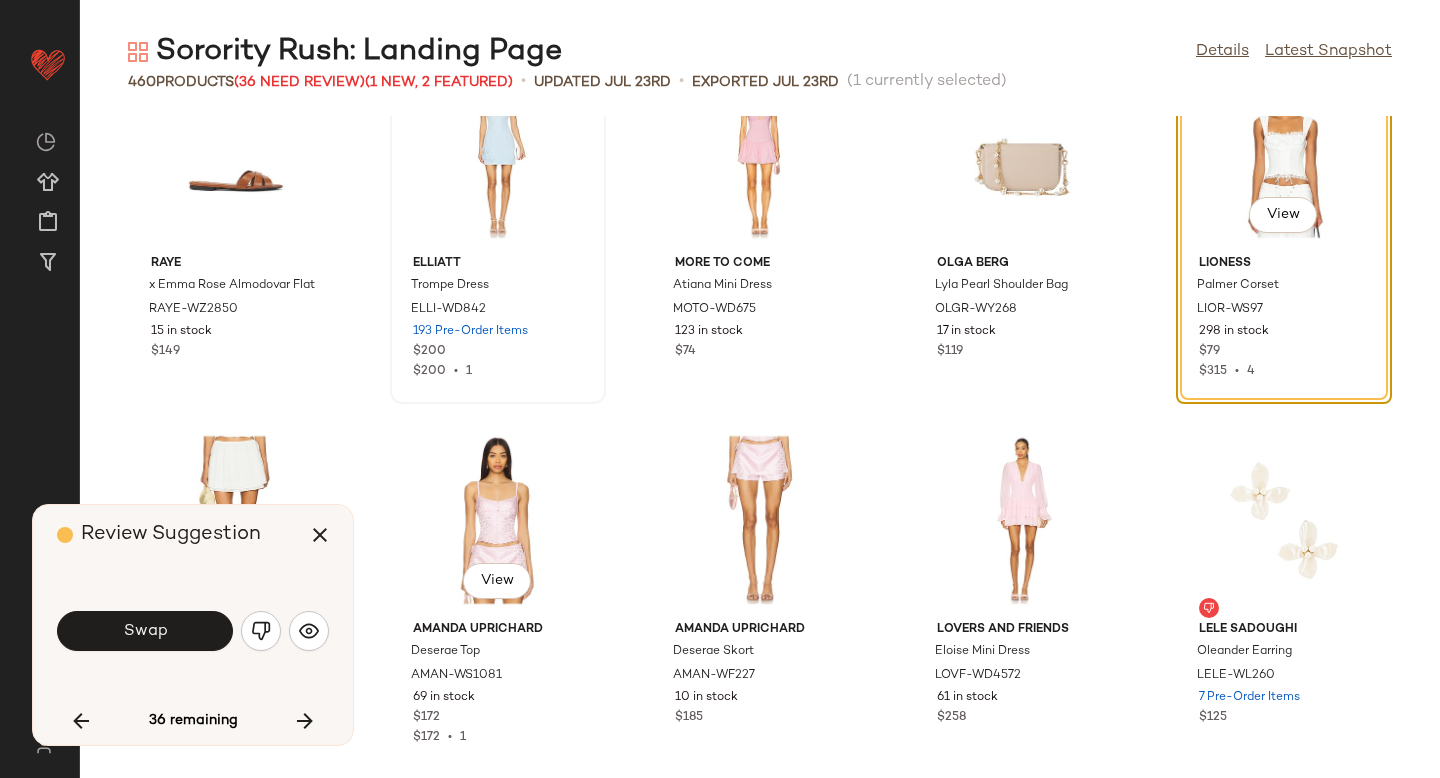 scroll, scrollTop: 8130, scrollLeft: 0, axis: vertical 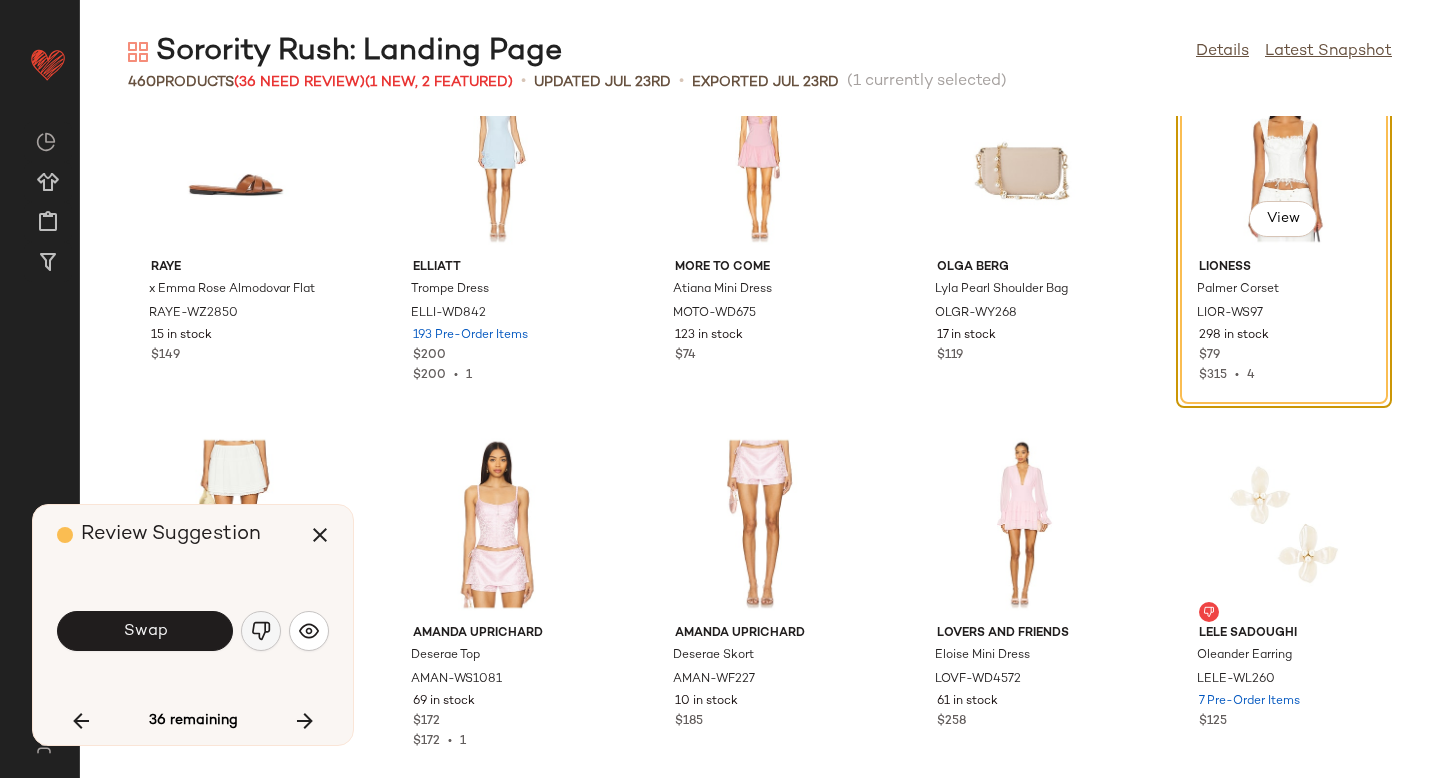 click at bounding box center (261, 631) 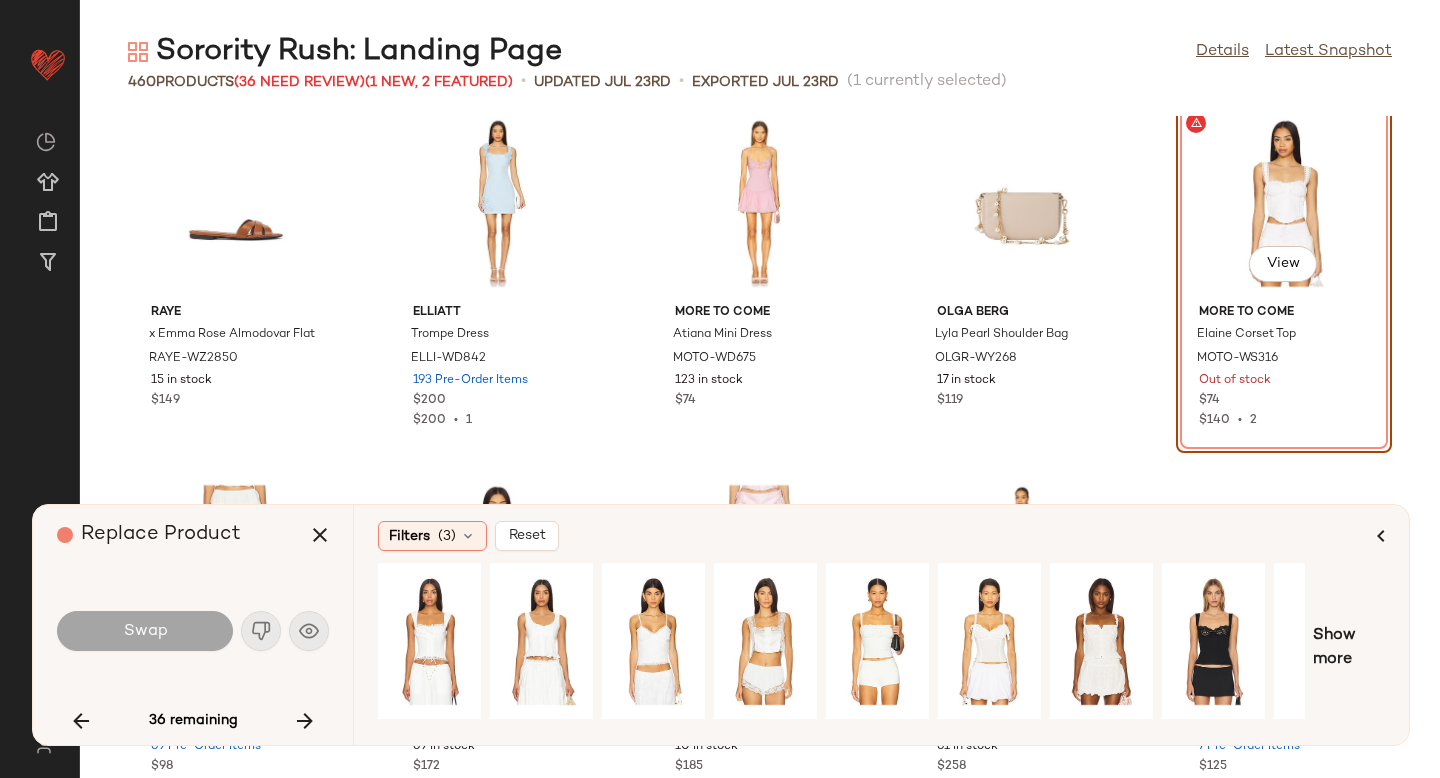 scroll, scrollTop: 8059, scrollLeft: 0, axis: vertical 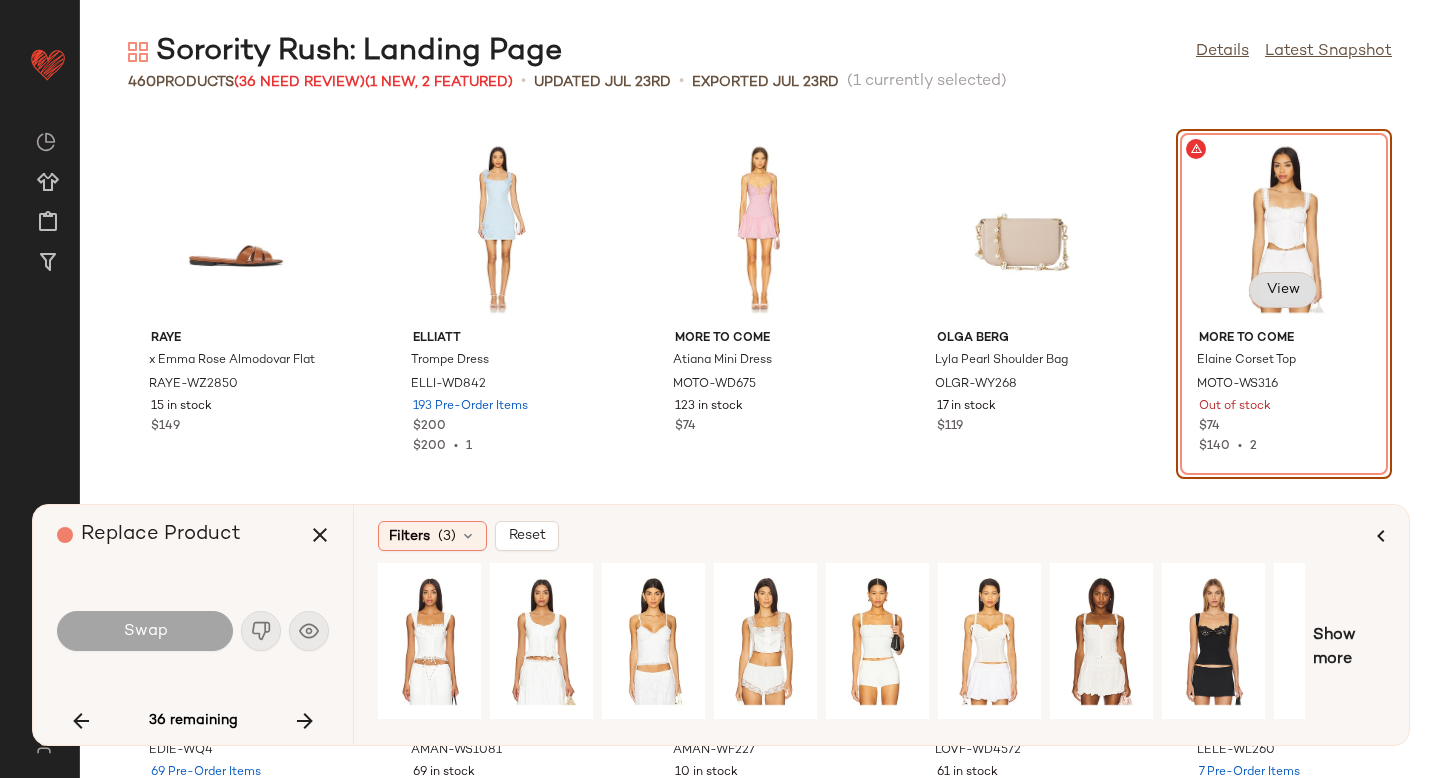click on "View" 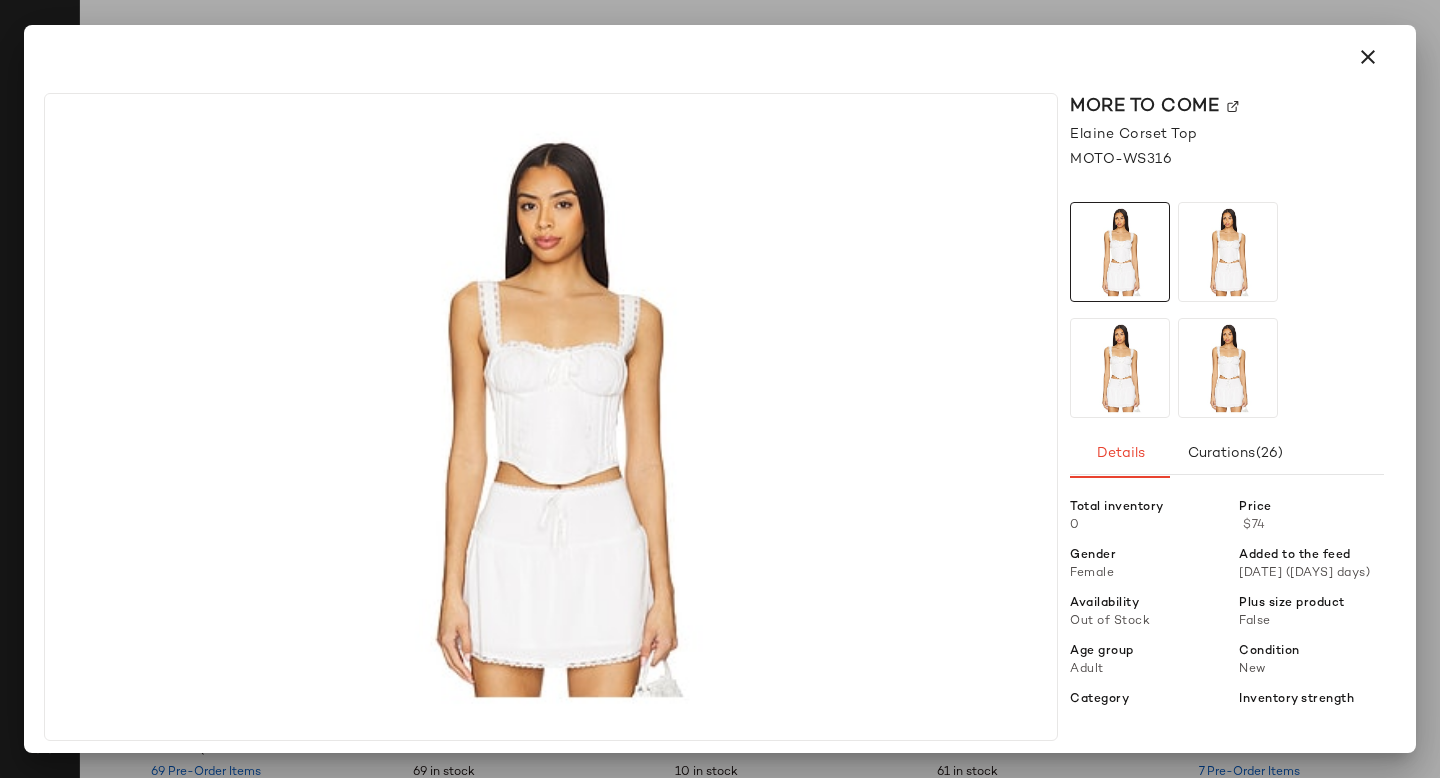 click 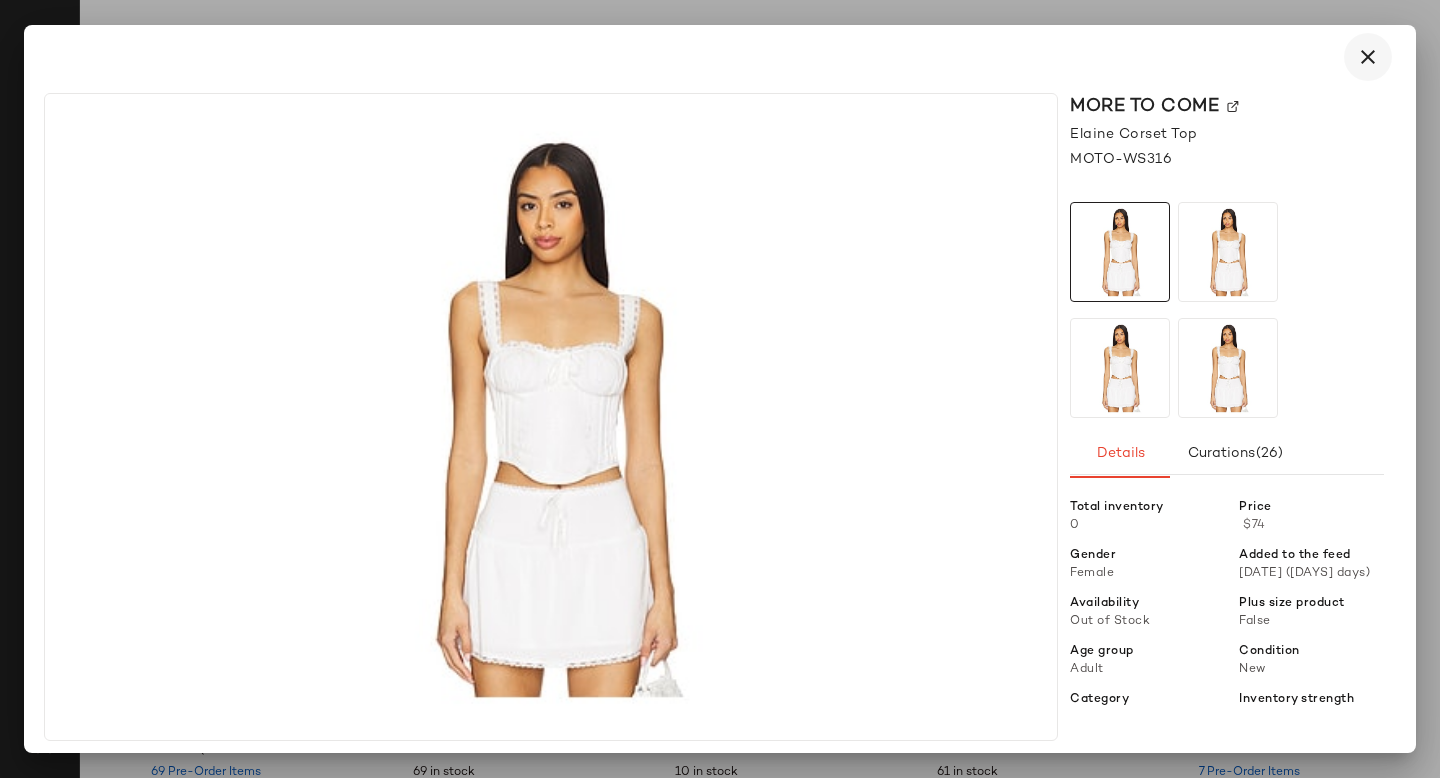 click at bounding box center (1368, 57) 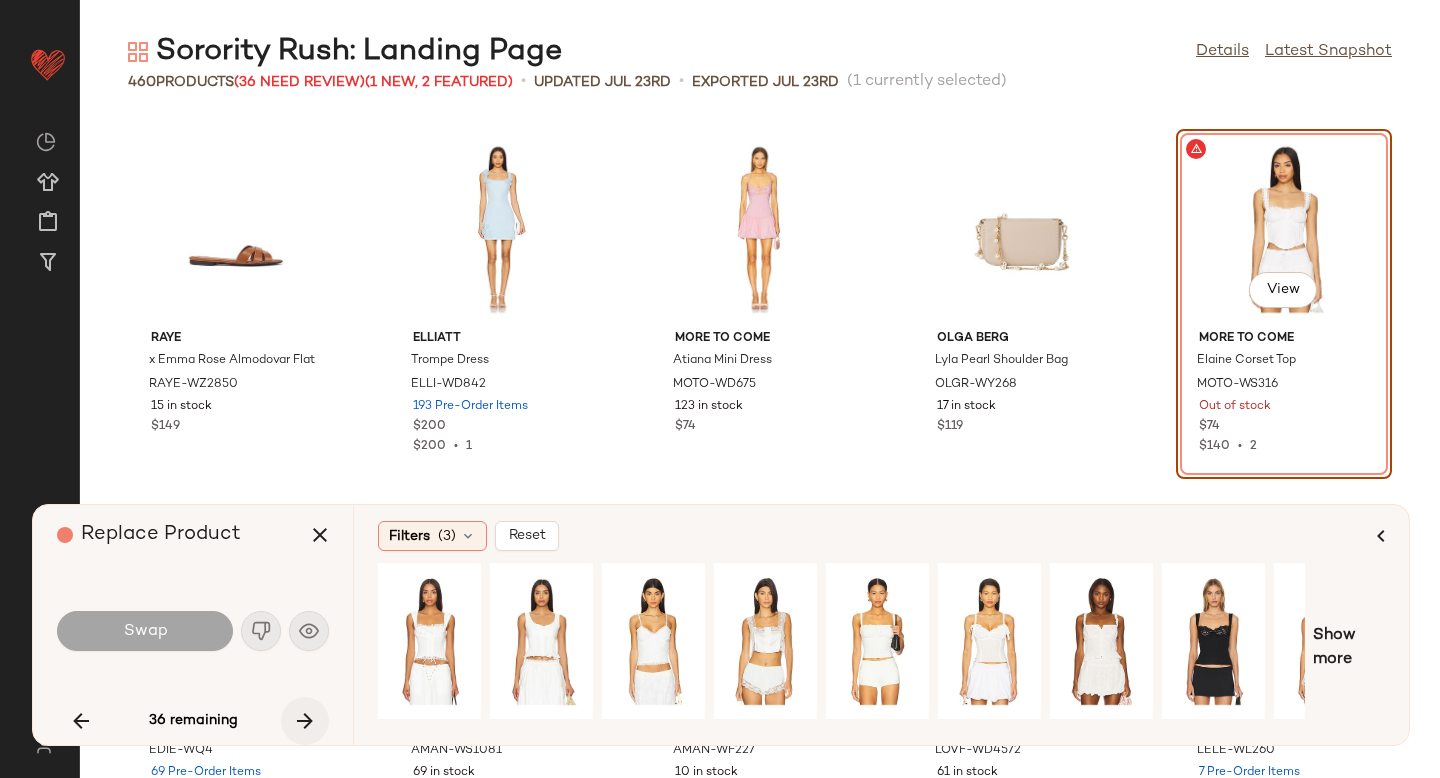 click at bounding box center [305, 721] 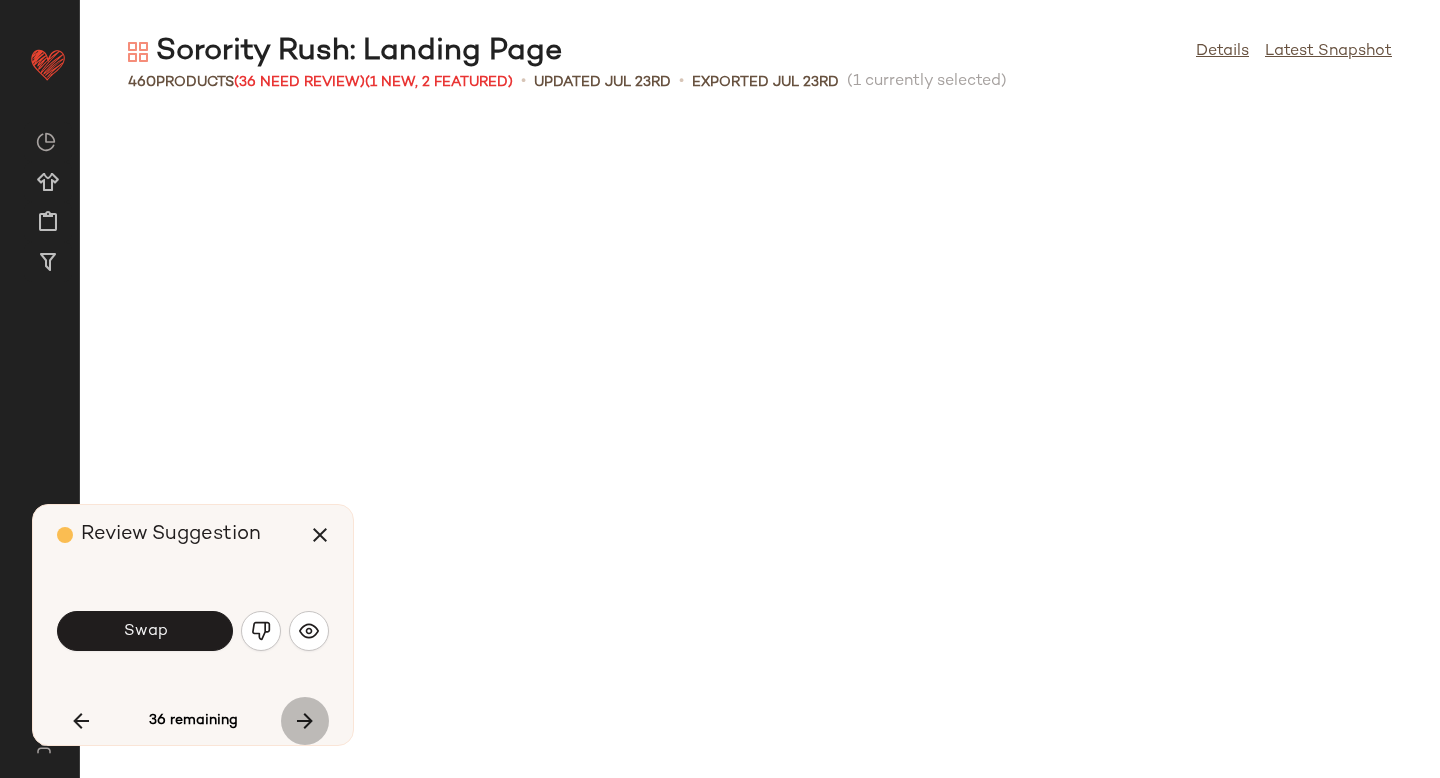 scroll, scrollTop: 8784, scrollLeft: 0, axis: vertical 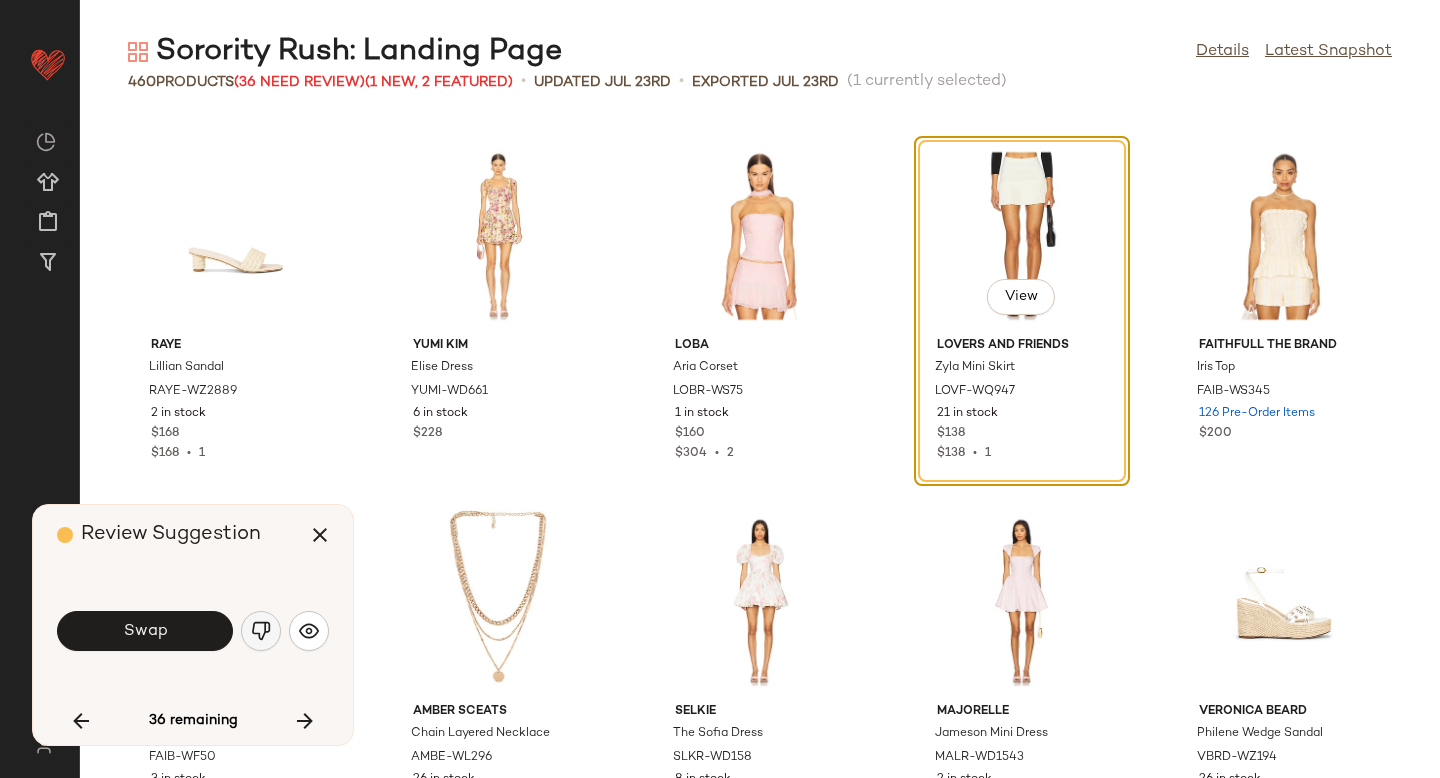 click at bounding box center [261, 631] 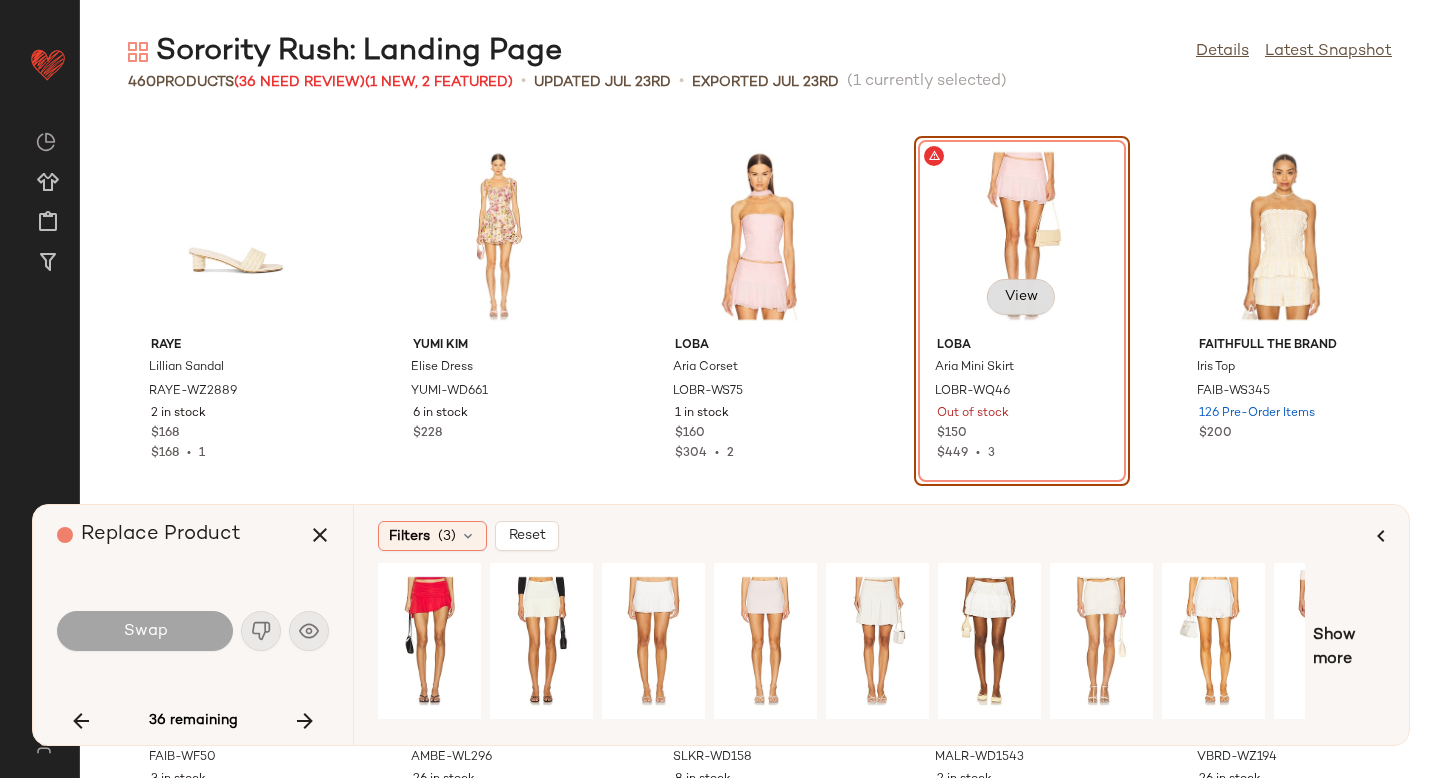 click on "View" 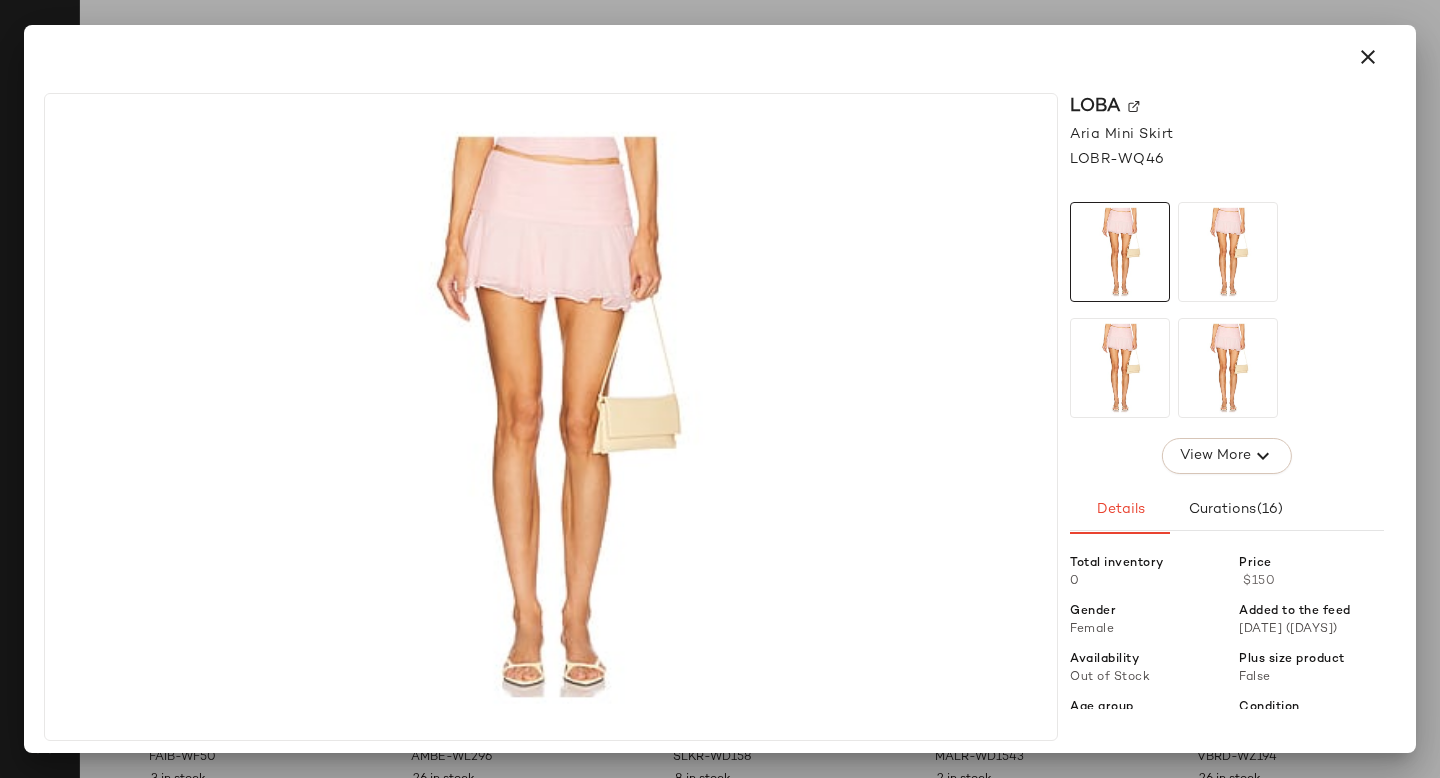 click 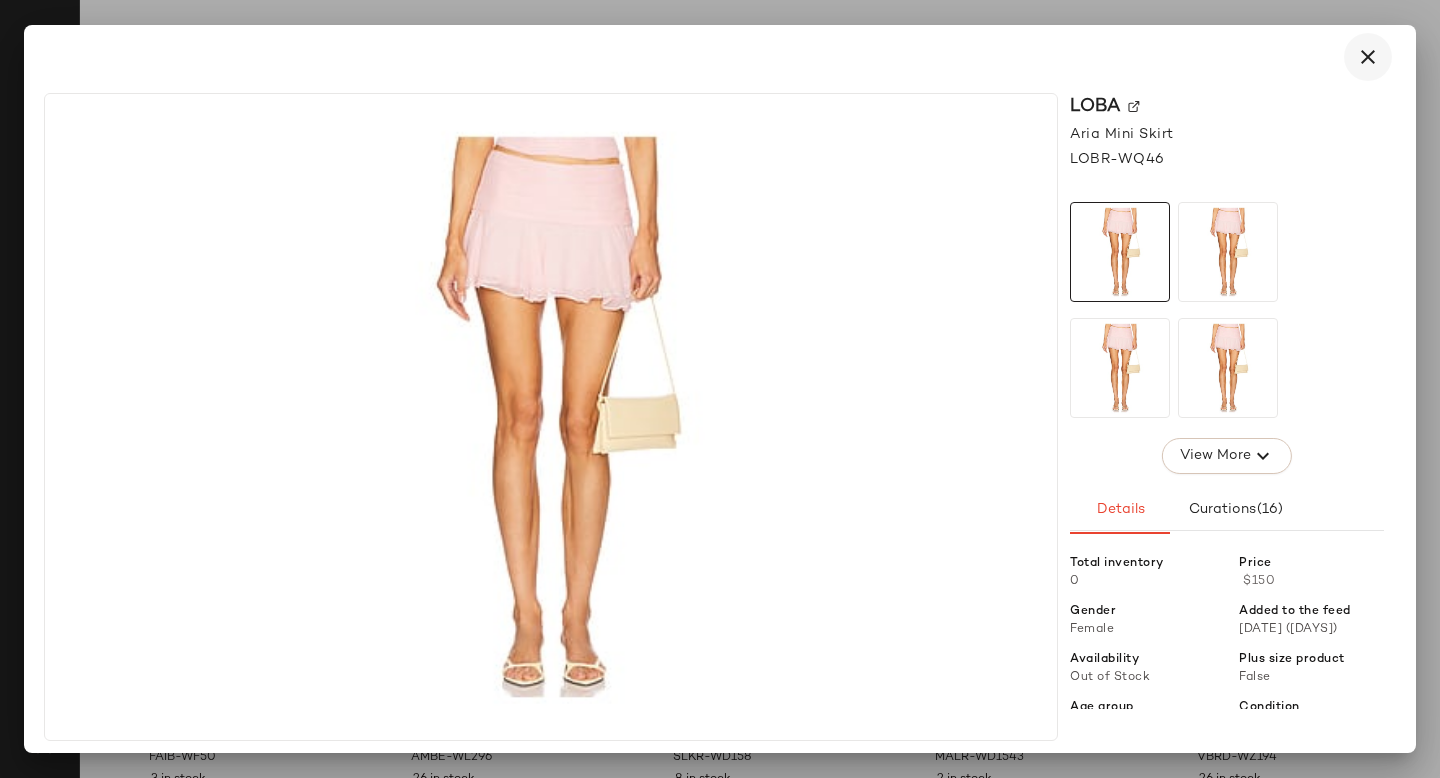 click at bounding box center (1368, 57) 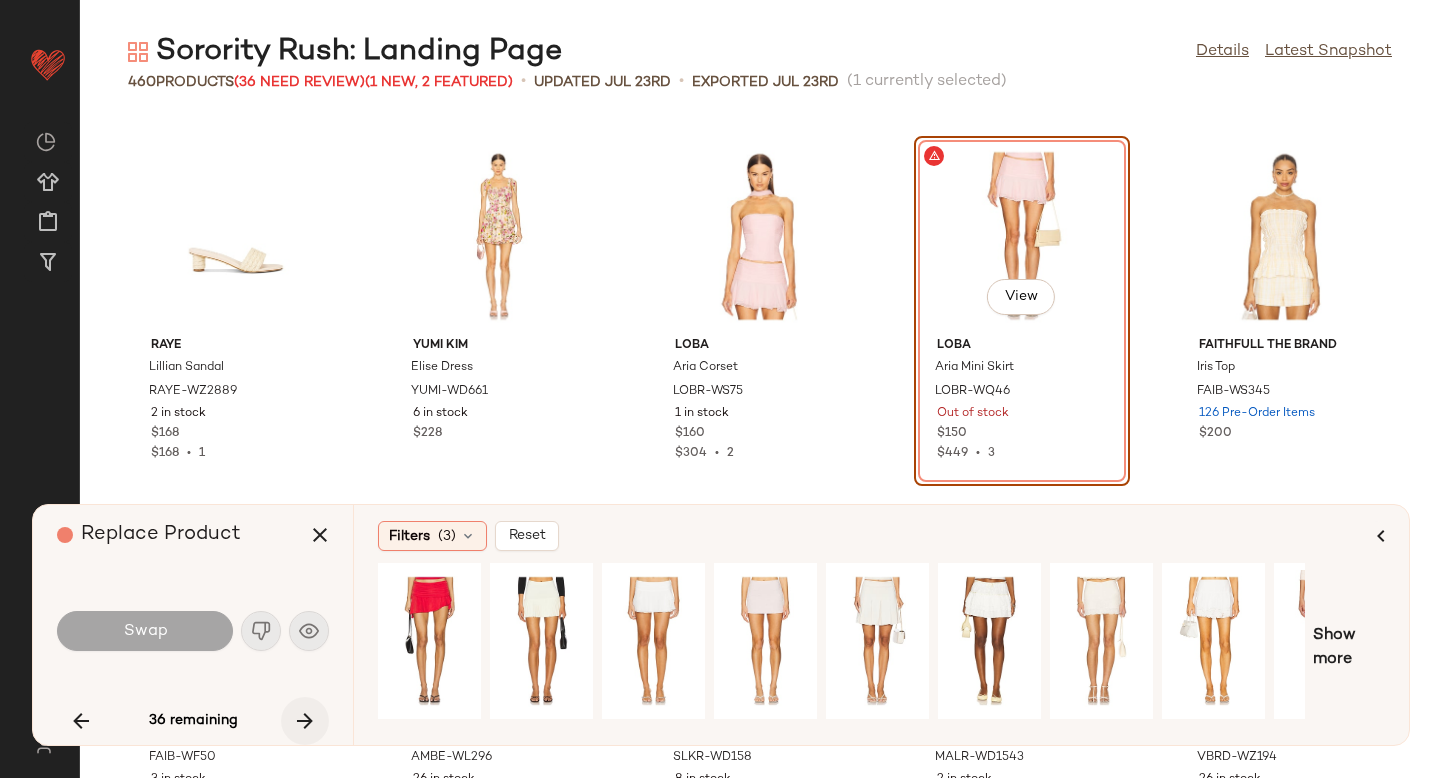 click at bounding box center (305, 721) 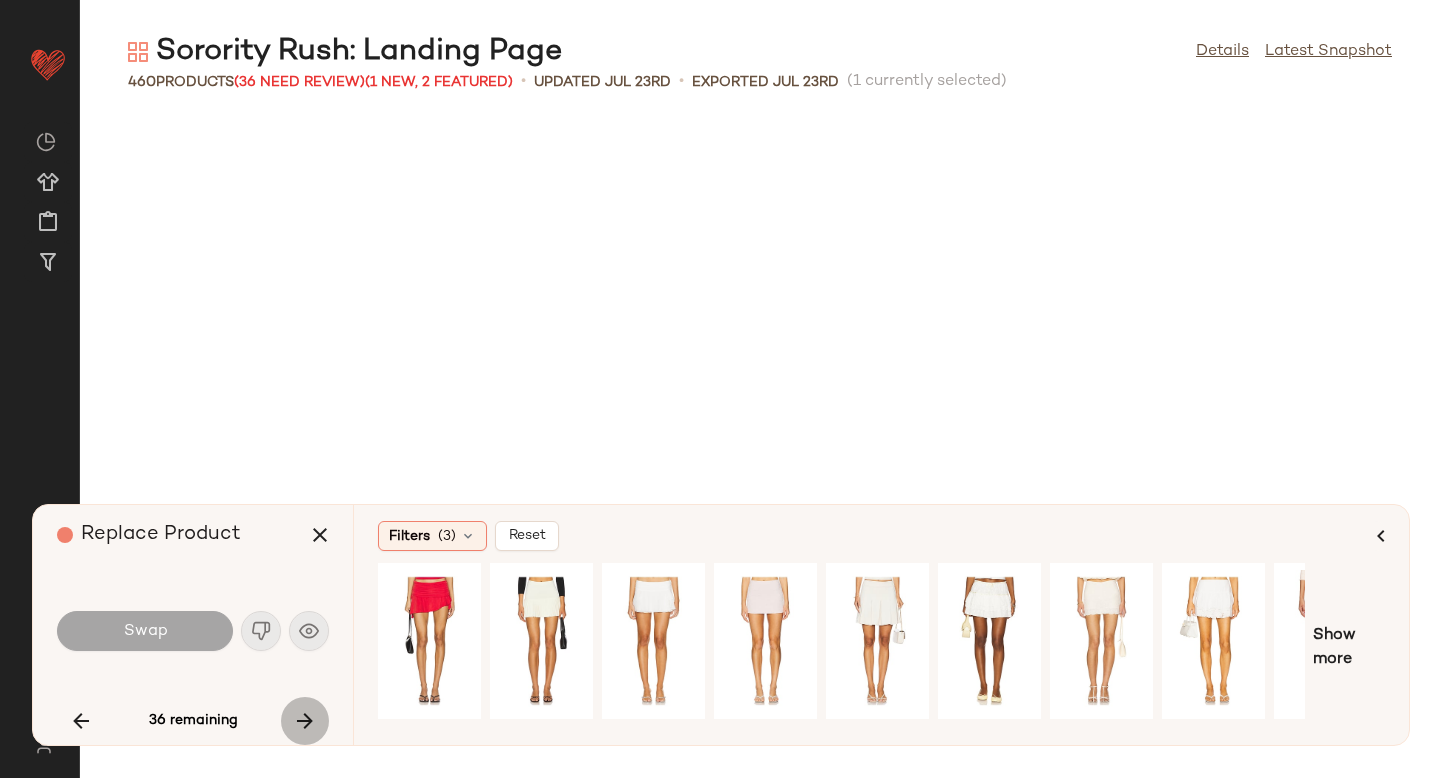 scroll, scrollTop: 10980, scrollLeft: 0, axis: vertical 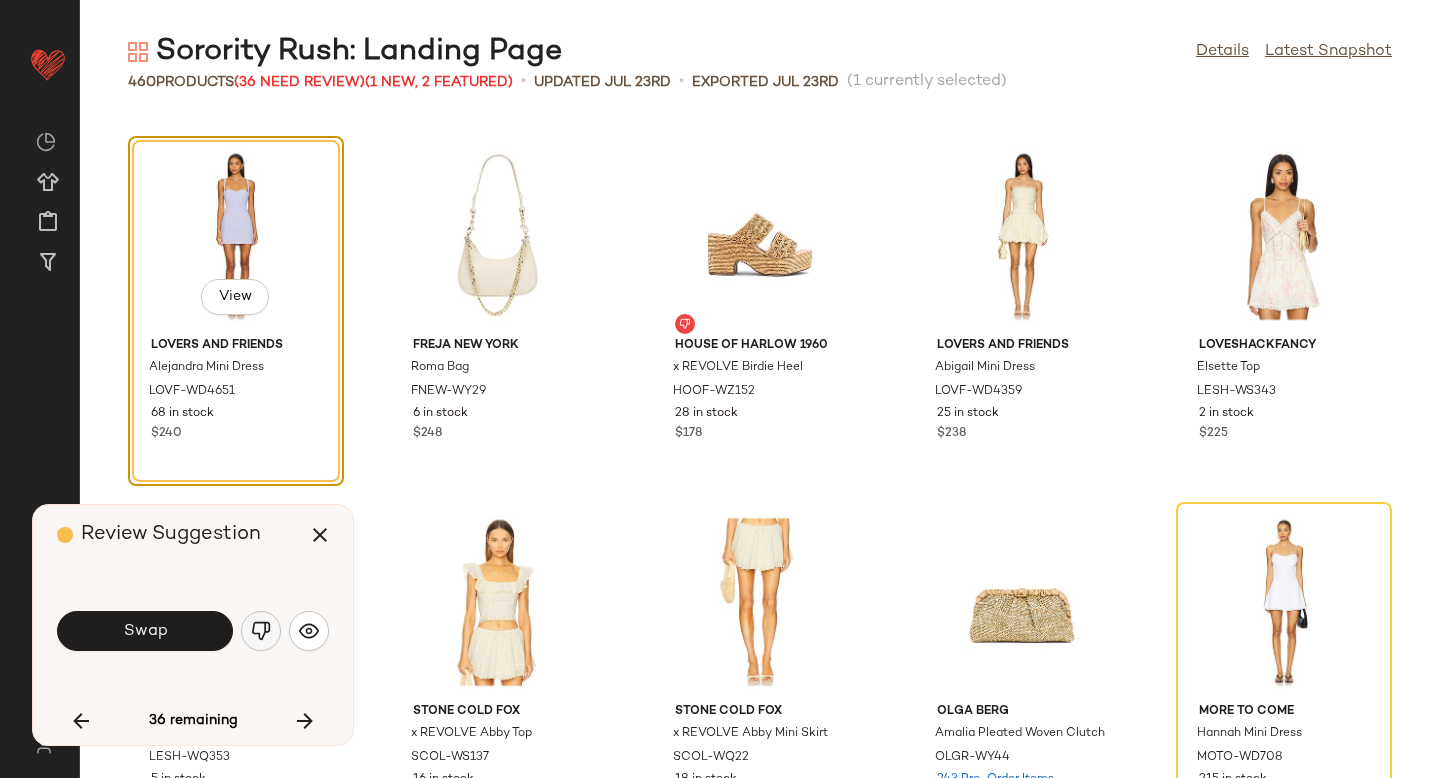 click 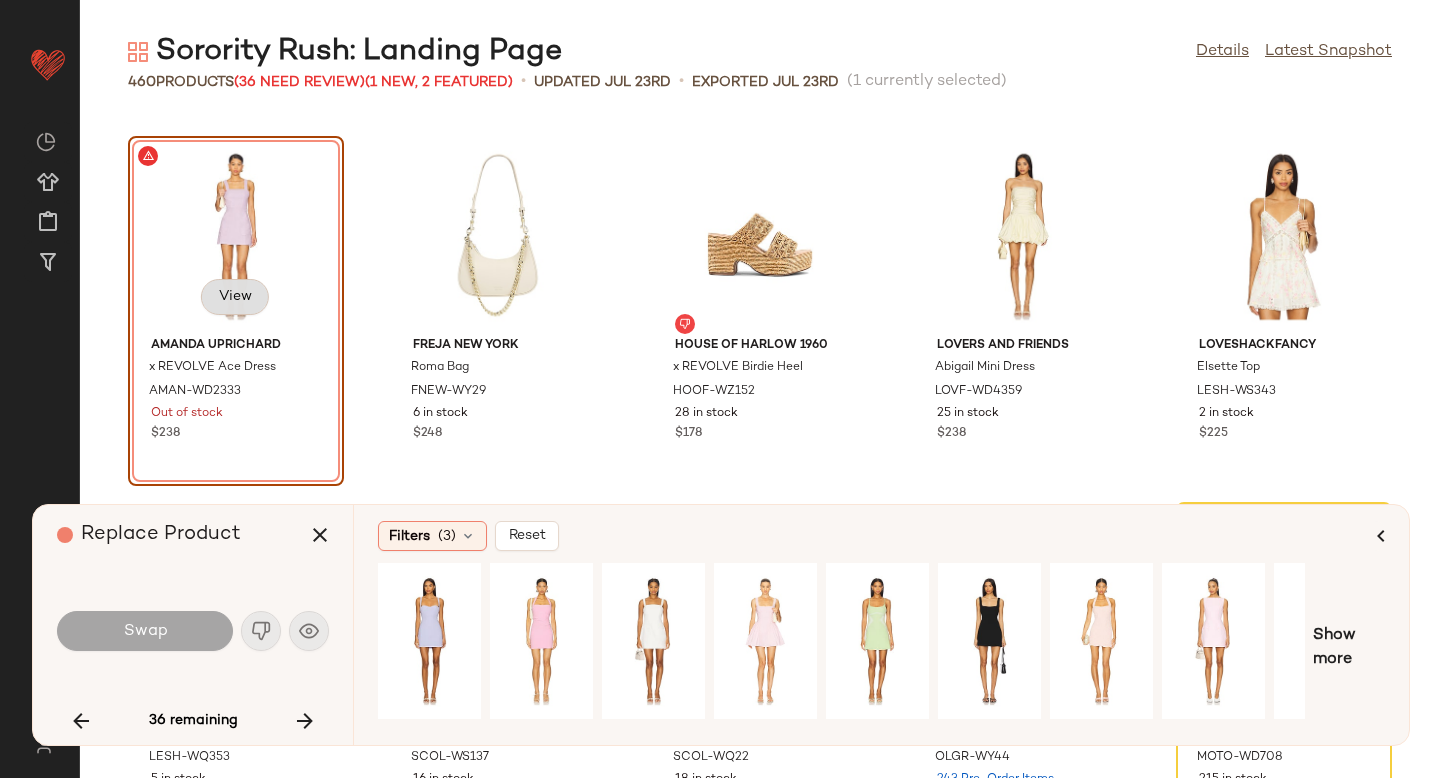 click on "View" at bounding box center (235, 297) 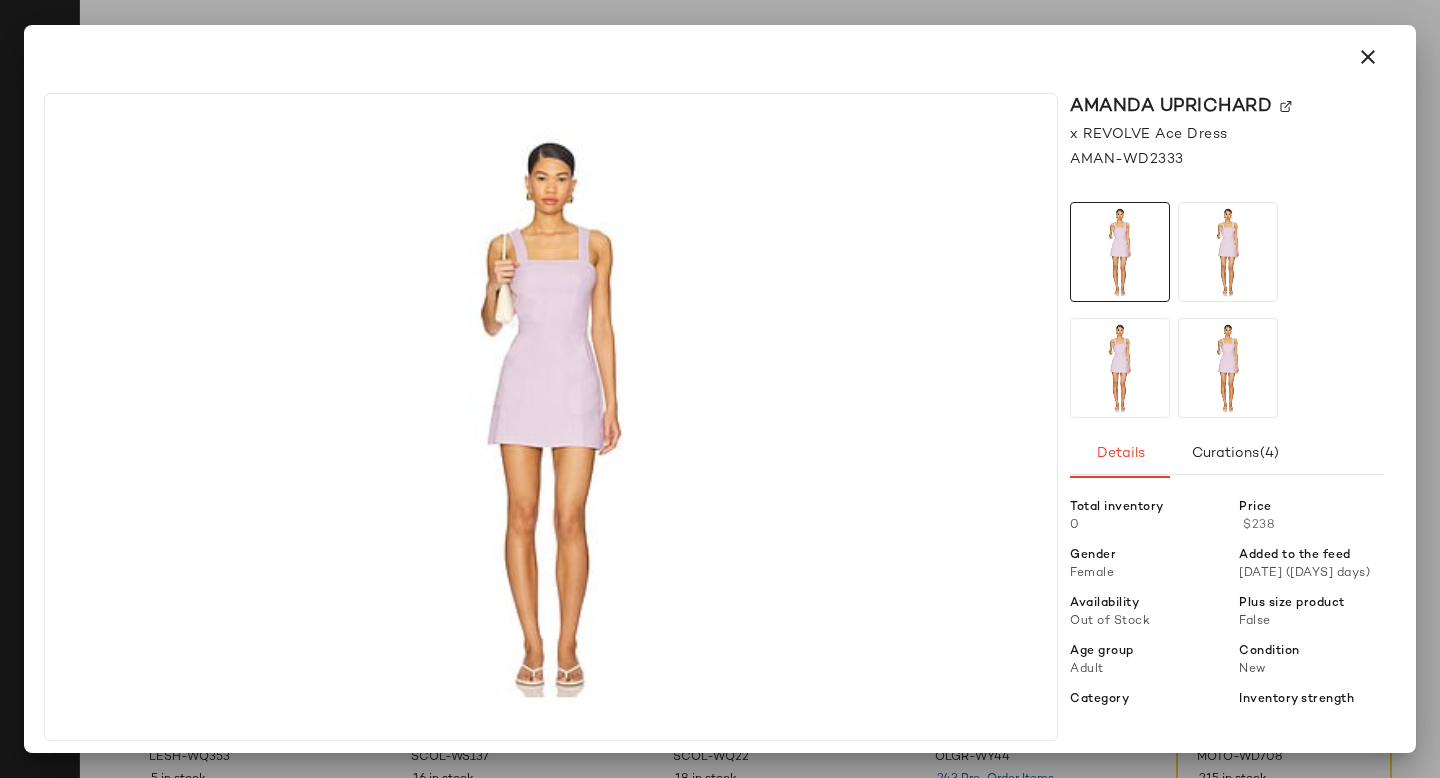 click 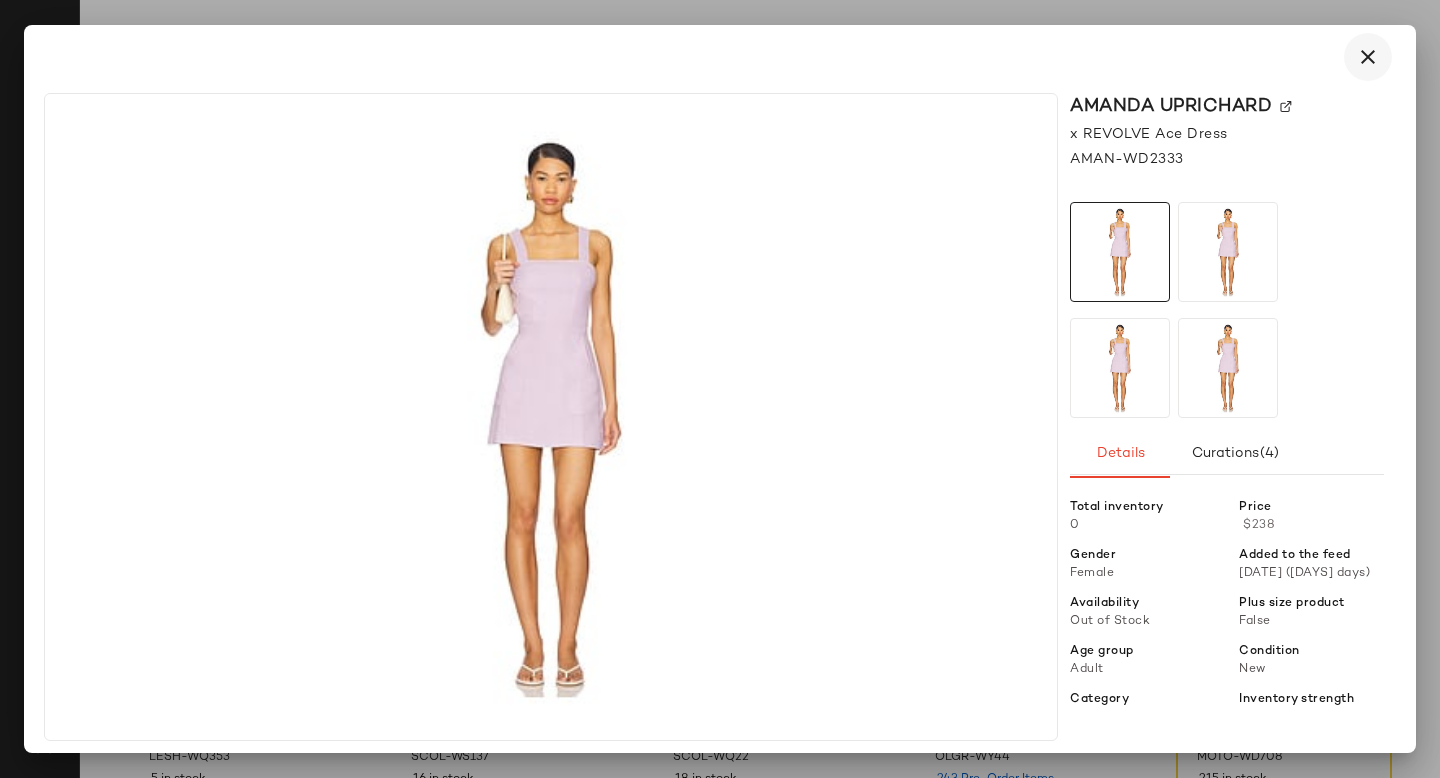 click at bounding box center [1368, 57] 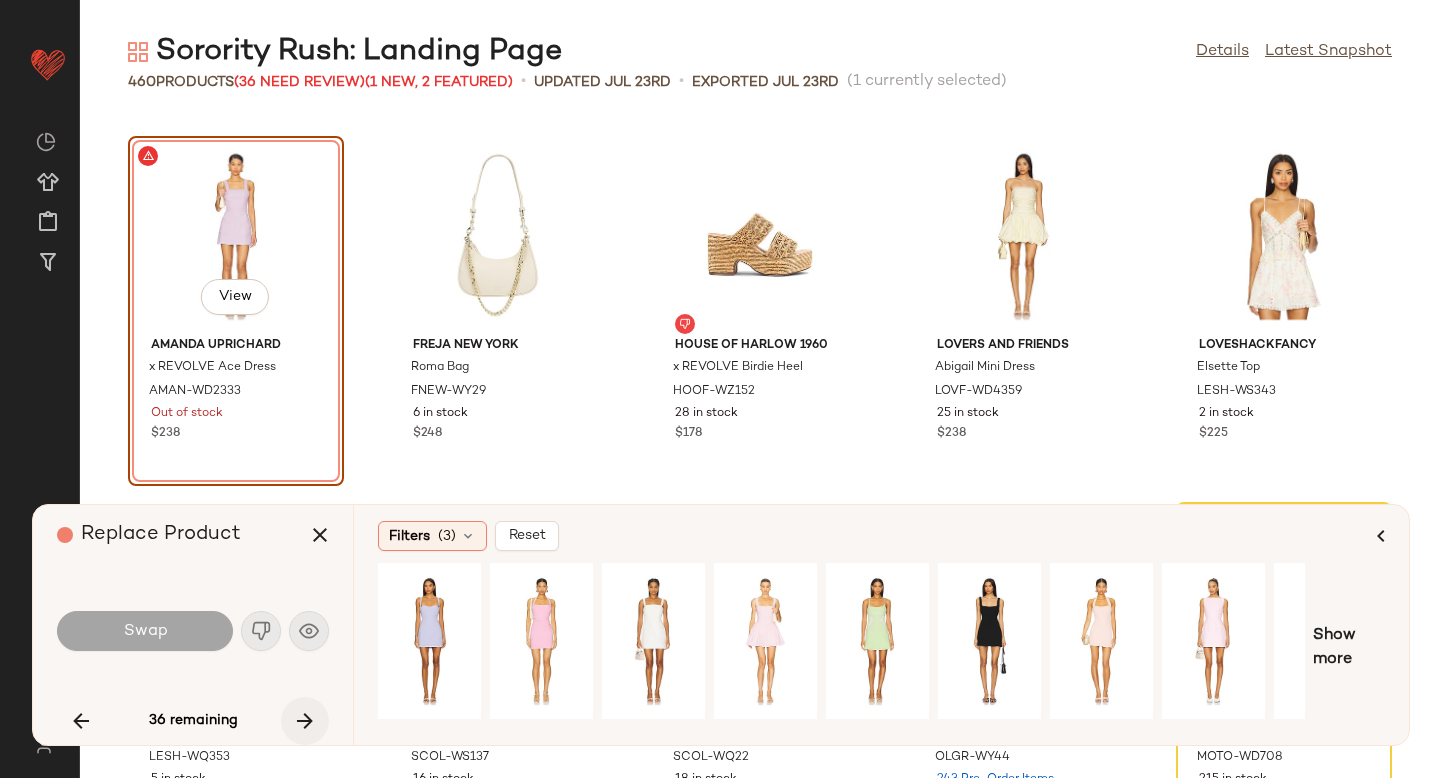 click at bounding box center (305, 721) 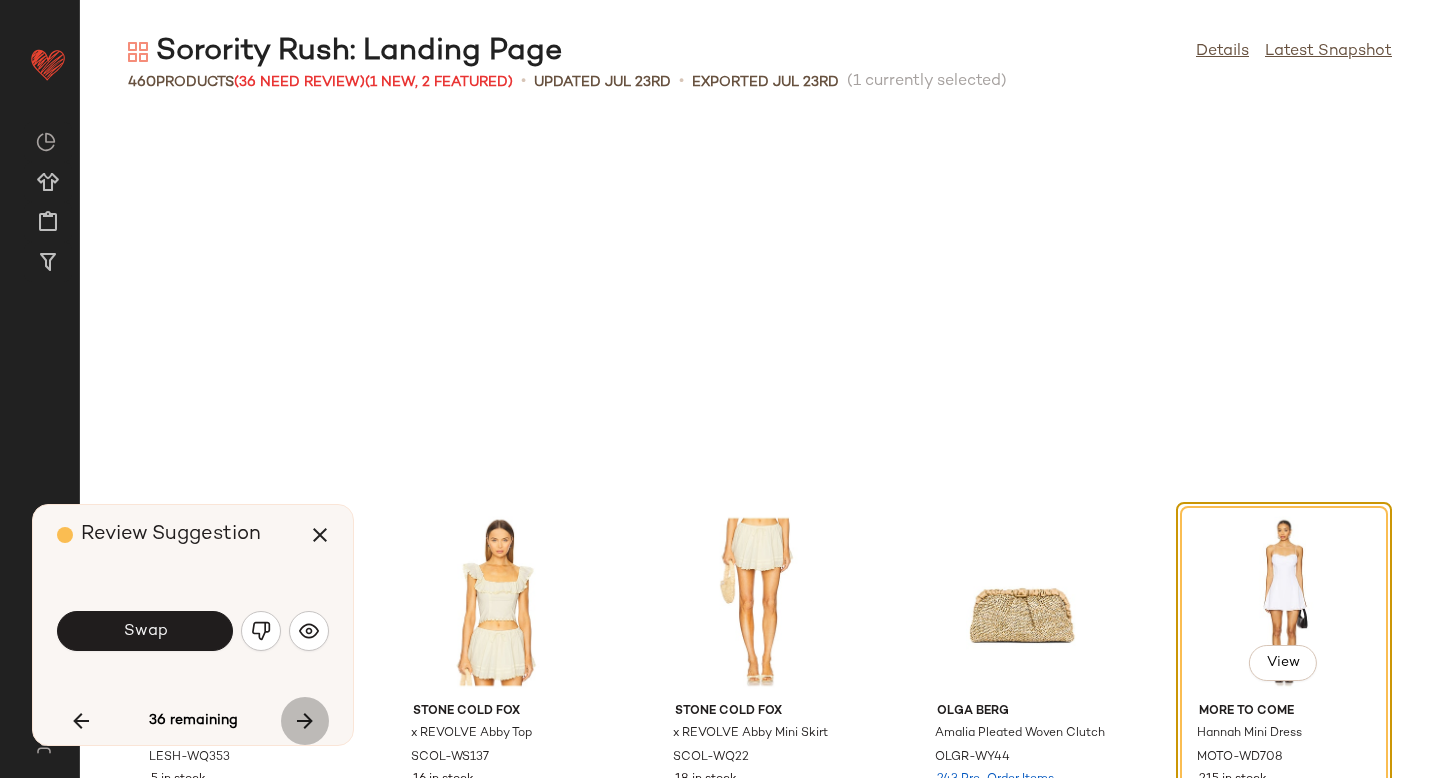 scroll, scrollTop: 11346, scrollLeft: 0, axis: vertical 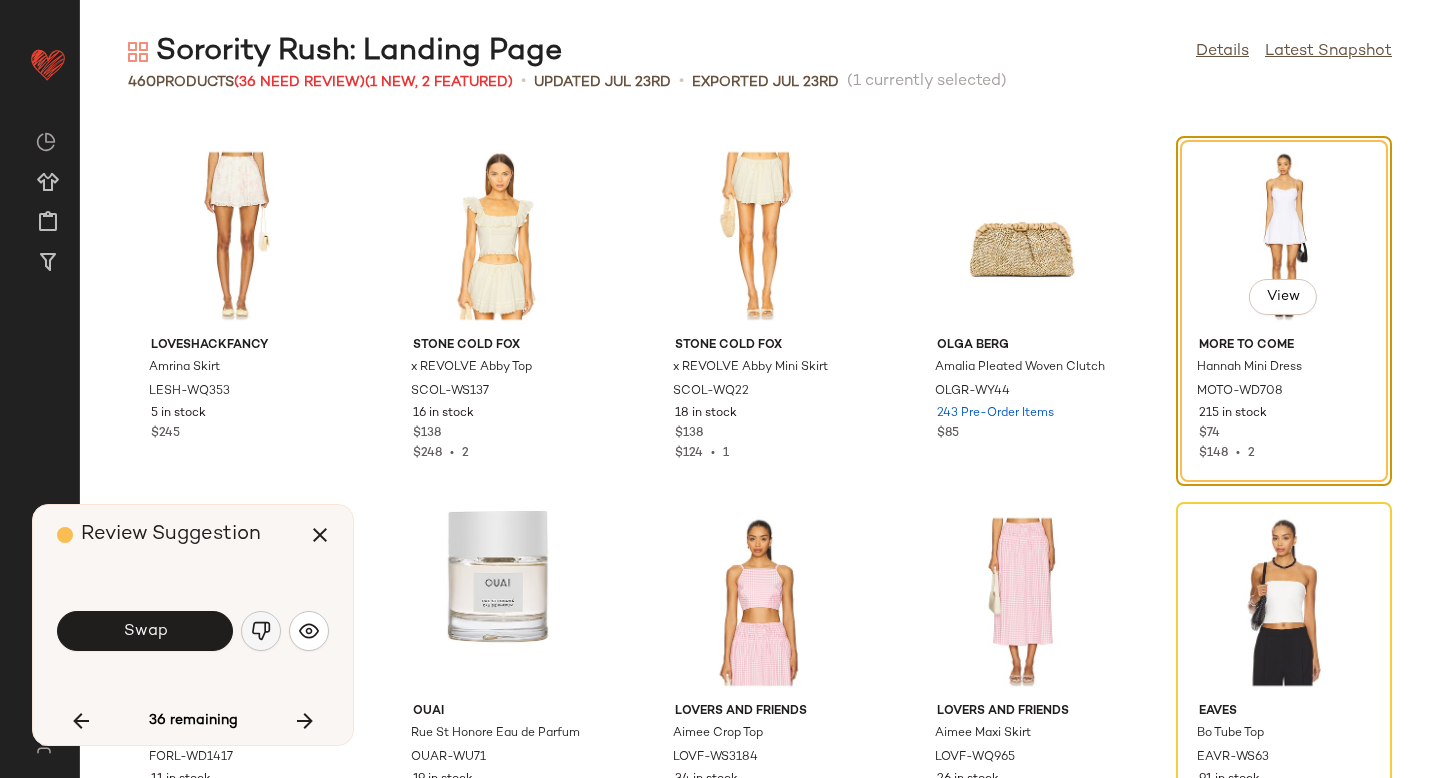 click 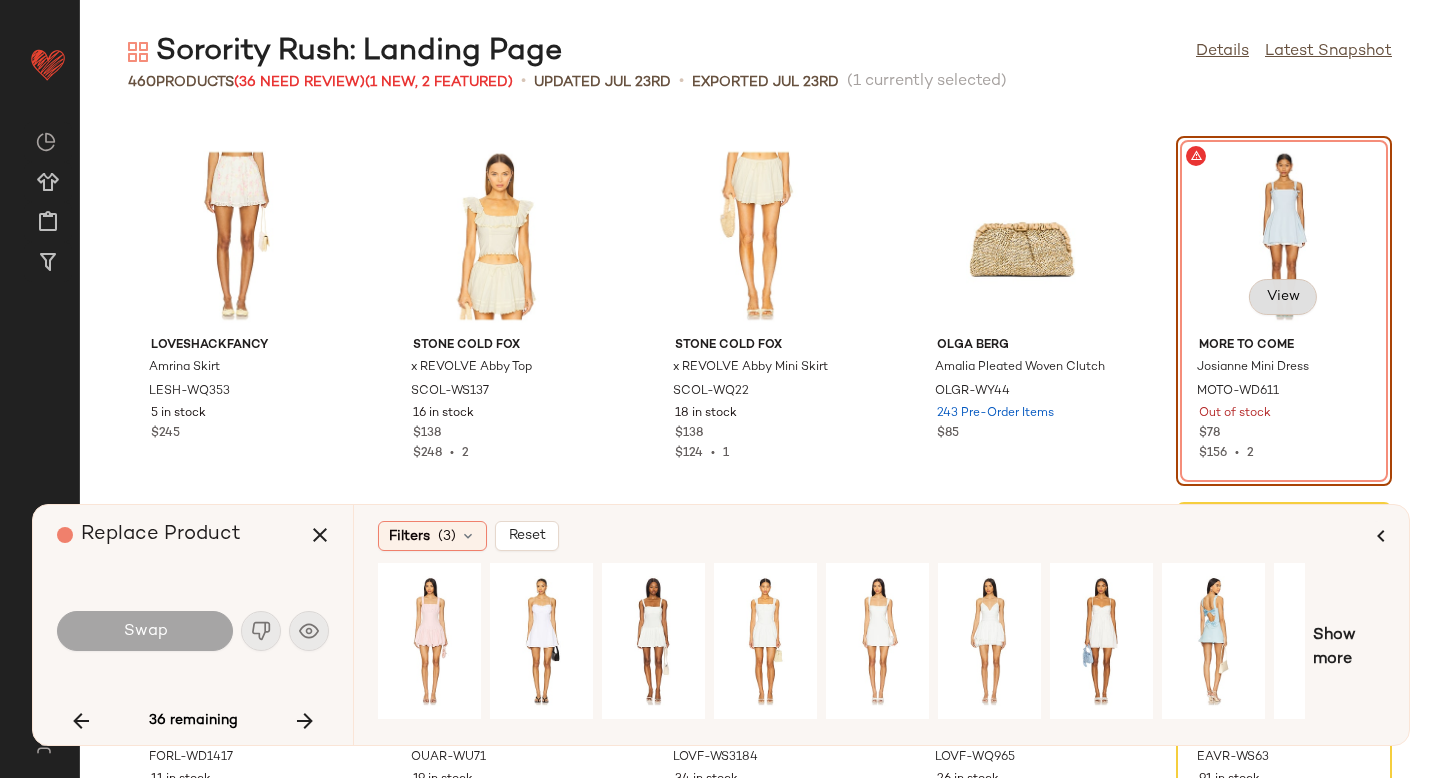 click on "View" 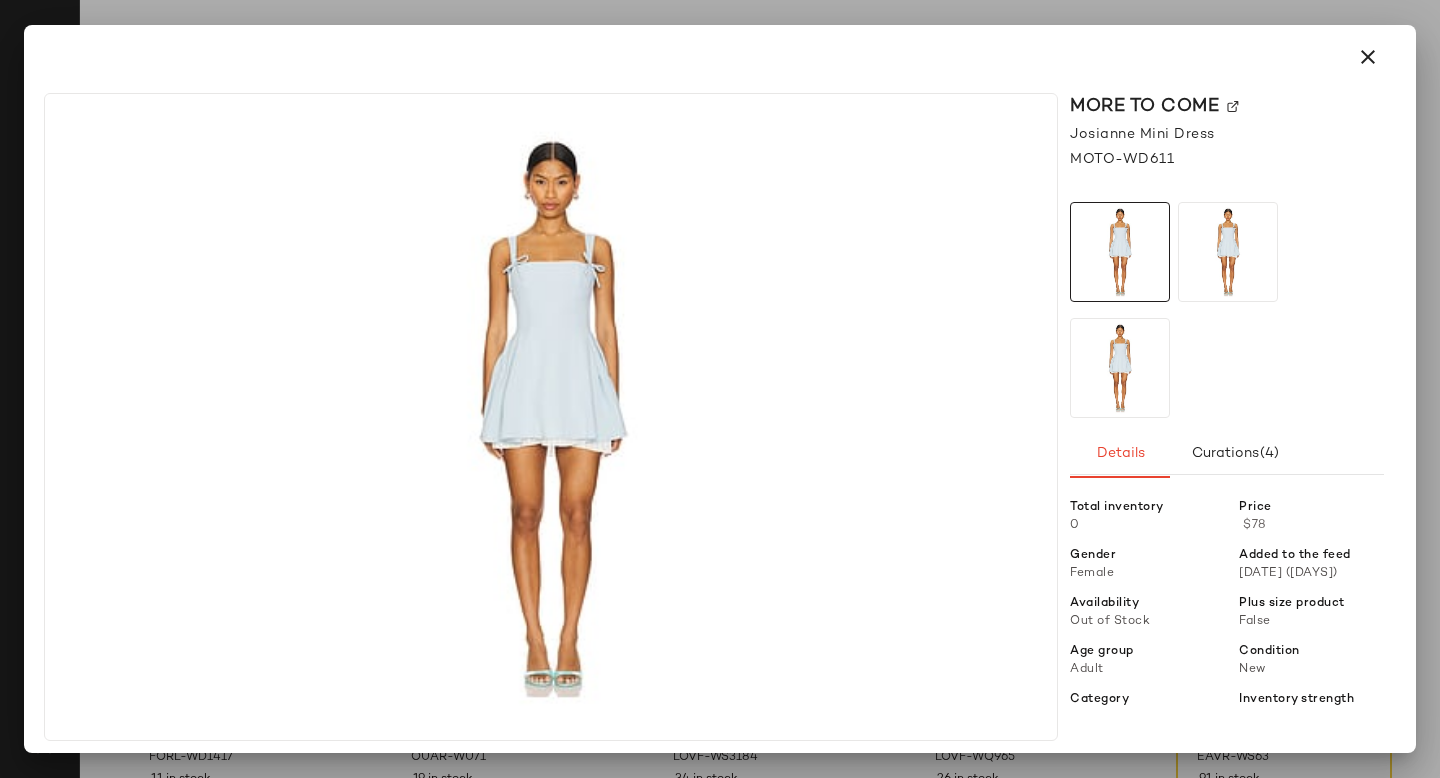 click 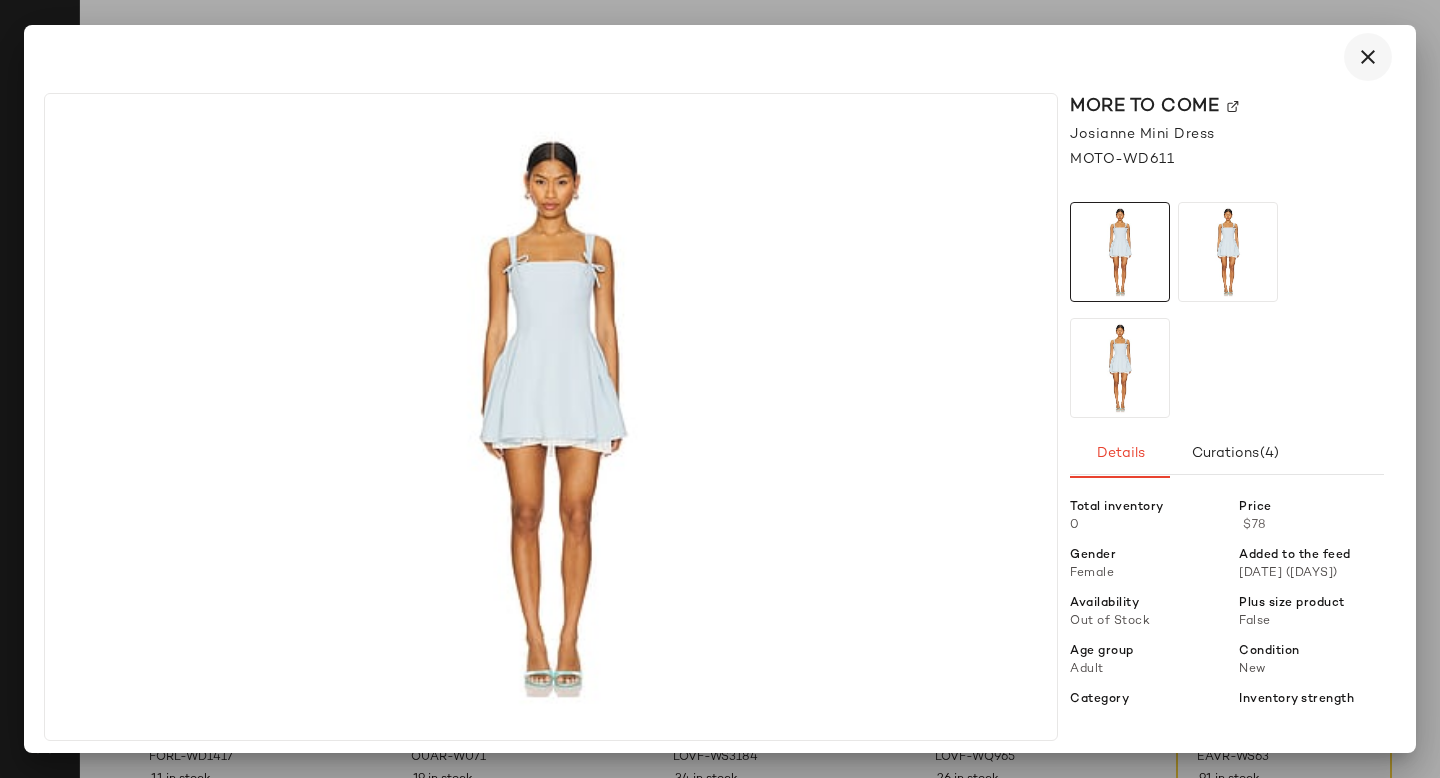 click at bounding box center (1368, 57) 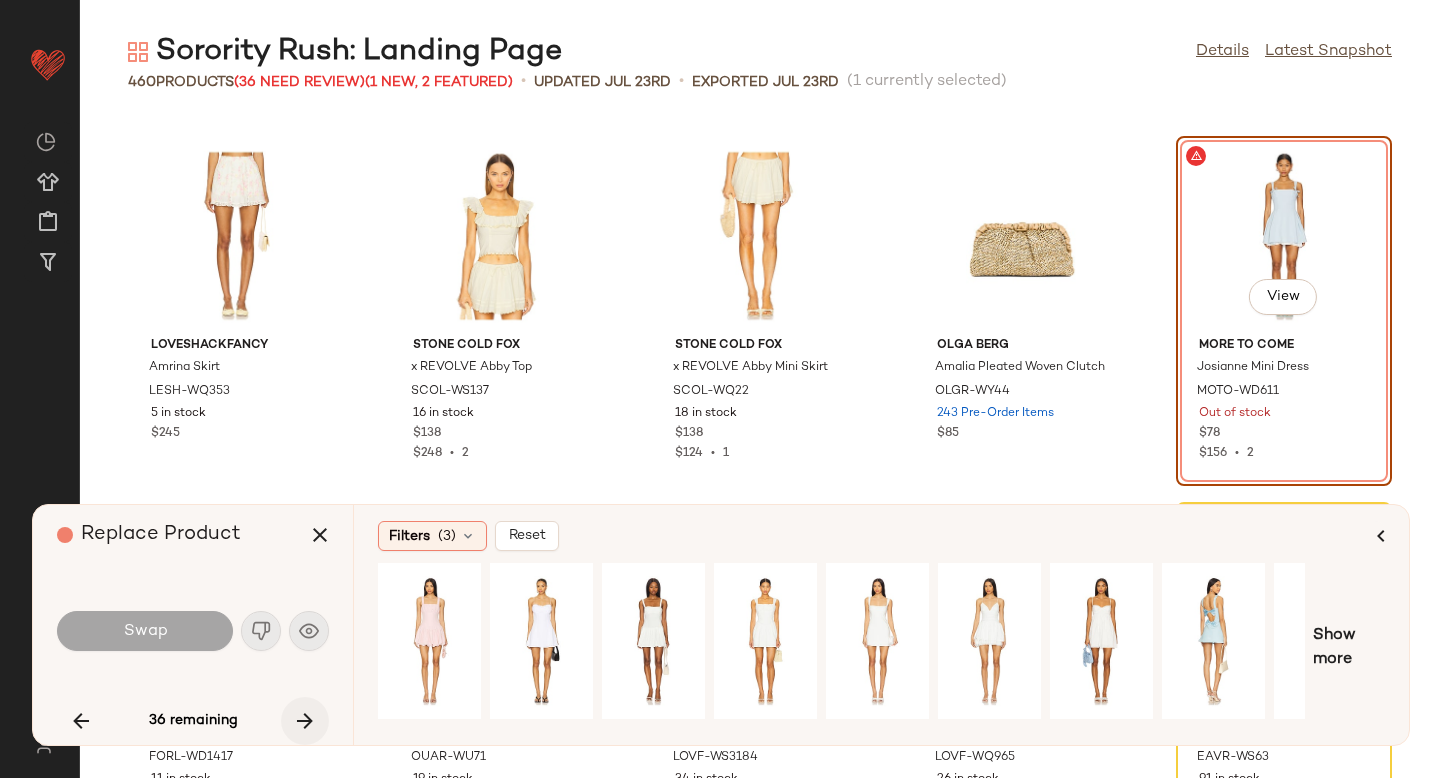 click at bounding box center [305, 721] 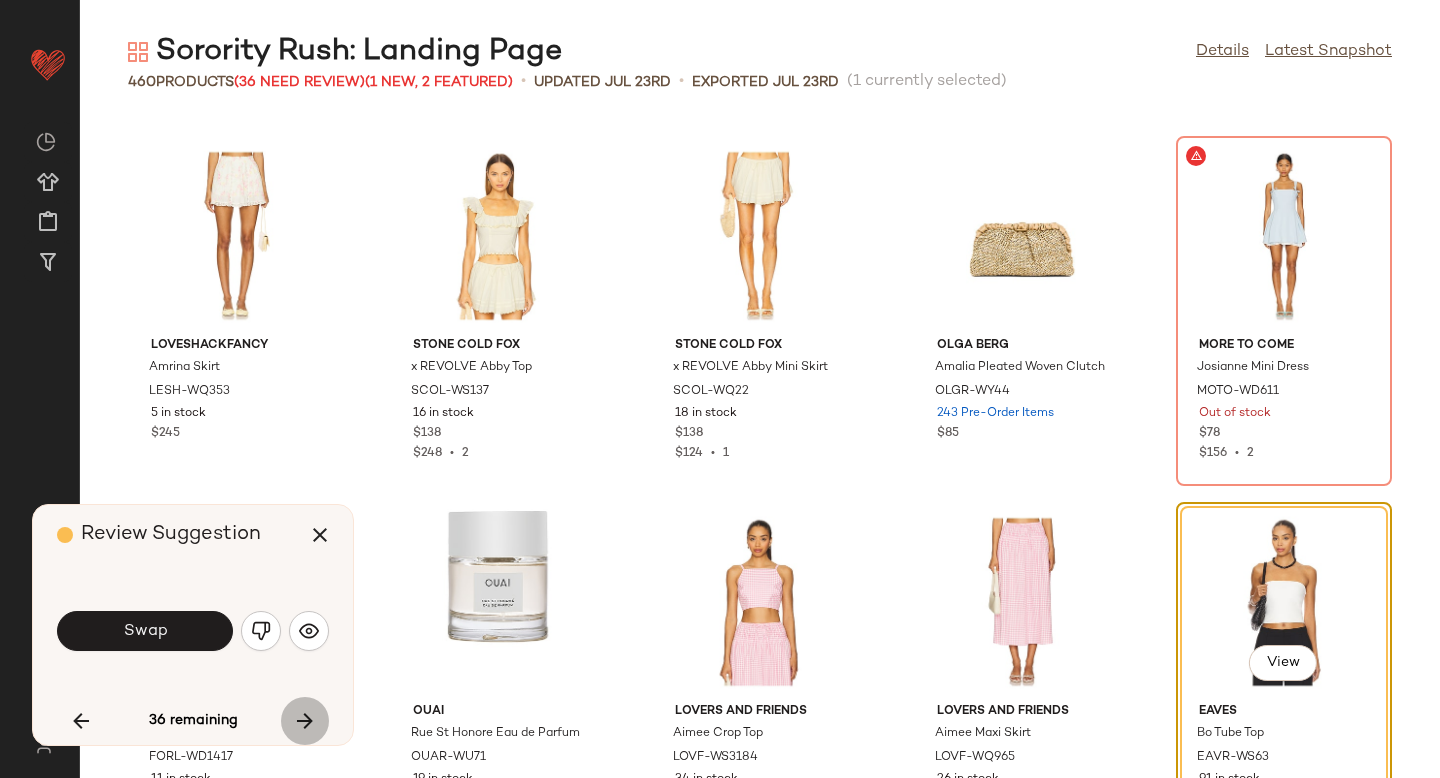 scroll, scrollTop: 11712, scrollLeft: 0, axis: vertical 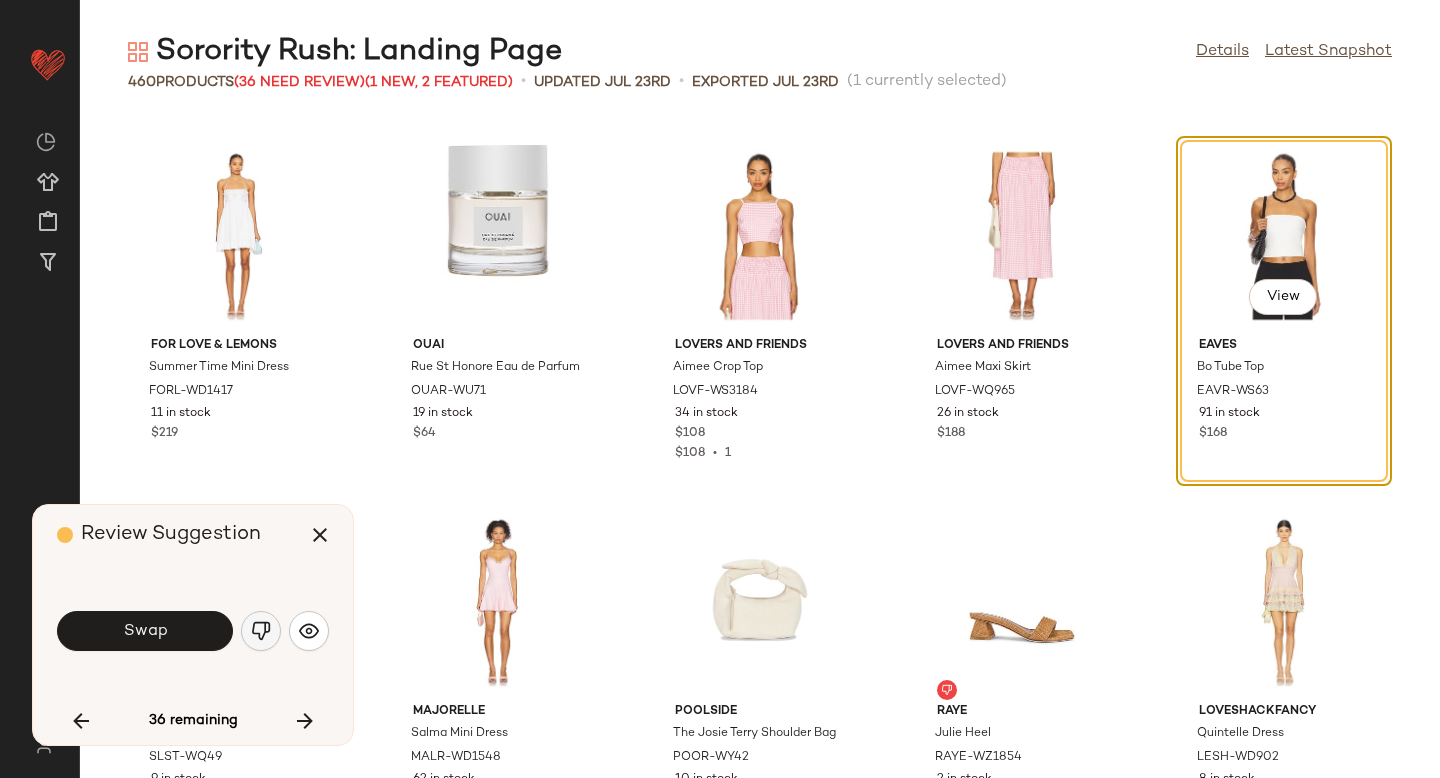 click 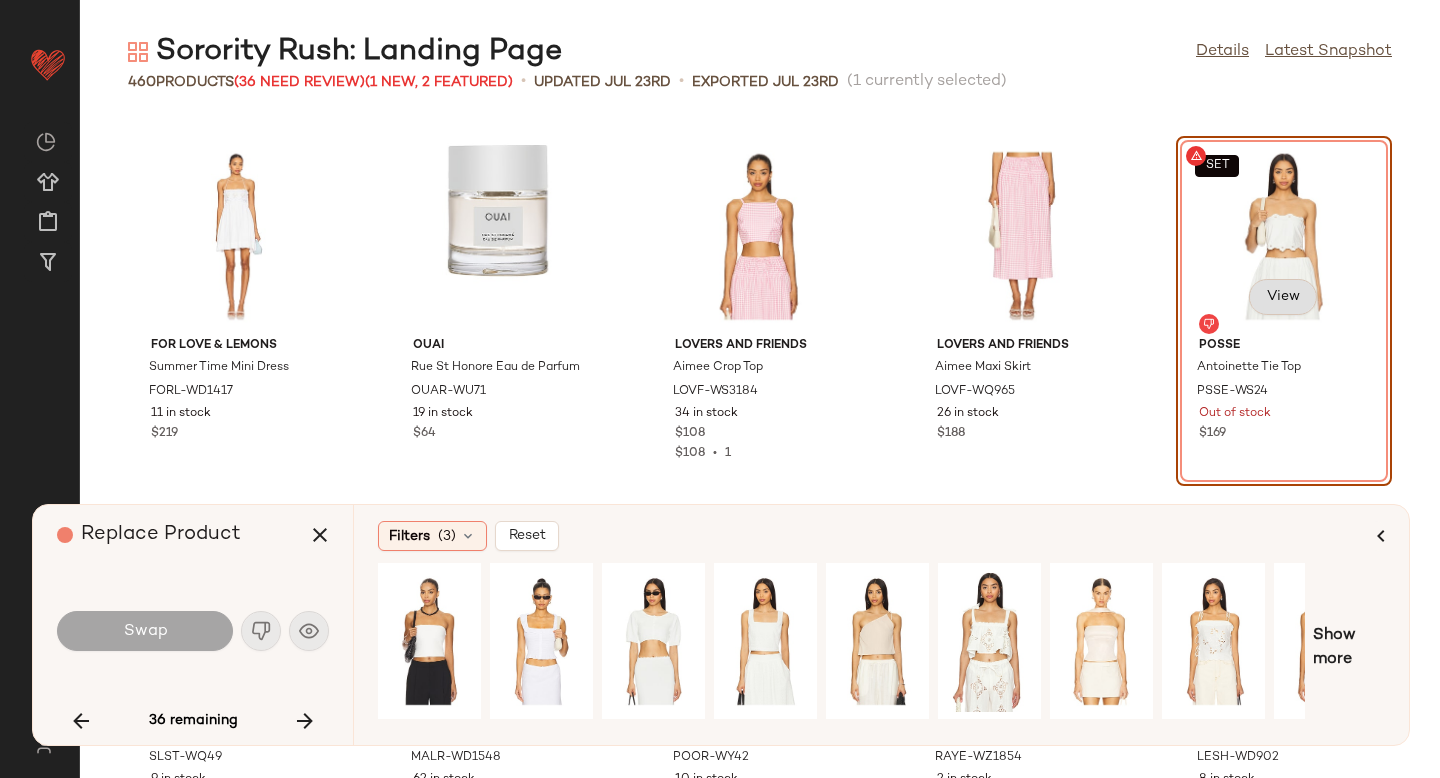 click on "View" 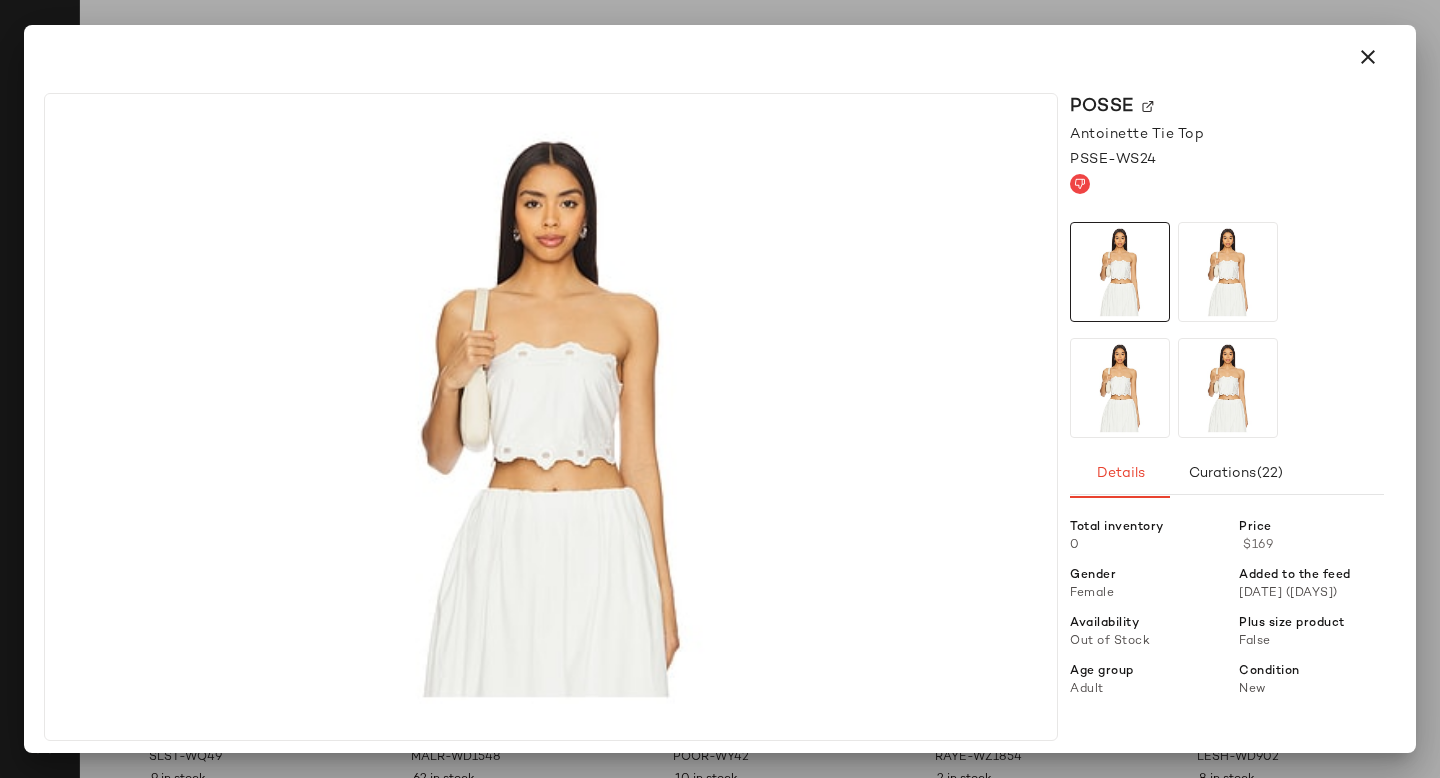 click on "Posse" at bounding box center [1227, 106] 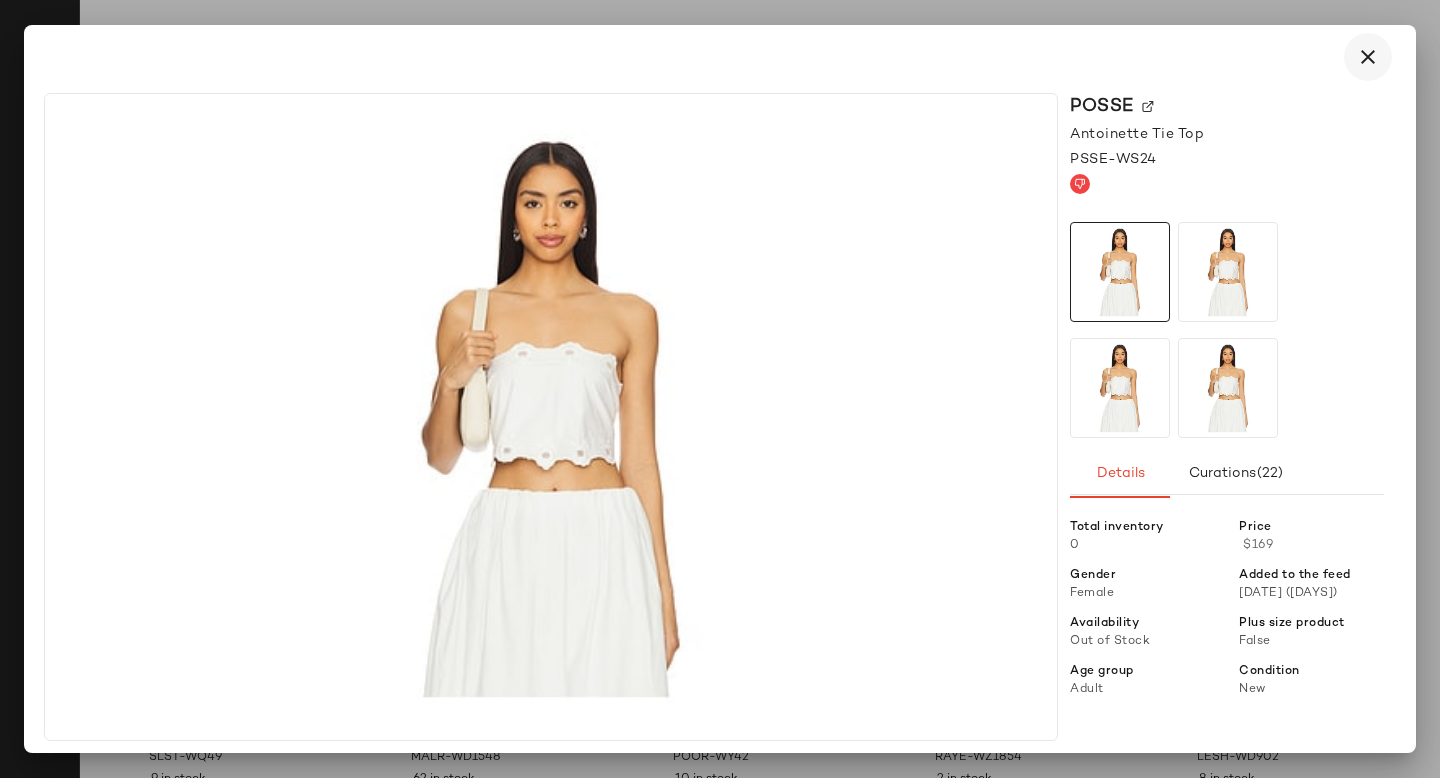 click at bounding box center [1368, 57] 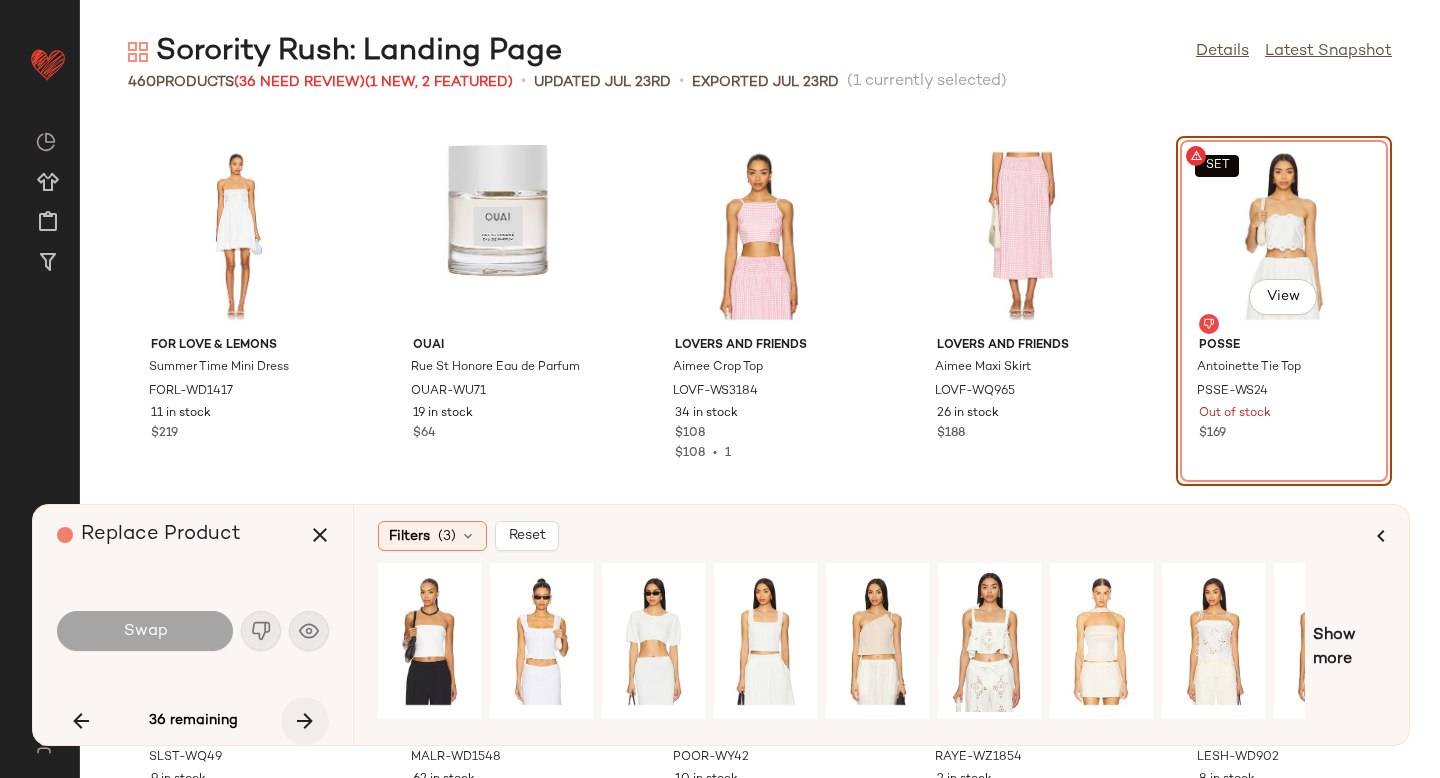 click at bounding box center [305, 721] 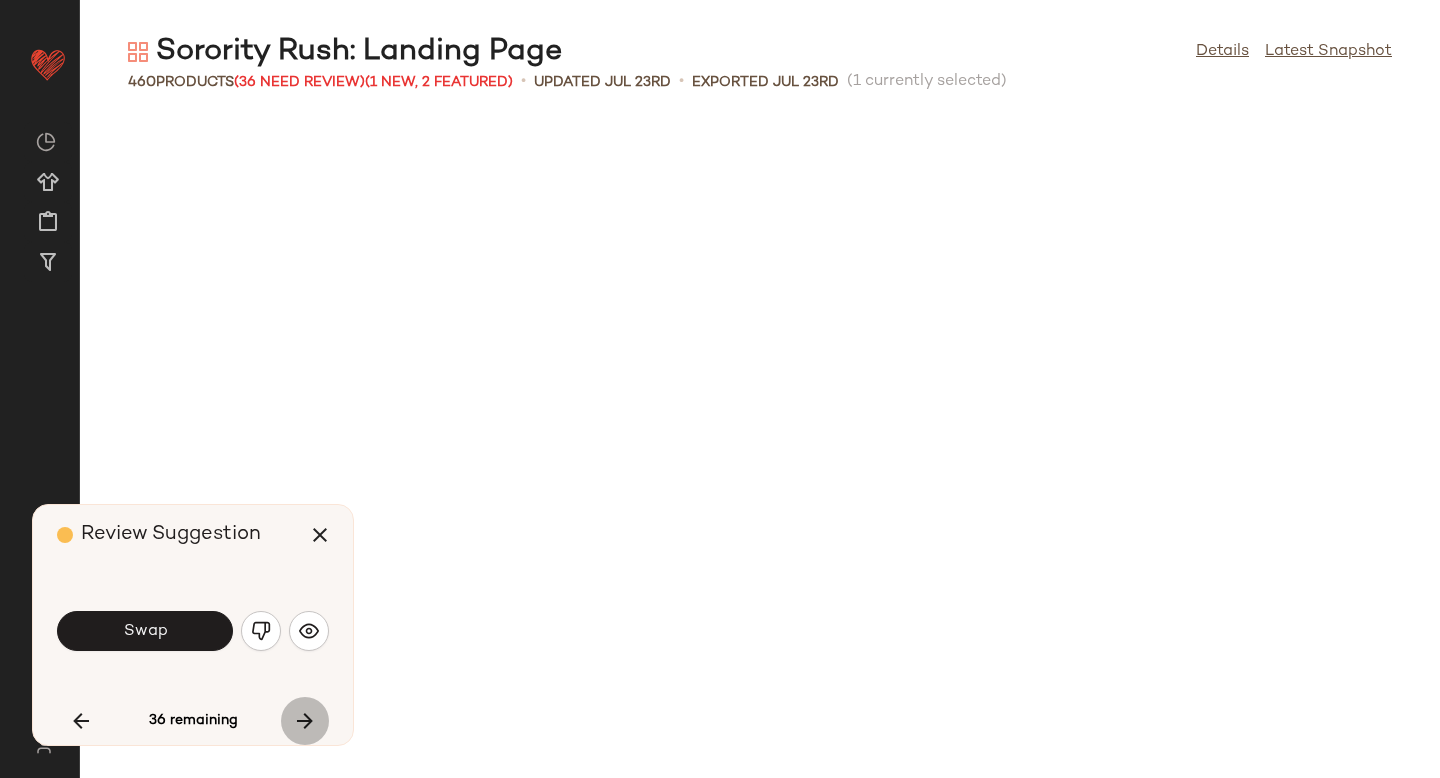 scroll, scrollTop: 12444, scrollLeft: 0, axis: vertical 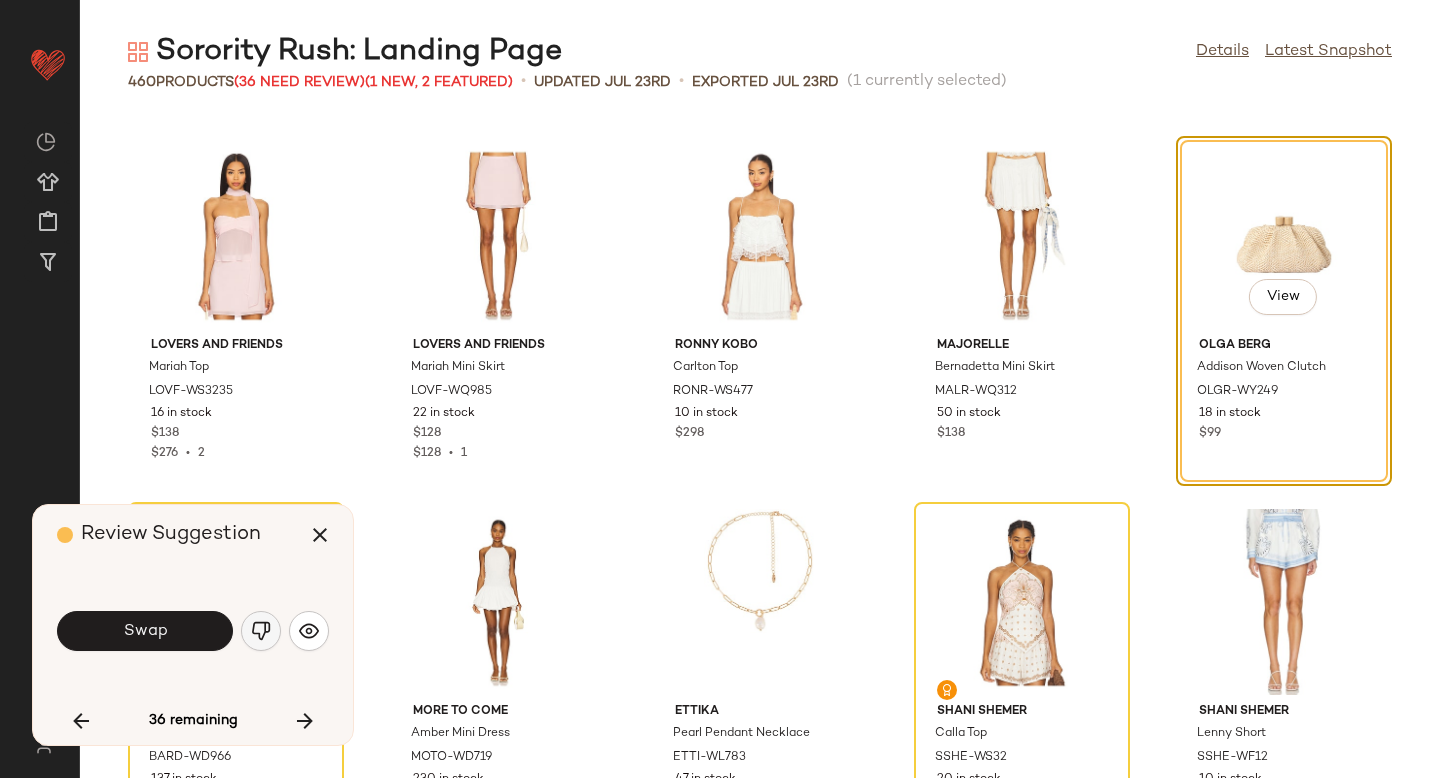 click 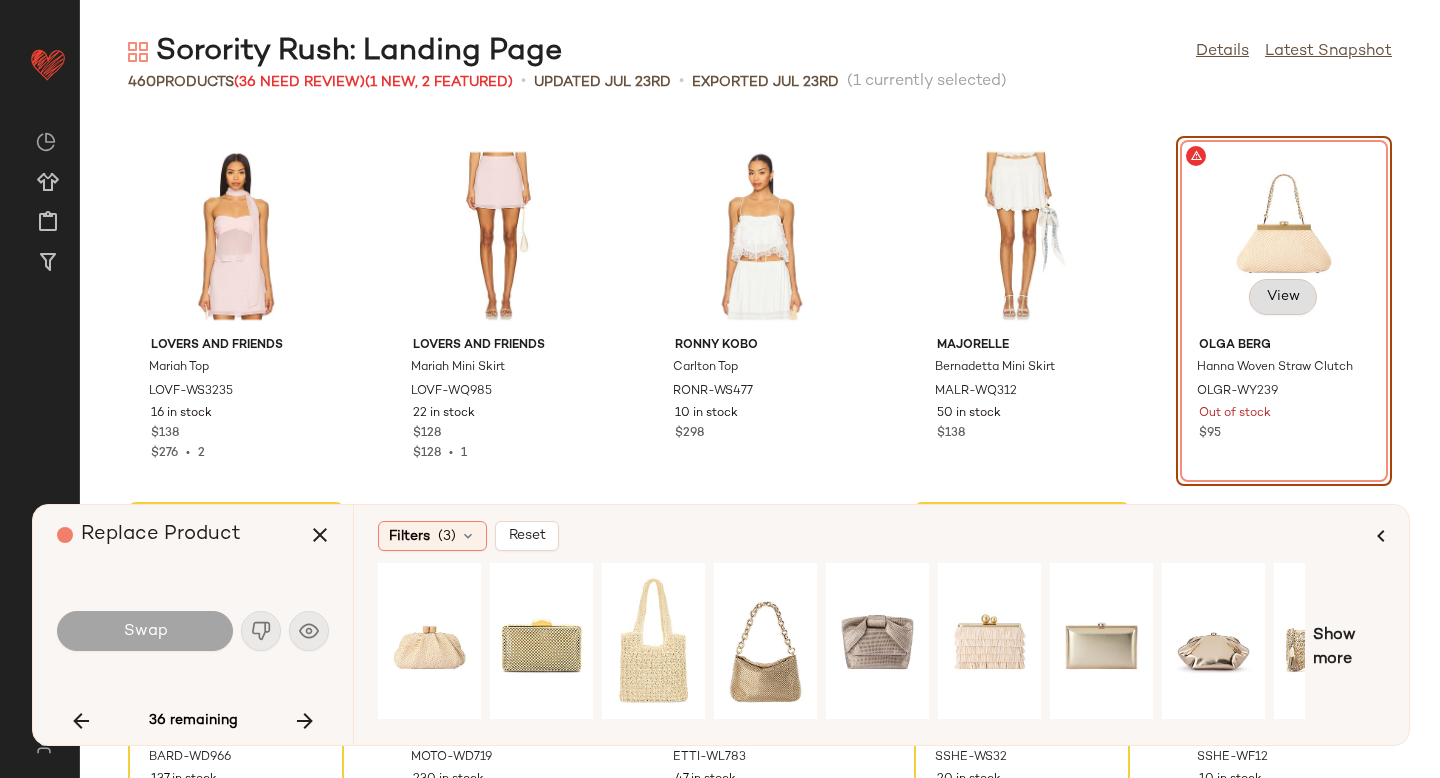 click on "View" at bounding box center (1283, 297) 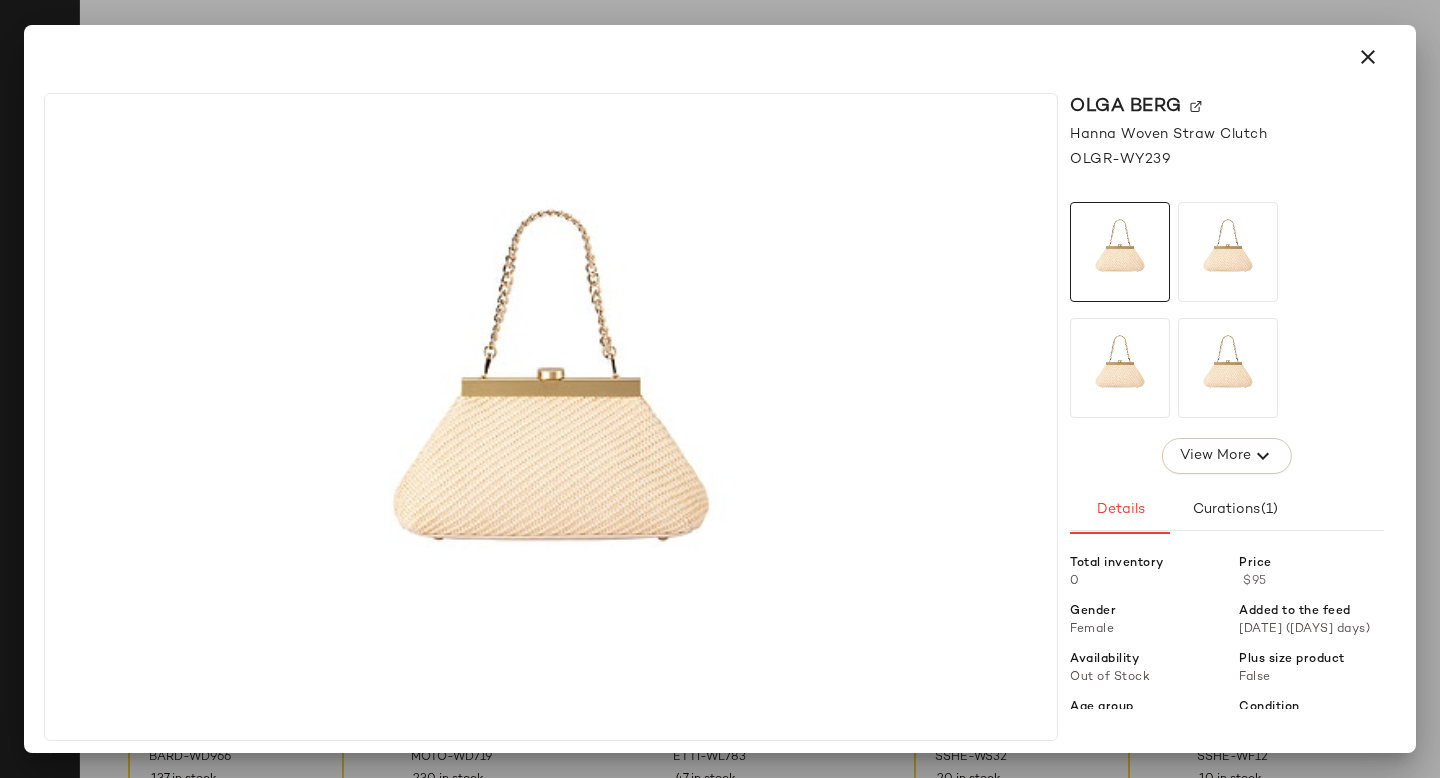 click 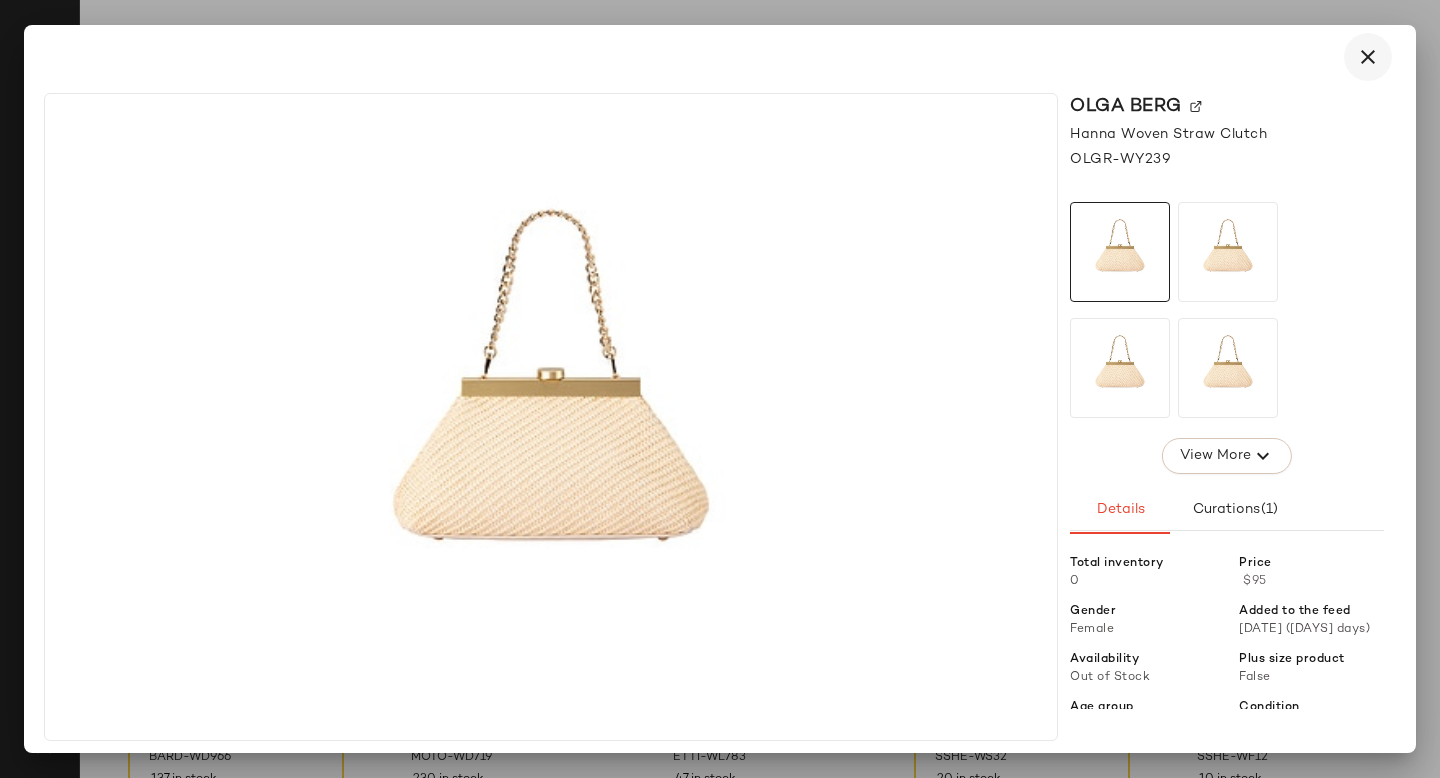 click at bounding box center [1368, 57] 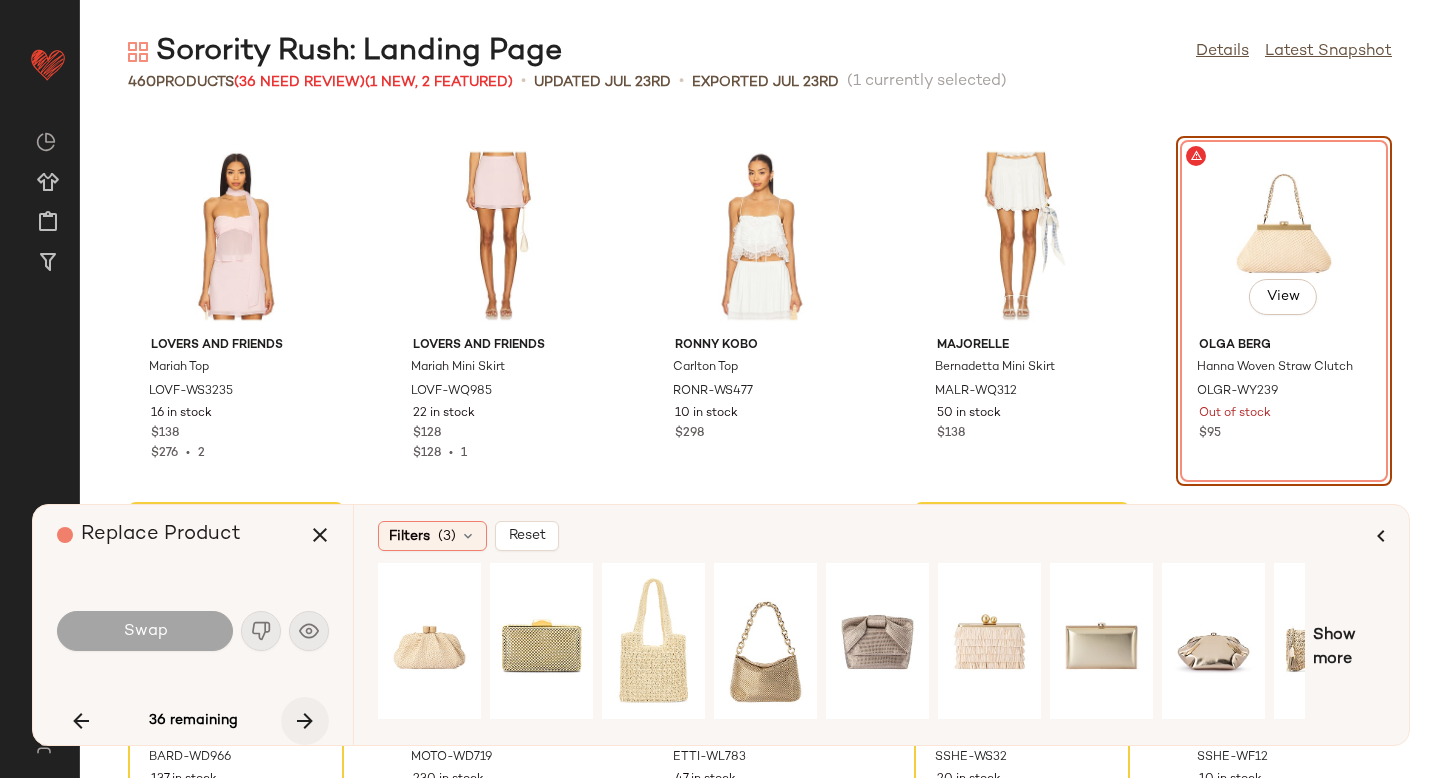 click at bounding box center [305, 721] 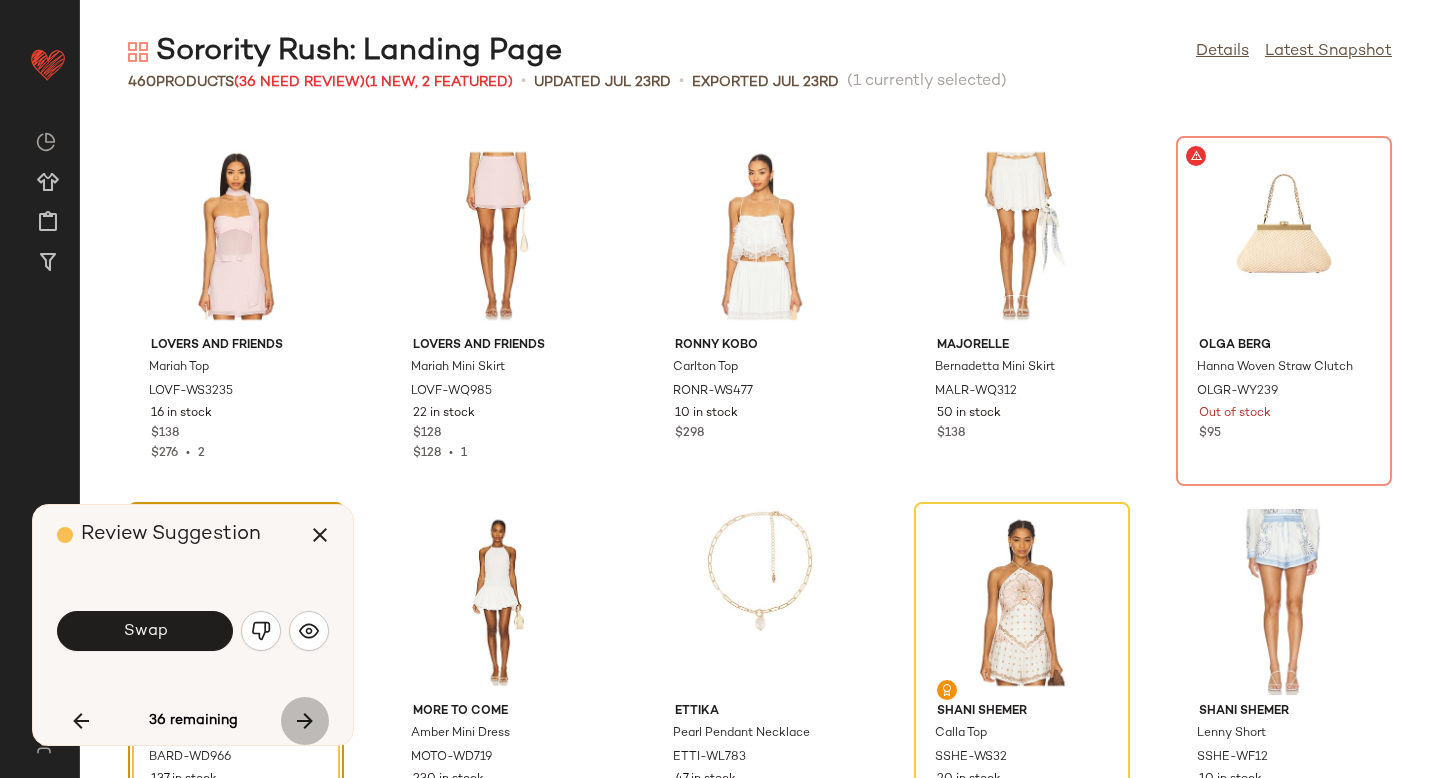 scroll, scrollTop: 12810, scrollLeft: 0, axis: vertical 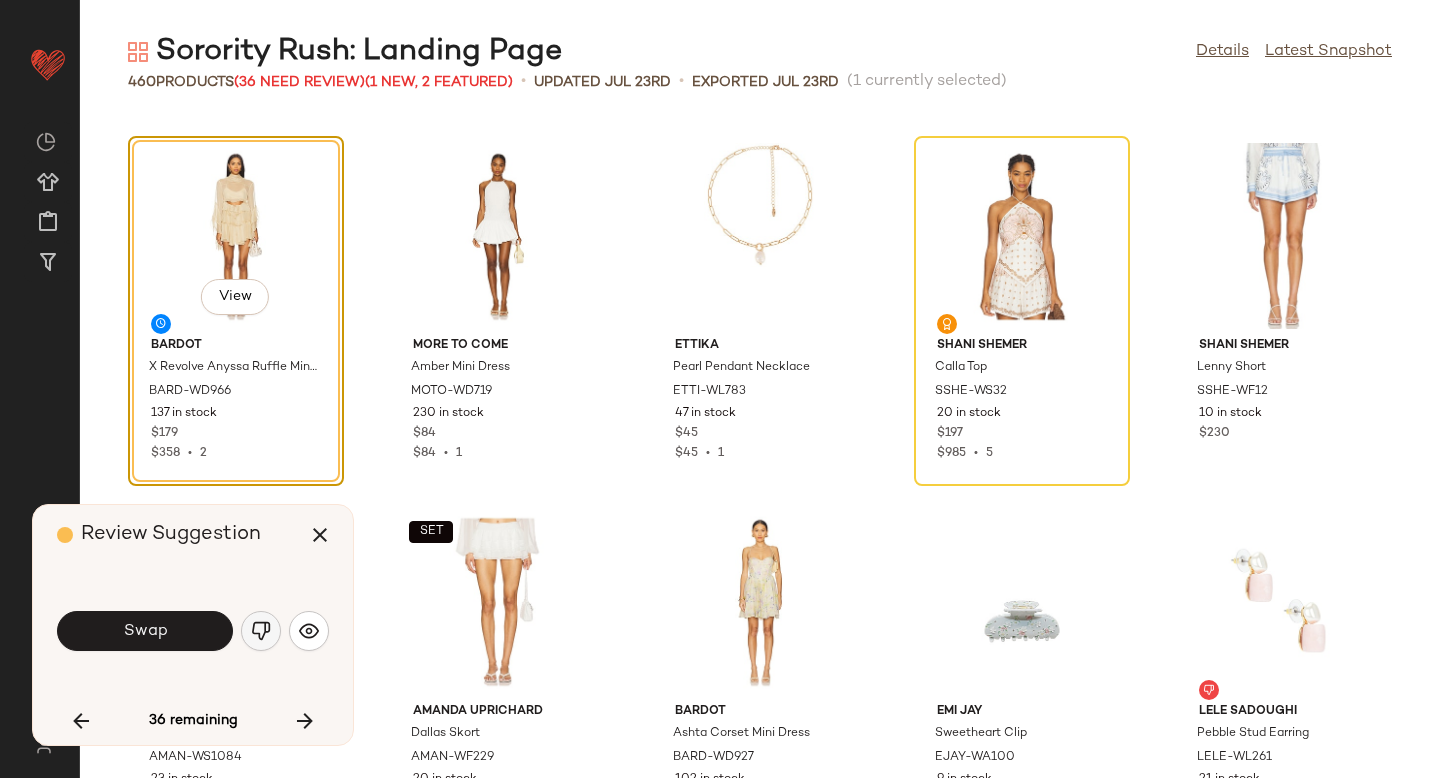 click at bounding box center [261, 631] 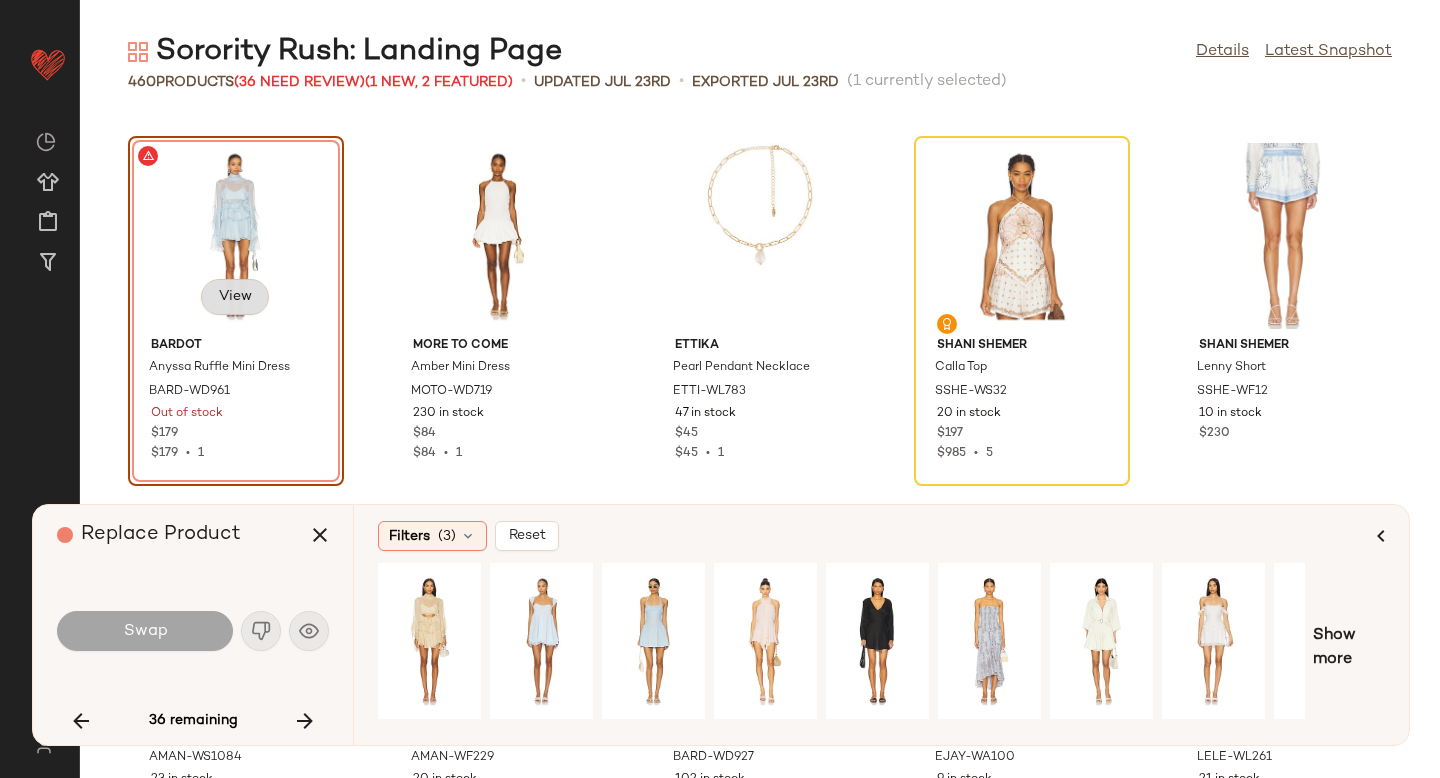click on "View" 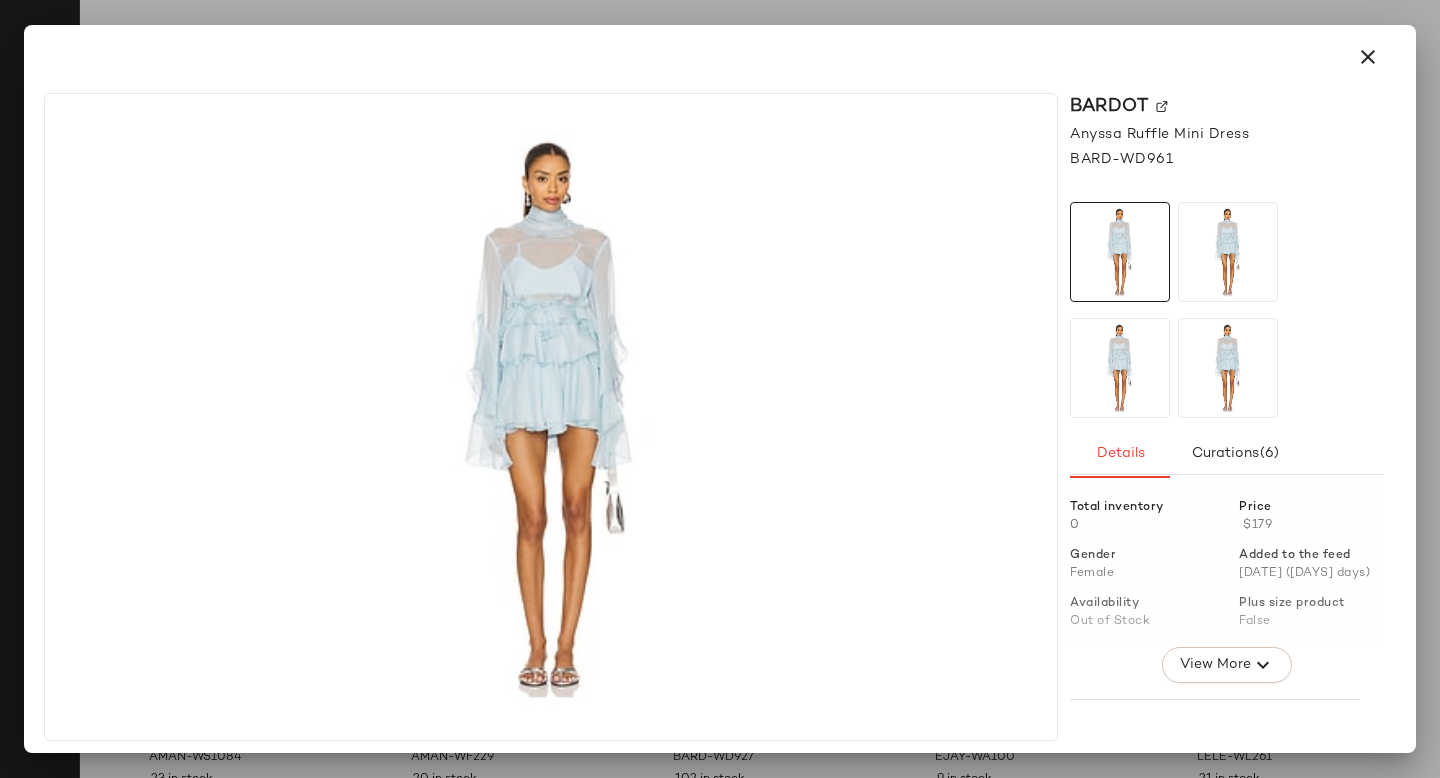 click on "Bardot" at bounding box center [1227, 106] 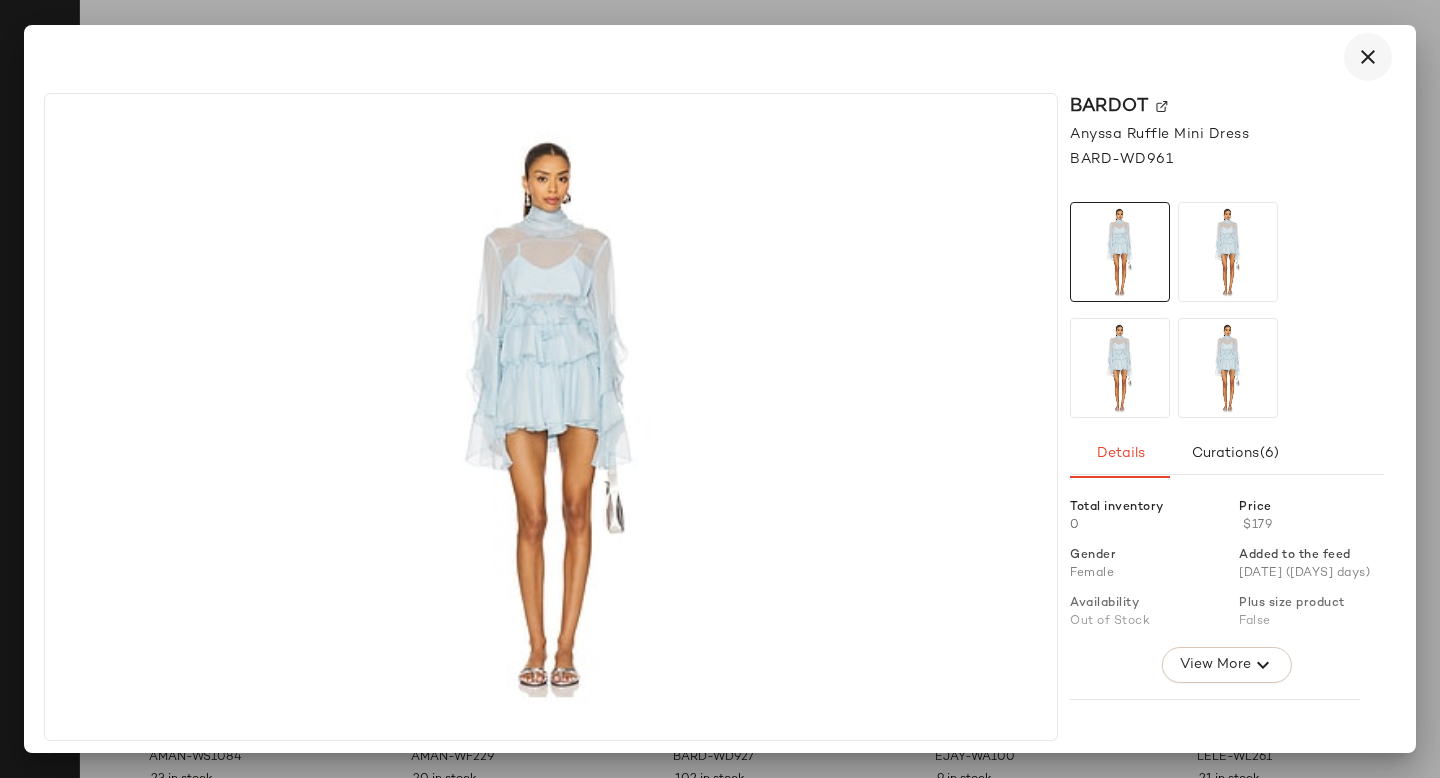click at bounding box center [1368, 57] 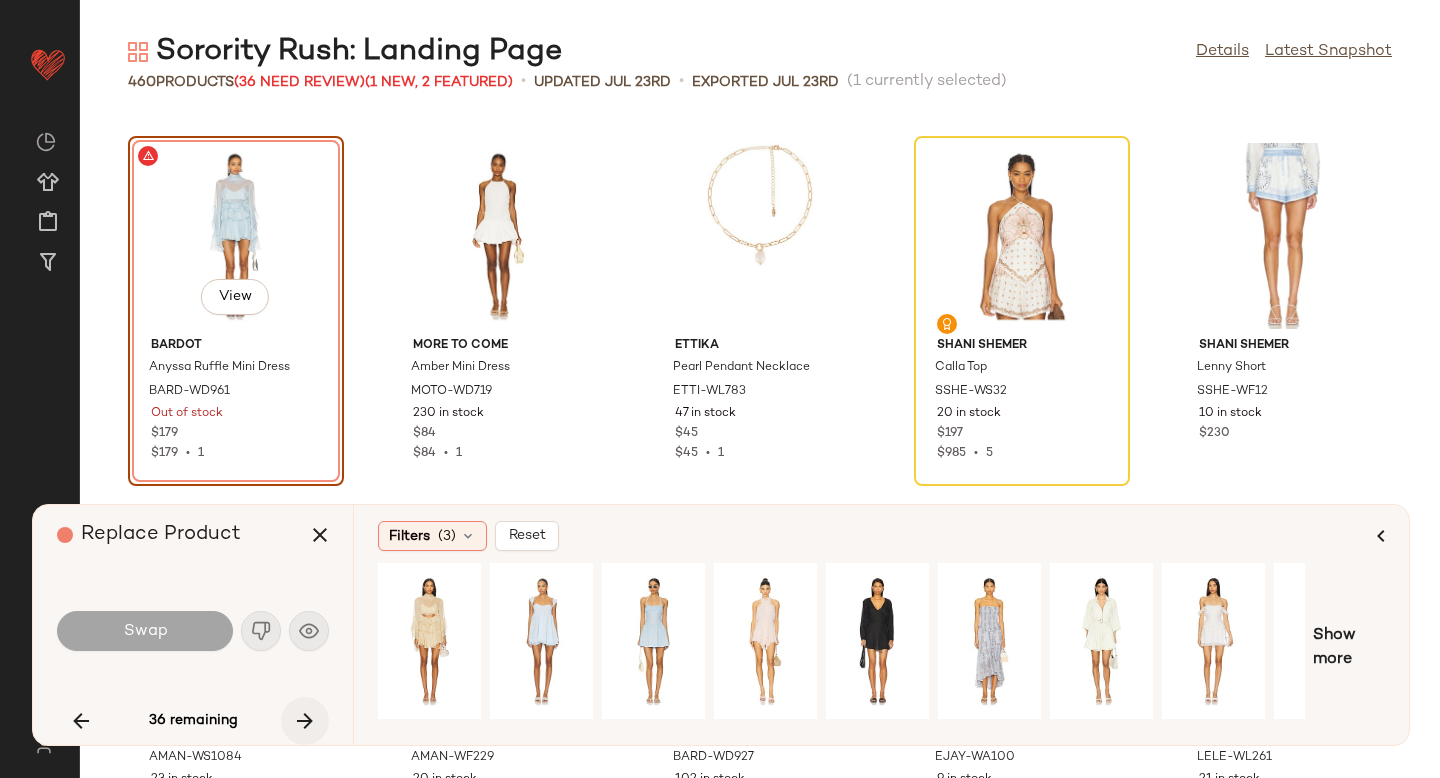 click at bounding box center [305, 721] 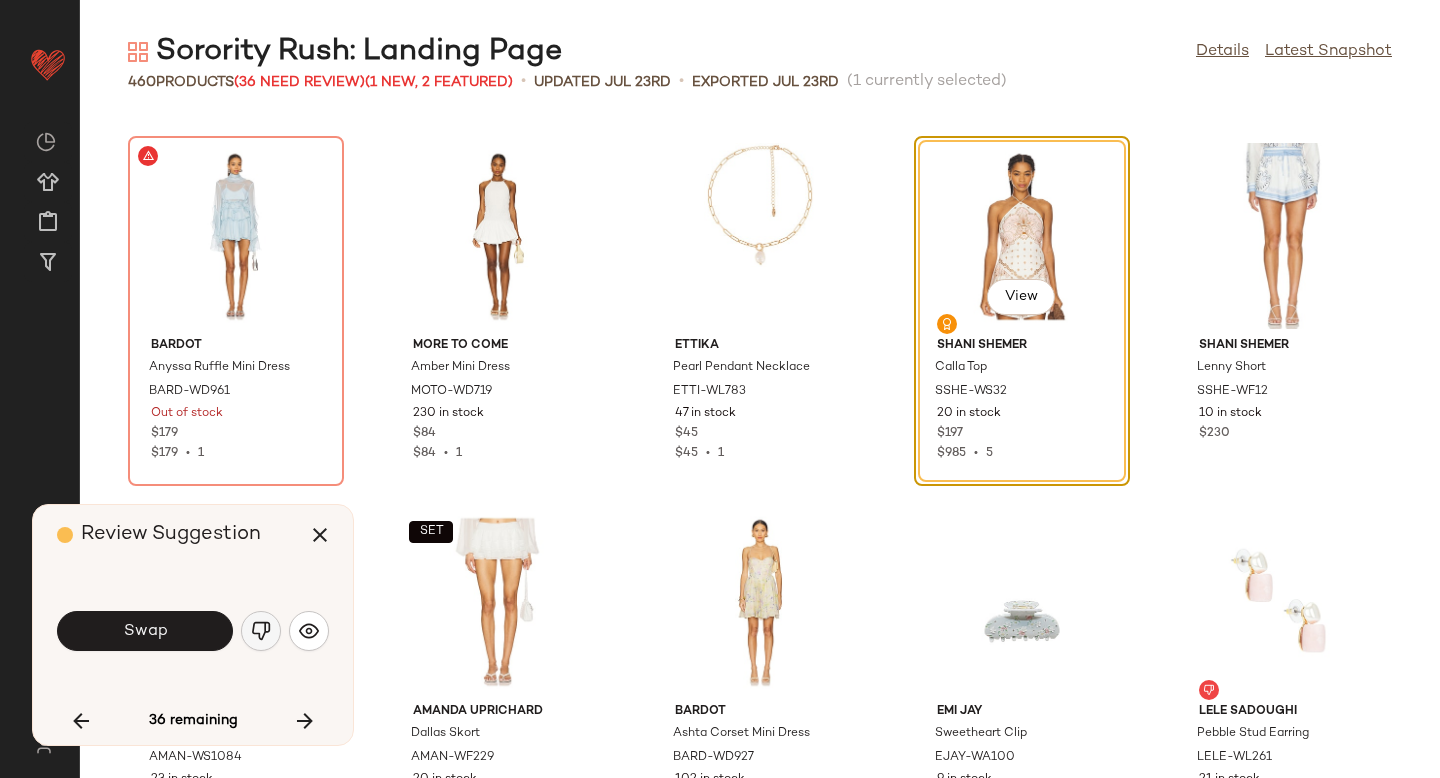 click 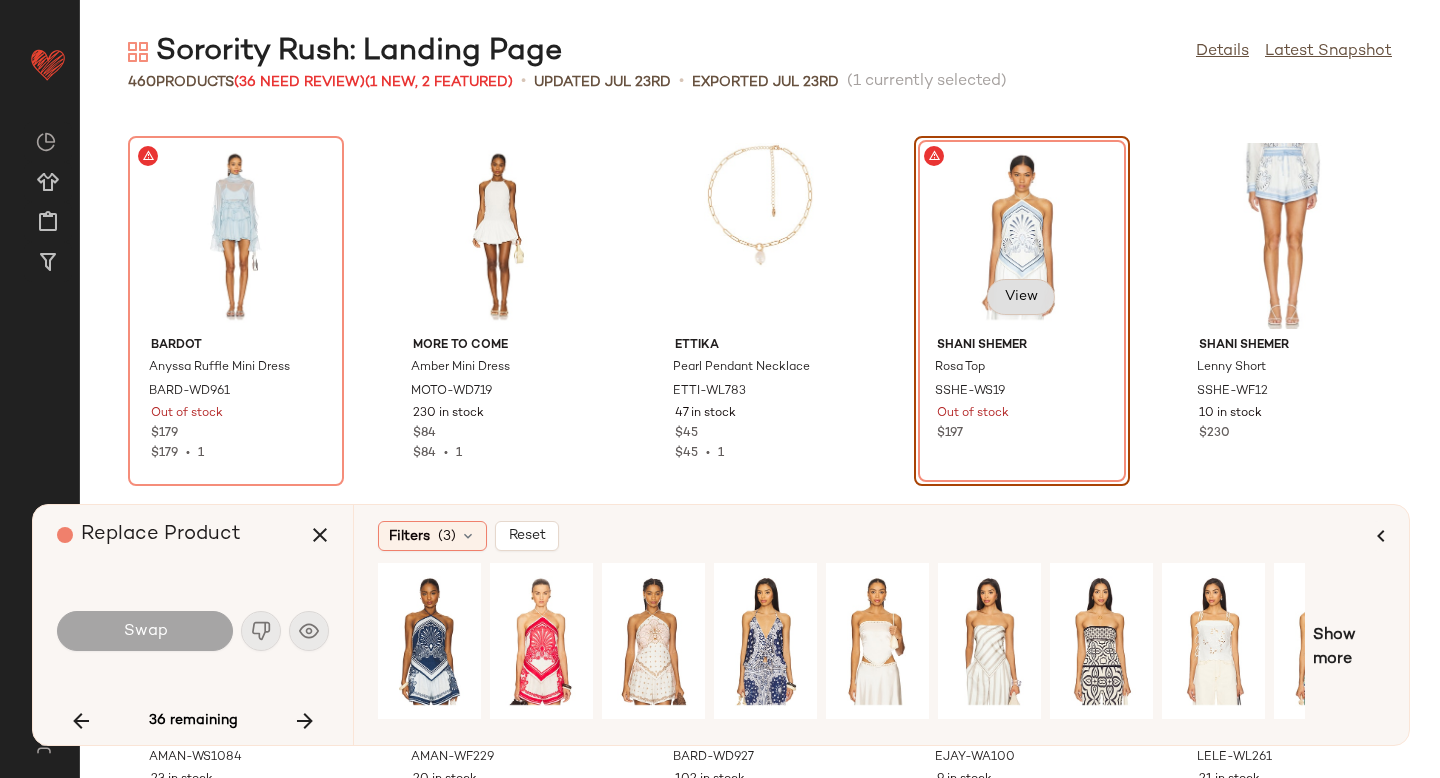 click on "View" 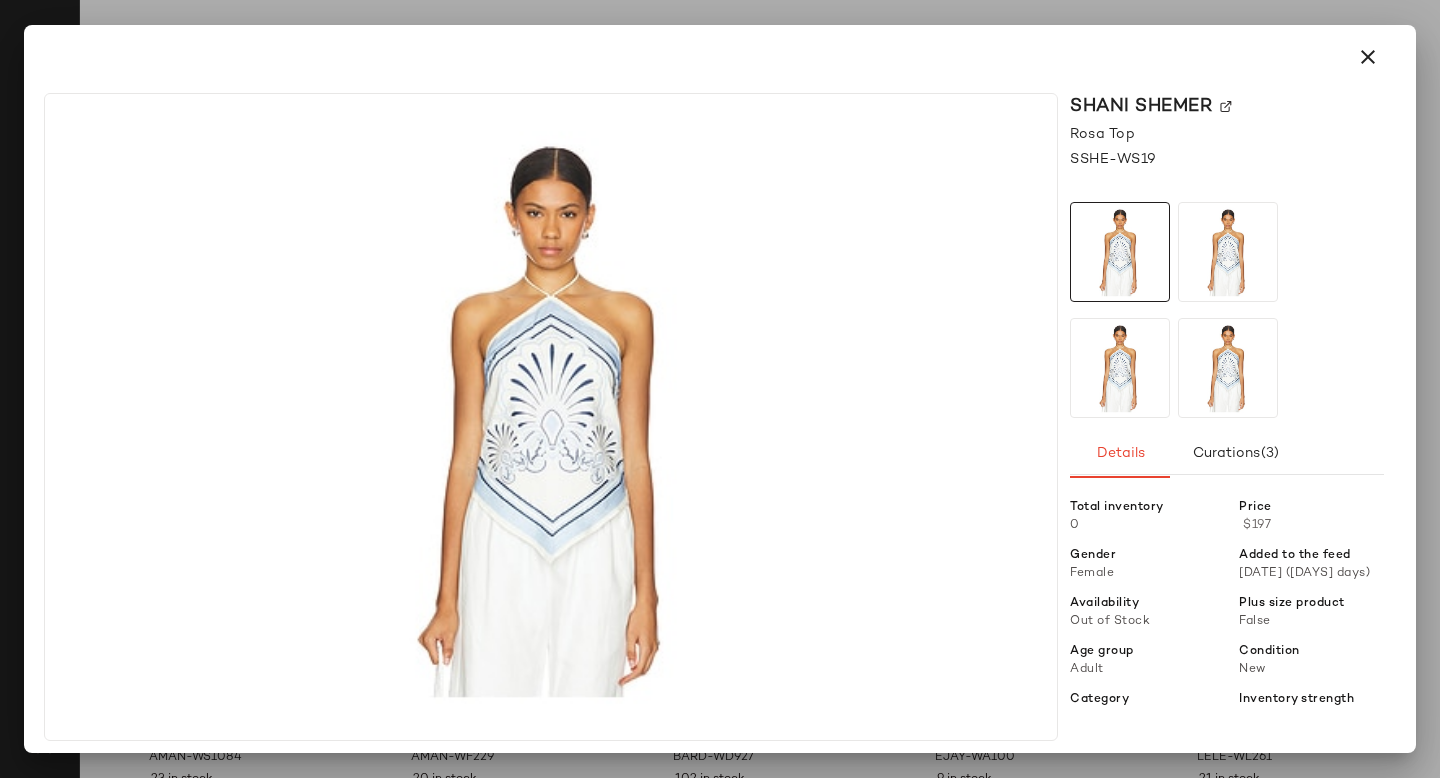 click 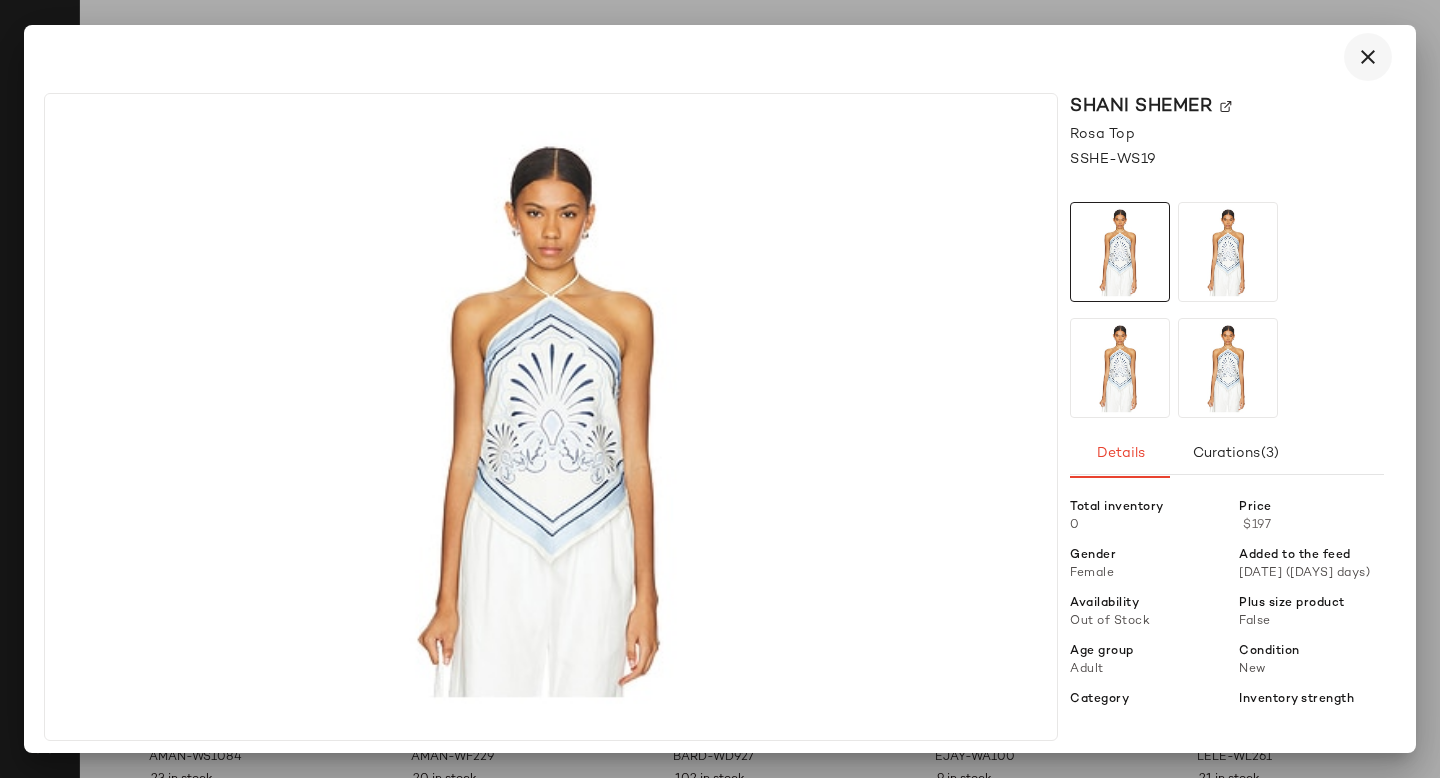 click at bounding box center (1368, 57) 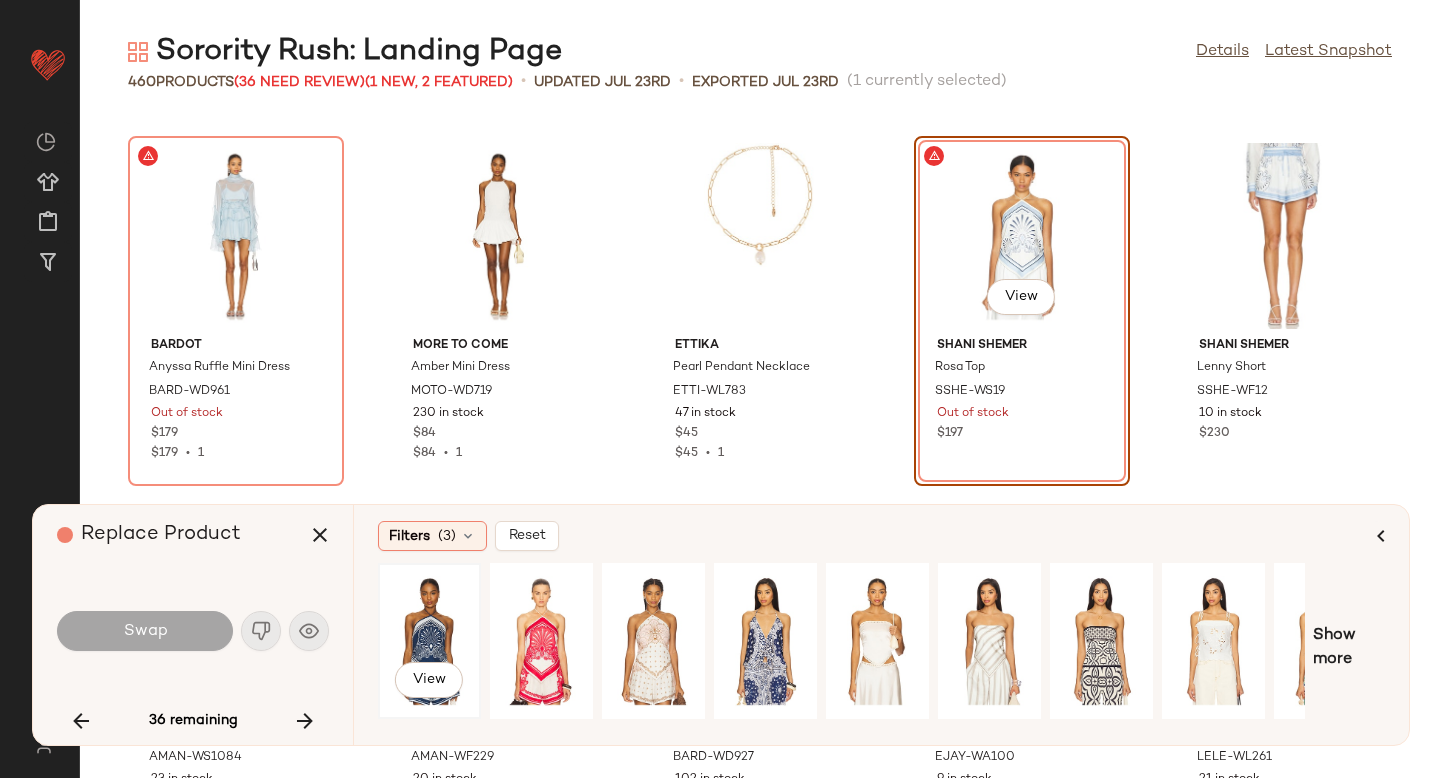 click on "View" 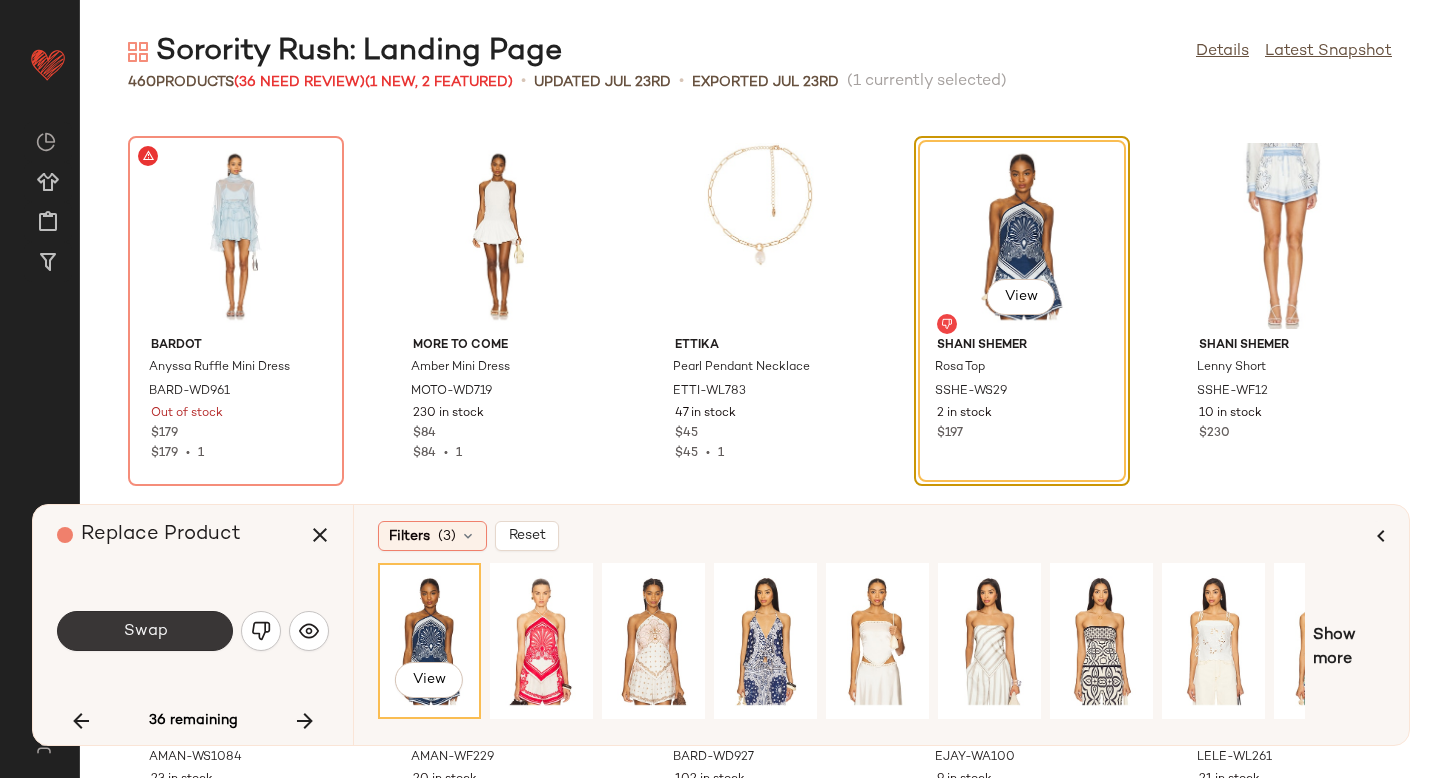 click on "Swap" at bounding box center (145, 631) 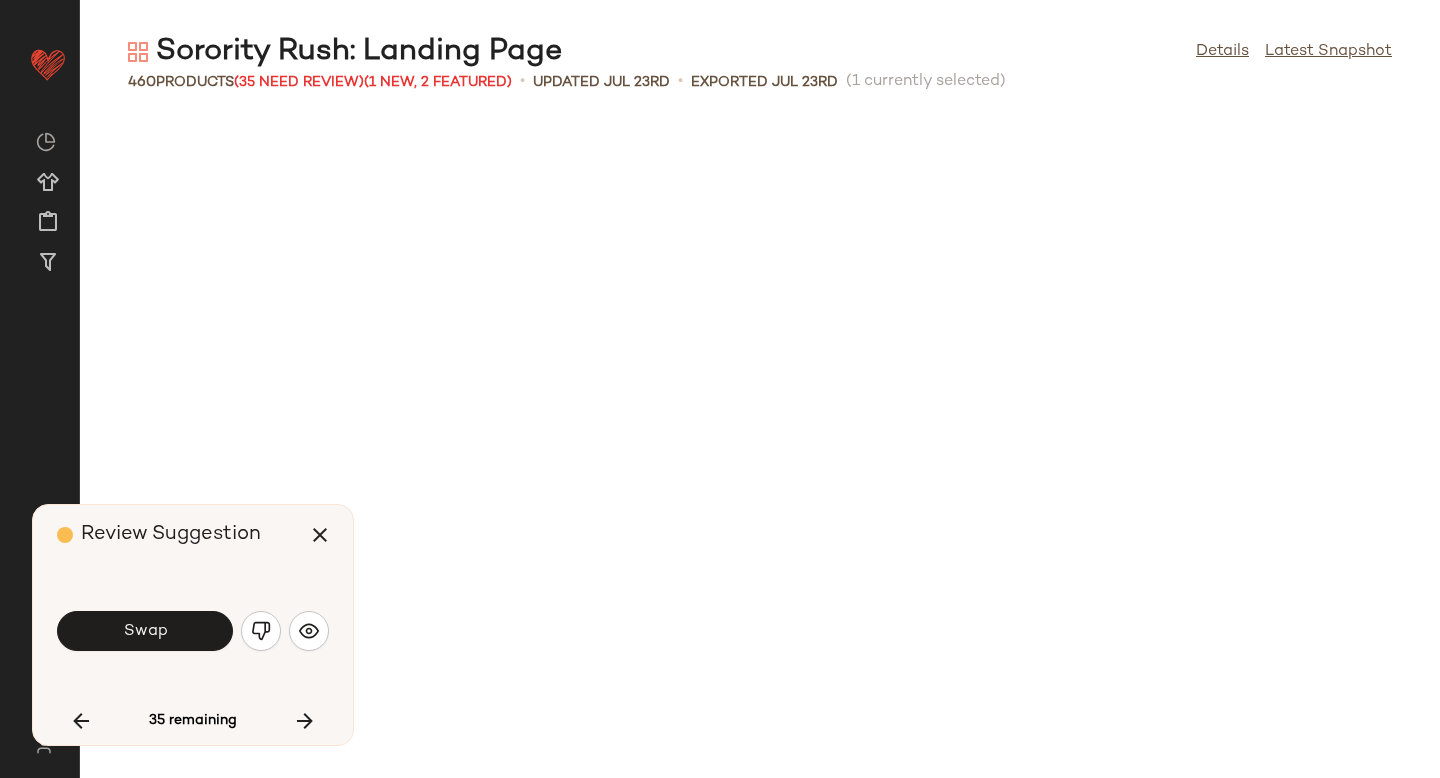 scroll, scrollTop: 13908, scrollLeft: 0, axis: vertical 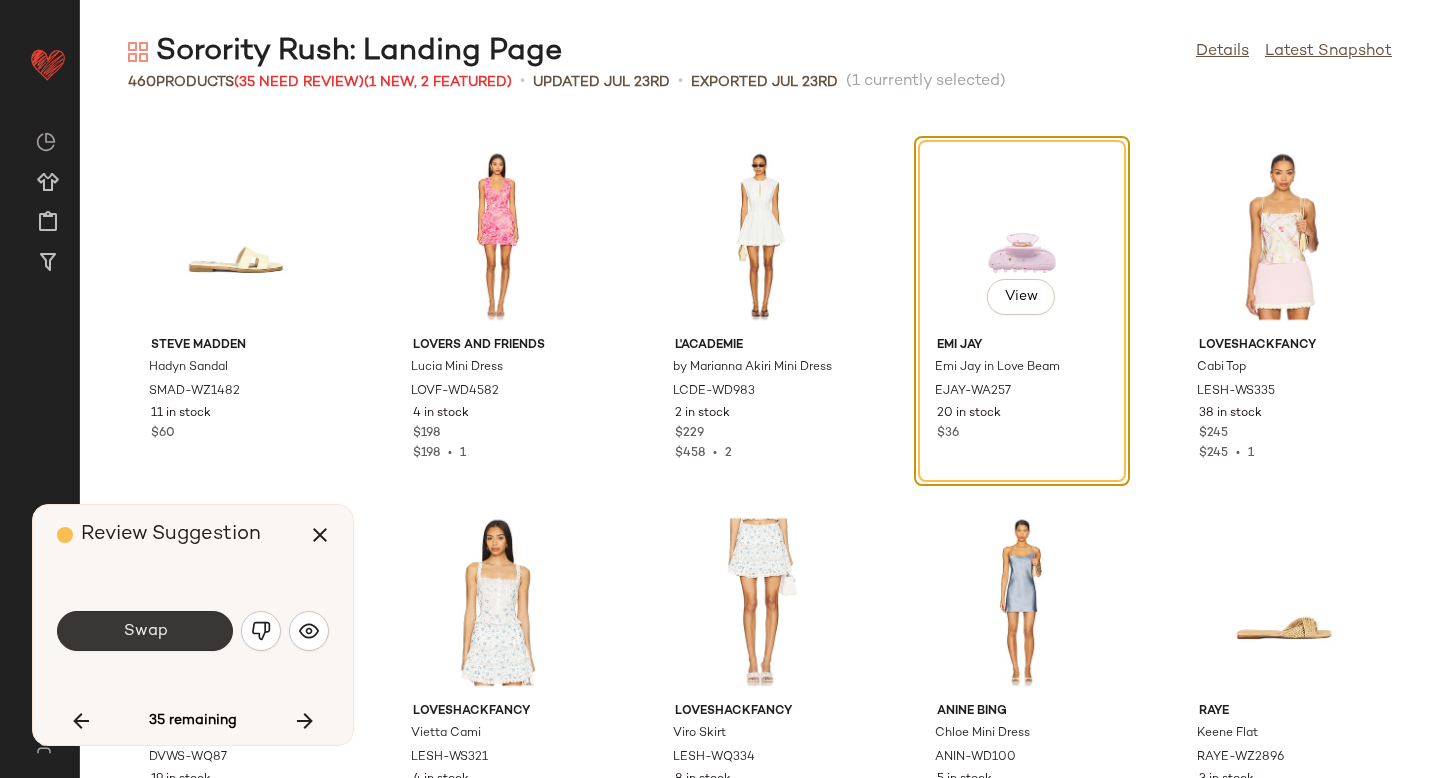 click on "Swap" at bounding box center [145, 631] 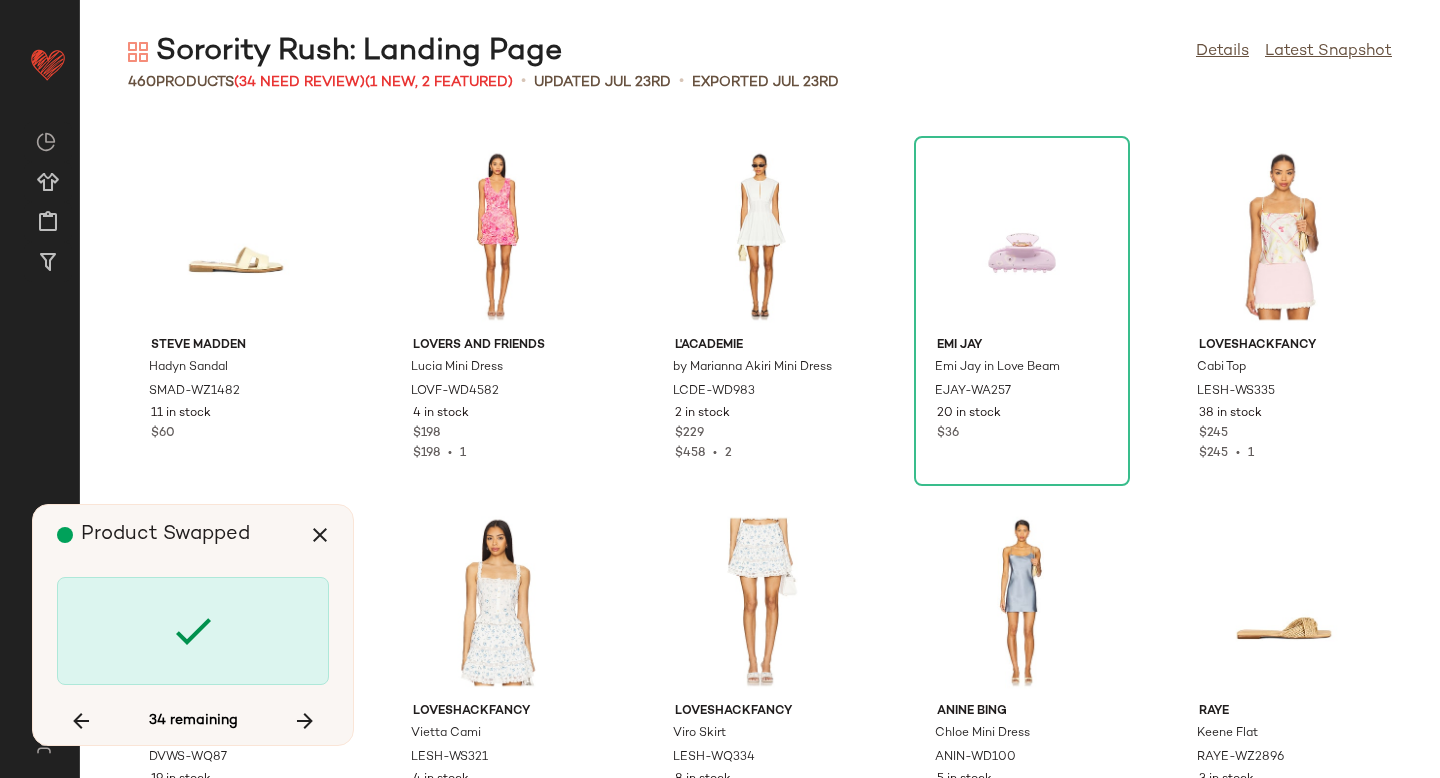 scroll, scrollTop: 17934, scrollLeft: 0, axis: vertical 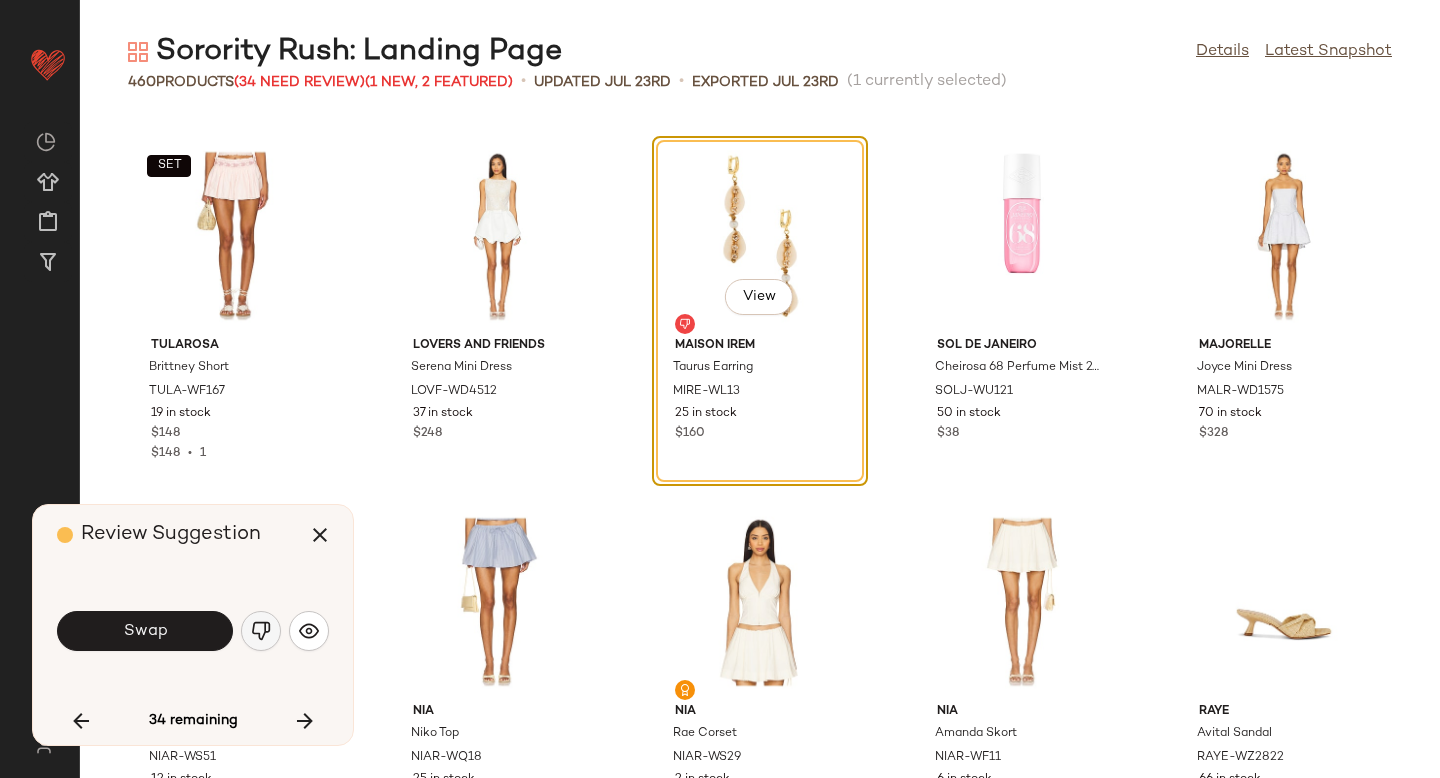 click 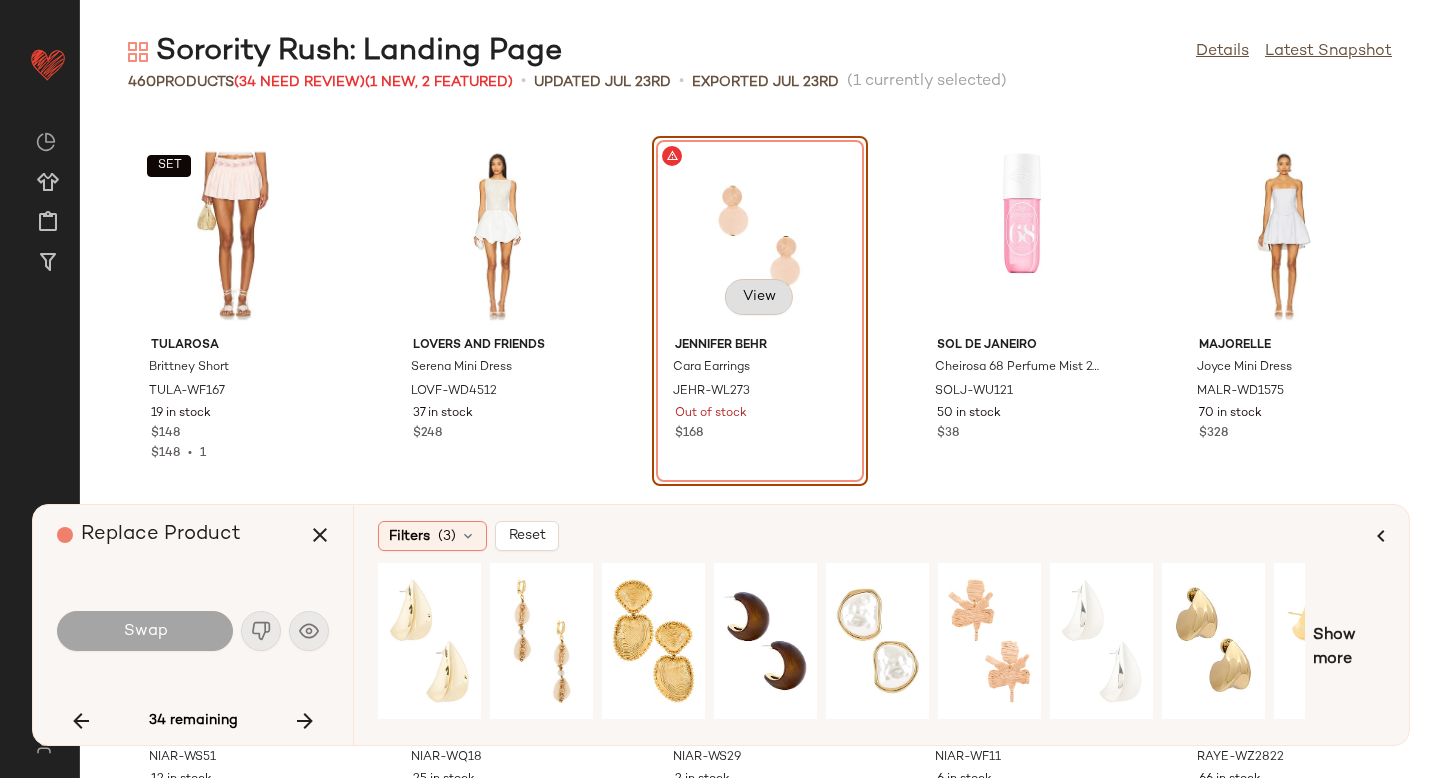 click on "View" 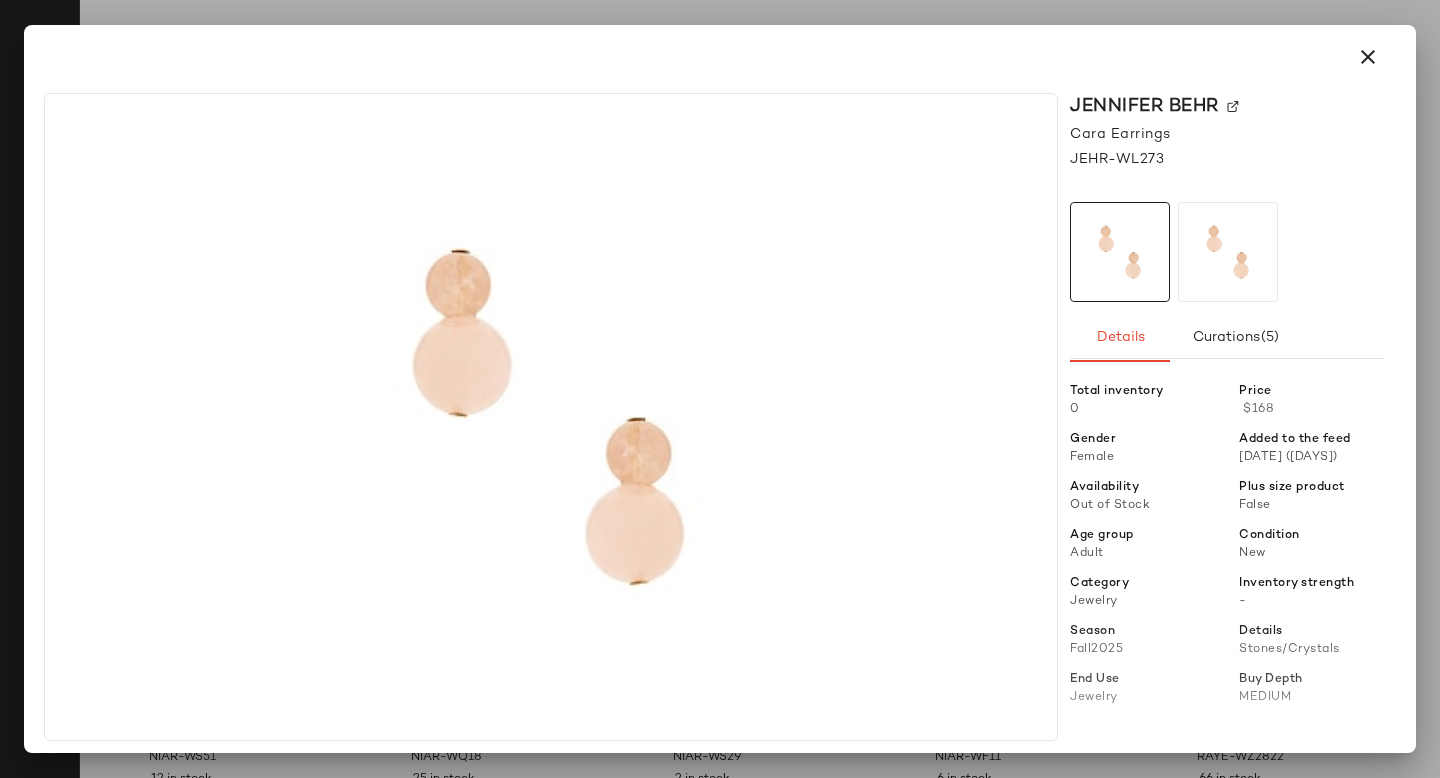 click 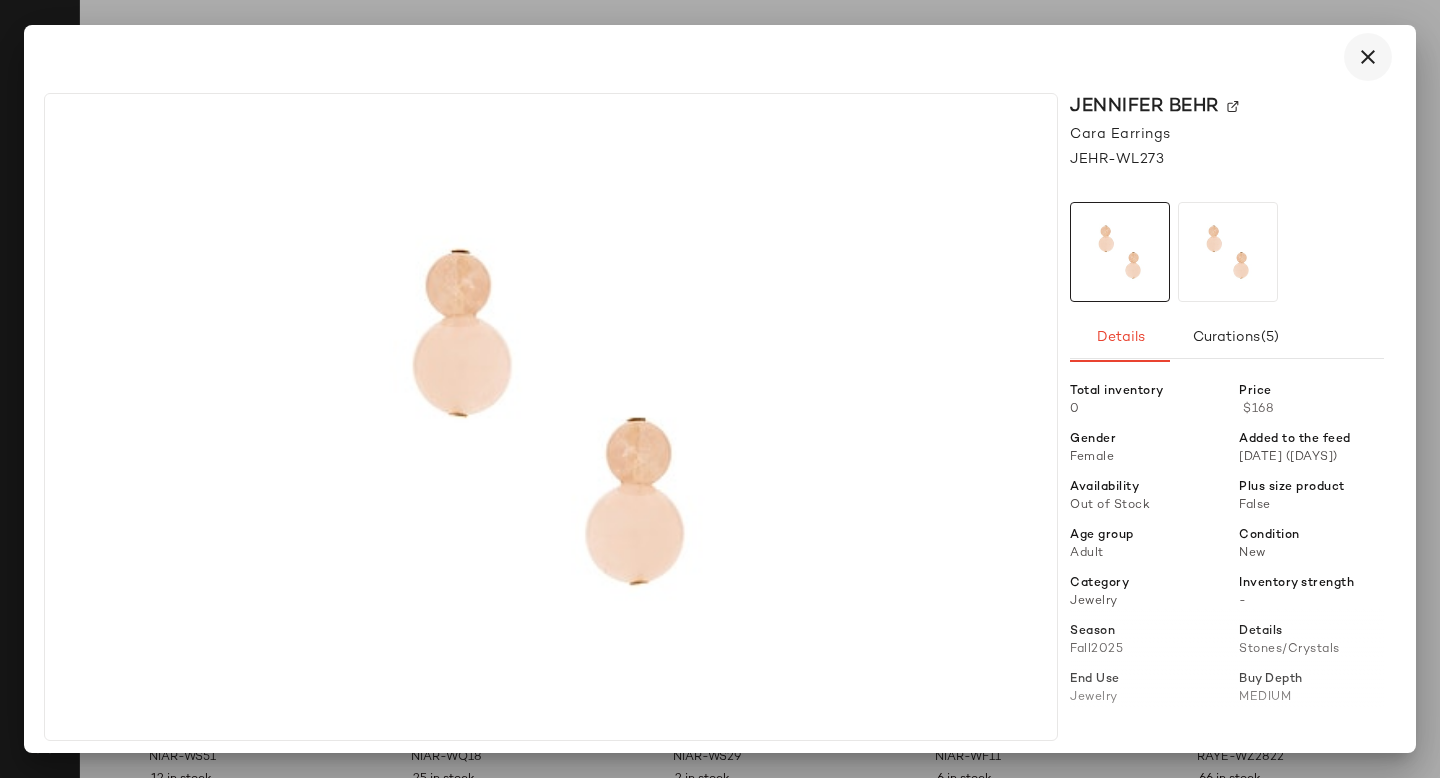 click at bounding box center (1368, 57) 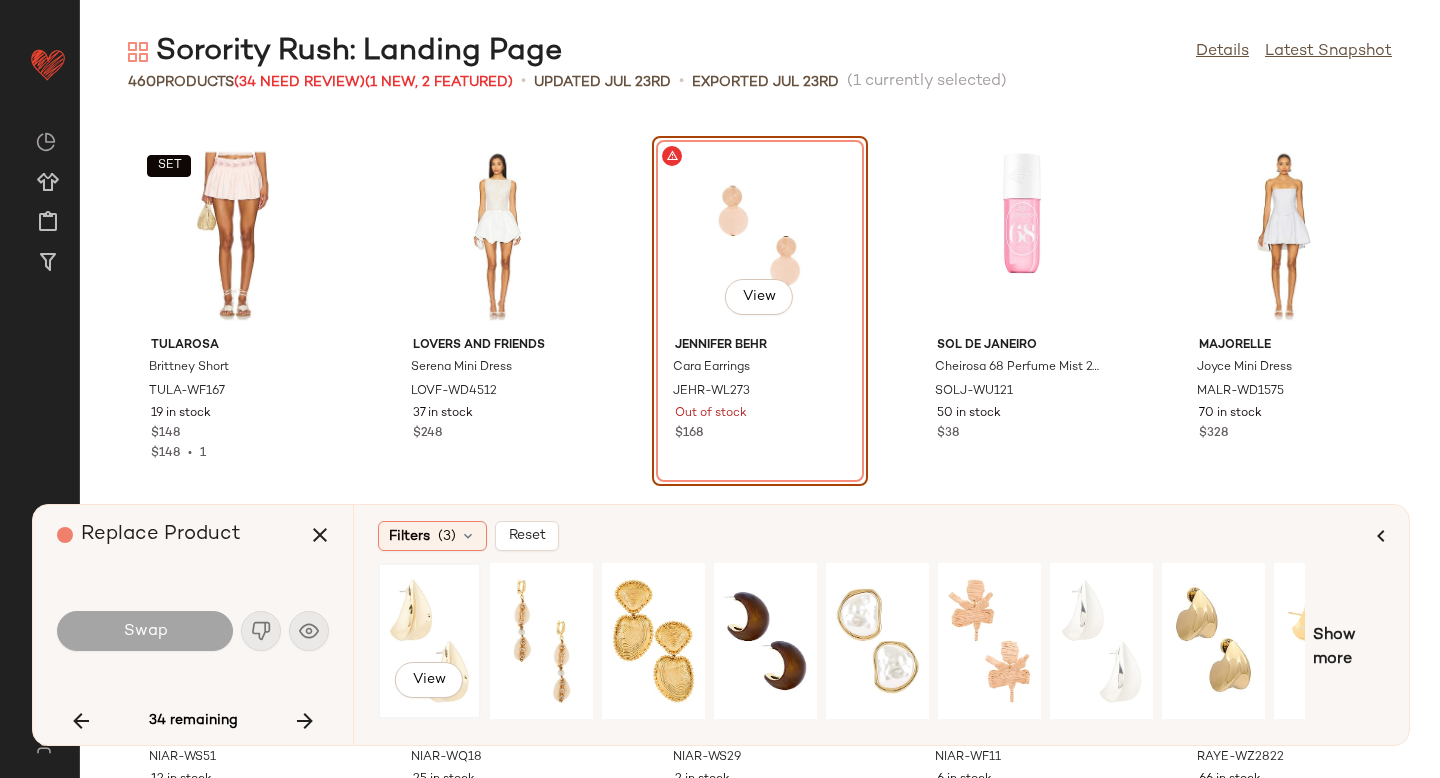 click on "View" 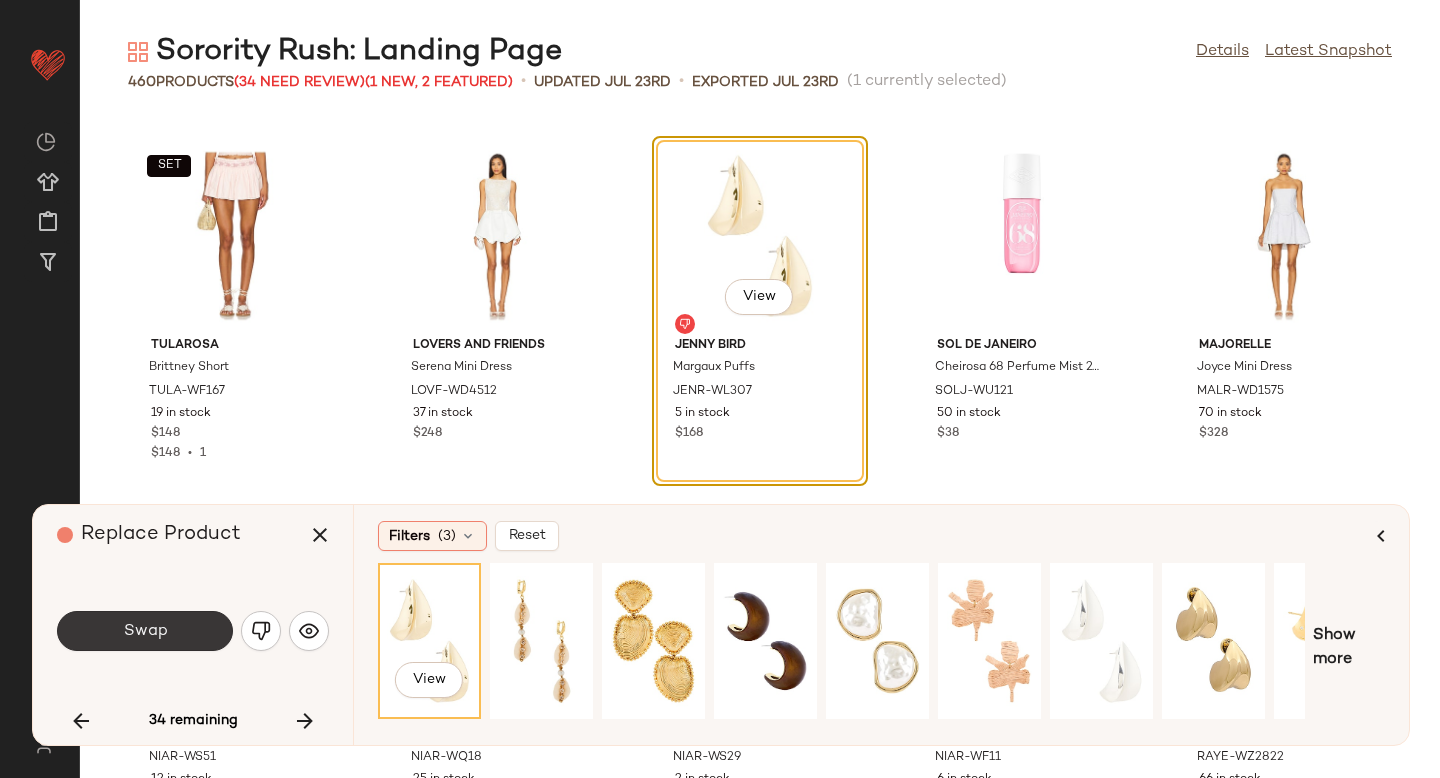 click on "Swap" at bounding box center (145, 631) 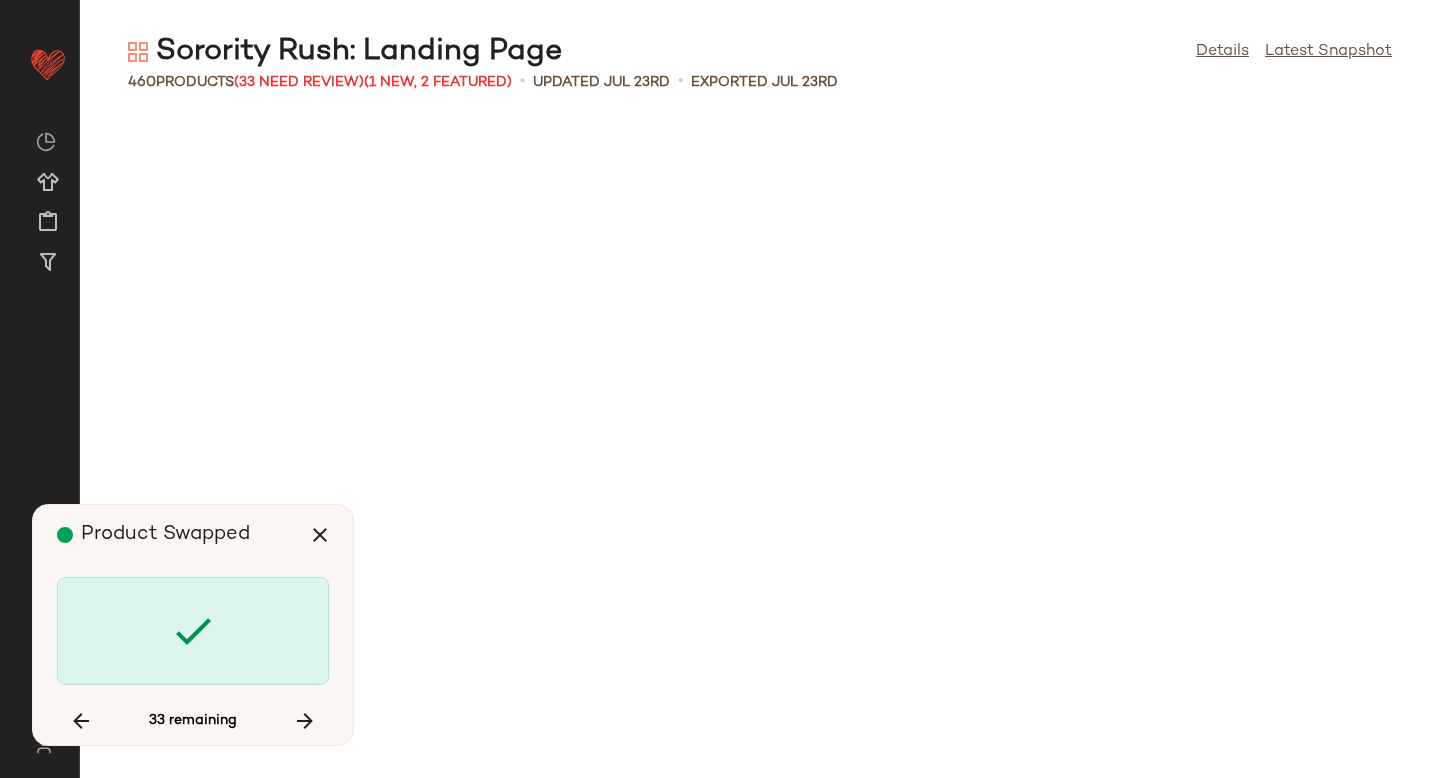 scroll, scrollTop: 19764, scrollLeft: 0, axis: vertical 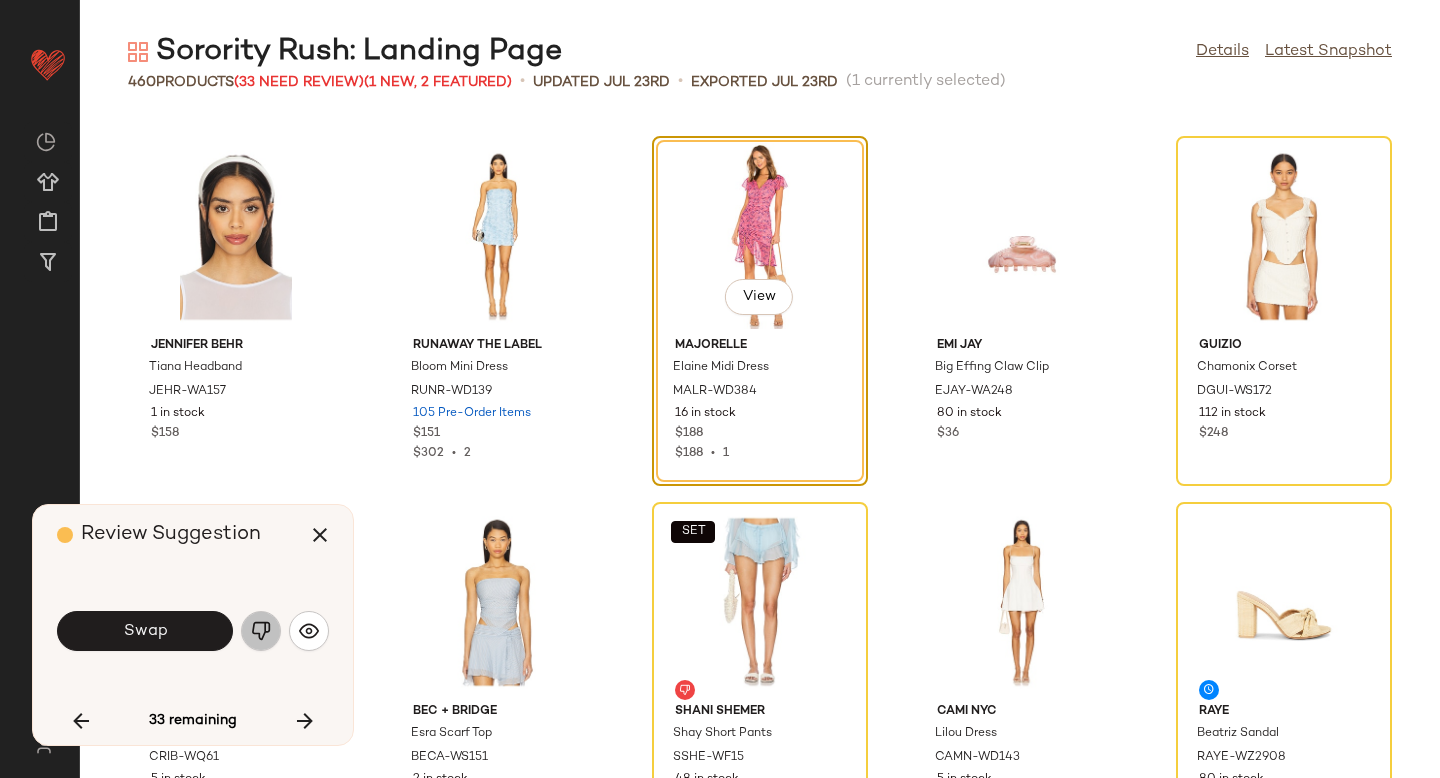 click 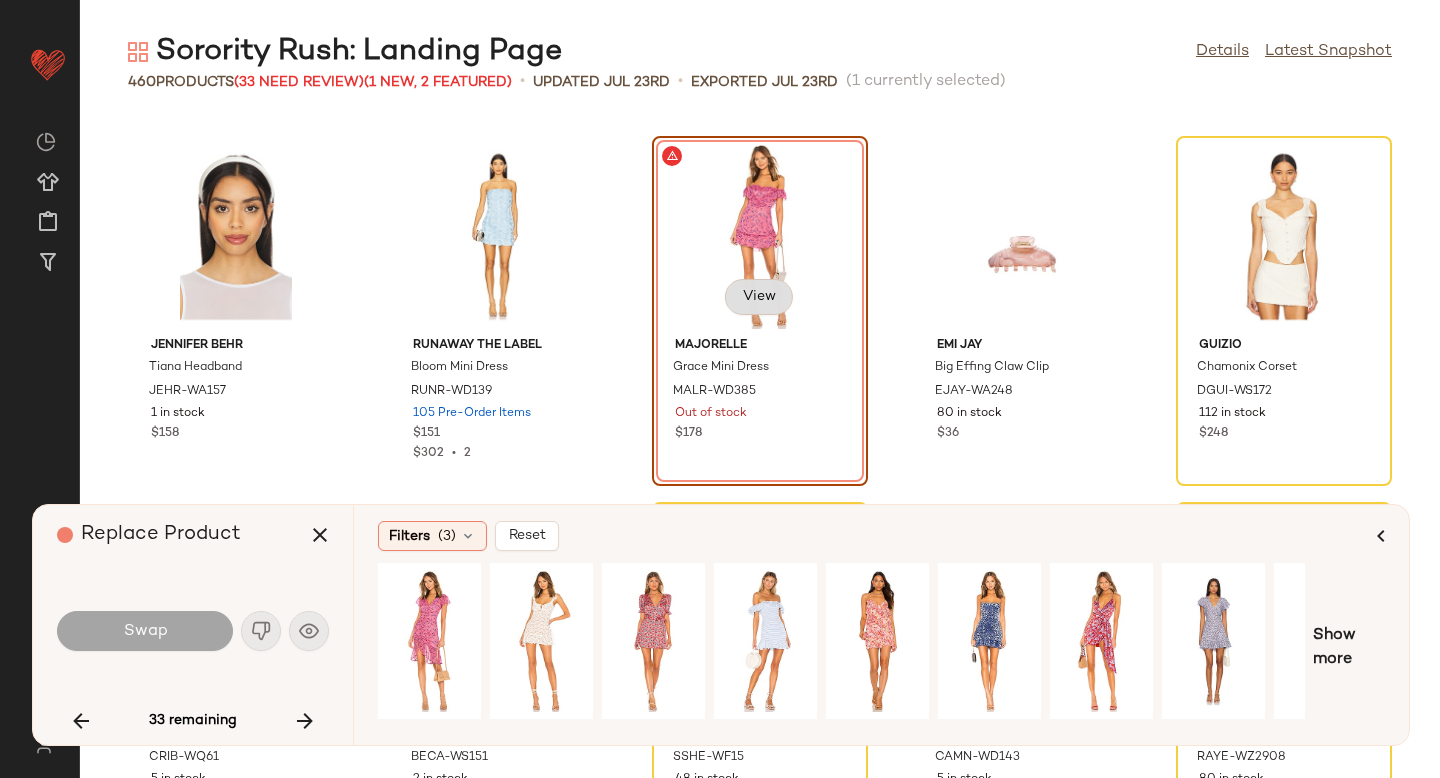 click on "View" at bounding box center (759, 297) 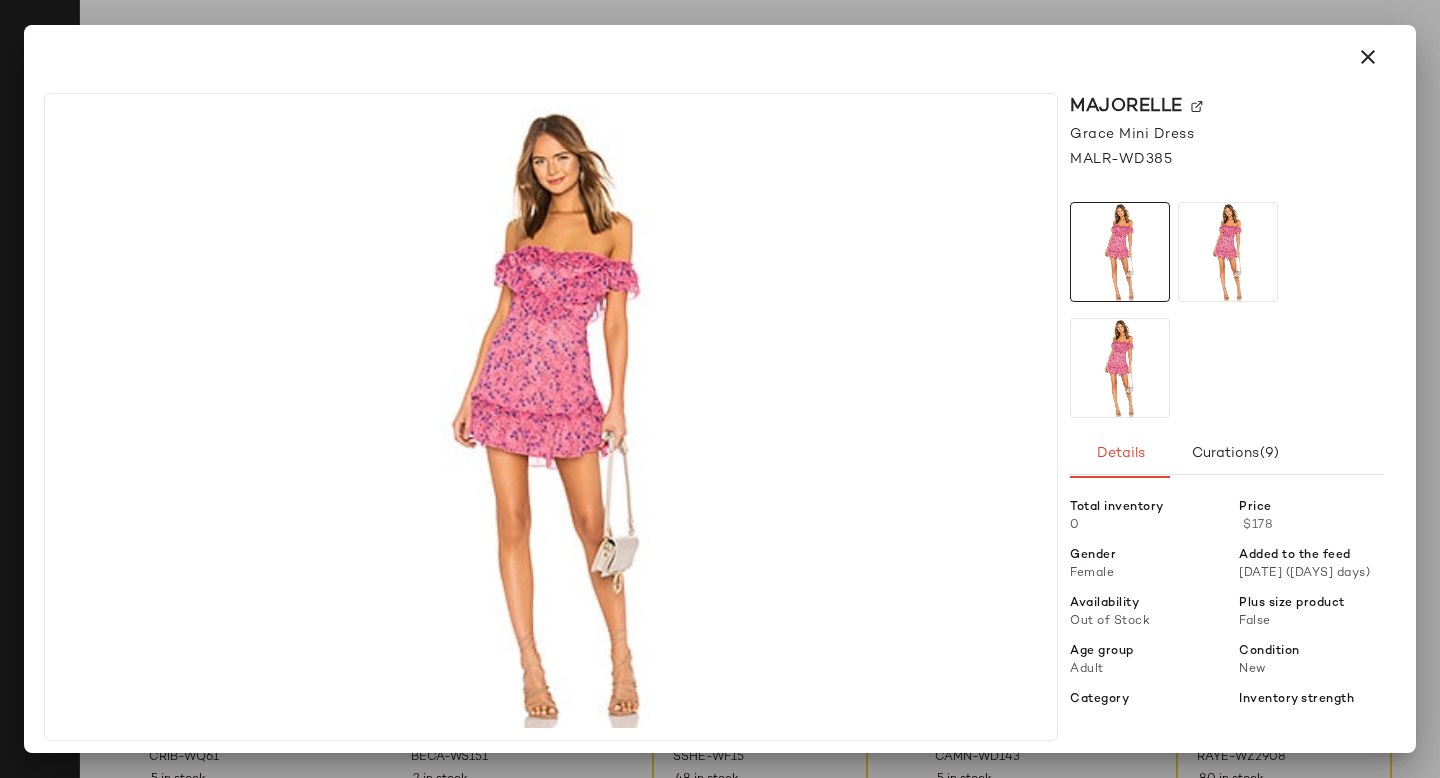 click 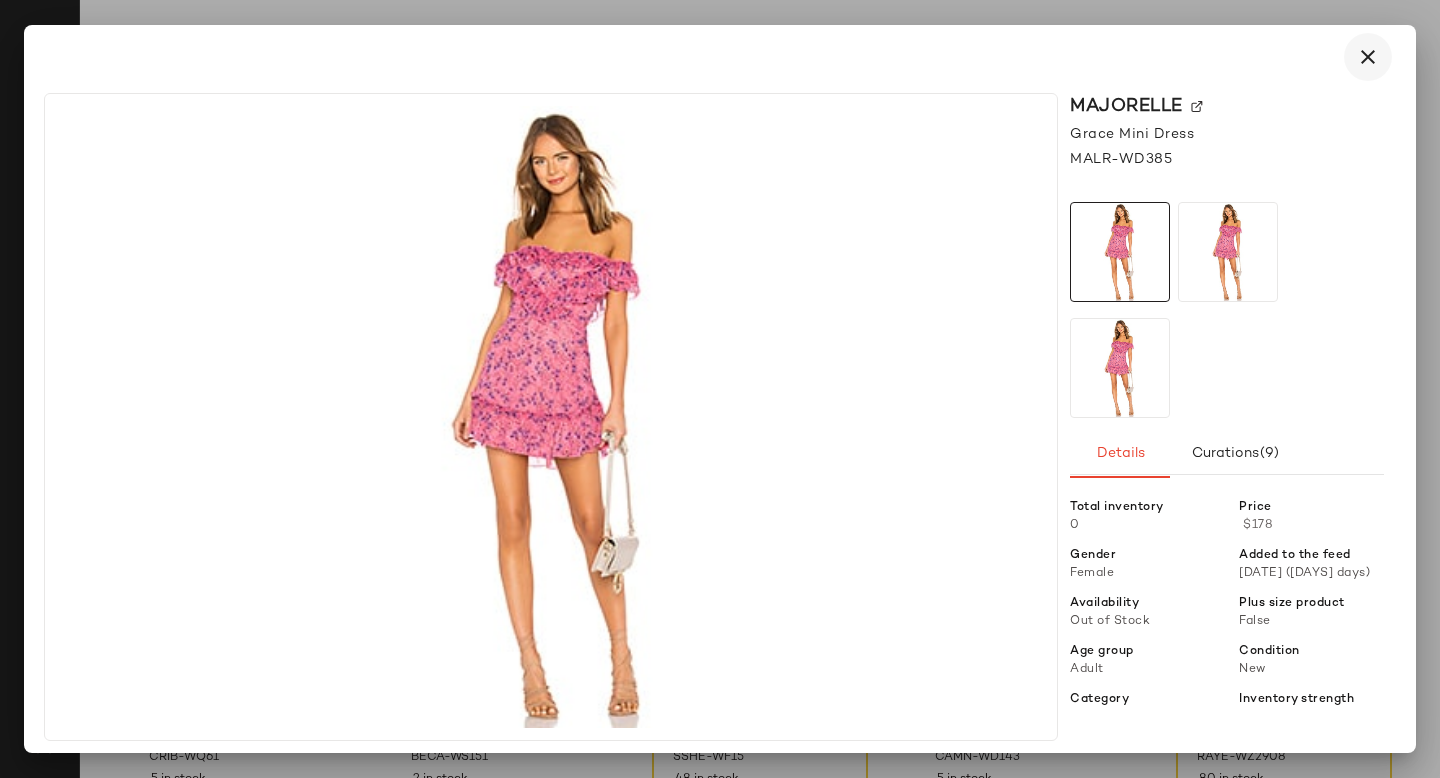 click at bounding box center [1368, 57] 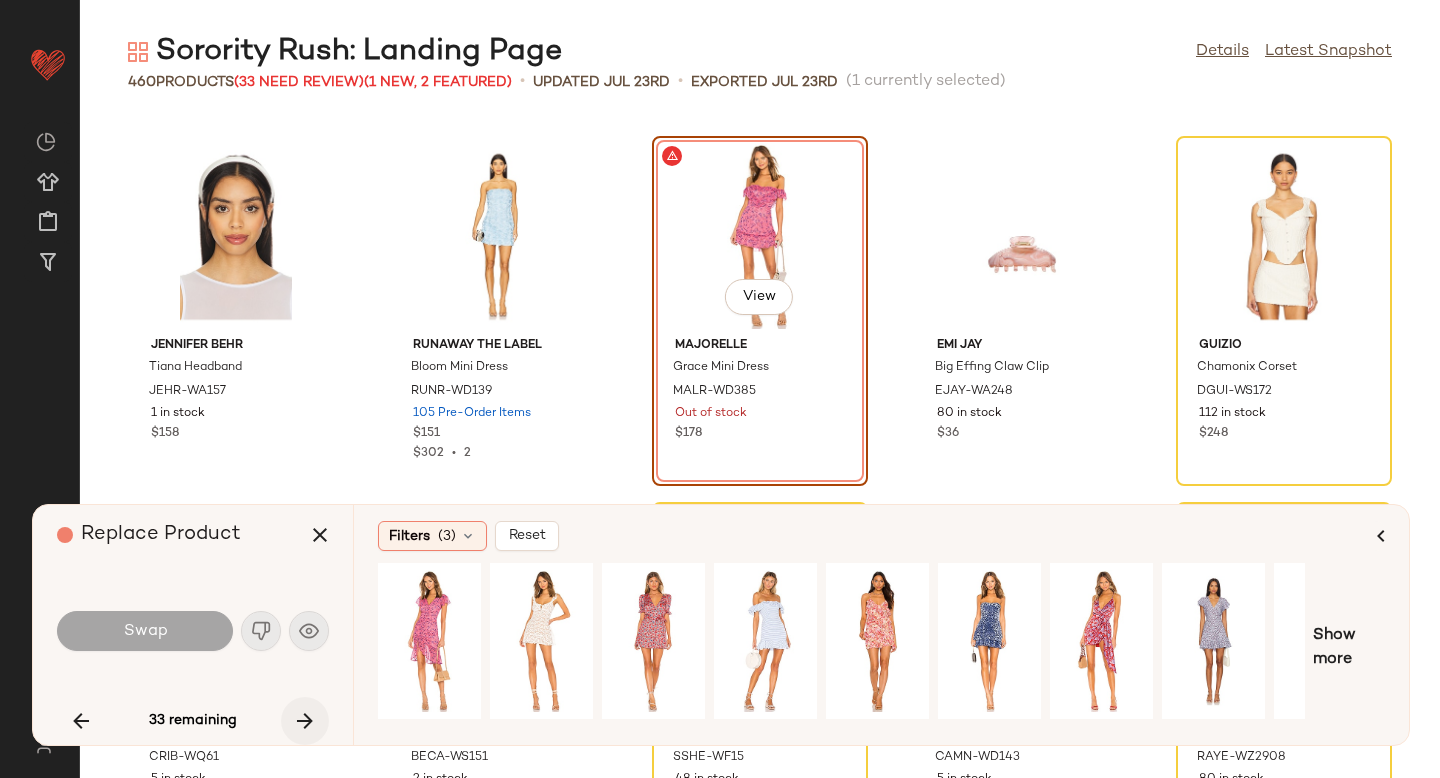 click at bounding box center [305, 721] 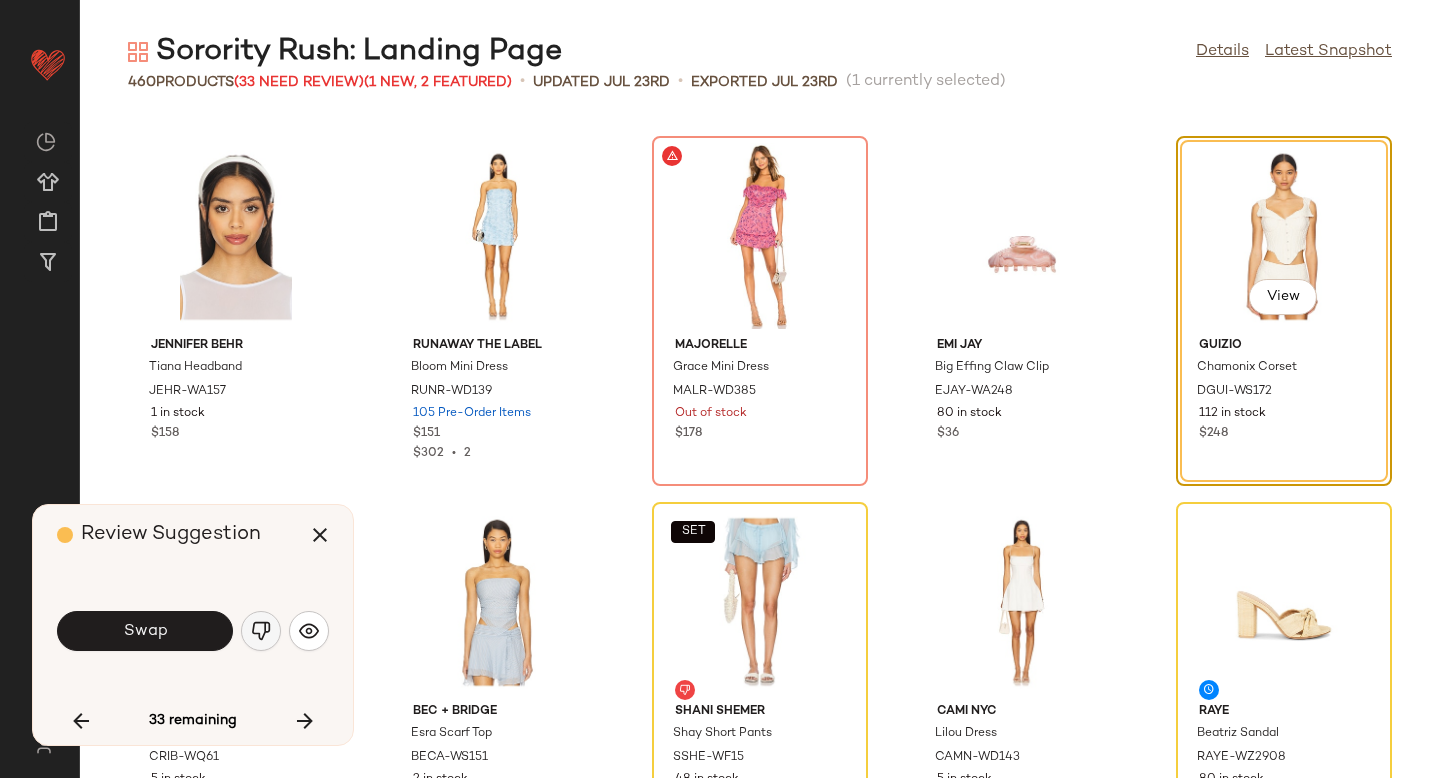 click at bounding box center (261, 631) 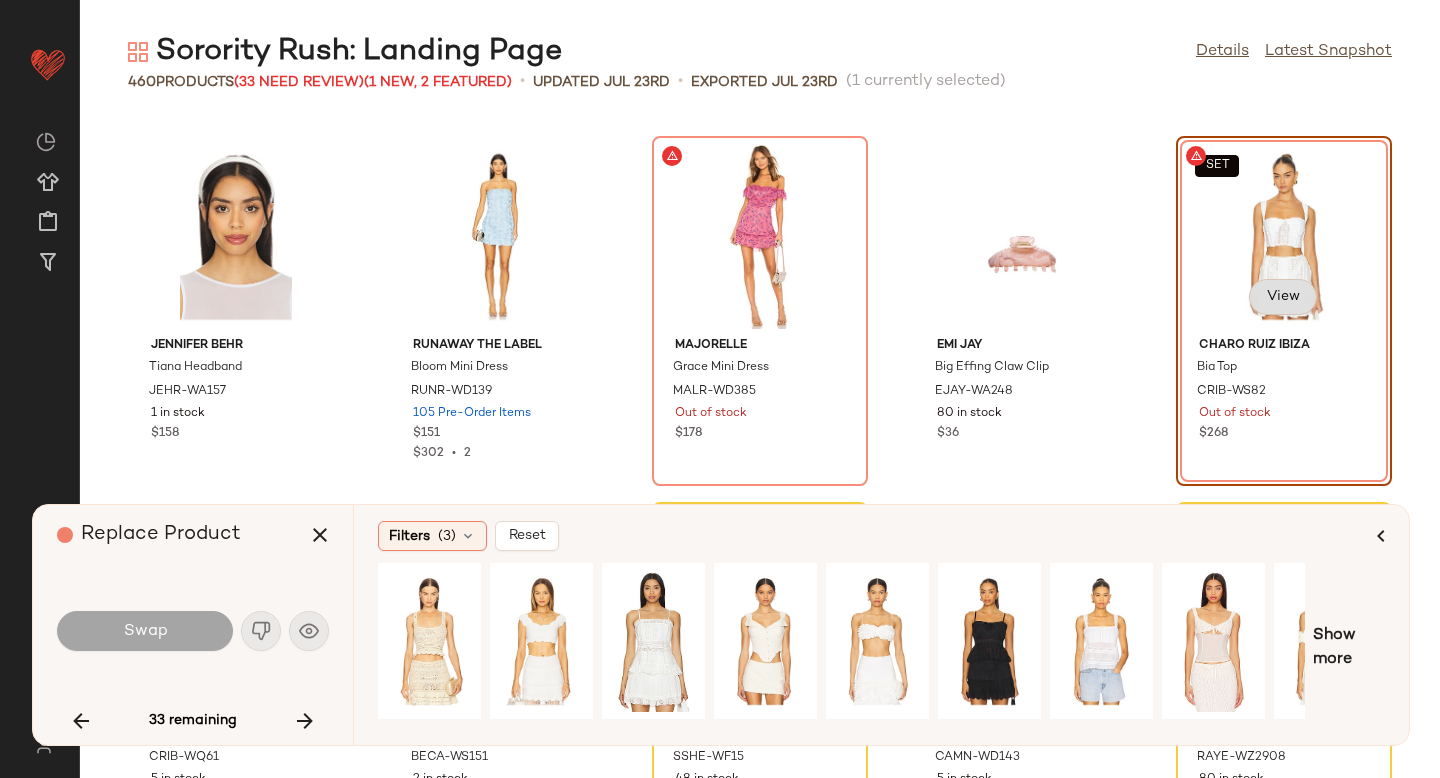 click on "View" at bounding box center (1283, 297) 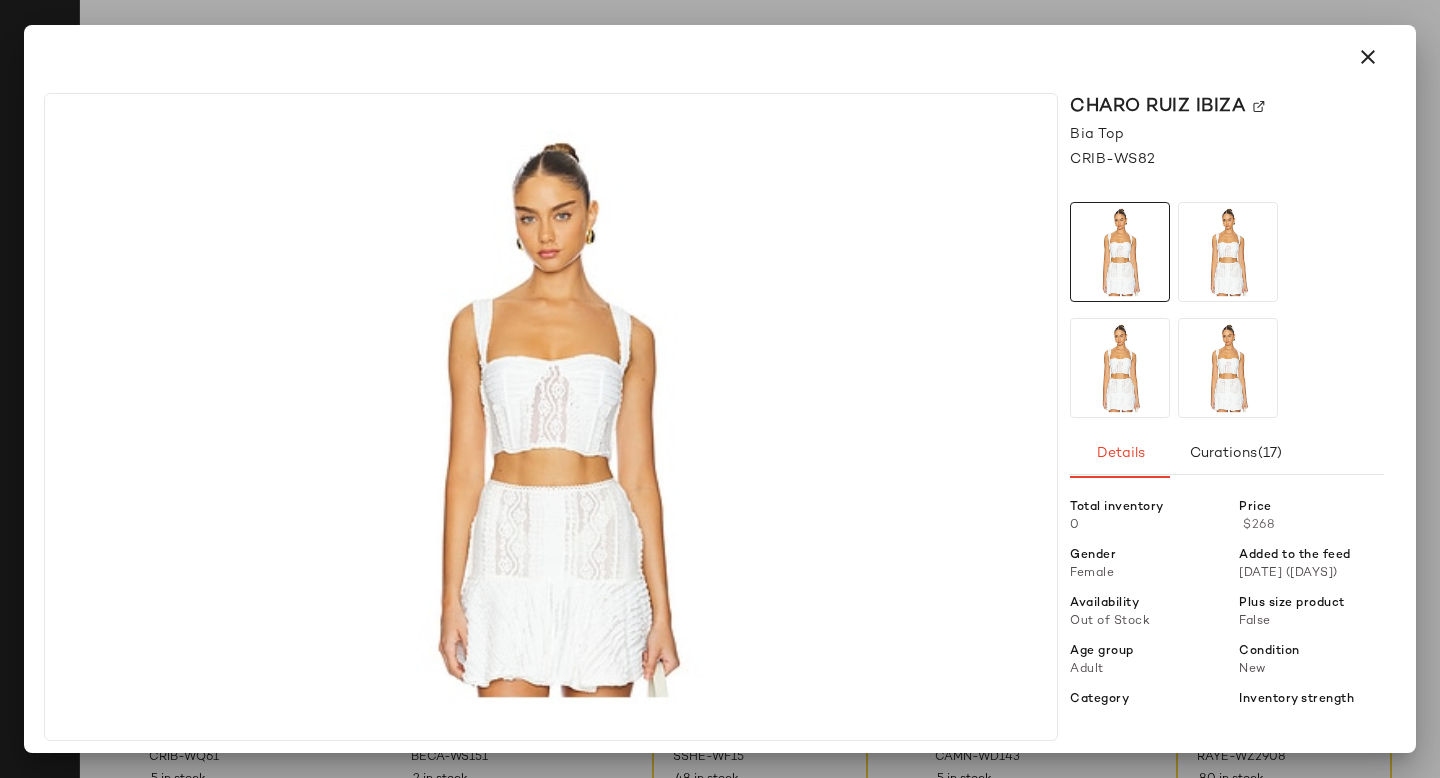 click 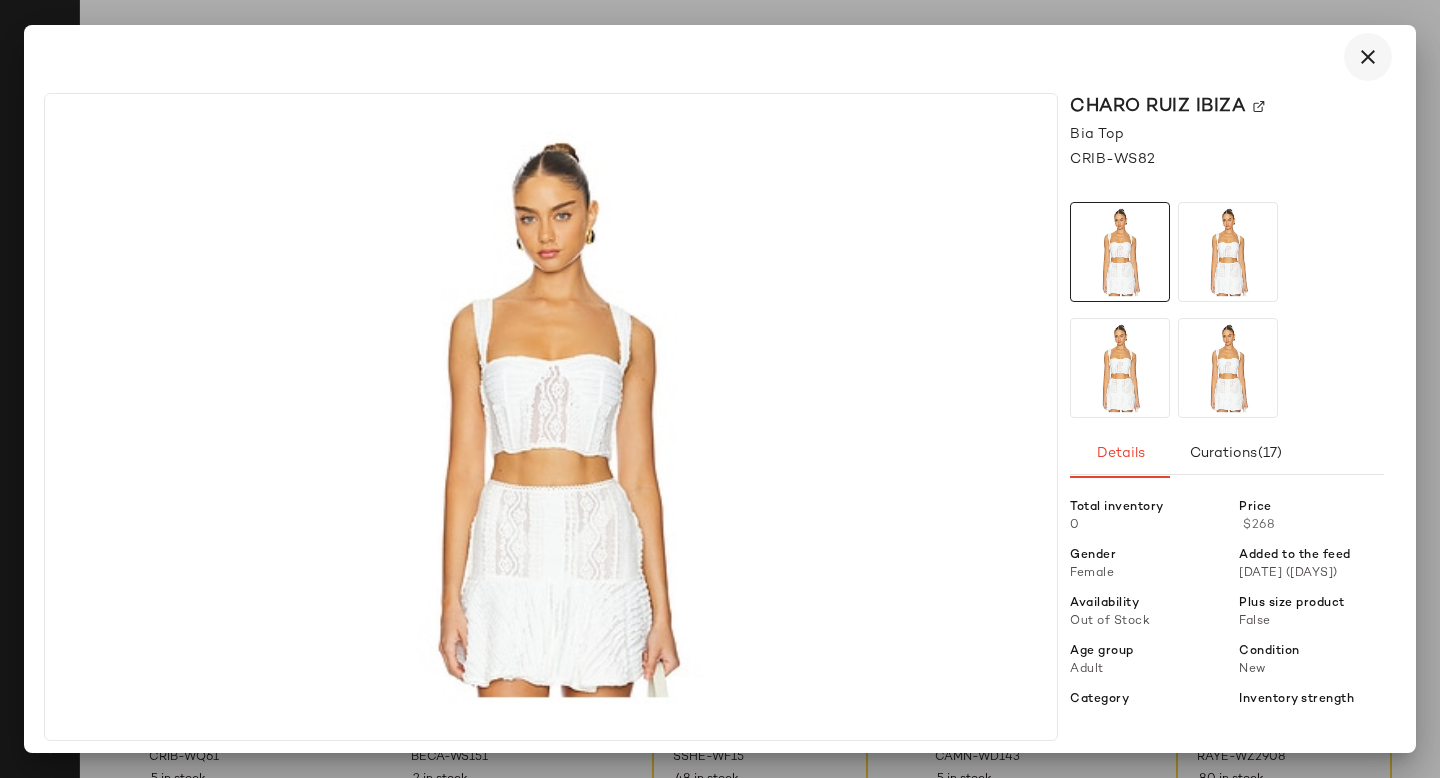 click at bounding box center (1368, 57) 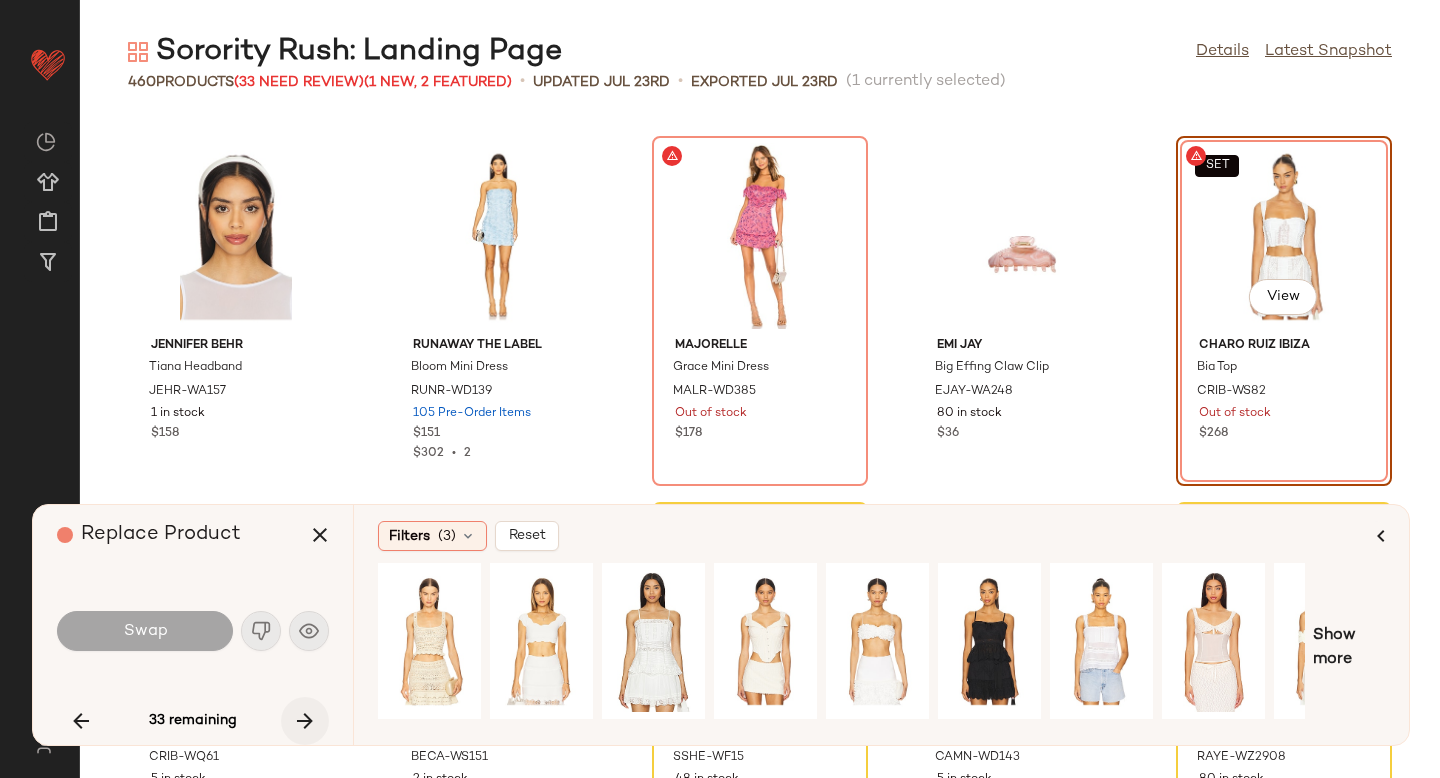 click at bounding box center [305, 721] 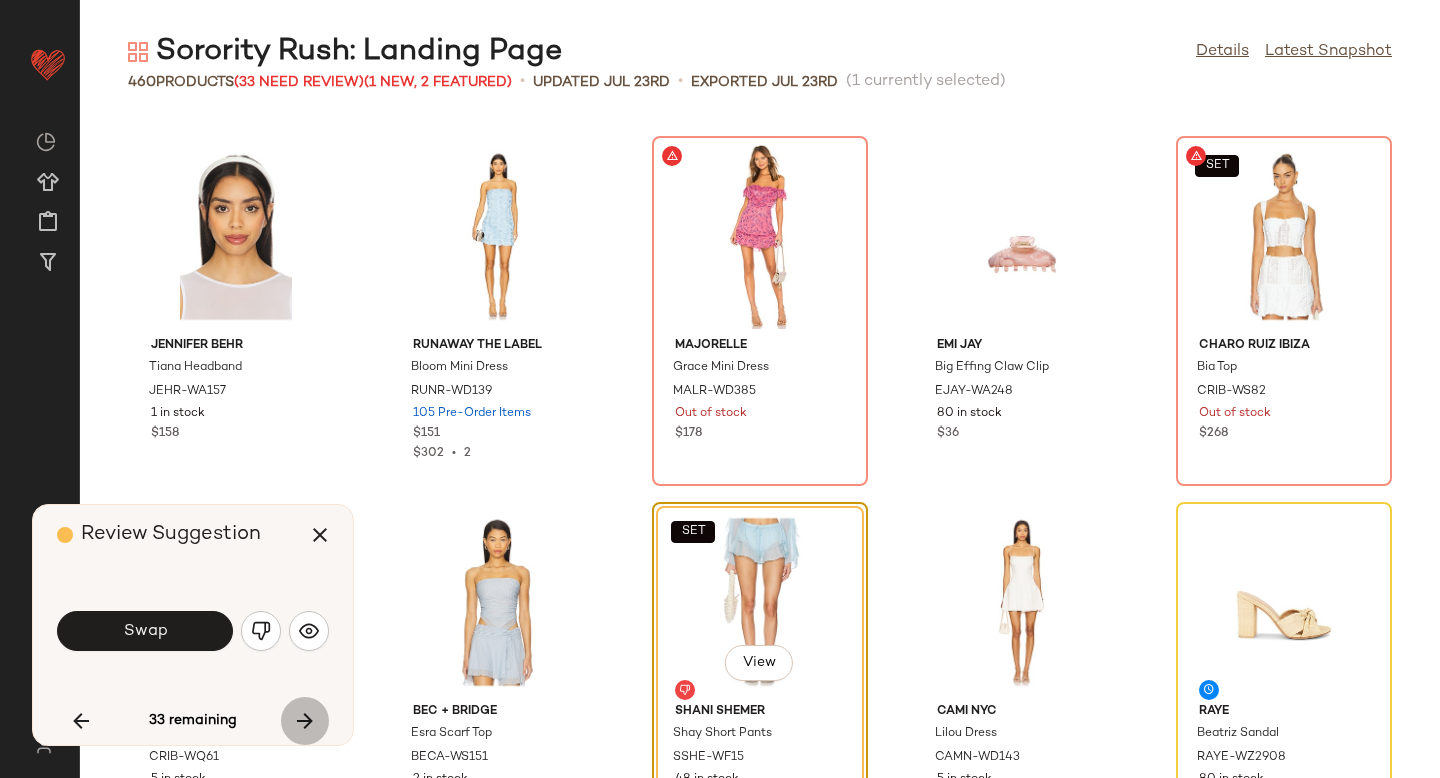 scroll, scrollTop: 20130, scrollLeft: 0, axis: vertical 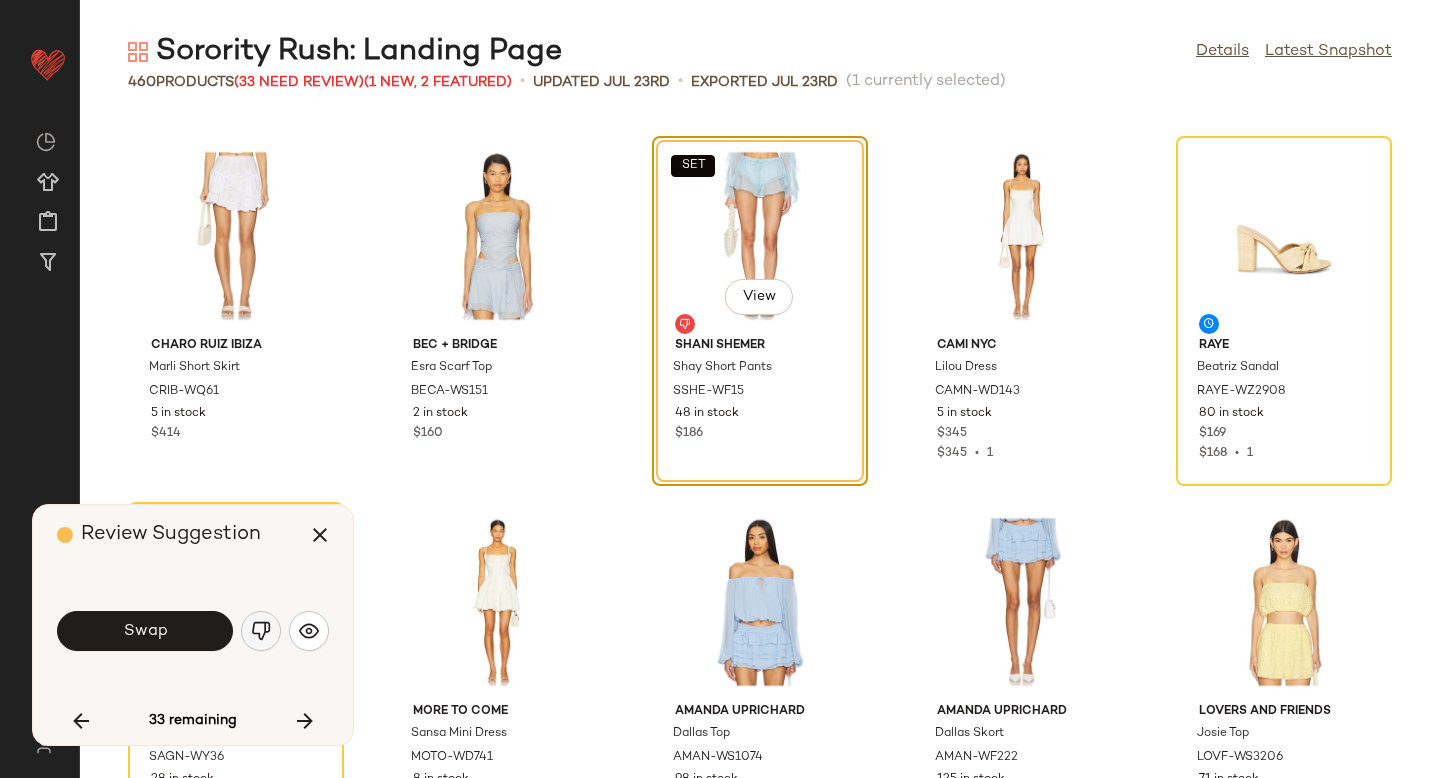 click 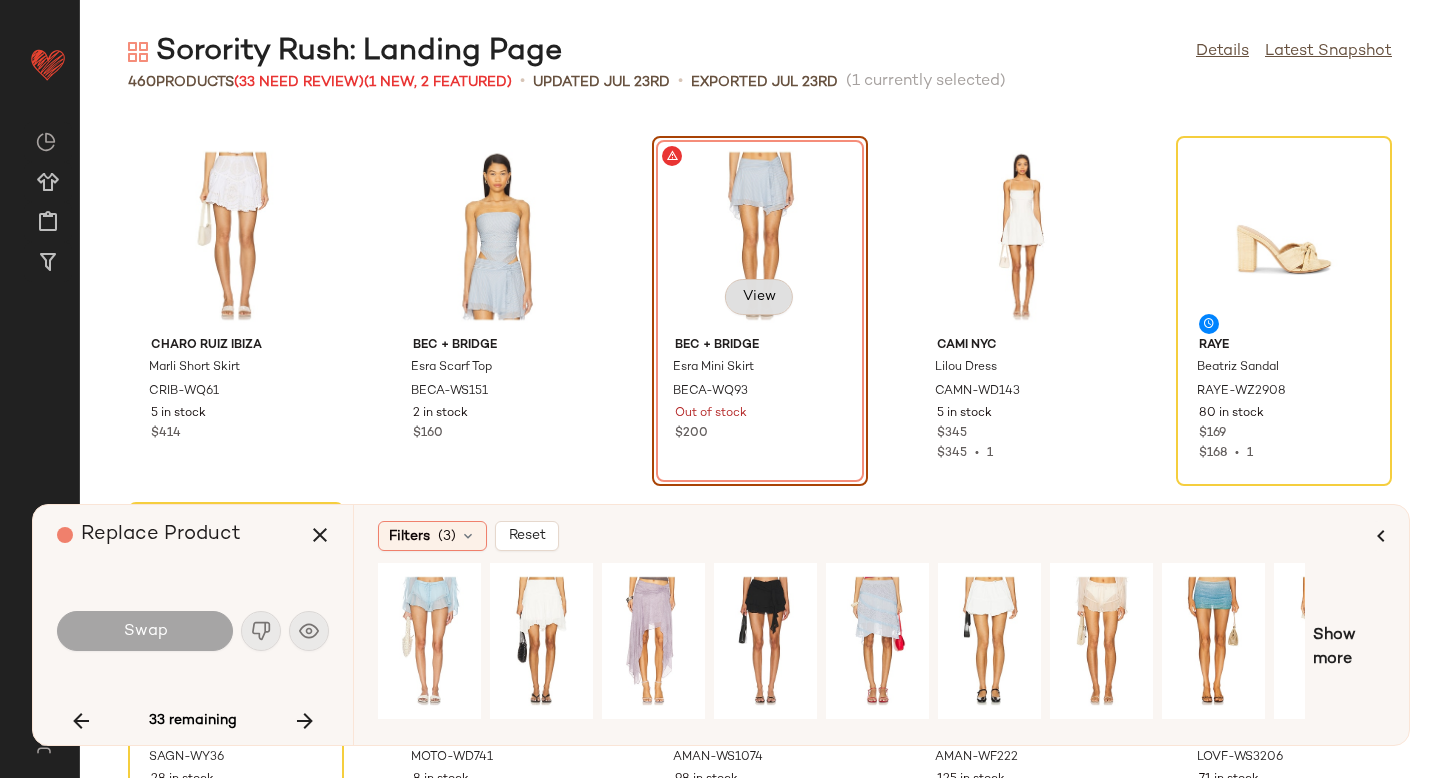 click on "View" 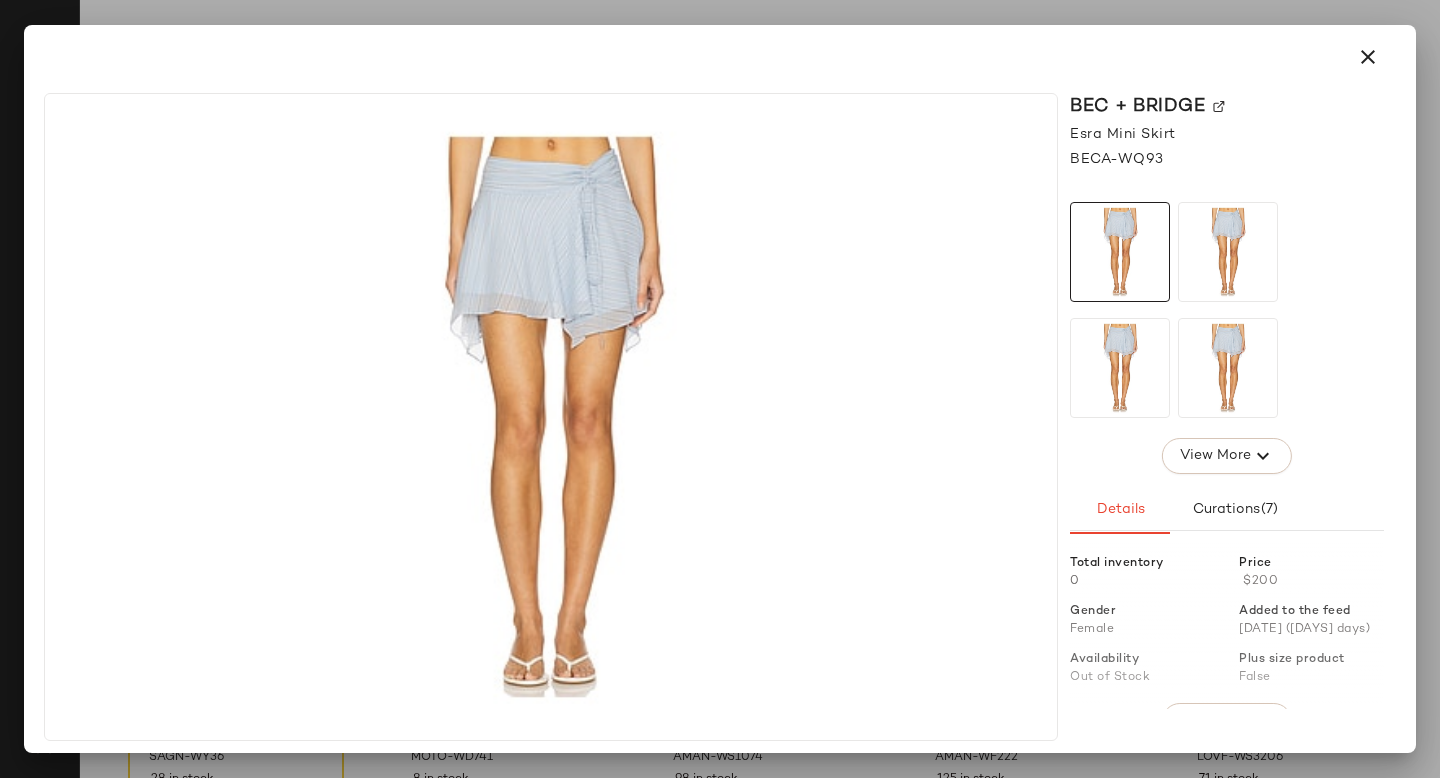 click on "Bec + Bridge" at bounding box center [1227, 106] 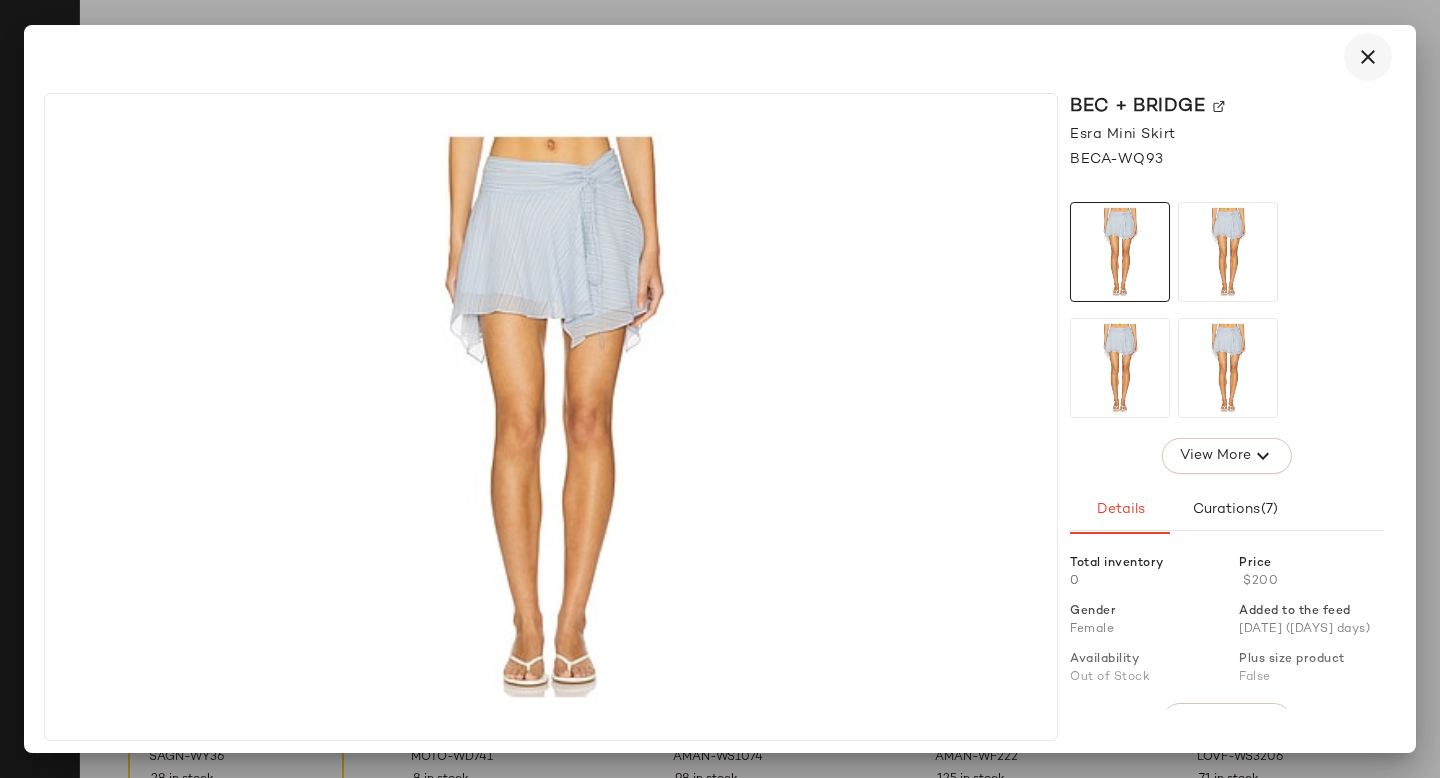 click at bounding box center (1368, 57) 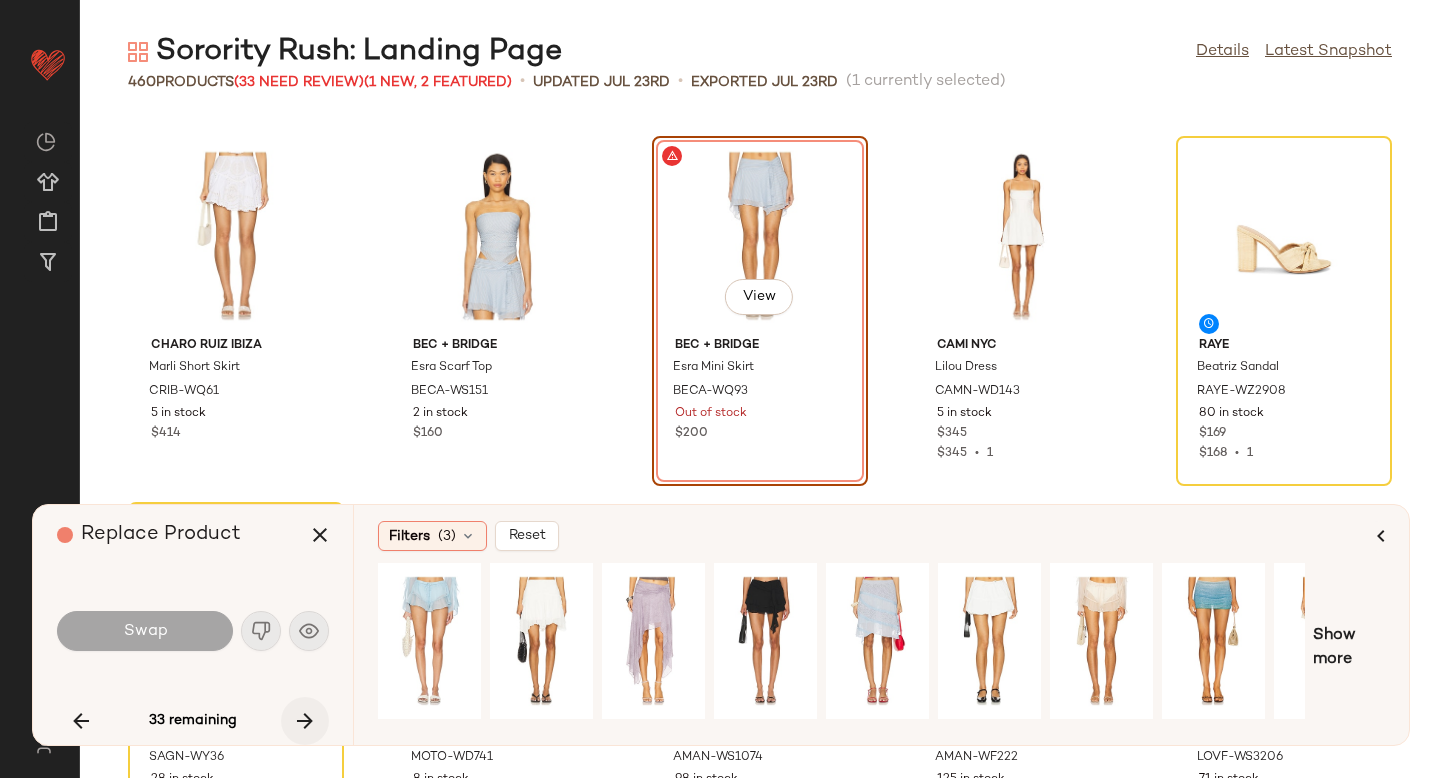 click at bounding box center (305, 721) 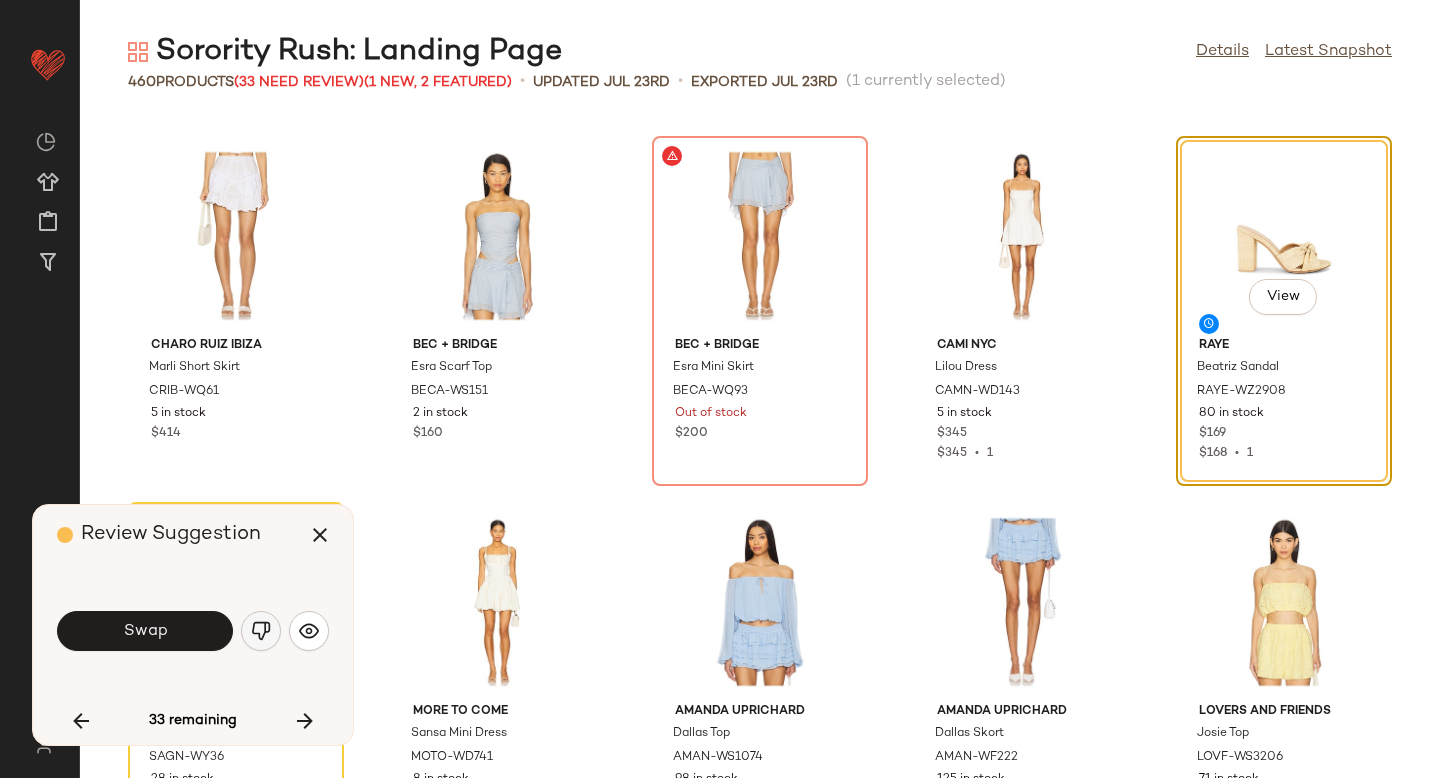 click 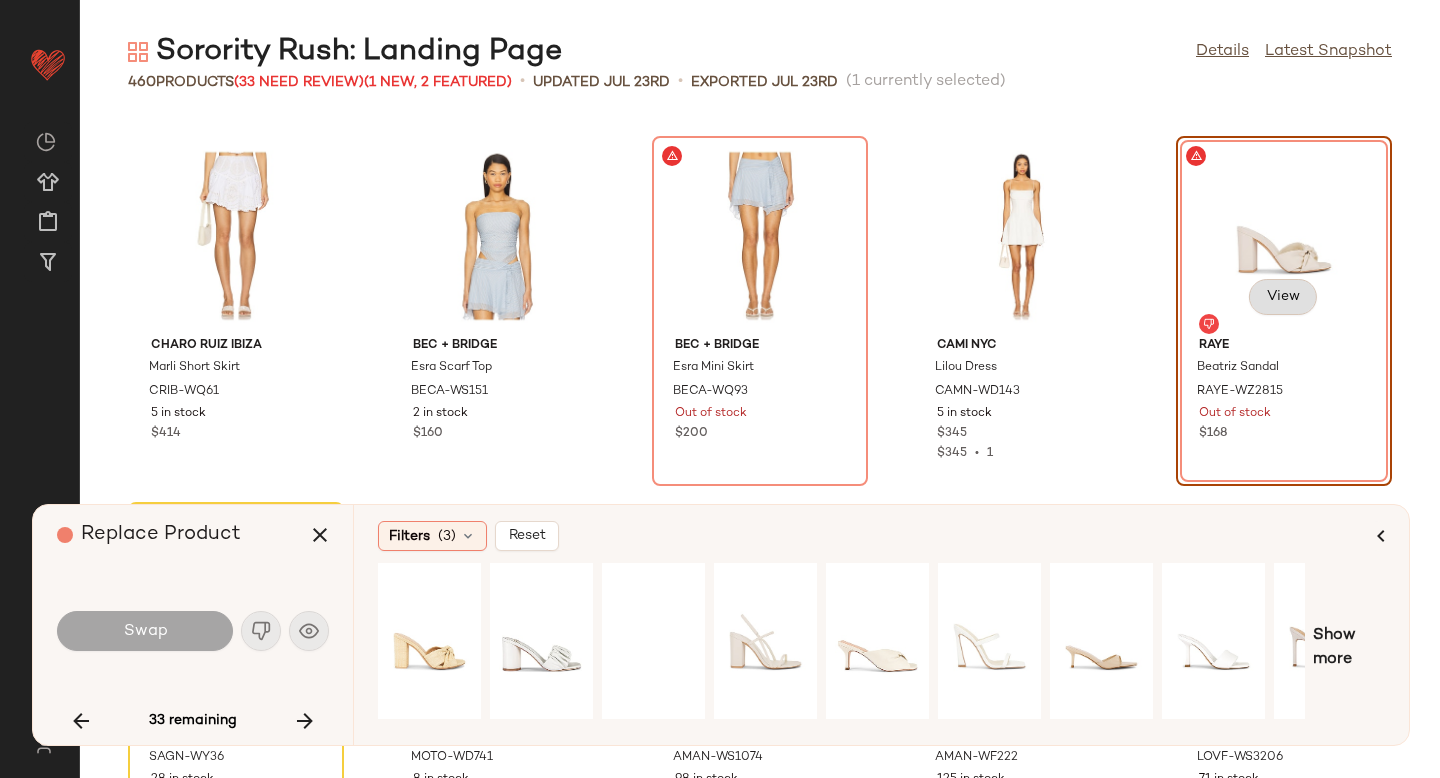 click on "View" 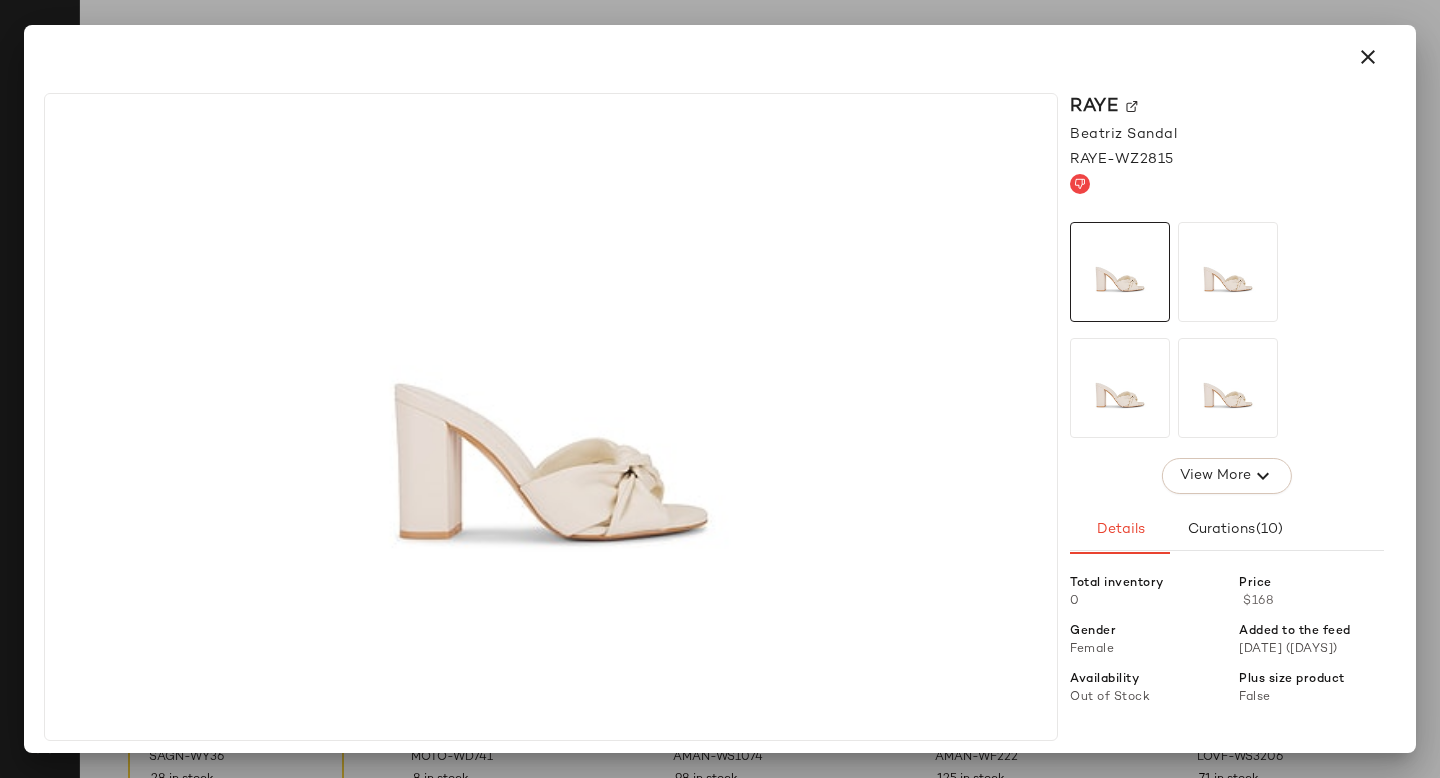 click 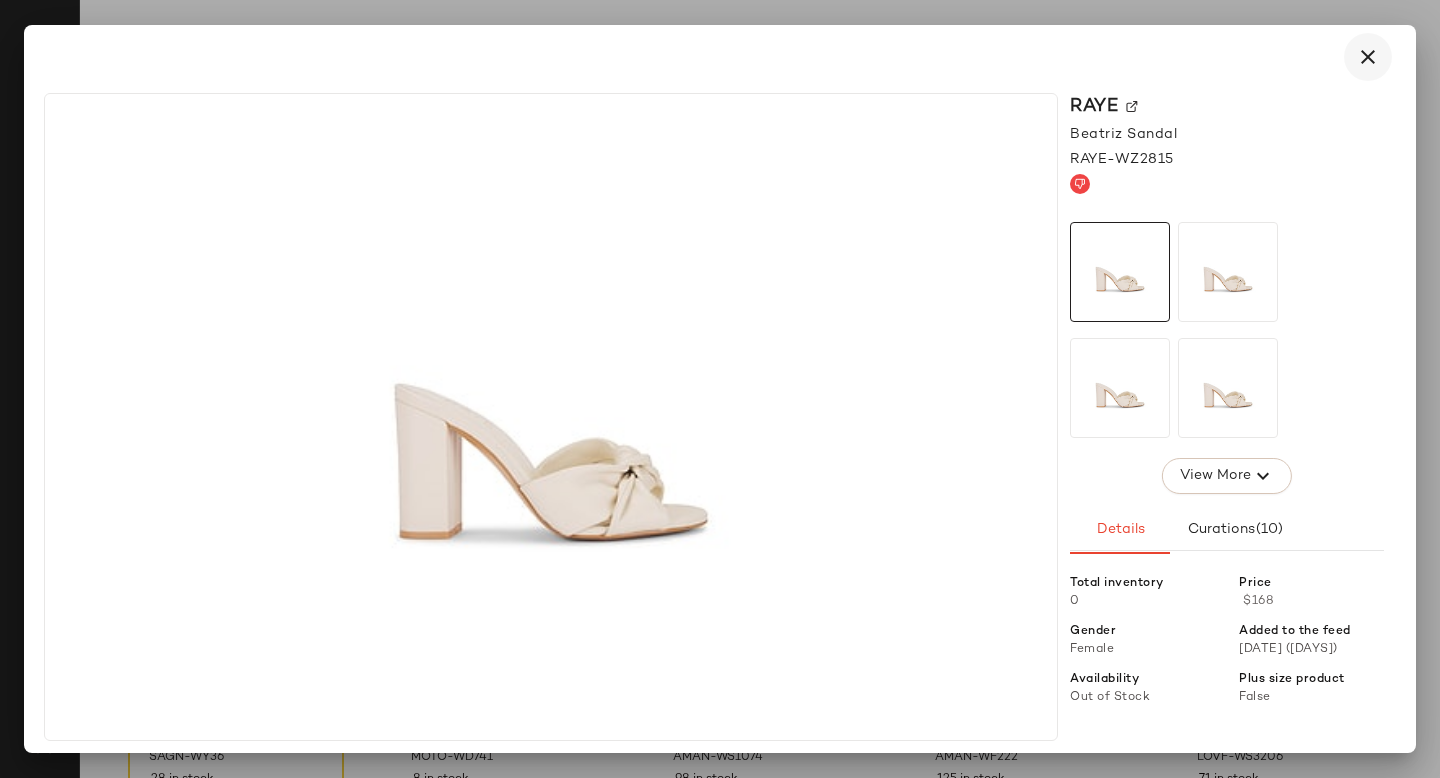 click at bounding box center (1368, 57) 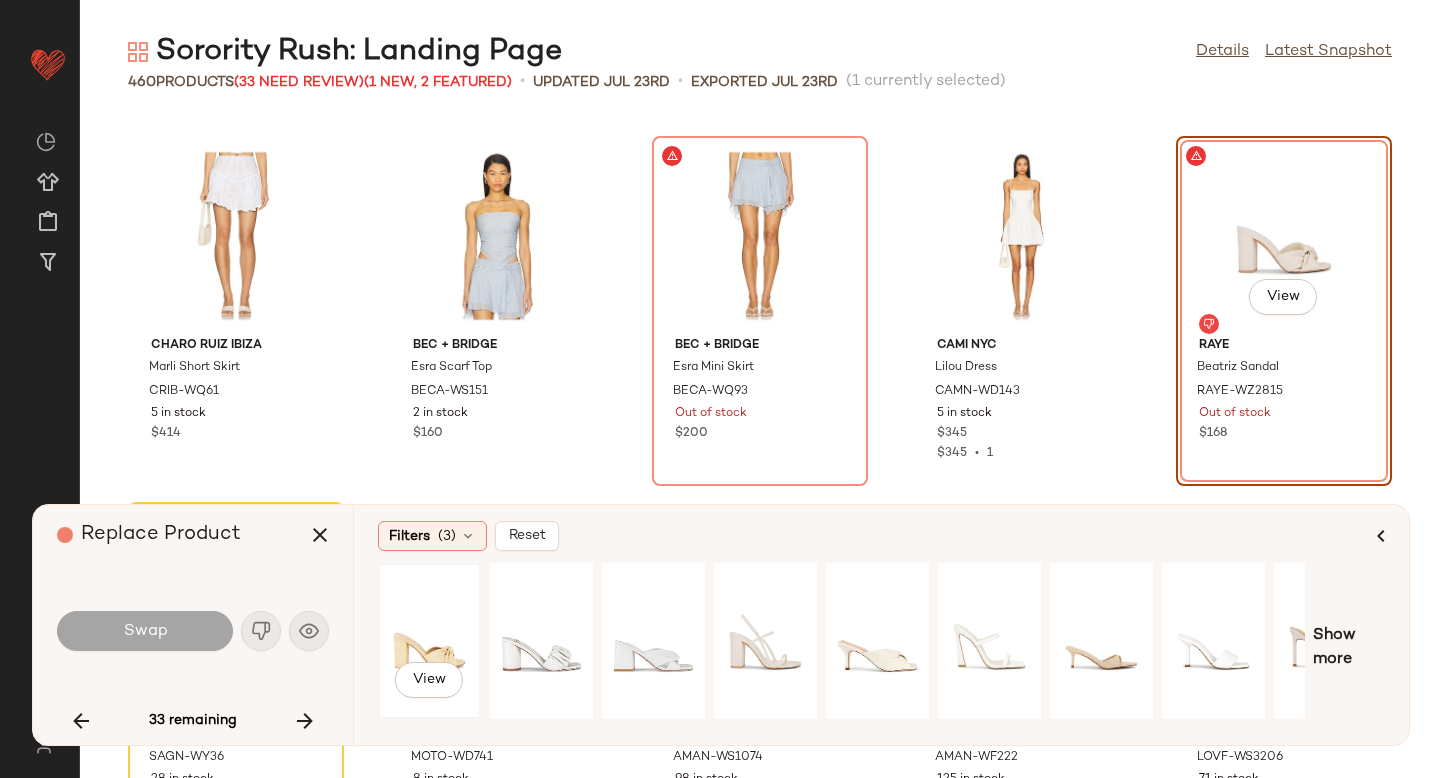 click on "View" 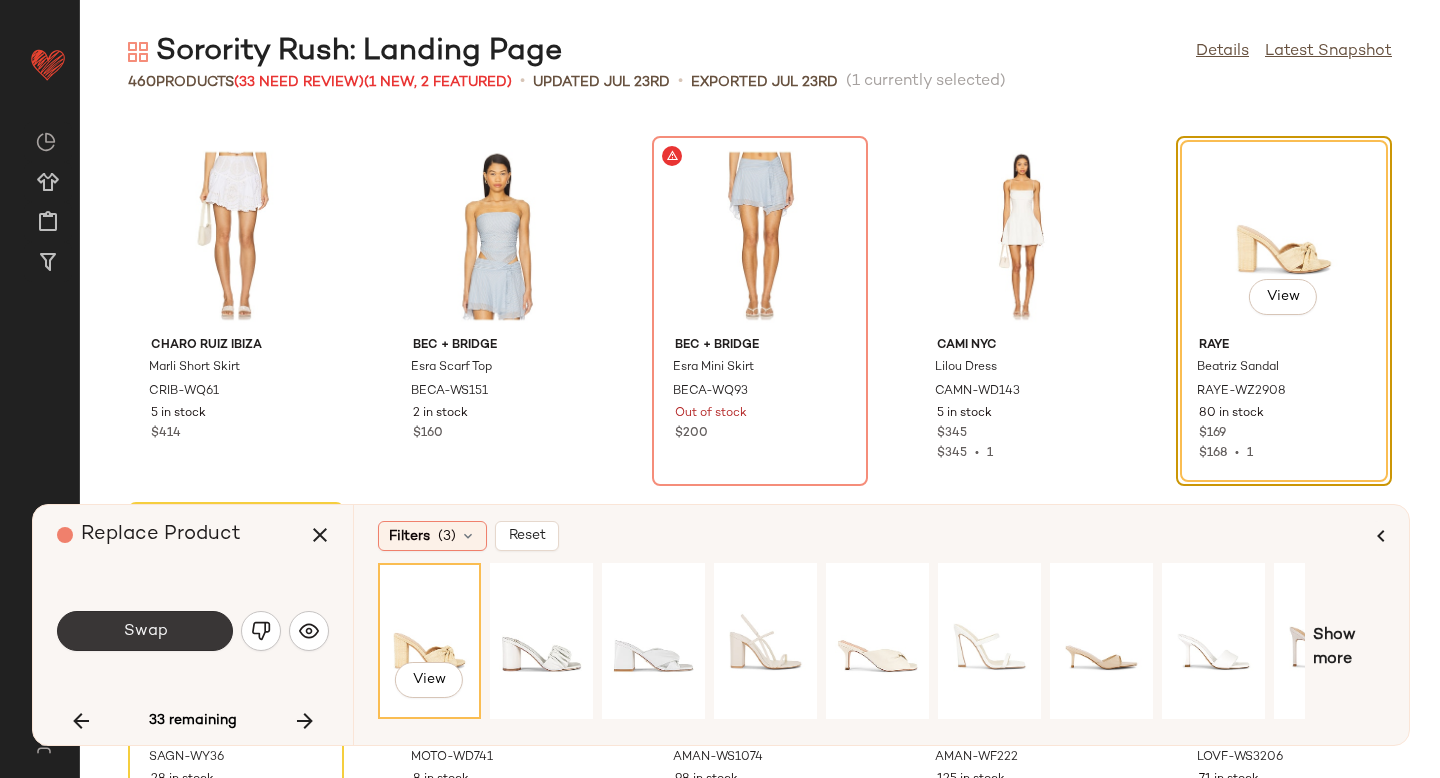 click on "Swap" at bounding box center [145, 631] 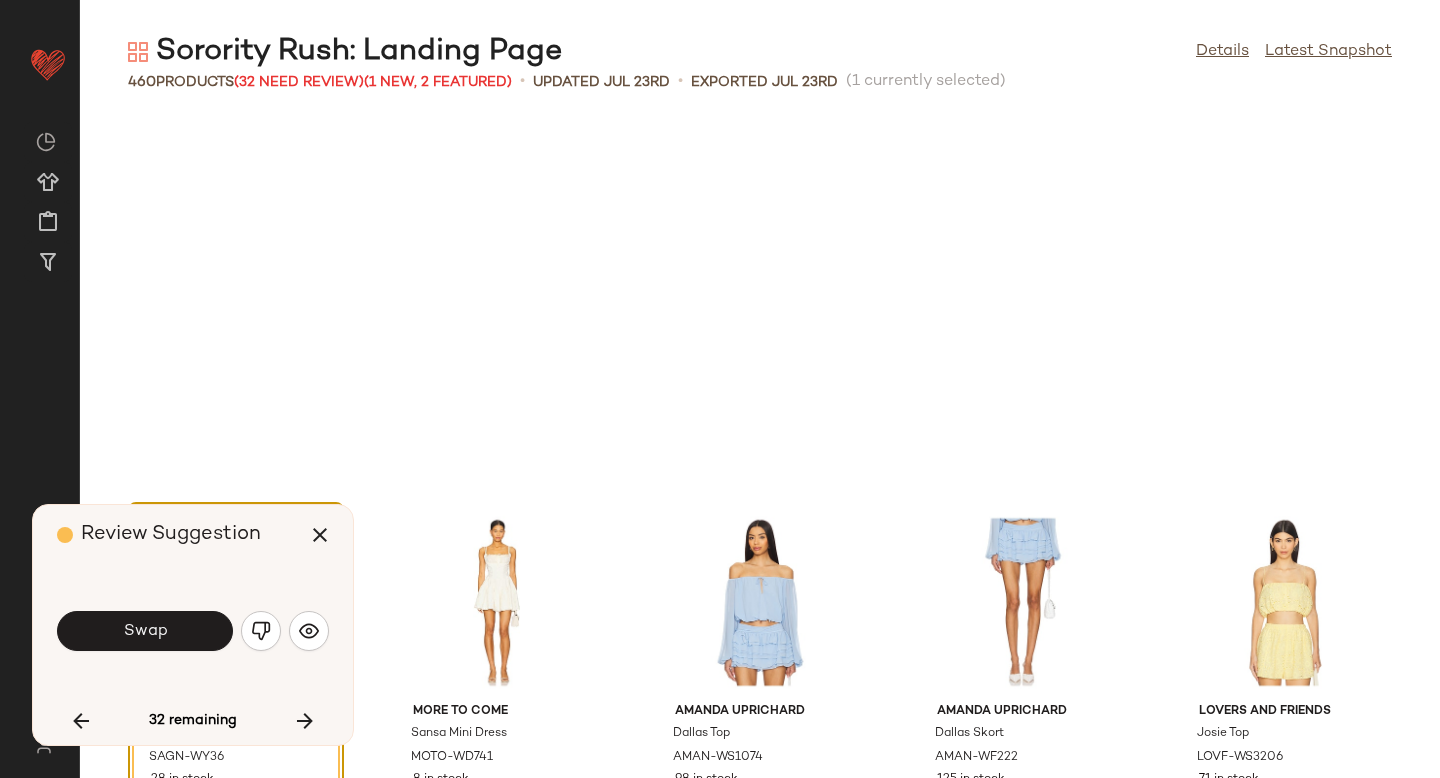 scroll, scrollTop: 20496, scrollLeft: 0, axis: vertical 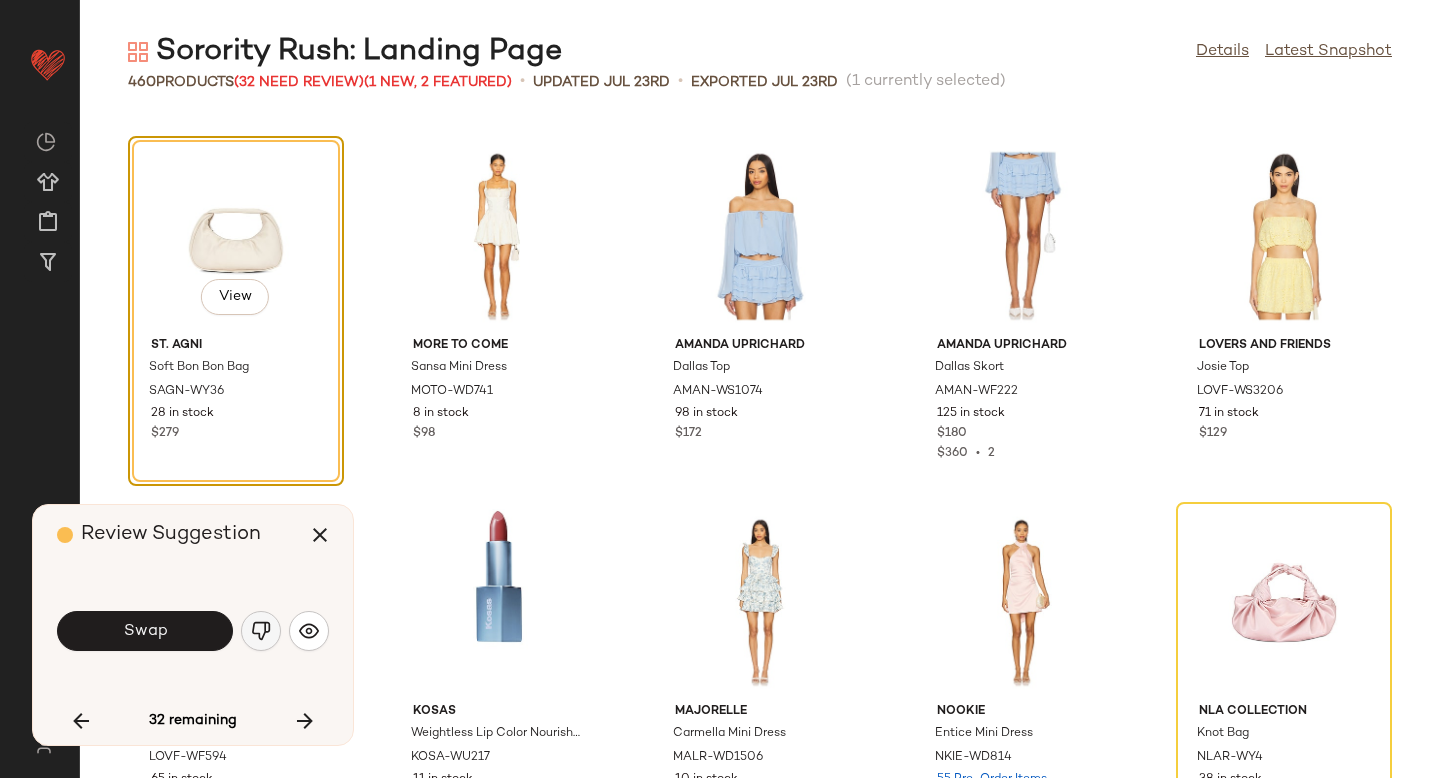 click at bounding box center [261, 631] 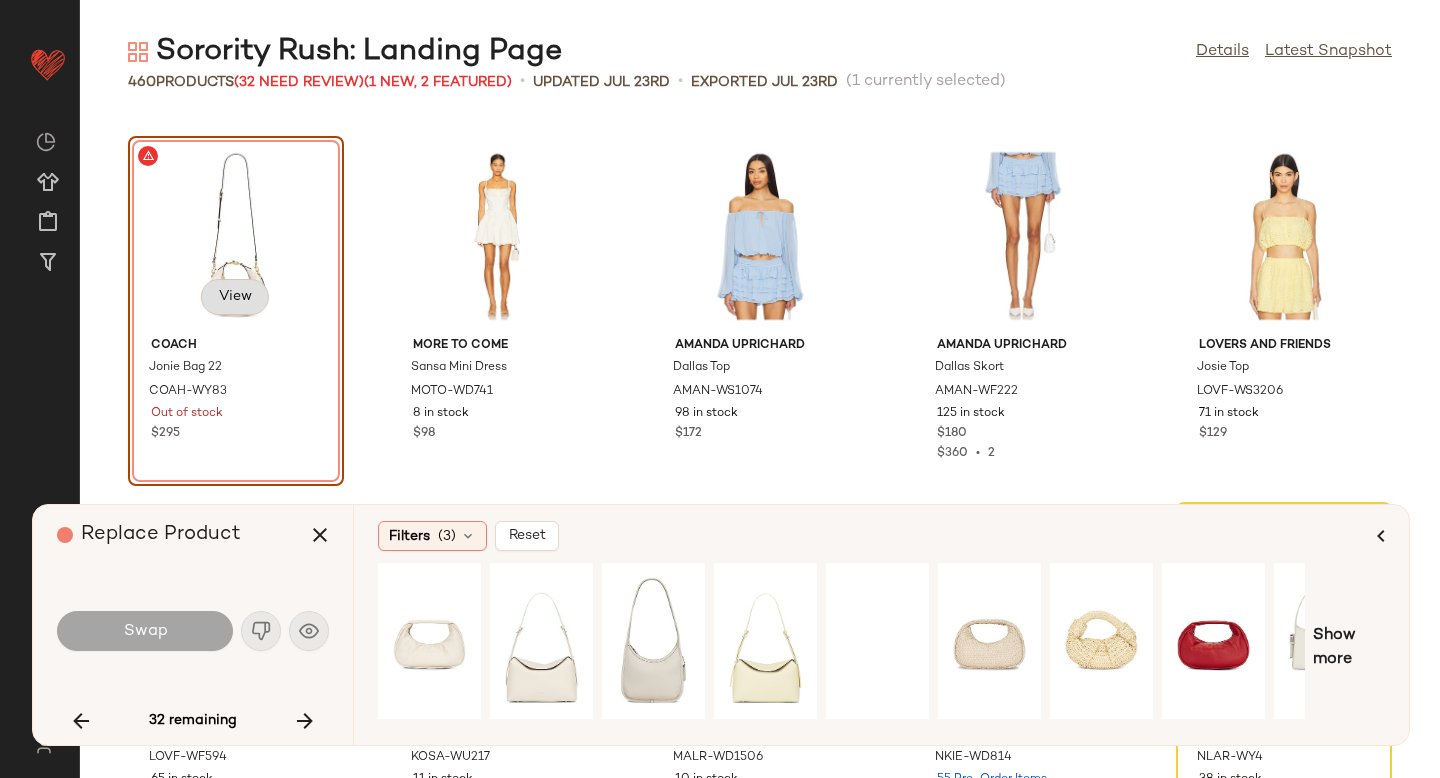 click on "View" 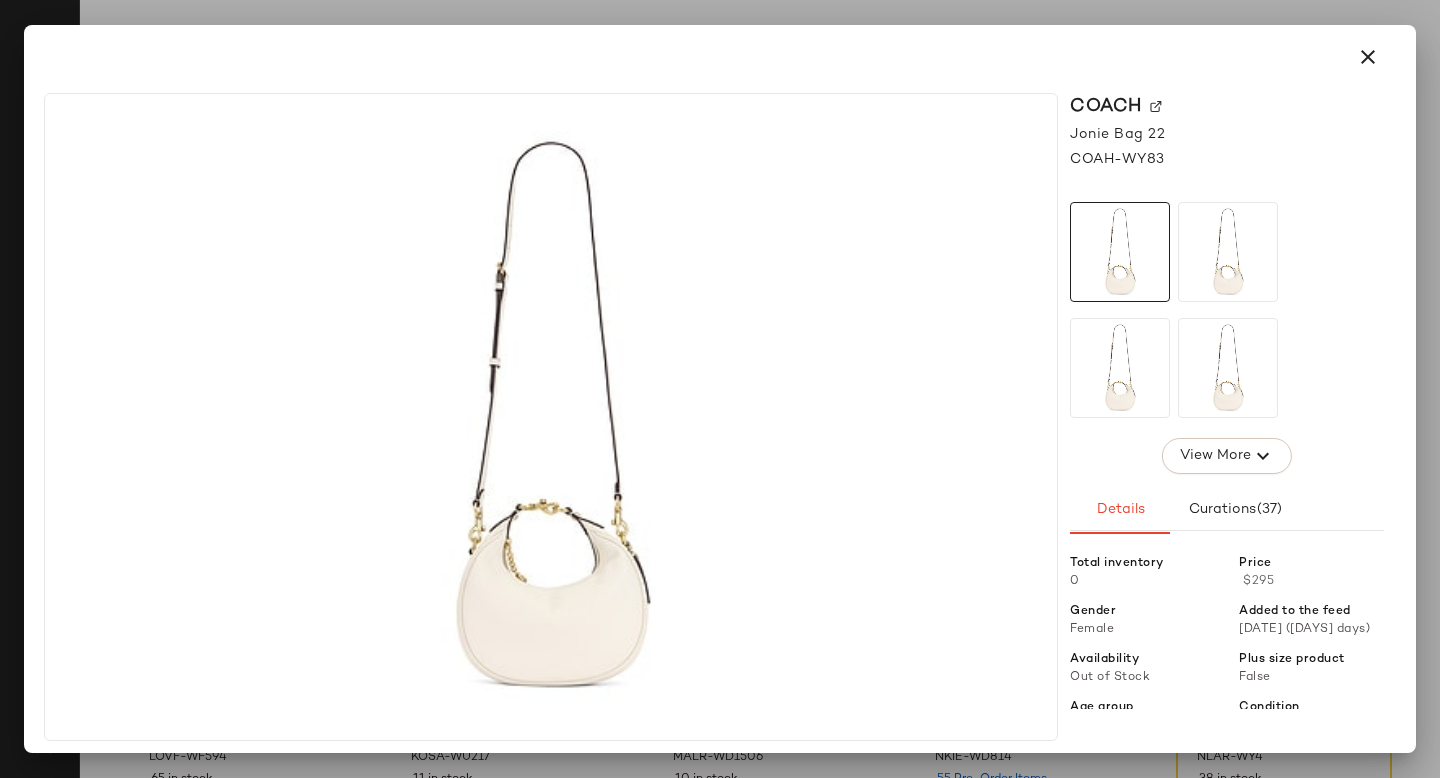 click 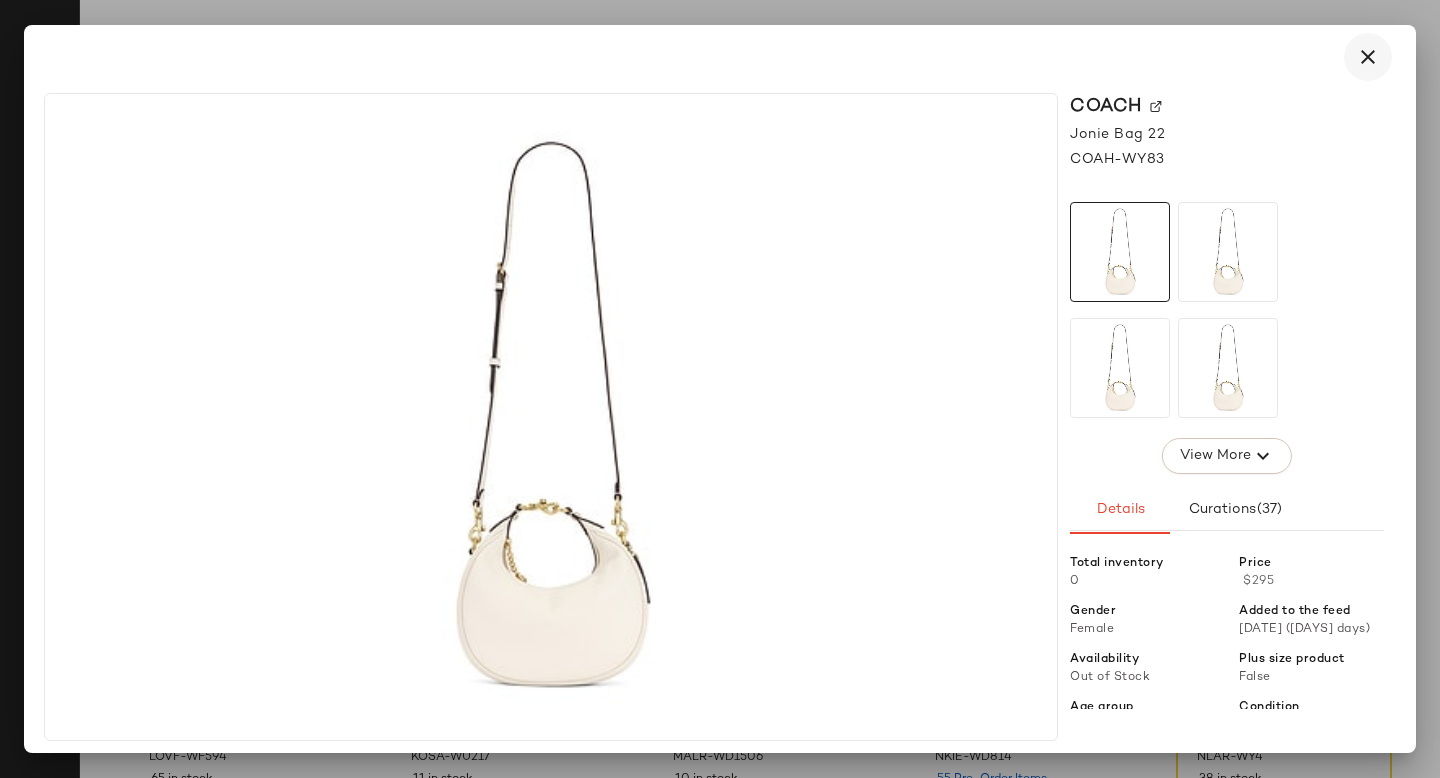 click at bounding box center (1368, 57) 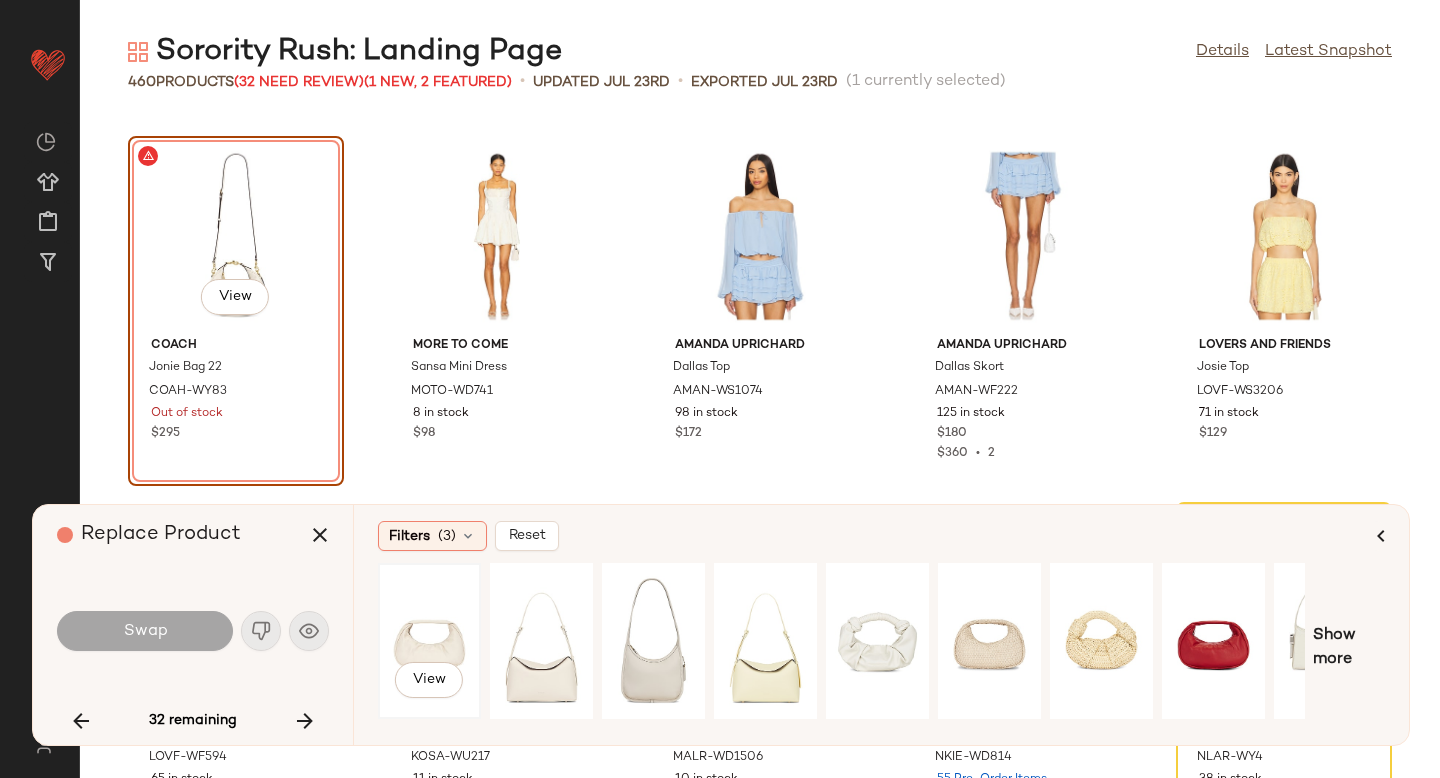 click on "View" 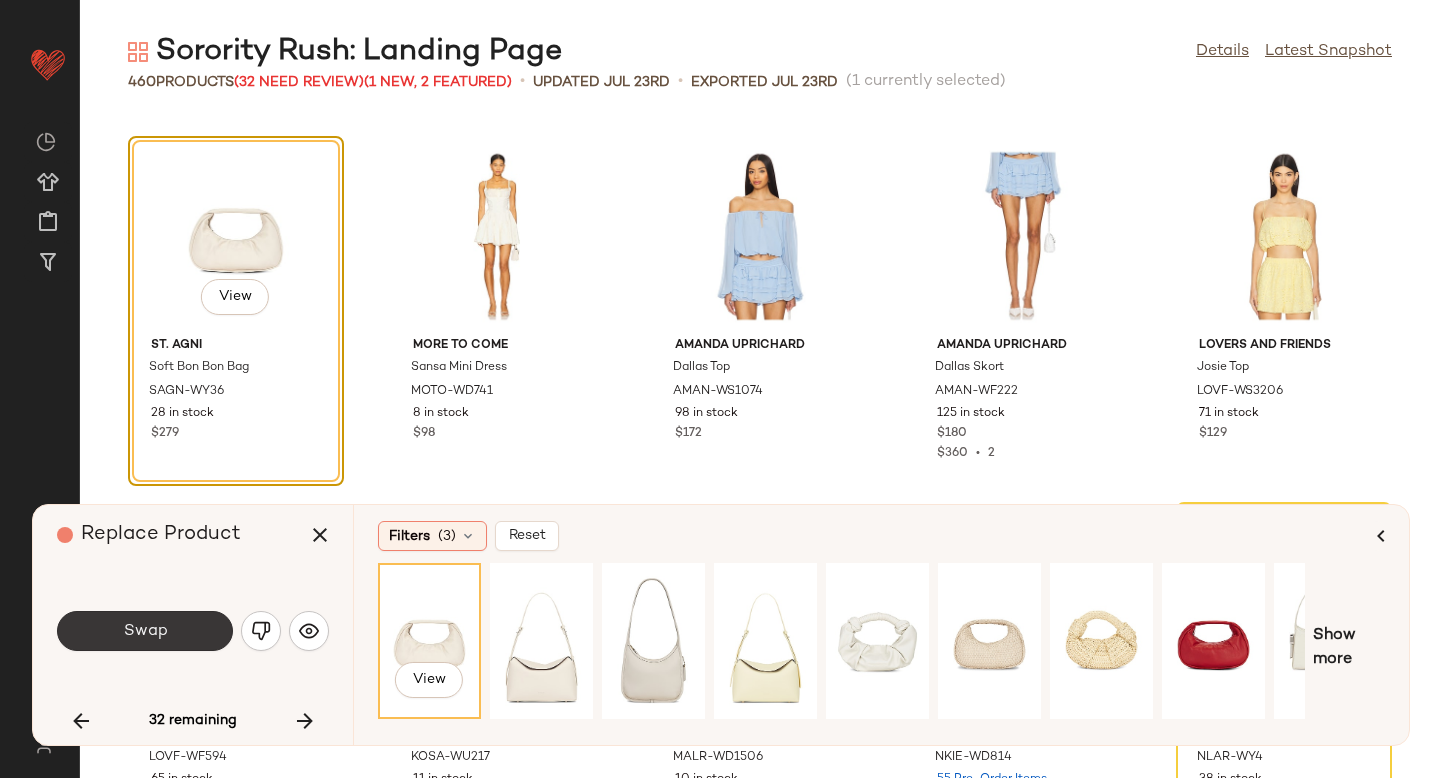 click on "Swap" at bounding box center [145, 631] 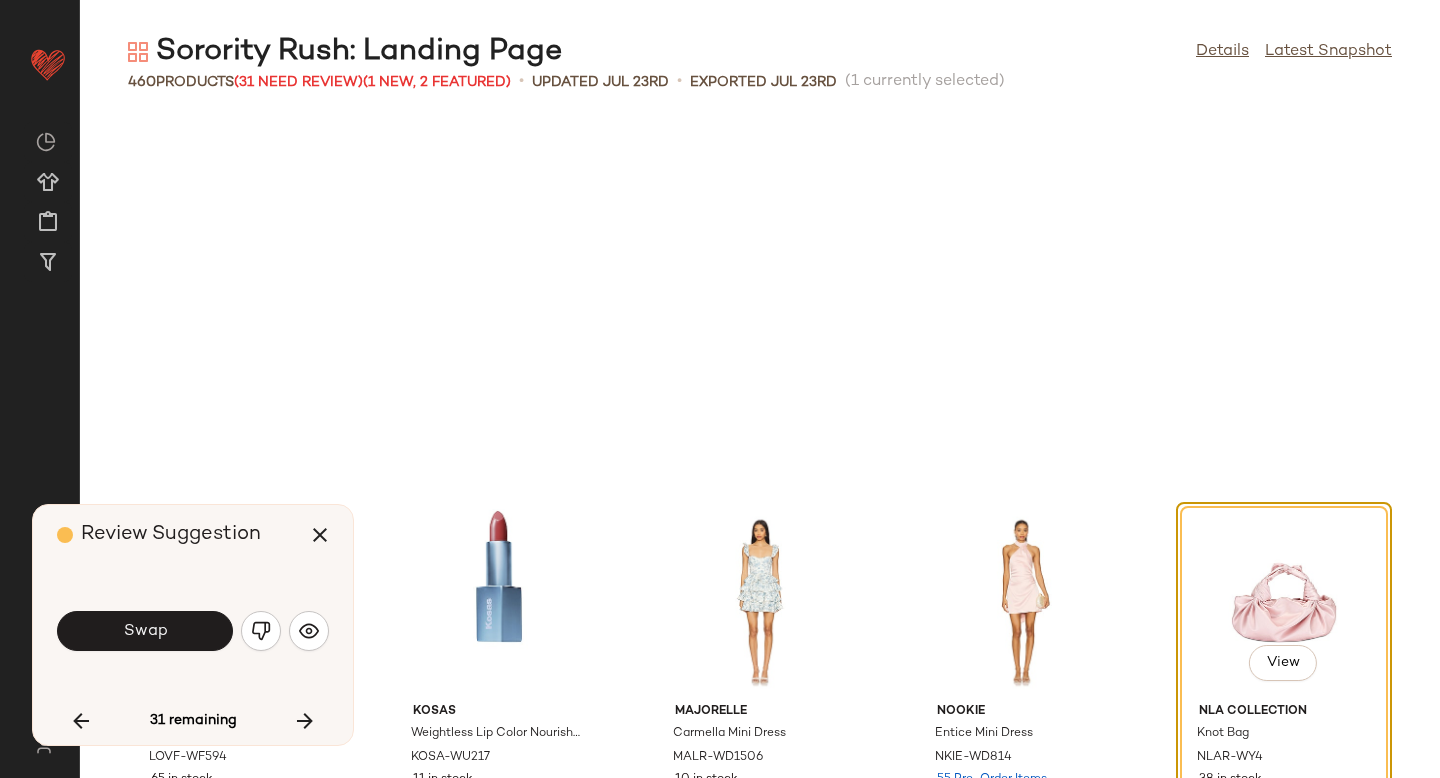 scroll, scrollTop: 20862, scrollLeft: 0, axis: vertical 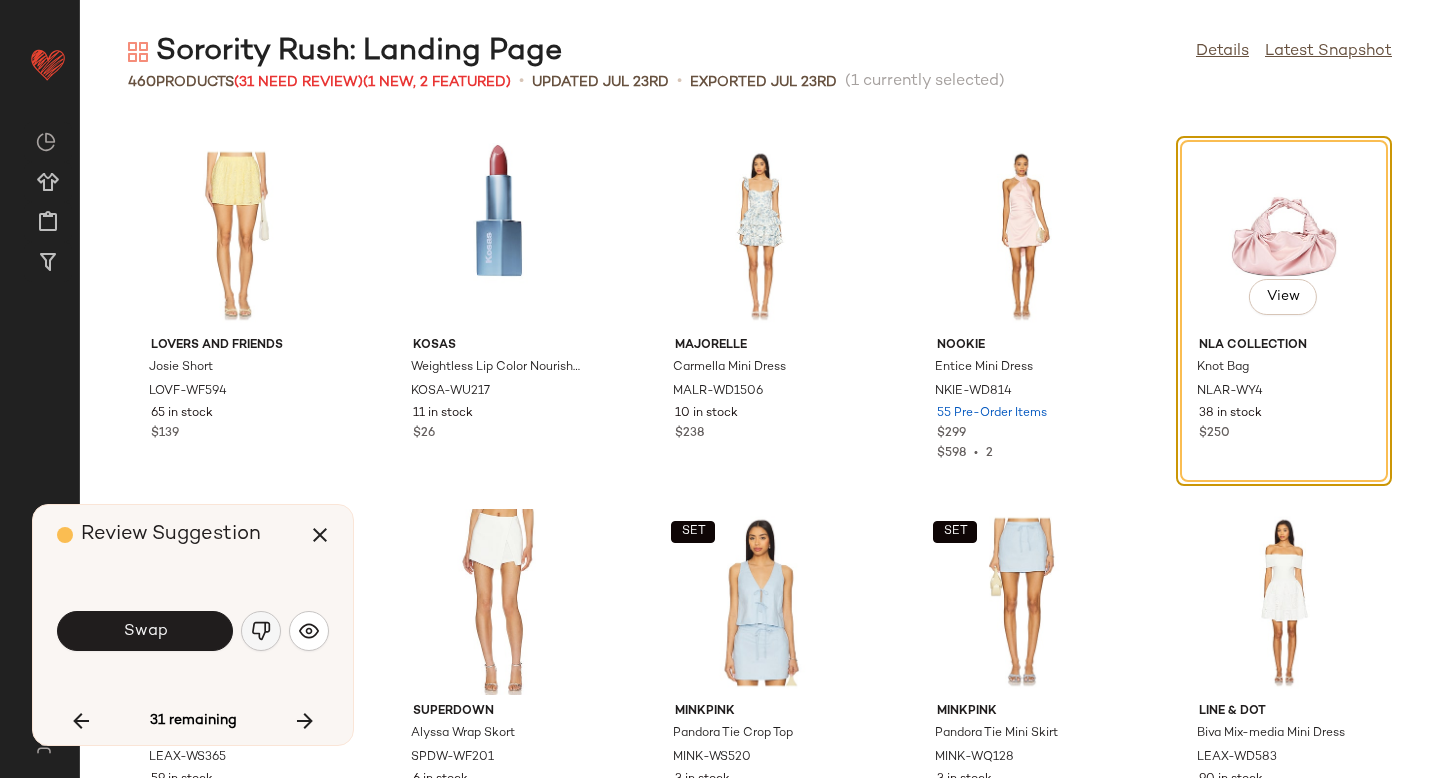click at bounding box center [261, 631] 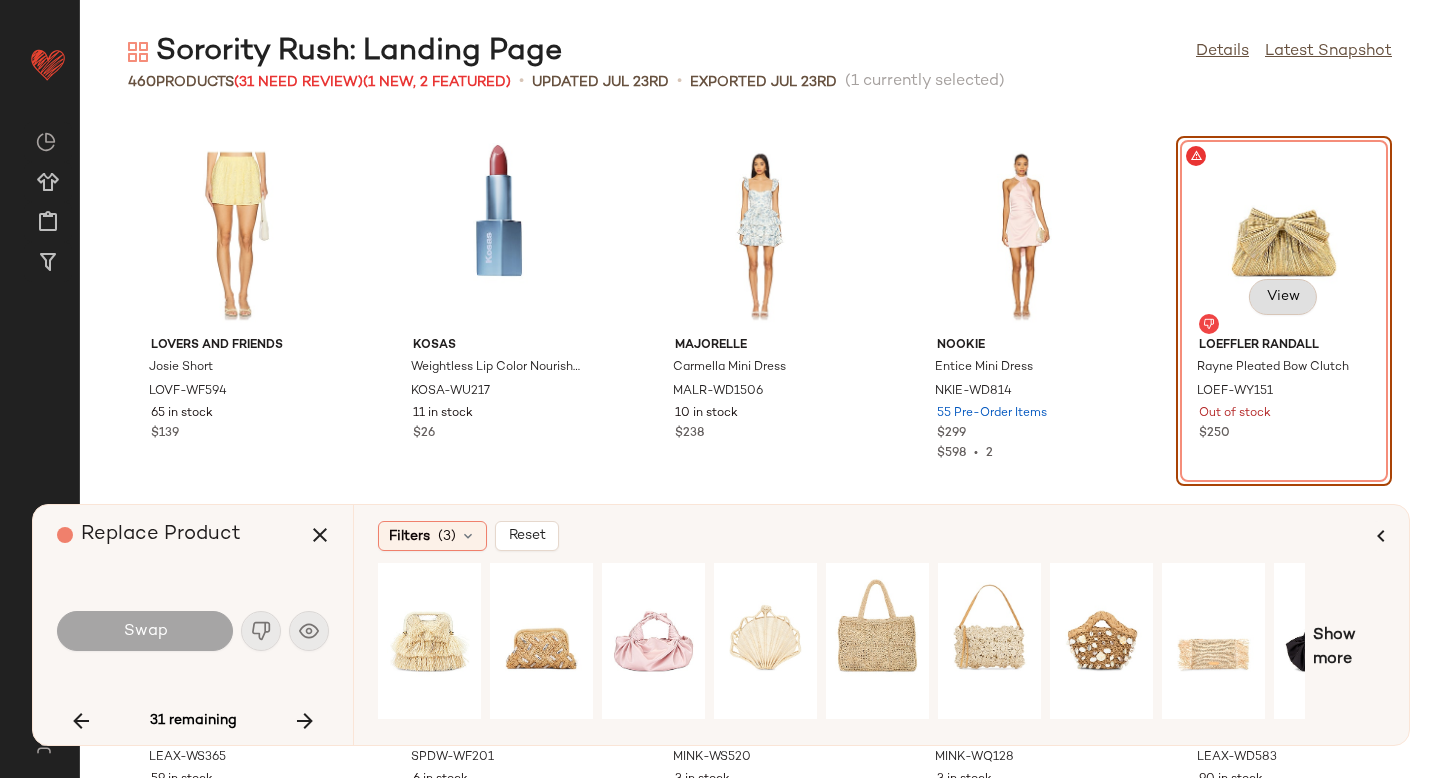 click on "View" at bounding box center [1283, 297] 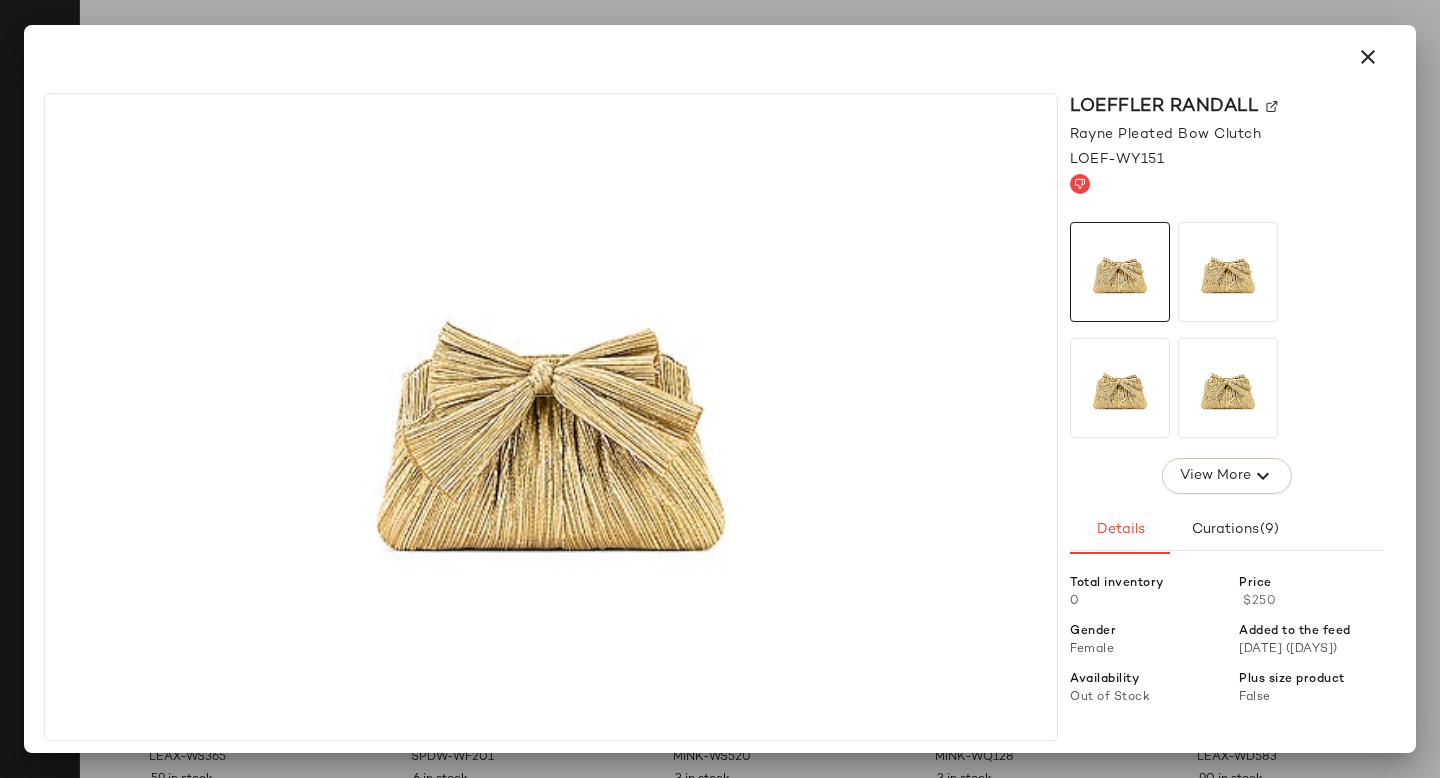 click 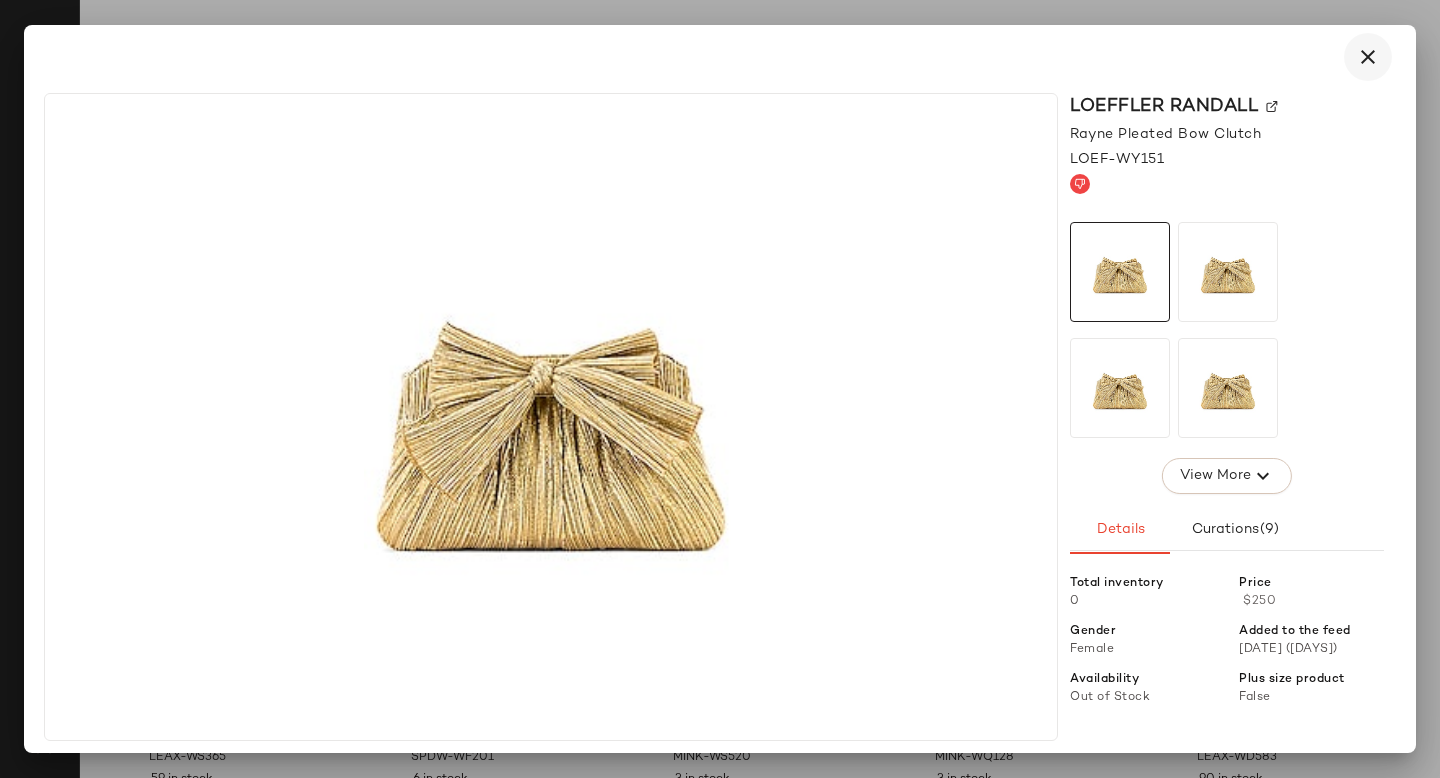 click at bounding box center (1368, 57) 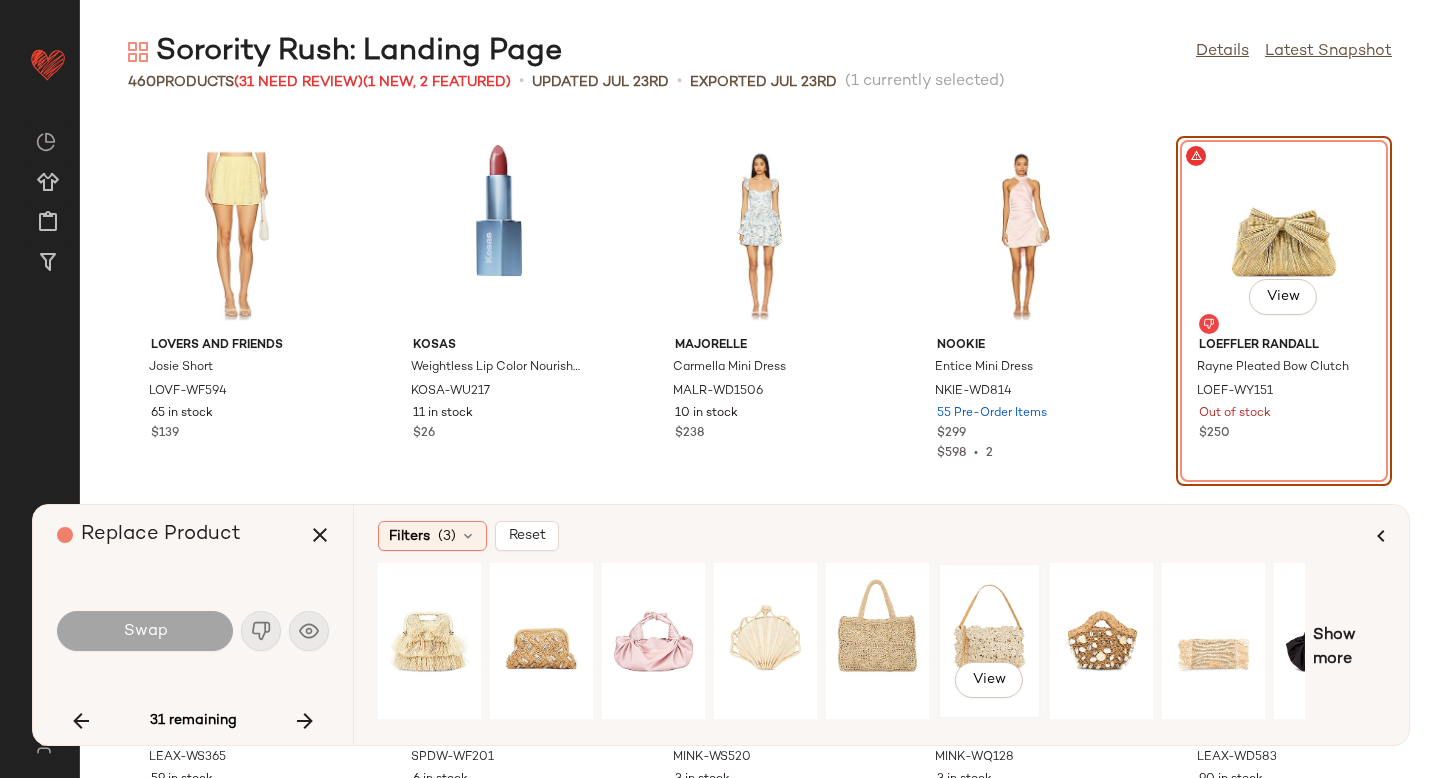 click on "View" 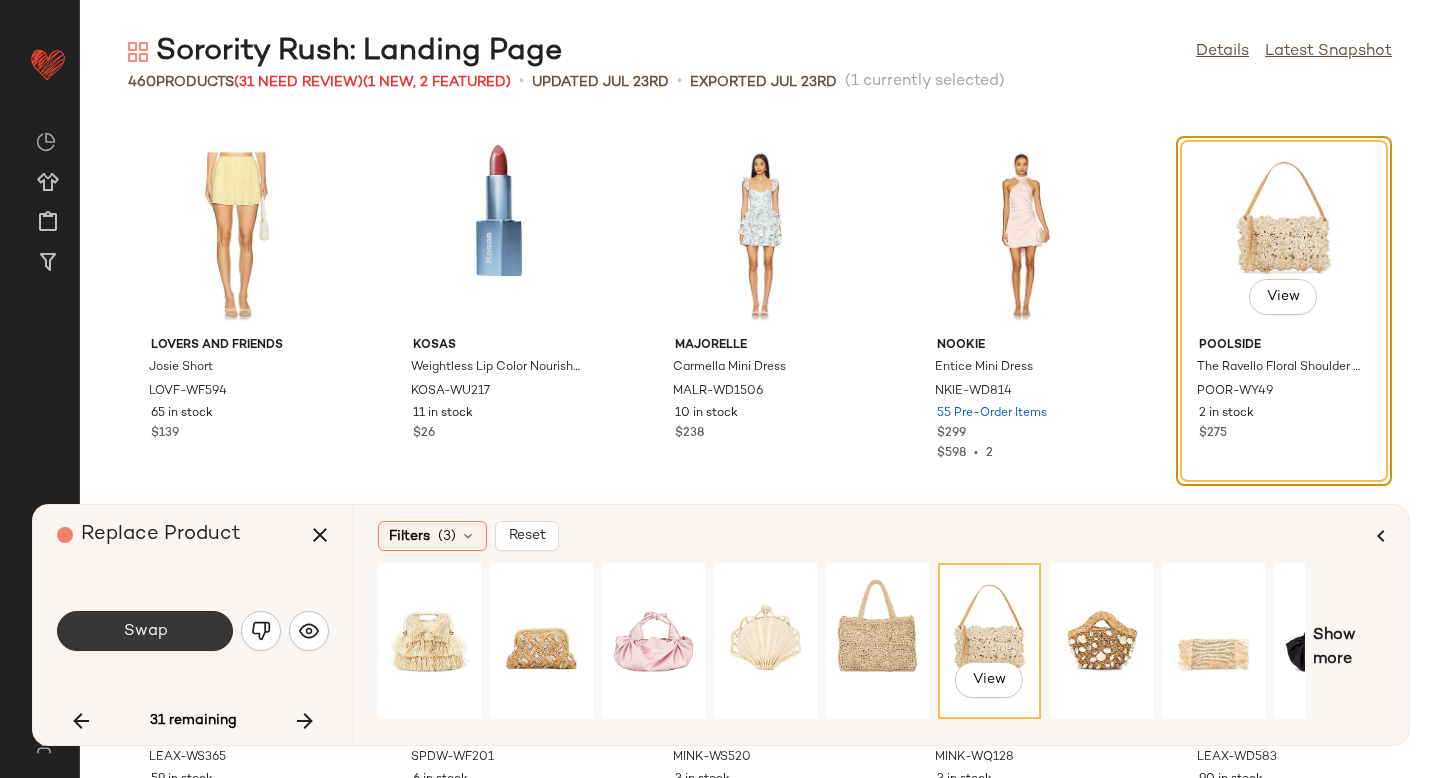 click on "Swap" at bounding box center (145, 631) 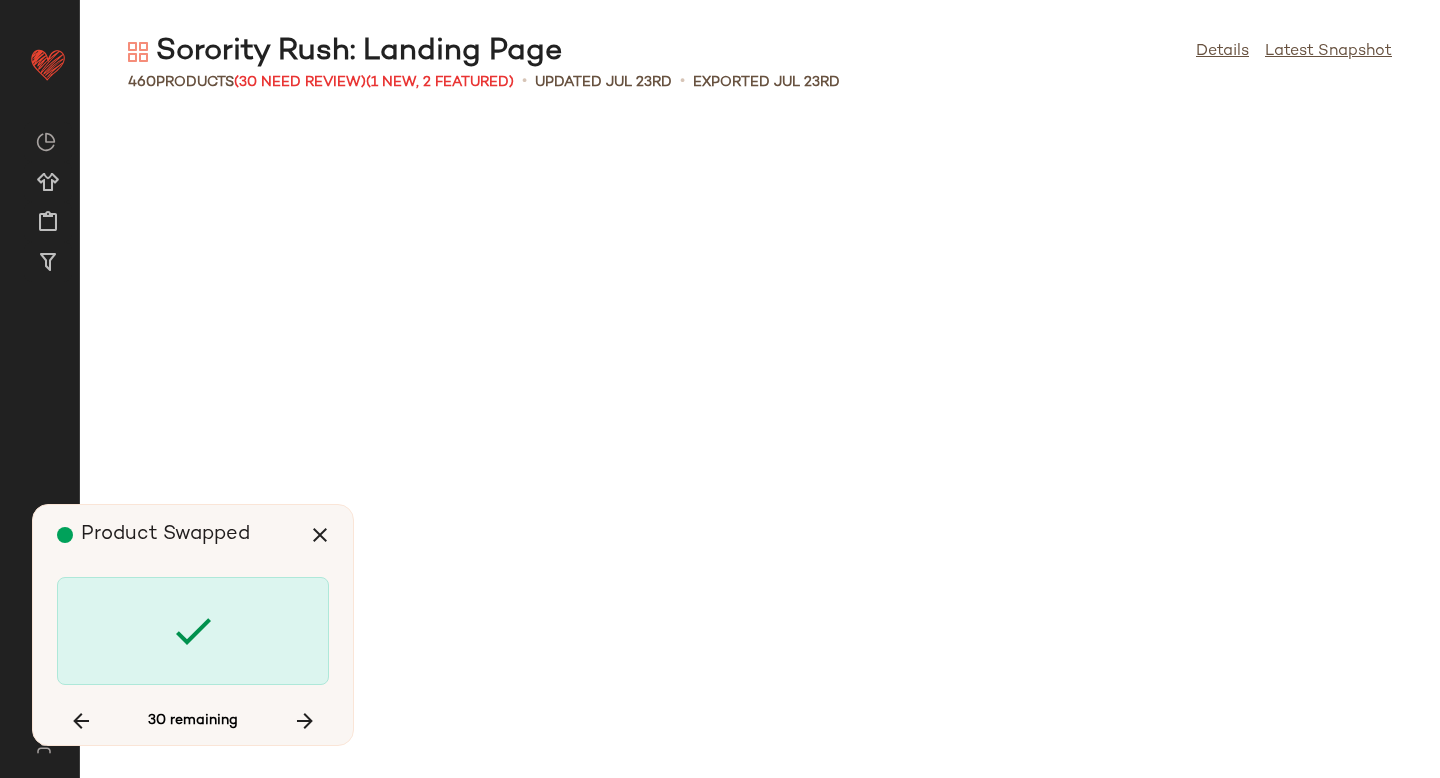 scroll, scrollTop: 23058, scrollLeft: 0, axis: vertical 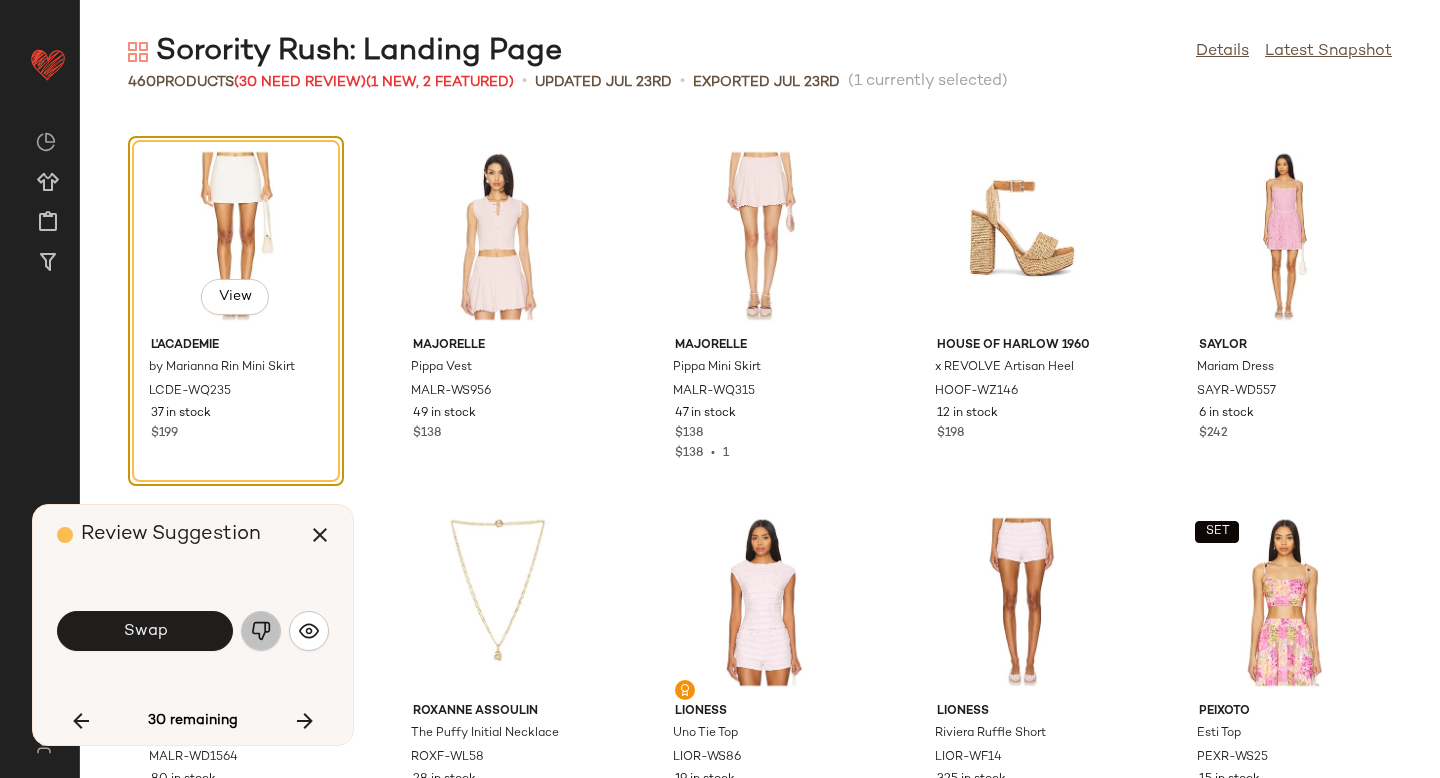 click 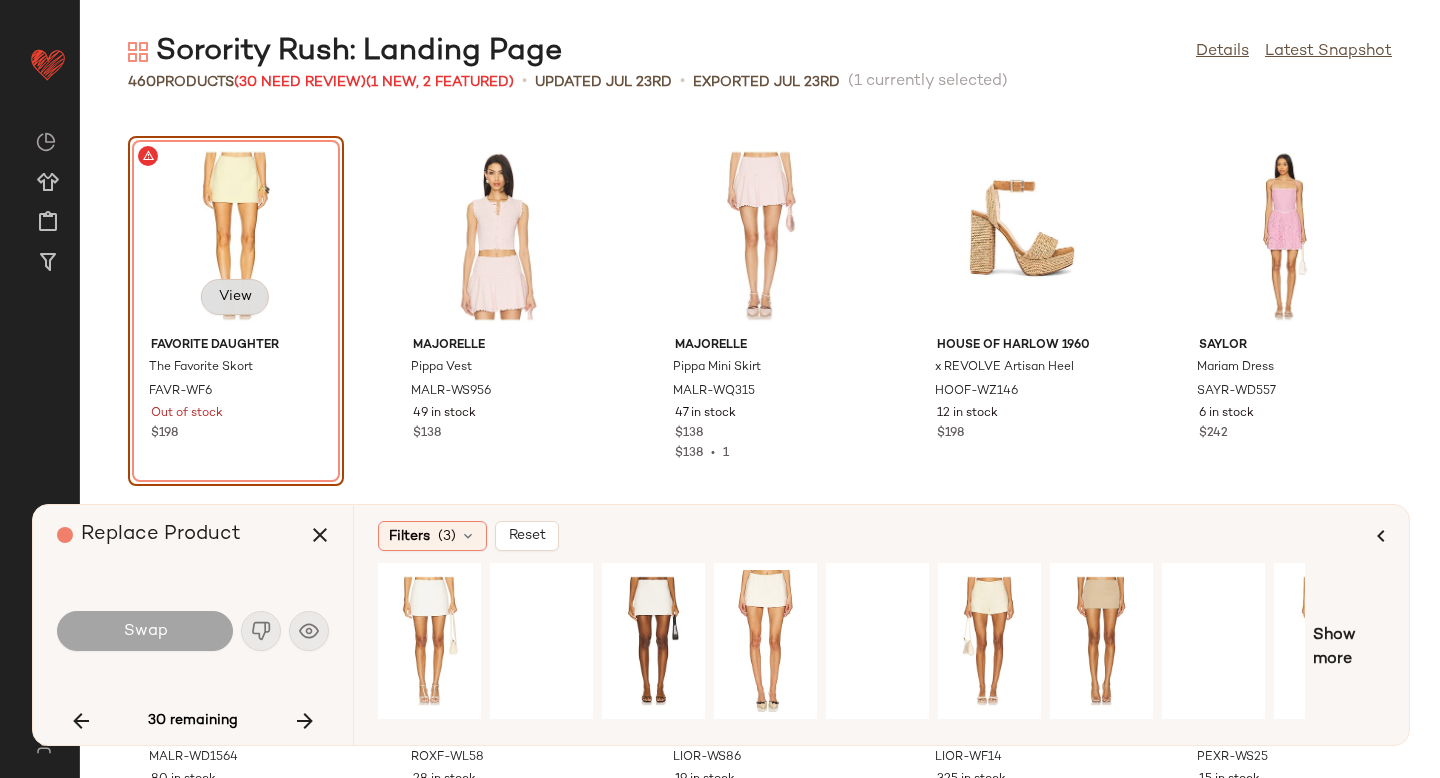 click on "View" at bounding box center [235, 297] 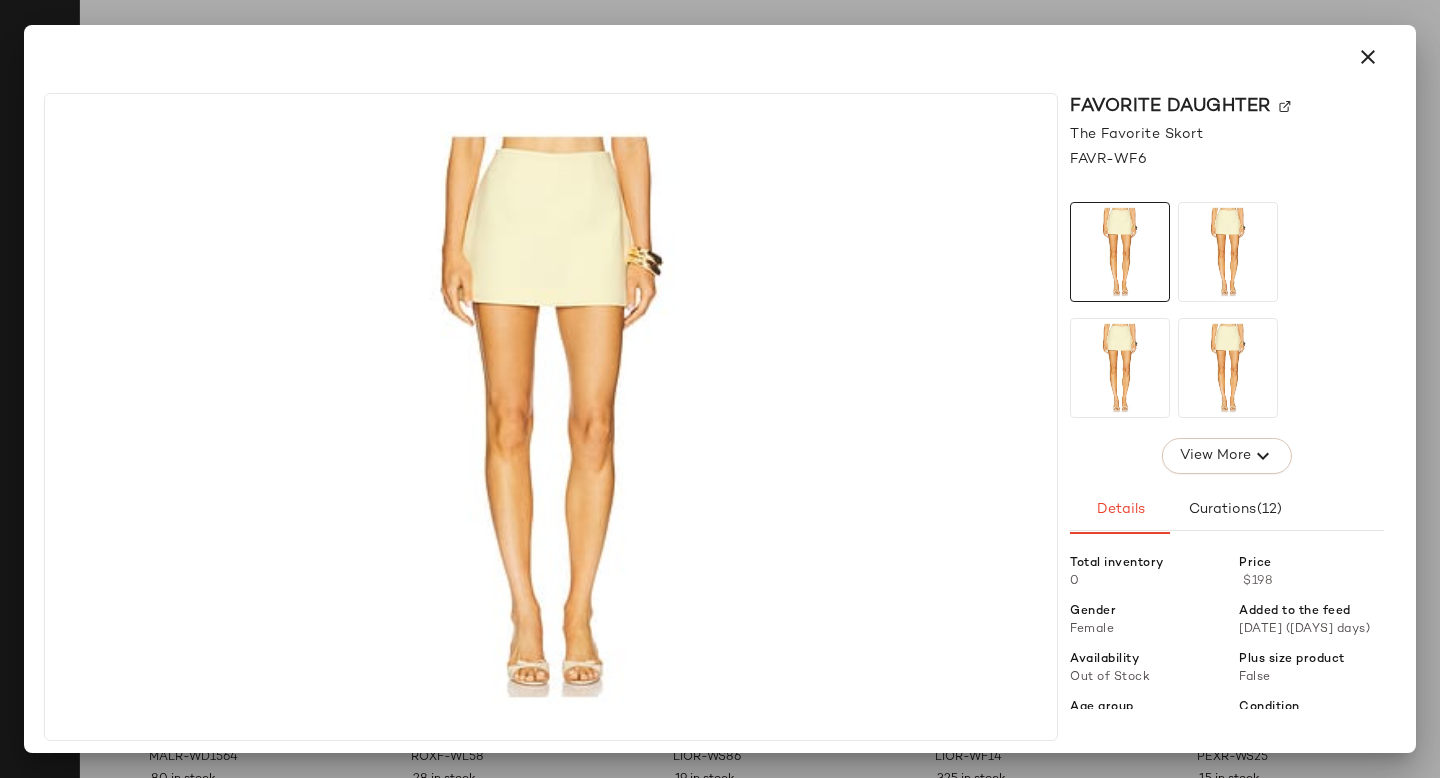 click 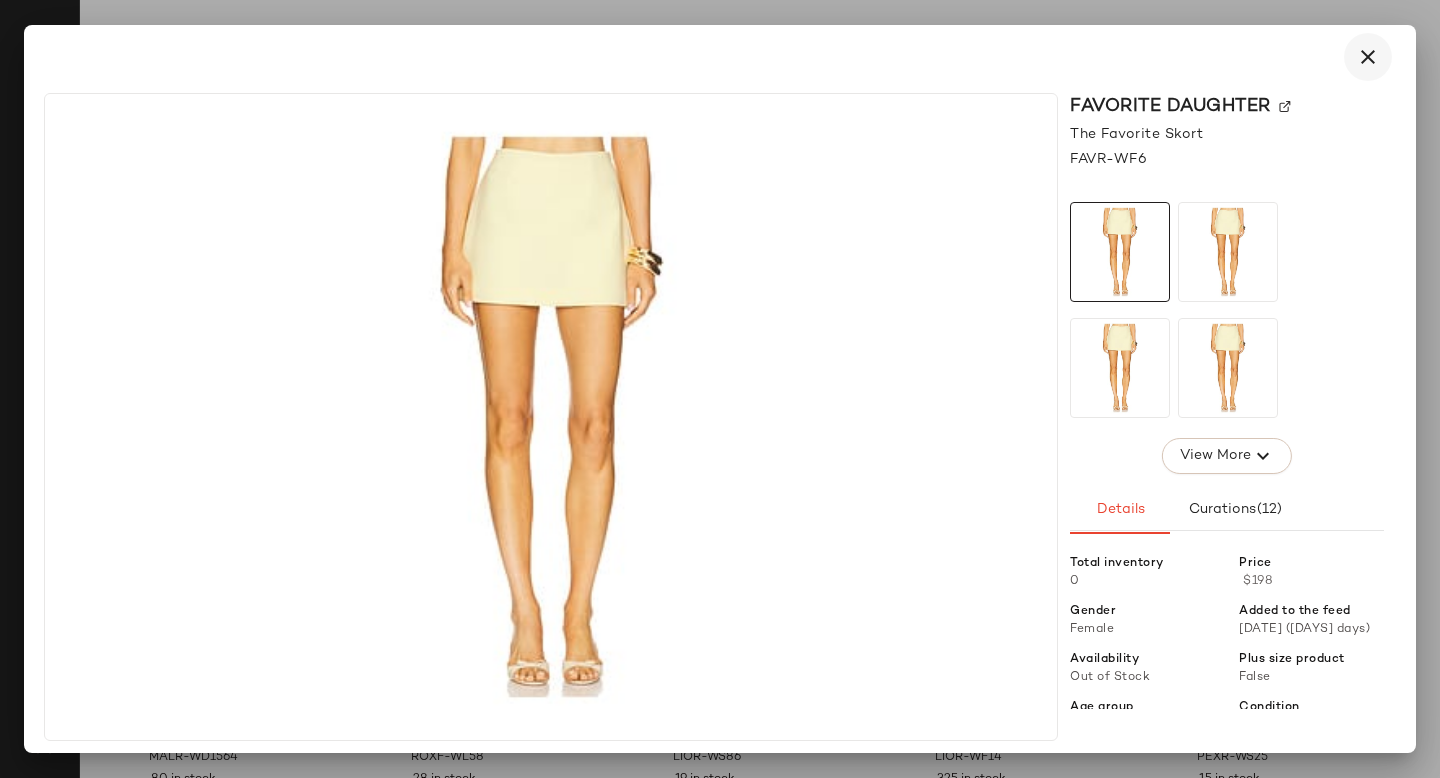 click at bounding box center [1368, 57] 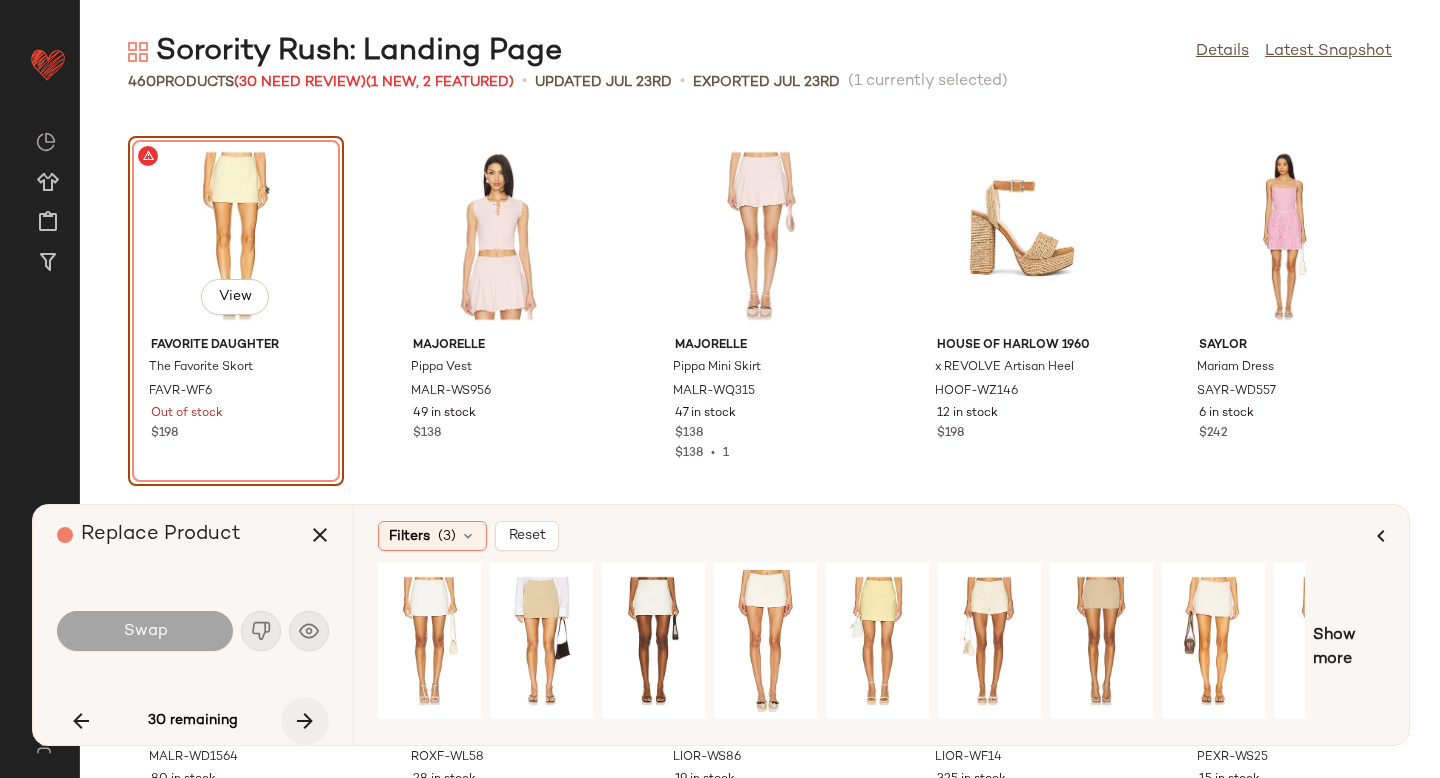 click at bounding box center (305, 721) 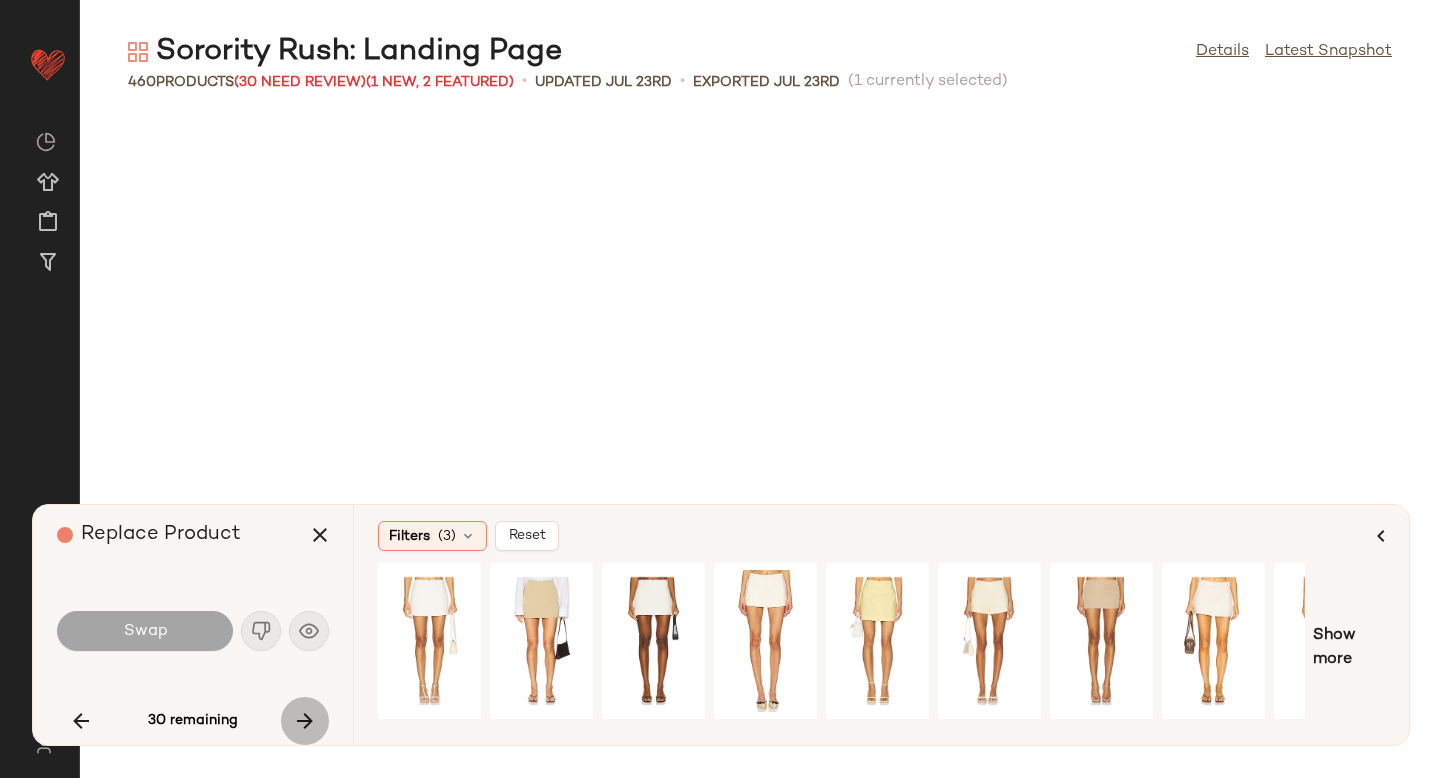 scroll, scrollTop: 25254, scrollLeft: 0, axis: vertical 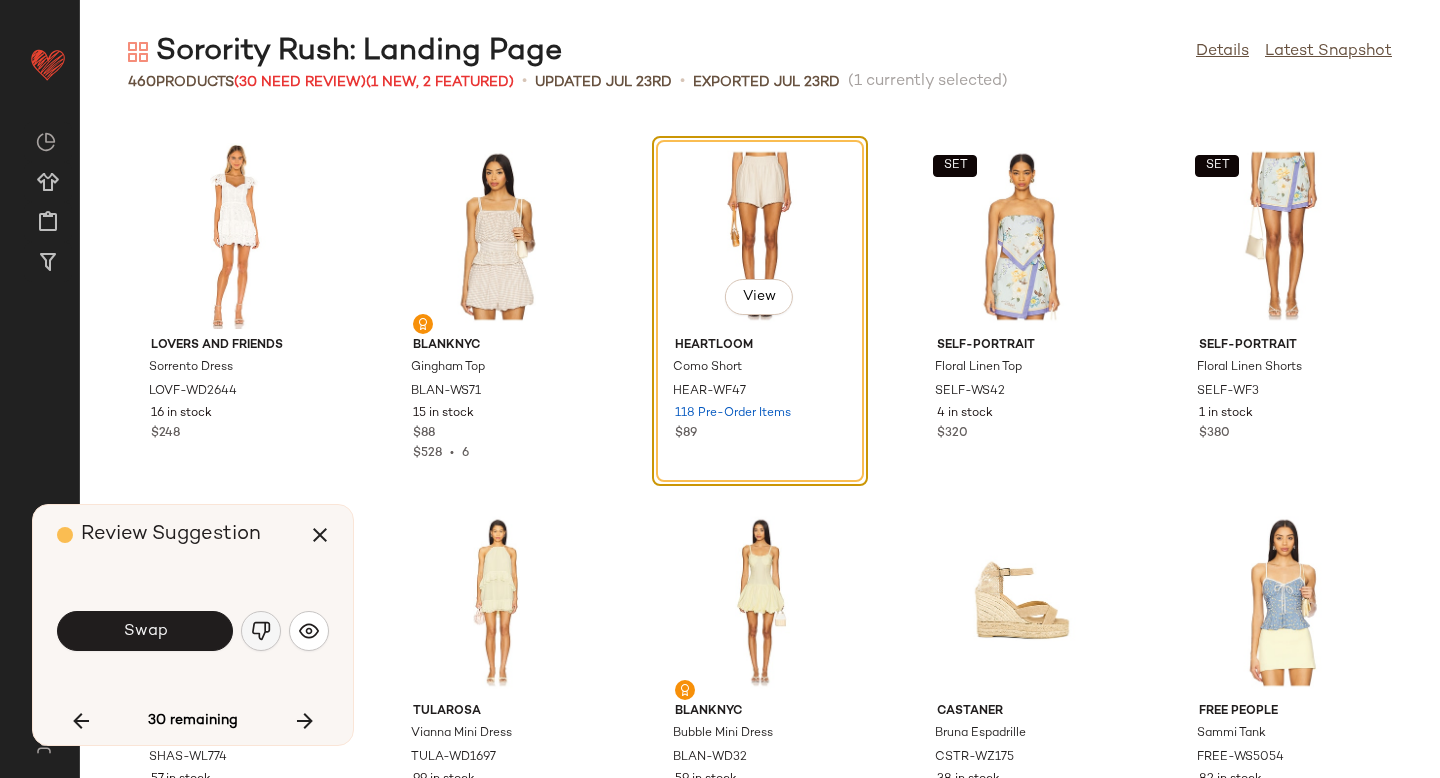click 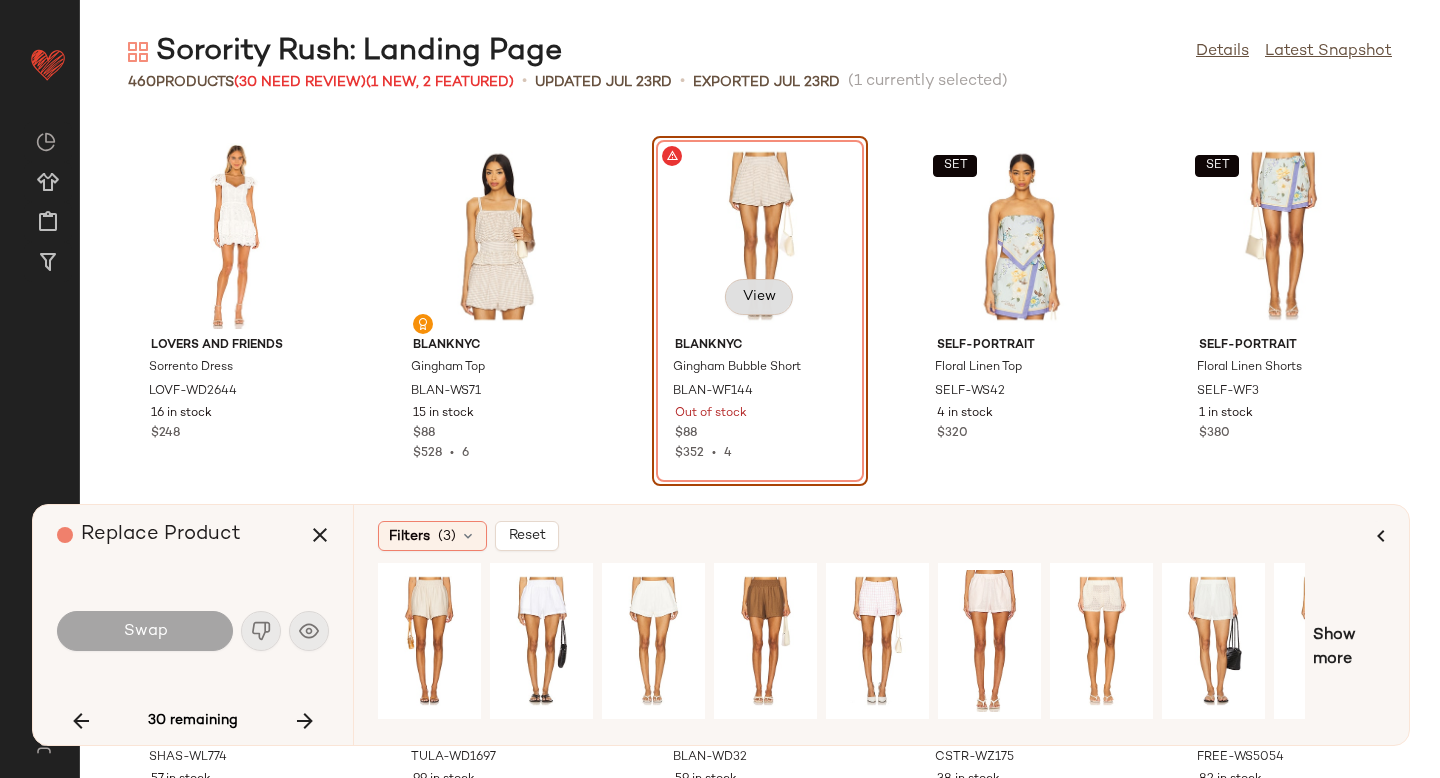 click on "View" 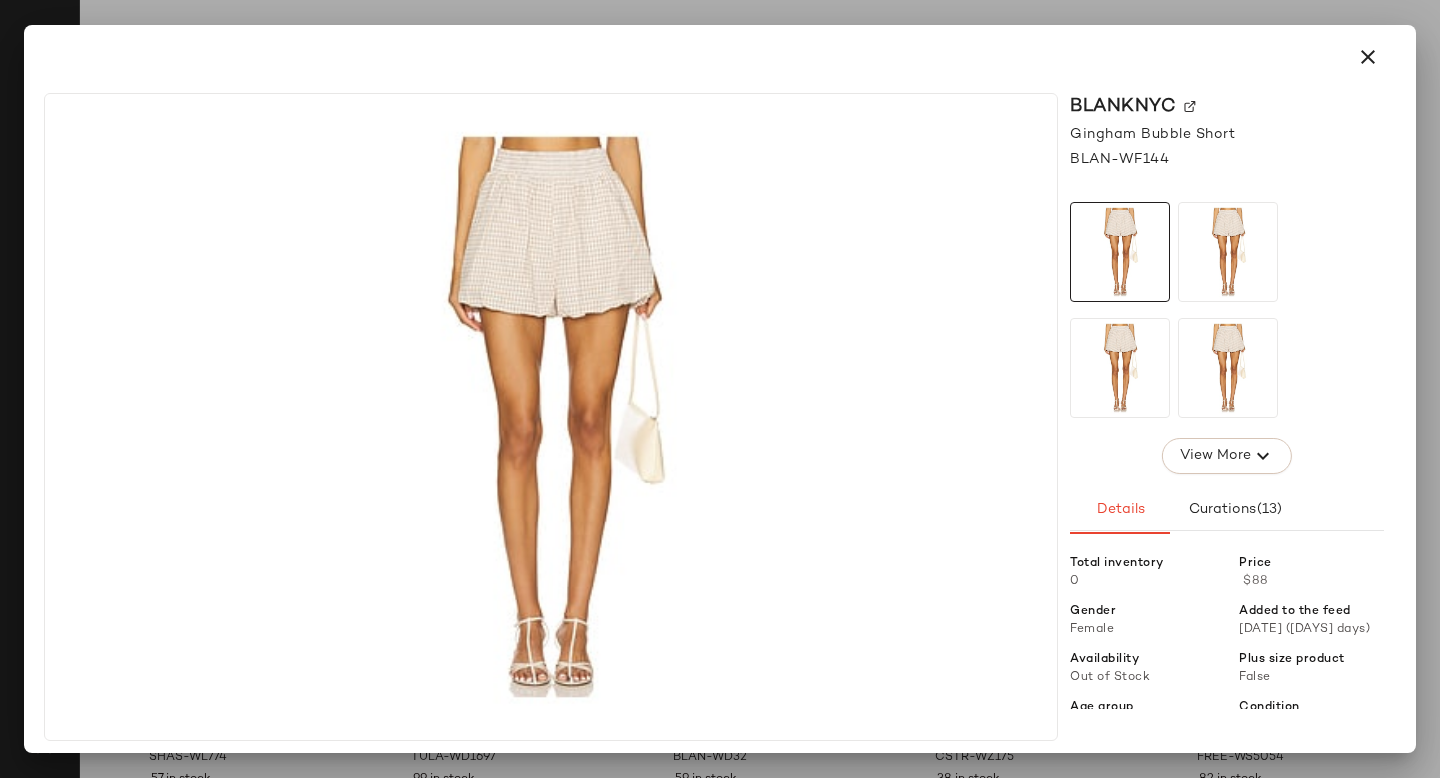 click 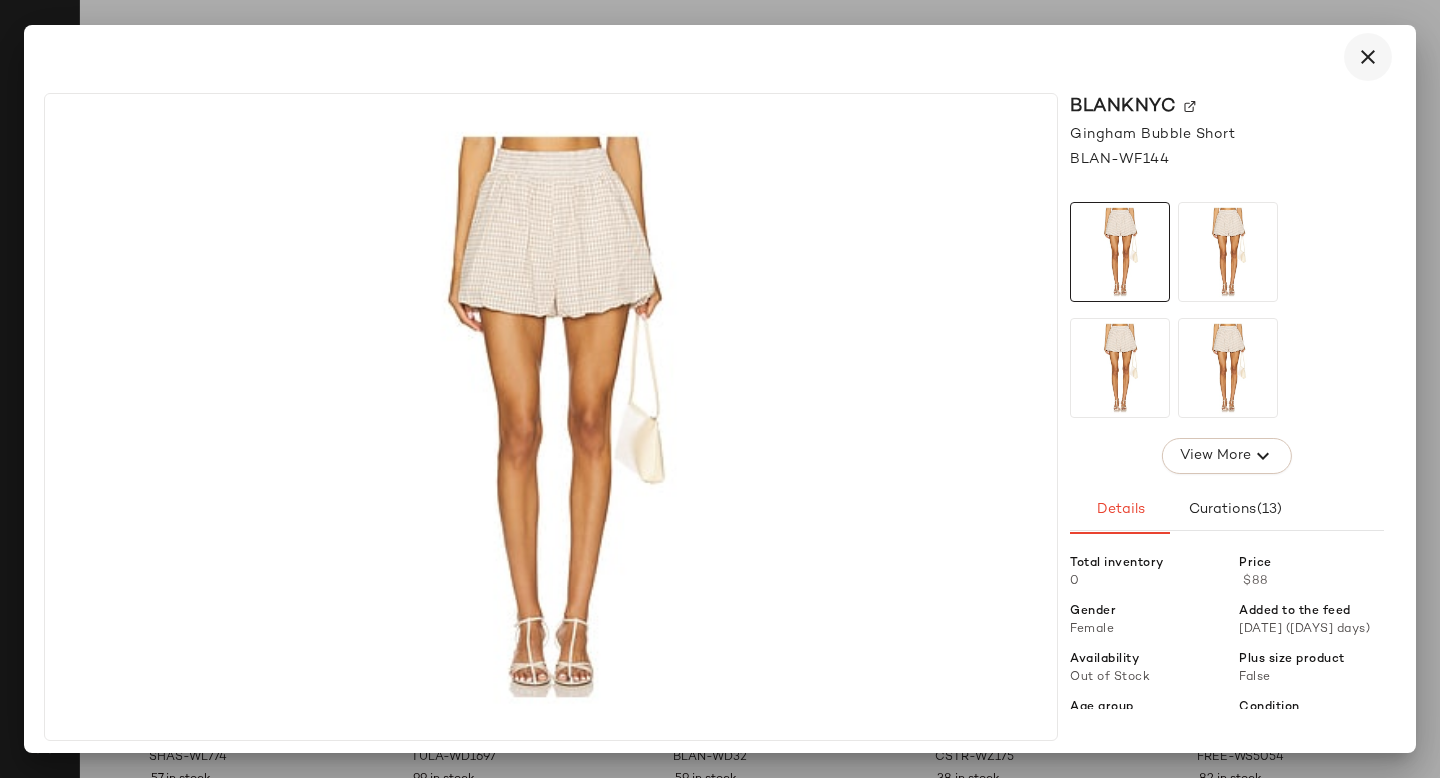 click at bounding box center [1368, 57] 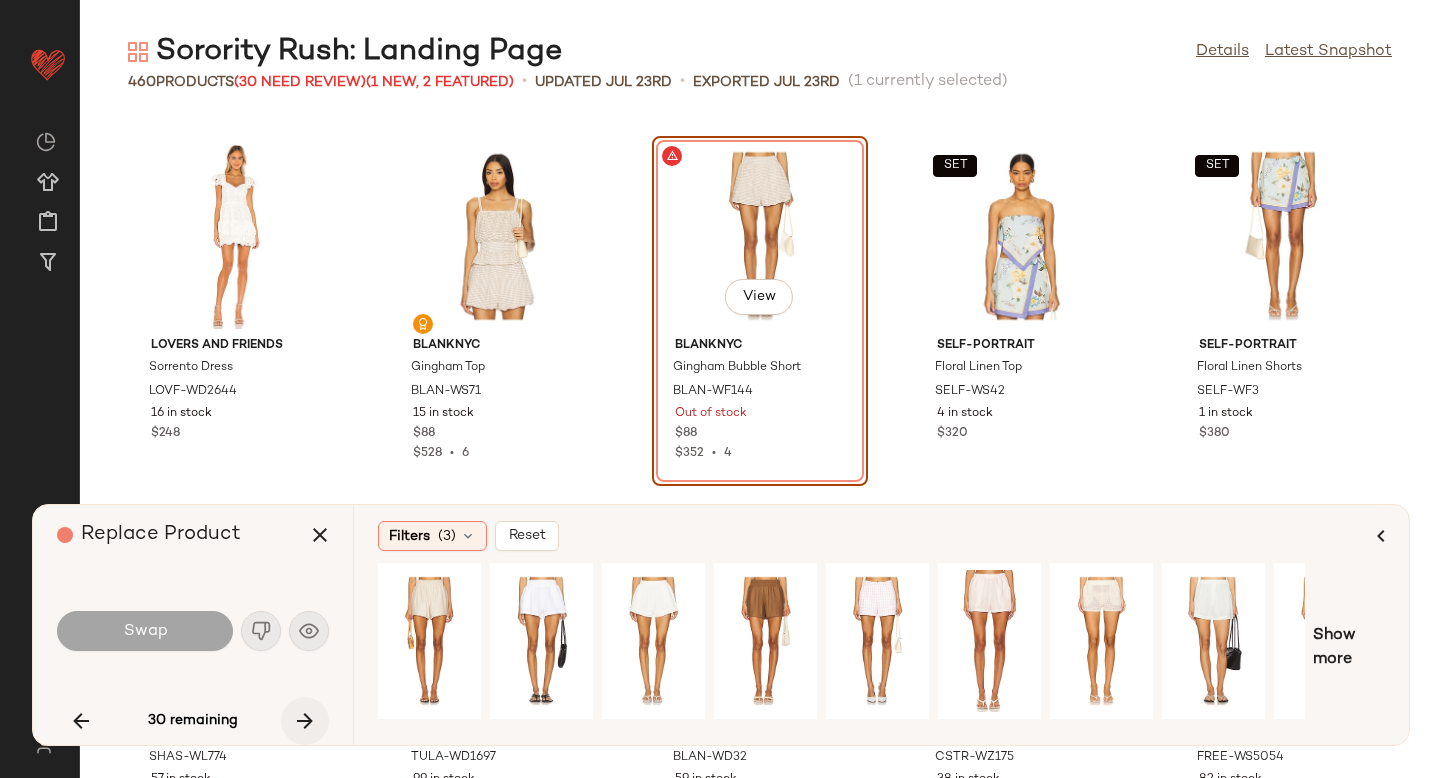 click at bounding box center (305, 721) 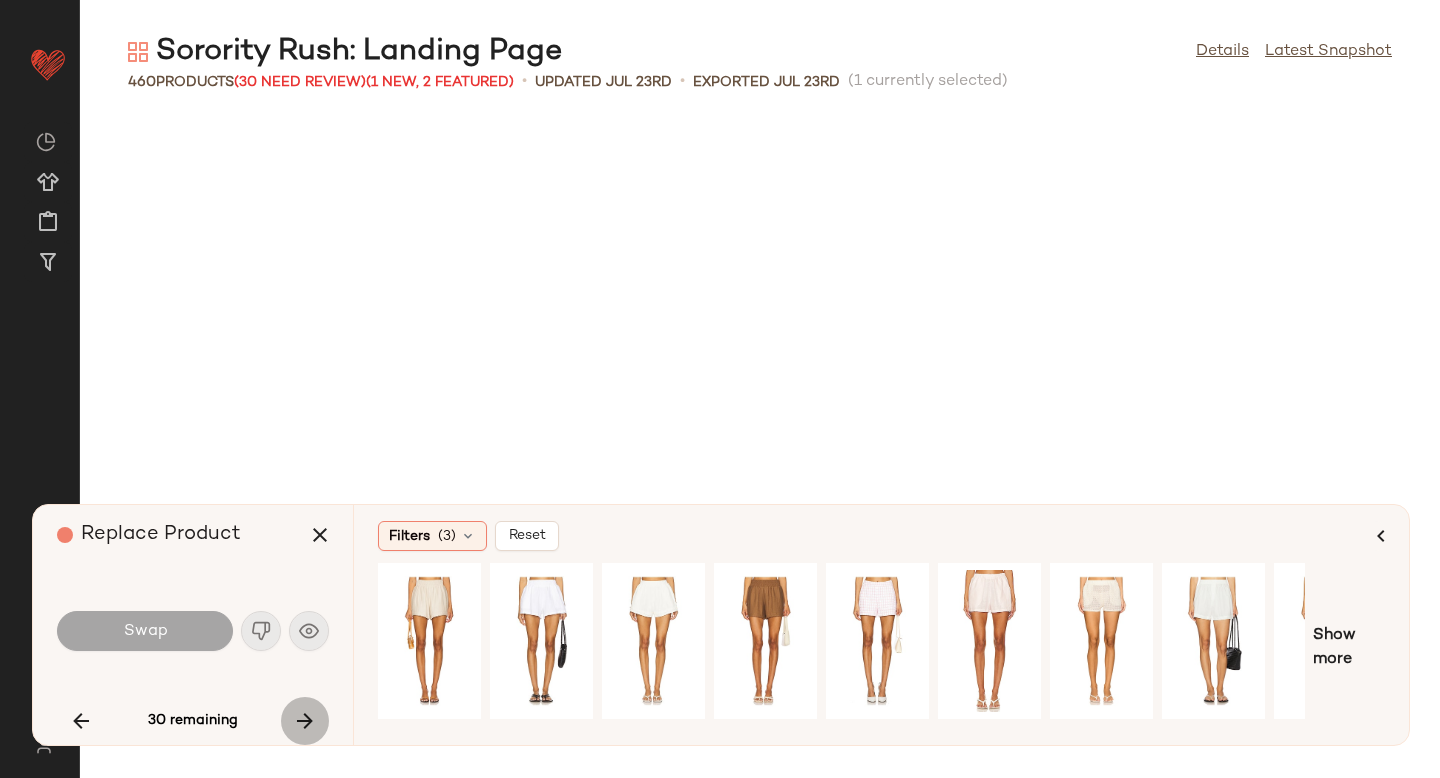 scroll, scrollTop: 27084, scrollLeft: 0, axis: vertical 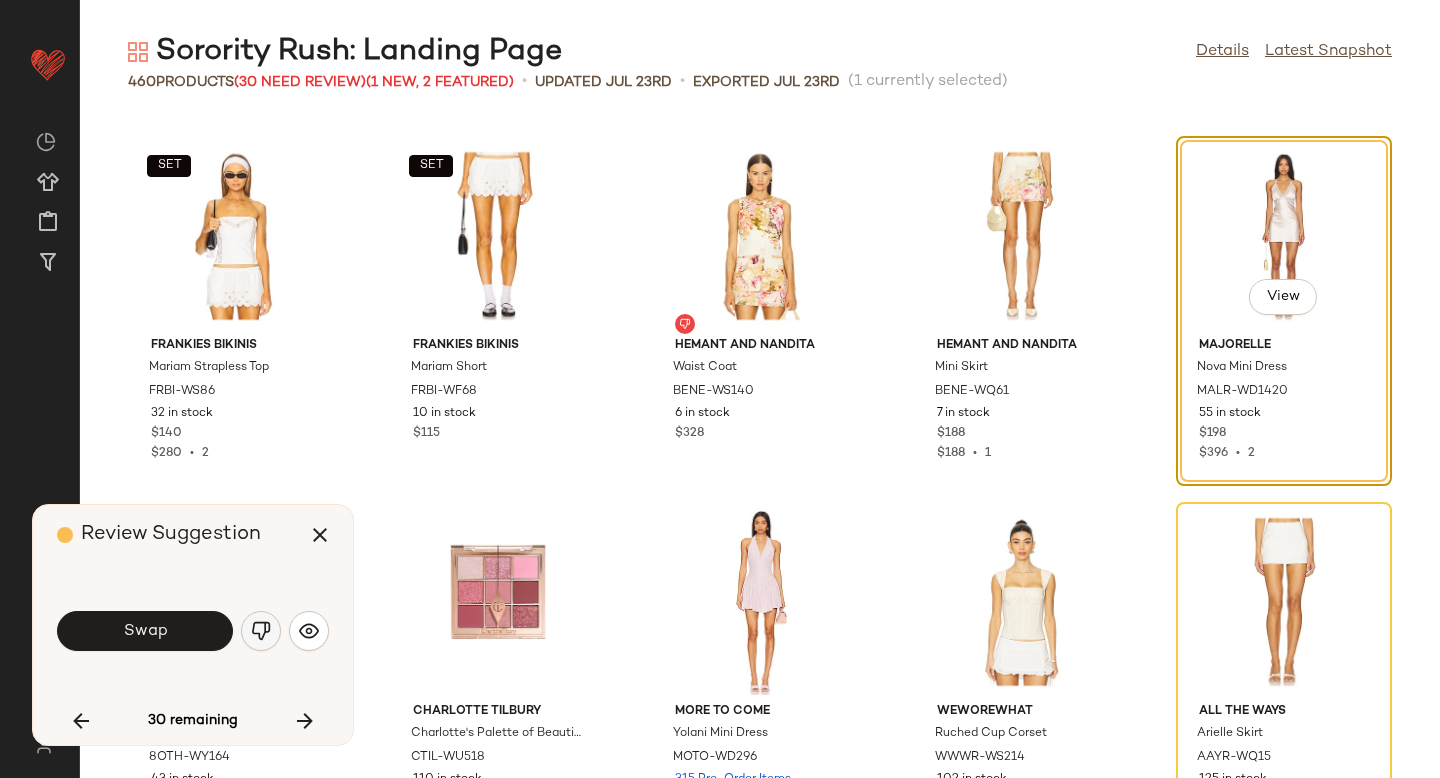 click at bounding box center (261, 631) 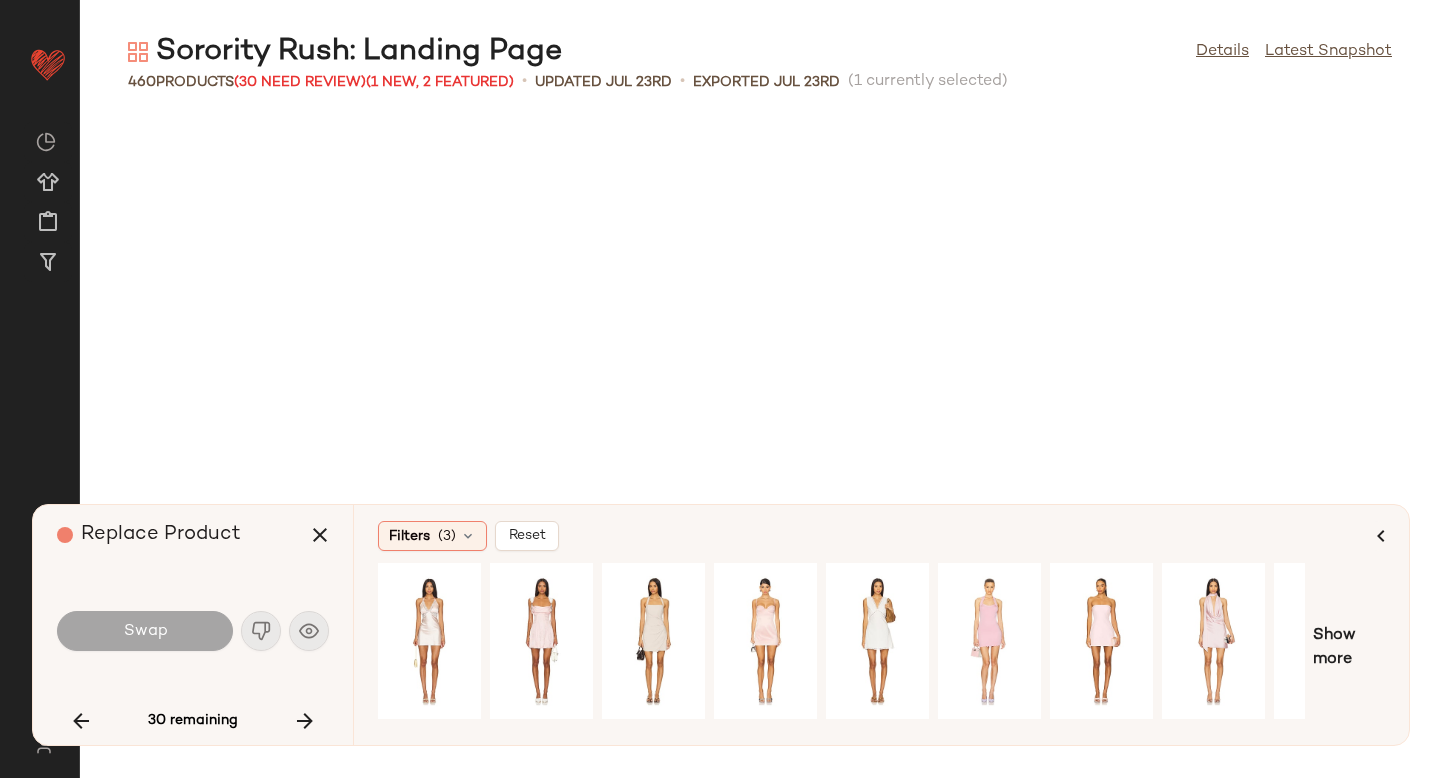 scroll, scrollTop: 0, scrollLeft: 0, axis: both 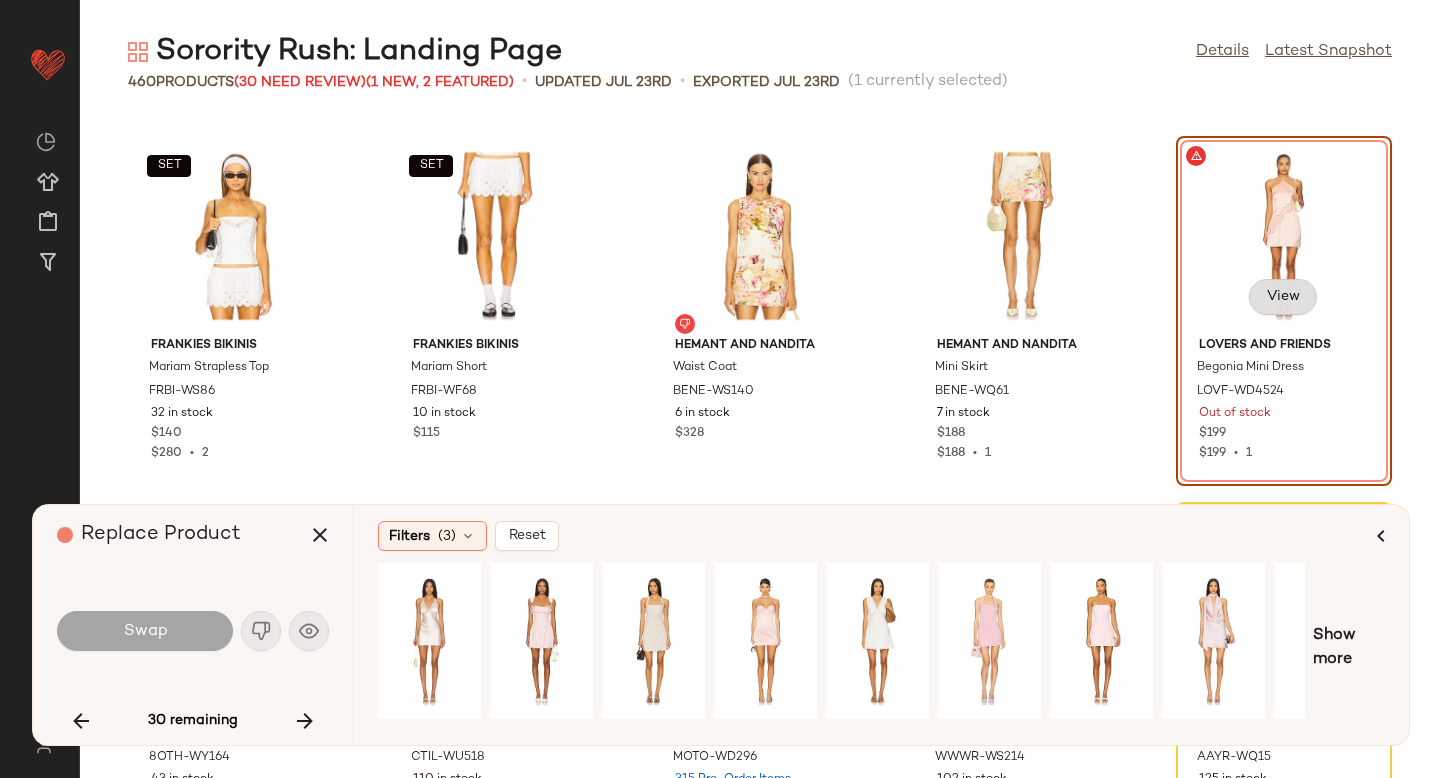 click on "View" at bounding box center (1283, 297) 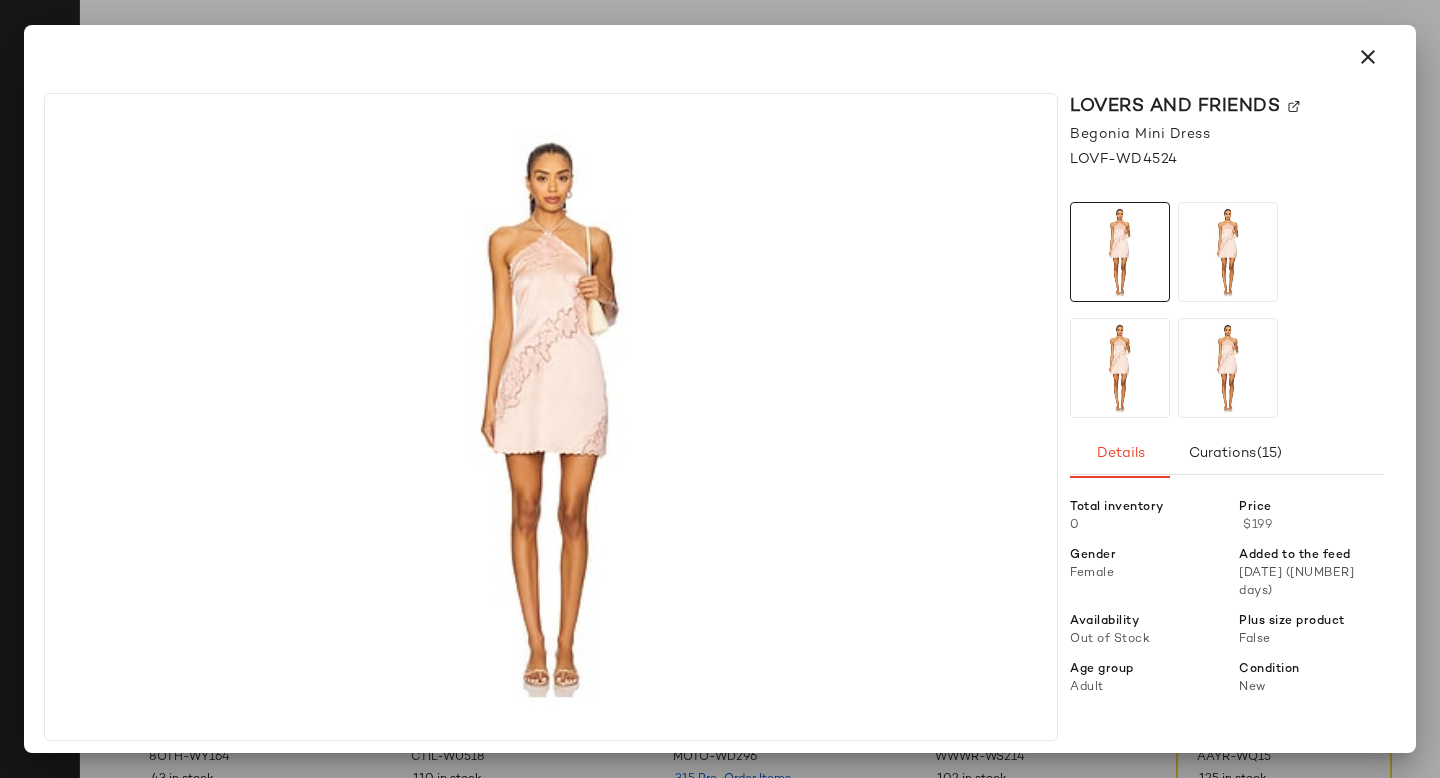 click 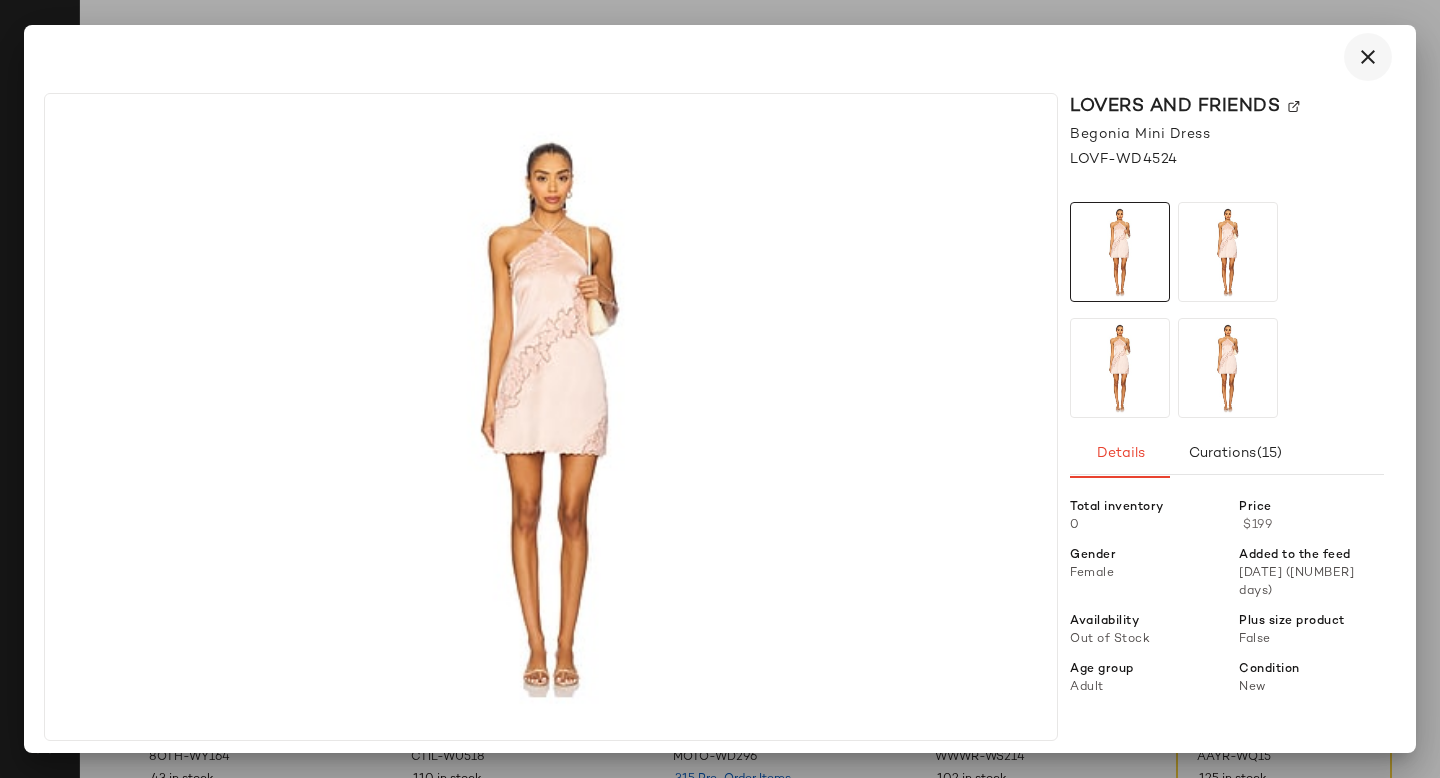 click at bounding box center (1368, 57) 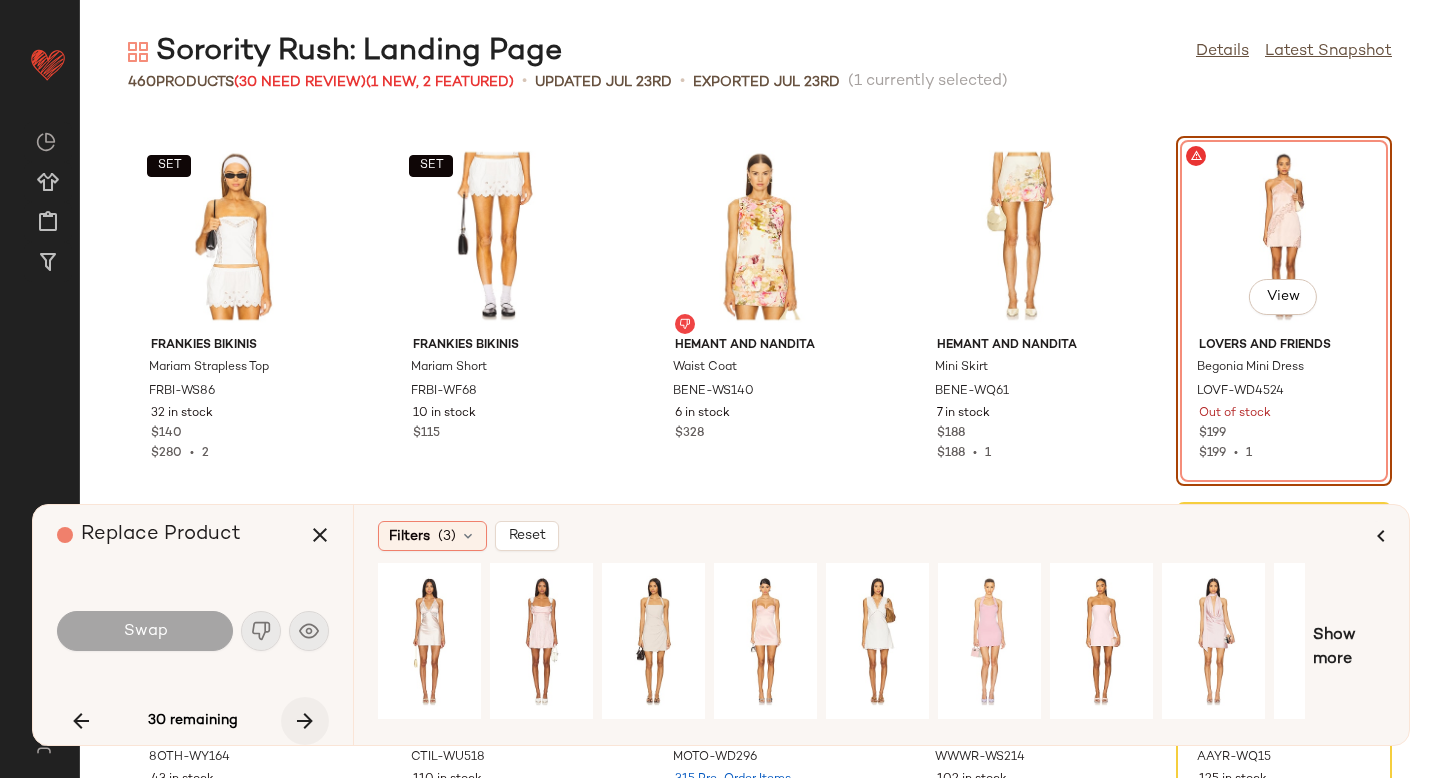 click at bounding box center (305, 721) 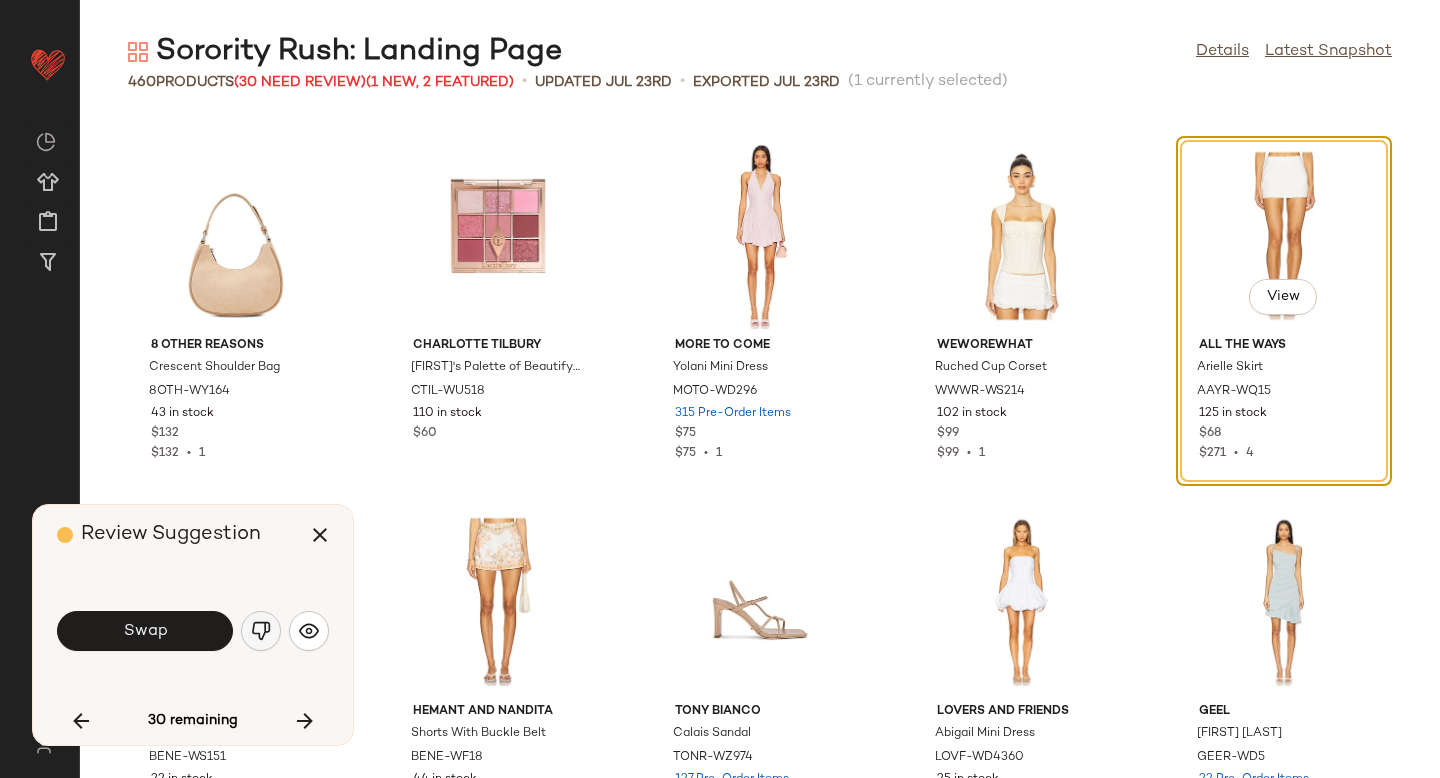 click 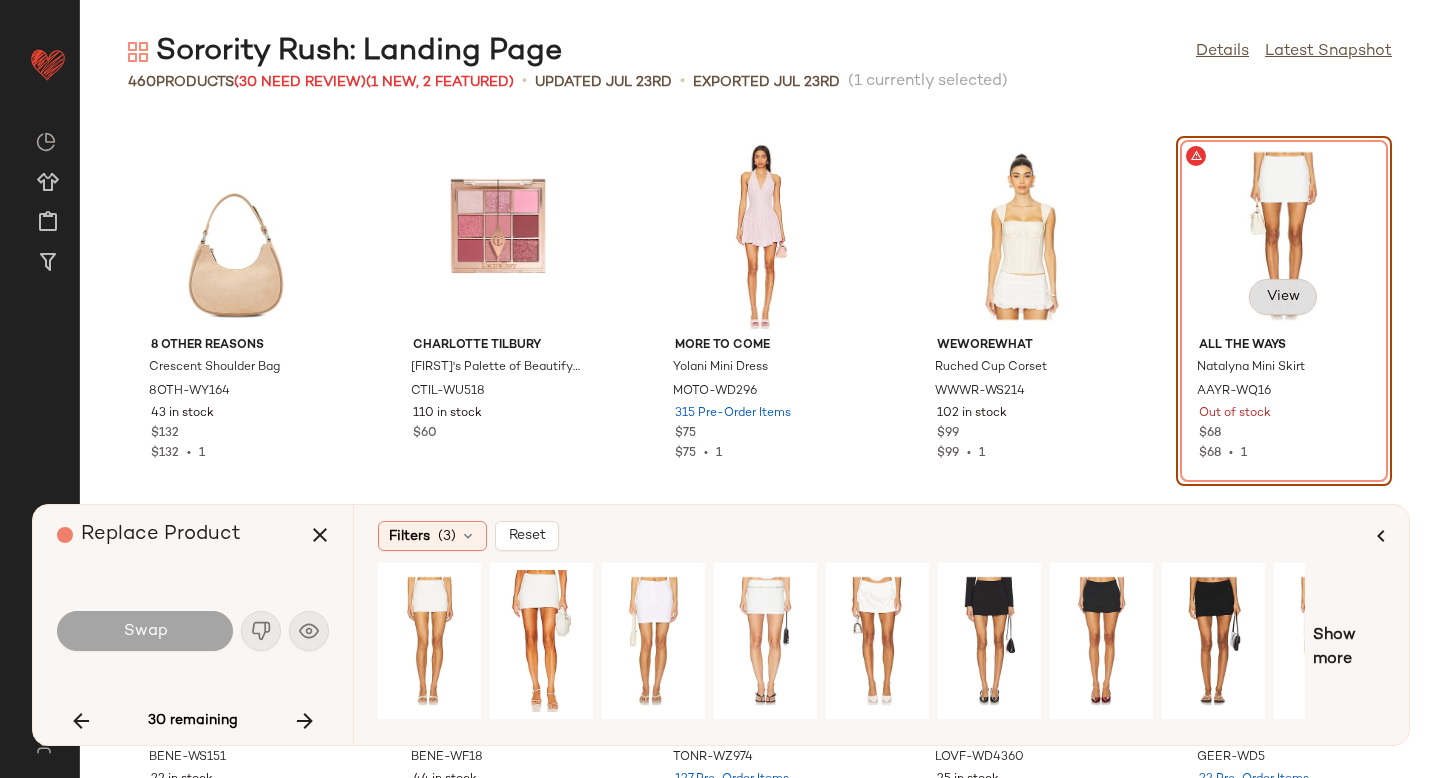 click on "View" 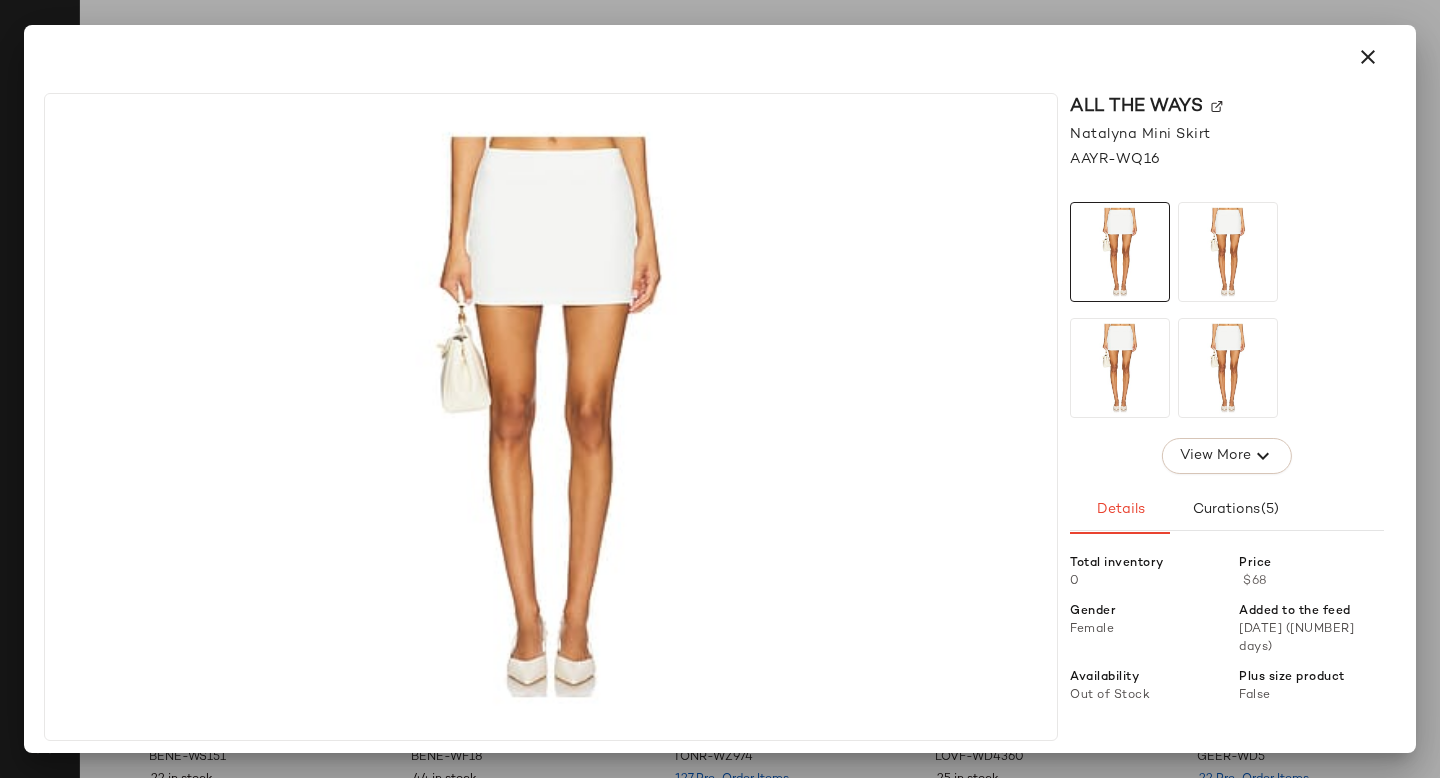 click 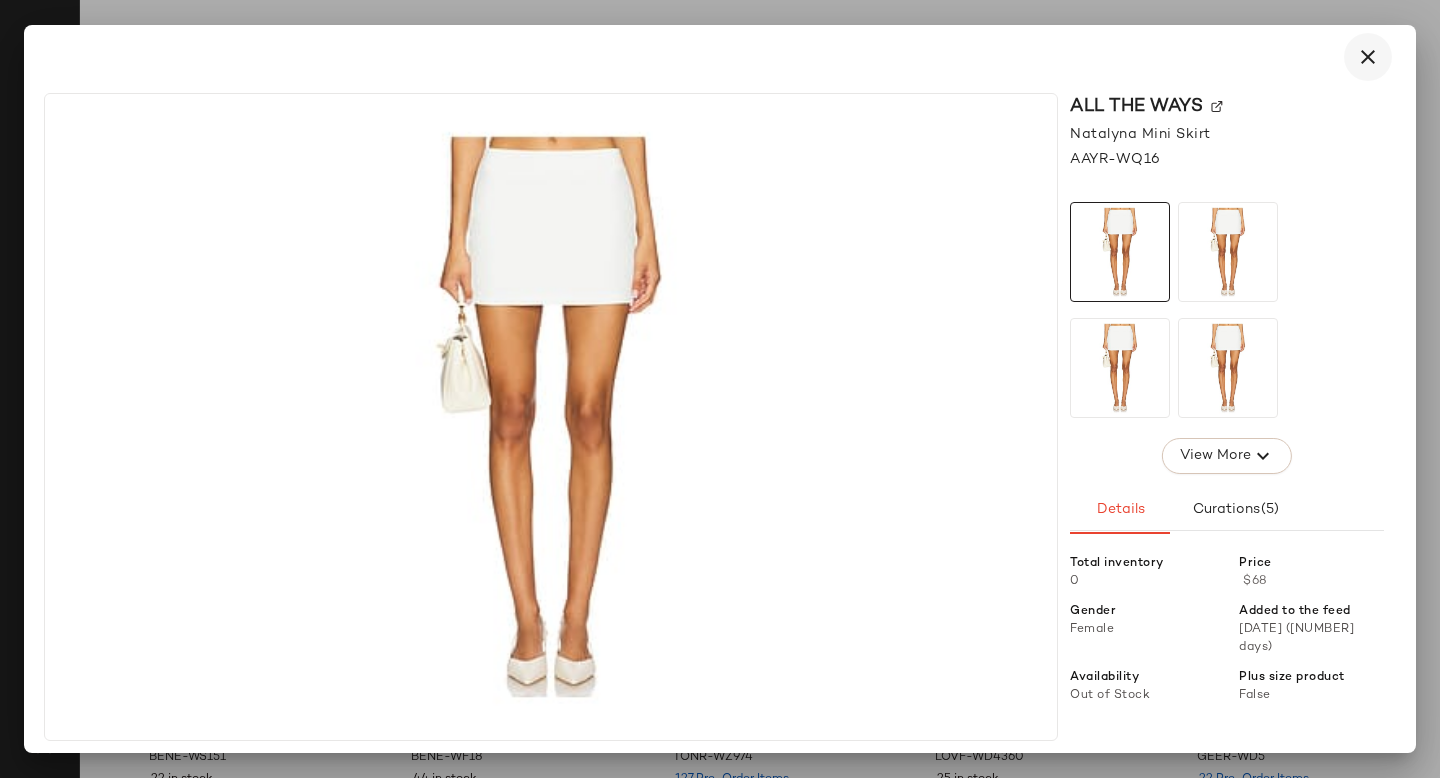 click at bounding box center (1368, 57) 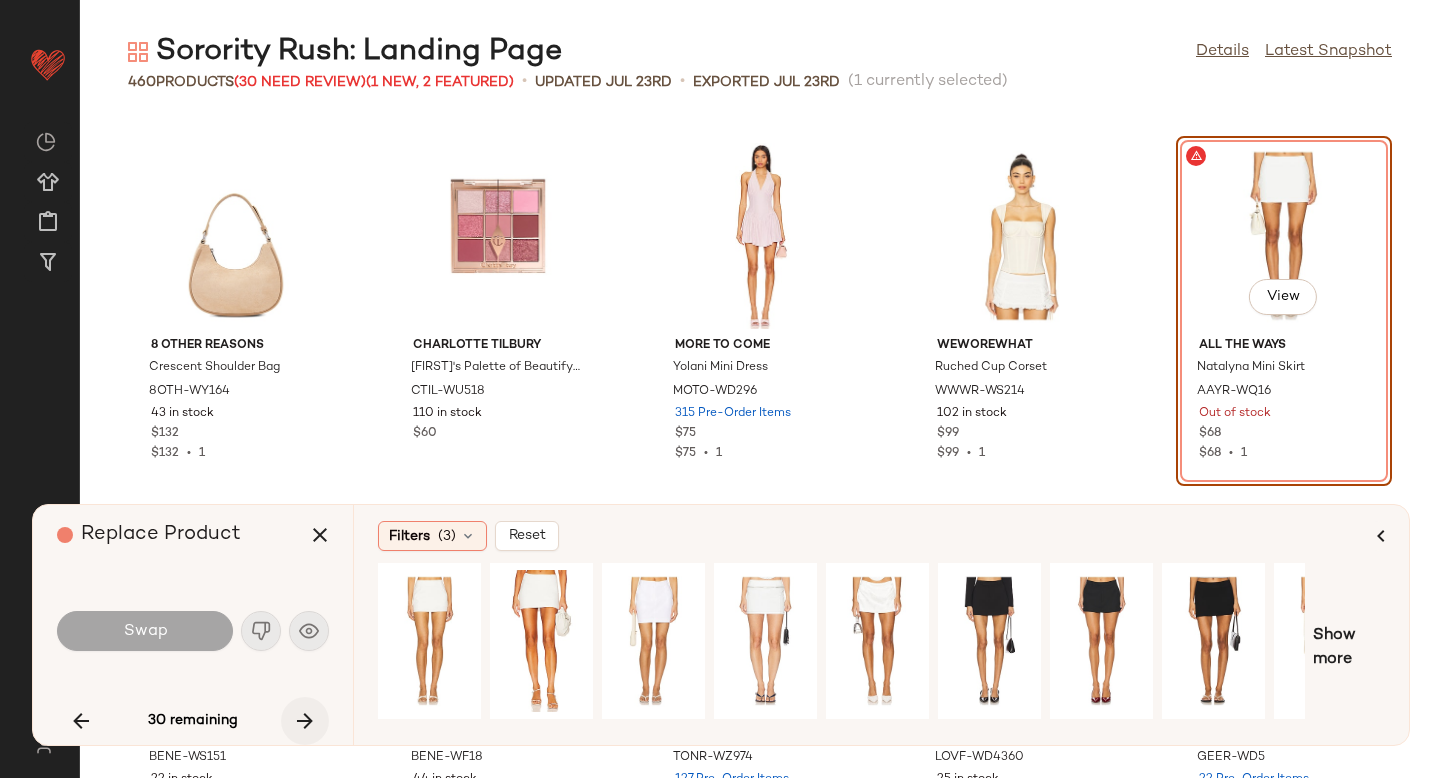 click at bounding box center [305, 721] 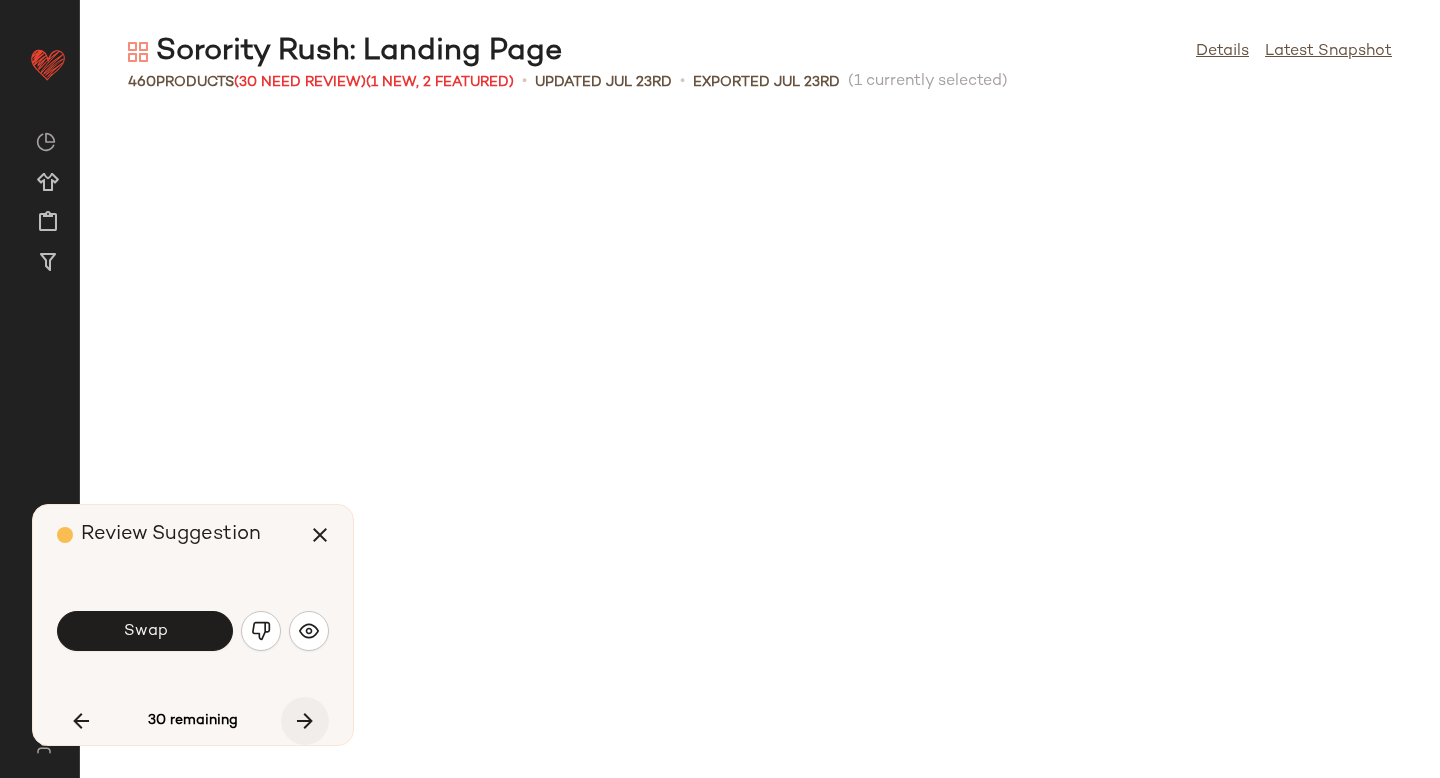 scroll, scrollTop: 28548, scrollLeft: 0, axis: vertical 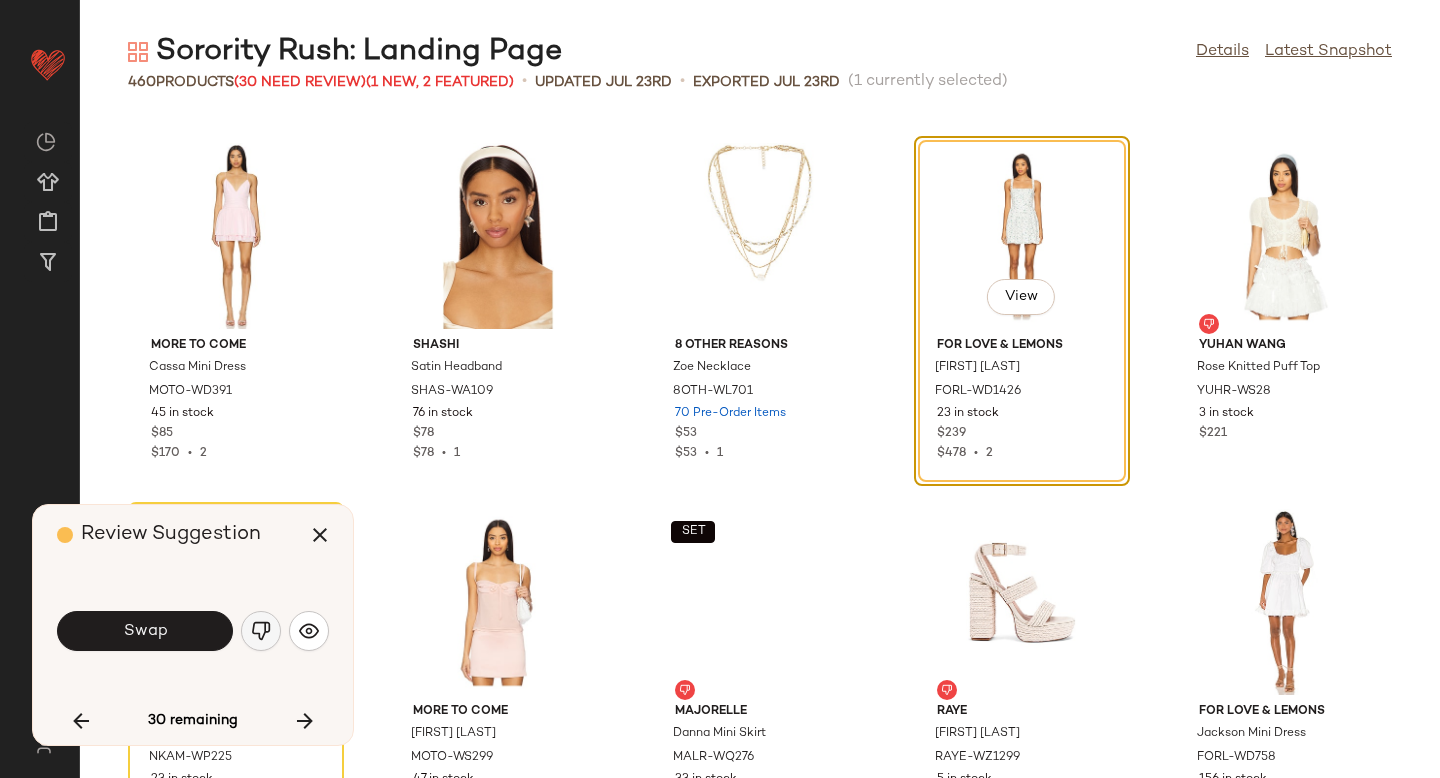click at bounding box center (261, 631) 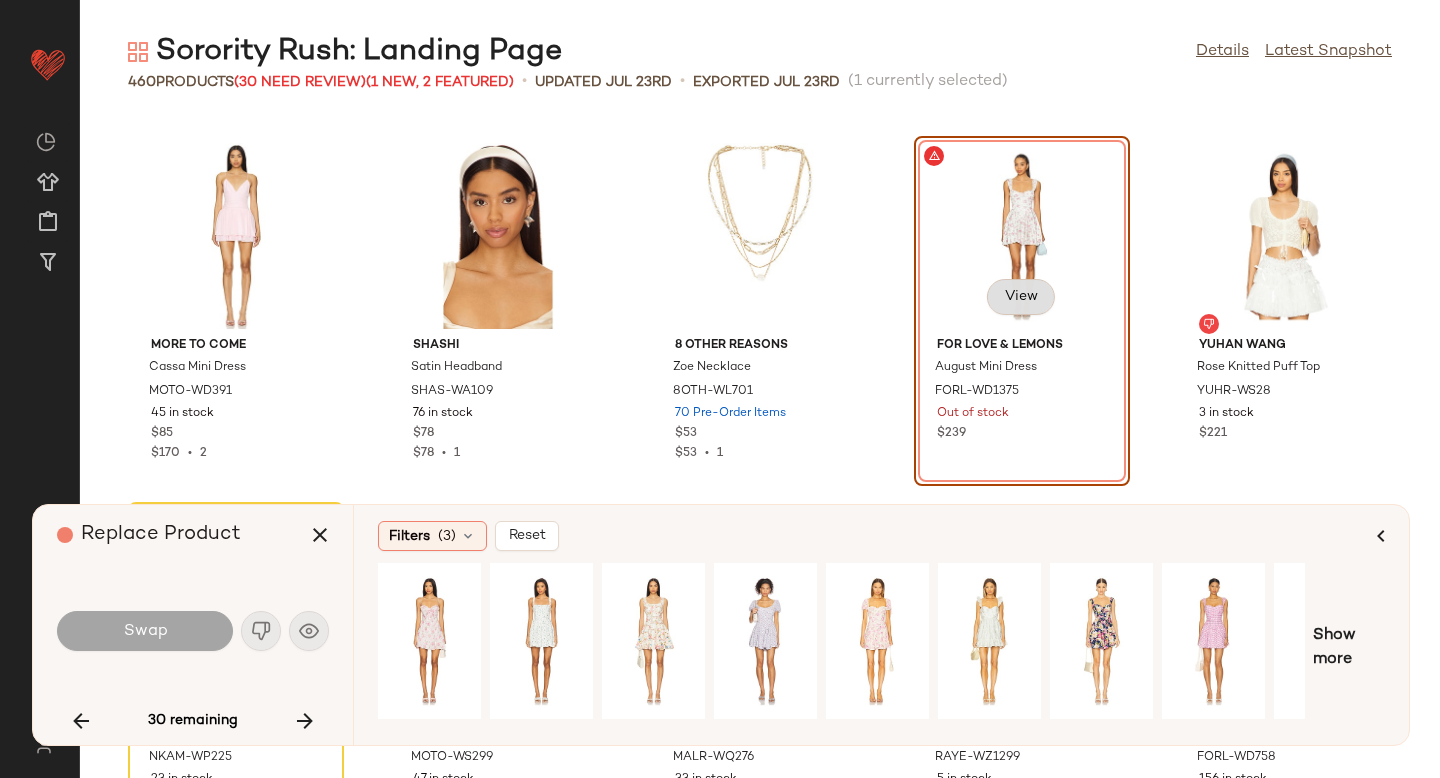 click on "View" 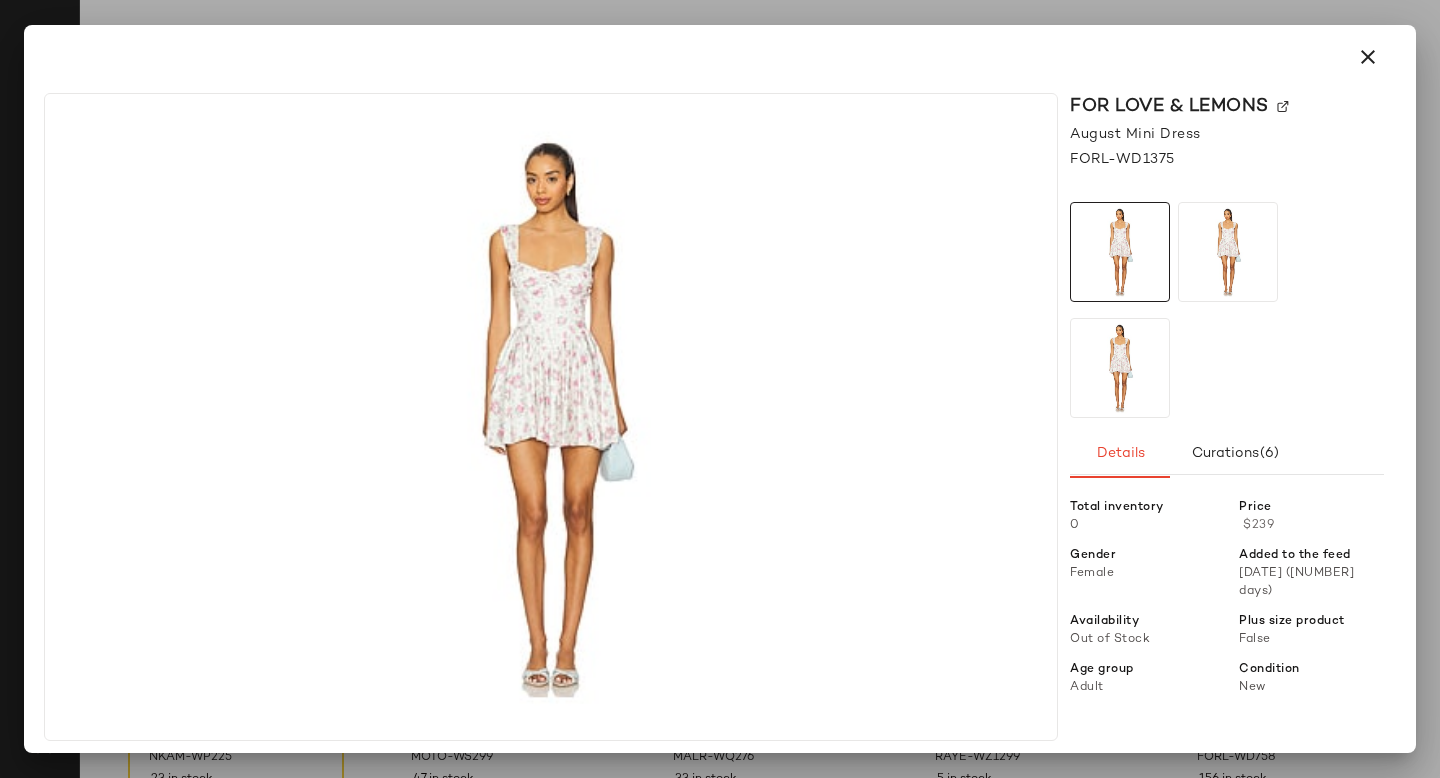 click on "For Love & Lemons" at bounding box center [1227, 106] 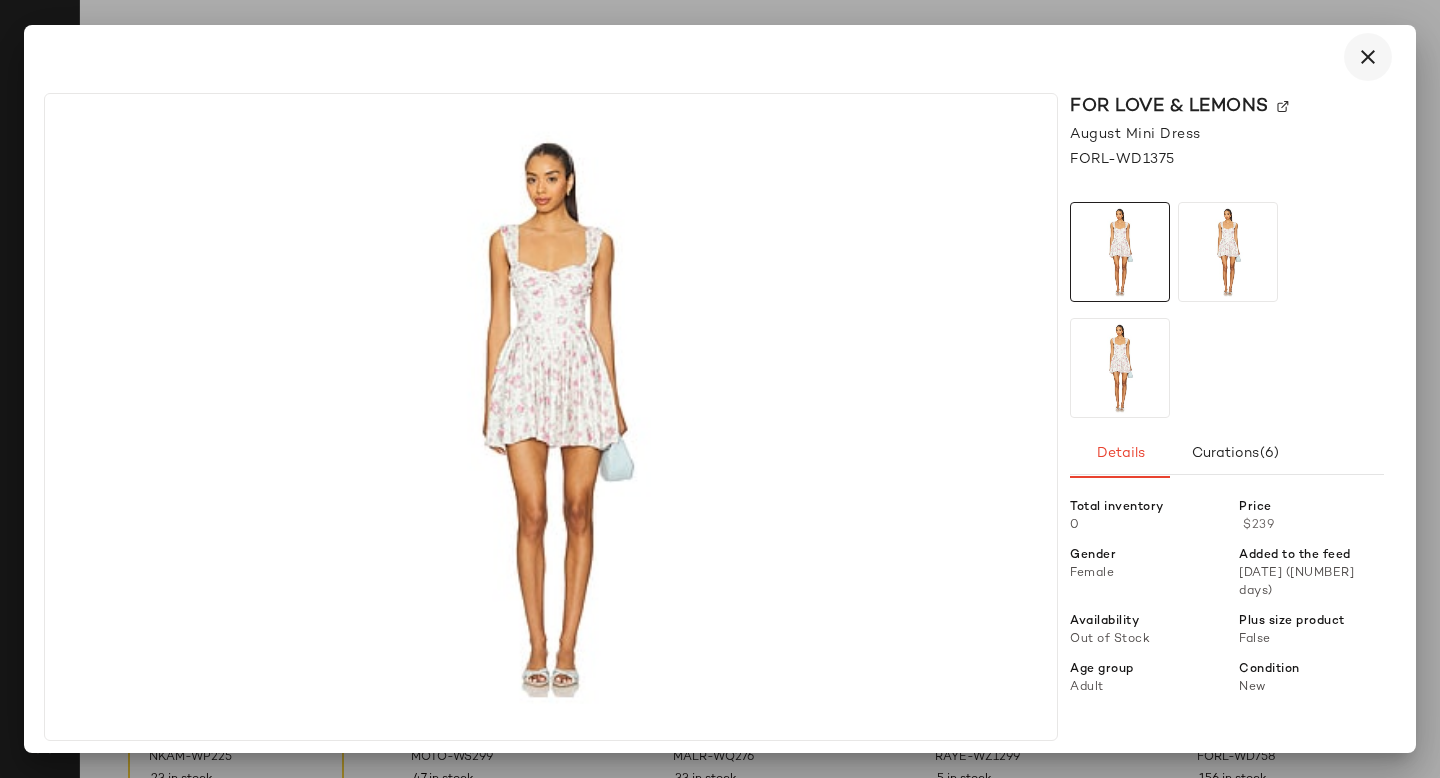 click at bounding box center [1368, 57] 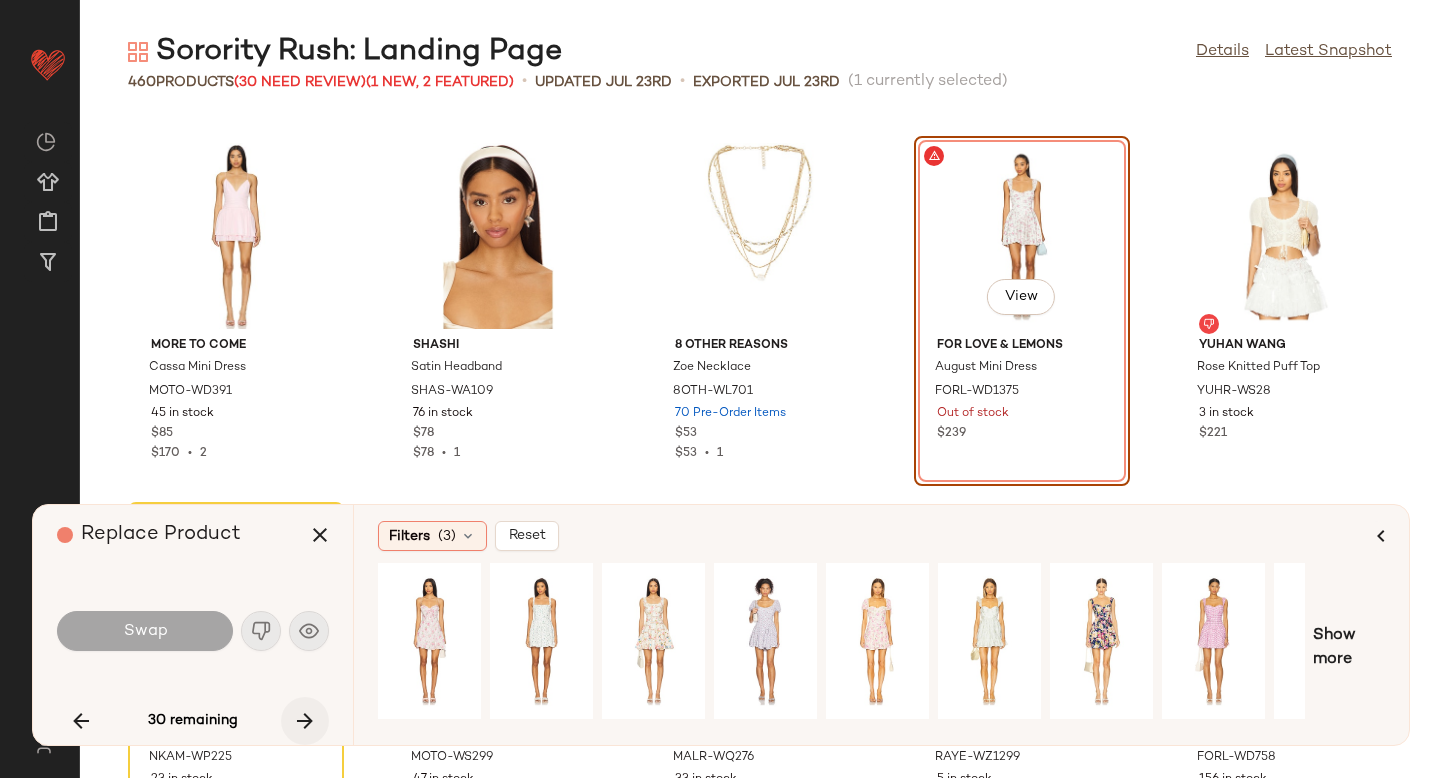 click at bounding box center (305, 721) 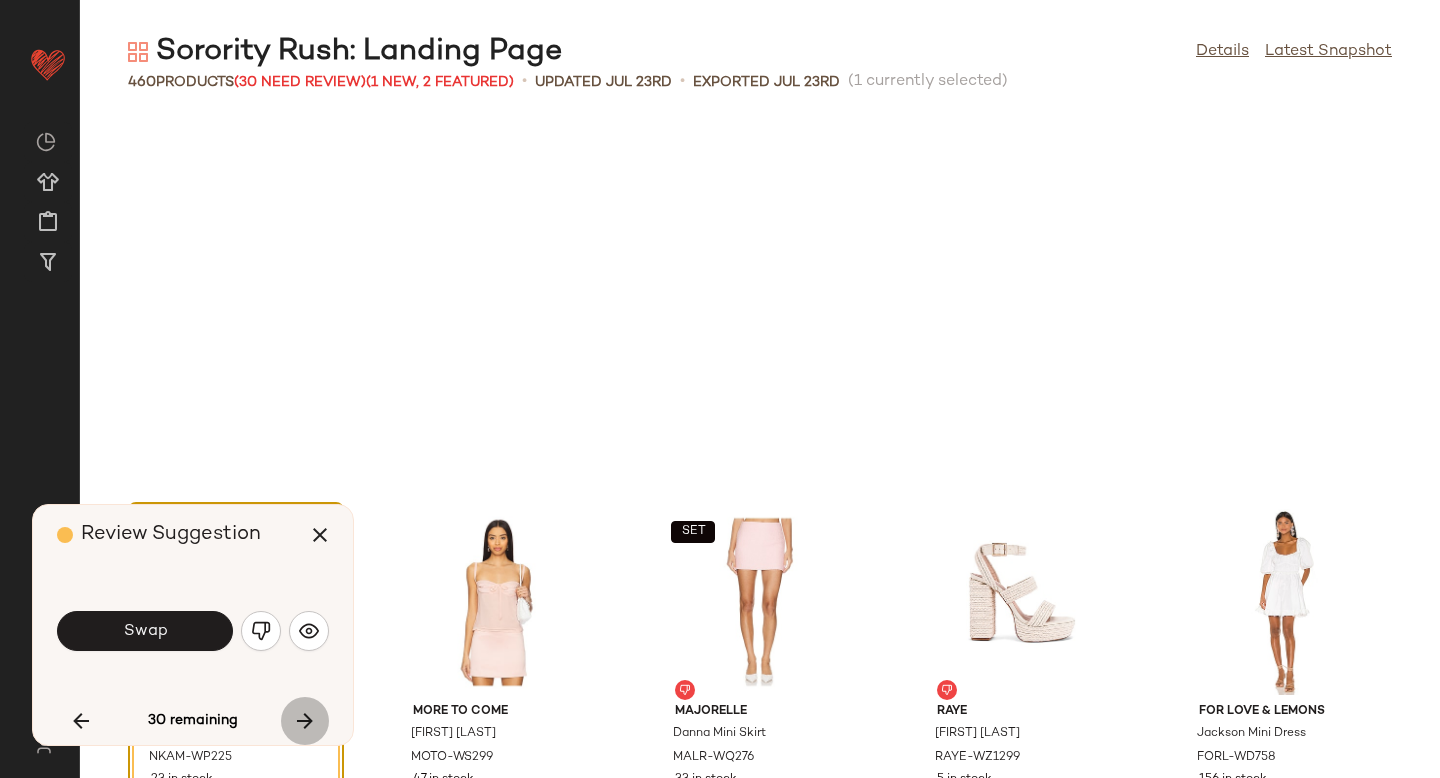 scroll, scrollTop: 28914, scrollLeft: 0, axis: vertical 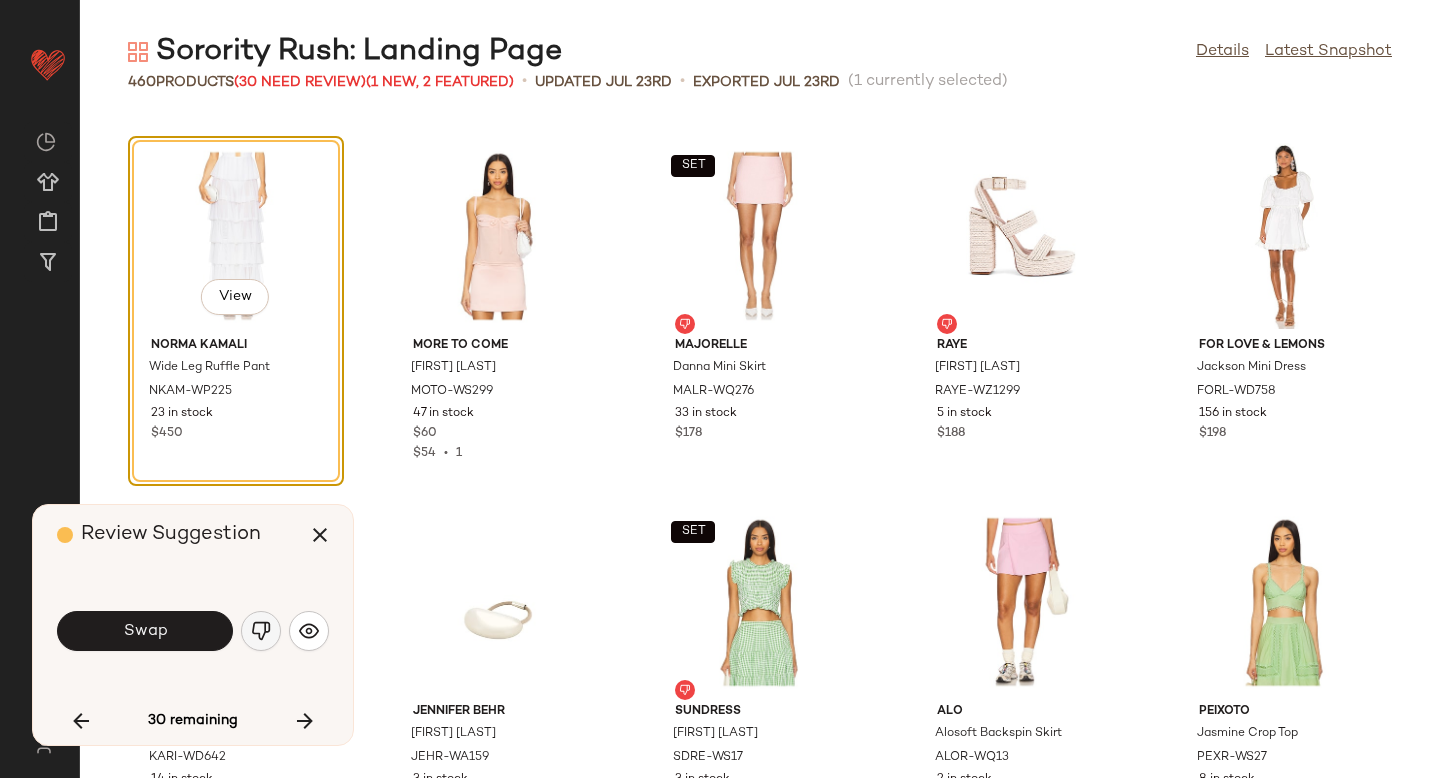 click 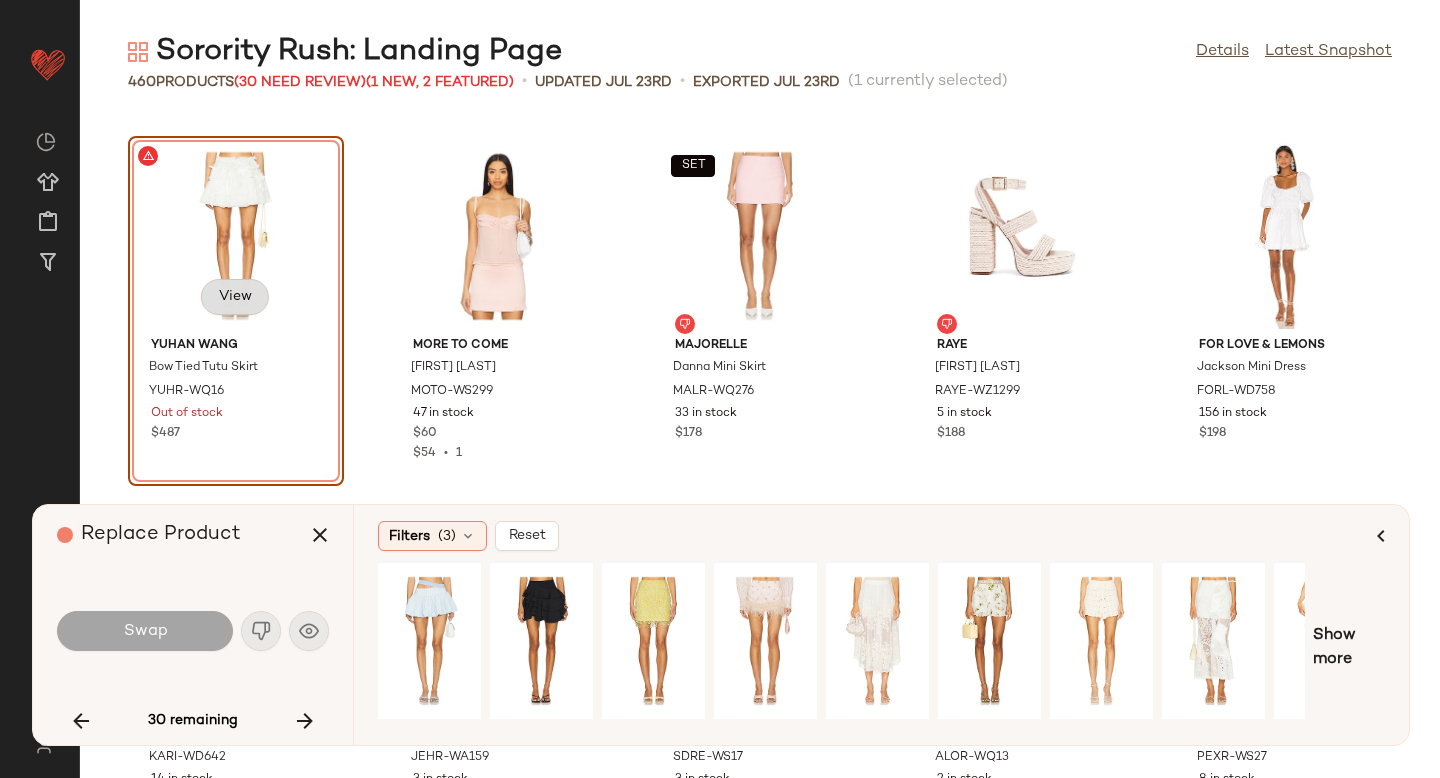 click on "View" at bounding box center [235, 297] 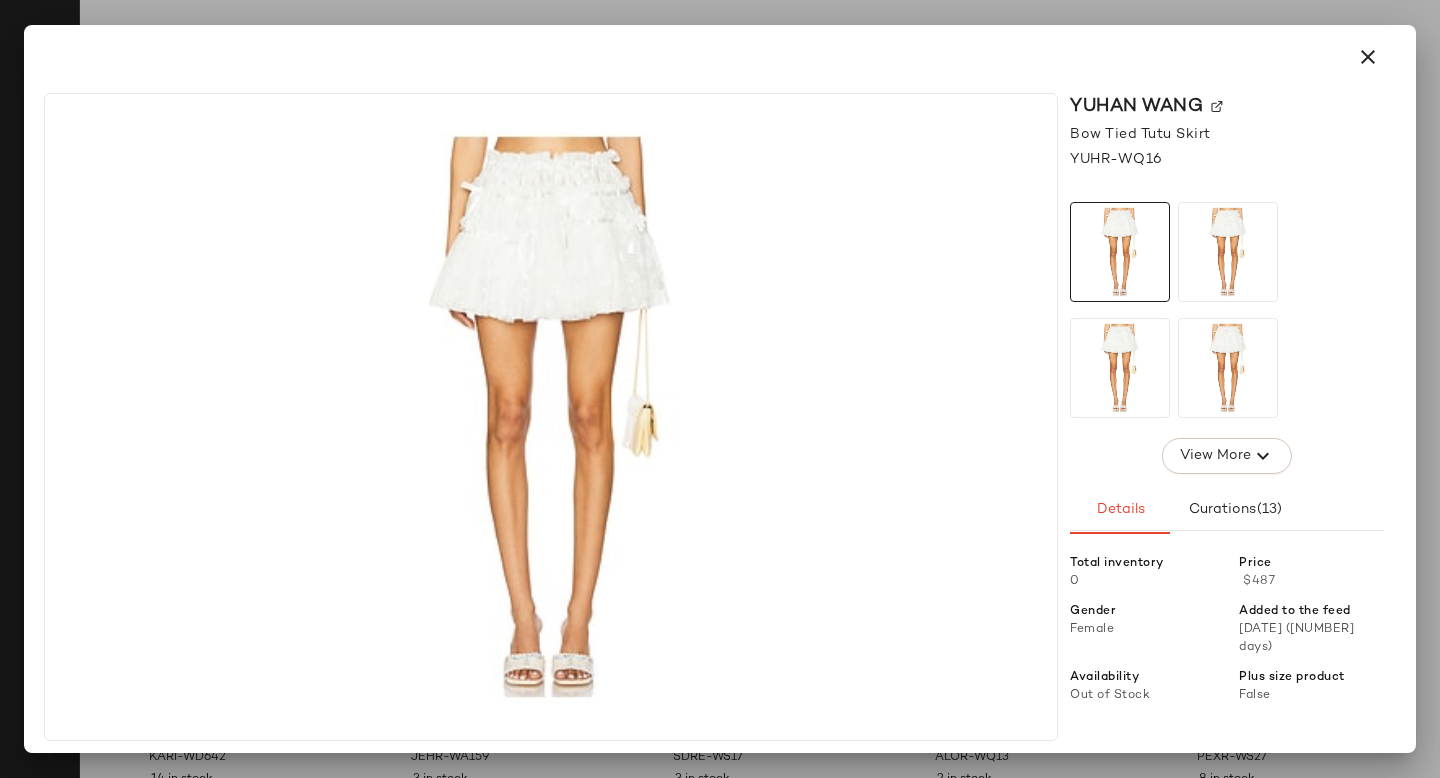 click 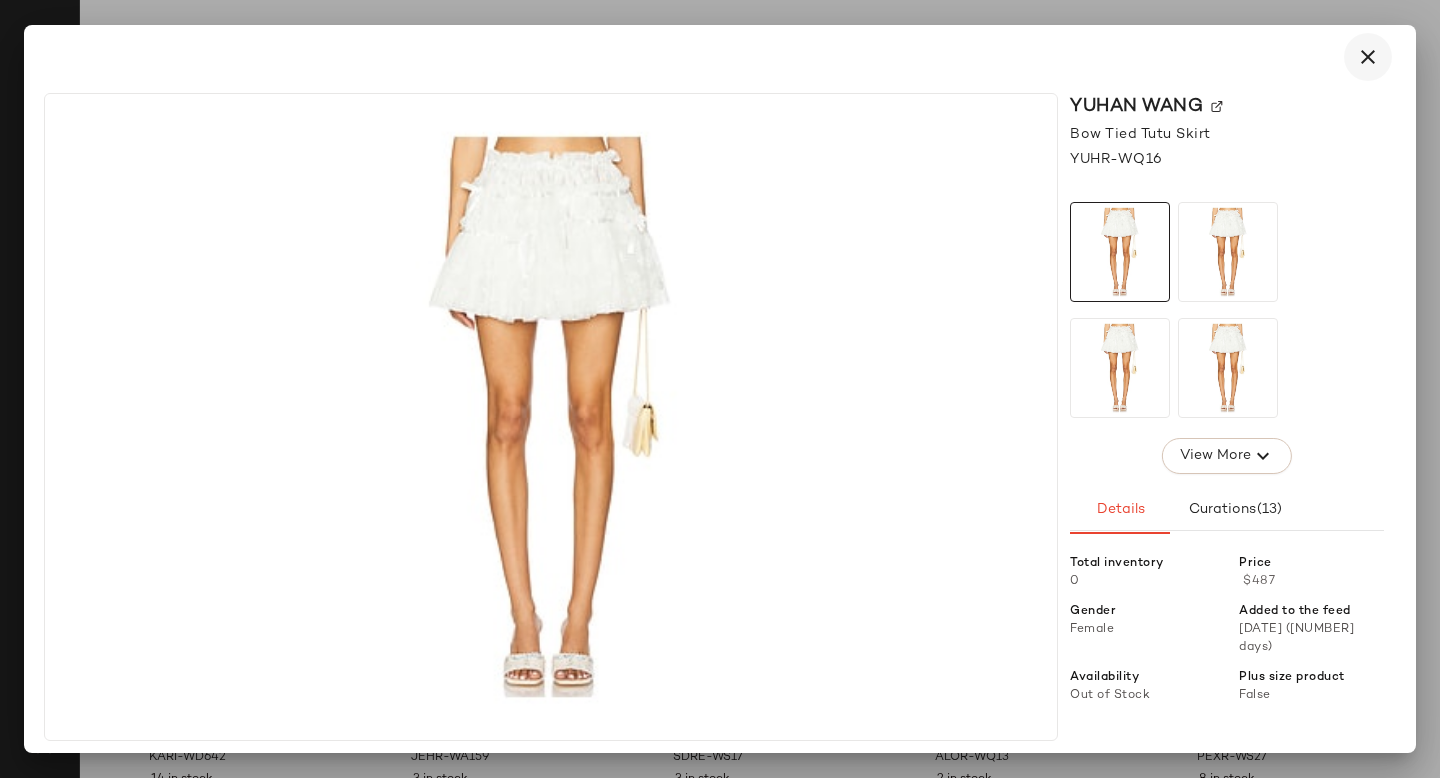click at bounding box center [1368, 57] 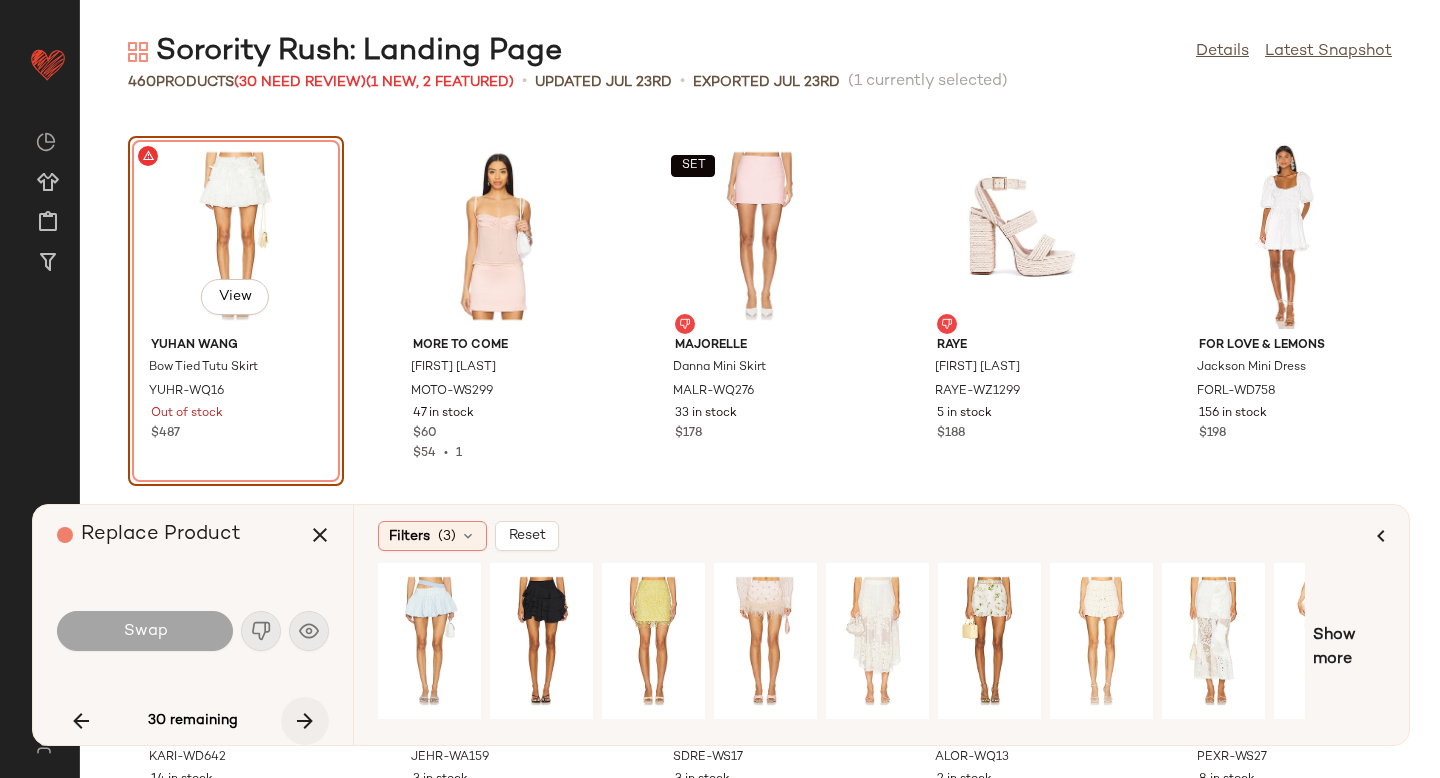 click at bounding box center (305, 721) 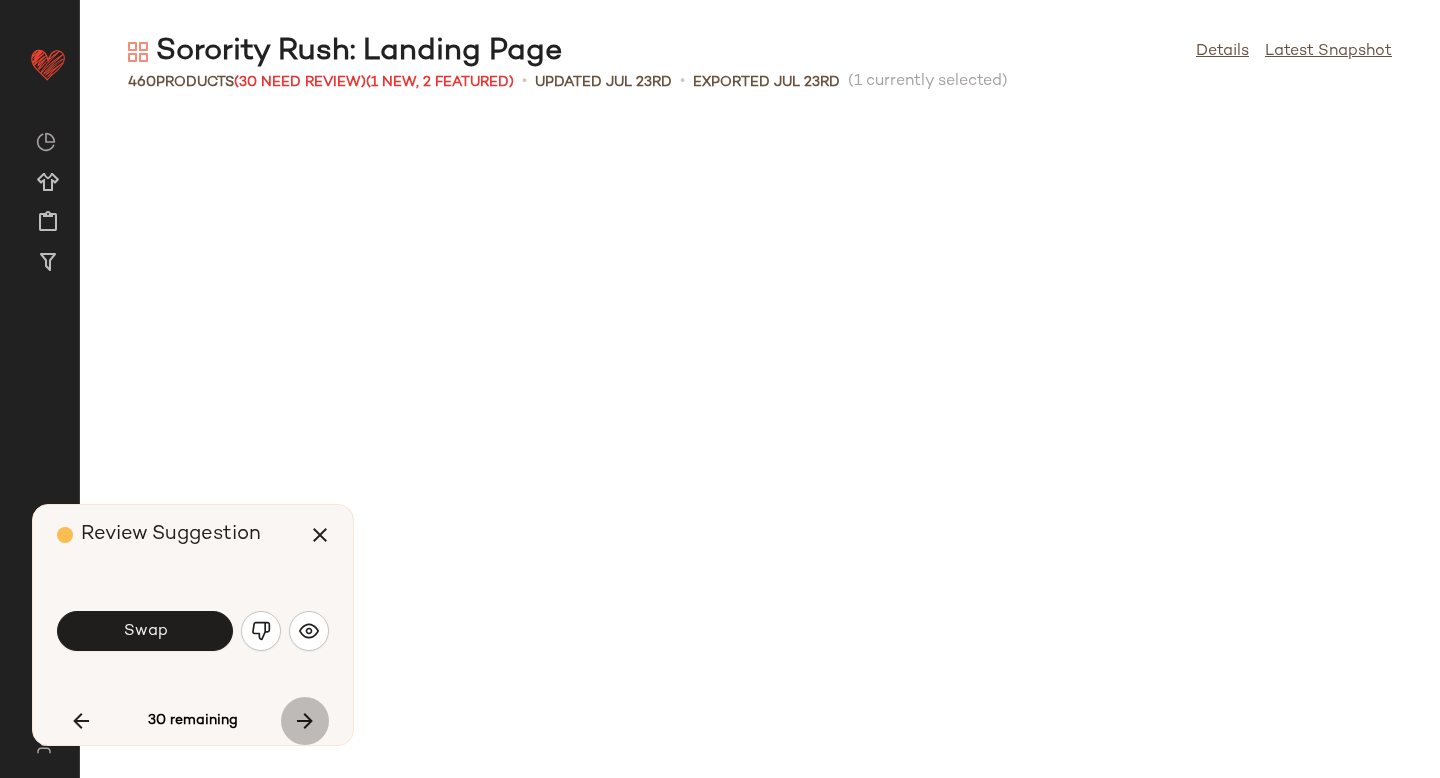 scroll, scrollTop: 30012, scrollLeft: 0, axis: vertical 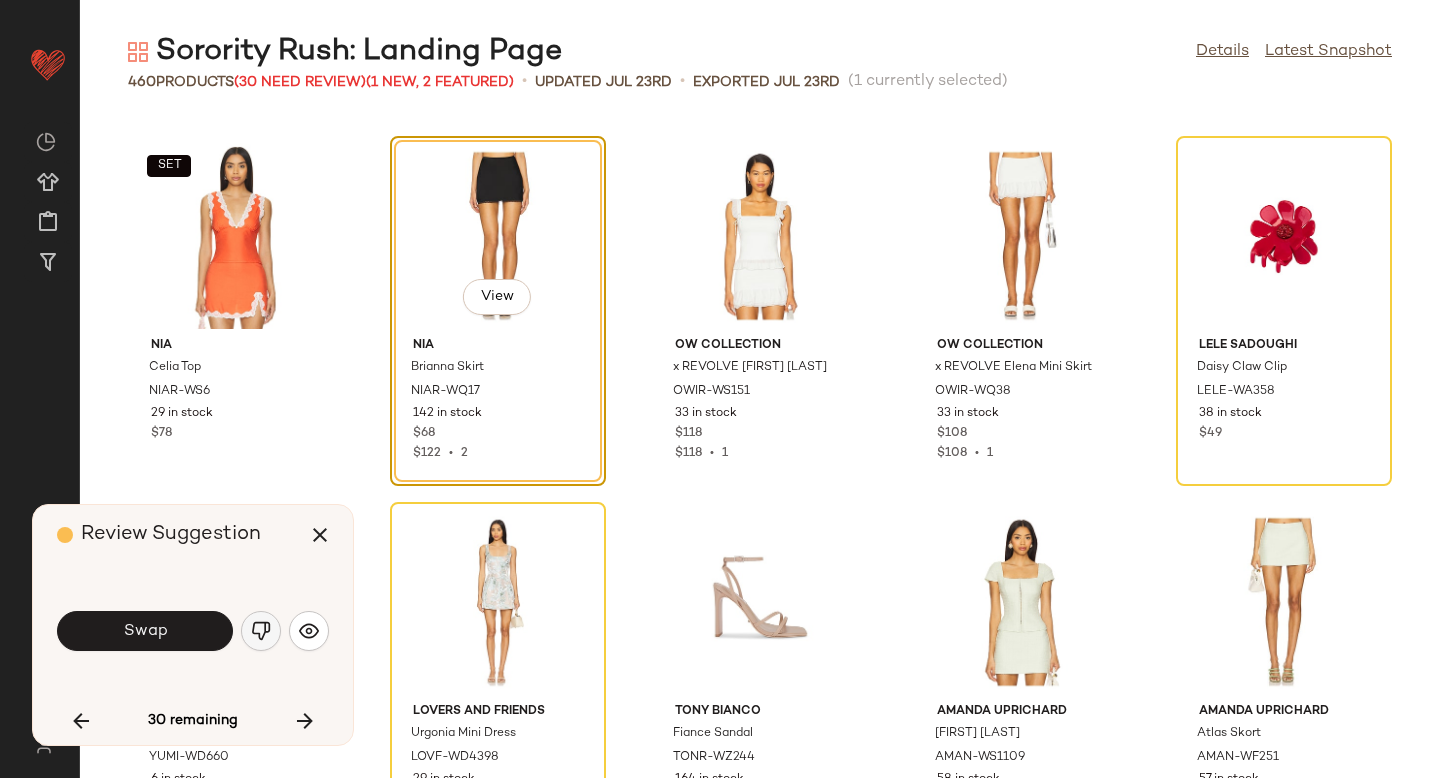 click 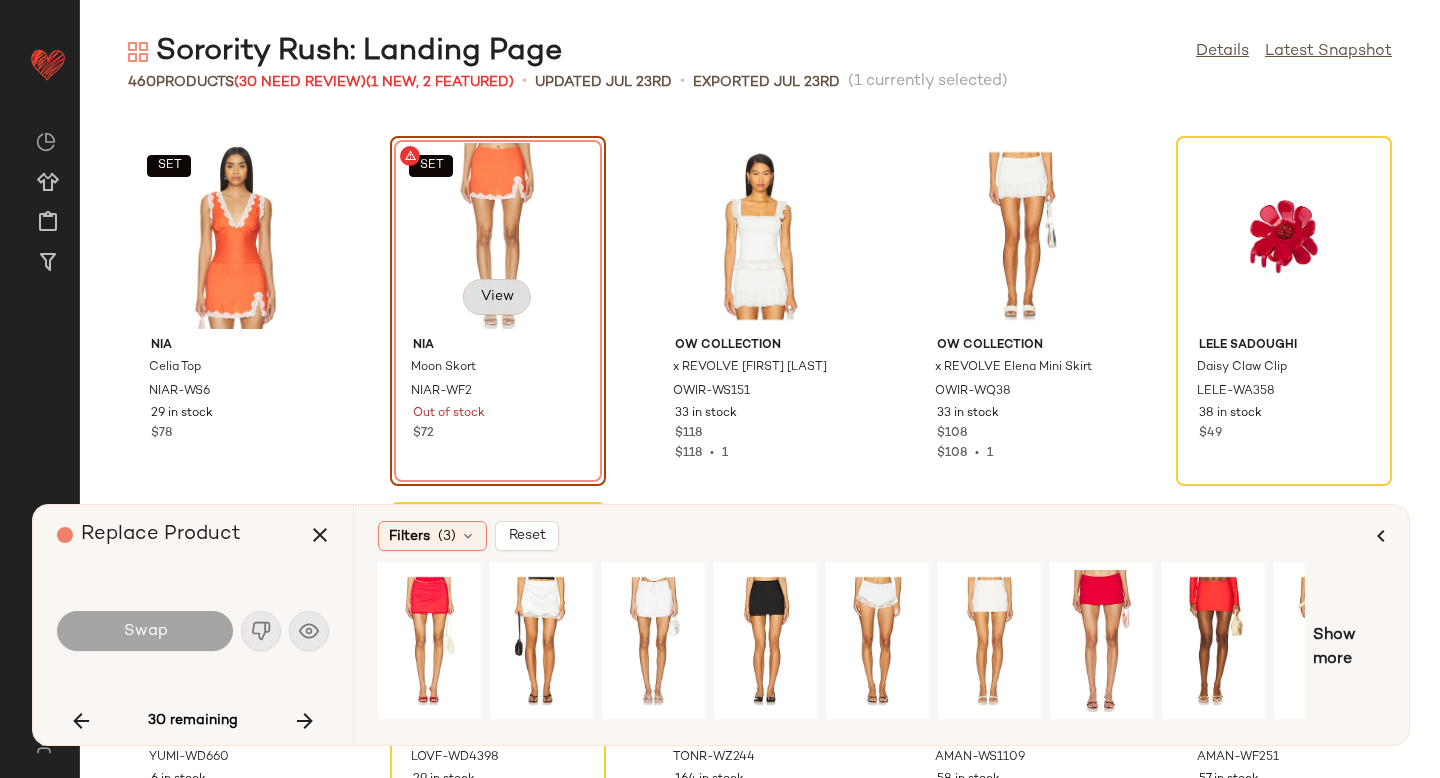 click on "View" at bounding box center (497, 297) 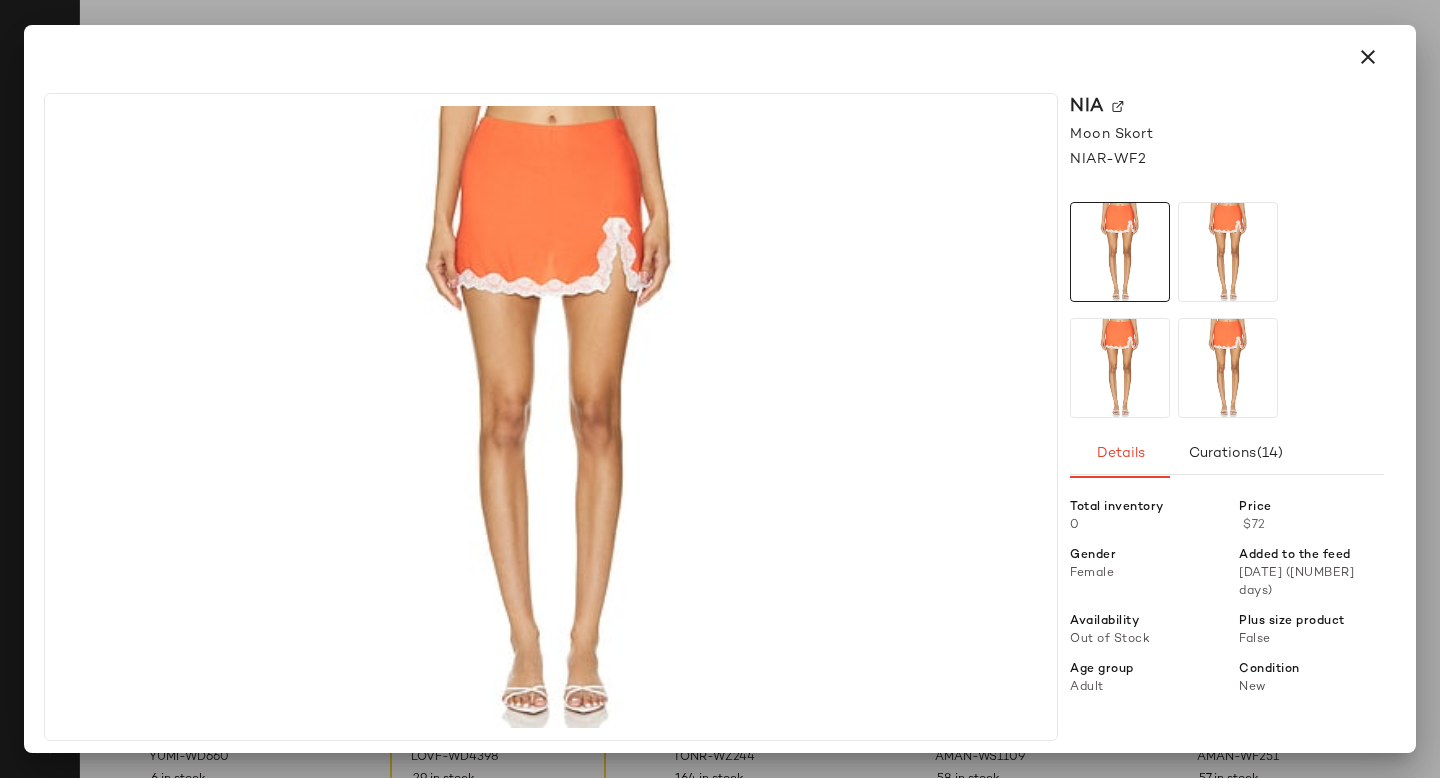 click 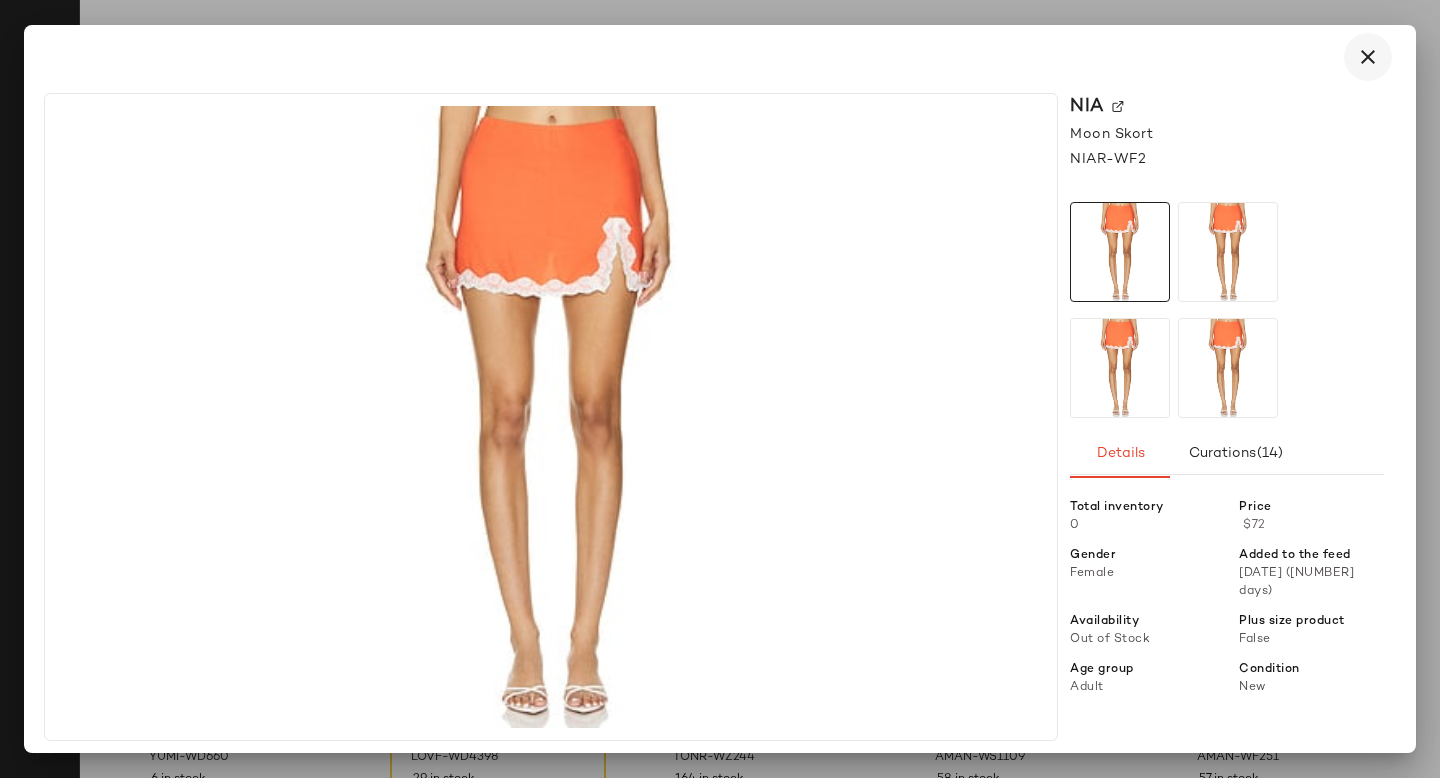 click at bounding box center (1368, 57) 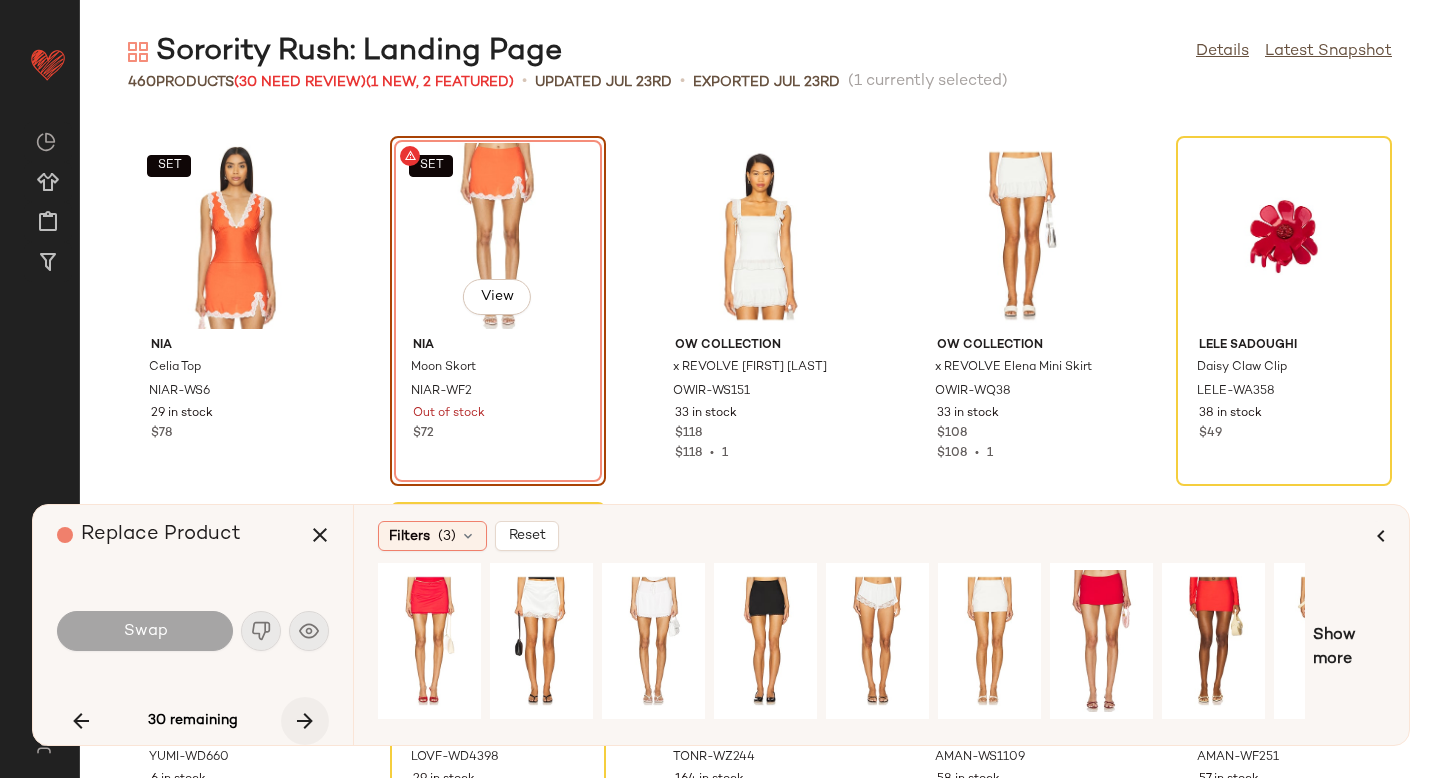 click at bounding box center [305, 721] 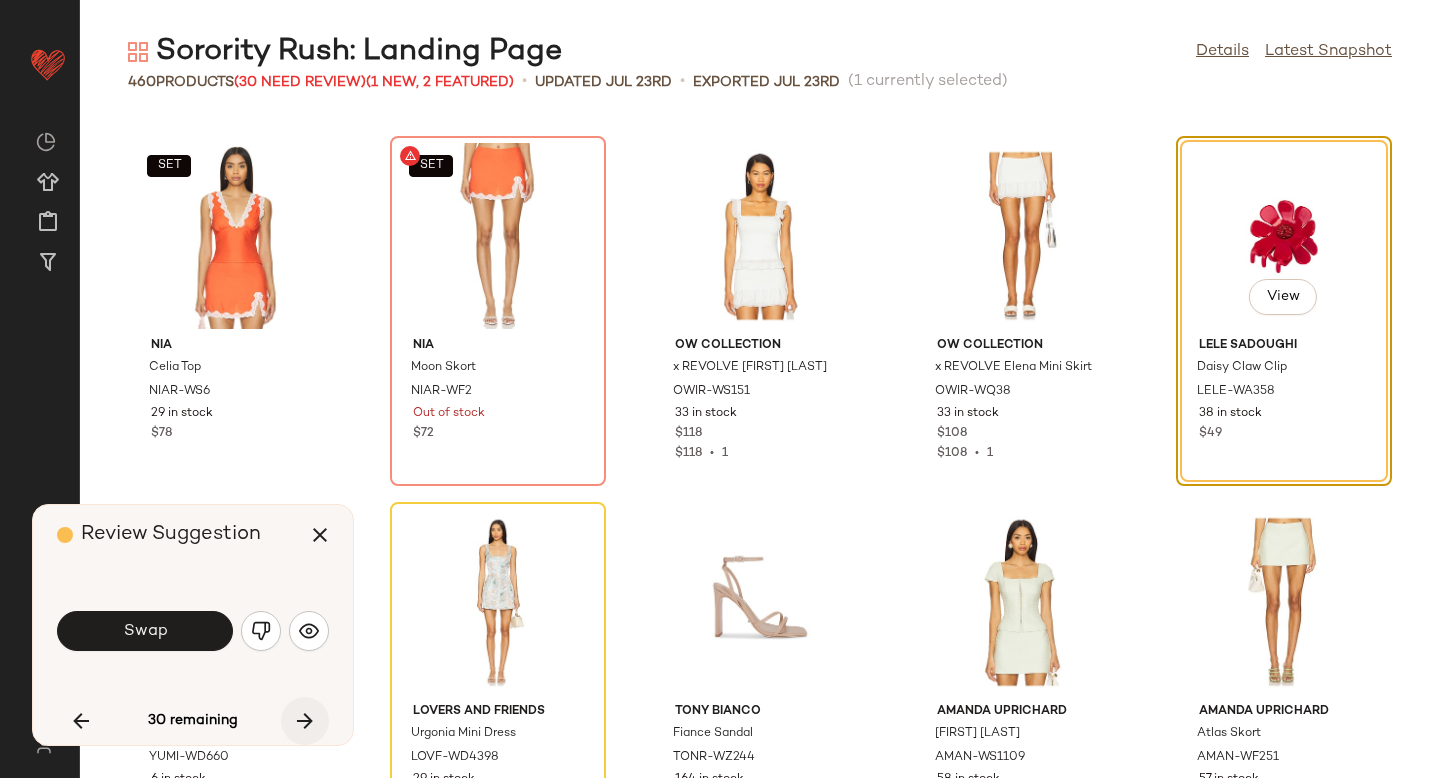 click at bounding box center [305, 721] 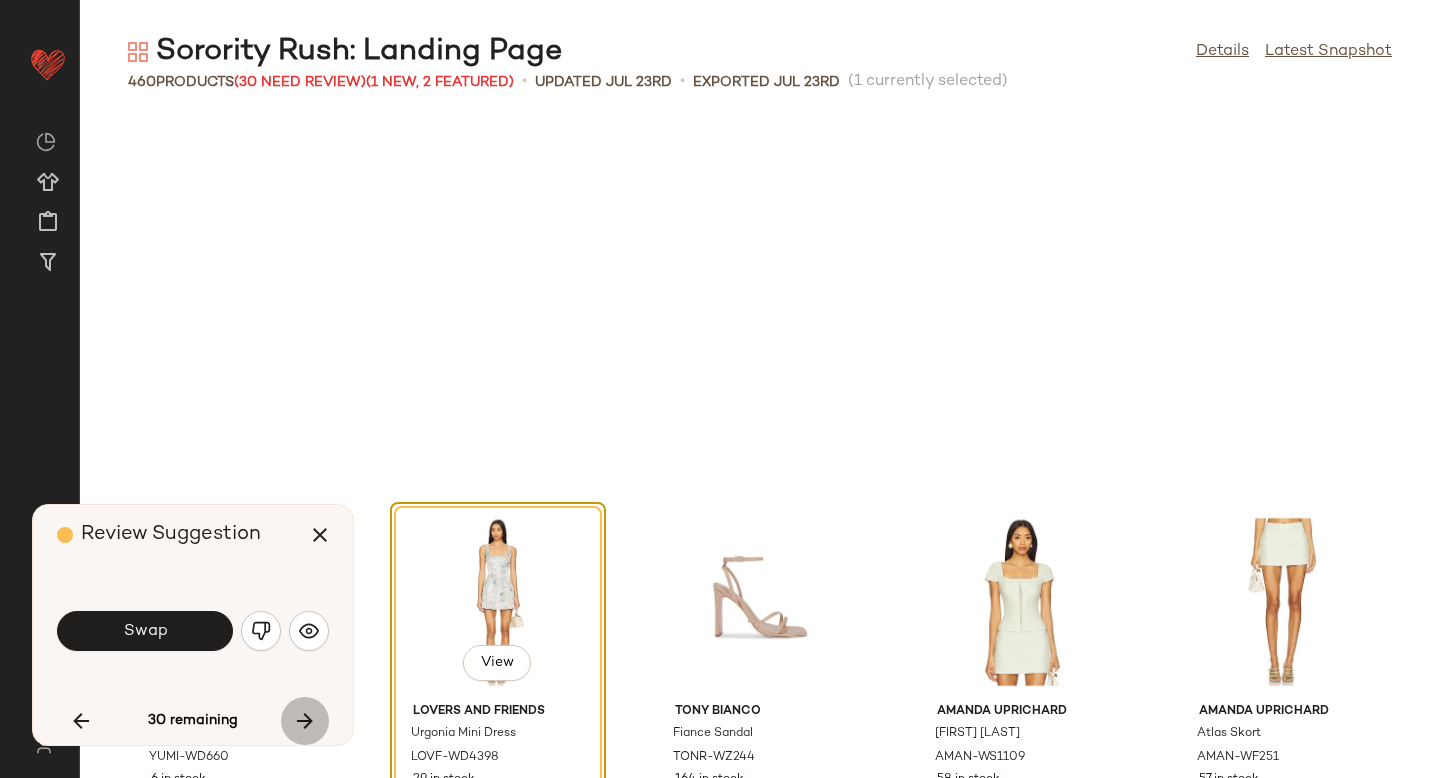 scroll, scrollTop: 30378, scrollLeft: 0, axis: vertical 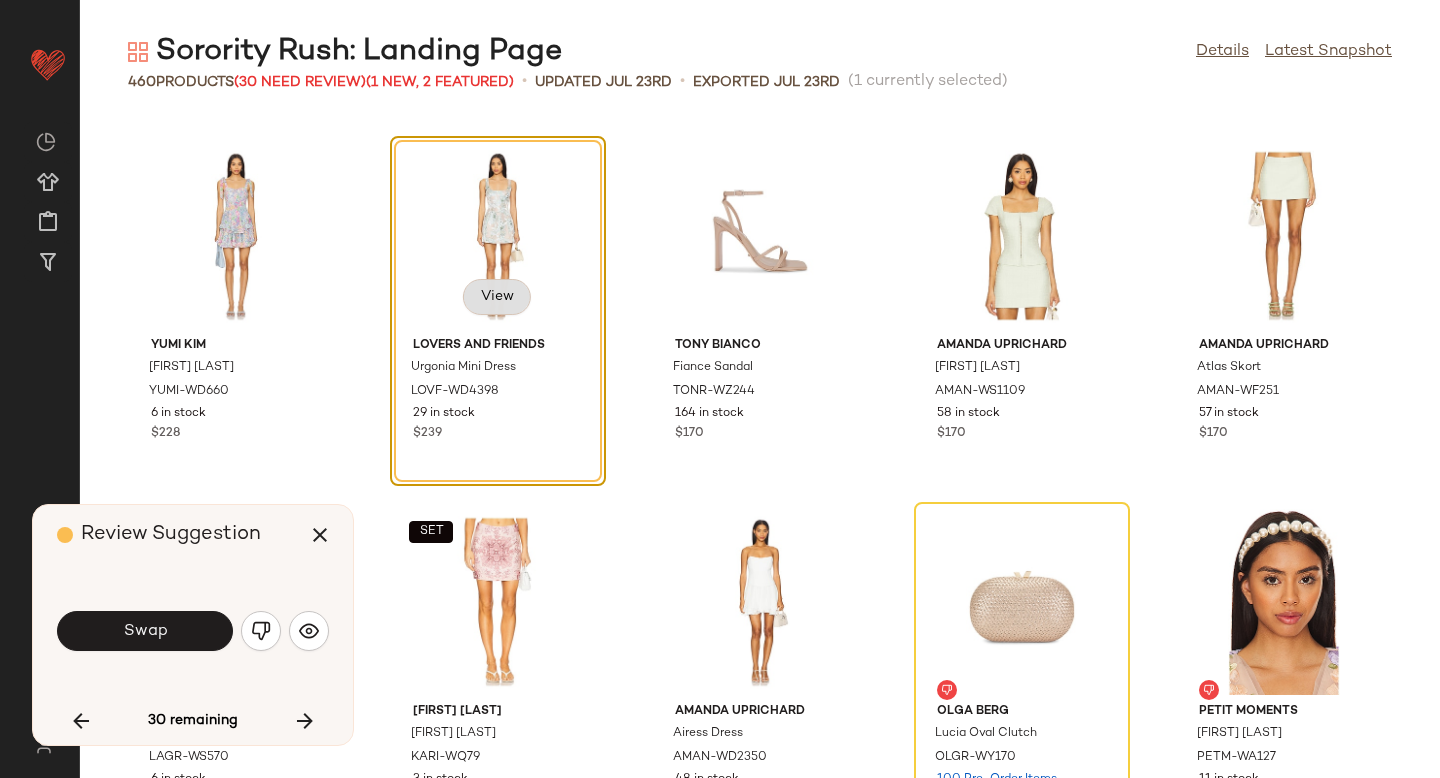 click on "View" 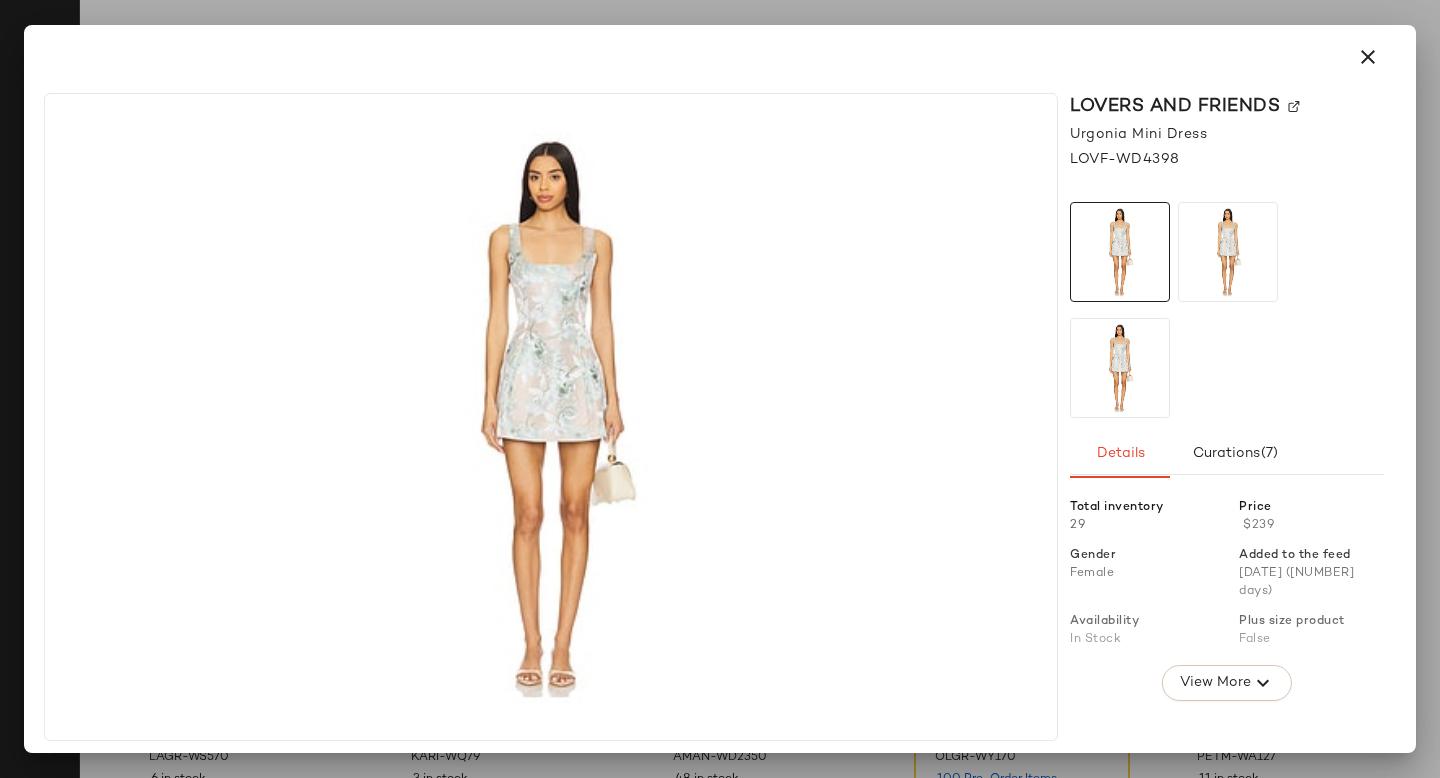 click 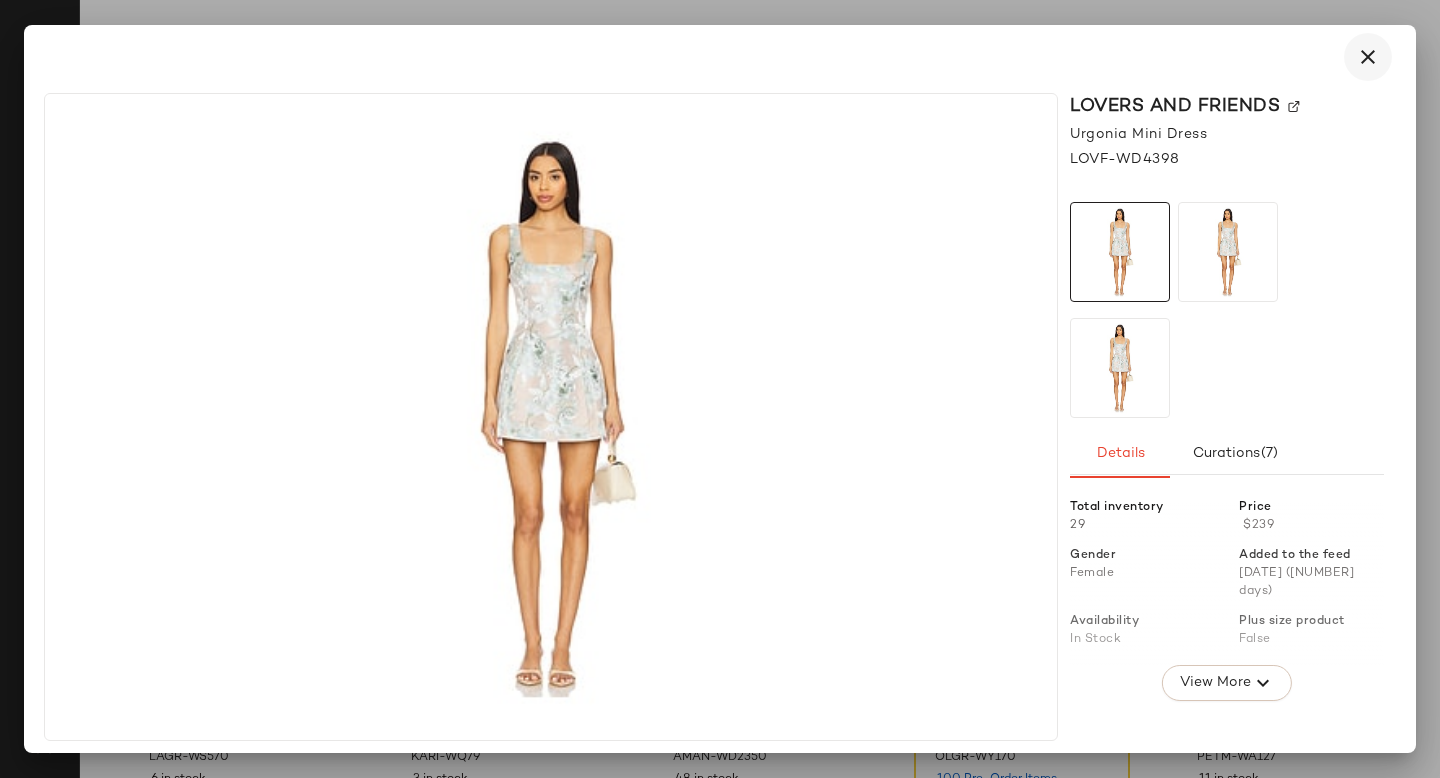 click at bounding box center (1368, 57) 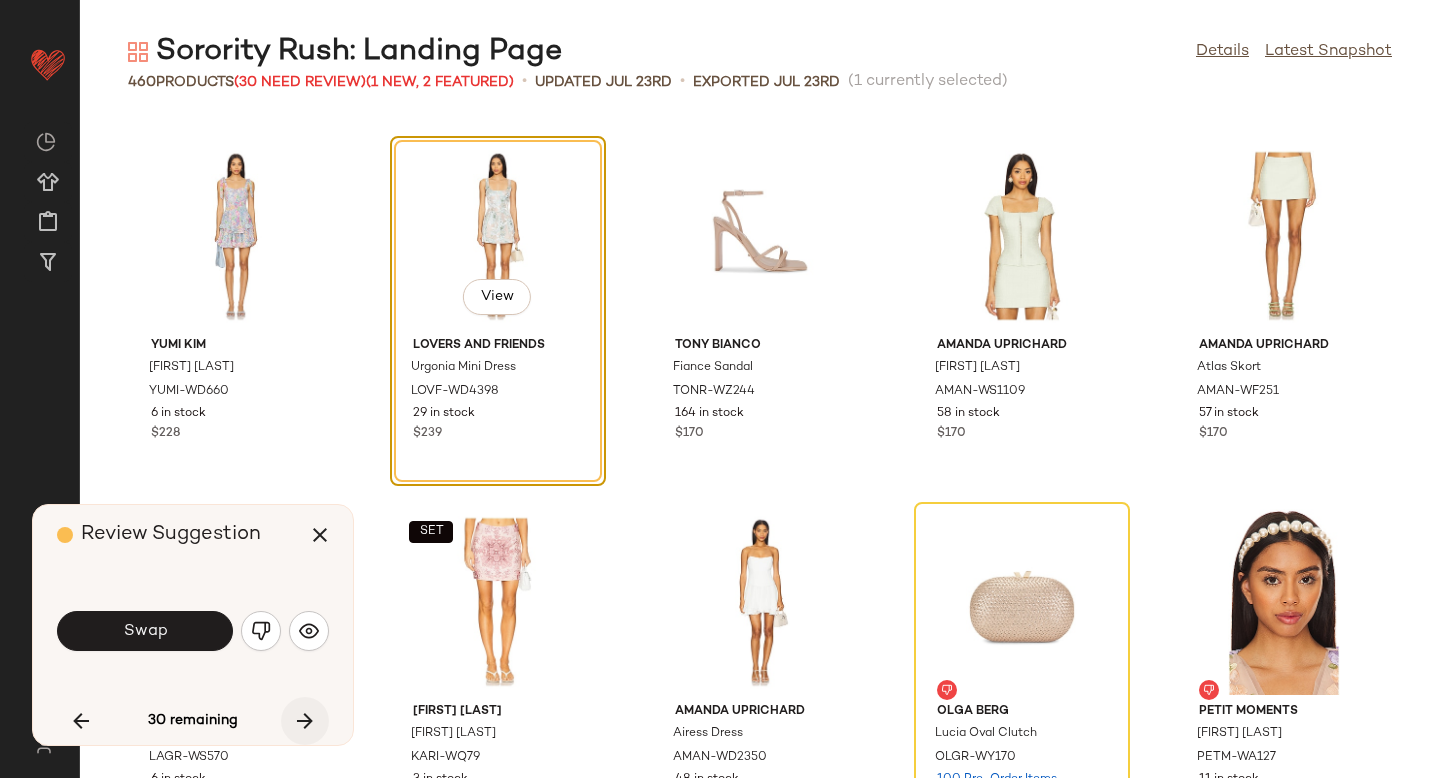 click at bounding box center (305, 721) 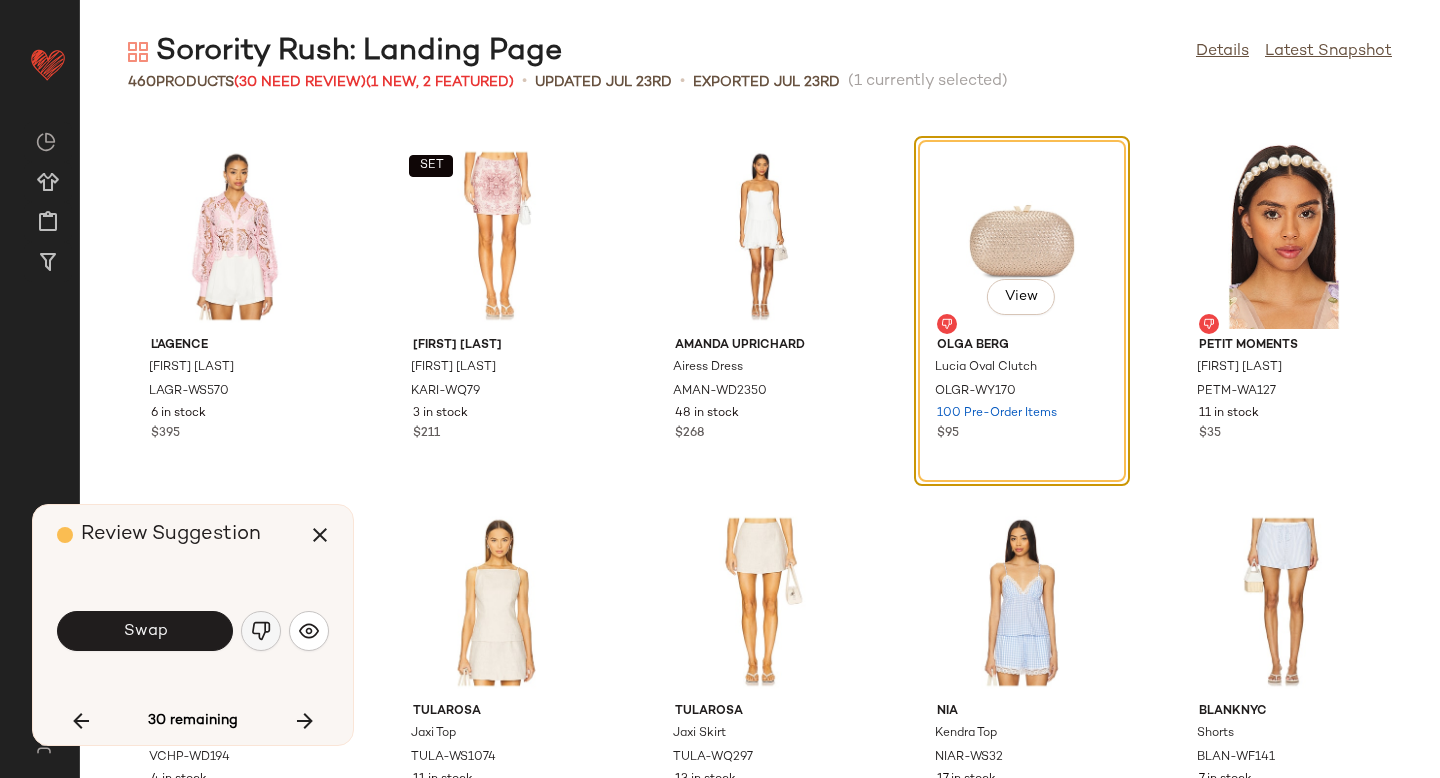 click 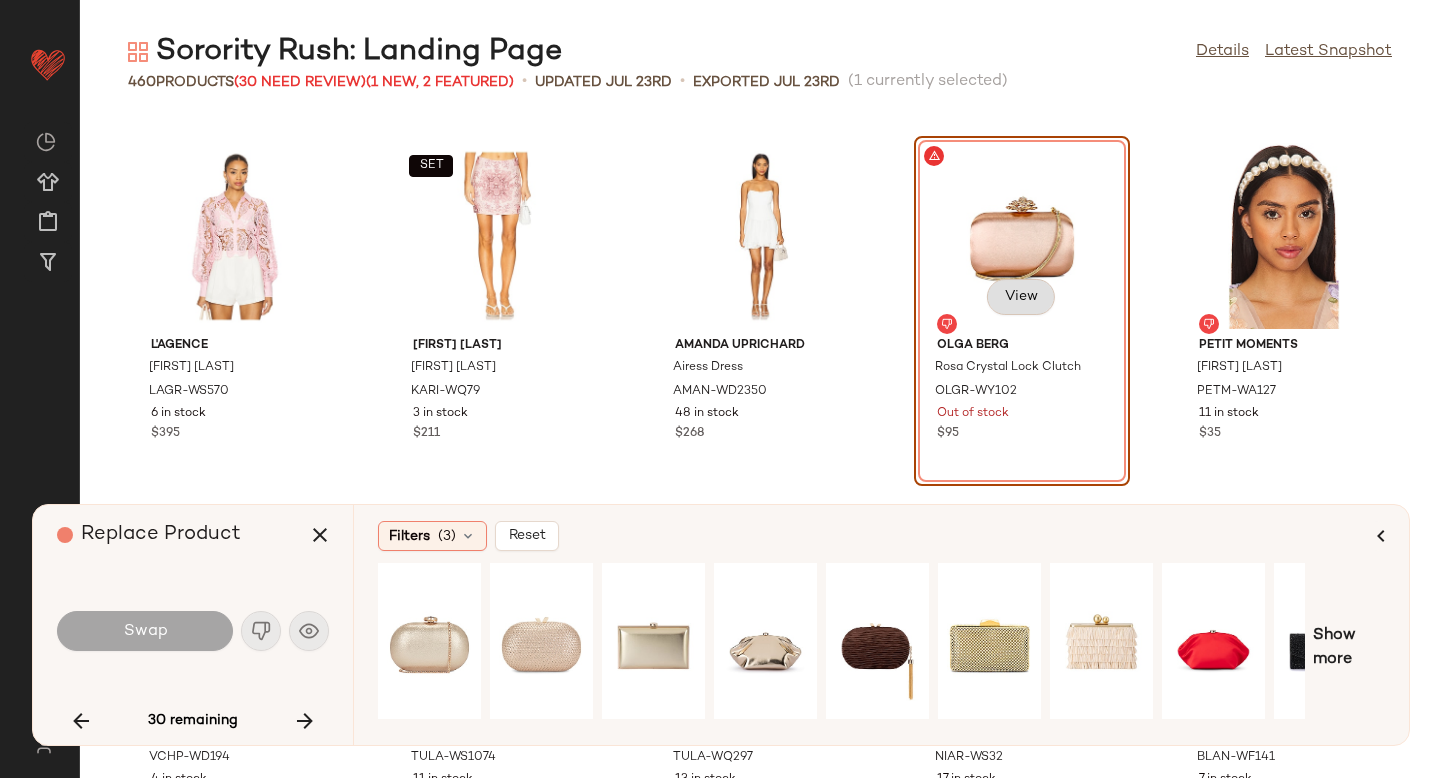 click on "View" at bounding box center [1021, 297] 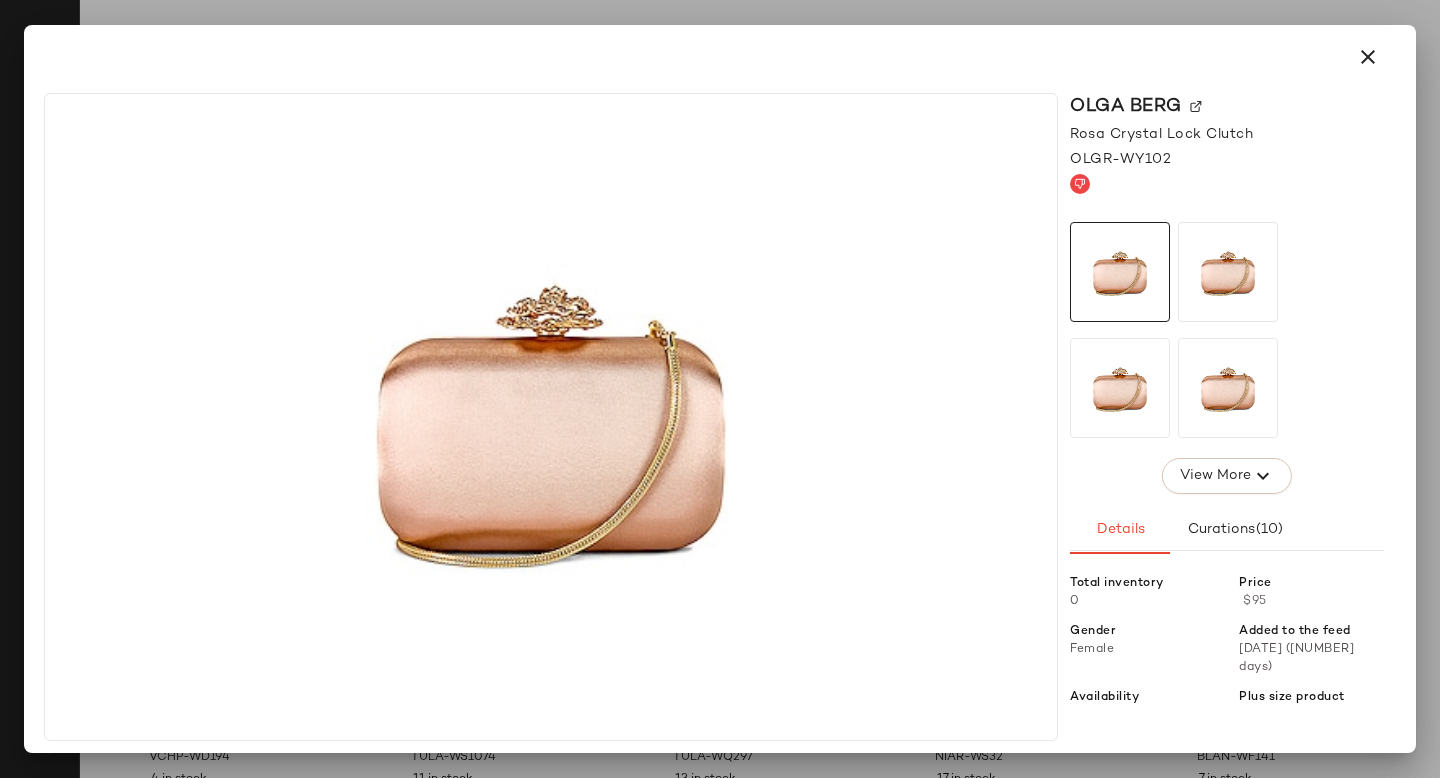 click 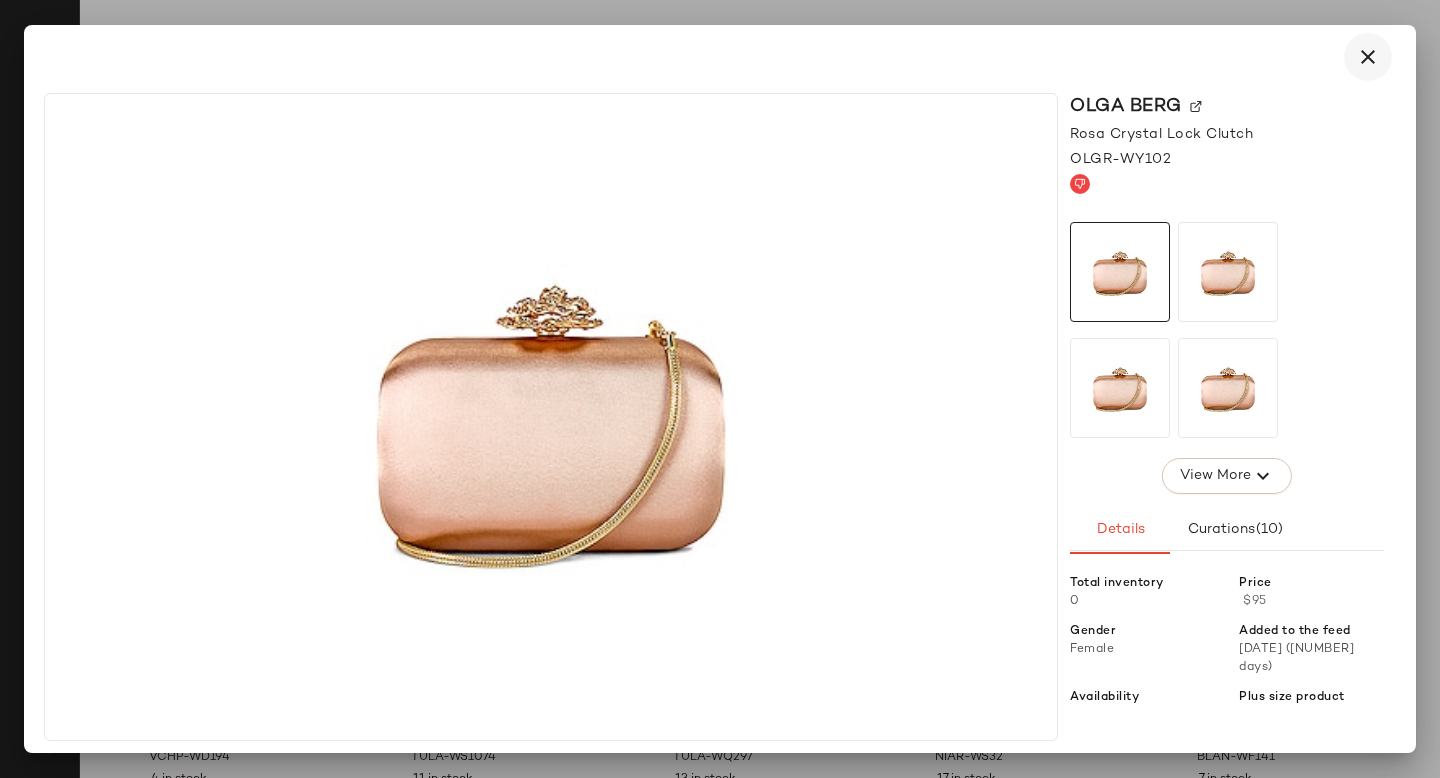click at bounding box center [1368, 57] 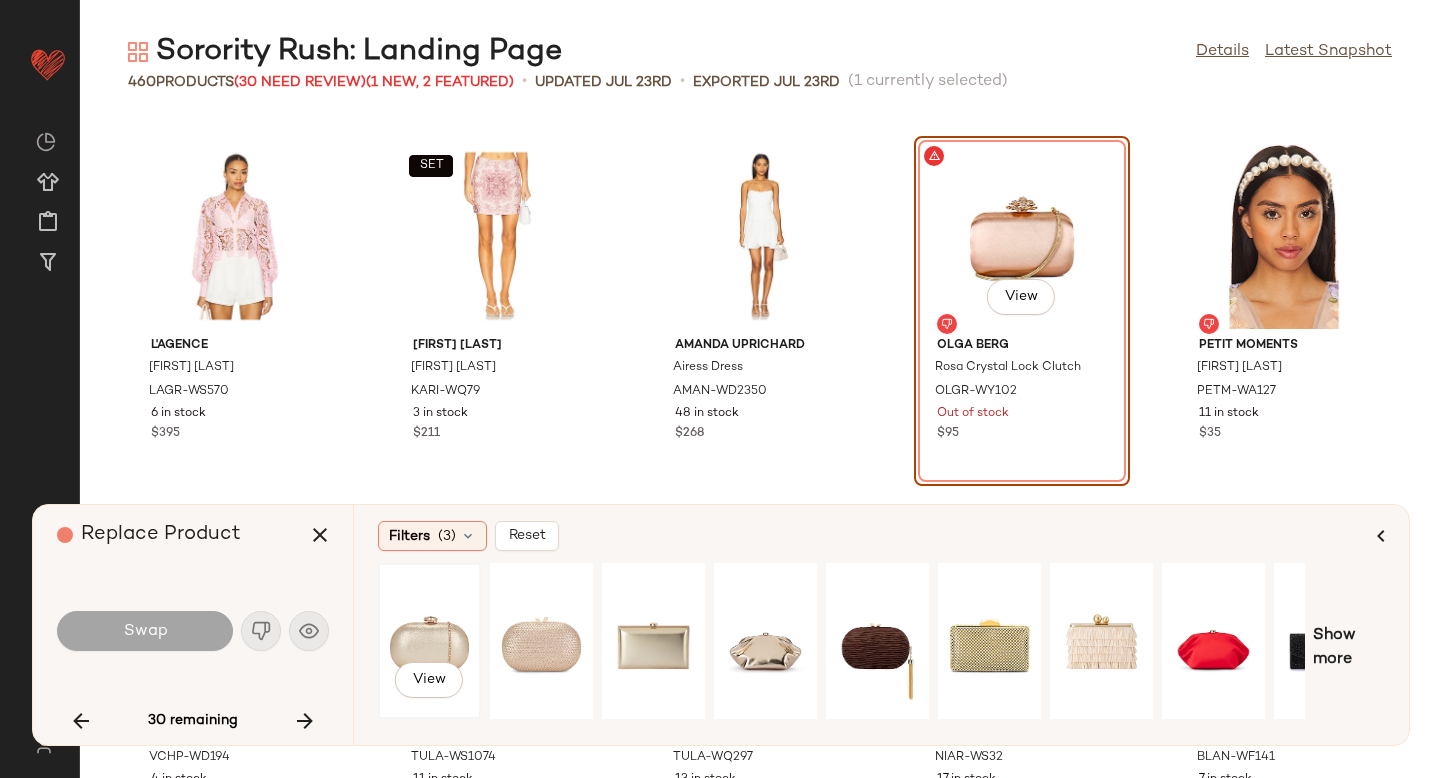 click on "View" 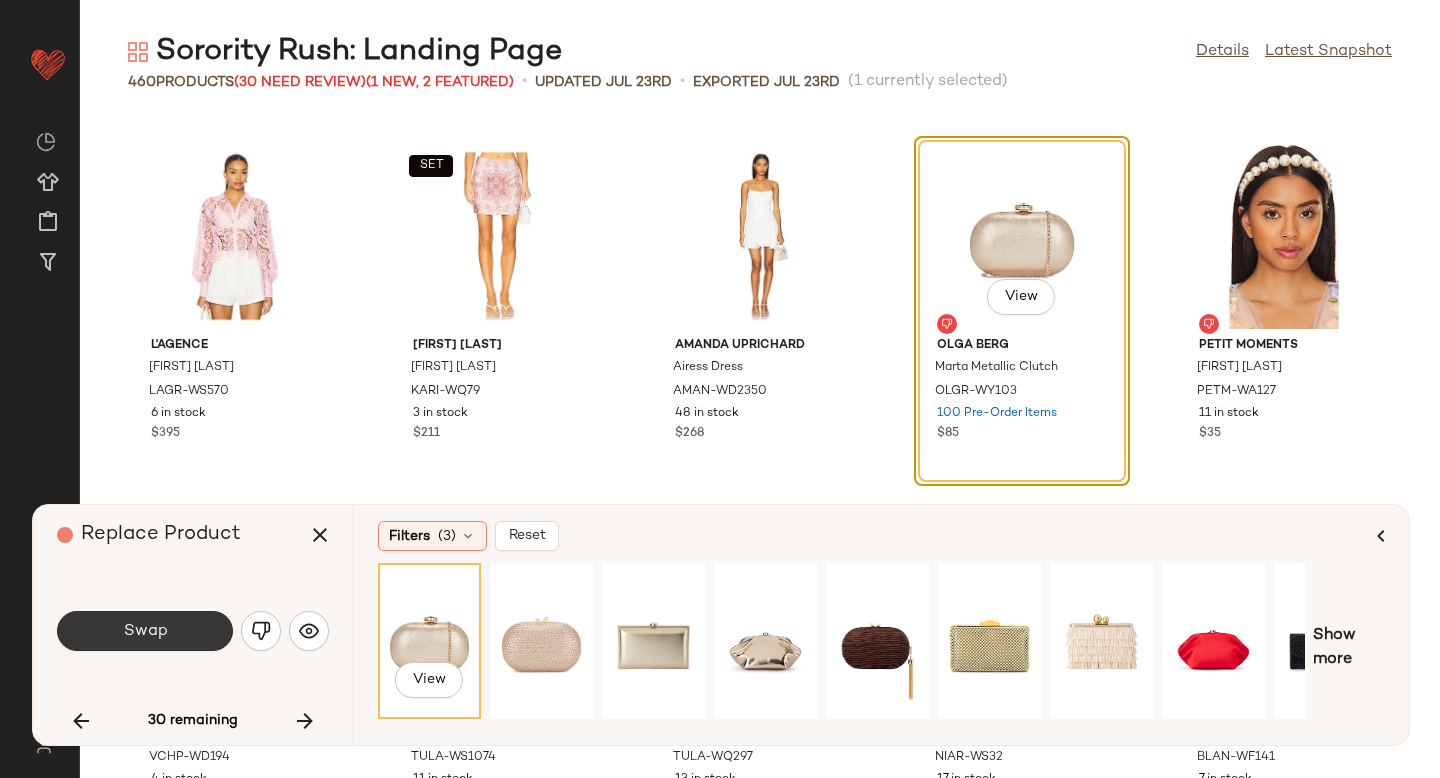 click on "Swap" 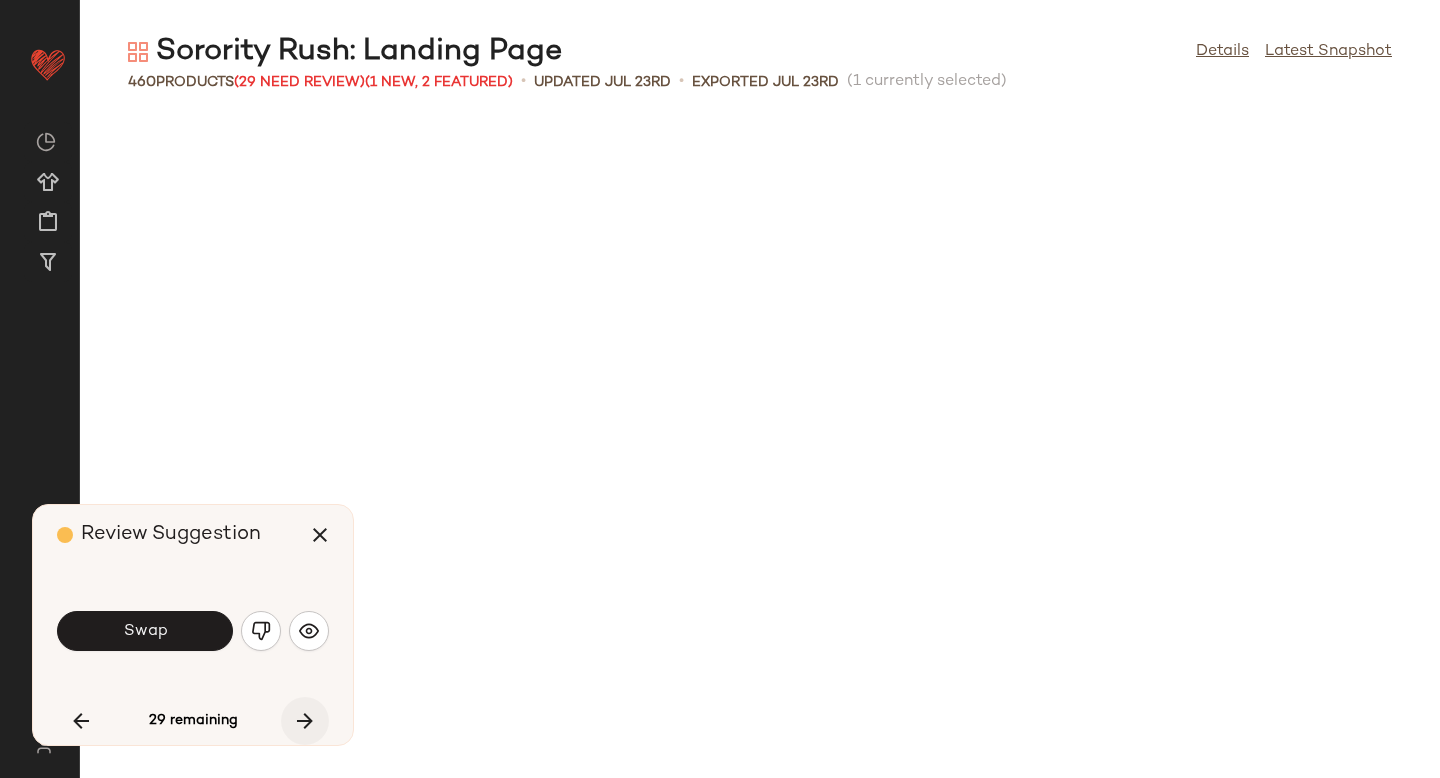 scroll, scrollTop: 31476, scrollLeft: 0, axis: vertical 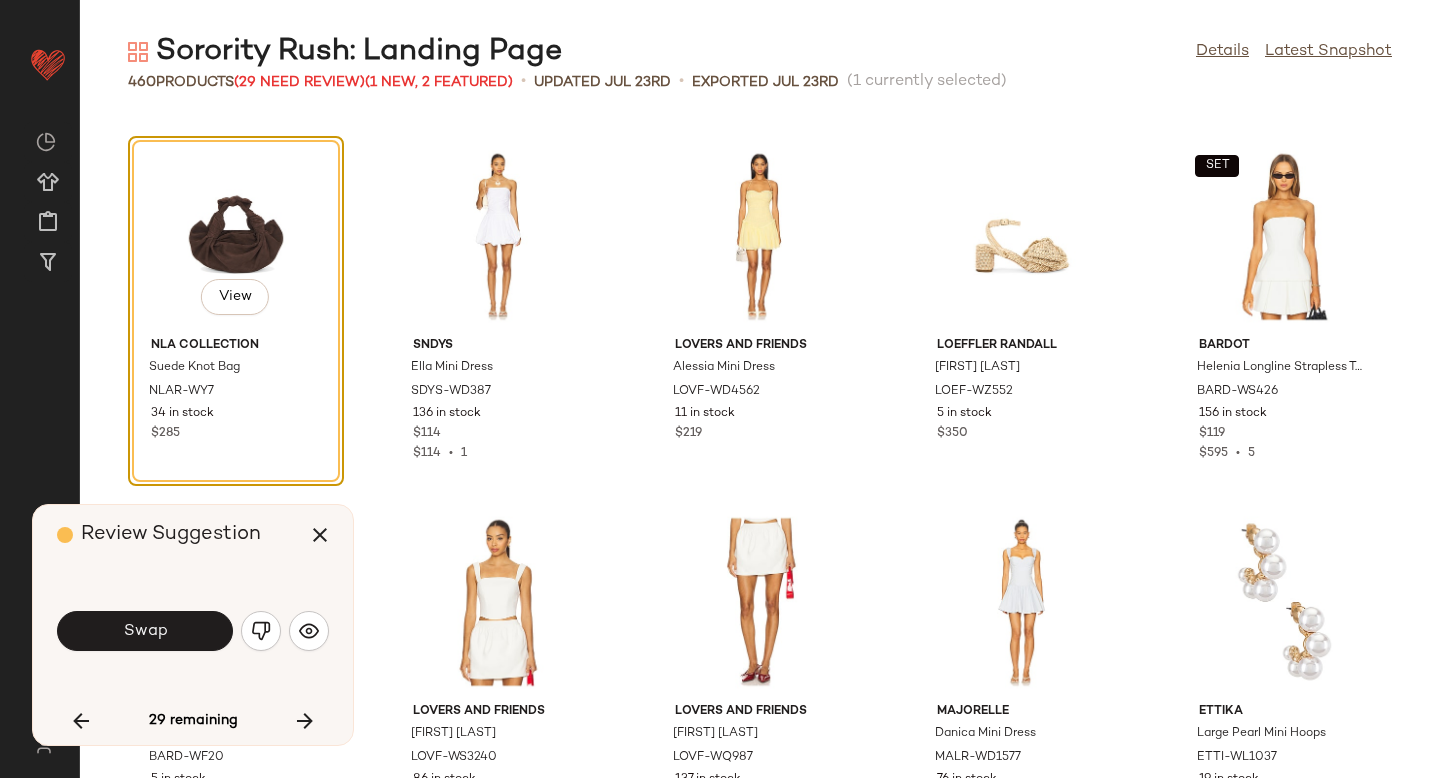 click on "Swap" at bounding box center (193, 631) 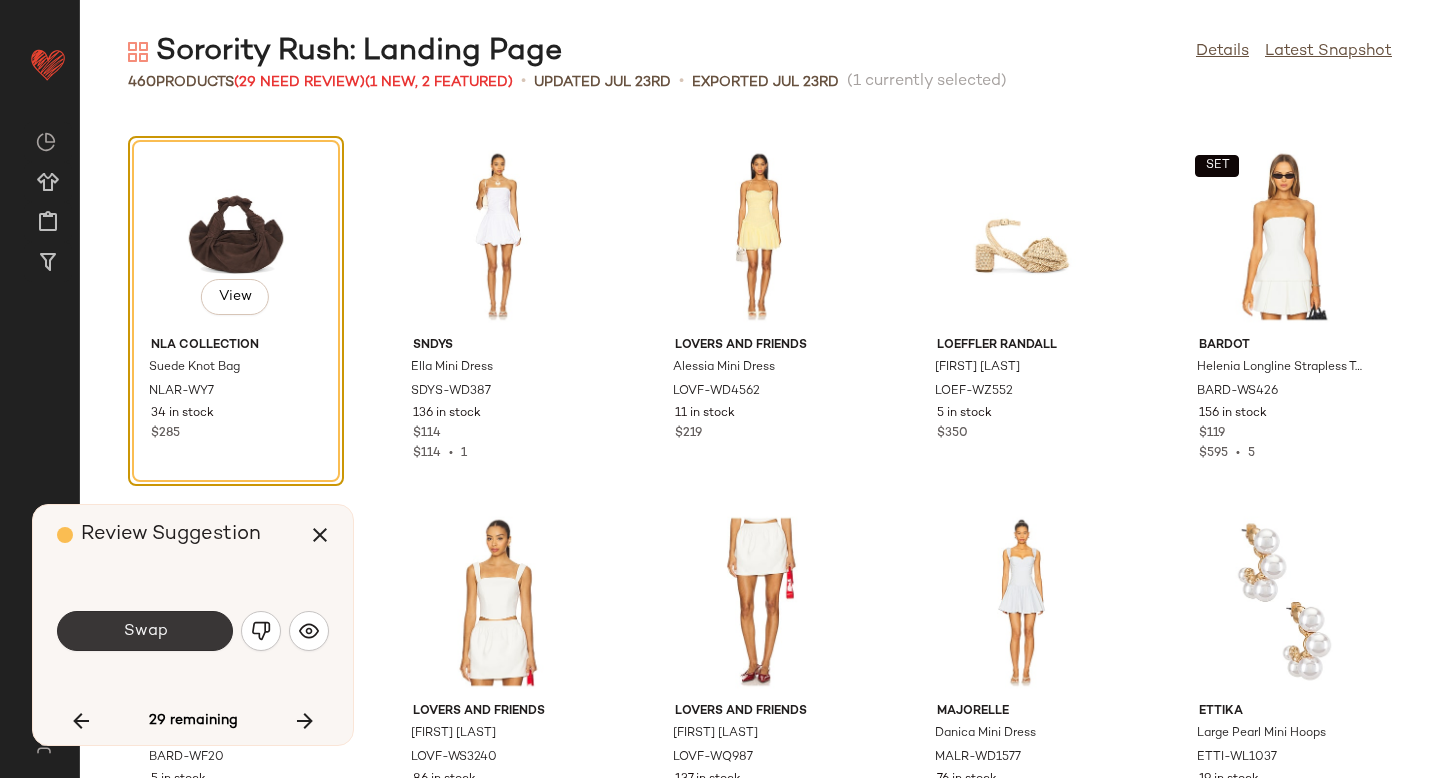 click on "Swap" at bounding box center [145, 631] 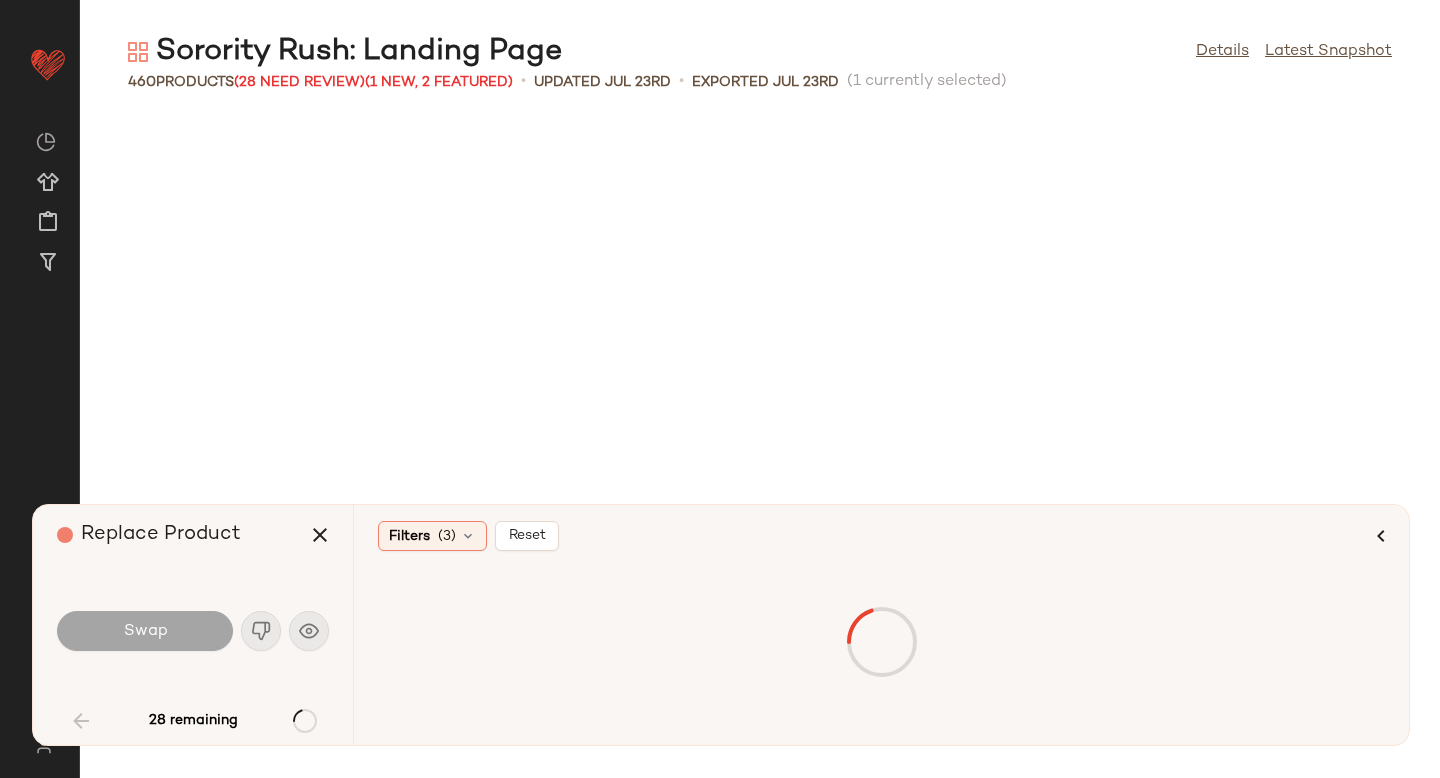 scroll, scrollTop: 732, scrollLeft: 0, axis: vertical 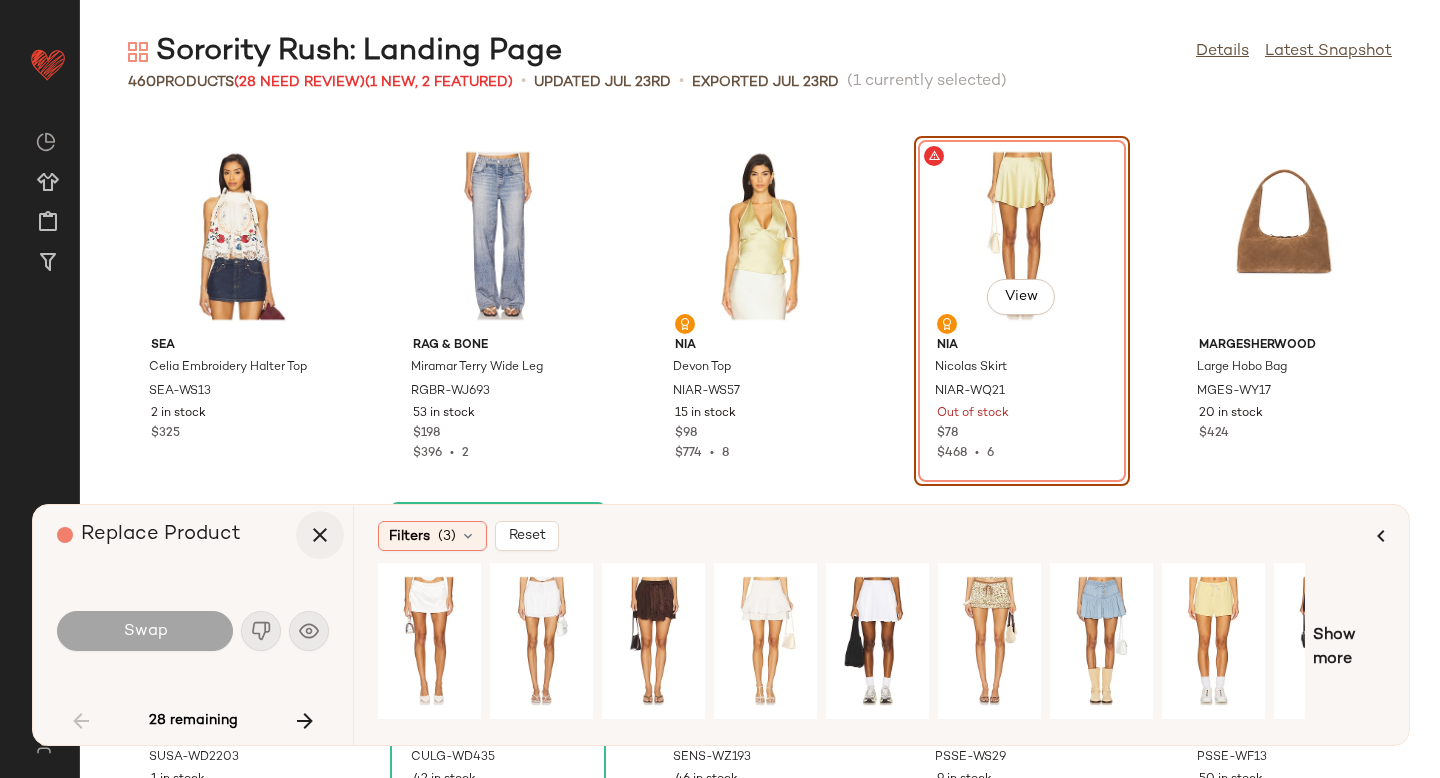 click at bounding box center (320, 535) 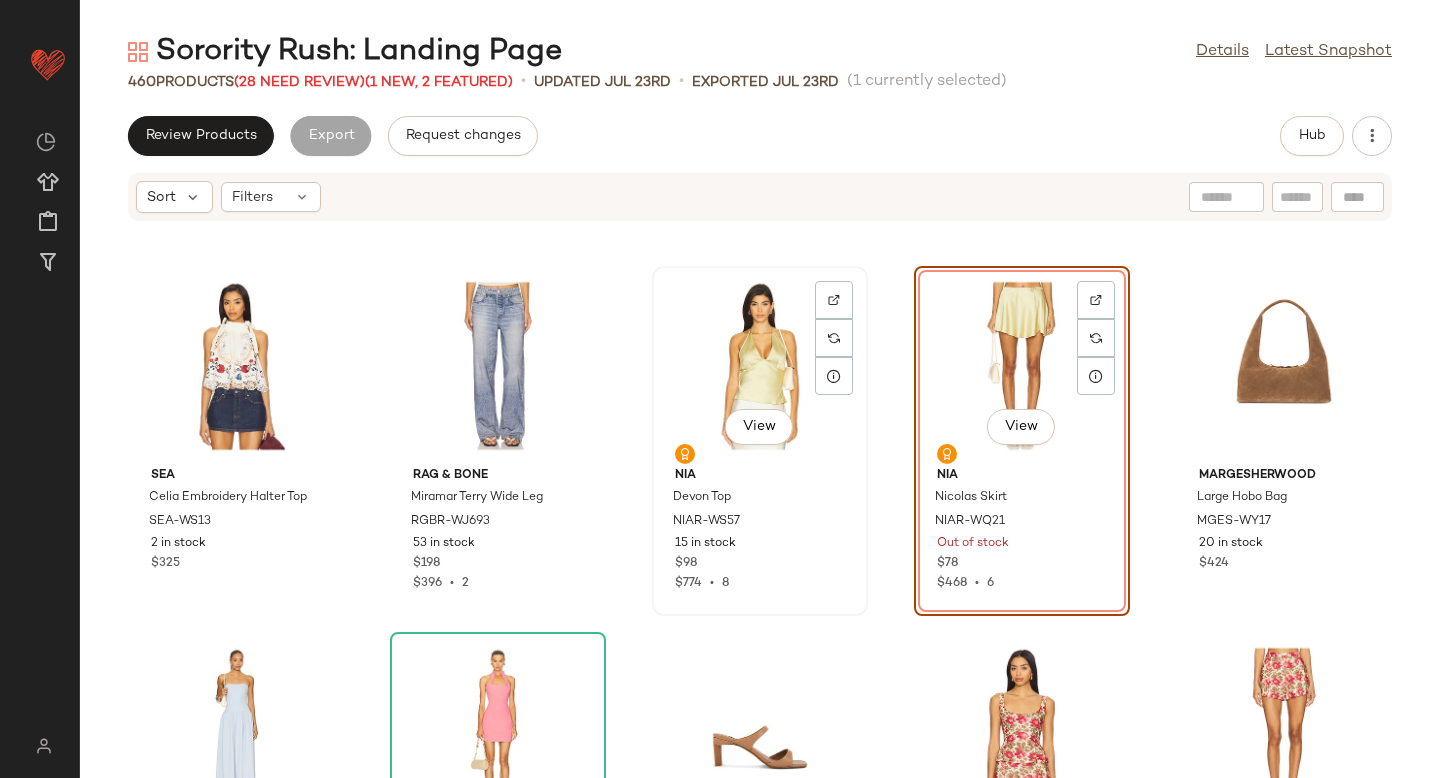 scroll, scrollTop: 0, scrollLeft: 0, axis: both 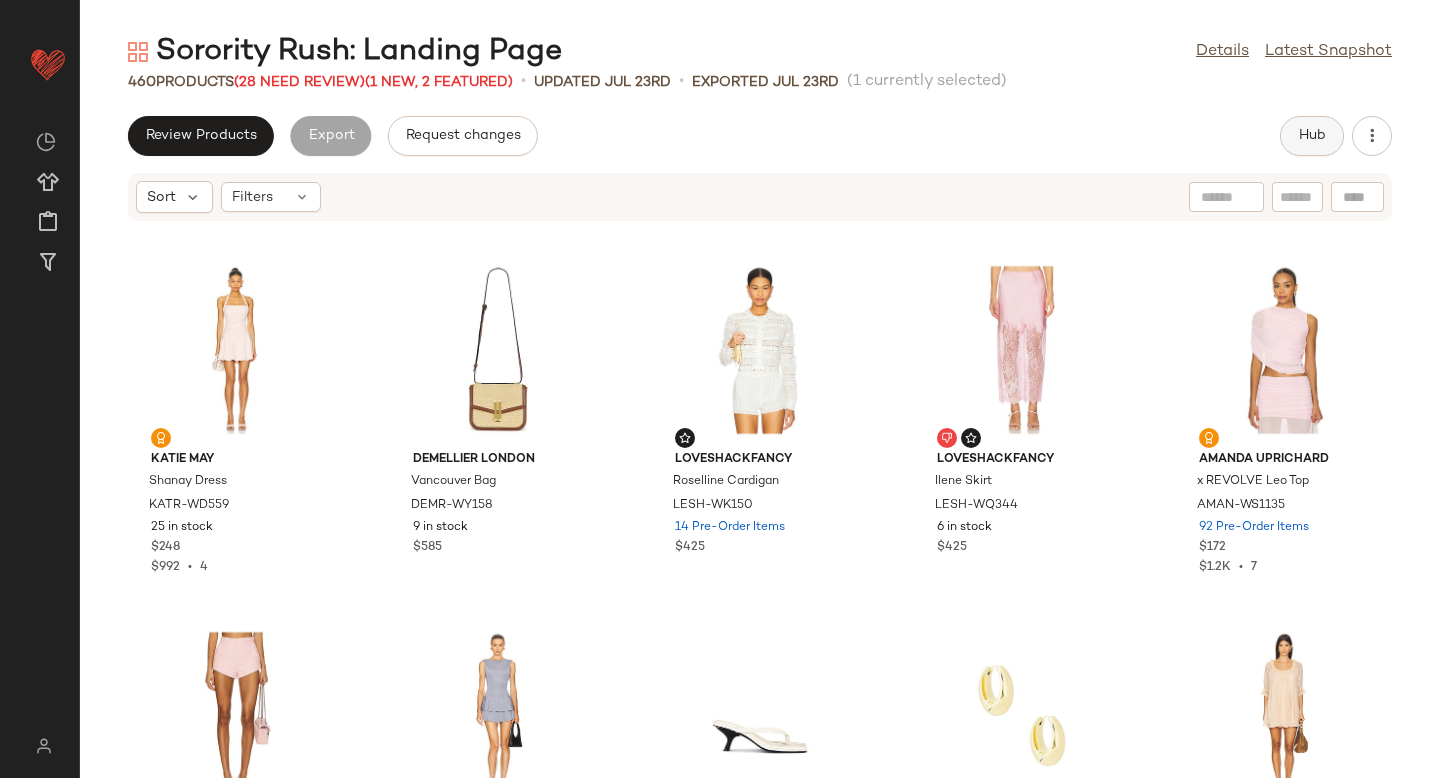 click on "Hub" at bounding box center (1312, 136) 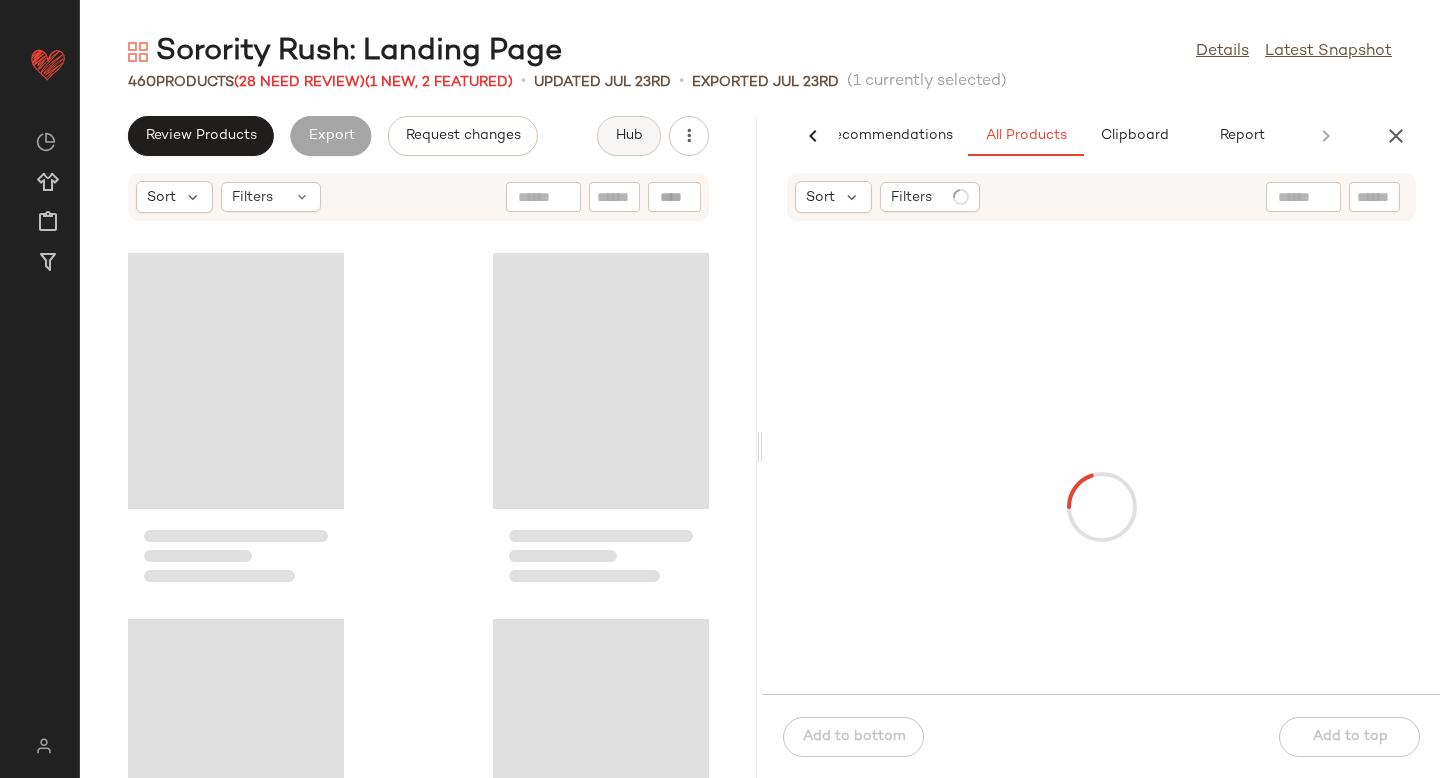 scroll, scrollTop: 0, scrollLeft: 47, axis: horizontal 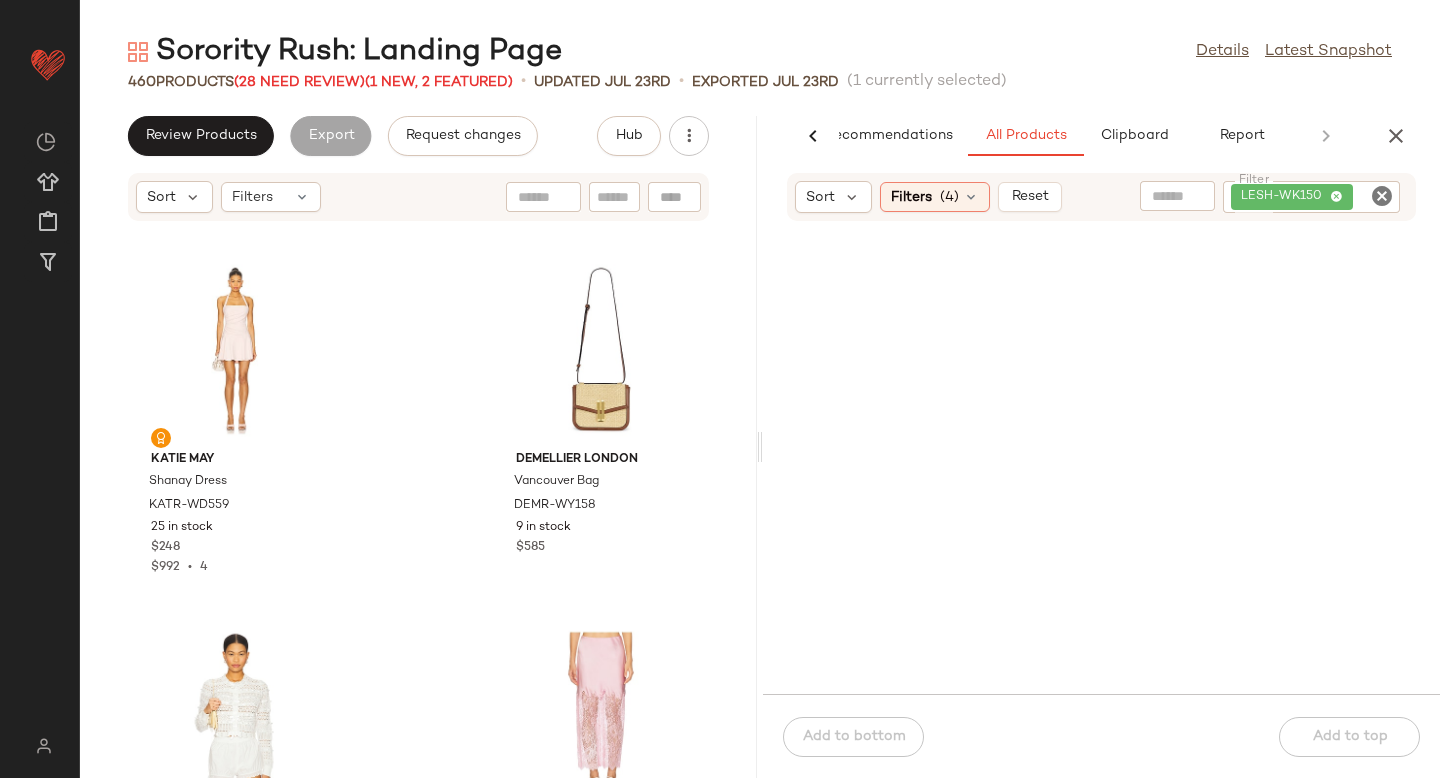 click 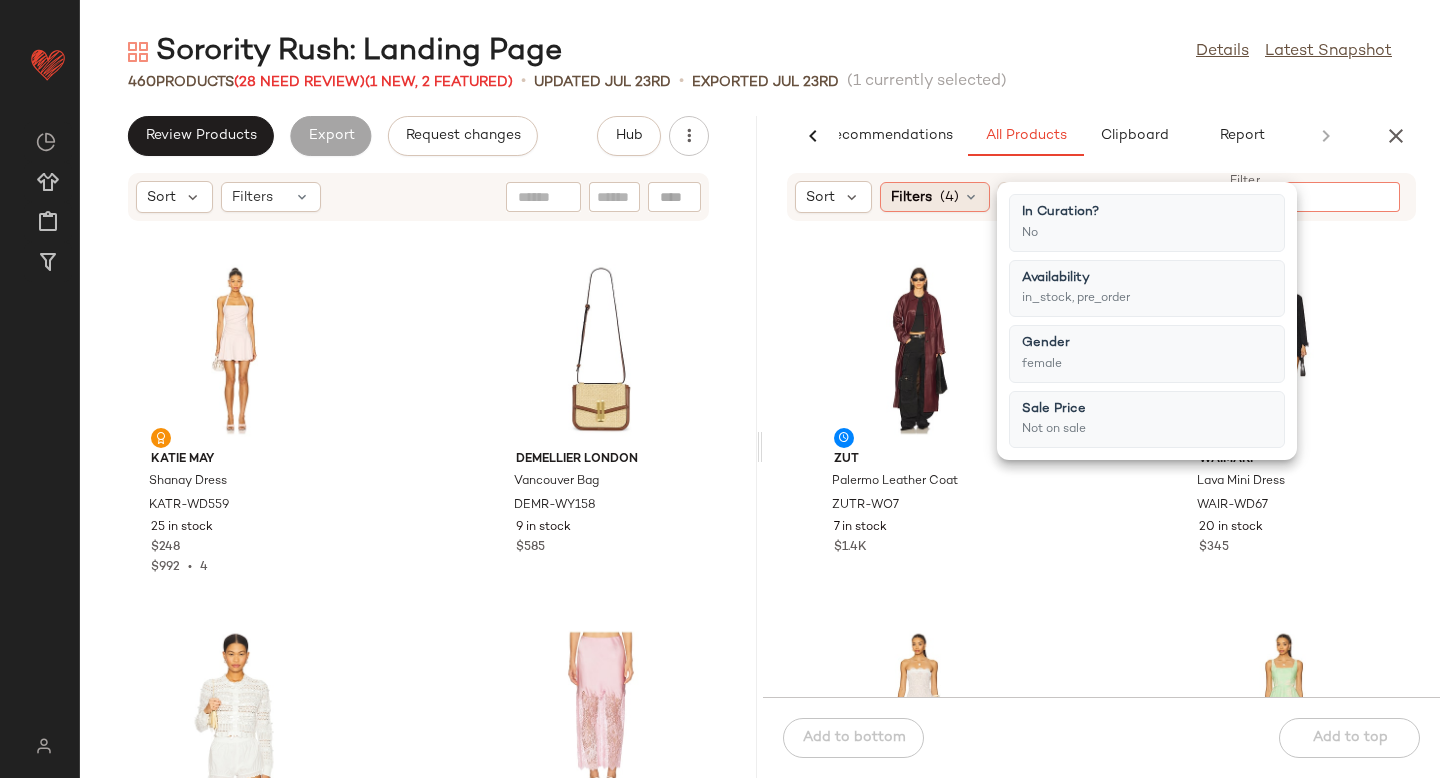 click on "Filters  (4)" 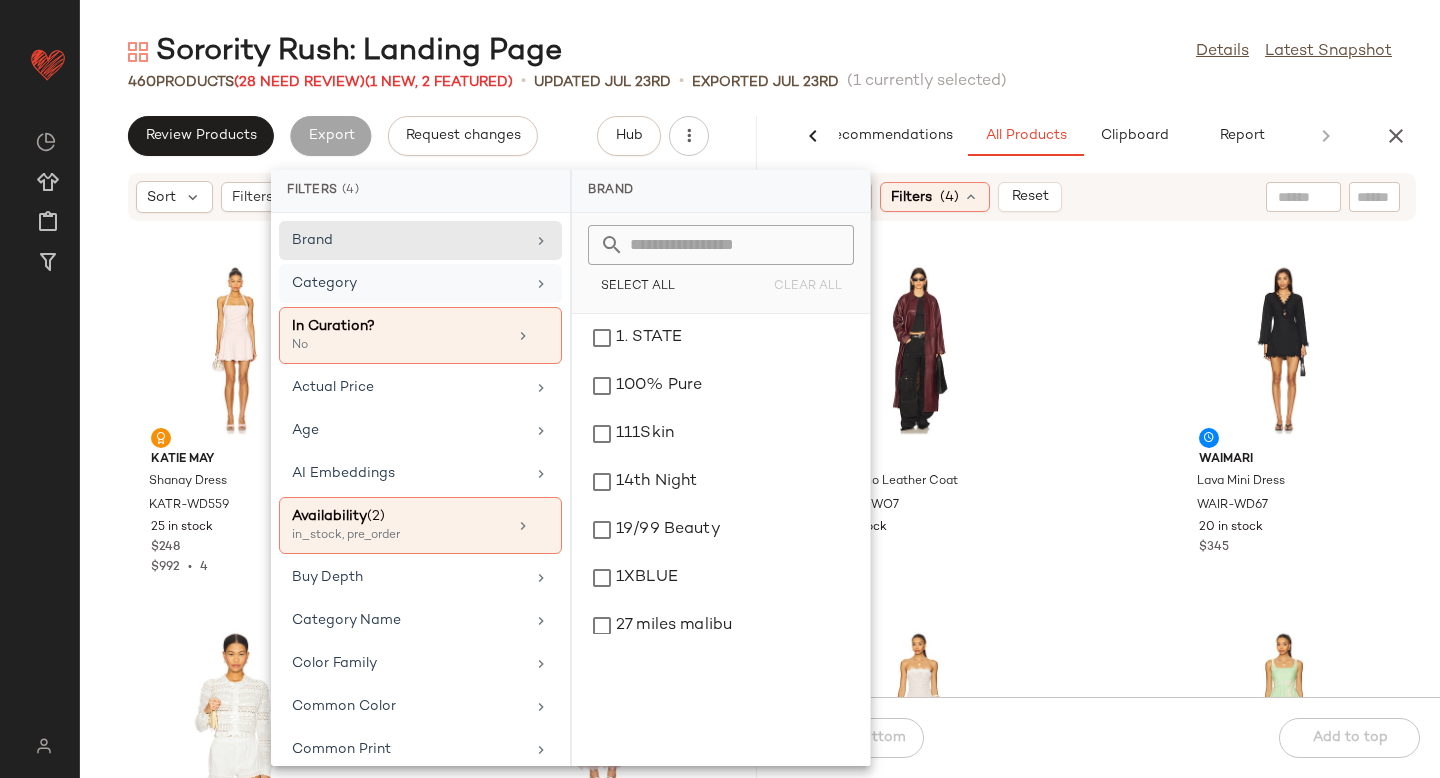 click on "Category" at bounding box center [408, 283] 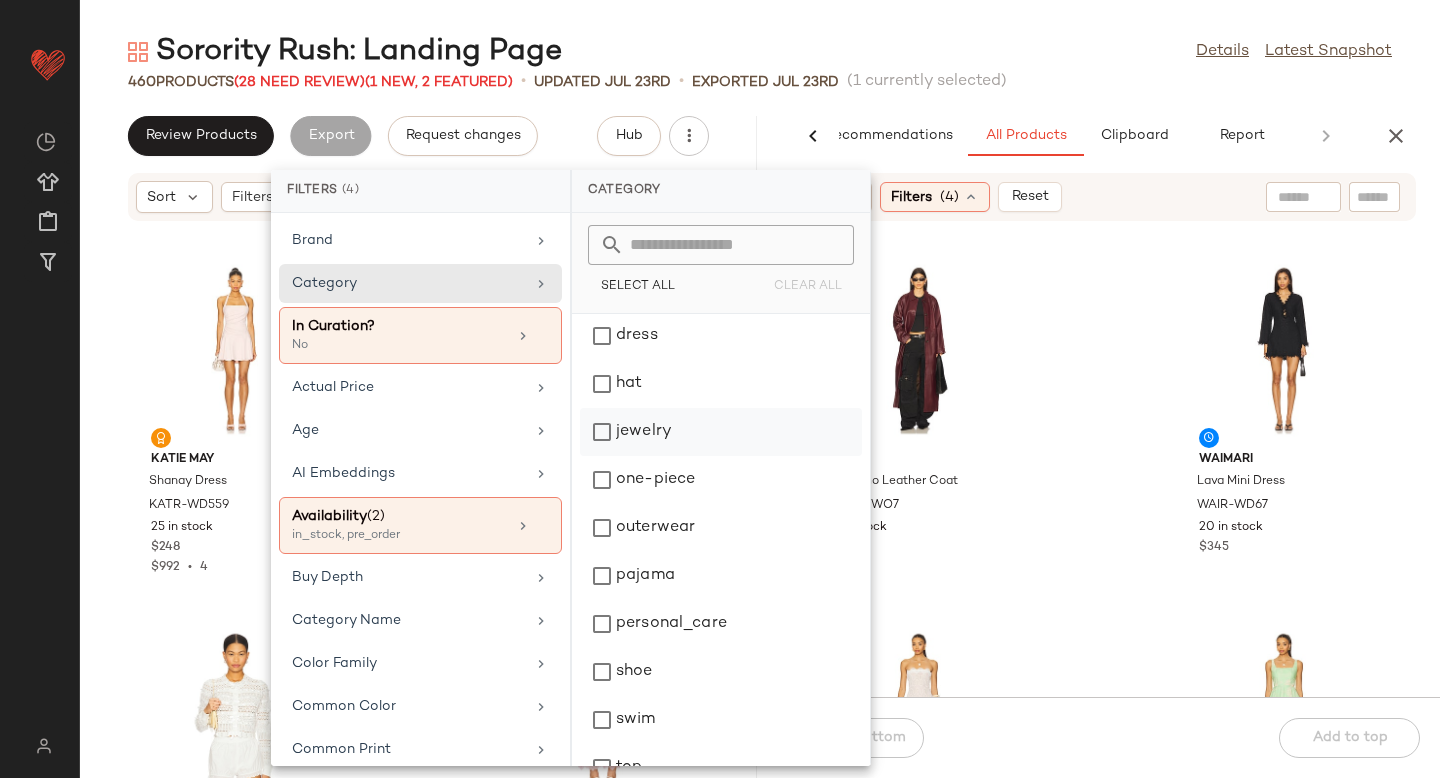 scroll, scrollTop: 0, scrollLeft: 0, axis: both 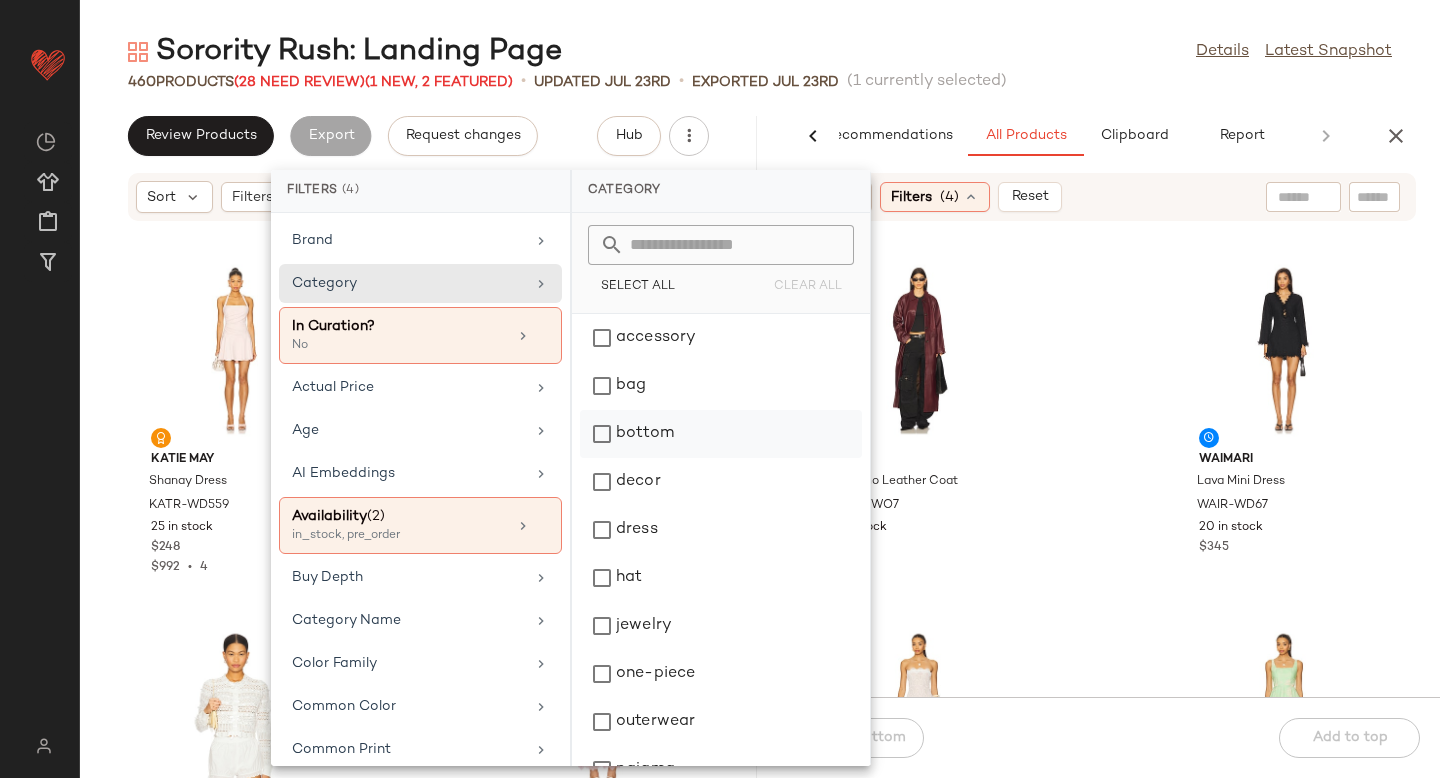 click on "bottom" 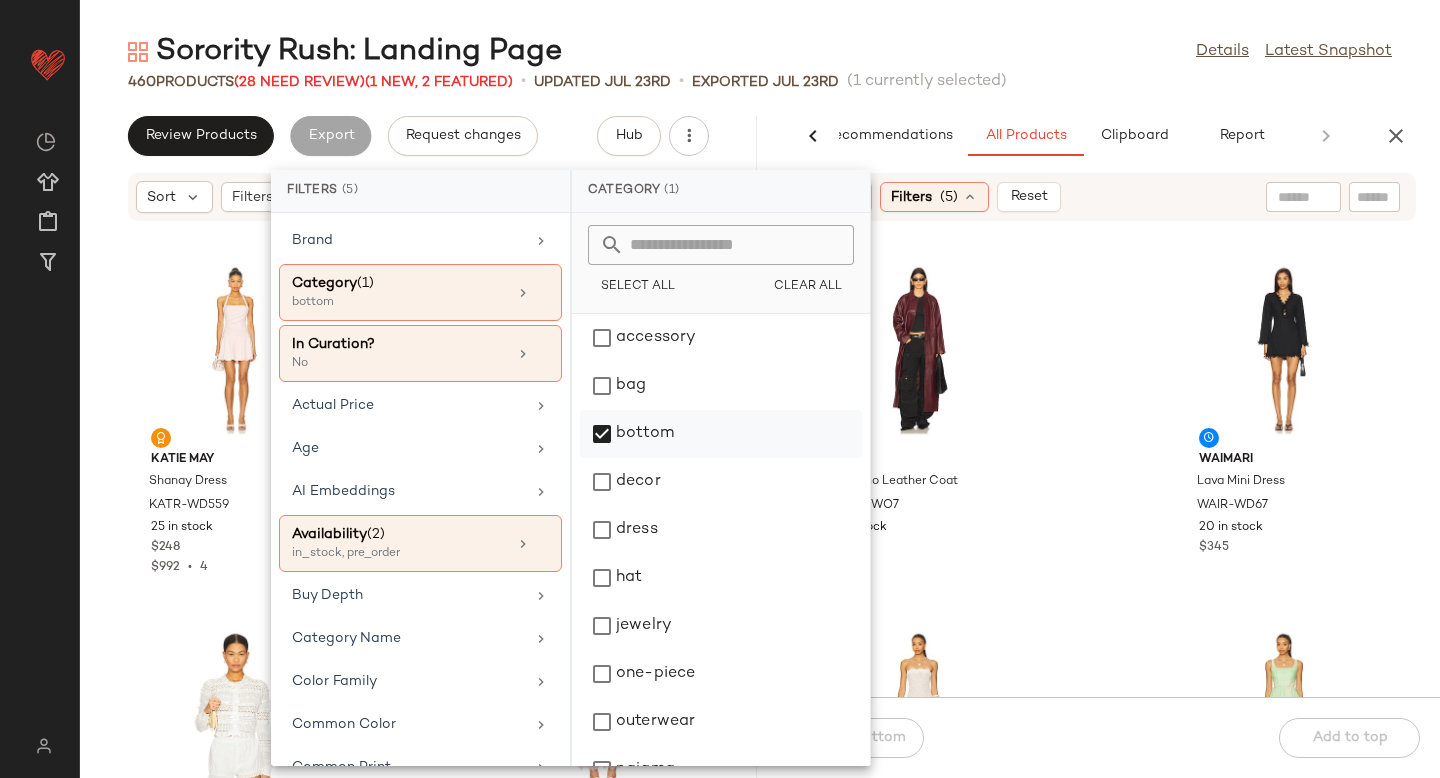scroll, scrollTop: 276, scrollLeft: 0, axis: vertical 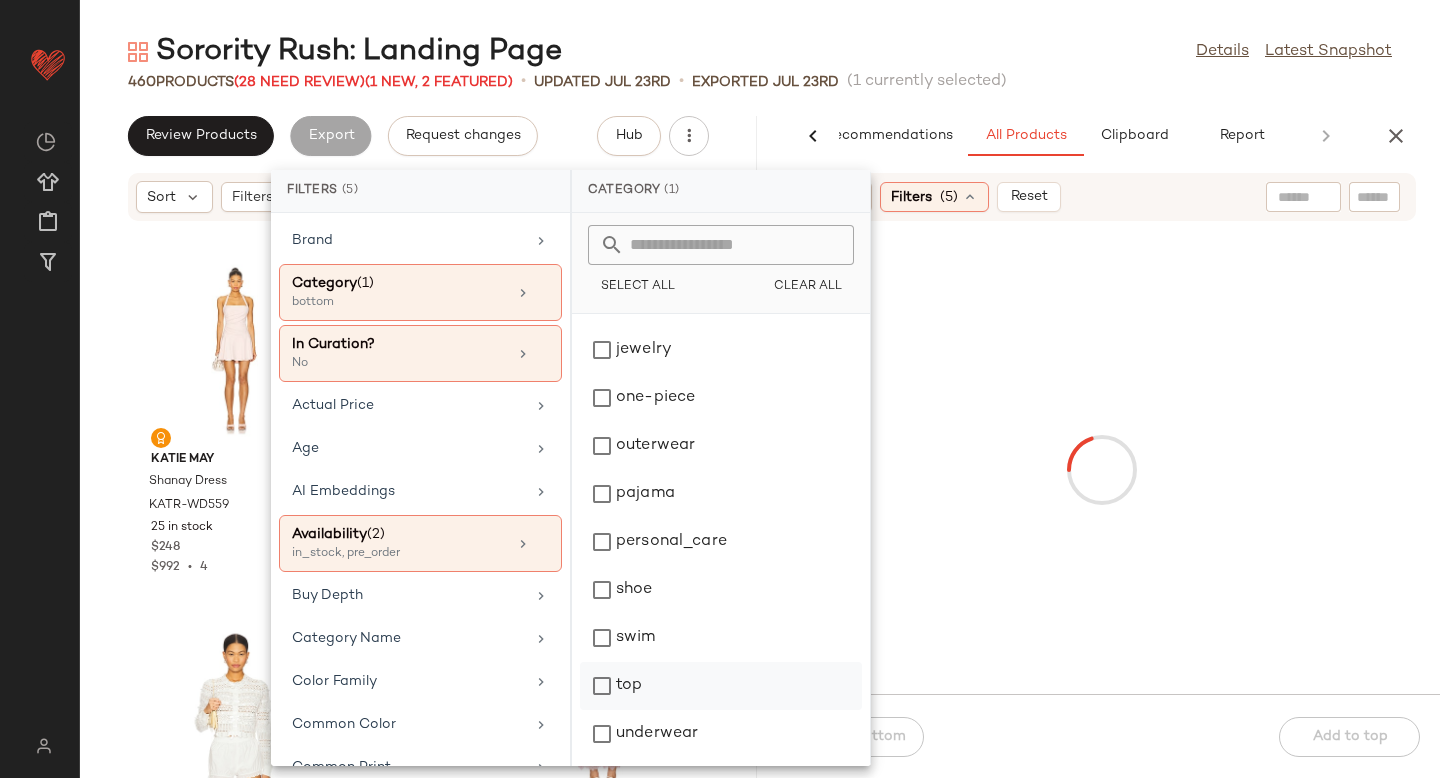 click on "top" 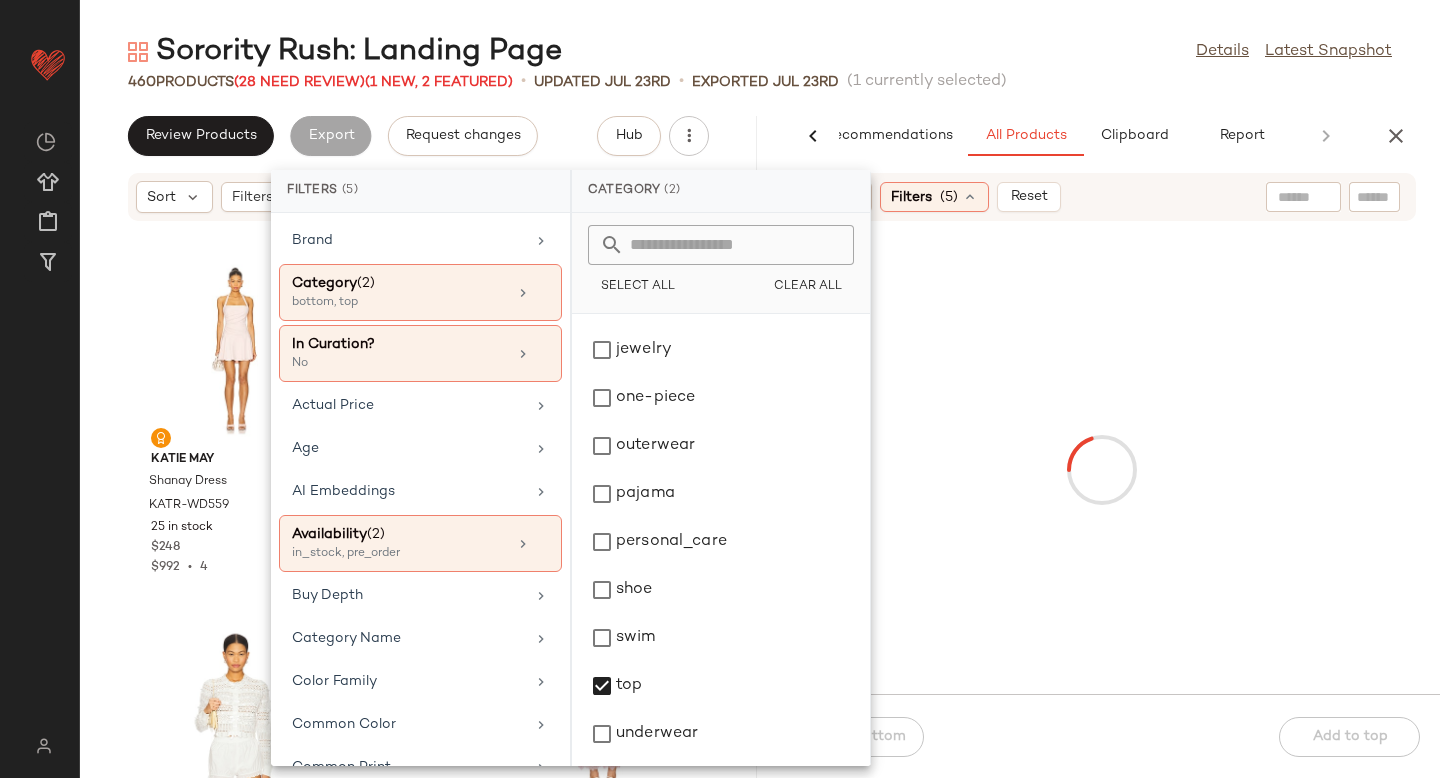 click at bounding box center (1101, 470) 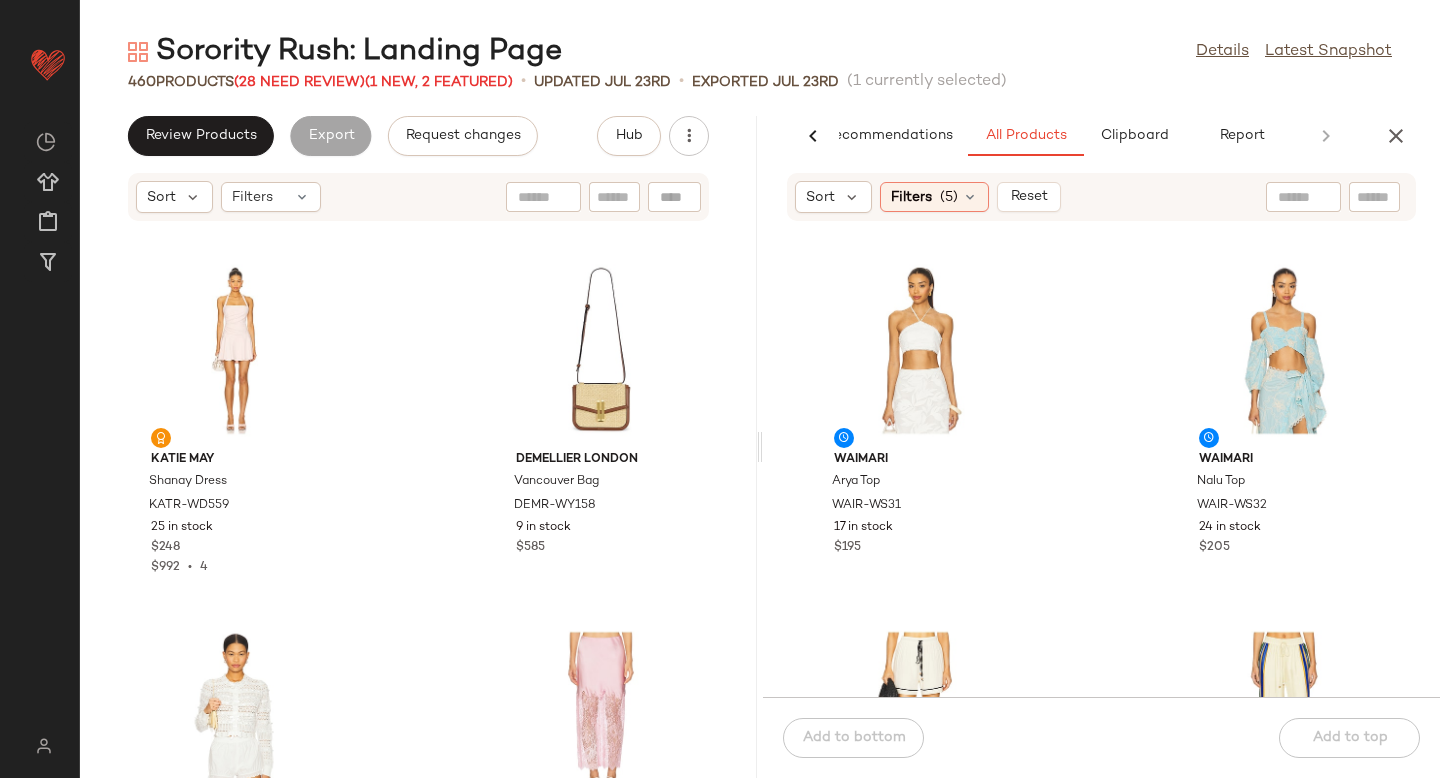 click on "460   Products   (28 Need Review)  (1 New, 2 Featured)  •   updated Jul 23rd  •  Exported Jul 23rd   (1 currently selected)" 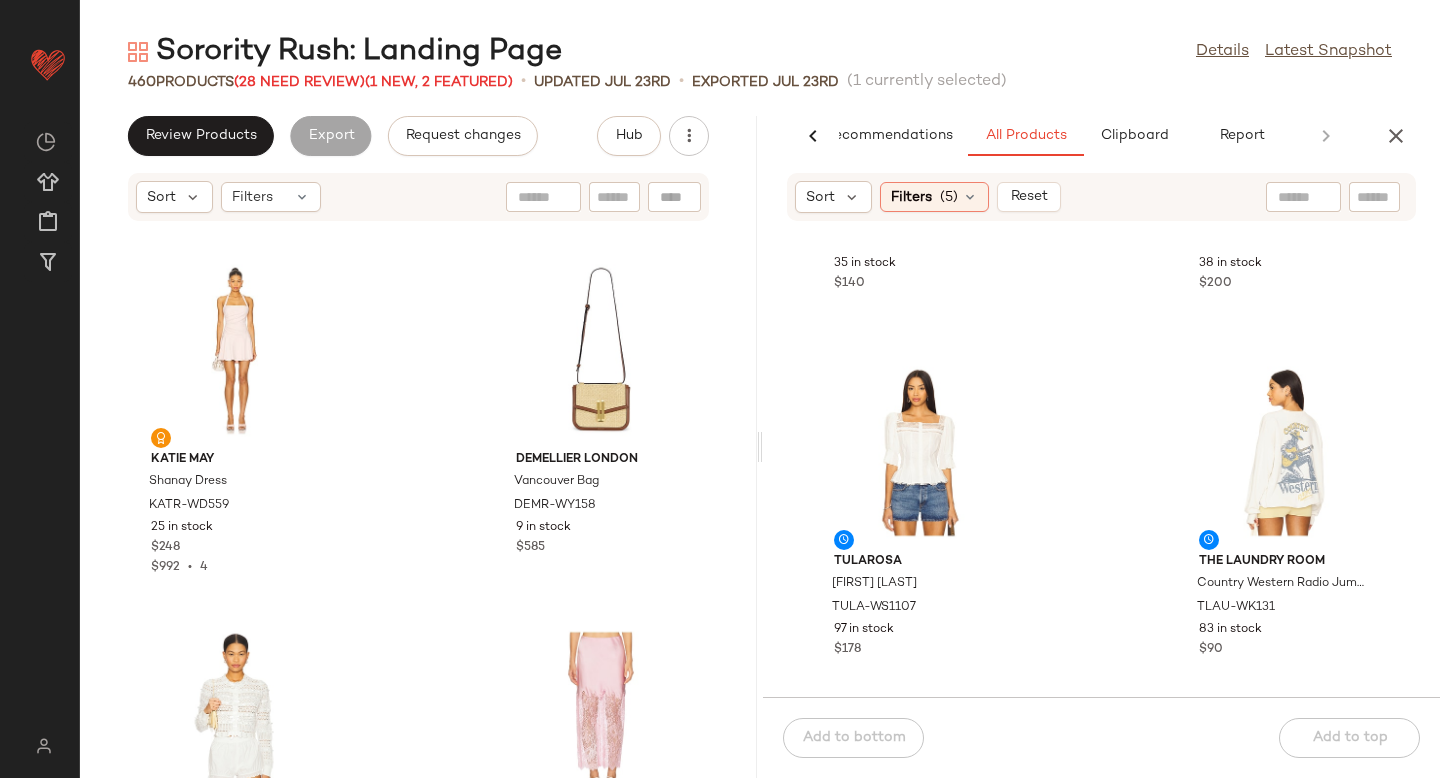 scroll, scrollTop: 10904, scrollLeft: 0, axis: vertical 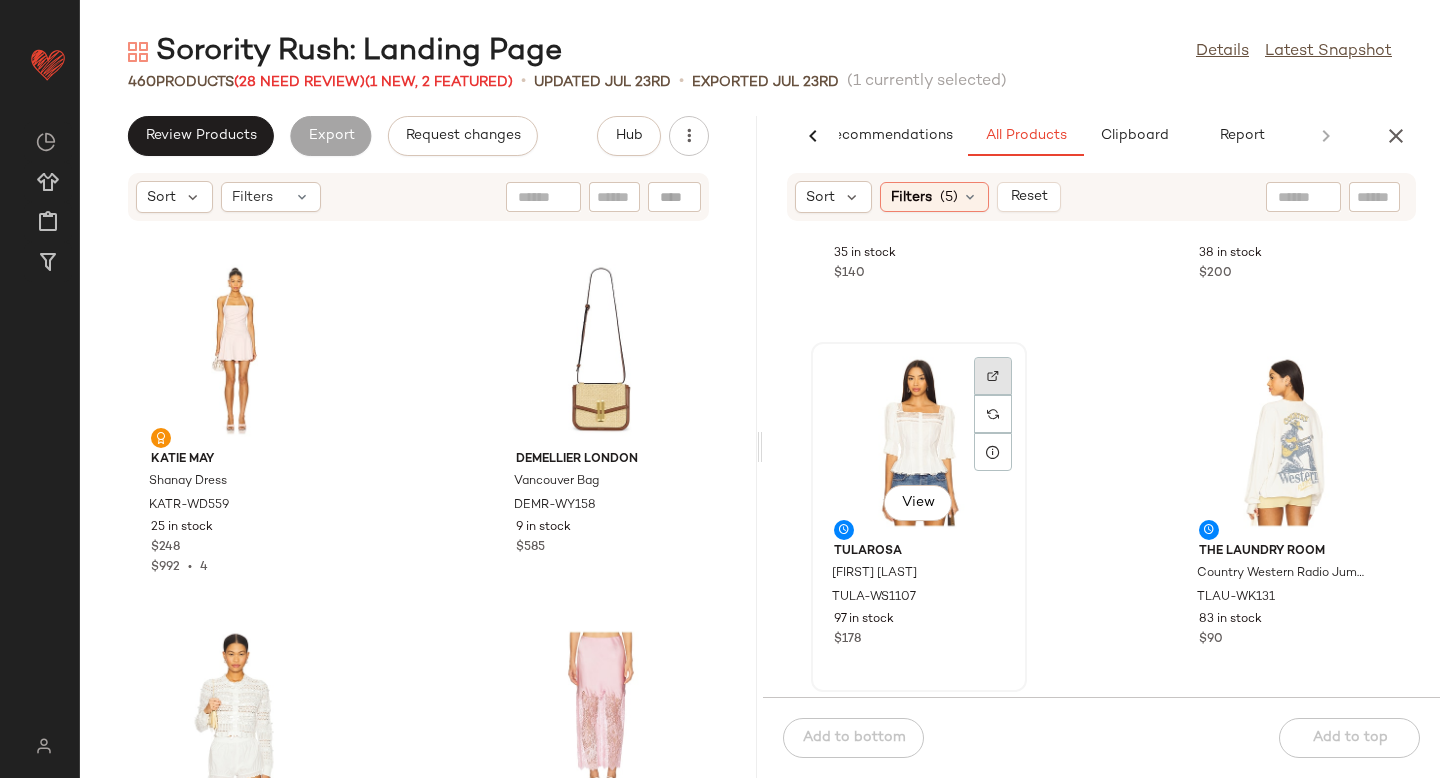 click 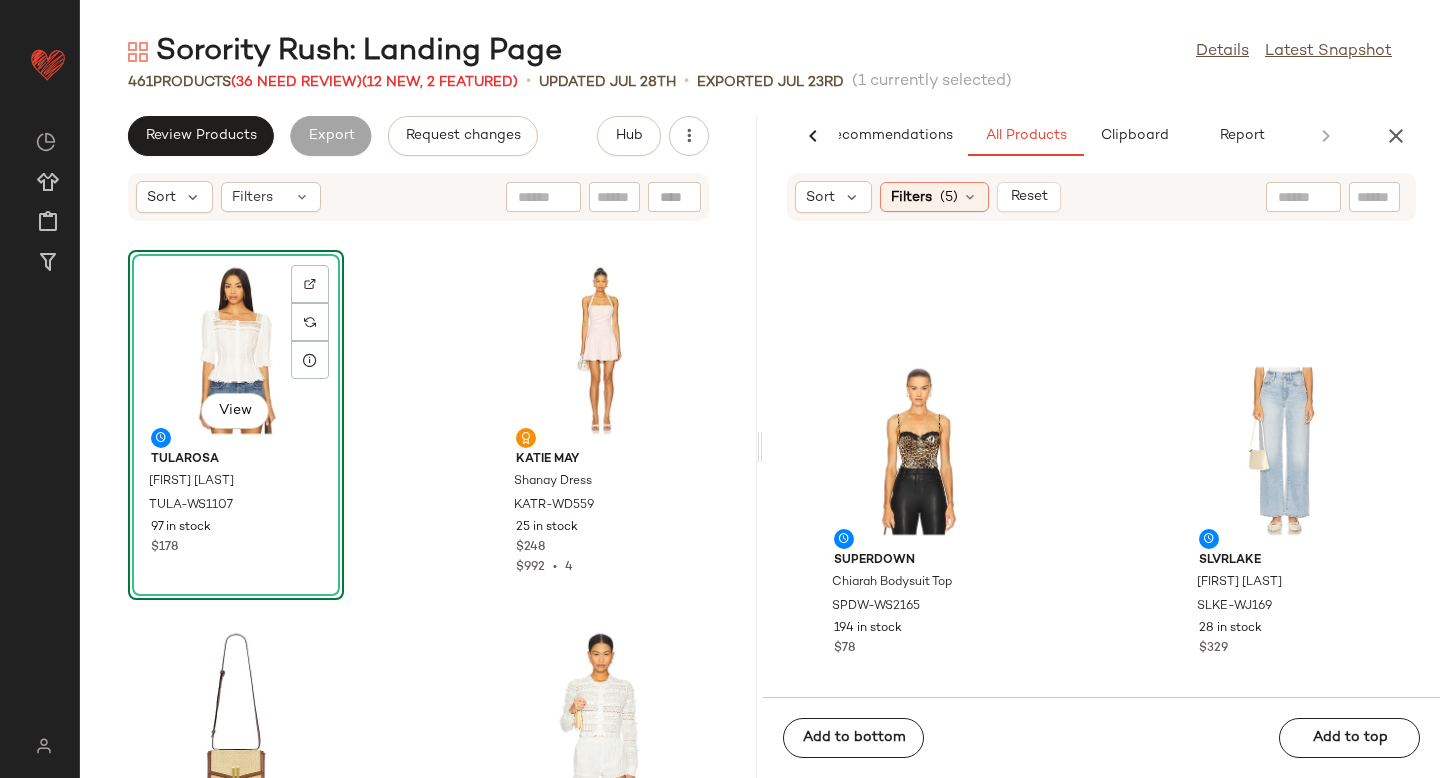 scroll, scrollTop: 11260, scrollLeft: 0, axis: vertical 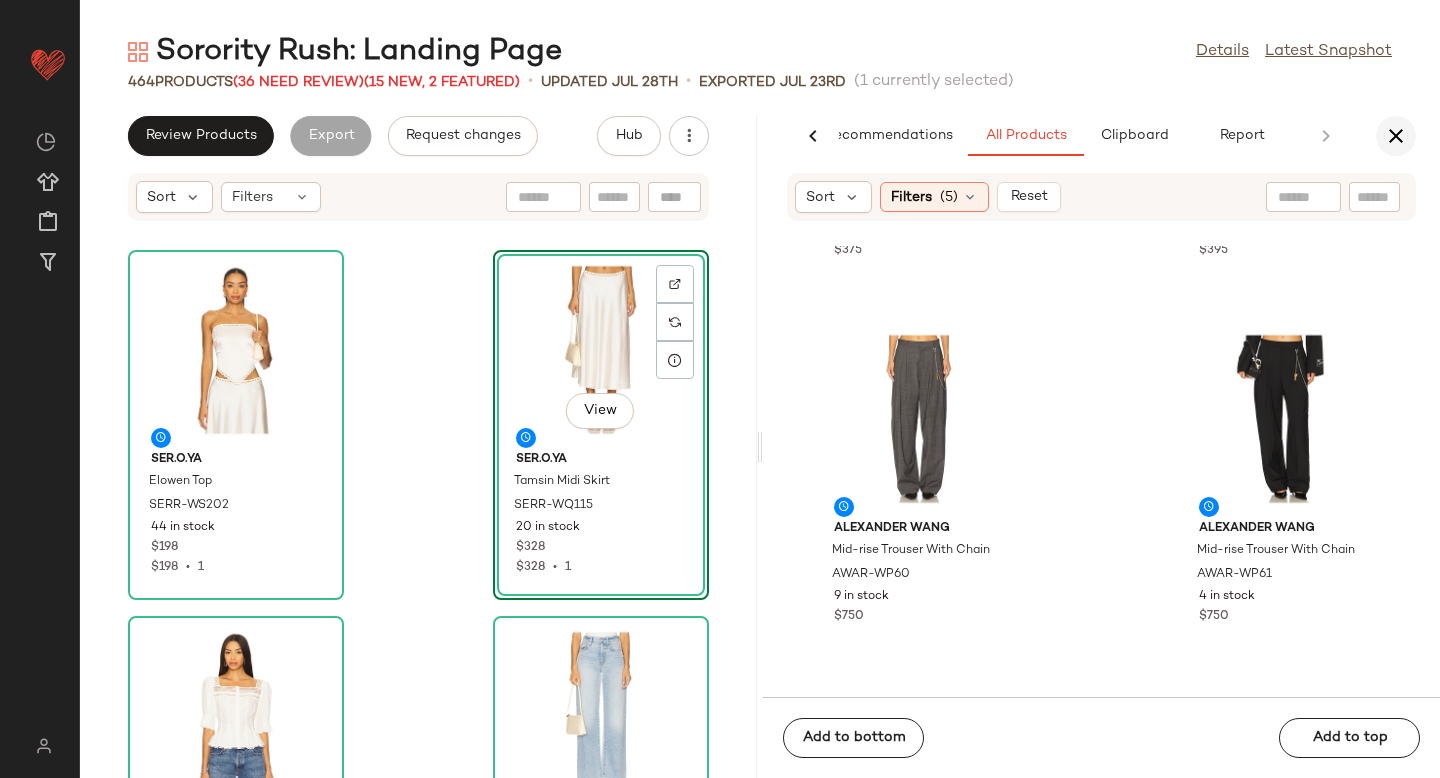 click at bounding box center [1396, 136] 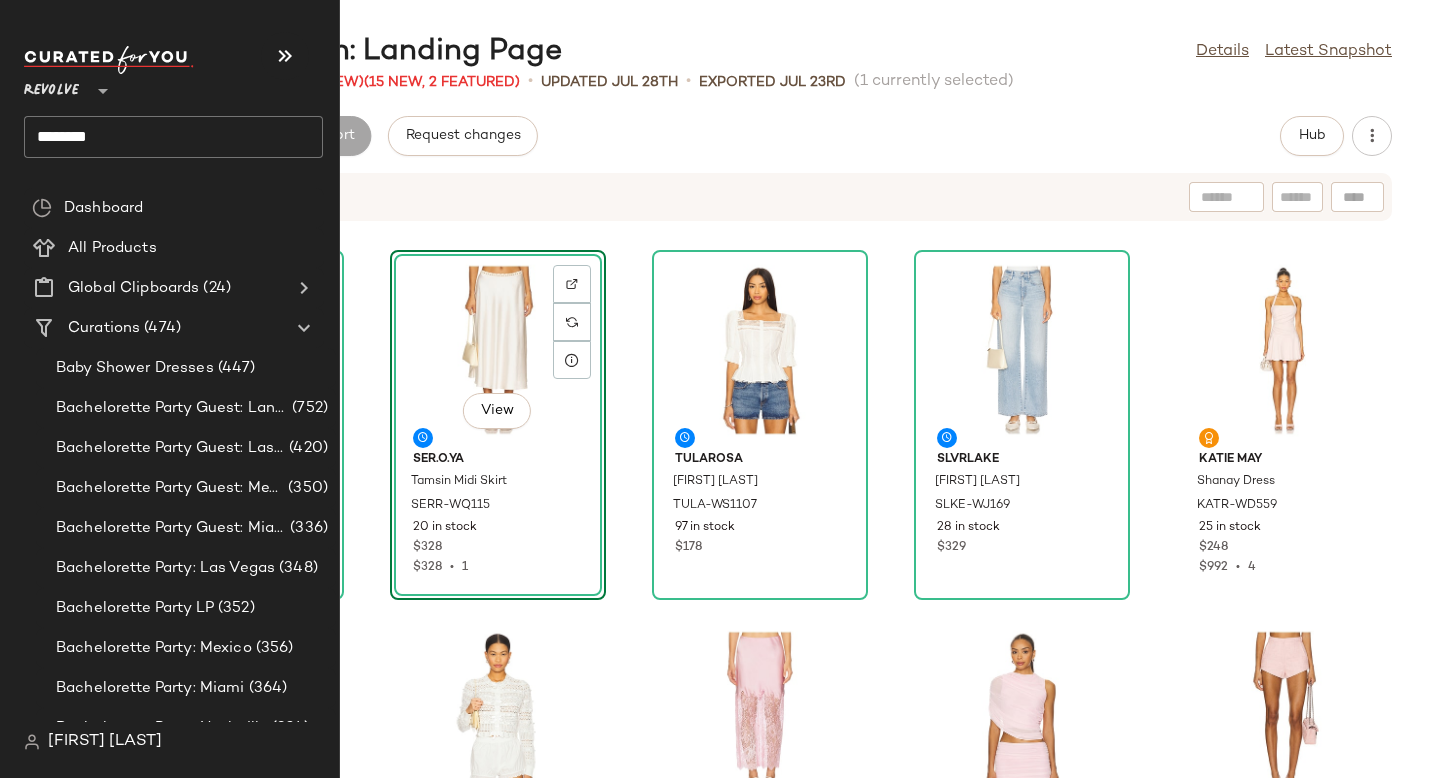 click on "********" 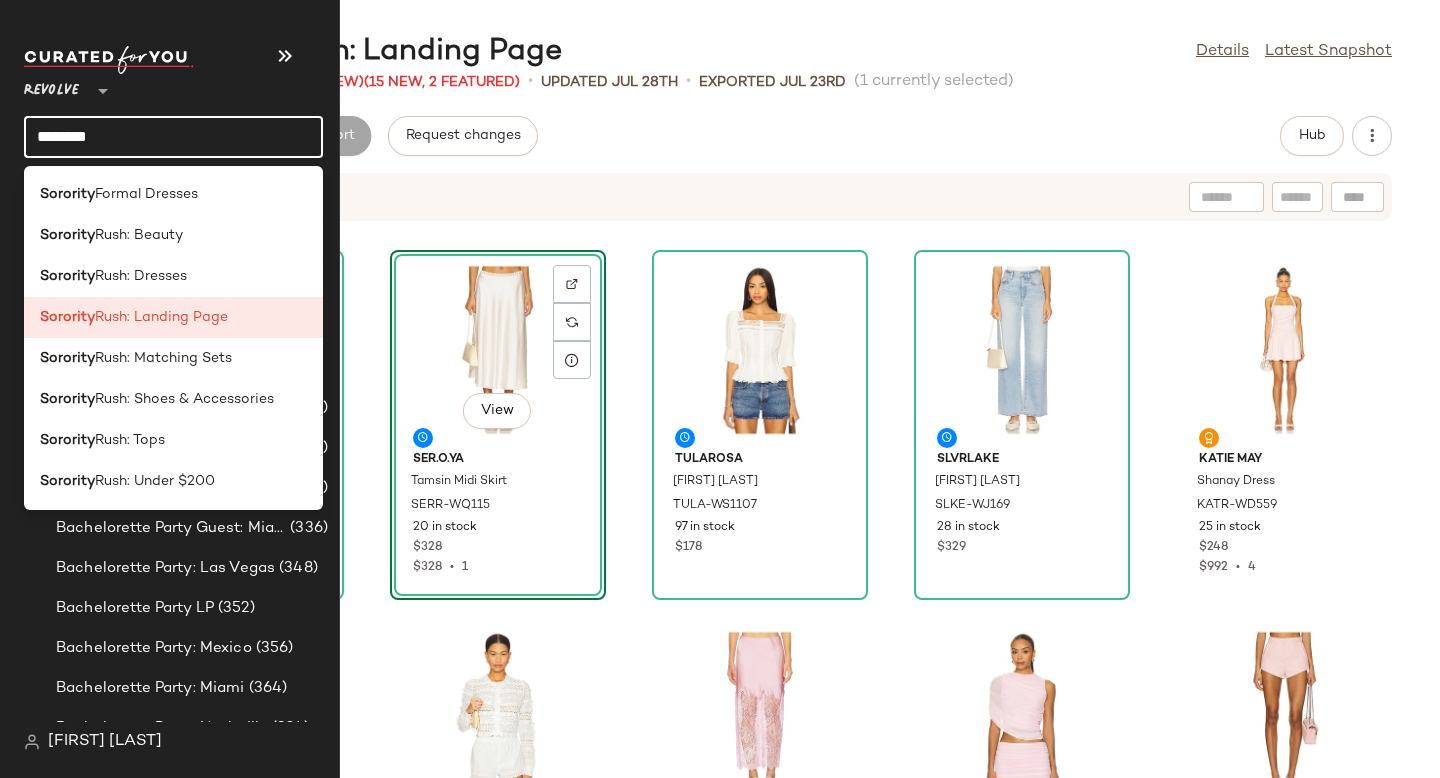 click on "********" 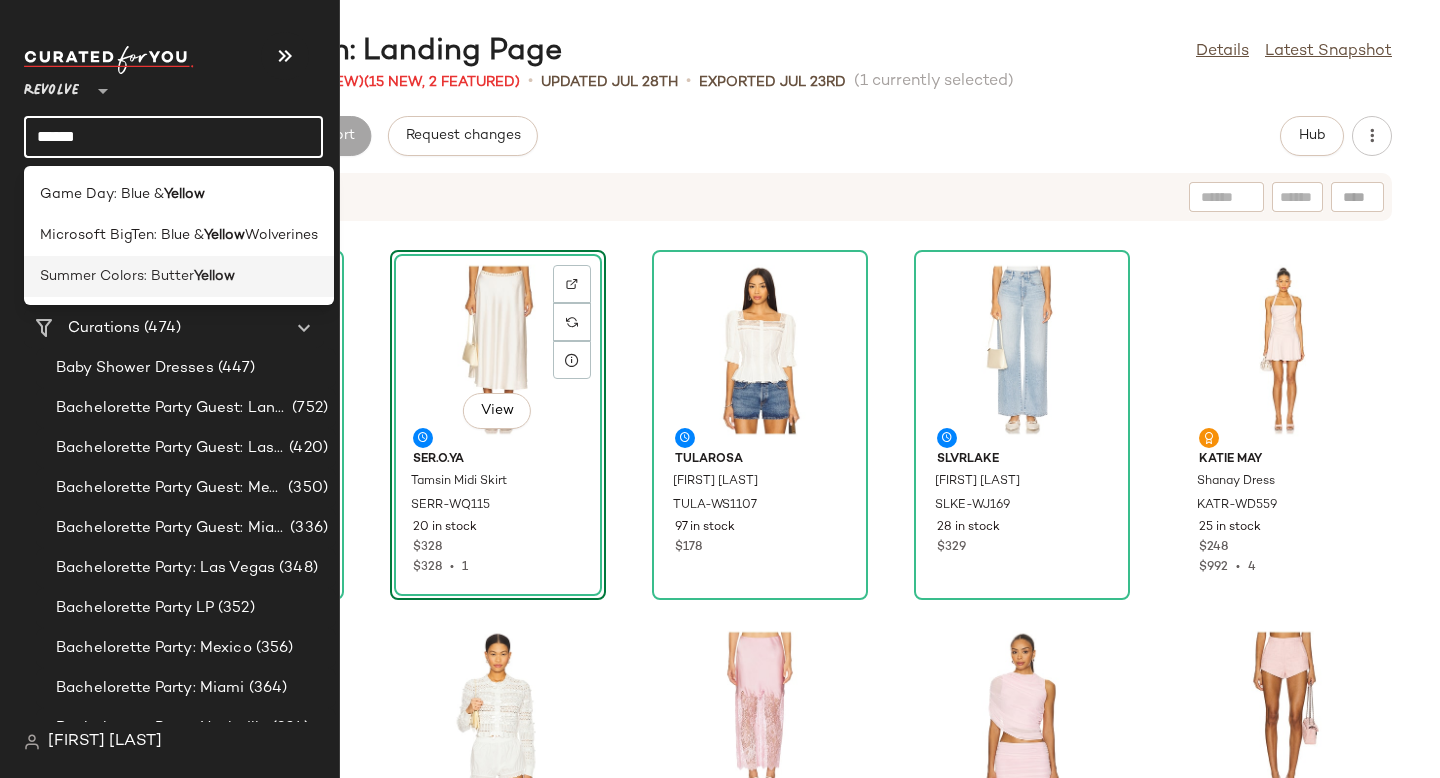 type on "******" 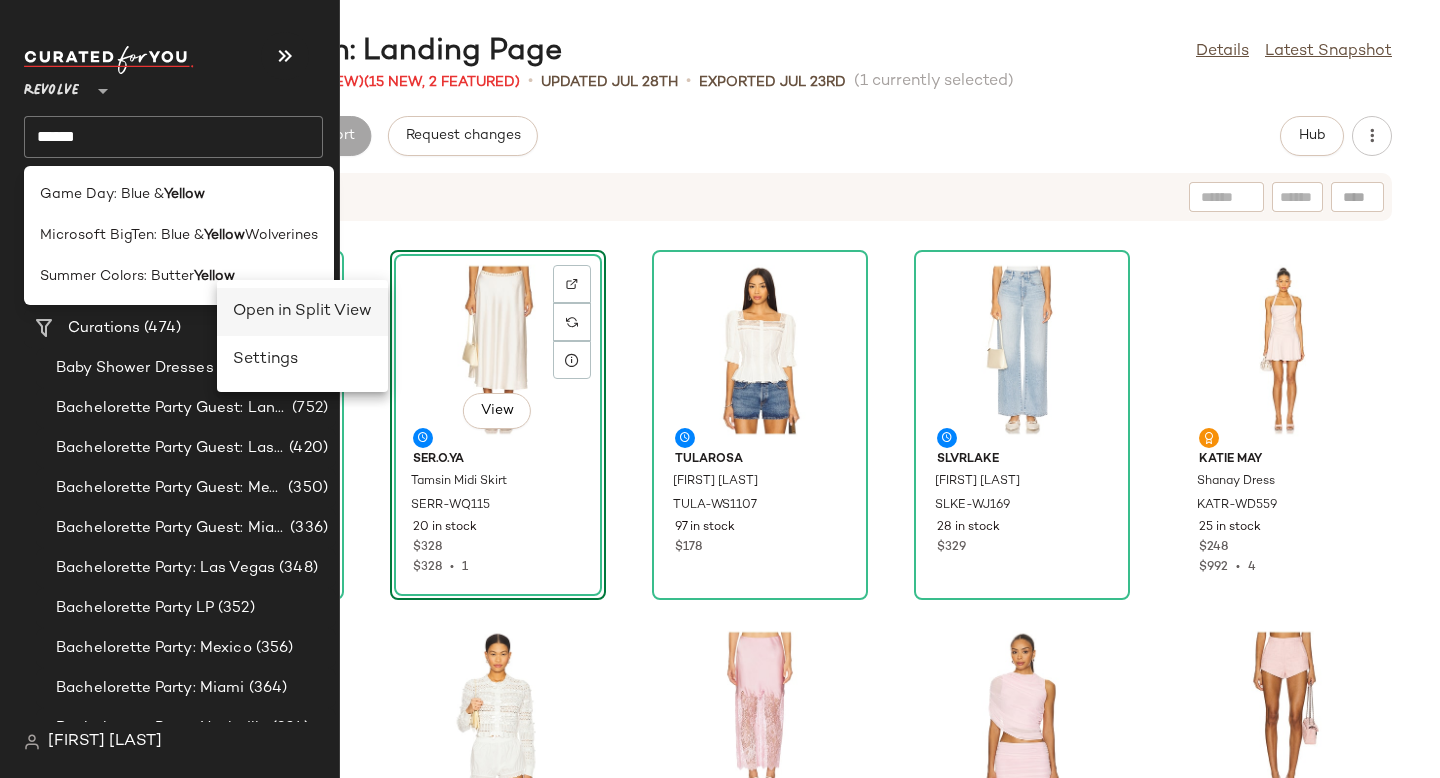 click on "Open in Split View" 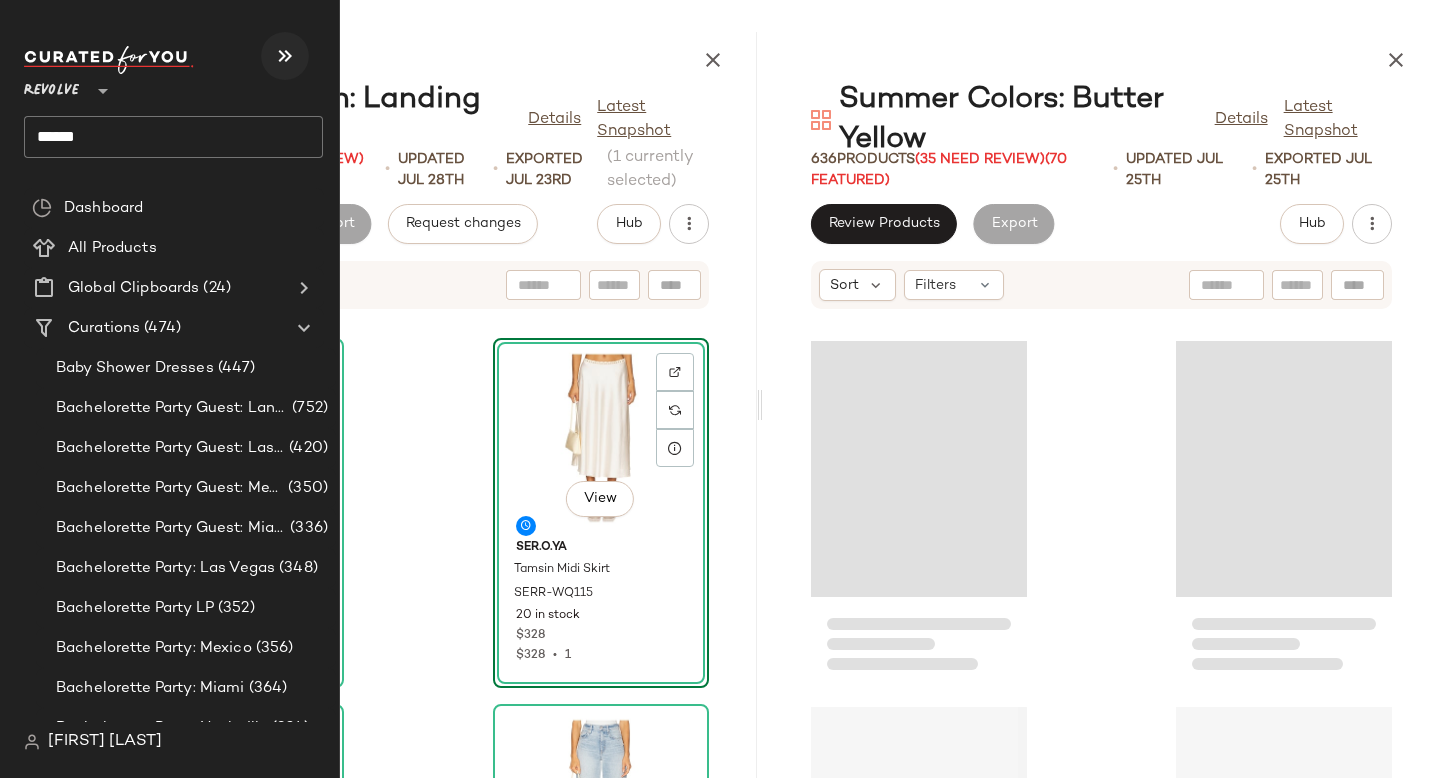 click at bounding box center (285, 56) 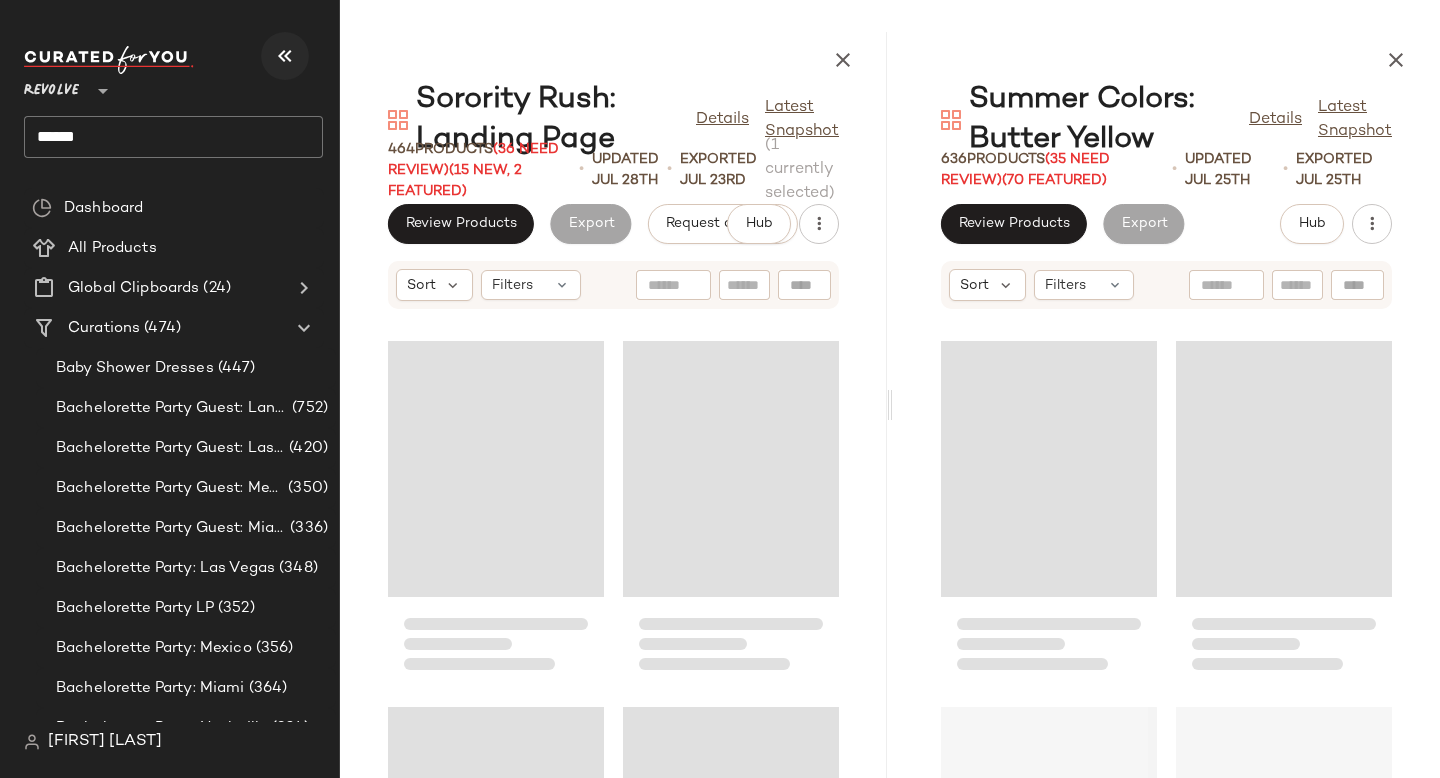 click at bounding box center [285, 56] 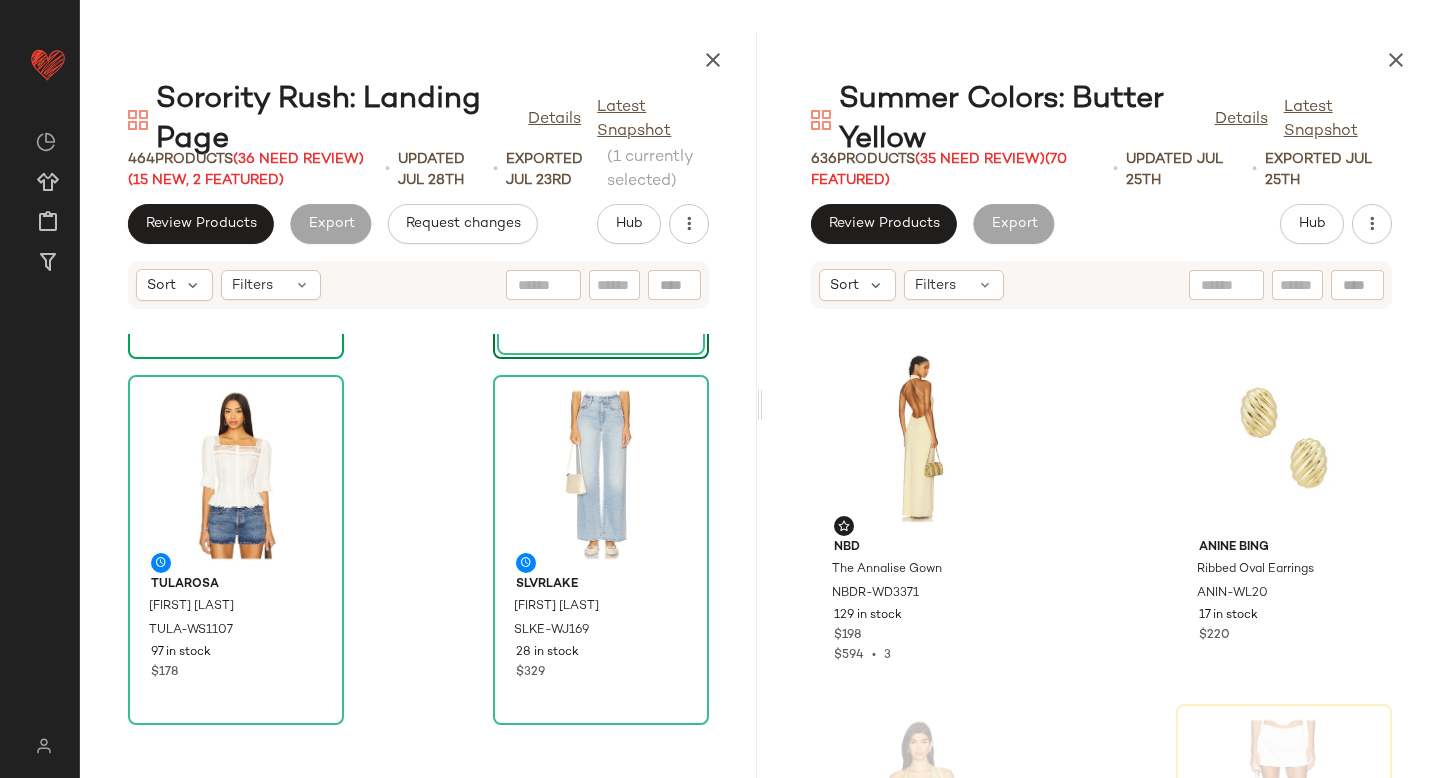 scroll, scrollTop: 330, scrollLeft: 0, axis: vertical 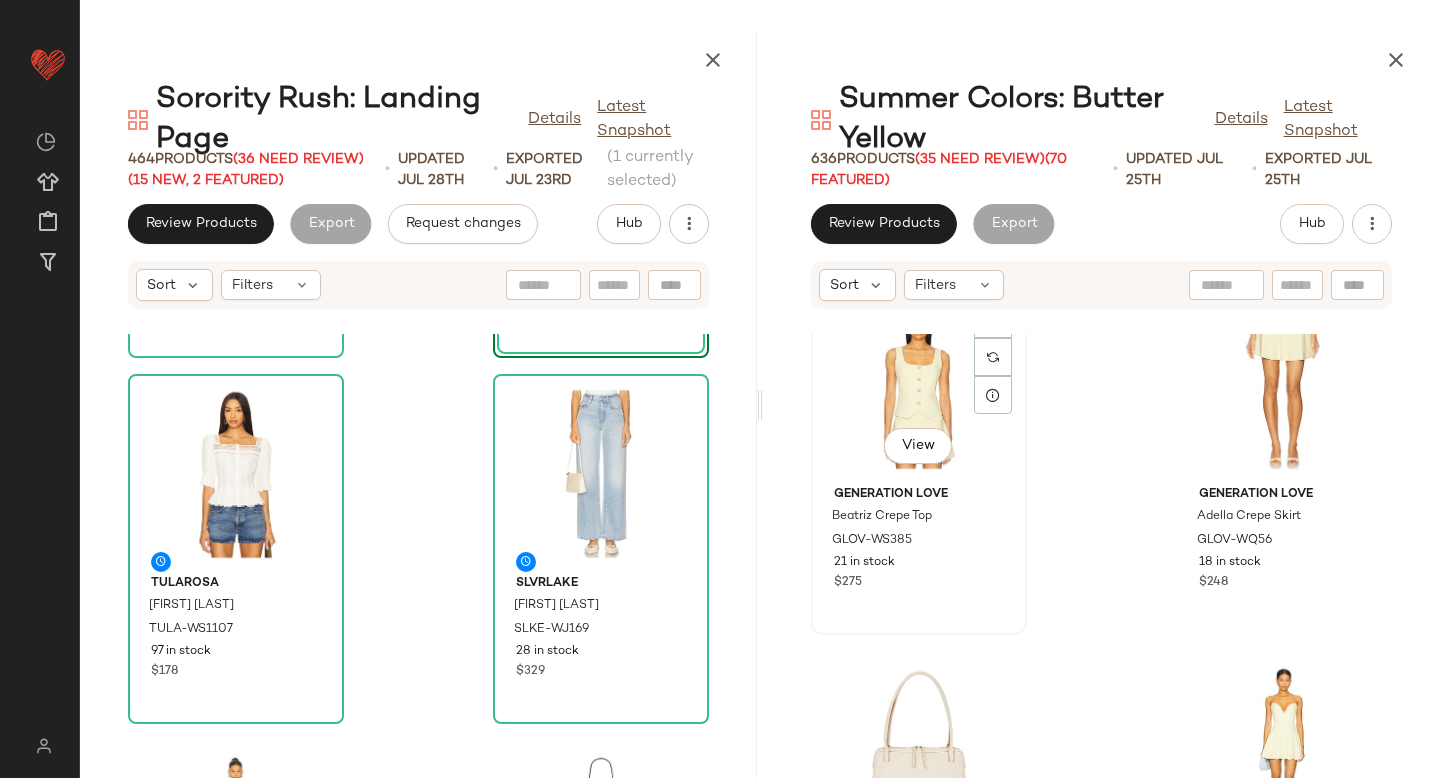 click on "View" 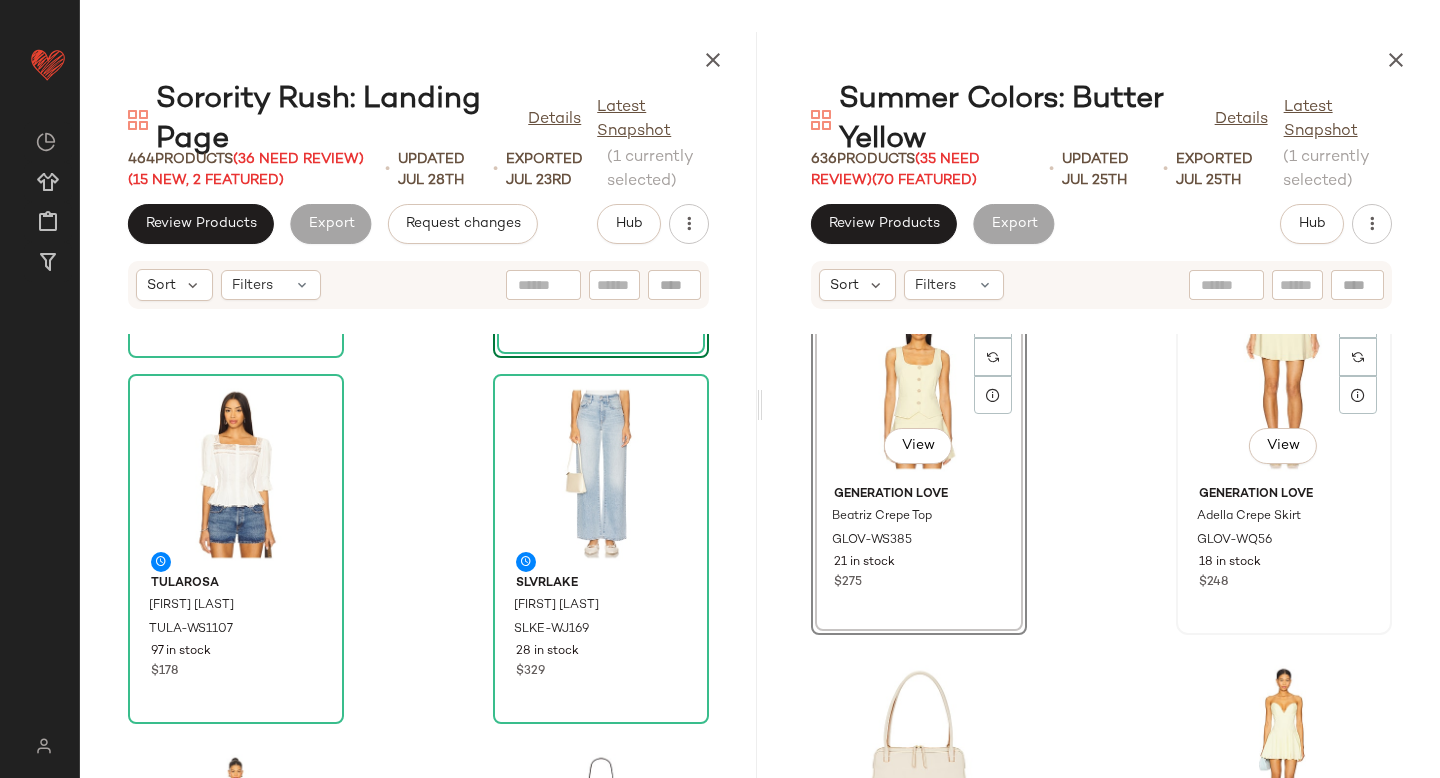 click on "View" 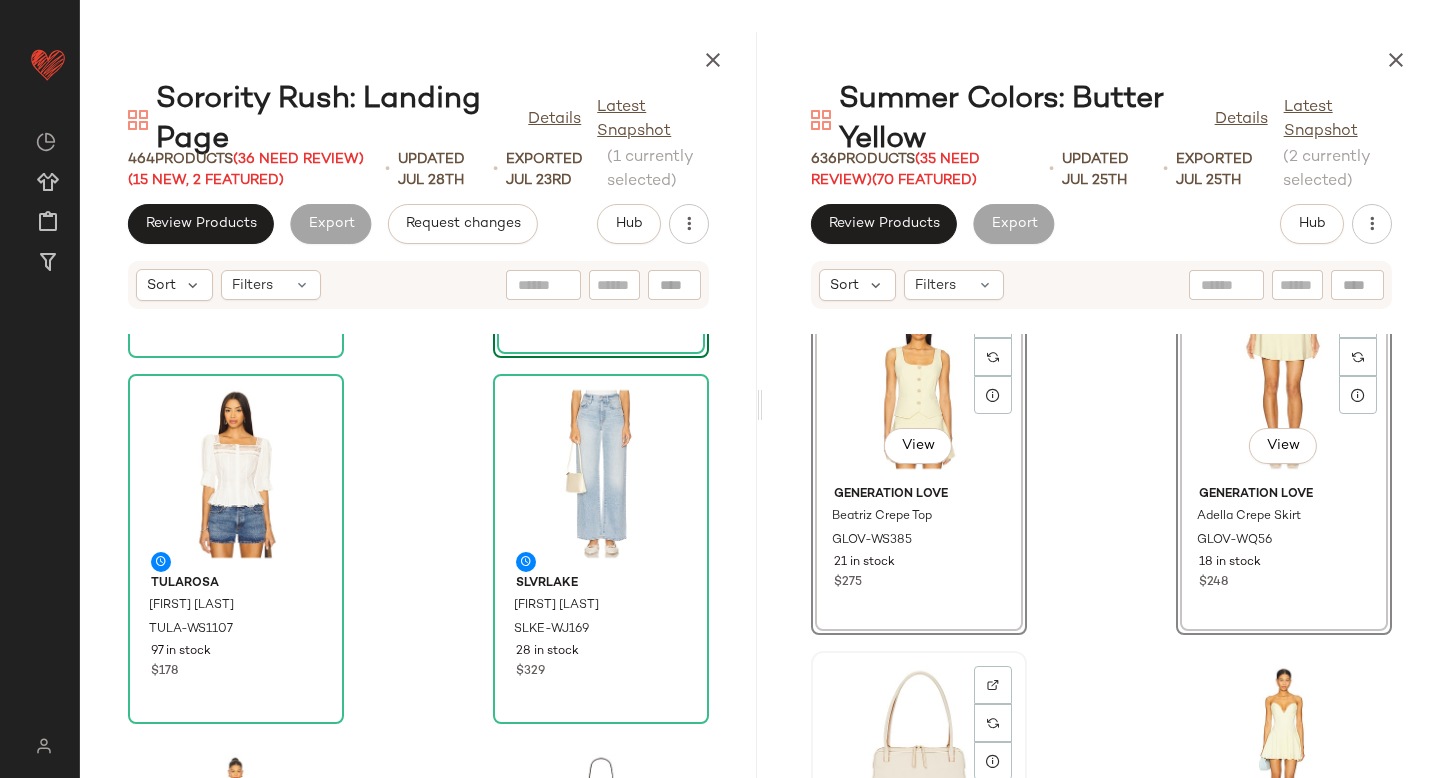 click on "View" 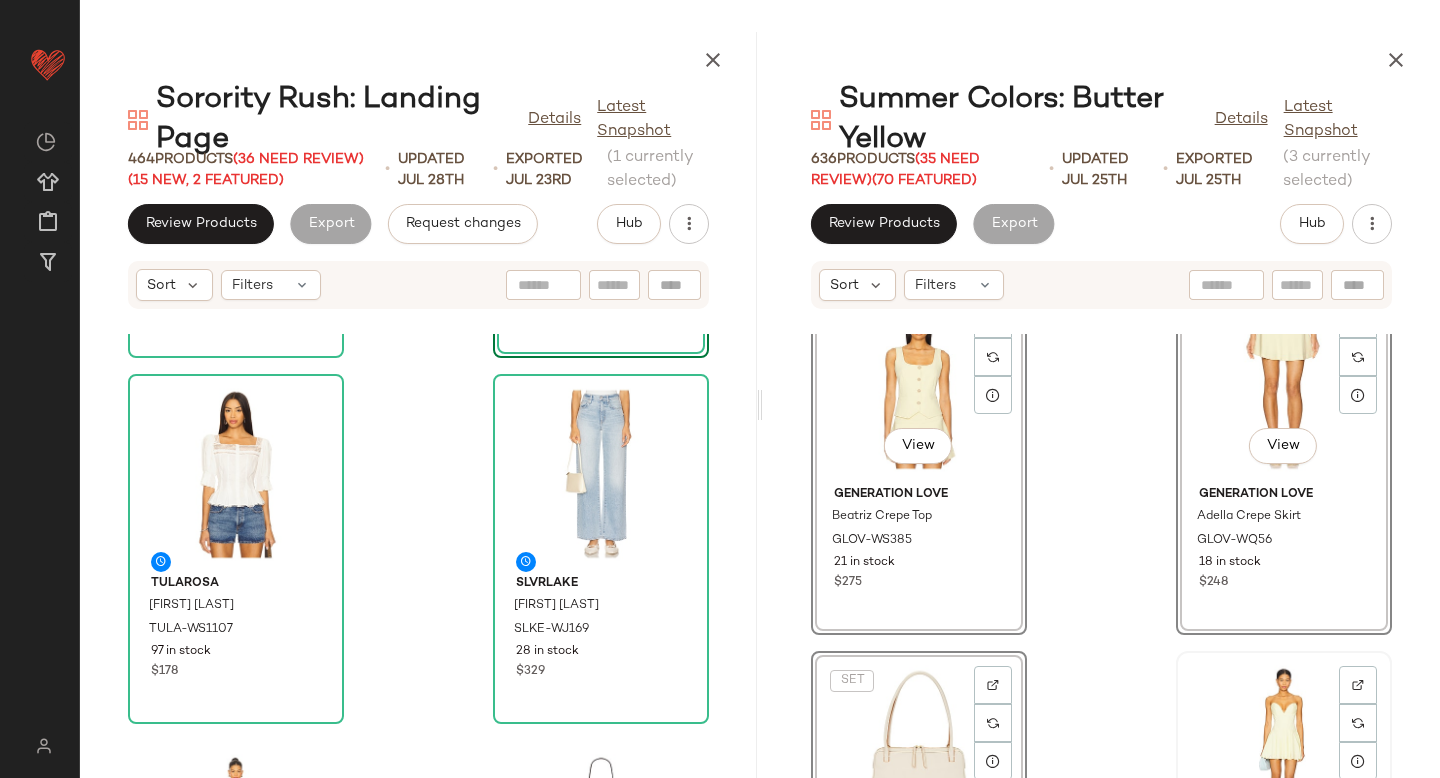 click on "View" 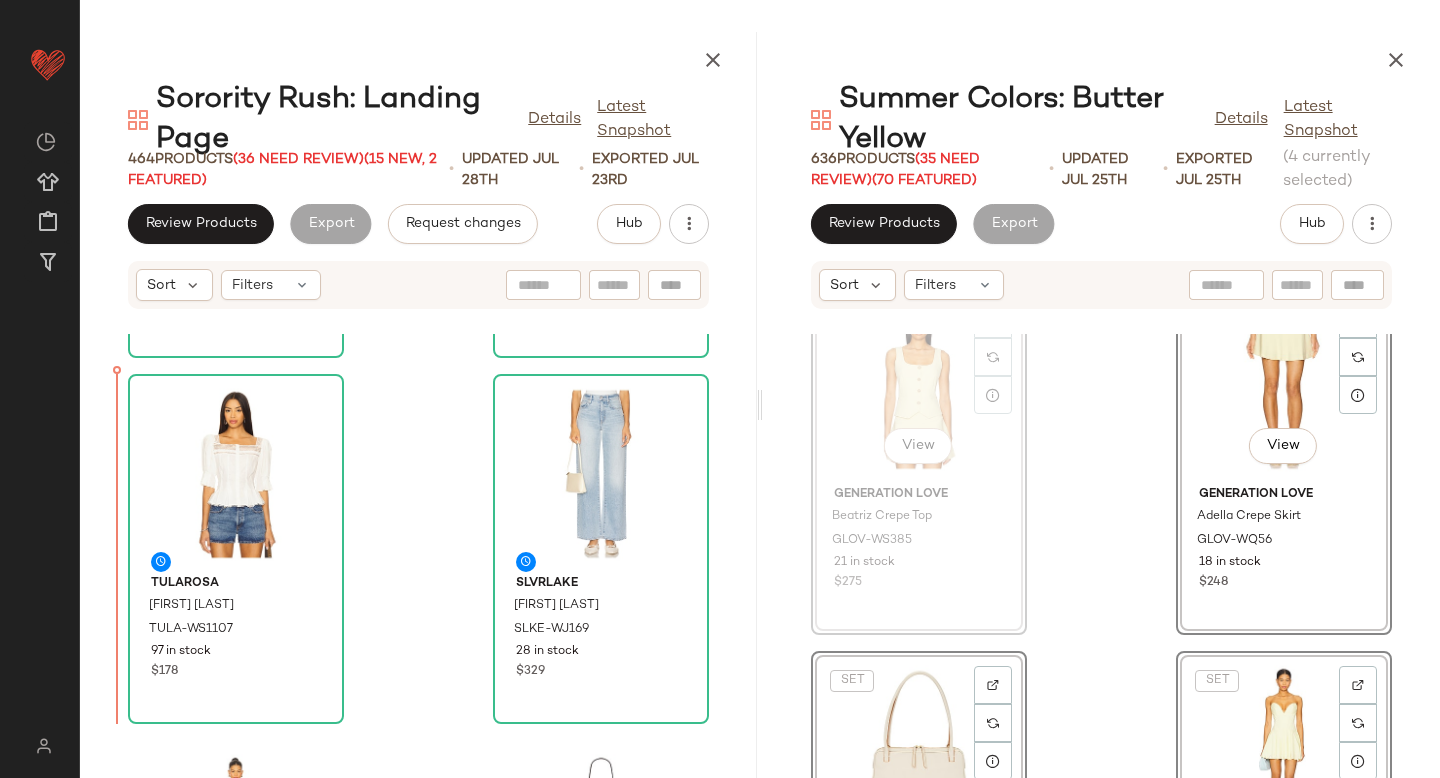 scroll, scrollTop: 5191, scrollLeft: 0, axis: vertical 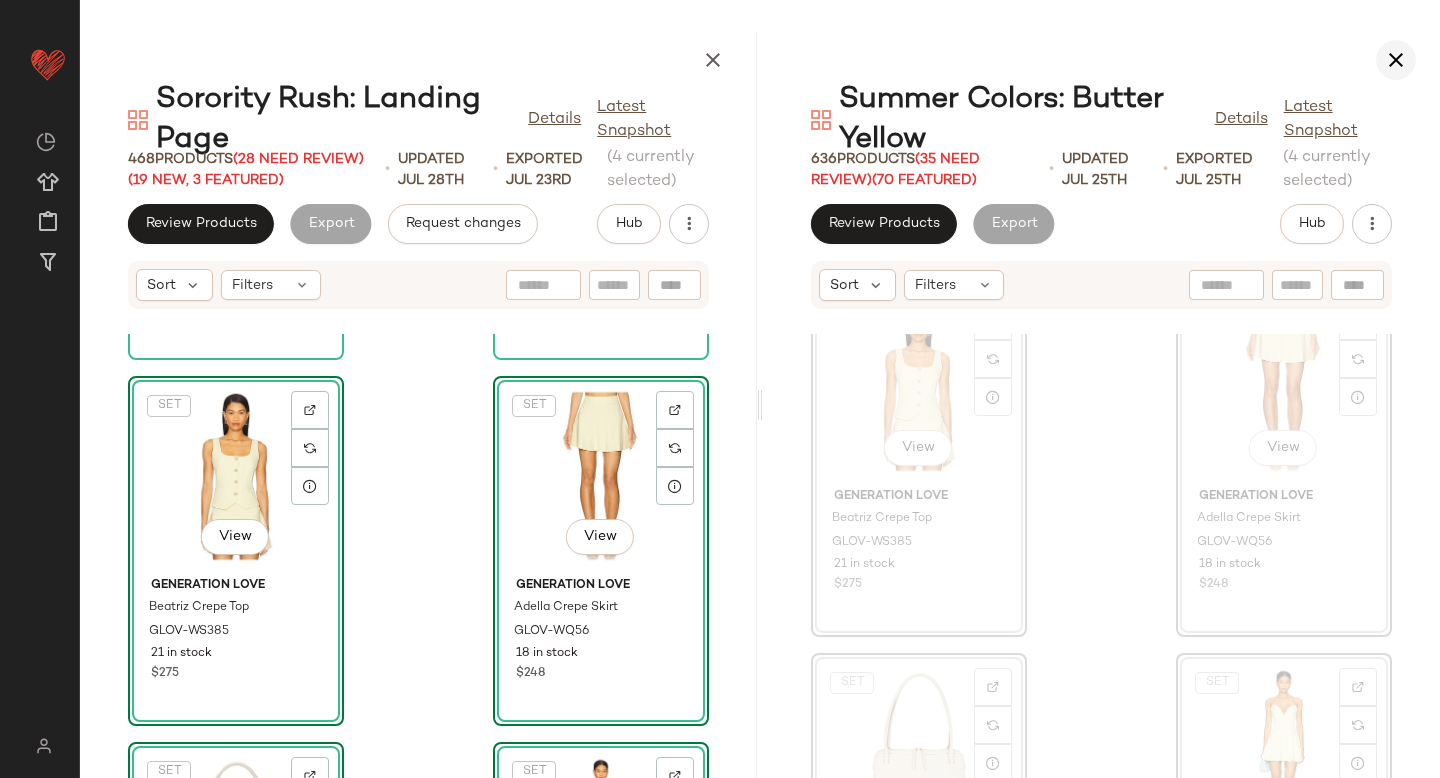 click at bounding box center [1396, 60] 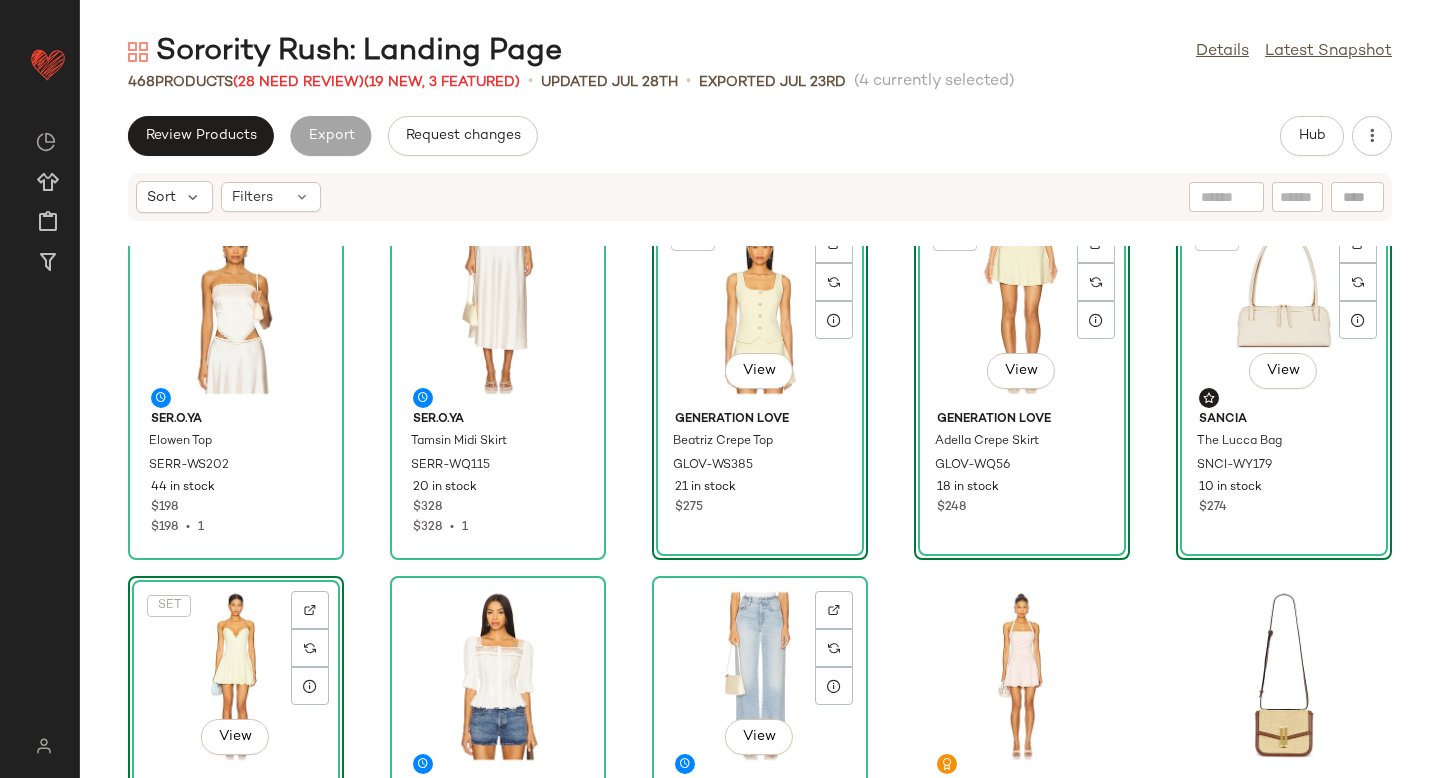 scroll, scrollTop: 0, scrollLeft: 0, axis: both 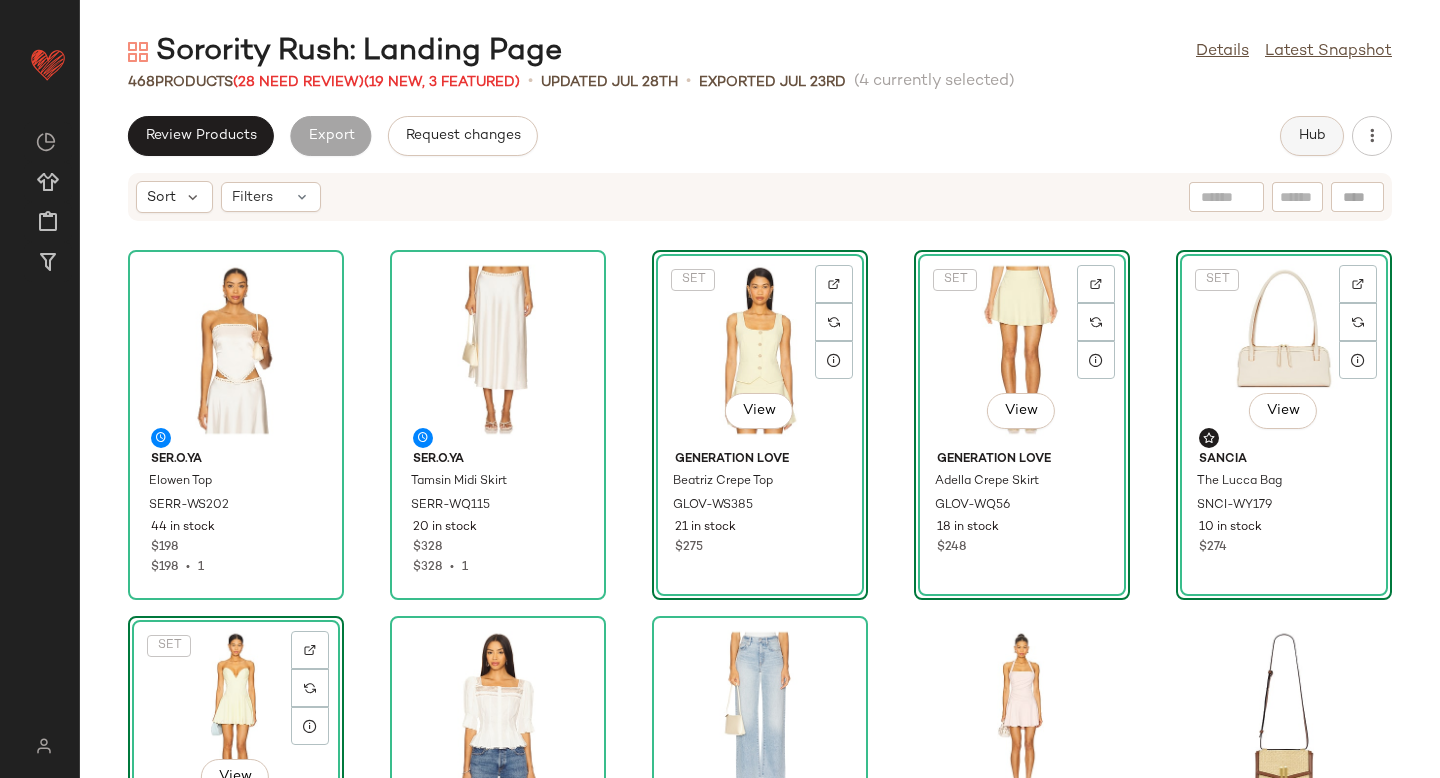 click on "Hub" 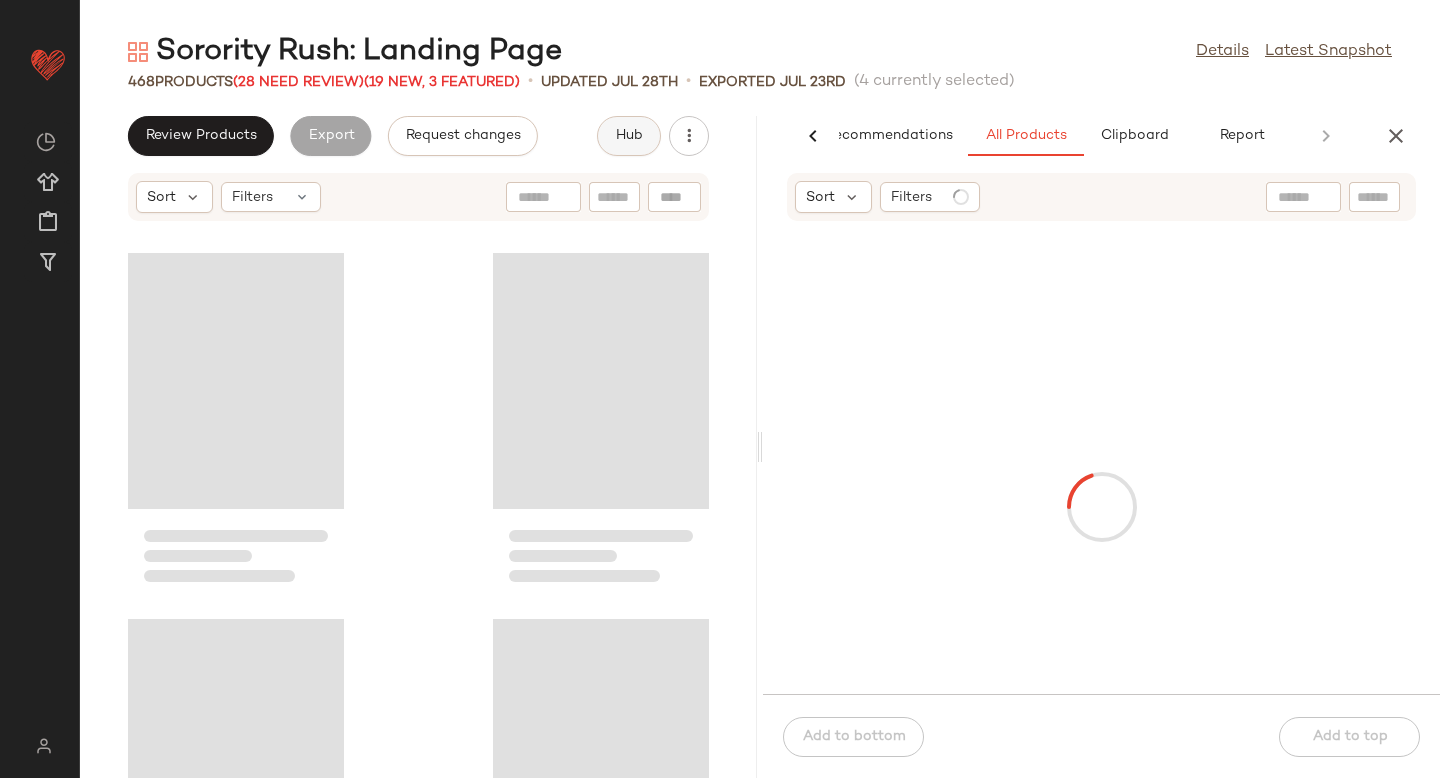 scroll, scrollTop: 0, scrollLeft: 47, axis: horizontal 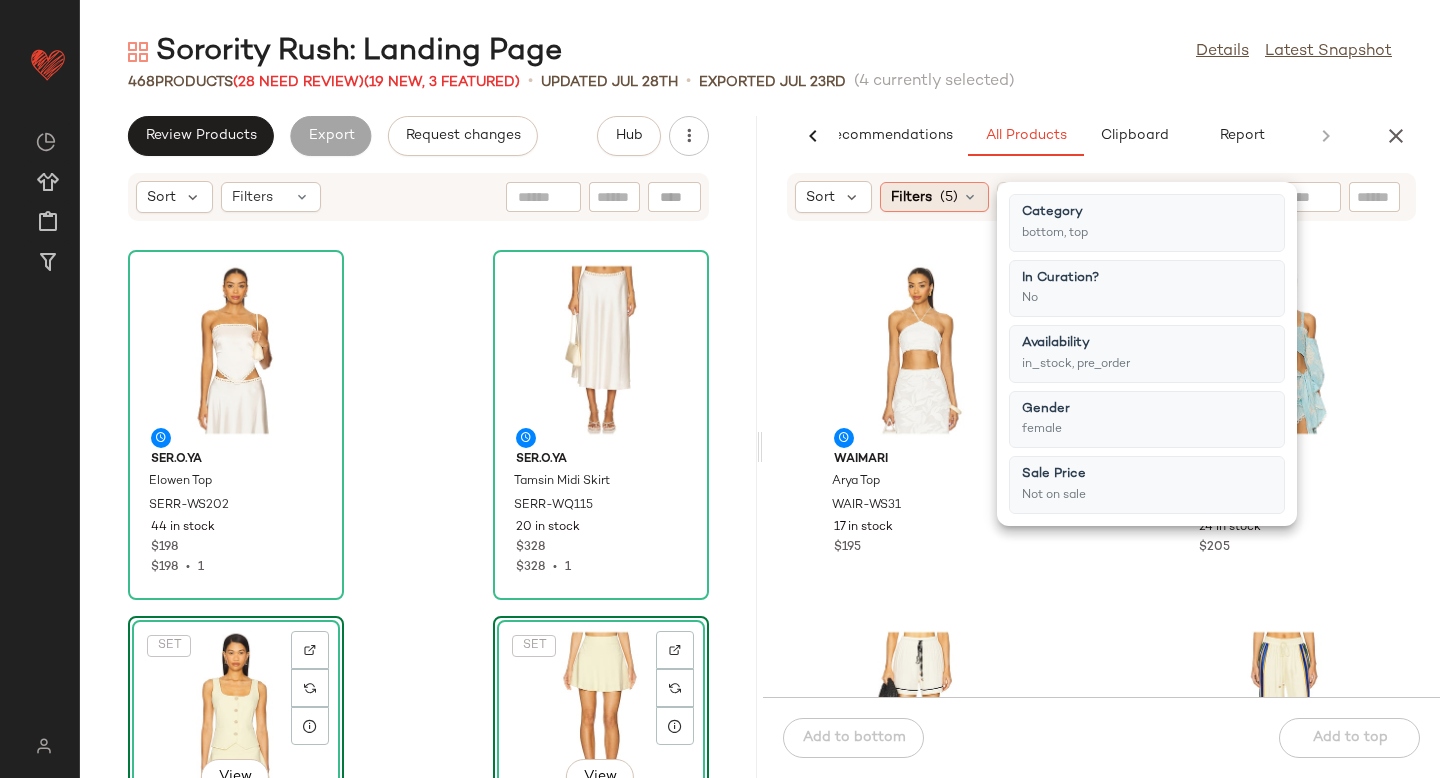 click on "(5)" at bounding box center (949, 197) 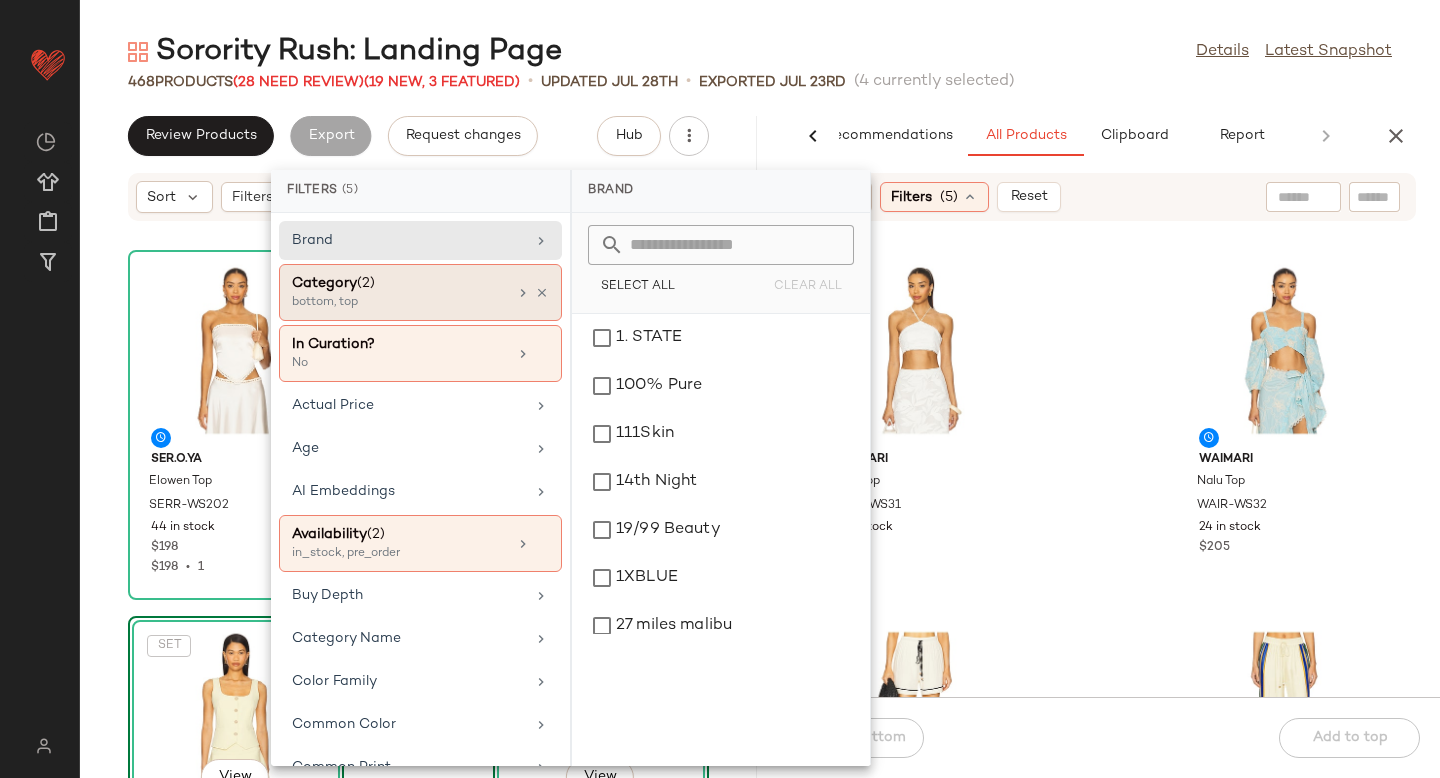 click on "Category  (2)" at bounding box center [399, 283] 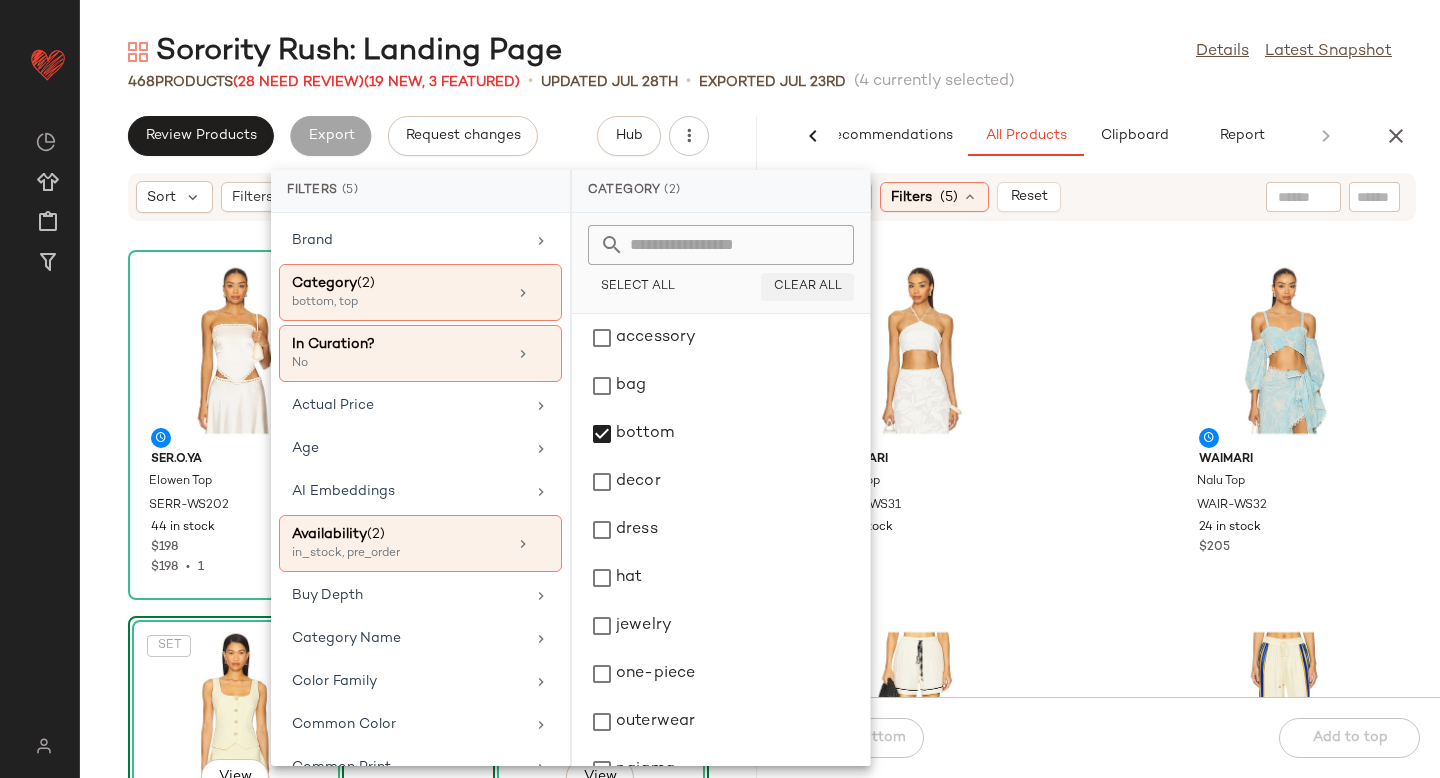 click on "Clear All" 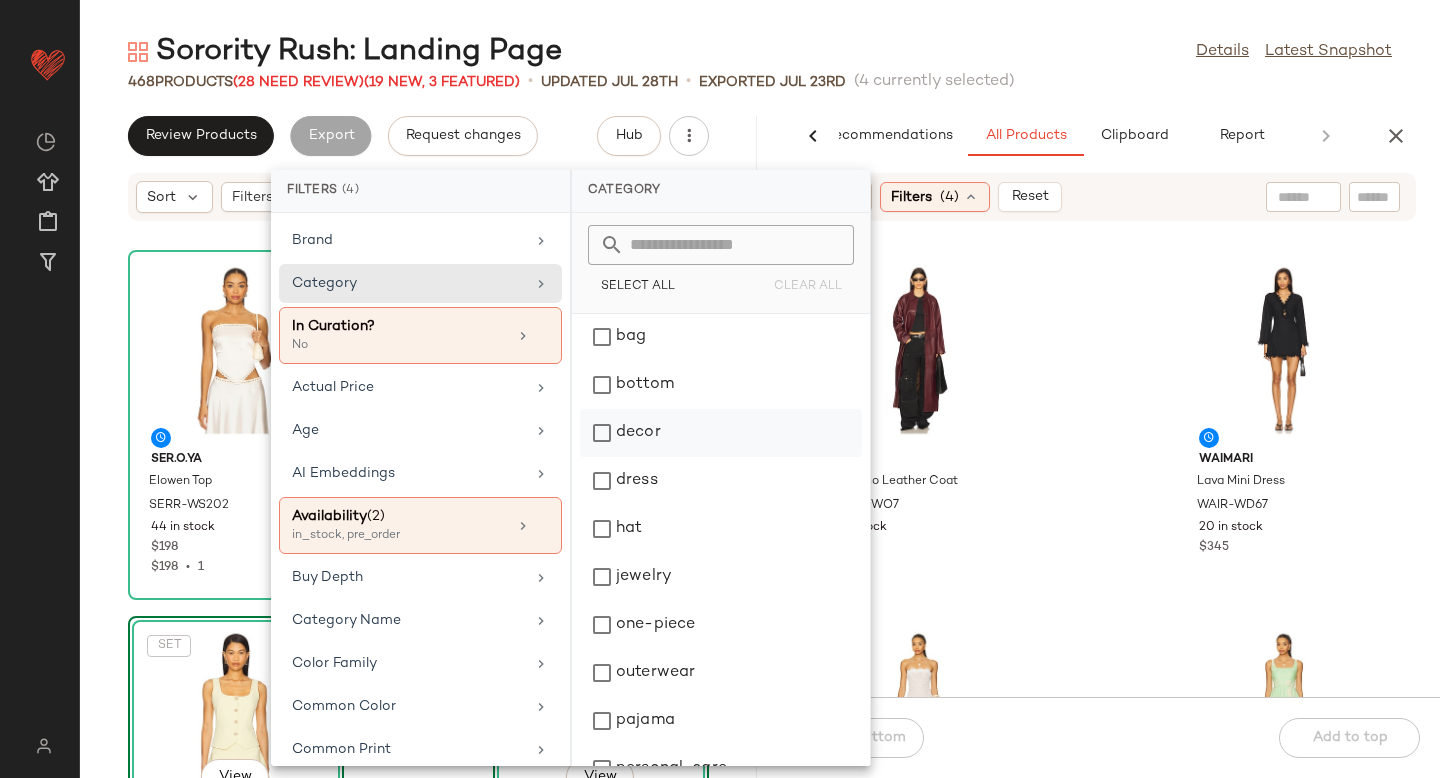 scroll, scrollTop: 57, scrollLeft: 0, axis: vertical 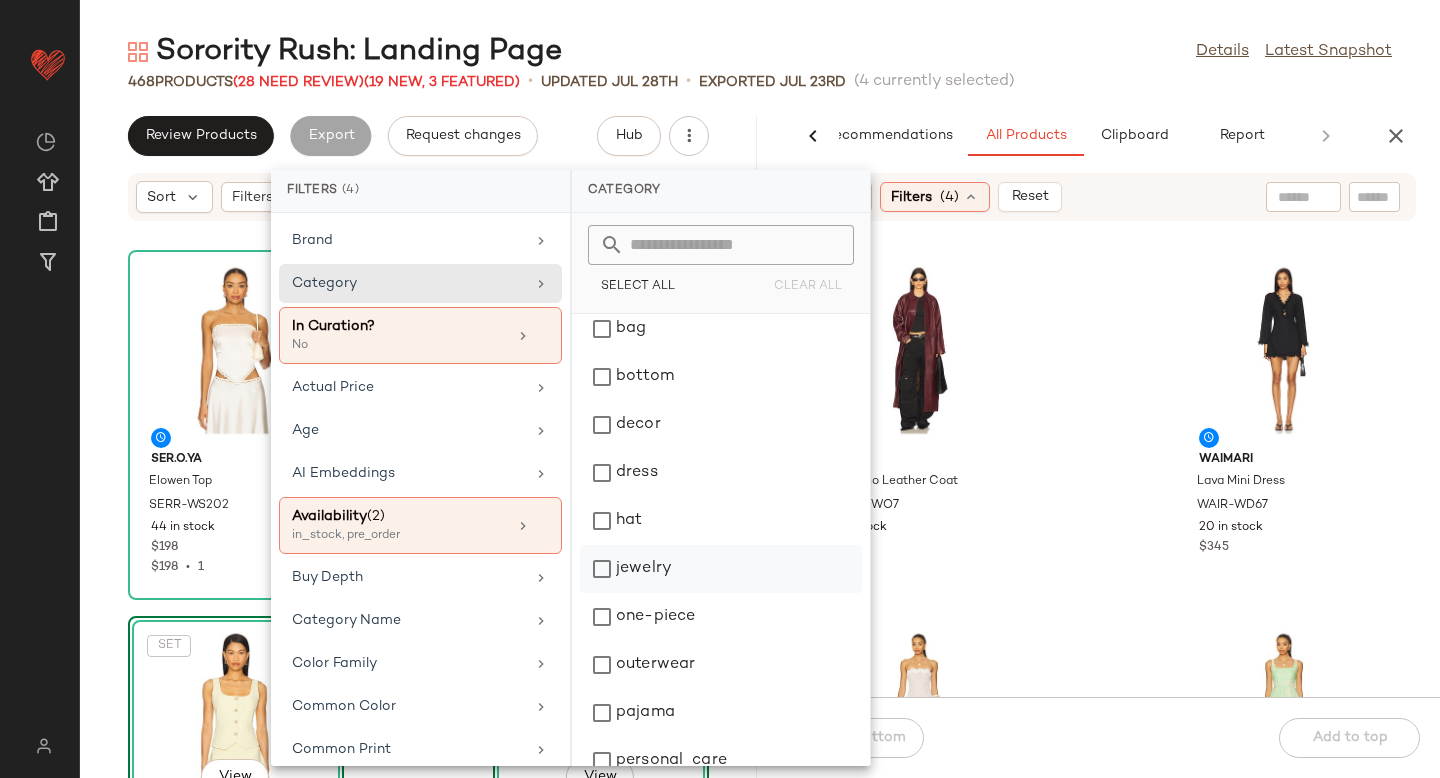 click on "jewelry" 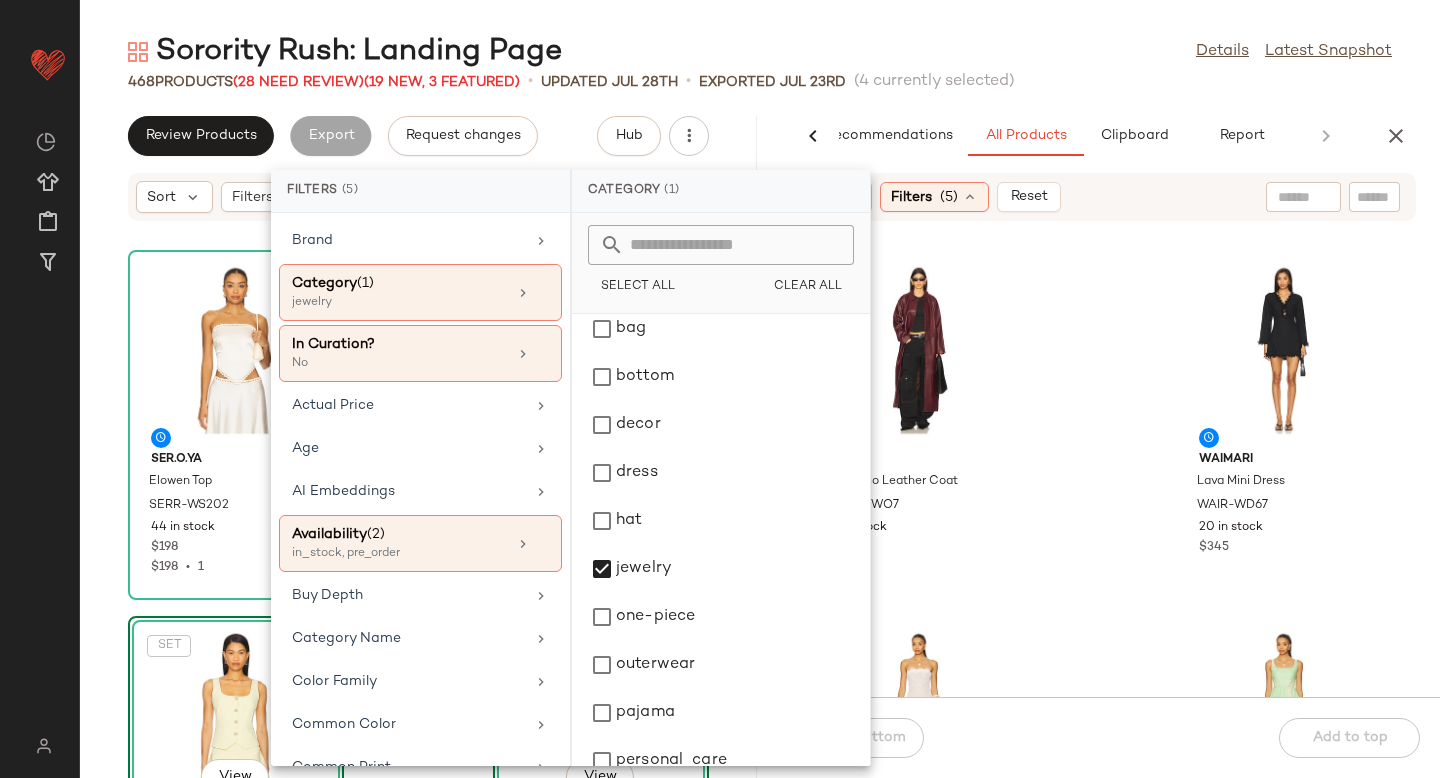 click on "ZUT Palermo Leather Coat ZUTR-WO7 7 in stock $1.4K Waimari Lava Mini Dress WAIR-WD67 20 in stock $345 Waimari Oasis Maxi Dress WAIR-WD68 12 in stock $495 Waimari Lamai Mini Dress WAIR-WD69 18 in stock $395 Waimari Cielo Mini Dress WAIR-WD70 24 in stock $395 Waimari Maea Maxi Dress WAIR-WD71 17 in stock $395 Waimari Dovima Maxi Dress WAIR-WD72 12 in stock $495 Waimari Arya Top WAIR-WS31 17 in stock $195" 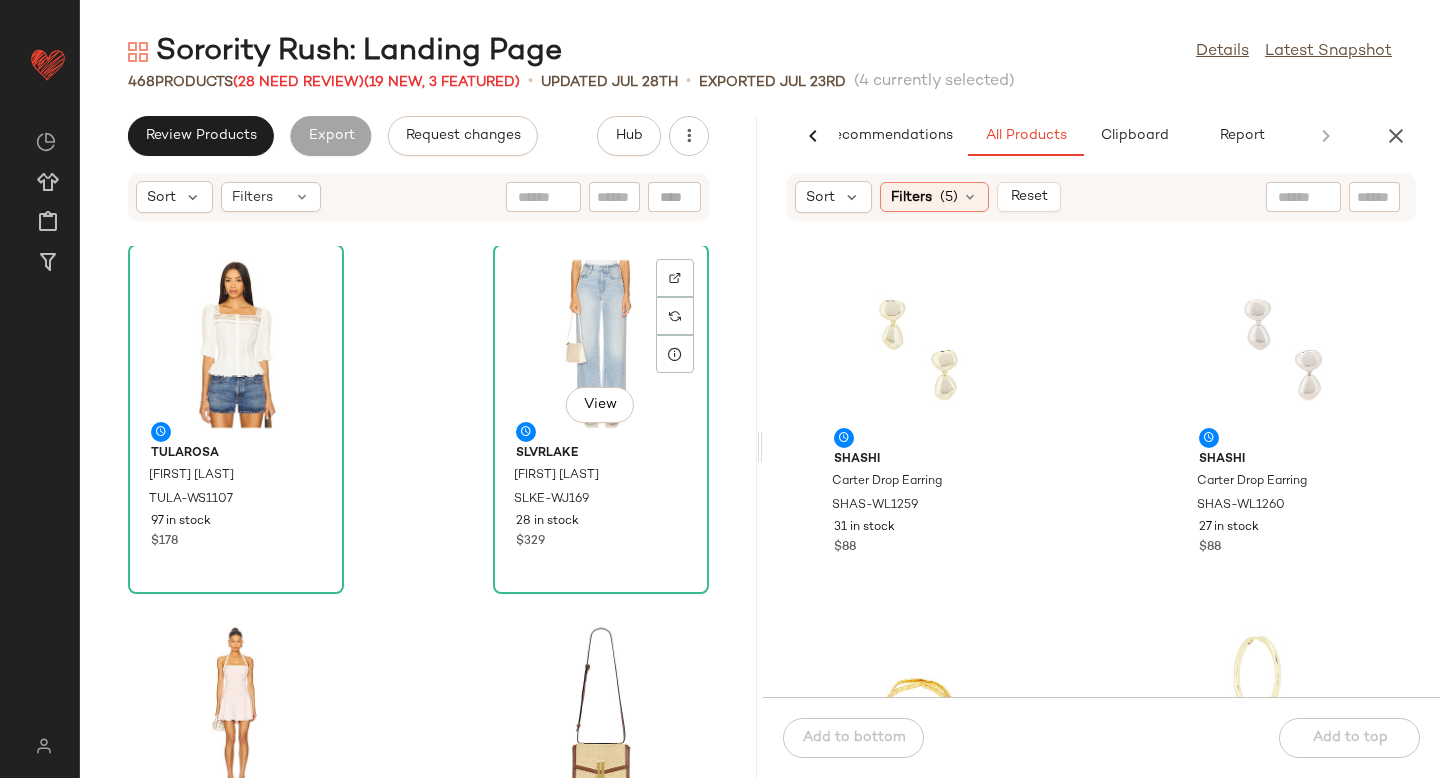 scroll, scrollTop: 1106, scrollLeft: 0, axis: vertical 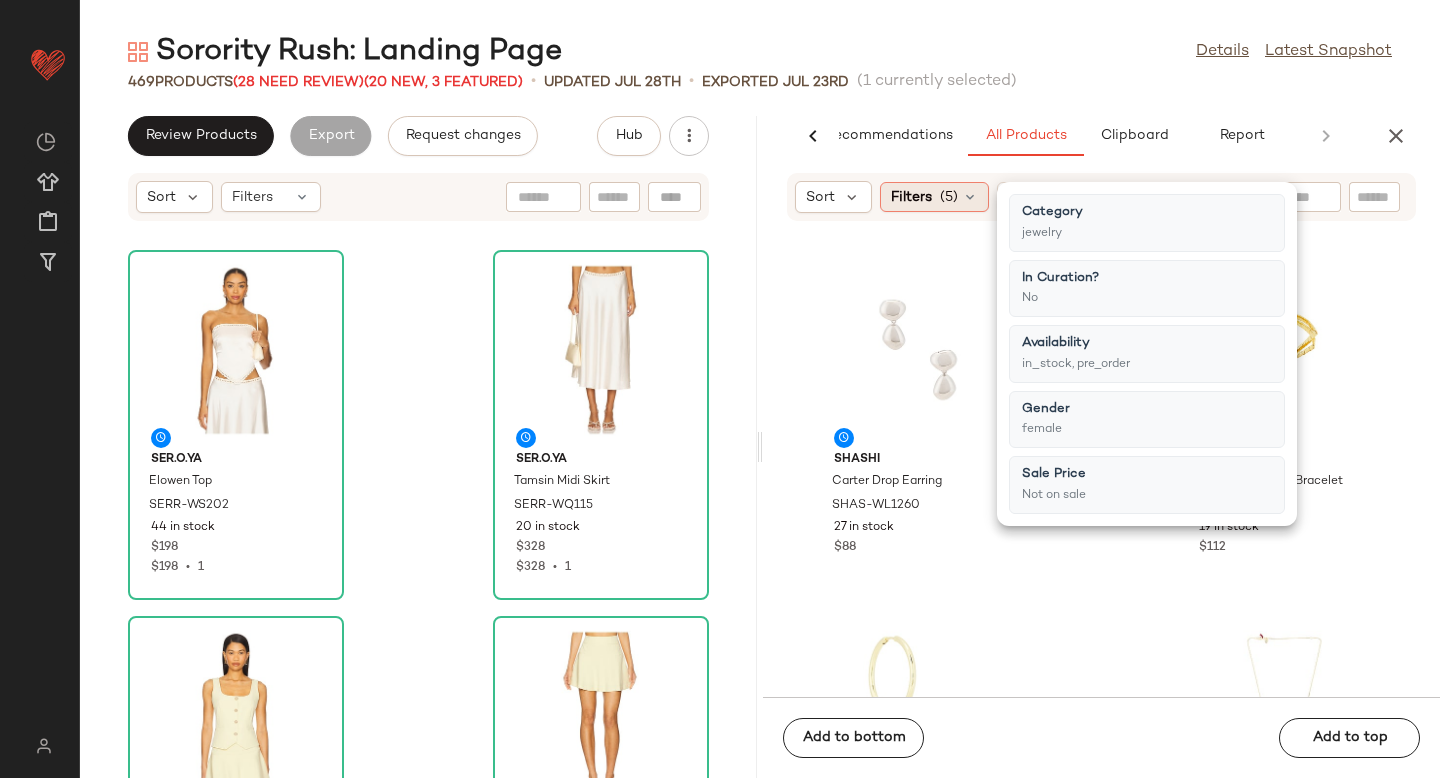 click on "(5)" at bounding box center (949, 197) 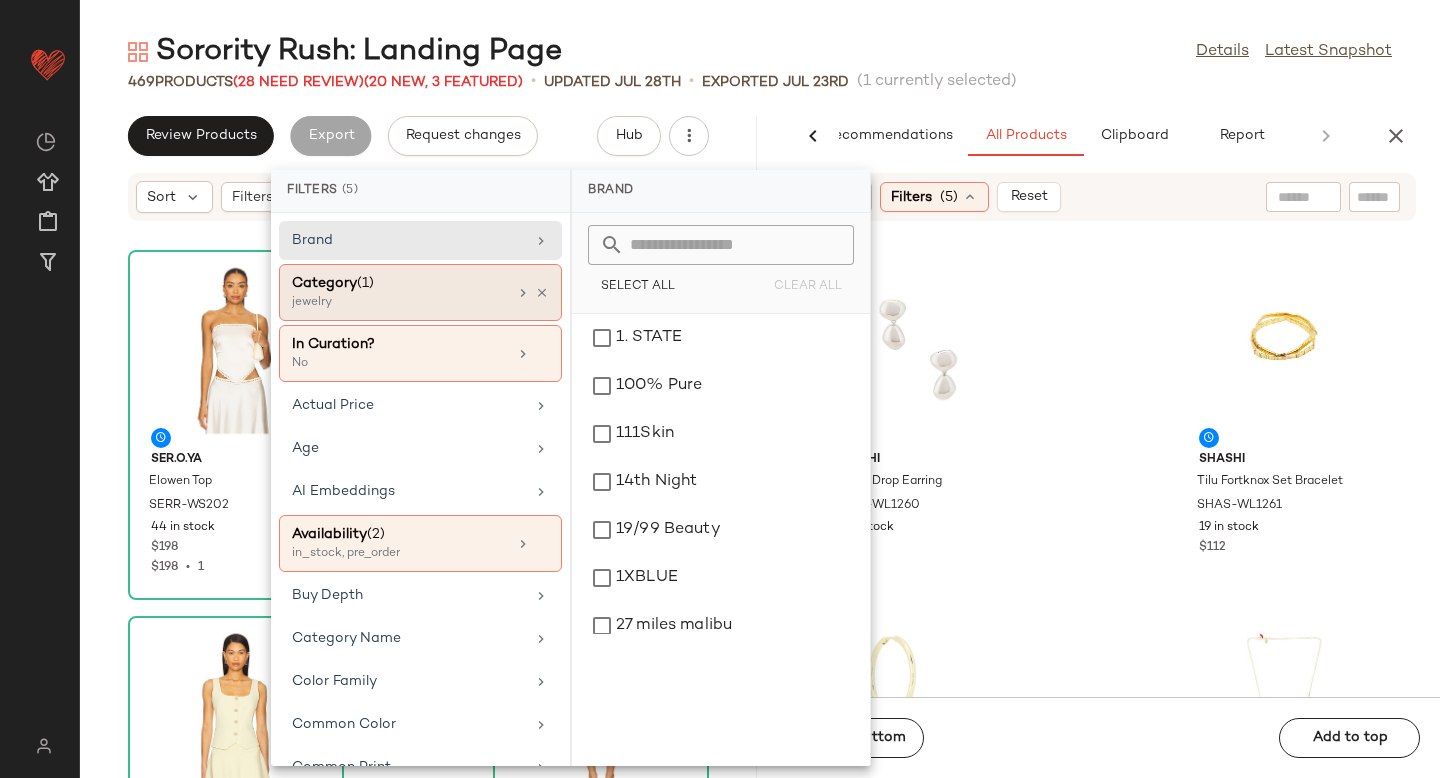 click on "Category  (1)" at bounding box center [399, 283] 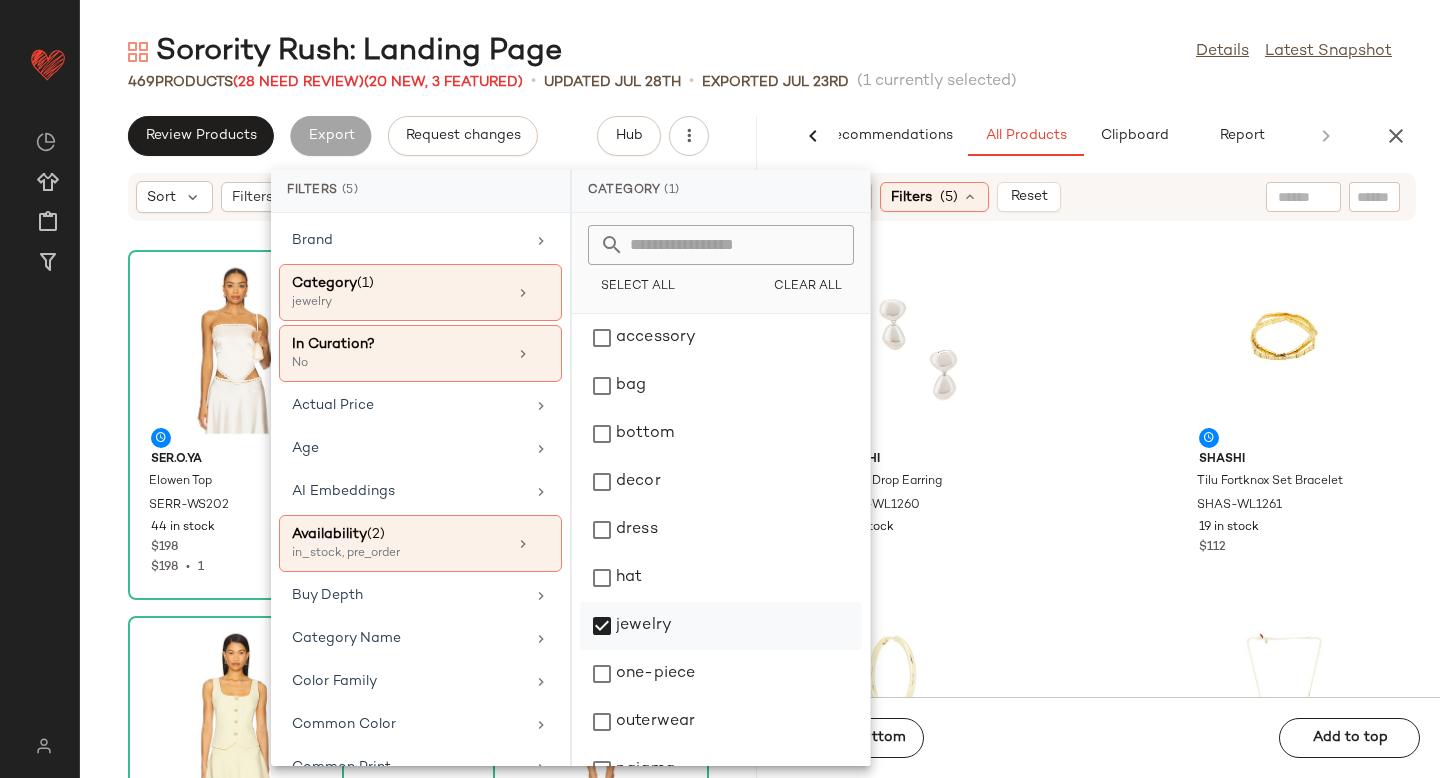 click on "jewelry" 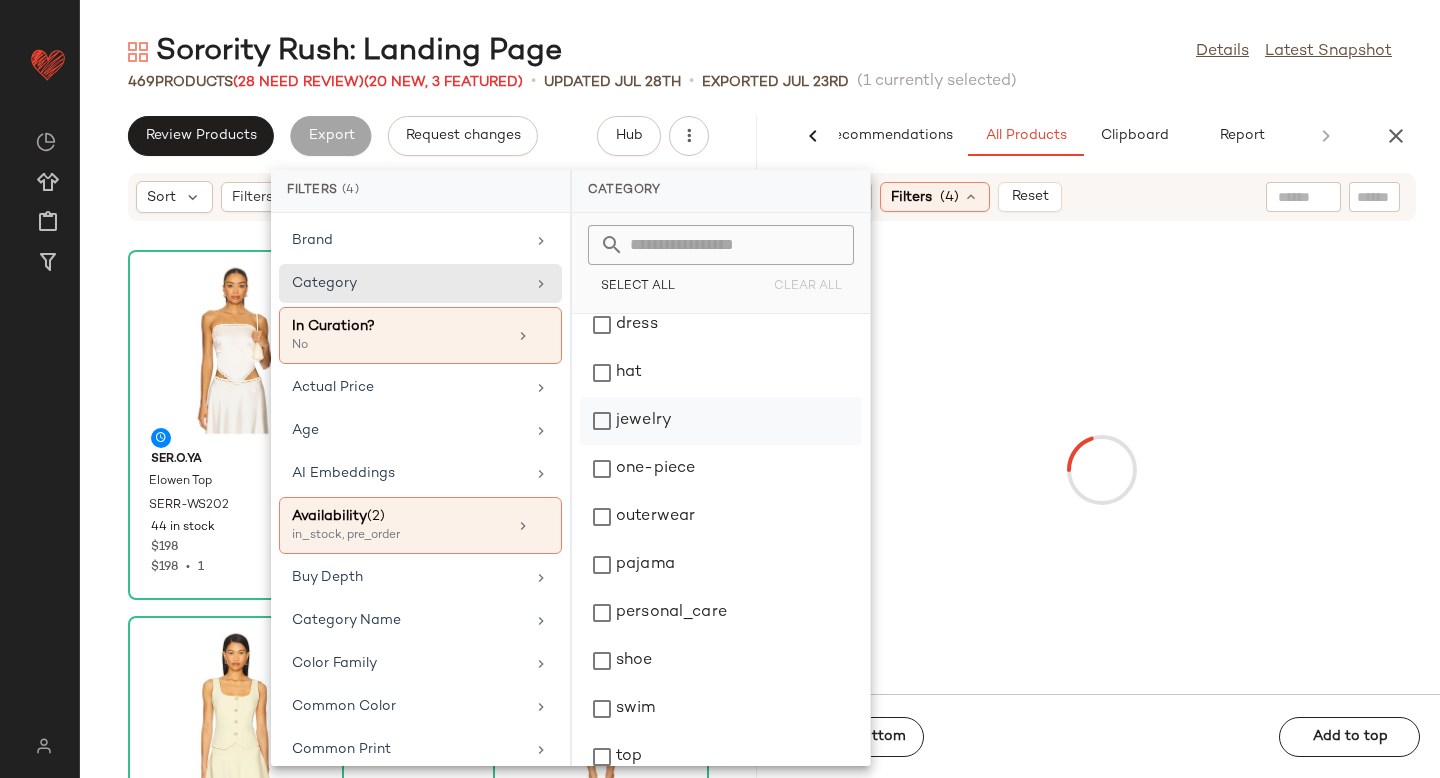 scroll, scrollTop: 276, scrollLeft: 0, axis: vertical 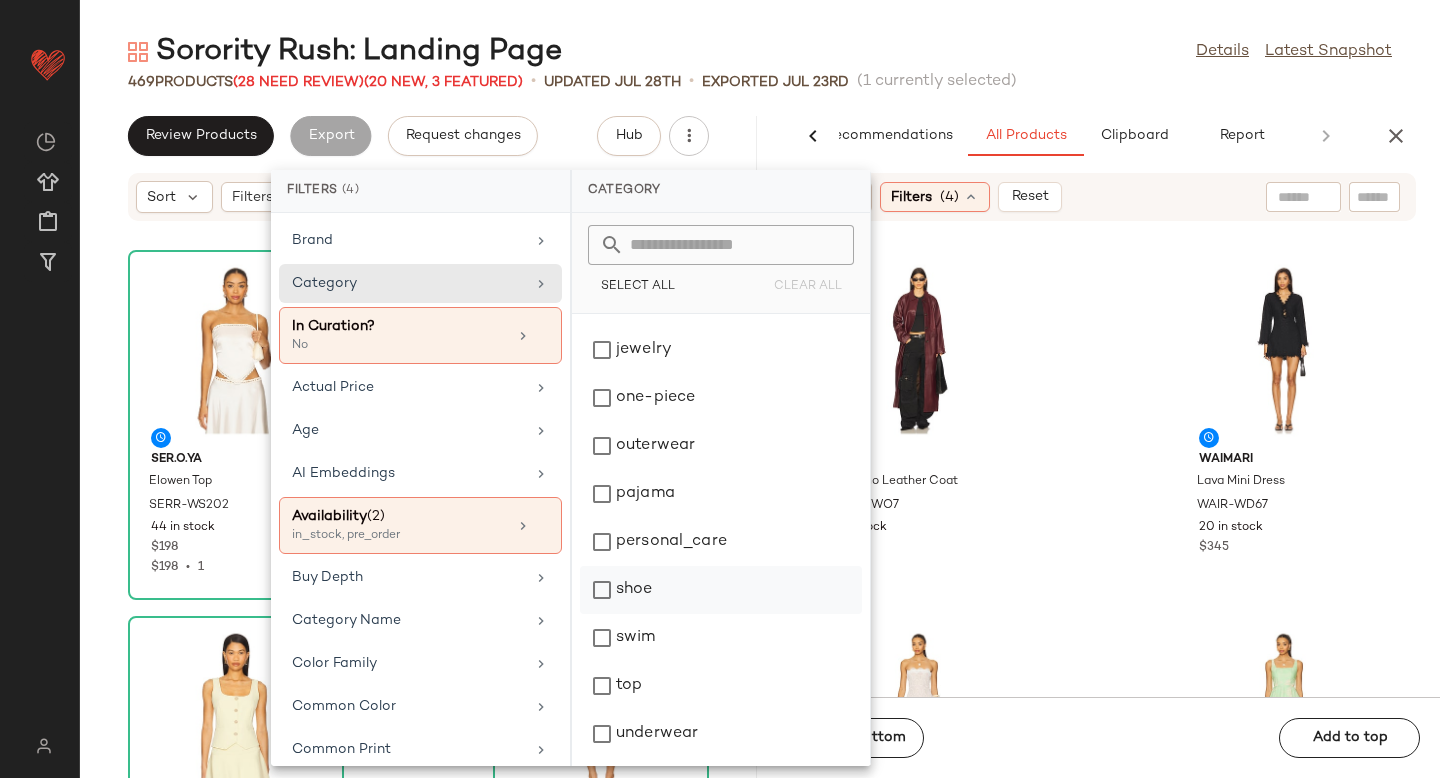 click on "shoe" 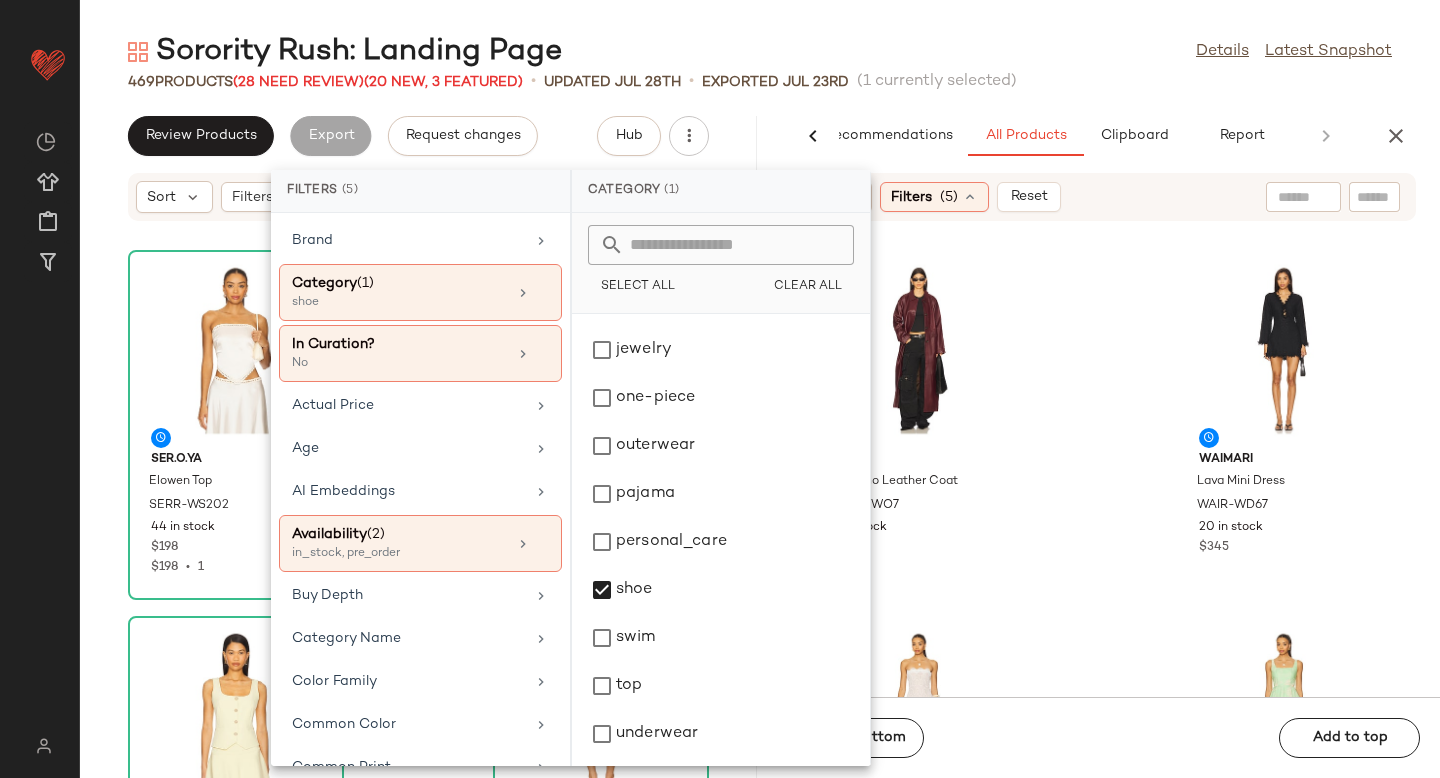 click on "ZUT Palermo Leather Coat ZUTR-WO7 7 in stock $1.4K Waimari Lava Mini Dress WAIR-WD67 20 in stock $345 Waimari Oasis Maxi Dress WAIR-WD68 12 in stock $495 Waimari Lamai Mini Dress WAIR-WD69 18 in stock $395 Waimari Cielo Mini Dress WAIR-WD70 24 in stock $395 Waimari Maea Maxi Dress WAIR-WD71 17 in stock $395 Waimari Dovima Maxi Dress WAIR-WD72 12 in stock $495 Waimari Arya Top WAIR-WS31 17 in stock $195" 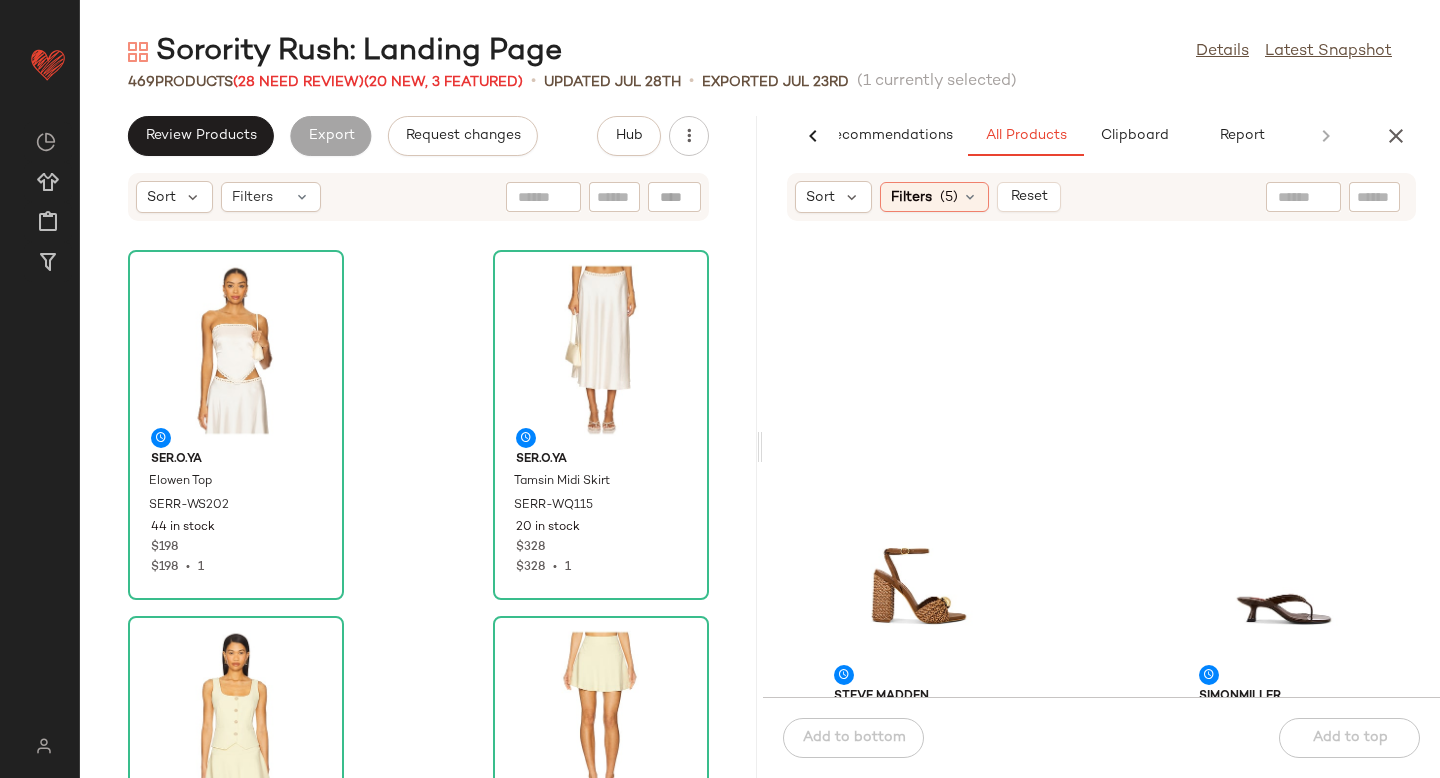 scroll, scrollTop: 9606, scrollLeft: 0, axis: vertical 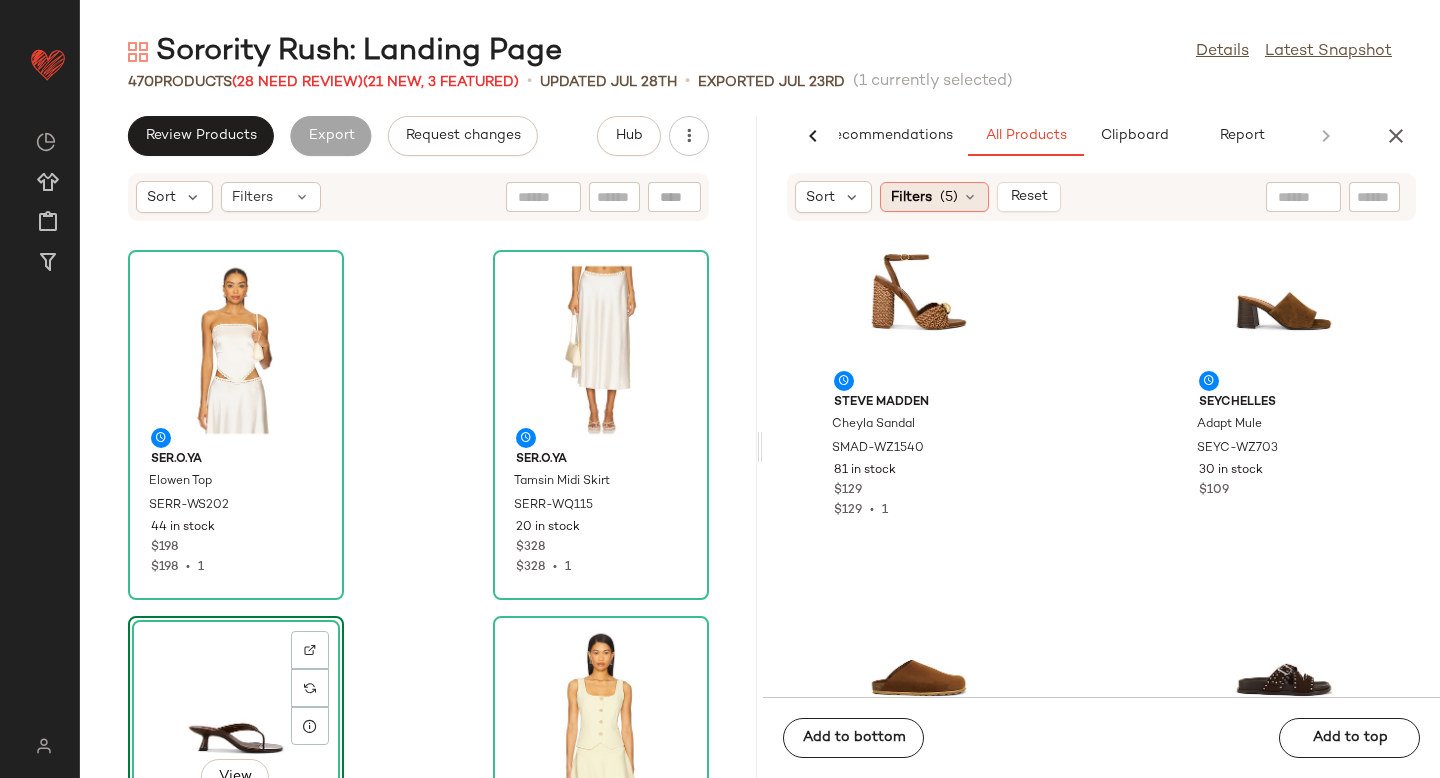 click on "(5)" at bounding box center (949, 197) 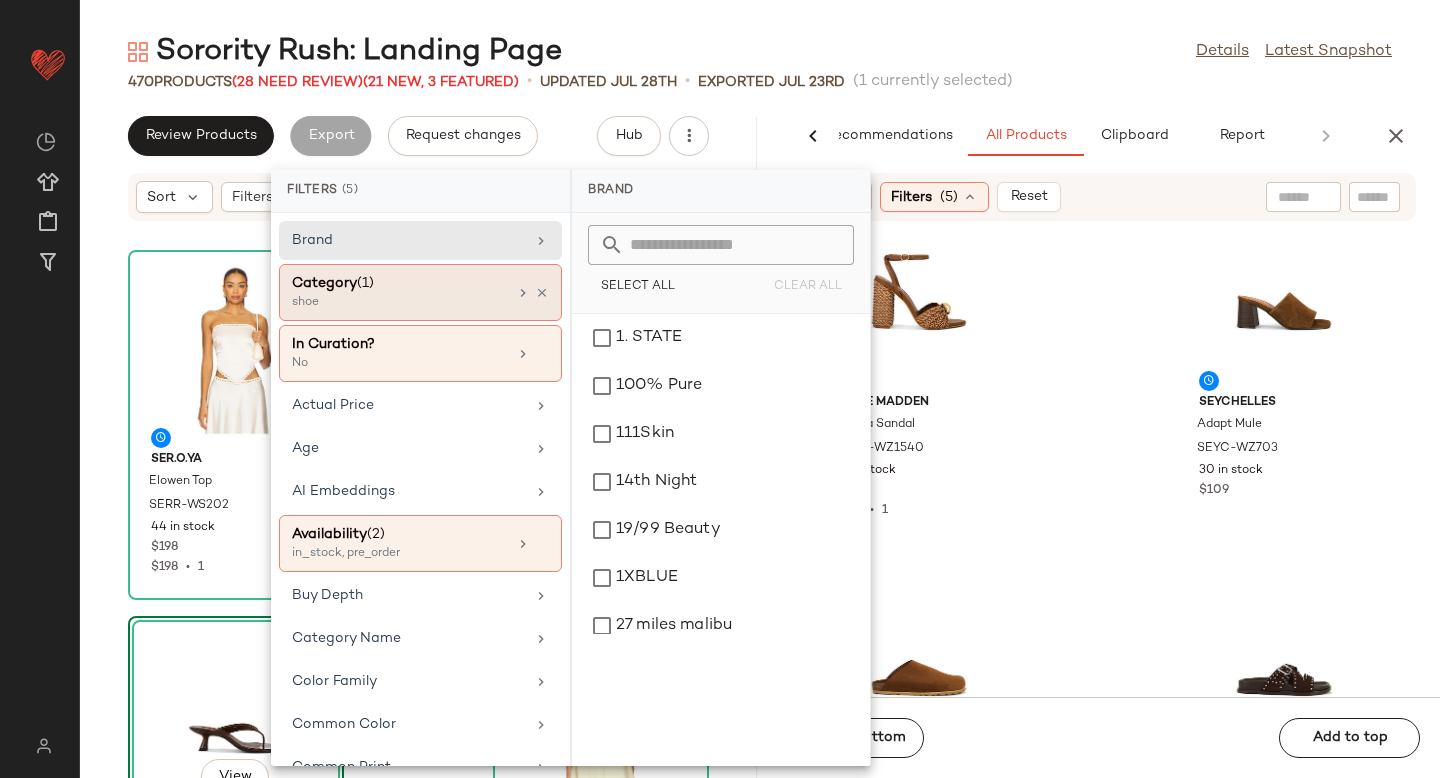 click on "Category  (1)" at bounding box center (399, 283) 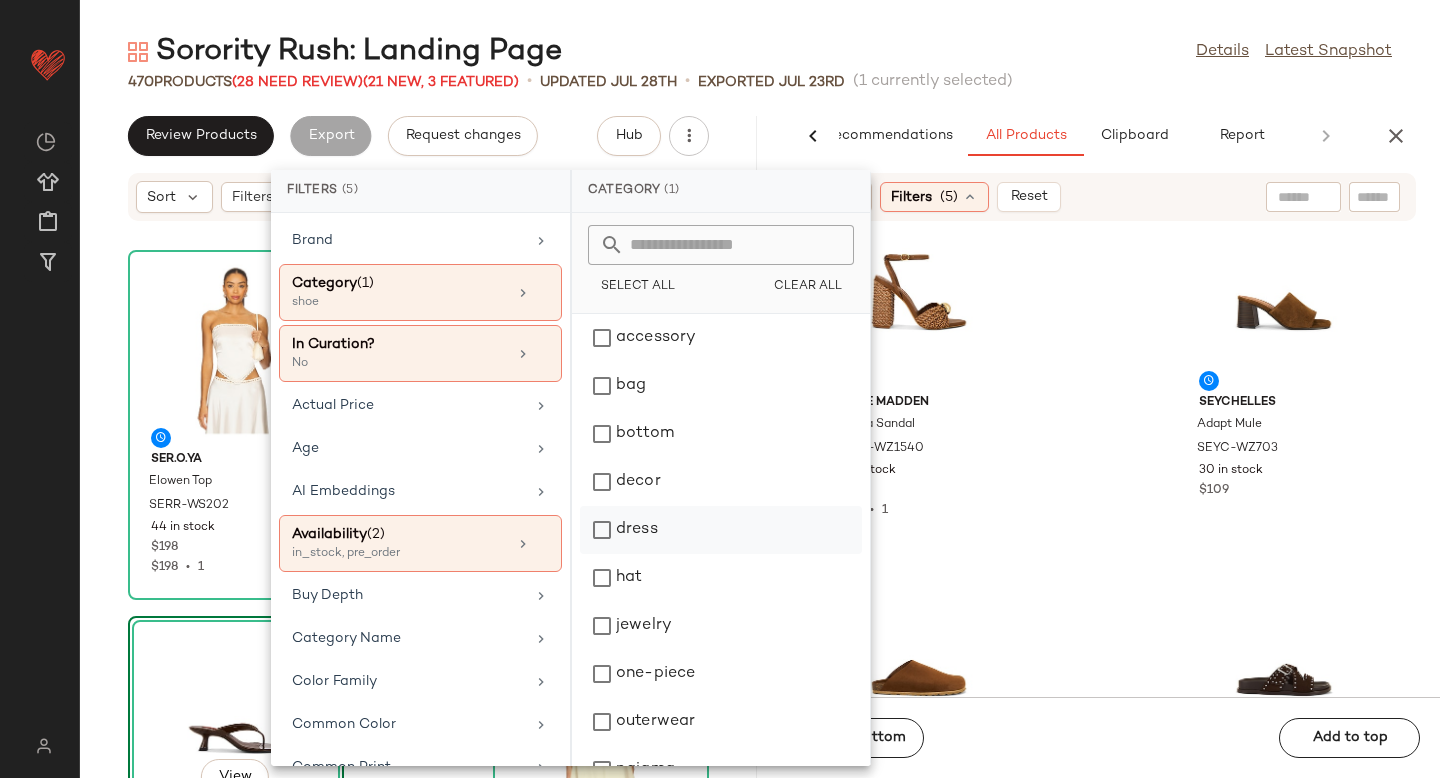 click on "dress" 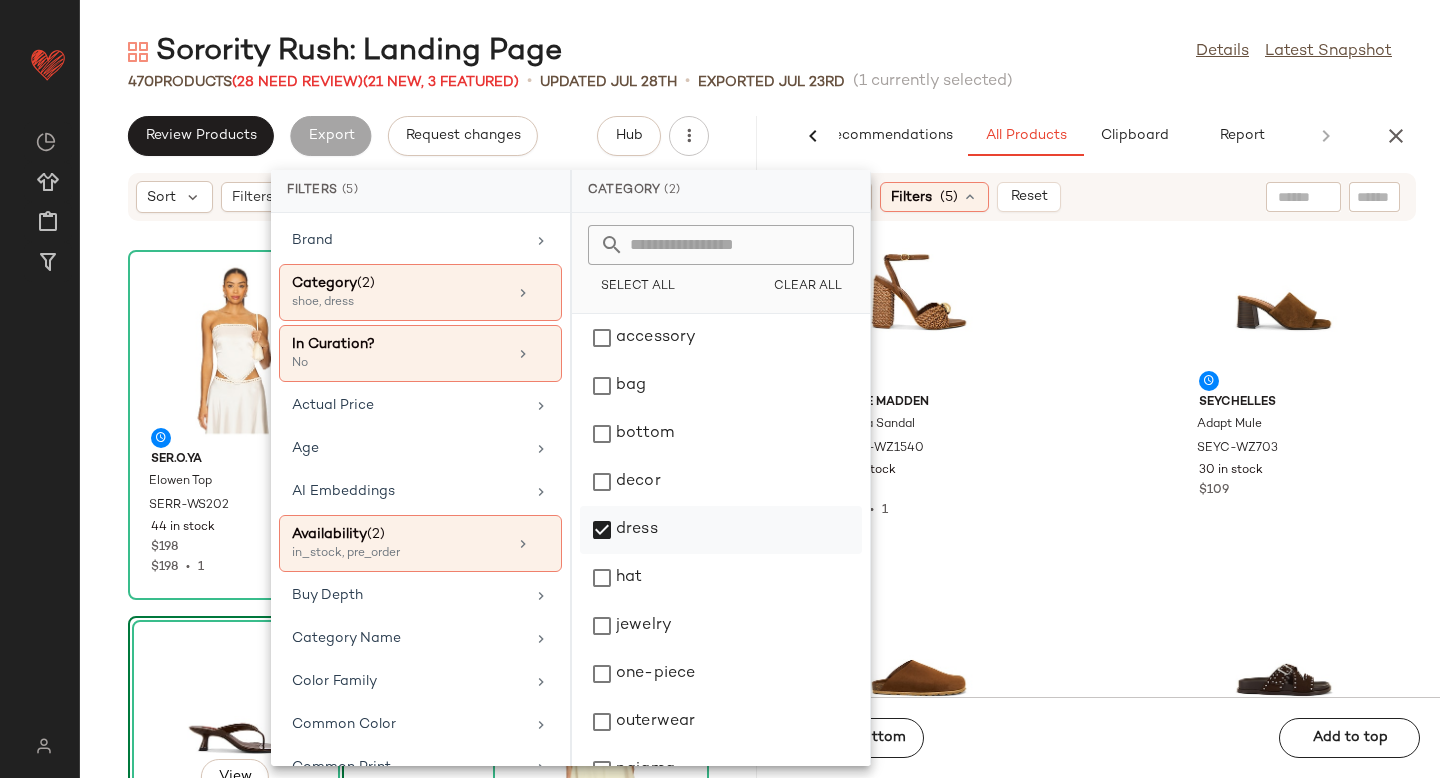 scroll, scrollTop: 276, scrollLeft: 0, axis: vertical 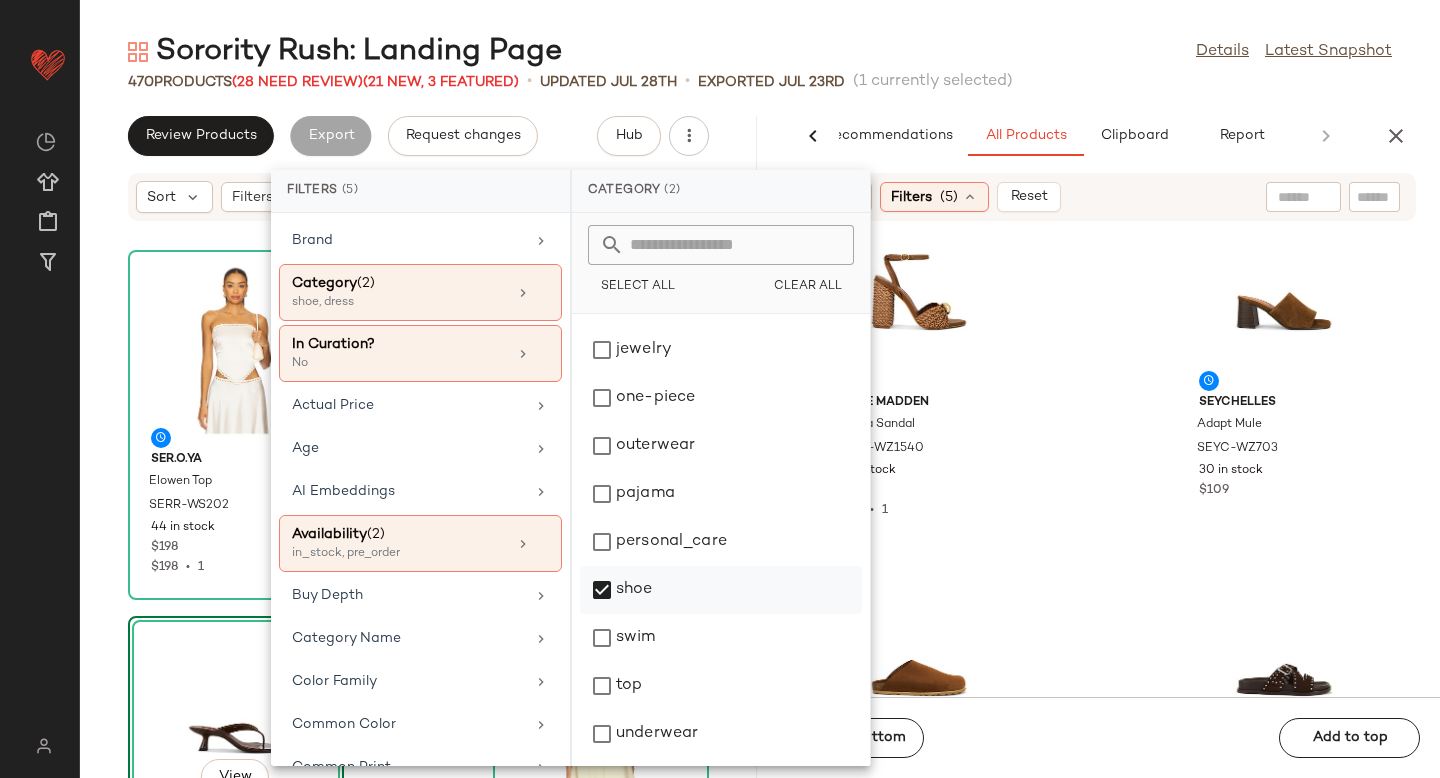 click on "shoe" 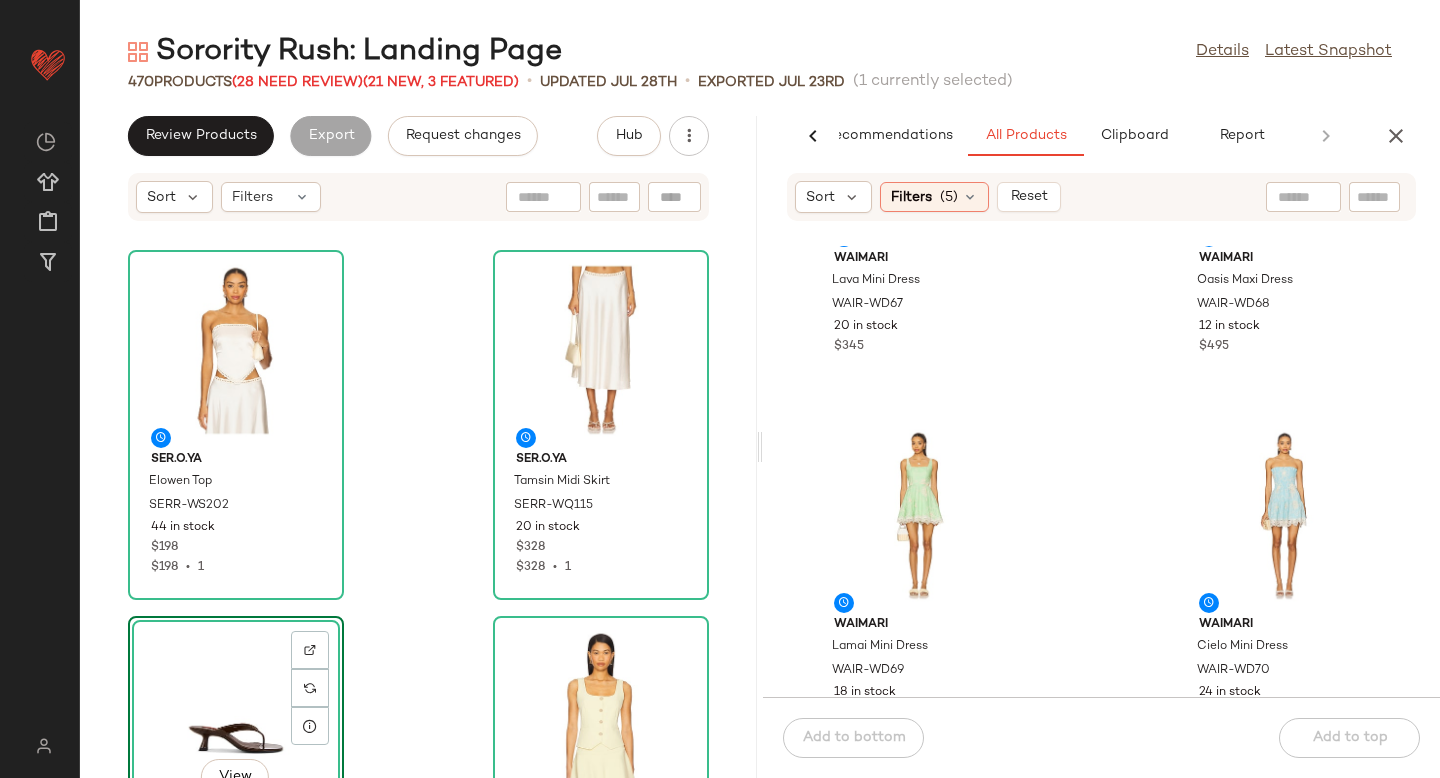 scroll, scrollTop: 200, scrollLeft: 0, axis: vertical 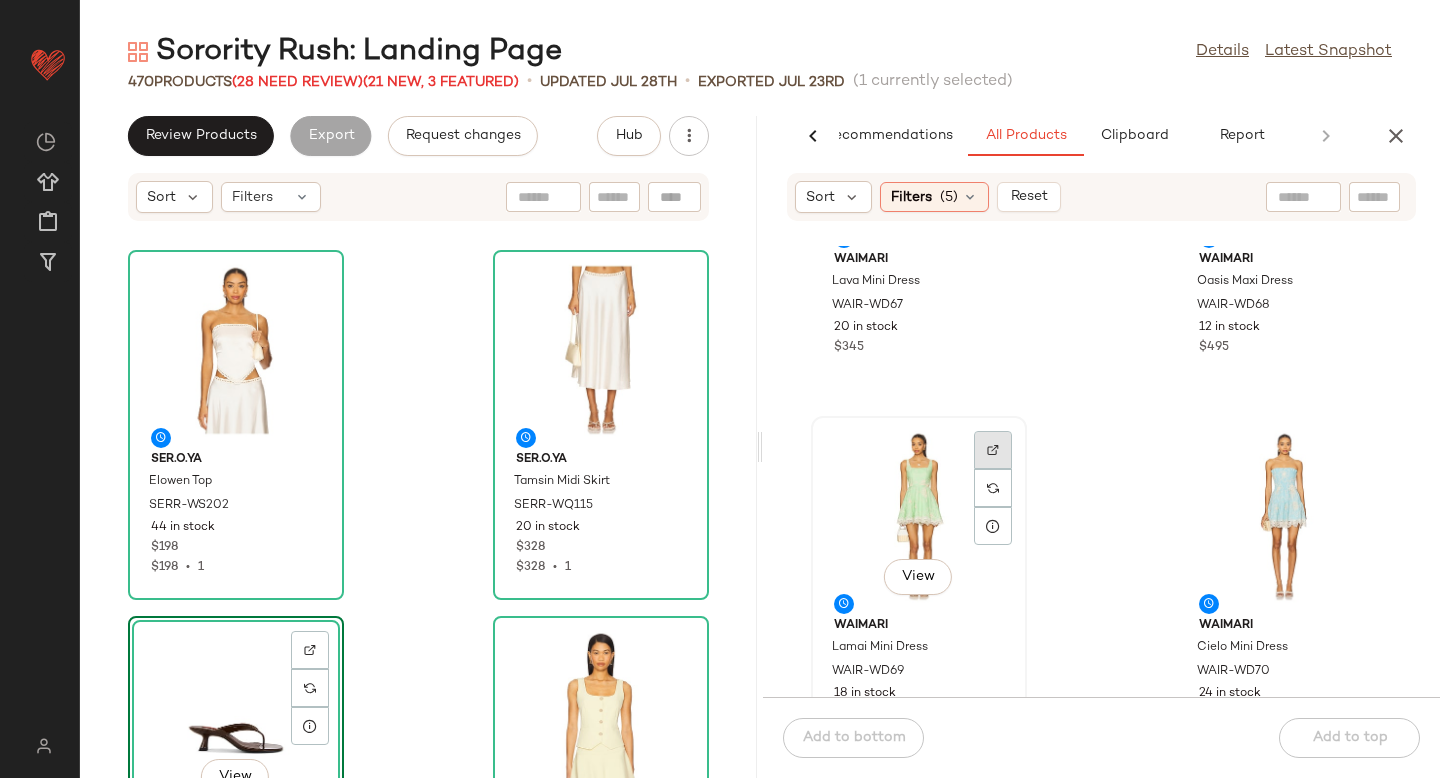 click 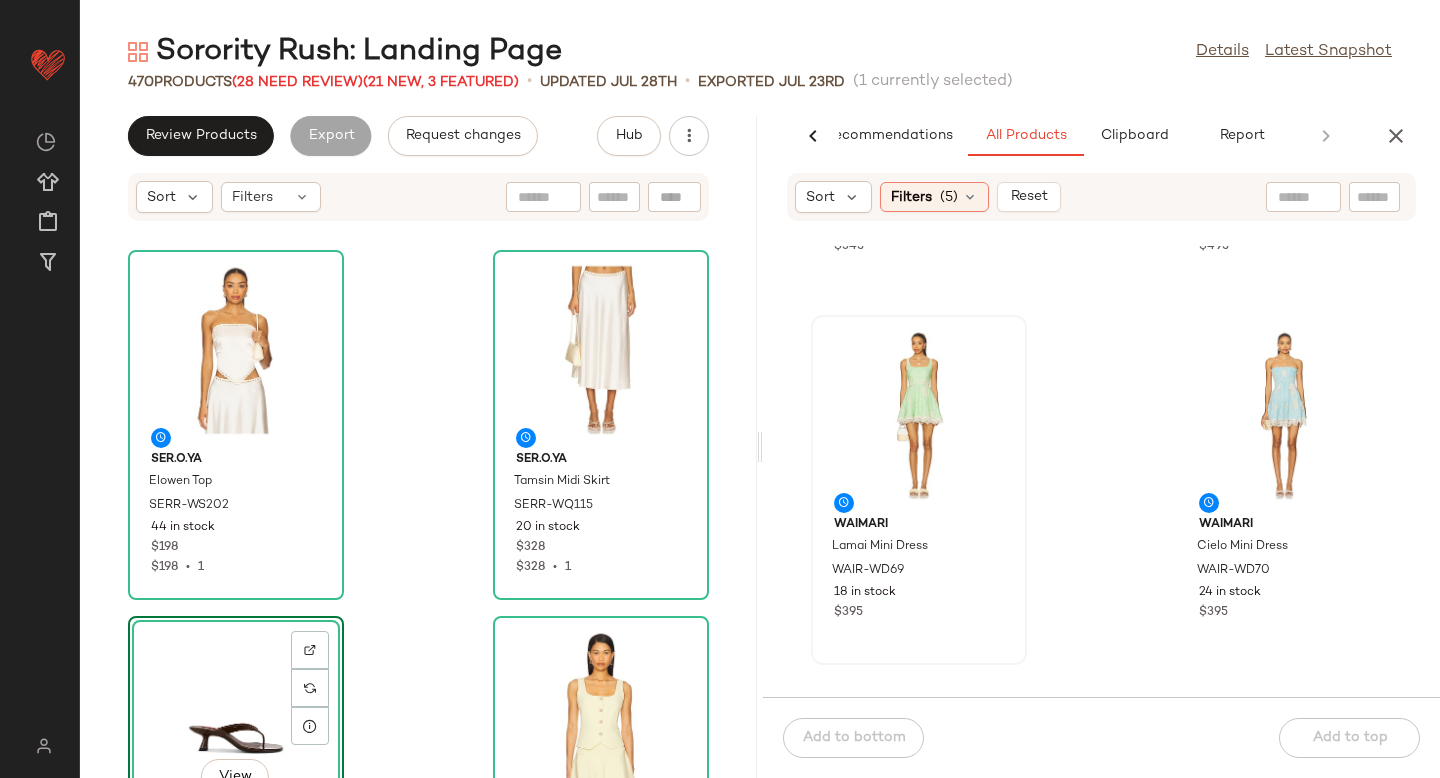 scroll, scrollTop: 317, scrollLeft: 0, axis: vertical 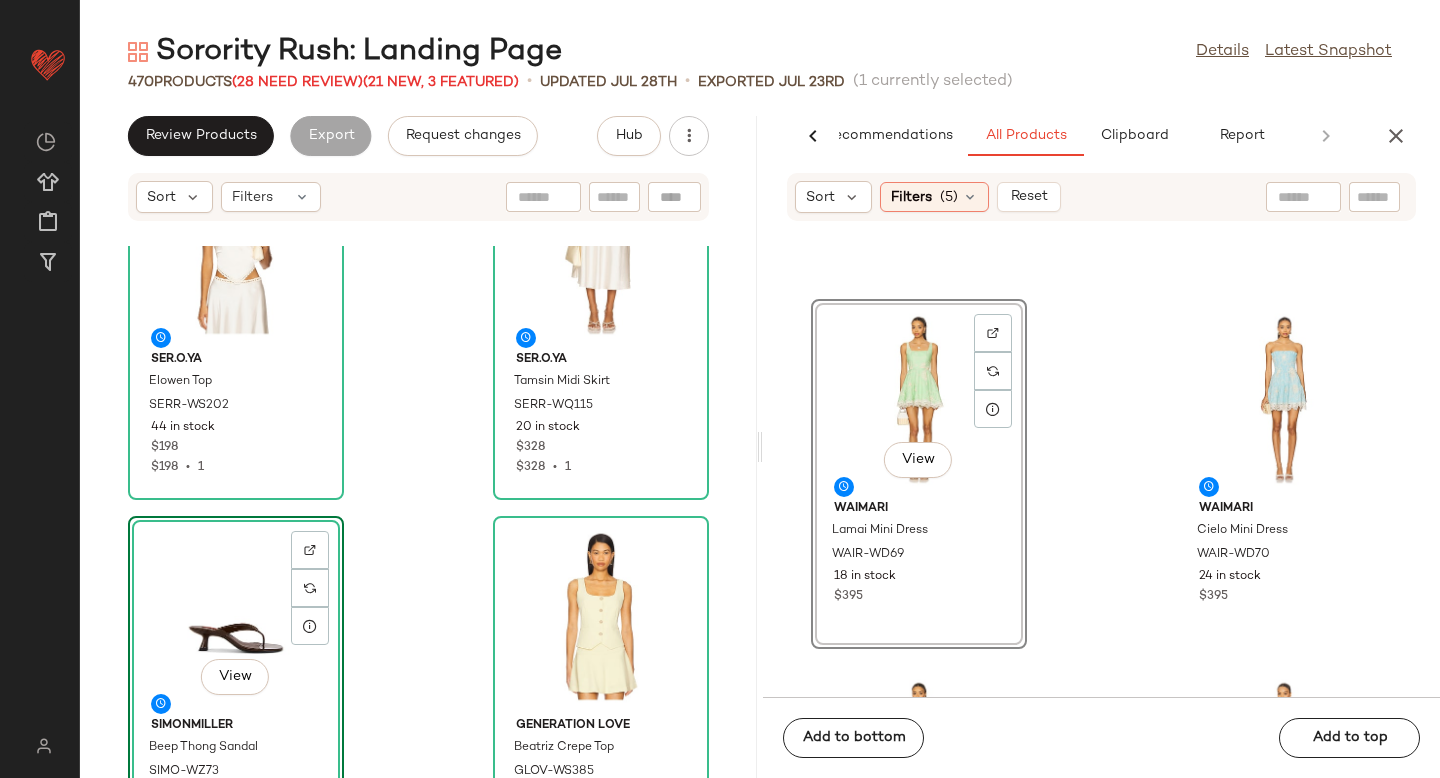 drag, startPoint x: 940, startPoint y: 394, endPoint x: 775, endPoint y: 530, distance: 213.82469 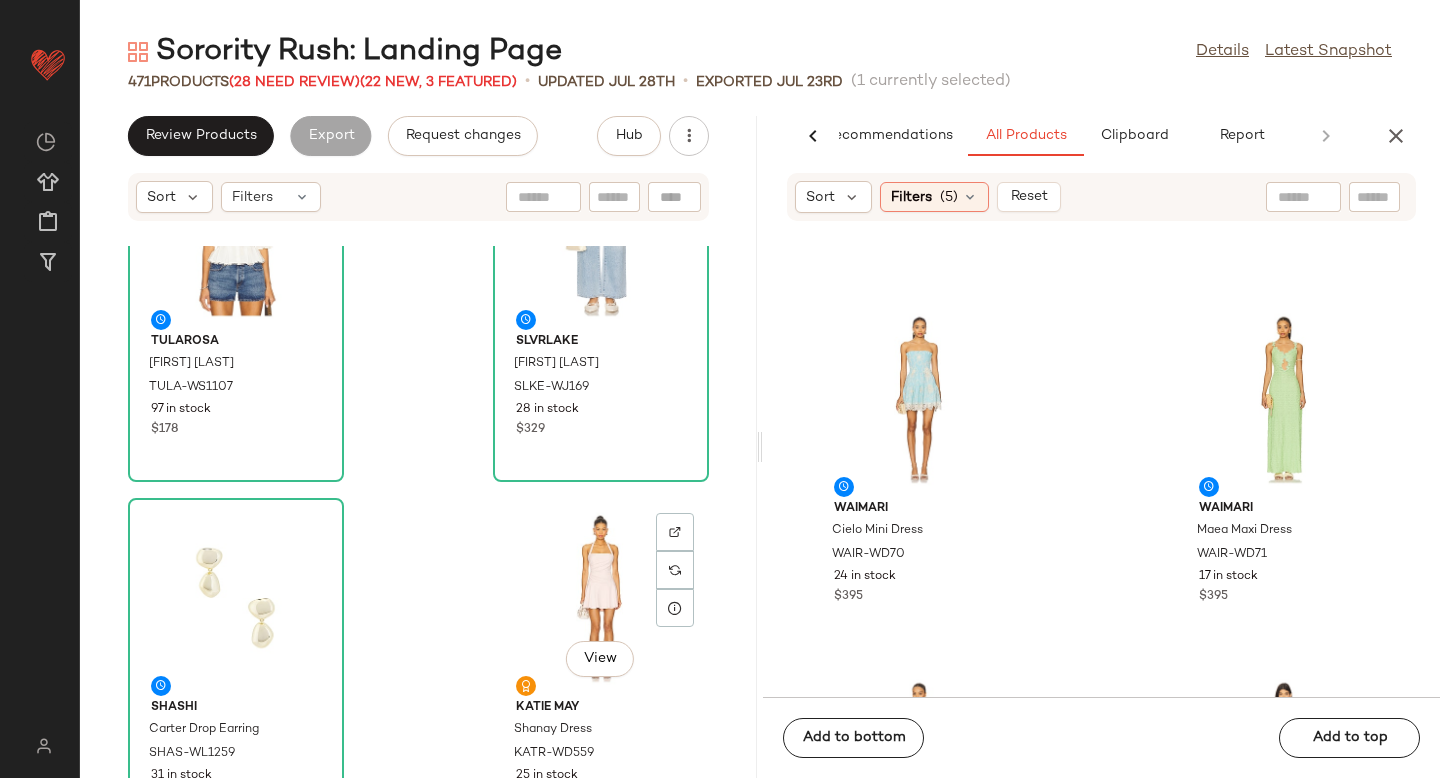 scroll, scrollTop: 1589, scrollLeft: 0, axis: vertical 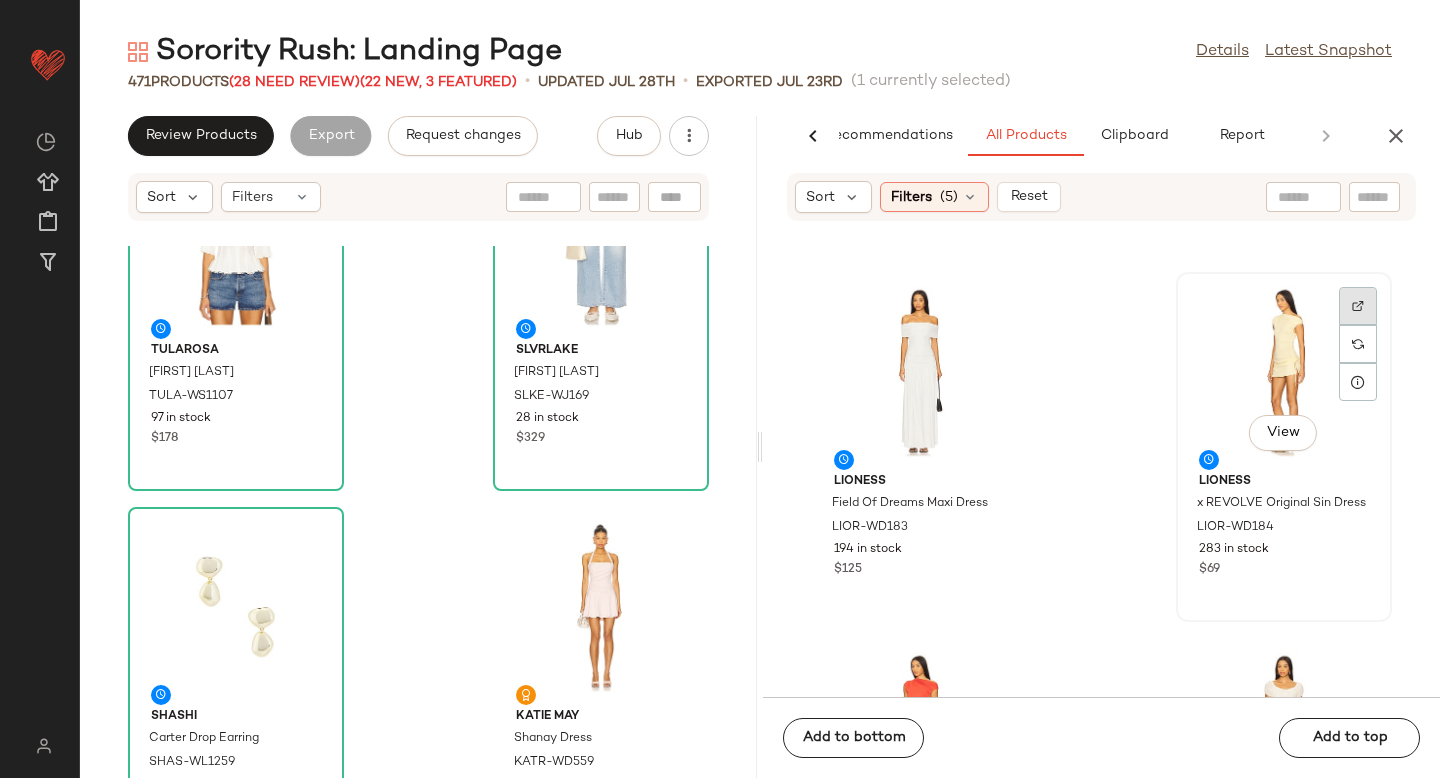 click 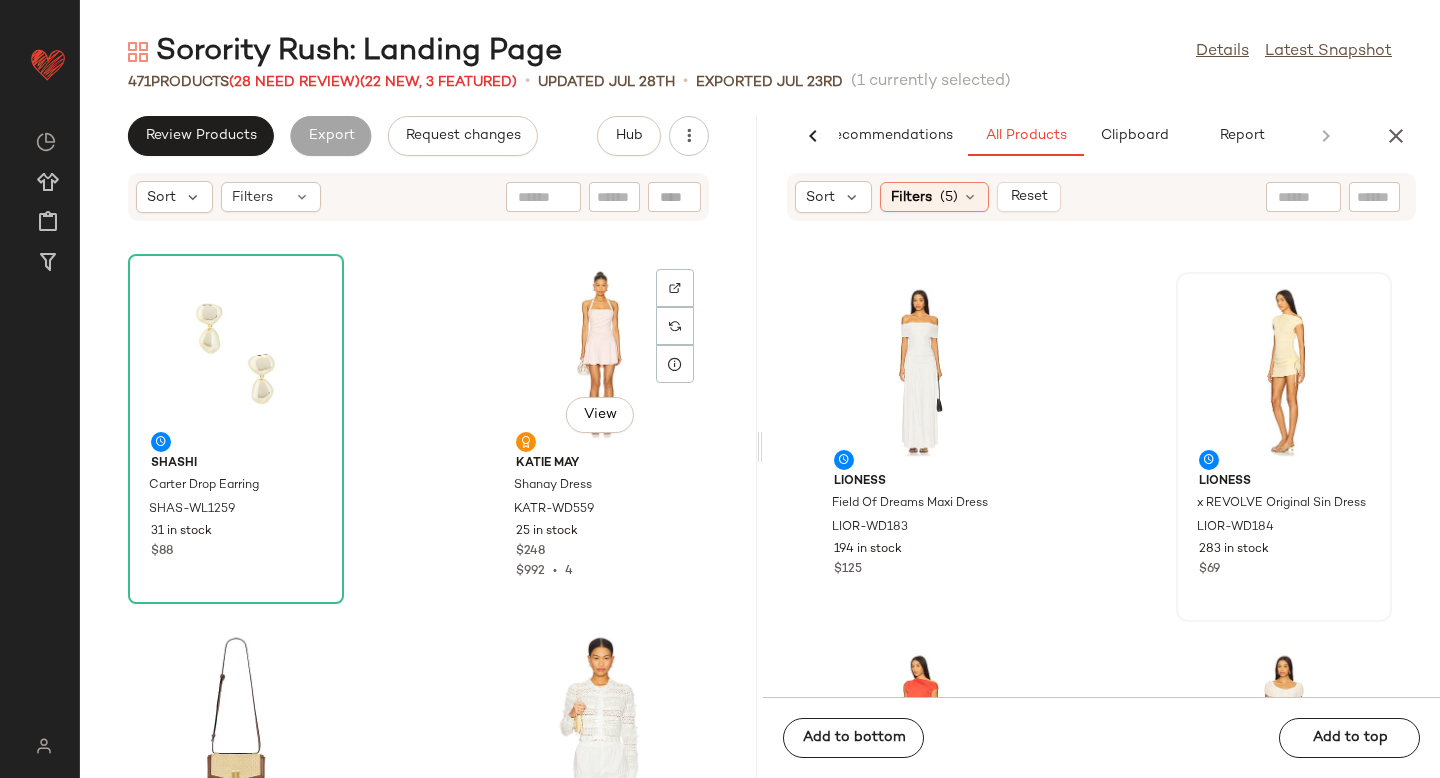 scroll, scrollTop: 1823, scrollLeft: 0, axis: vertical 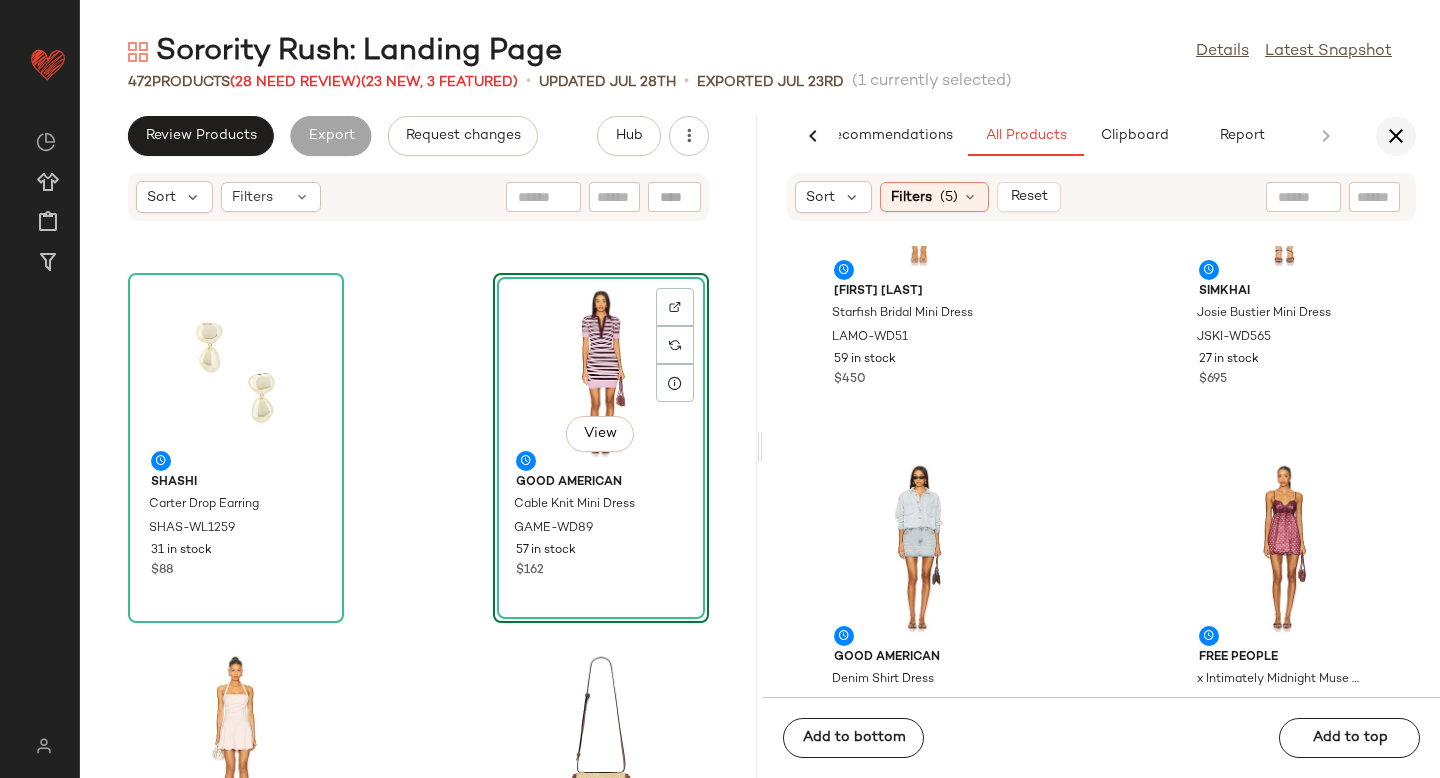 click at bounding box center (1396, 136) 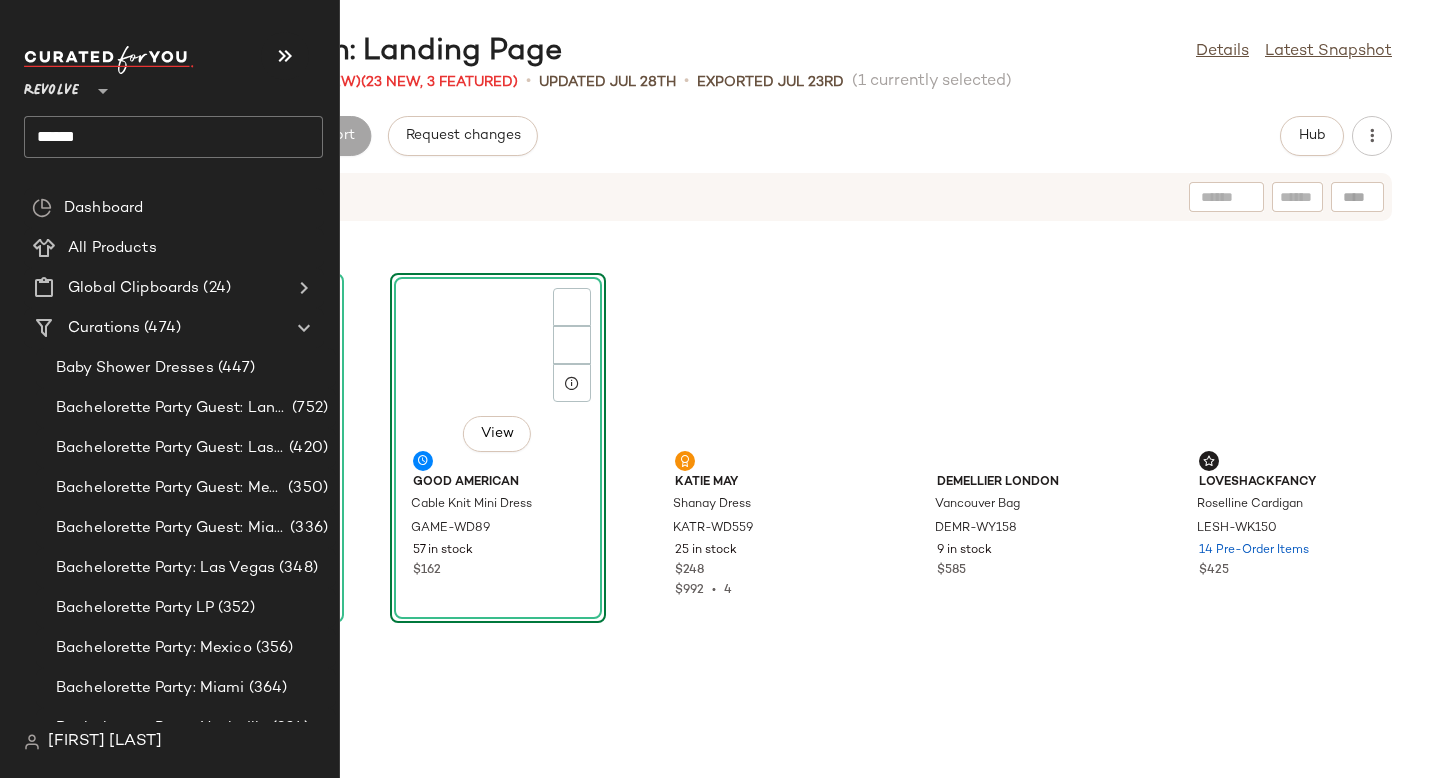 scroll, scrollTop: 732, scrollLeft: 0, axis: vertical 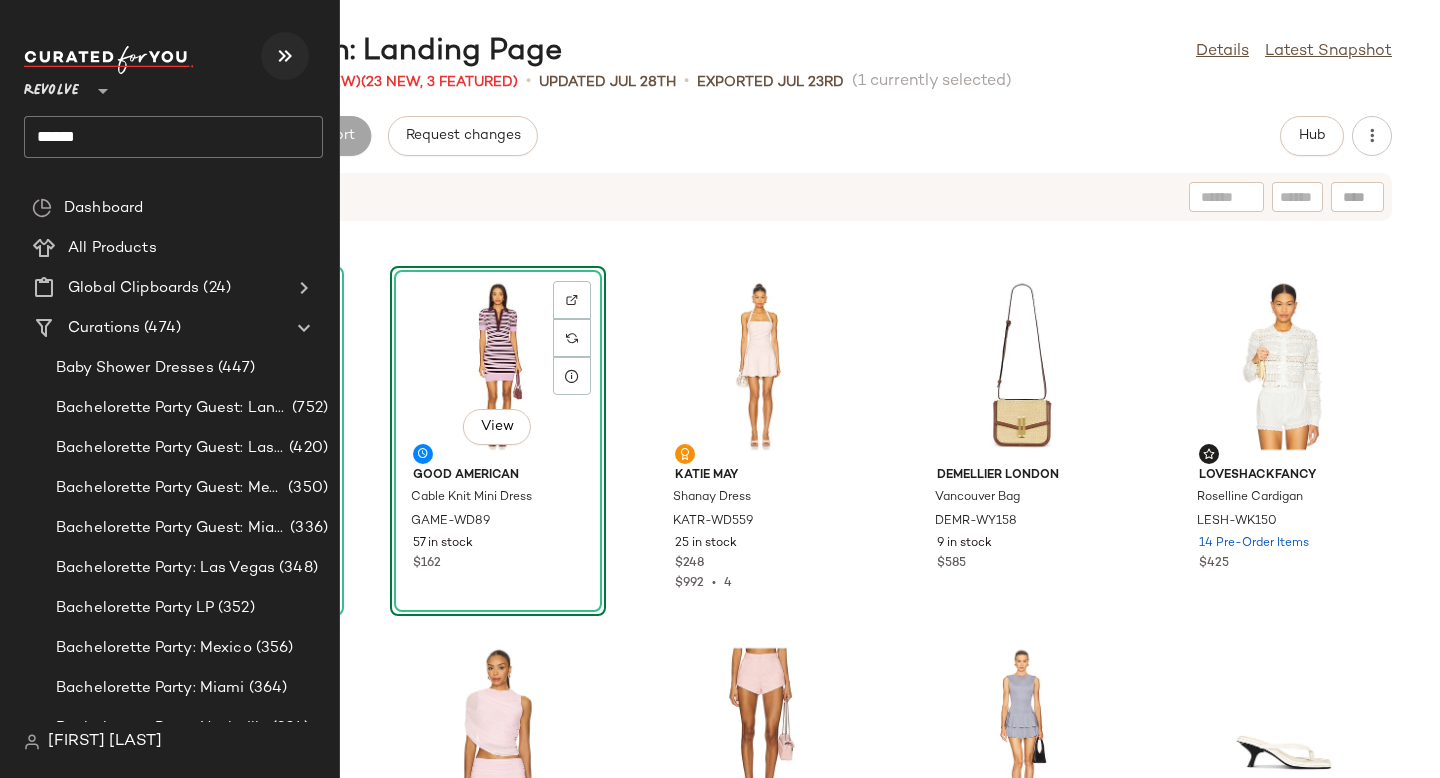 click at bounding box center [285, 56] 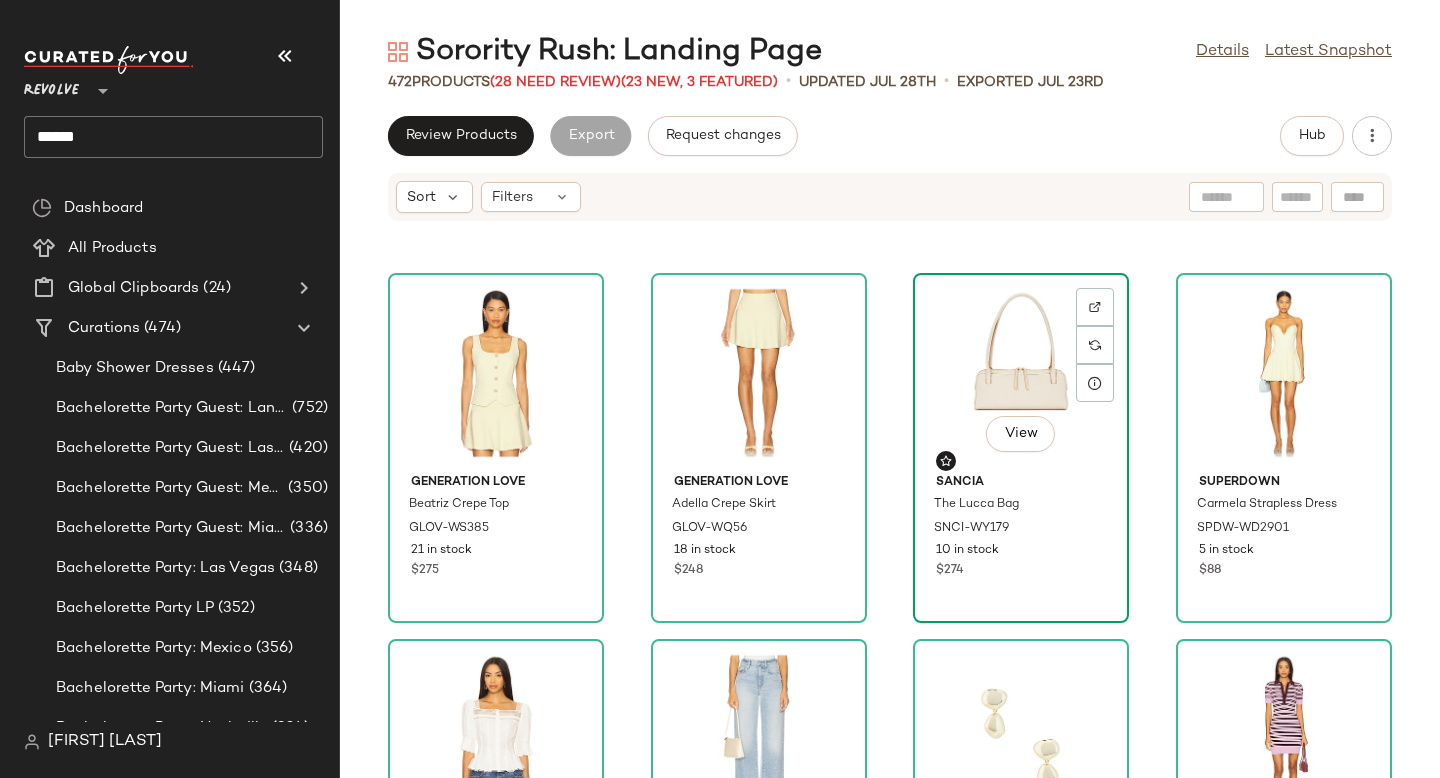 scroll, scrollTop: 355, scrollLeft: 0, axis: vertical 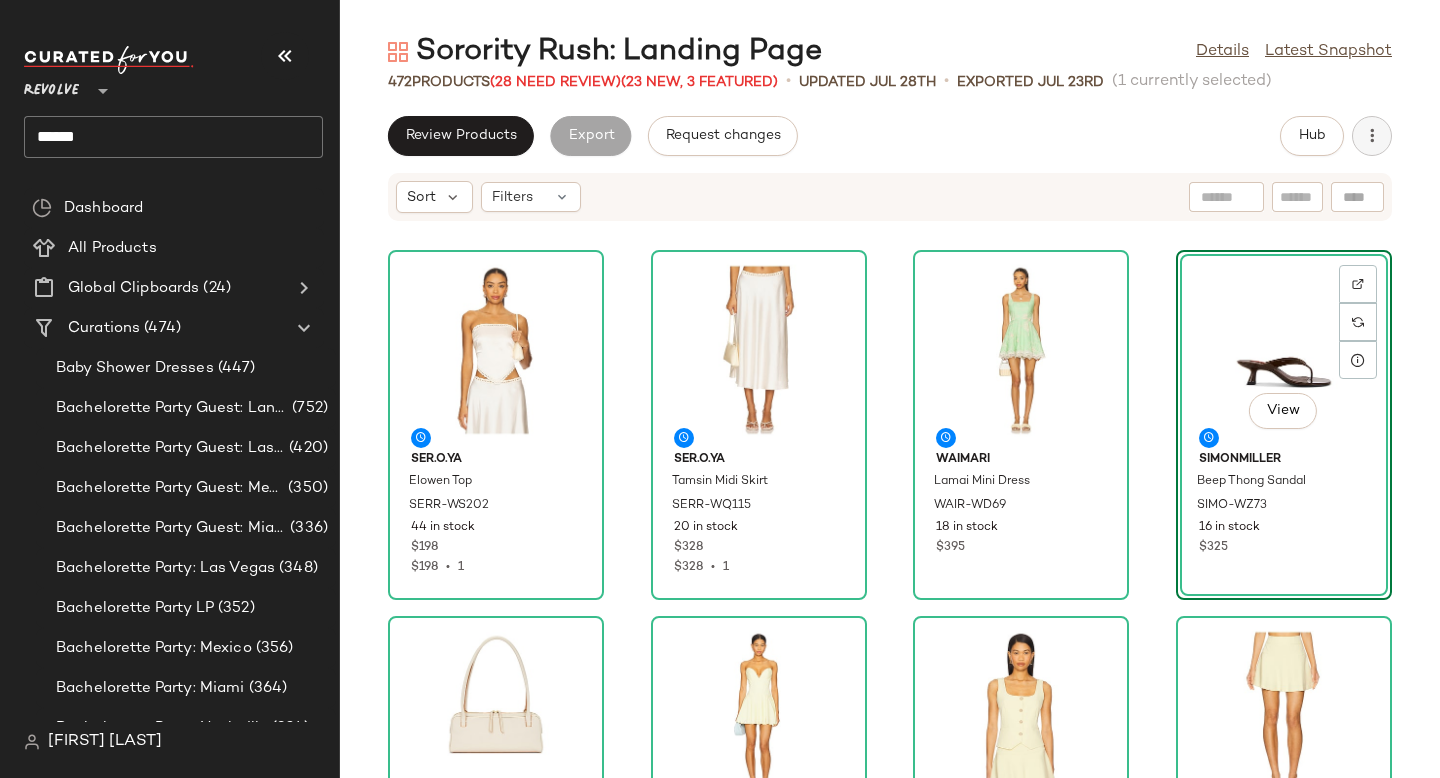 click 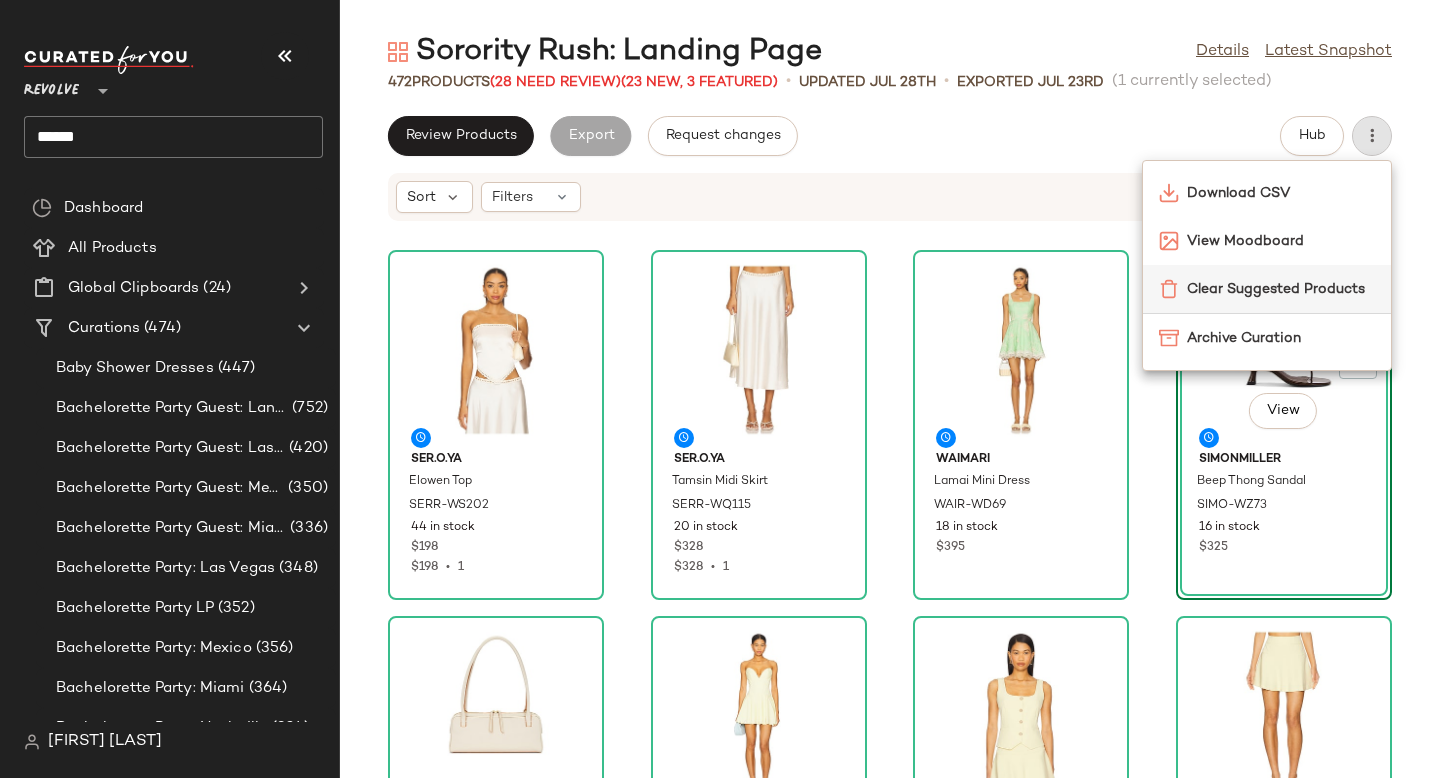 click on "Clear Suggested Products" at bounding box center (1281, 289) 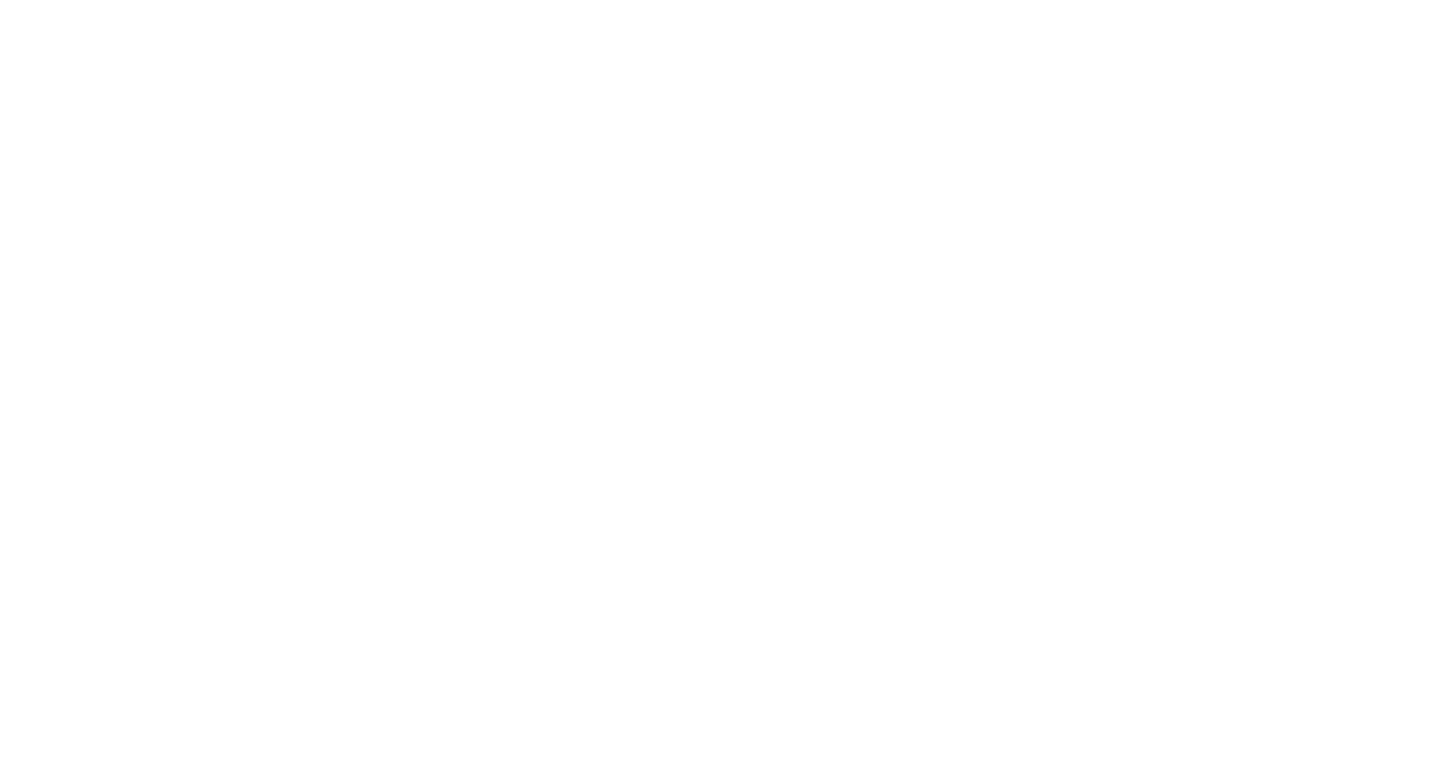 scroll, scrollTop: 0, scrollLeft: 0, axis: both 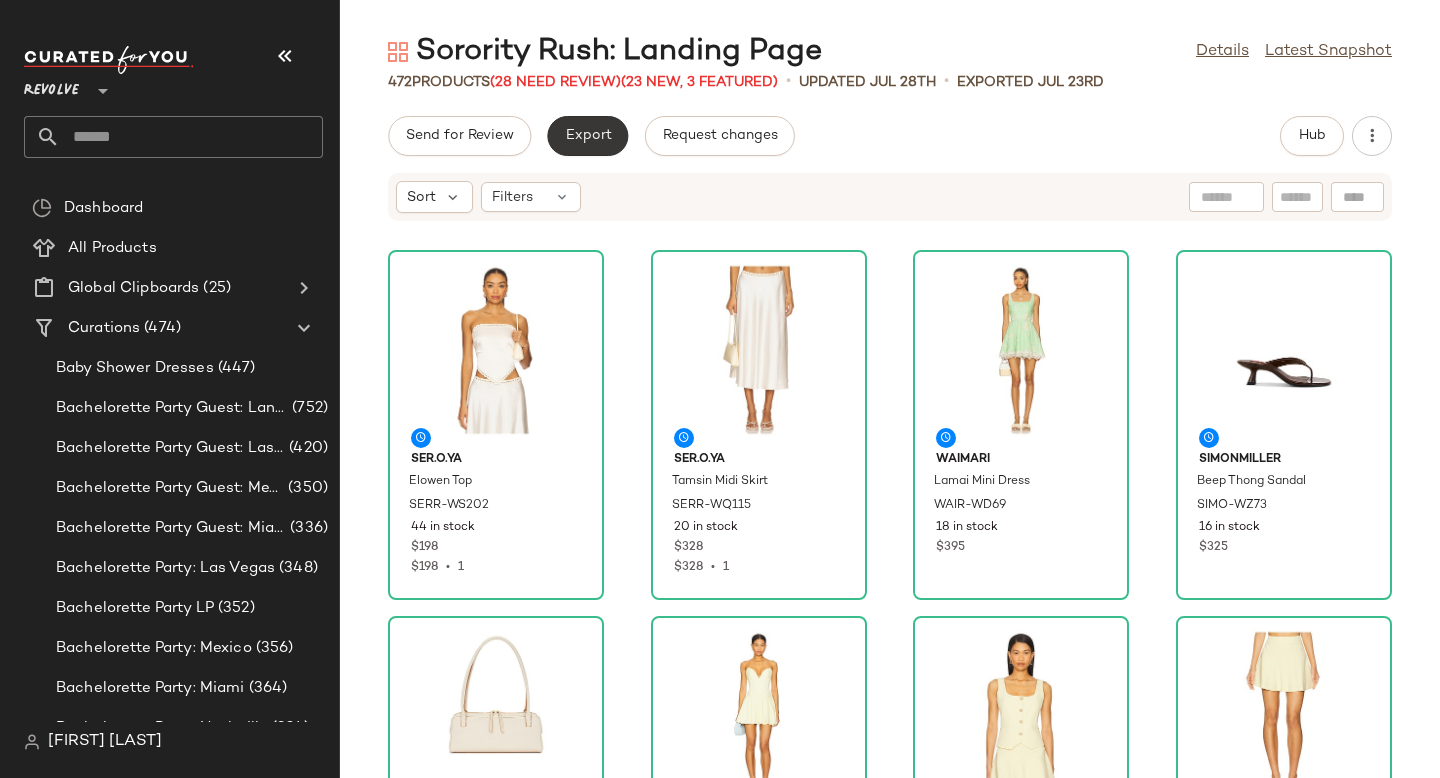 click on "Export" 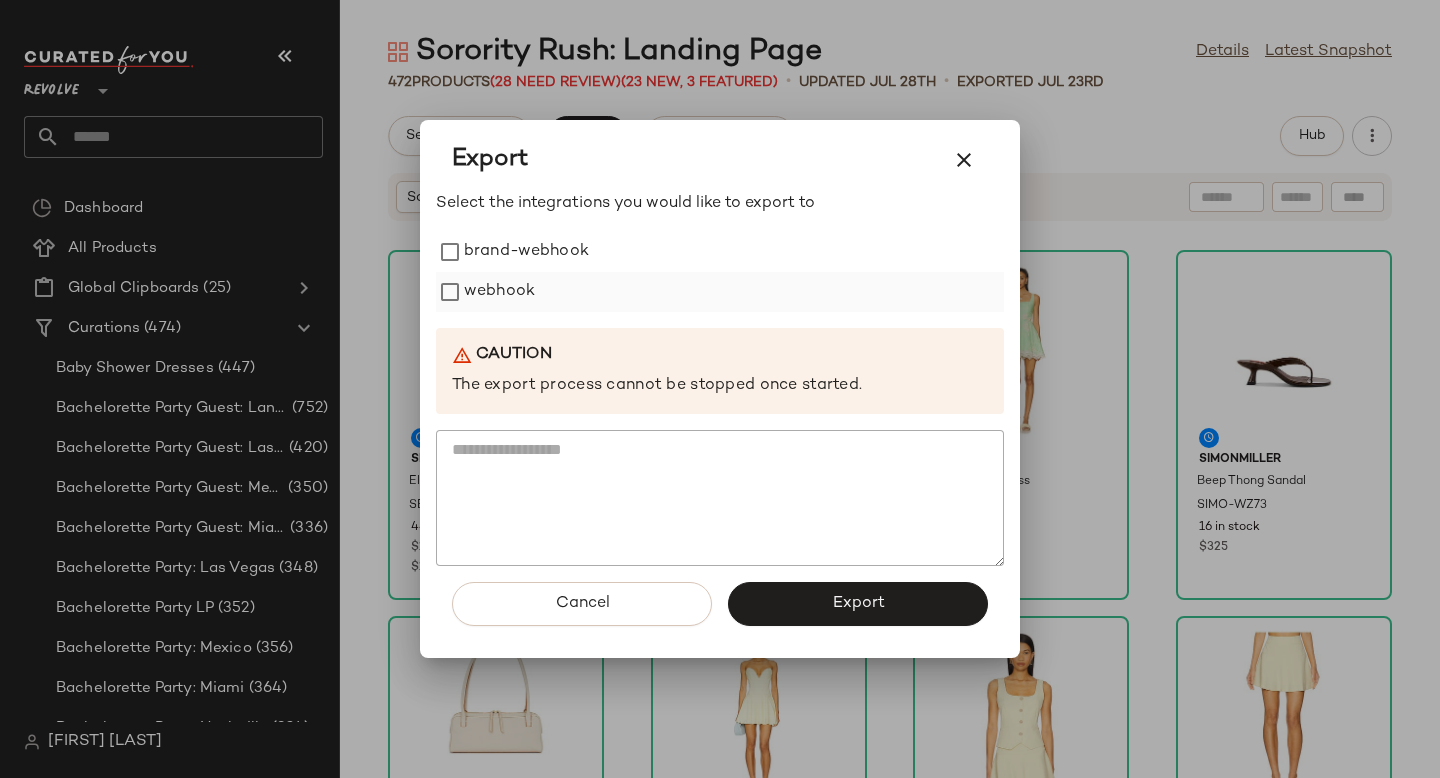 click on "webhook" at bounding box center (499, 292) 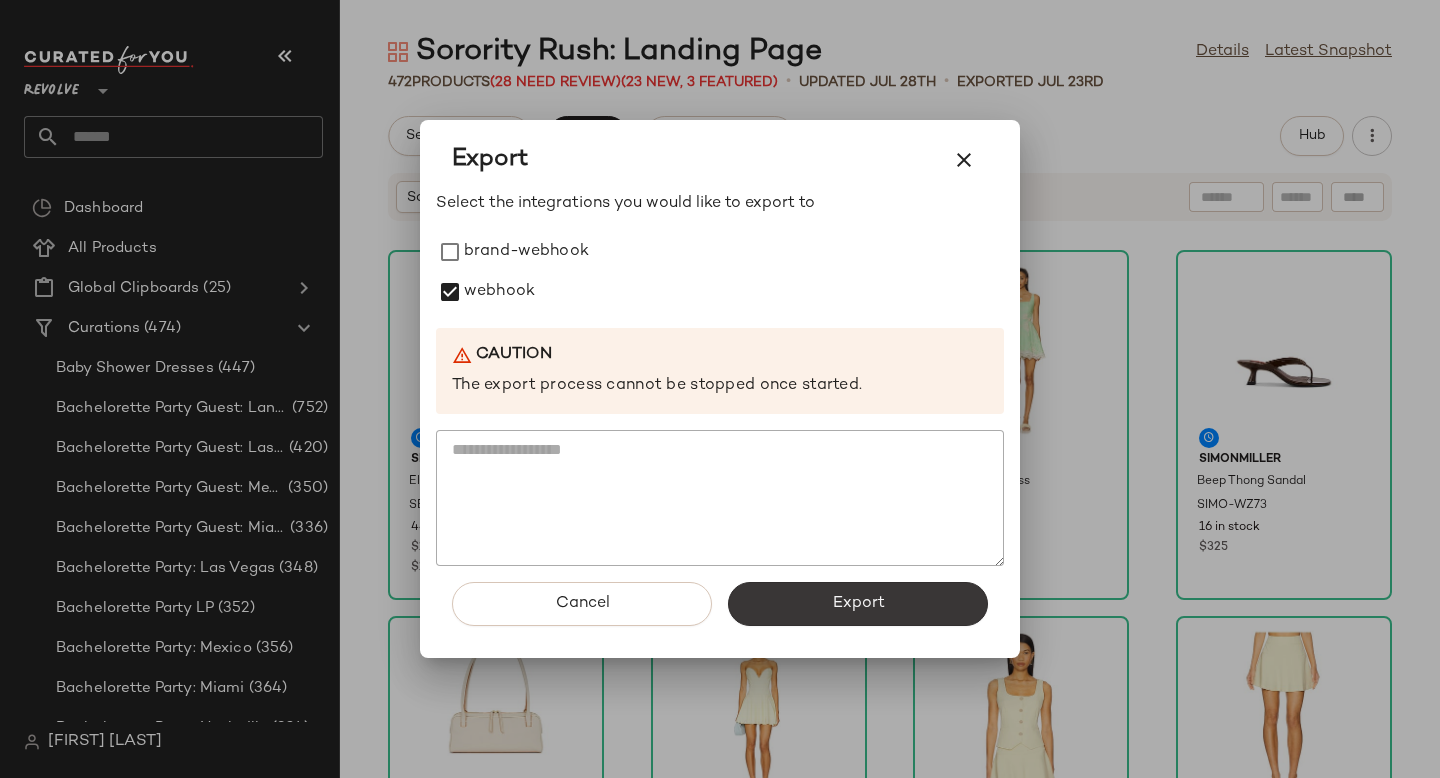 click on "Export" at bounding box center (858, 604) 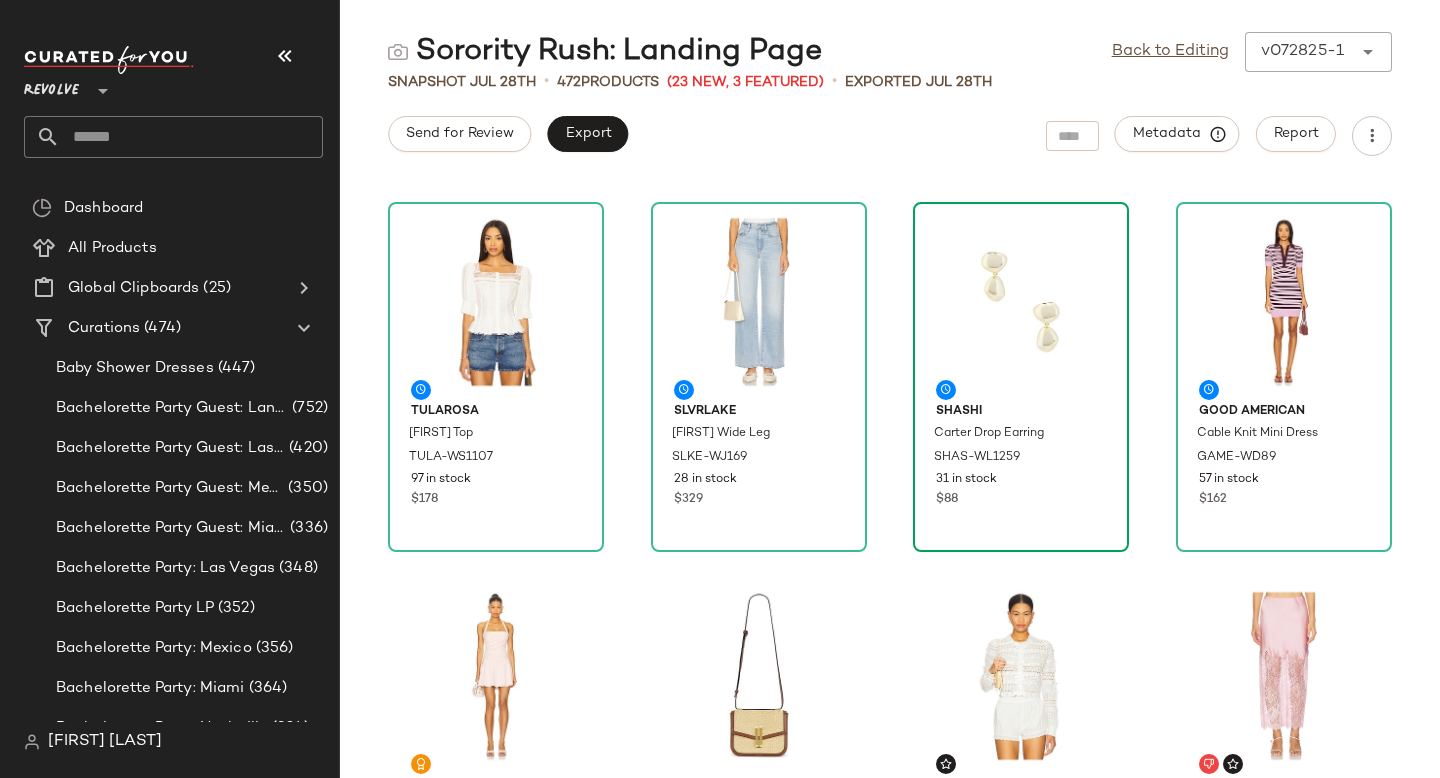 scroll, scrollTop: 0, scrollLeft: 0, axis: both 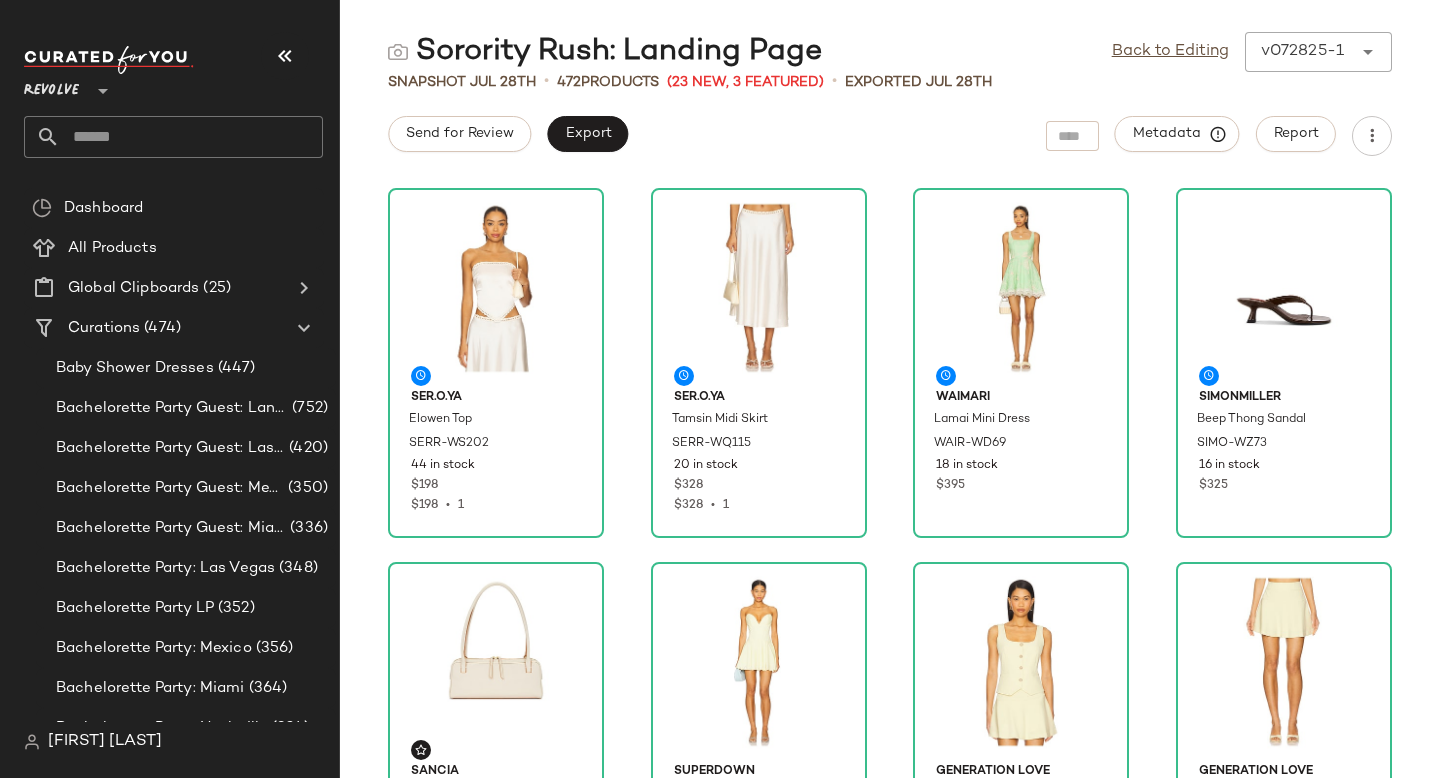 click 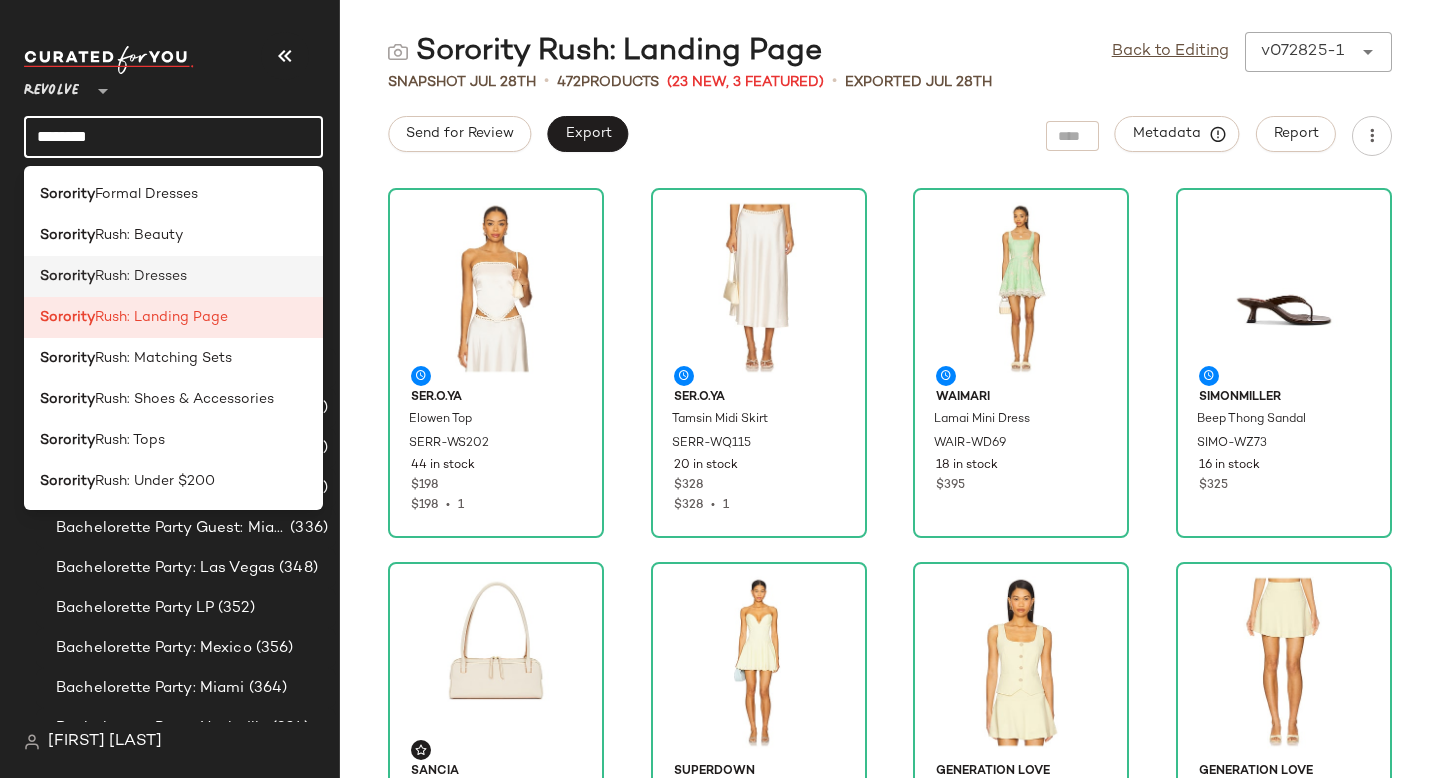 type on "********" 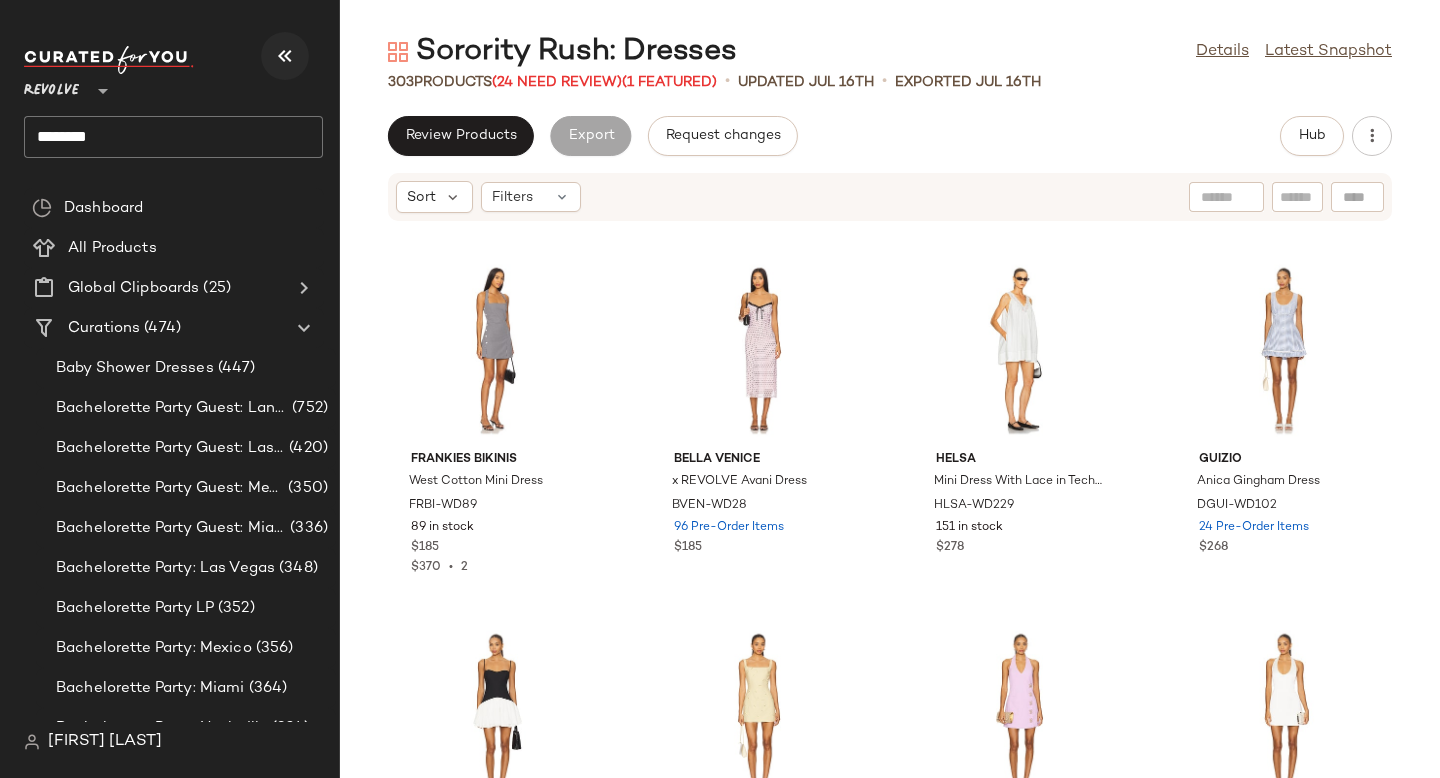 click at bounding box center [285, 56] 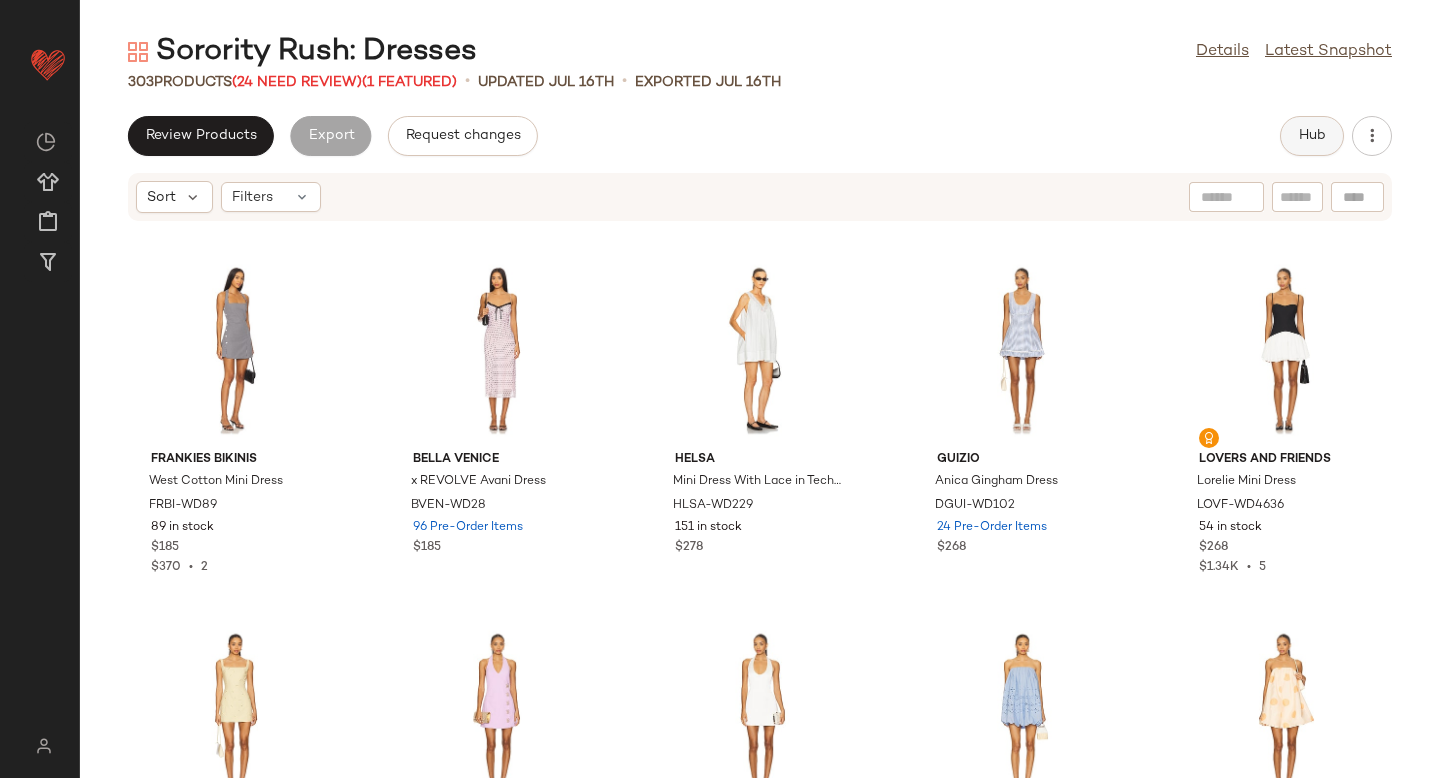 click on "Hub" at bounding box center [1312, 136] 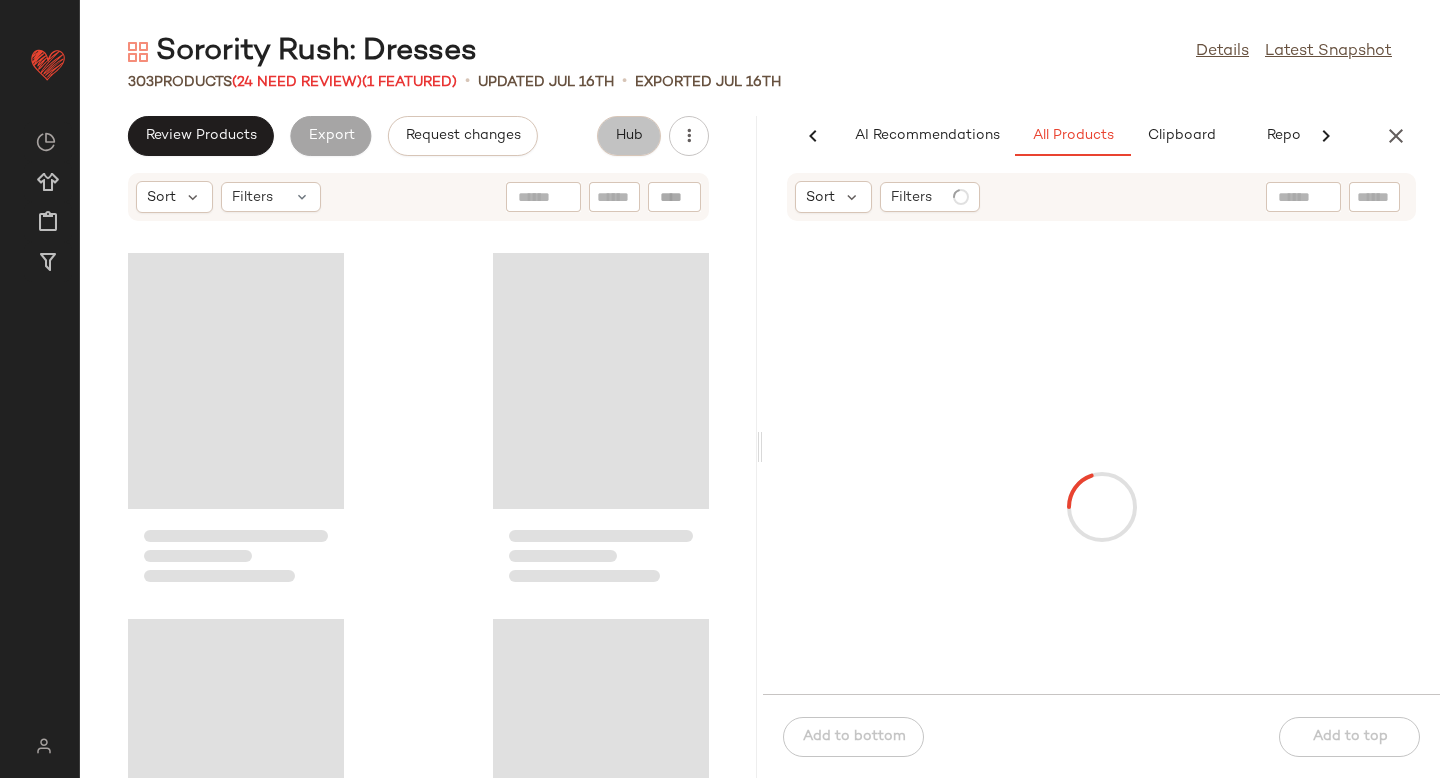 scroll, scrollTop: 0, scrollLeft: 47, axis: horizontal 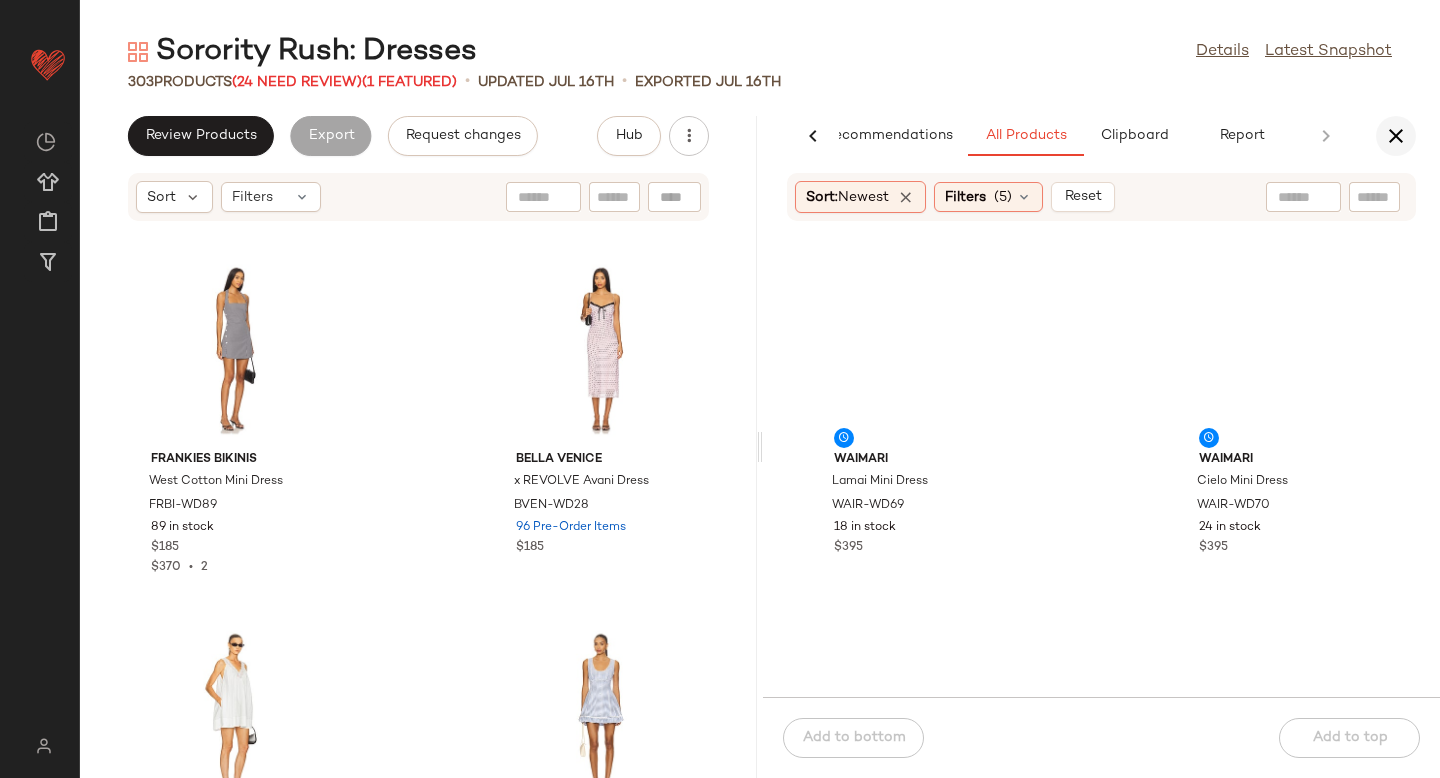 click at bounding box center (1396, 136) 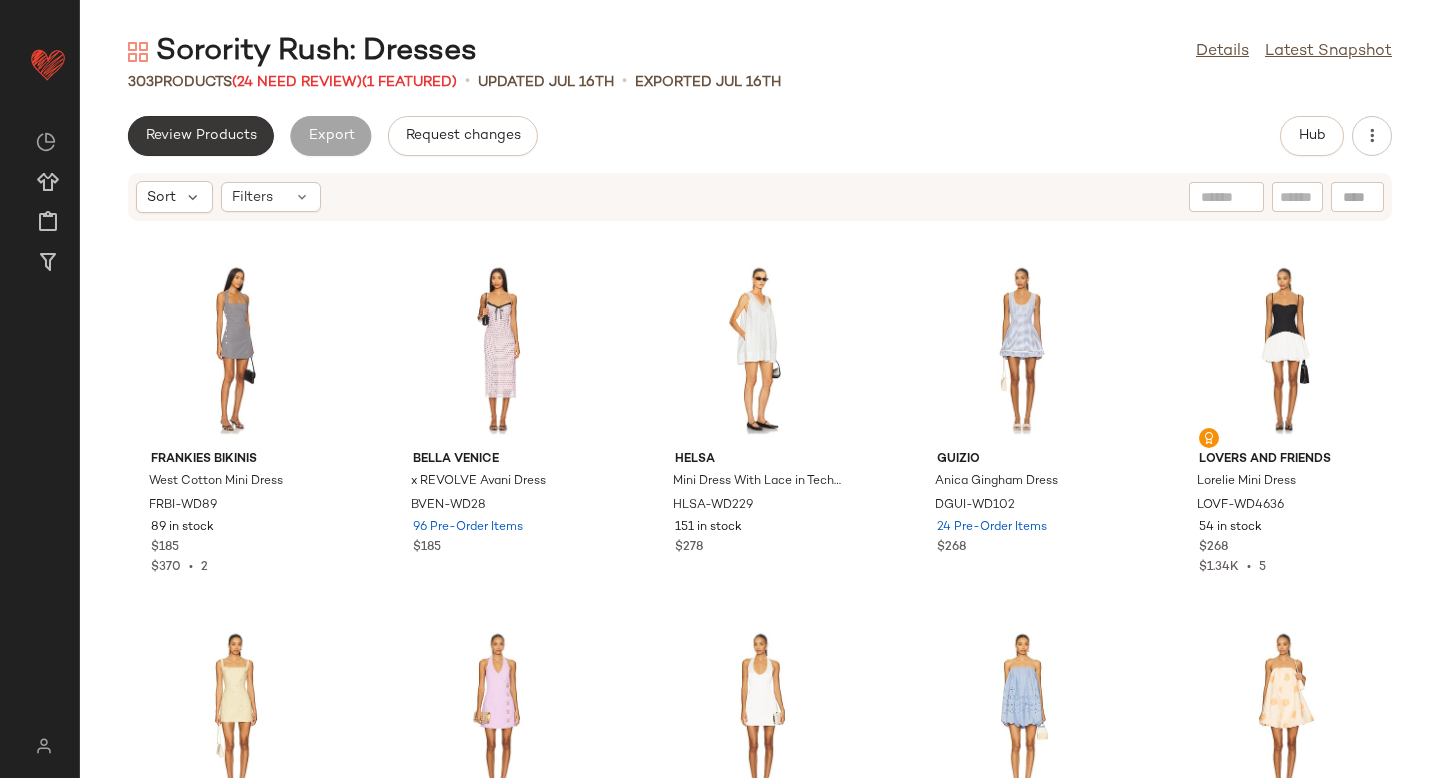 click on "Review Products" 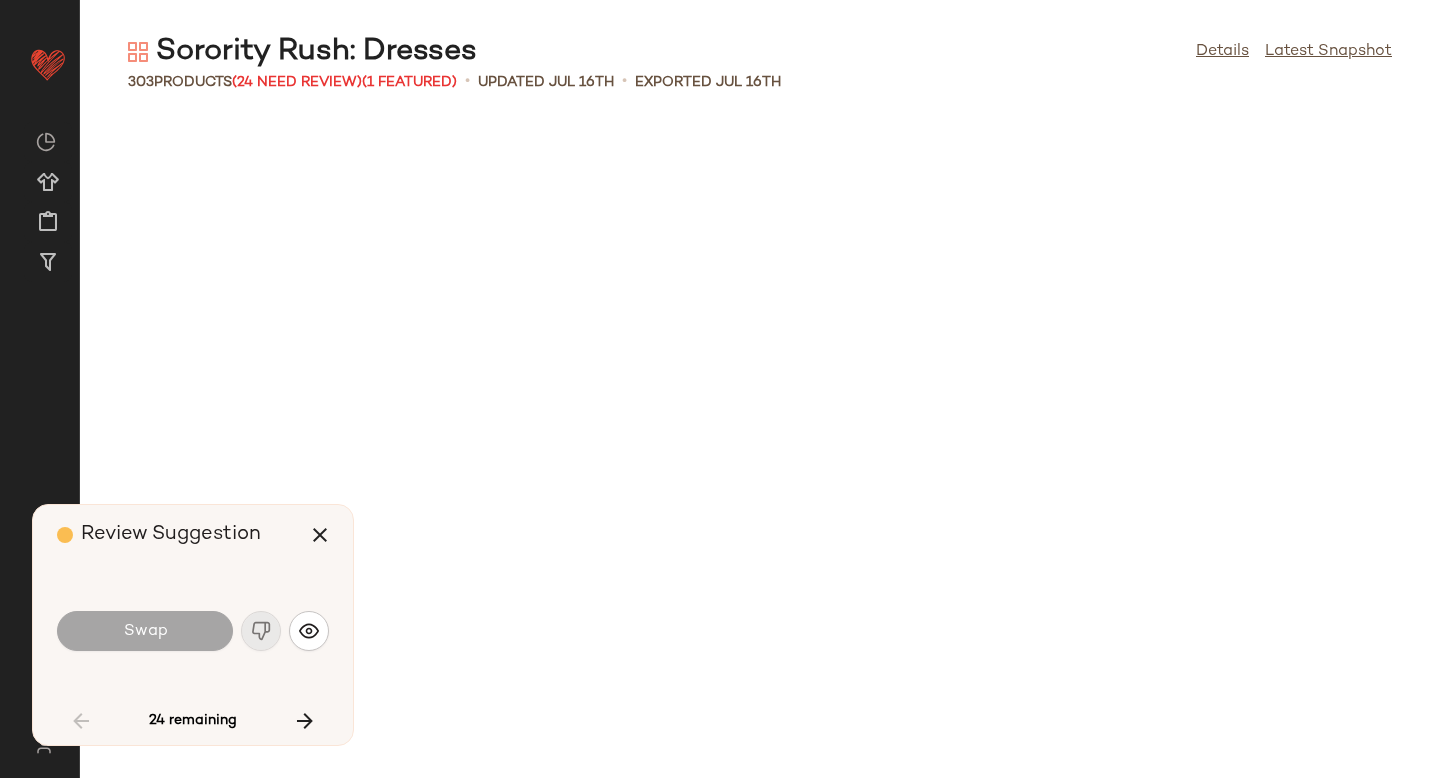 scroll, scrollTop: 1464, scrollLeft: 0, axis: vertical 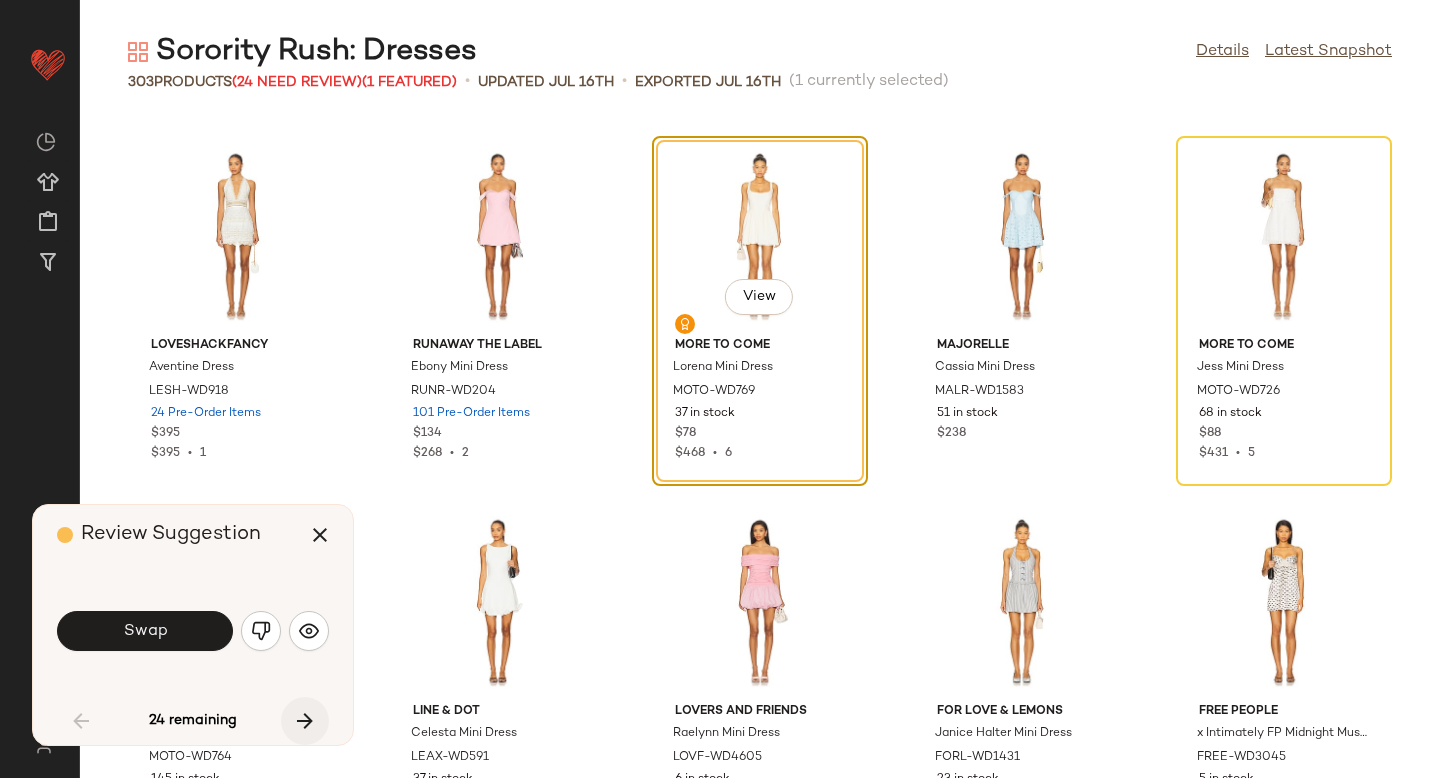 click at bounding box center (305, 721) 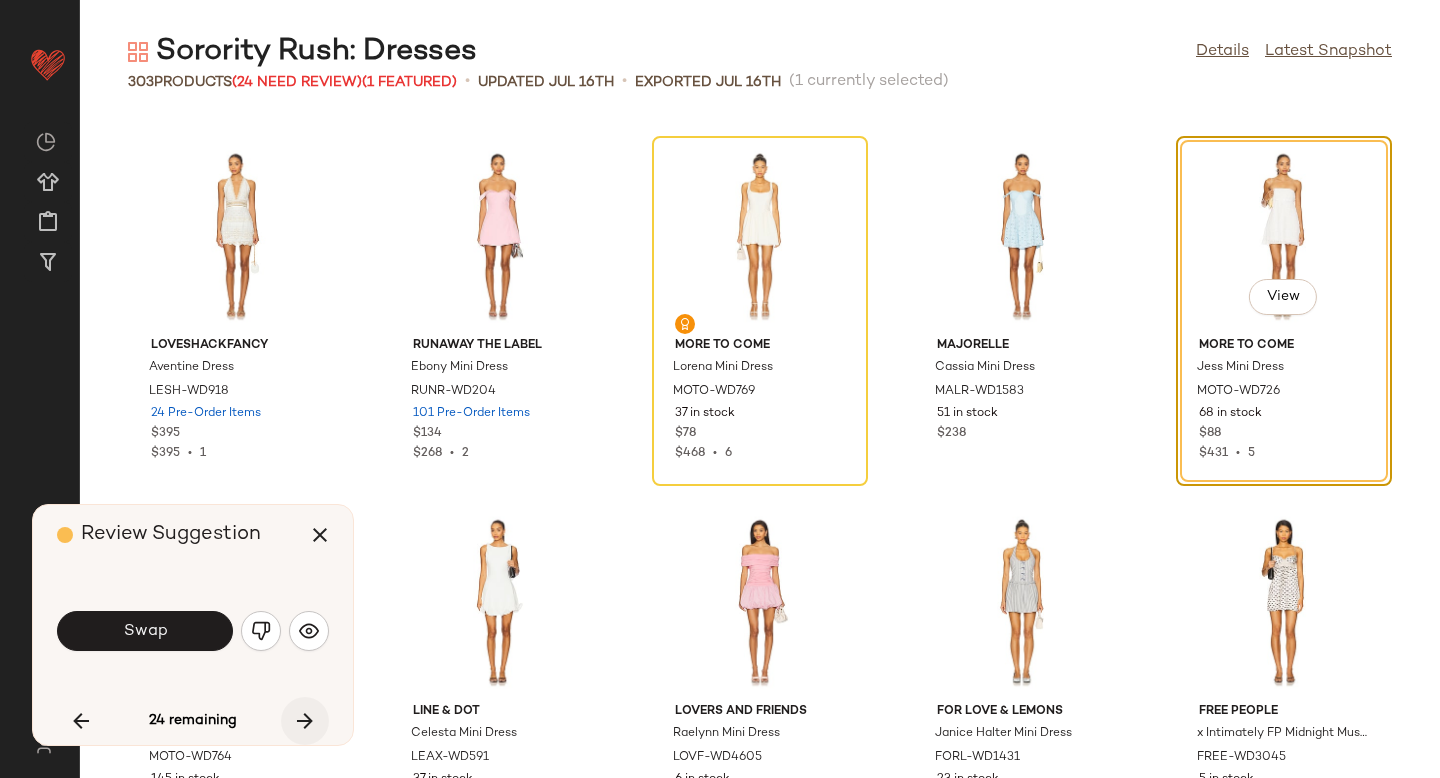 click at bounding box center (305, 721) 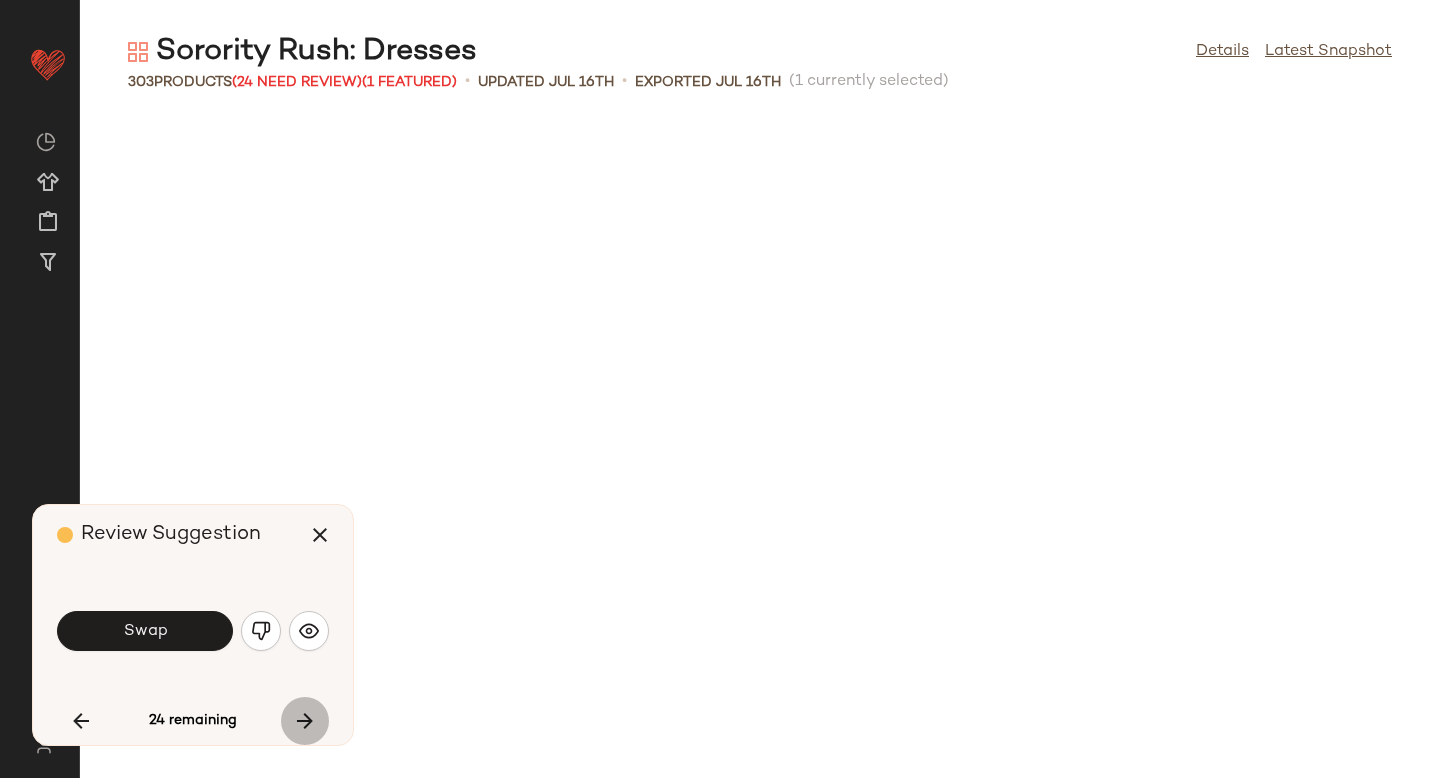 scroll, scrollTop: 2928, scrollLeft: 0, axis: vertical 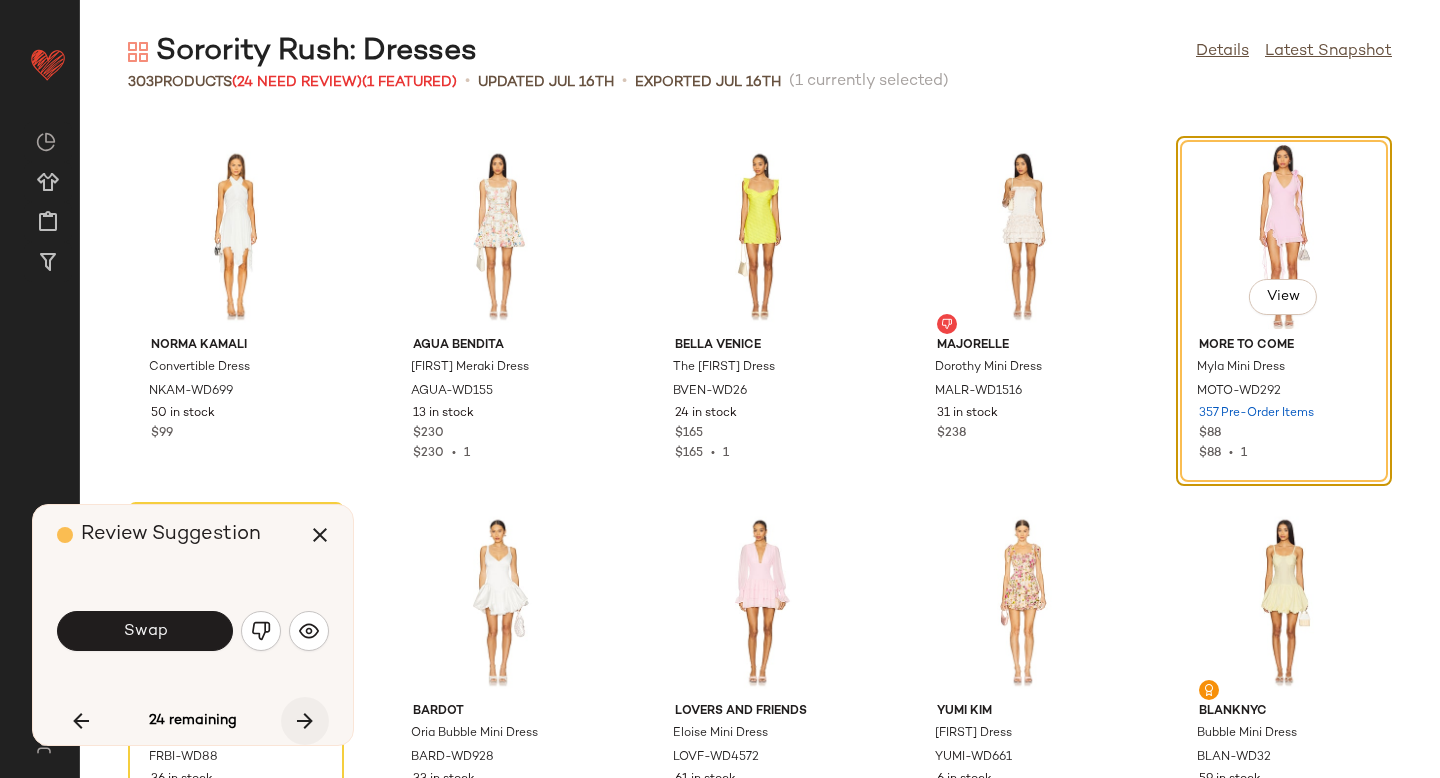 click at bounding box center (305, 721) 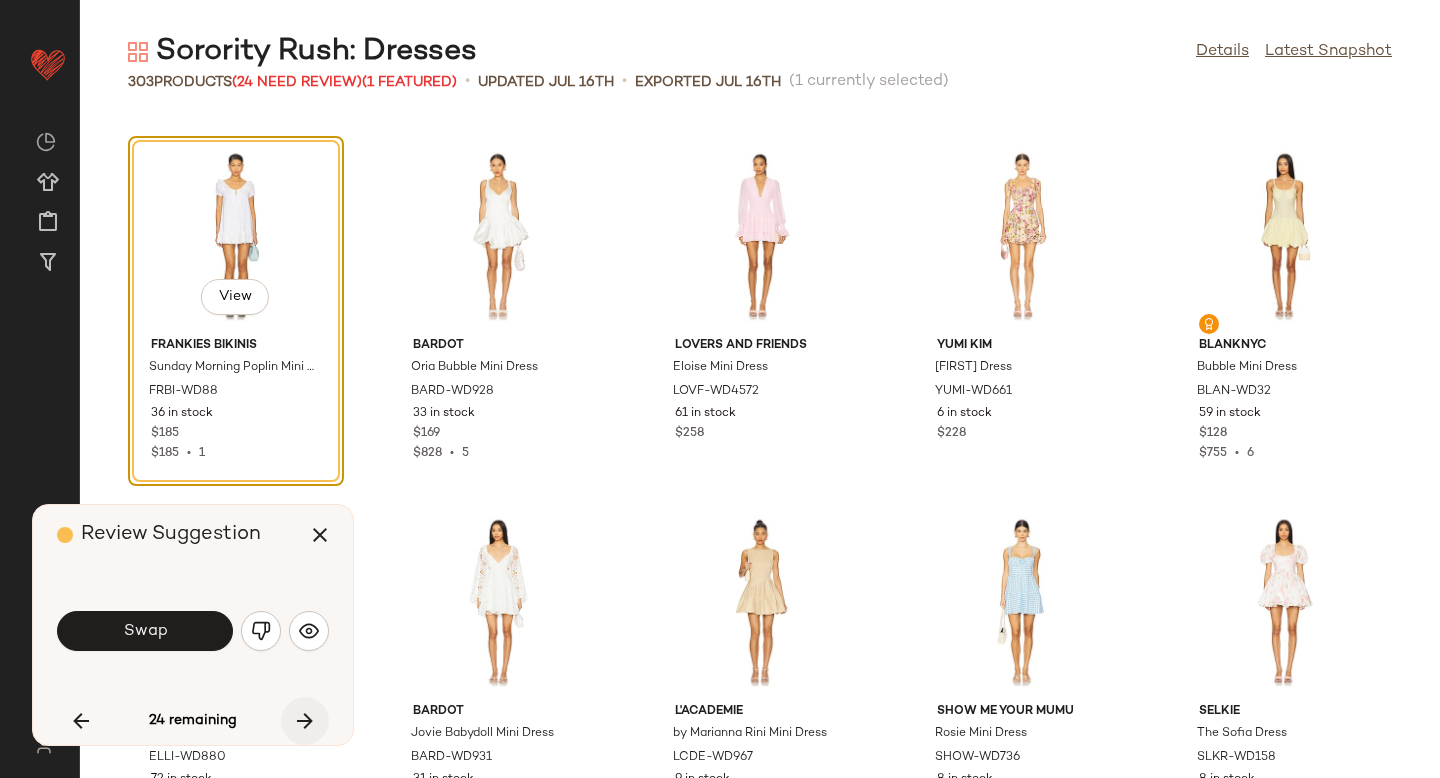 click at bounding box center [305, 721] 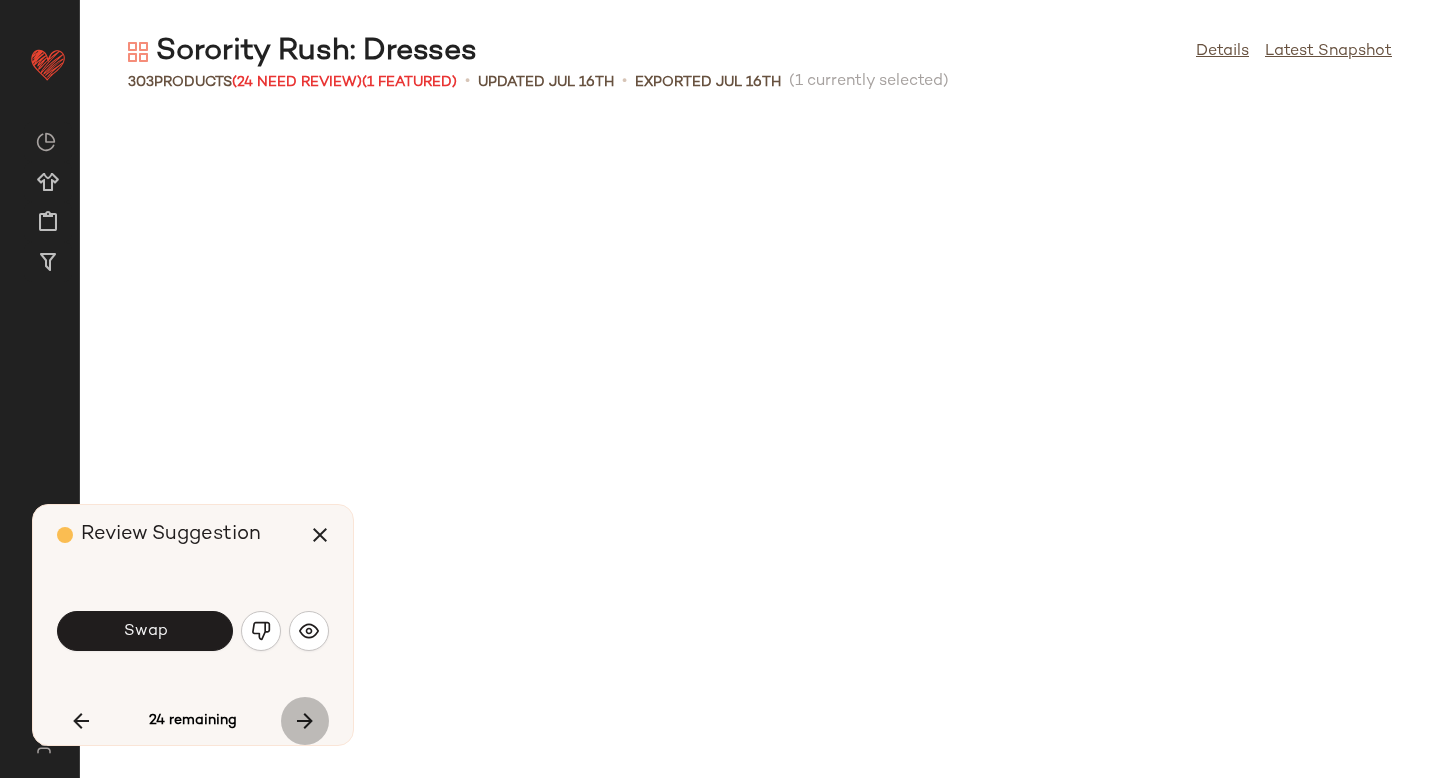 scroll, scrollTop: 4392, scrollLeft: 0, axis: vertical 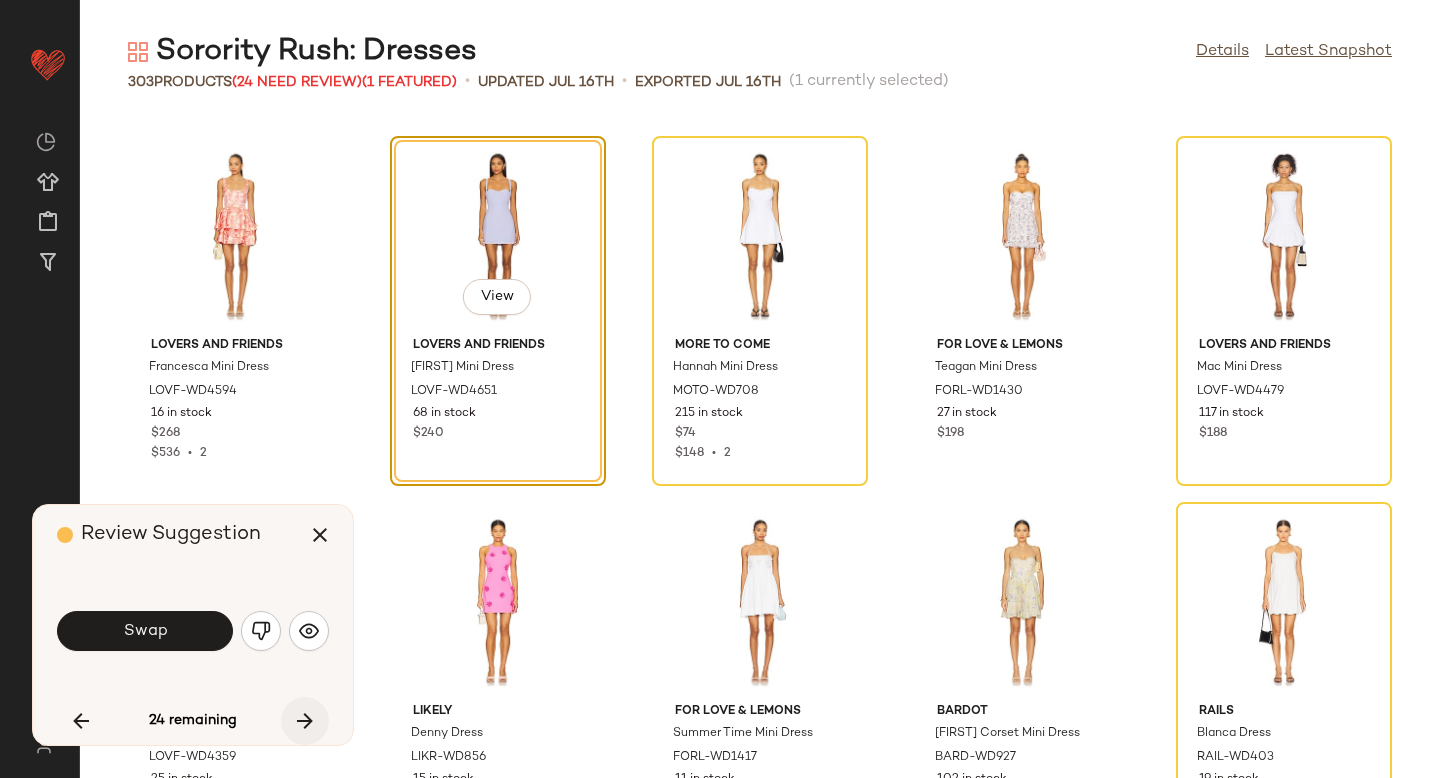 click at bounding box center (305, 721) 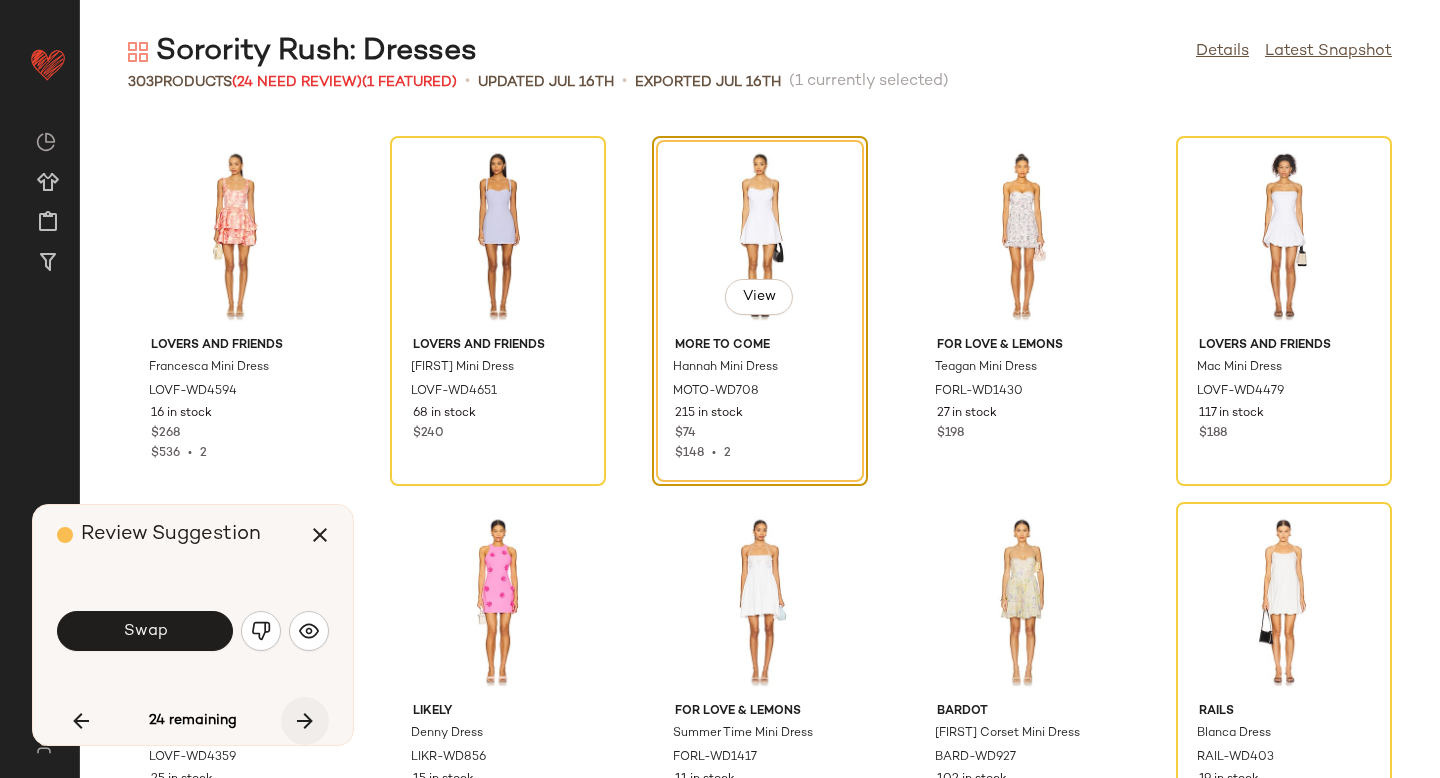 click at bounding box center [305, 721] 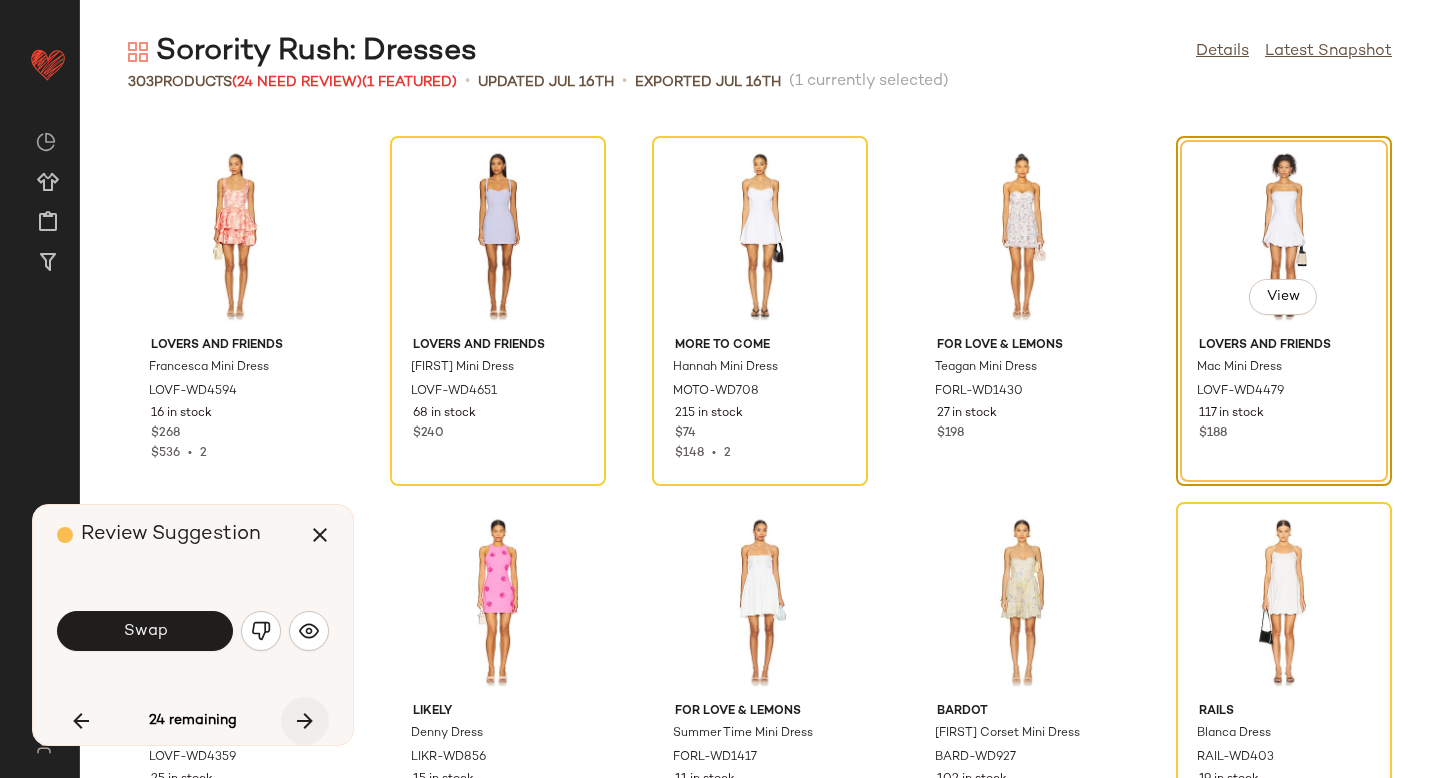 click at bounding box center [305, 721] 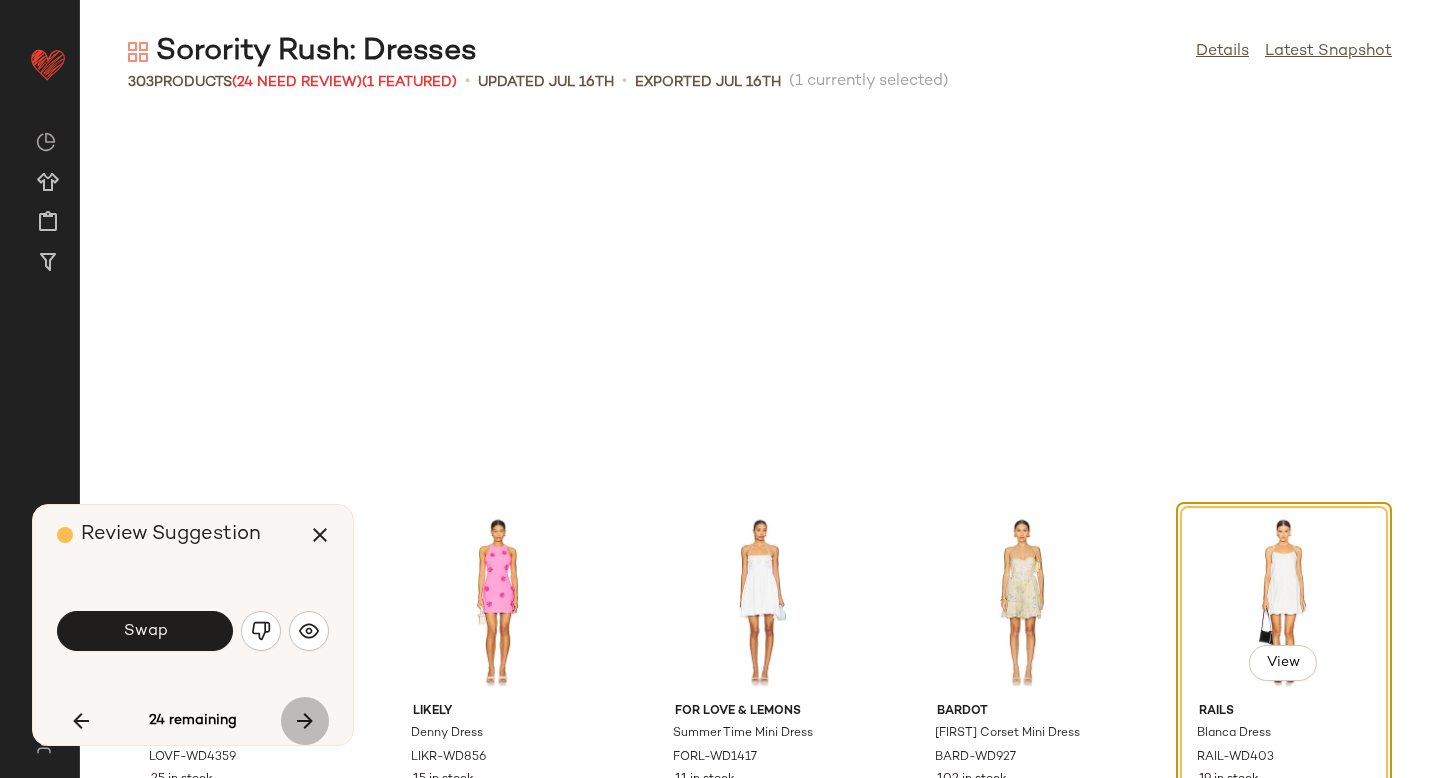 scroll, scrollTop: 4758, scrollLeft: 0, axis: vertical 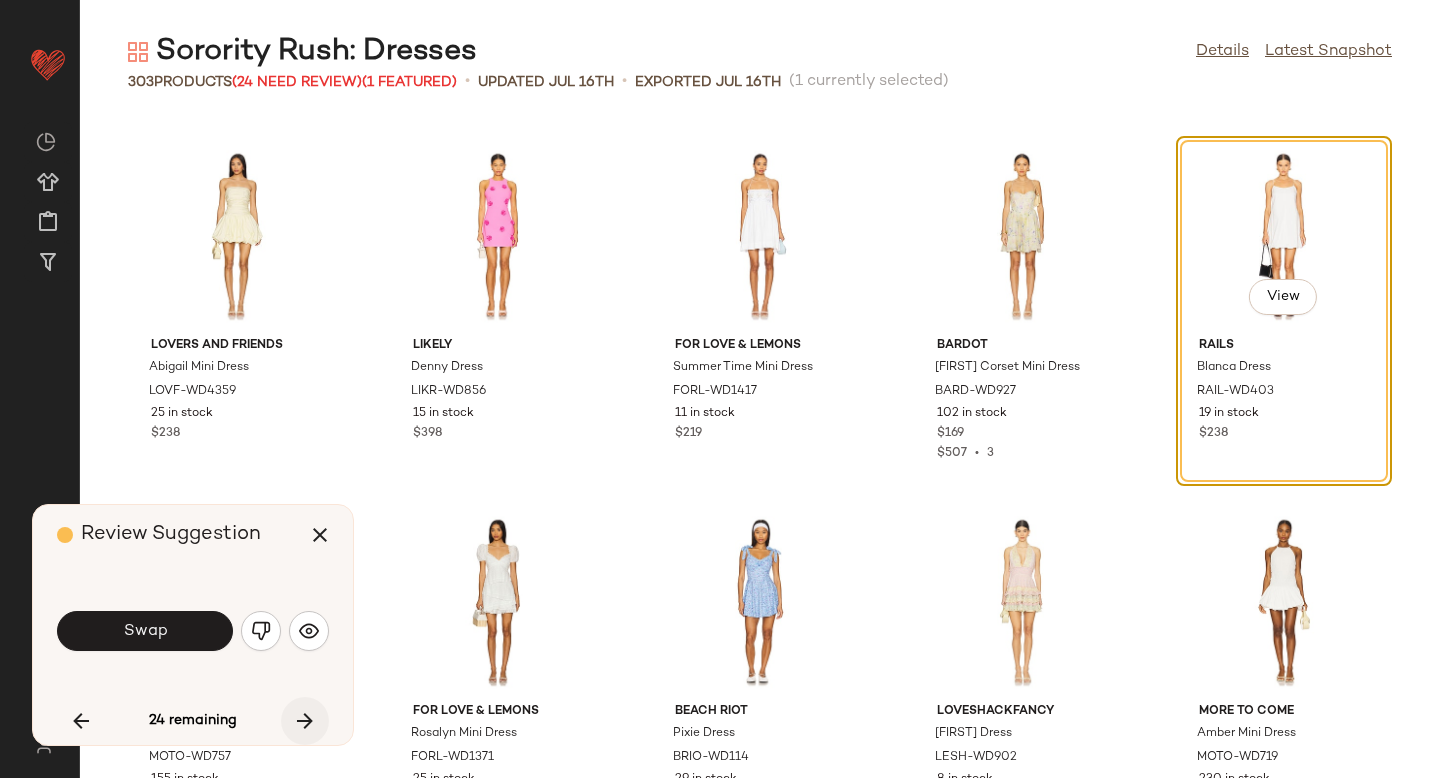 click at bounding box center [305, 721] 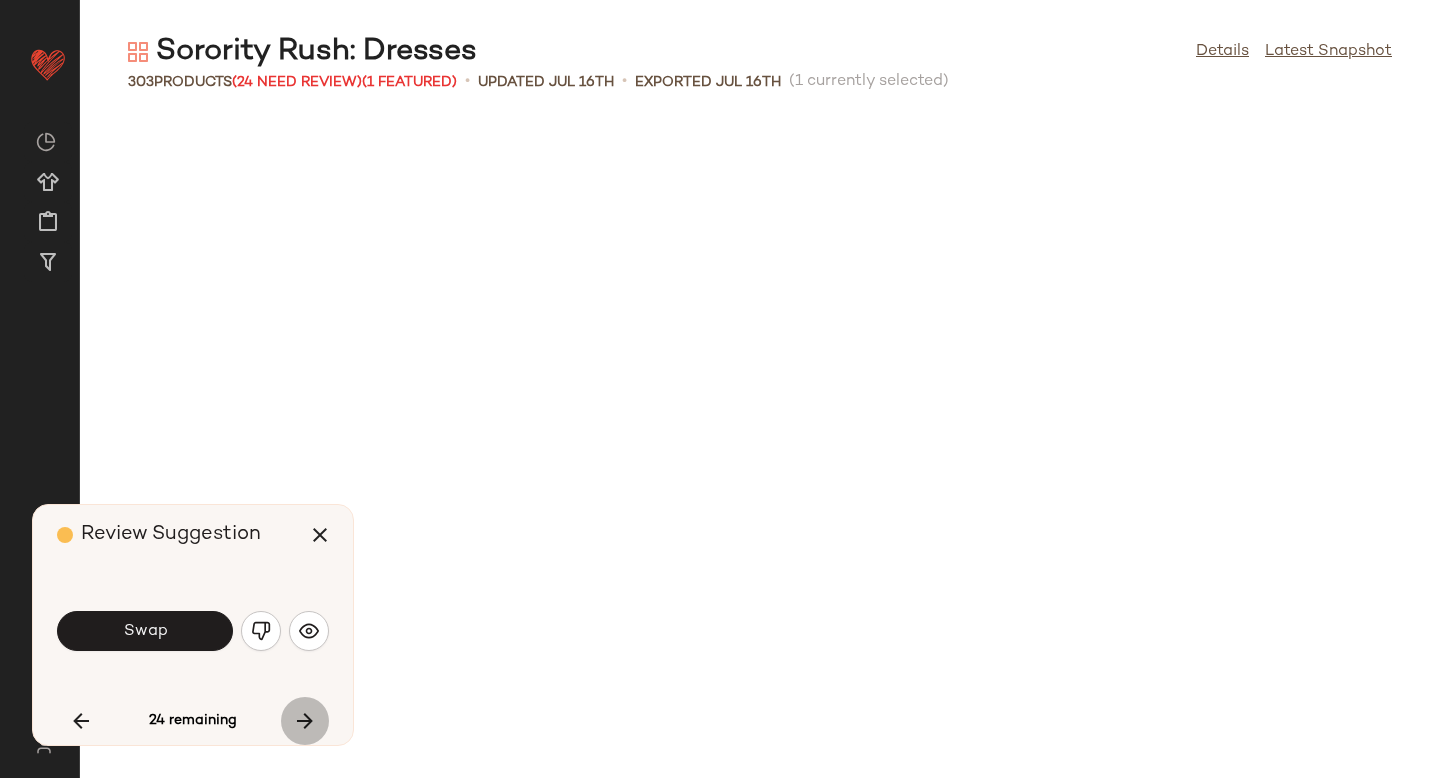 scroll, scrollTop: 5490, scrollLeft: 0, axis: vertical 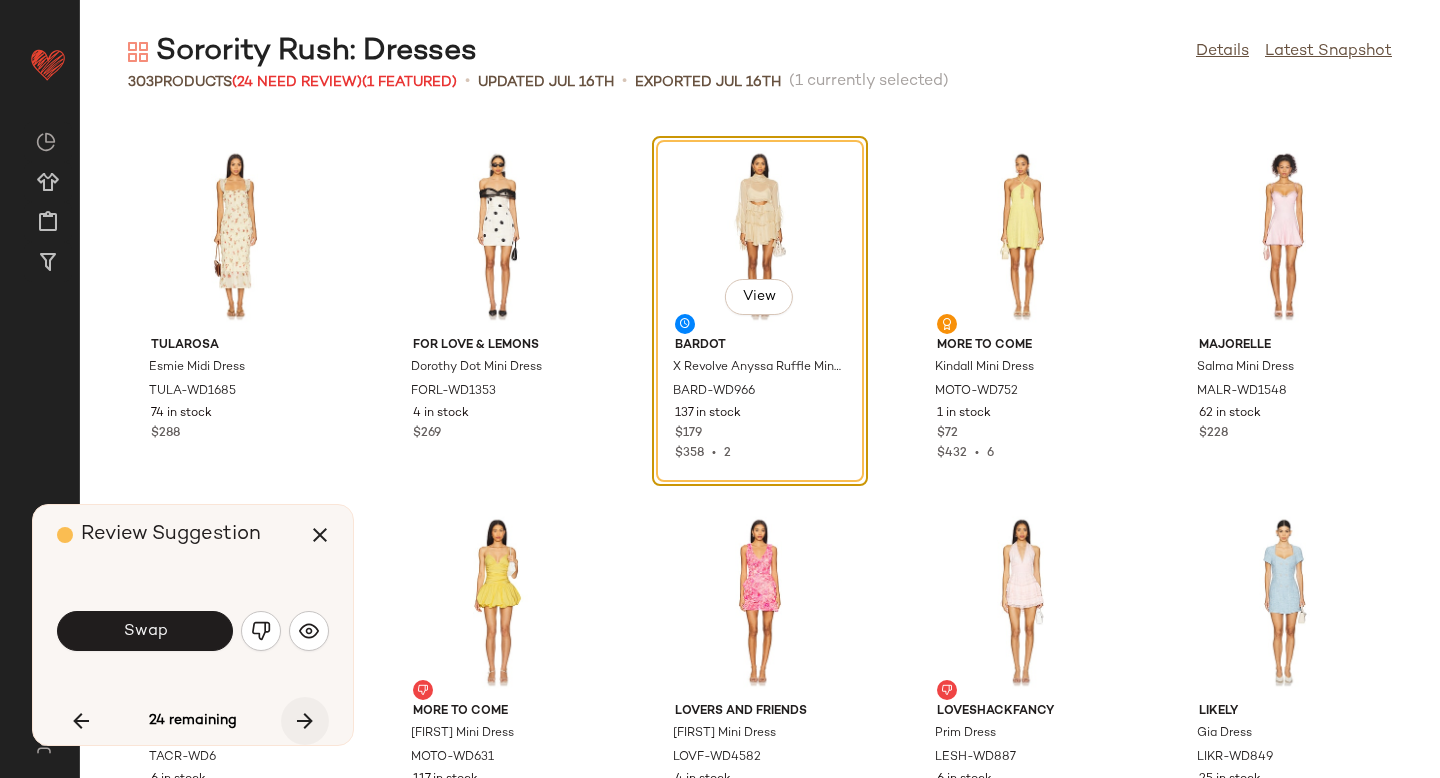 click at bounding box center (305, 721) 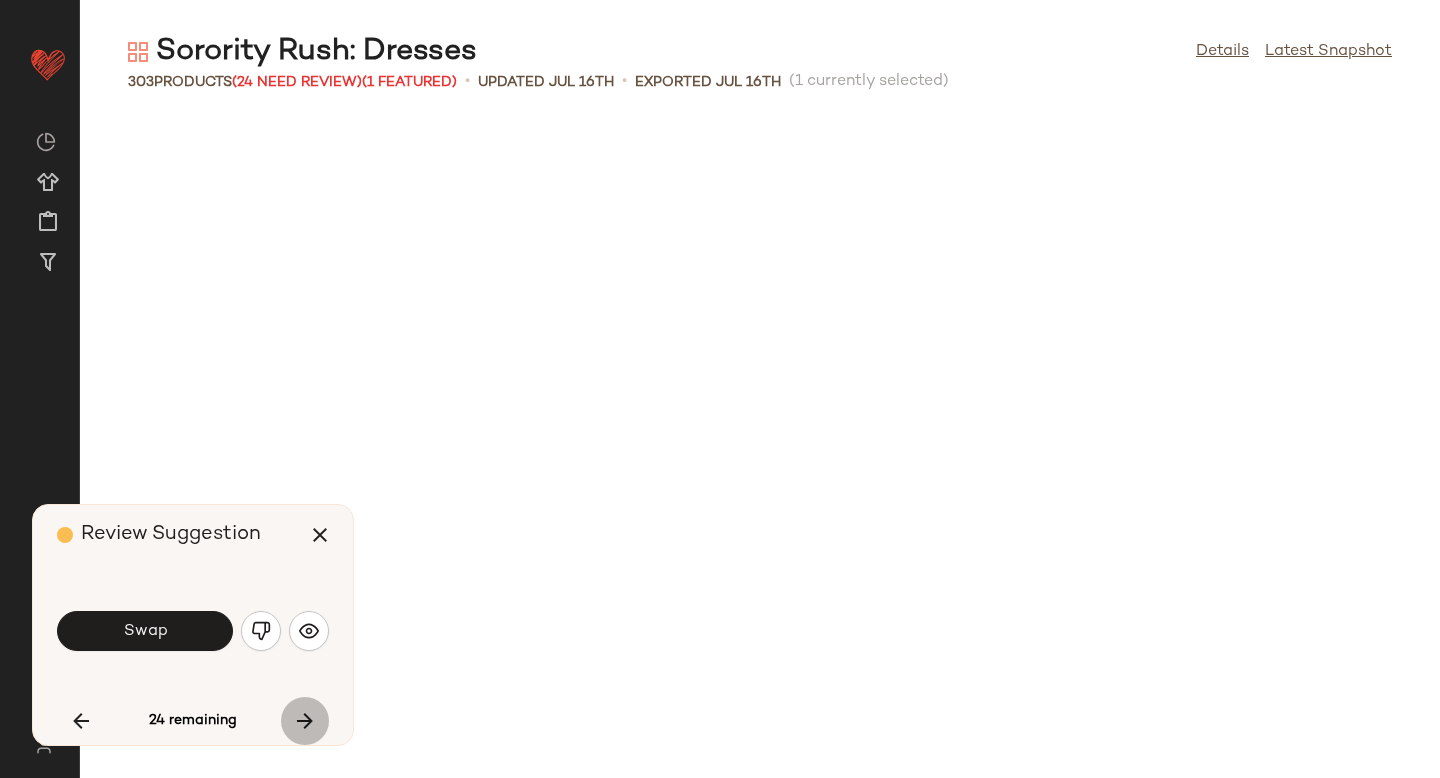 scroll, scrollTop: 9150, scrollLeft: 0, axis: vertical 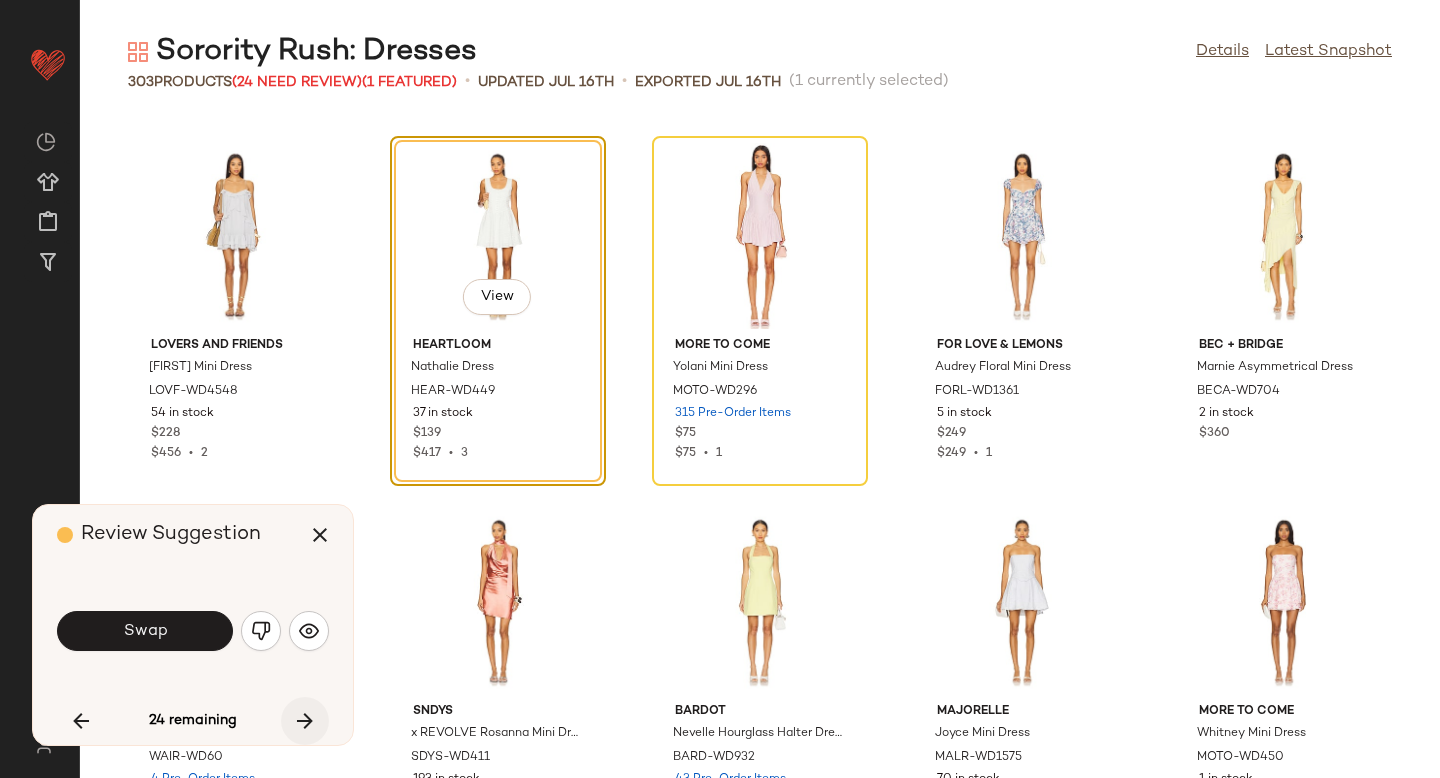 click at bounding box center (305, 721) 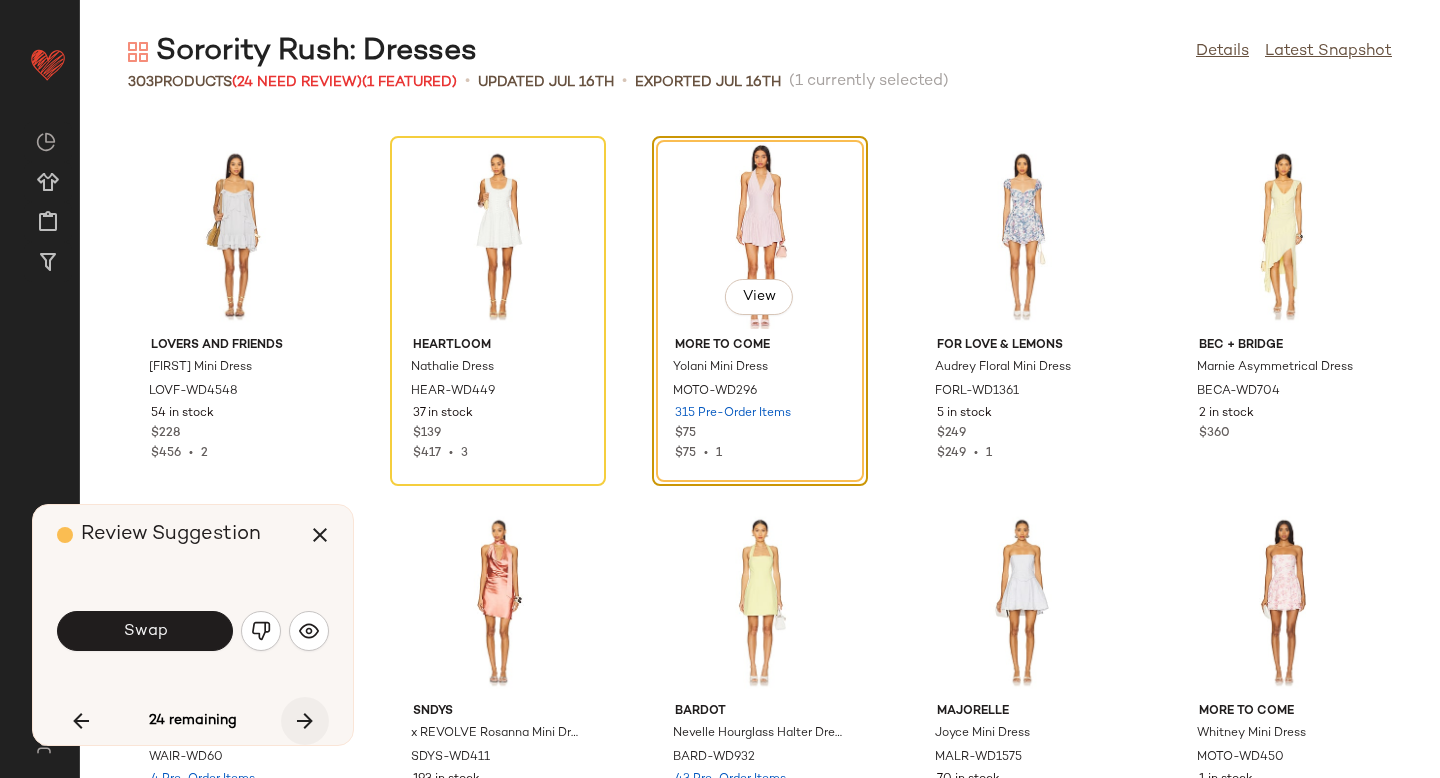 click at bounding box center [305, 721] 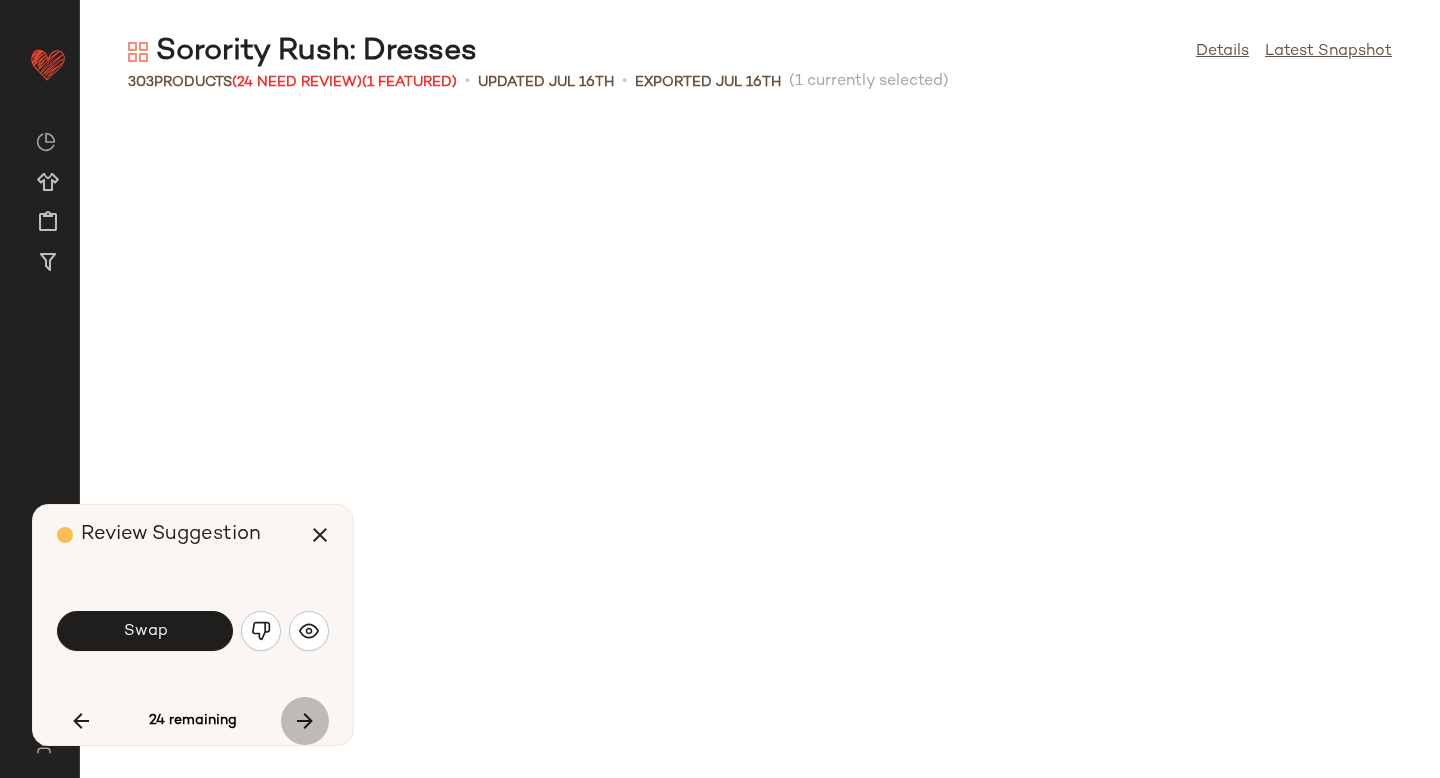 scroll, scrollTop: 10614, scrollLeft: 0, axis: vertical 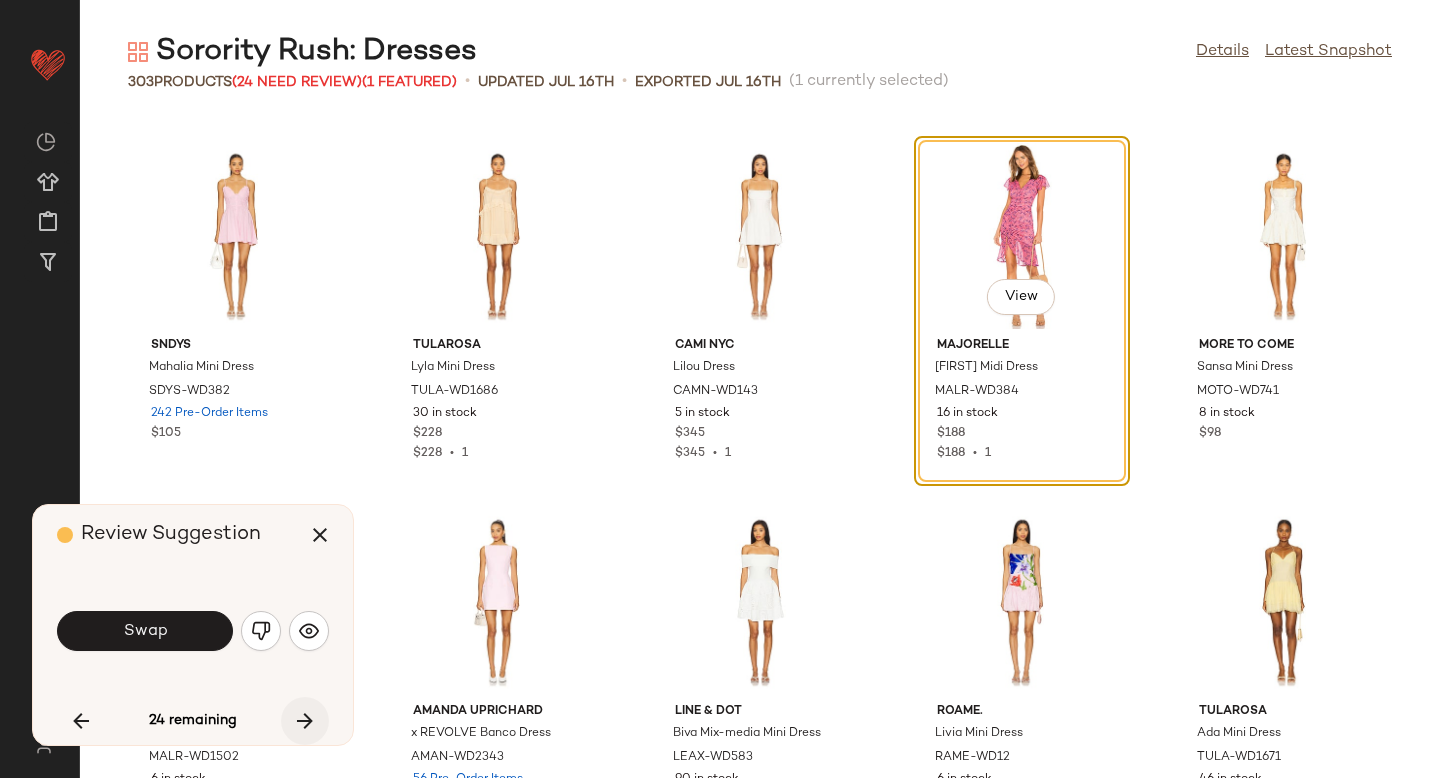 click at bounding box center [305, 721] 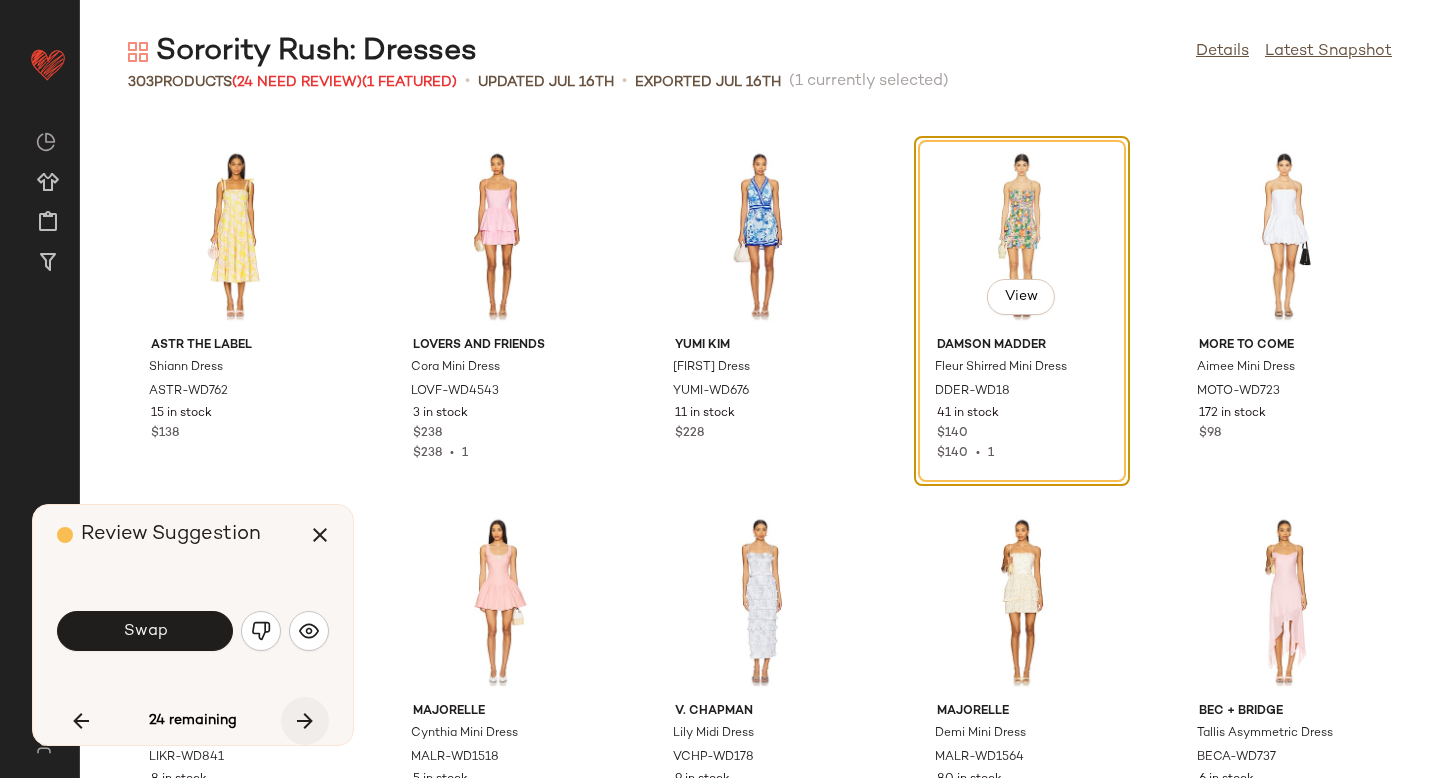 click at bounding box center (305, 721) 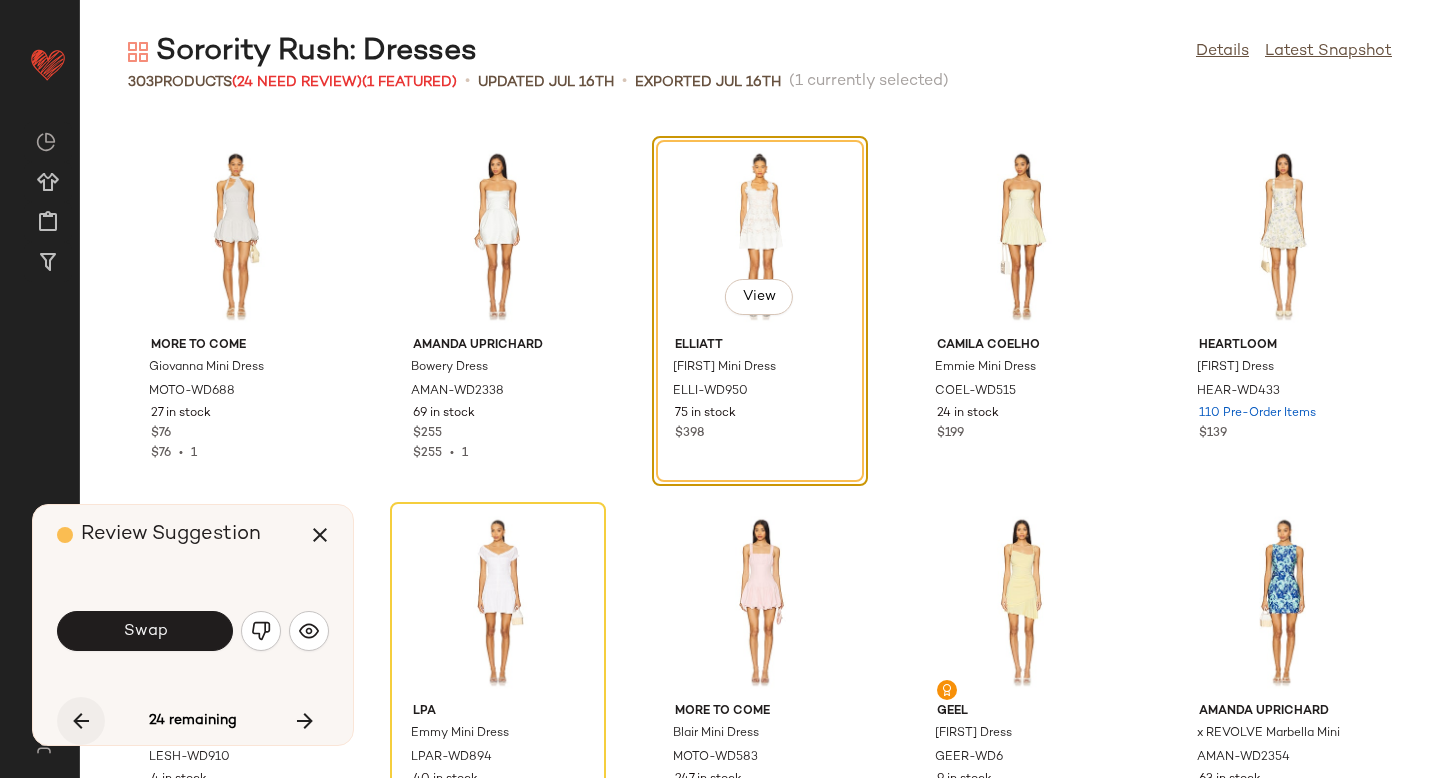 click at bounding box center (81, 721) 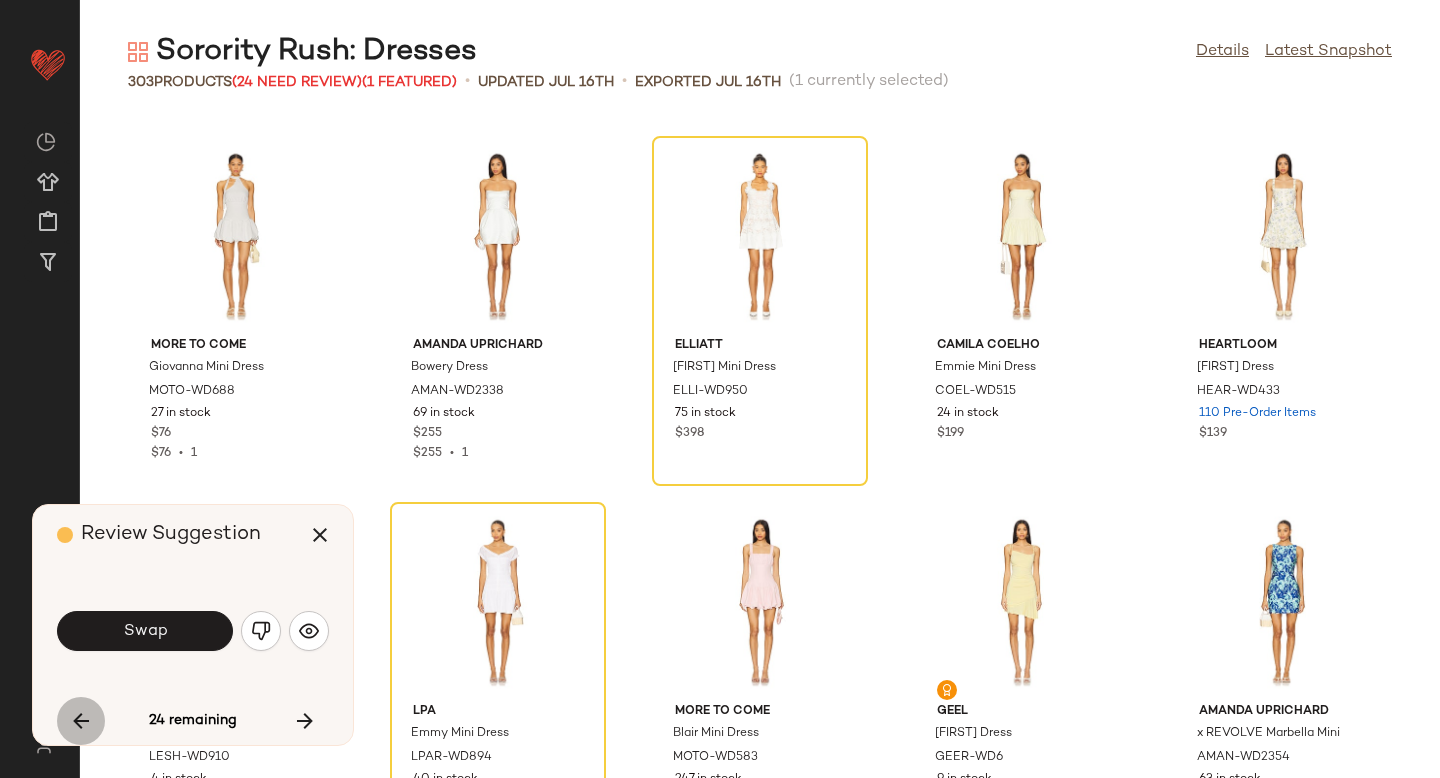 scroll, scrollTop: 12444, scrollLeft: 0, axis: vertical 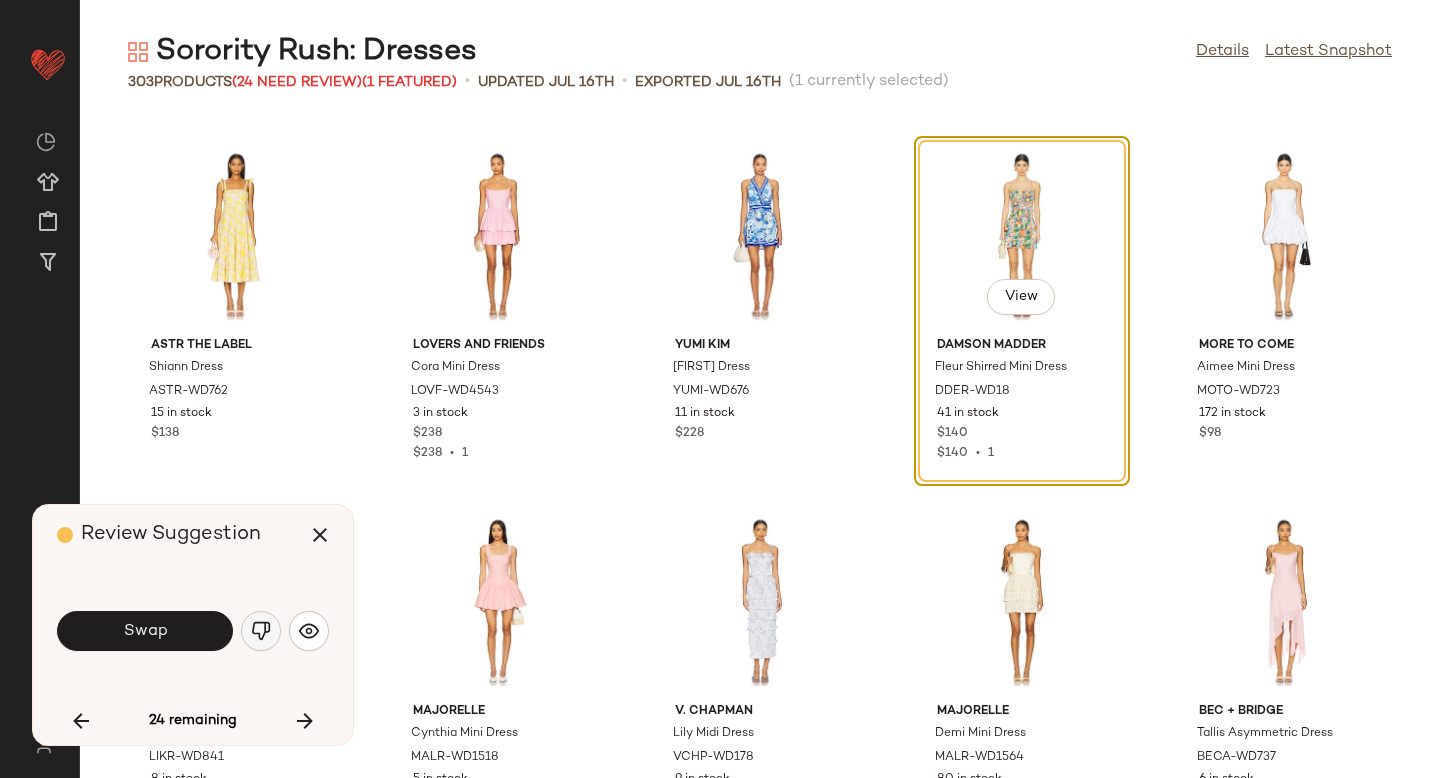 click 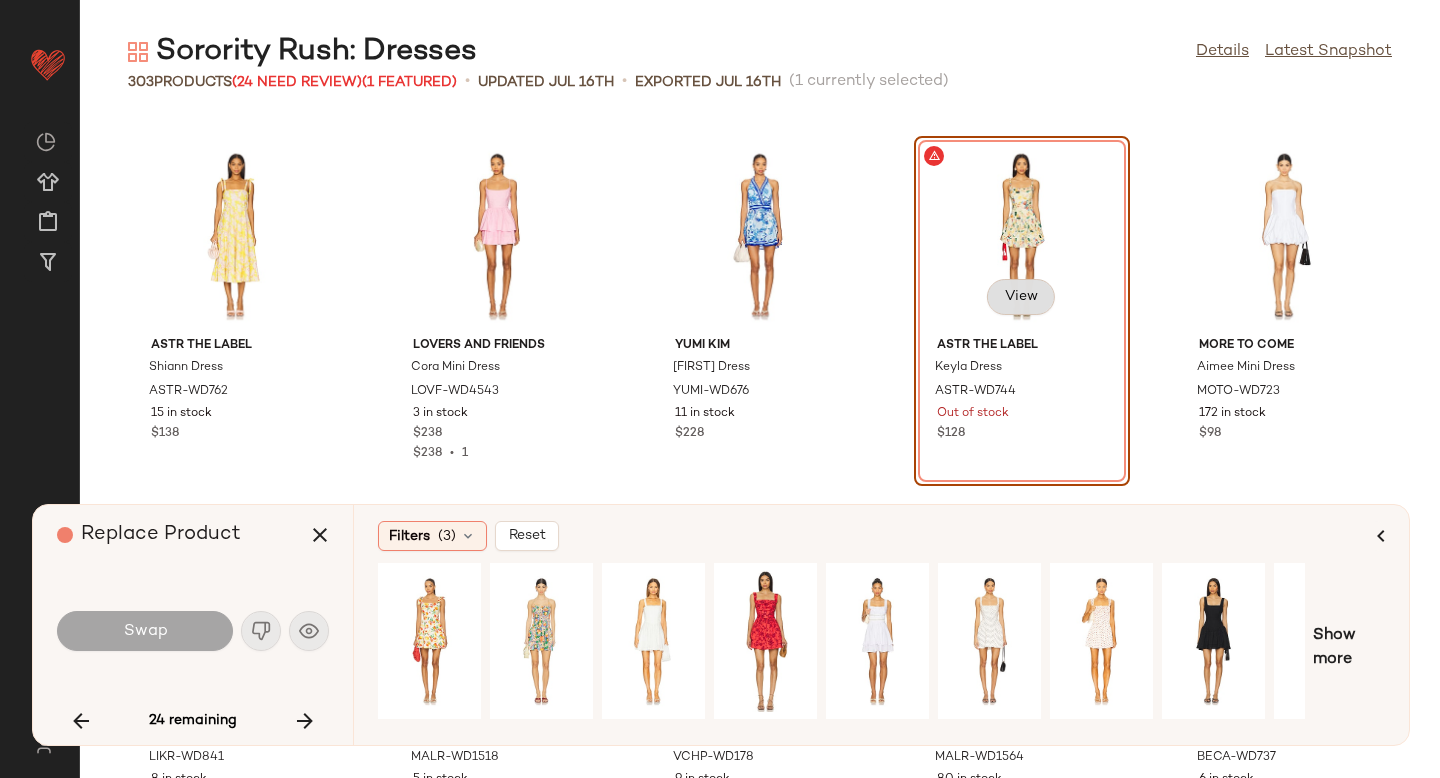 click on "View" 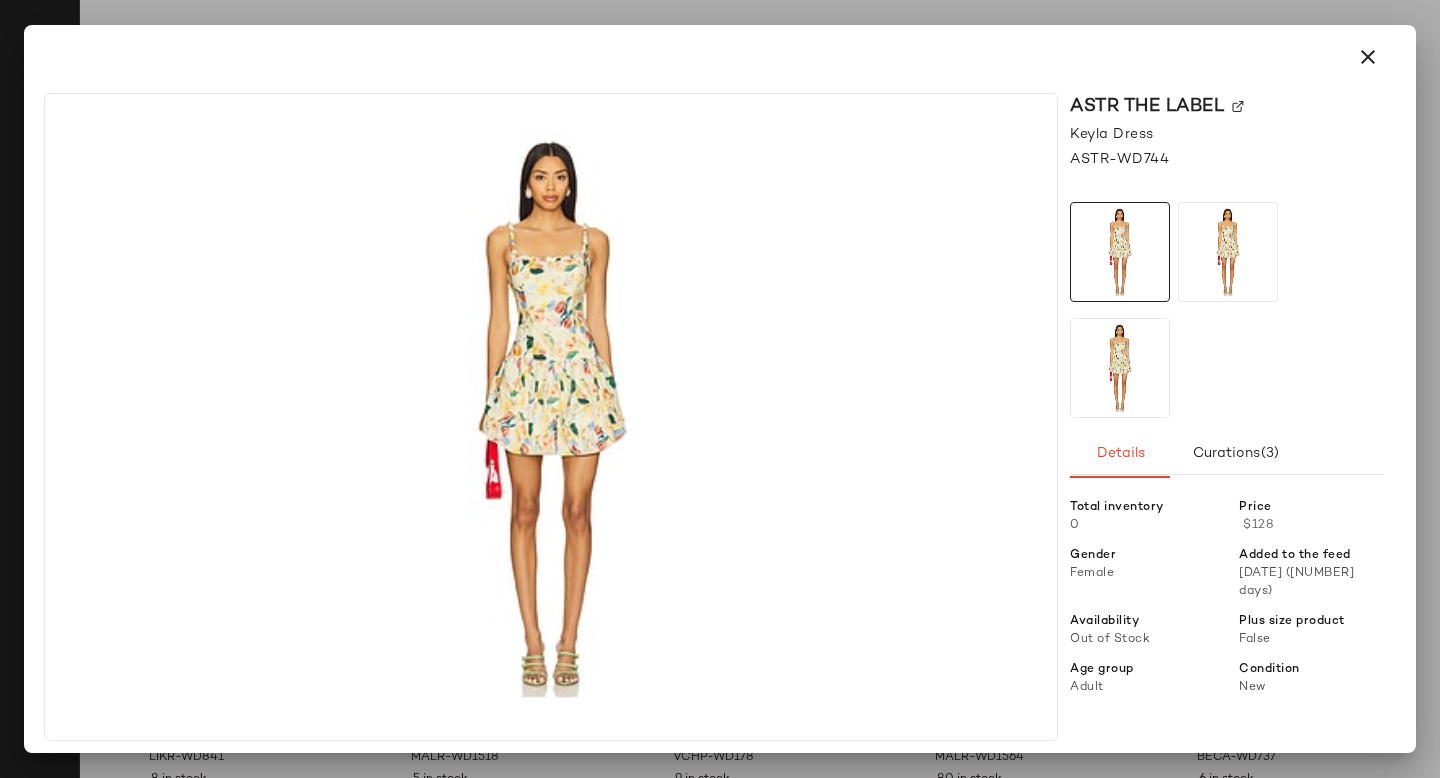 click 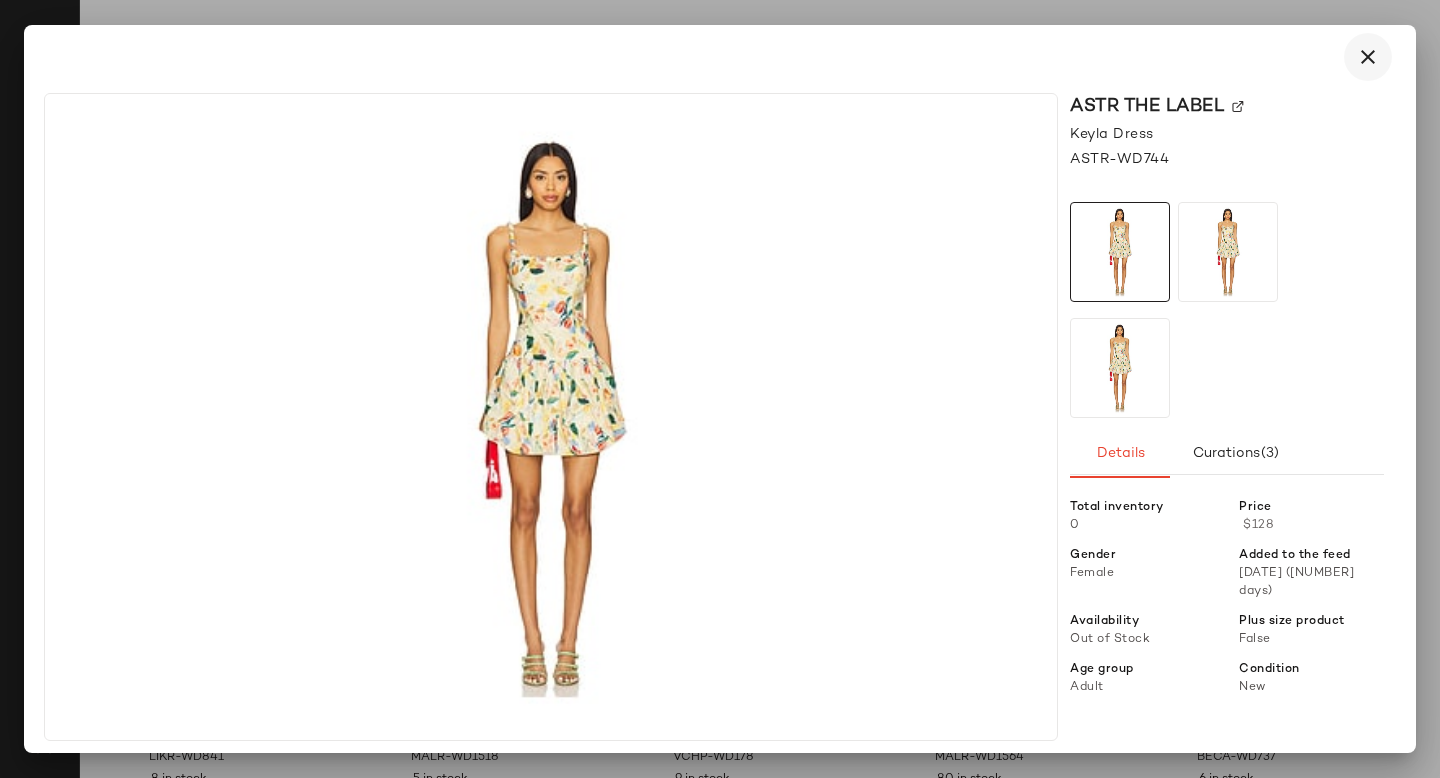 click at bounding box center (1368, 57) 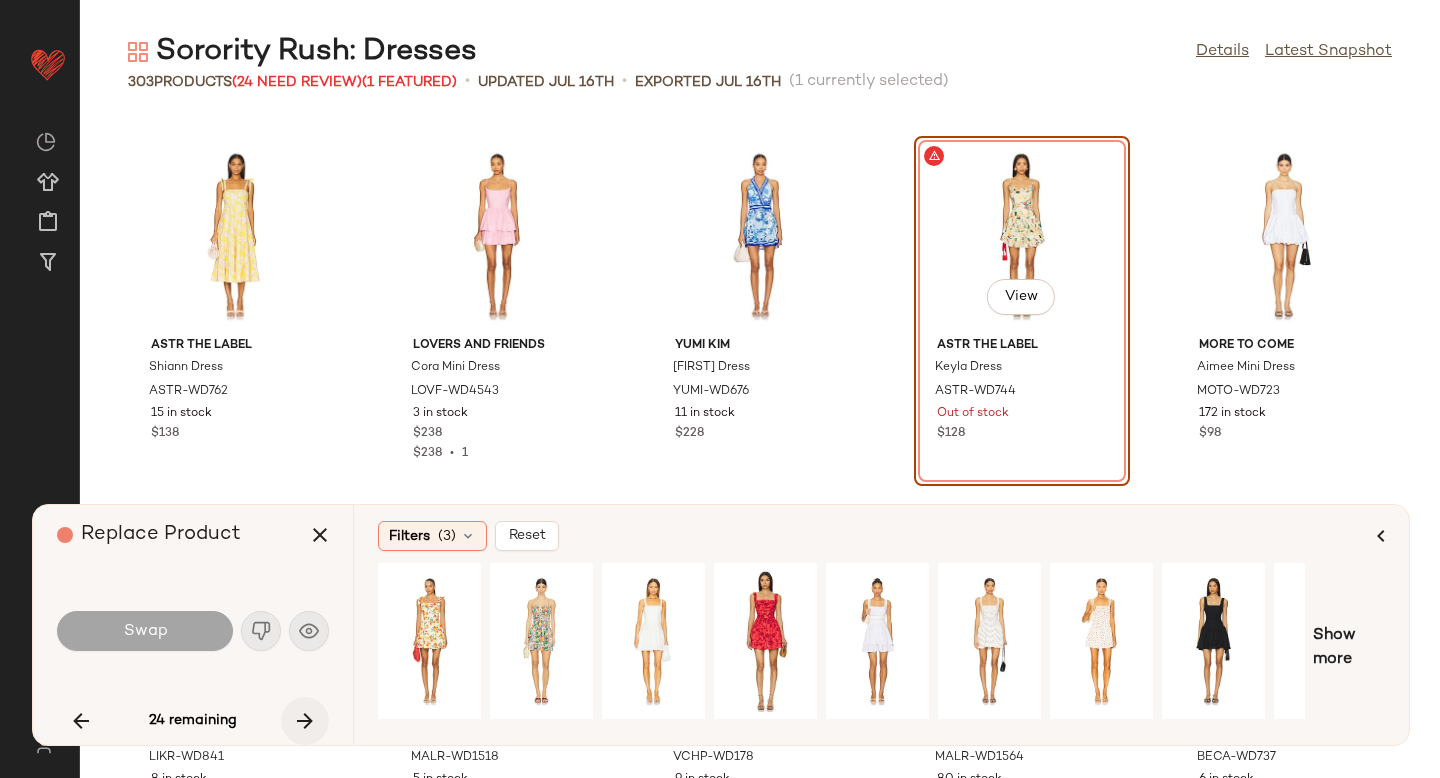 click at bounding box center [305, 721] 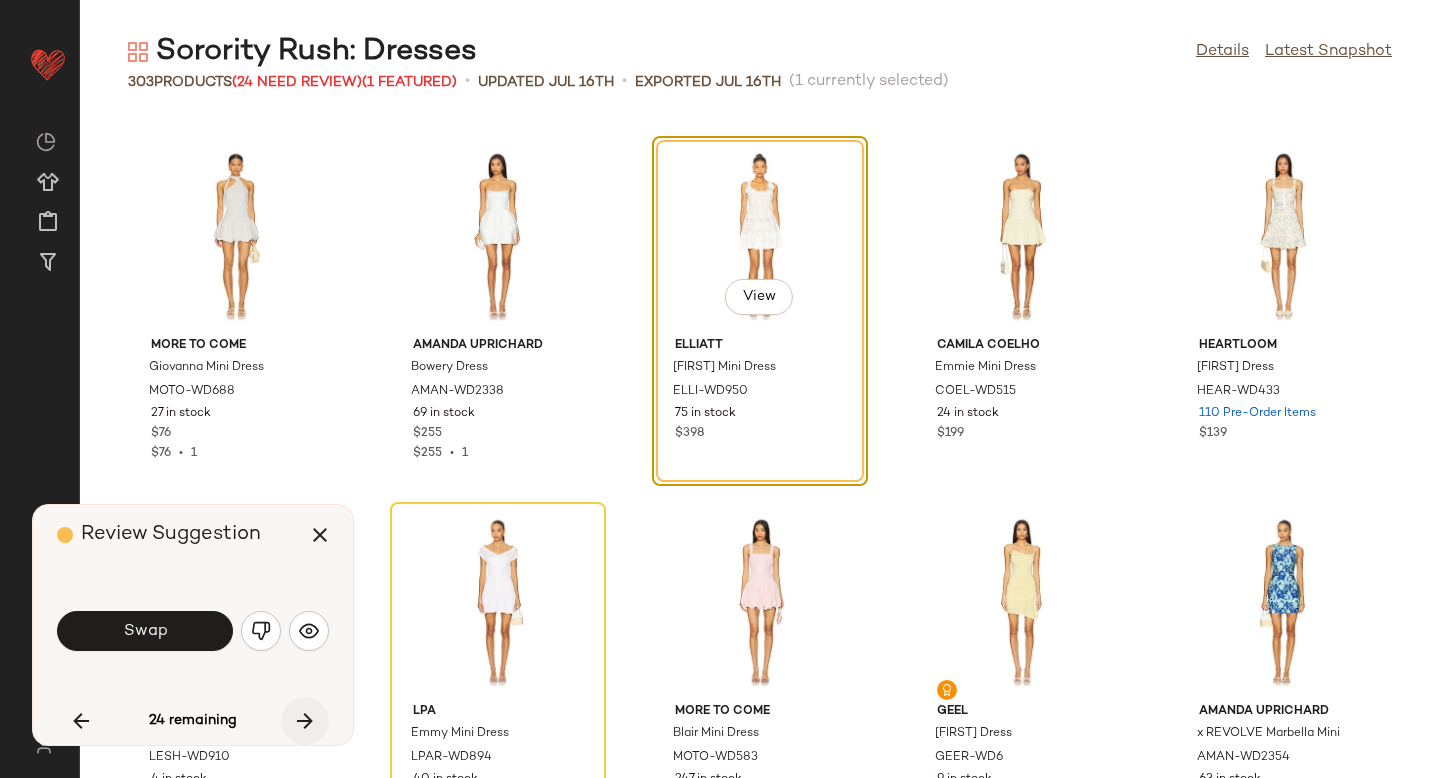 click at bounding box center (305, 721) 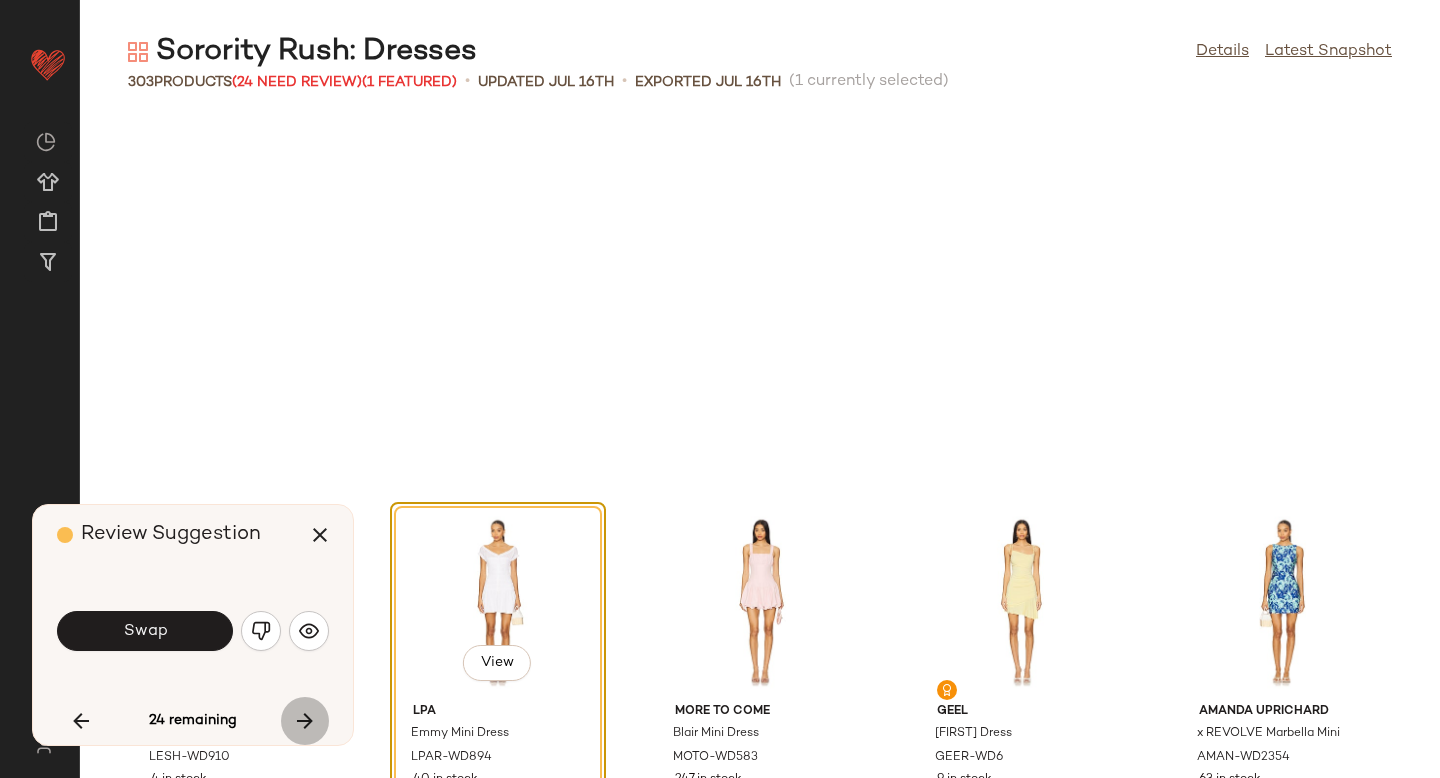 scroll, scrollTop: 13542, scrollLeft: 0, axis: vertical 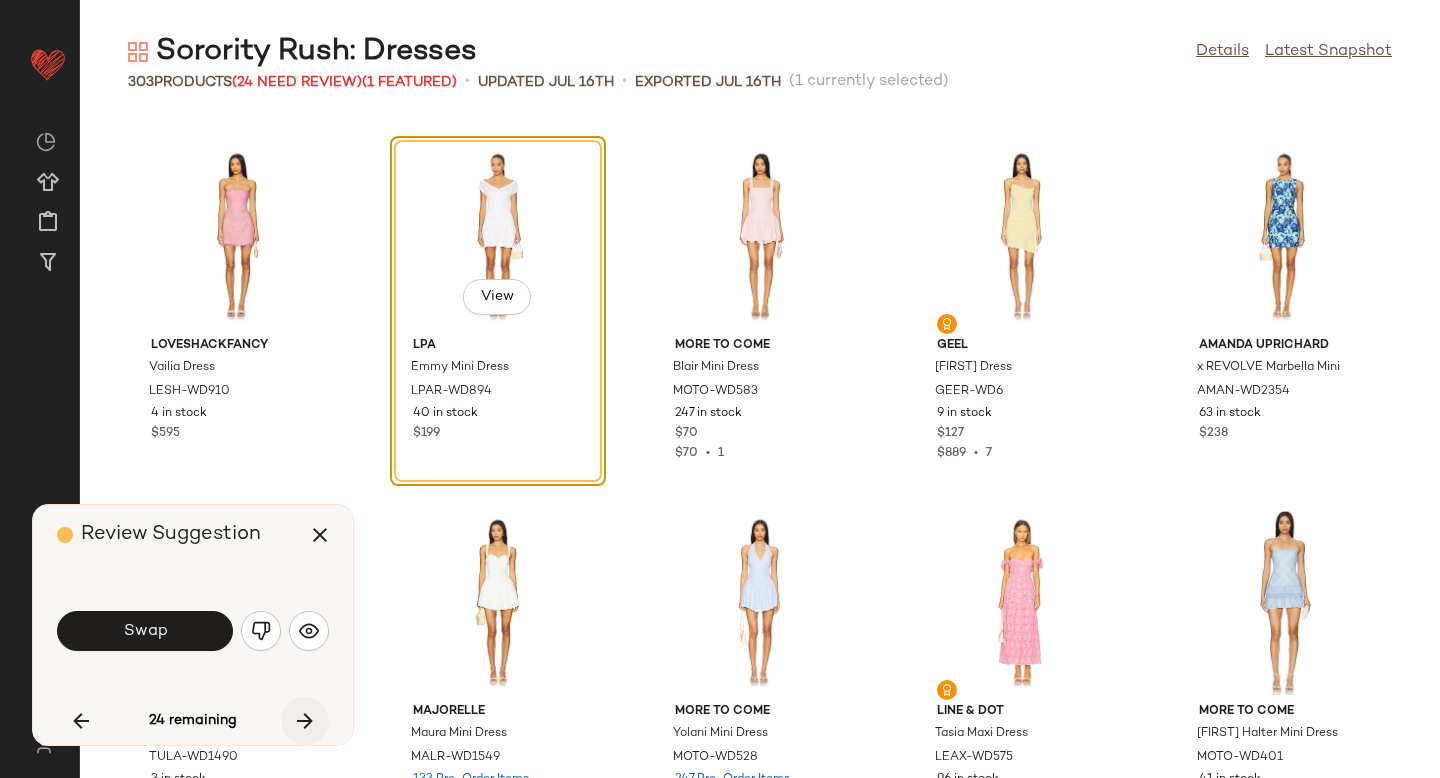 click at bounding box center (305, 721) 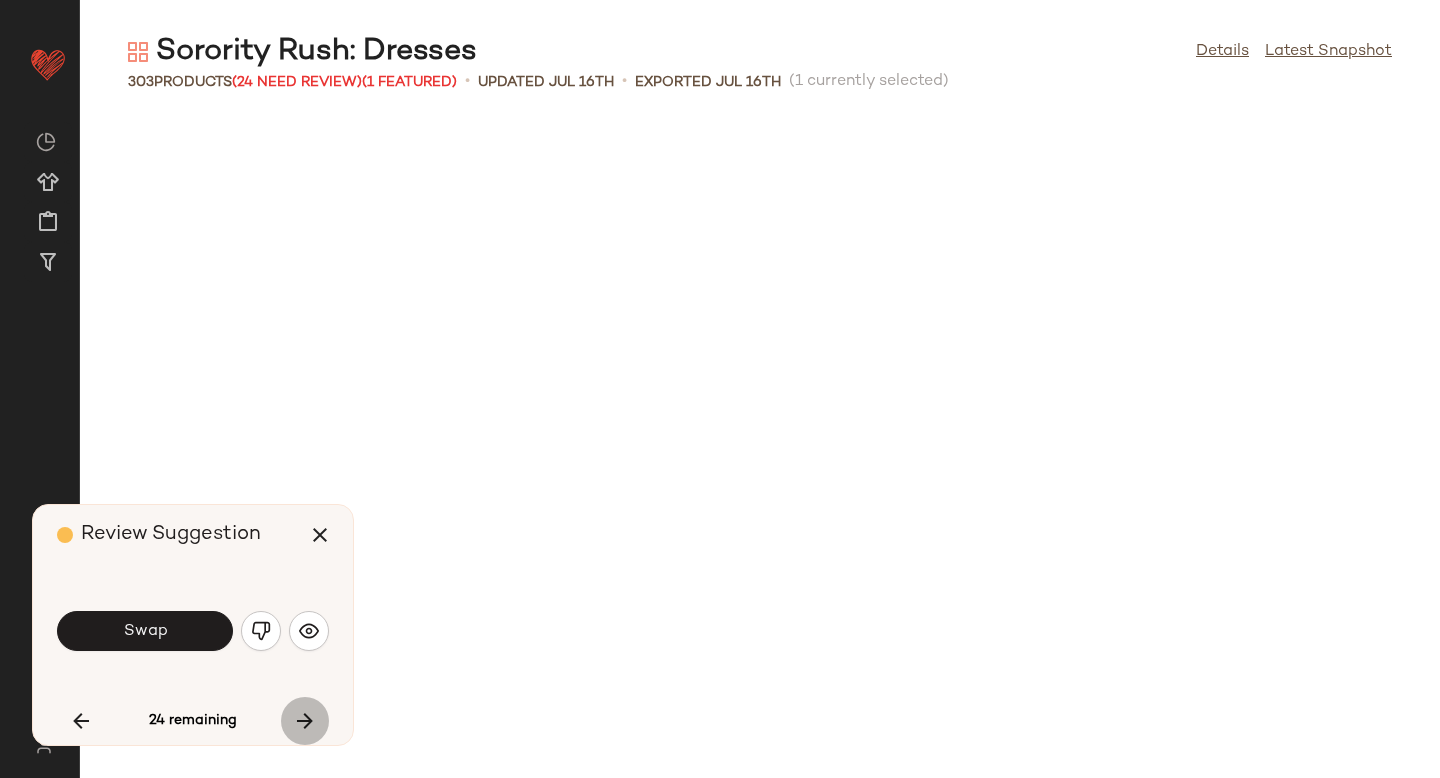 scroll, scrollTop: 15006, scrollLeft: 0, axis: vertical 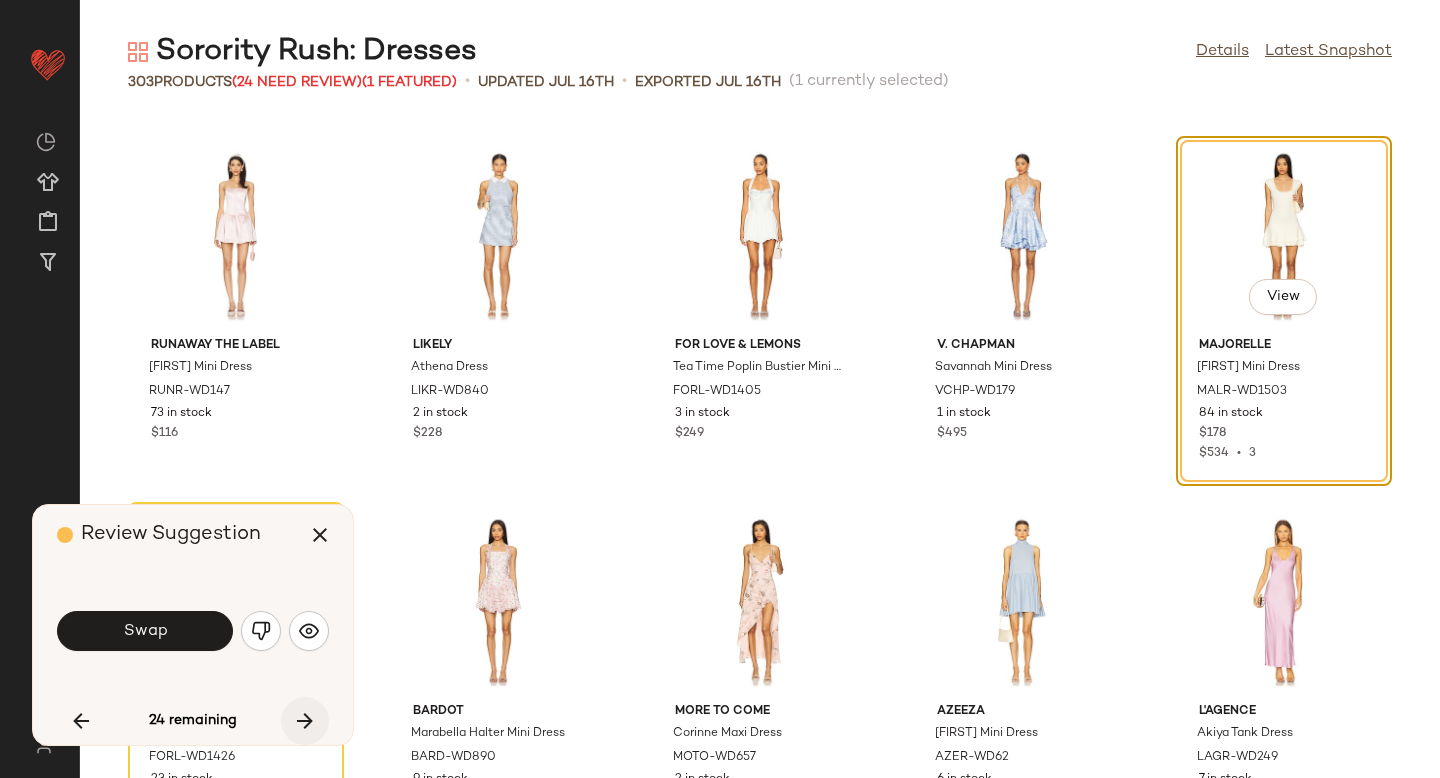 click at bounding box center (305, 721) 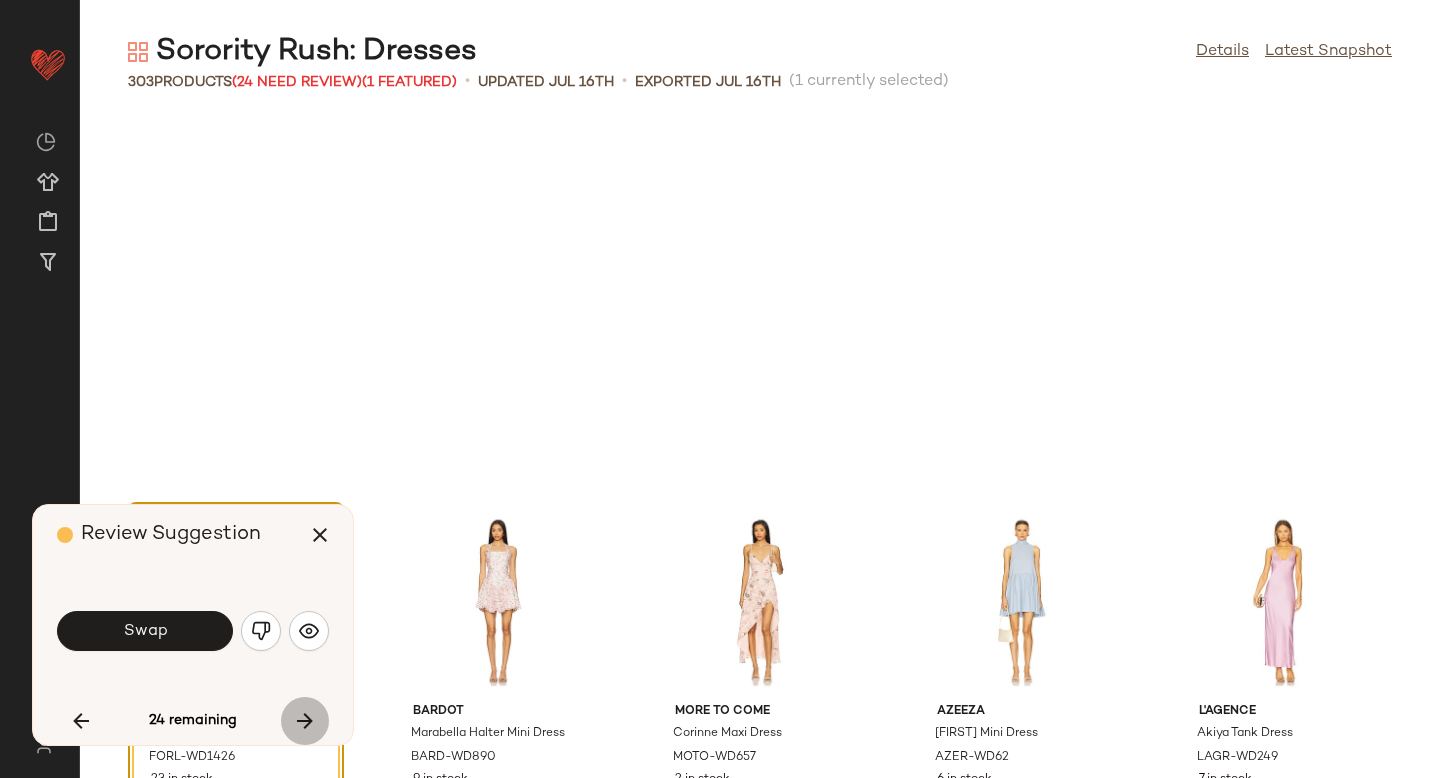 scroll, scrollTop: 15372, scrollLeft: 0, axis: vertical 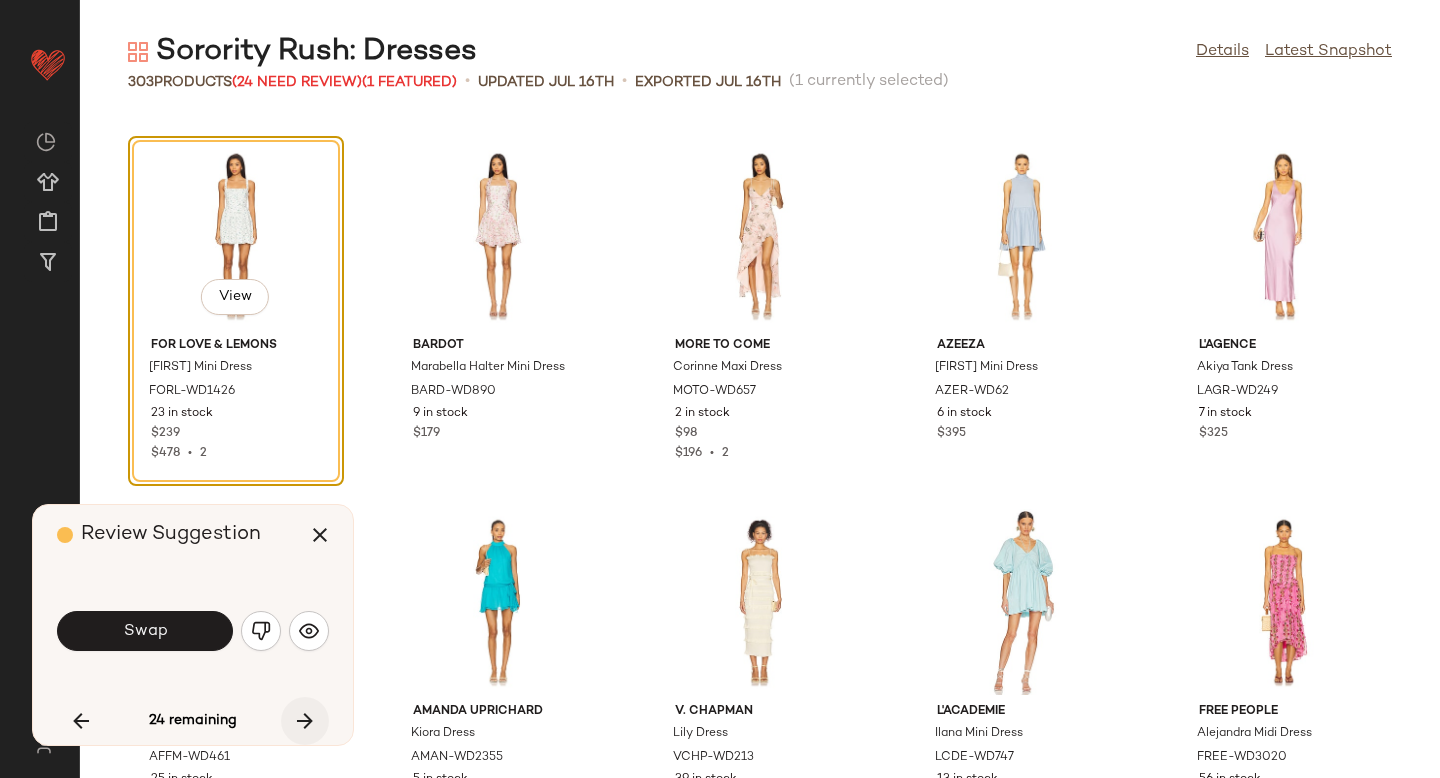 click at bounding box center [305, 721] 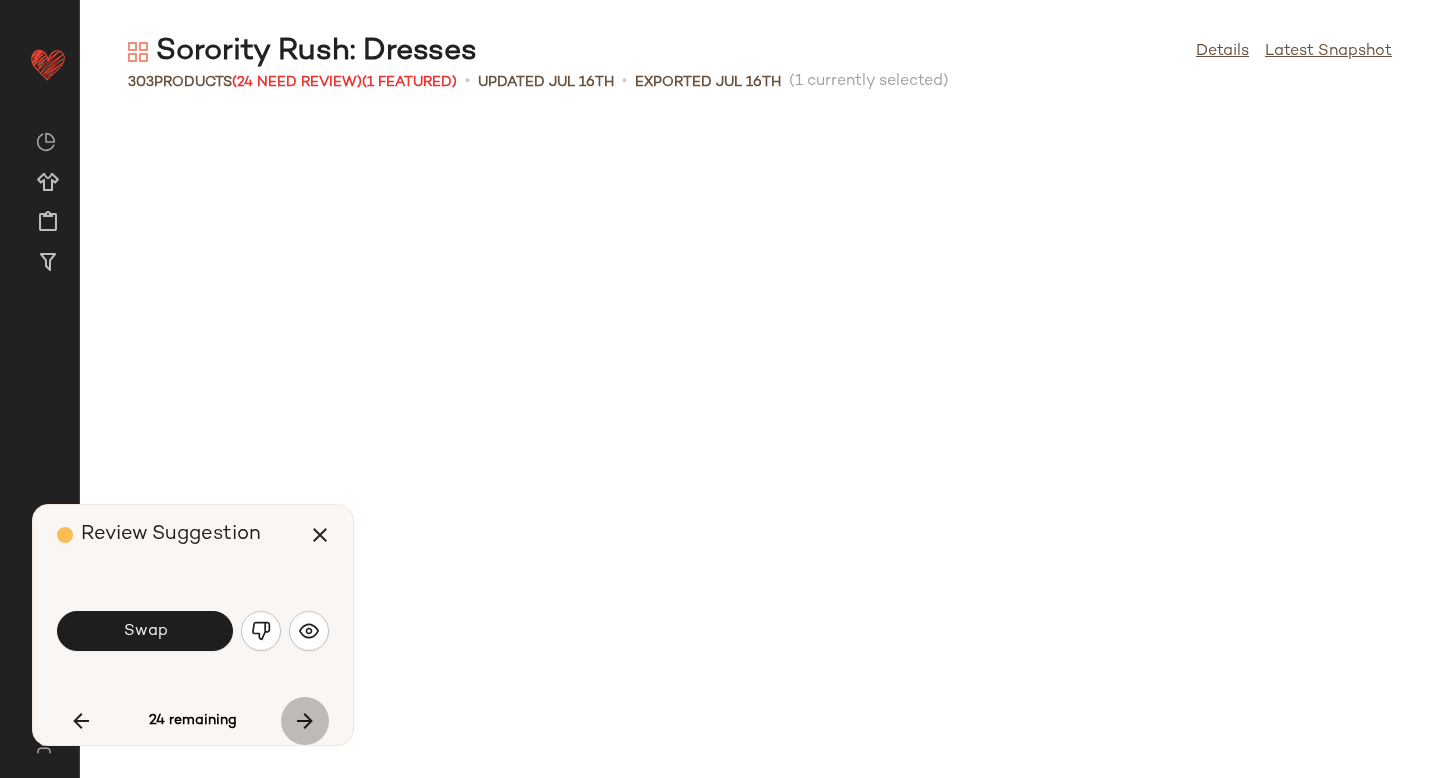 scroll, scrollTop: 16104, scrollLeft: 0, axis: vertical 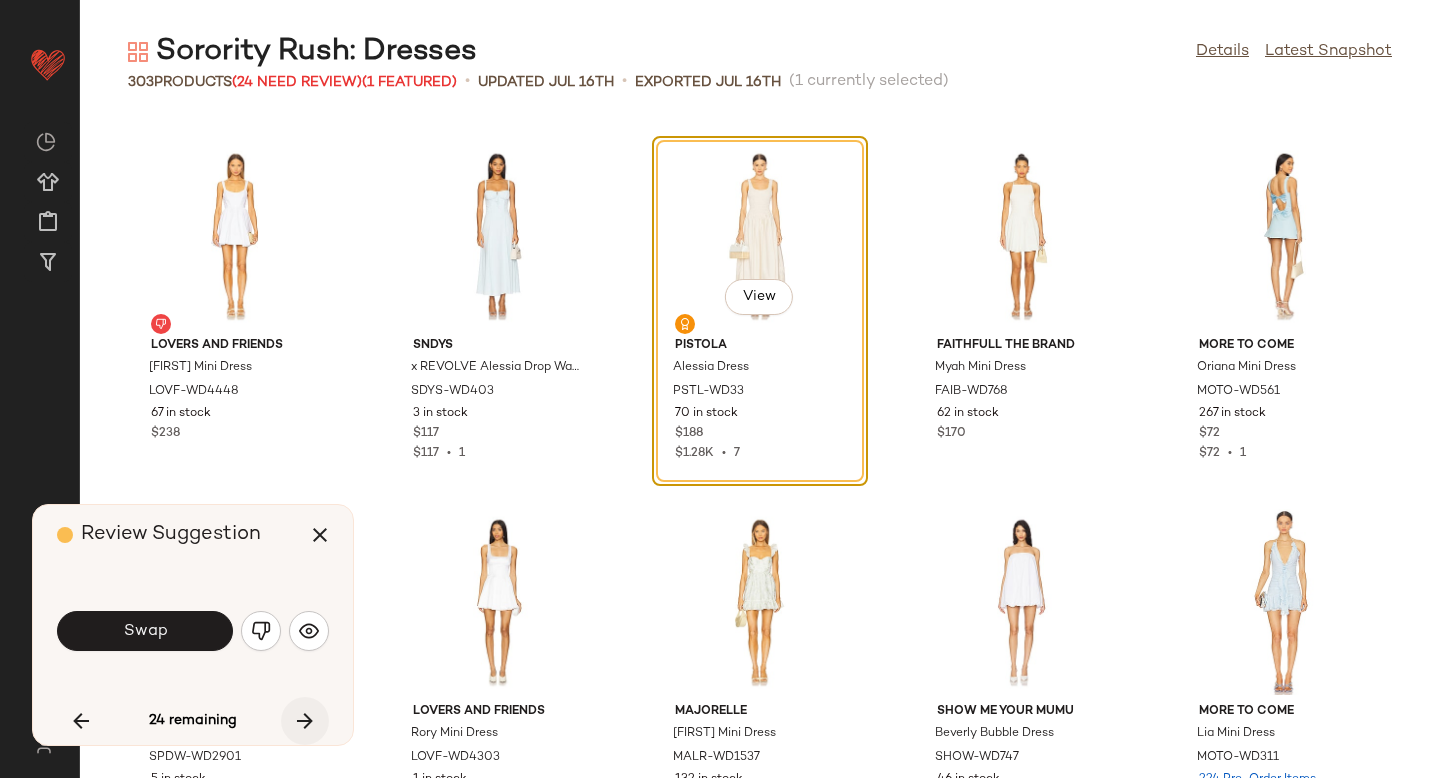 click at bounding box center [305, 721] 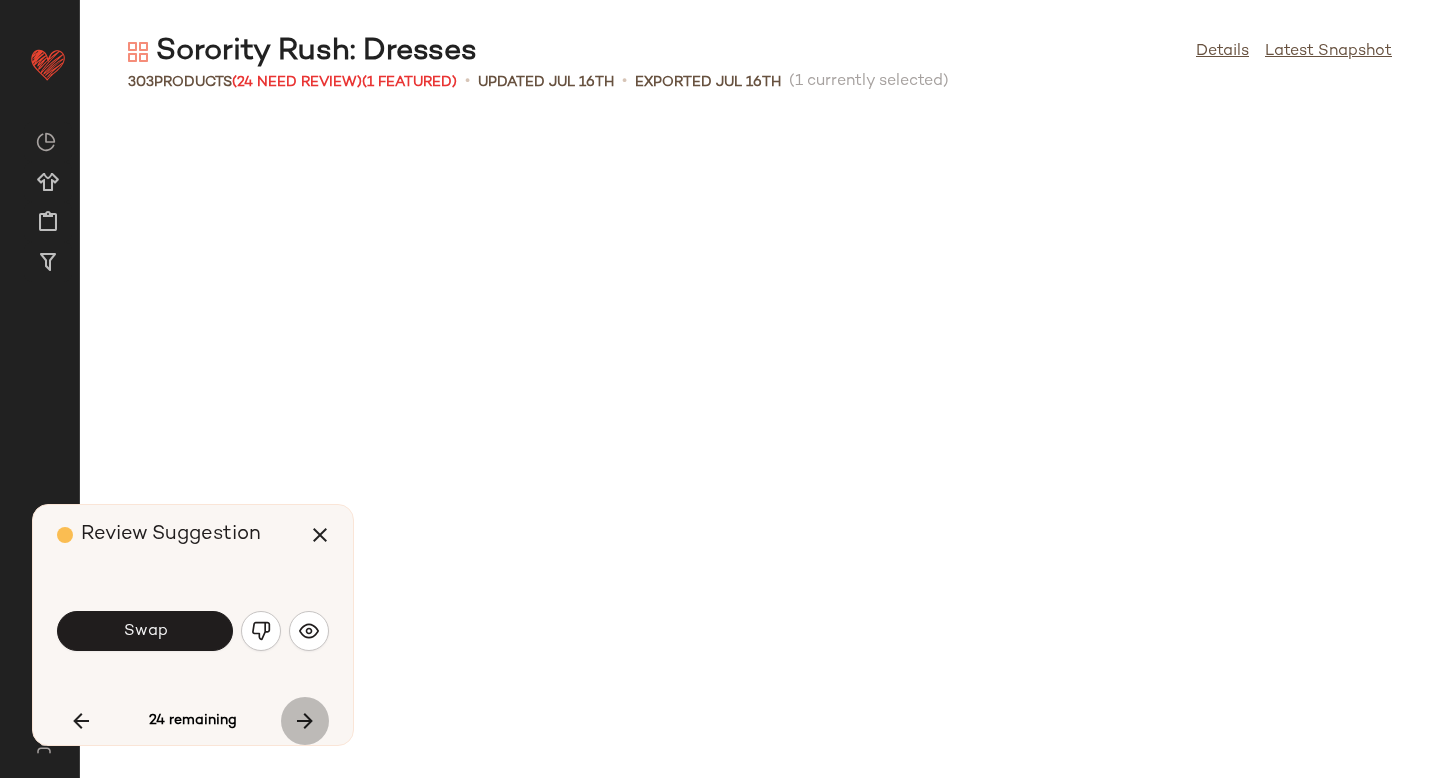 scroll, scrollTop: 17934, scrollLeft: 0, axis: vertical 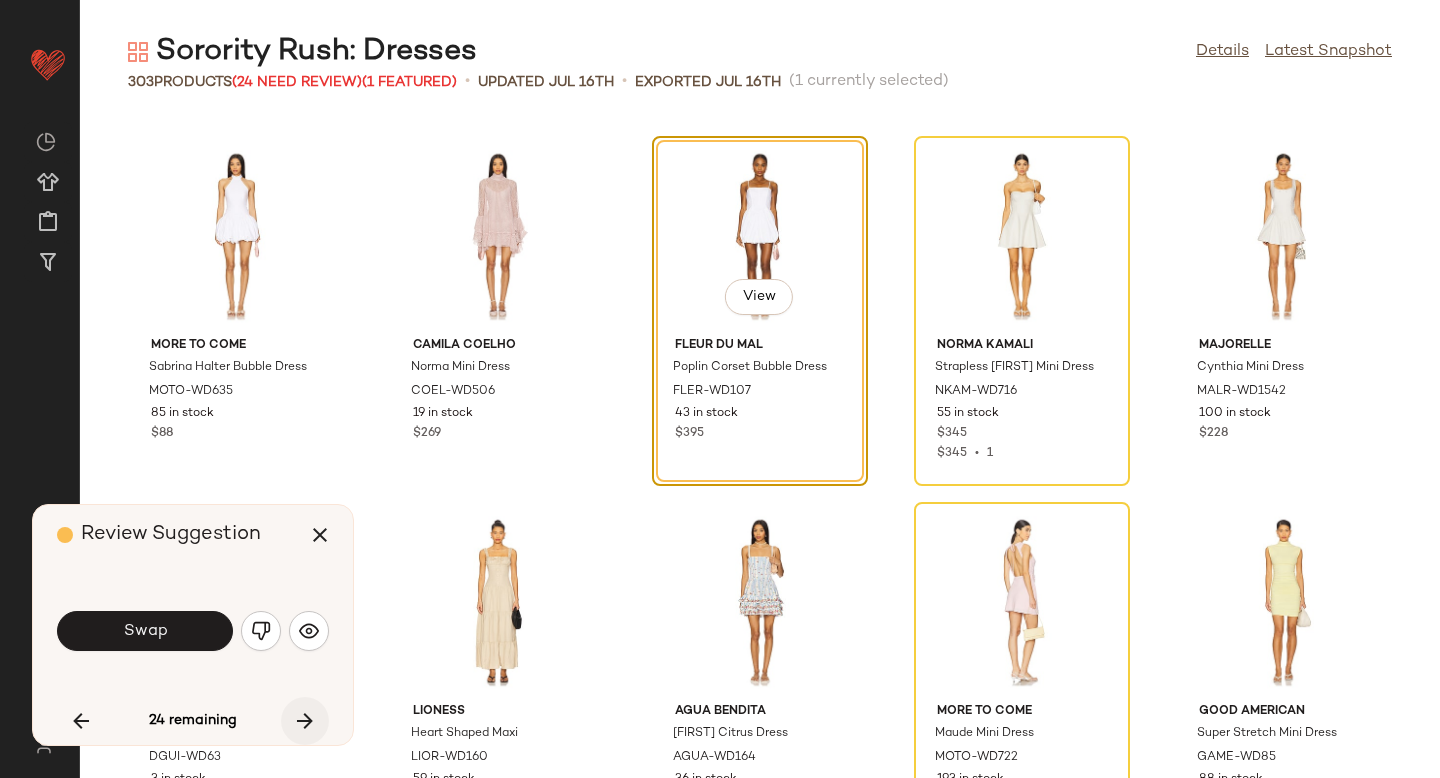 click at bounding box center [305, 721] 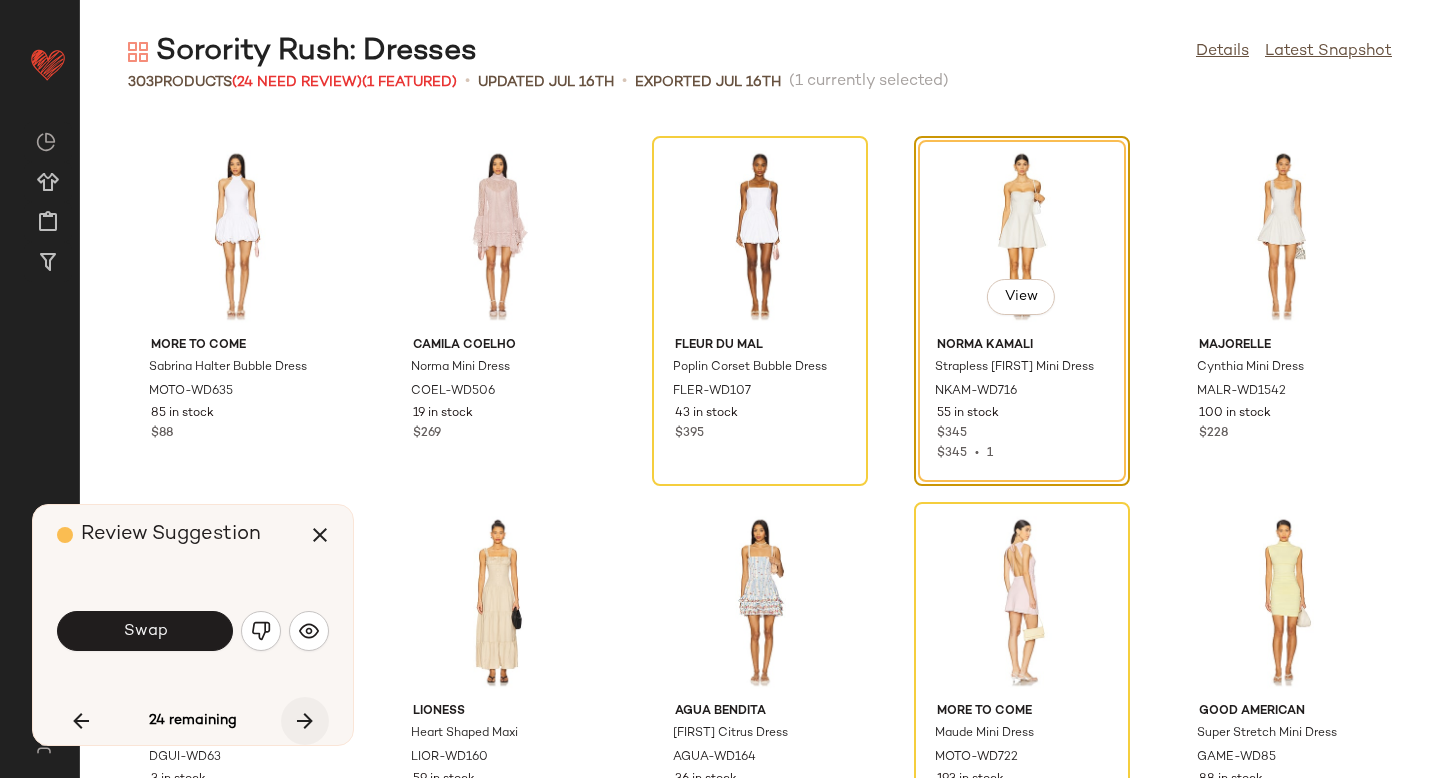 click at bounding box center (305, 721) 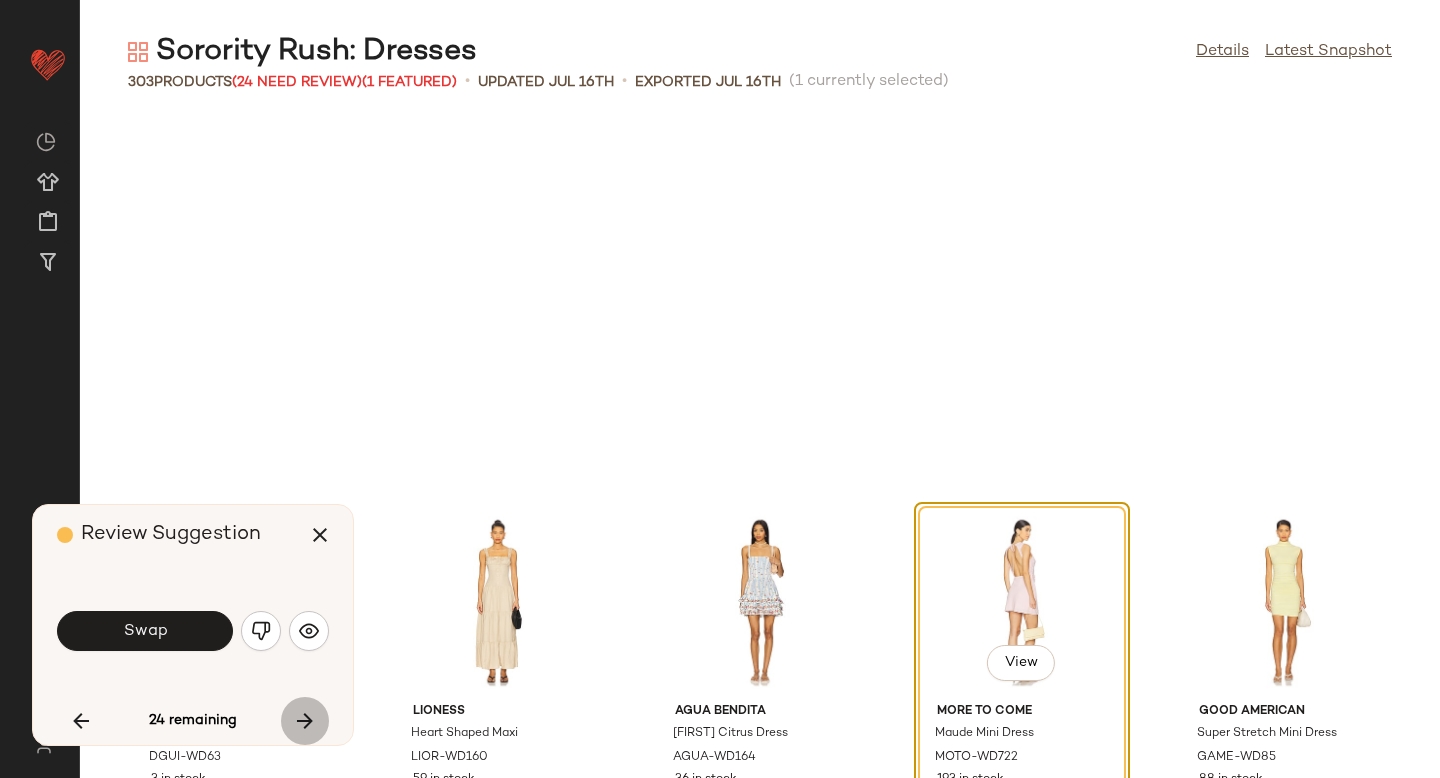scroll, scrollTop: 18300, scrollLeft: 0, axis: vertical 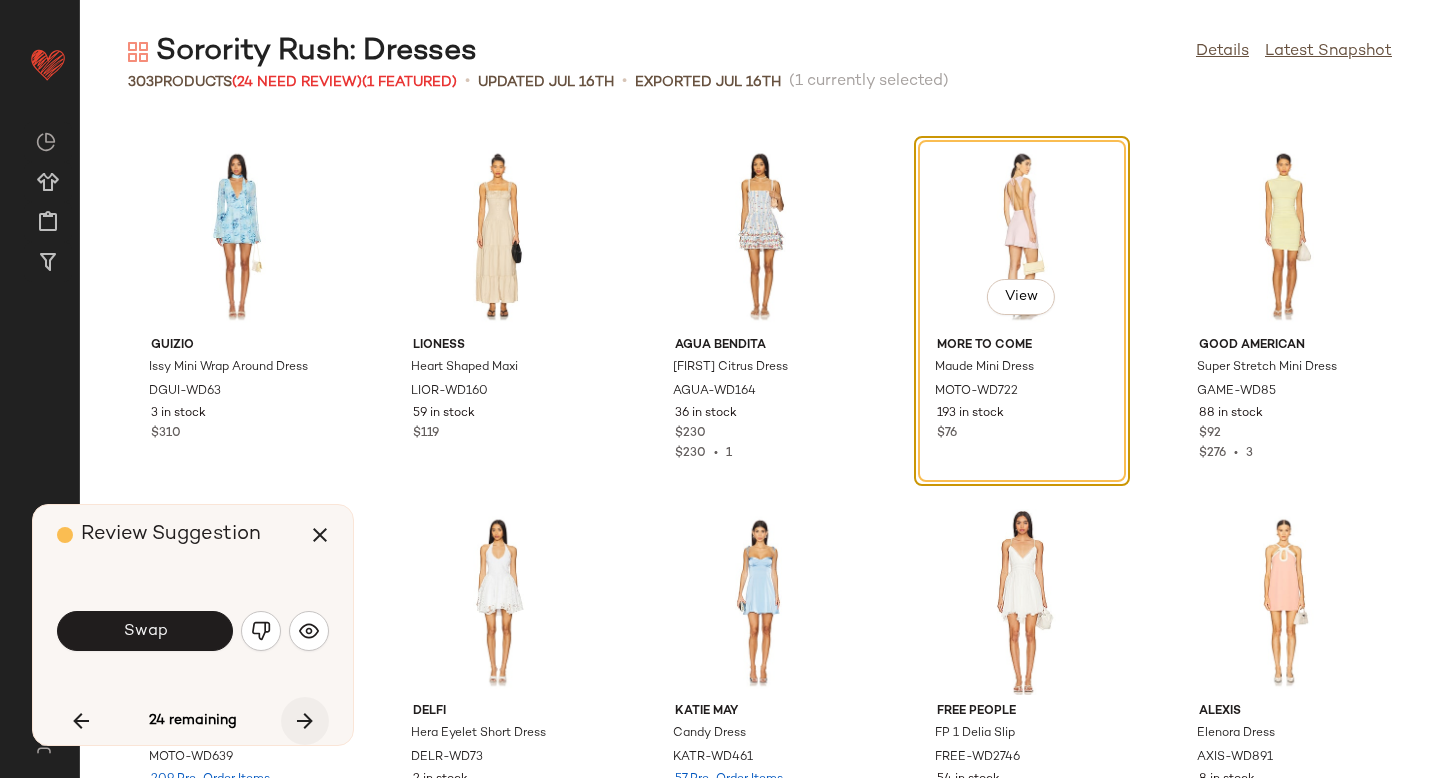 click at bounding box center [305, 721] 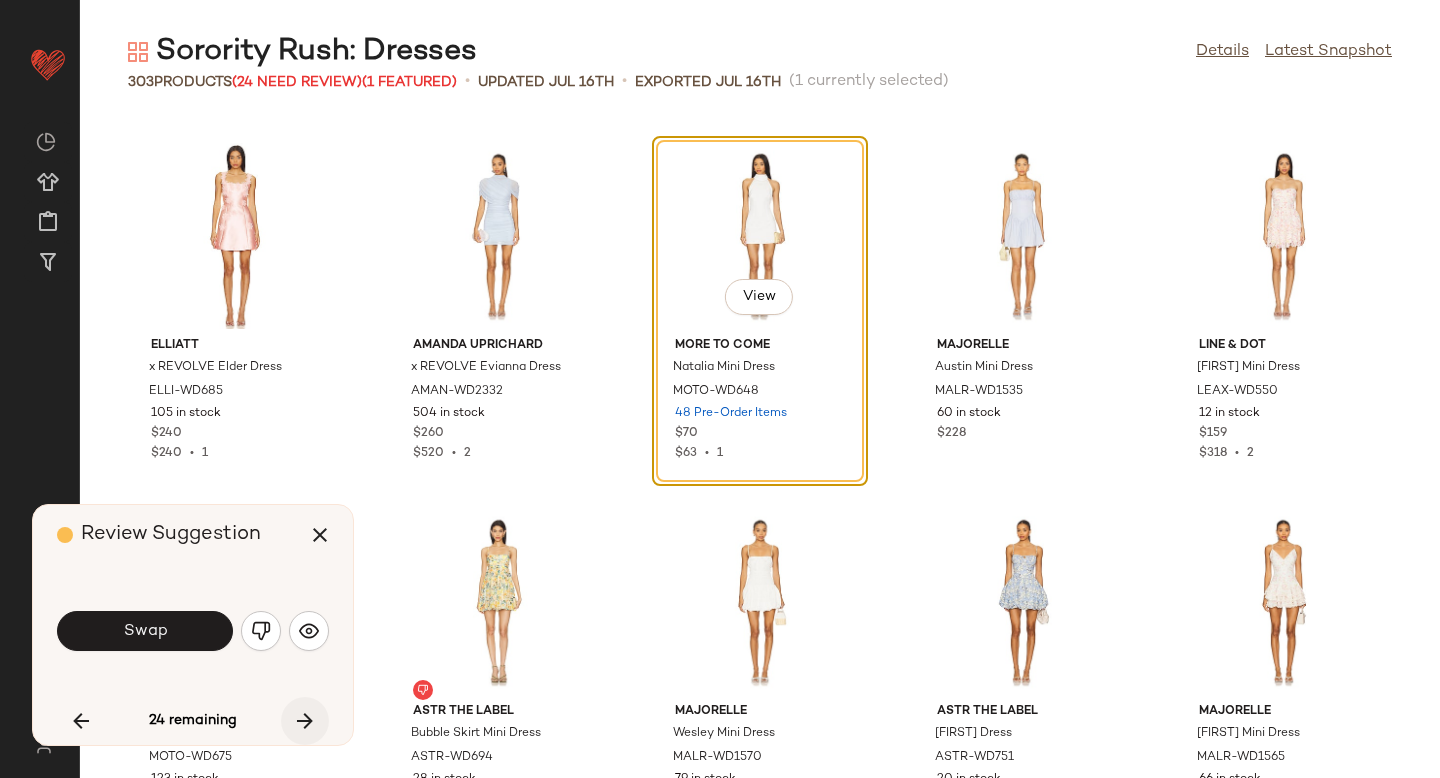 click at bounding box center [305, 721] 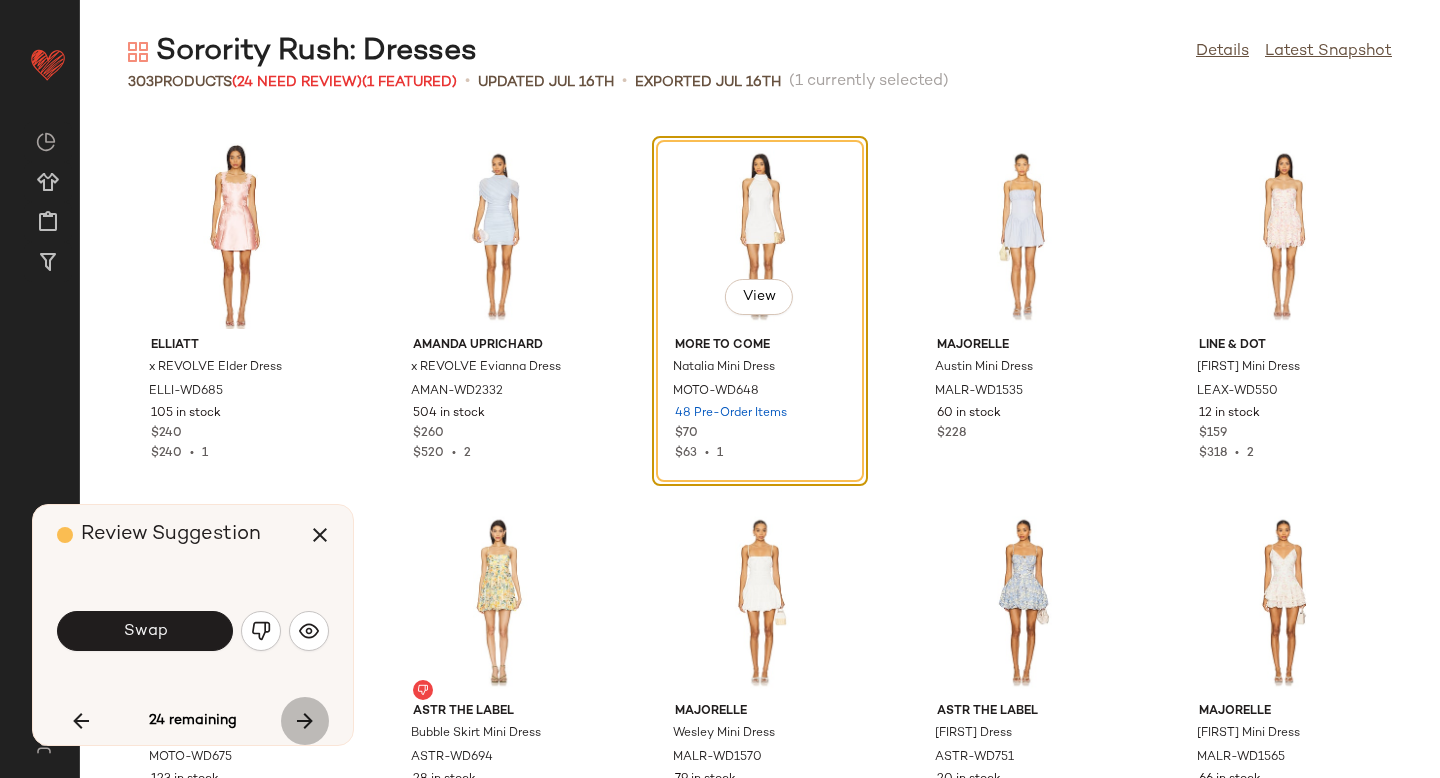 scroll, scrollTop: 21228, scrollLeft: 0, axis: vertical 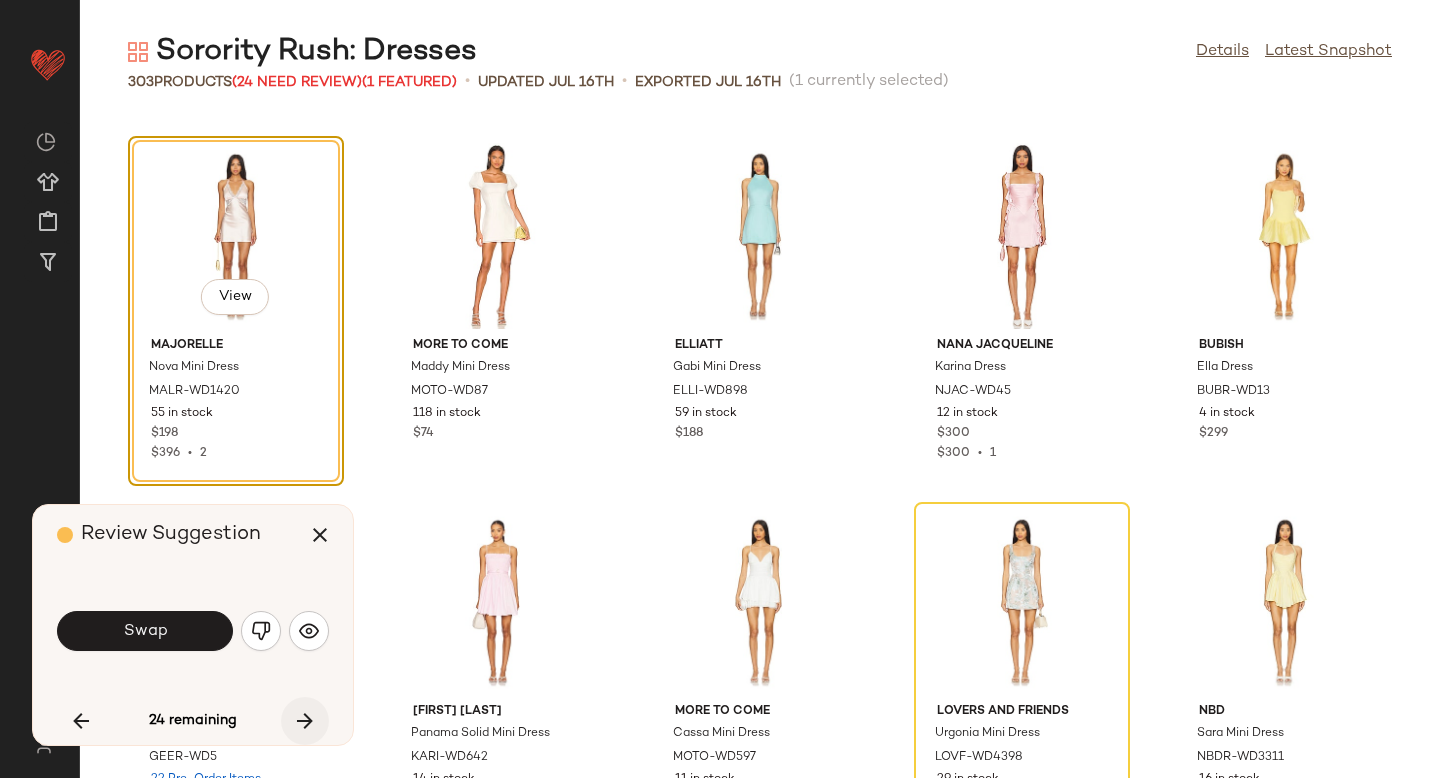 click at bounding box center [305, 721] 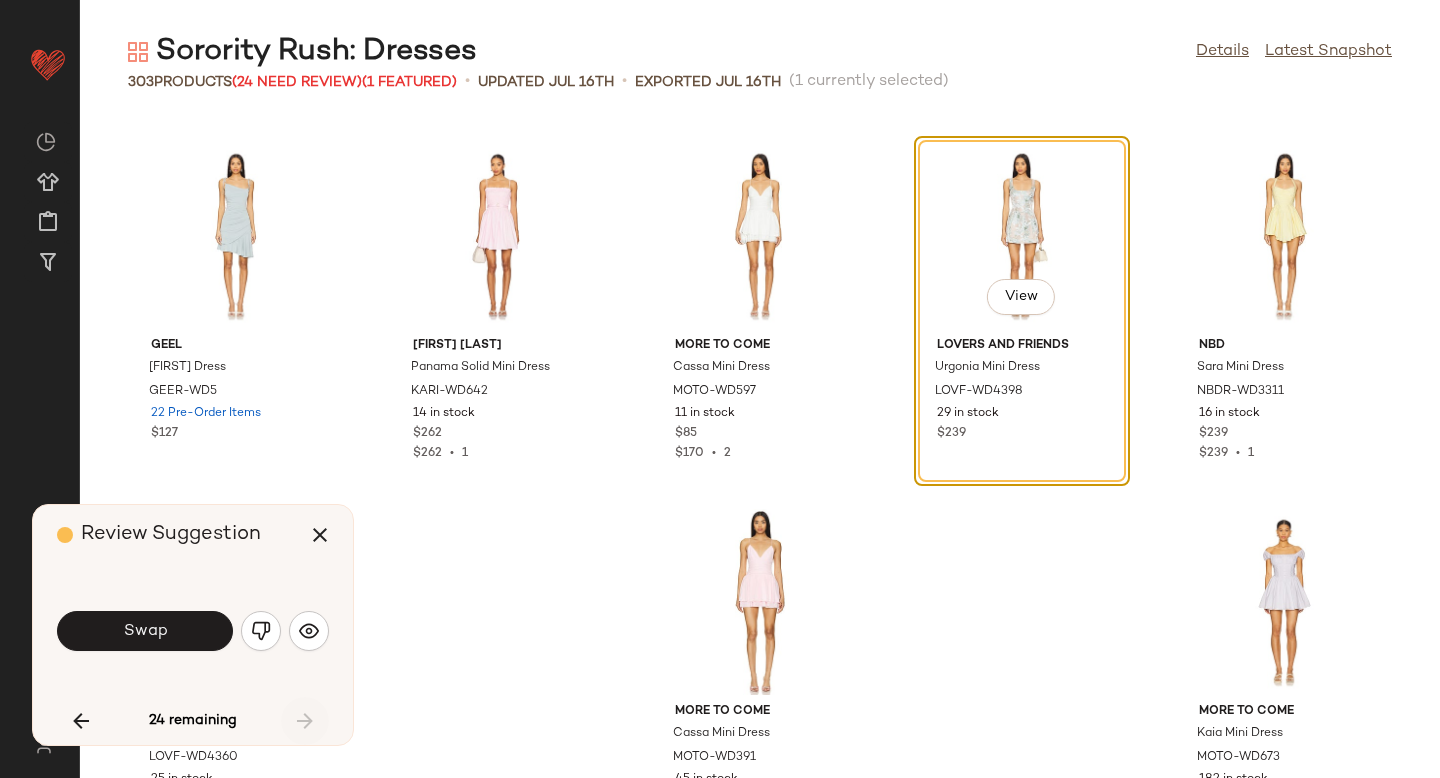 click on "24 remaining" at bounding box center [193, 721] 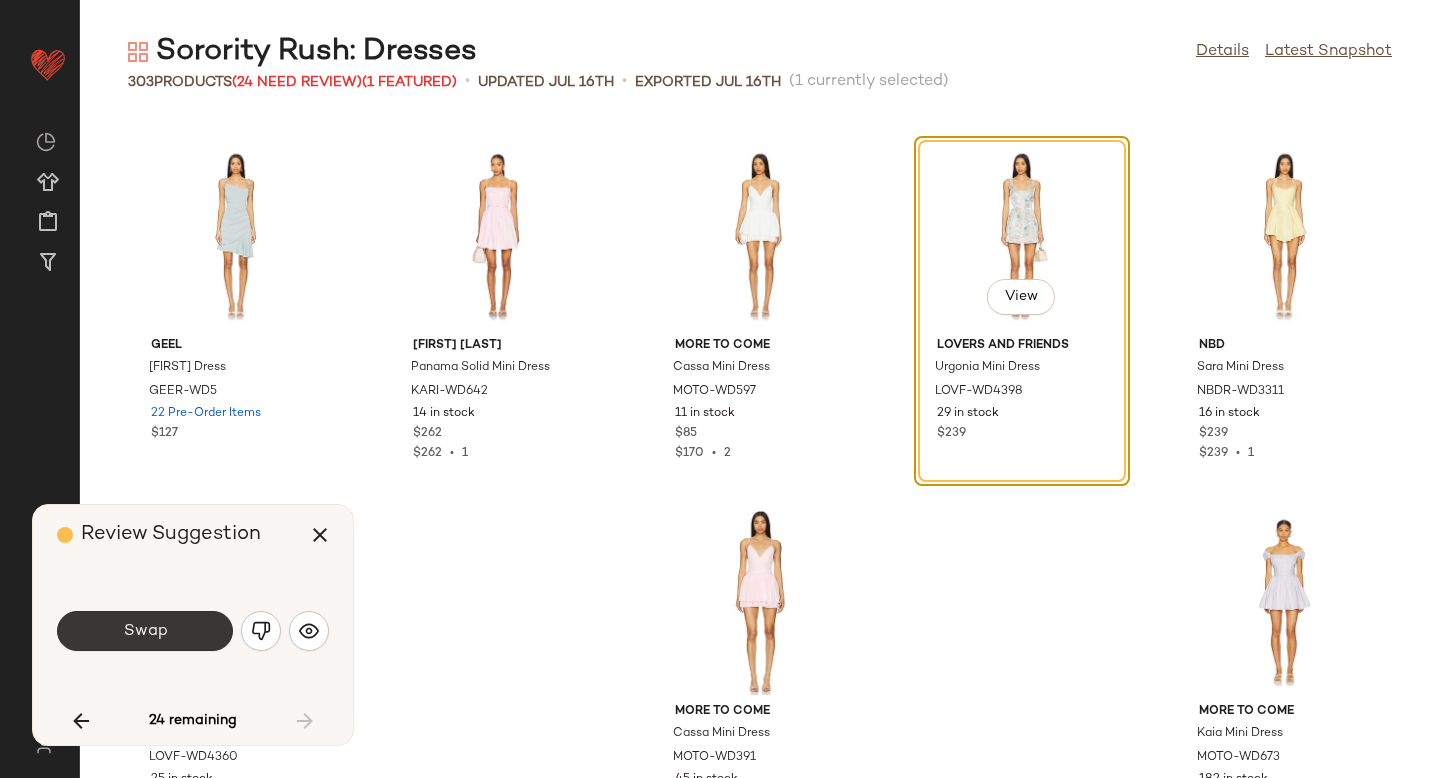click on "Swap" at bounding box center (145, 631) 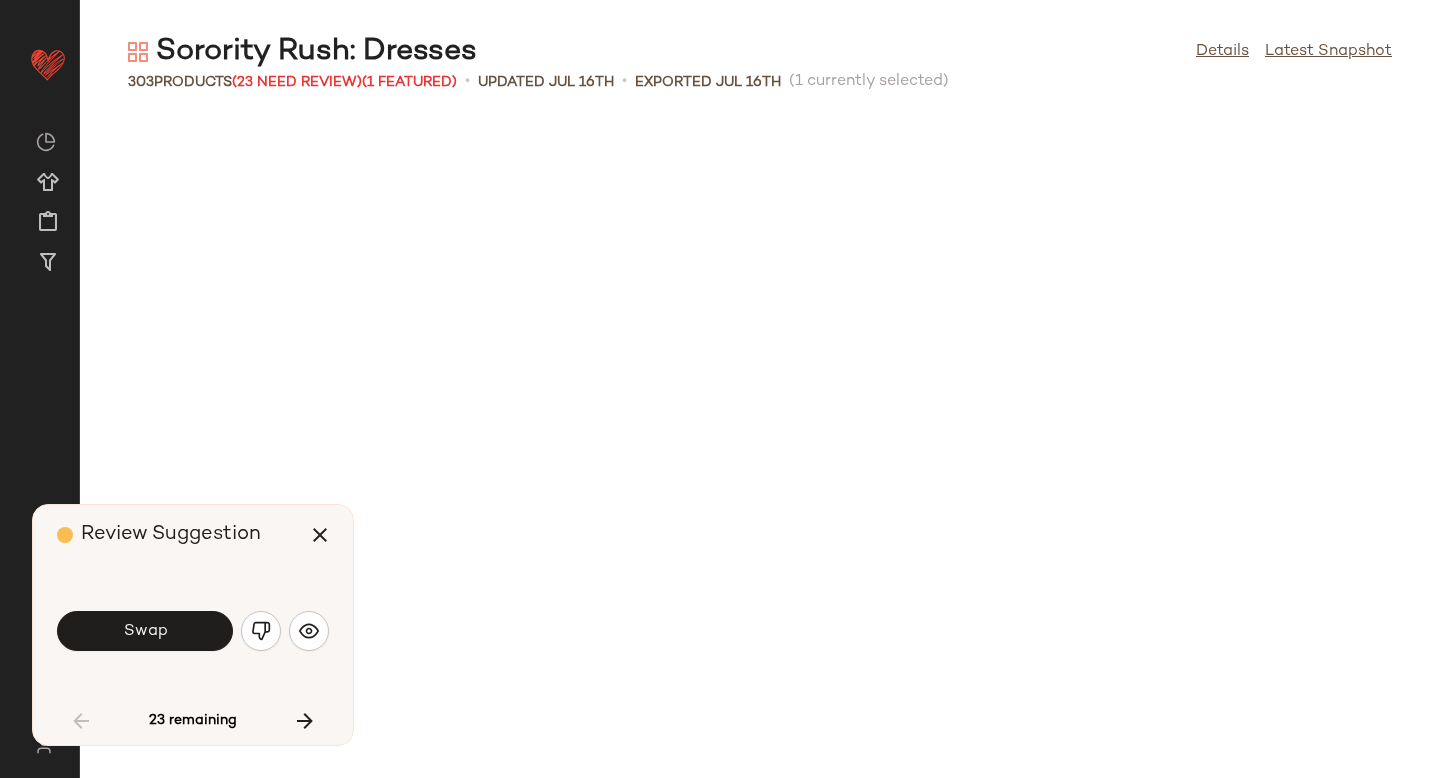 scroll, scrollTop: 1464, scrollLeft: 0, axis: vertical 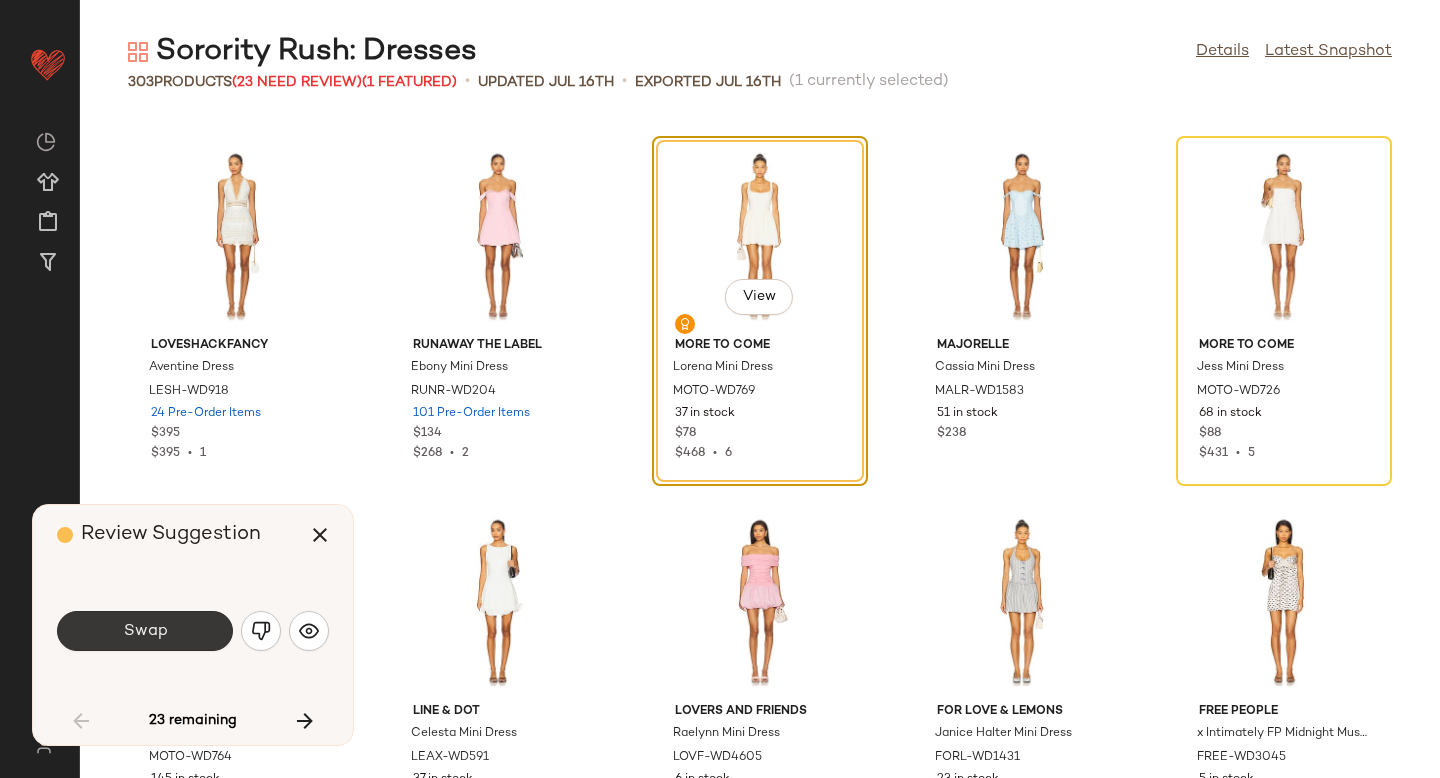click on "Swap" at bounding box center (145, 631) 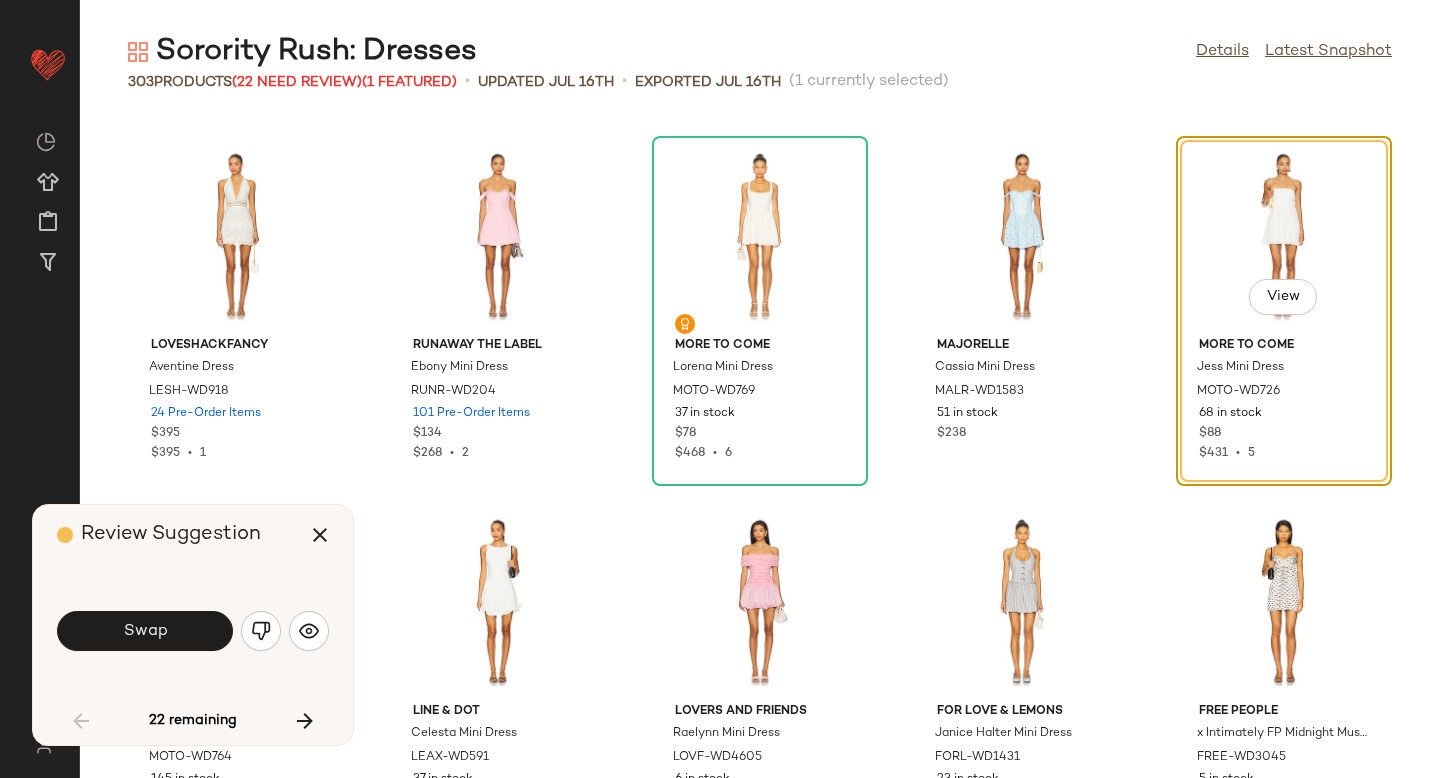 click on "Swap" at bounding box center [145, 631] 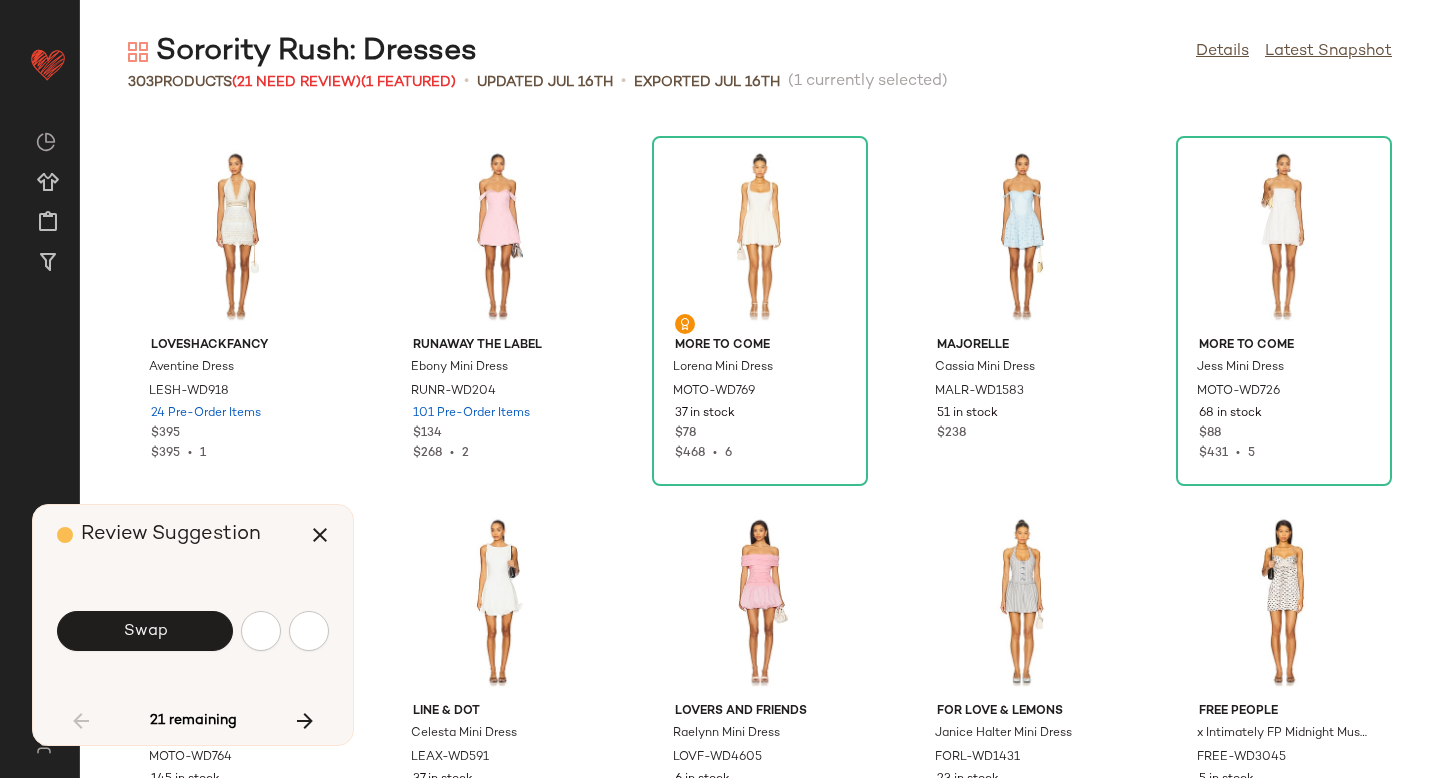 scroll, scrollTop: 2928, scrollLeft: 0, axis: vertical 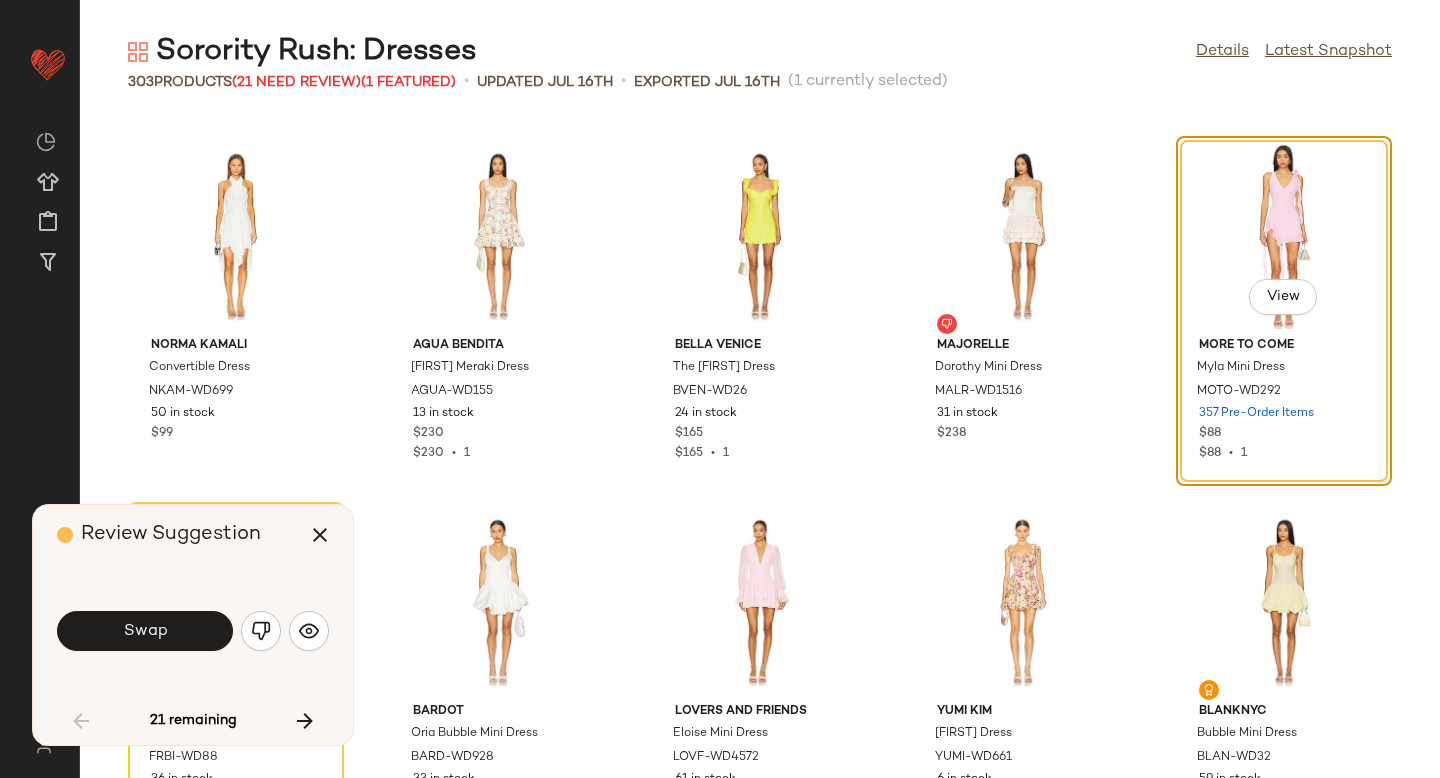 click on "Swap" at bounding box center [145, 631] 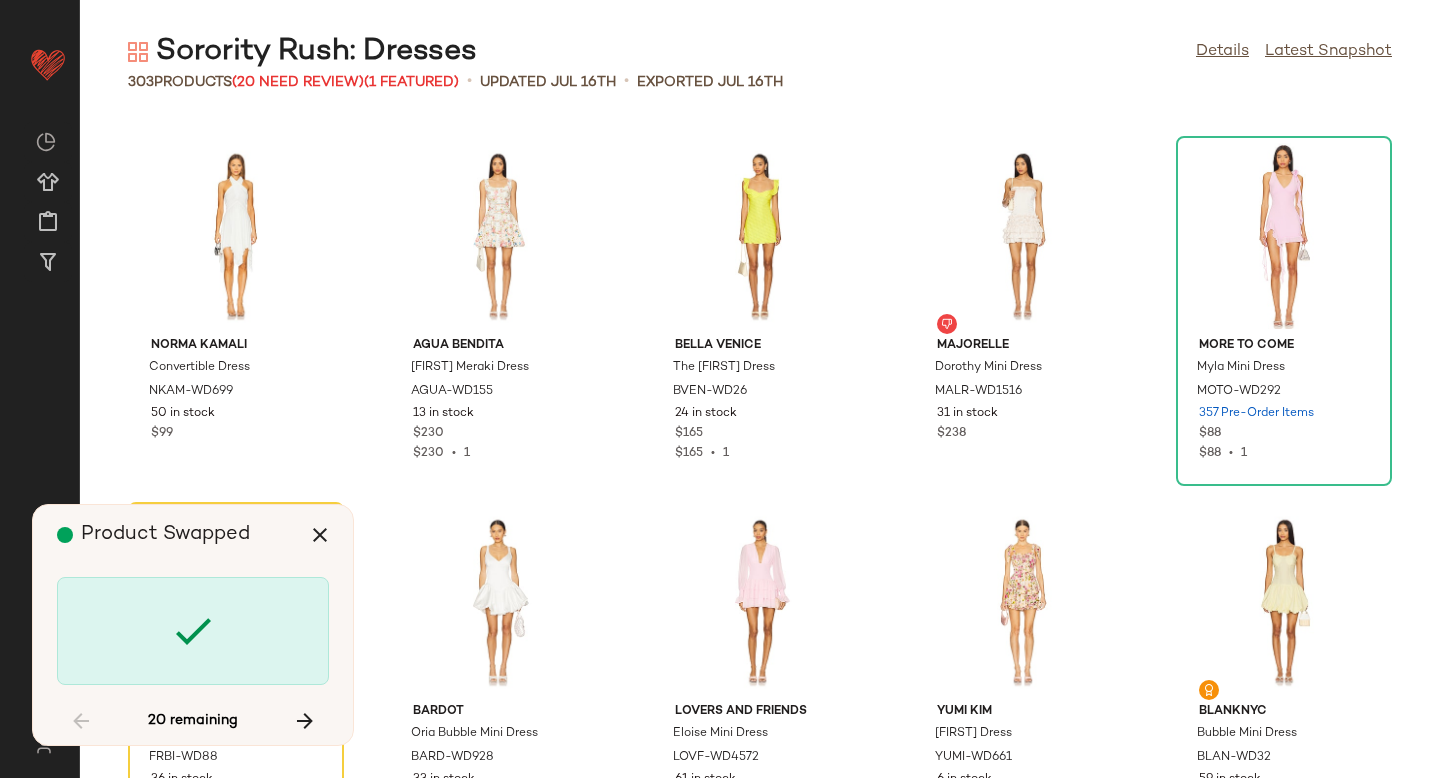 scroll, scrollTop: 3294, scrollLeft: 0, axis: vertical 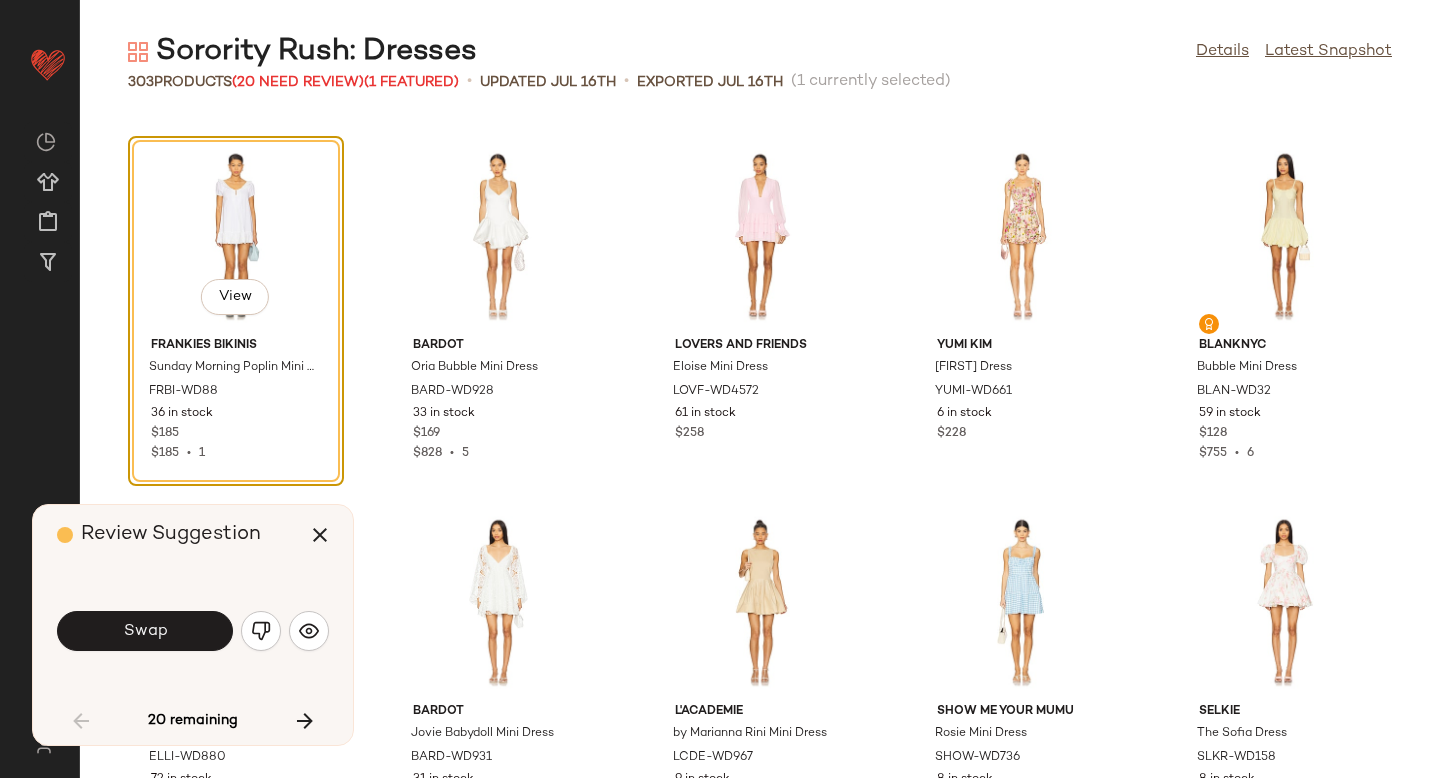 click on "Swap" at bounding box center (145, 631) 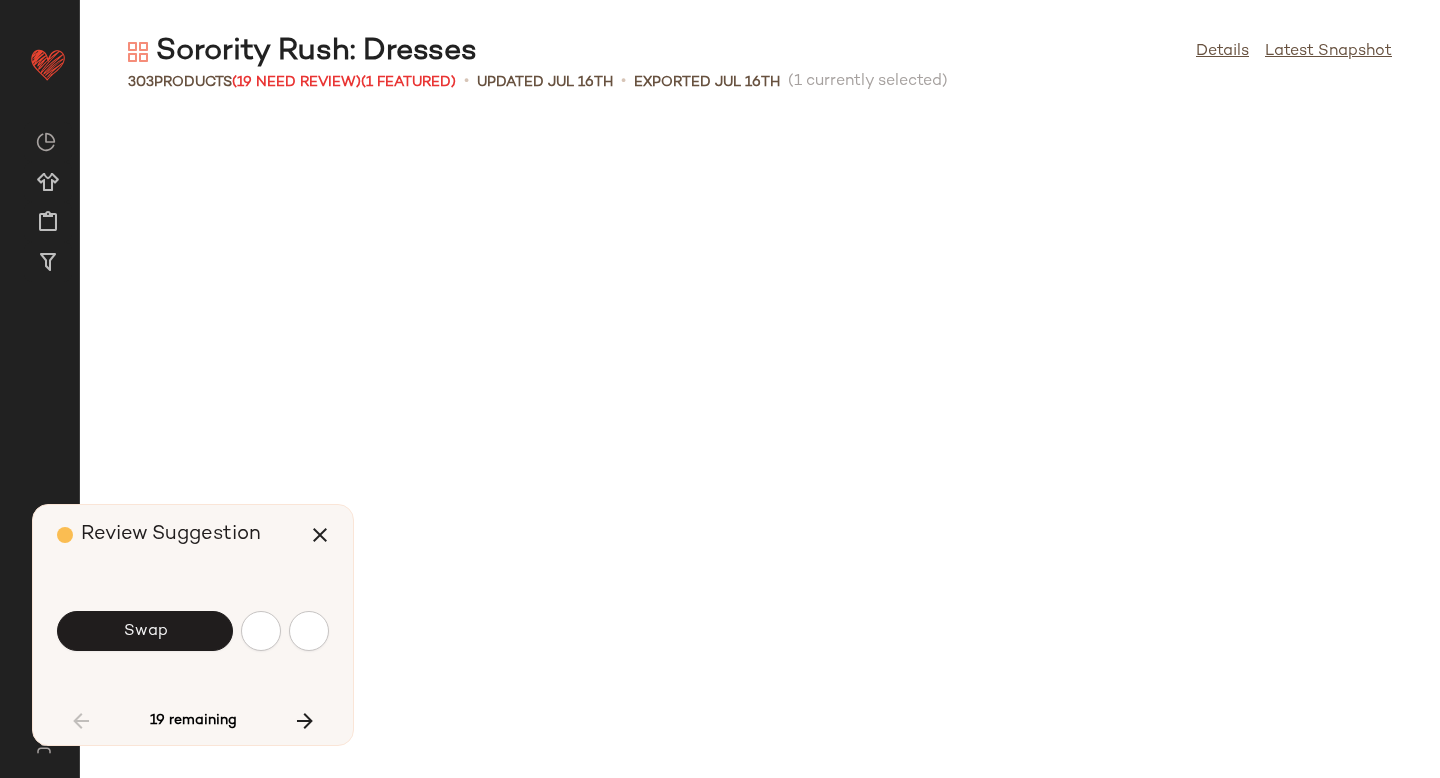 scroll, scrollTop: 4392, scrollLeft: 0, axis: vertical 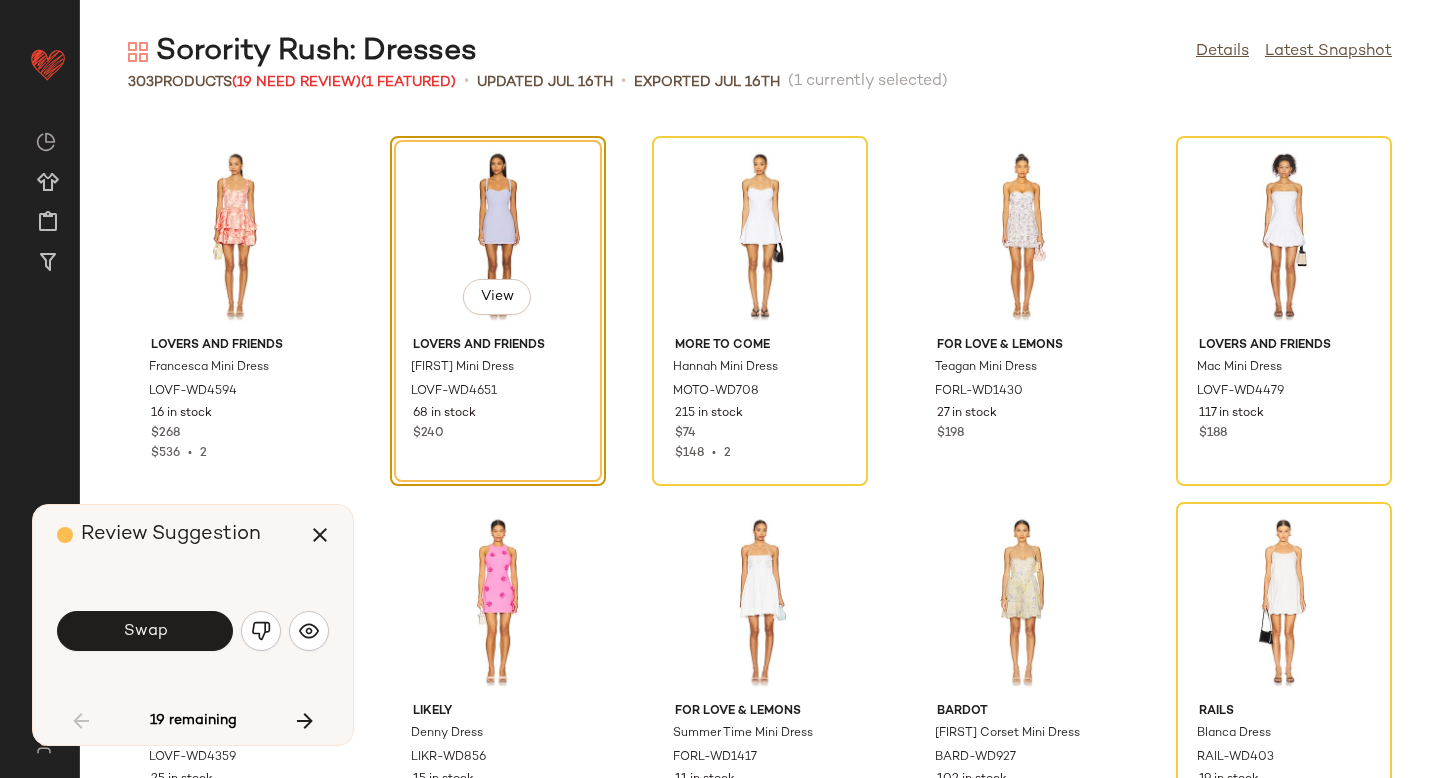 click on "Swap" at bounding box center (145, 631) 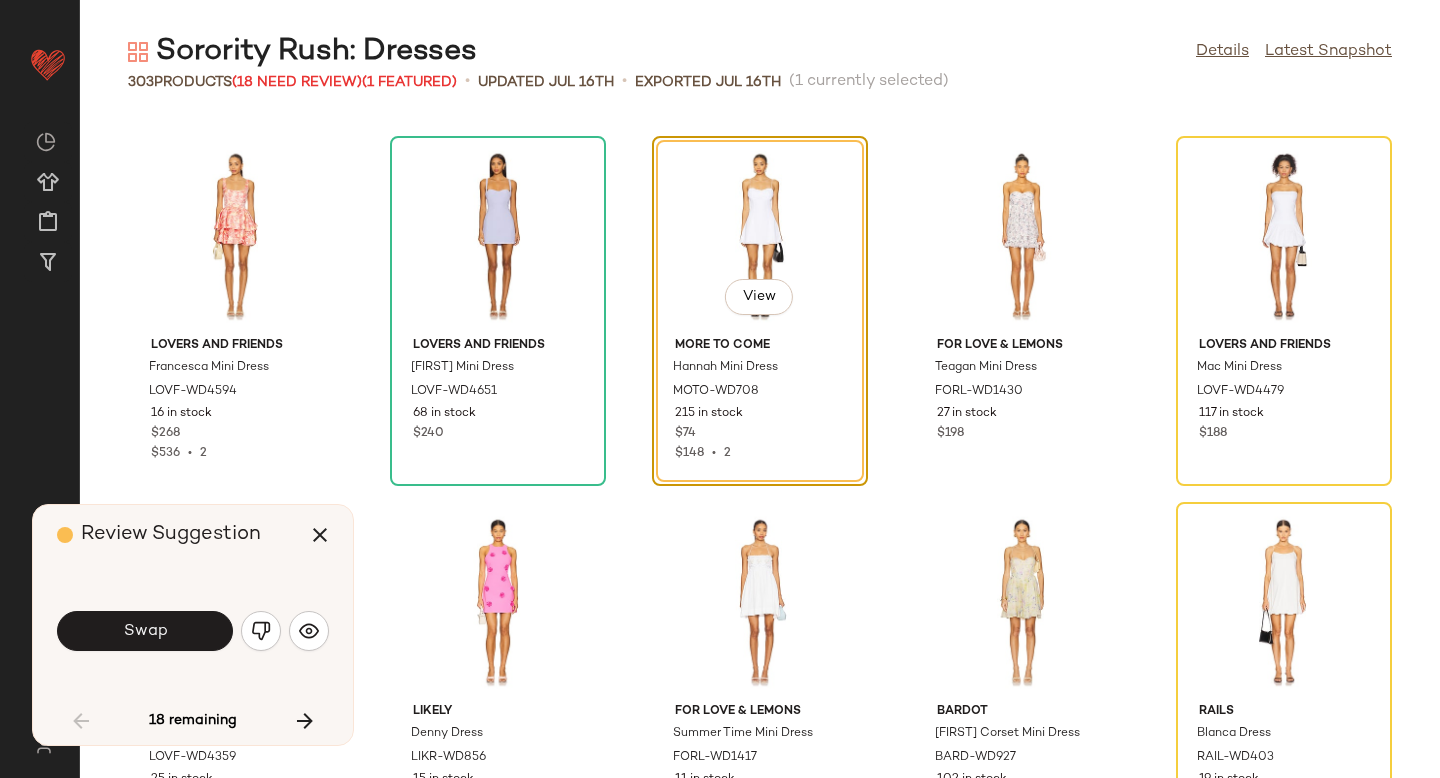 click on "Swap" at bounding box center [145, 631] 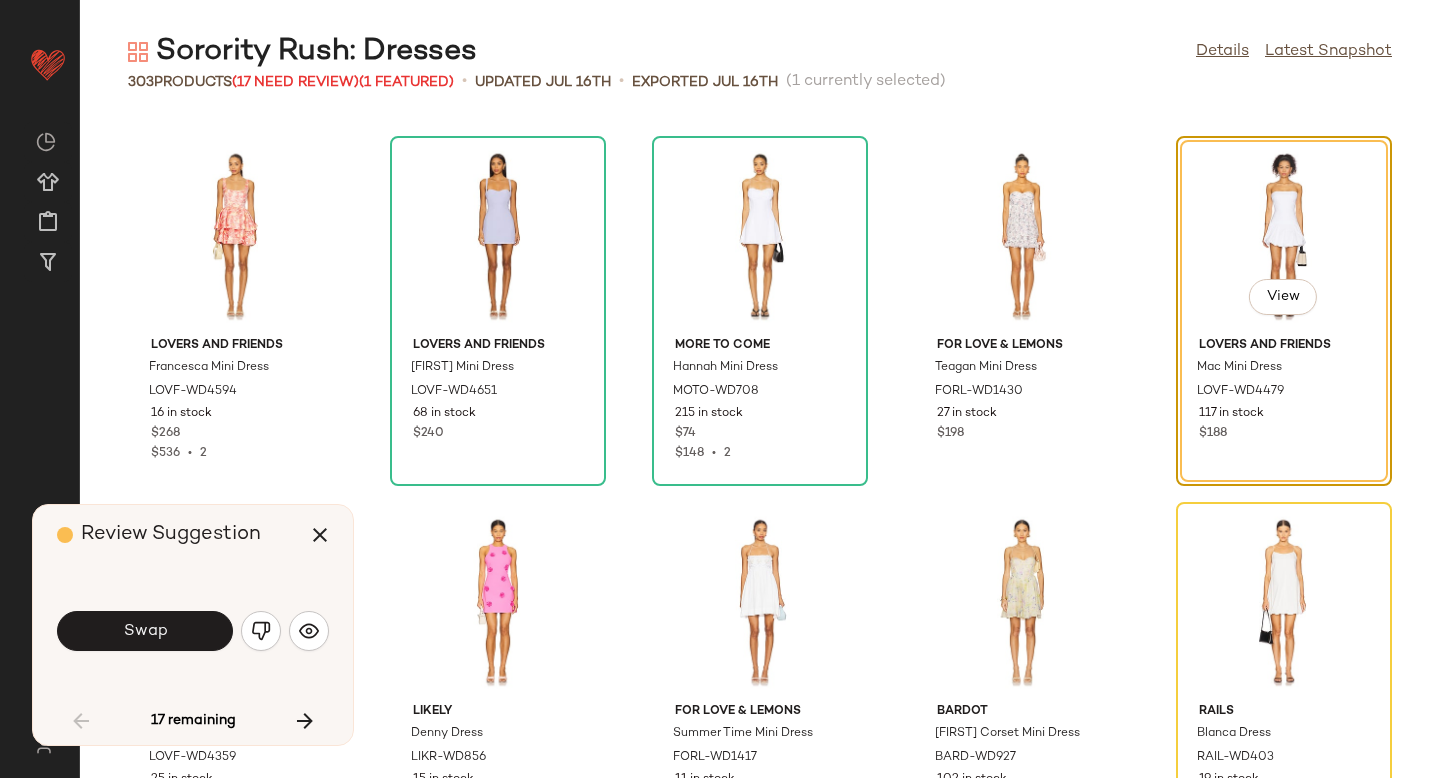 click on "Swap" at bounding box center (145, 631) 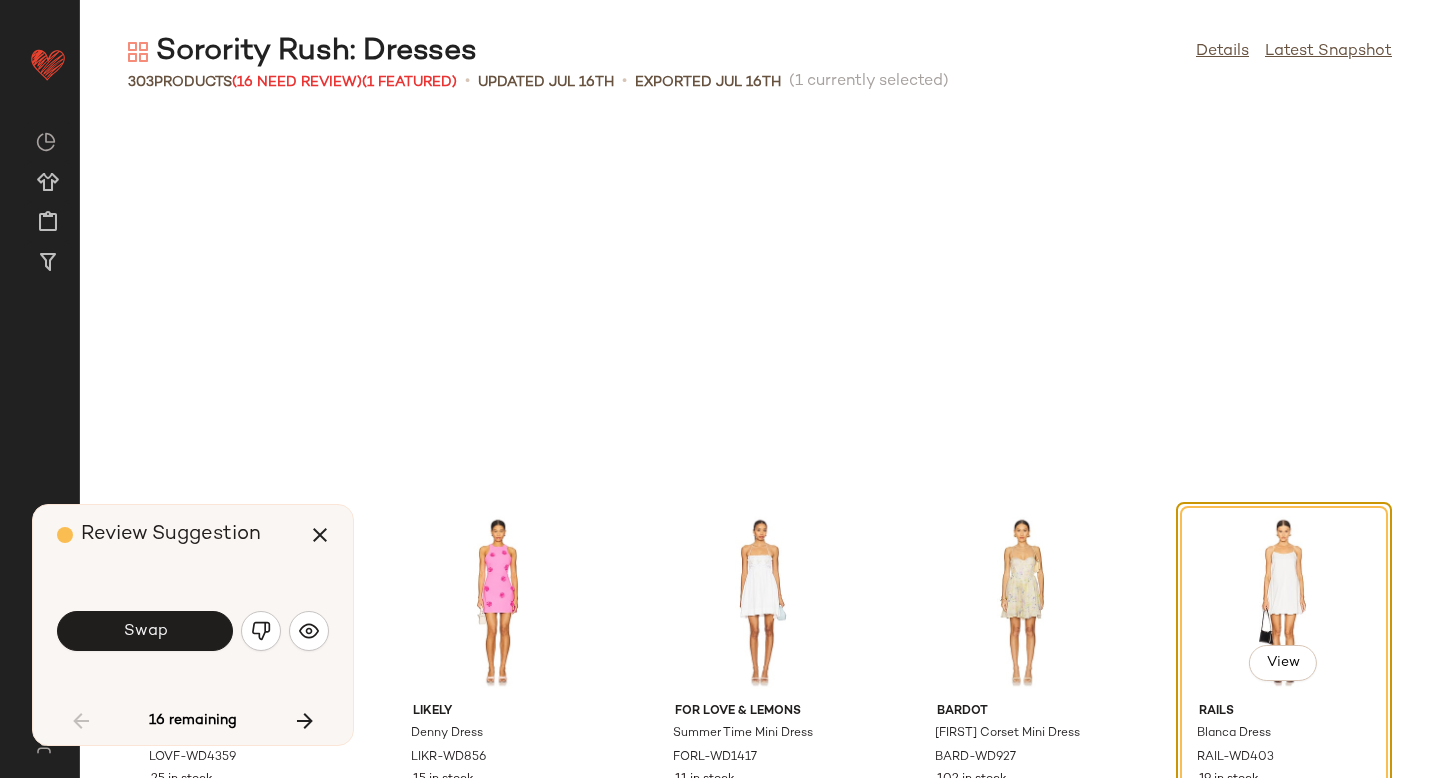 scroll, scrollTop: 4758, scrollLeft: 0, axis: vertical 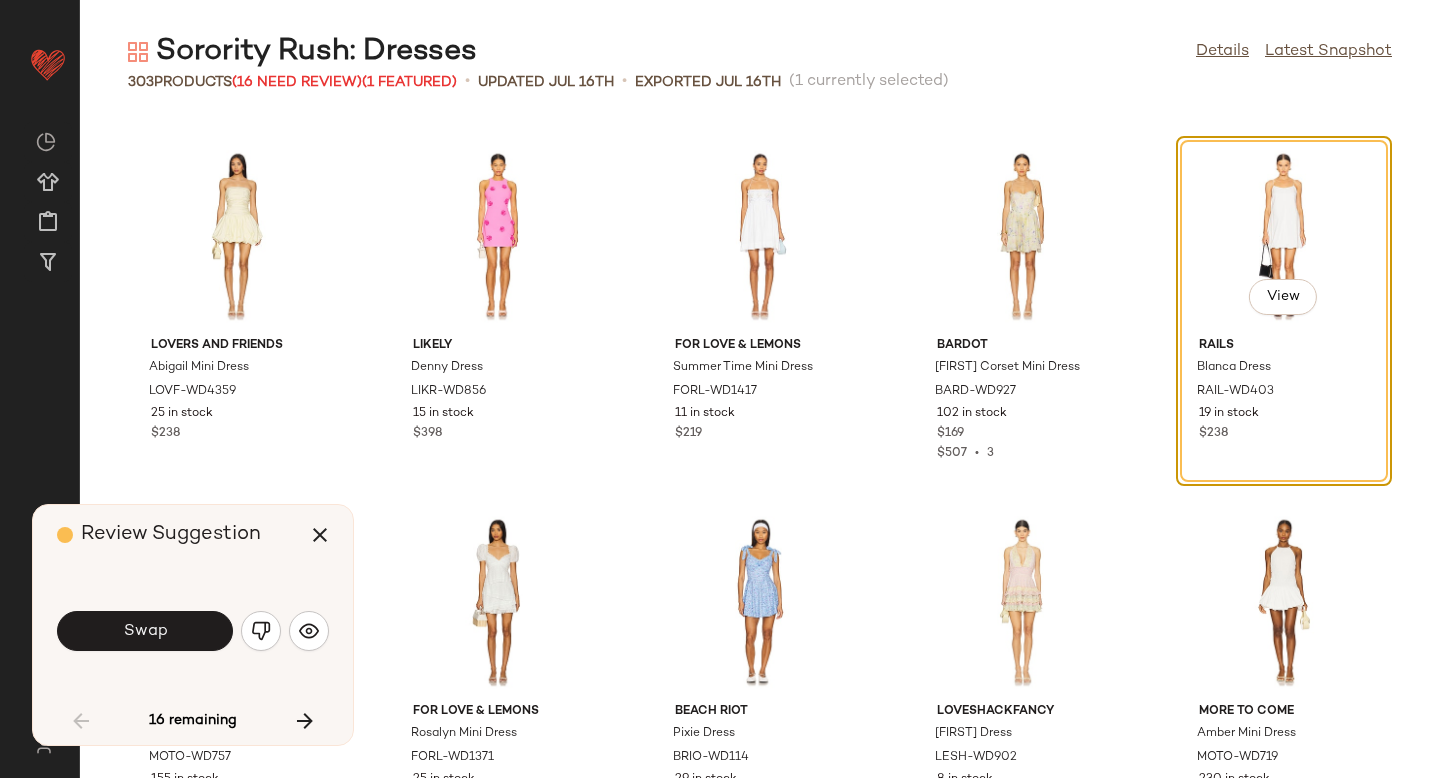 click on "Swap" at bounding box center (145, 631) 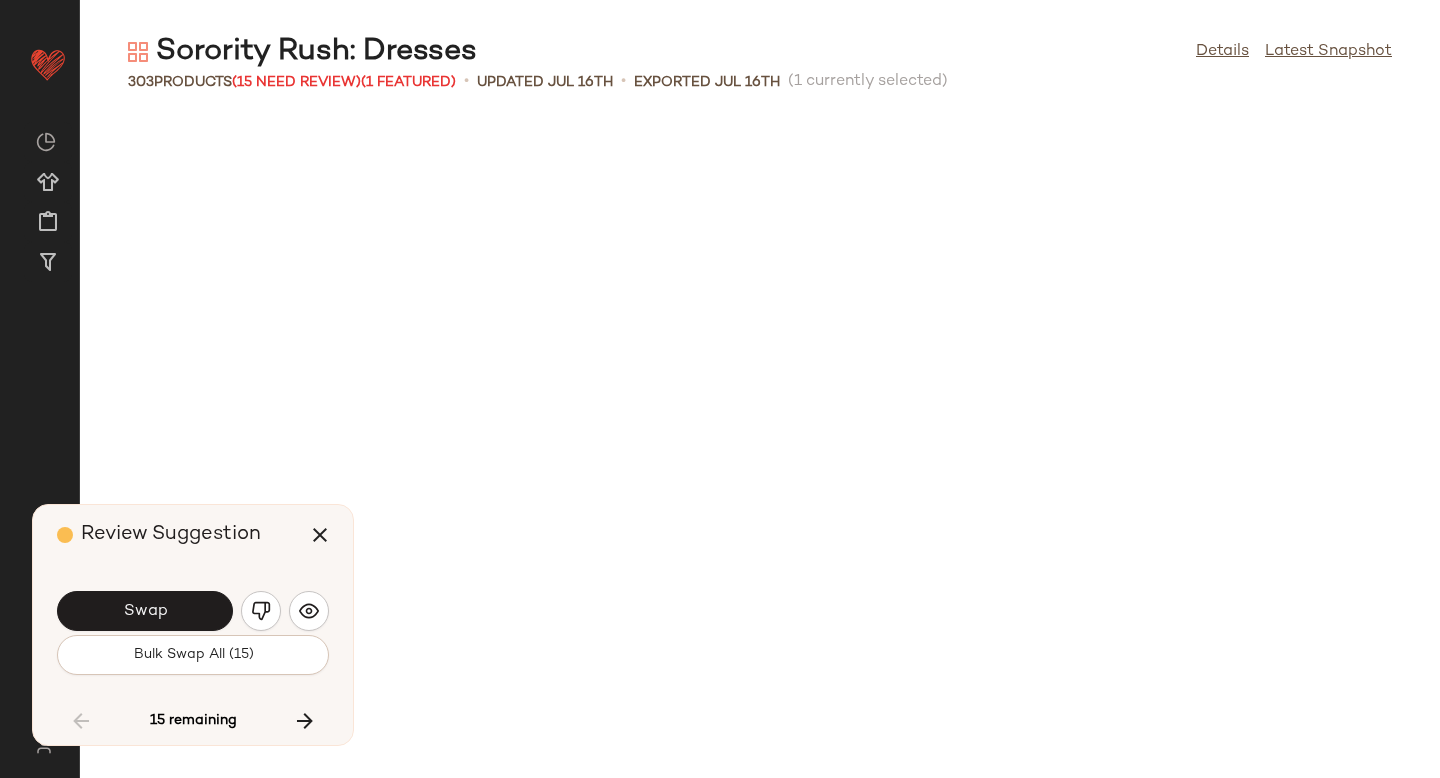 scroll, scrollTop: 5490, scrollLeft: 0, axis: vertical 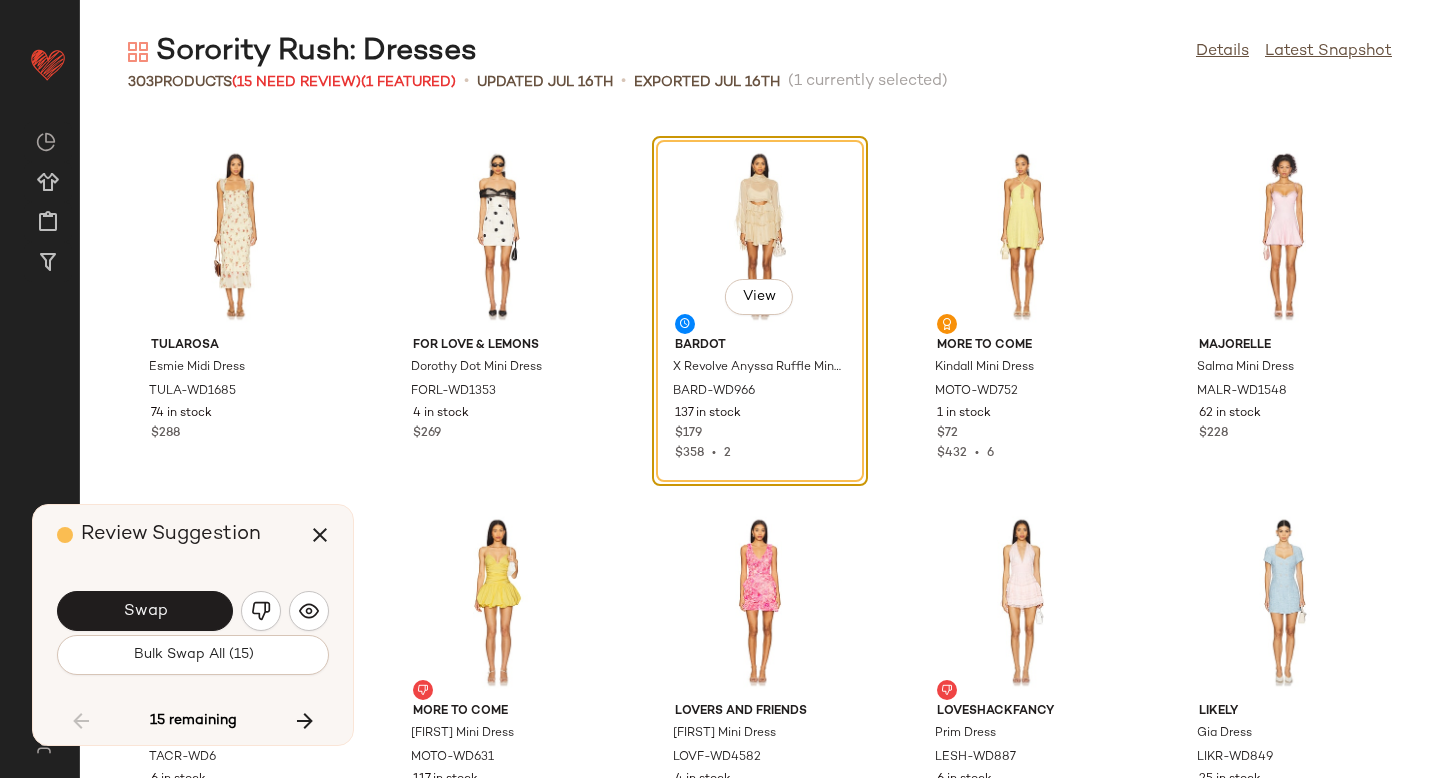 click on "Bulk Swap All (15)" 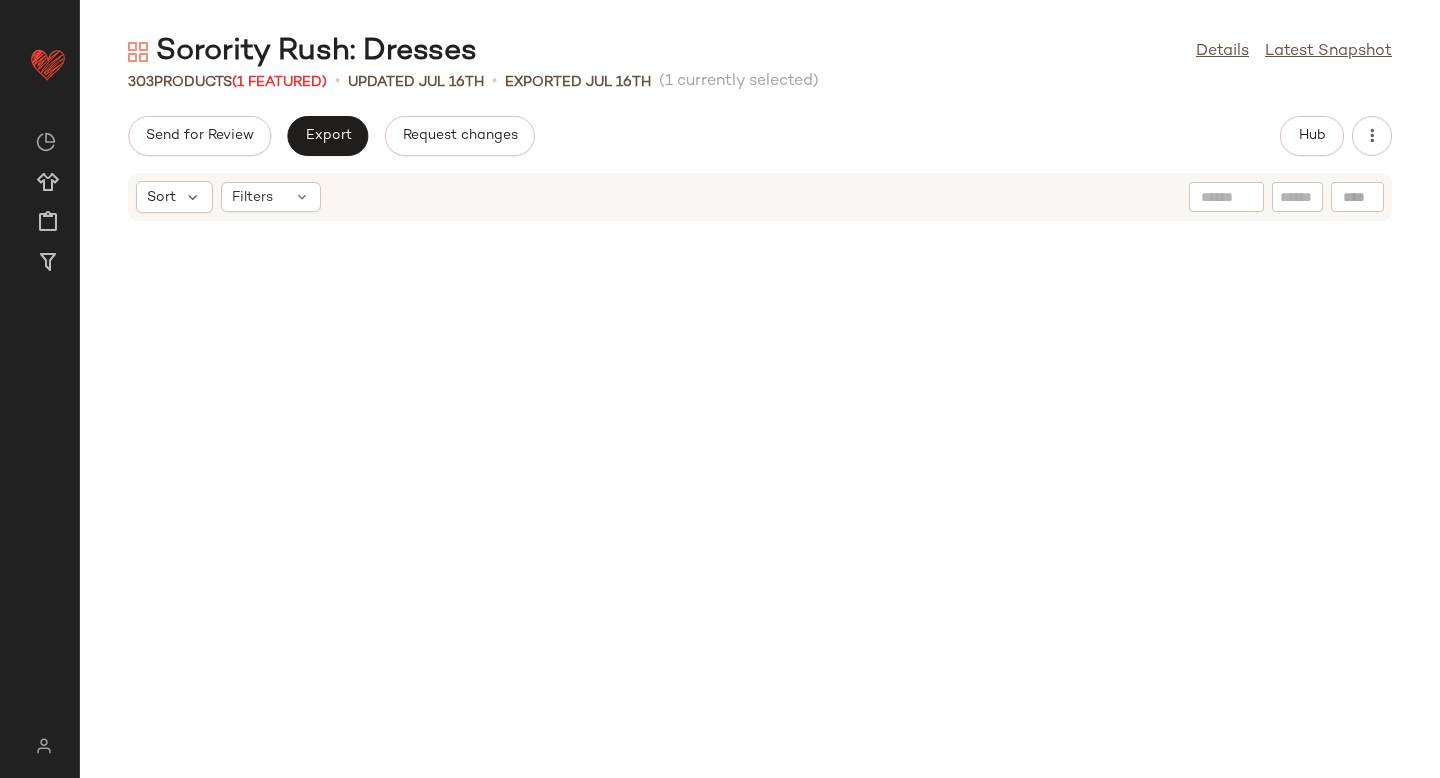 scroll, scrollTop: 0, scrollLeft: 0, axis: both 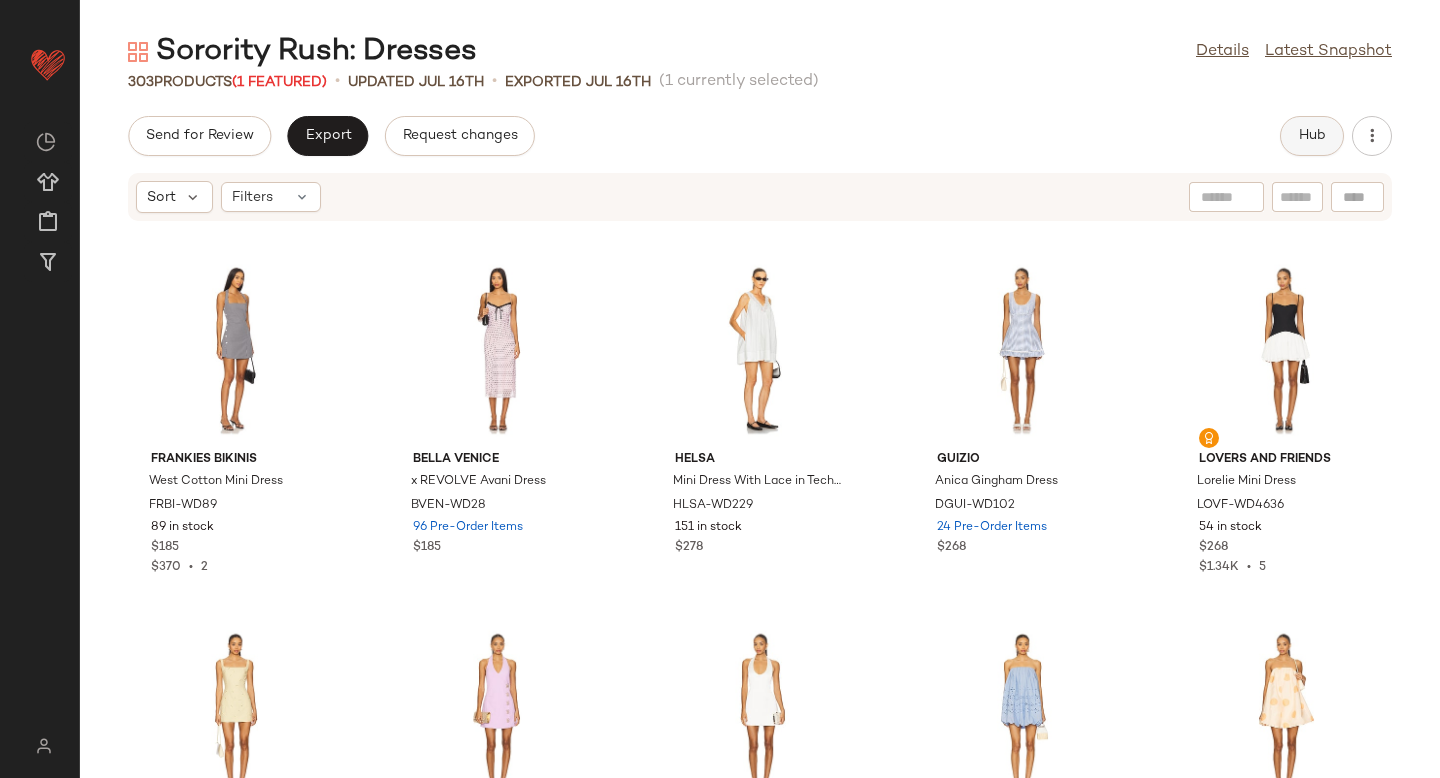 click on "Hub" 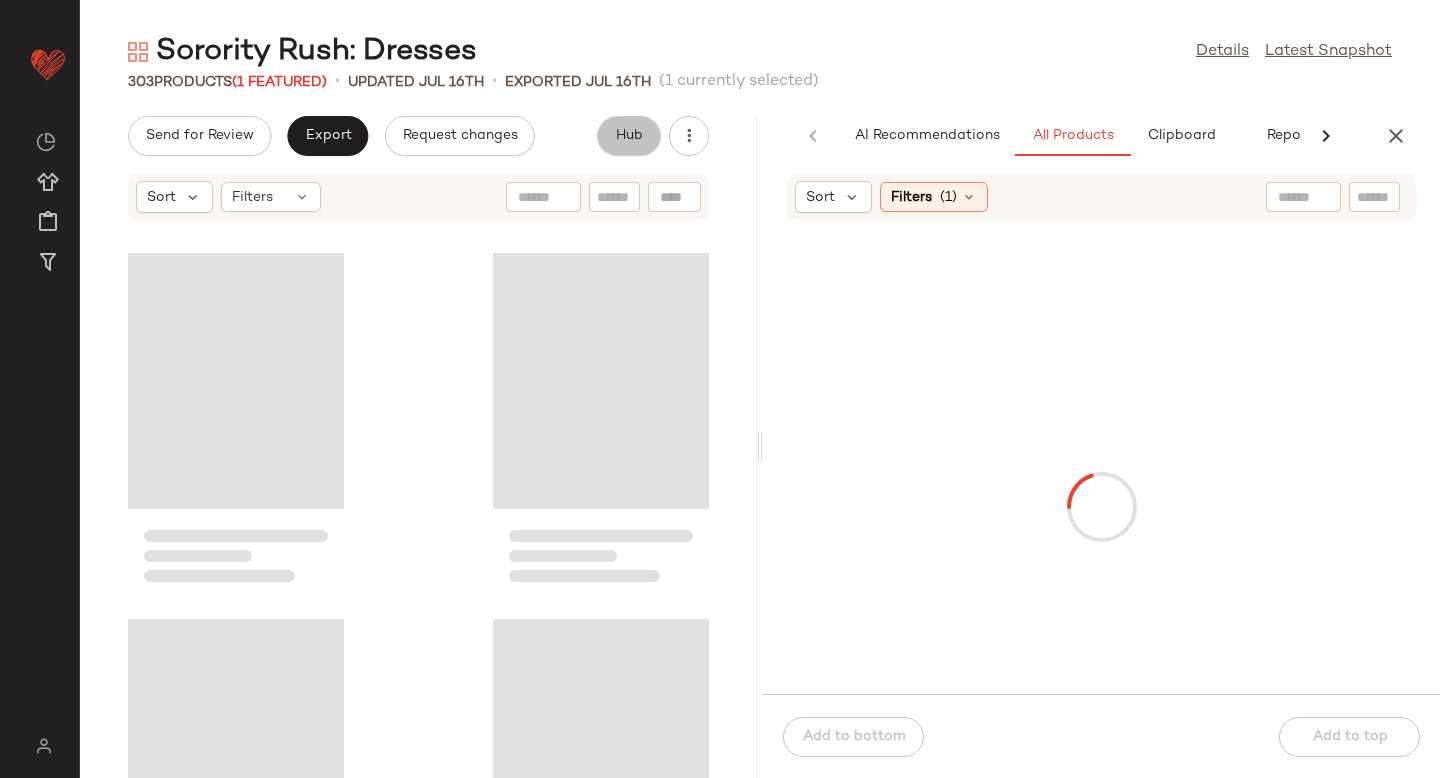 scroll, scrollTop: 0, scrollLeft: 47, axis: horizontal 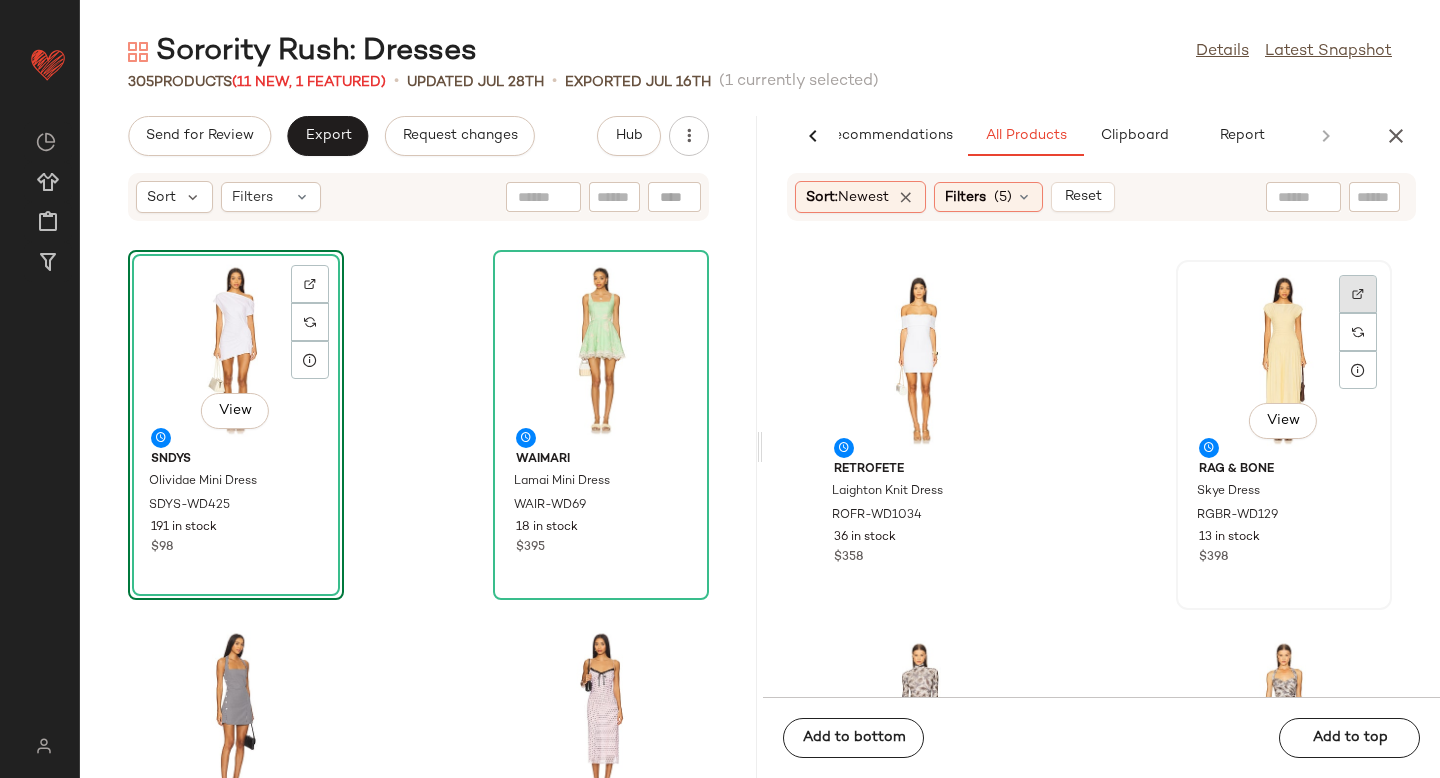 click 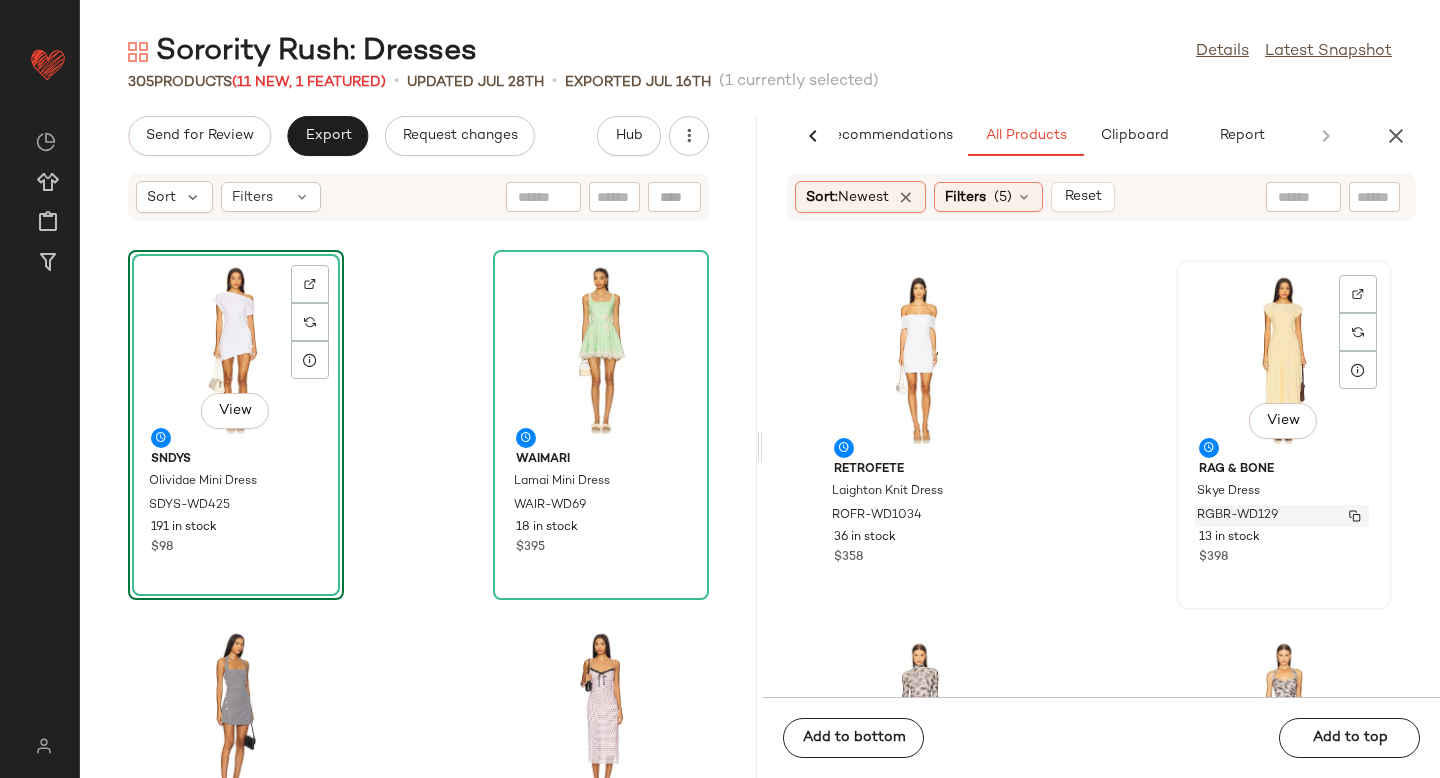 click 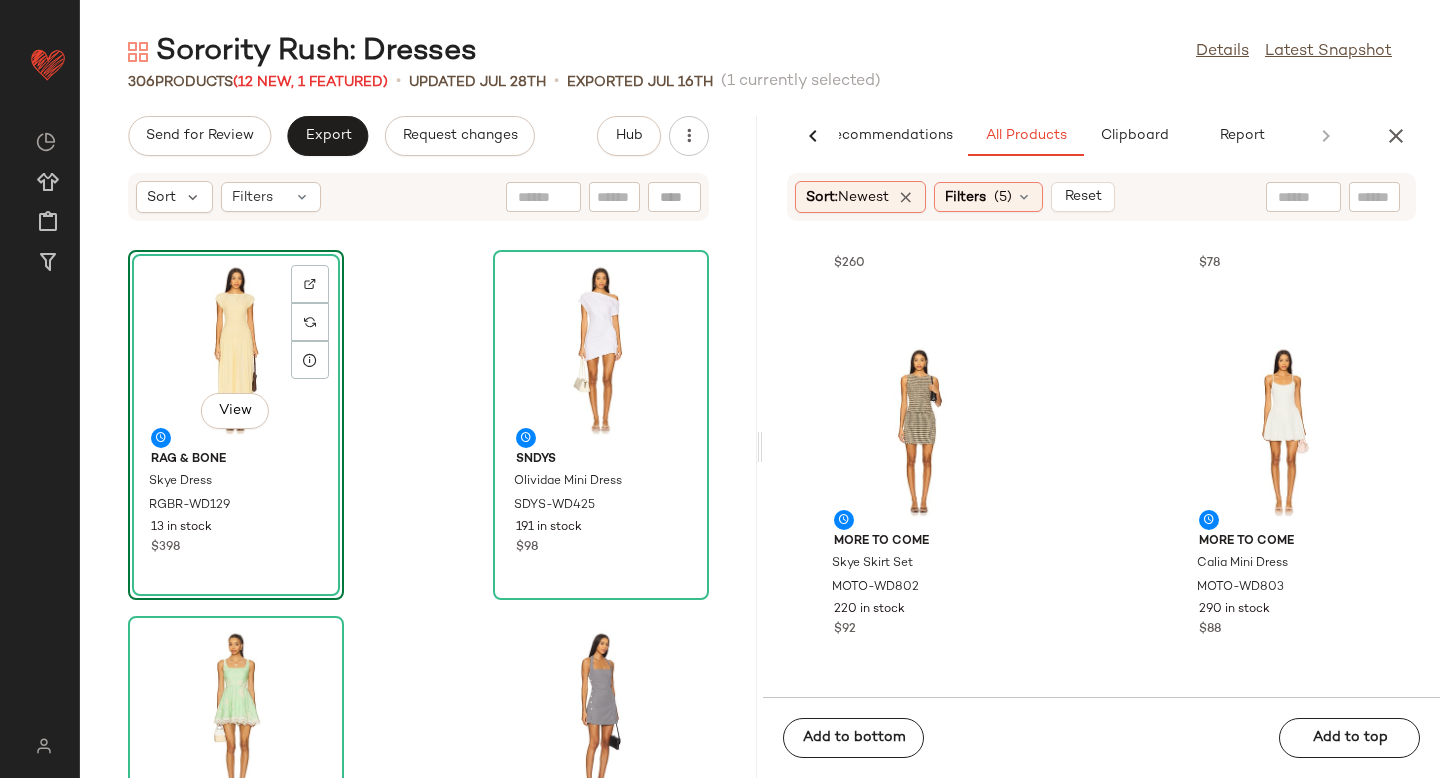 scroll, scrollTop: 2139, scrollLeft: 0, axis: vertical 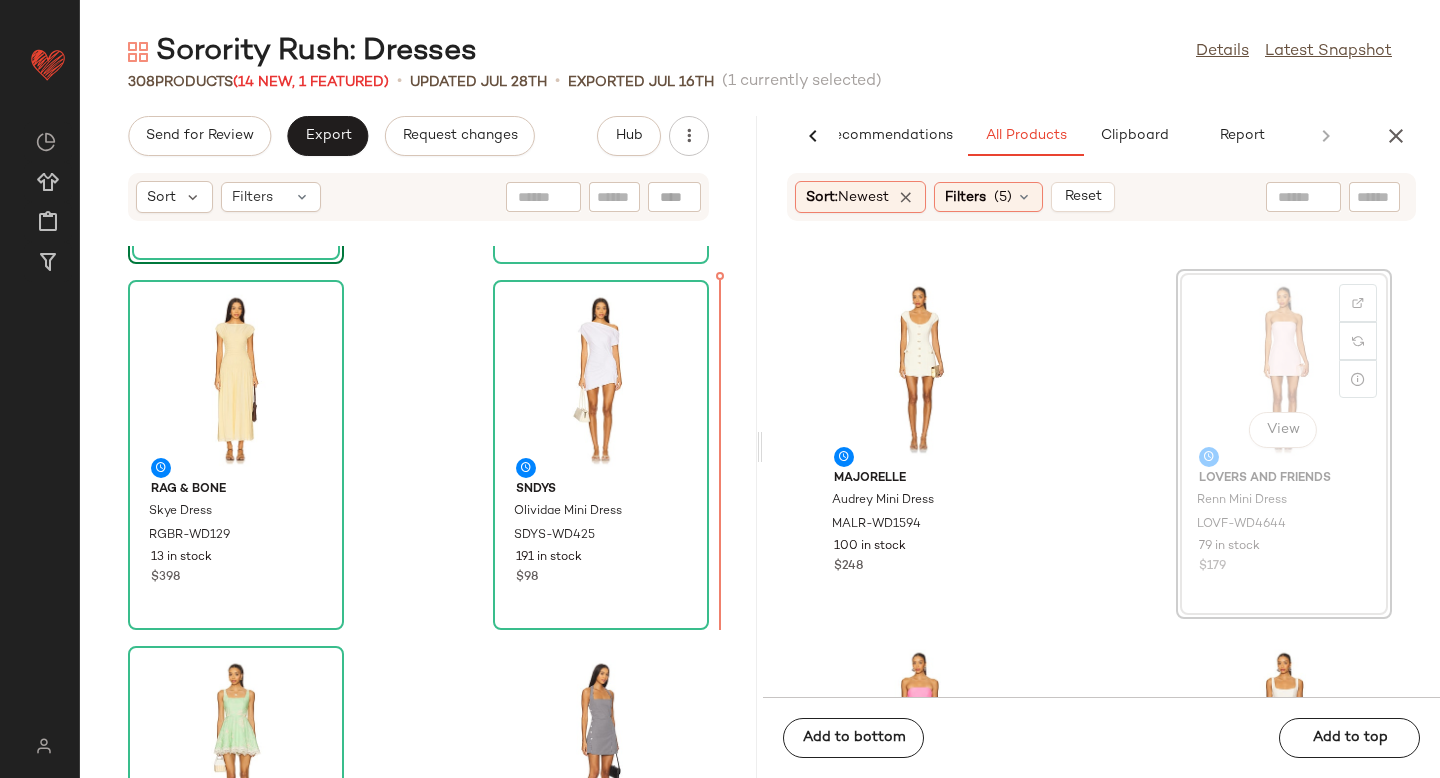 drag, startPoint x: 1234, startPoint y: 346, endPoint x: 1223, endPoint y: 347, distance: 11.045361 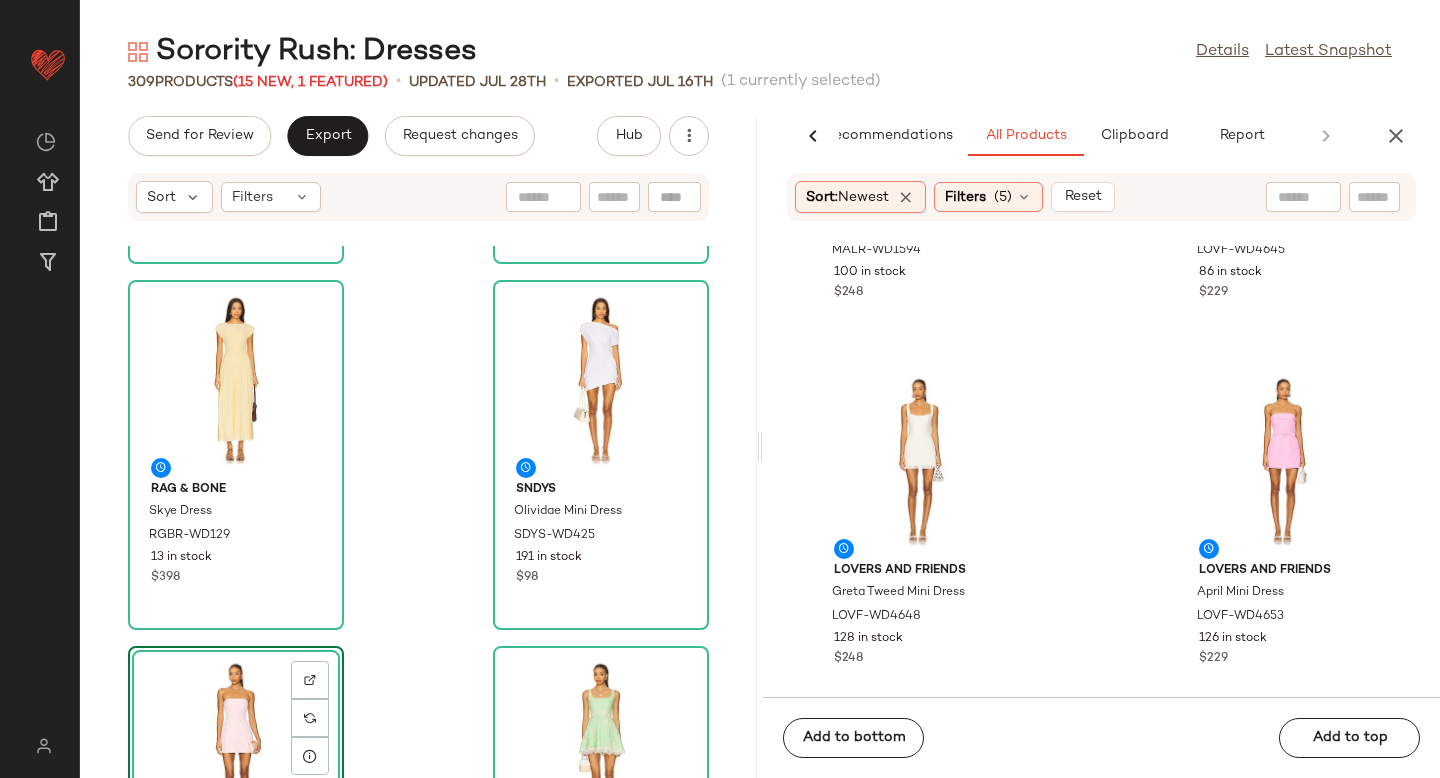 scroll, scrollTop: 5404, scrollLeft: 0, axis: vertical 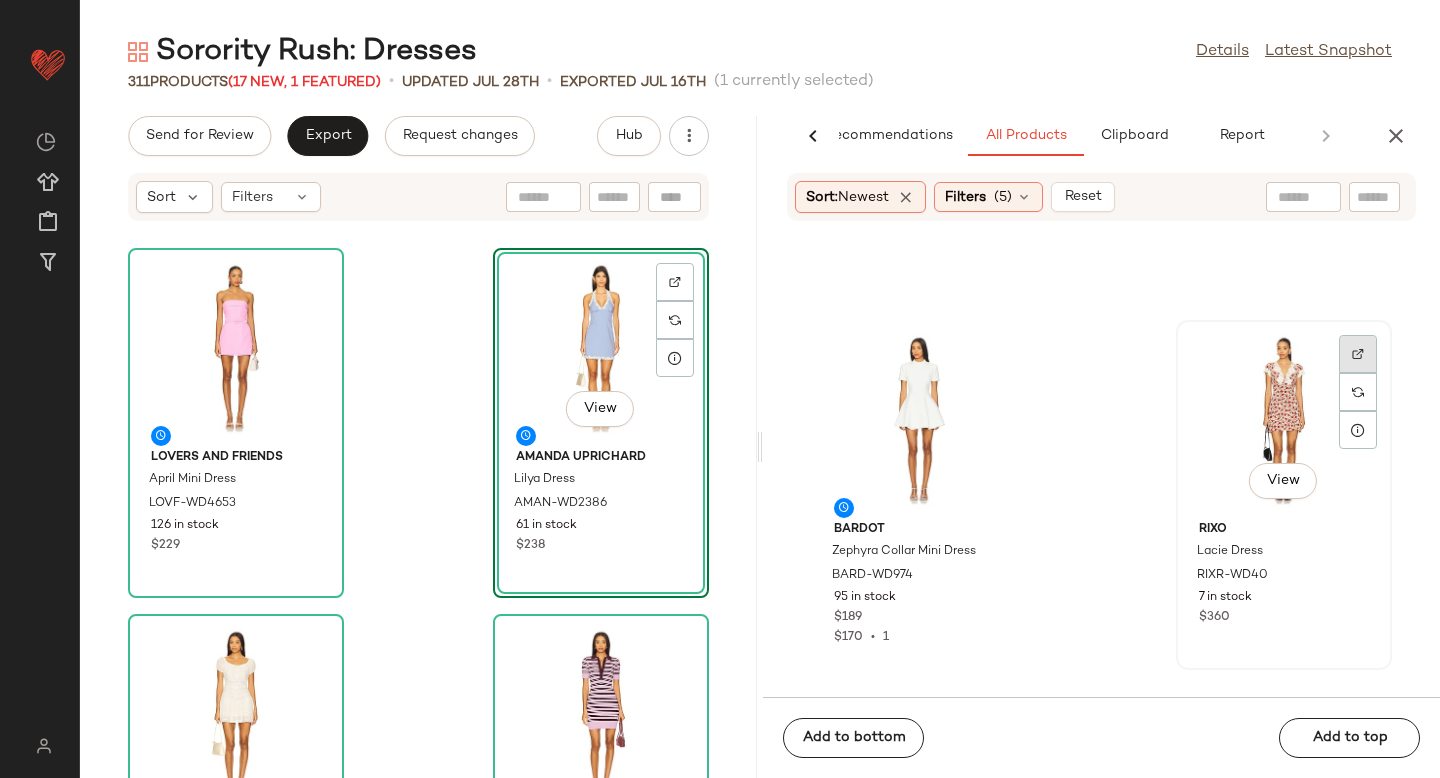click 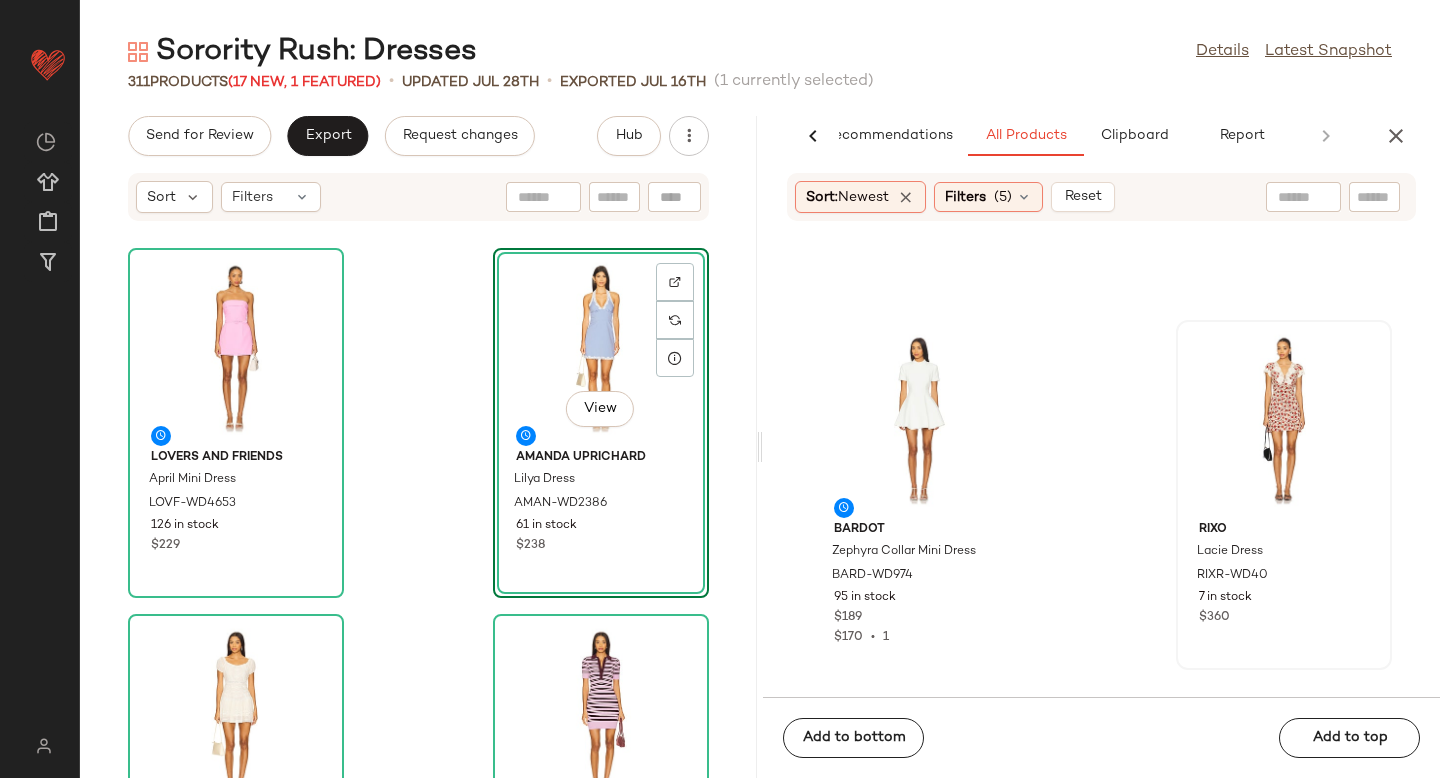 scroll, scrollTop: 9084, scrollLeft: 0, axis: vertical 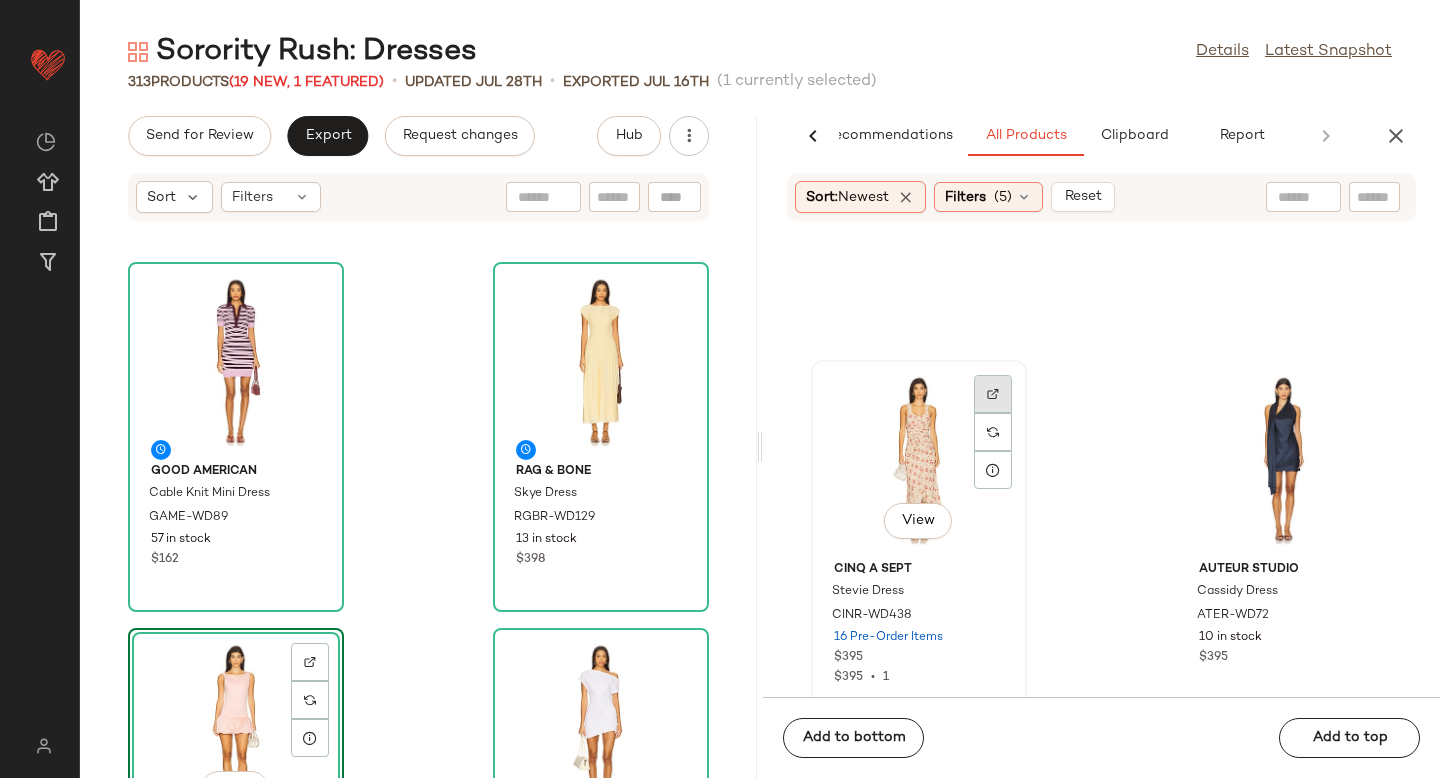 click 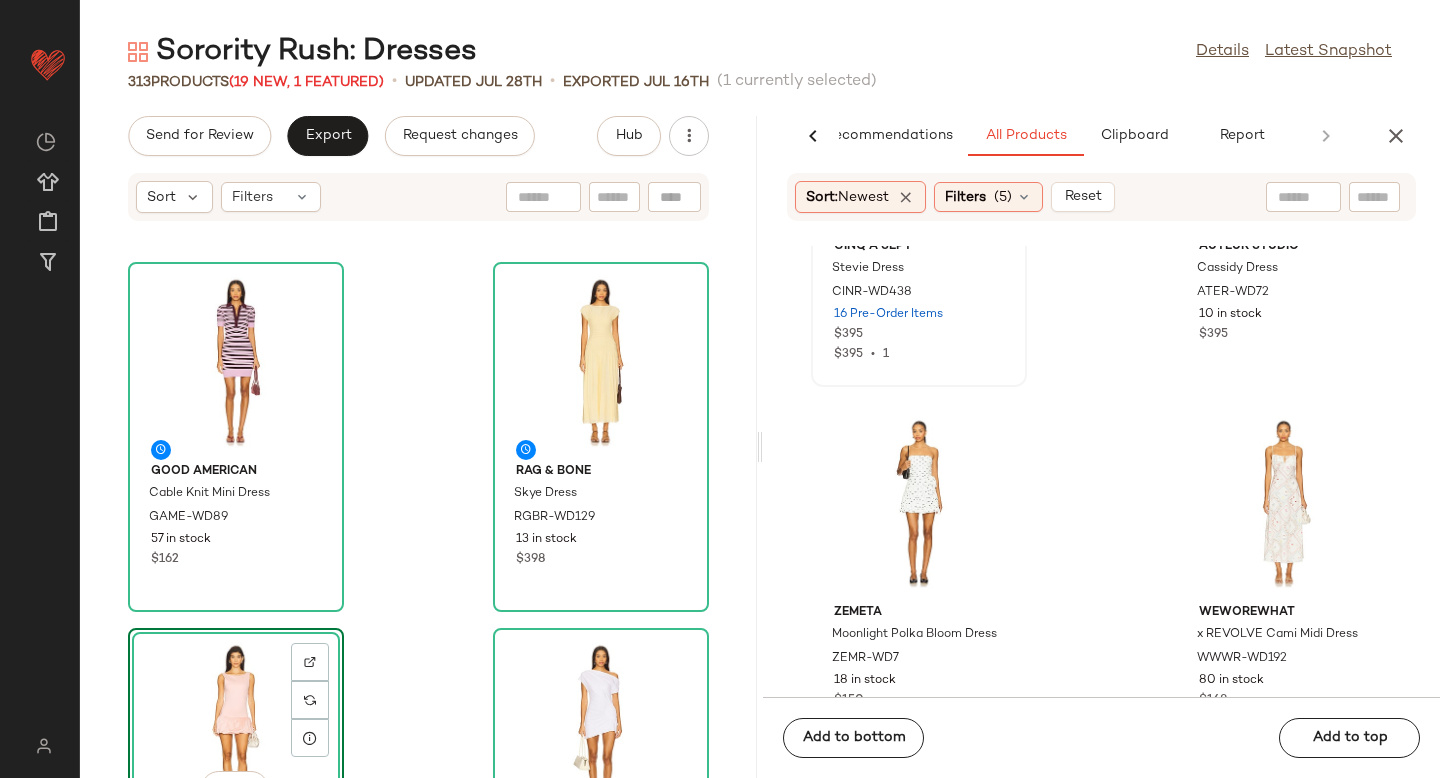 scroll, scrollTop: 11962, scrollLeft: 0, axis: vertical 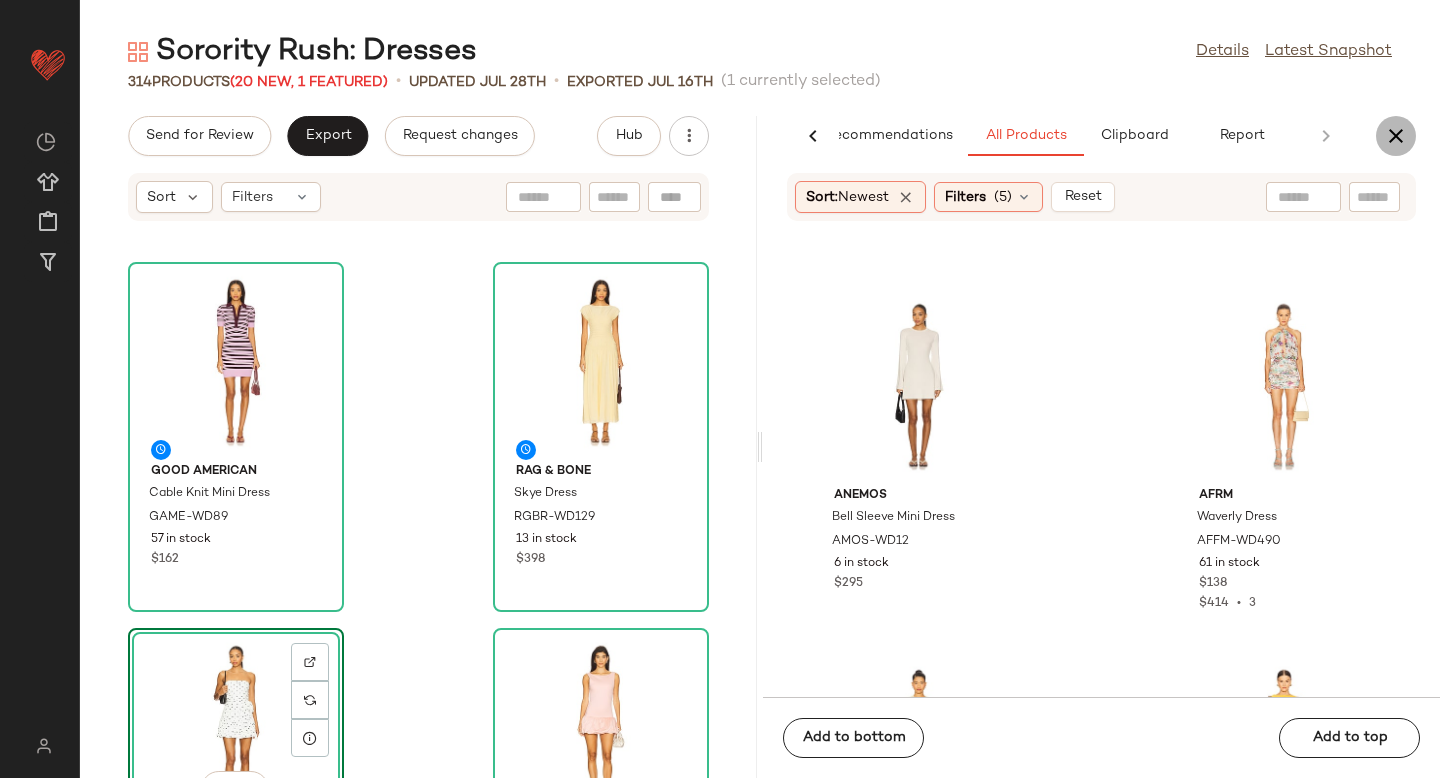 click 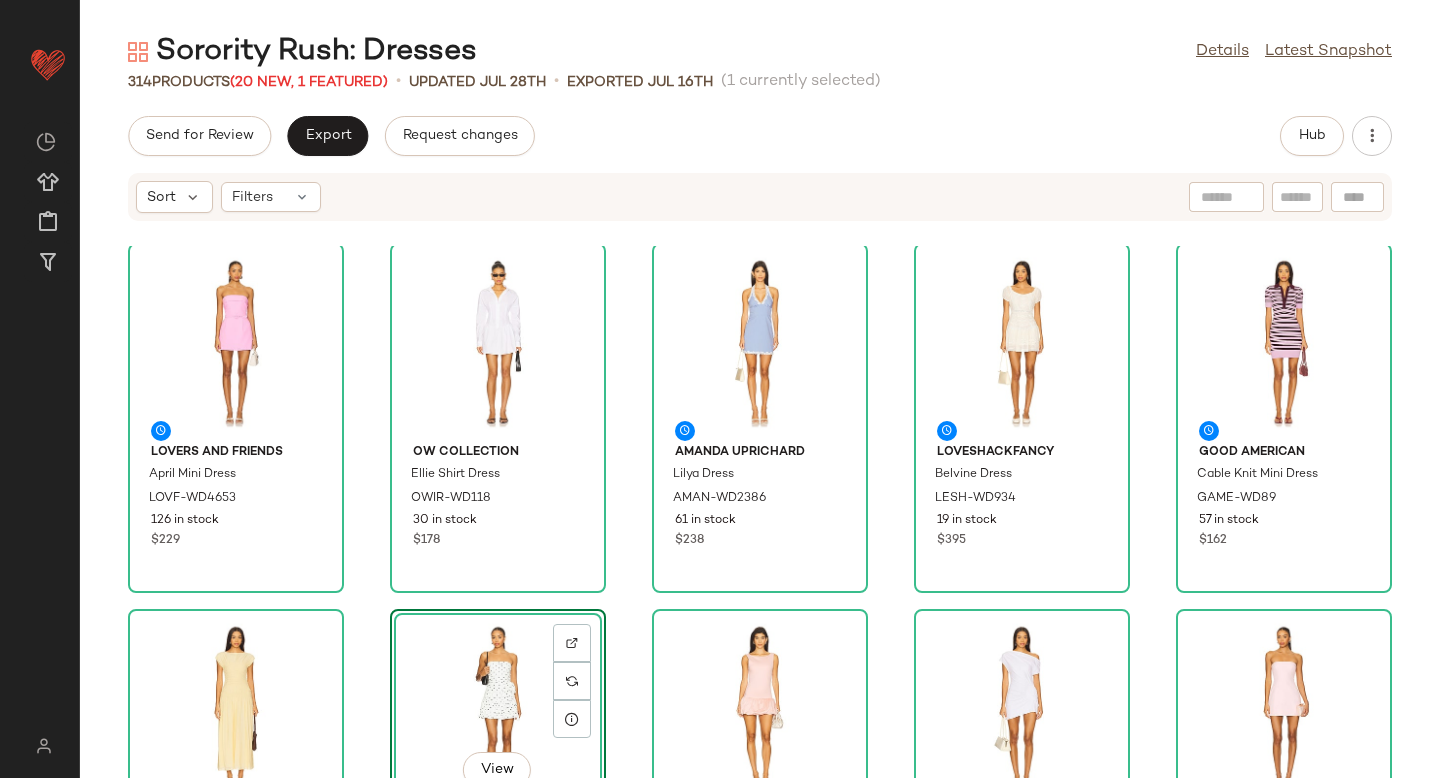 scroll, scrollTop: 0, scrollLeft: 0, axis: both 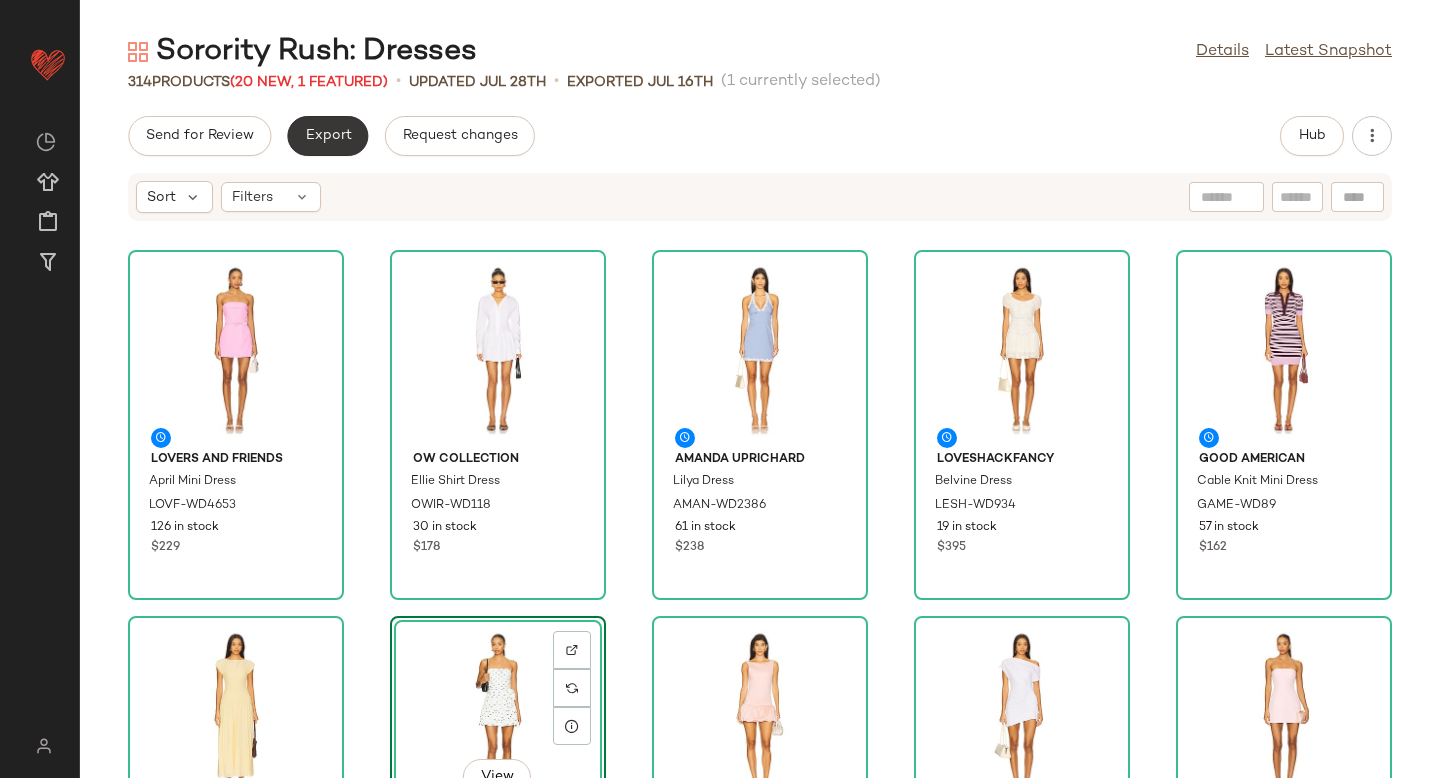 click on "Export" 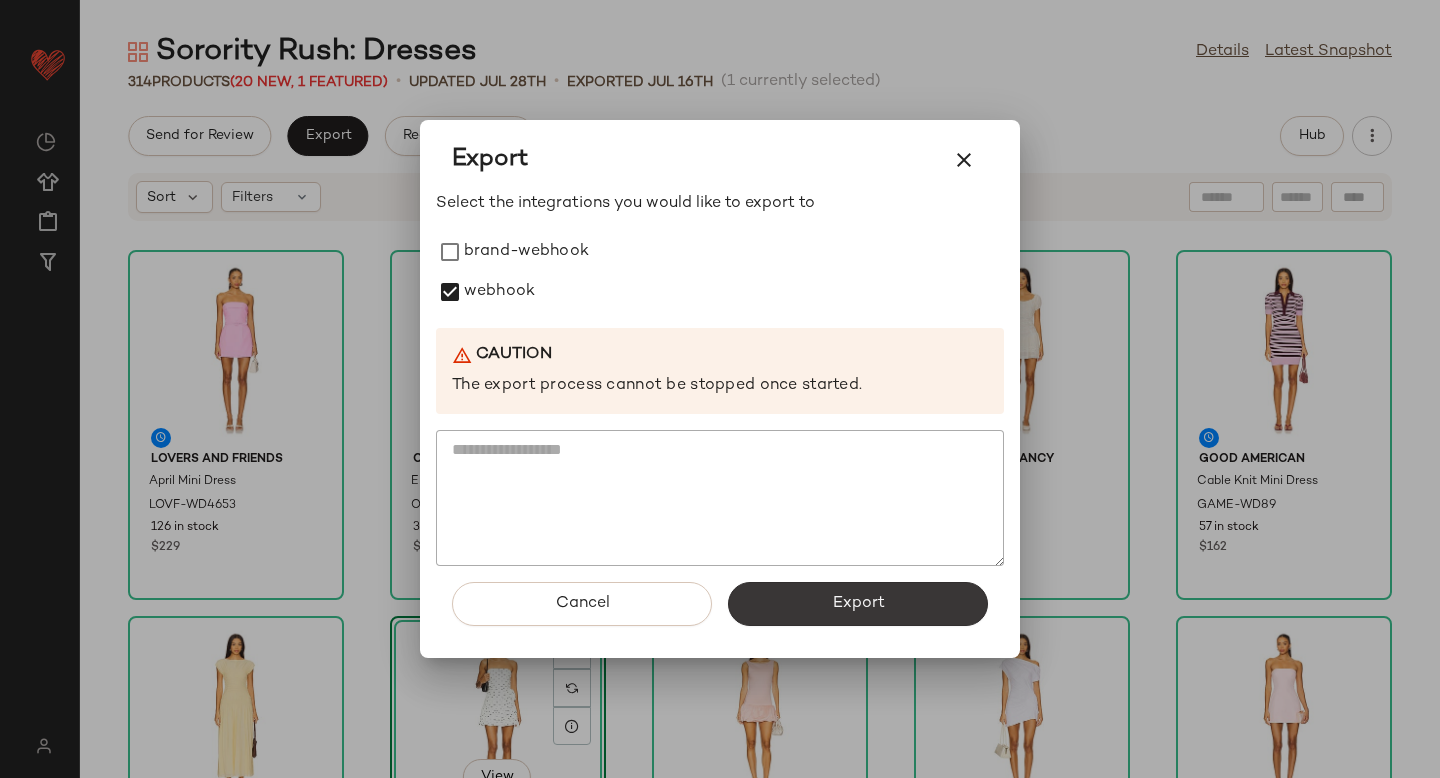 click on "Export" at bounding box center (858, 604) 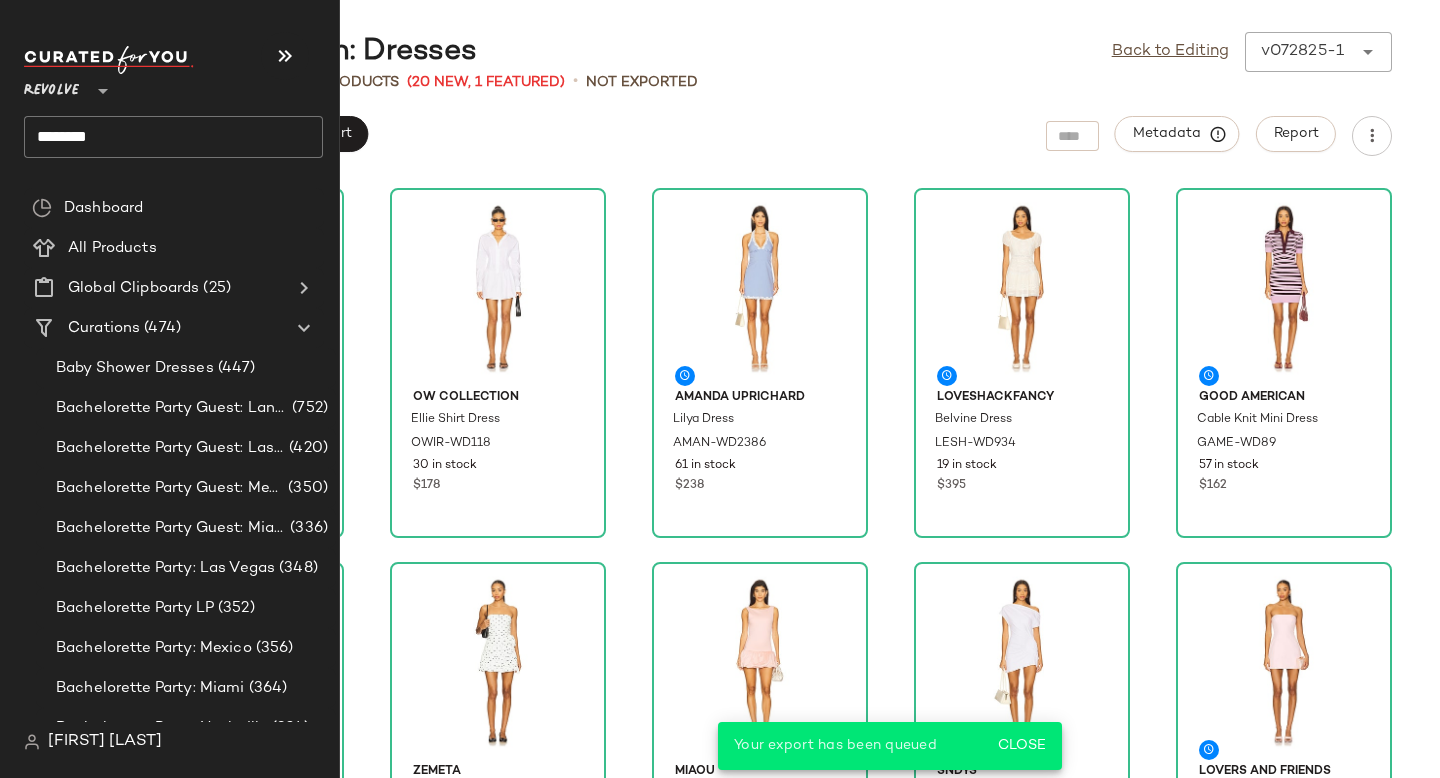 click on "********" 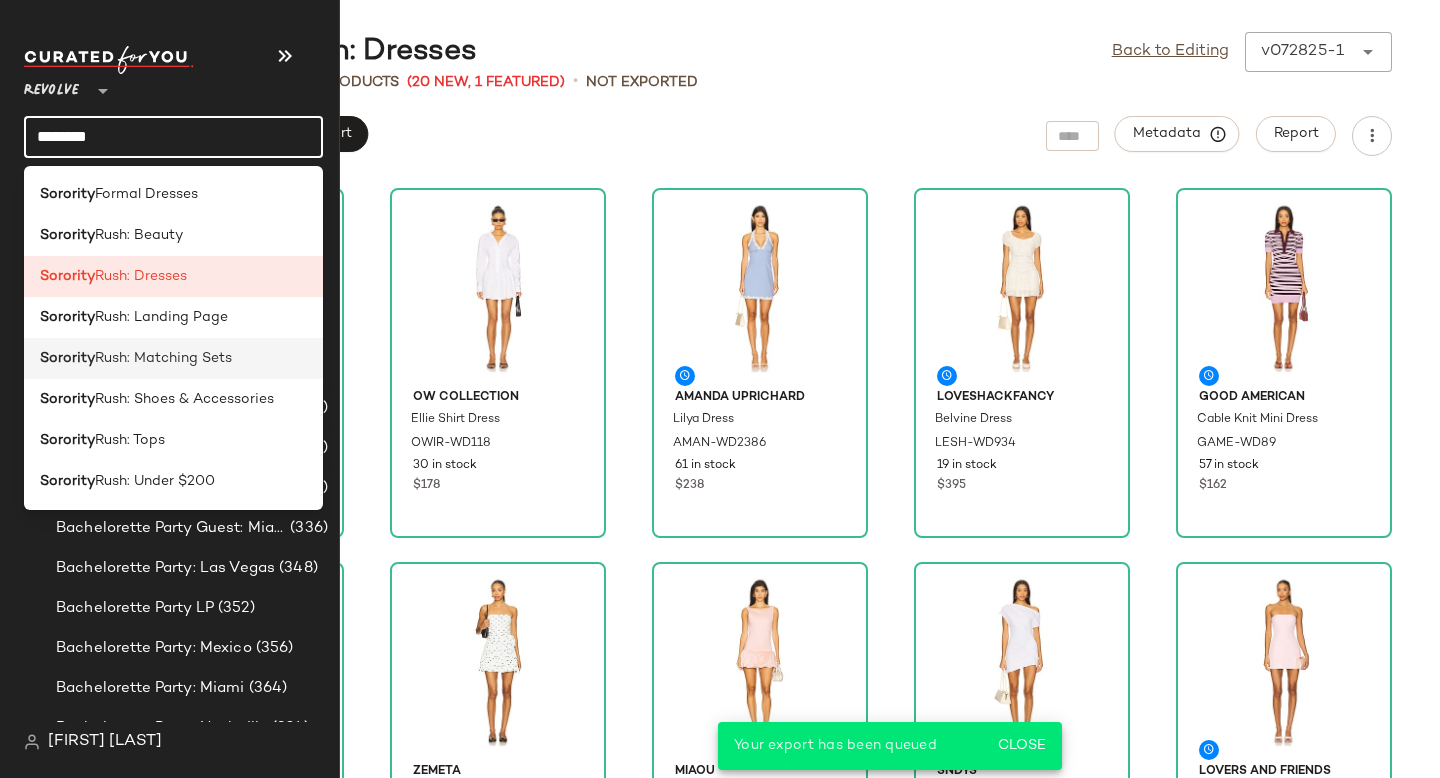click on "Rush: Matching Sets" at bounding box center [163, 358] 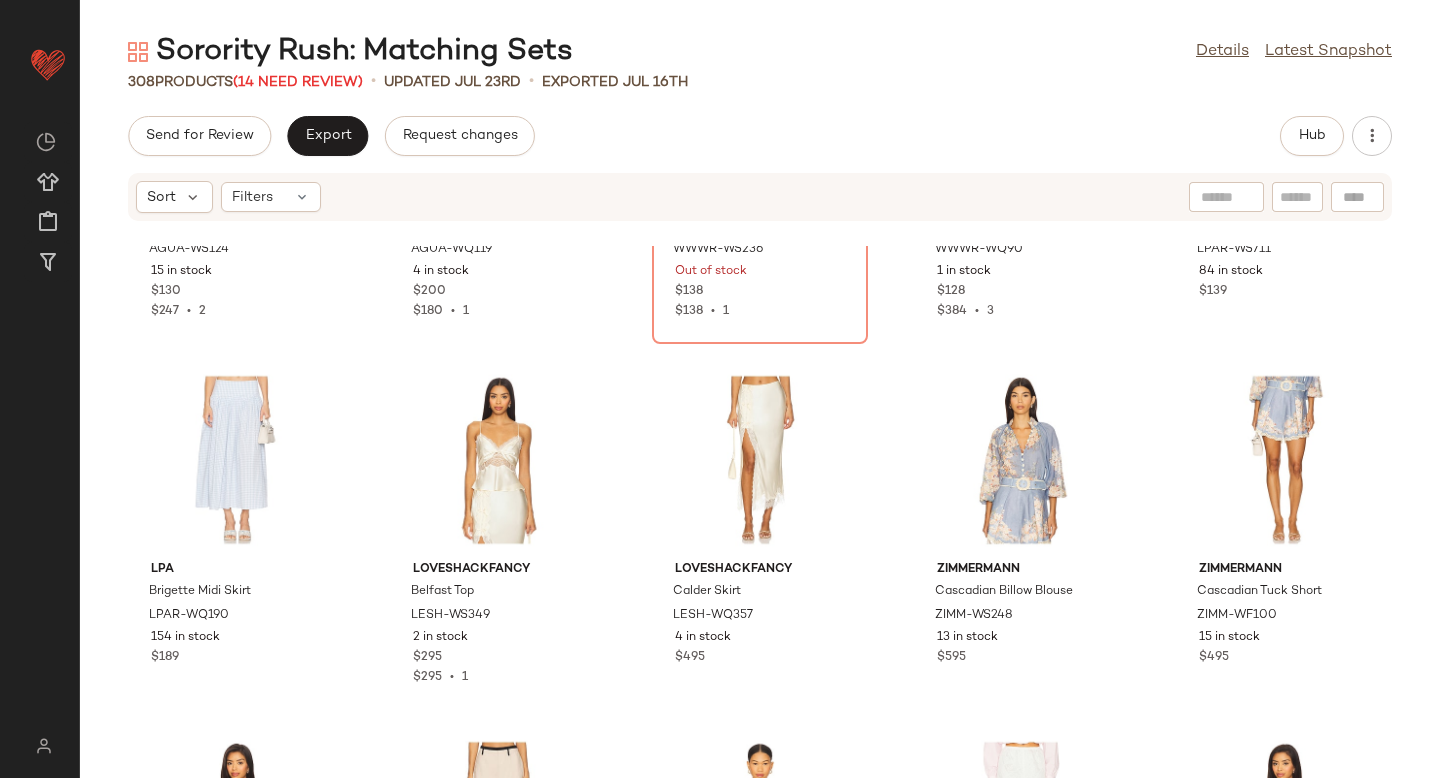 scroll, scrollTop: 1000, scrollLeft: 0, axis: vertical 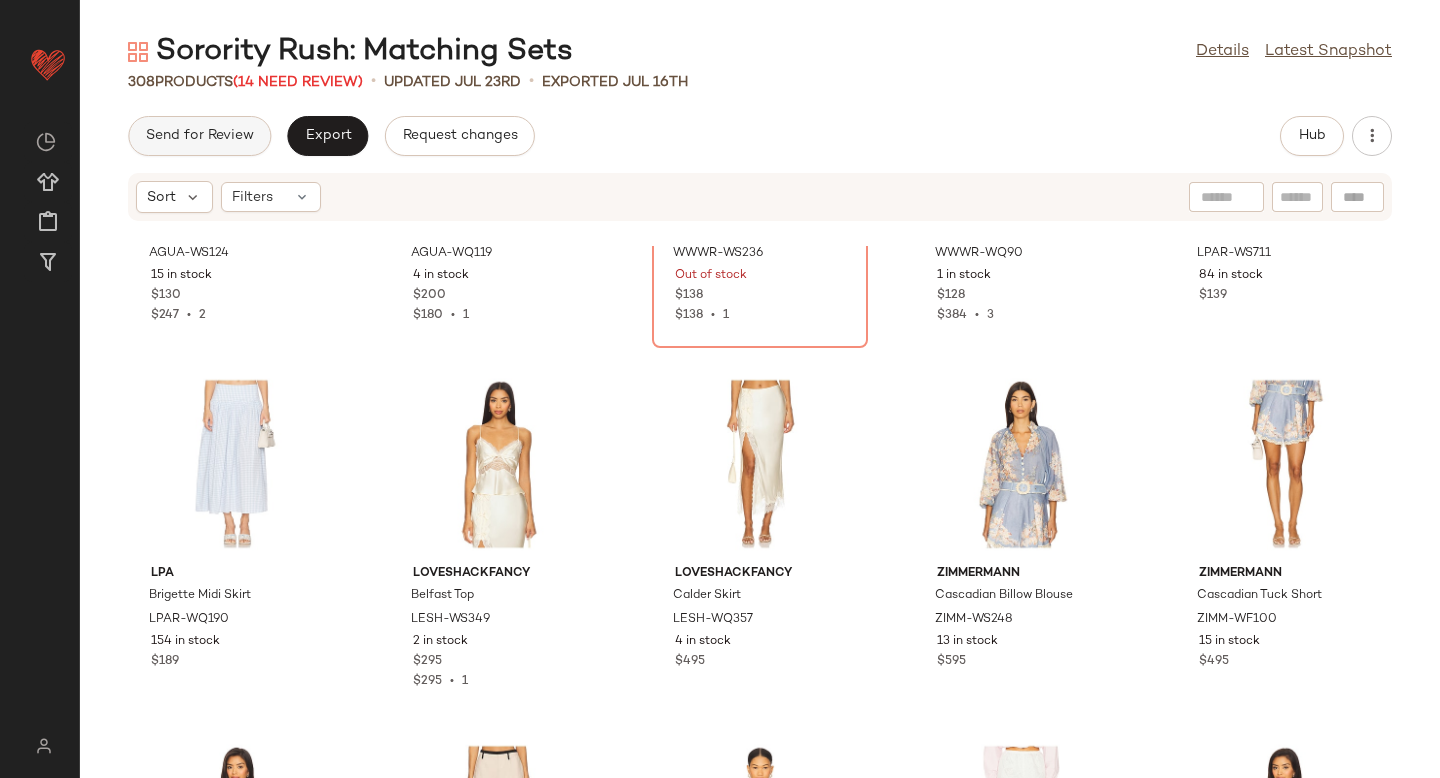 click on "Send for Review" at bounding box center (199, 136) 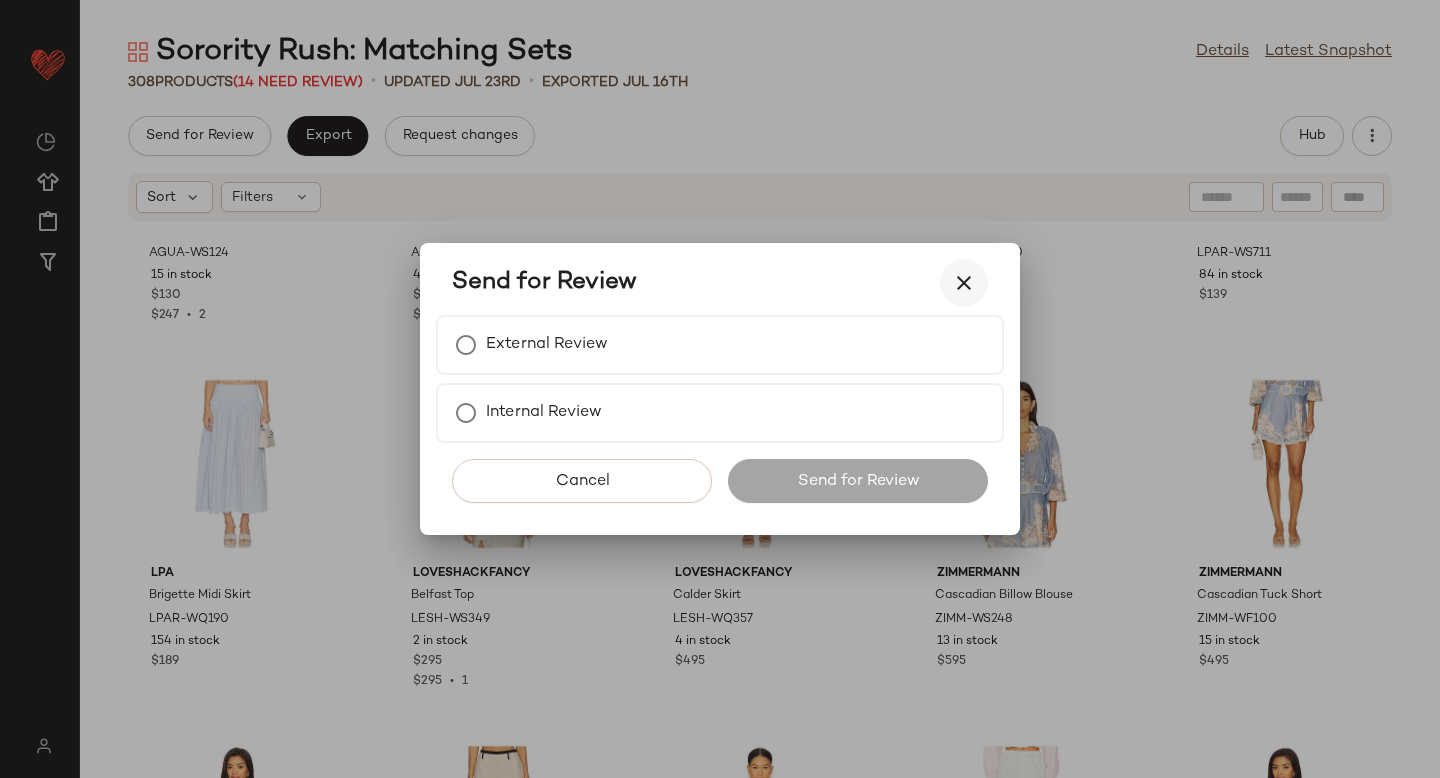 click at bounding box center (964, 283) 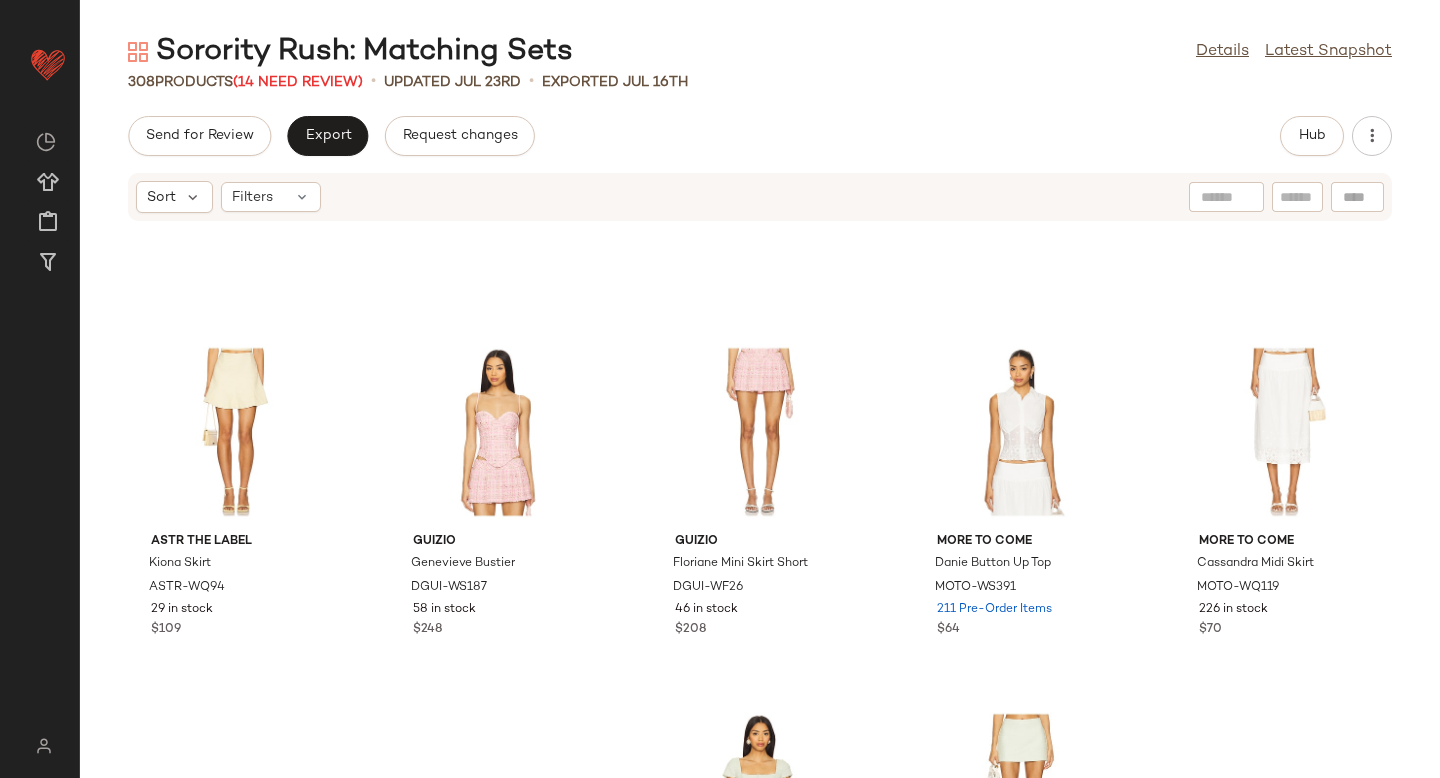 scroll, scrollTop: 7321, scrollLeft: 0, axis: vertical 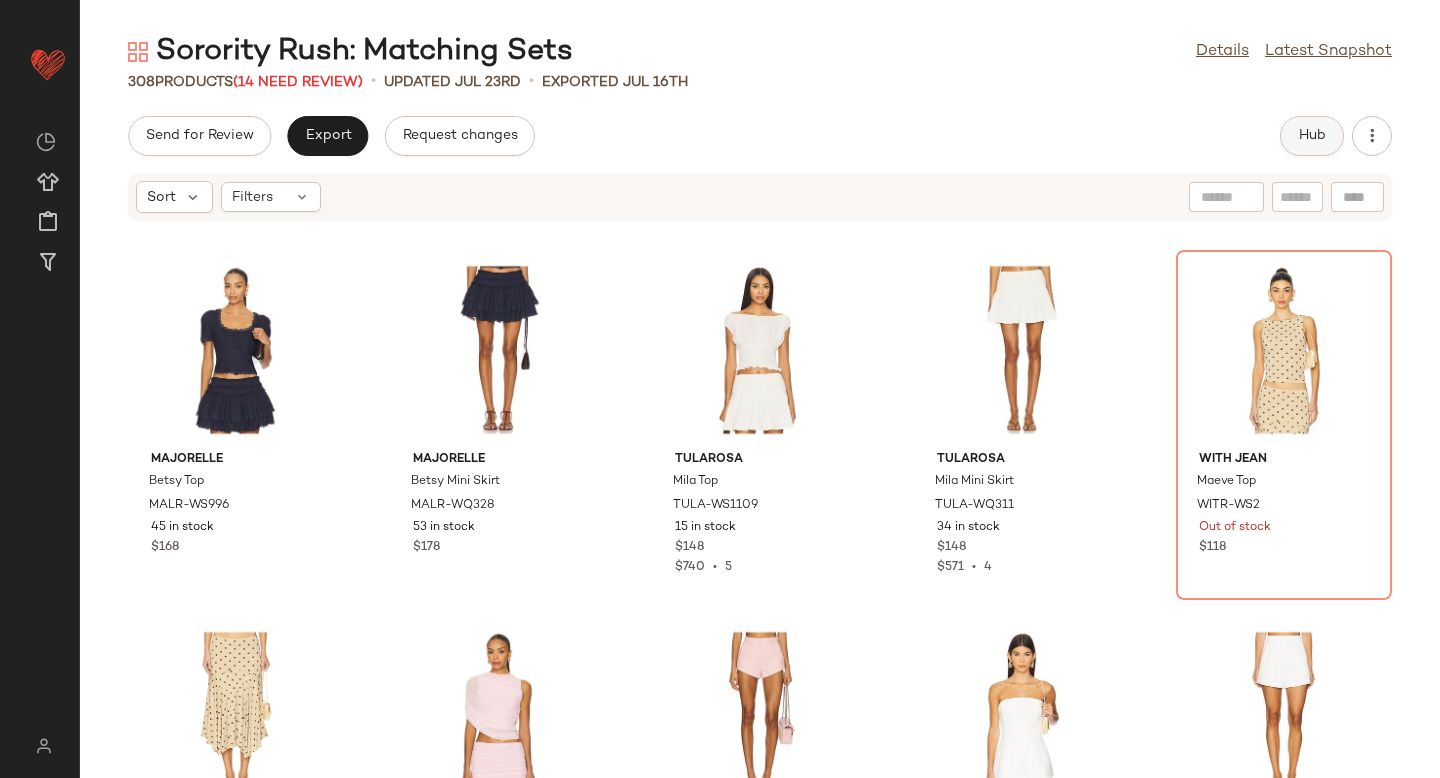 click on "Hub" at bounding box center (1312, 136) 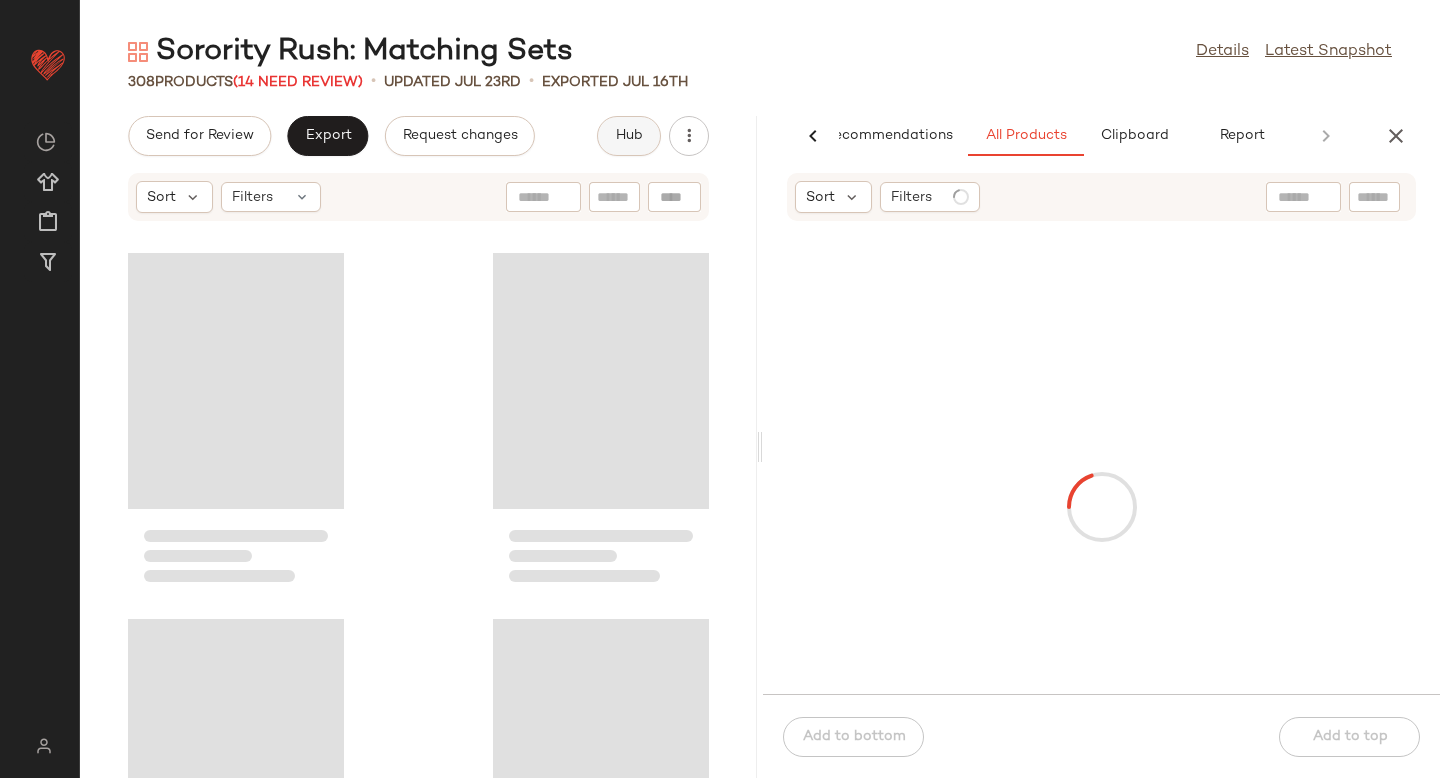 scroll, scrollTop: 0, scrollLeft: 47, axis: horizontal 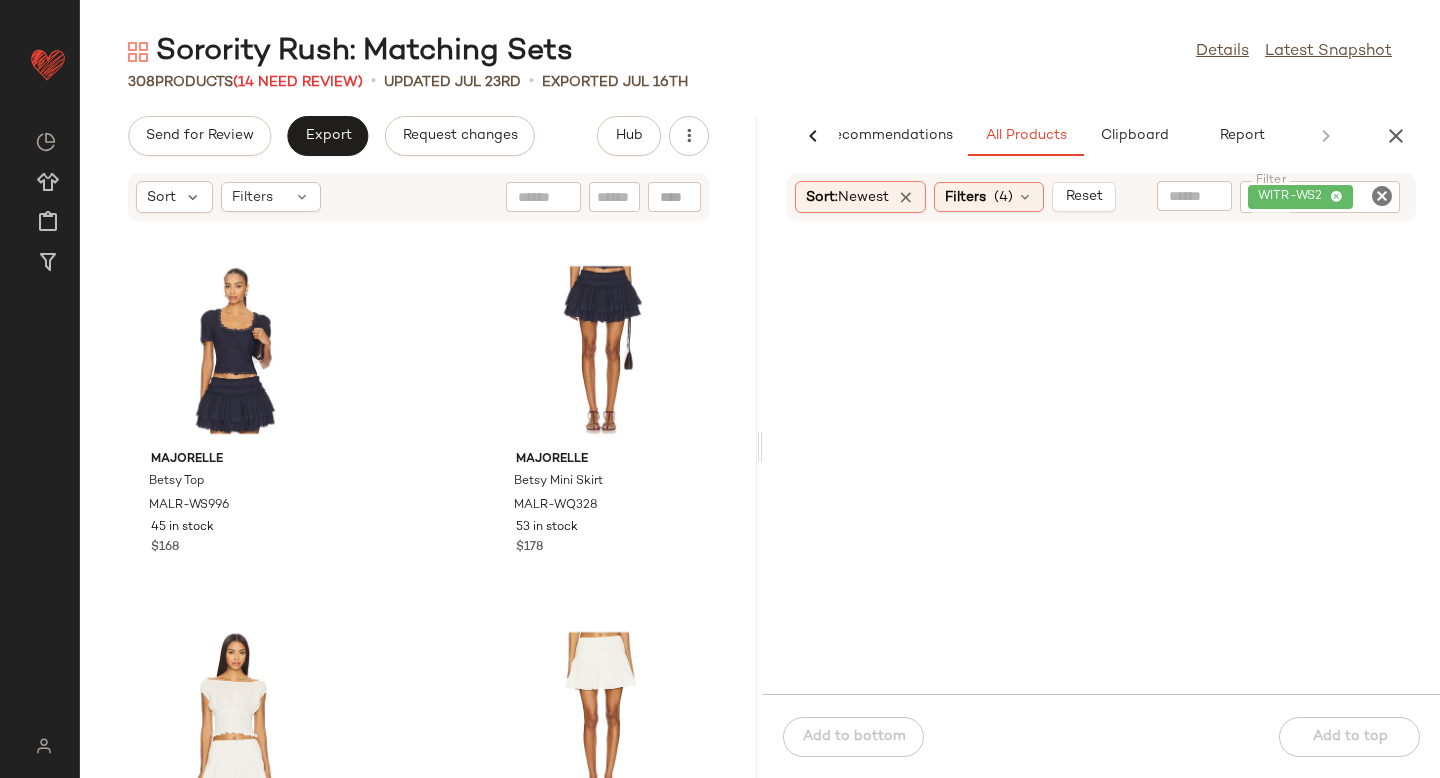 click 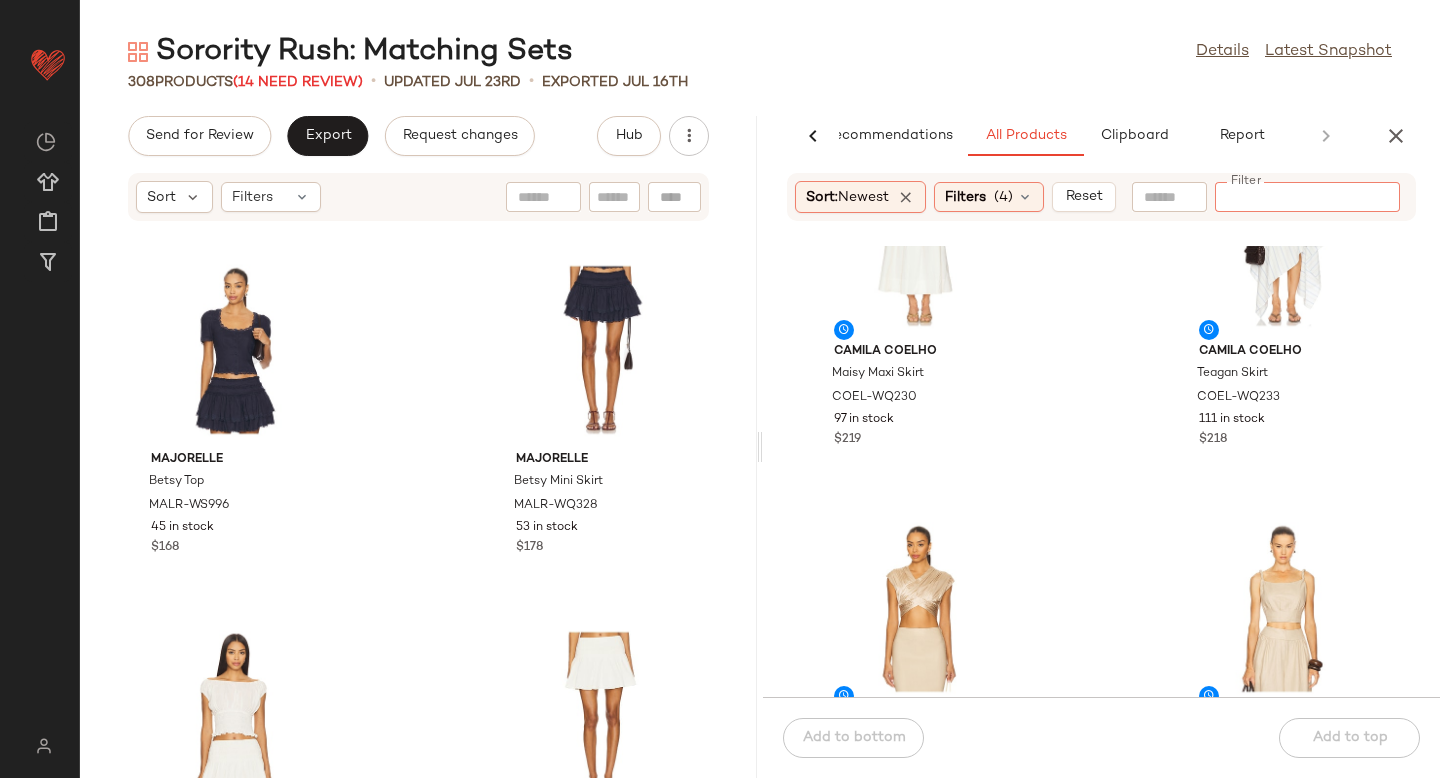 scroll, scrollTop: 4984, scrollLeft: 0, axis: vertical 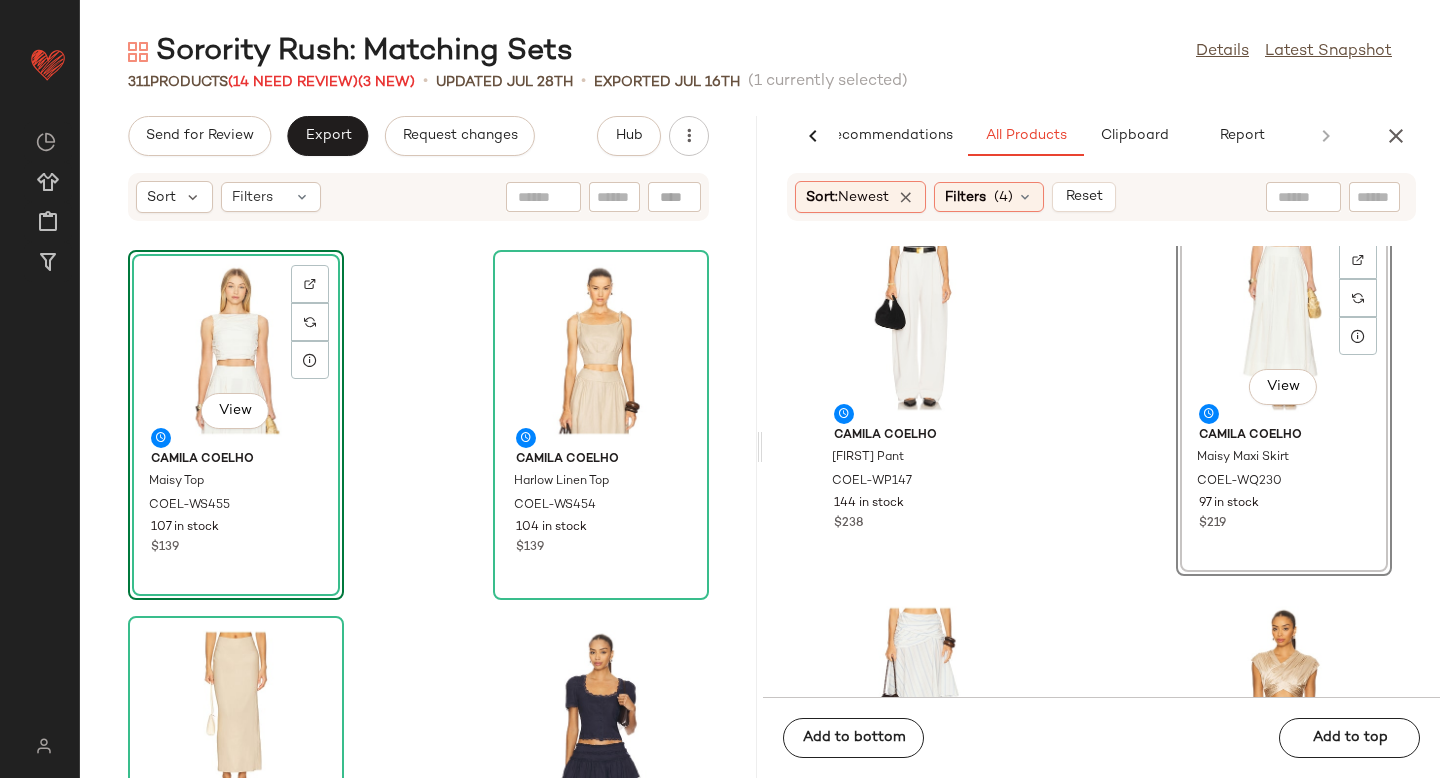 drag, startPoint x: 1238, startPoint y: 290, endPoint x: 1218, endPoint y: 290, distance: 20 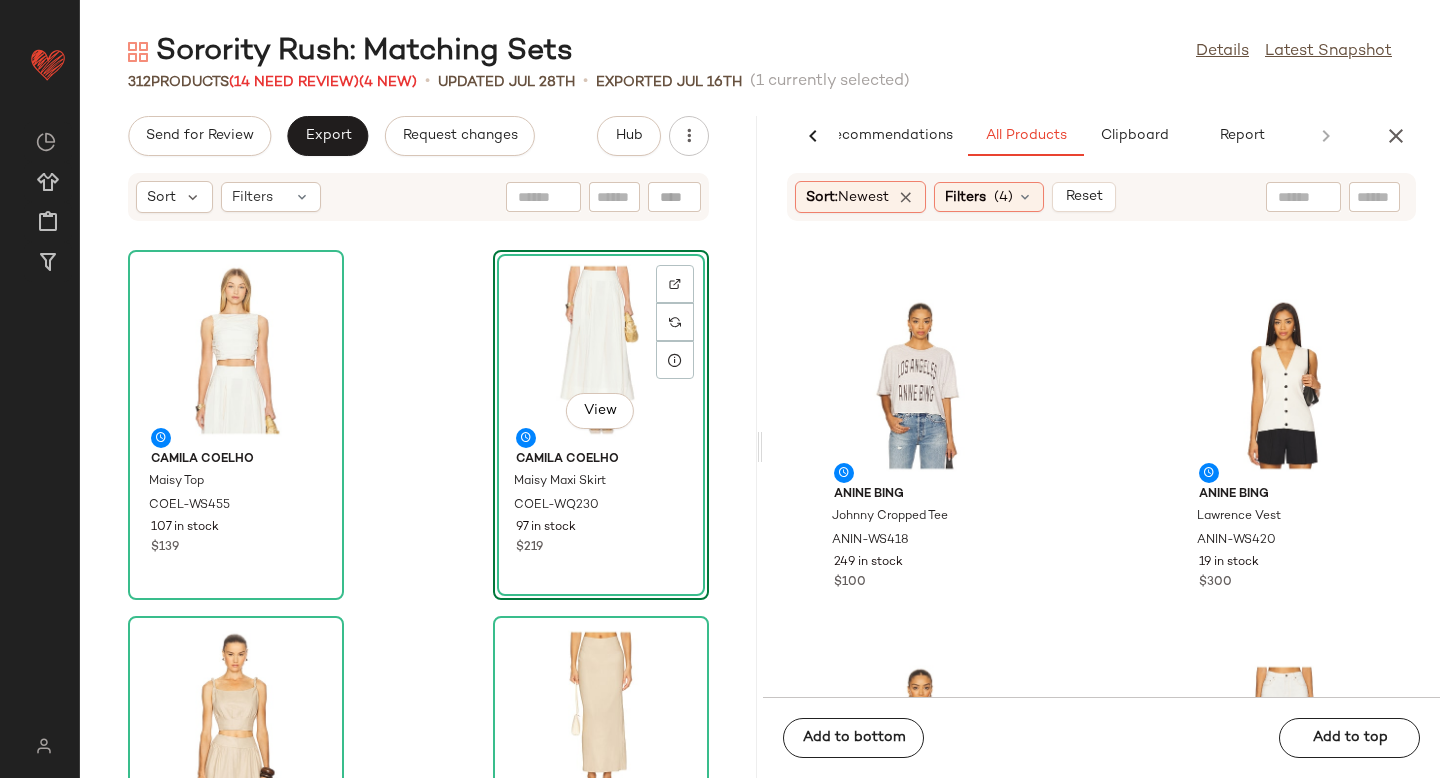 scroll, scrollTop: 7945, scrollLeft: 0, axis: vertical 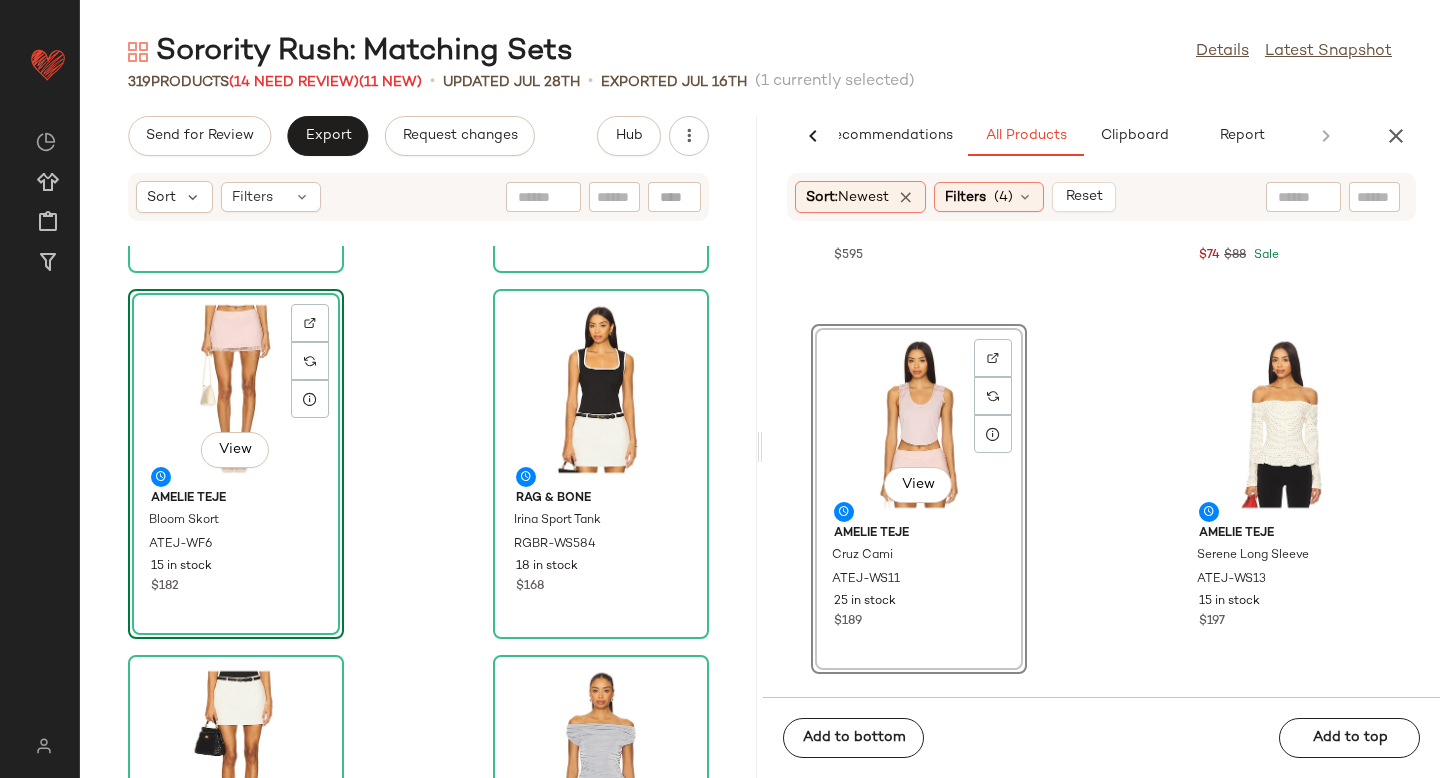 drag, startPoint x: 917, startPoint y: 392, endPoint x: 119, endPoint y: 525, distance: 809.00745 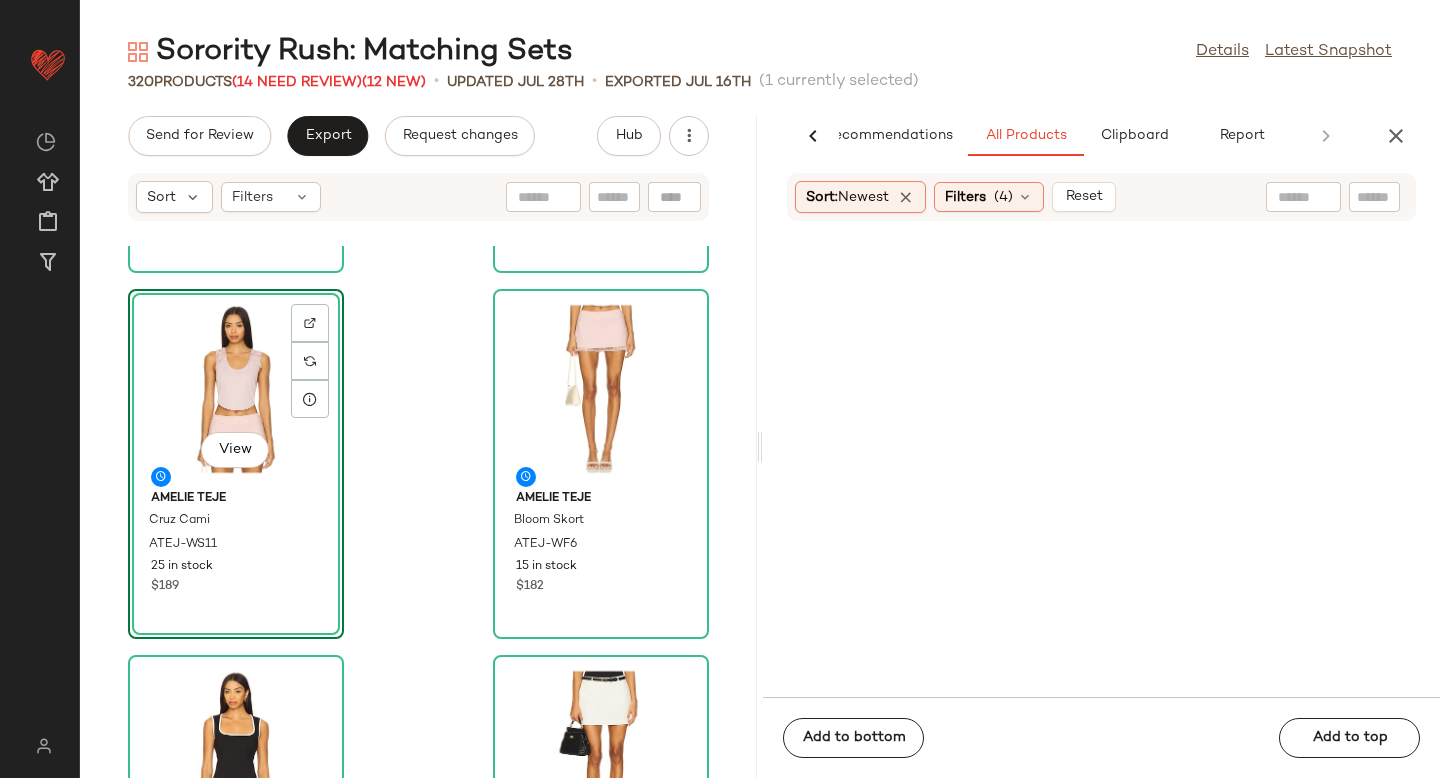 scroll, scrollTop: 56365, scrollLeft: 0, axis: vertical 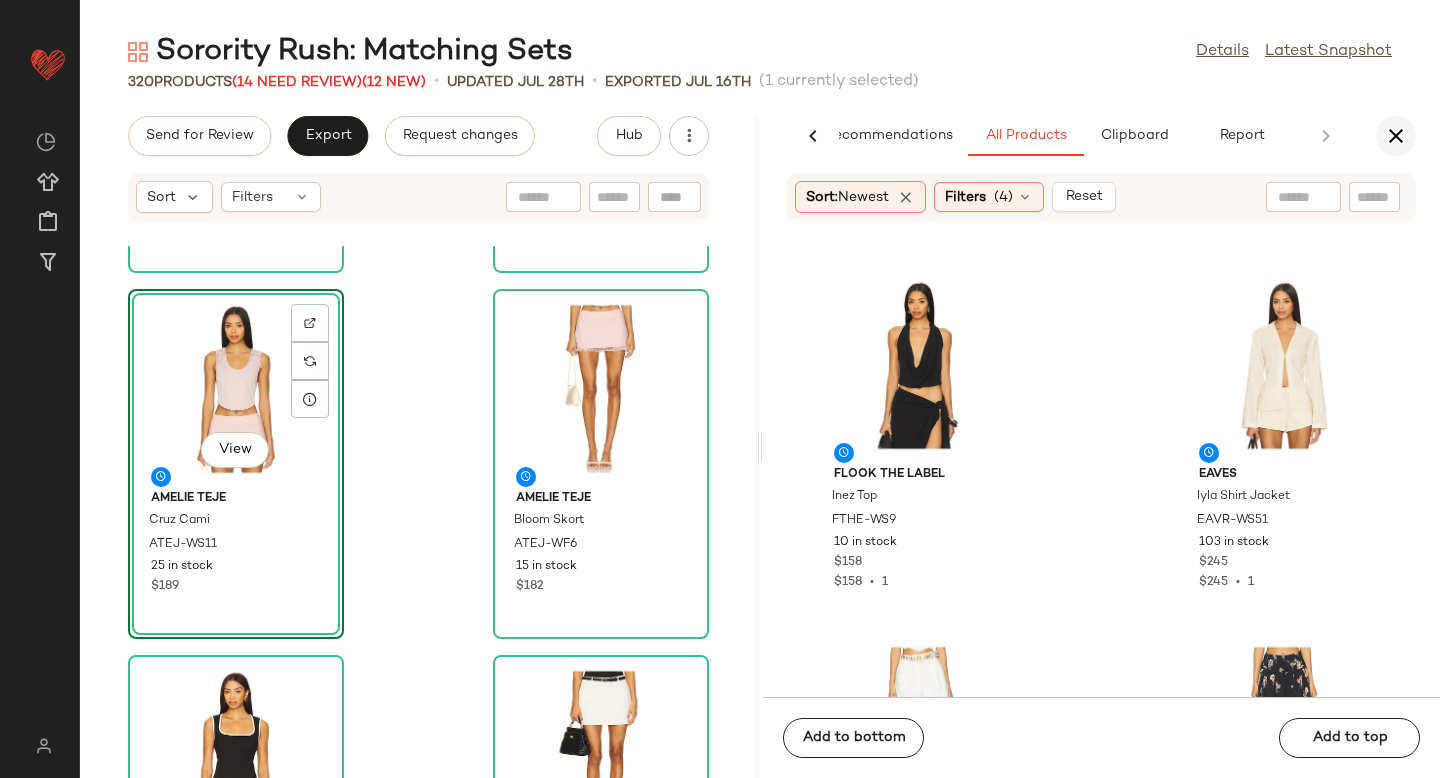 click at bounding box center (1396, 136) 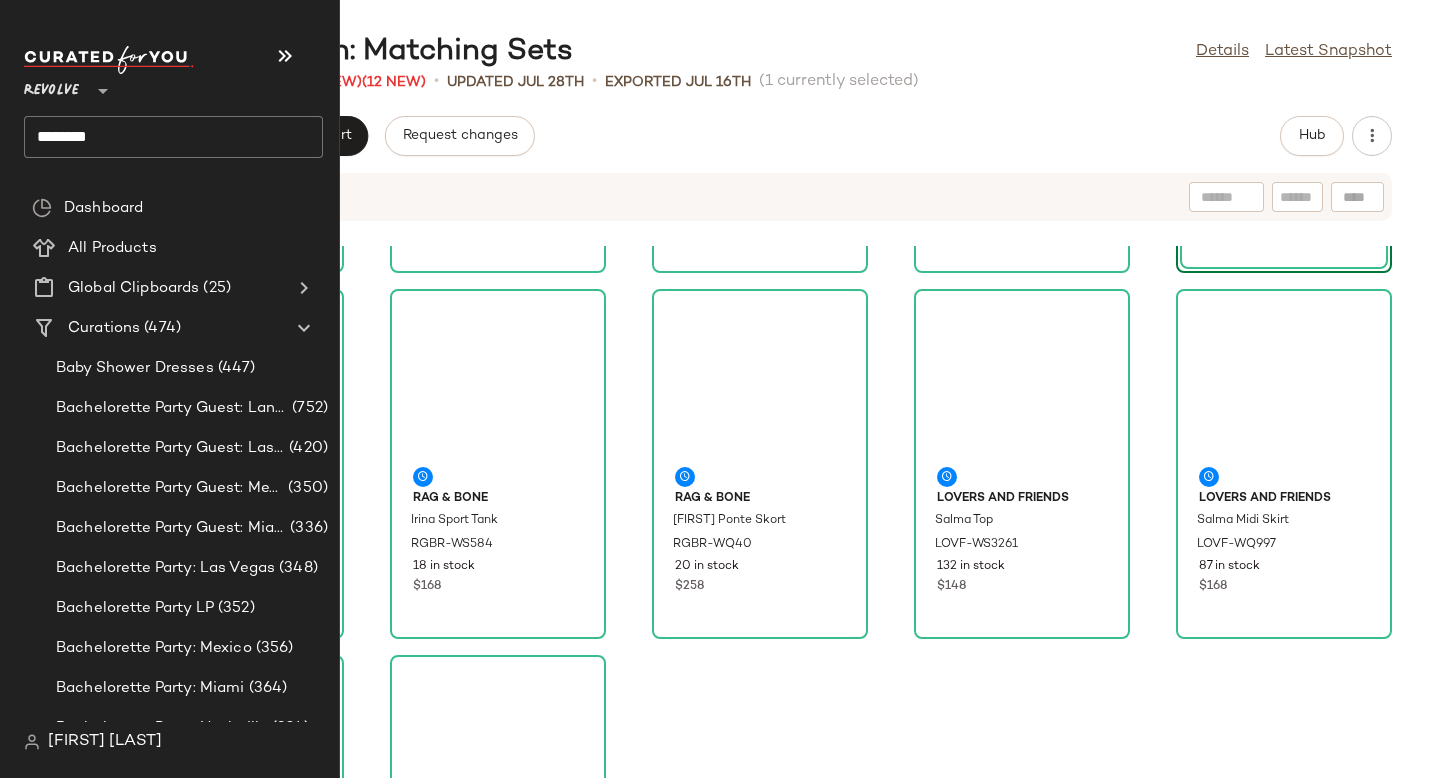 scroll, scrollTop: 0, scrollLeft: 0, axis: both 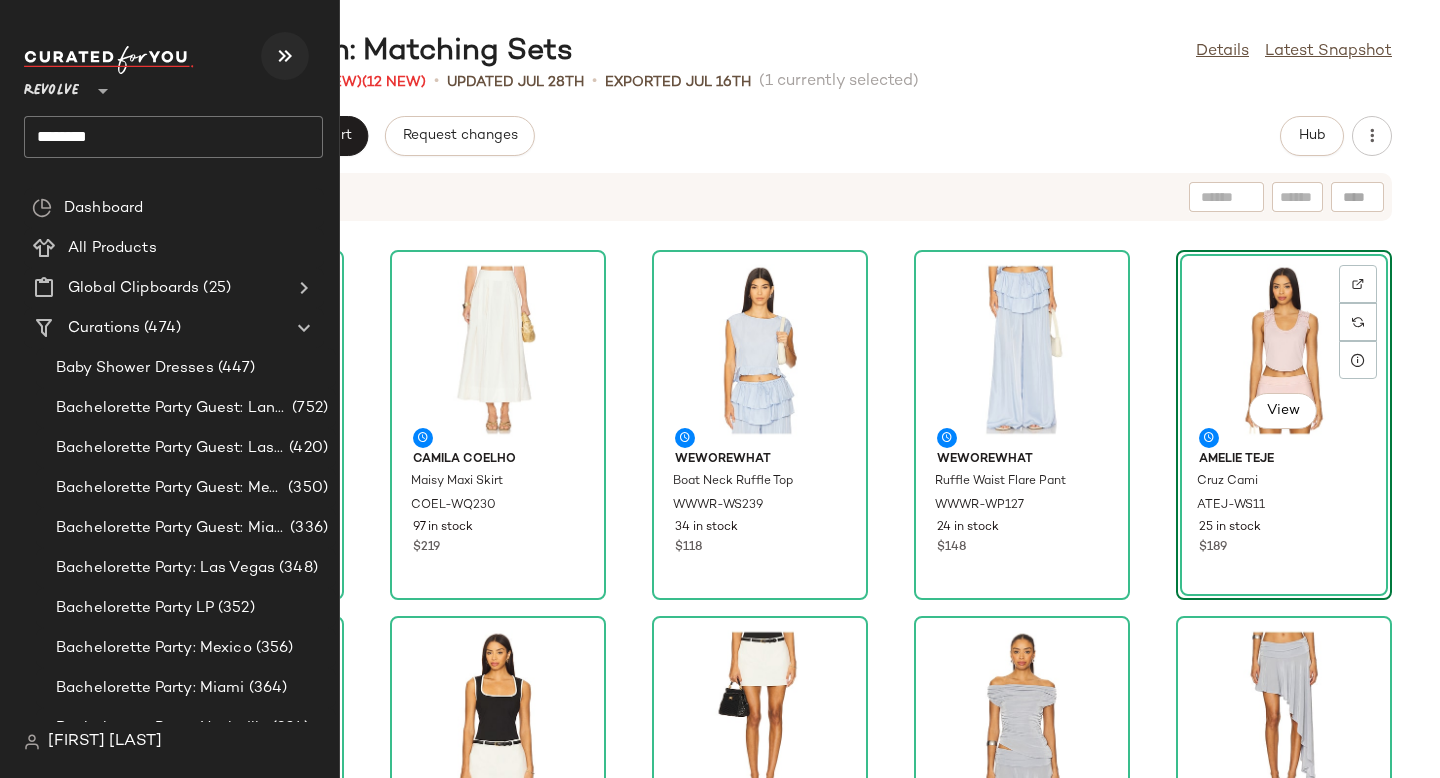 click at bounding box center (285, 56) 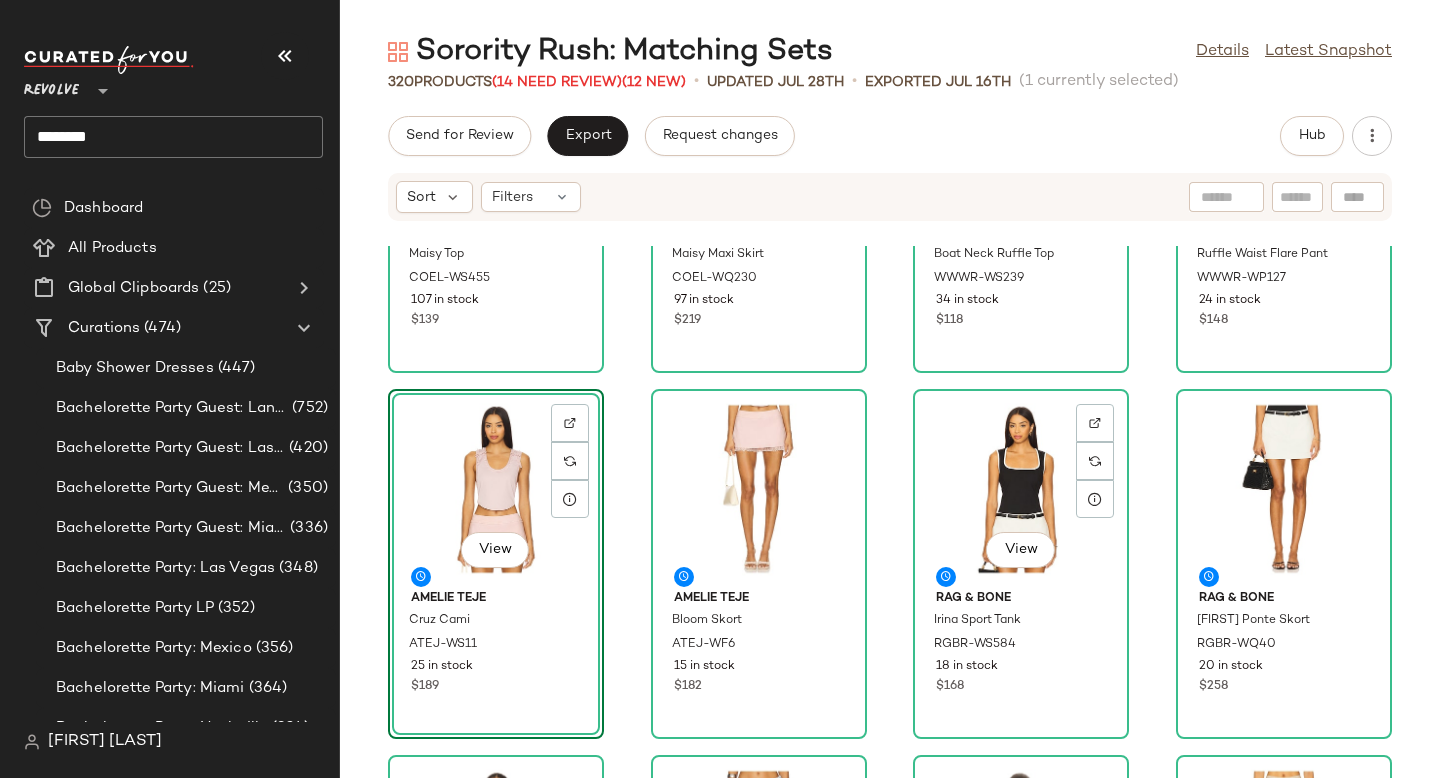 scroll, scrollTop: 0, scrollLeft: 0, axis: both 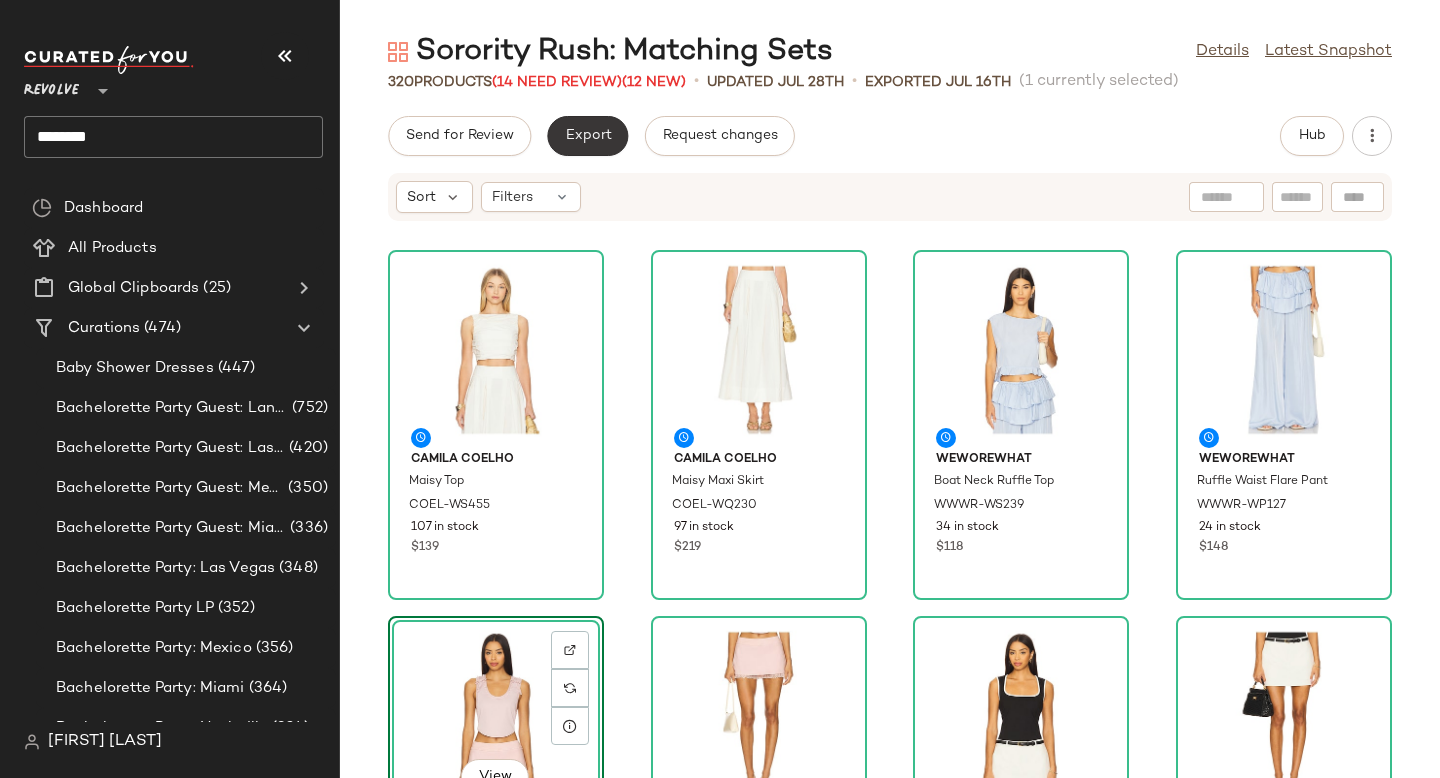 click on "Export" at bounding box center (587, 136) 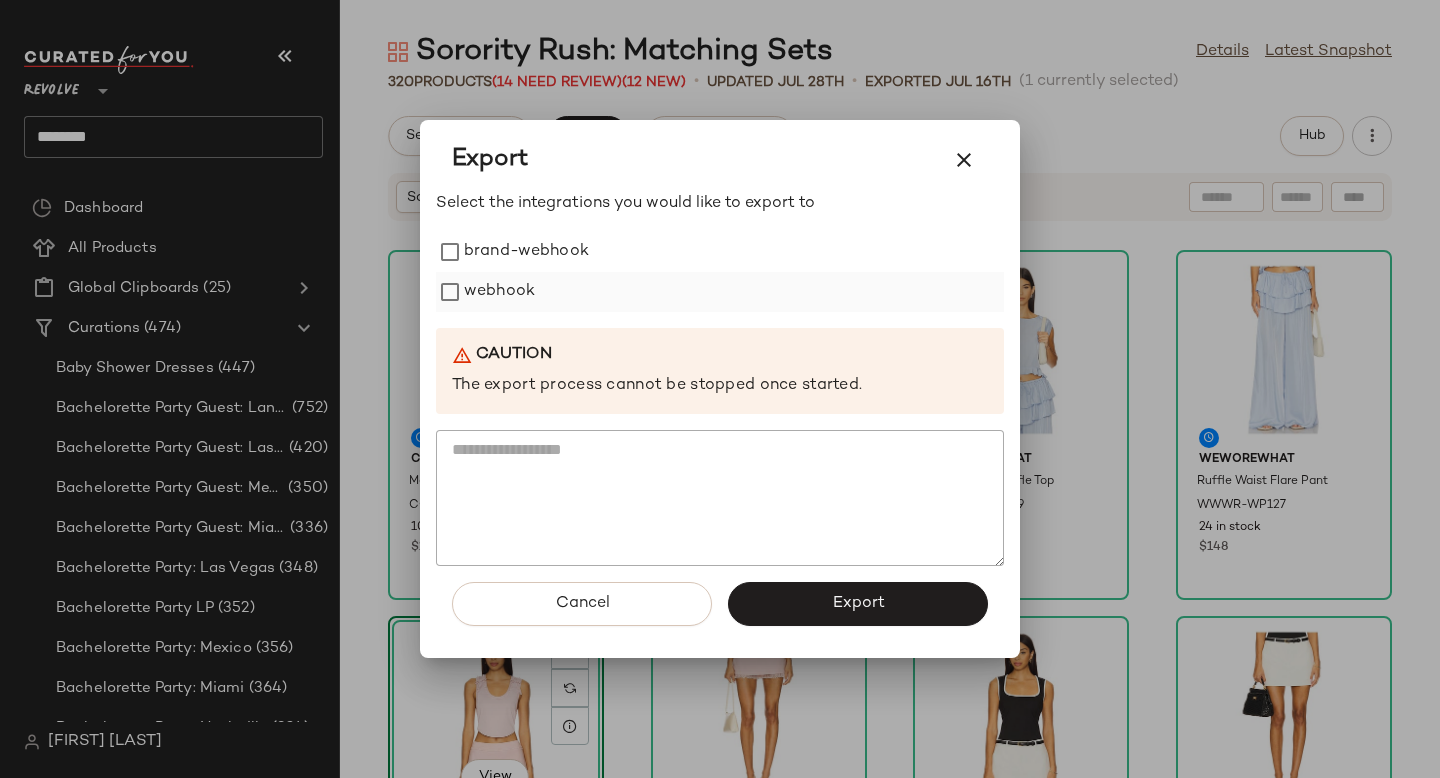 click on "webhook" at bounding box center (499, 292) 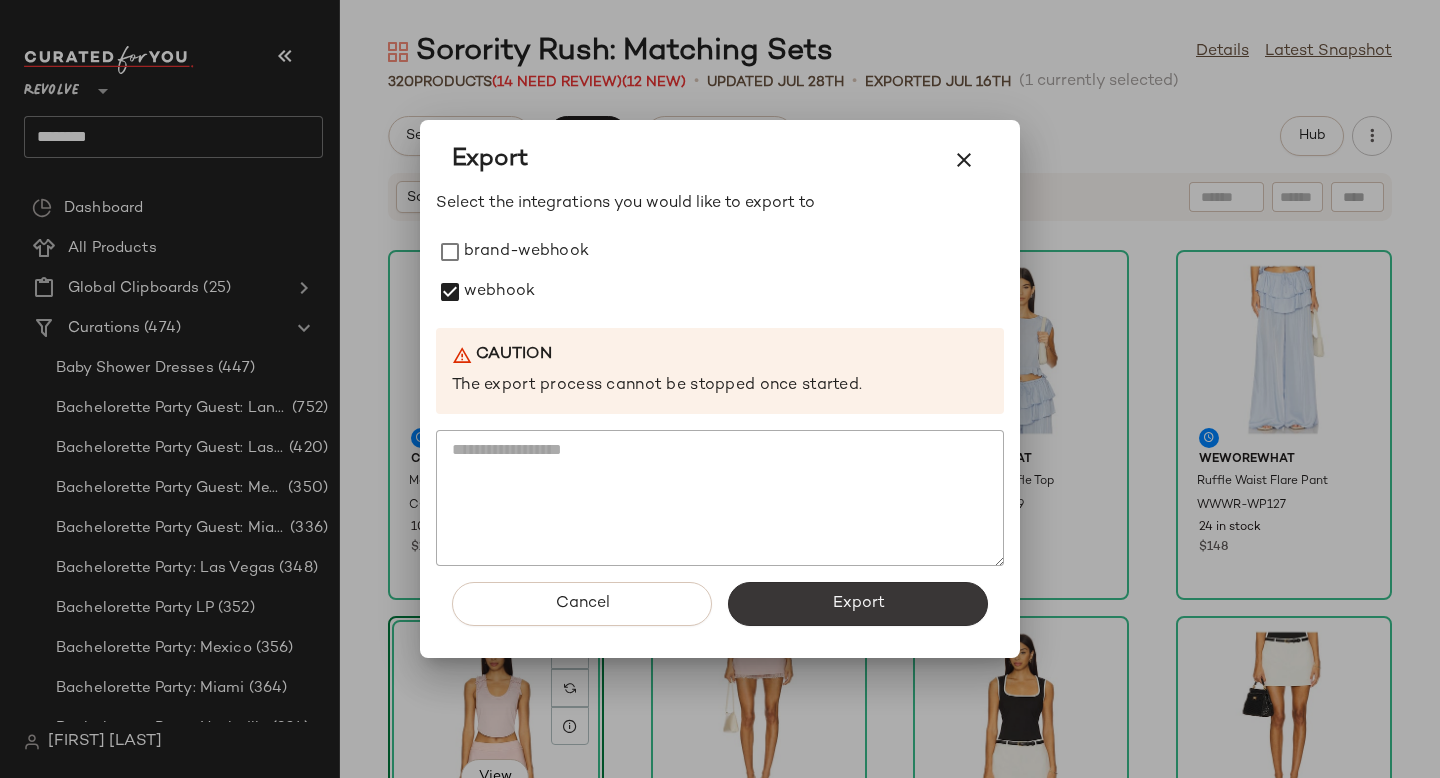 click on "Export" 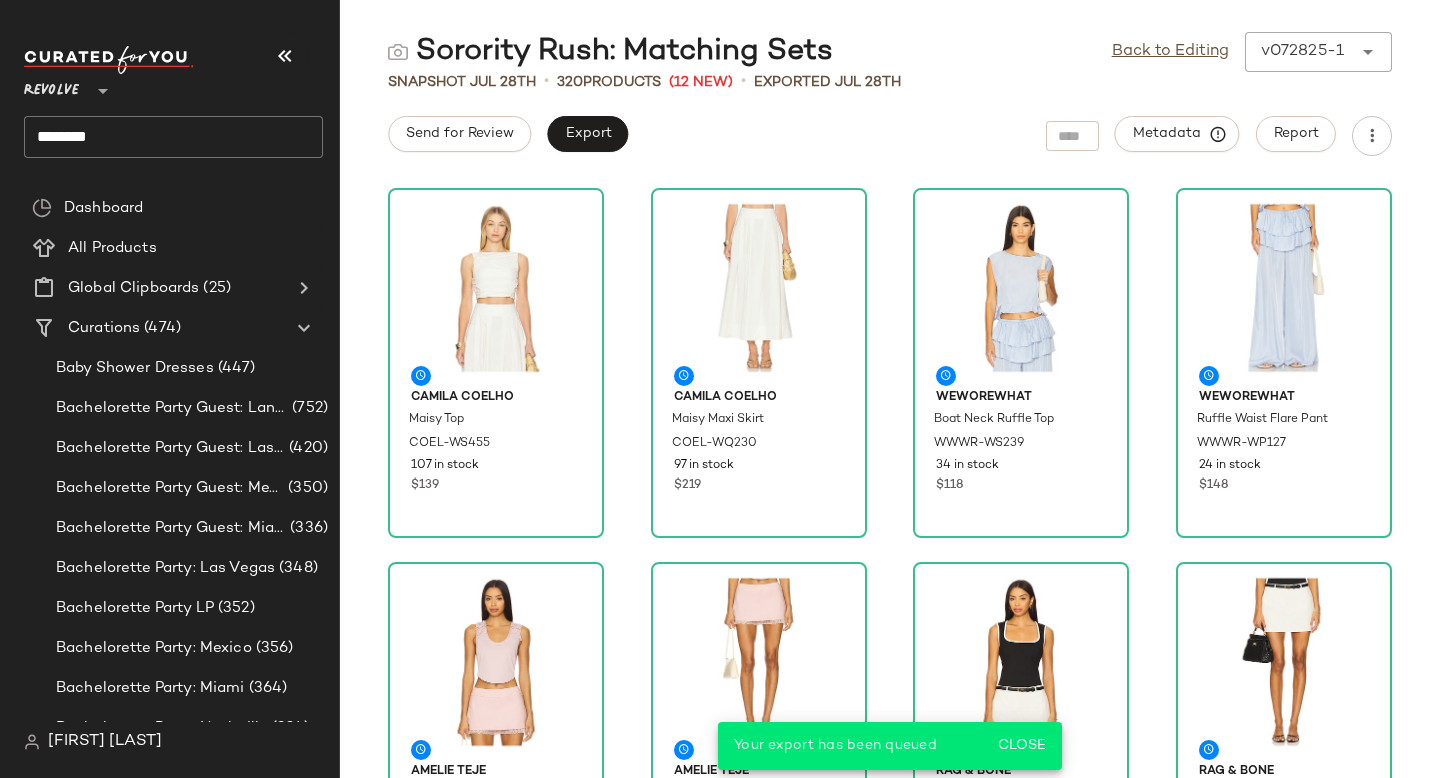 click on "********" 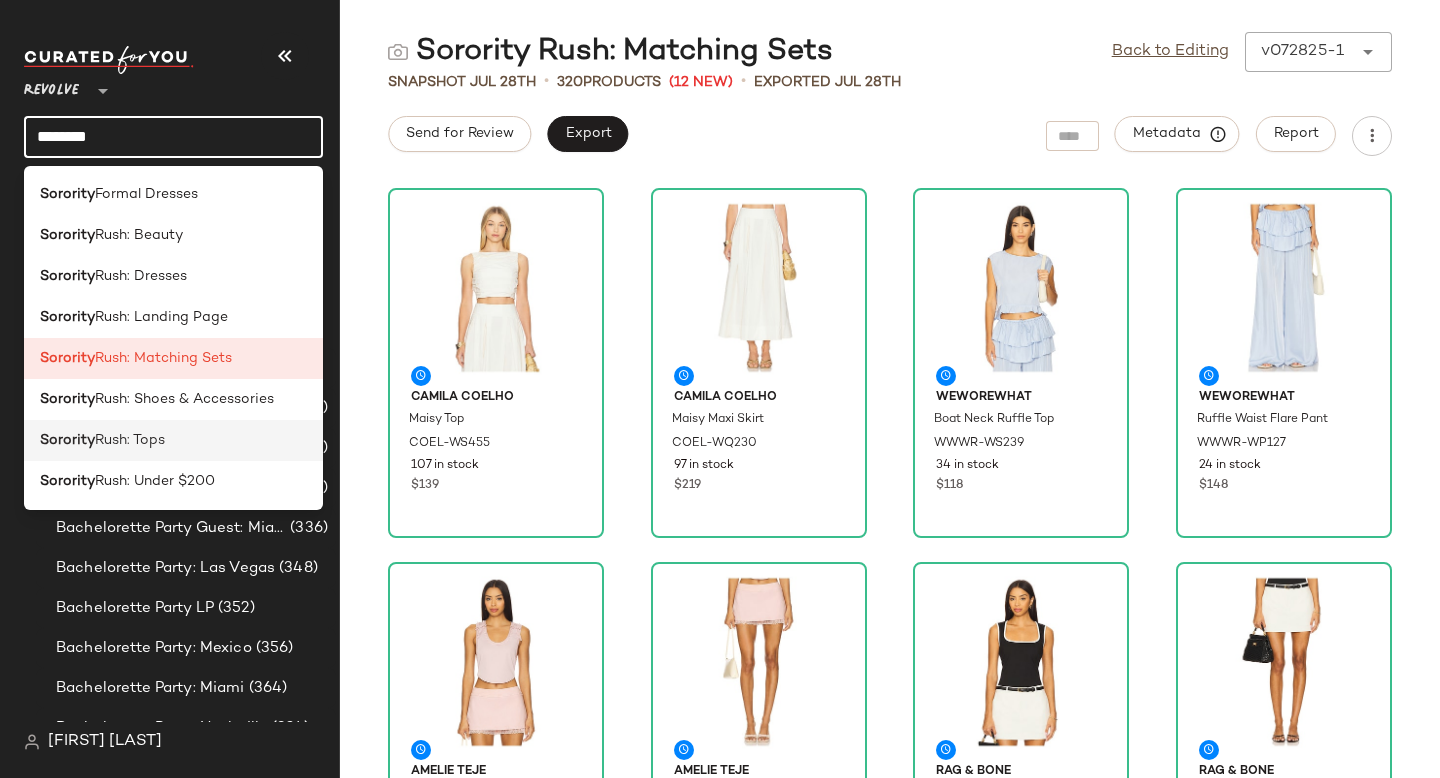 click on "Sorority  Rush: Tops" 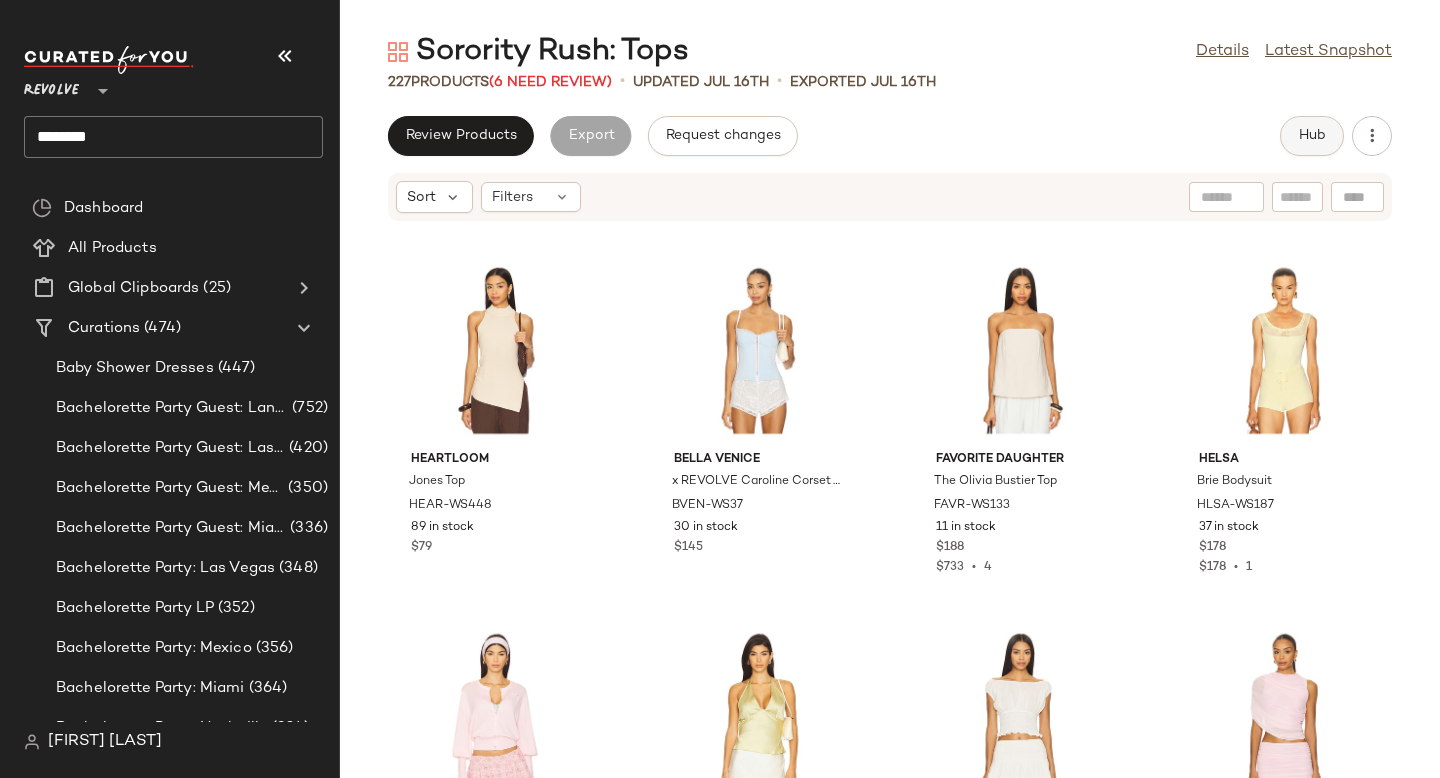 click on "Hub" 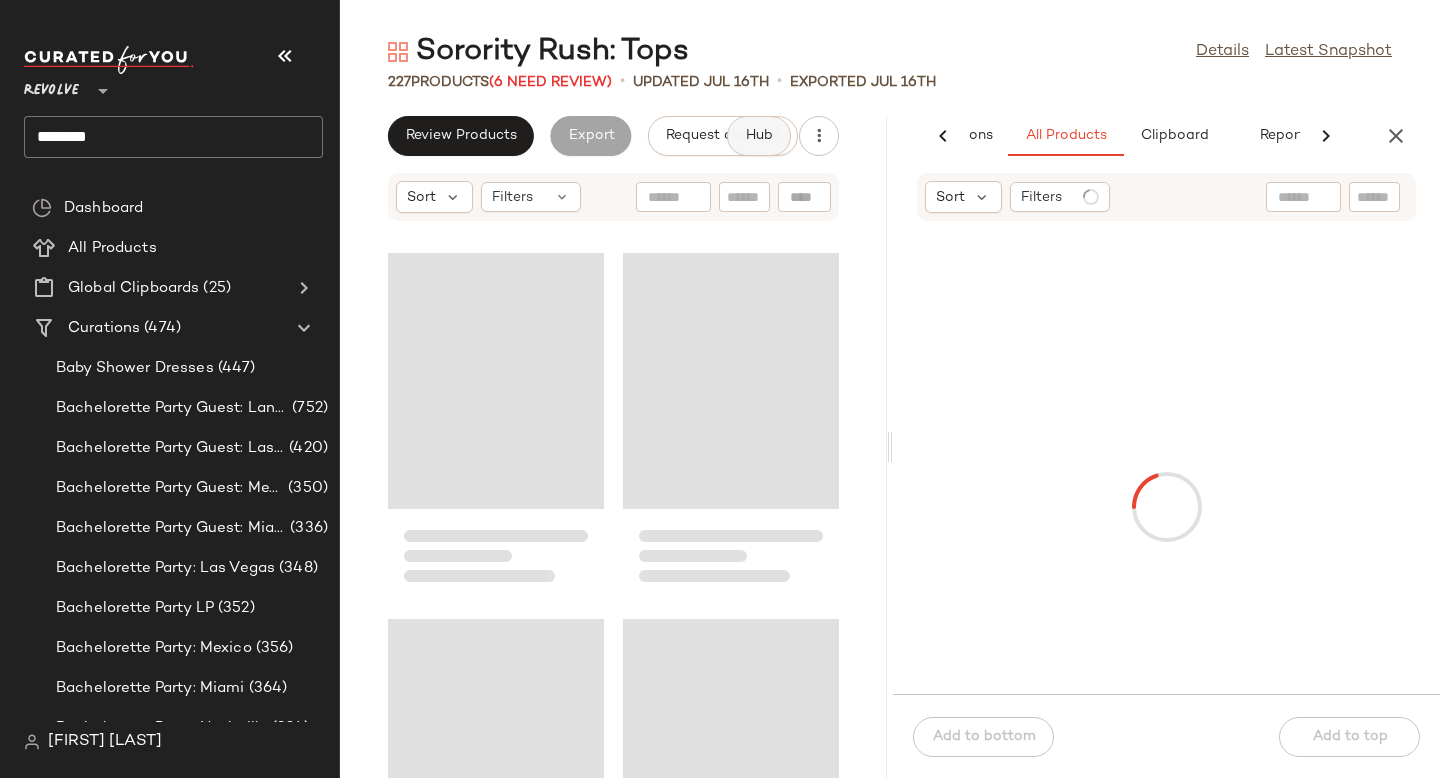 scroll, scrollTop: 0, scrollLeft: 138, axis: horizontal 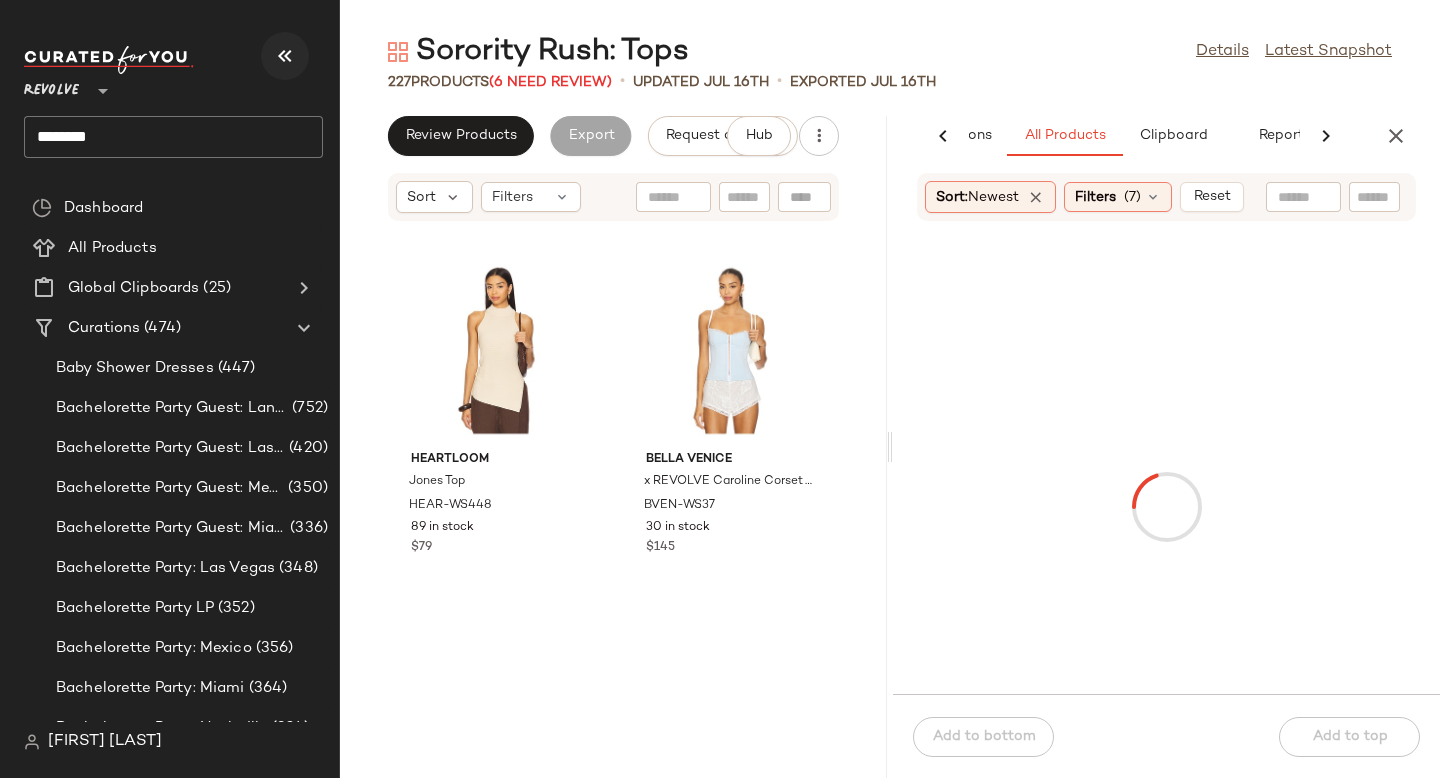 click at bounding box center (285, 56) 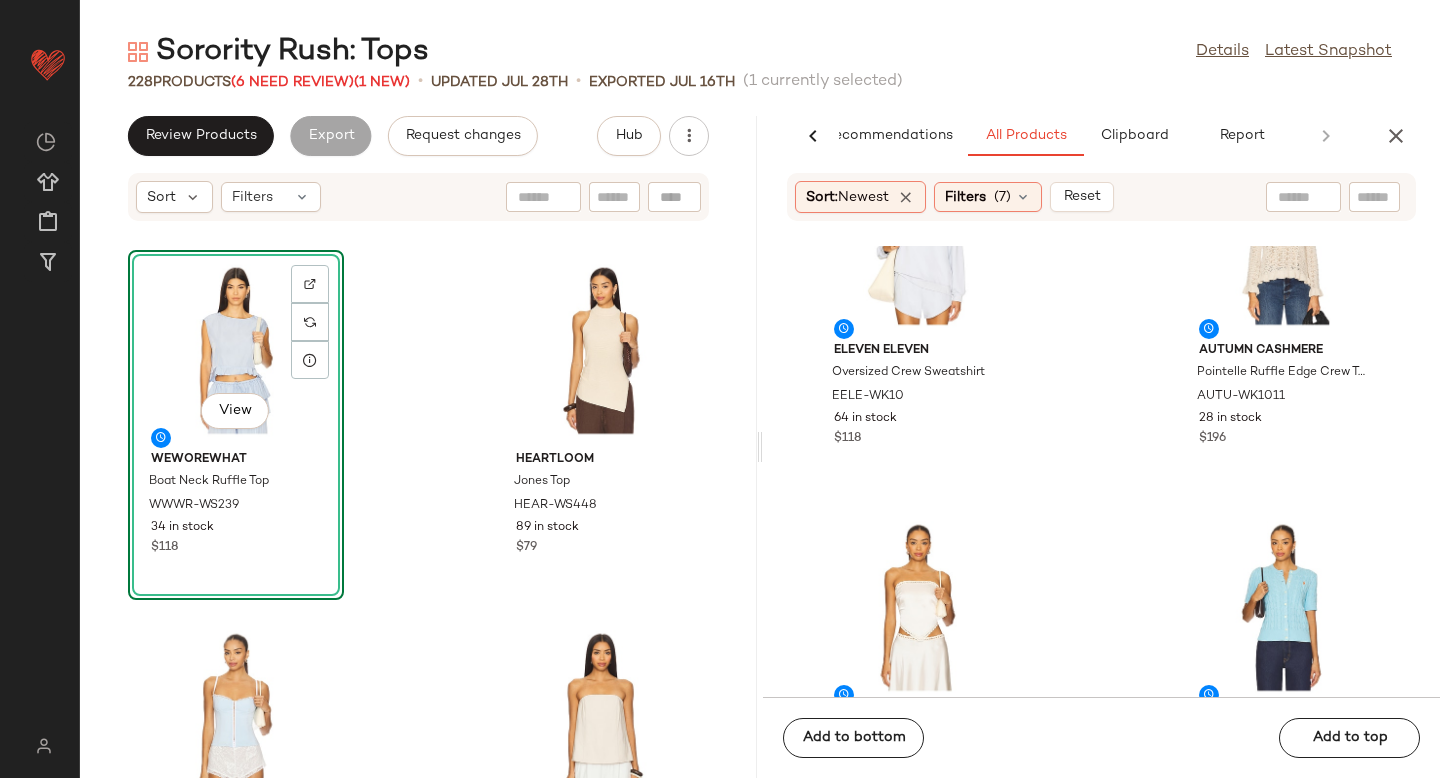 scroll, scrollTop: 1594, scrollLeft: 0, axis: vertical 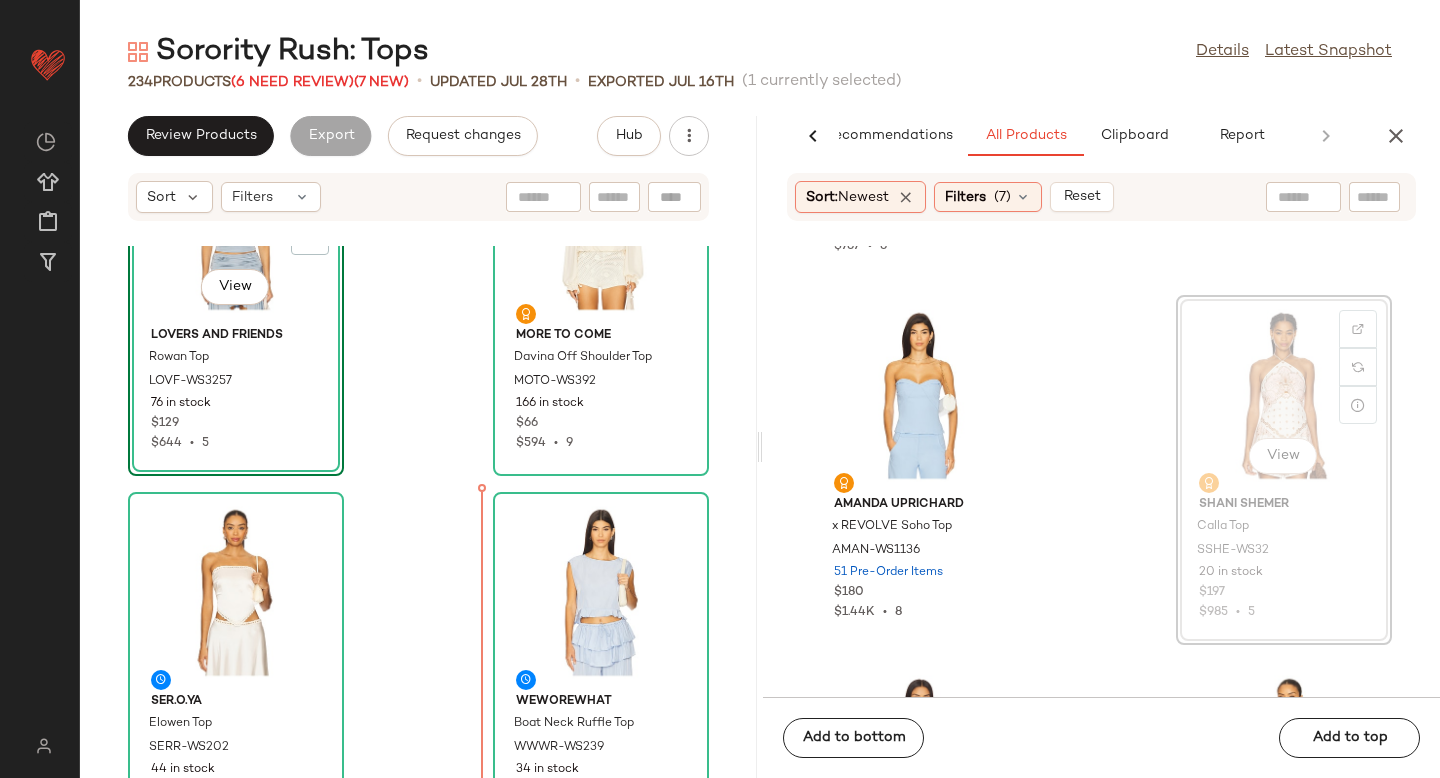 drag, startPoint x: 1244, startPoint y: 390, endPoint x: 1224, endPoint y: 392, distance: 20.09975 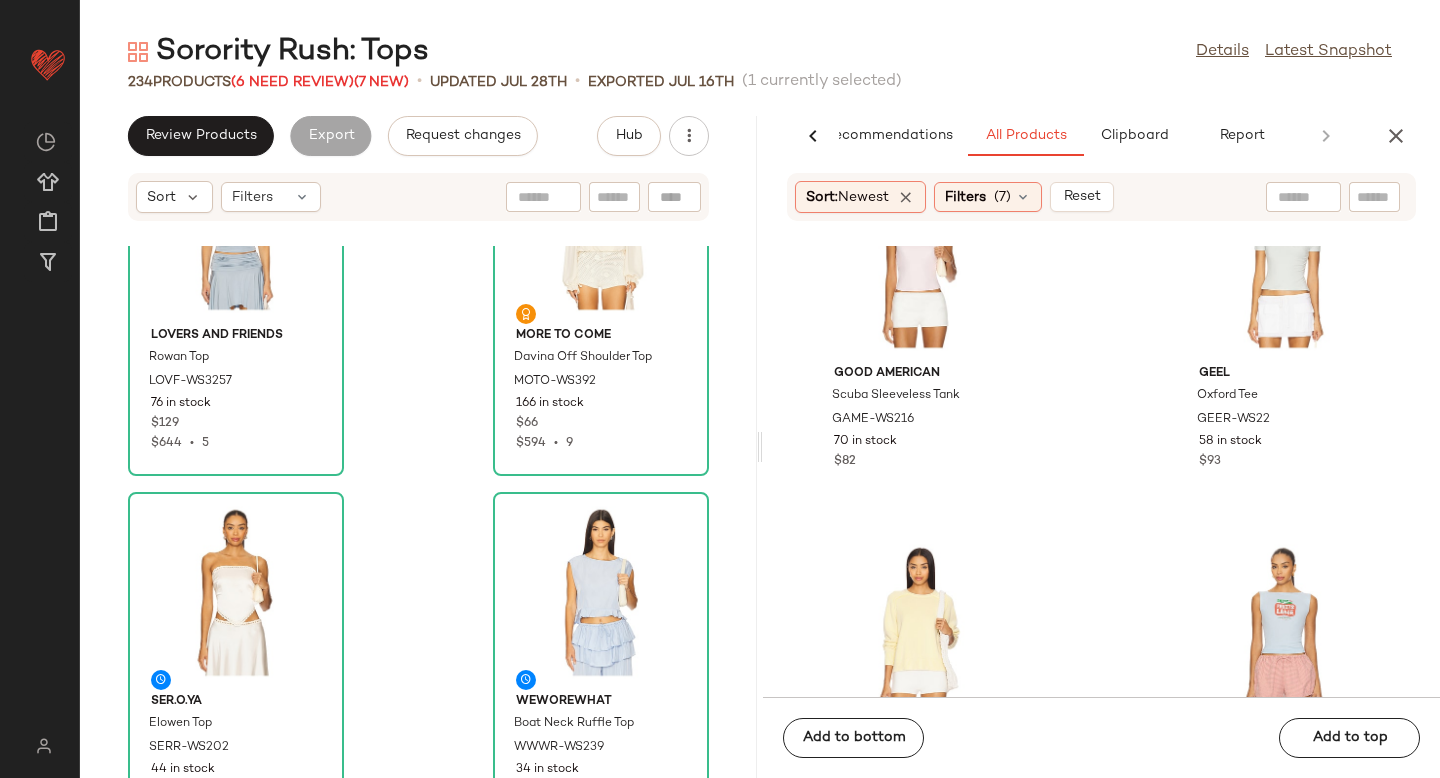 scroll, scrollTop: 8862, scrollLeft: 0, axis: vertical 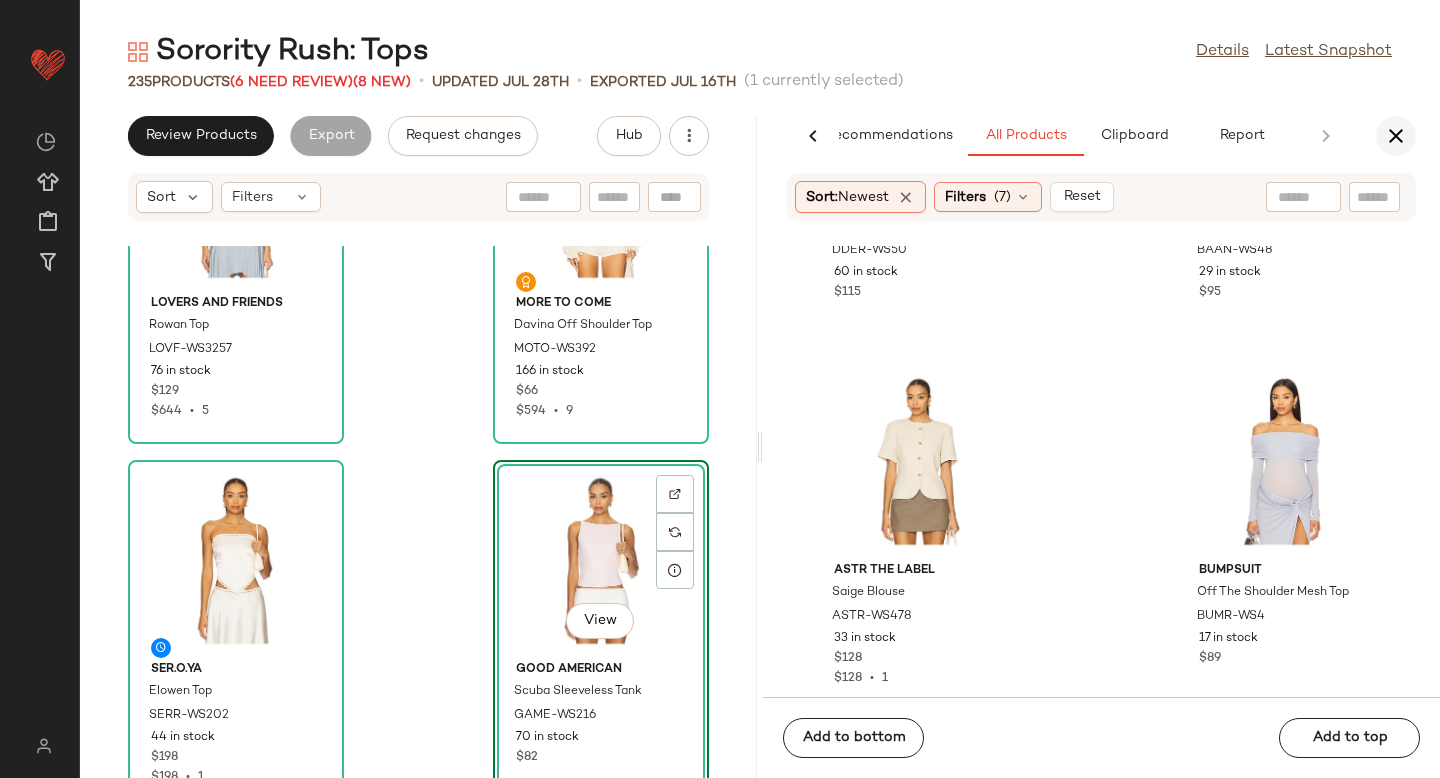 click at bounding box center (1396, 136) 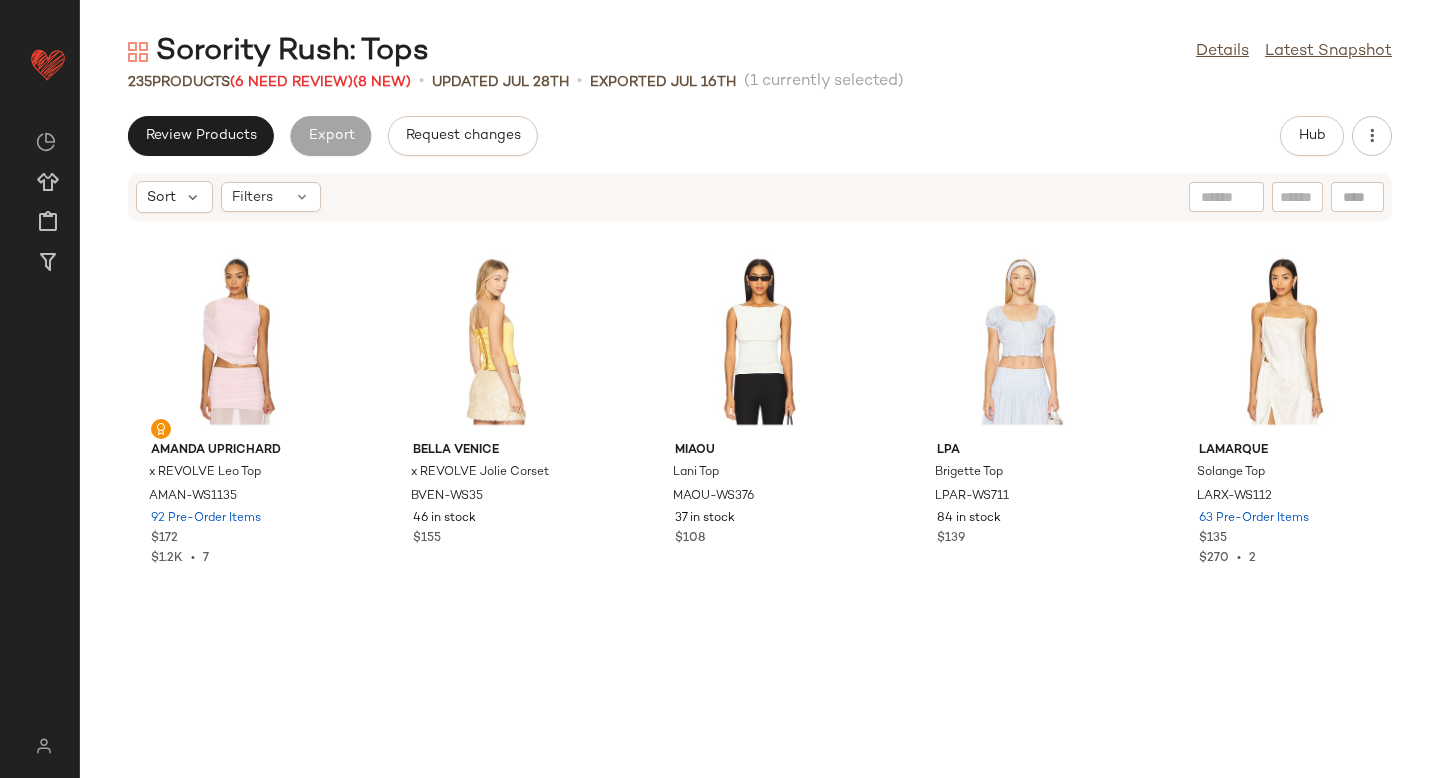 scroll, scrollTop: 0, scrollLeft: 0, axis: both 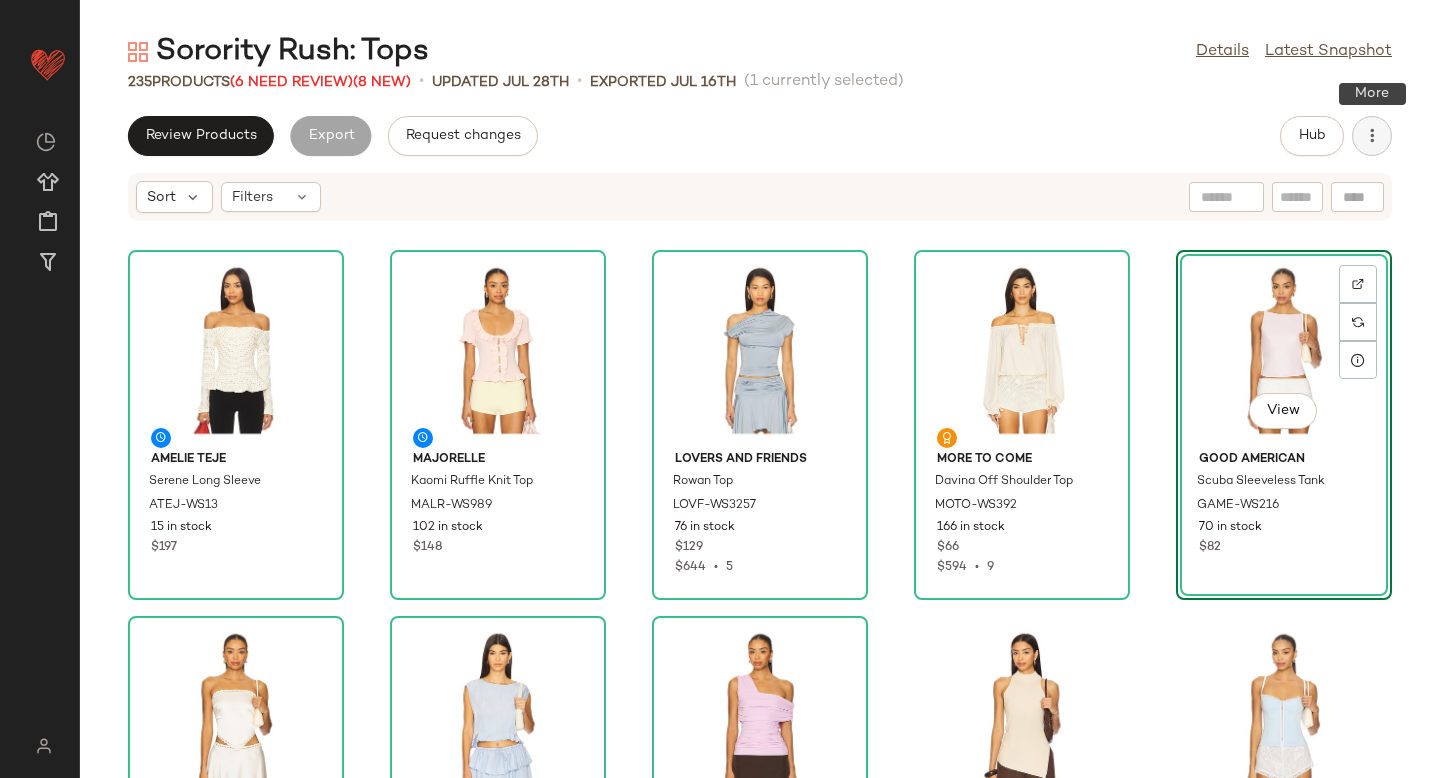 click 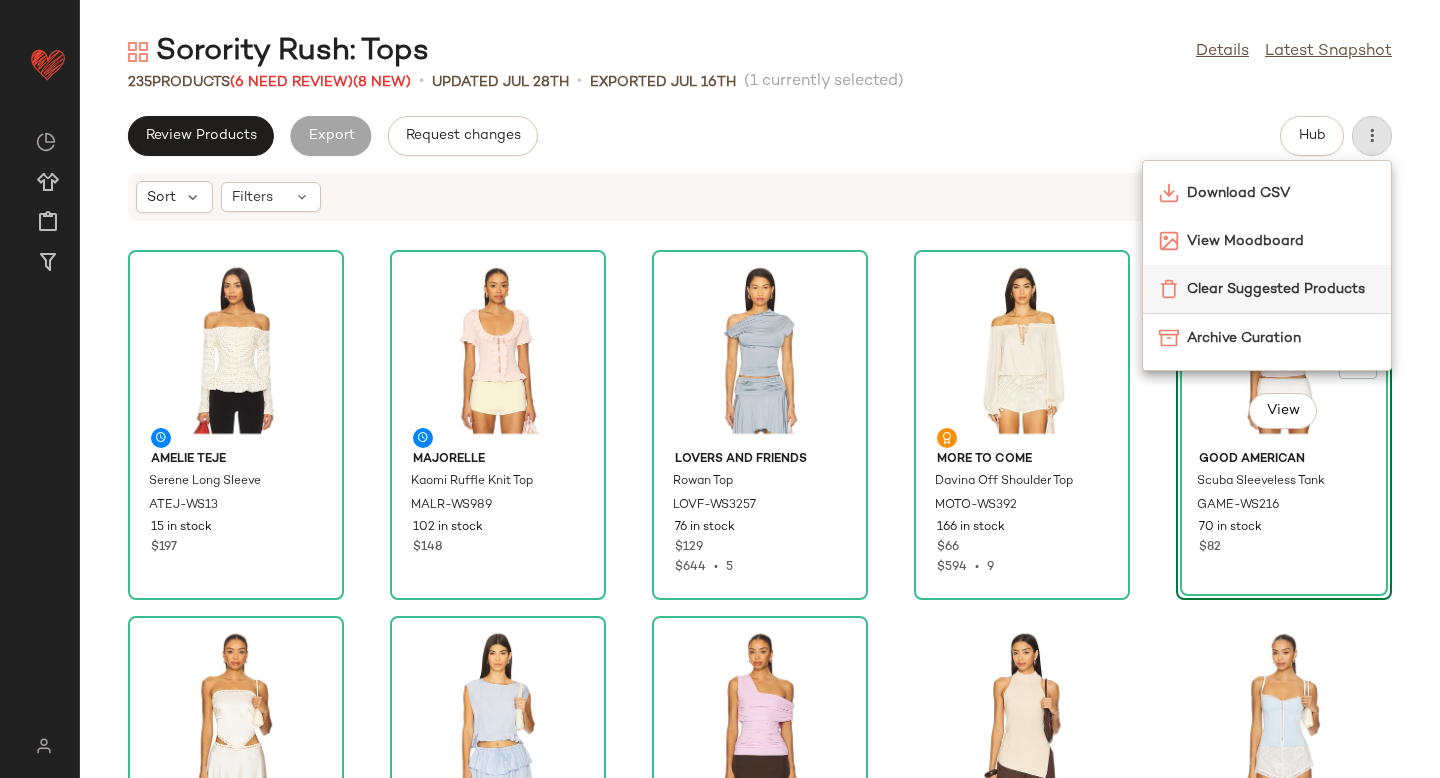 click on "Clear Suggested Products" at bounding box center (1281, 289) 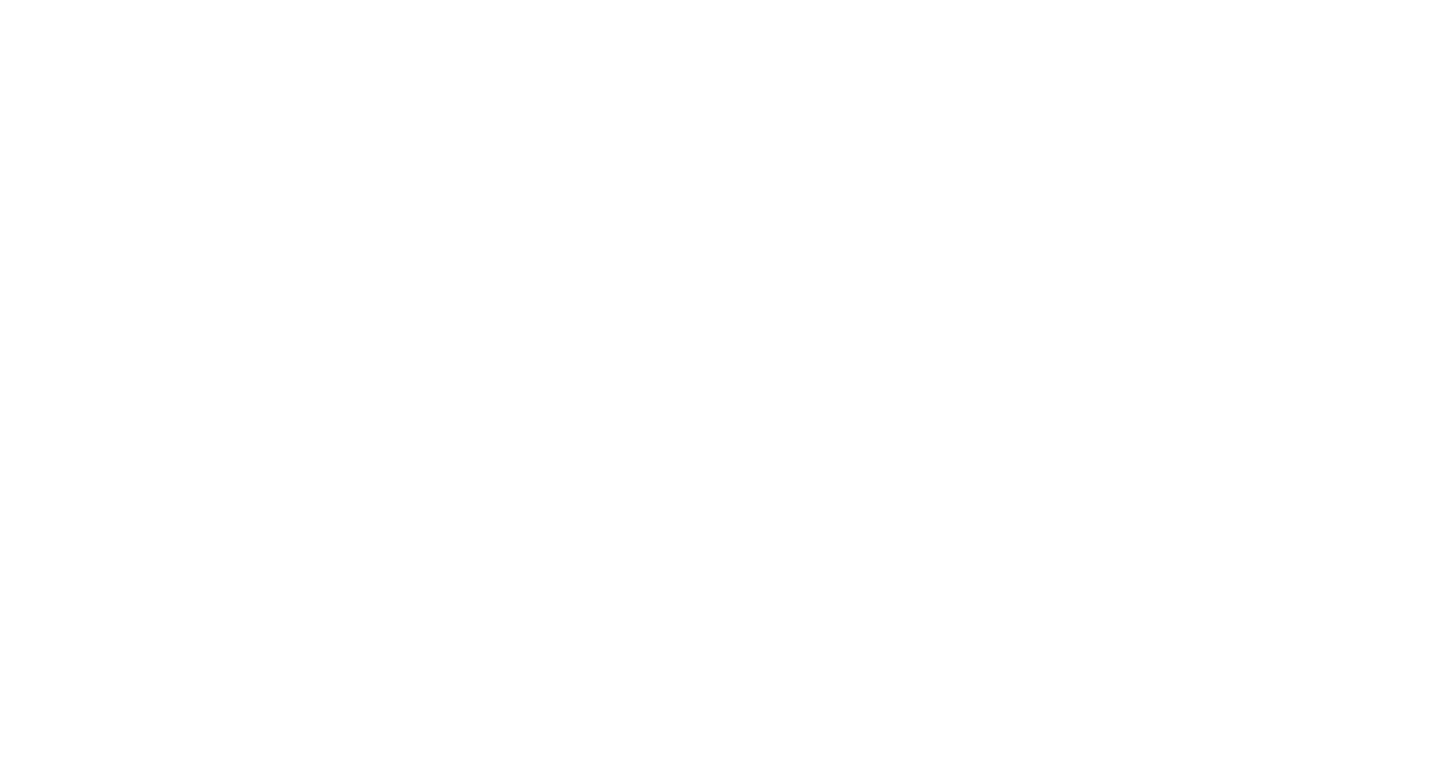 scroll, scrollTop: 0, scrollLeft: 0, axis: both 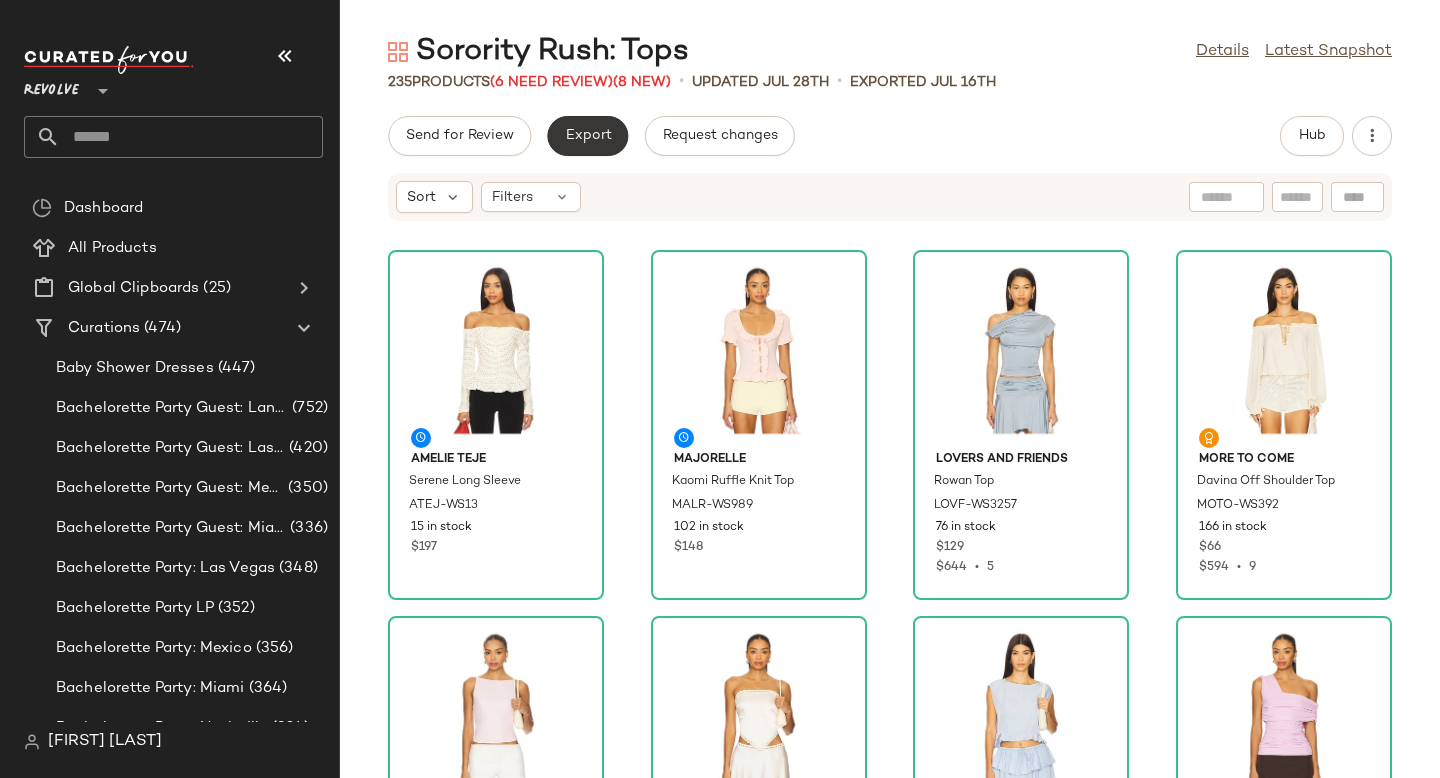 click on "Export" 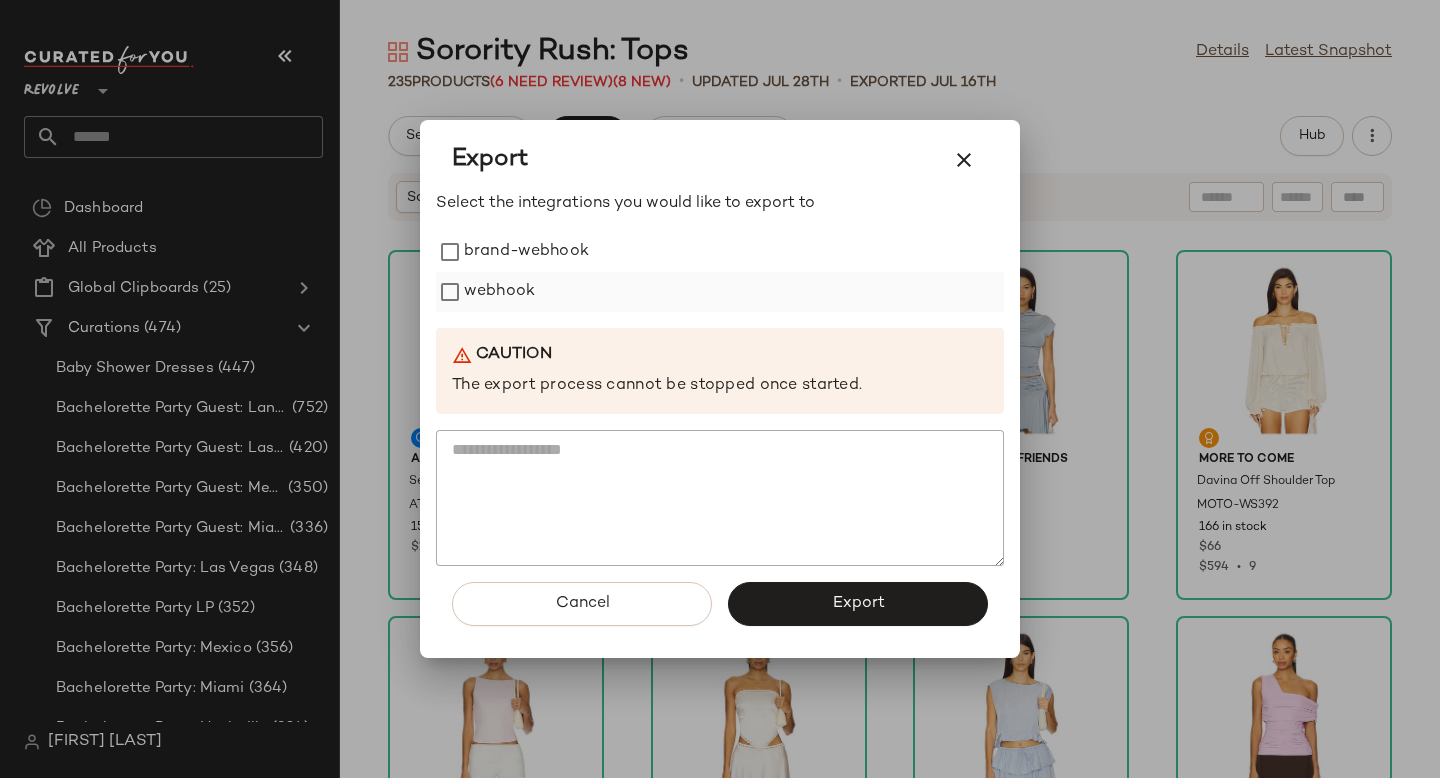 click on "webhook" at bounding box center [499, 292] 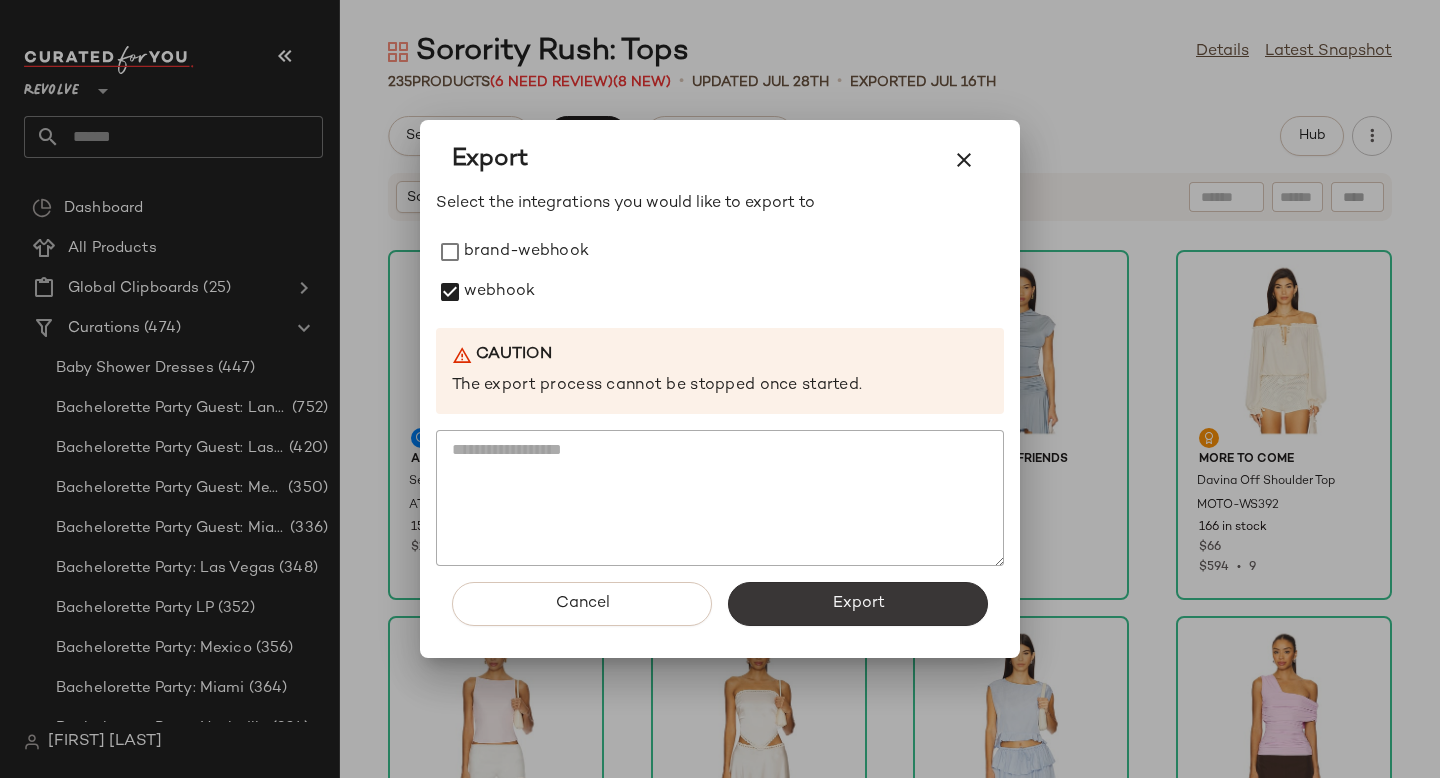 click on "Export" at bounding box center (858, 604) 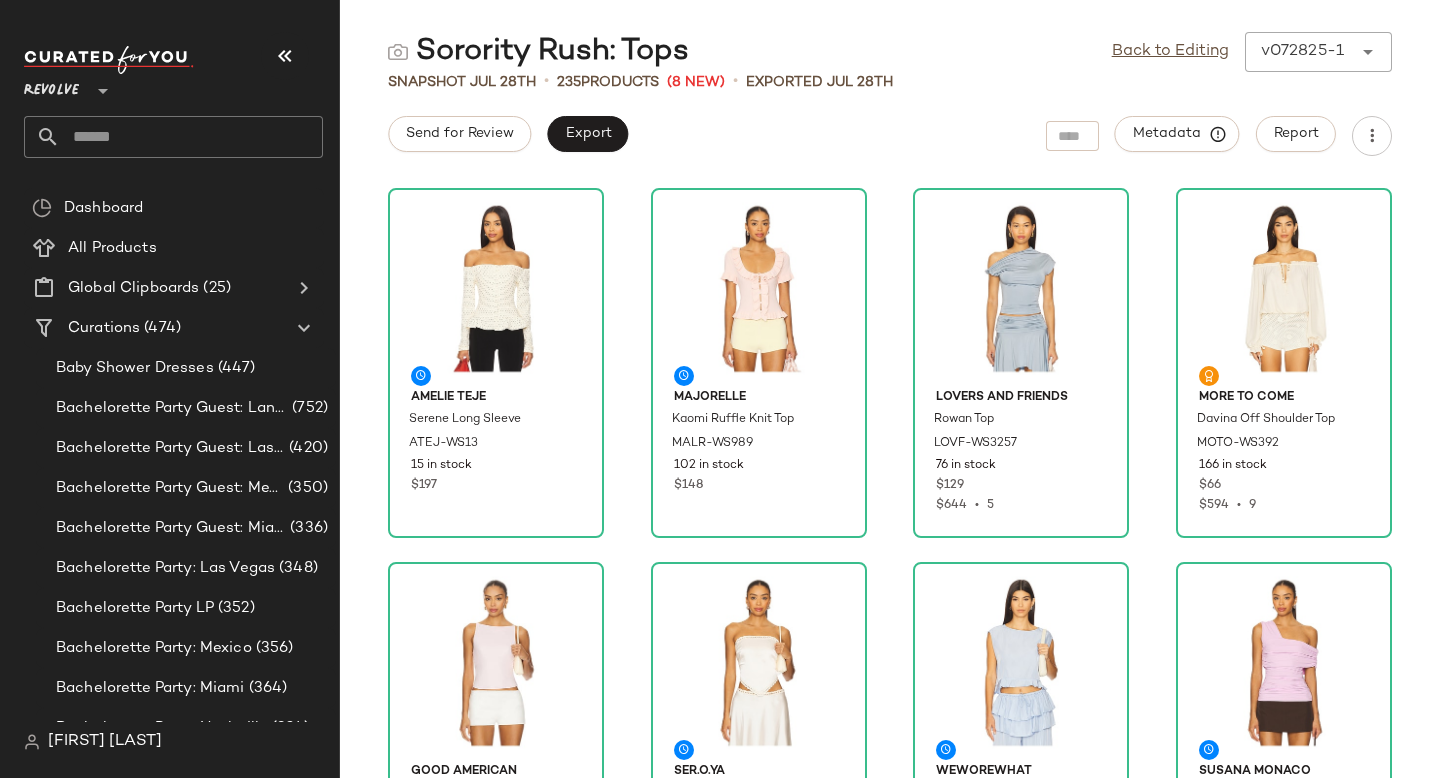 click 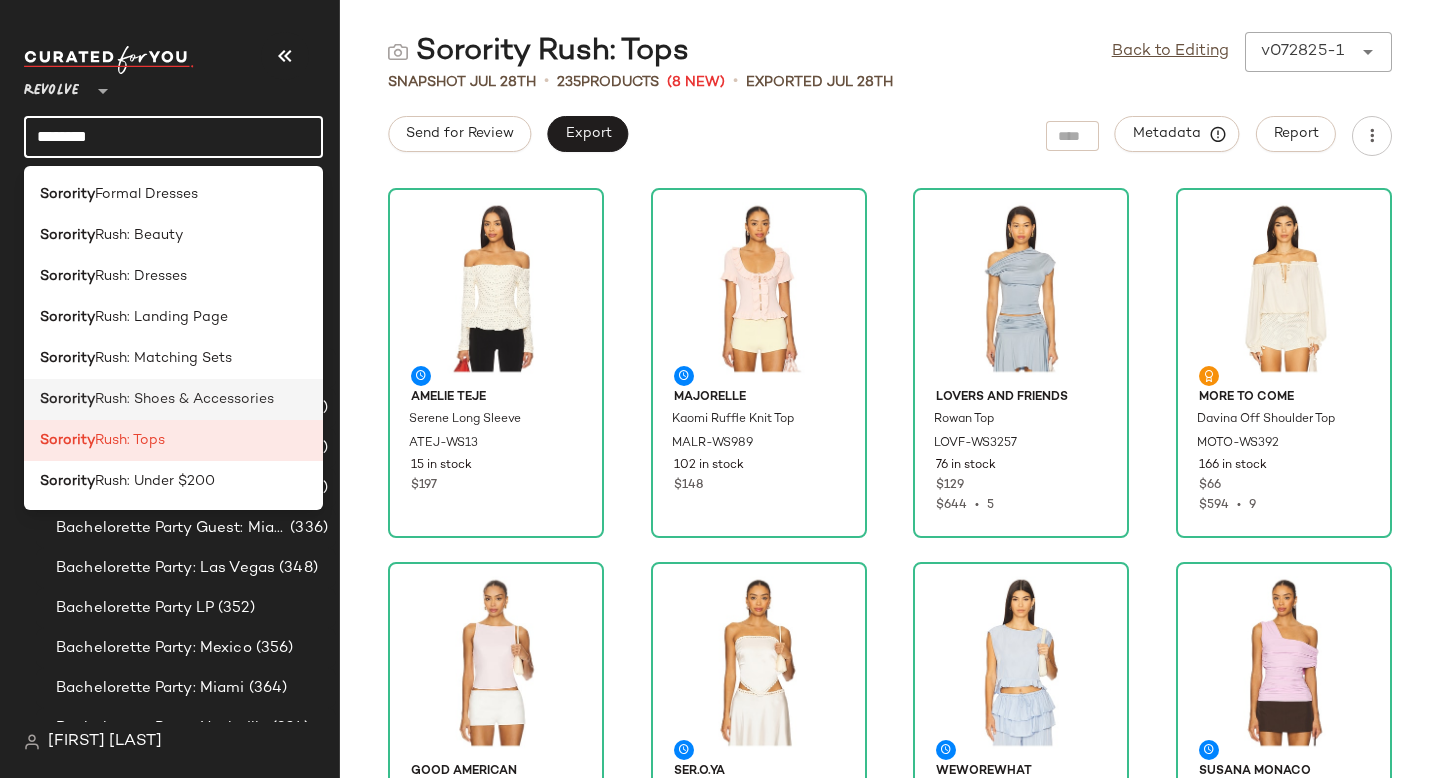 type on "********" 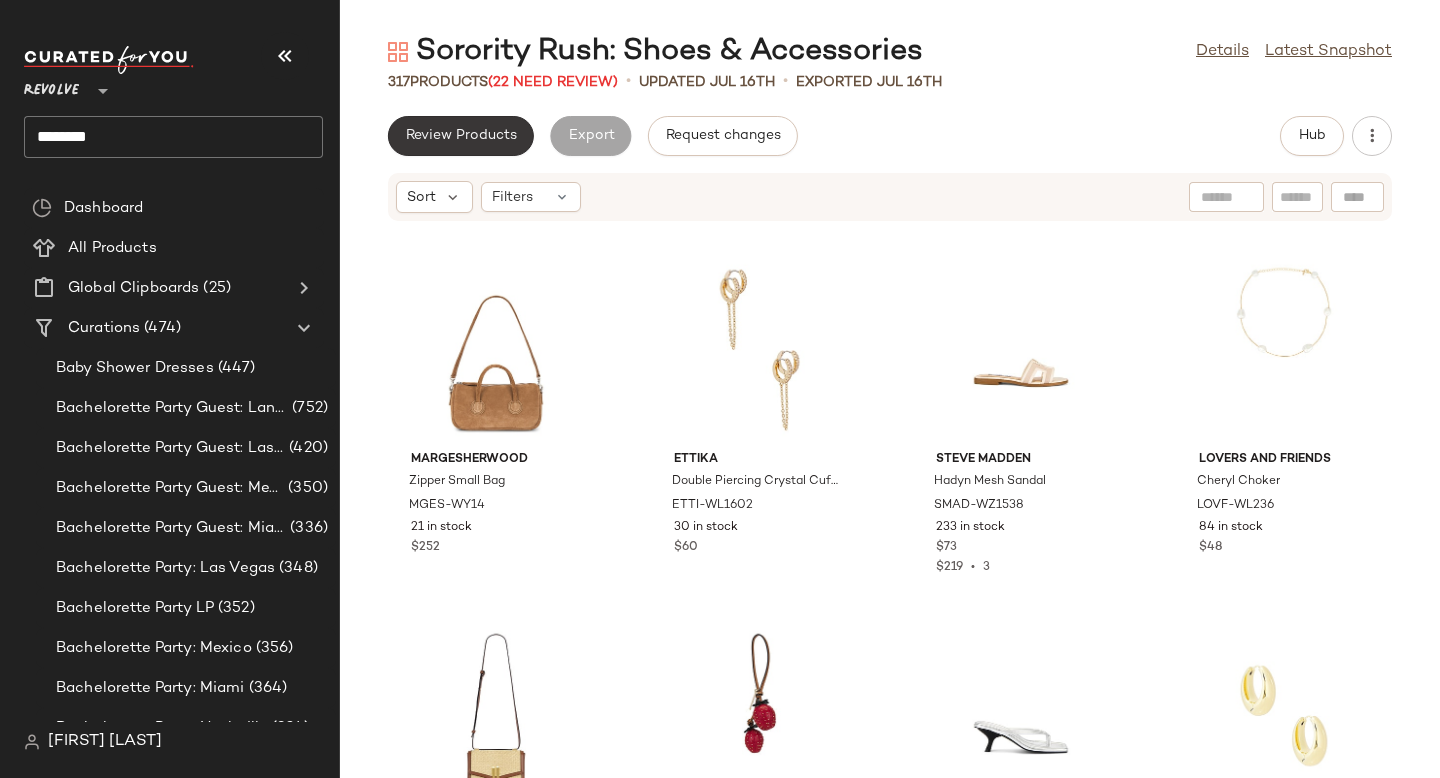 click on "Review Products" at bounding box center (461, 136) 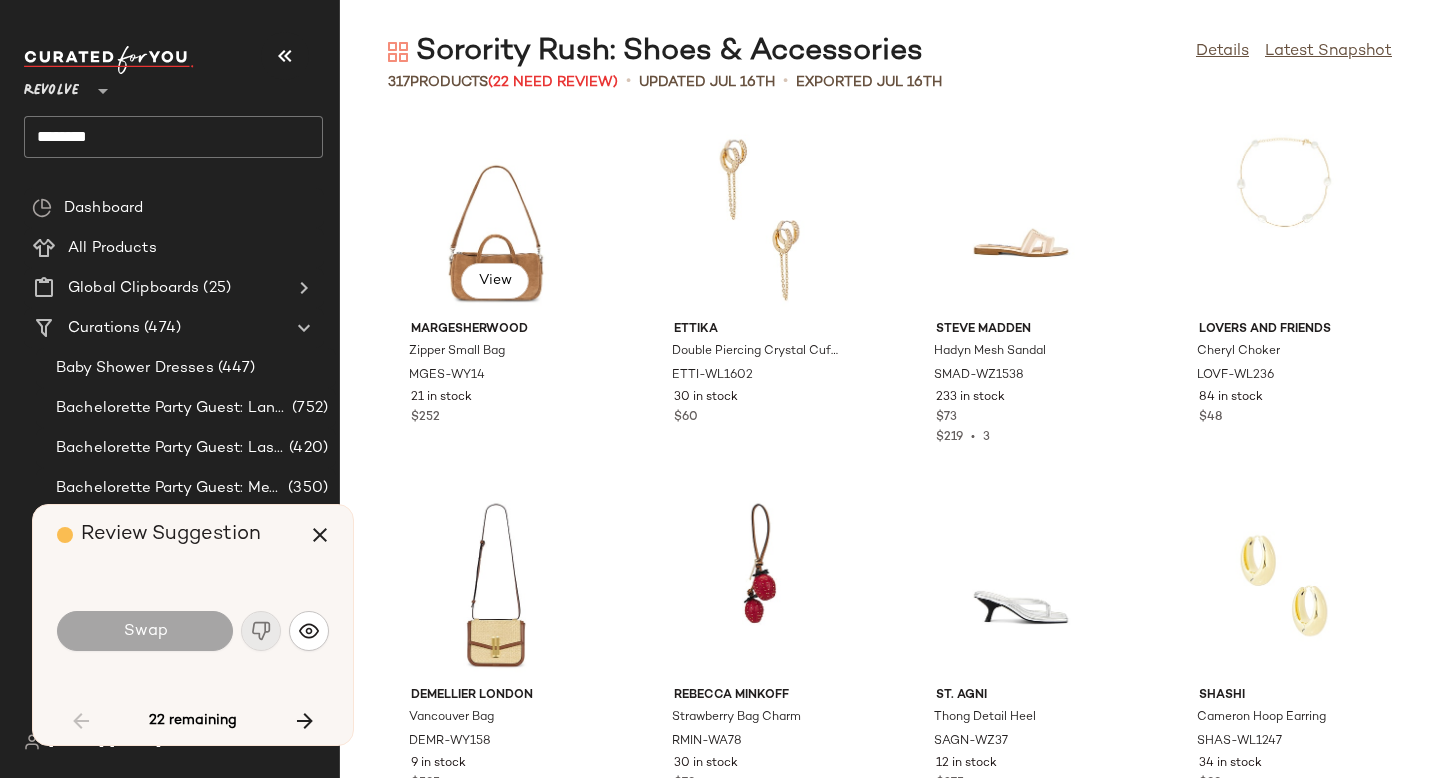 scroll, scrollTop: 2928, scrollLeft: 0, axis: vertical 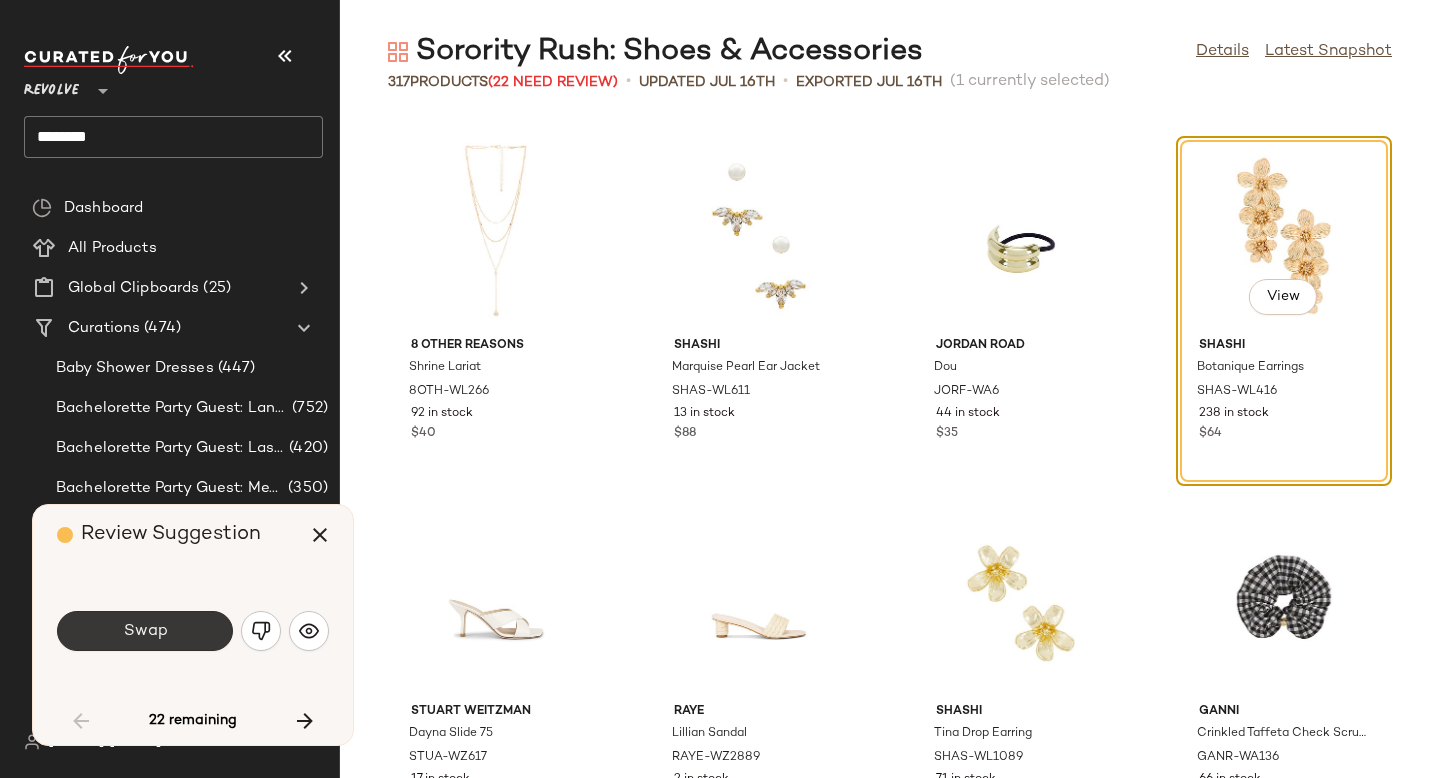 click on "Swap" at bounding box center [145, 631] 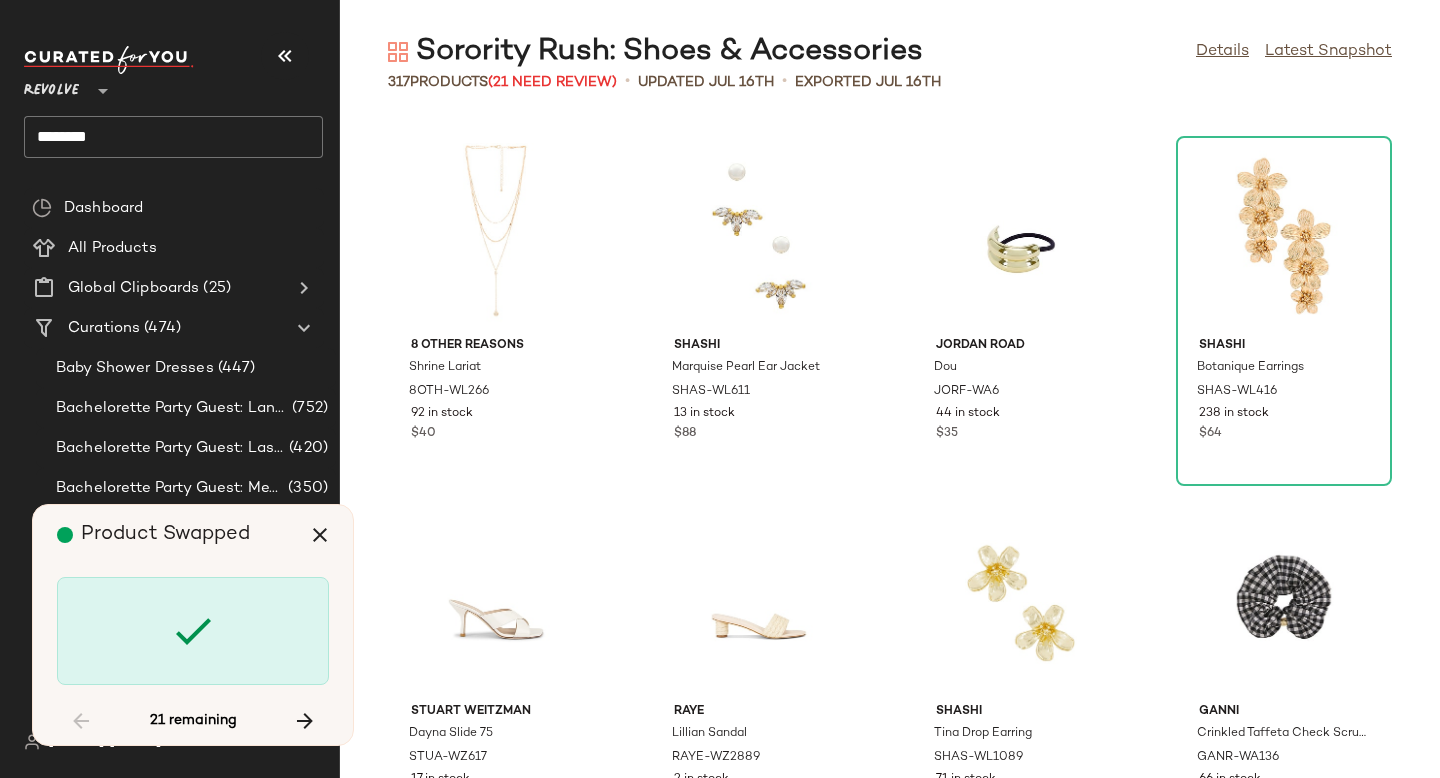 scroll, scrollTop: 5124, scrollLeft: 0, axis: vertical 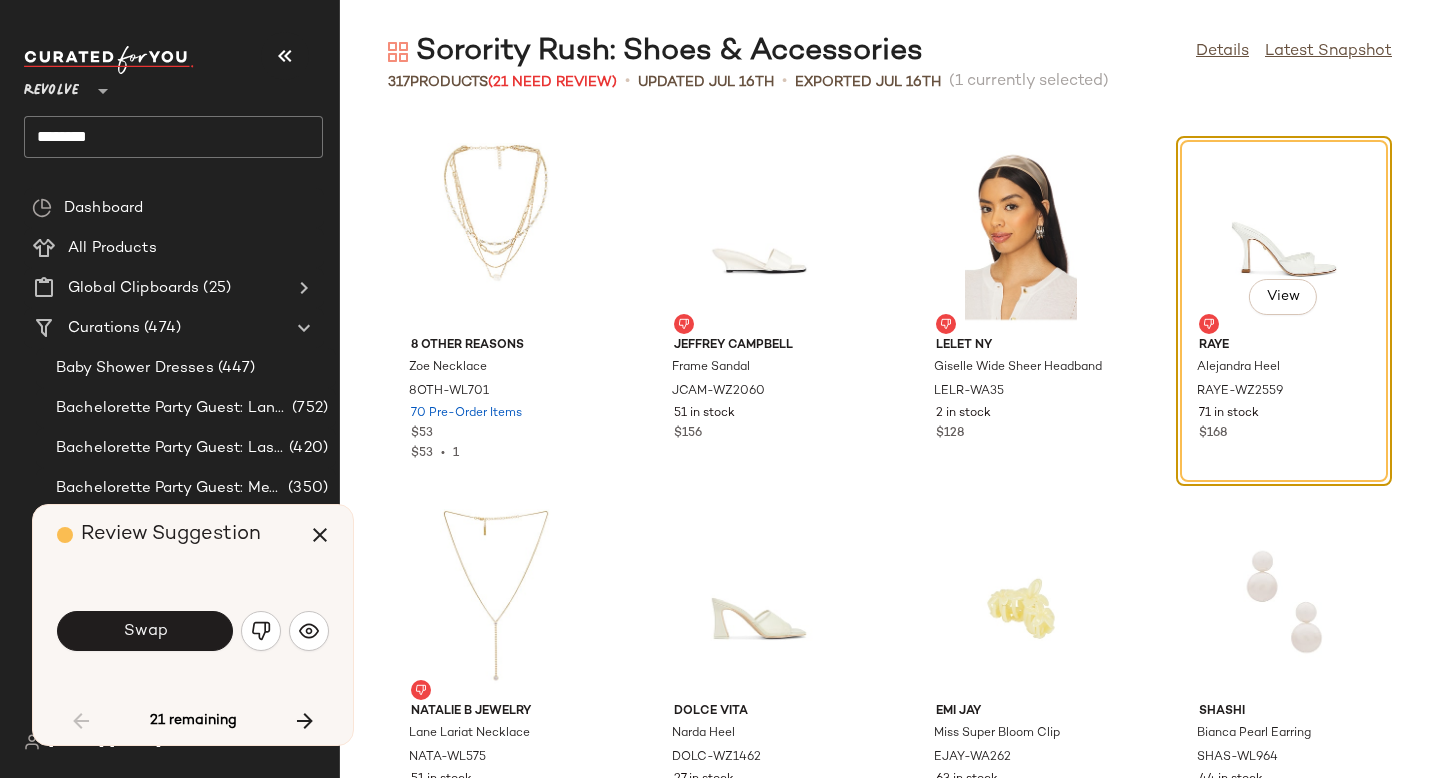 click on "Swap" at bounding box center (145, 631) 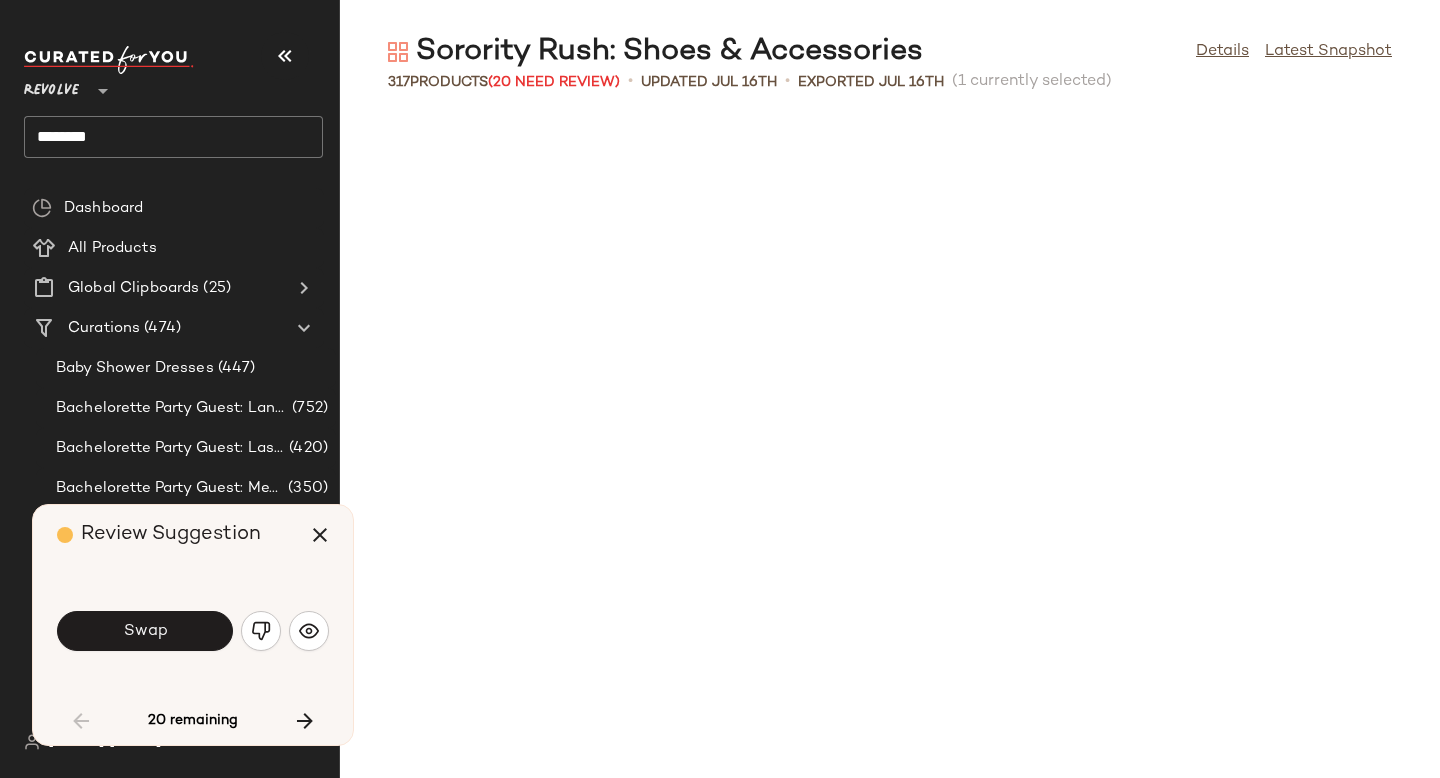scroll, scrollTop: 6222, scrollLeft: 0, axis: vertical 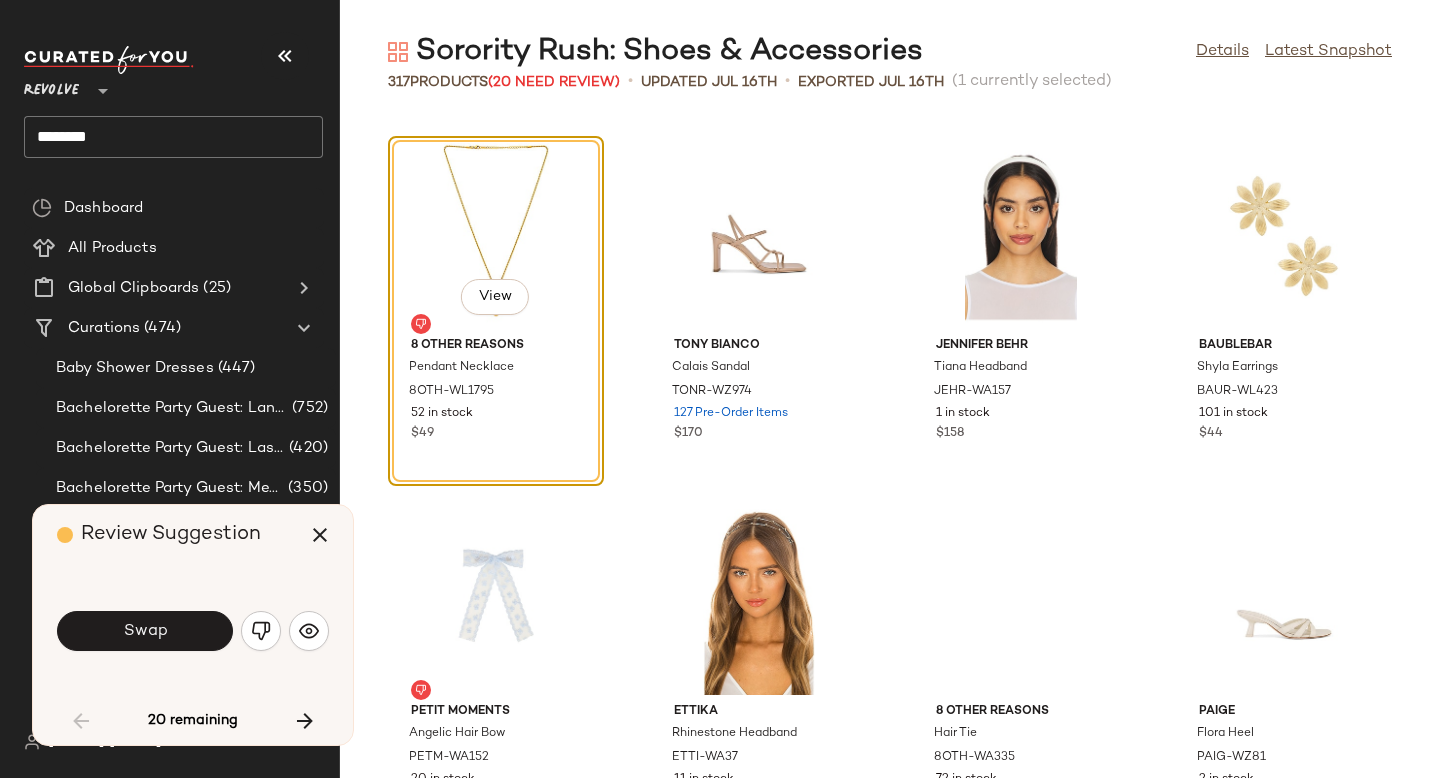 click on "Swap" at bounding box center [145, 631] 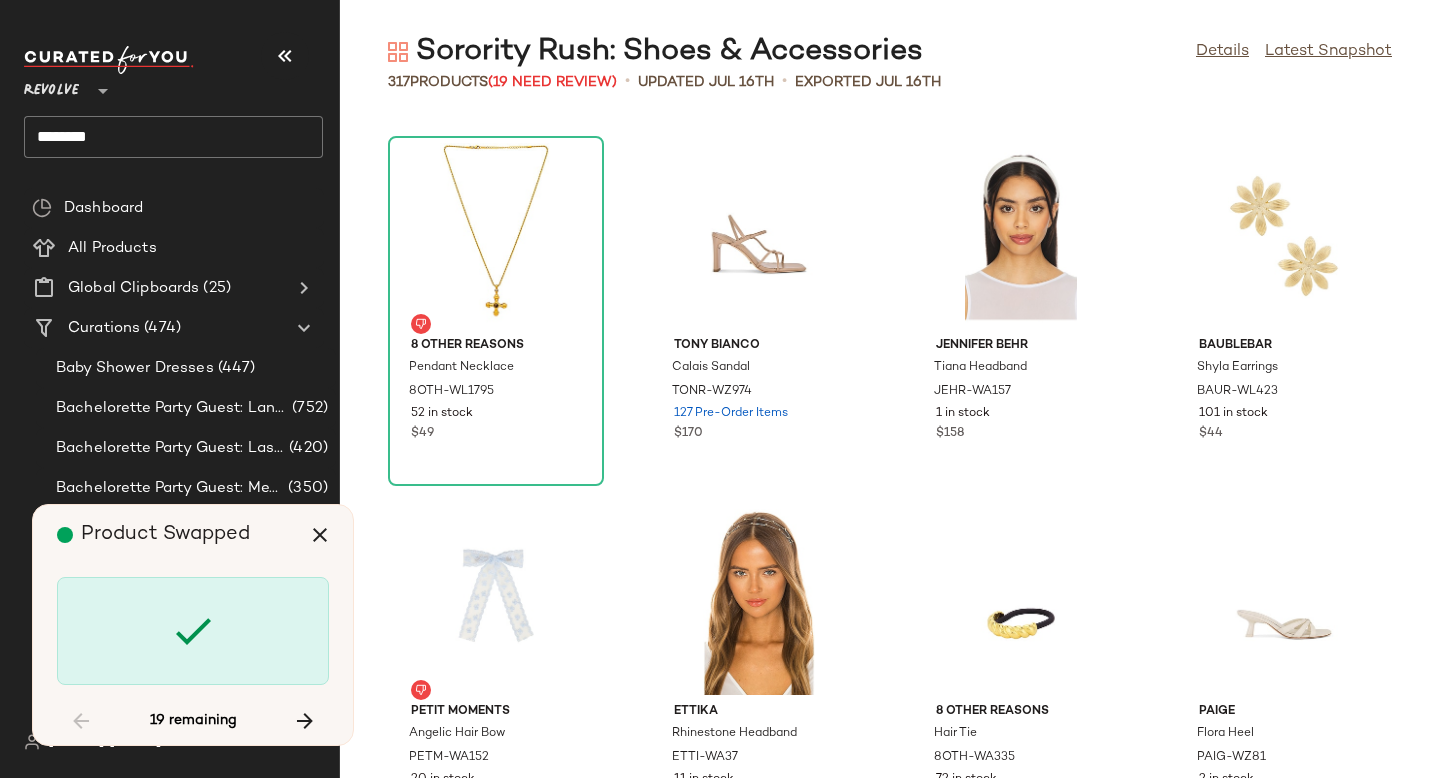 scroll, scrollTop: 7686, scrollLeft: 0, axis: vertical 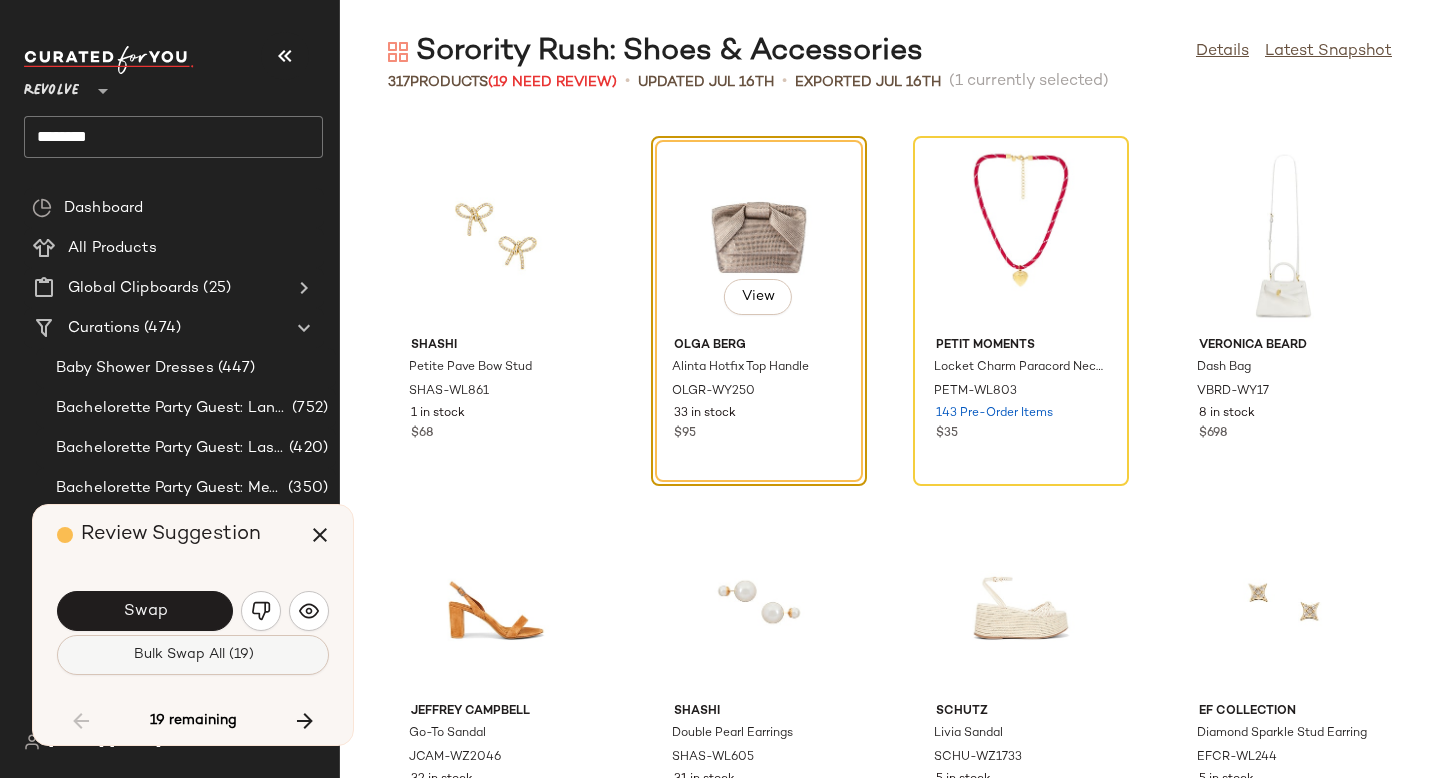 click on "Bulk Swap All (19)" 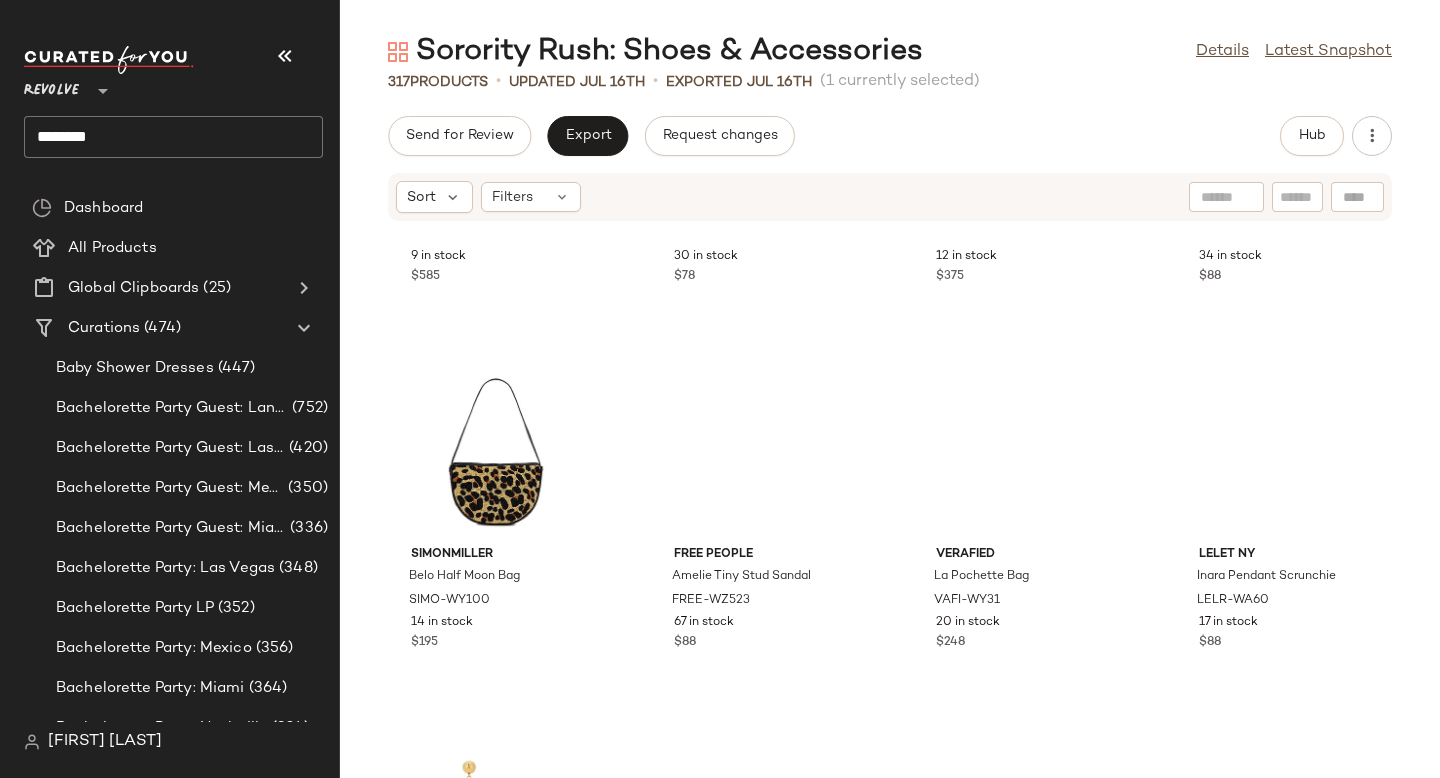 scroll, scrollTop: 0, scrollLeft: 0, axis: both 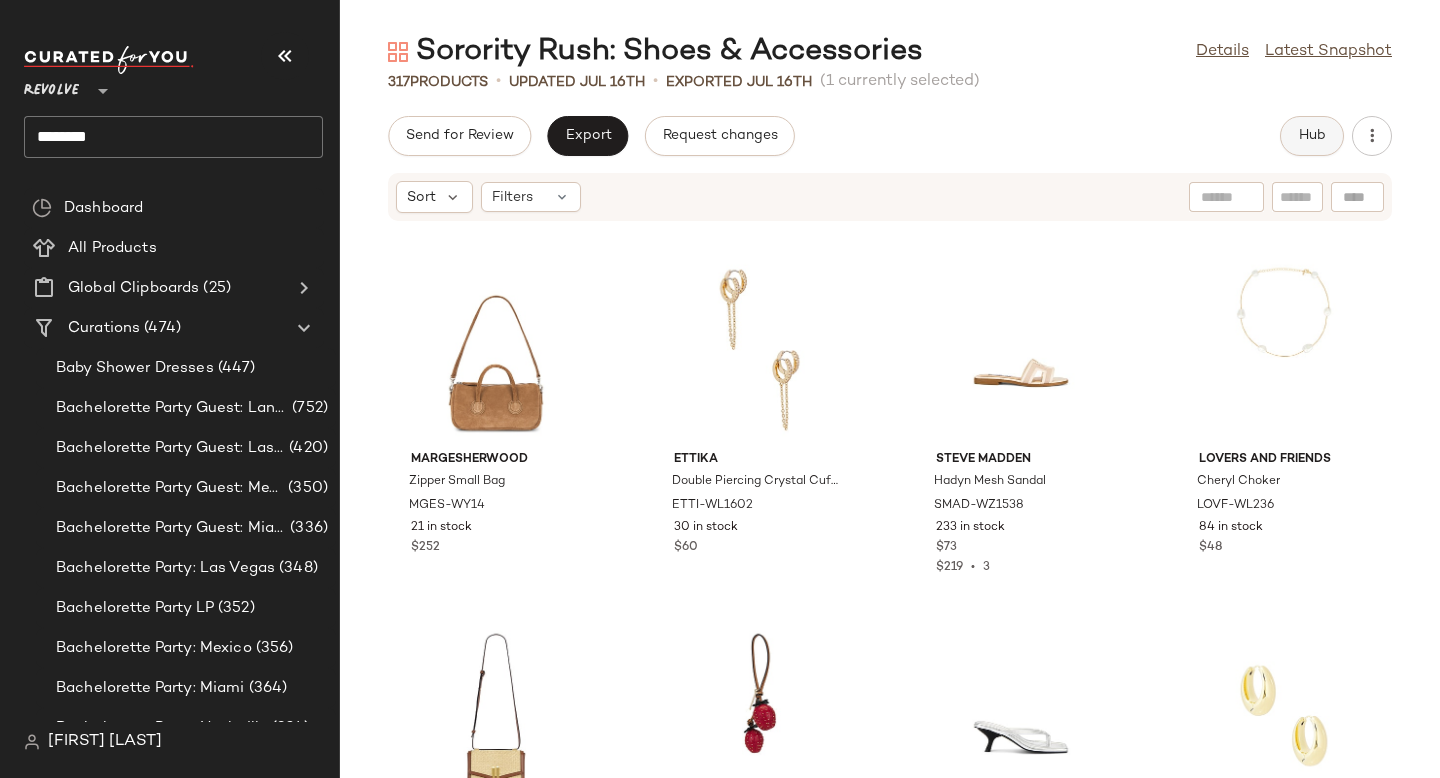 click on "Hub" at bounding box center [1312, 136] 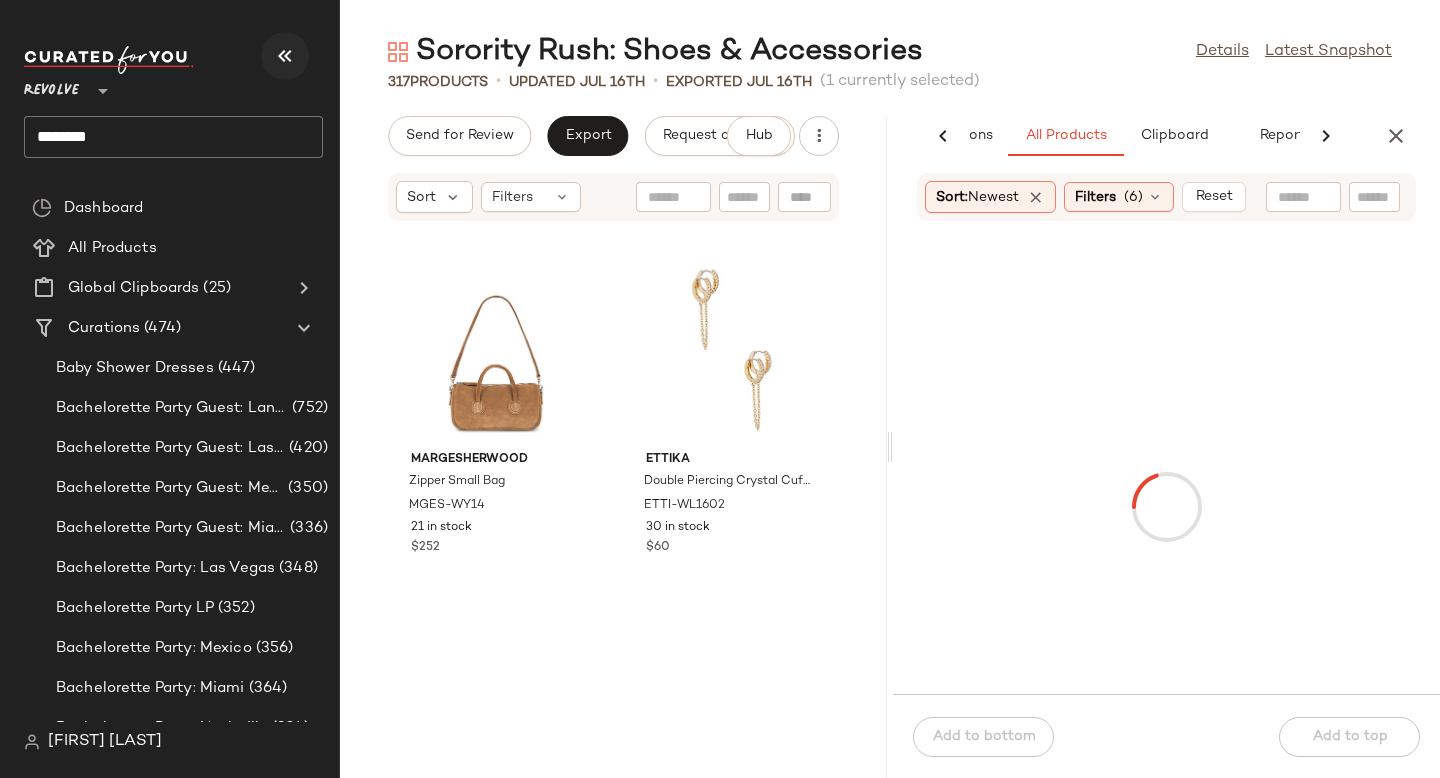 click at bounding box center [285, 56] 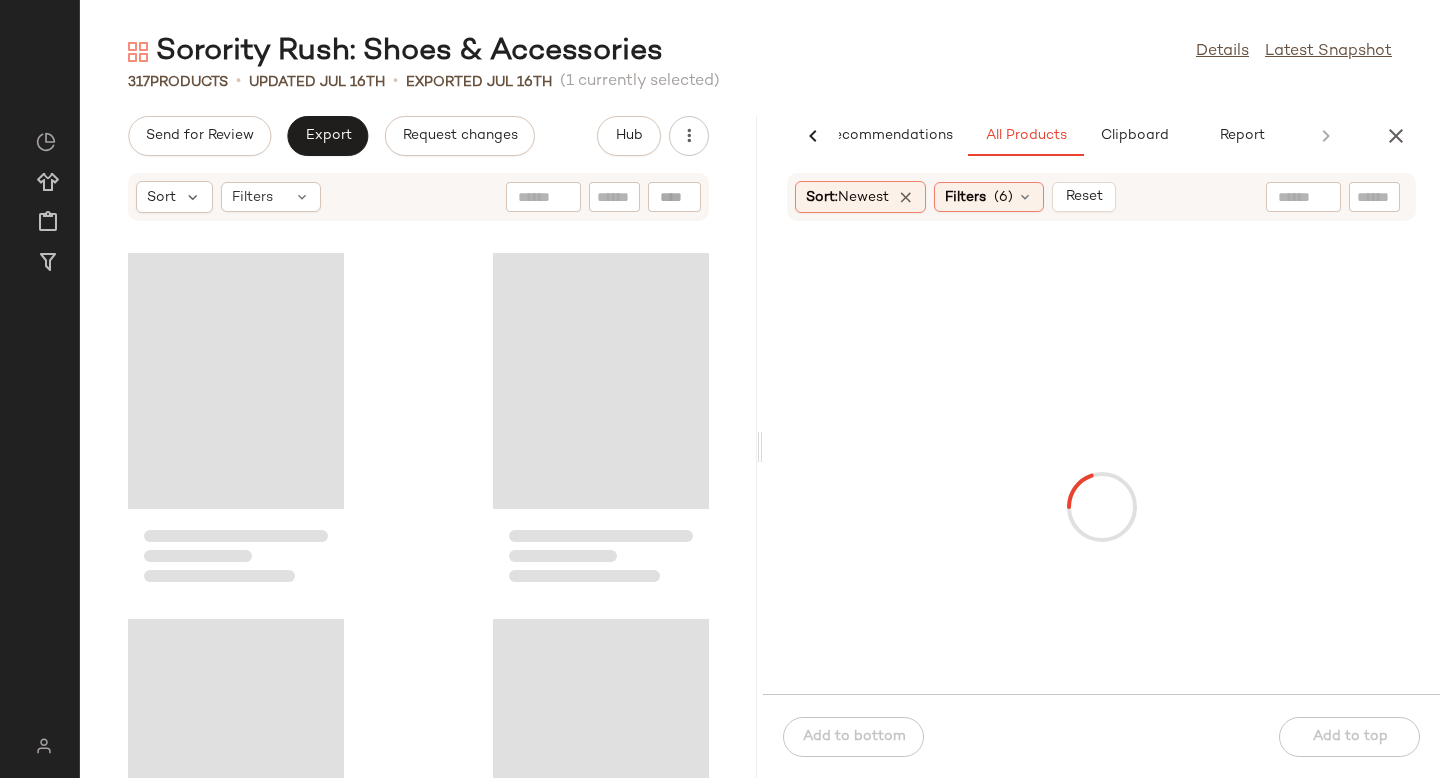 scroll, scrollTop: 0, scrollLeft: 47, axis: horizontal 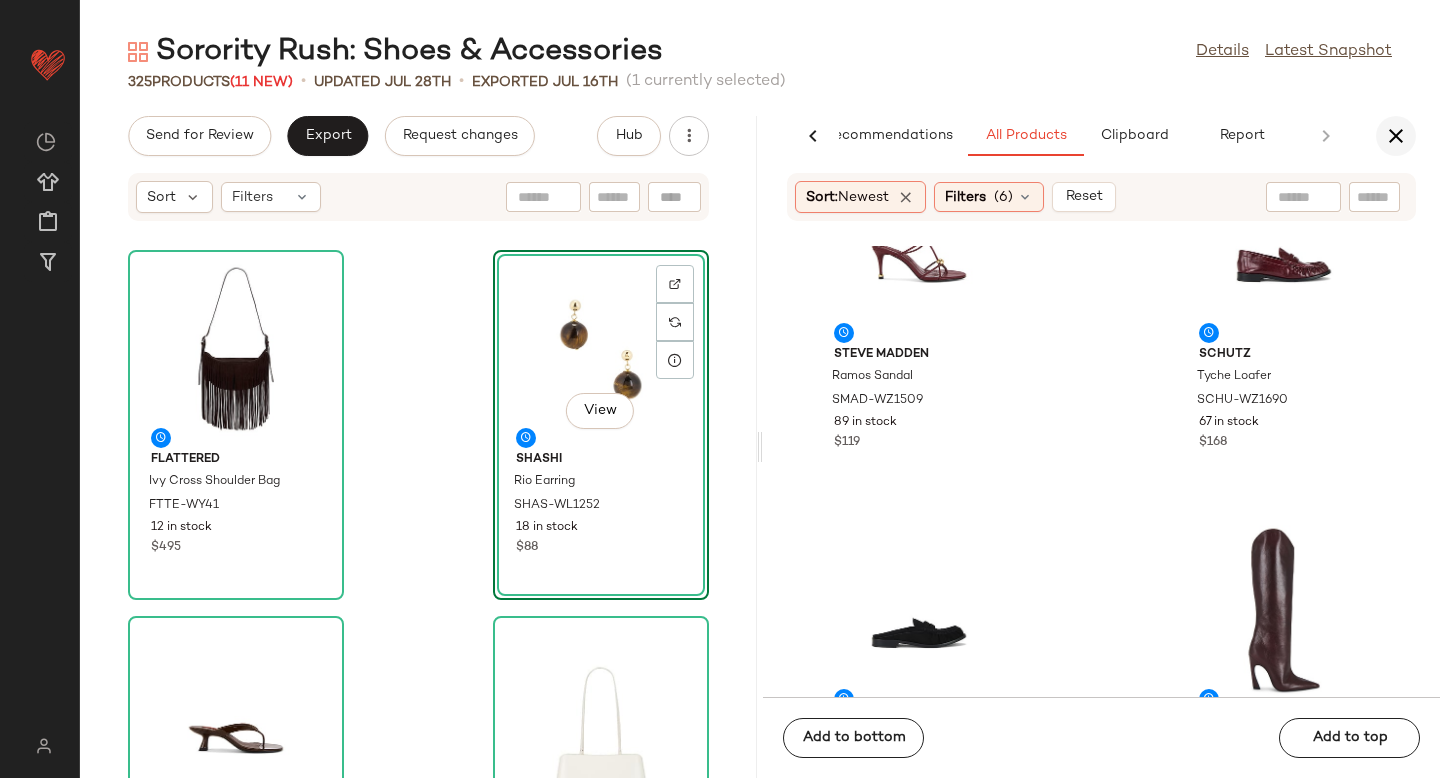 click at bounding box center [1396, 136] 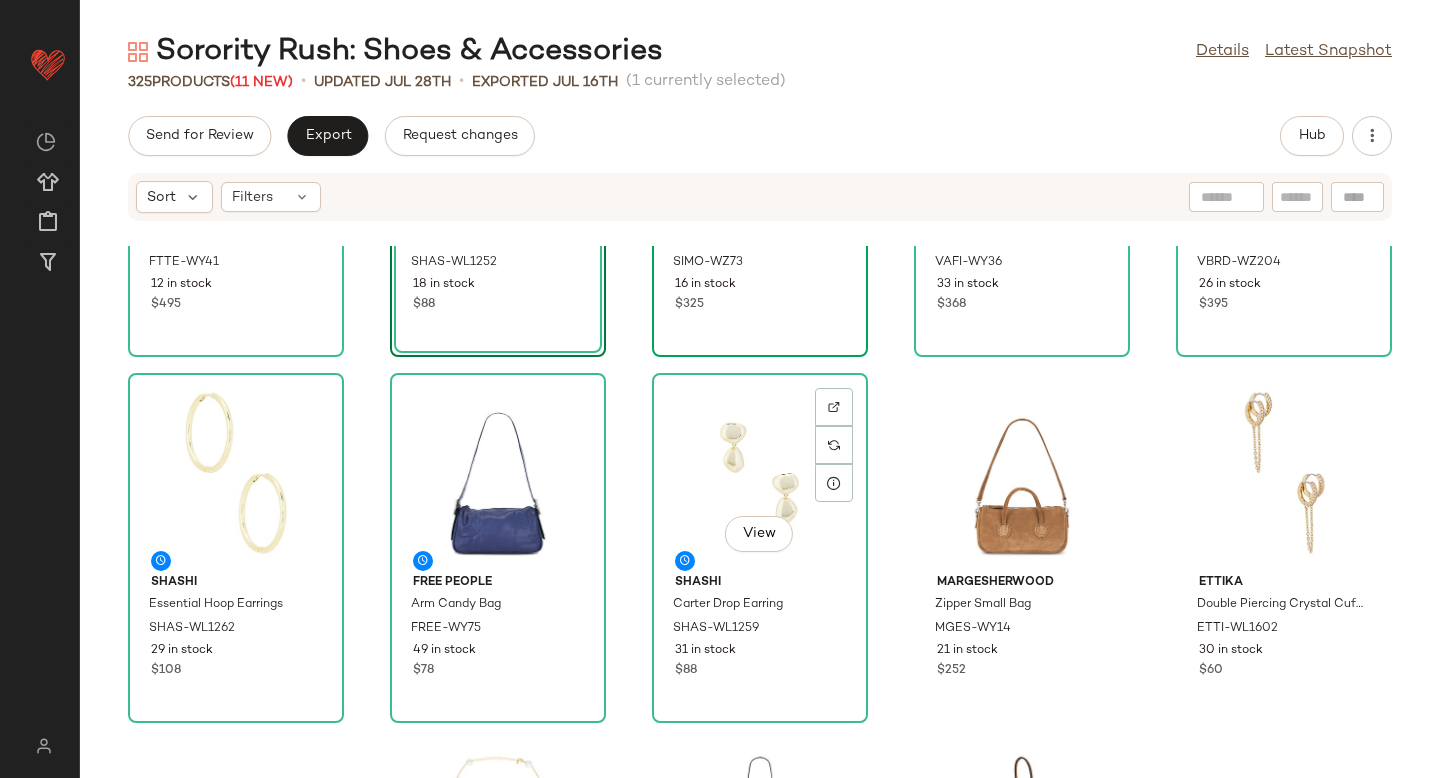 scroll, scrollTop: 0, scrollLeft: 0, axis: both 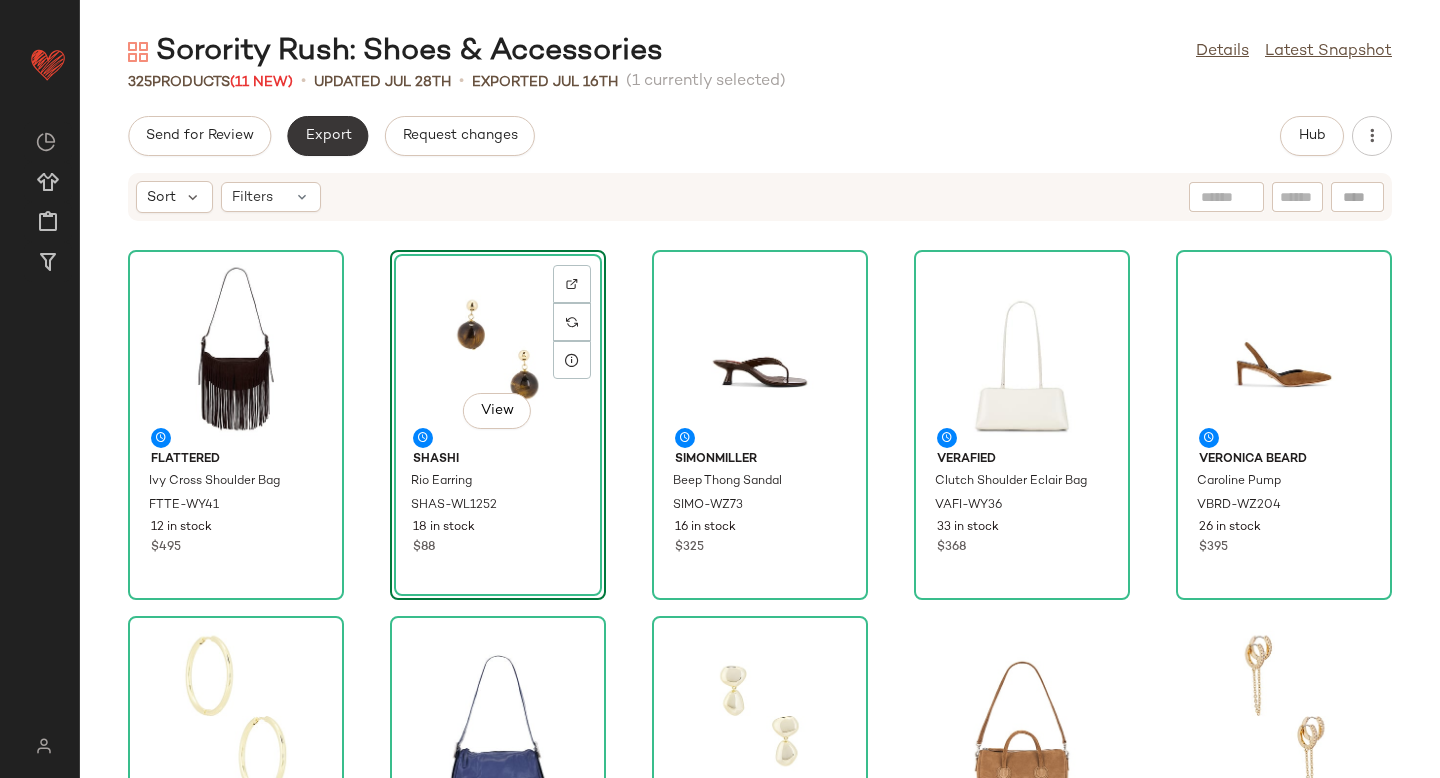 click on "Export" 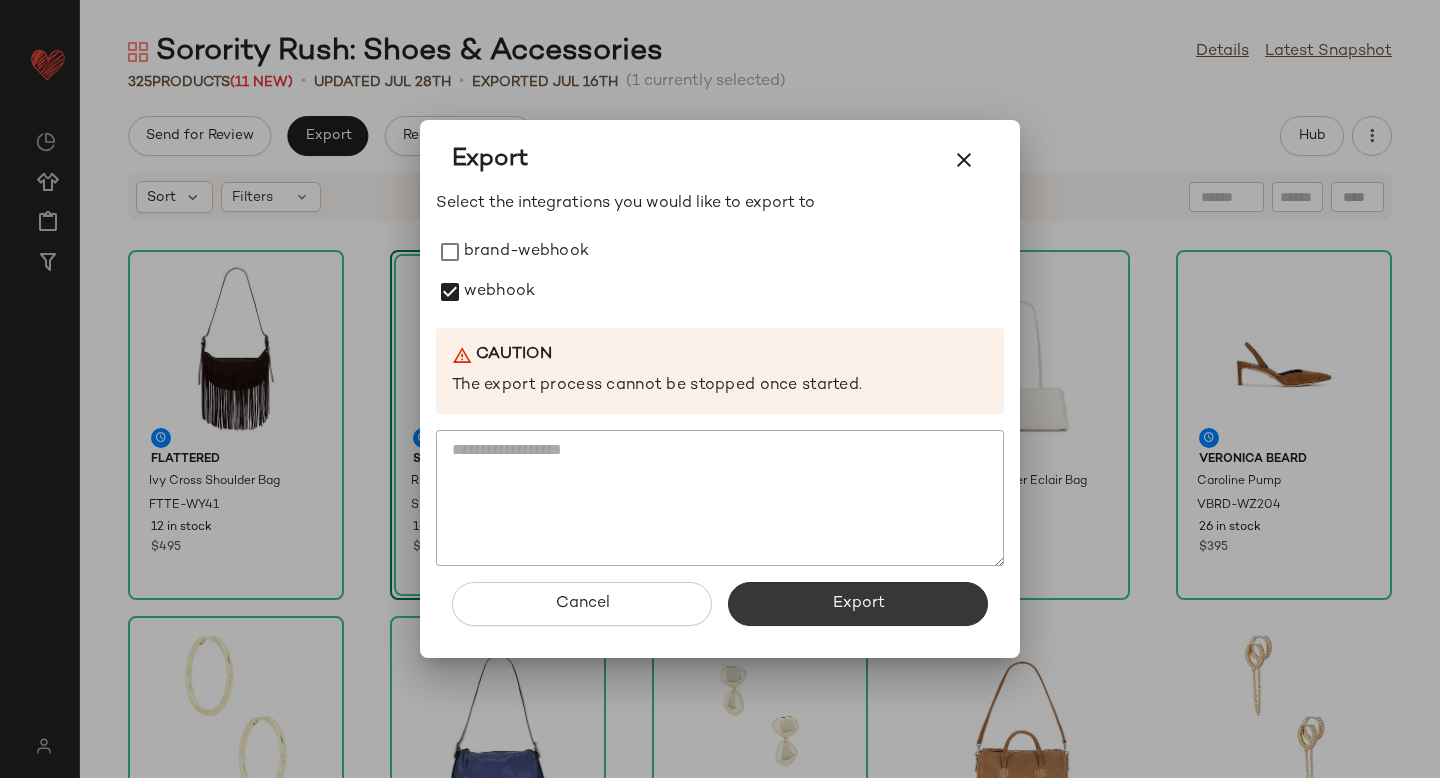 click on "Export" at bounding box center (858, 604) 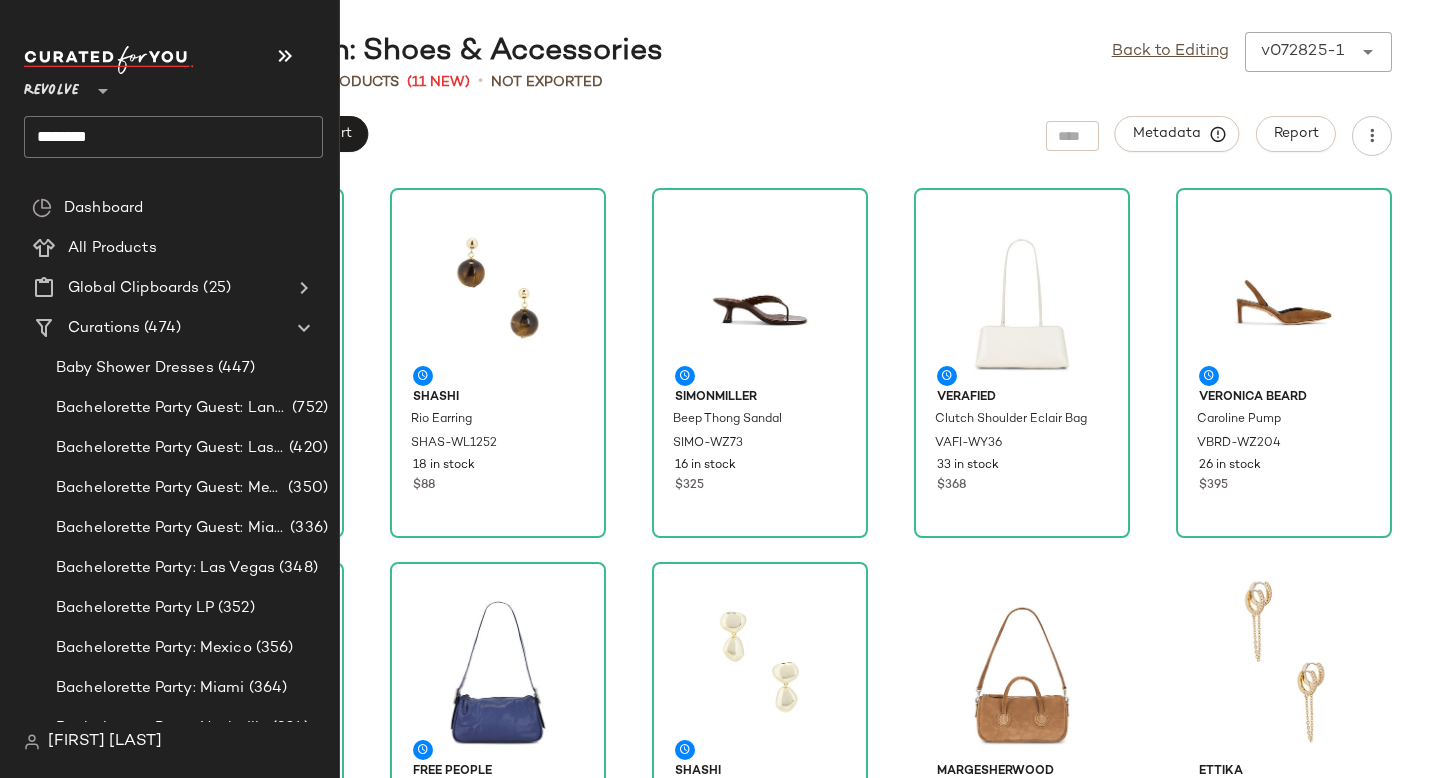 click on "********" 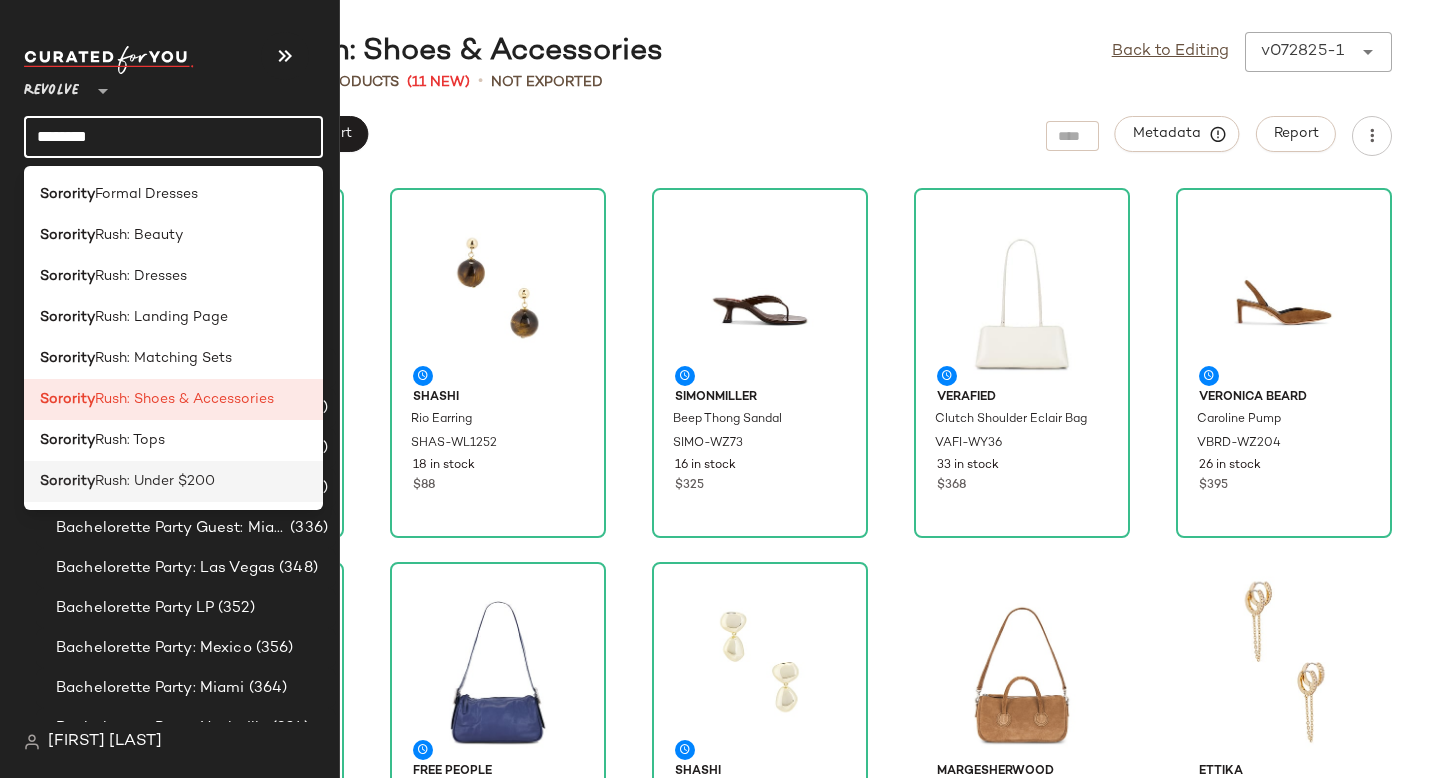 click on "Rush: Under $200" at bounding box center [155, 481] 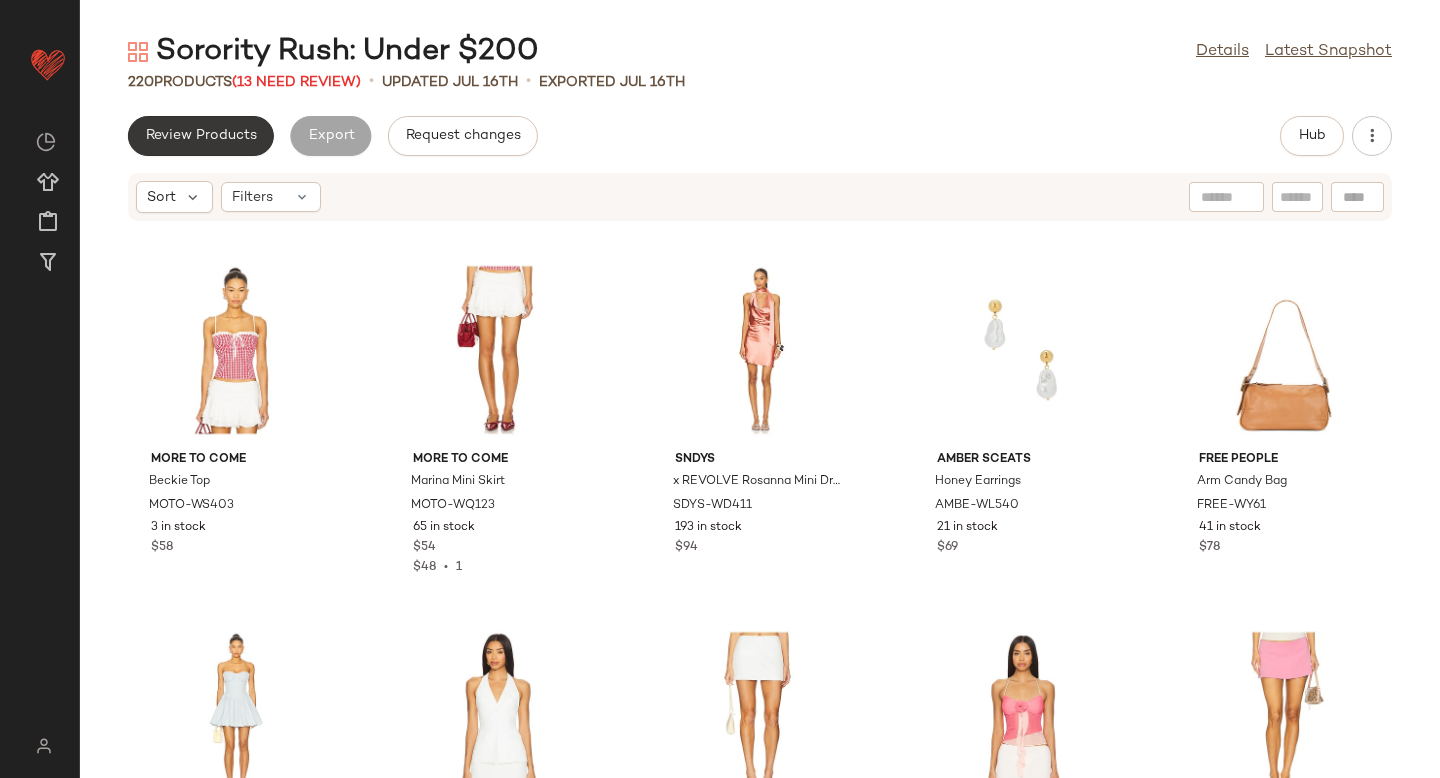 click on "Review Products" at bounding box center (201, 136) 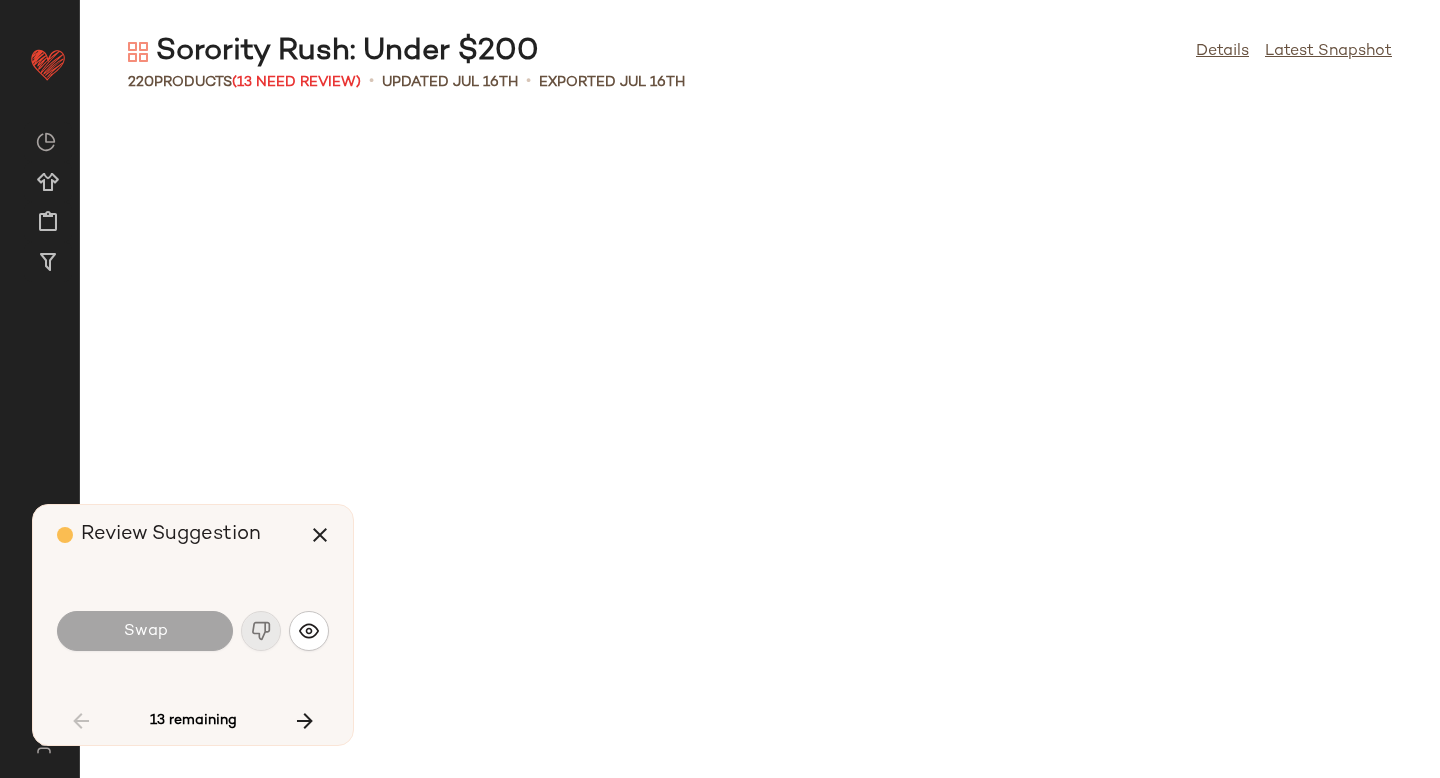 scroll, scrollTop: 1830, scrollLeft: 0, axis: vertical 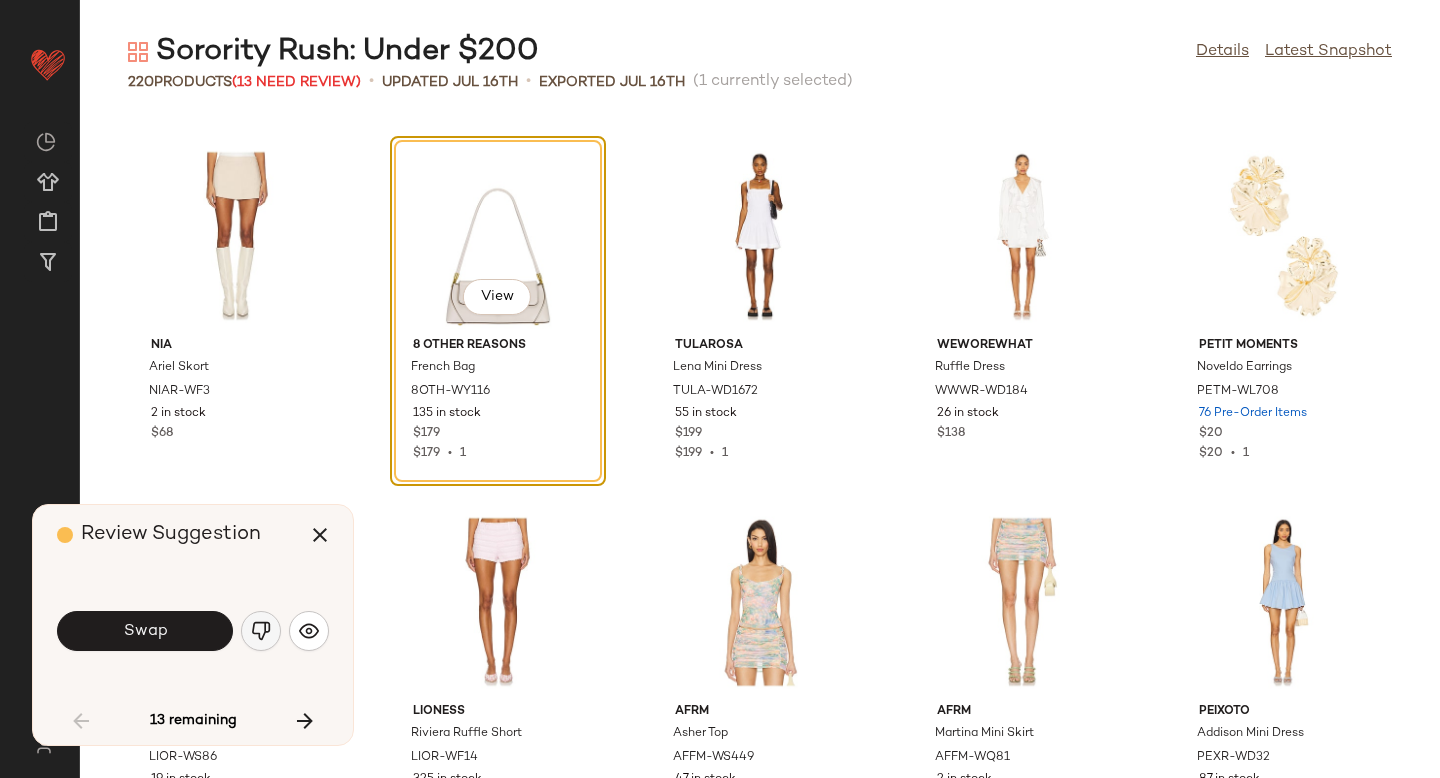 click at bounding box center [261, 631] 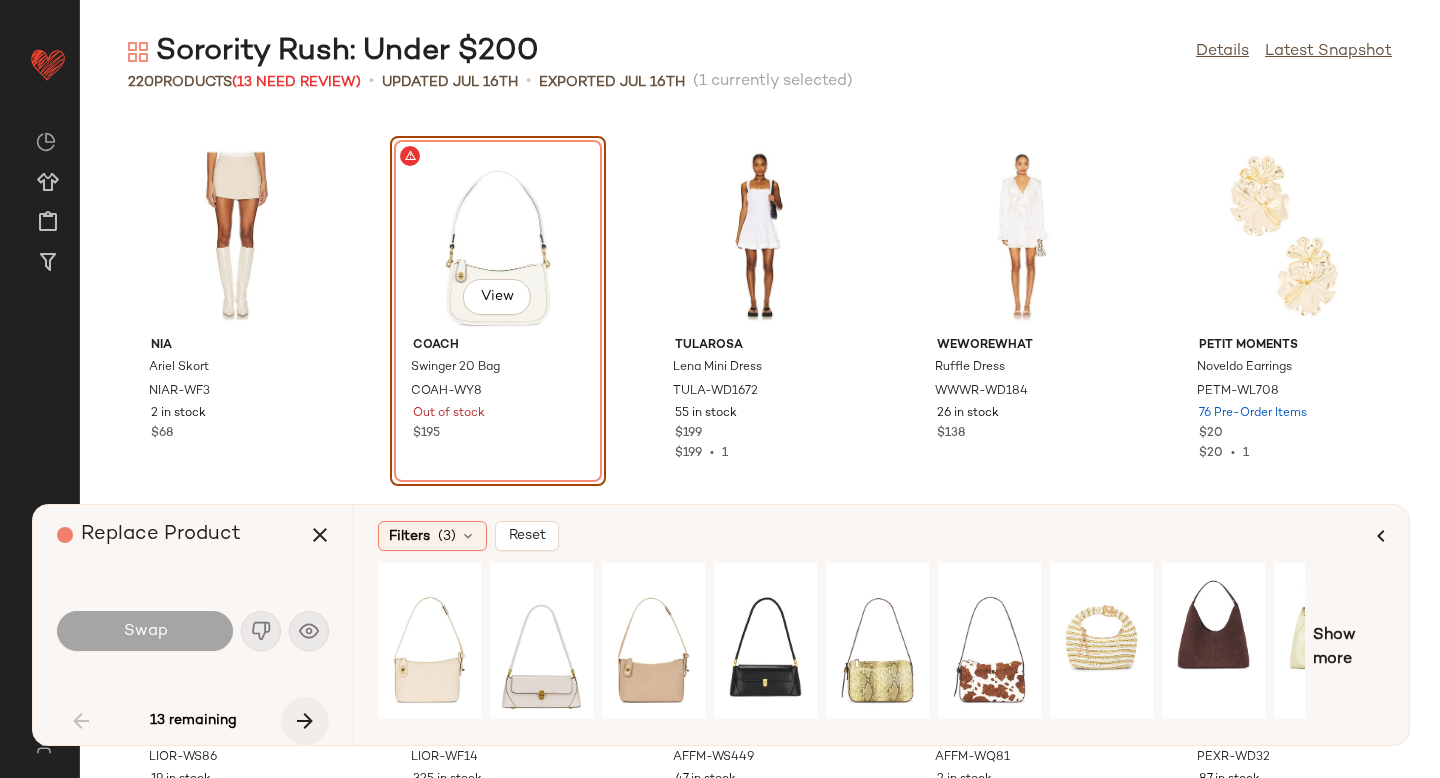 click at bounding box center (305, 721) 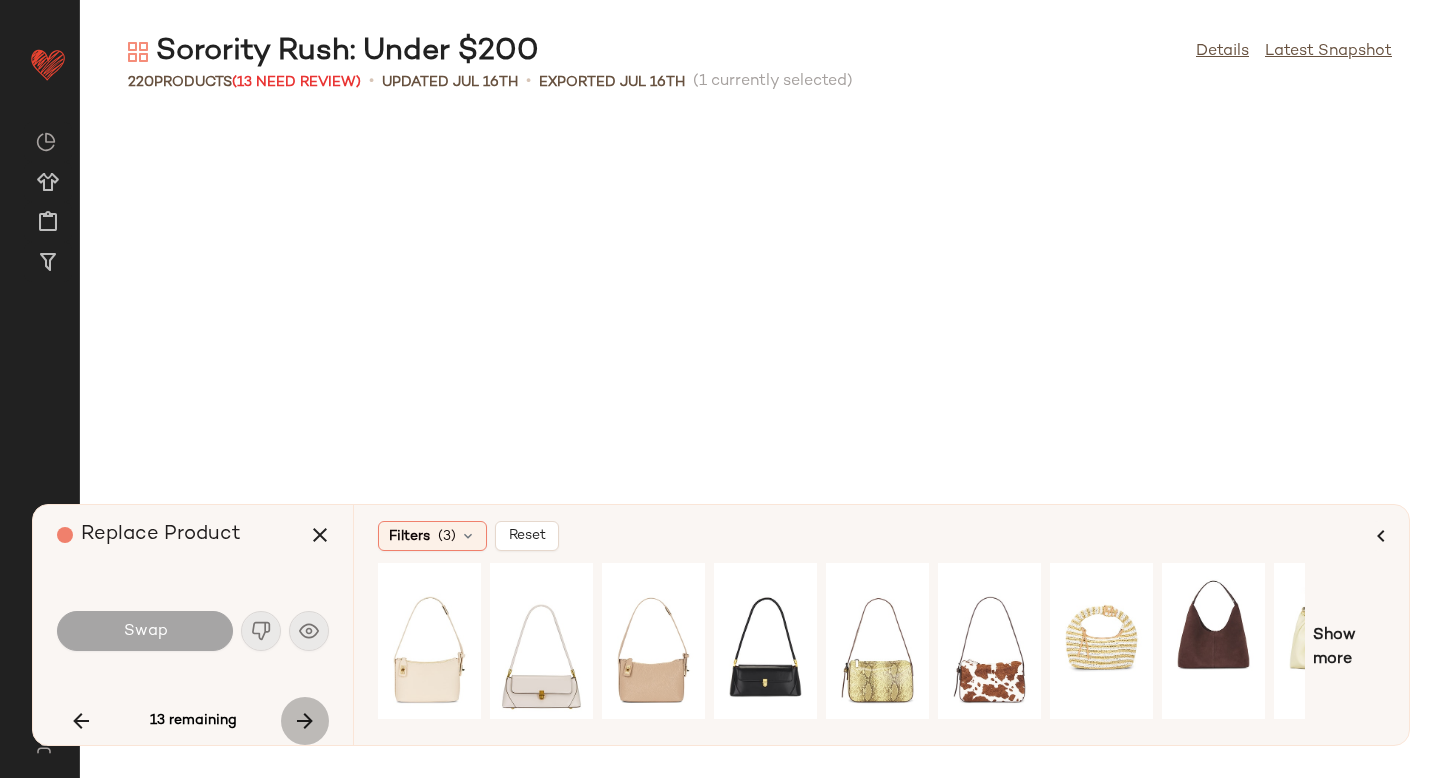 scroll, scrollTop: 3294, scrollLeft: 0, axis: vertical 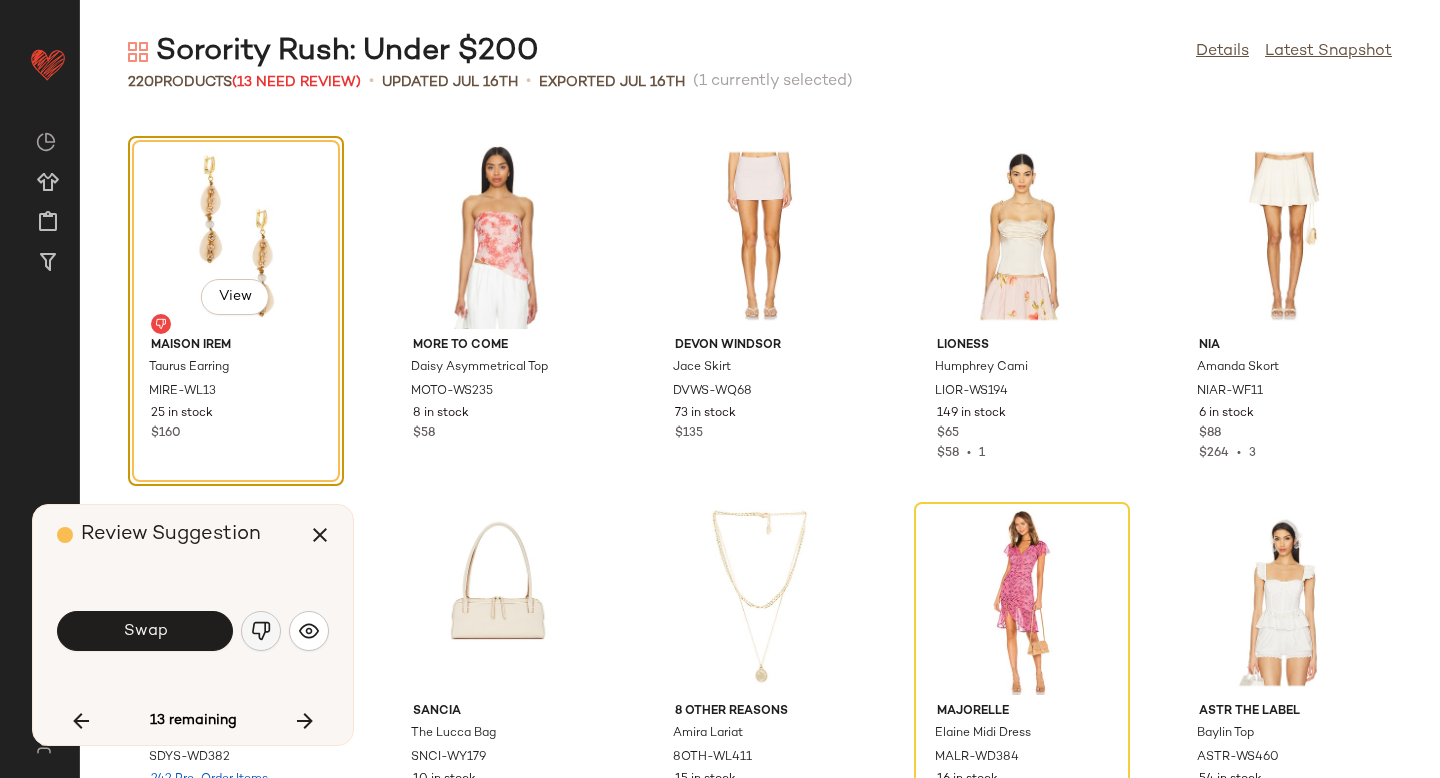 click 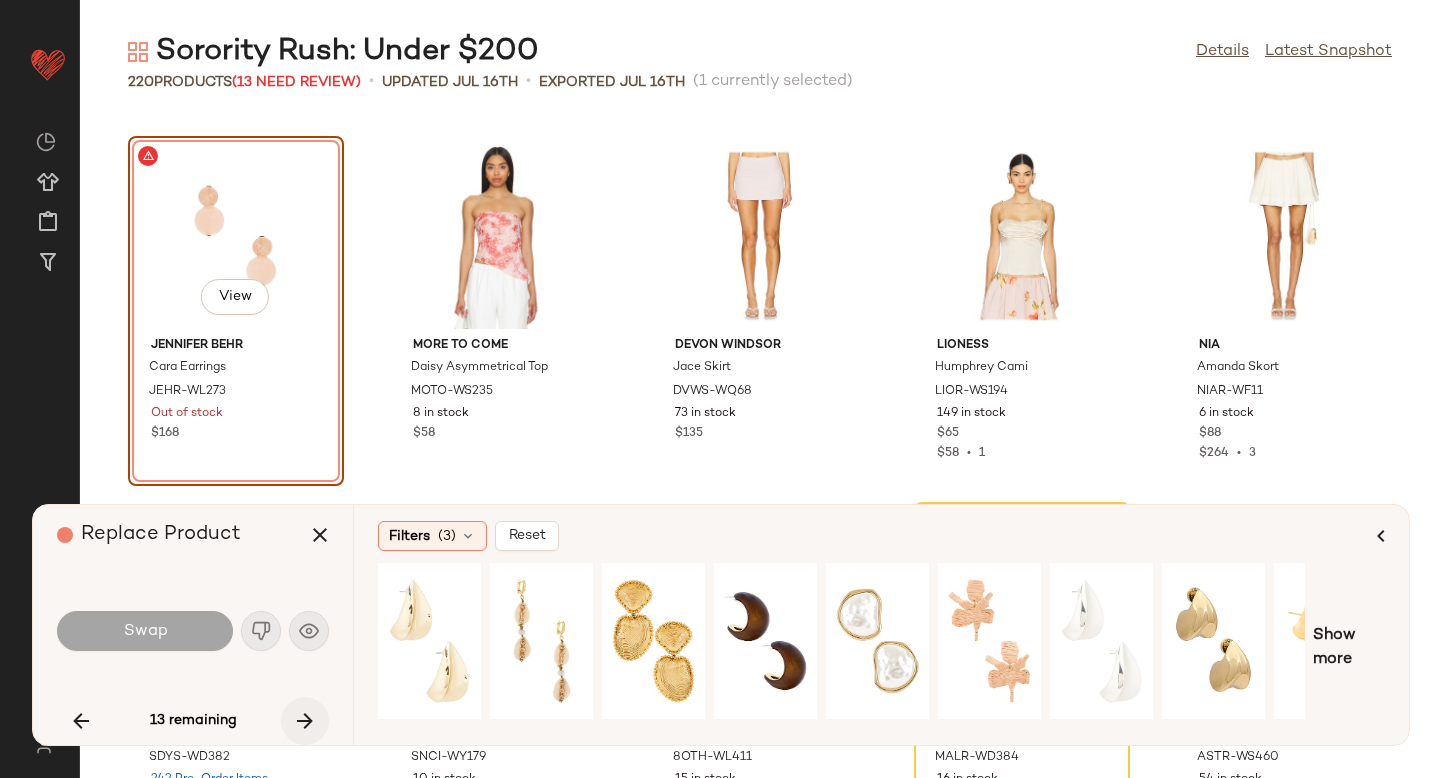 click at bounding box center (305, 721) 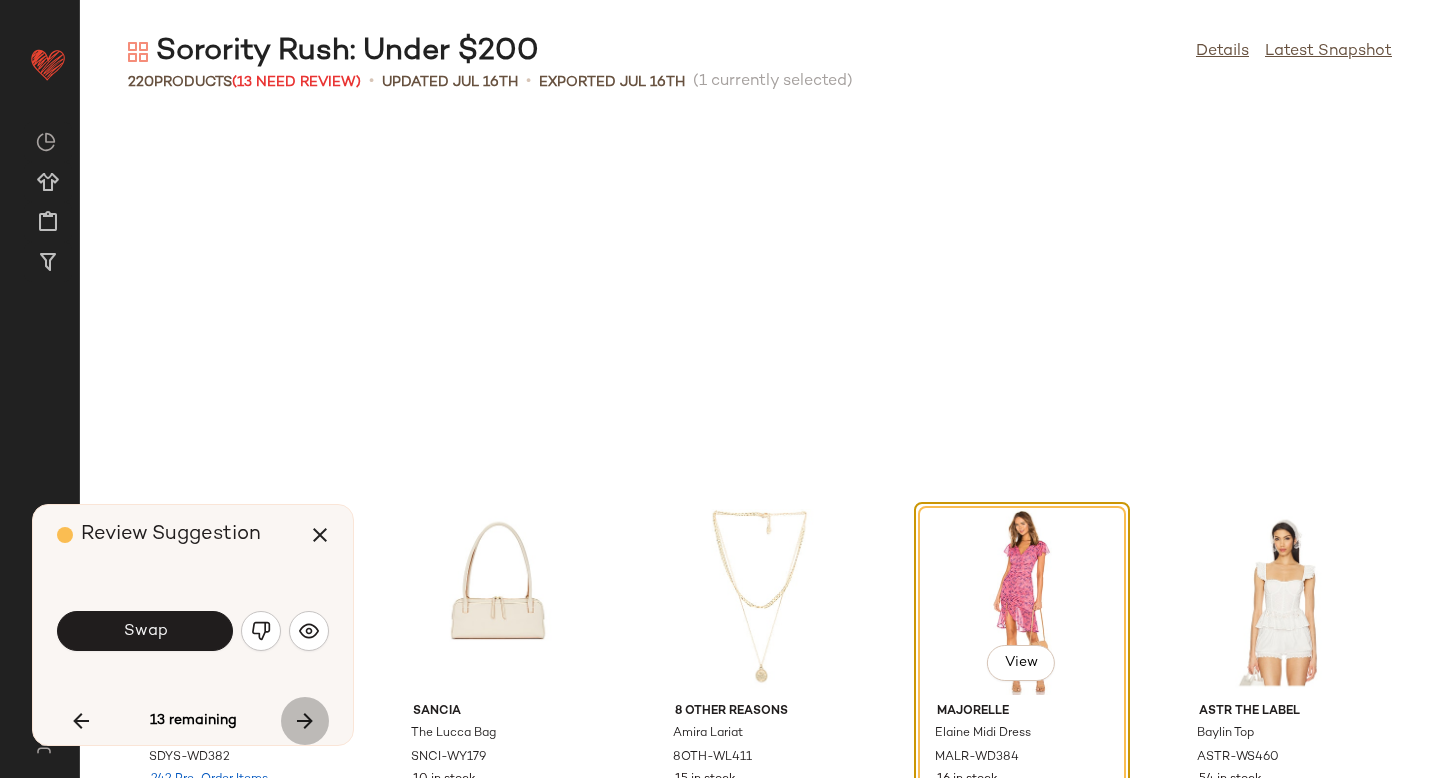 scroll, scrollTop: 3660, scrollLeft: 0, axis: vertical 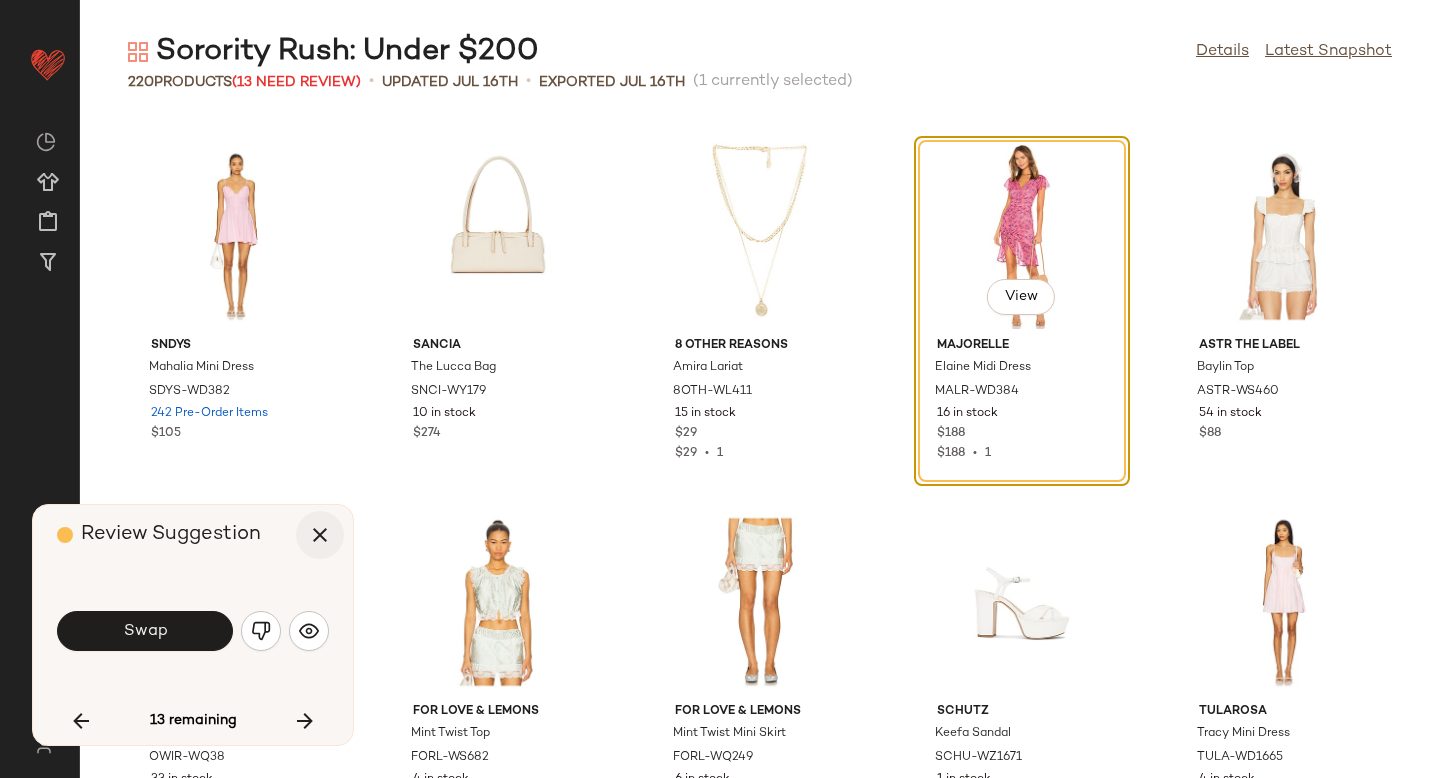 click at bounding box center (320, 535) 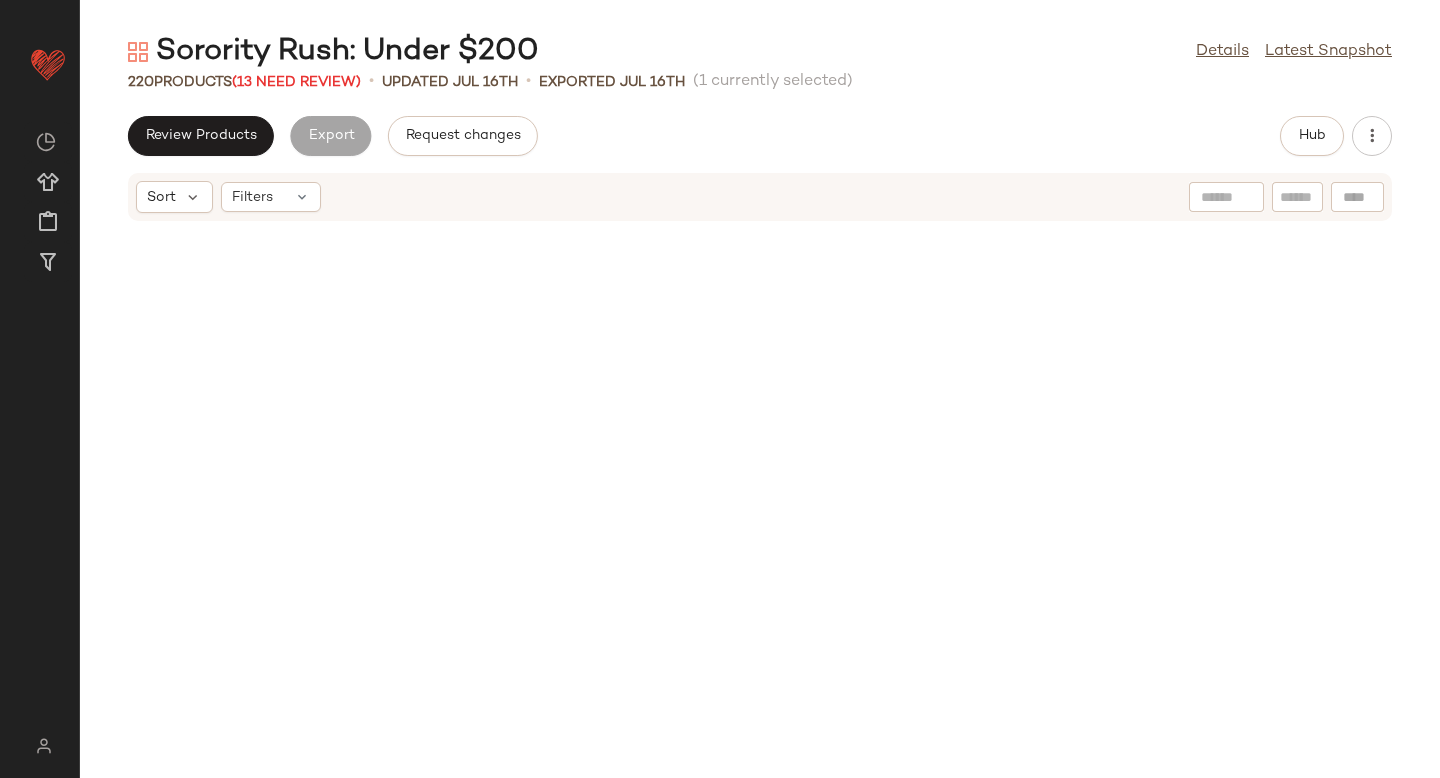 scroll, scrollTop: 0, scrollLeft: 0, axis: both 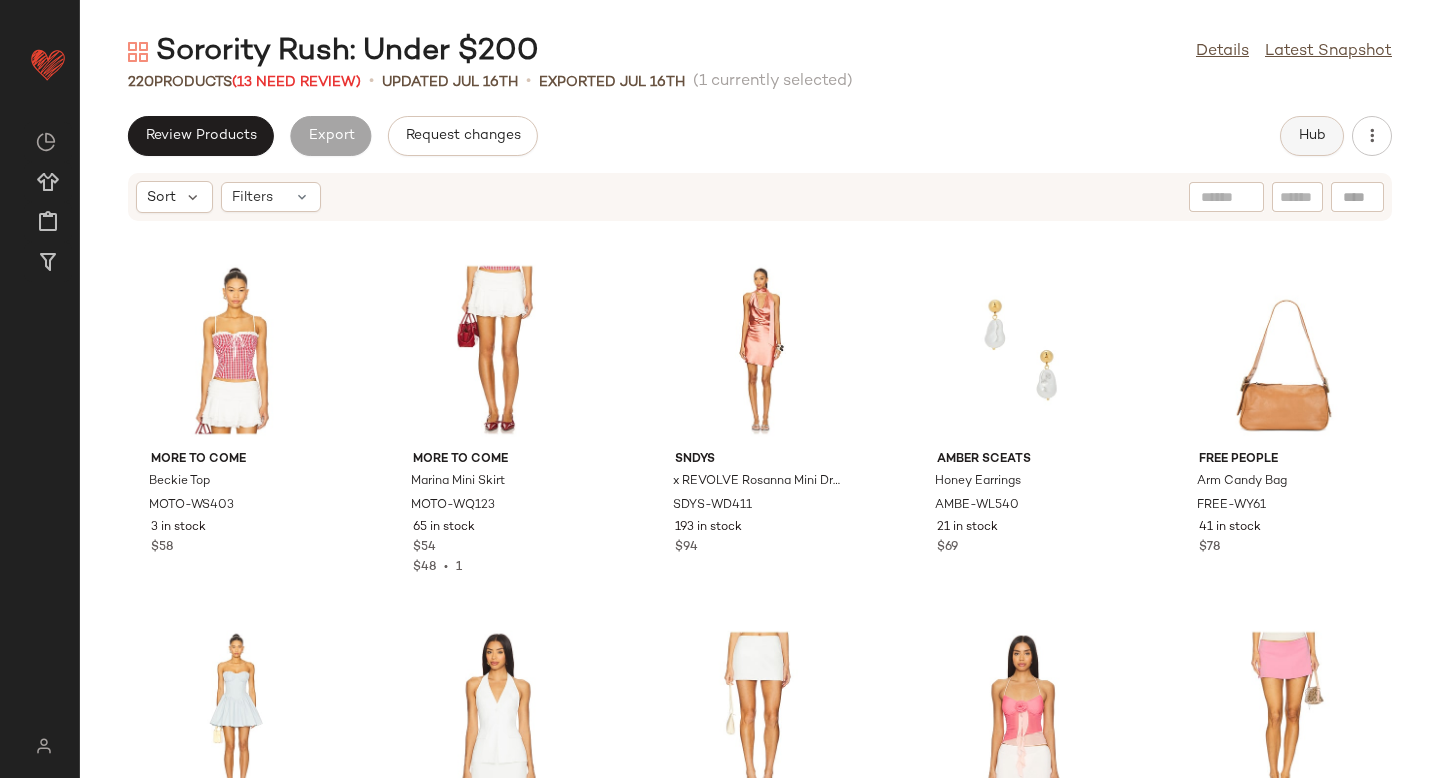 click on "Hub" 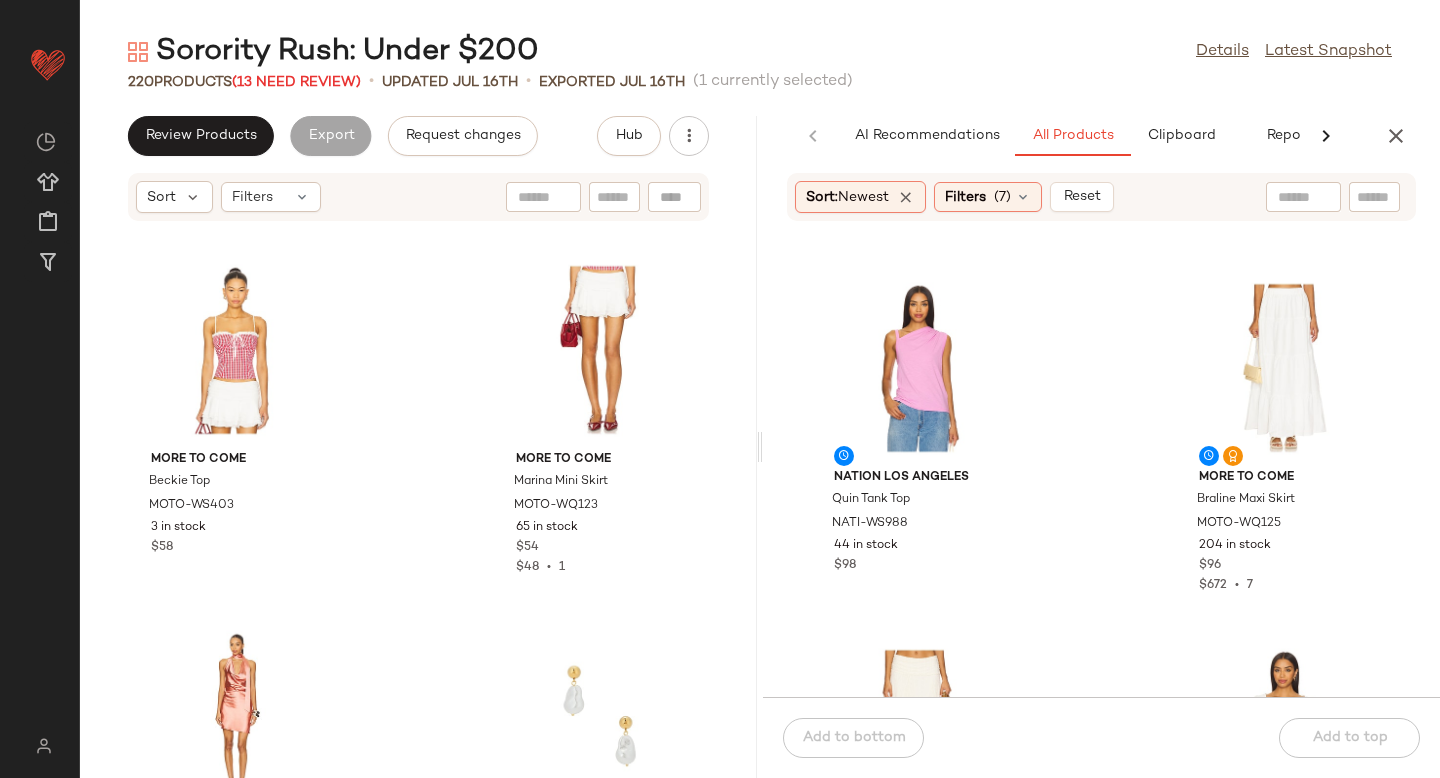 scroll, scrollTop: 11348, scrollLeft: 0, axis: vertical 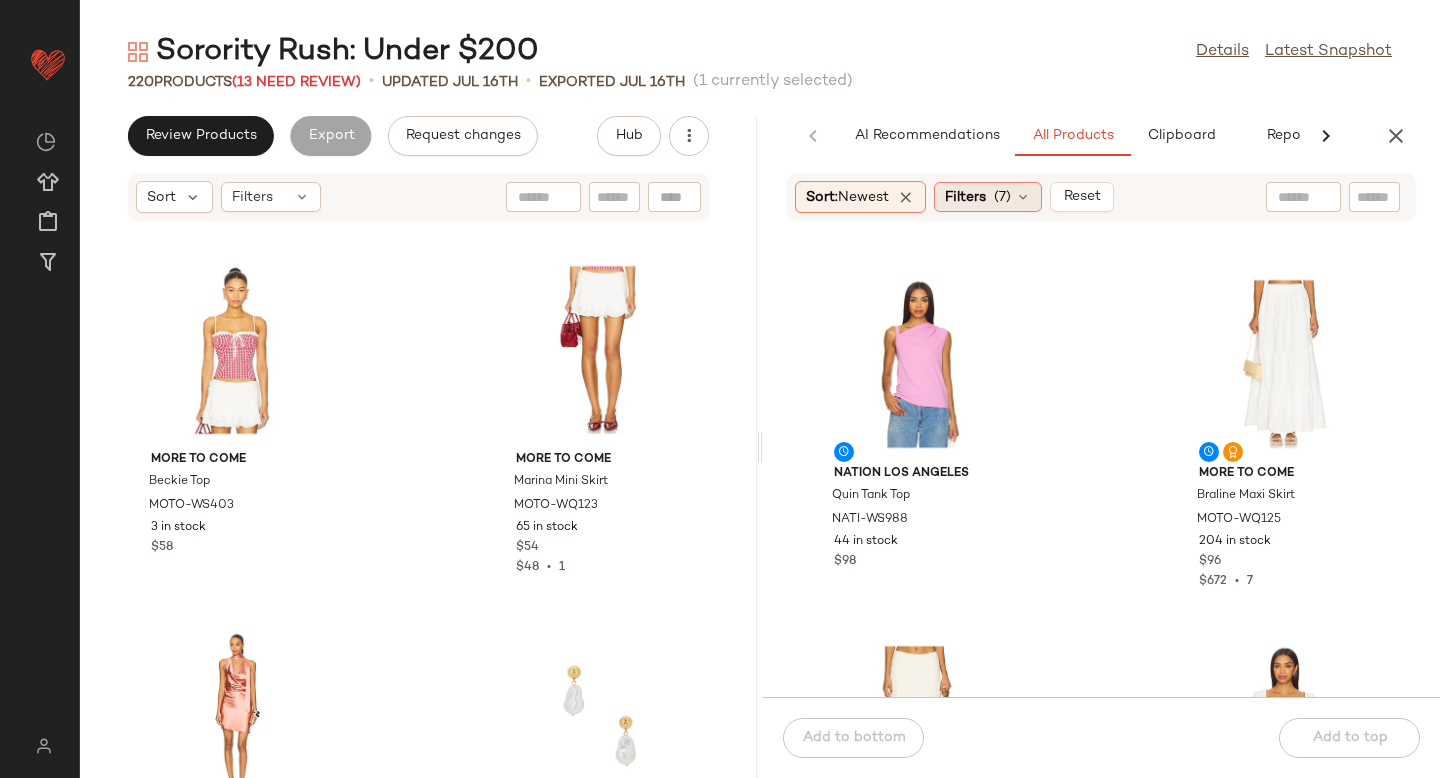 click on "Filters  (7)" 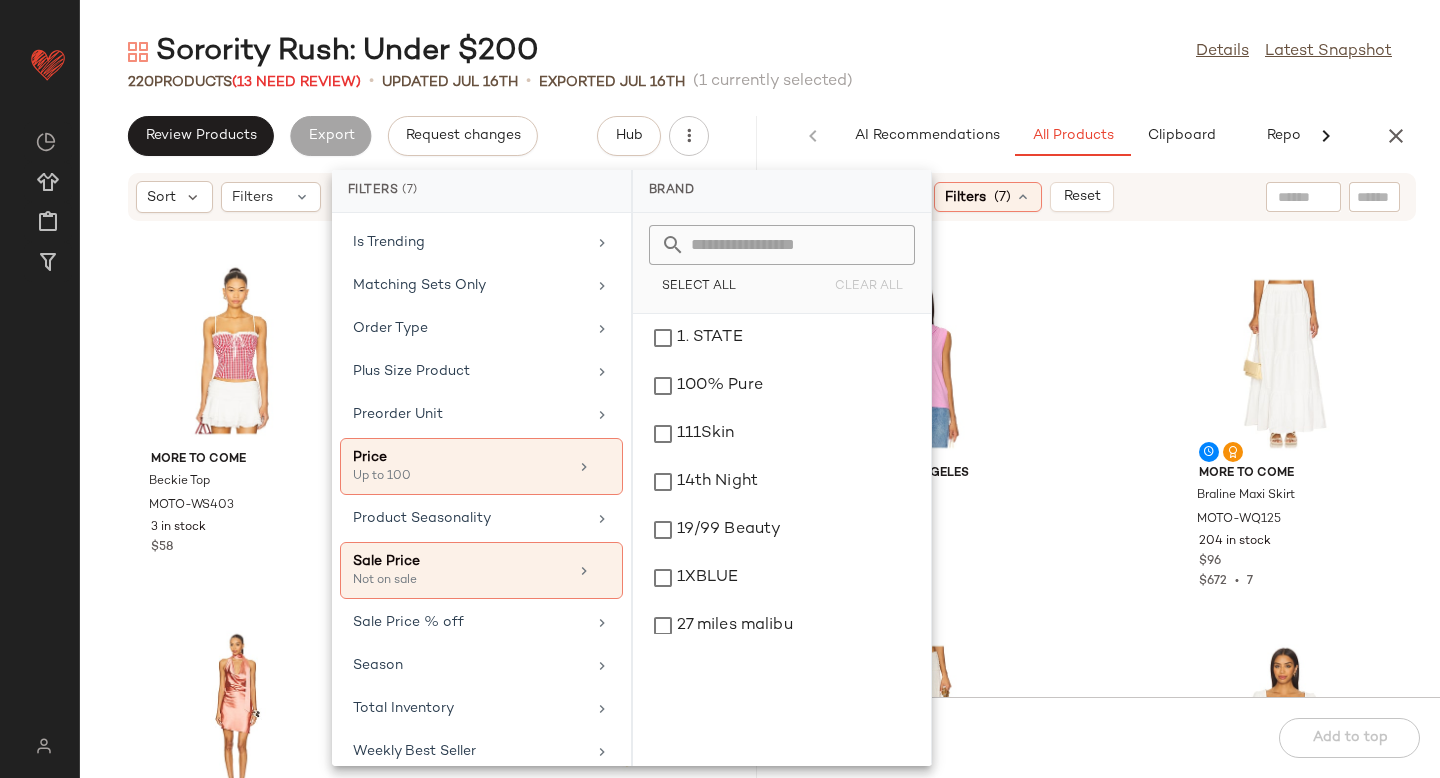 scroll, scrollTop: 1051, scrollLeft: 0, axis: vertical 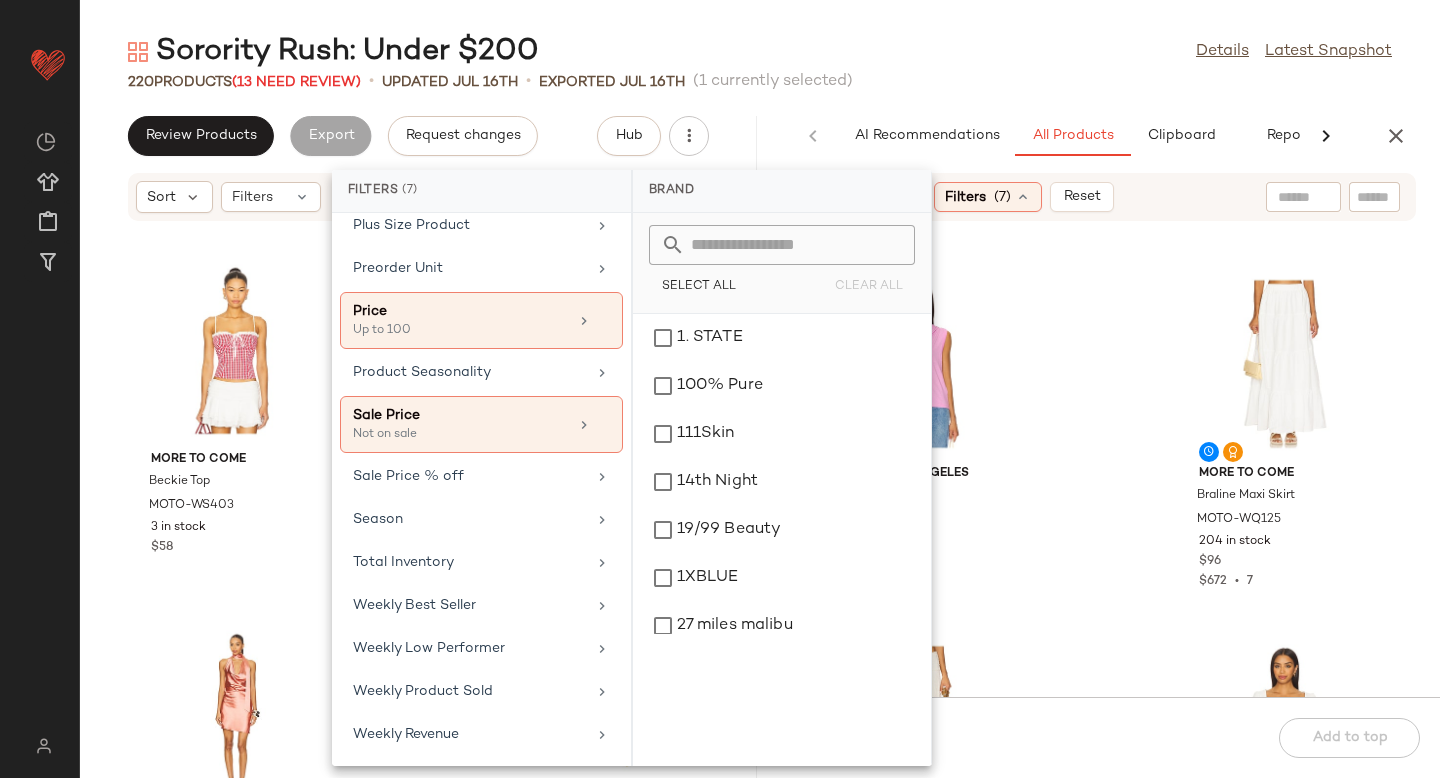 click on "Seafolly Knit Hot Pant SEAF-WF19 17 in stock $100 Seafolly Knit Polo Shirt SEAF-WS29 17 in stock $100 Nation Los Angeles Quin Tank Top NATI-WS988 44 in stock $98 MORE TO COME Braline Maxi Skirt MOTO-WQ125 204 in stock $96 $672  •  7 MORE TO COME Karina Maxi Skirt MOTO-WQ127 151 in stock $88 $879  •  10 MORE TO COME Braline Top MOTO-WS407 268 in stock $68 $883  •  13 MORE TO COME Marilou Halter Top MOTO-WS408 141 Pre-Order Items $64 $1.79K  •  28 Miaou Kim Swim Short MAOU-WF22 17 in stock $95" 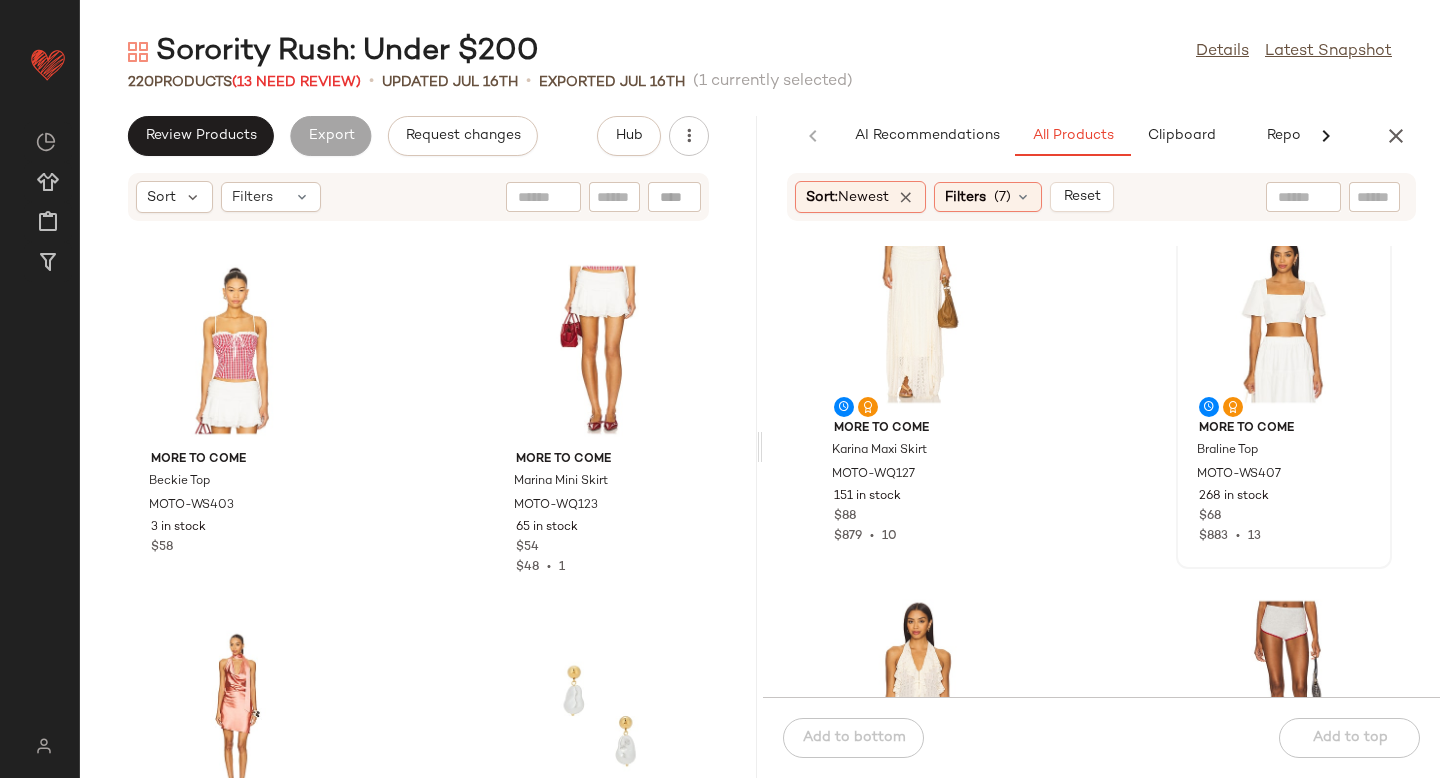 scroll, scrollTop: 11737, scrollLeft: 0, axis: vertical 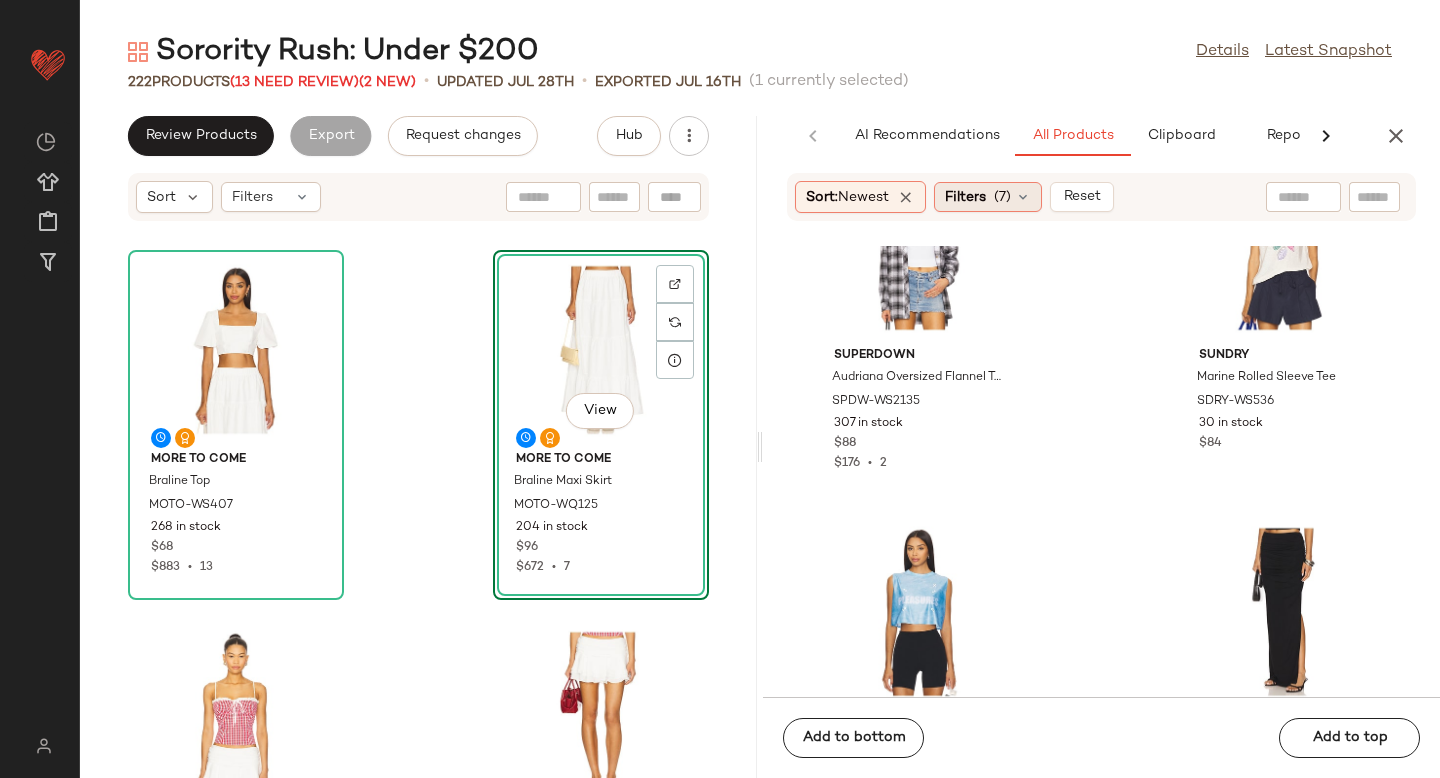 click on "Filters  (7)" 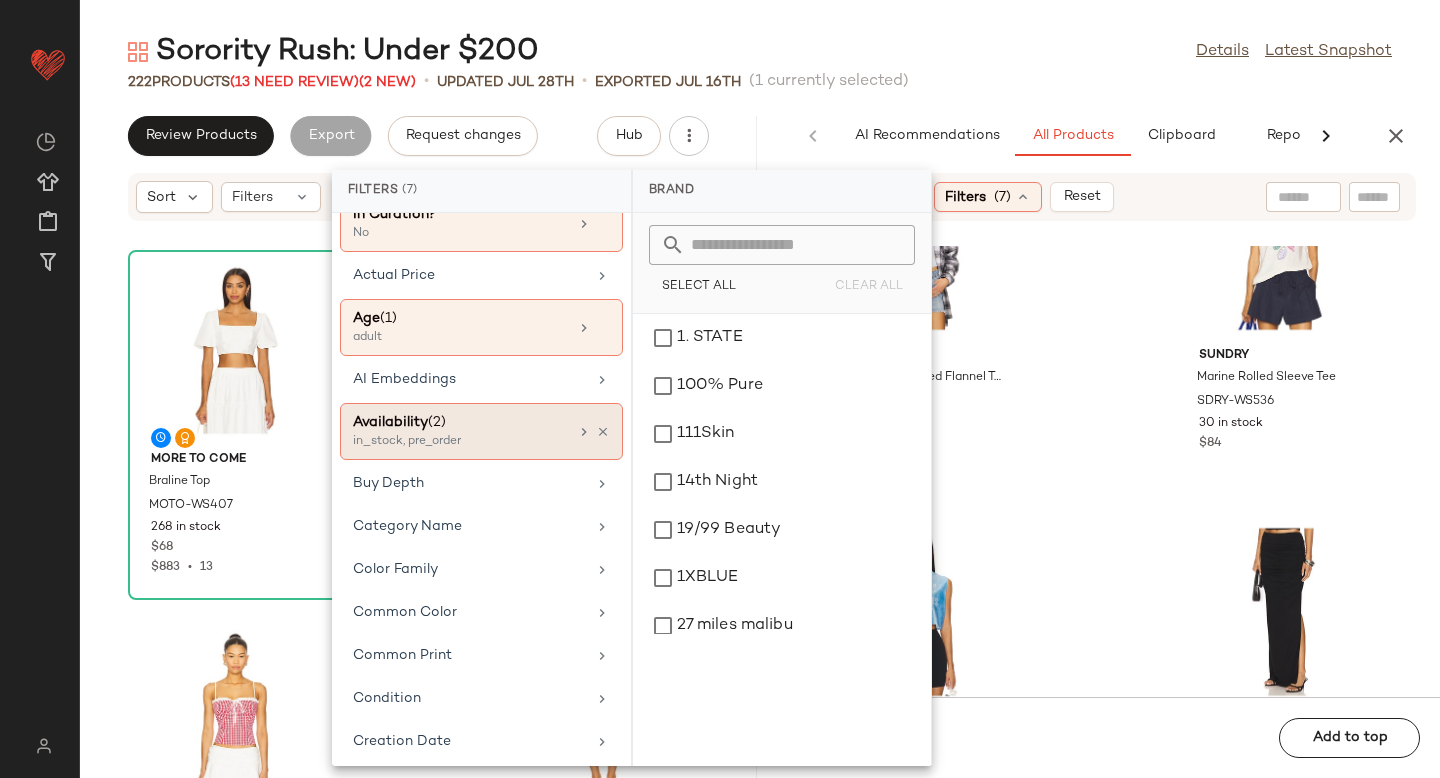 scroll, scrollTop: 0, scrollLeft: 0, axis: both 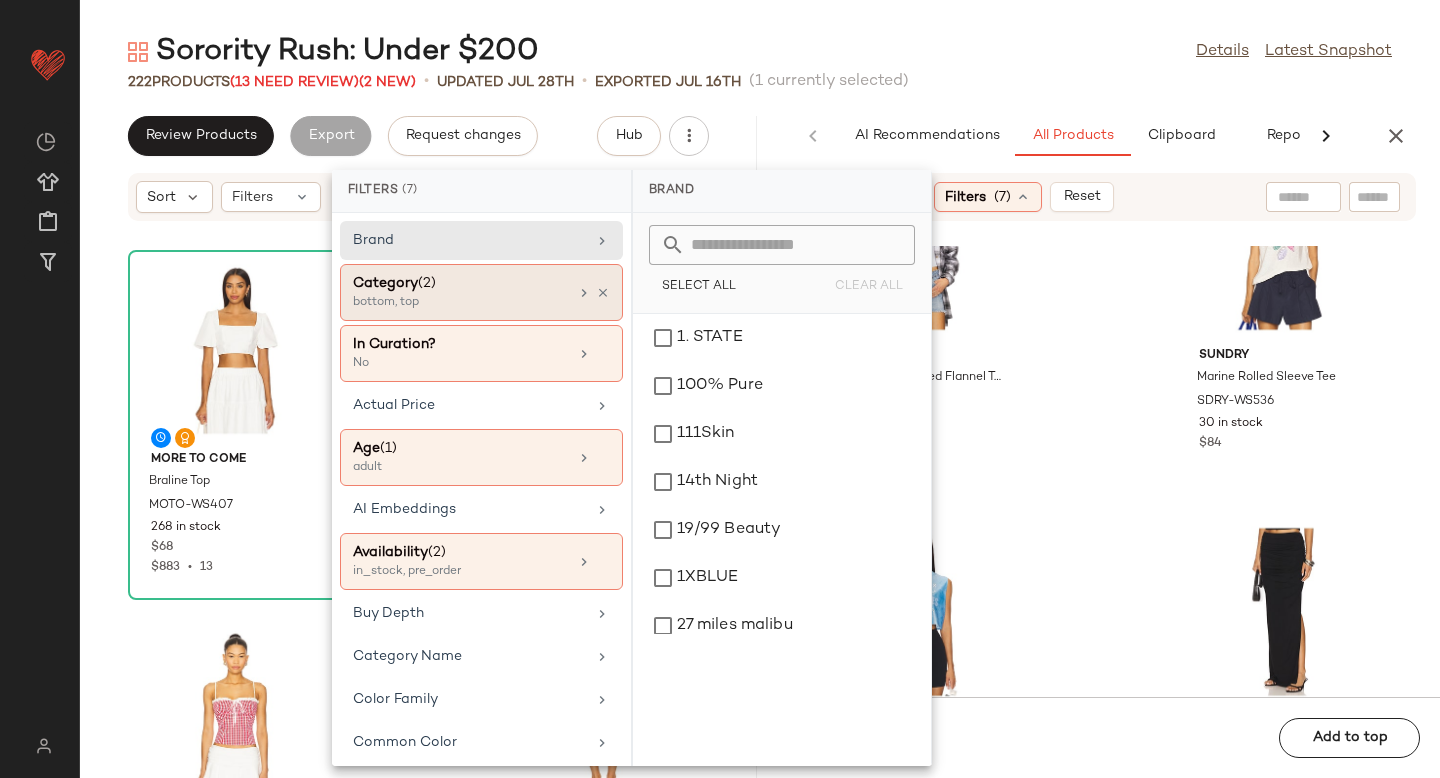 click on "bottom, top" at bounding box center (453, 303) 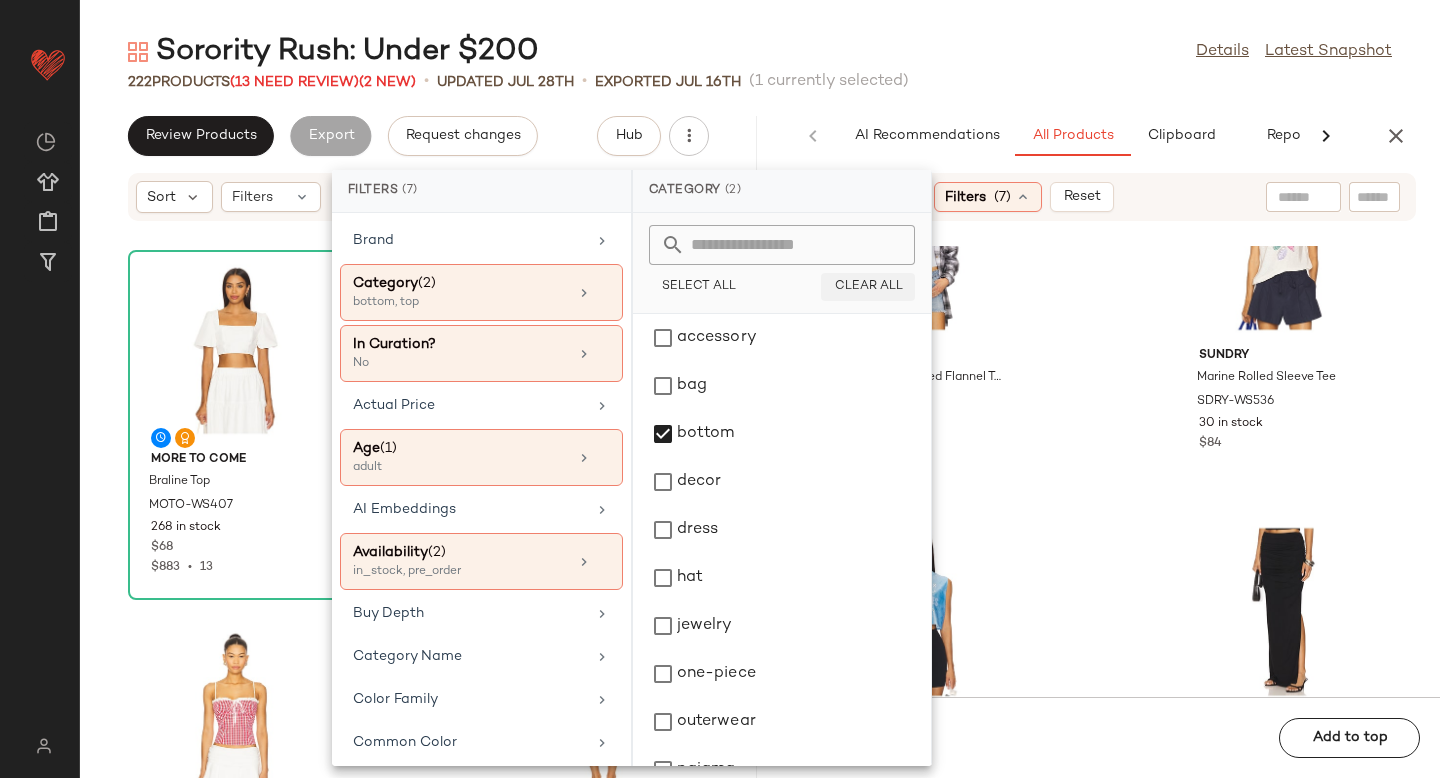 click on "Clear All" 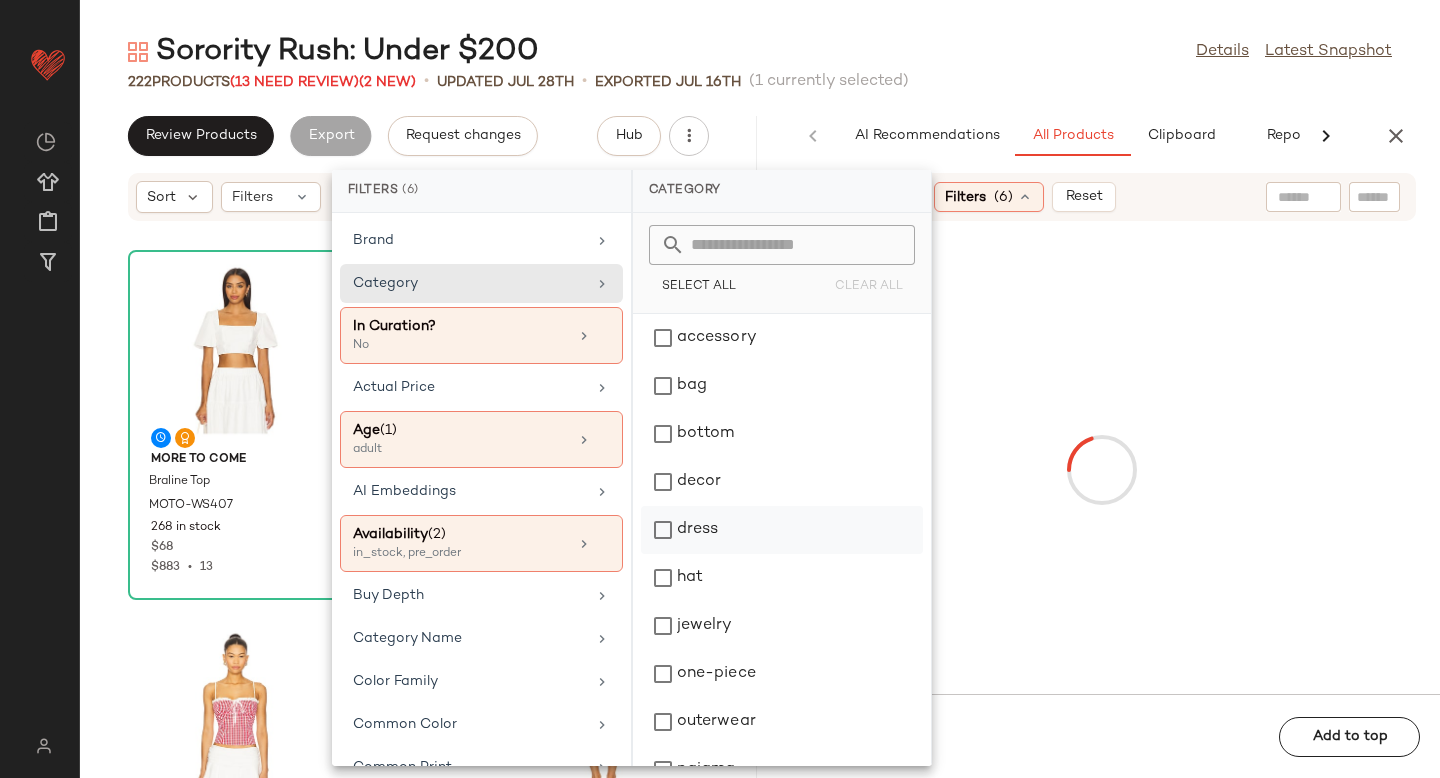 click on "dress" 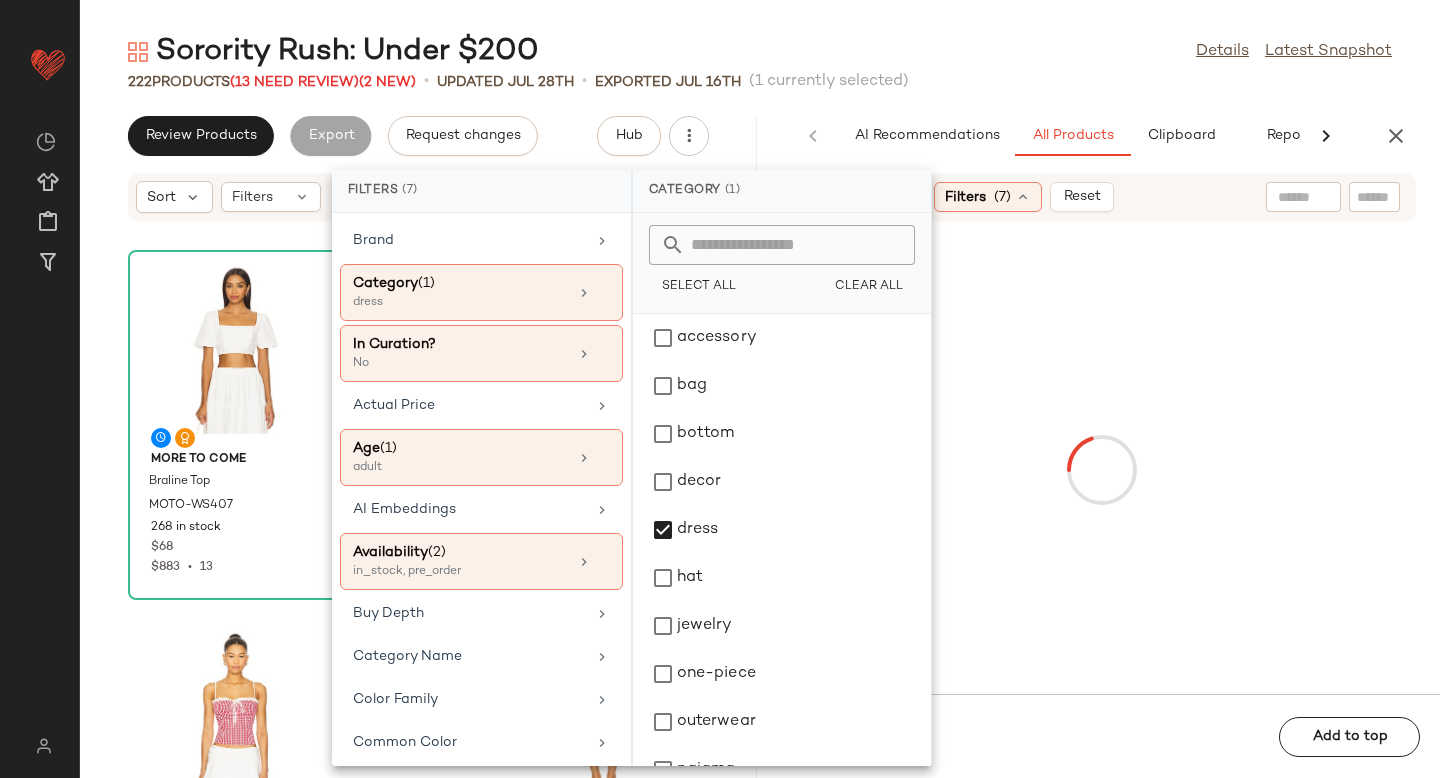 click at bounding box center (1101, 470) 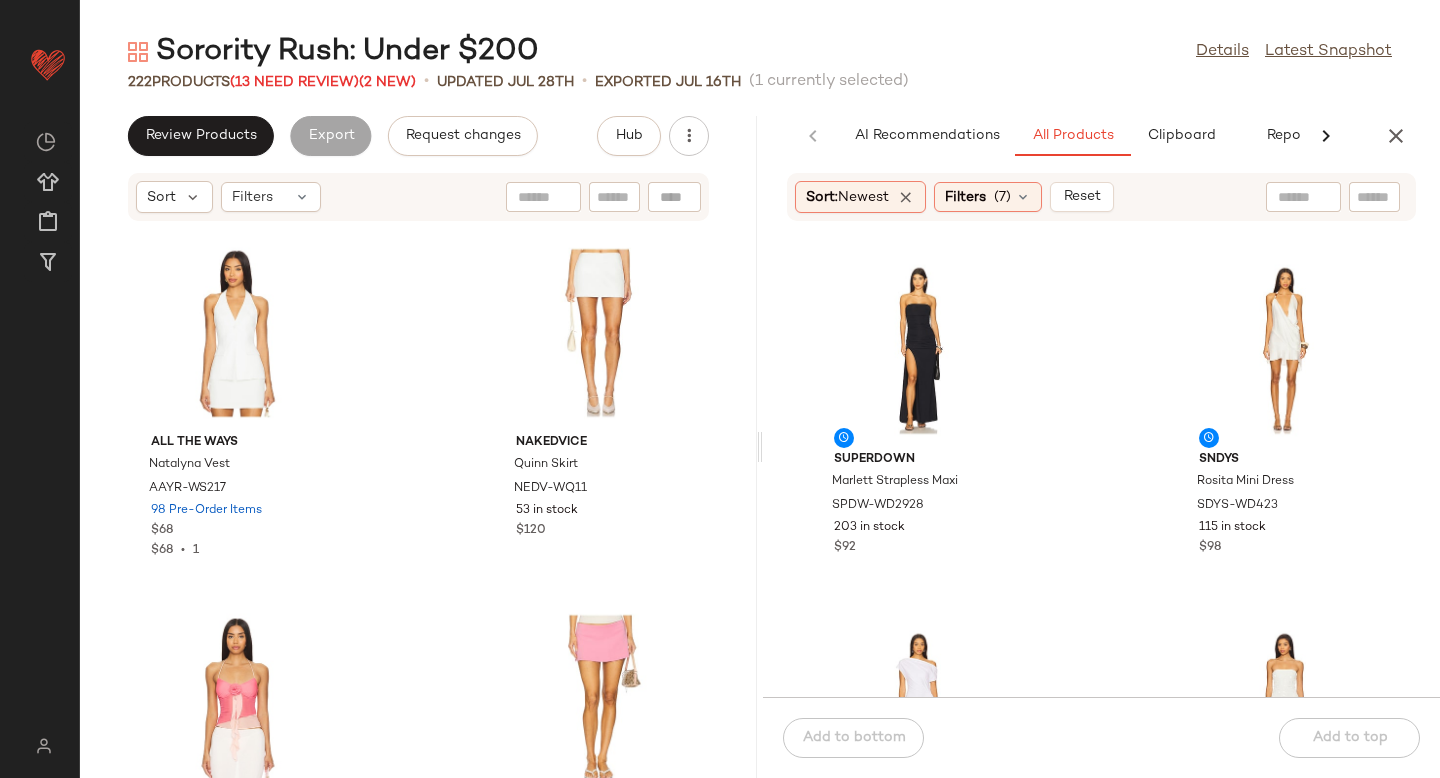 scroll, scrollTop: 0, scrollLeft: 0, axis: both 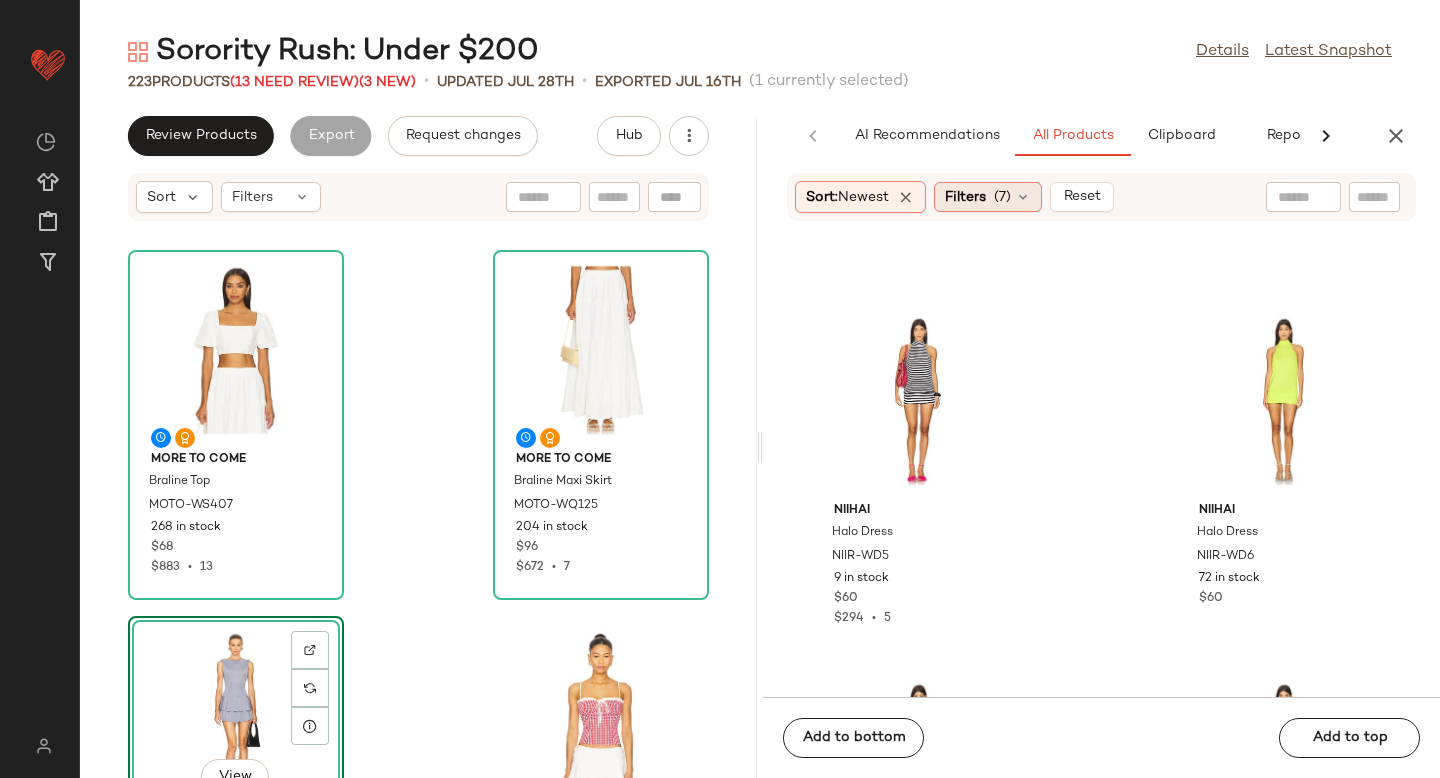 click on "Filters" at bounding box center (965, 197) 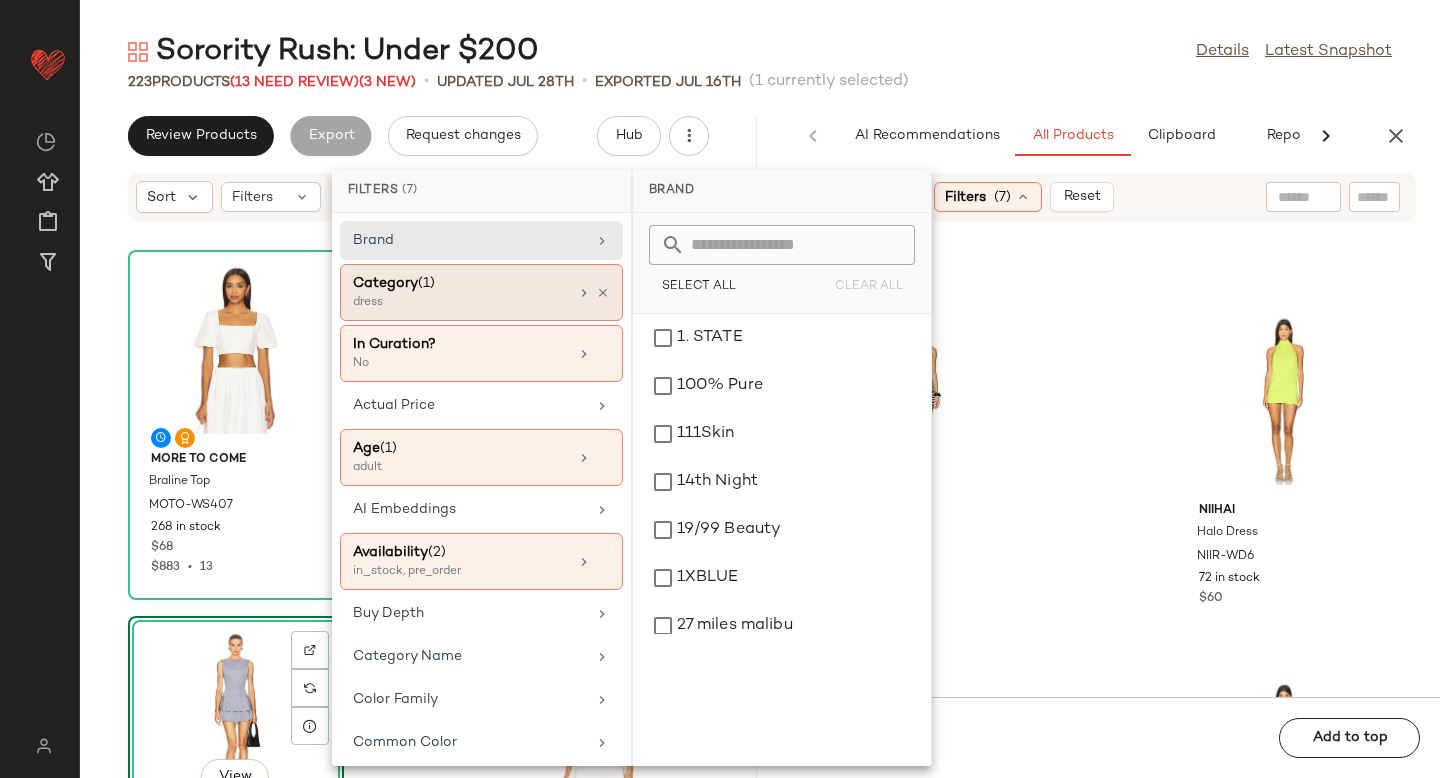 click on "Category  (1)" at bounding box center (460, 283) 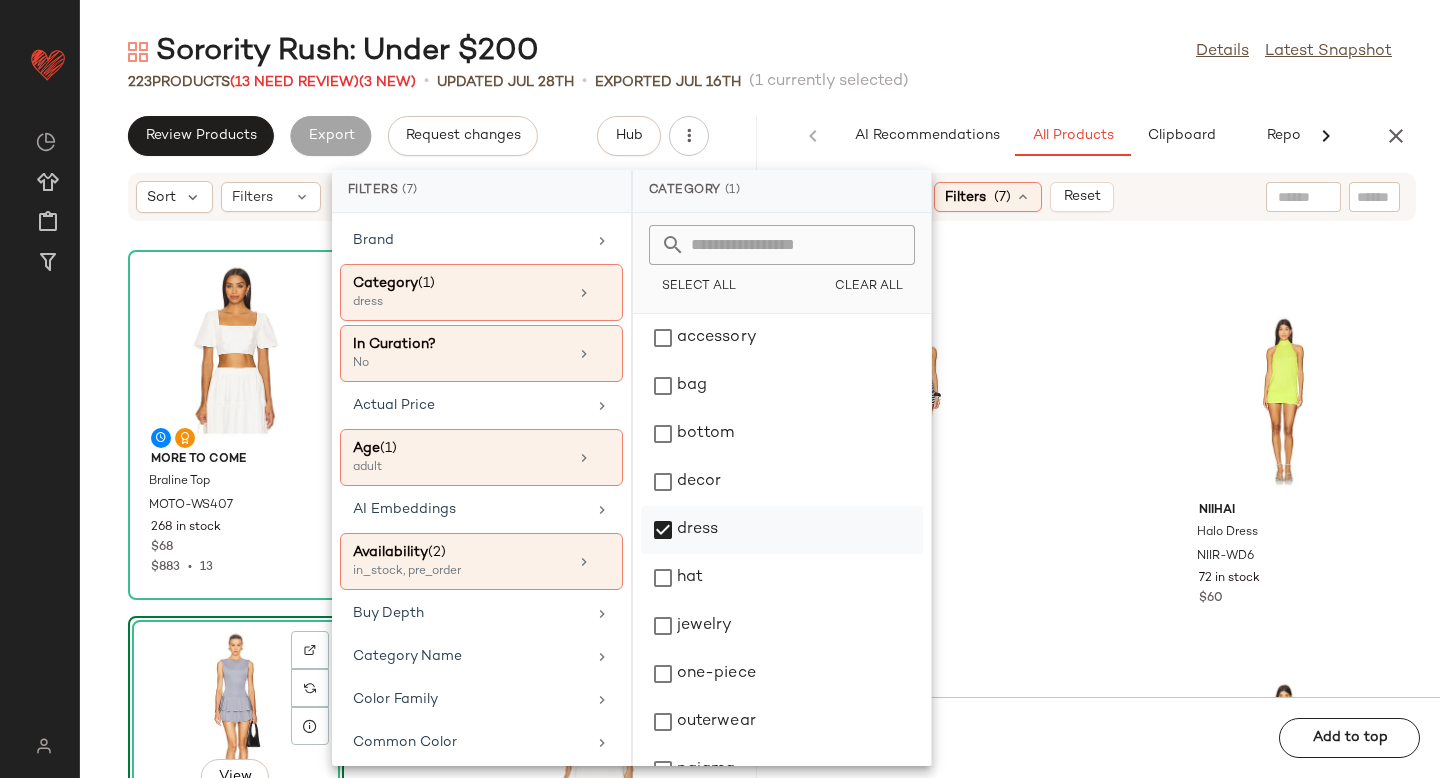click on "dress" 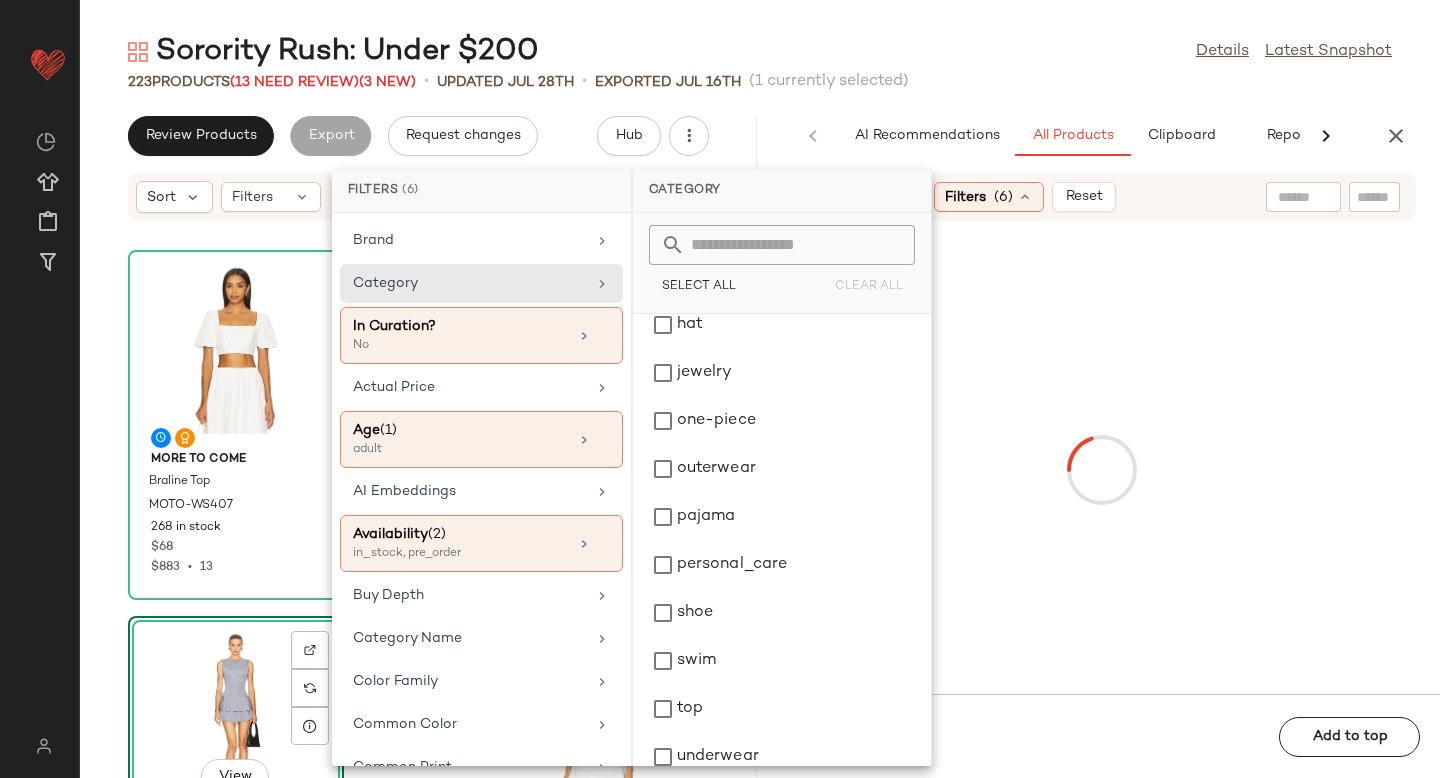 scroll, scrollTop: 276, scrollLeft: 0, axis: vertical 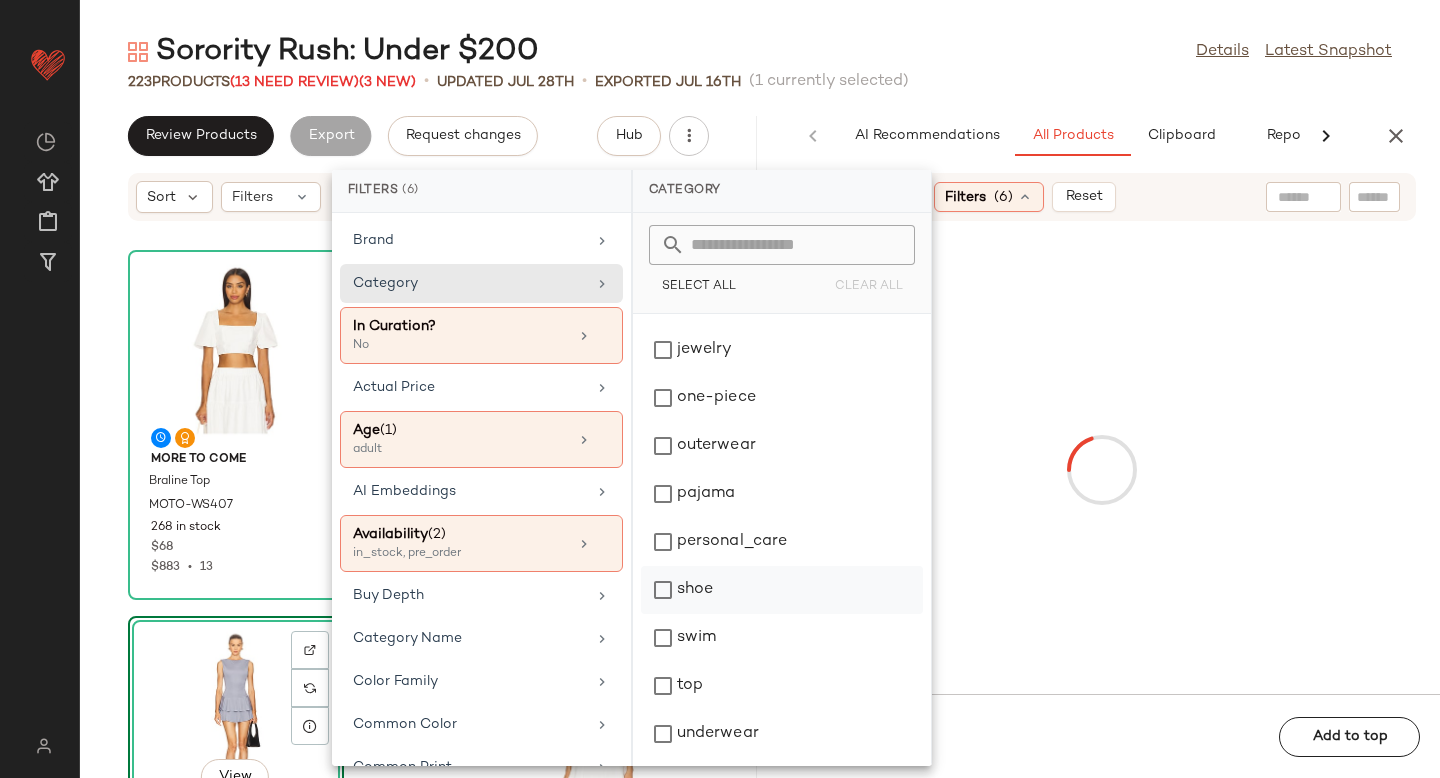 click on "shoe" 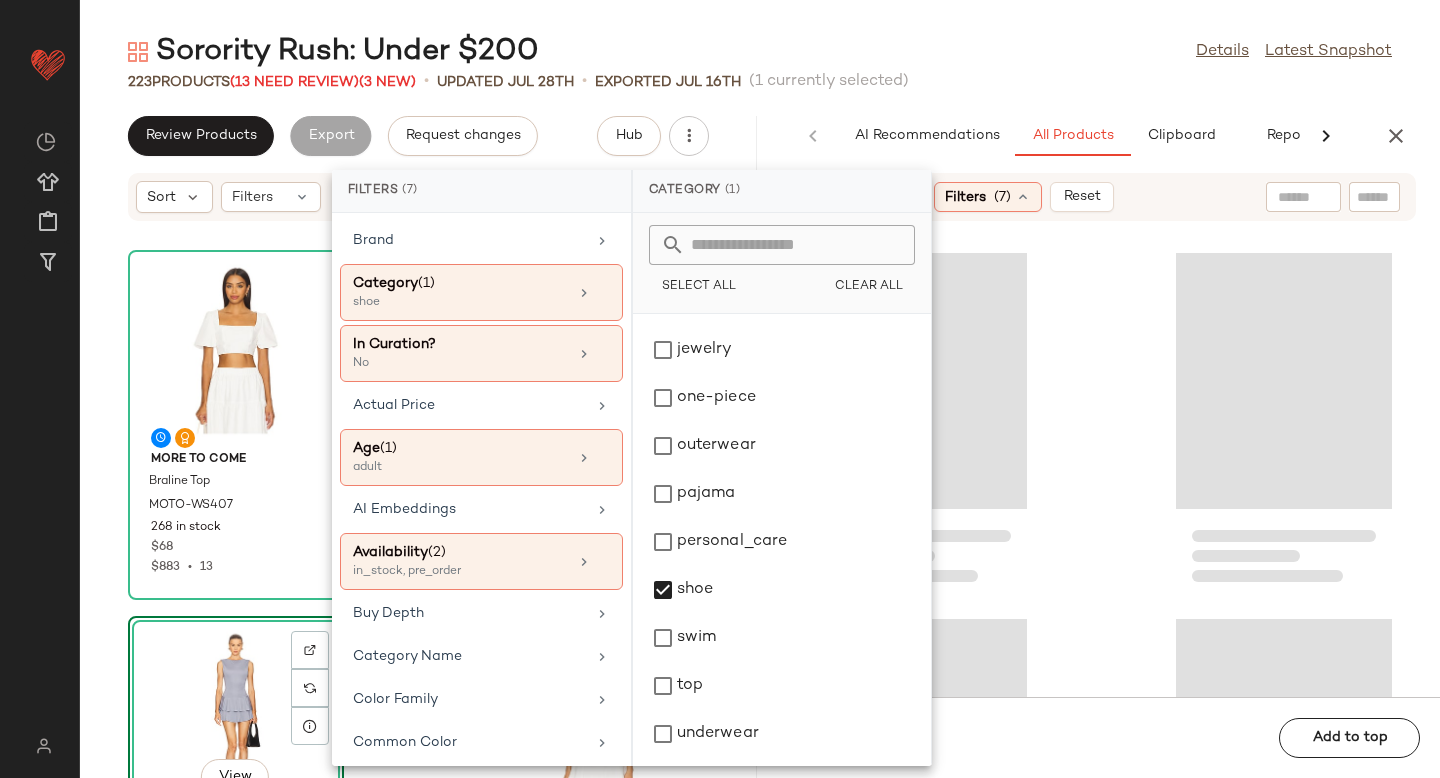 click 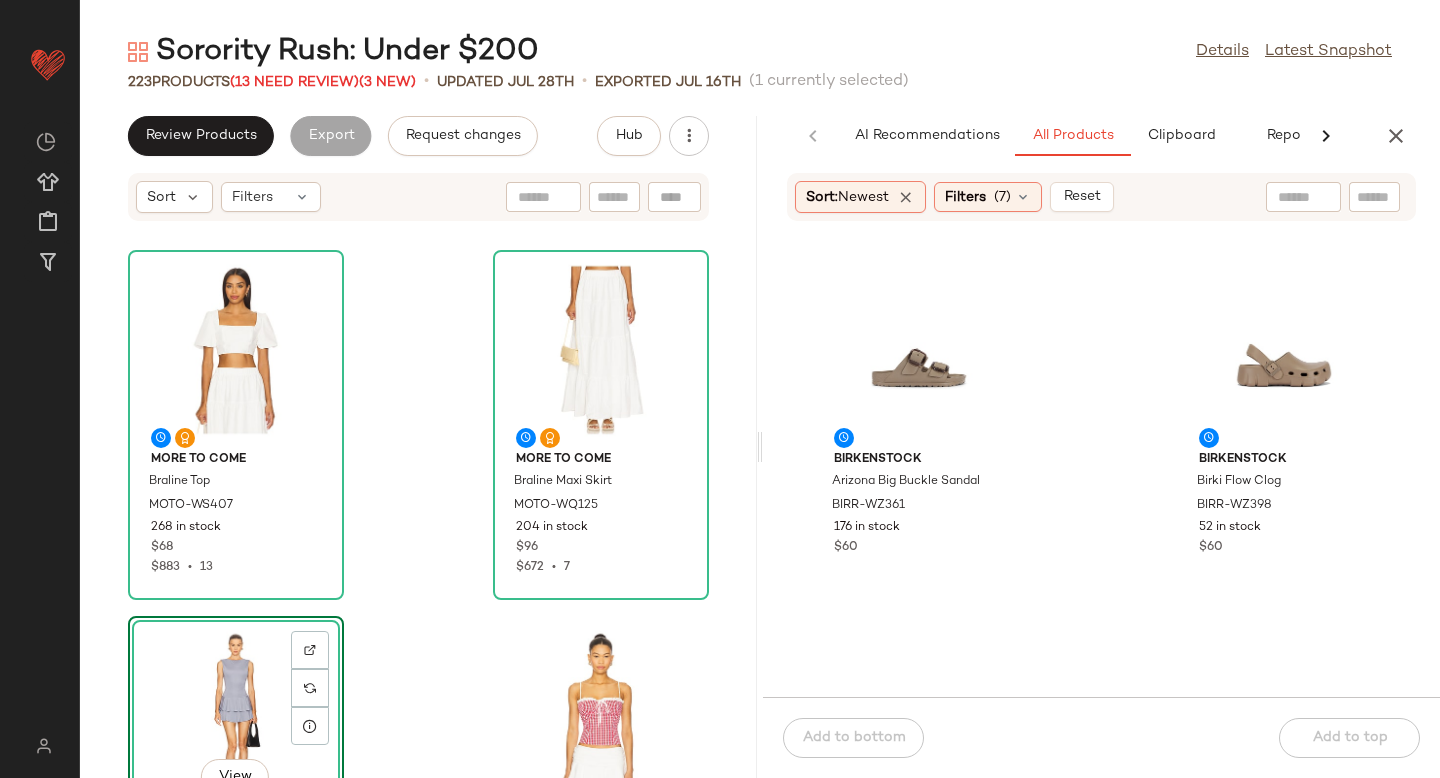 click 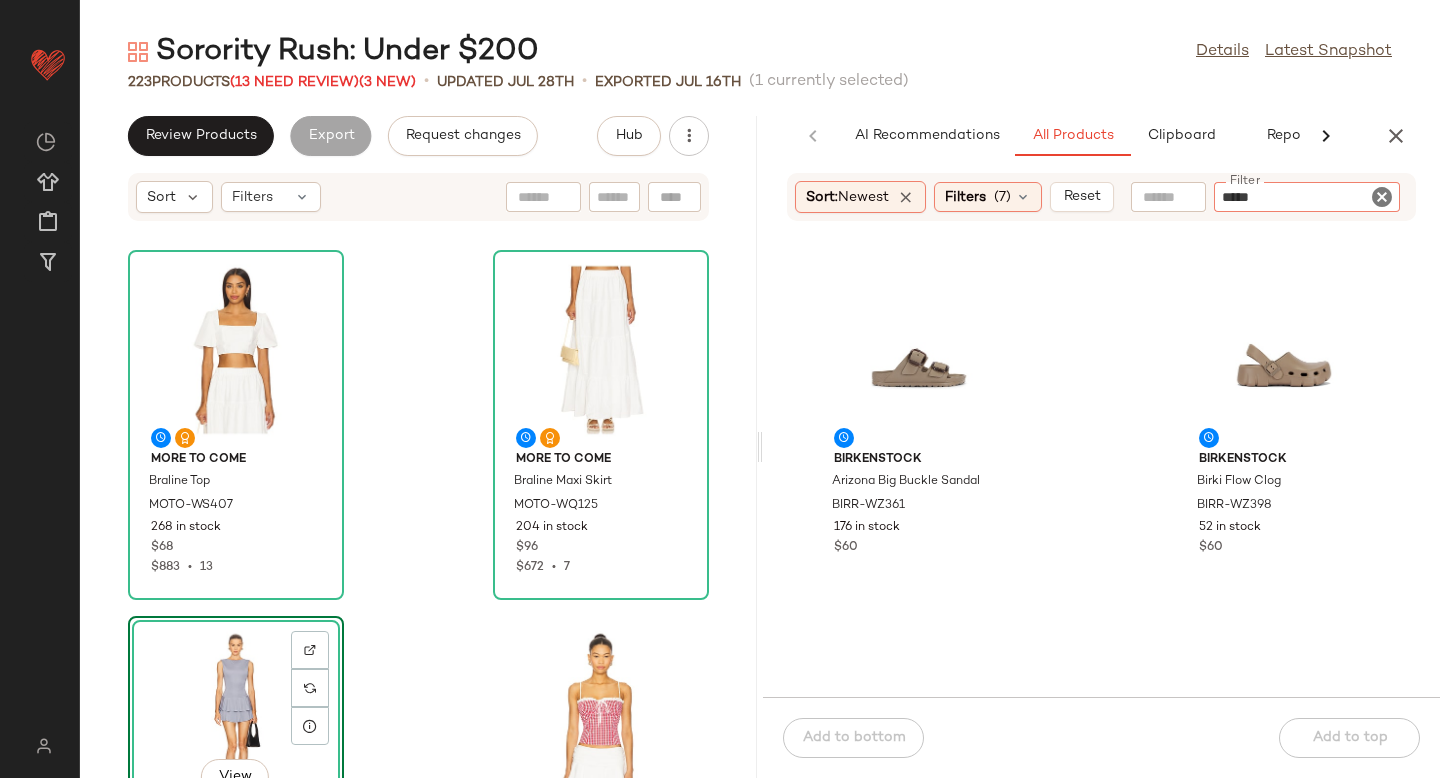type on "******" 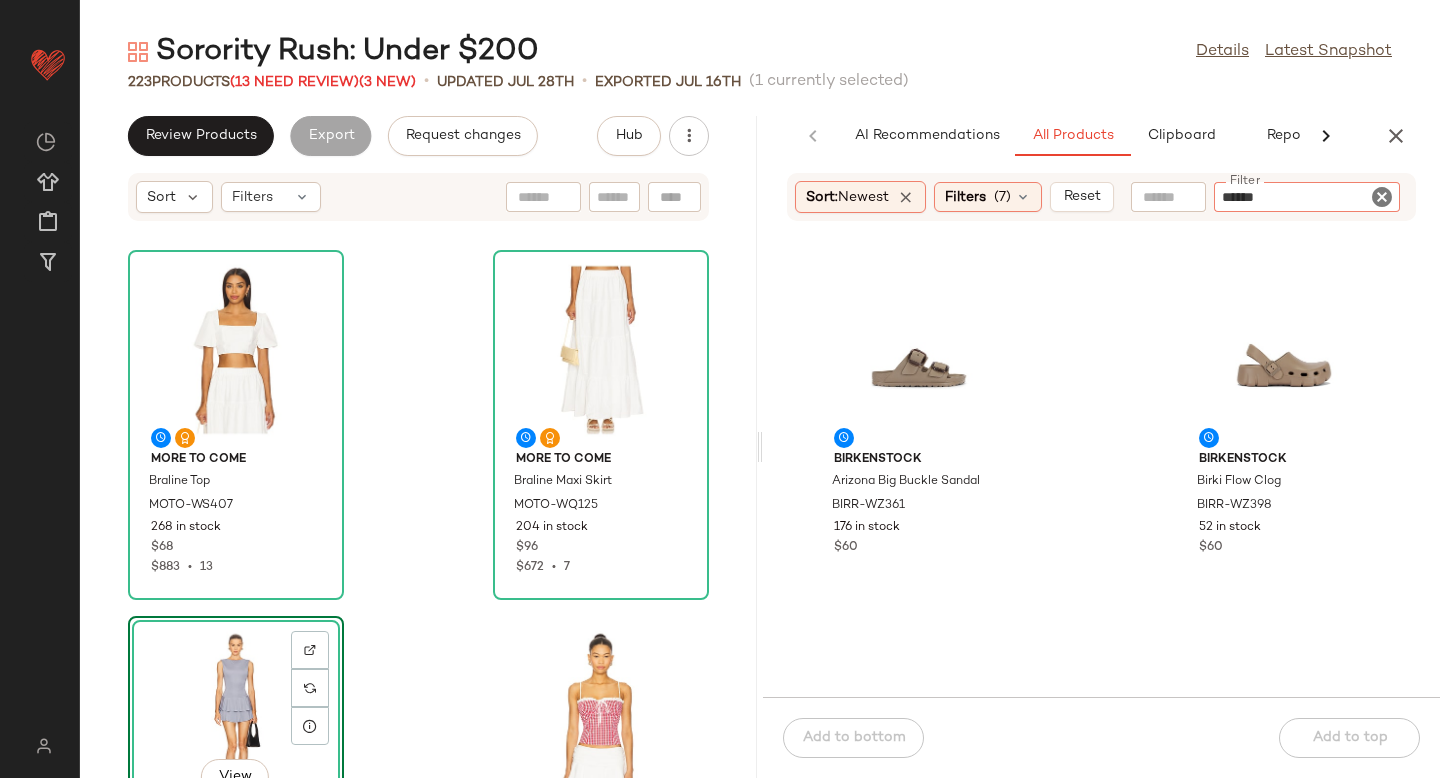type 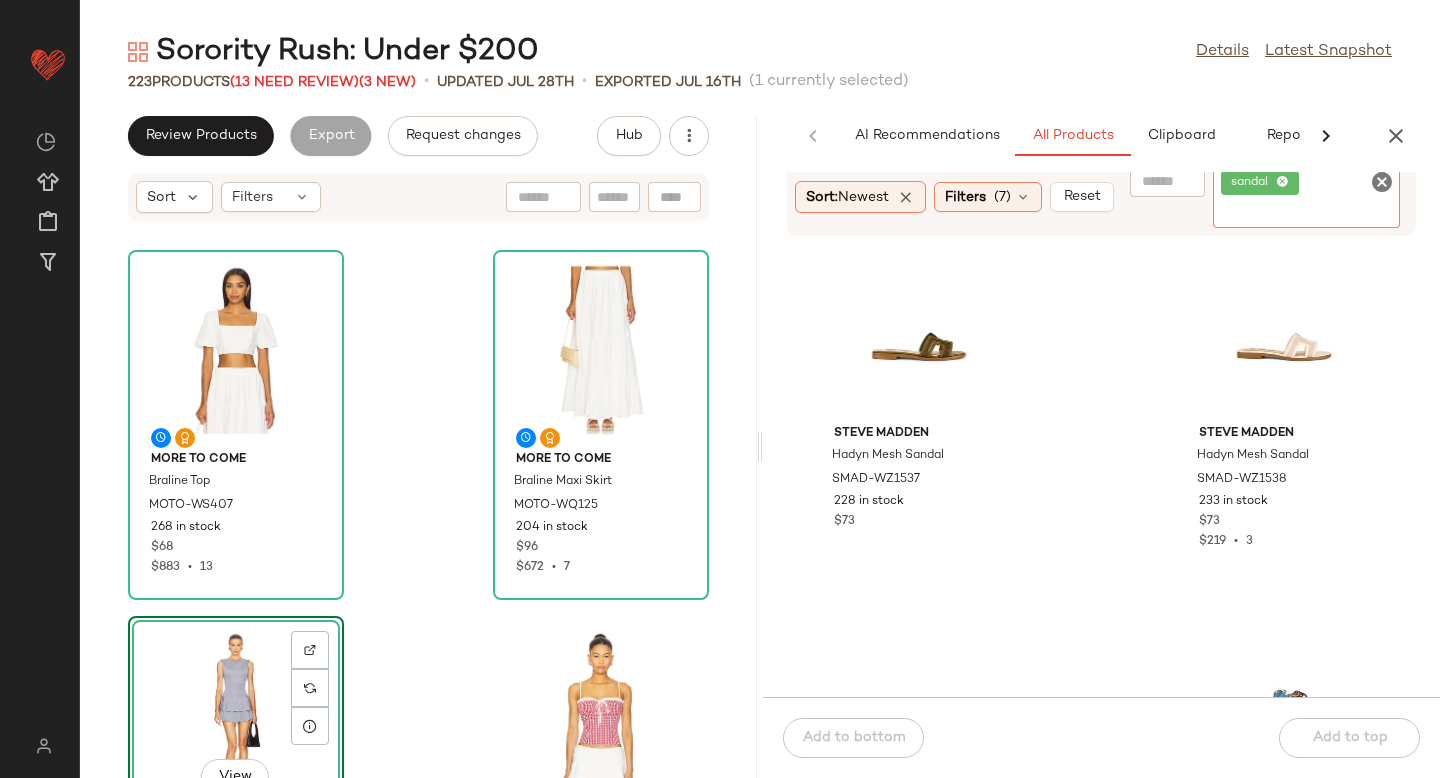 scroll, scrollTop: 399, scrollLeft: 0, axis: vertical 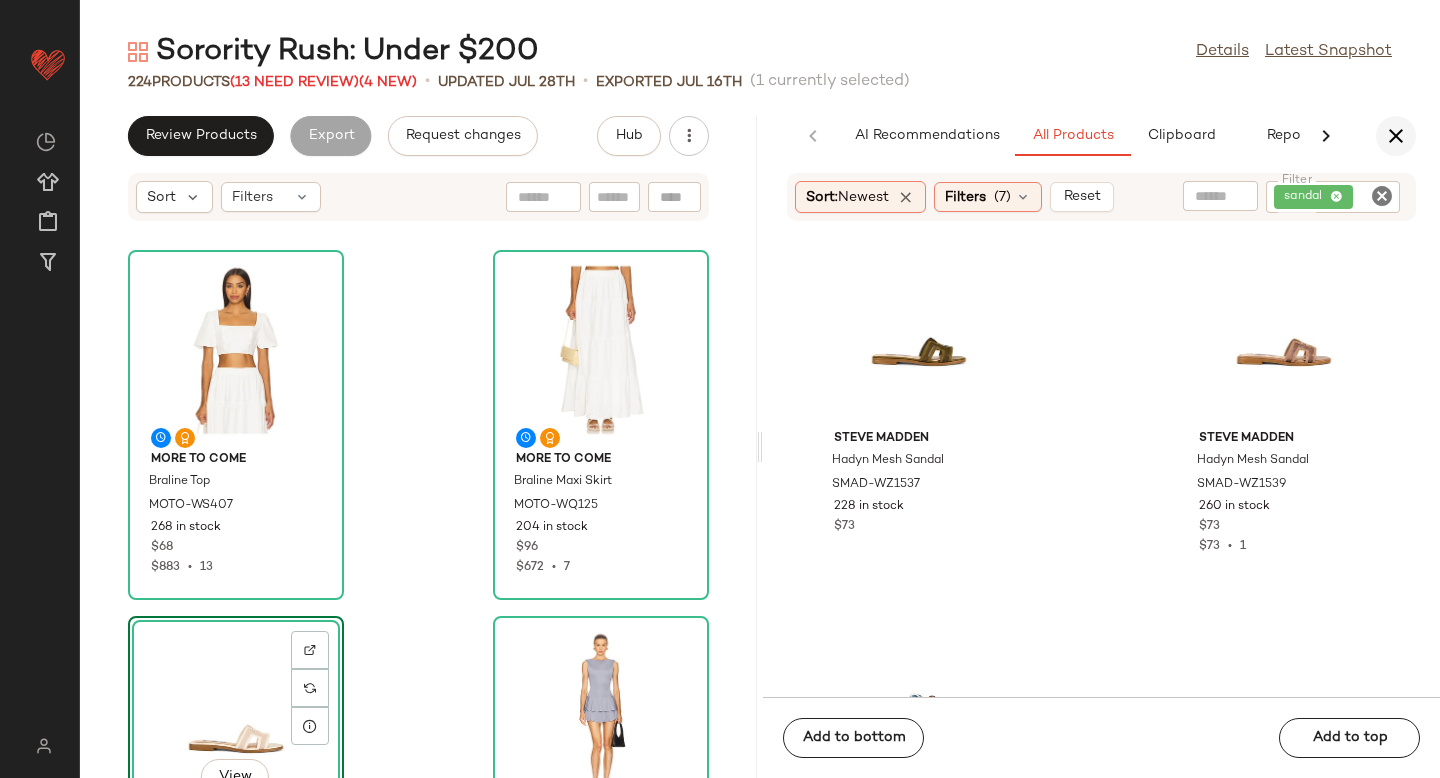 click at bounding box center [1396, 136] 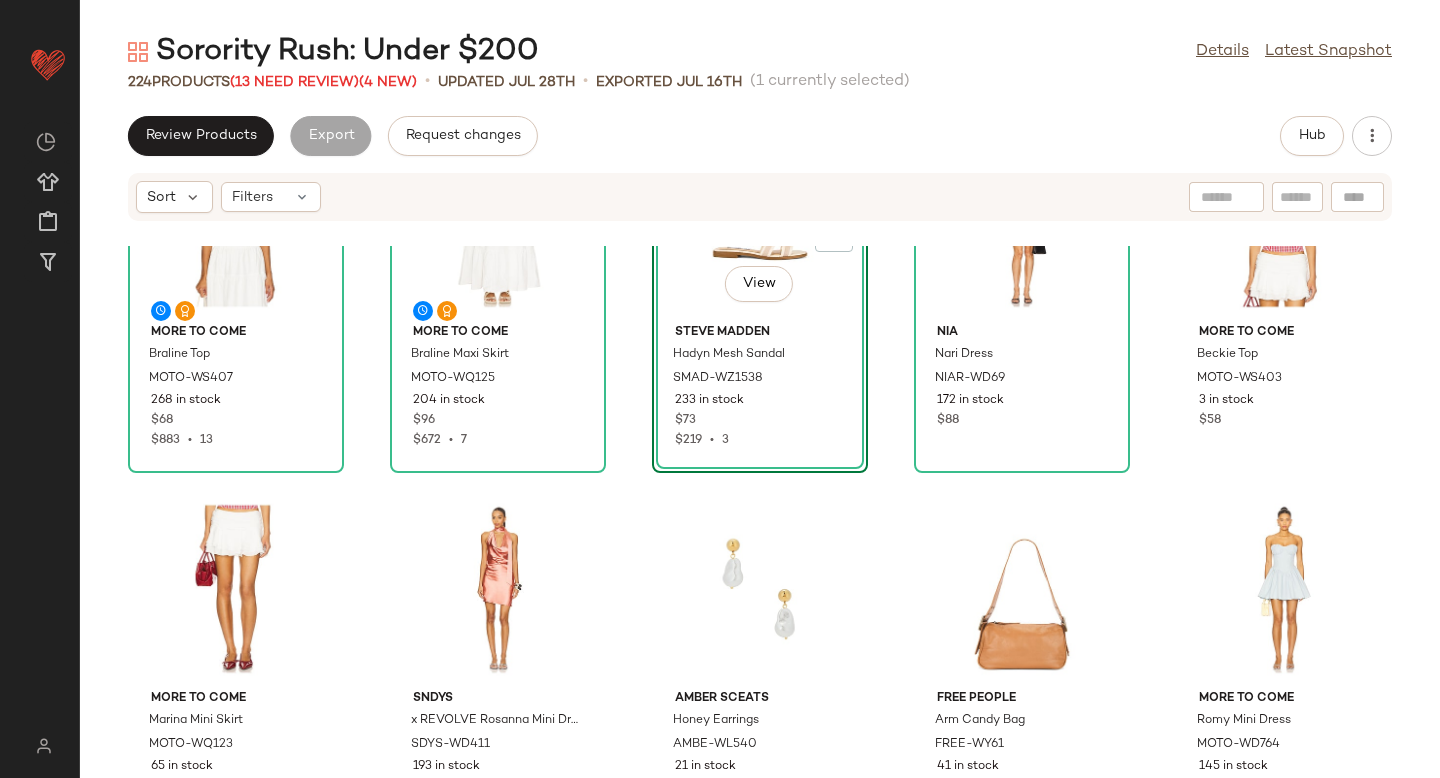 scroll, scrollTop: 131, scrollLeft: 0, axis: vertical 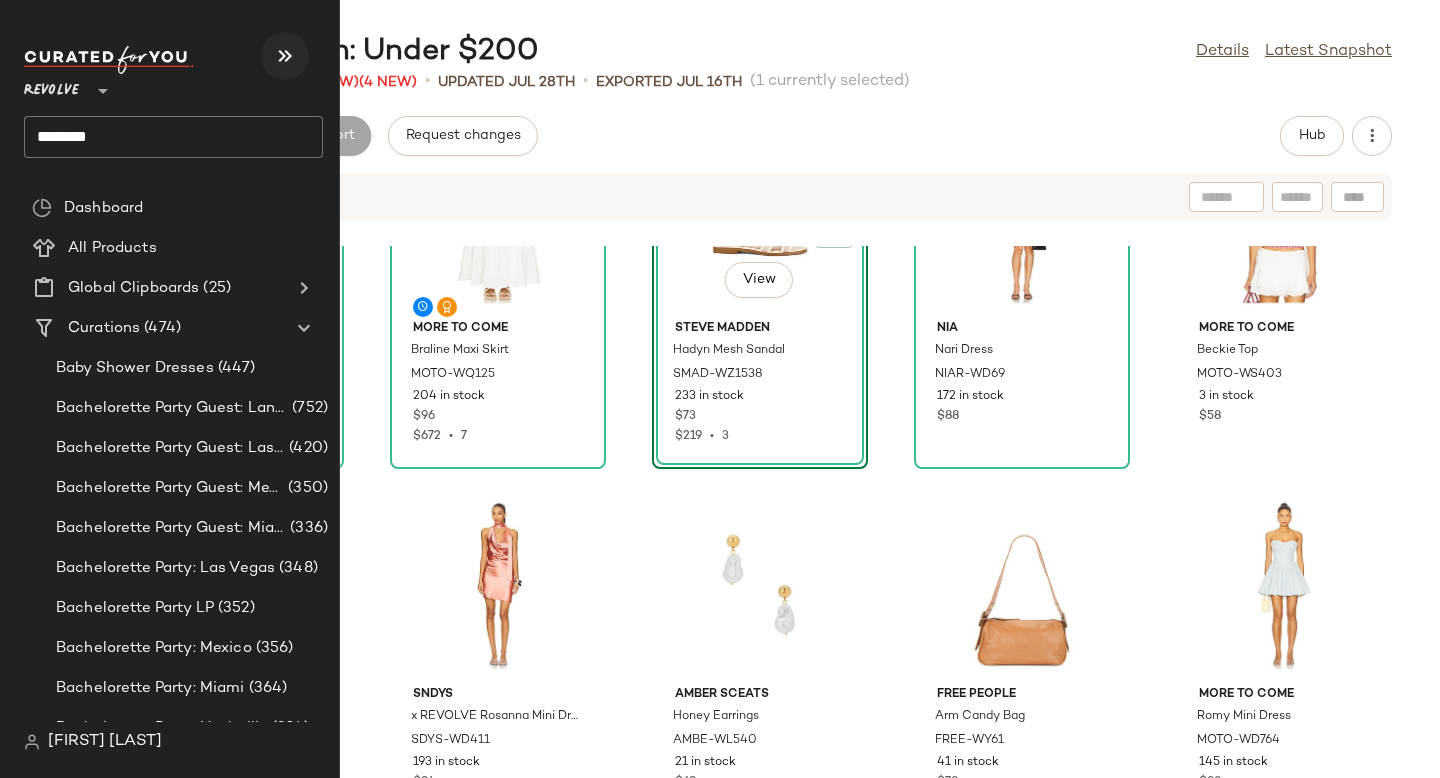 click at bounding box center [285, 56] 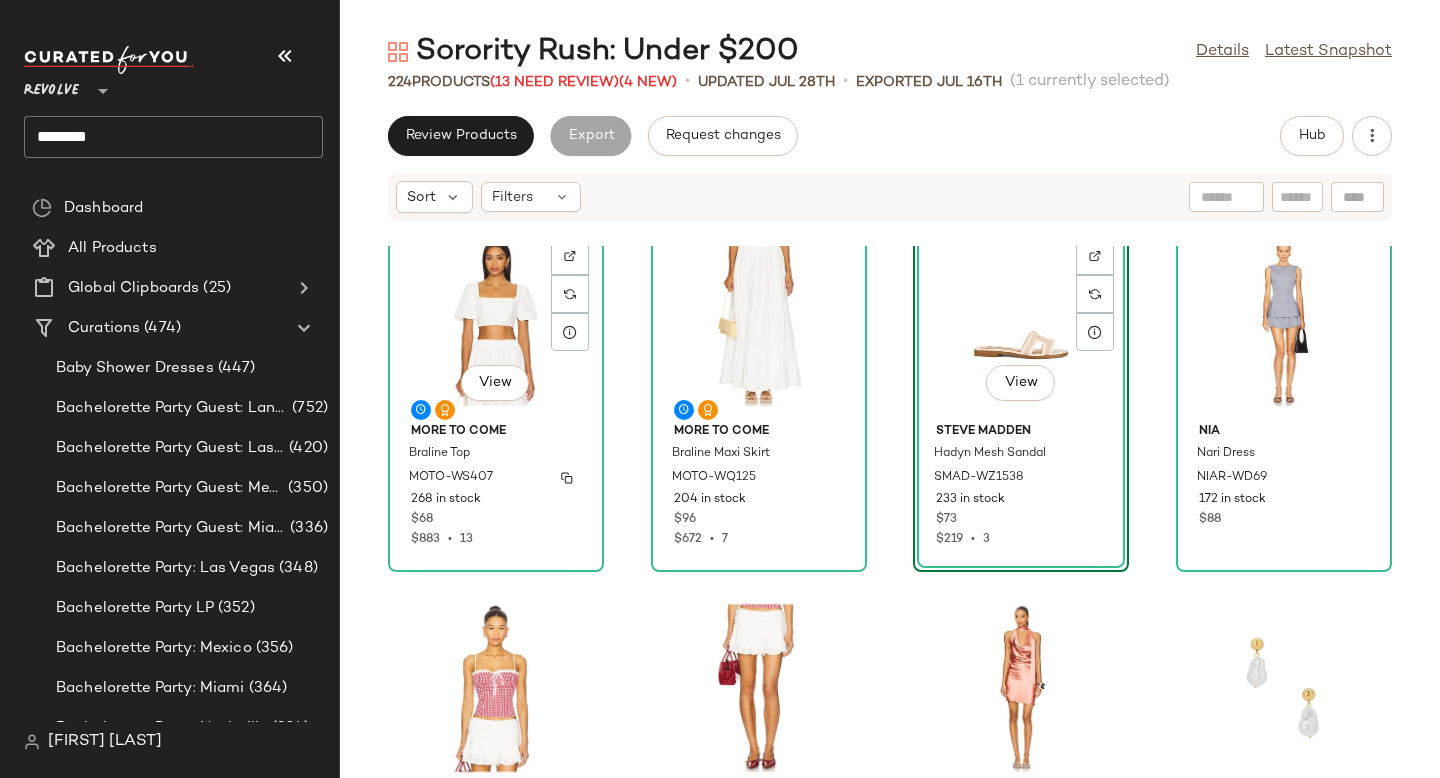 scroll, scrollTop: 0, scrollLeft: 0, axis: both 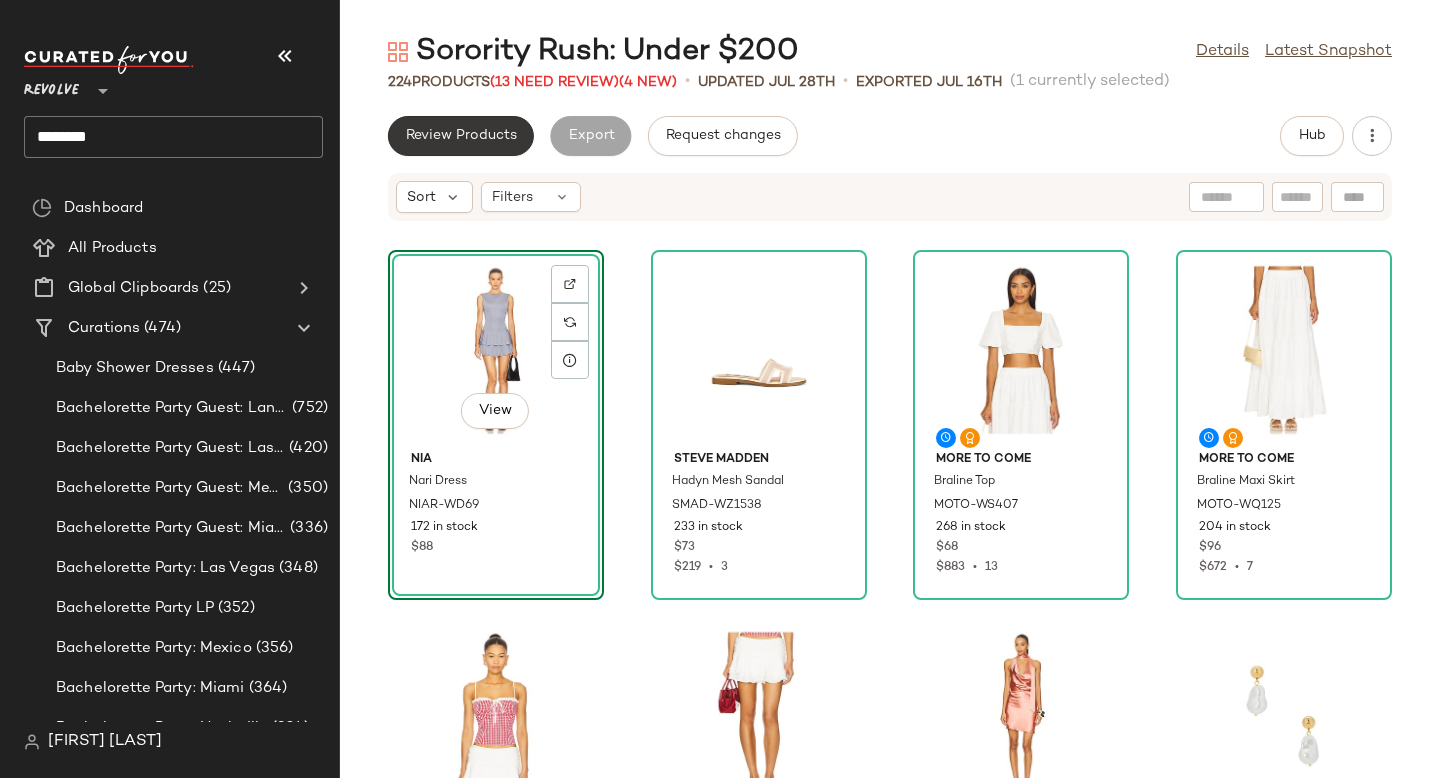 click on "Review Products" 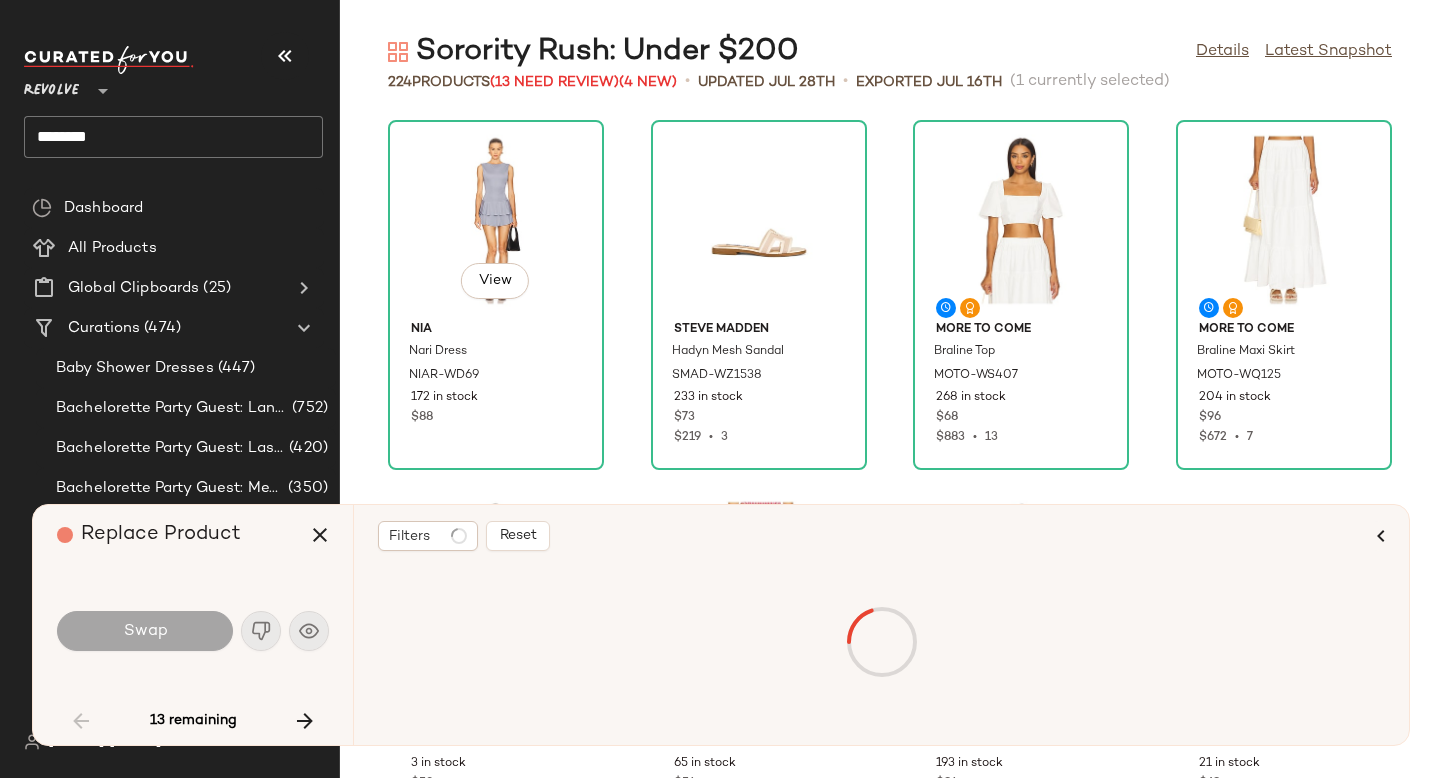 scroll, scrollTop: 2562, scrollLeft: 0, axis: vertical 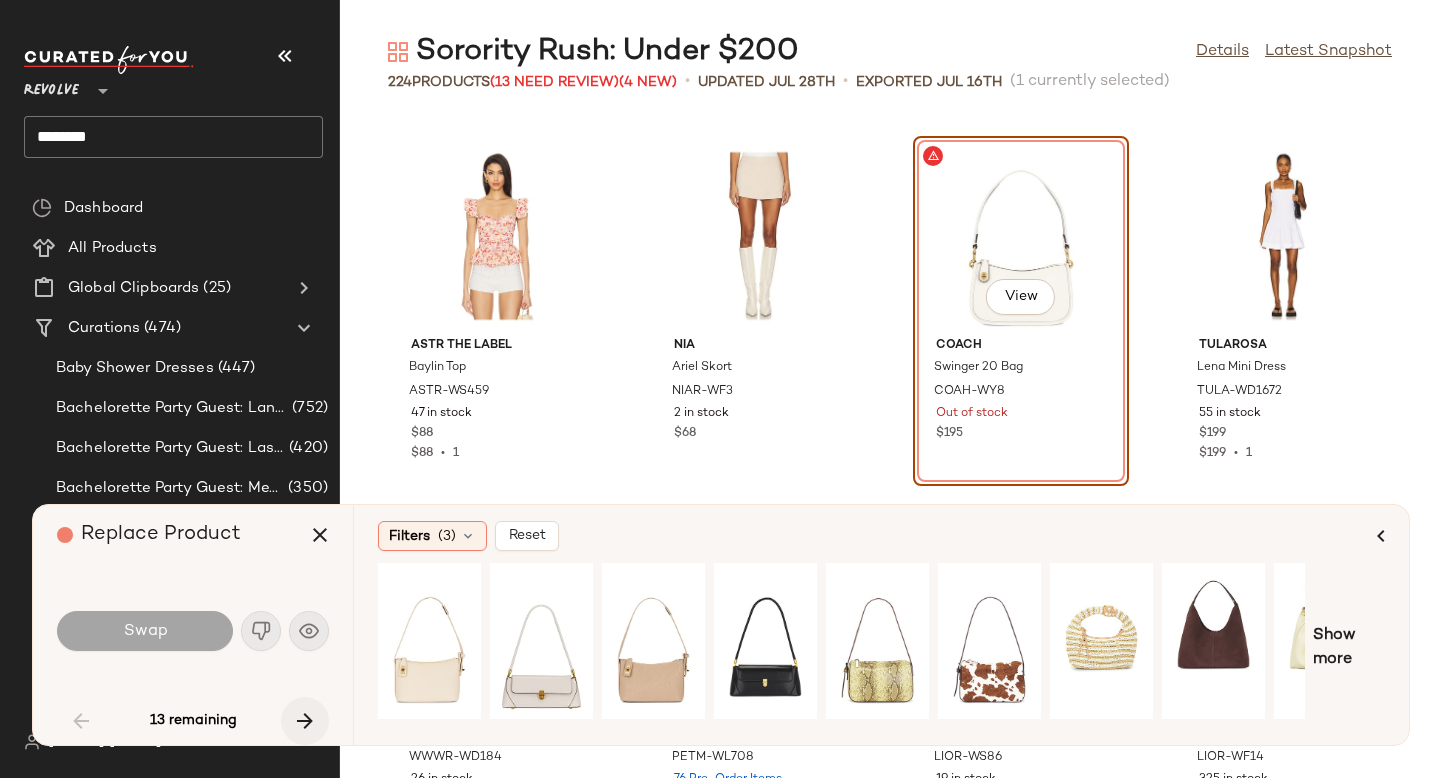 click at bounding box center (305, 721) 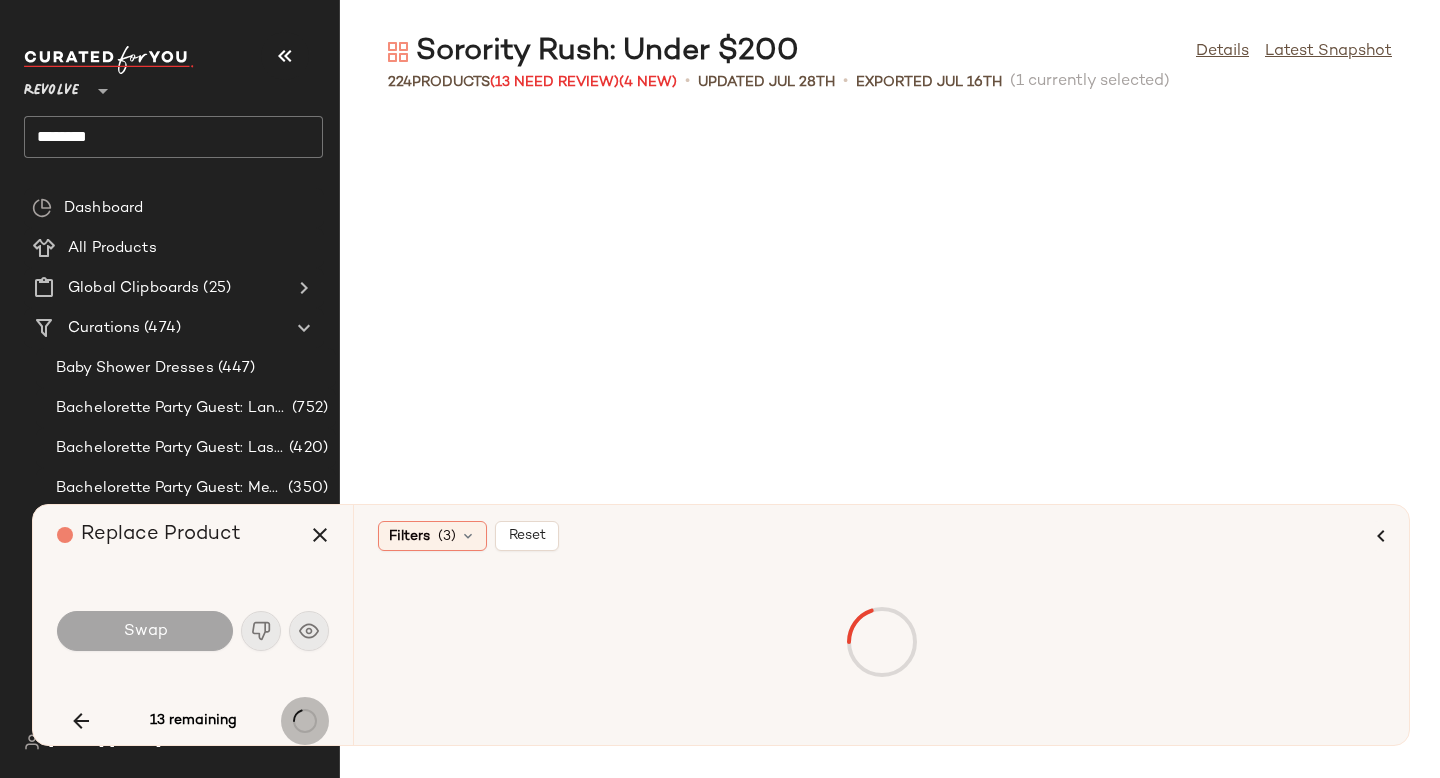 scroll, scrollTop: 4392, scrollLeft: 0, axis: vertical 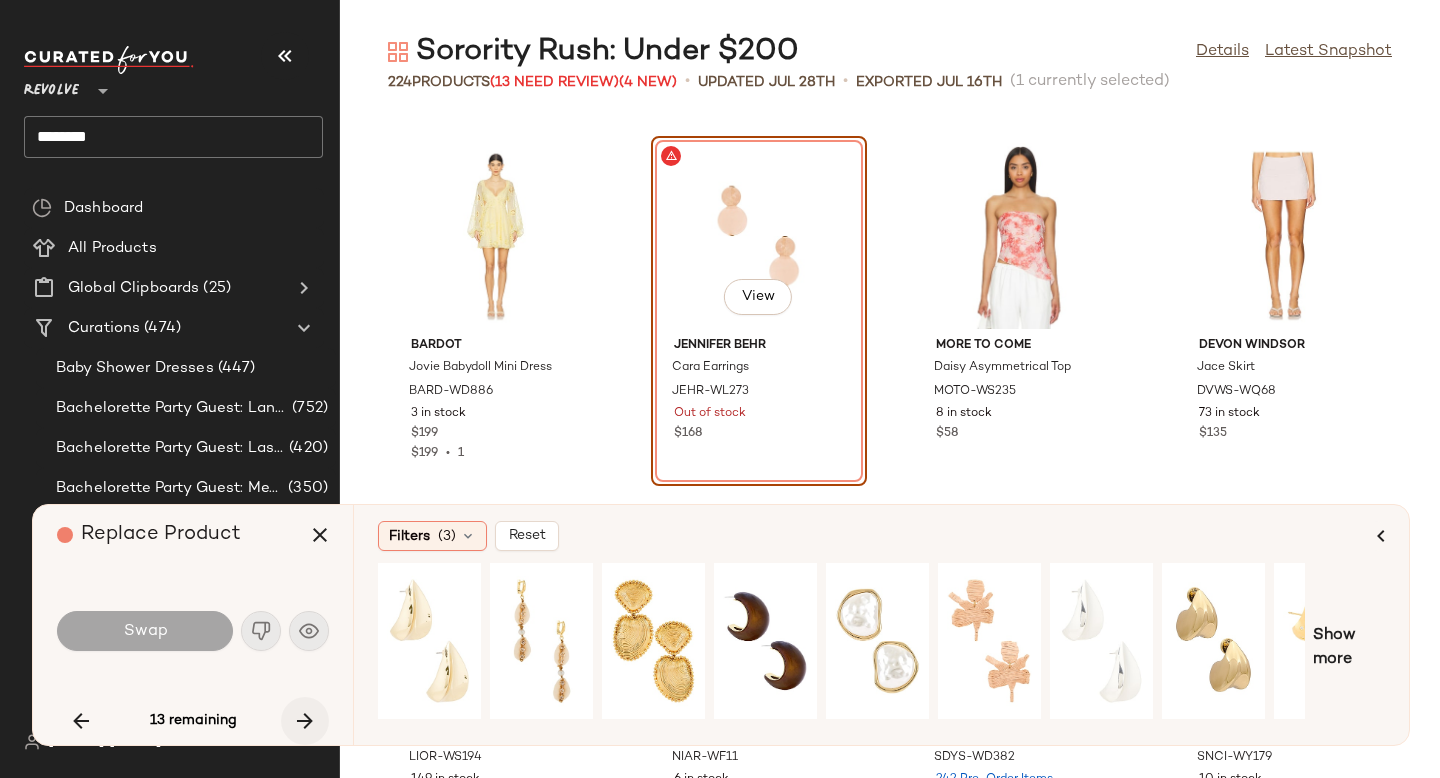 click at bounding box center [305, 721] 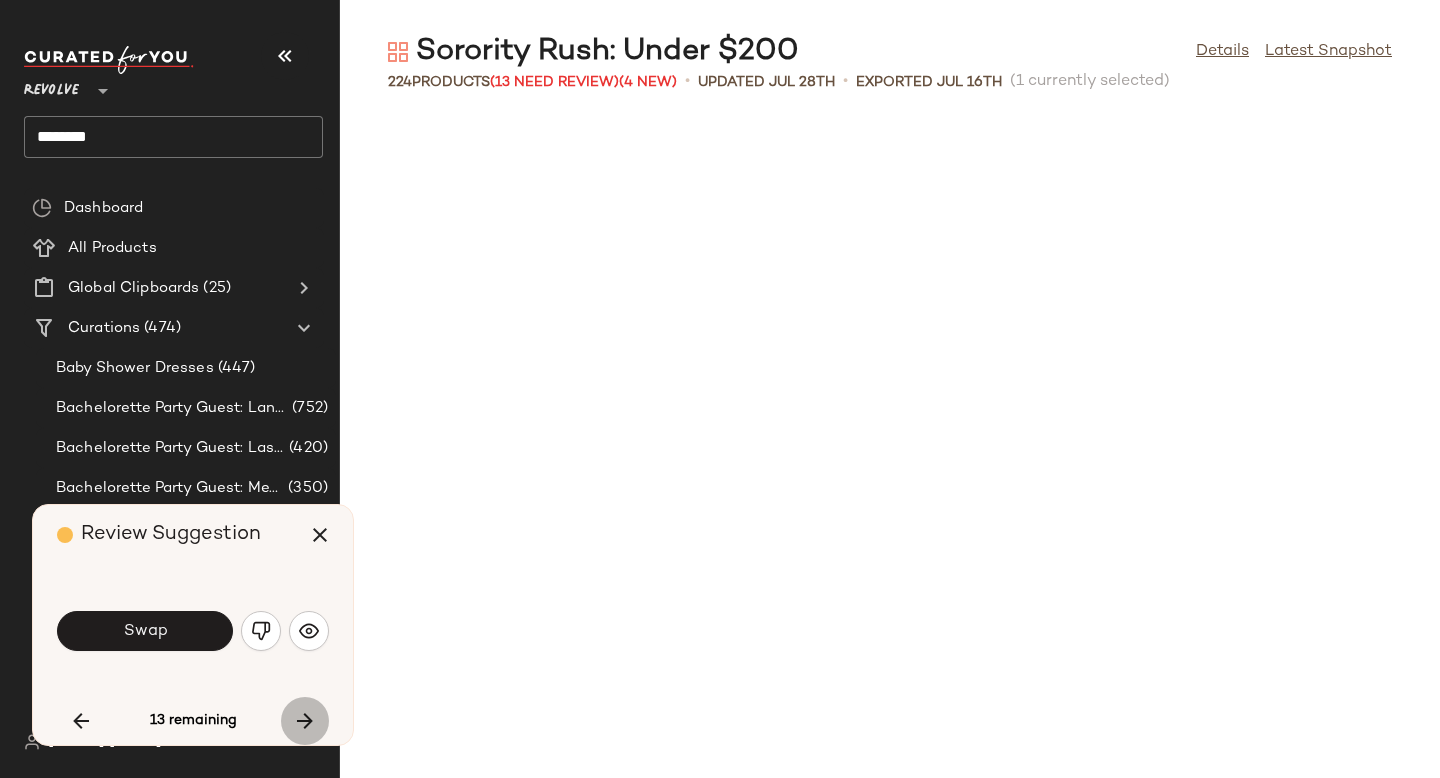 scroll, scrollTop: 5124, scrollLeft: 0, axis: vertical 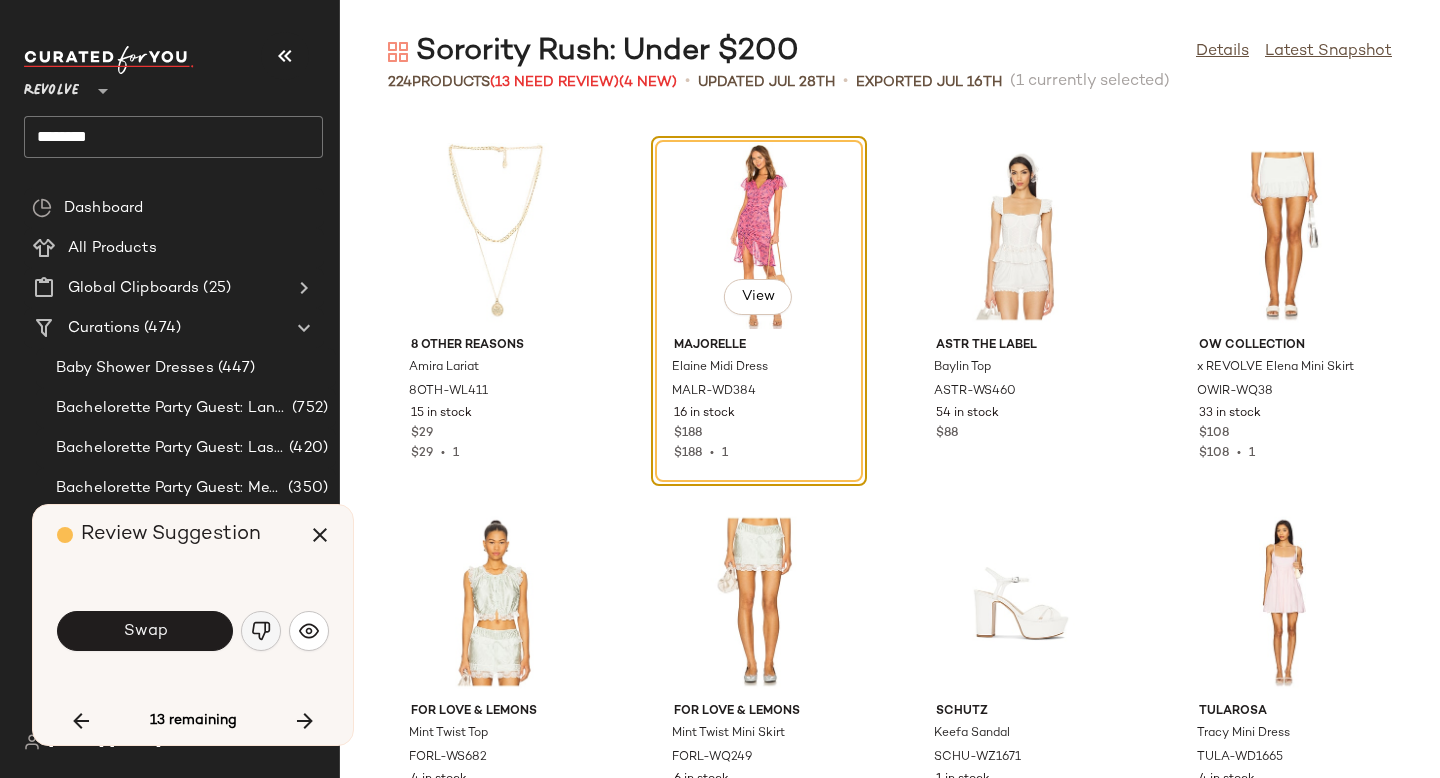 click 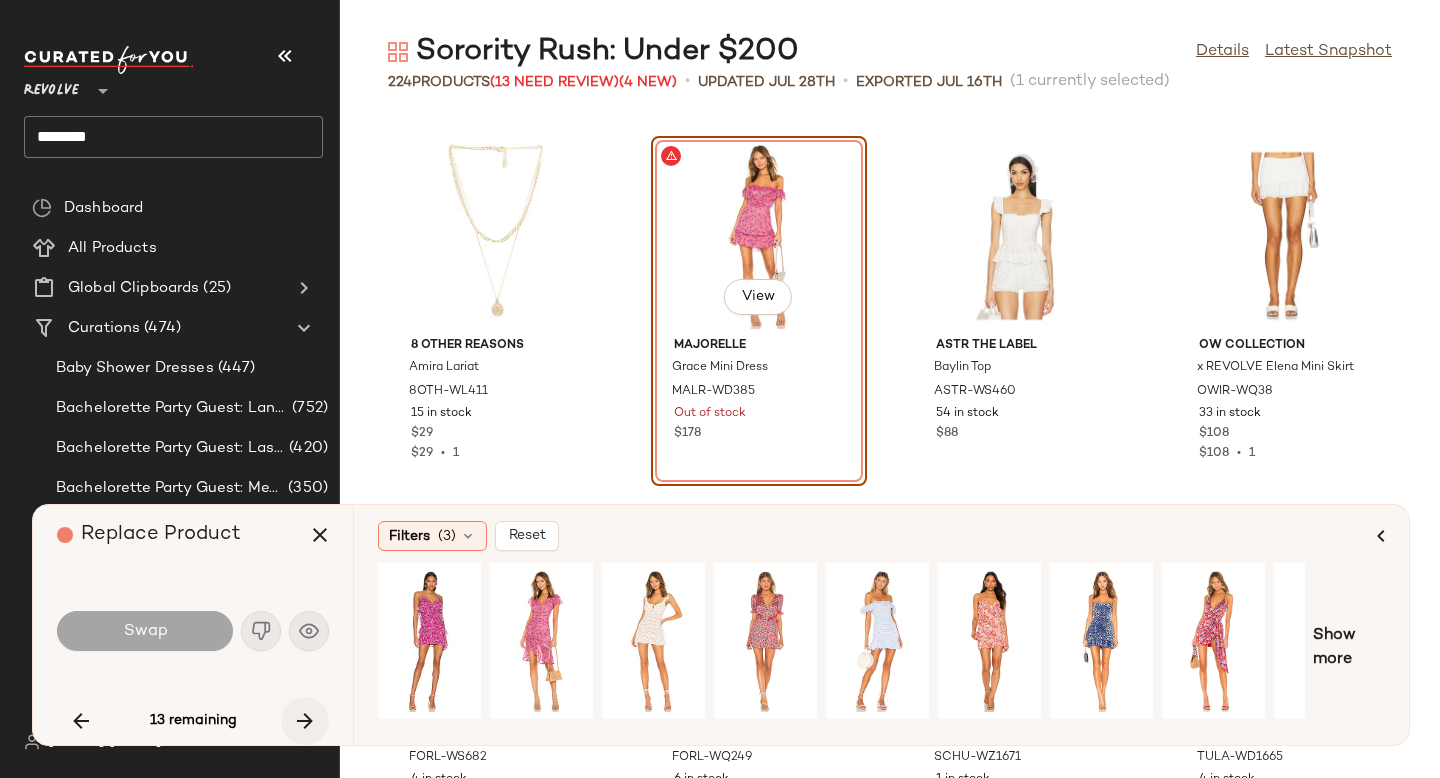 click at bounding box center (305, 721) 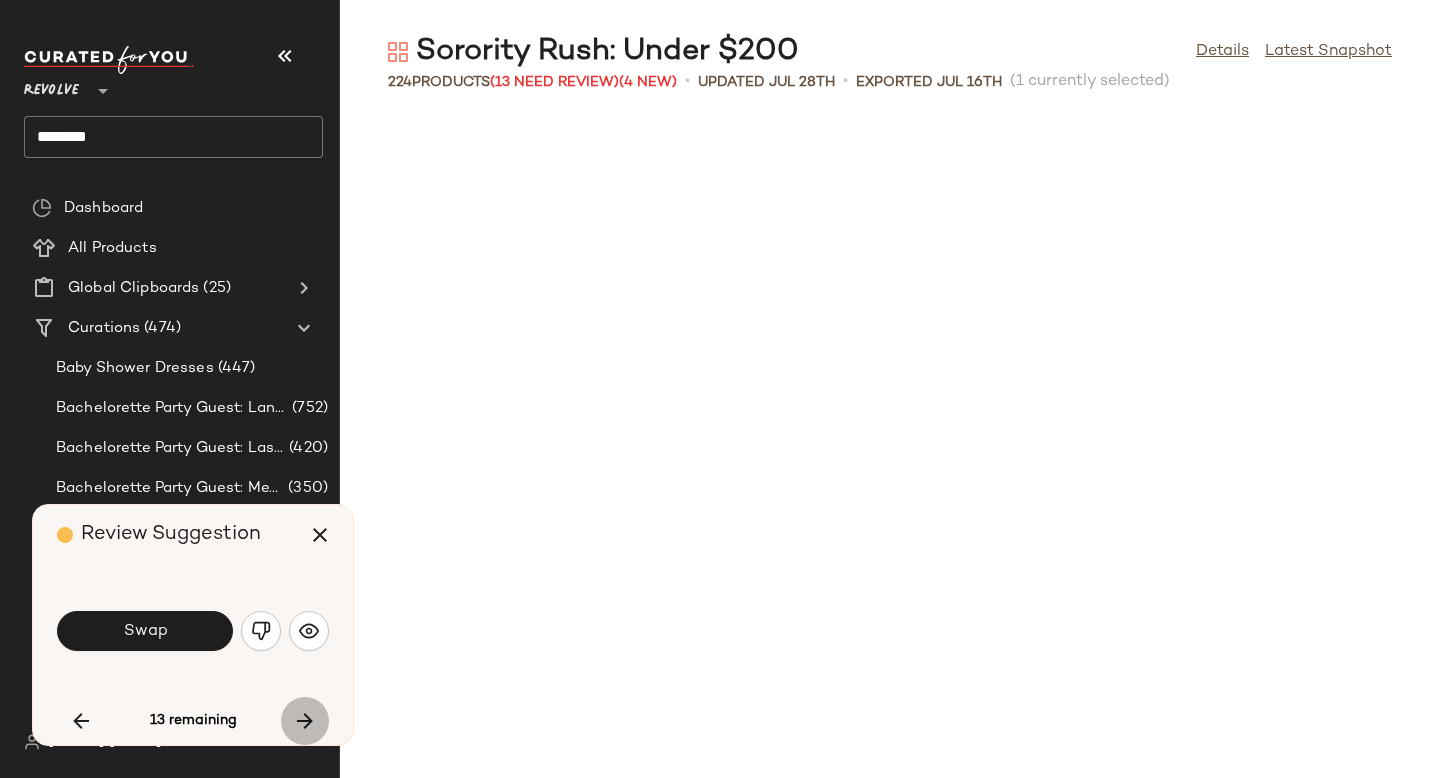 scroll, scrollTop: 5856, scrollLeft: 0, axis: vertical 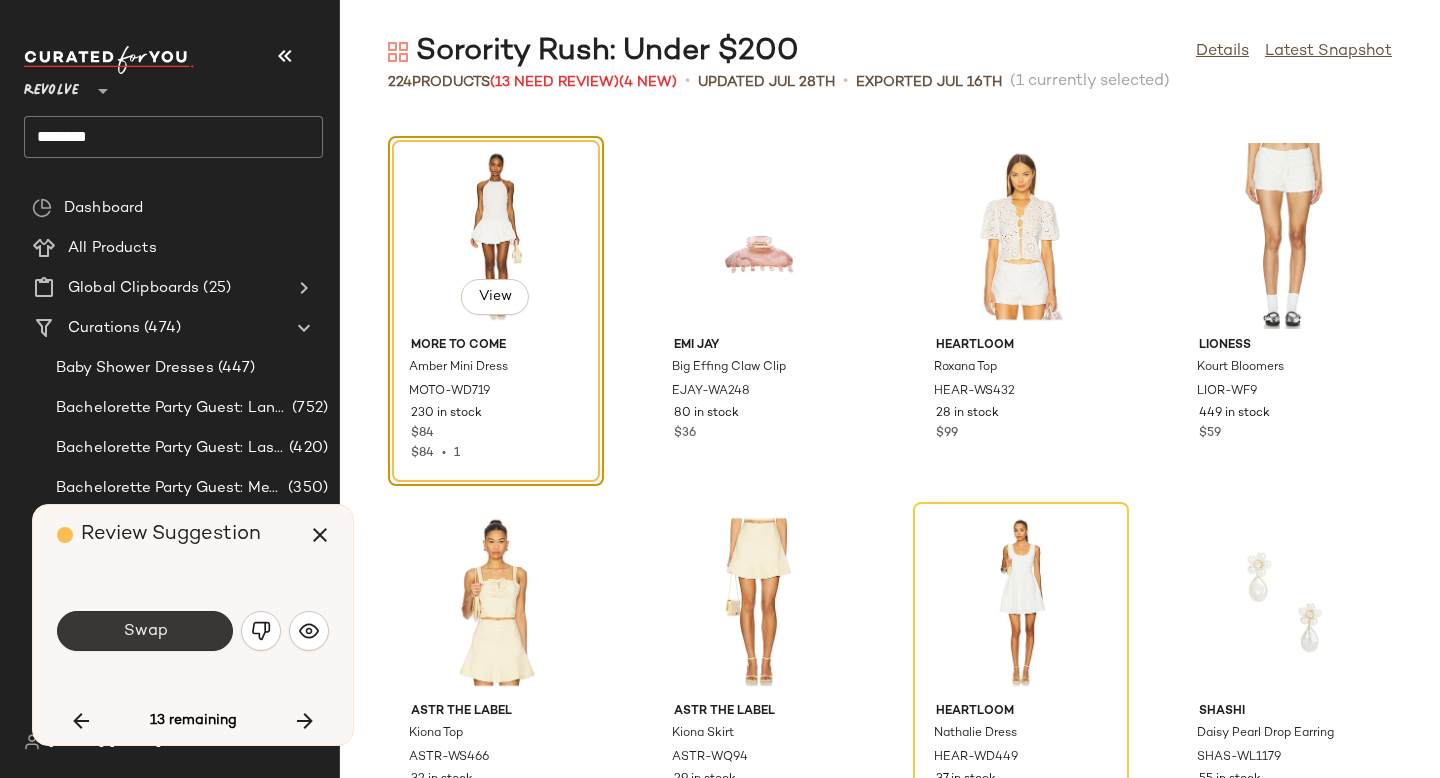 click on "Swap" at bounding box center [145, 631] 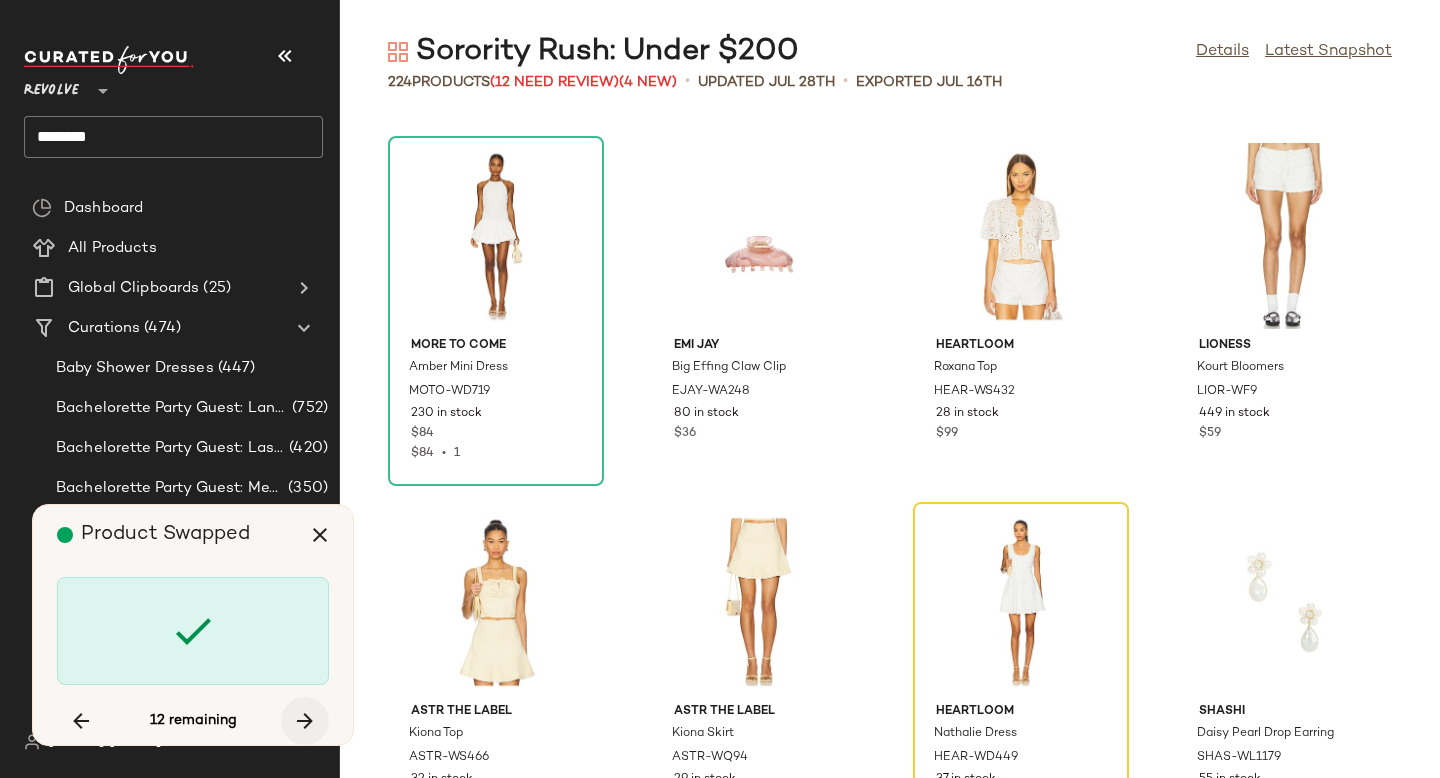 click at bounding box center [305, 721] 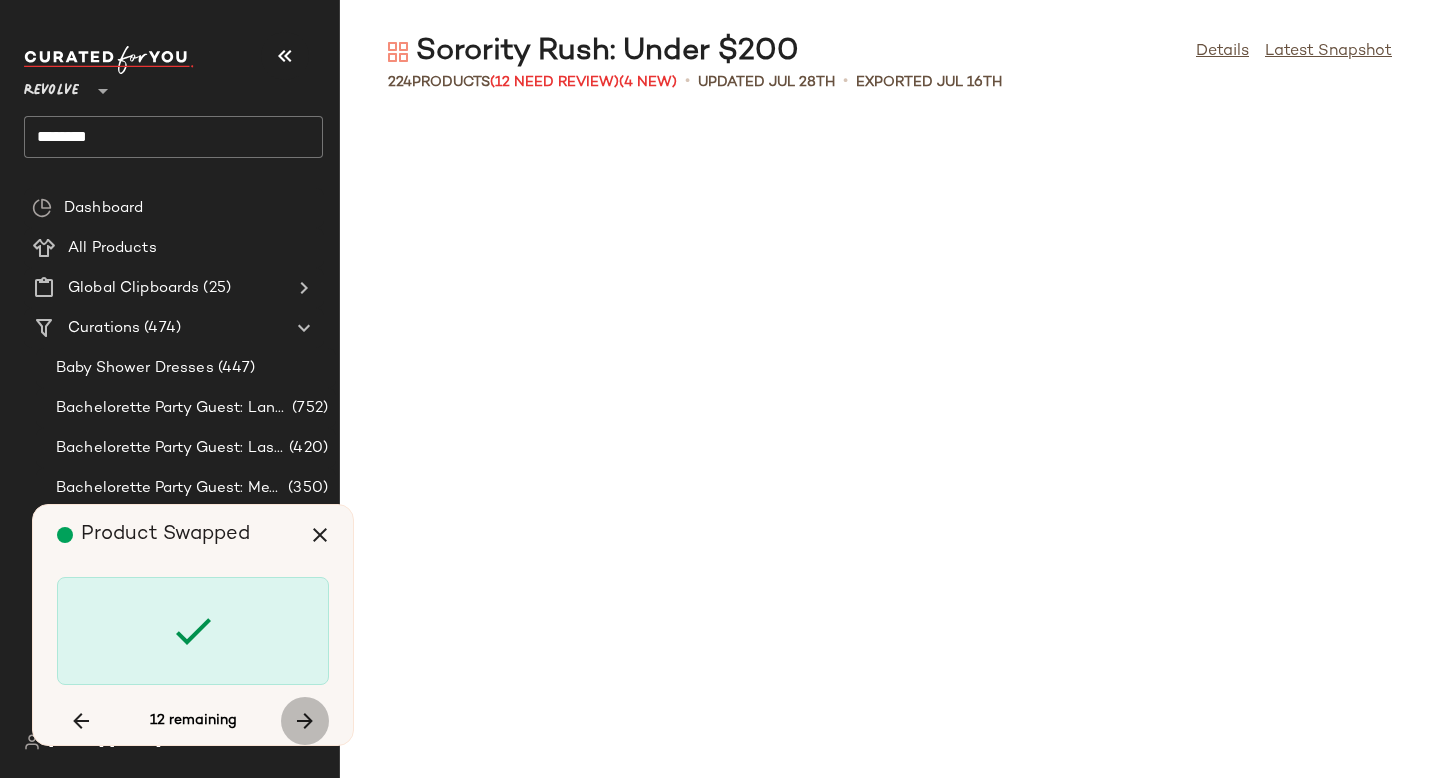 scroll, scrollTop: 7686, scrollLeft: 0, axis: vertical 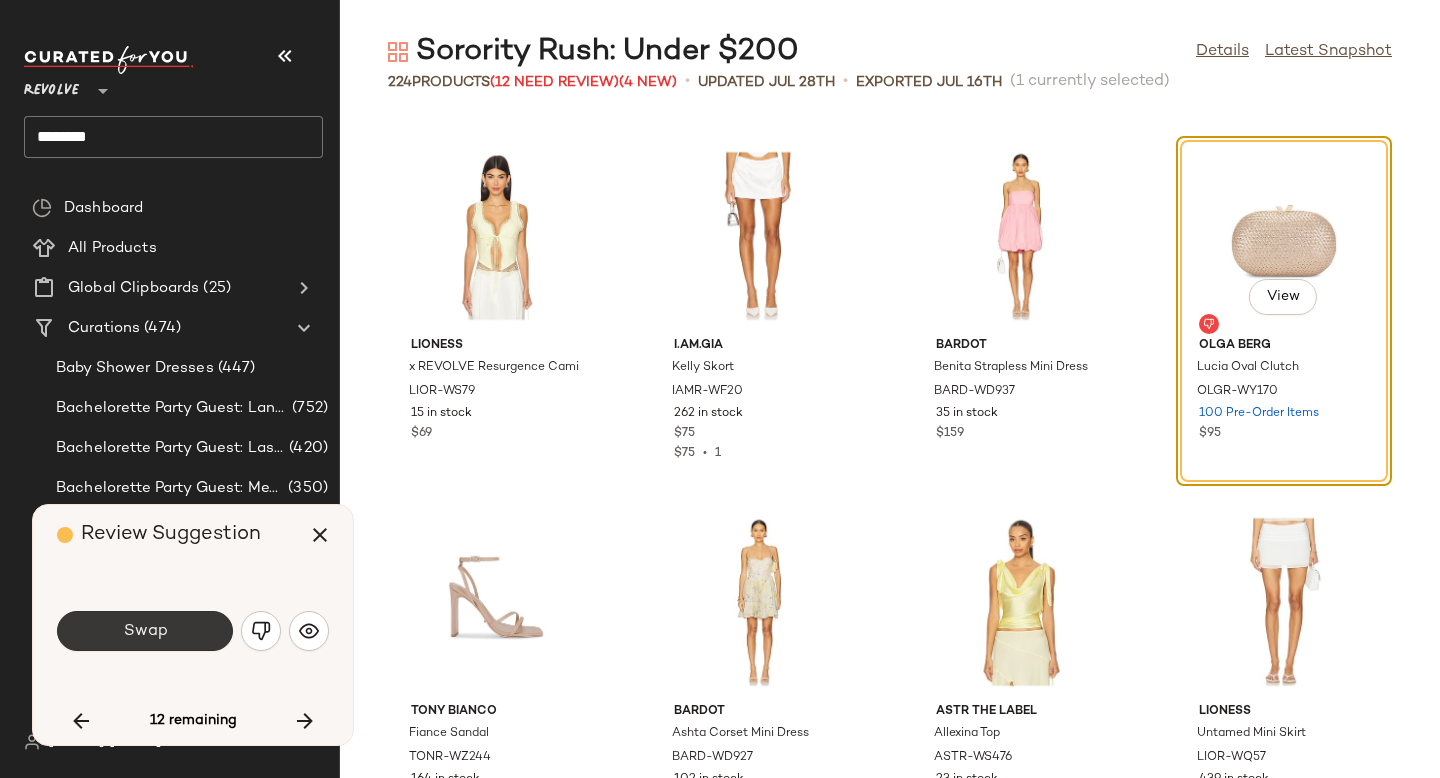 click on "Swap" 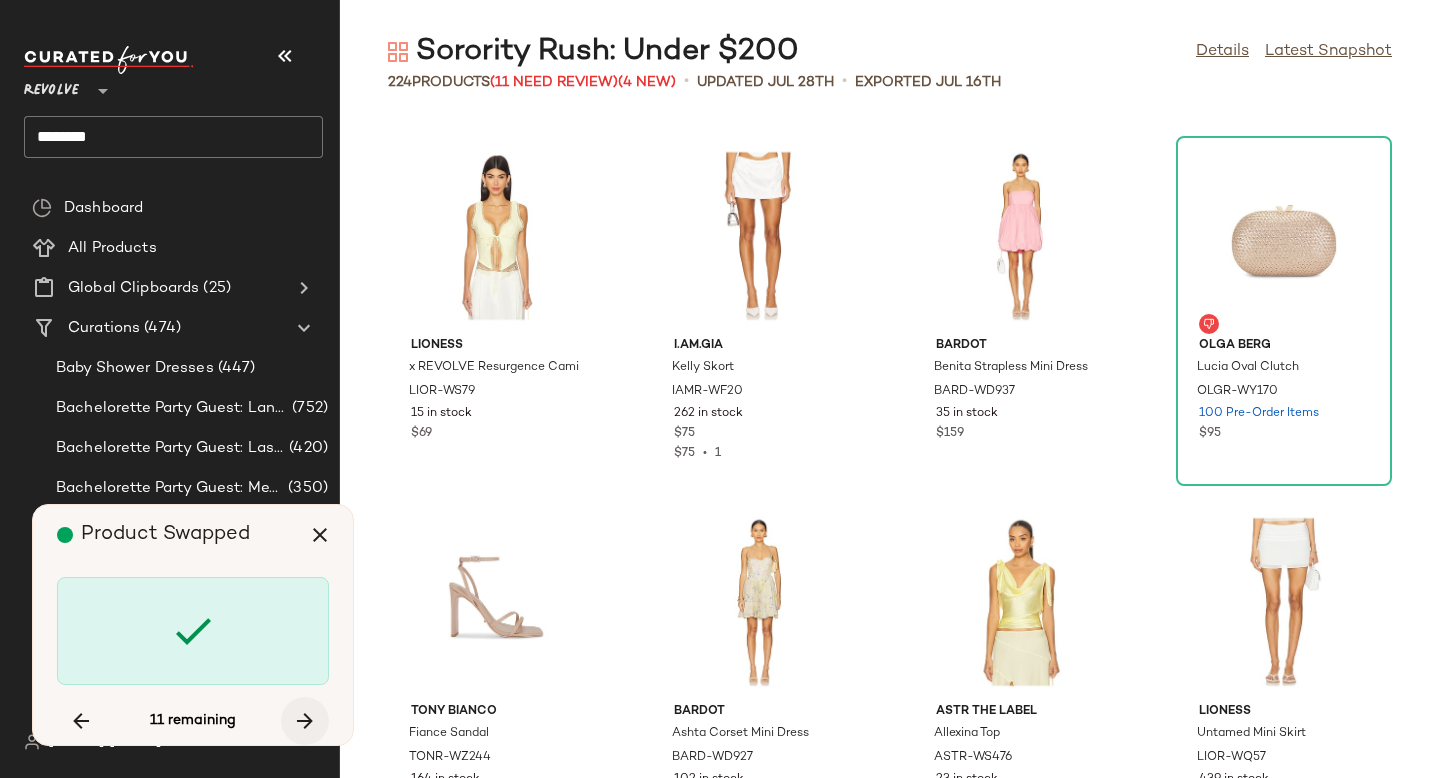 click at bounding box center [305, 721] 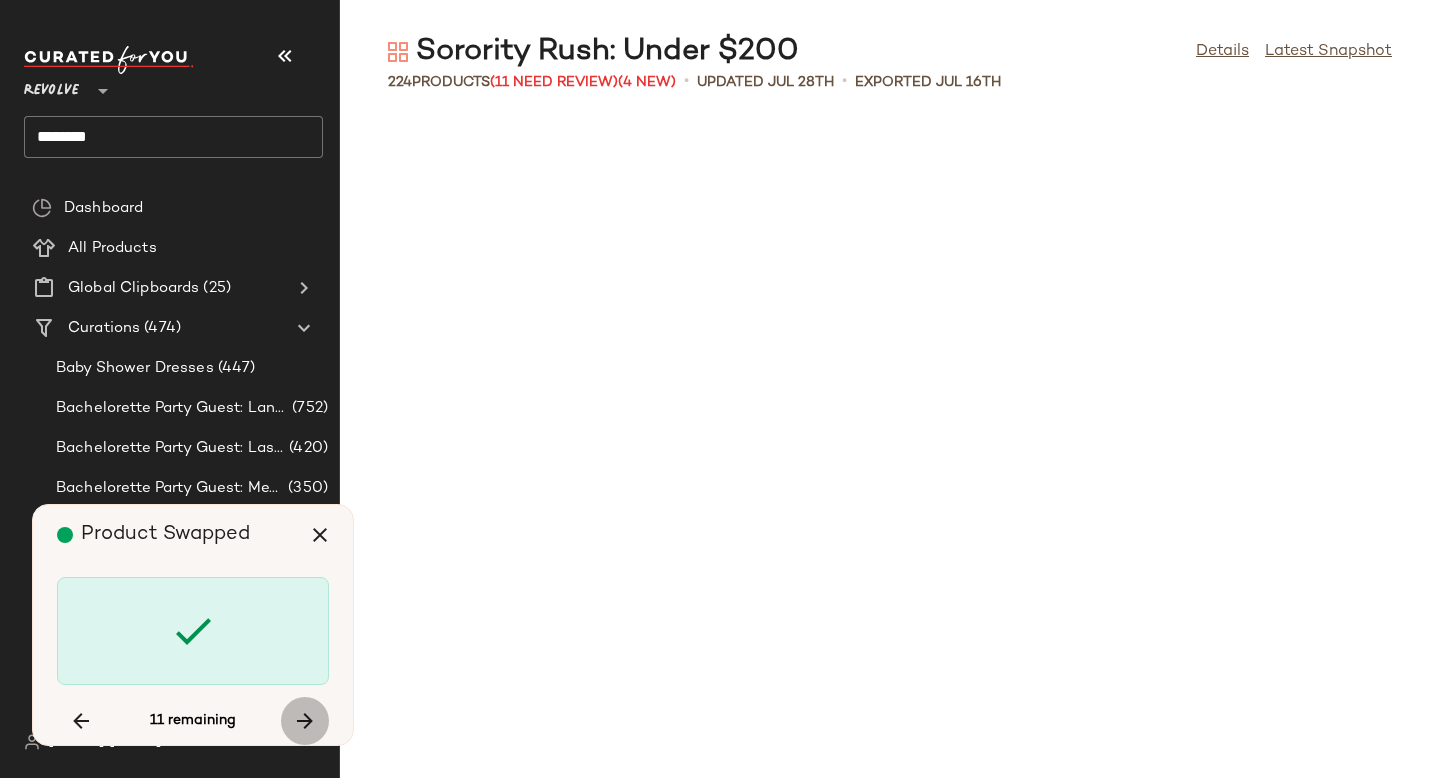 scroll, scrollTop: 9882, scrollLeft: 0, axis: vertical 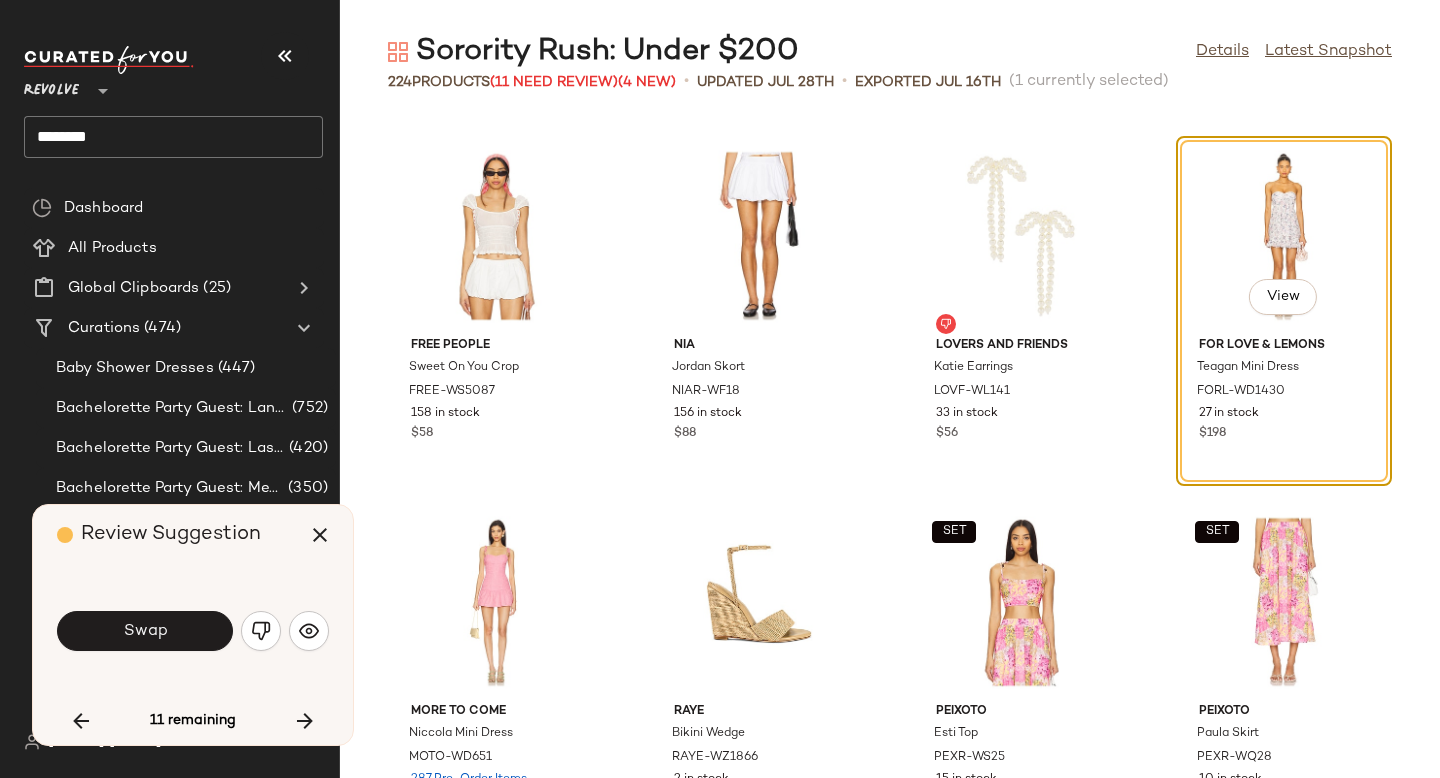 click on "Swap" at bounding box center (193, 631) 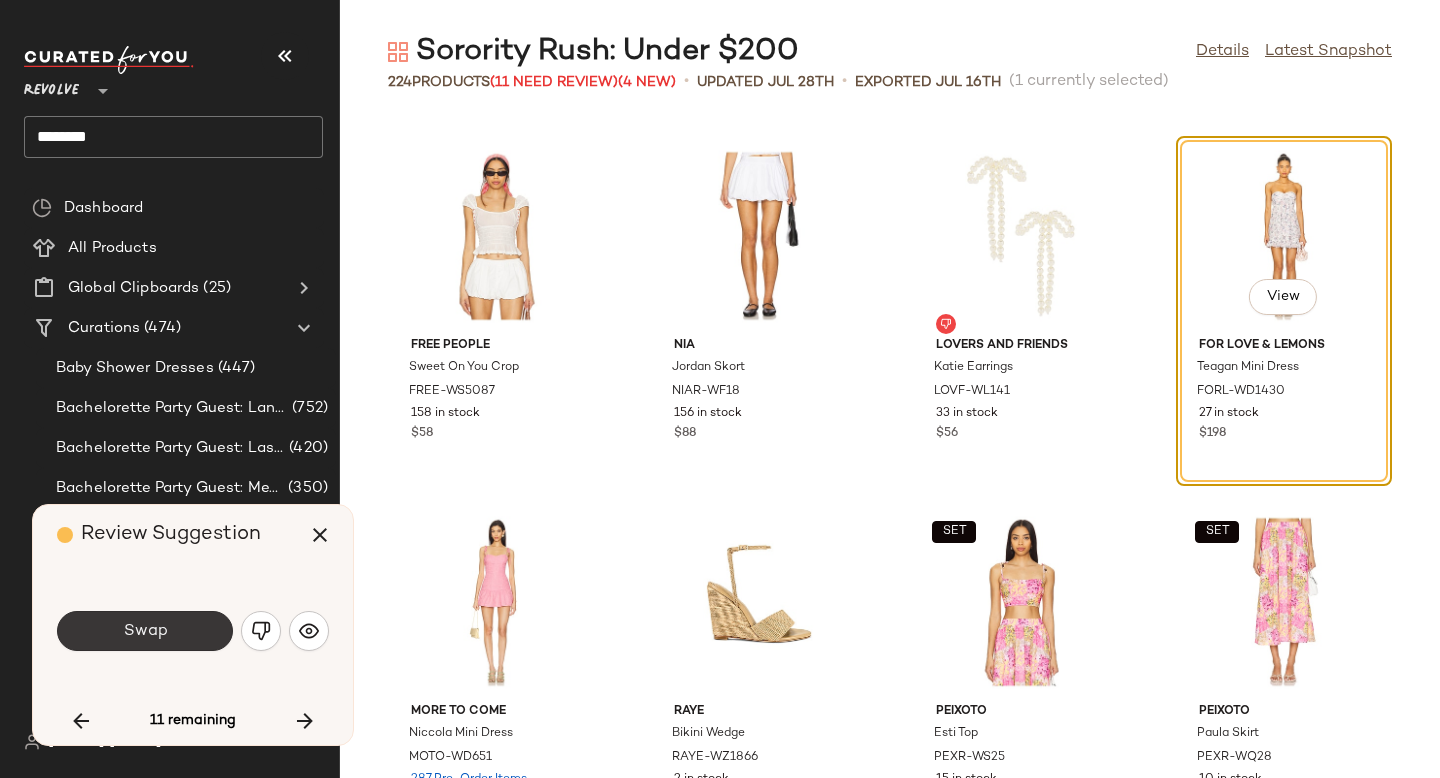 click on "Swap" at bounding box center [145, 631] 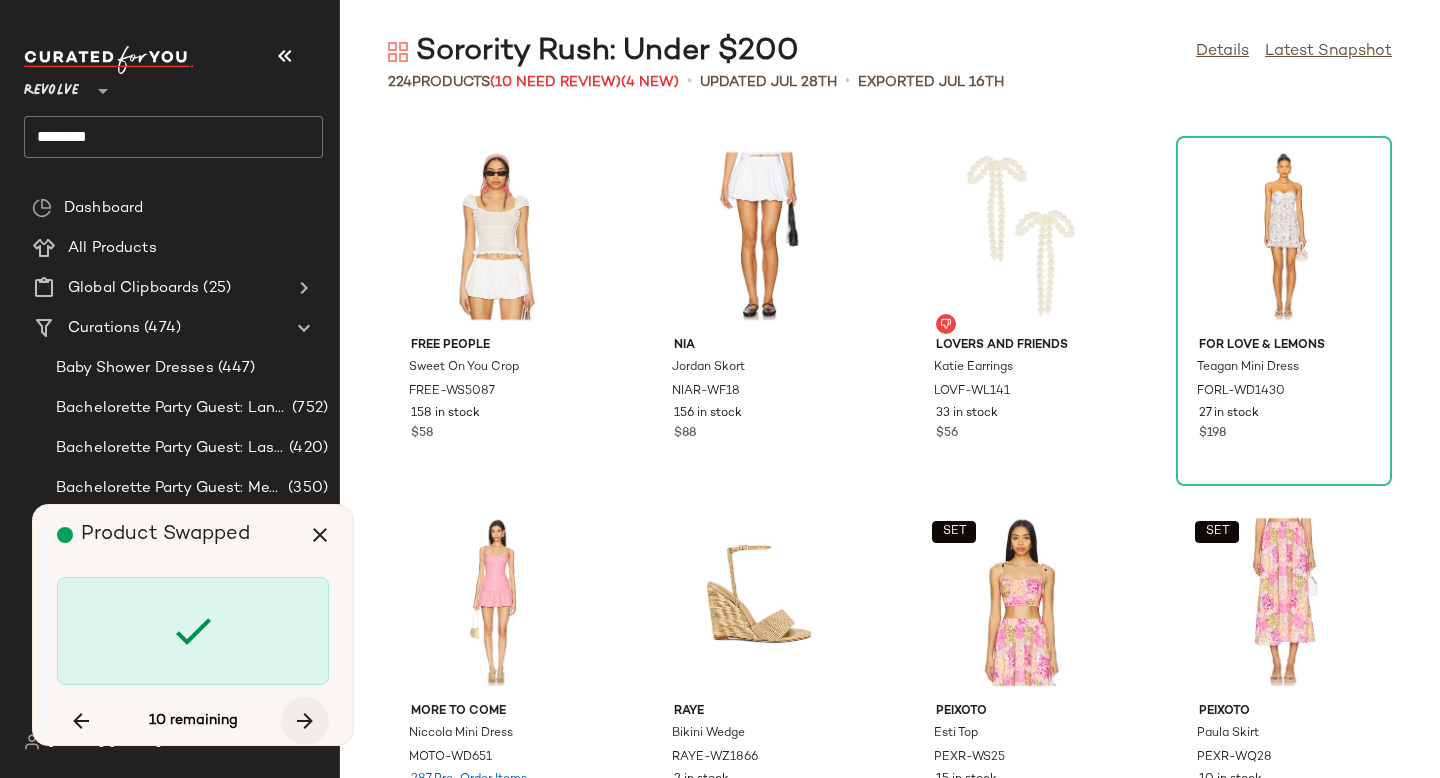 click at bounding box center (305, 721) 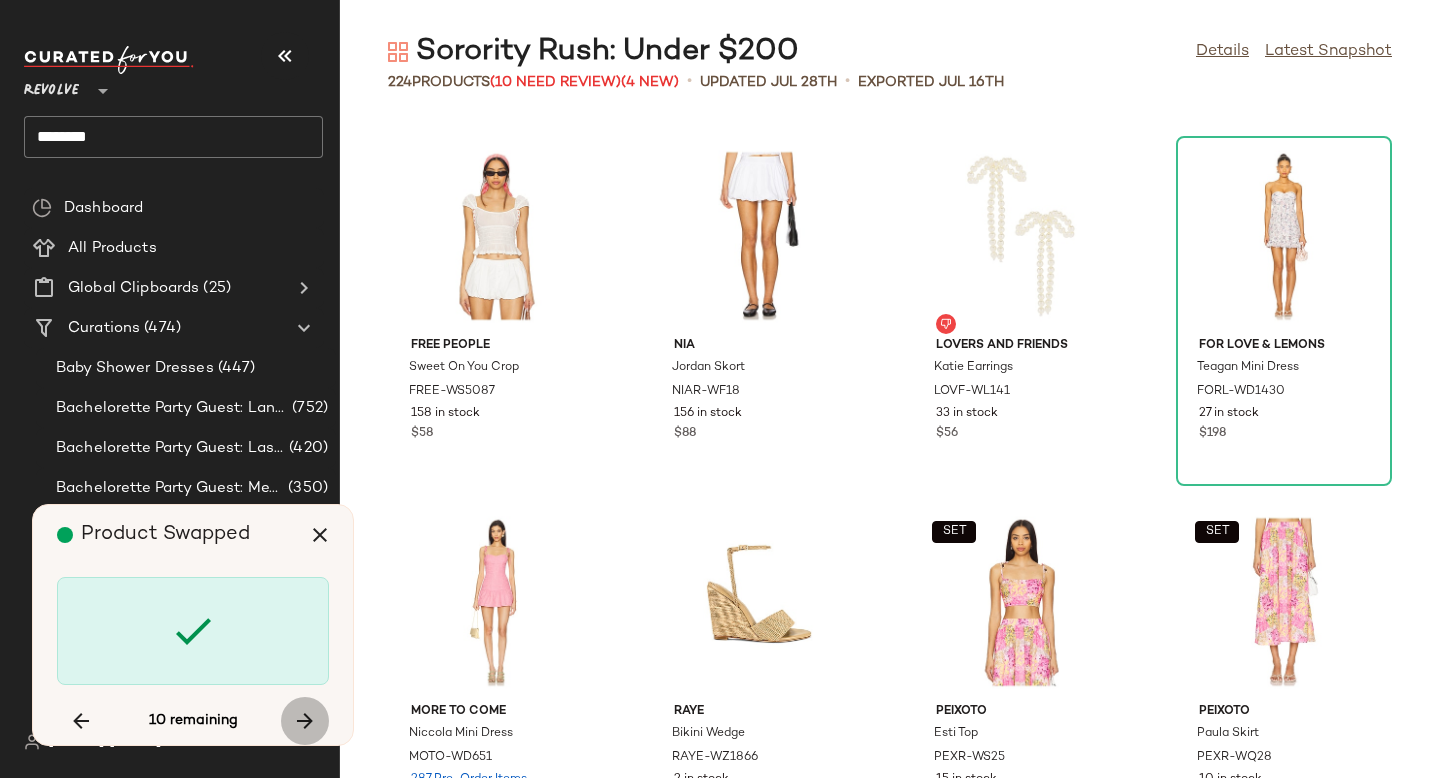scroll, scrollTop: 12810, scrollLeft: 0, axis: vertical 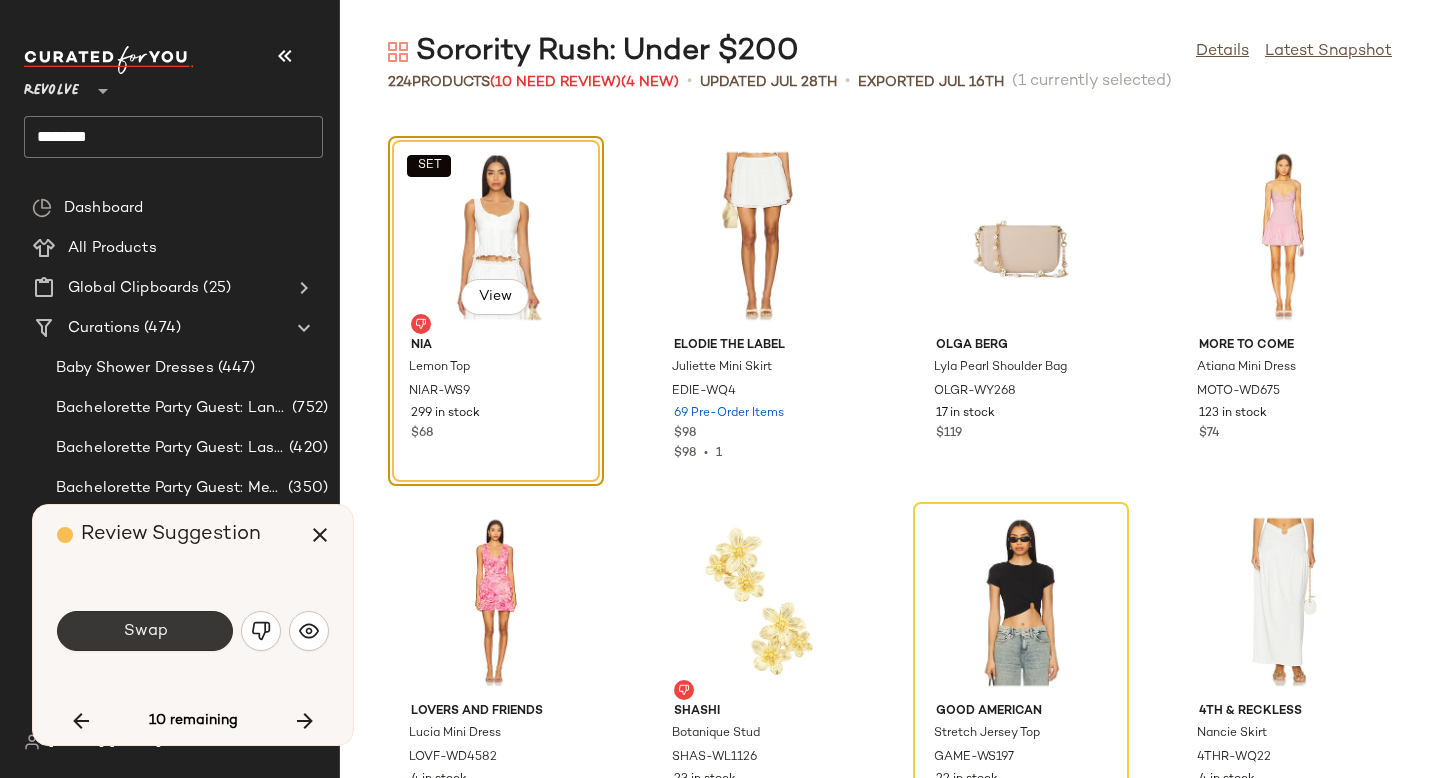 click on "Swap" at bounding box center [145, 631] 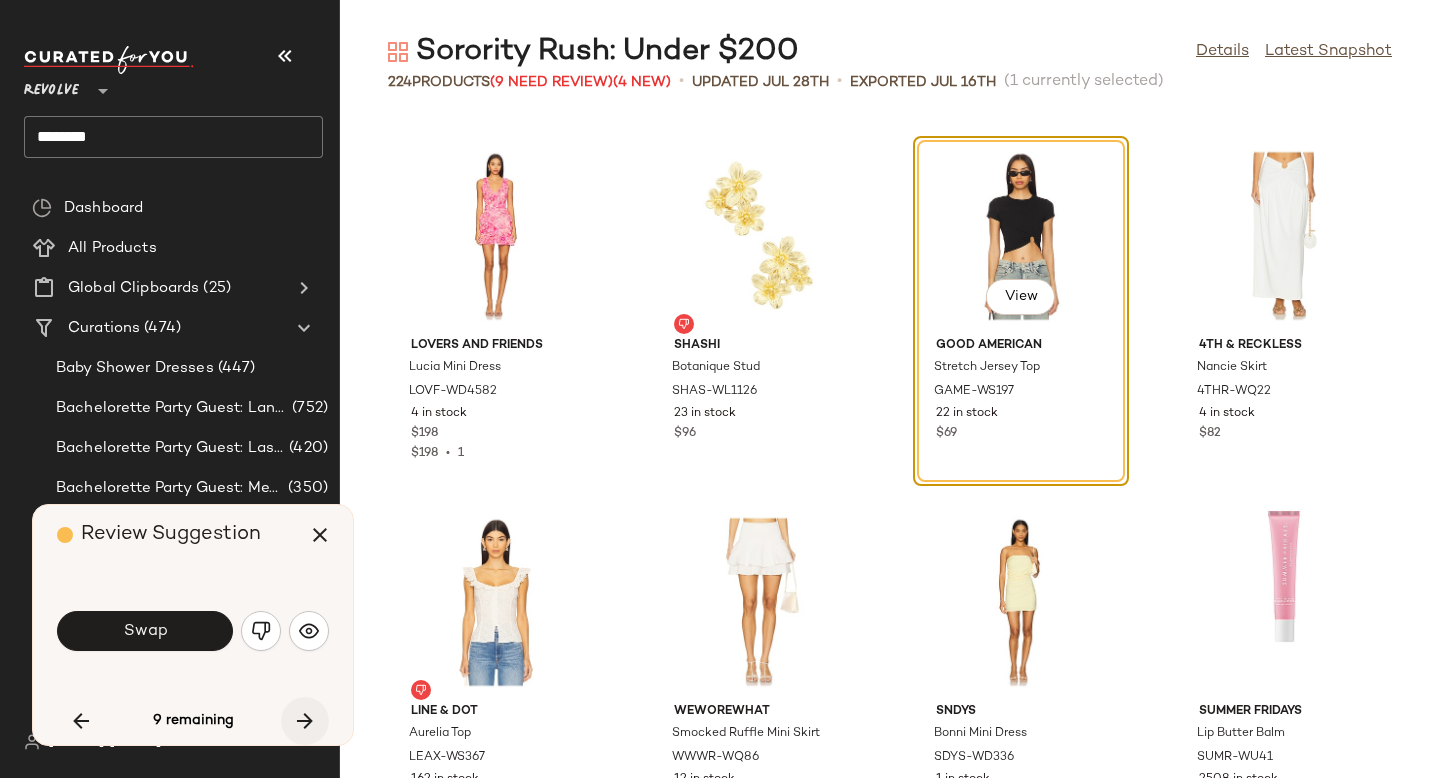 click at bounding box center [305, 721] 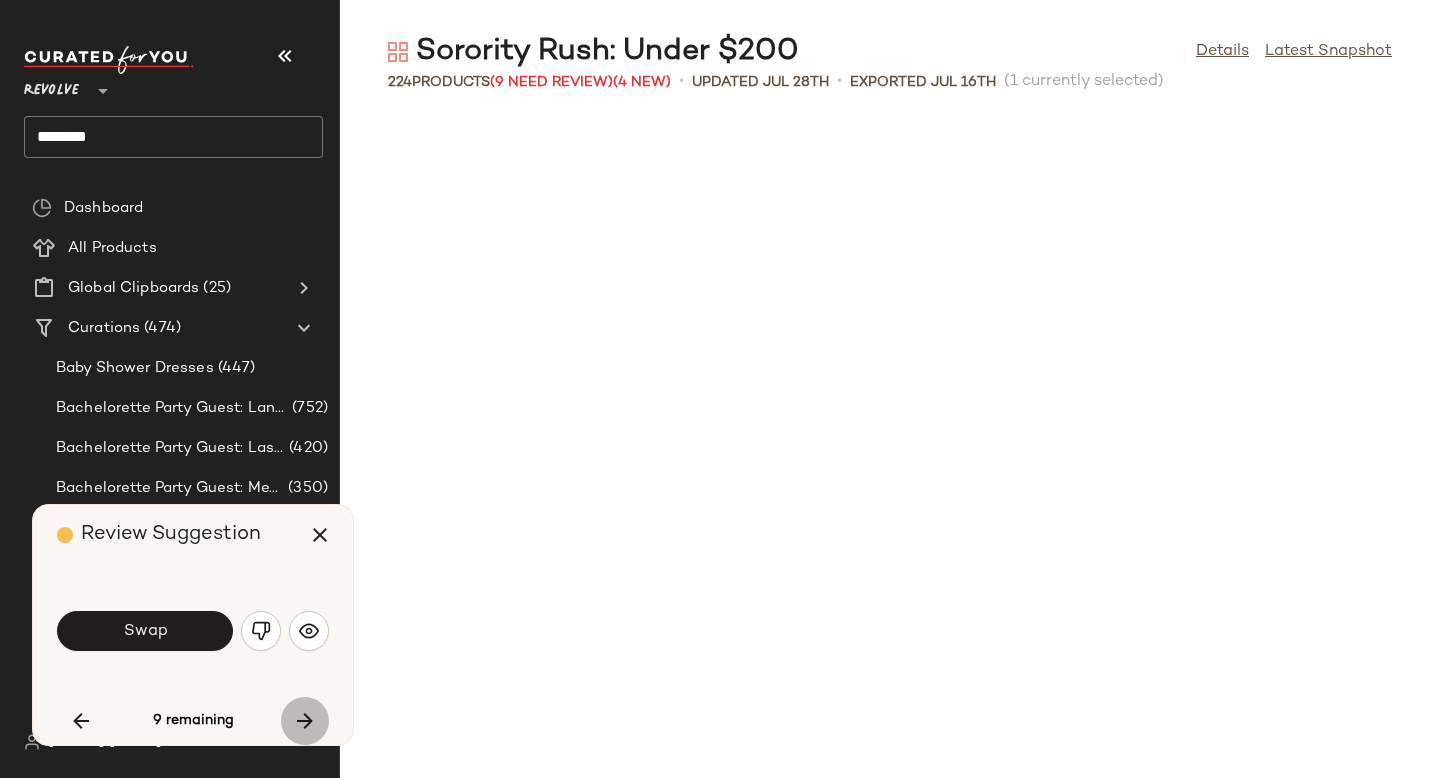 scroll, scrollTop: 15006, scrollLeft: 0, axis: vertical 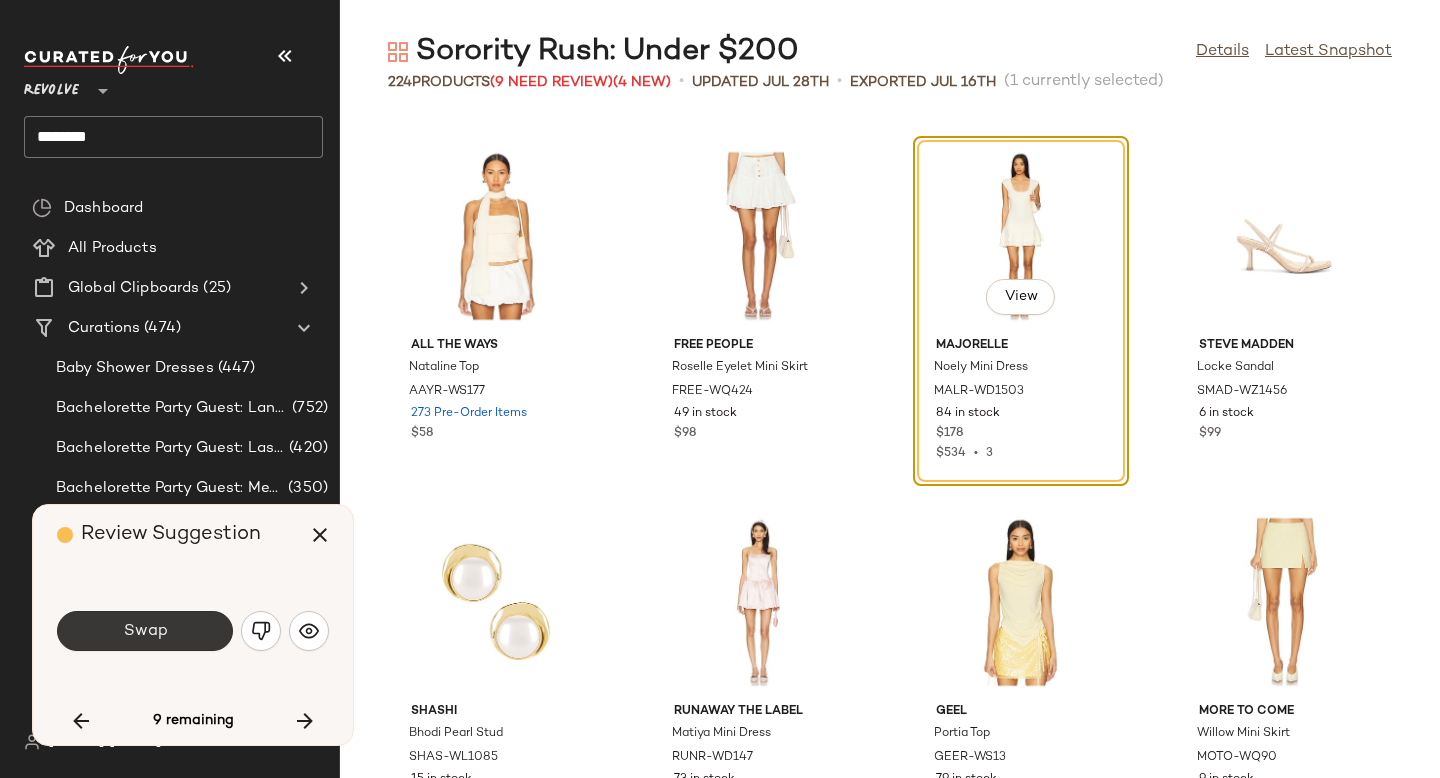 click on "Swap" at bounding box center (145, 631) 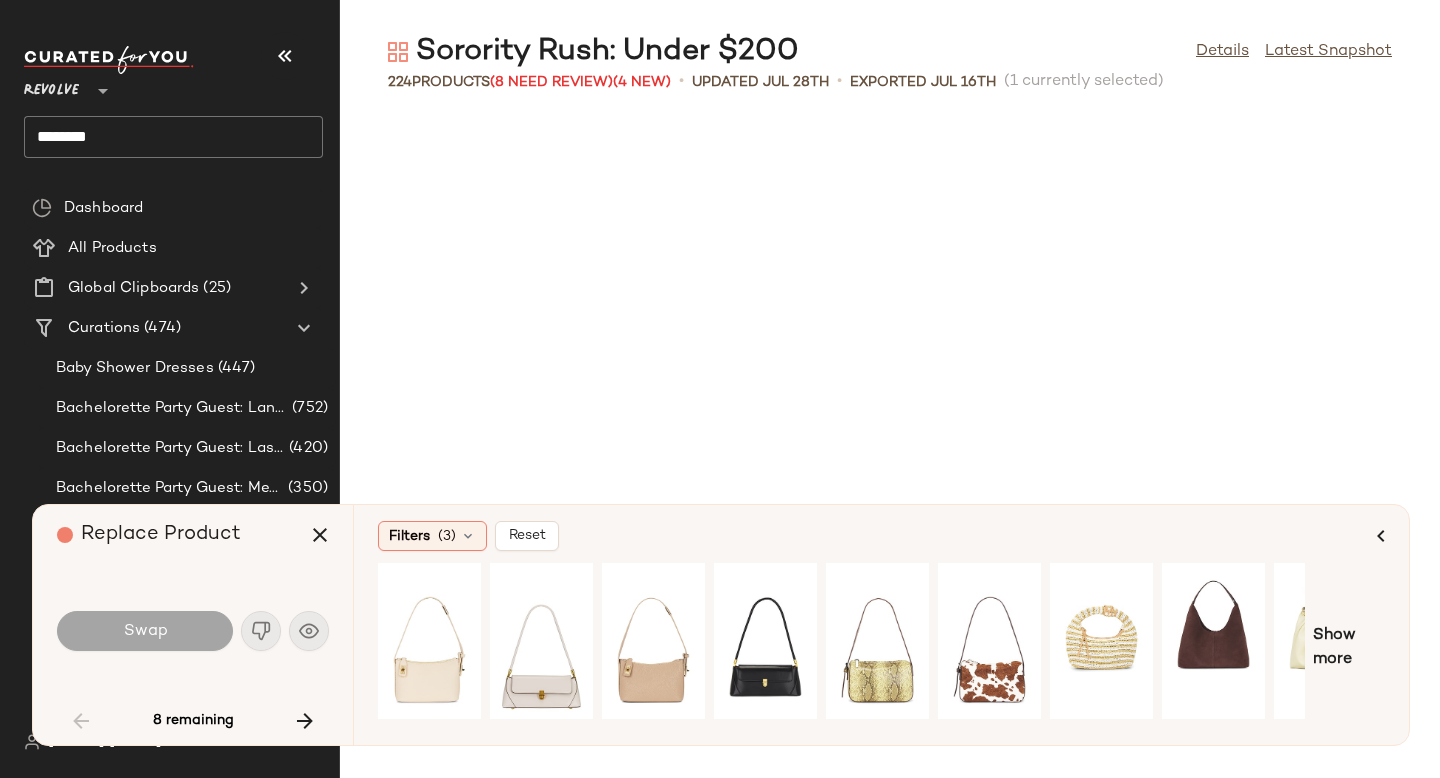 scroll, scrollTop: 2562, scrollLeft: 0, axis: vertical 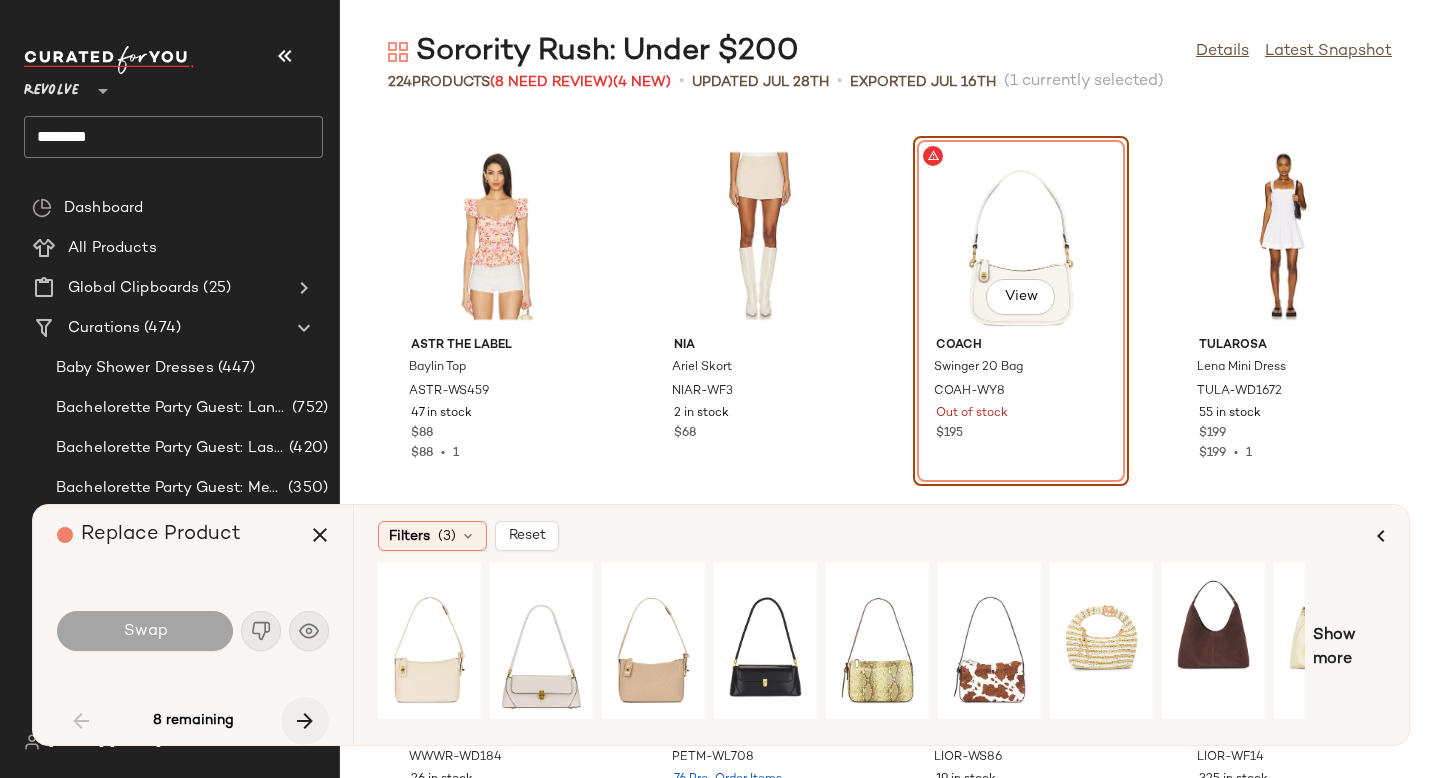 click at bounding box center (305, 721) 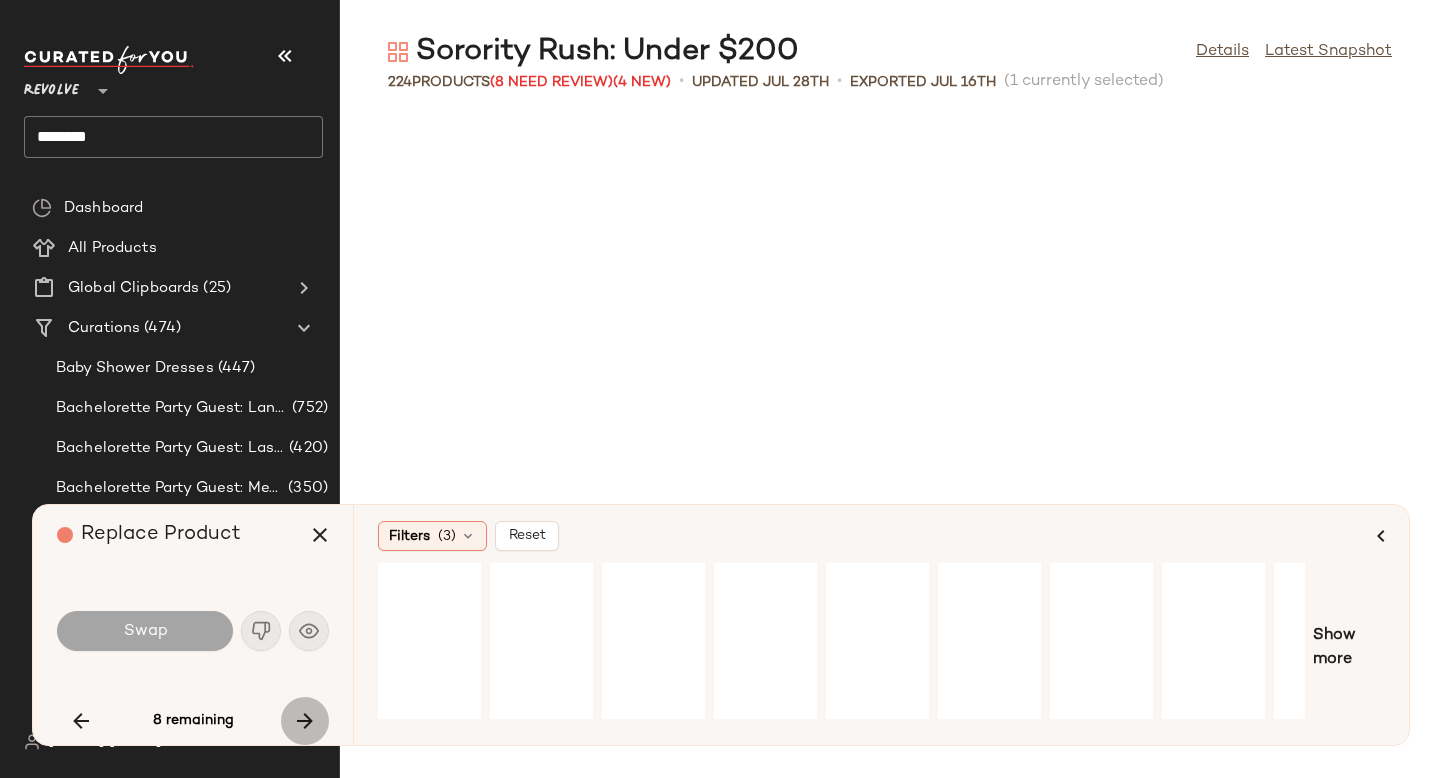 scroll, scrollTop: 4392, scrollLeft: 0, axis: vertical 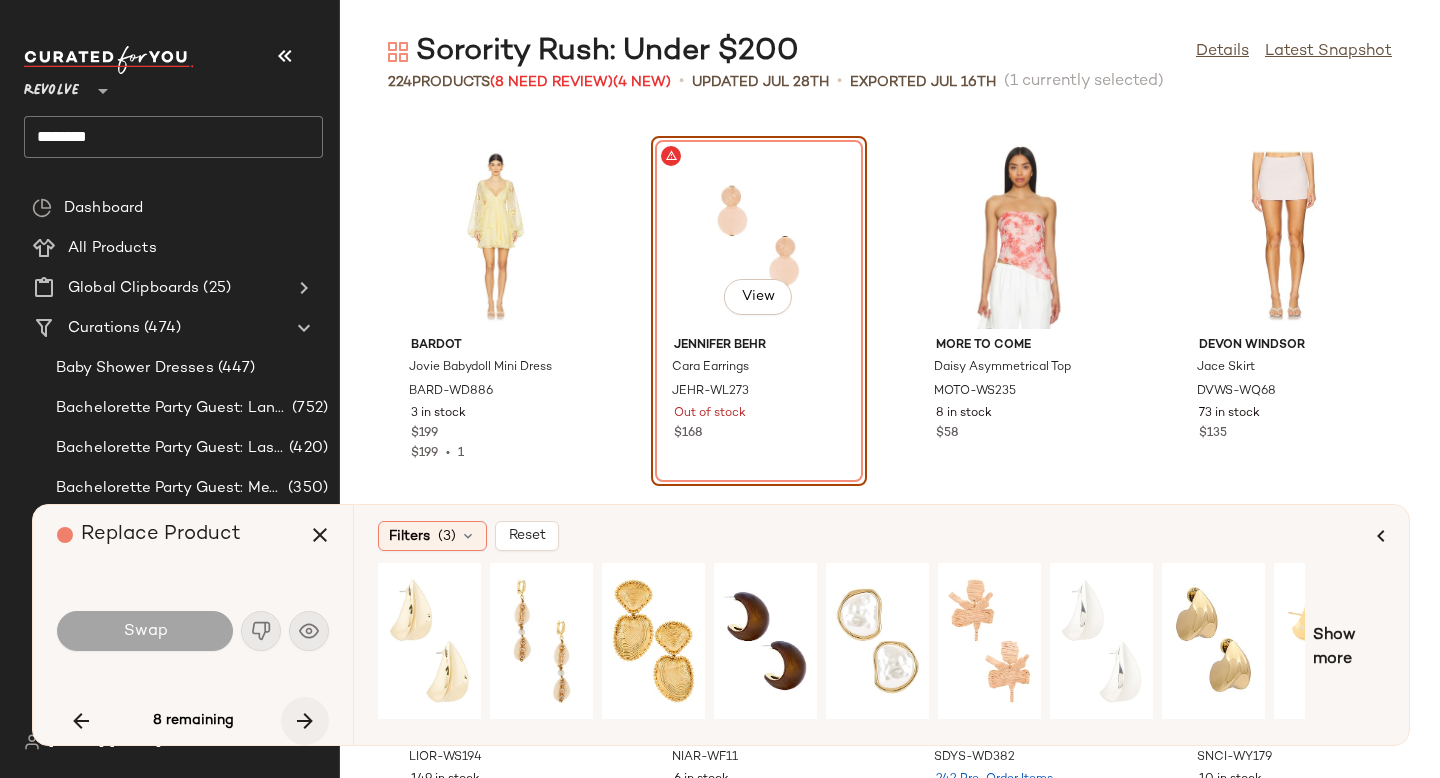 click at bounding box center [305, 721] 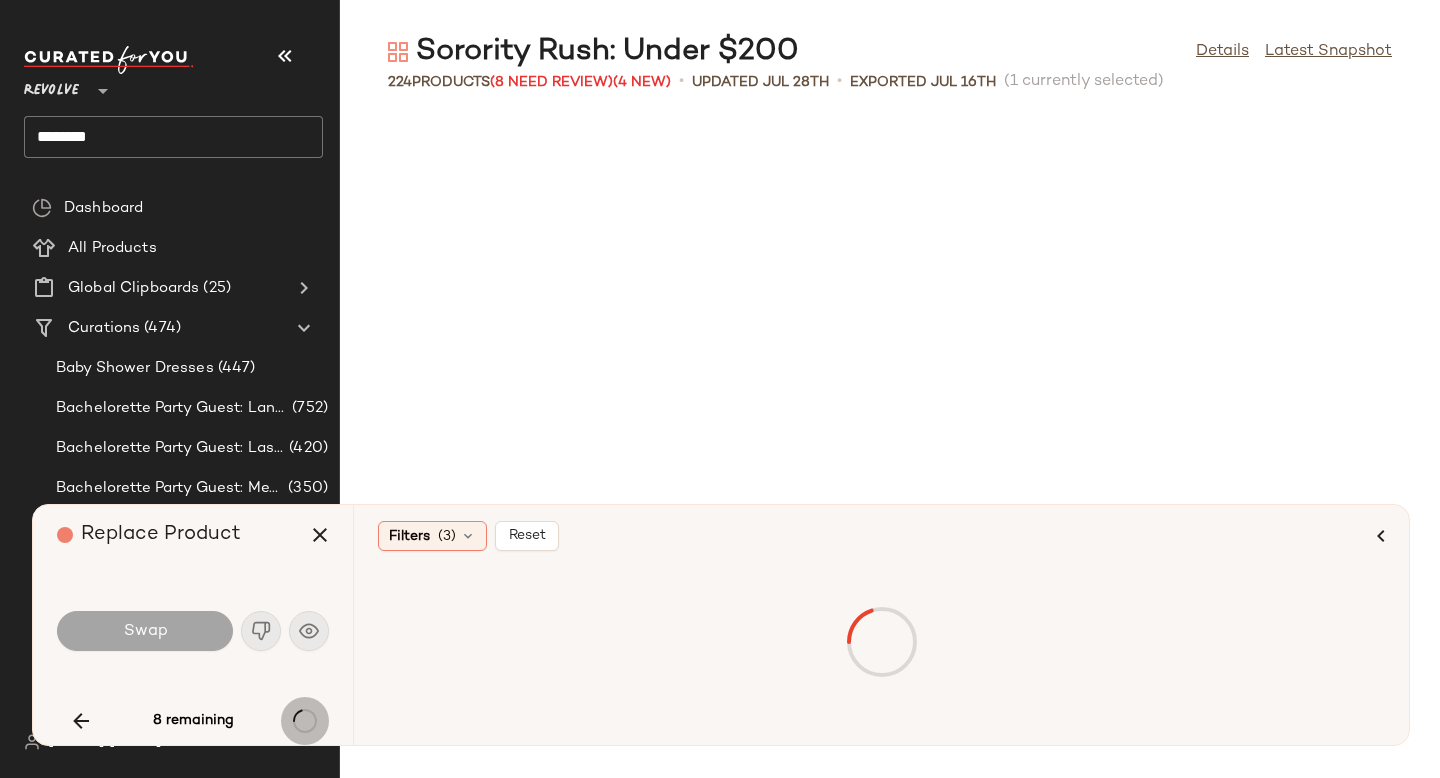 scroll, scrollTop: 5124, scrollLeft: 0, axis: vertical 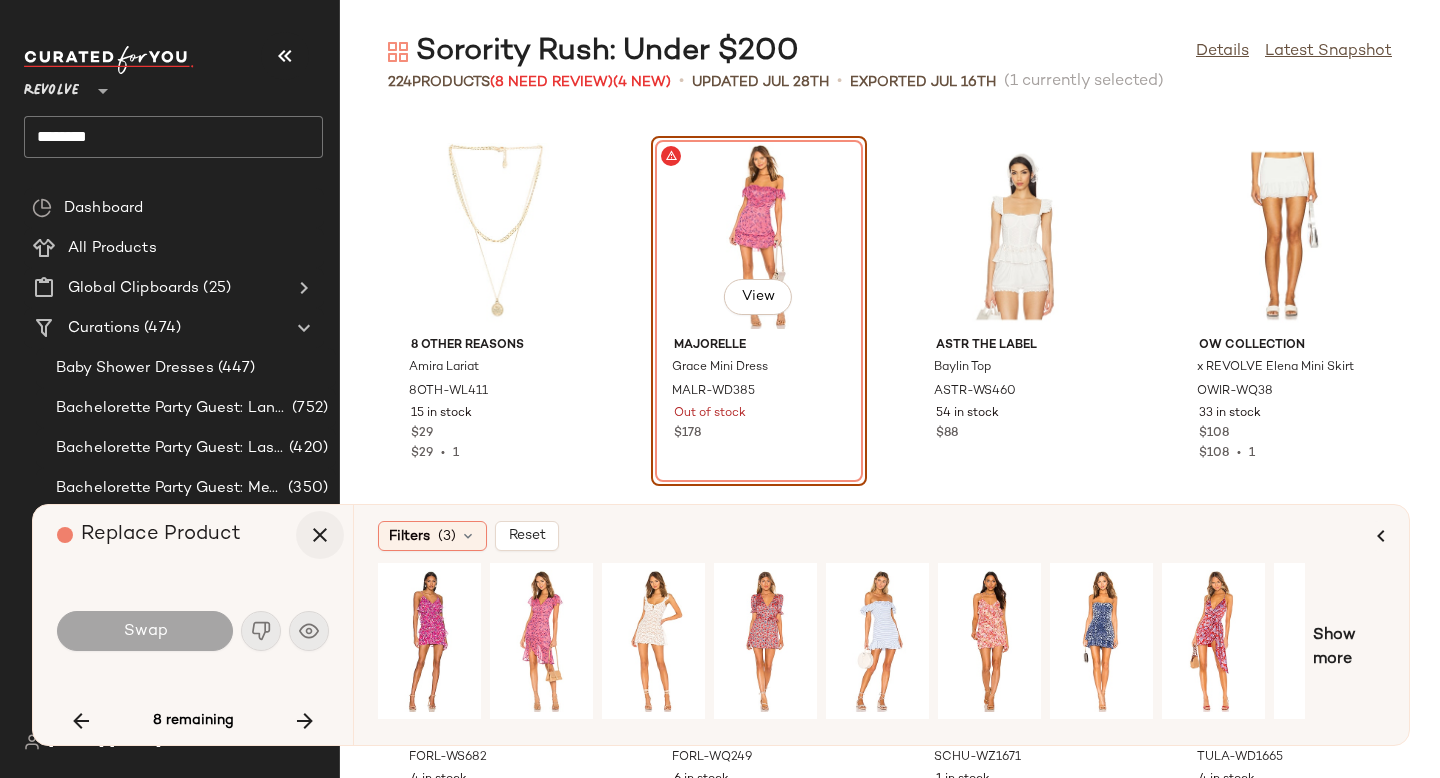 click at bounding box center (320, 535) 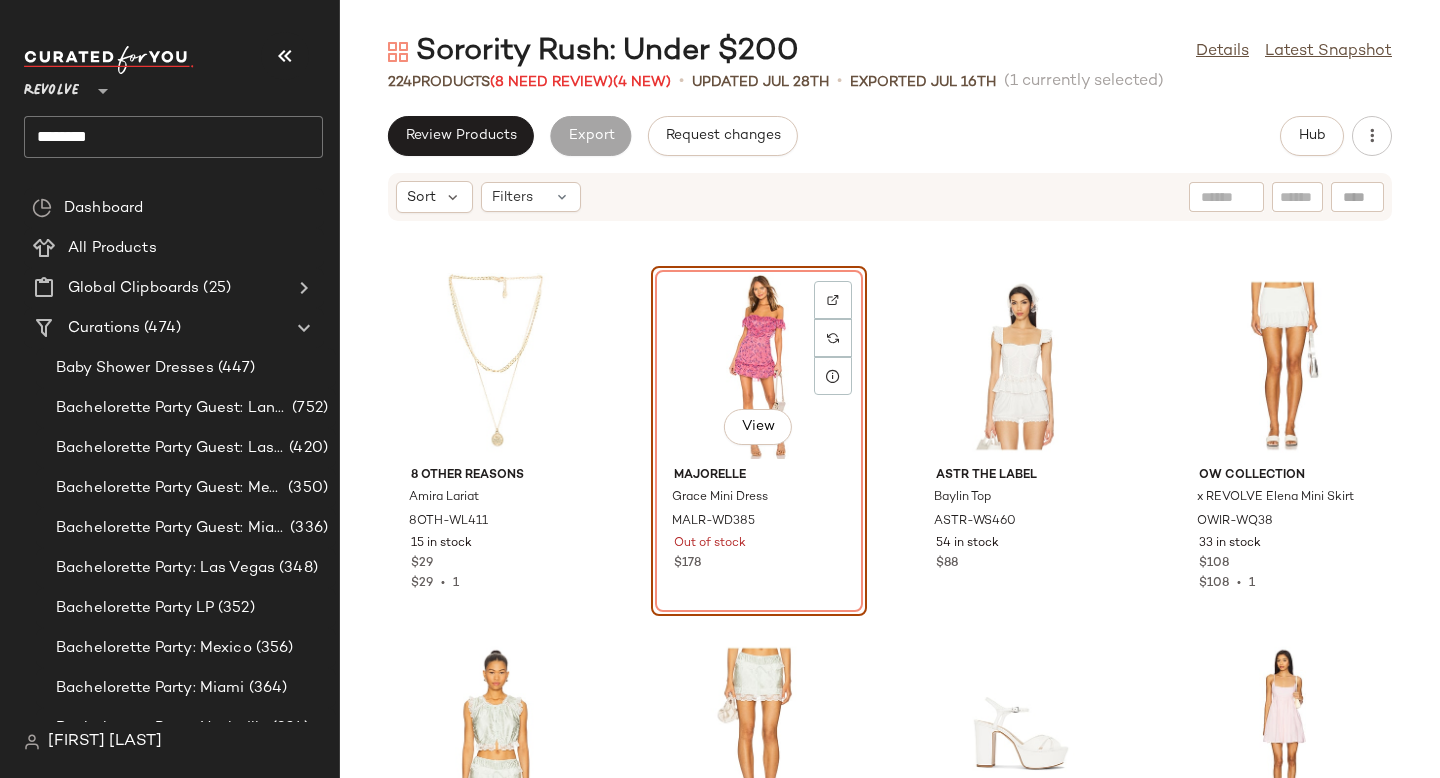 drag, startPoint x: 1439, startPoint y: 377, endPoint x: 1439, endPoint y: 173, distance: 204 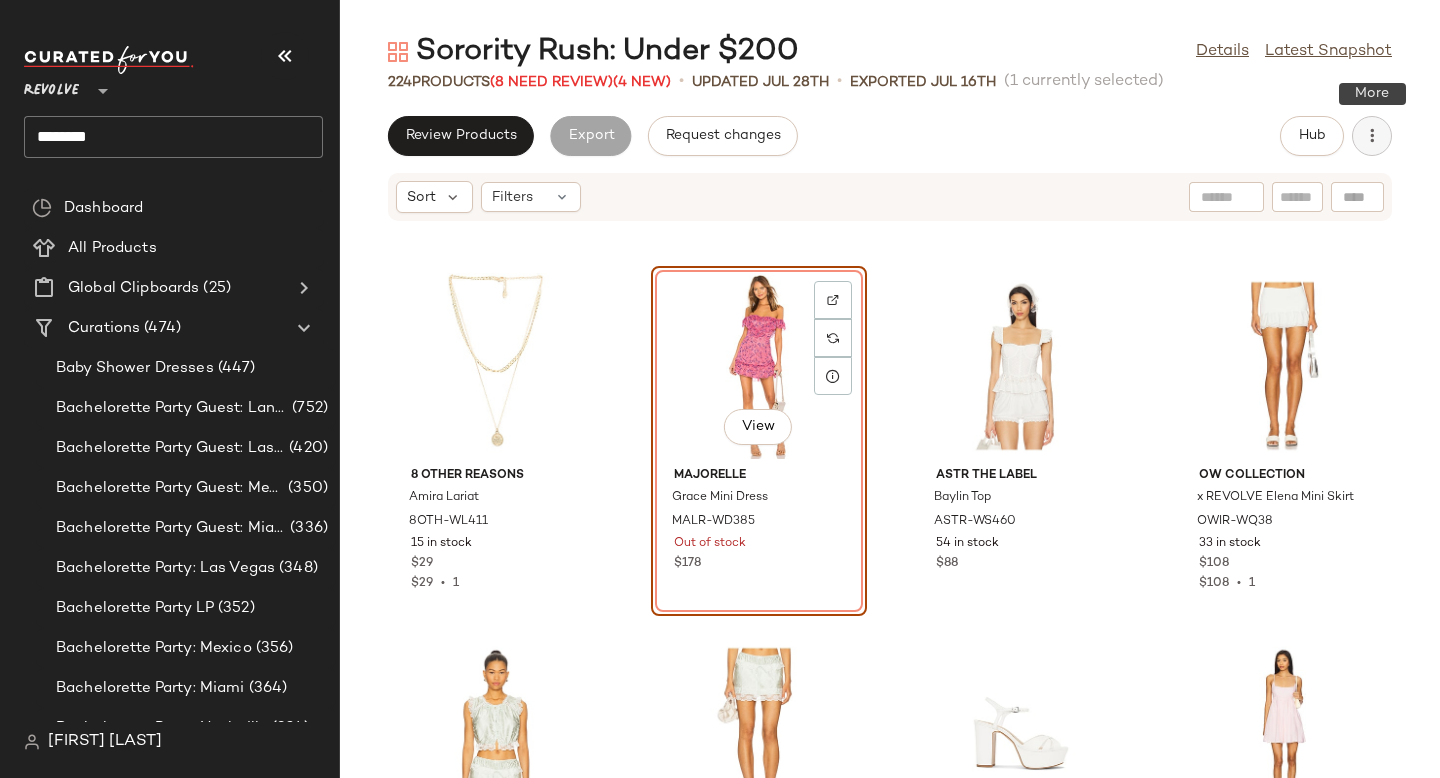 click 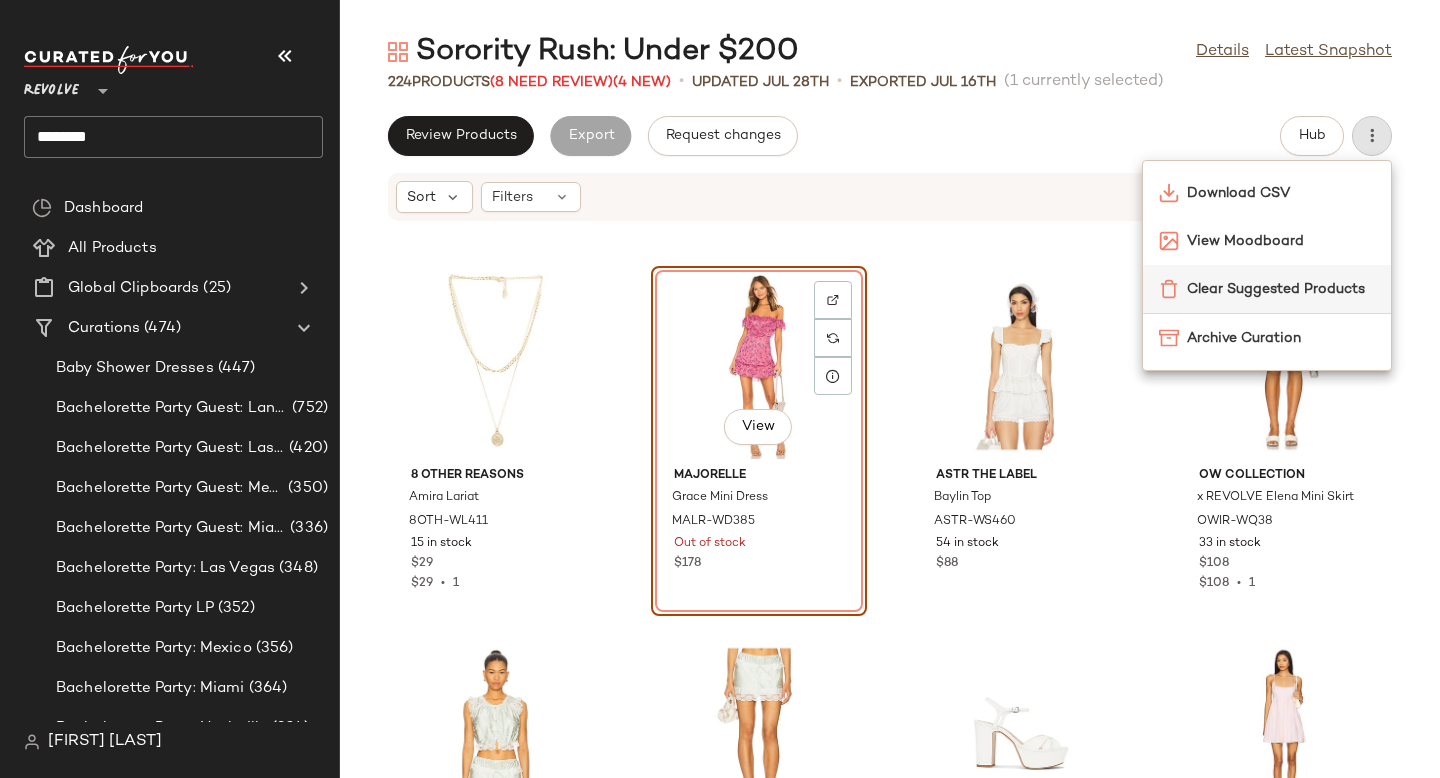 click on "Clear Suggested Products" at bounding box center [1281, 289] 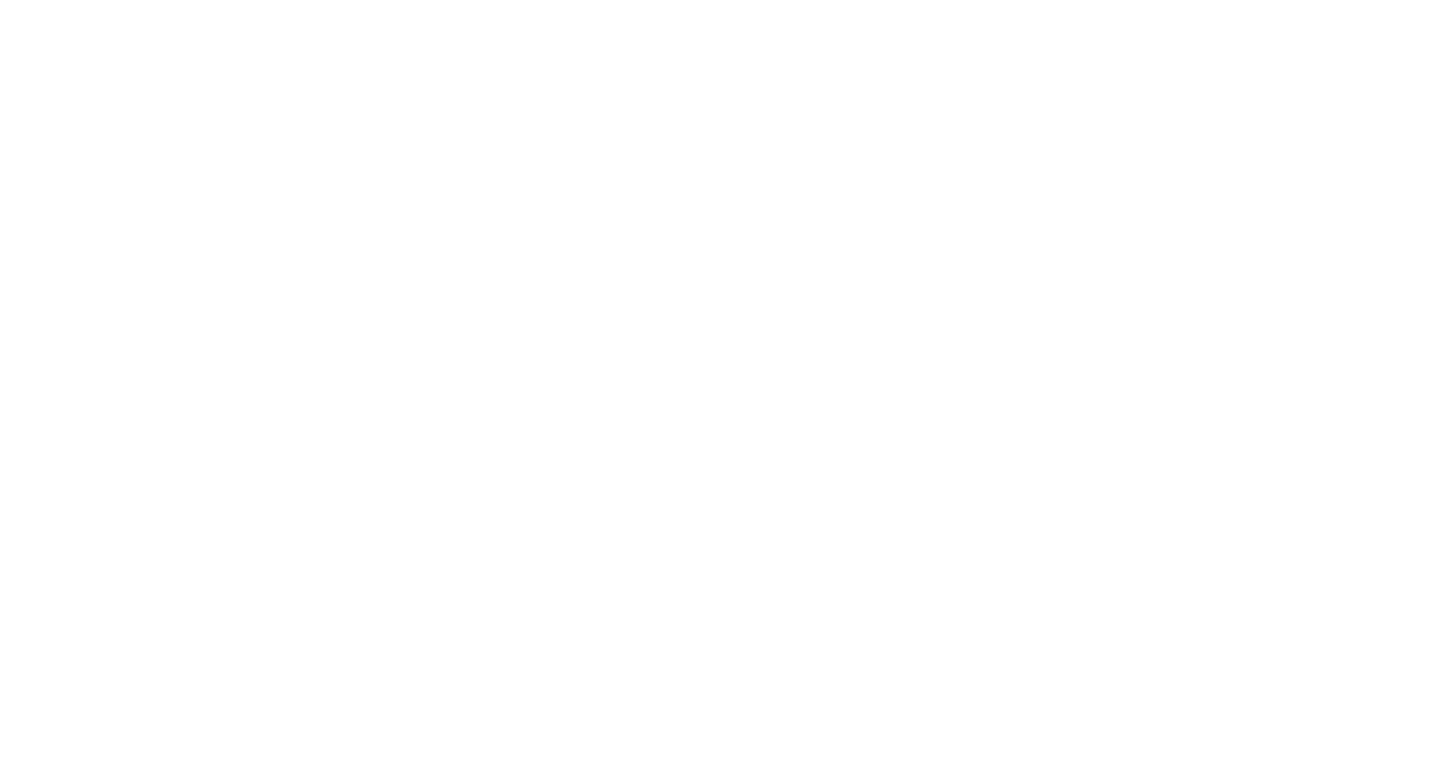 scroll, scrollTop: 0, scrollLeft: 0, axis: both 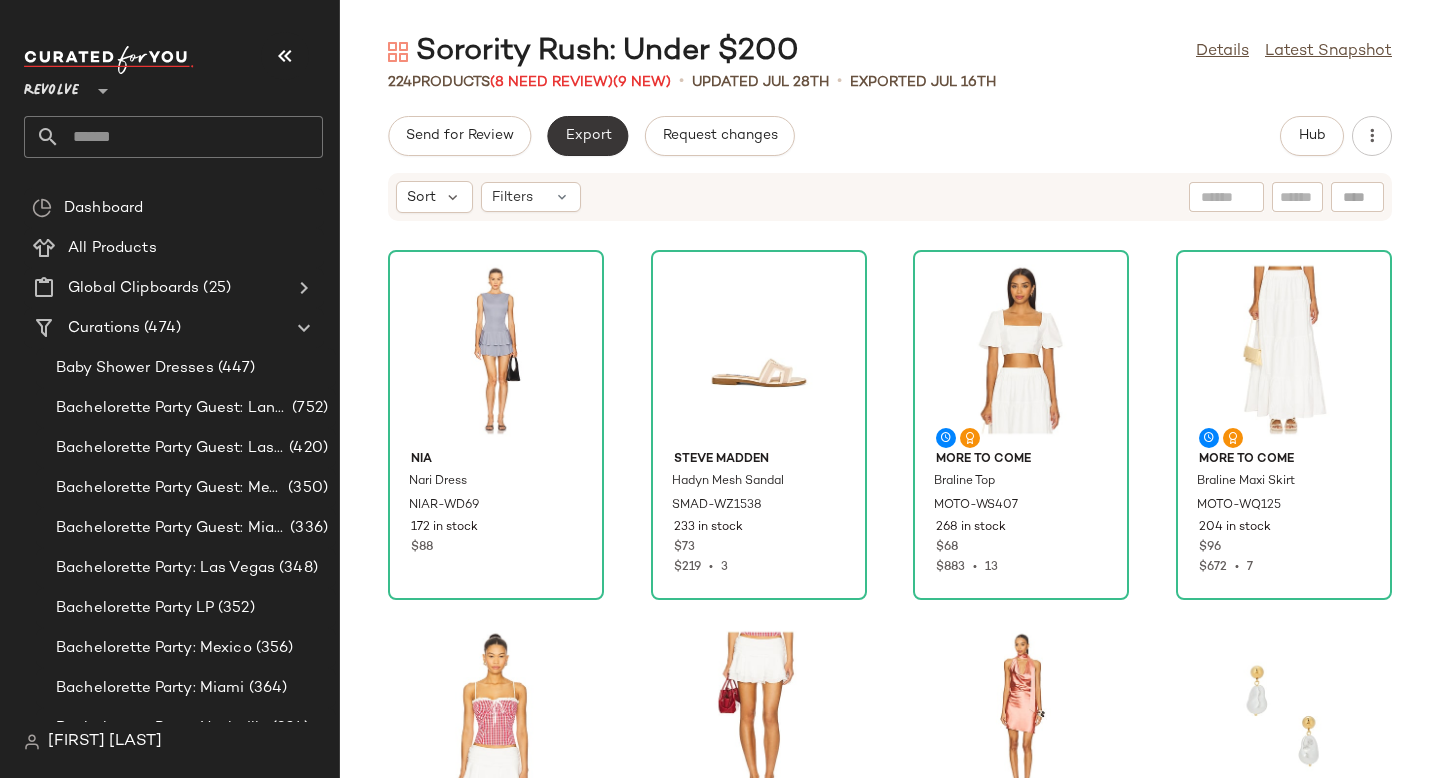click on "Export" at bounding box center [587, 136] 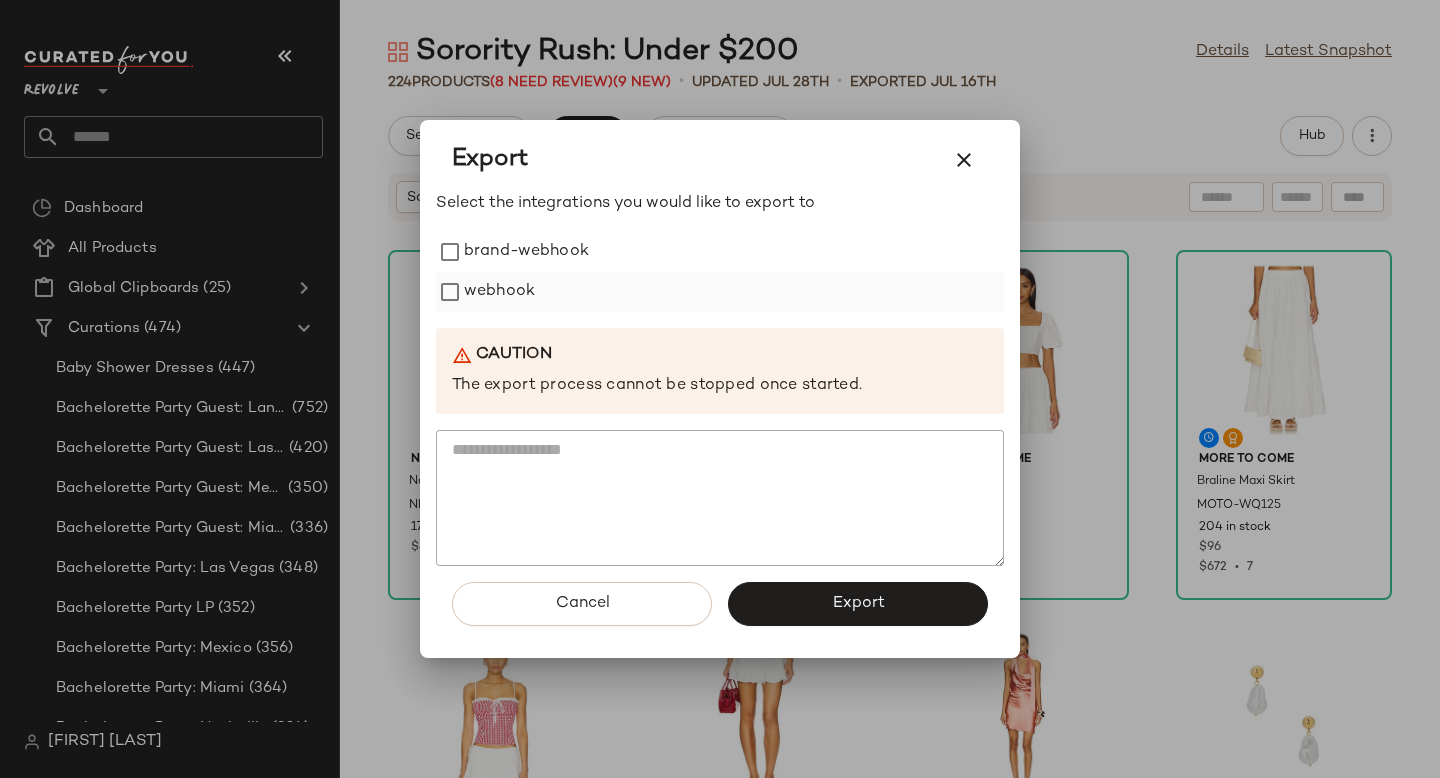 click on "webhook" at bounding box center (499, 292) 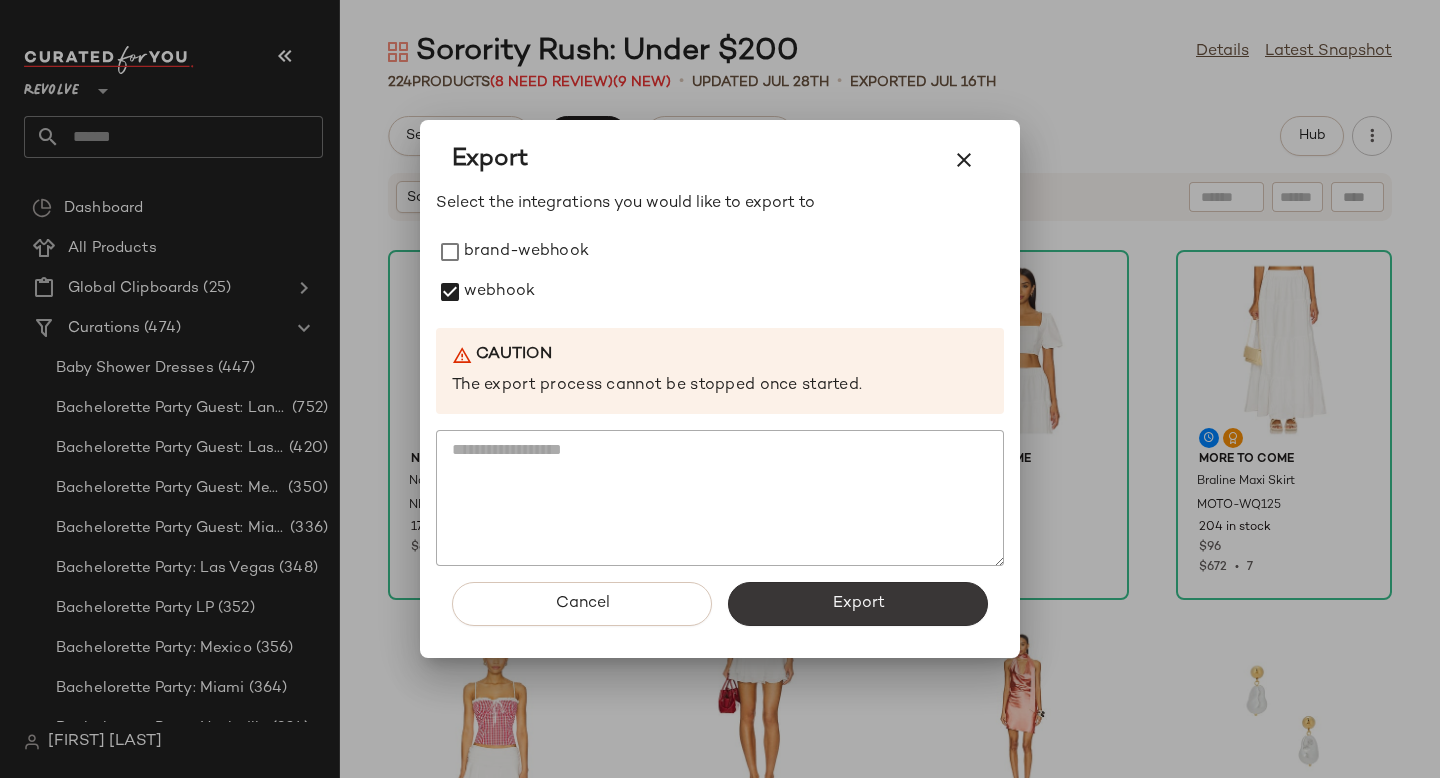 click on "Export" at bounding box center [858, 604] 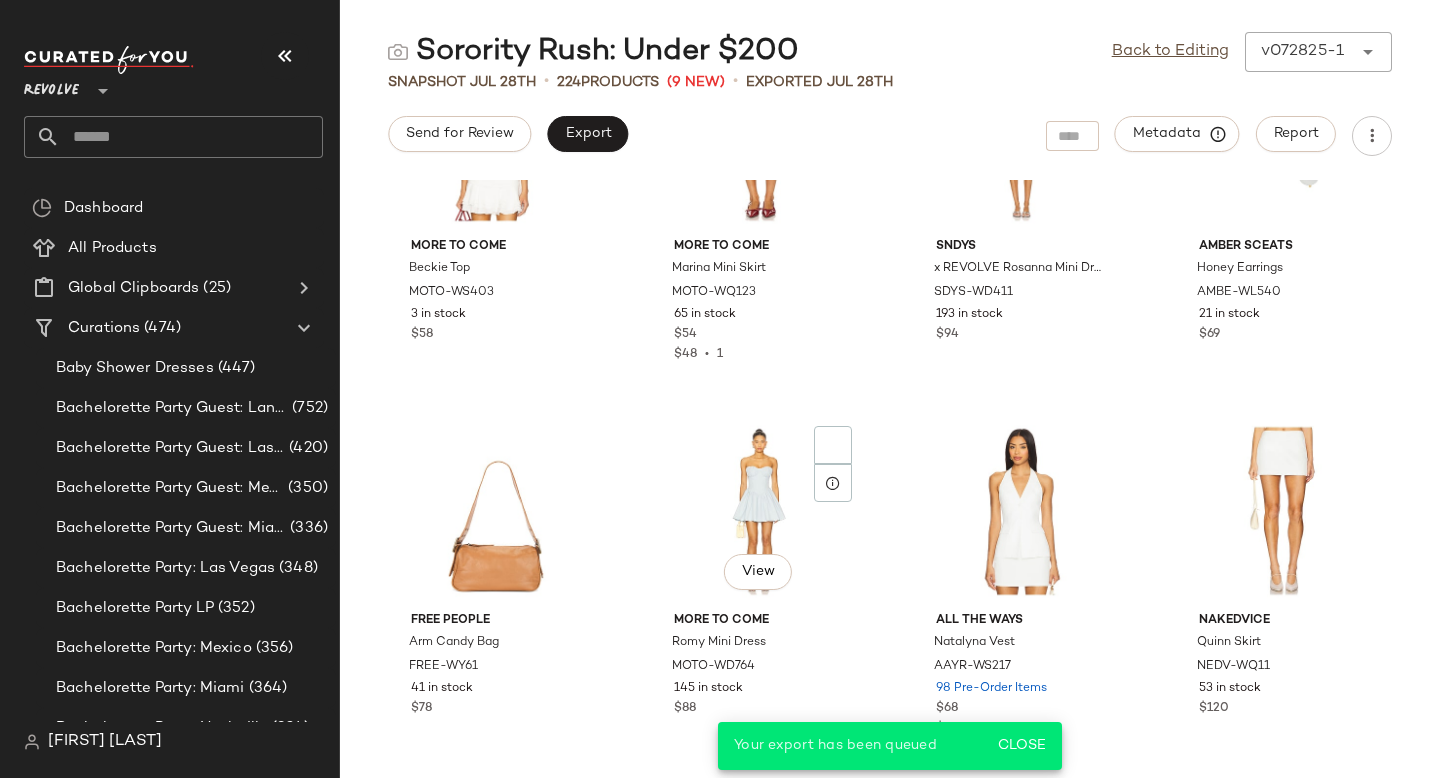 scroll, scrollTop: 802, scrollLeft: 0, axis: vertical 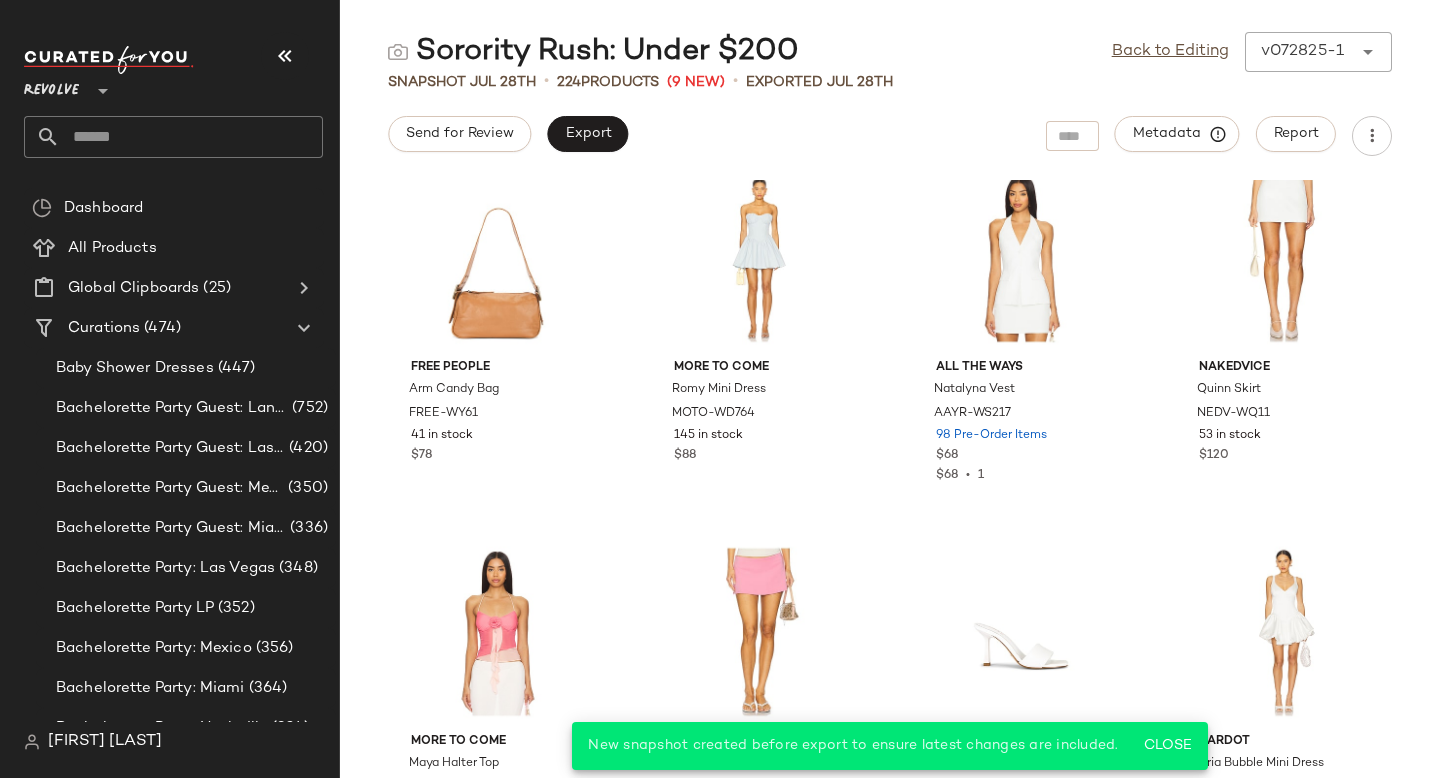 click 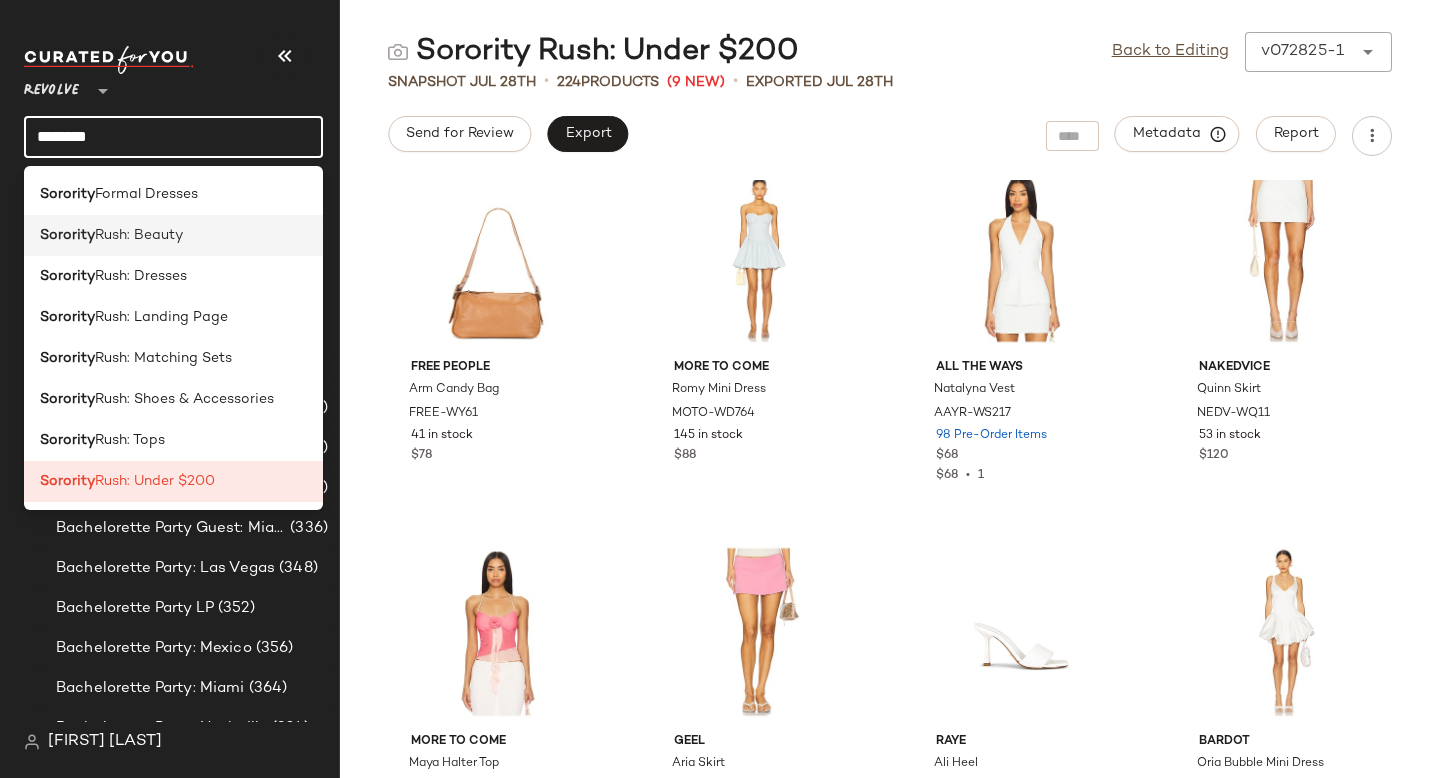 type on "********" 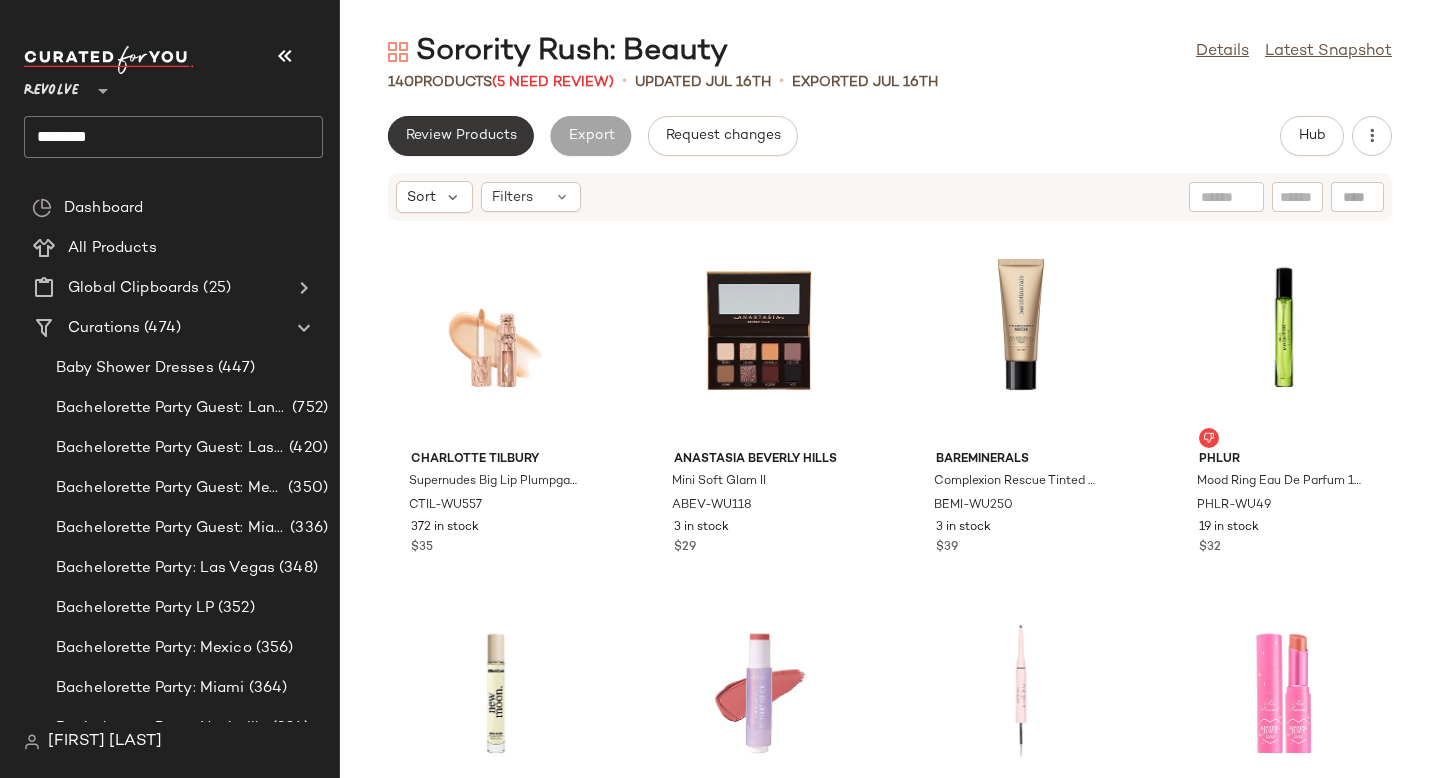 click on "Review Products" at bounding box center [461, 136] 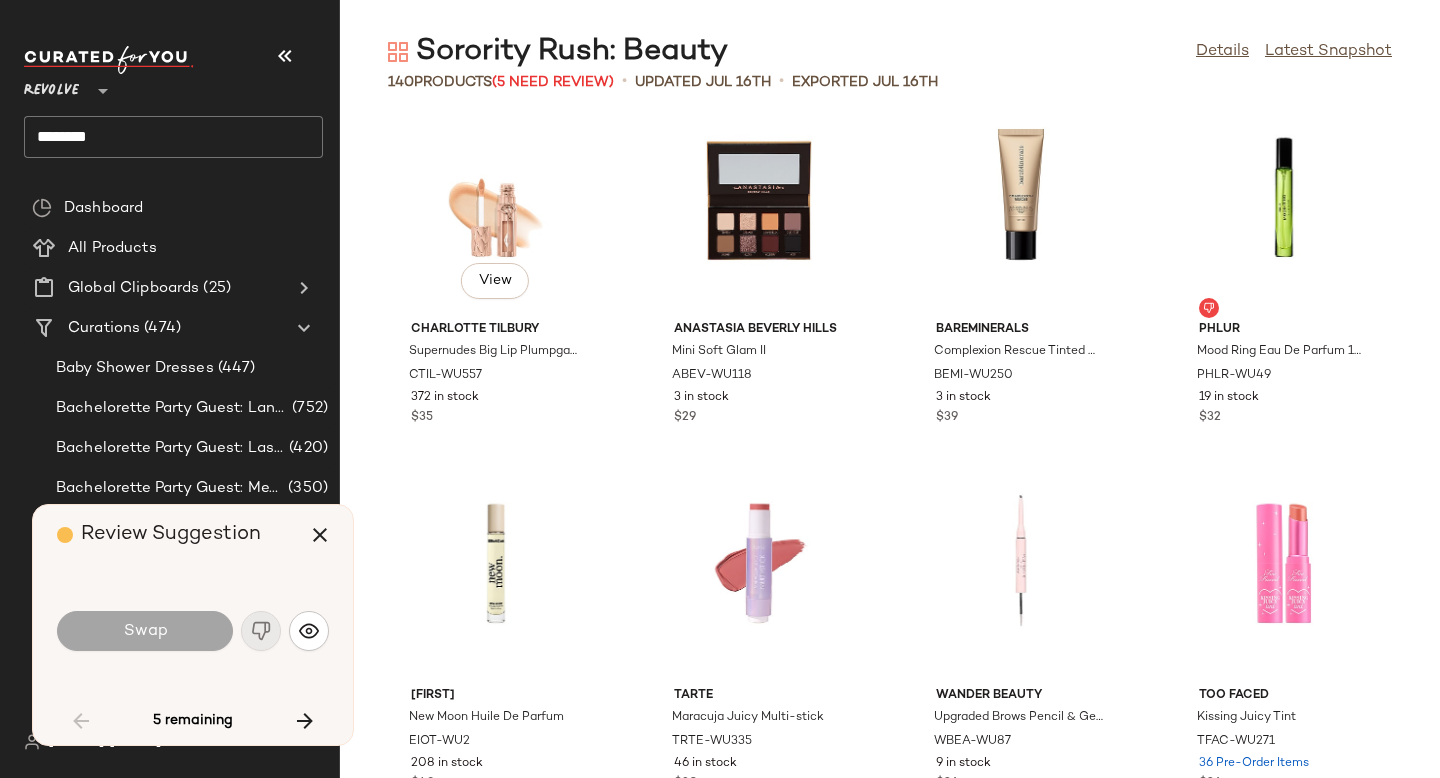 scroll, scrollTop: 4392, scrollLeft: 0, axis: vertical 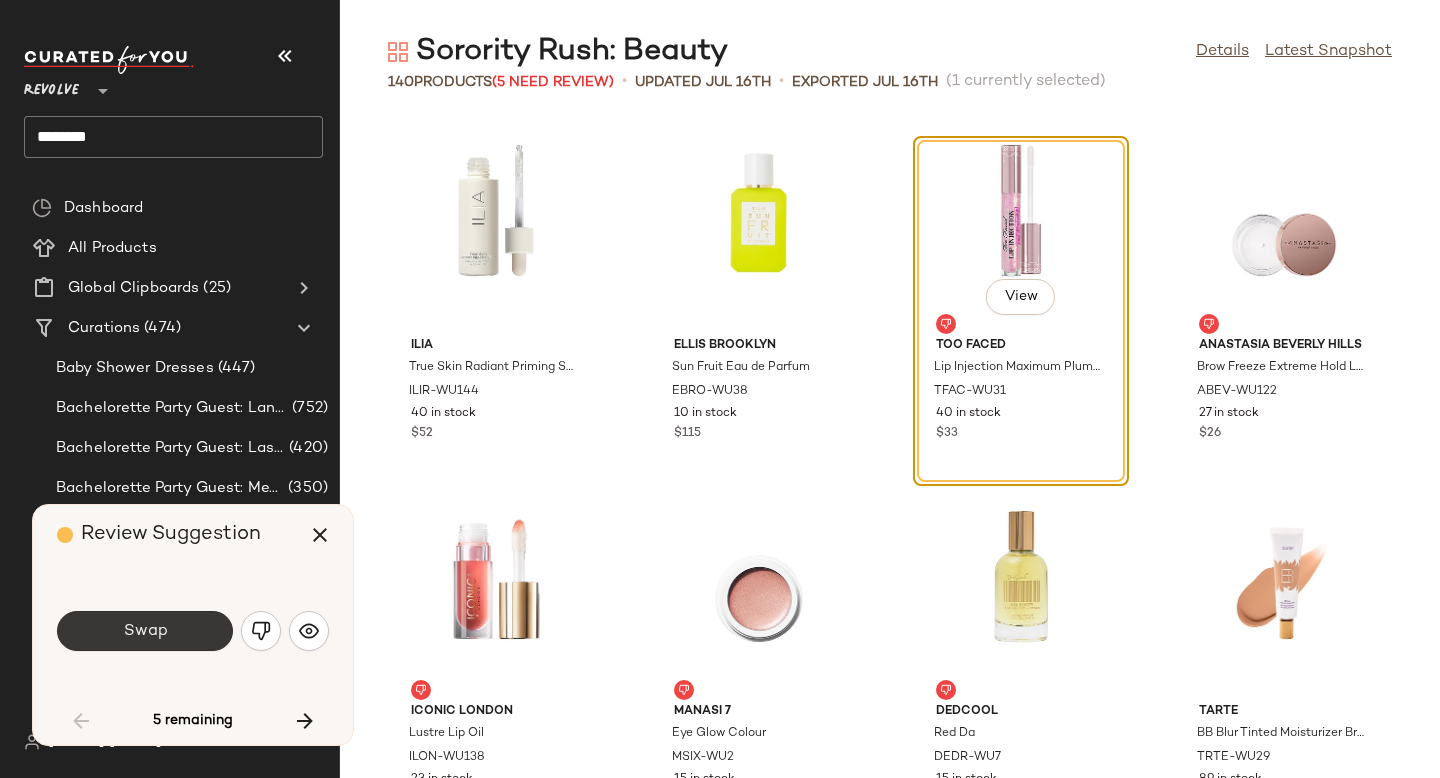 click on "Swap" at bounding box center [145, 631] 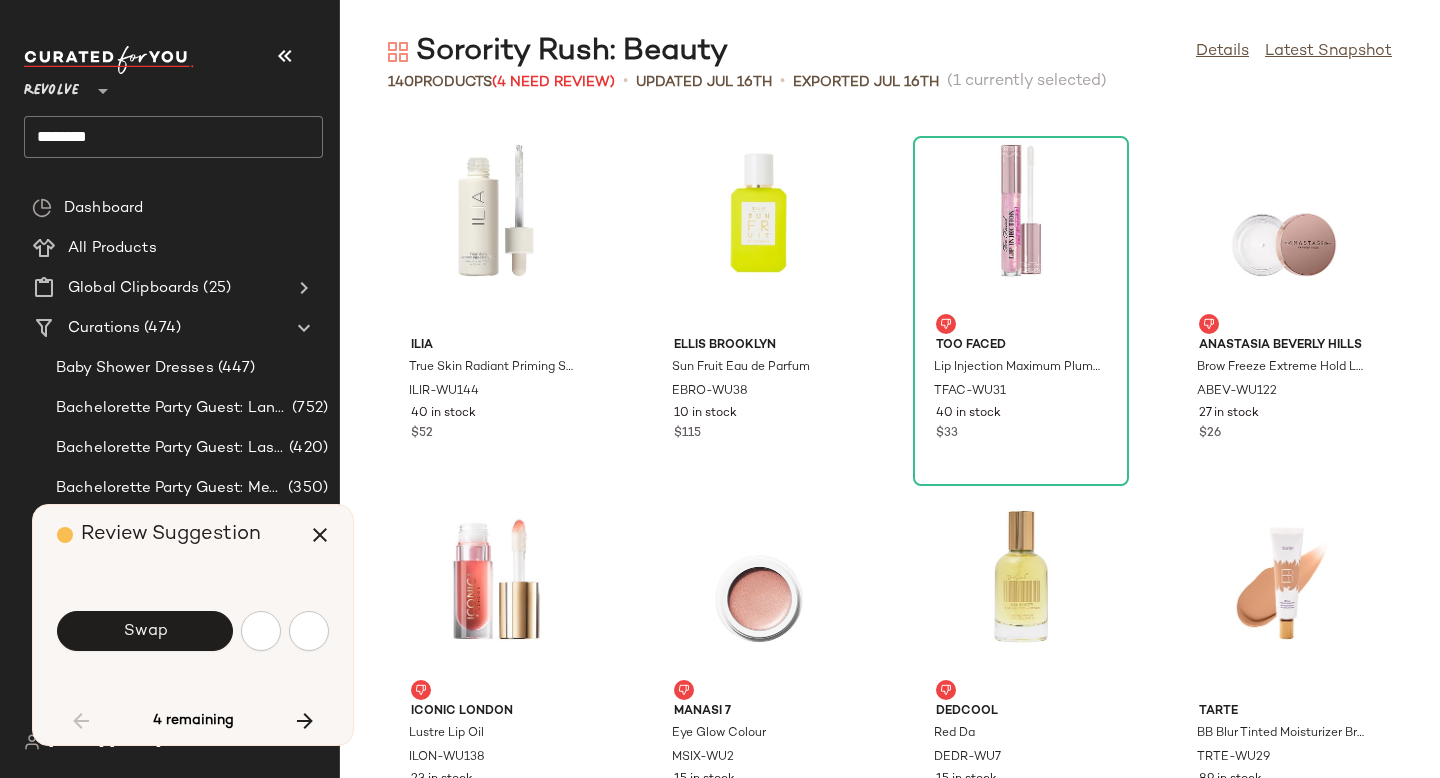 scroll, scrollTop: 5124, scrollLeft: 0, axis: vertical 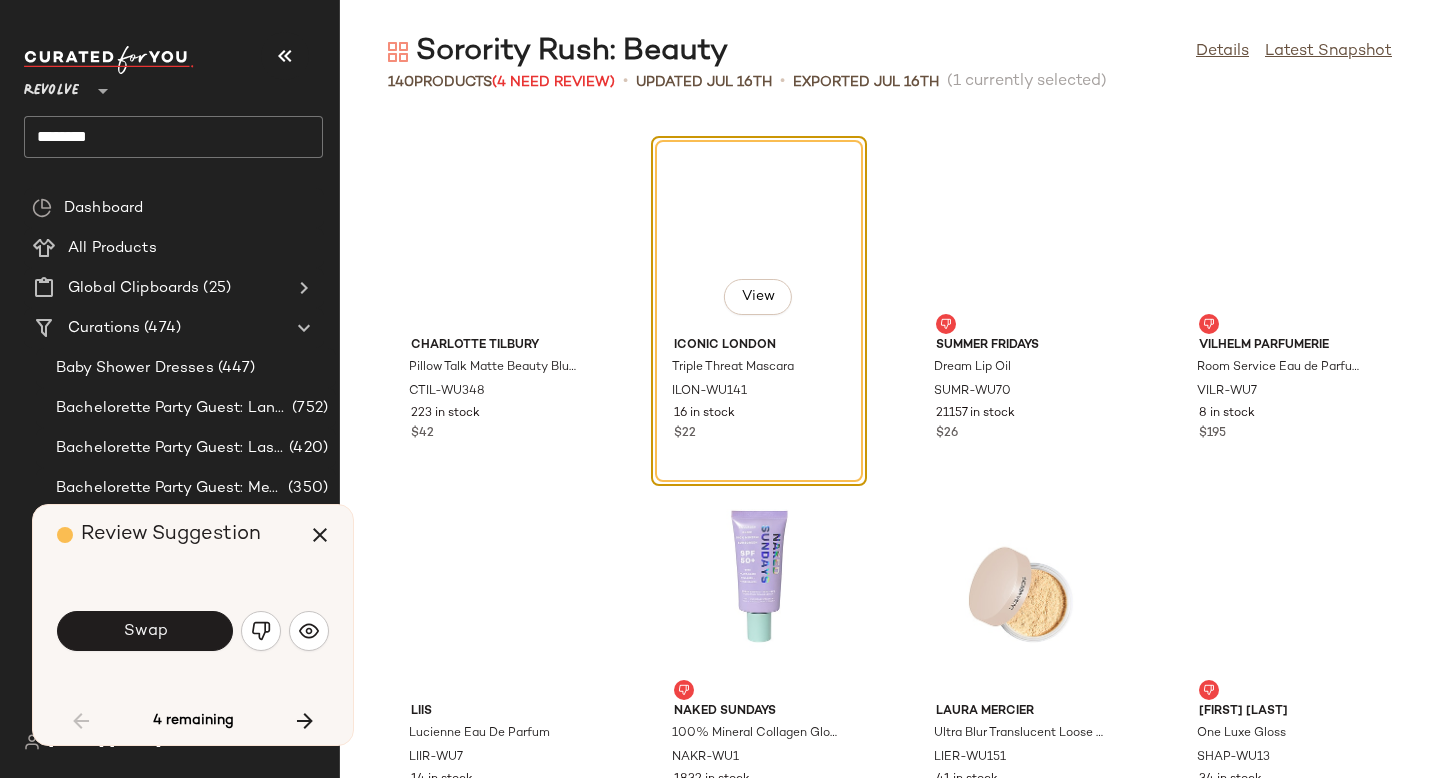 click on "Swap" at bounding box center (145, 631) 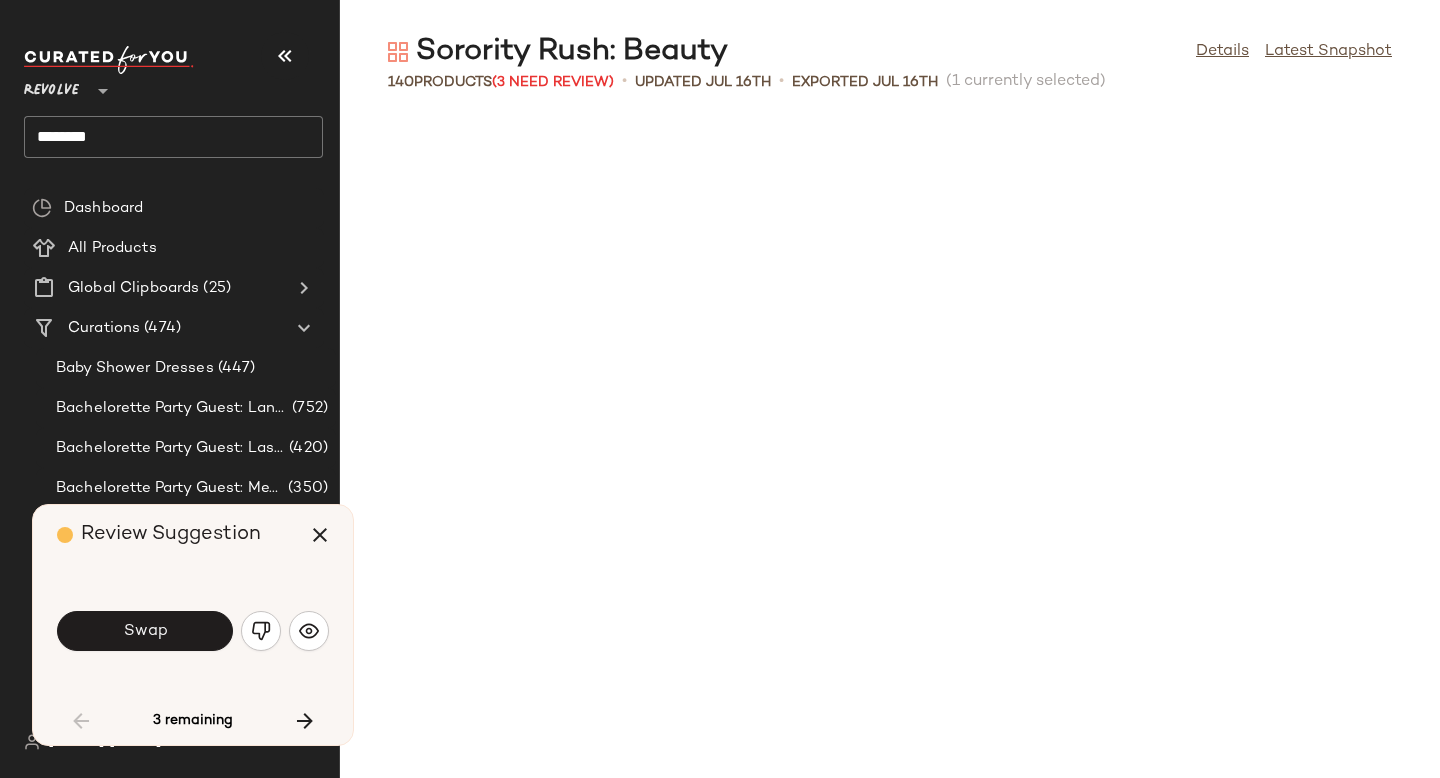 scroll, scrollTop: 6222, scrollLeft: 0, axis: vertical 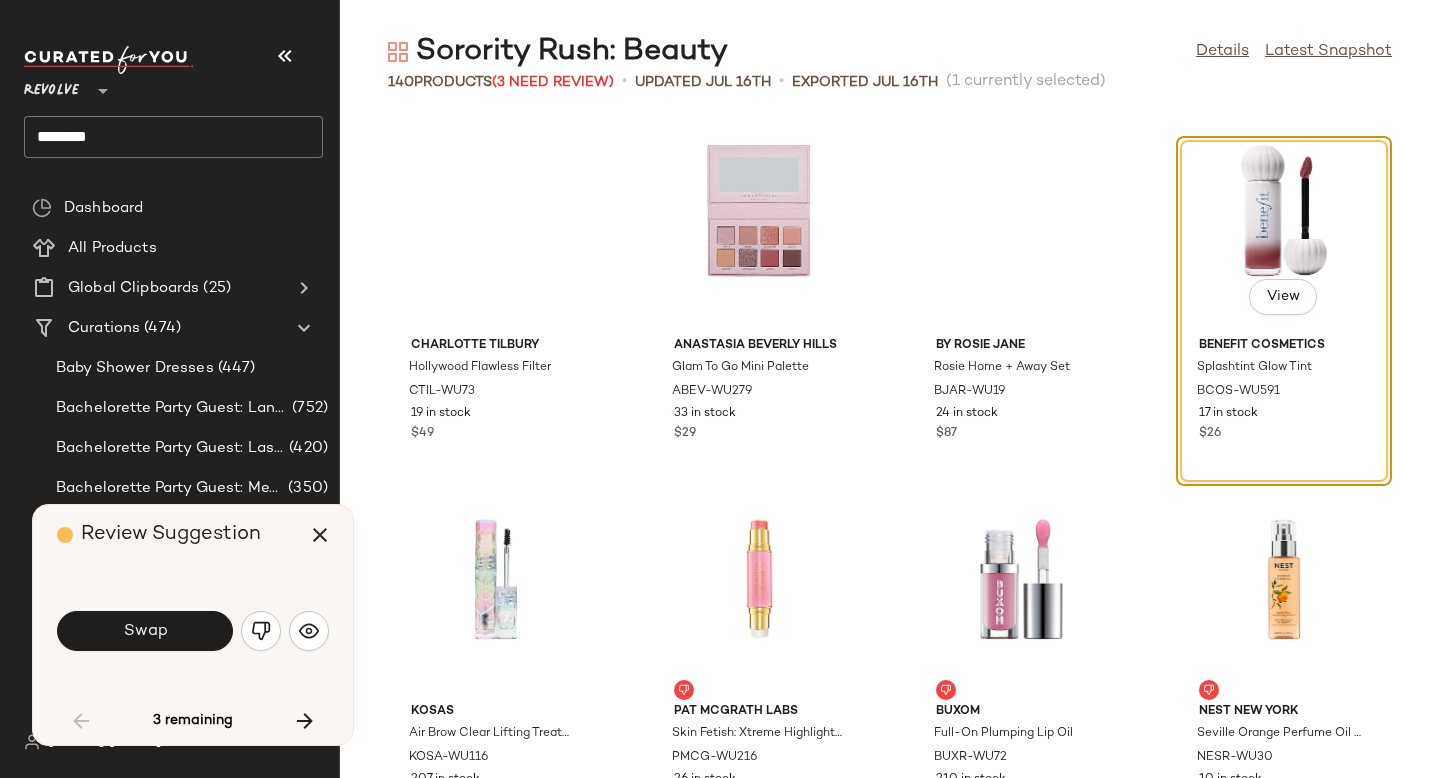 click on "Swap" at bounding box center [145, 631] 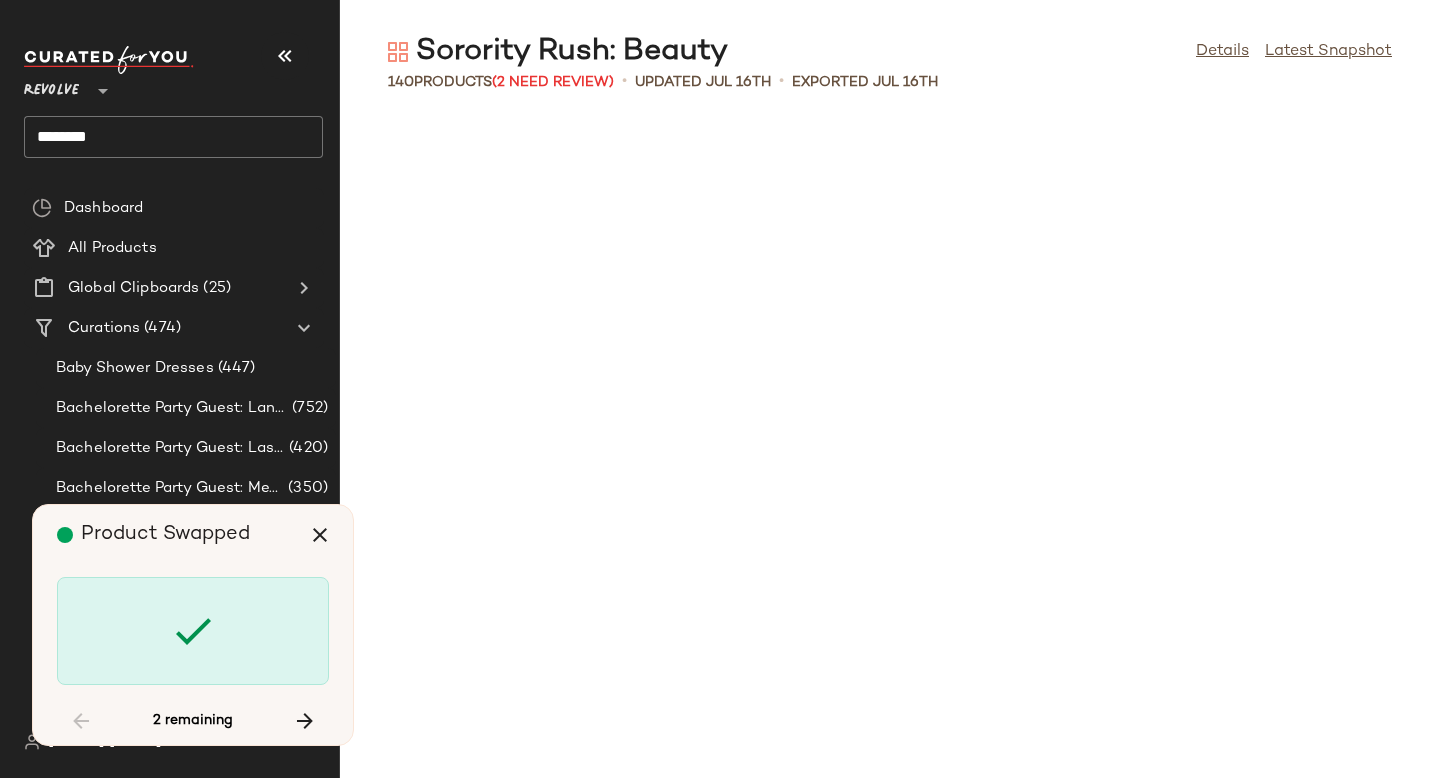 scroll, scrollTop: 8784, scrollLeft: 0, axis: vertical 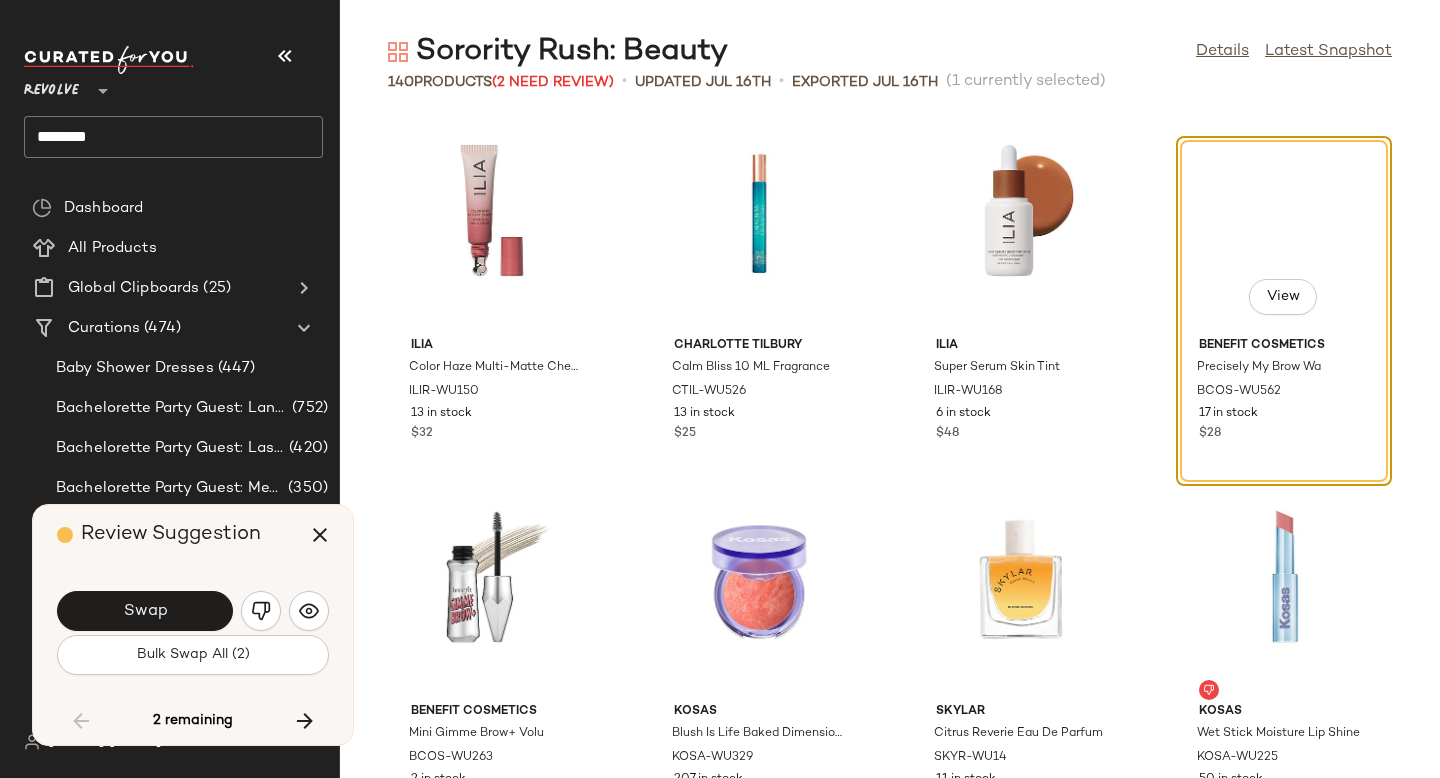 click on "Bulk Swap All (2)" at bounding box center [193, 655] 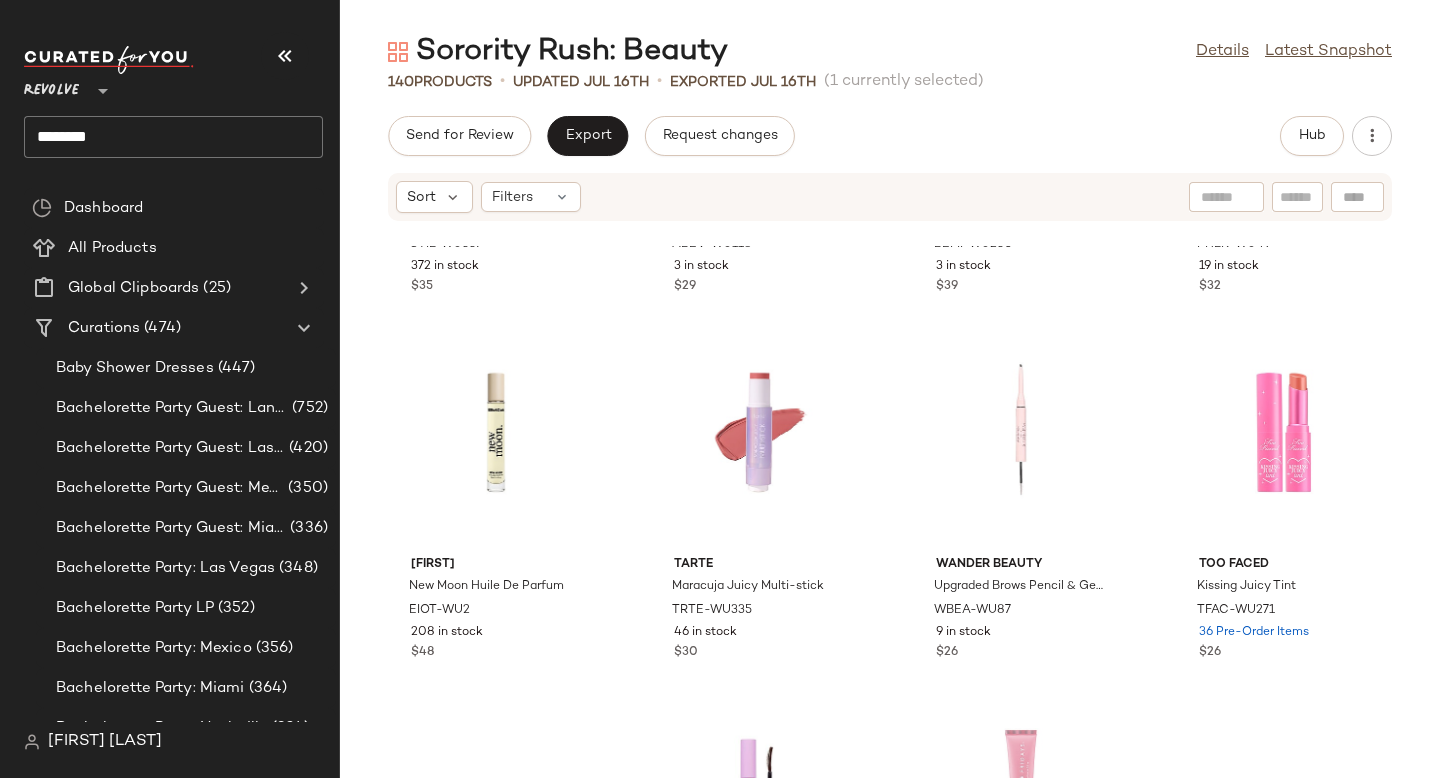 scroll, scrollTop: 0, scrollLeft: 0, axis: both 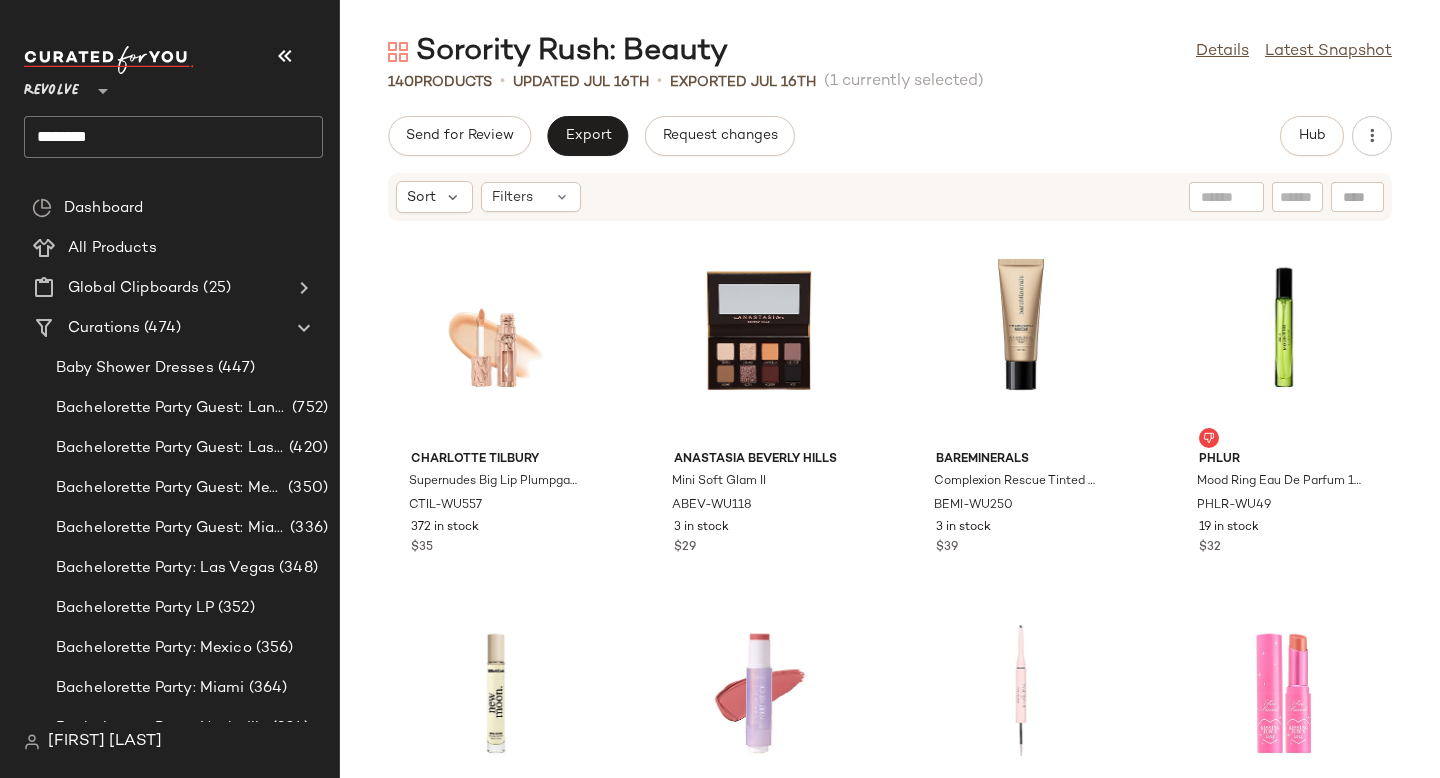 click on "********" 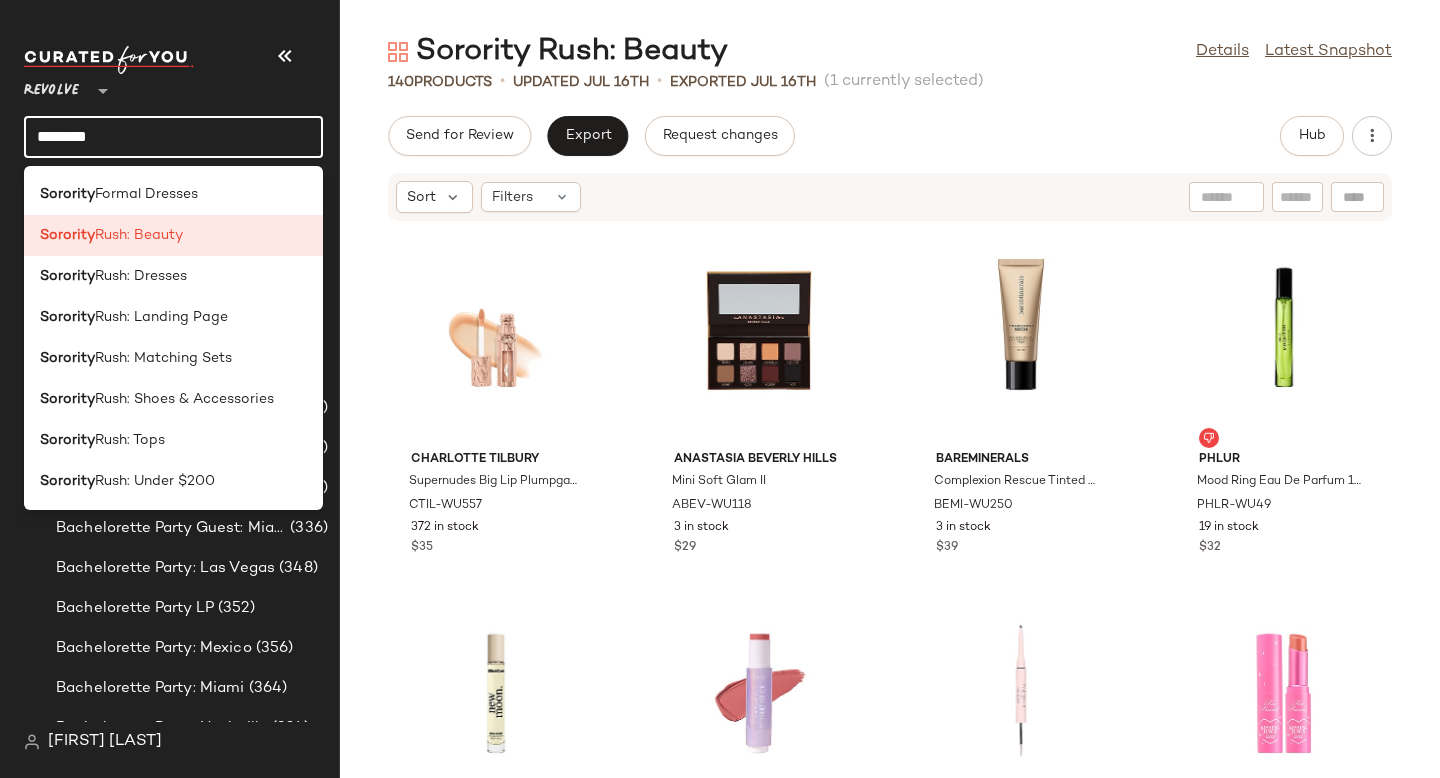 click on "Charlotte Tilbury Supernudes Big Lip Plumpgasm CTIL-WU557 372 in stock $35 Anastasia Beverly Hills Mini Soft Glam II ABEV-WU118 3 in stock $29 bareMinerals Complexion Rescue Tinted Moisturizer Mineral SPF 30 BEMI-WU250 3 in stock $39 PHLUR Mood Ring Eau De Parfum 10ml PHLR-WU49 19 in stock $32 ElliotCole New Moon Huile De Parfum EIOT-WU2 208 in stock $48 tarte Maracuja Juicy Multi-stick TRTE-WU335 46 in stock $30 Wander Beauty Upgraded Brows Pencil & Gel Duo WBEA-WU87 9 in stock $26 Too Faced Kissing Juicy Tint TFAC-WU271 36 Pre-Order Items $26 Charlotte Tilbury Hollywood Flawless Filter CTIL-WU67 18 in stock $49 Tower 28 Makewaves Mascara TOEI-WU96 176 in stock $20 Summer Fridays Lip Butter Balm SUMR-WU41 2508 in stock $24 $24 • 1 Tocca Stella Eau de Parfum TOCC-WU2 6 in stock $86 OUAI OUAR-WU73 $64" at bounding box center [890, 405] 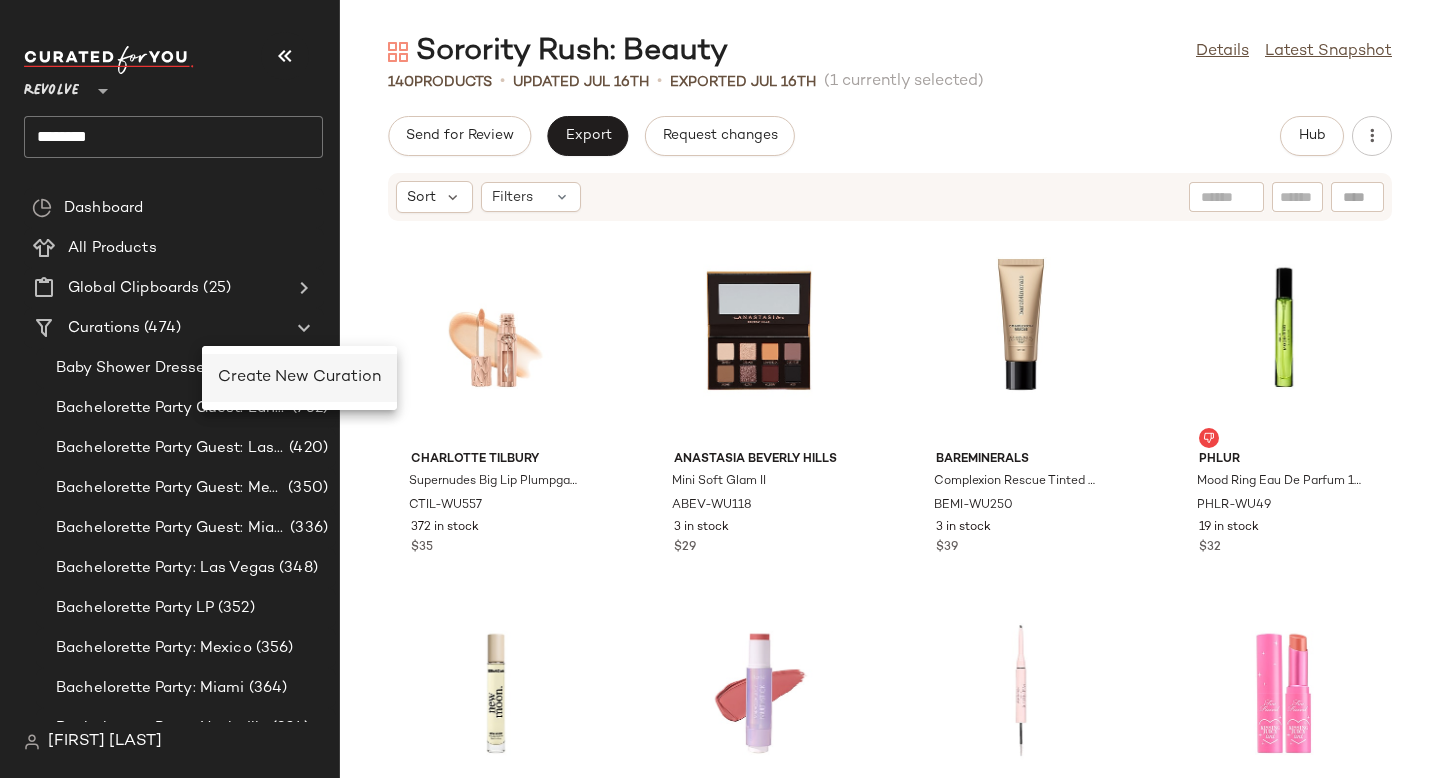 click on "Create New Curation" 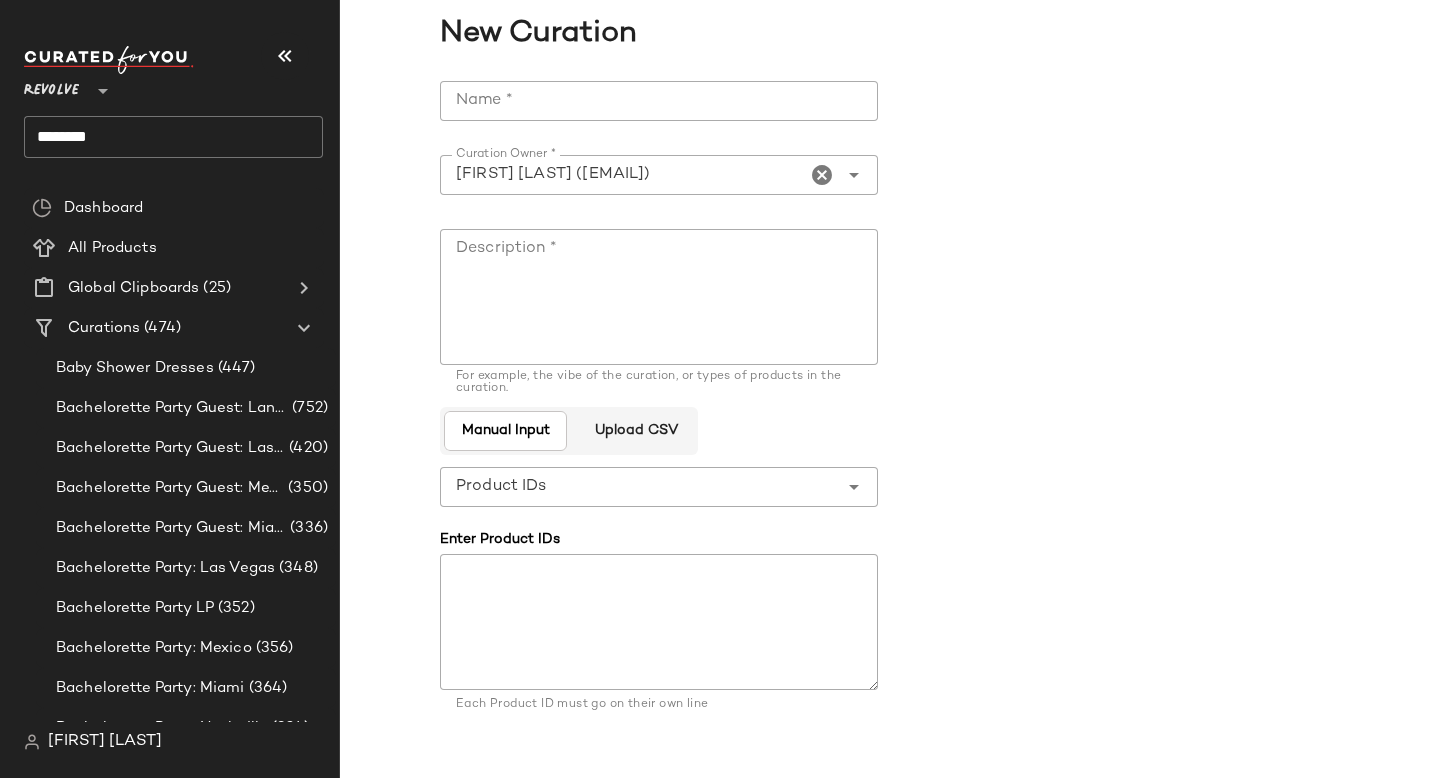 click on "Name *" 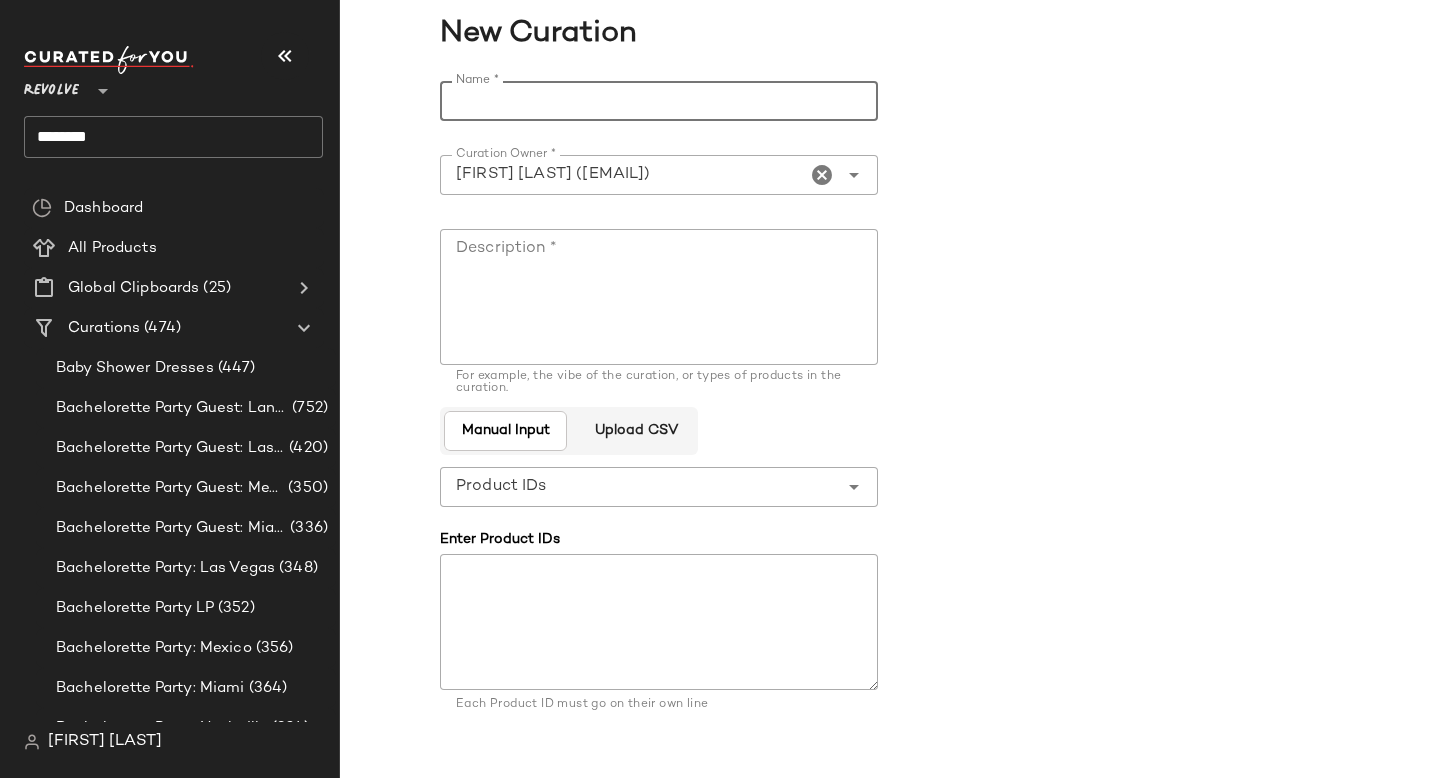 paste on "**********" 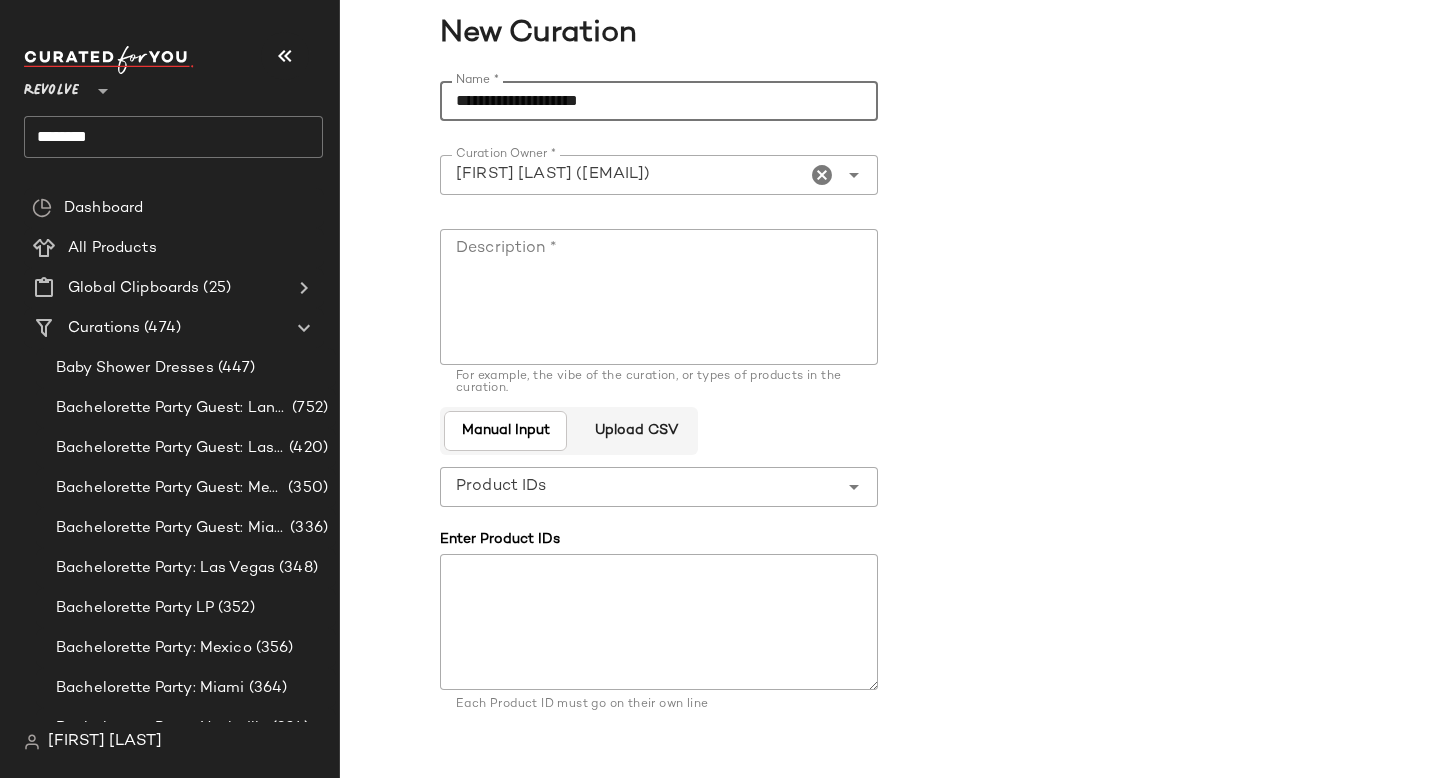 type on "**********" 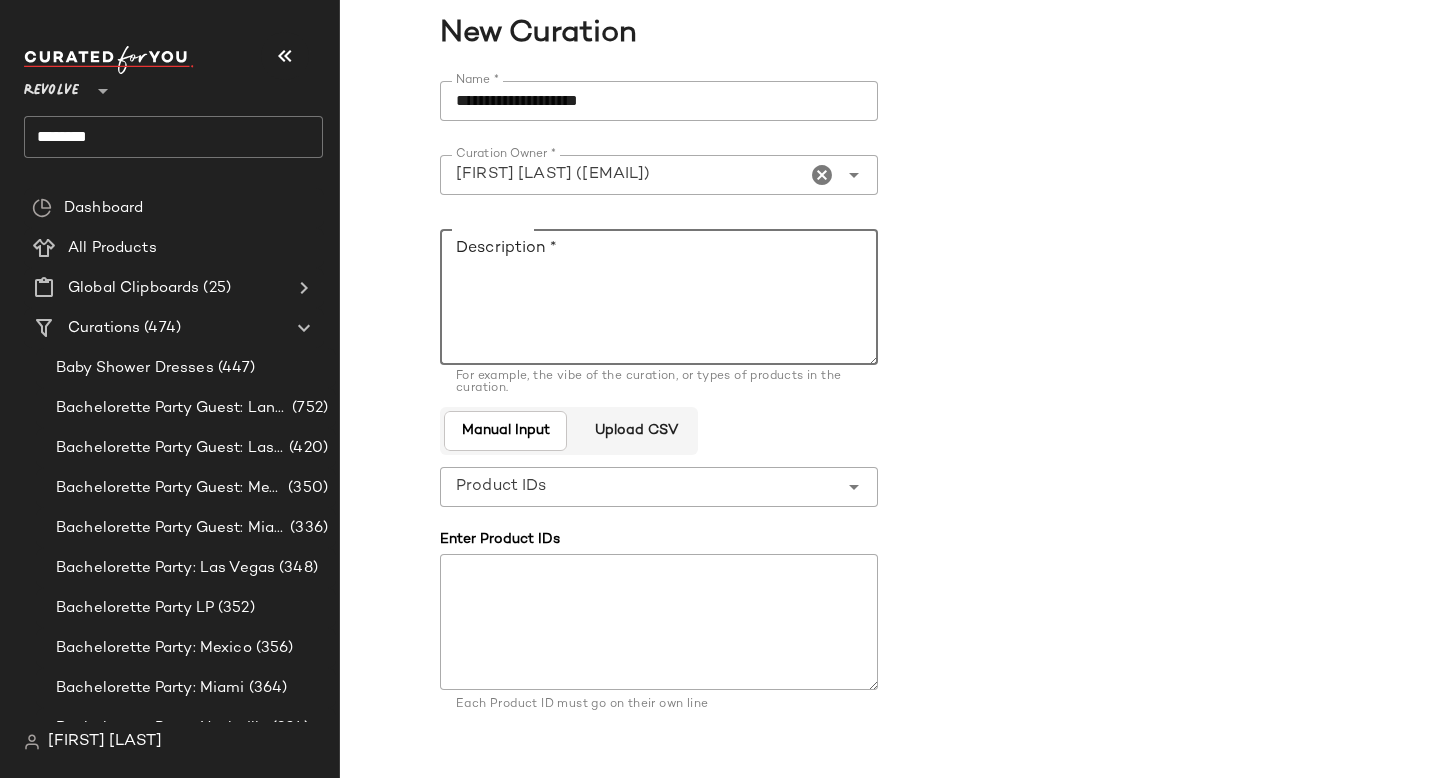 paste on "**********" 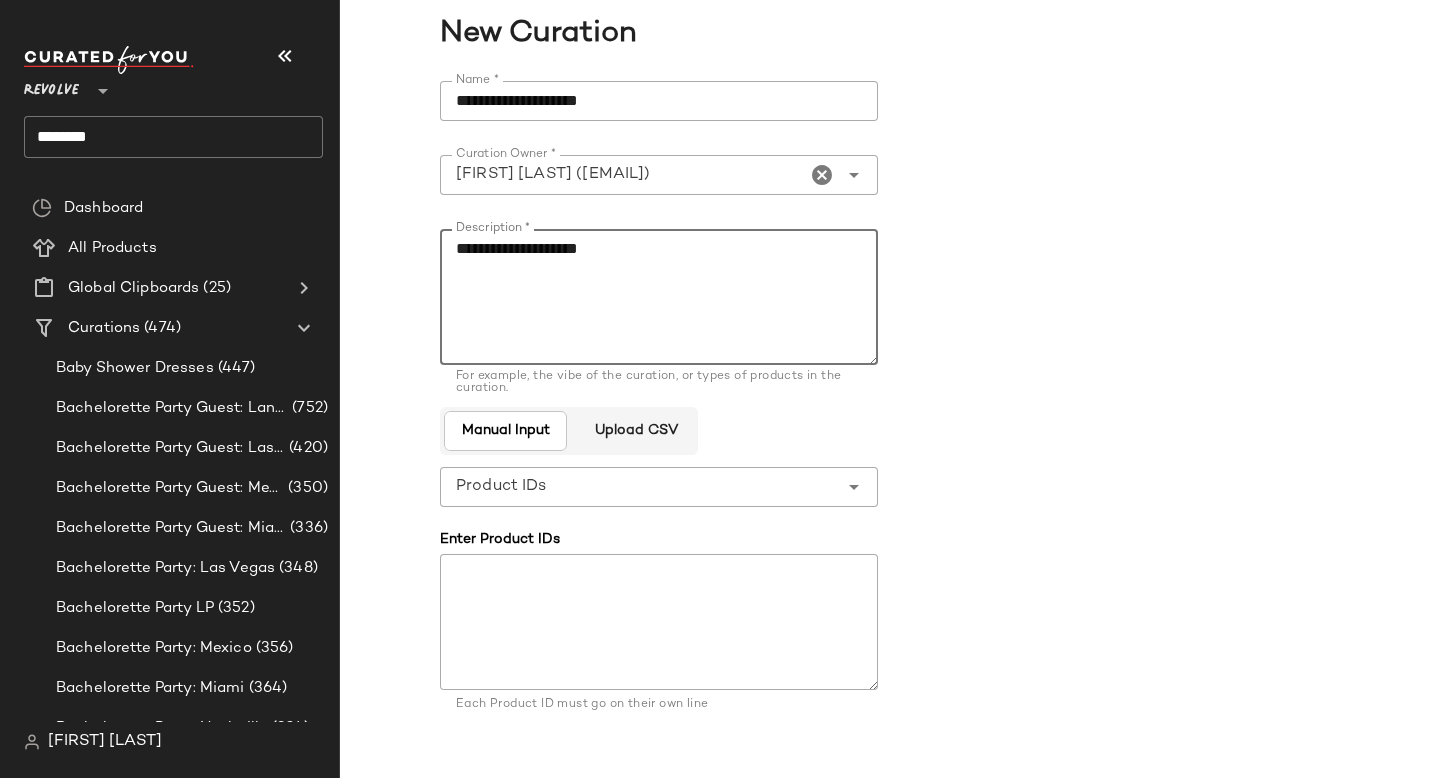 scroll, scrollTop: 114, scrollLeft: 0, axis: vertical 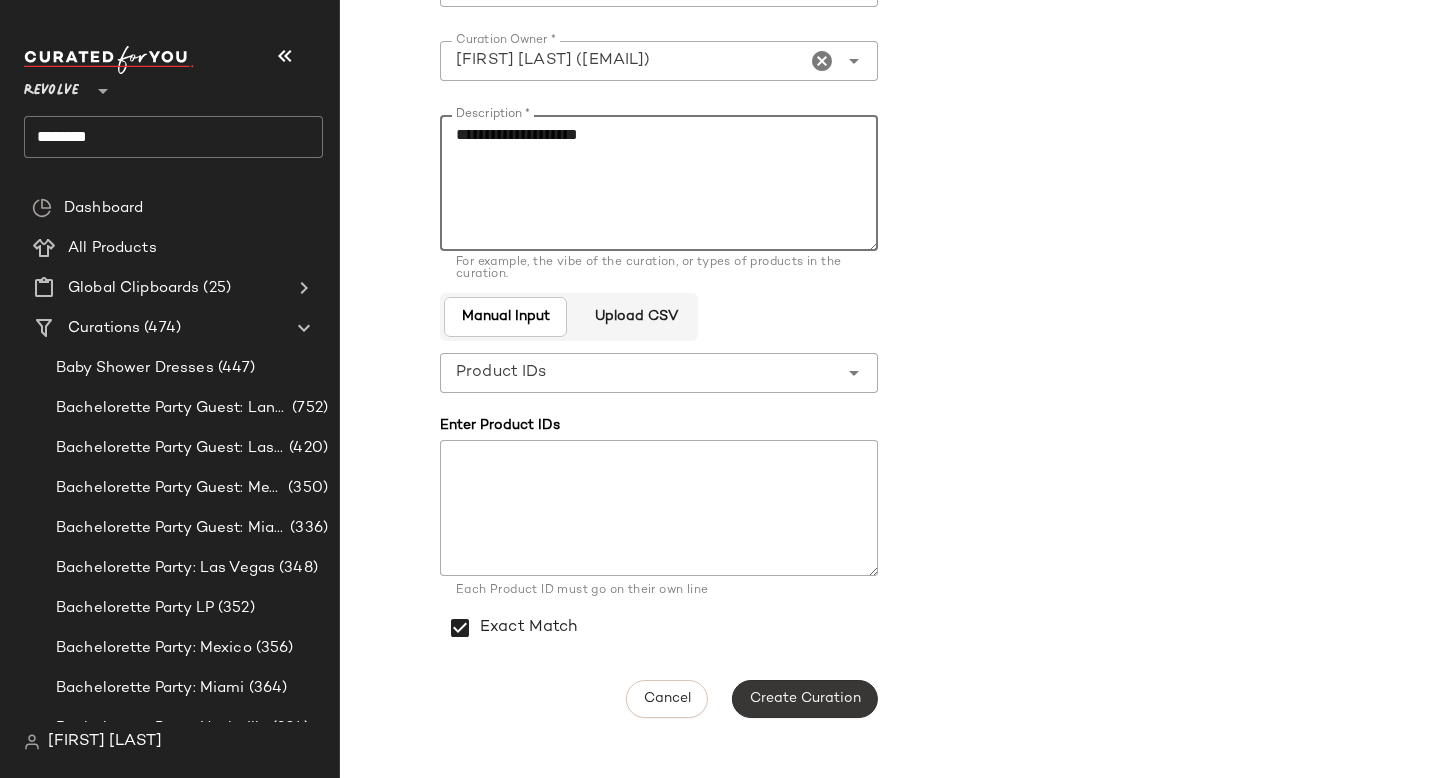 type on "**********" 